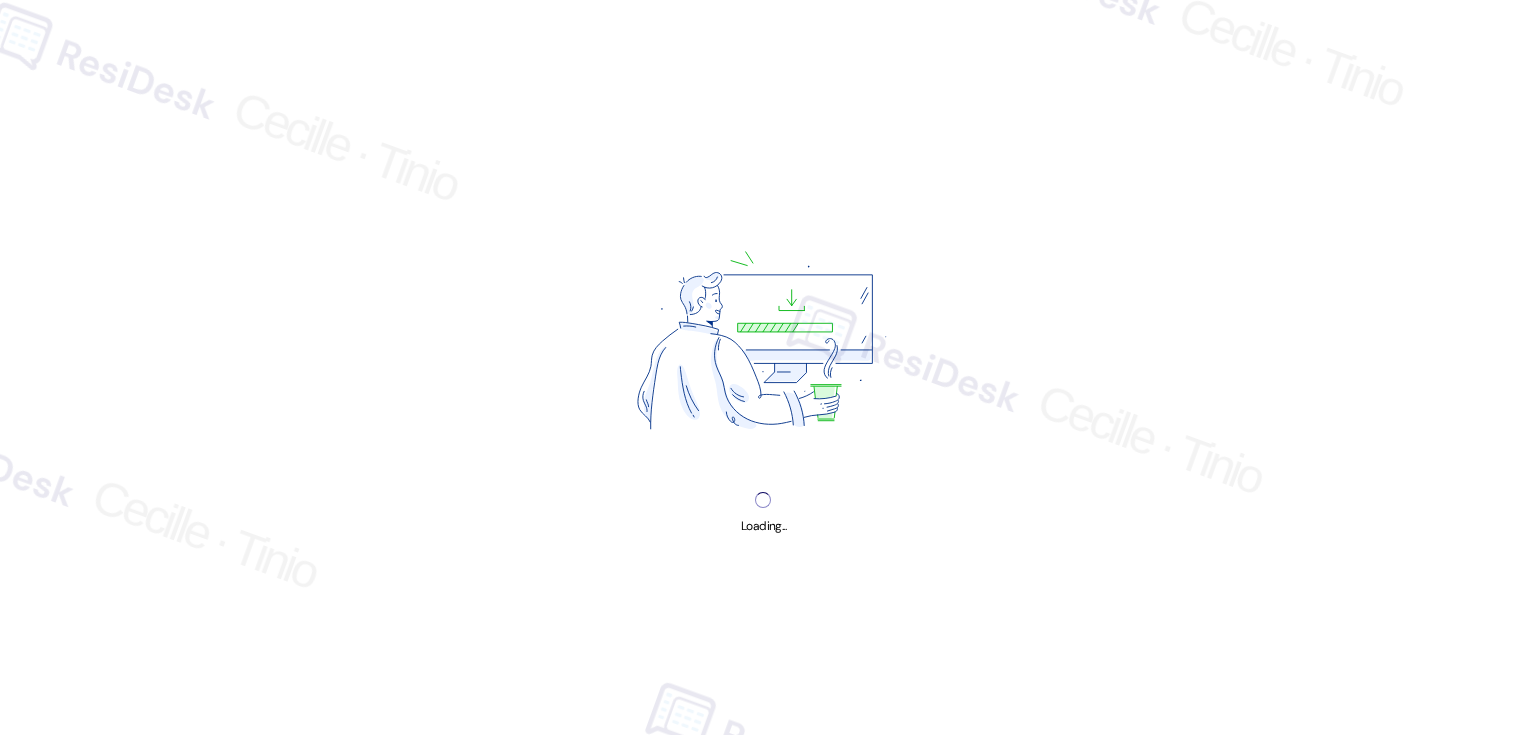 scroll, scrollTop: 0, scrollLeft: 0, axis: both 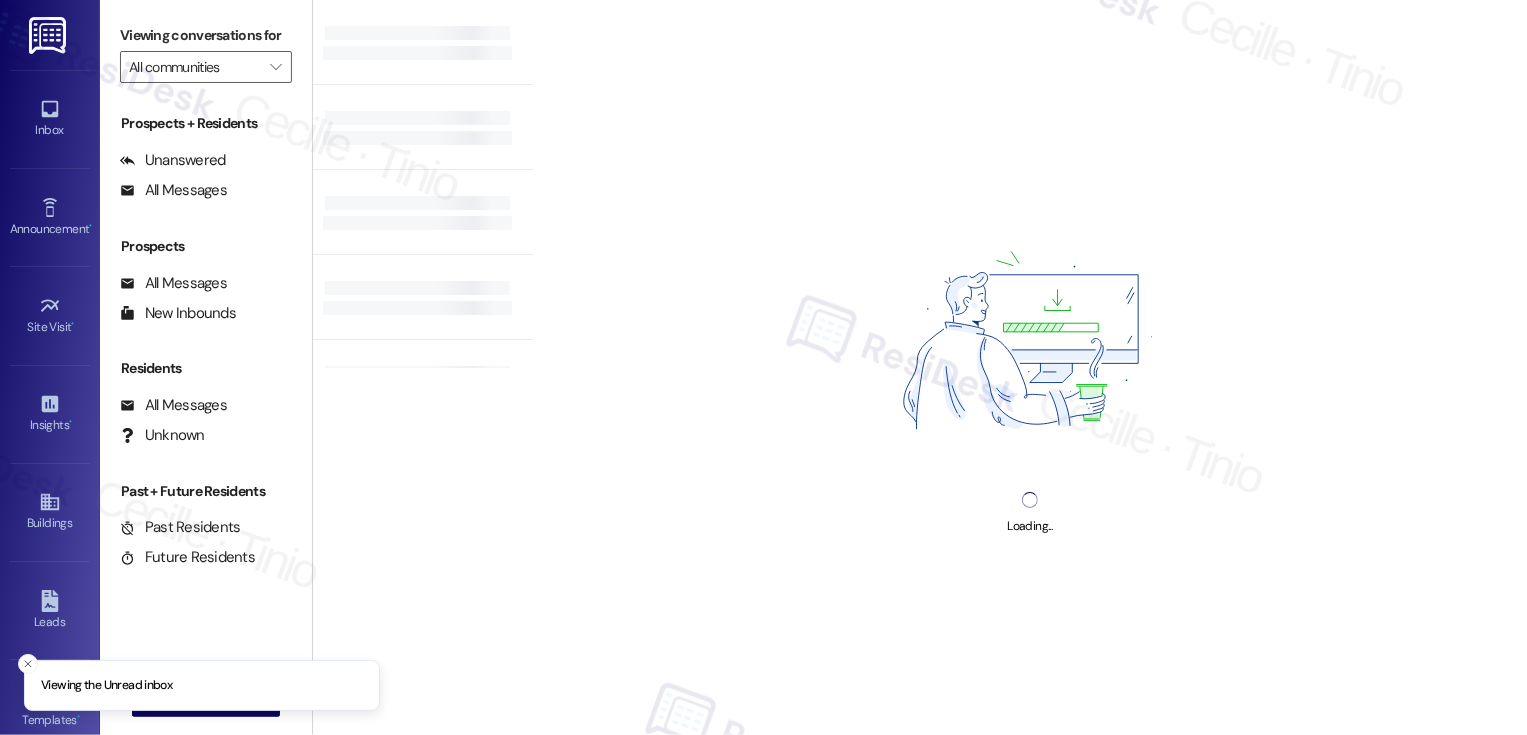 type on "Porter Ranch Townhomes" 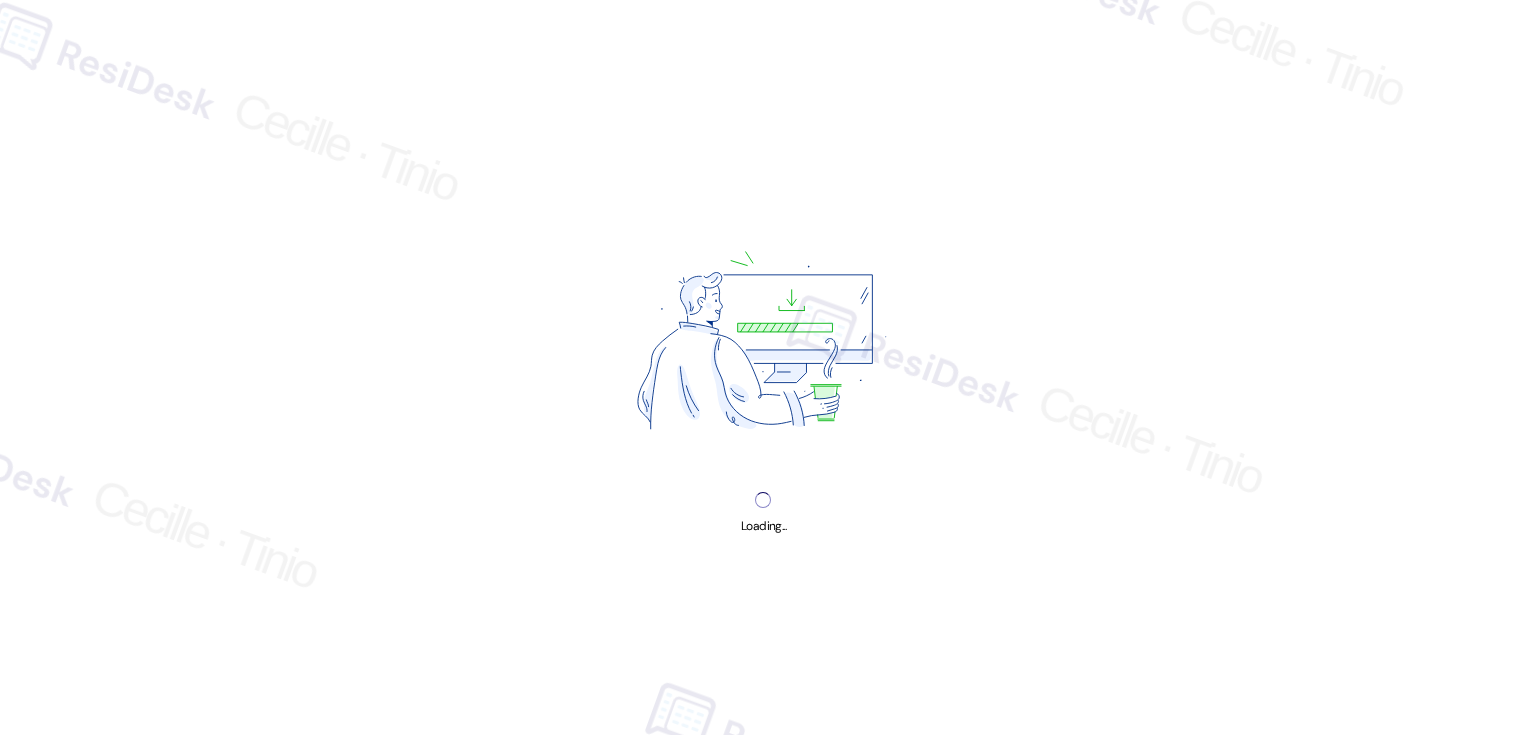 scroll, scrollTop: 0, scrollLeft: 0, axis: both 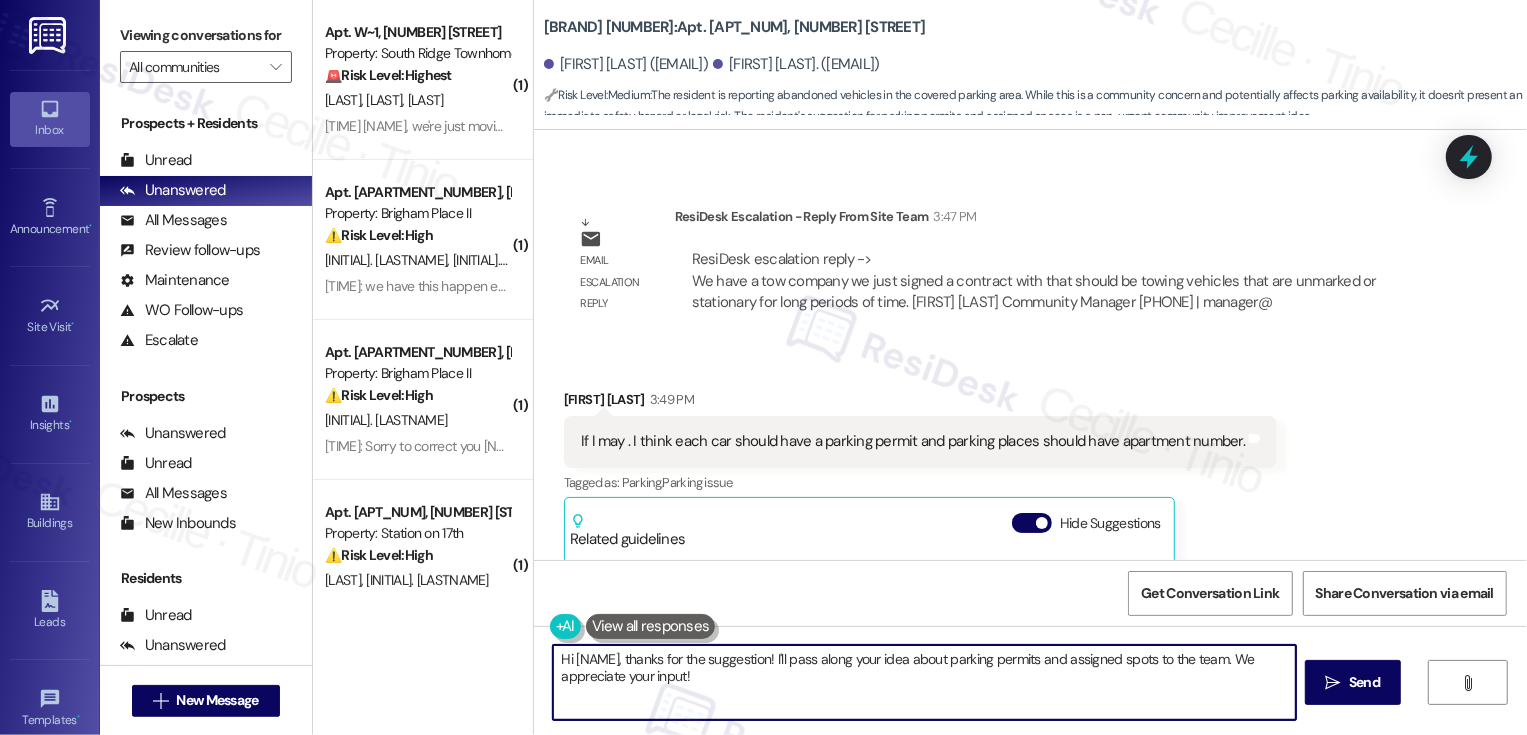 drag, startPoint x: 753, startPoint y: 659, endPoint x: 786, endPoint y: 692, distance: 46.66905 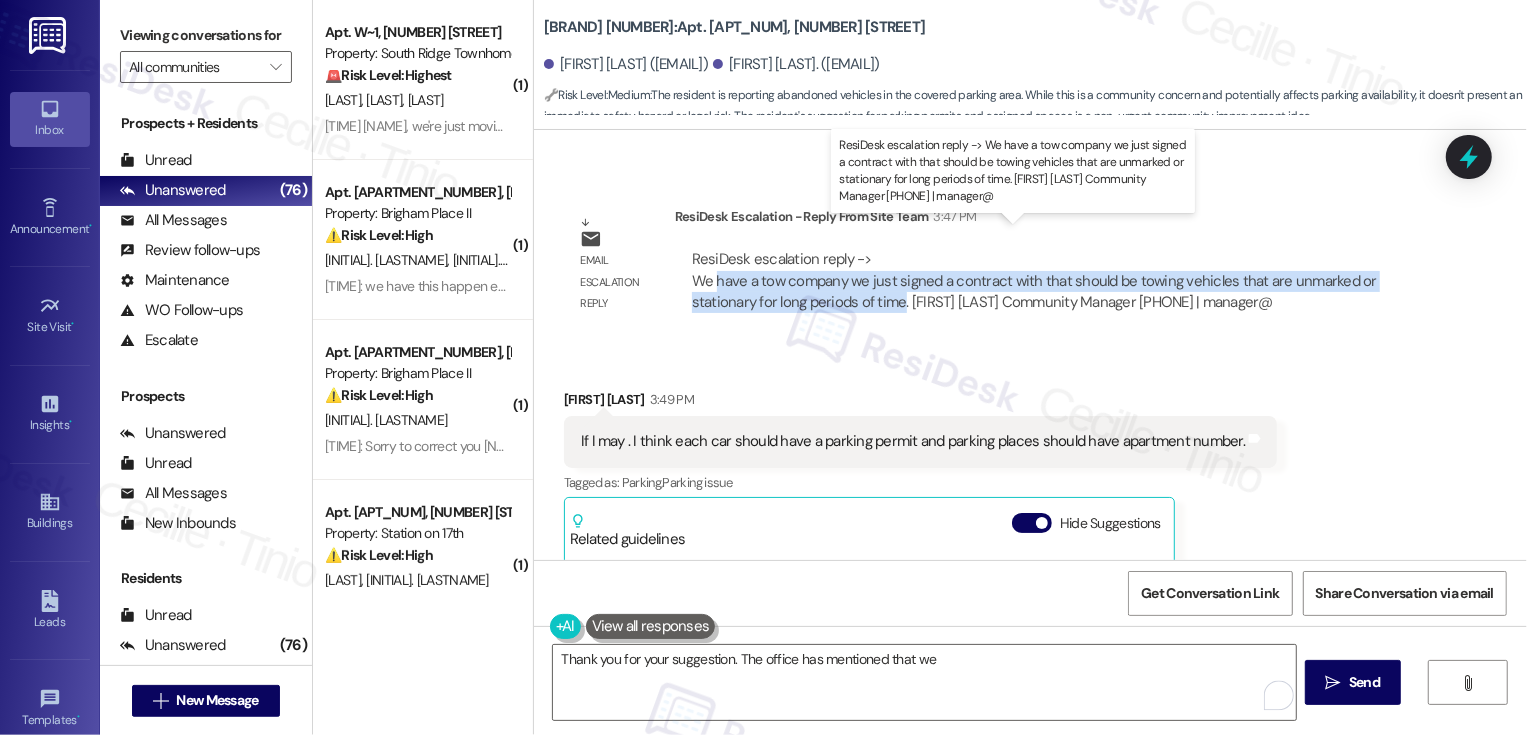 drag, startPoint x: 705, startPoint y: 256, endPoint x: 887, endPoint y: 283, distance: 183.99185 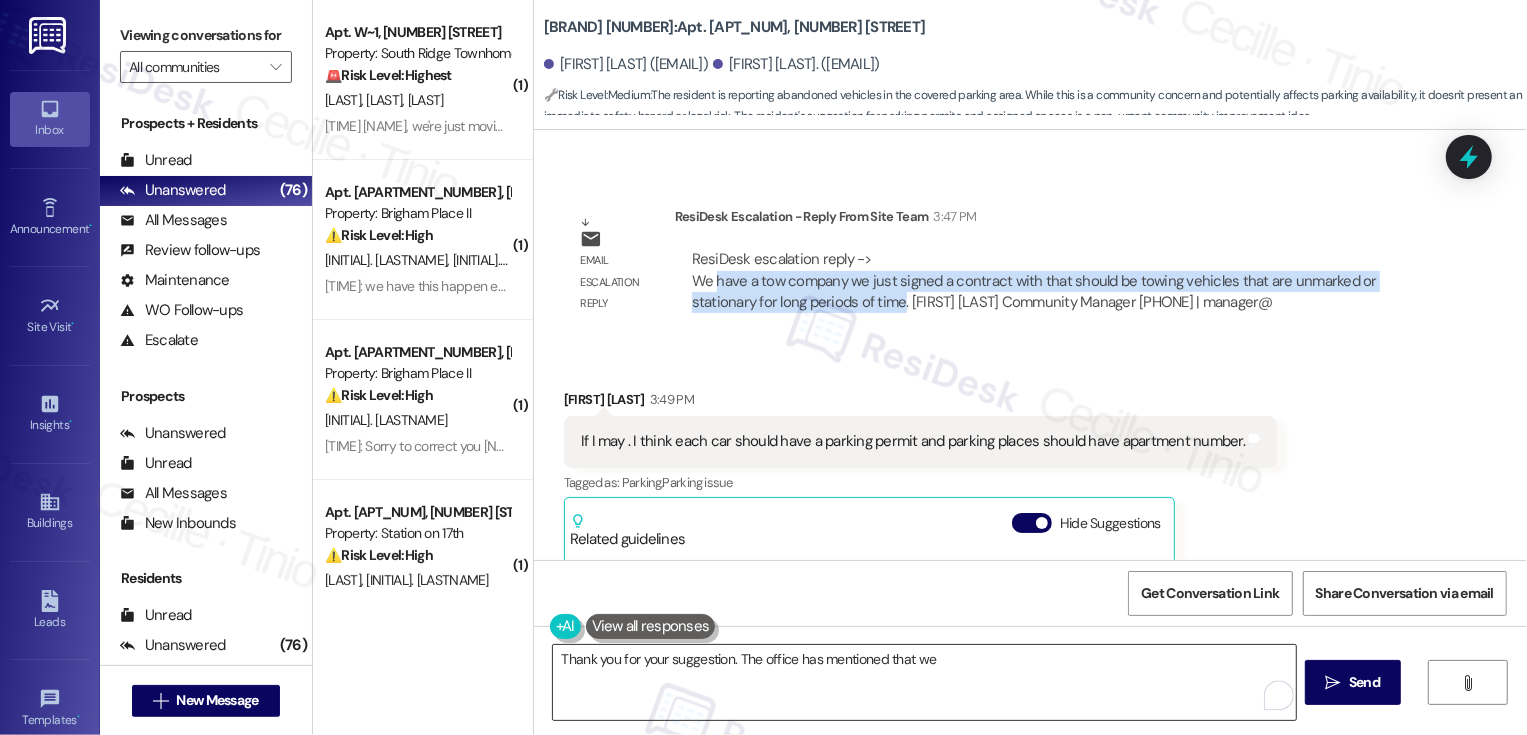 click on "Thank you for your suggestion. The office has mentioned that we" at bounding box center (924, 682) 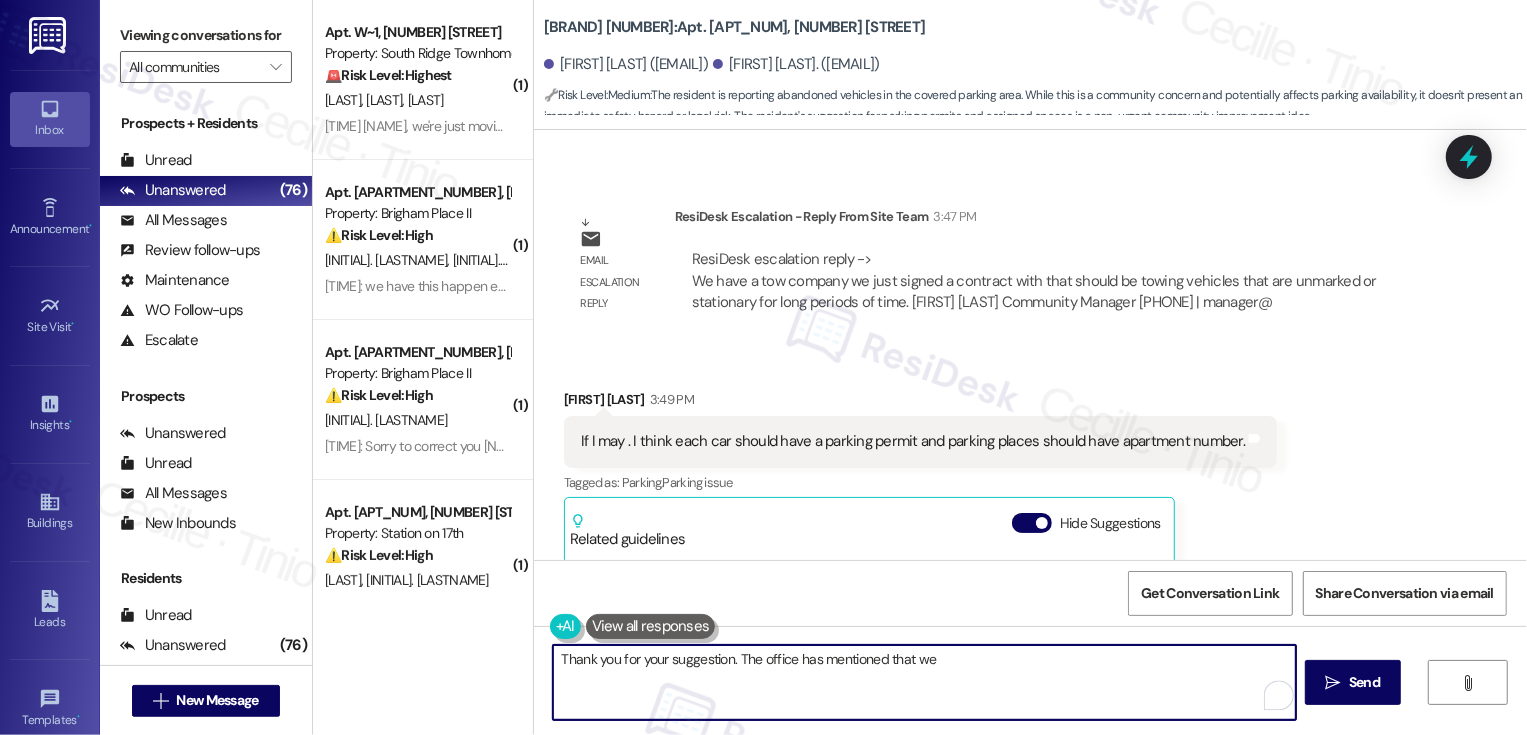 paste on "have a tow company we just signed a contract with that should be towing vehicles that are unmarked or stationary for long periods of time" 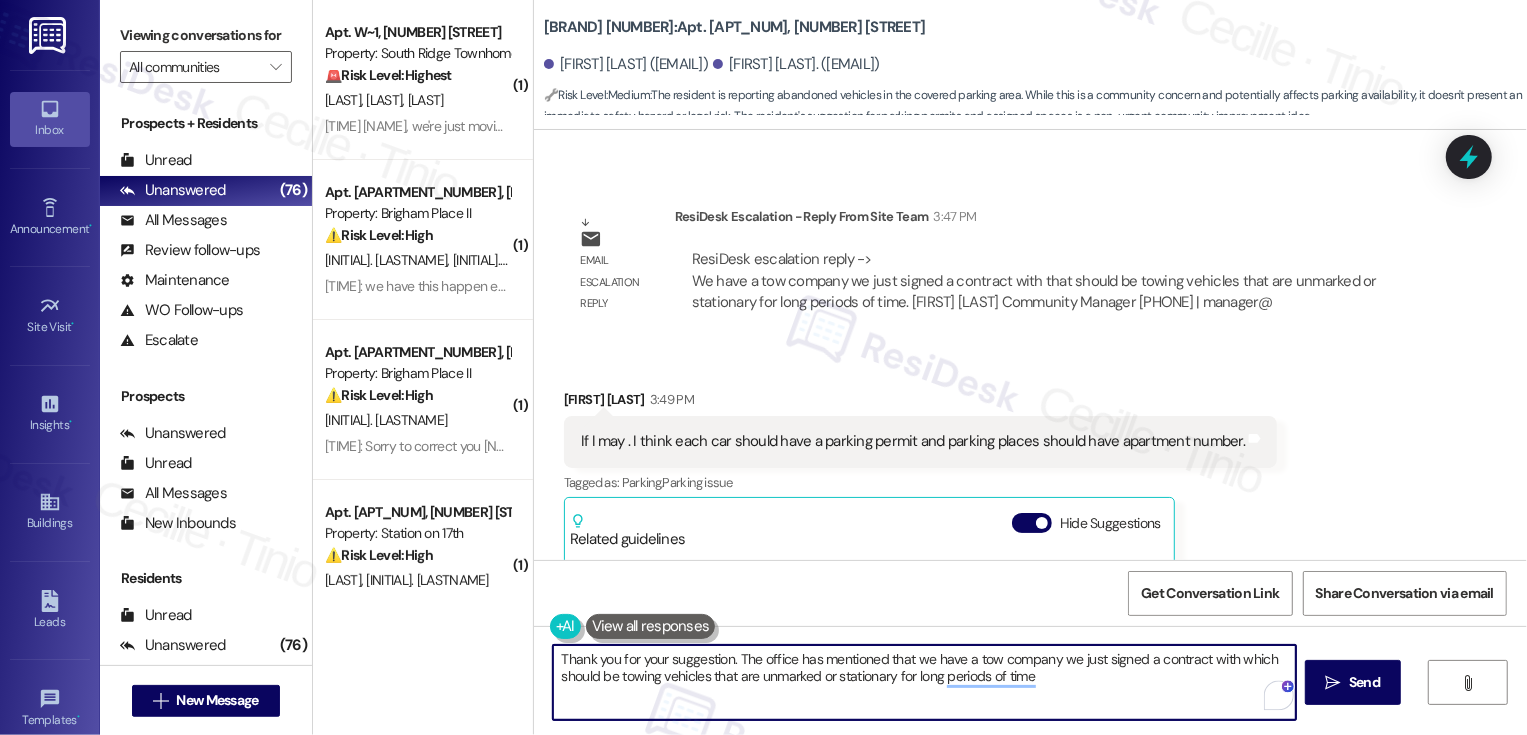 click on "Thank you for your suggestion. The office has mentioned that we have a tow company we just signed a contract with which should be towing vehicles that are unmarked or stationary for long periods of time" at bounding box center (924, 682) 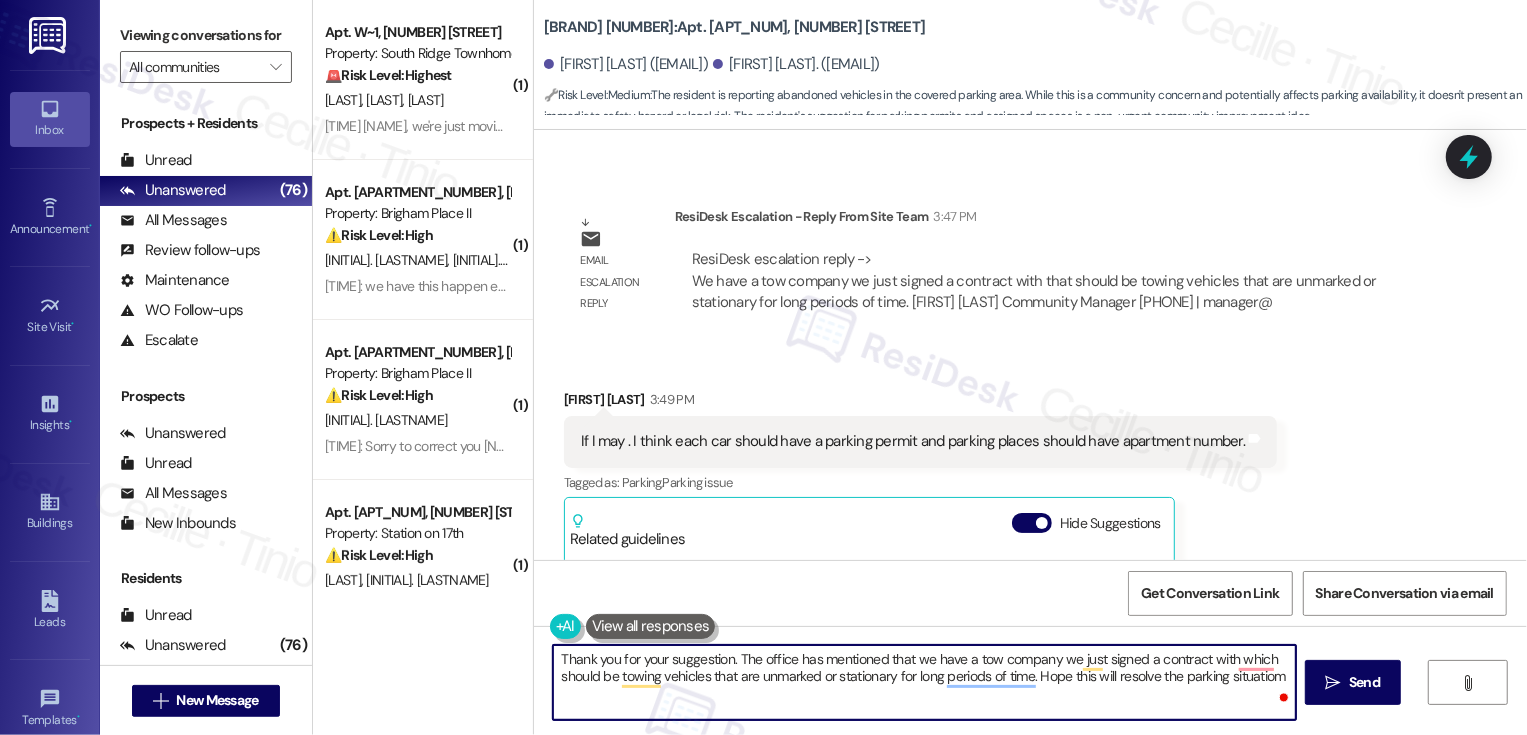click on "Thank you for your suggestion. The office has mentioned that we have a tow company we just signed a contract with which should be towing vehicles that are unmarked or stationary for long periods of time. Hope this will resolve the parking situatiom" at bounding box center [924, 682] 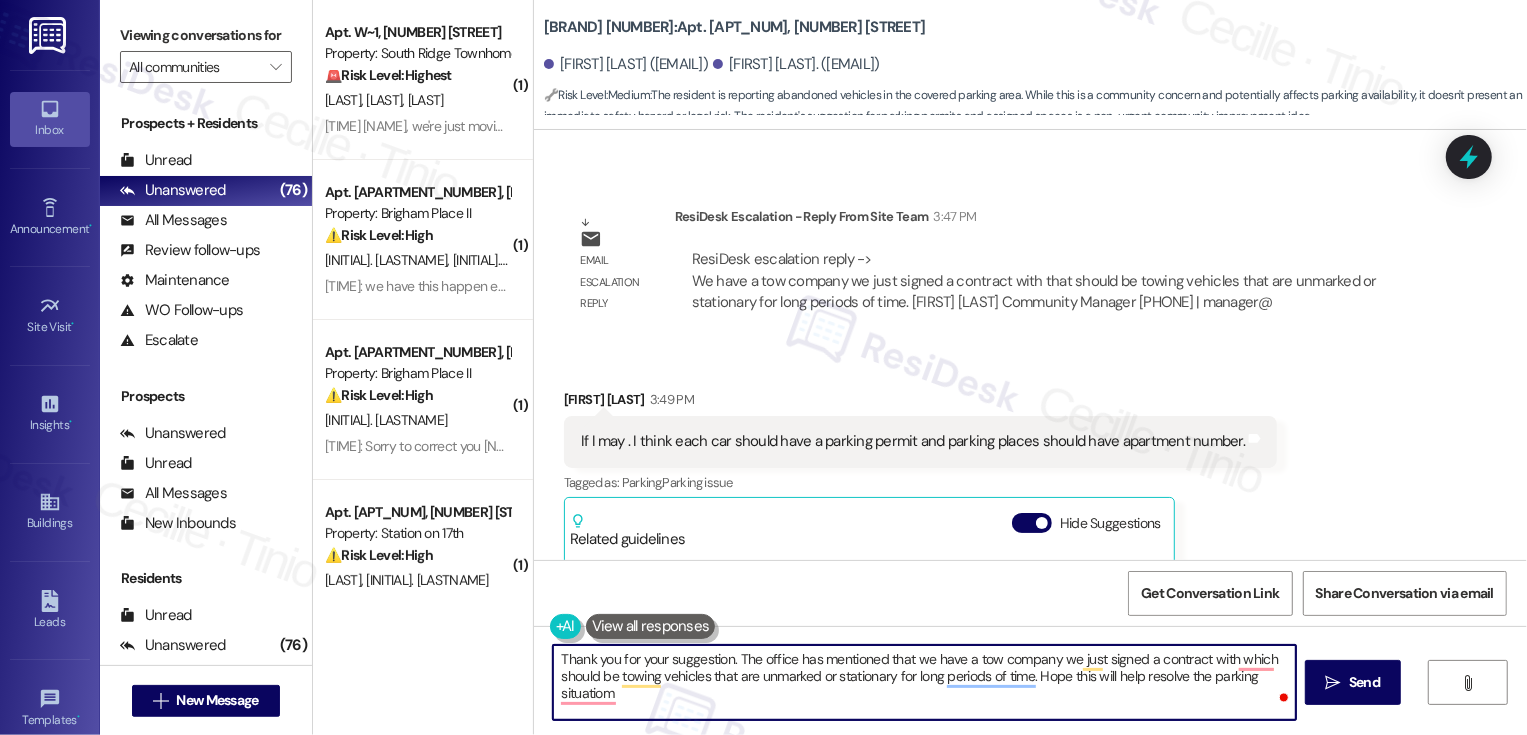 click on "Thank you for your suggestion. The office has mentioned that we have a tow company we just signed a contract with which should be towing vehicles that are unmarked or stationary for long periods of time. Hope this will help resolve the parking situatiom" at bounding box center [924, 682] 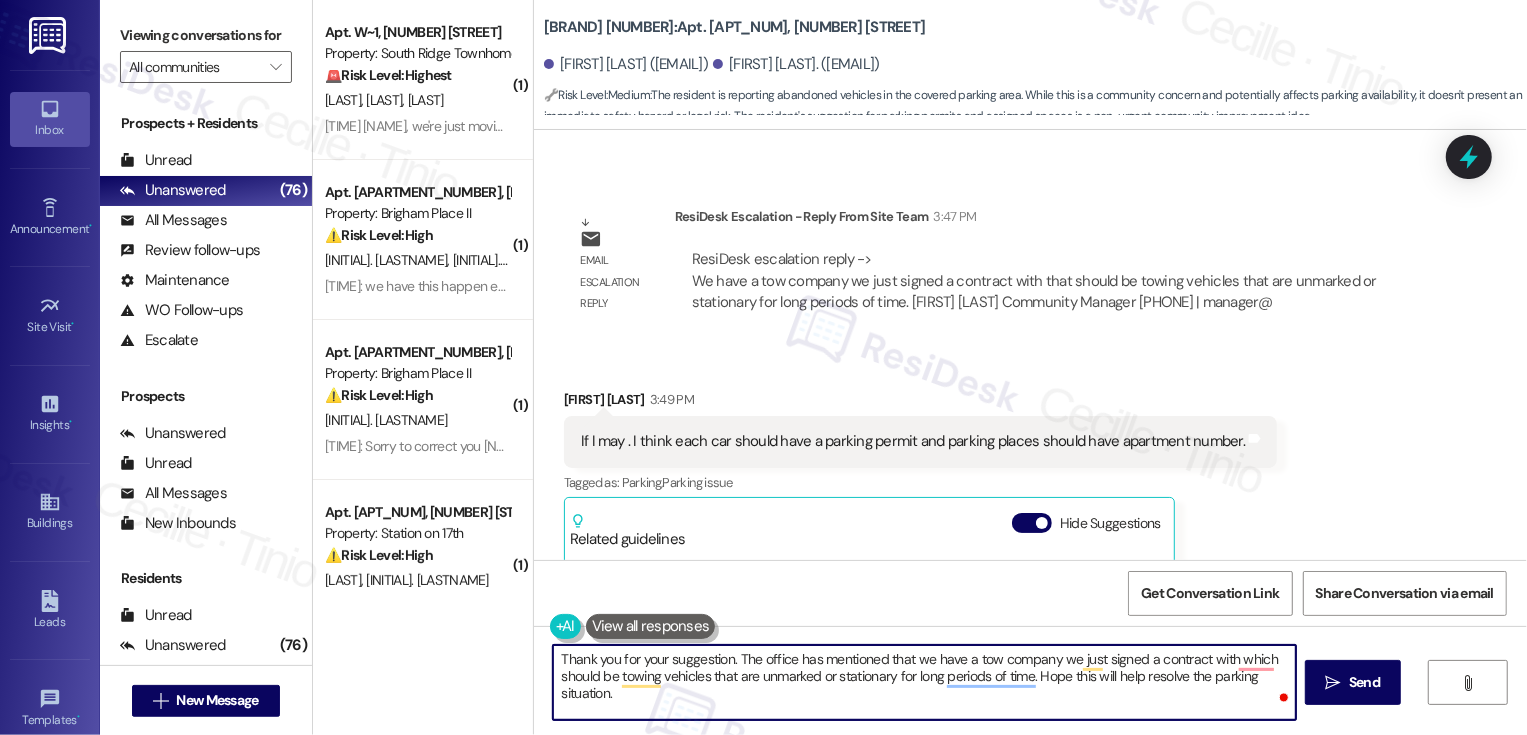 click on "Thank you for your suggestion. The office has mentioned that we have a tow company we just signed a contract with which should be towing vehicles that are unmarked or stationary for long periods of time. Hope this will help resolve the parking situation." at bounding box center [924, 682] 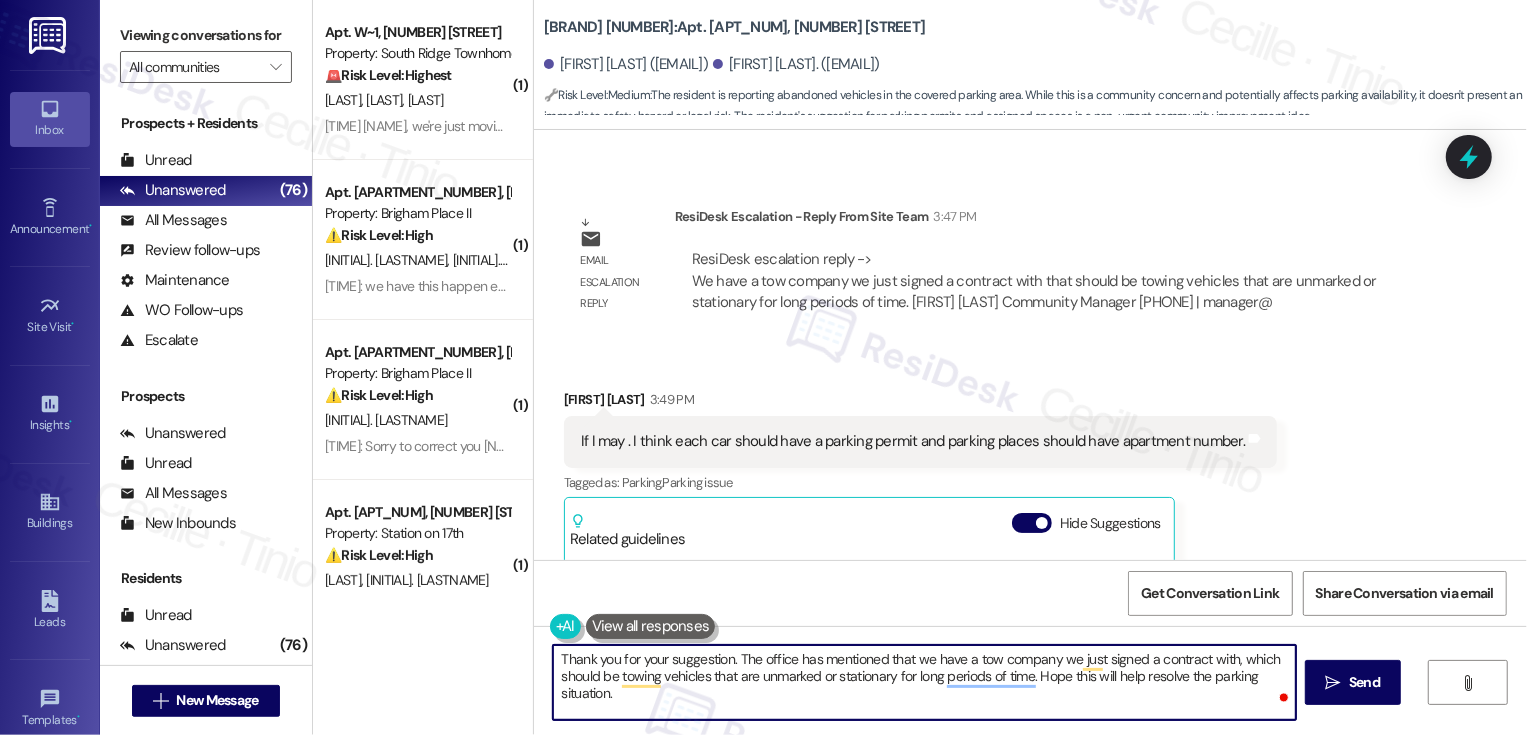 click on "Thank you for your suggestion. The office has mentioned that we have a tow company we just signed a contract with, which should be towing vehicles that are unmarked or stationary for long periods of time. Hope this will help resolve the parking situation." at bounding box center [924, 682] 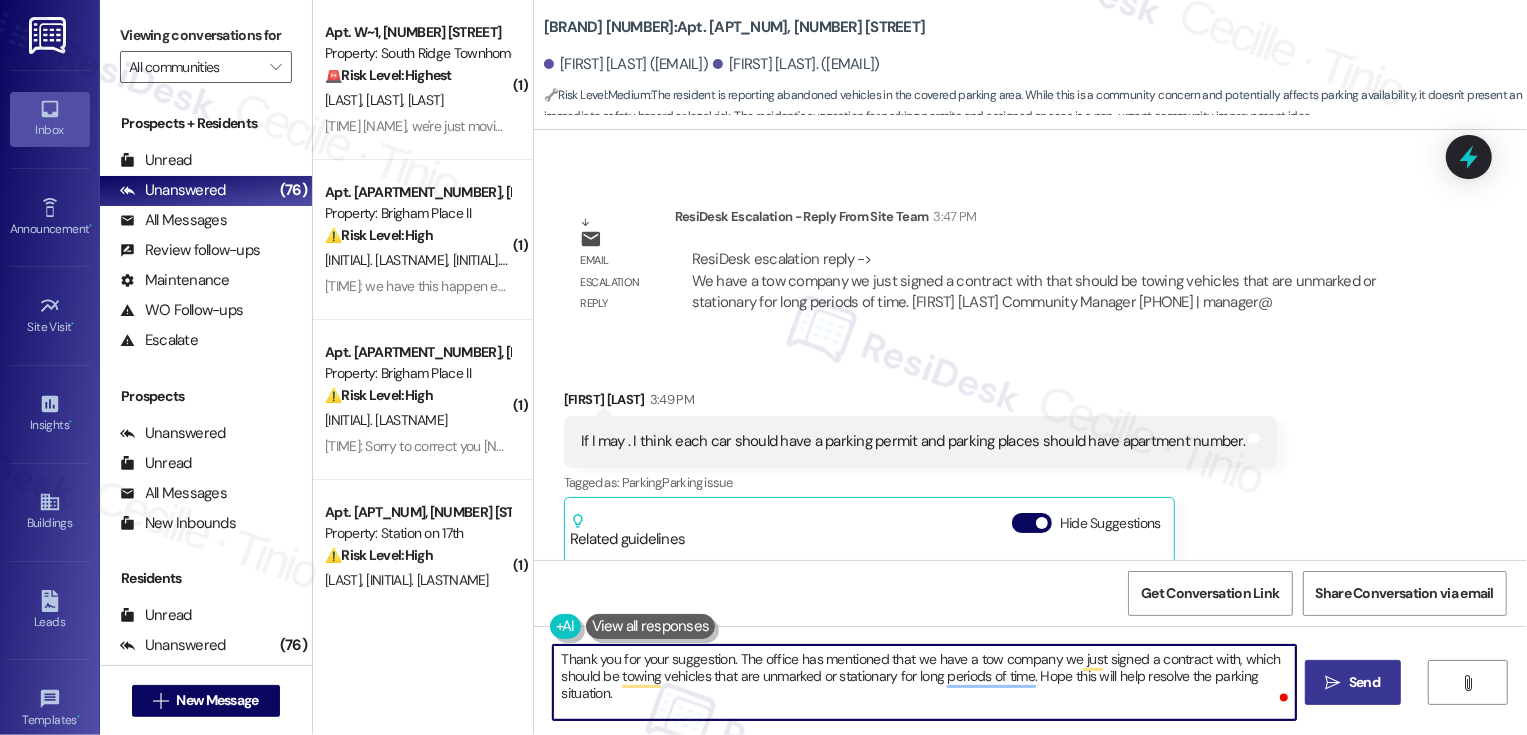 type on "Thank you for your suggestion. The office has mentioned that we have a tow company we just signed a contract with, which should be towing vehicles that are unmarked or stationary for long periods of time. Hope this will help resolve the parking situation." 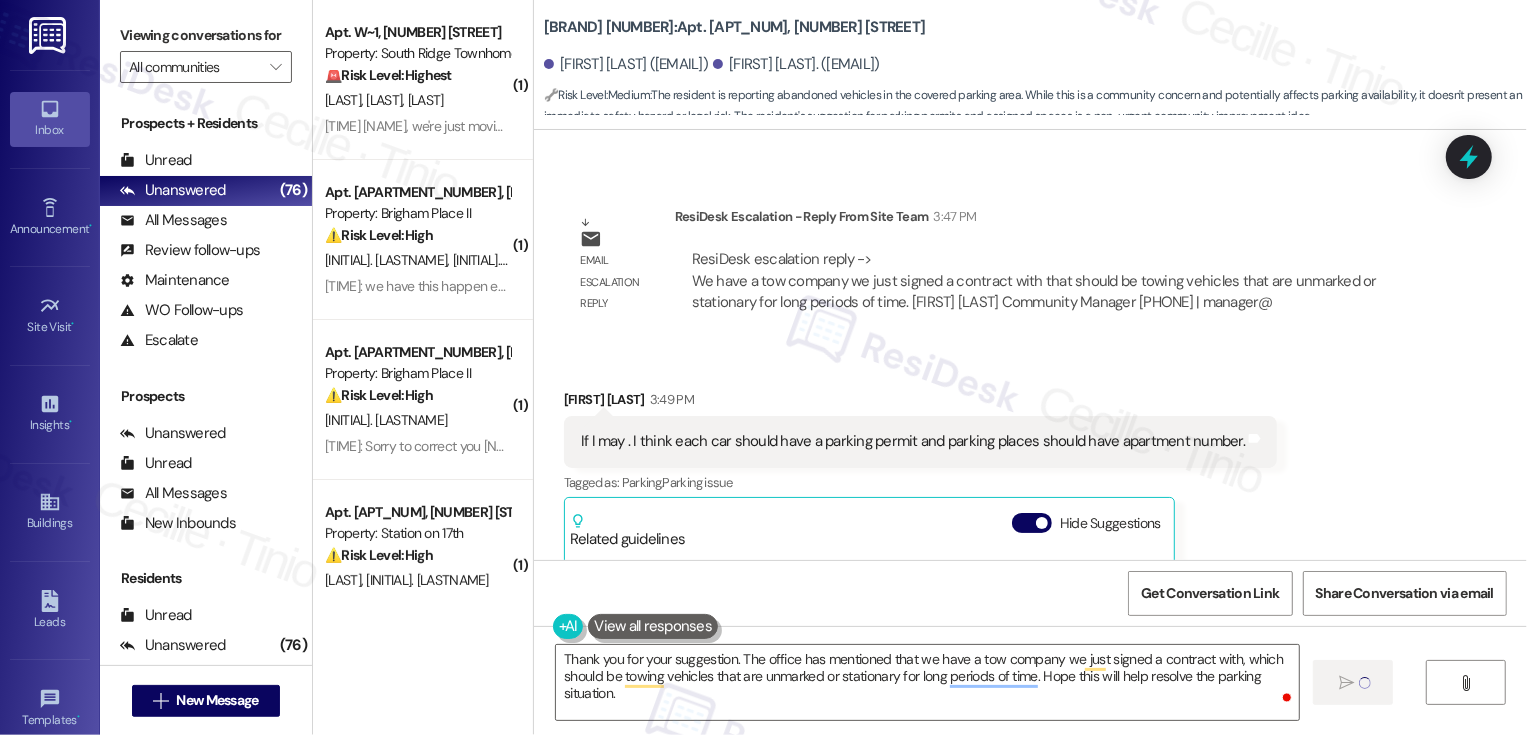 type 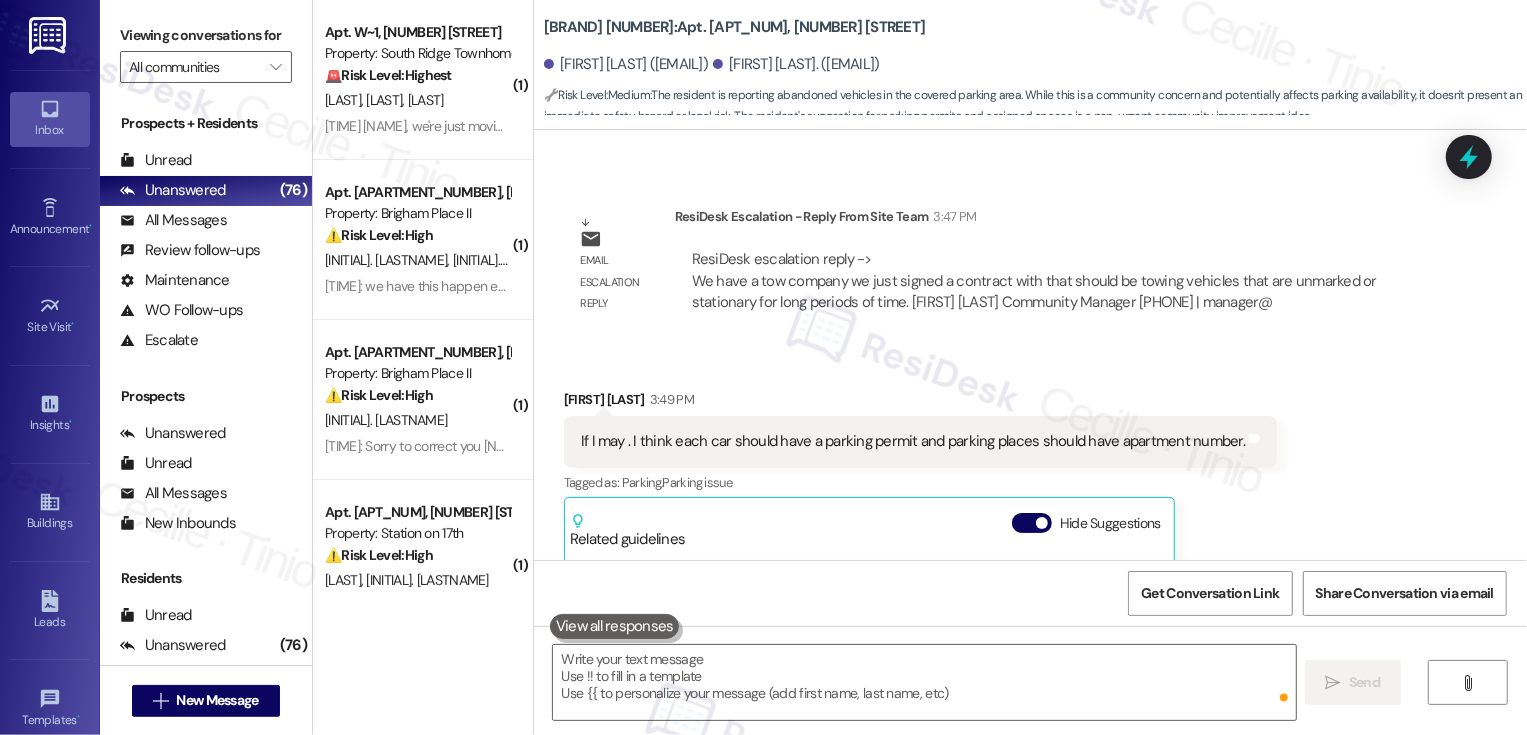 scroll, scrollTop: 3814, scrollLeft: 0, axis: vertical 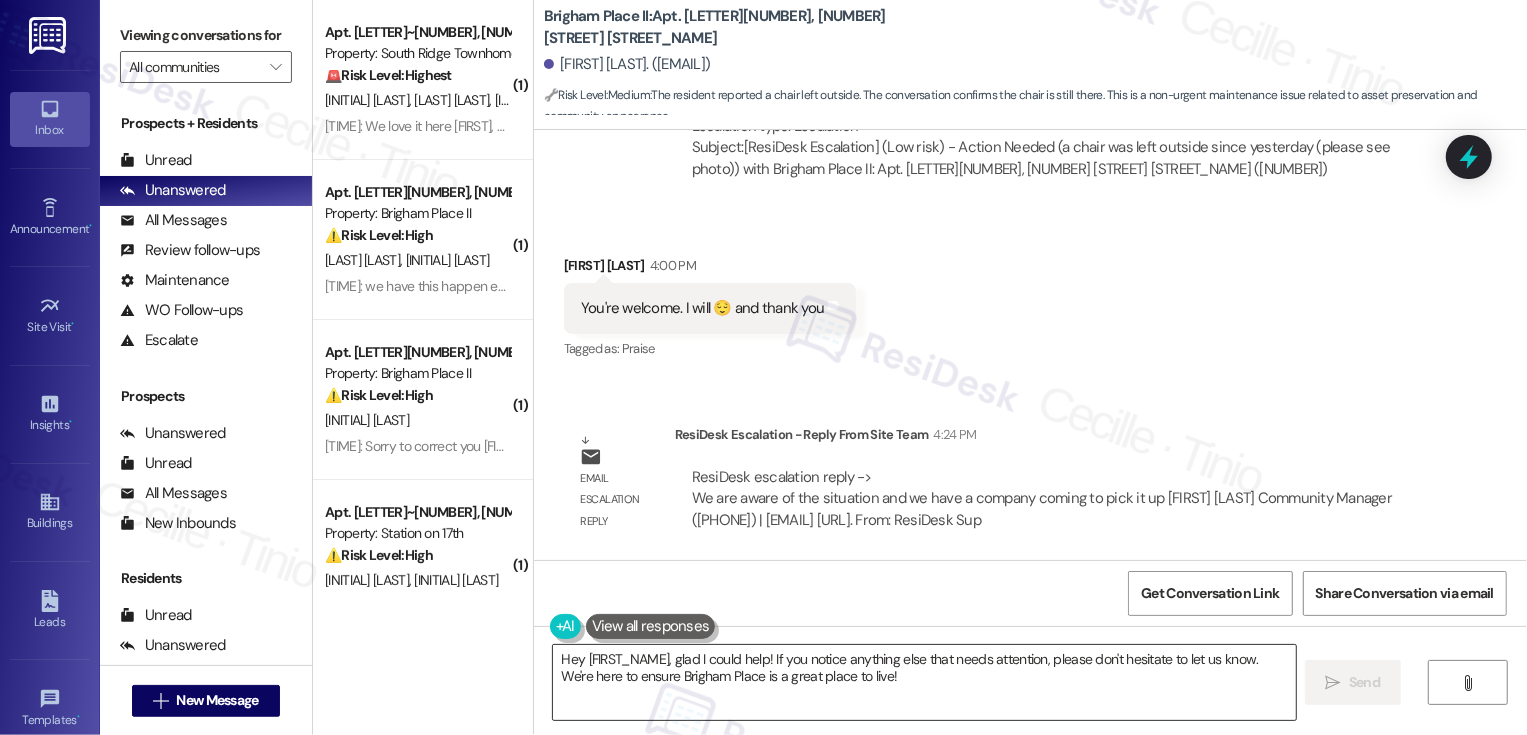 click on "Hey [FIRST_NAME], glad I could help! If you notice anything else that needs attention, please don't hesitate to let us know. We're here to ensure Brigham Place is a great place to live!" at bounding box center [924, 682] 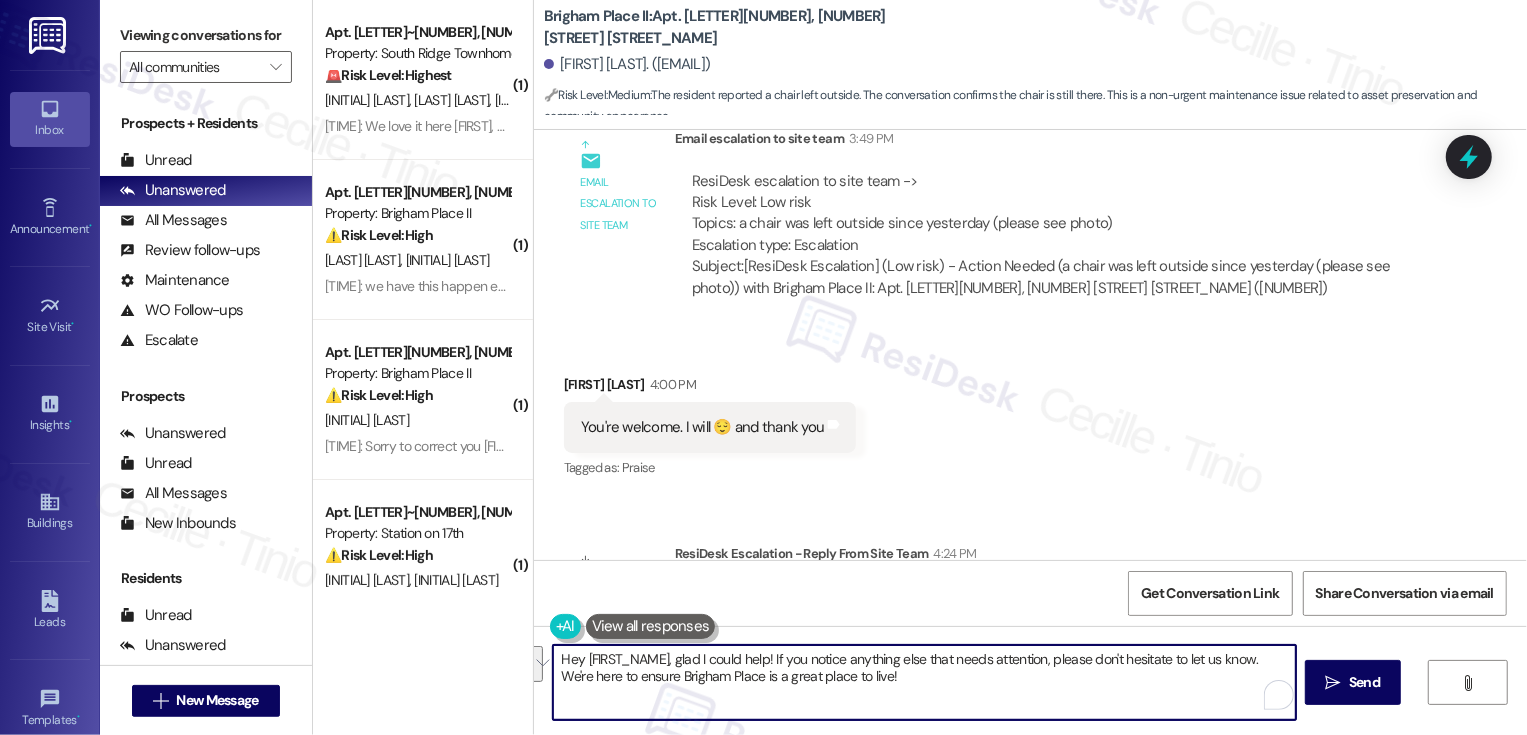 scroll, scrollTop: 1812, scrollLeft: 0, axis: vertical 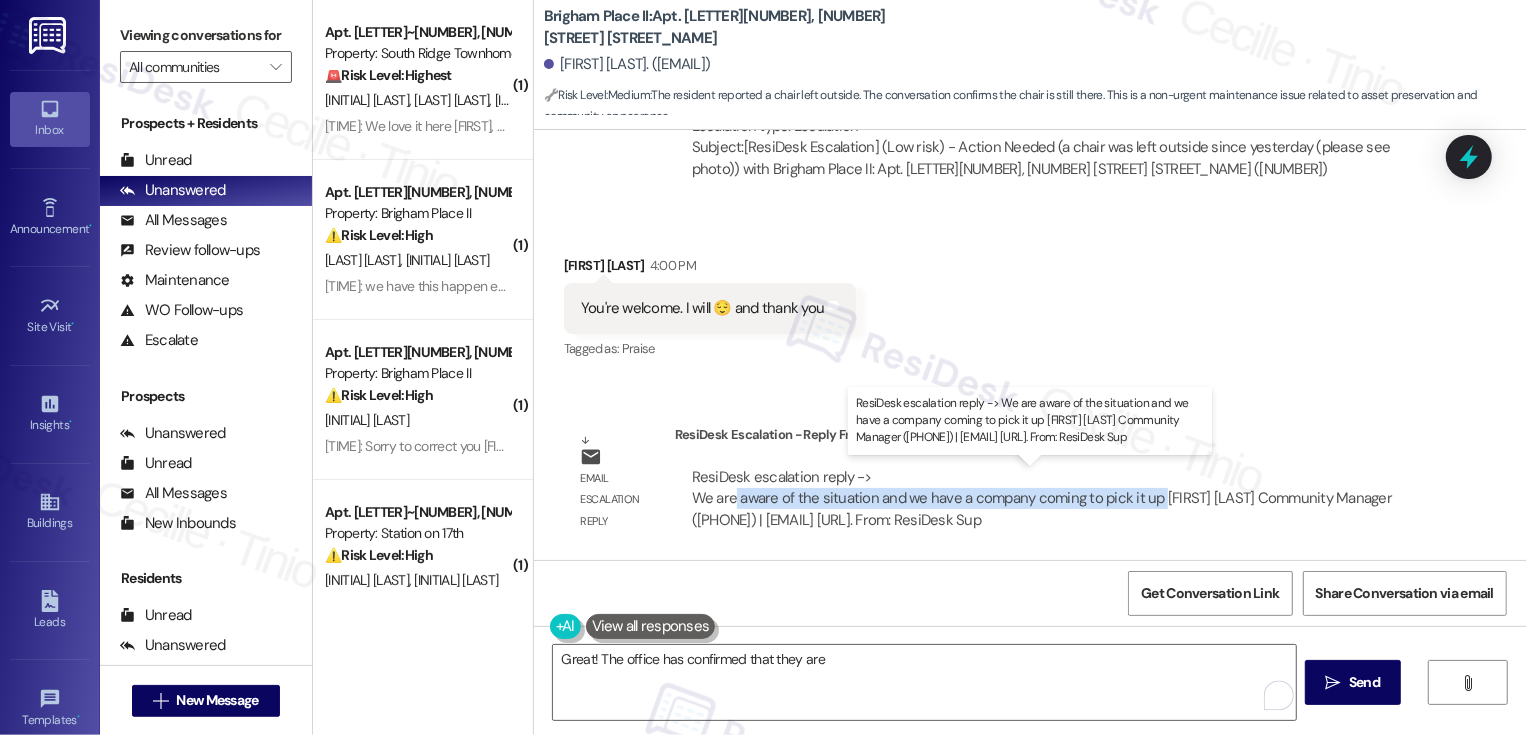 drag, startPoint x: 721, startPoint y: 498, endPoint x: 1145, endPoint y: 495, distance: 424.01062 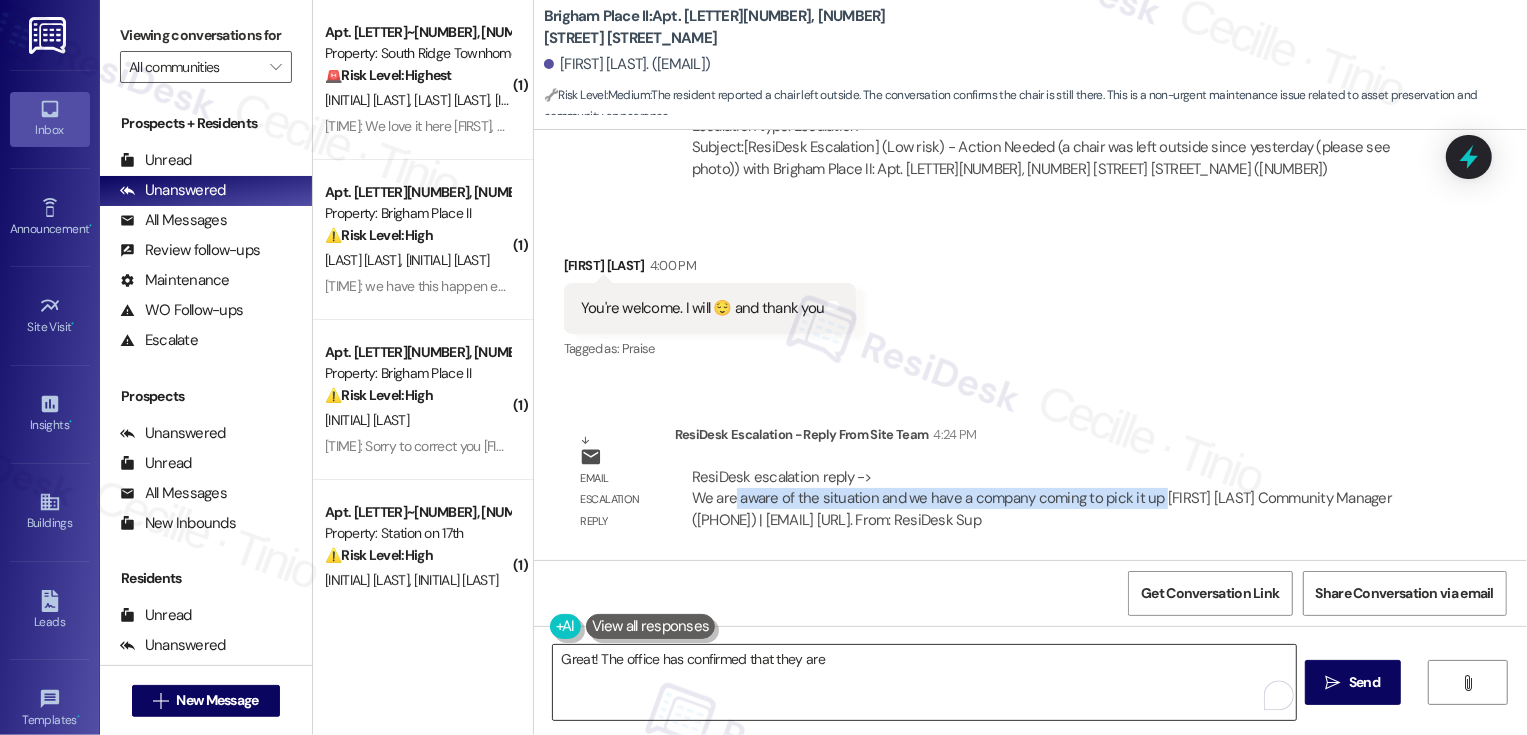 click on "Great! The office has confirmed that they are" at bounding box center [924, 682] 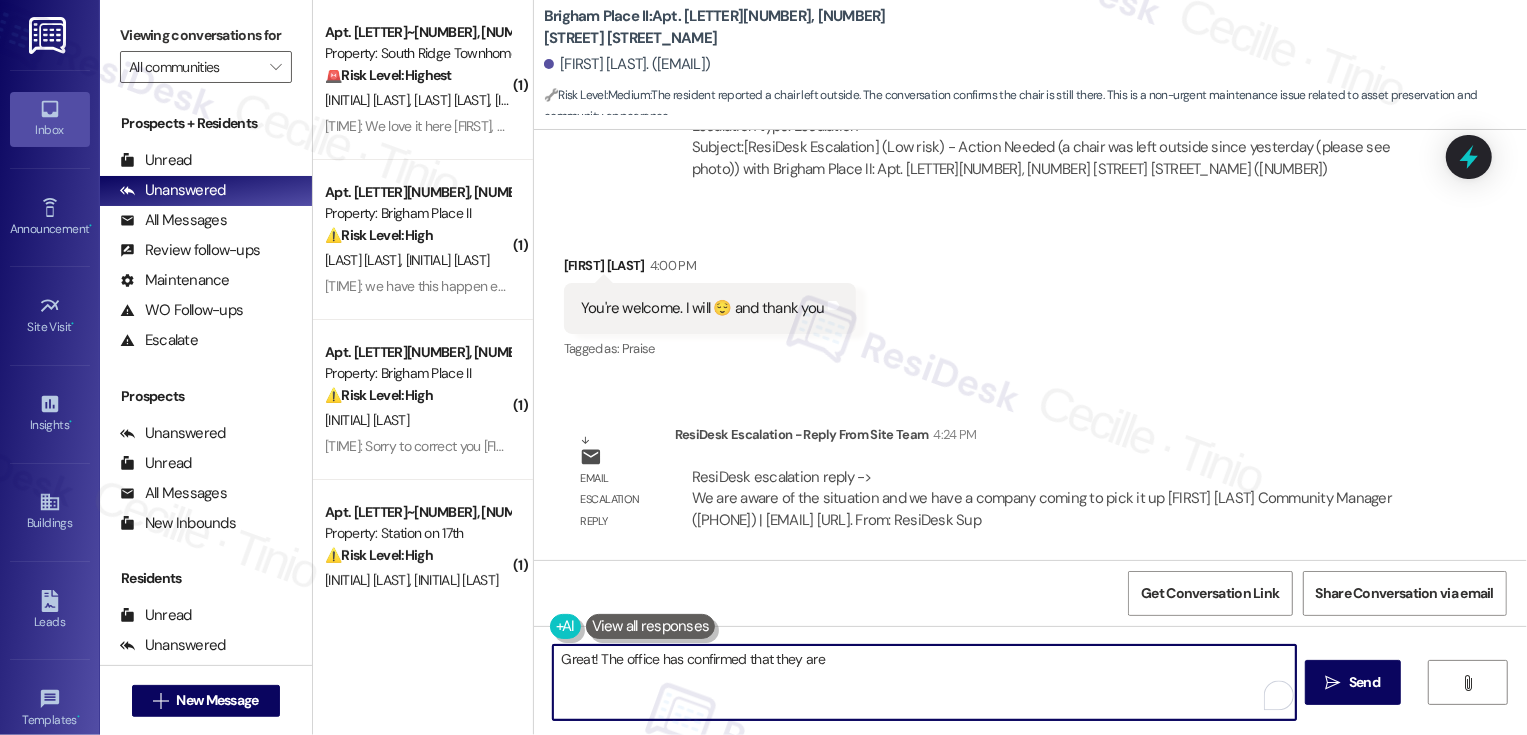 paste on "aware of the situation and we have a company coming to pick it up" 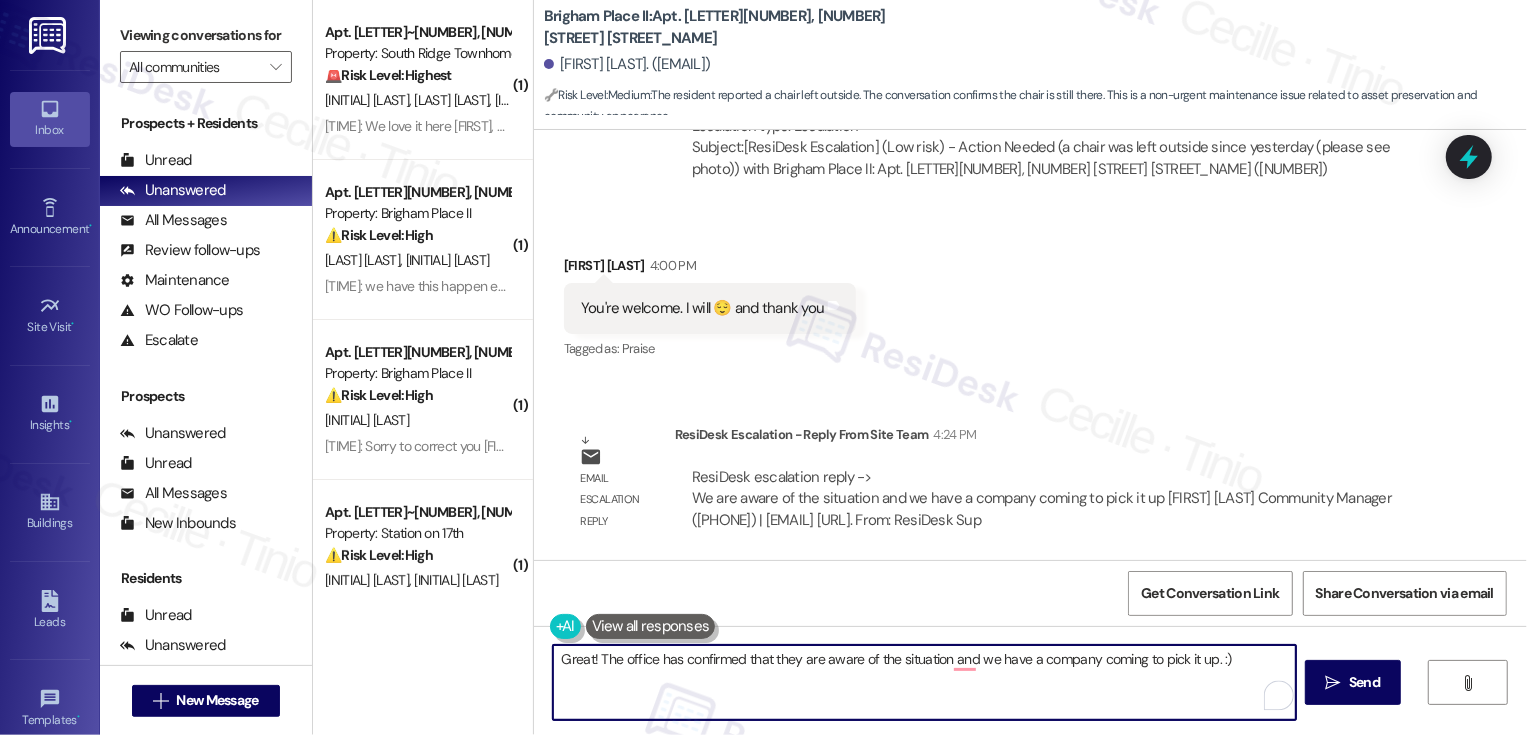 click on "Great! The office has confirmed that they are aware of the situation and we have a company coming to pick it up. :)" at bounding box center [924, 682] 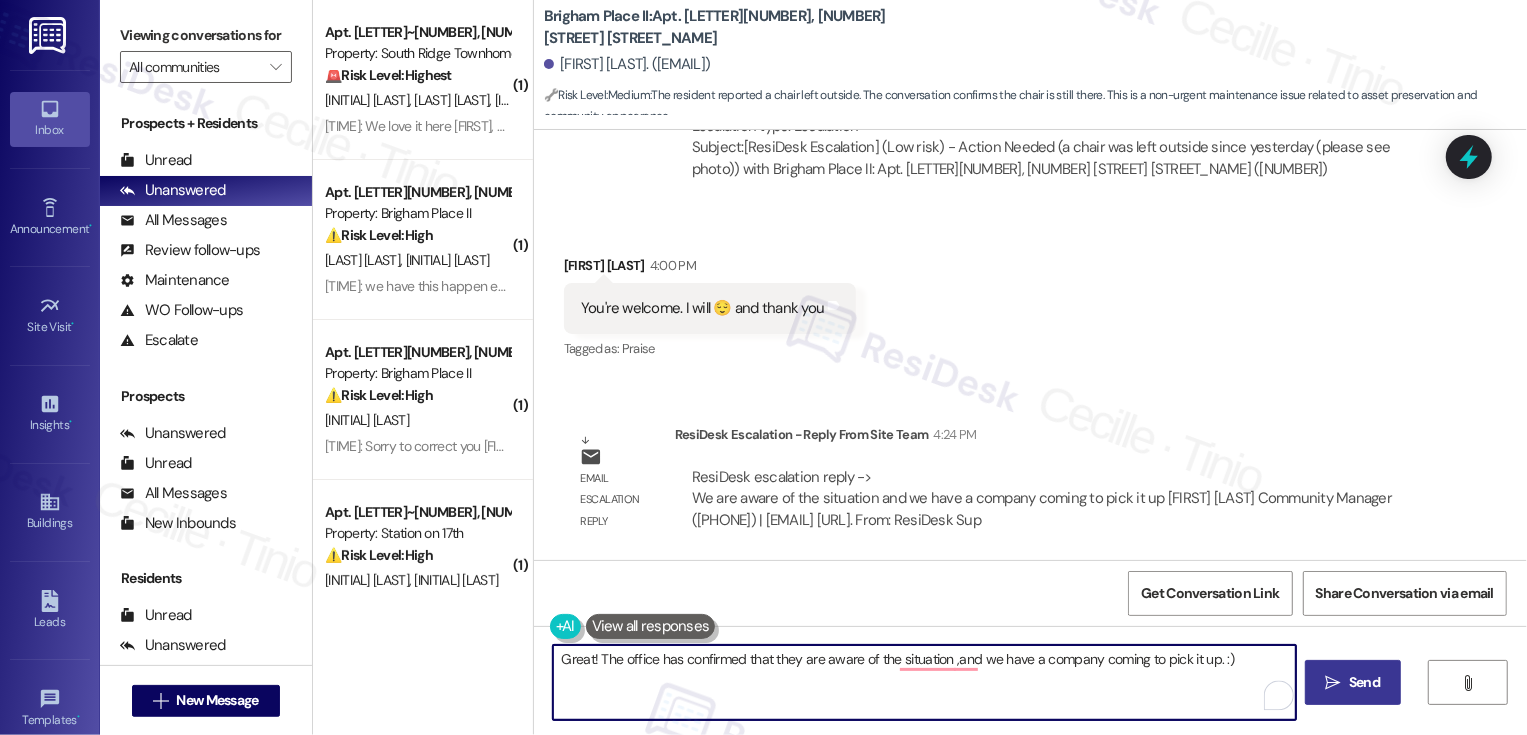 type on "Great! The office has confirmed that they are aware of the situation ,and we have a company coming to pick it up. :)" 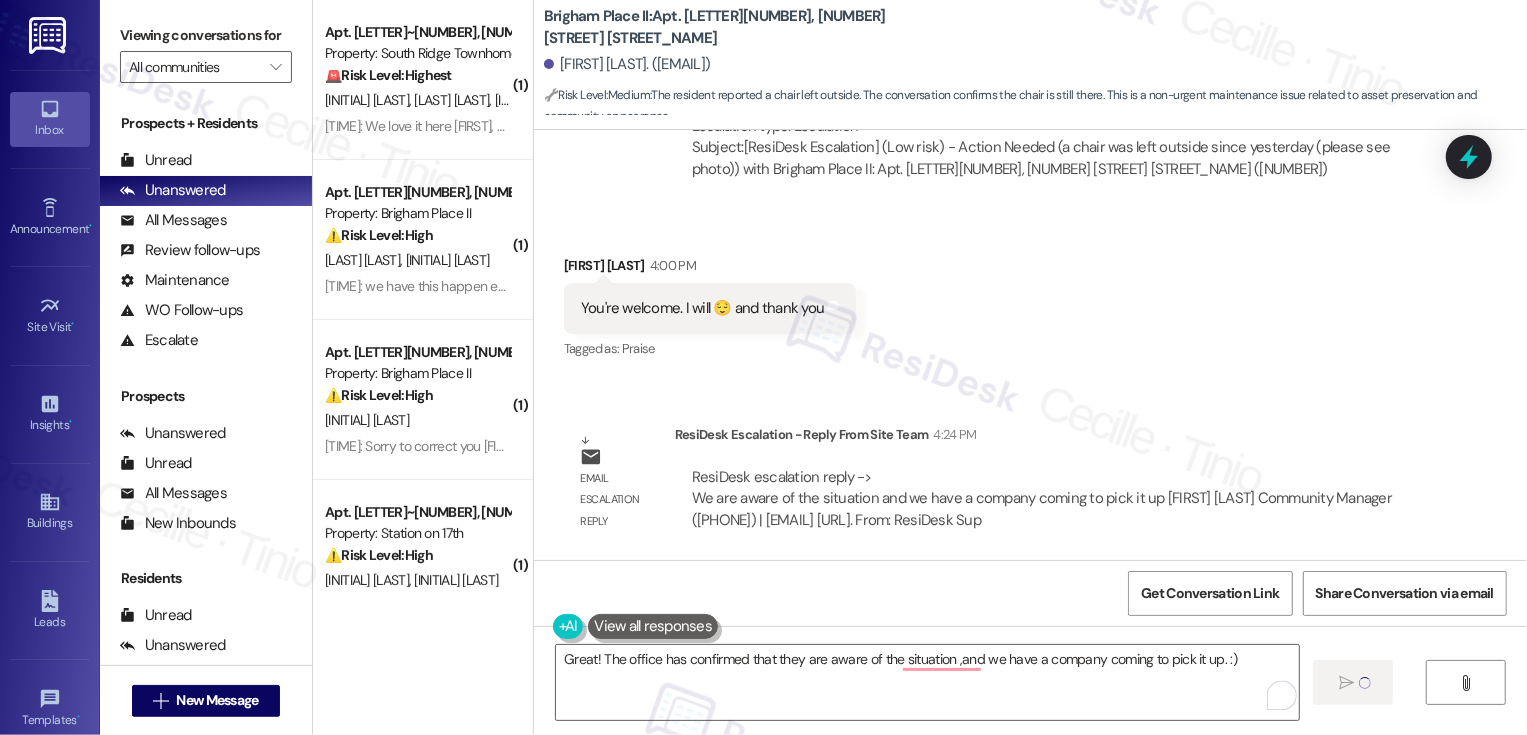 type 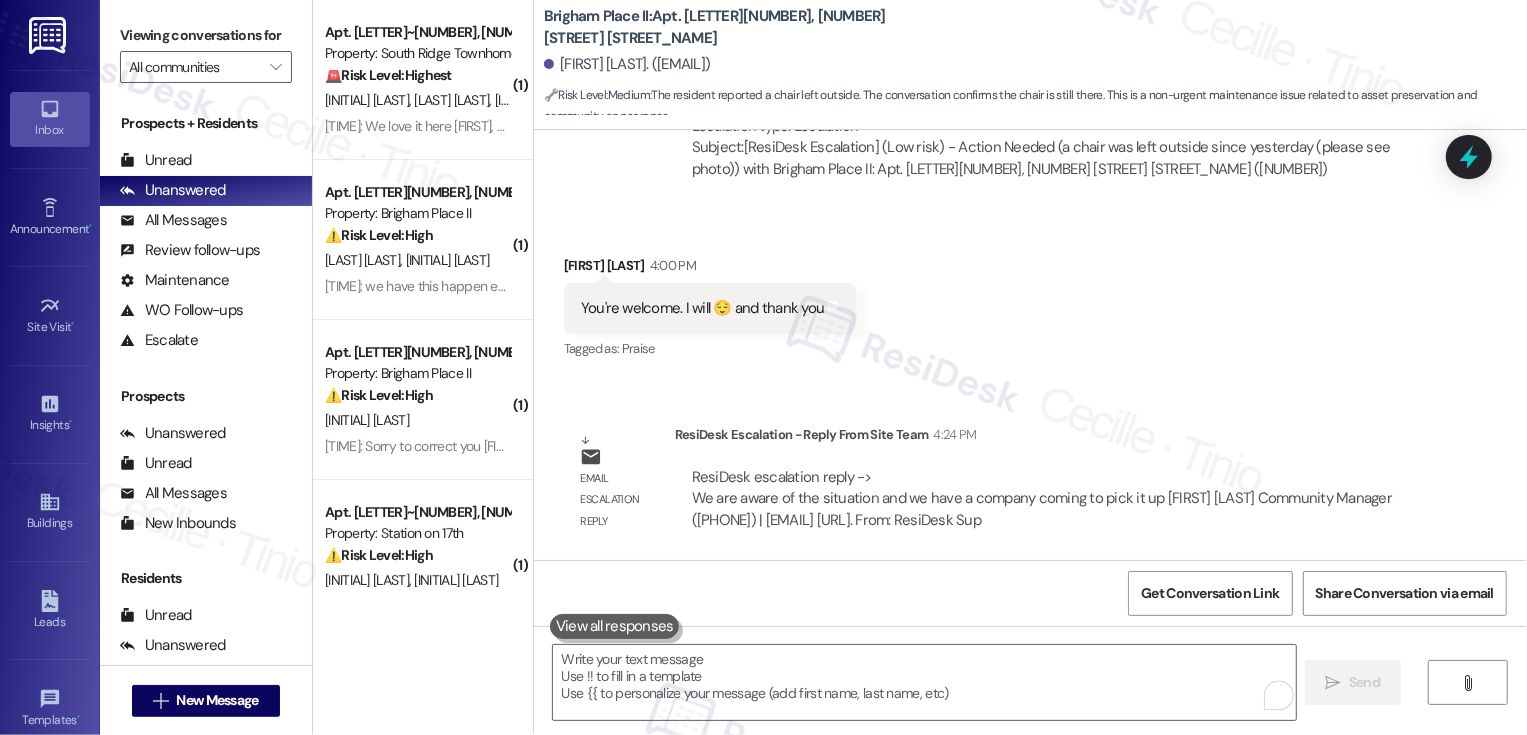 scroll, scrollTop: 1629, scrollLeft: 0, axis: vertical 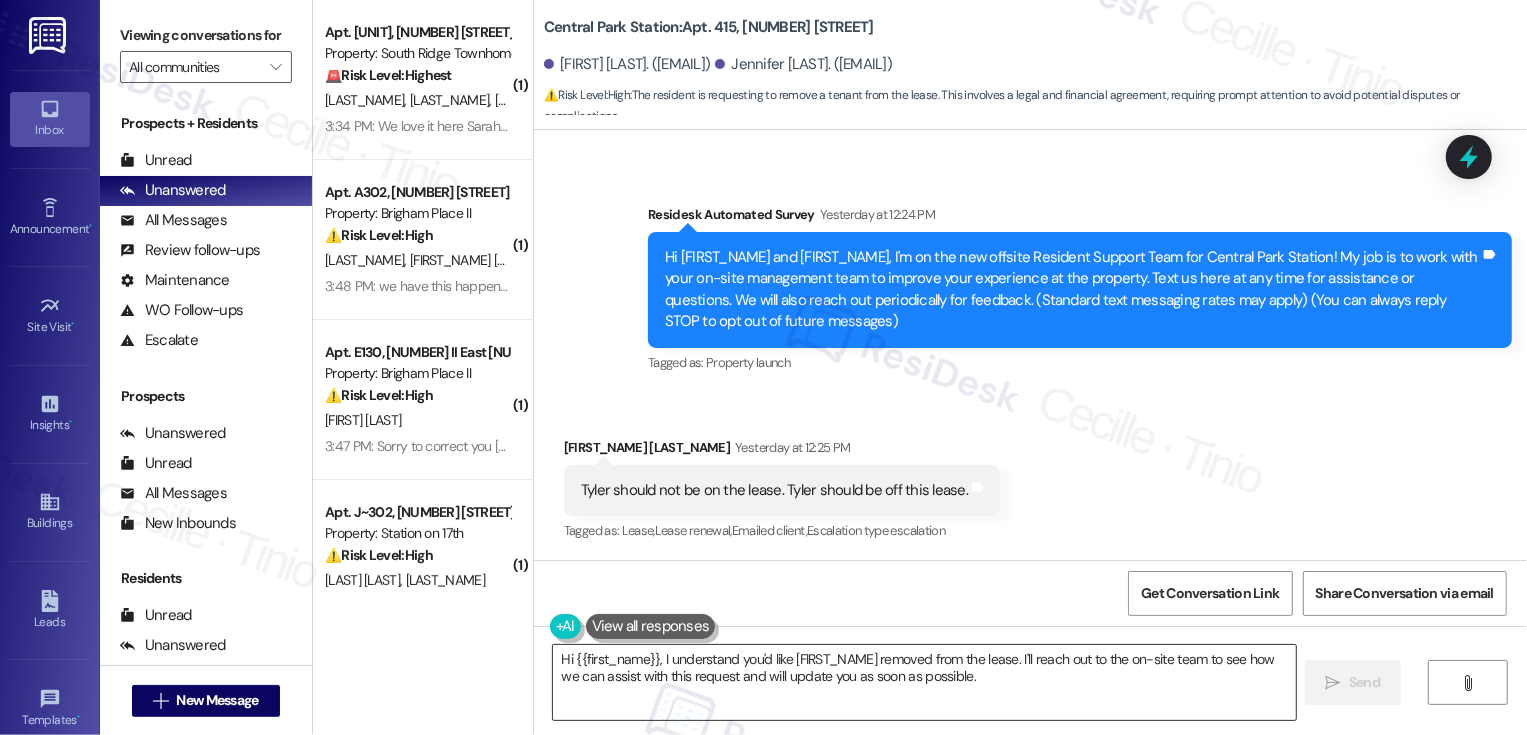 click on "Hi {{first_name}}, I understand you'd like [FIRST_NAME] removed from the lease. I'll reach out to the on-site team to see how we can assist with this request and will update you as soon as possible." at bounding box center [924, 682] 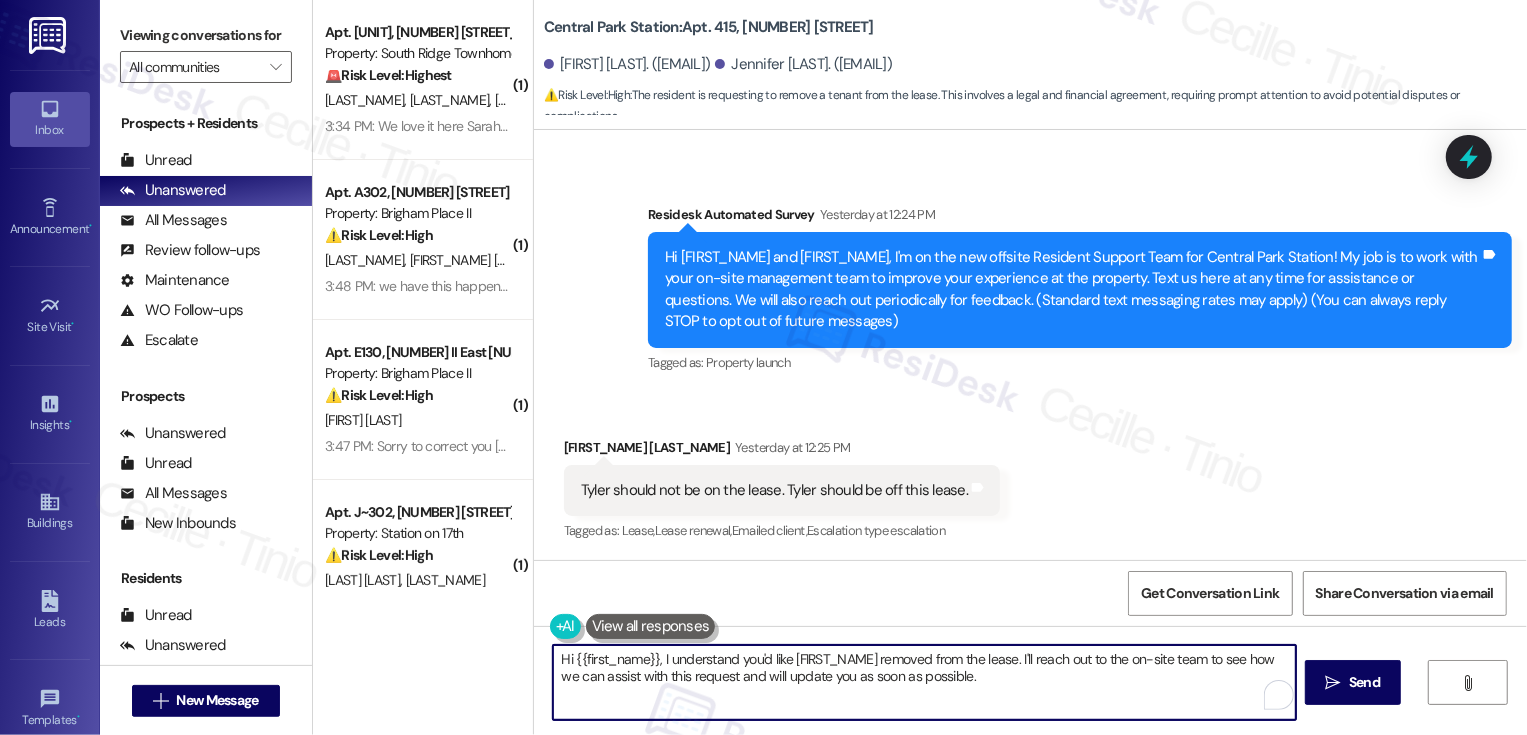 click on "Hi {{first_name}}, I understand you'd like [FIRST_NAME] removed from the lease. I'll reach out to the on-site team to see how we can assist with this request and will update you as soon as possible." at bounding box center (924, 682) 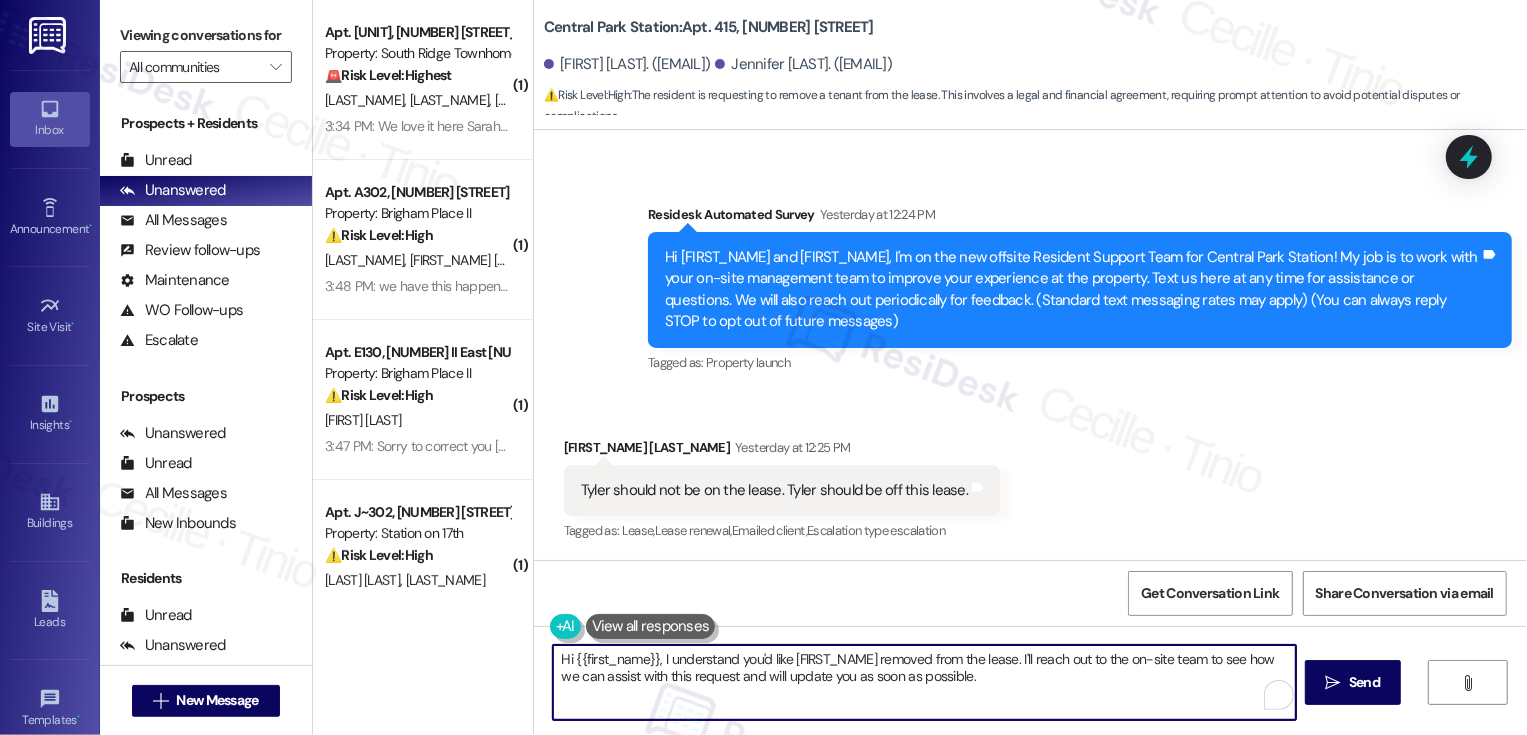 click on "[FIRST] [LAST] Yesterday at 12:25 PM" at bounding box center (782, 451) 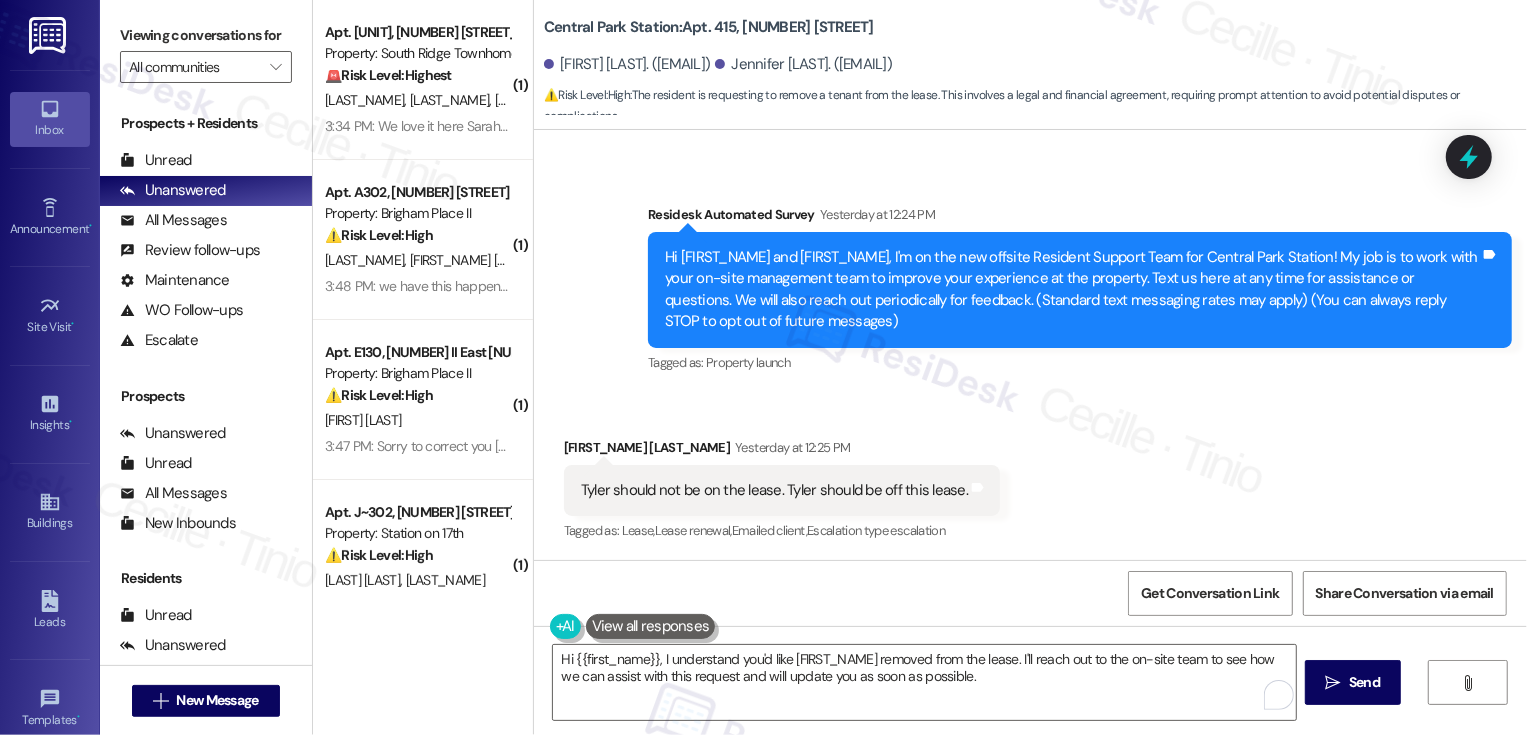 click on "[FIRST] [LAST] Yesterday at 12:25 PM" at bounding box center [782, 451] 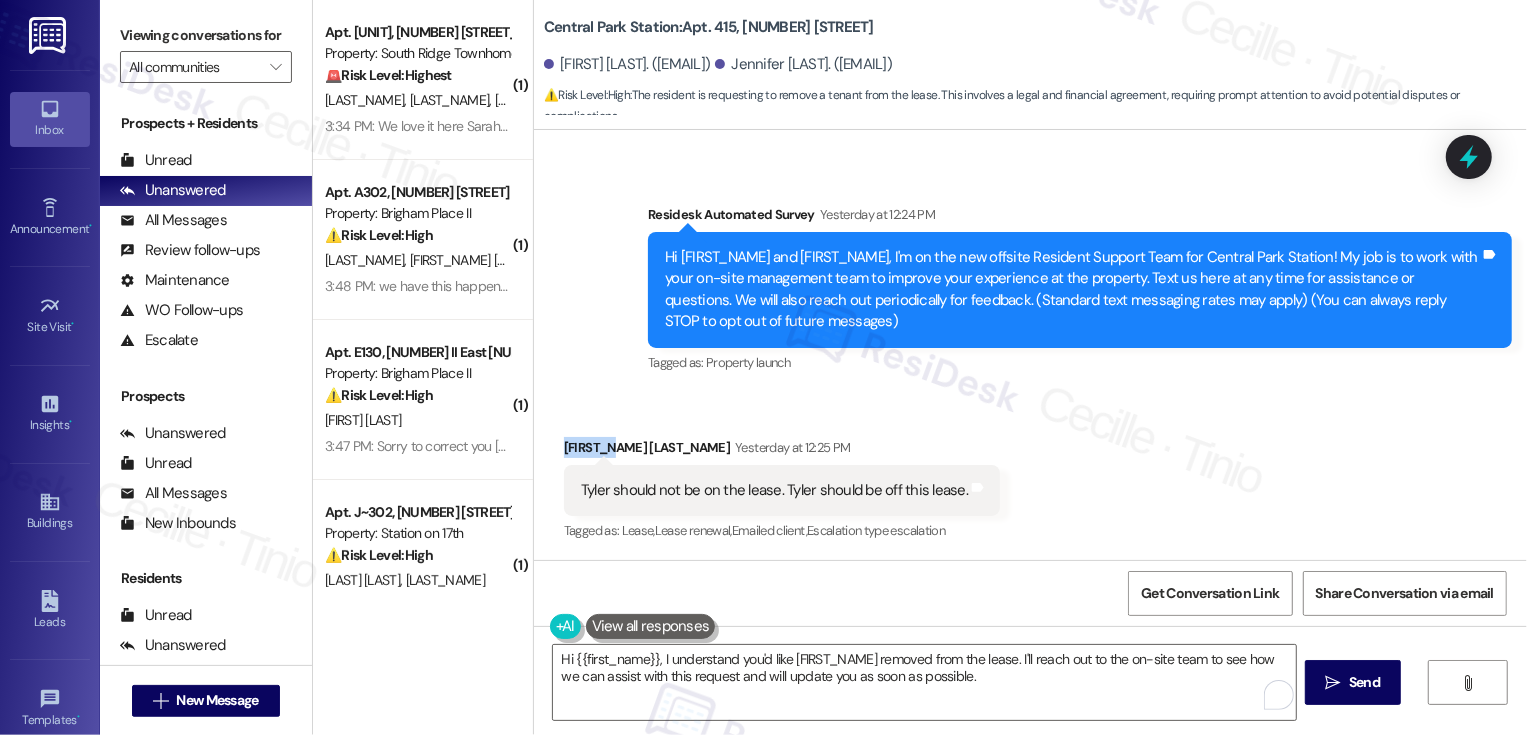 copy on "Hi Jennifer," 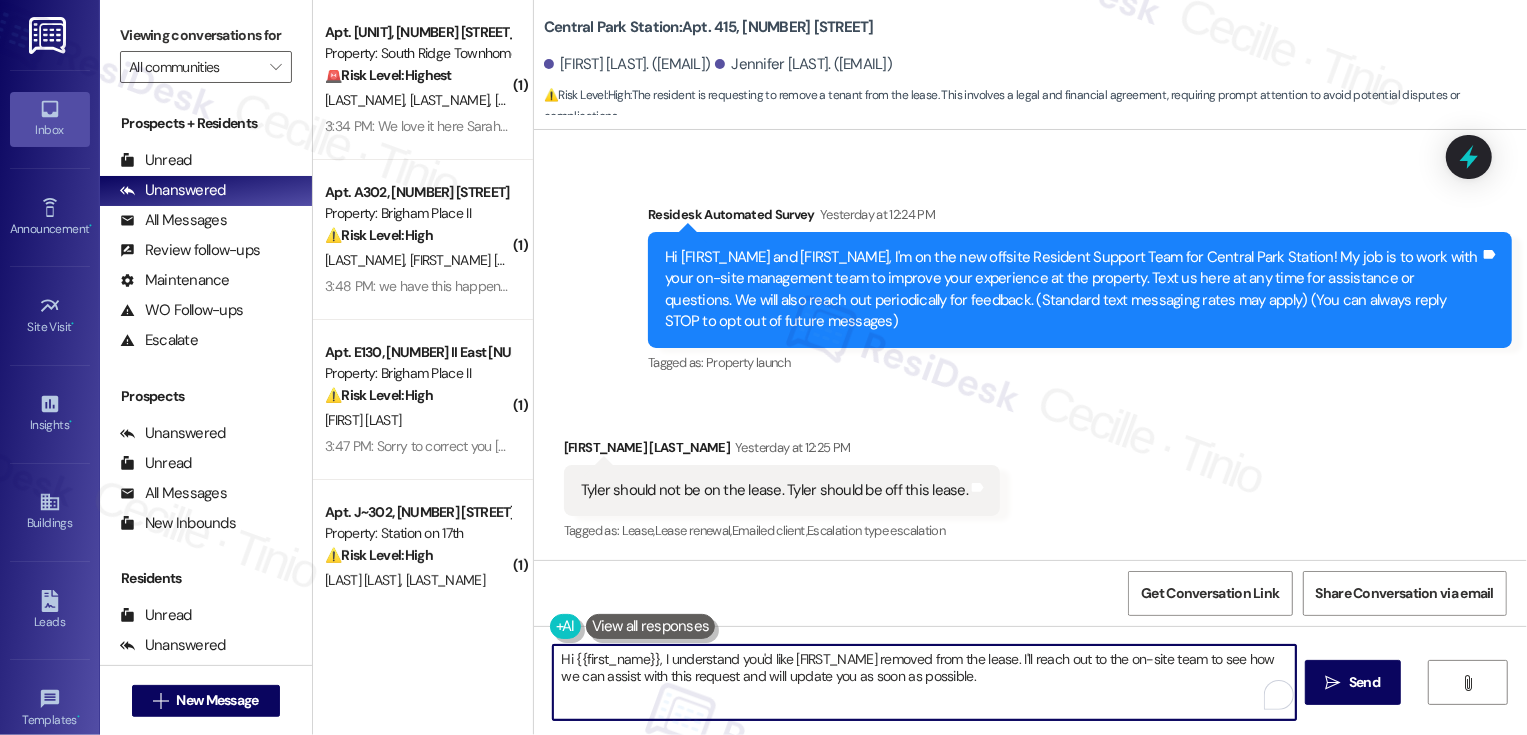 drag, startPoint x: 566, startPoint y: 660, endPoint x: 1011, endPoint y: 674, distance: 445.22018 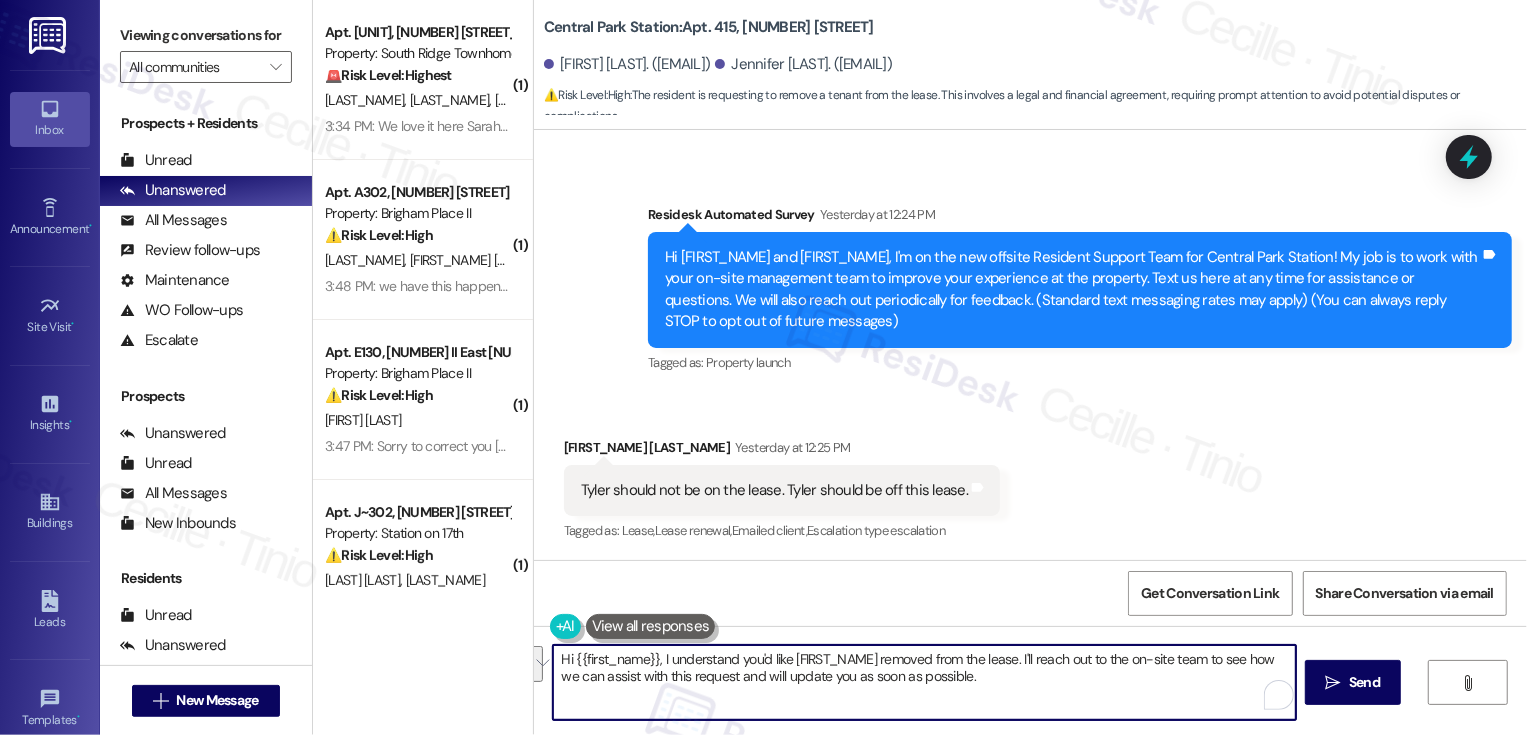drag, startPoint x: 563, startPoint y: 658, endPoint x: 1039, endPoint y: 701, distance: 477.9383 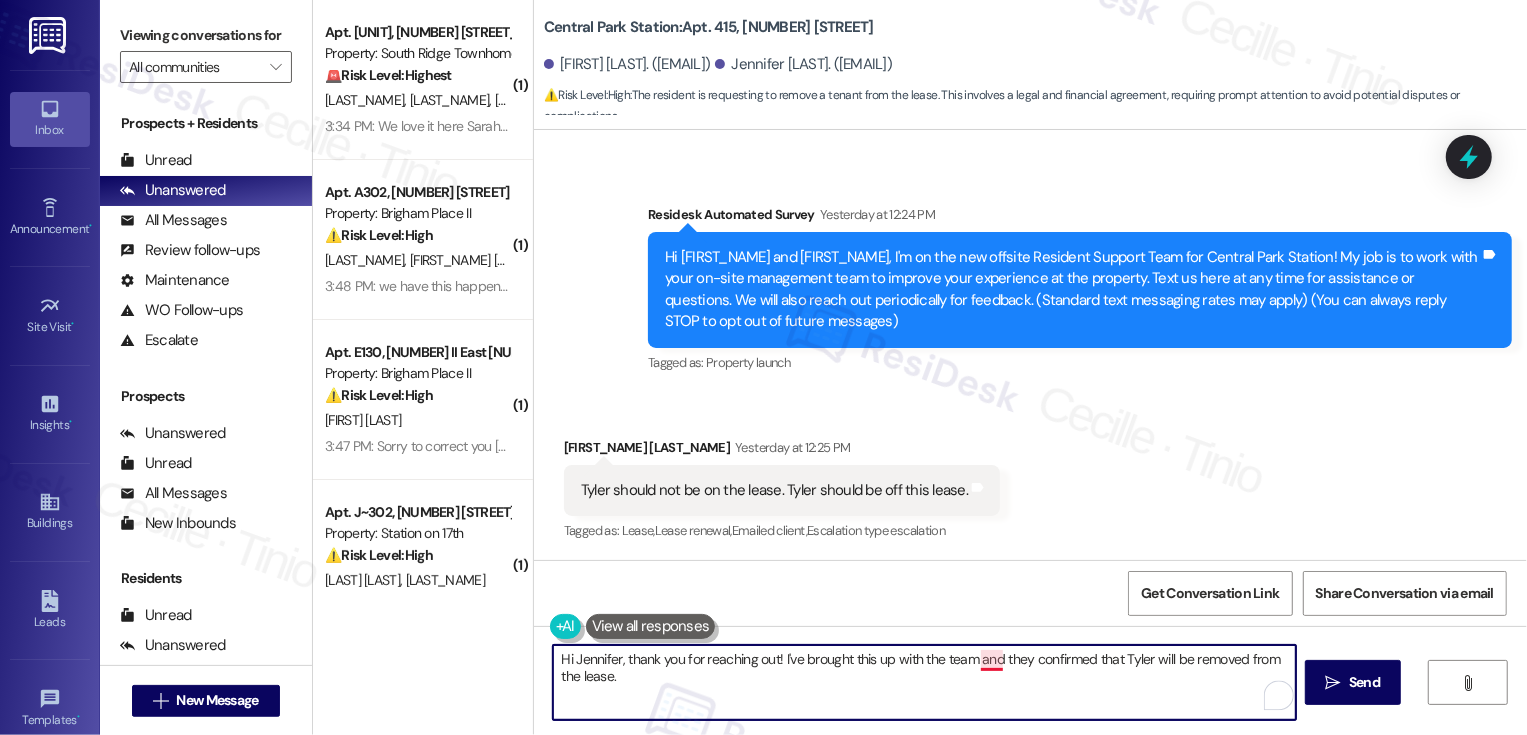 click on "Hi Jennifer, thank you for reaching out! I've brought this up with the team and they confirmed that Tyler will be removed from the lease." at bounding box center (924, 682) 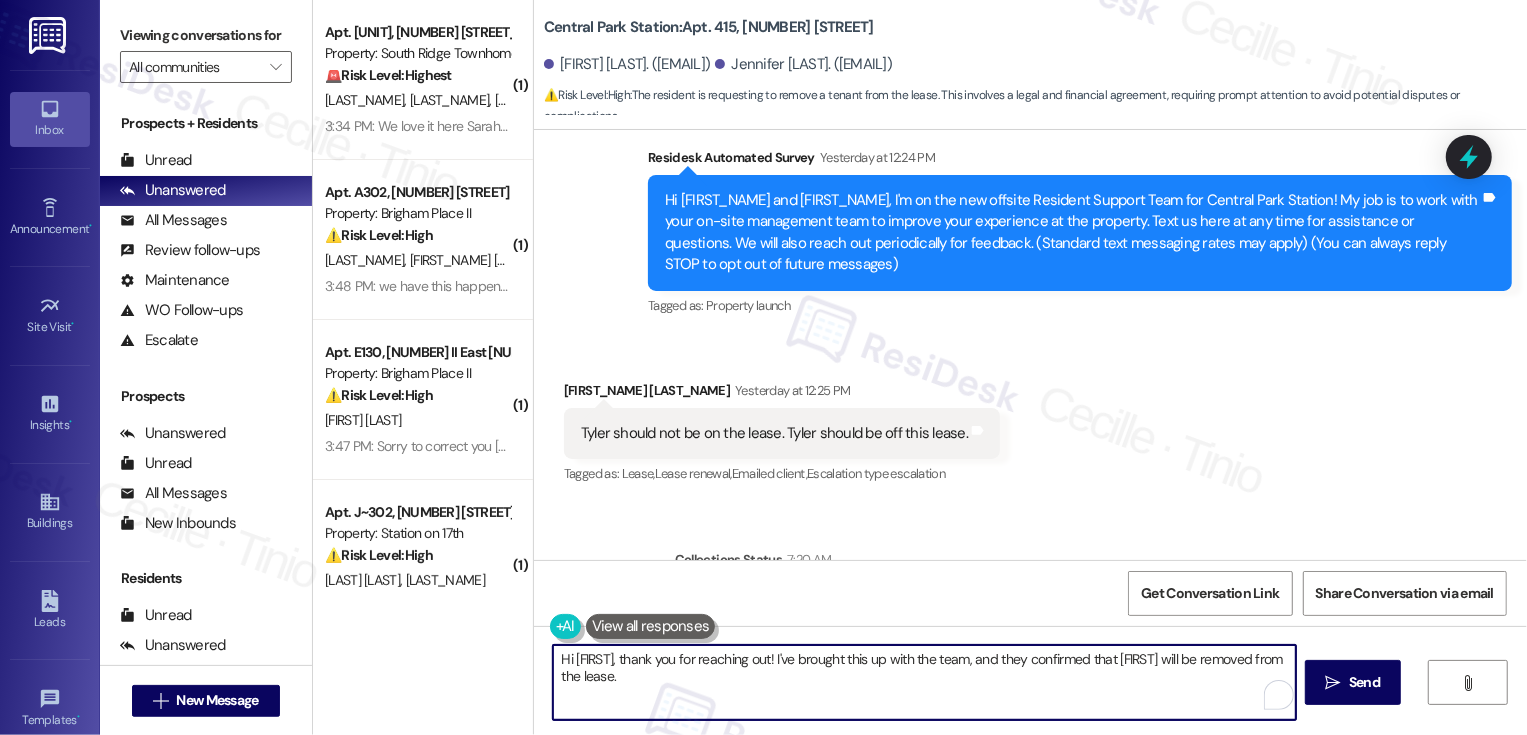 scroll, scrollTop: 176, scrollLeft: 0, axis: vertical 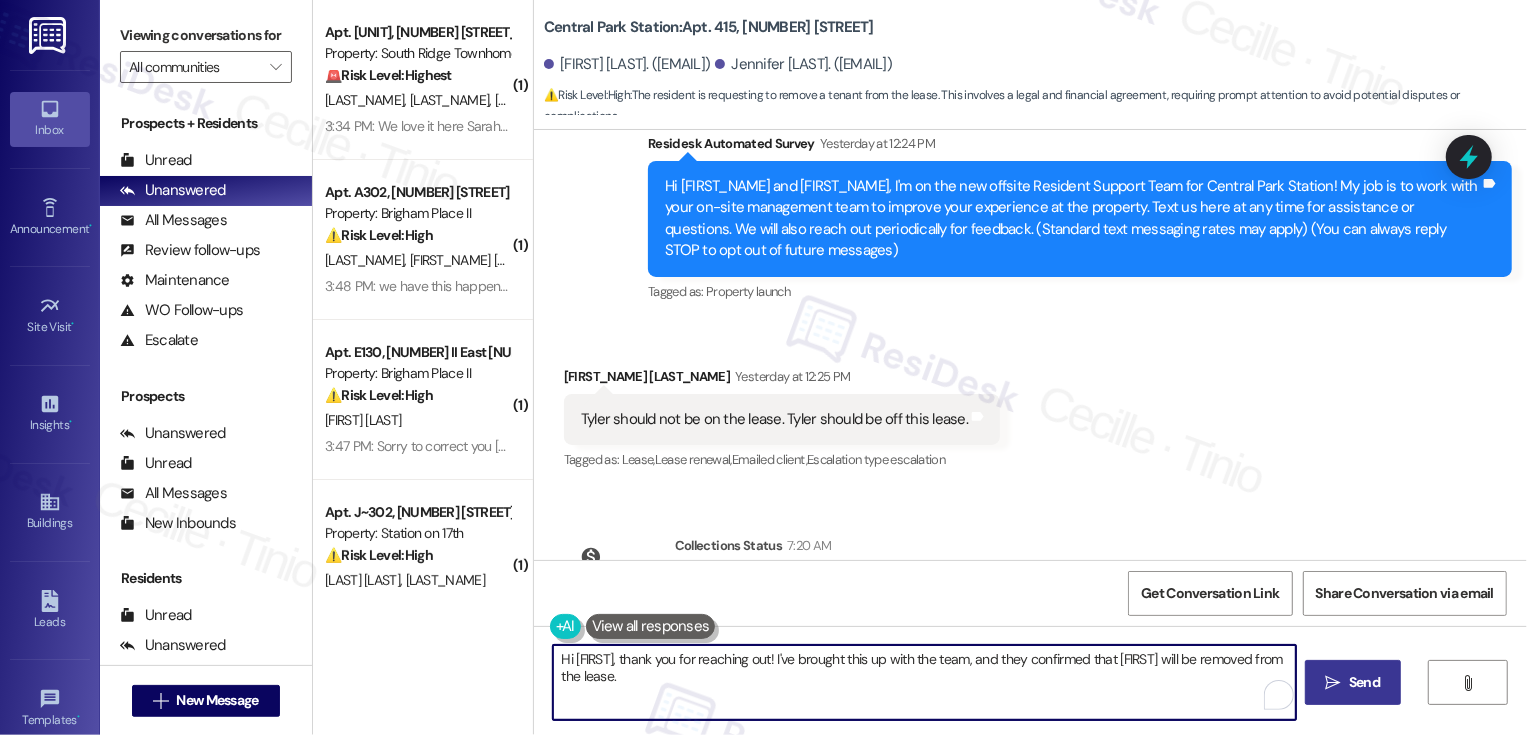 type on "Hi [FIRST], thank you for reaching out! I've brought this up with the team, and they confirmed that [FIRST] will be removed from the lease." 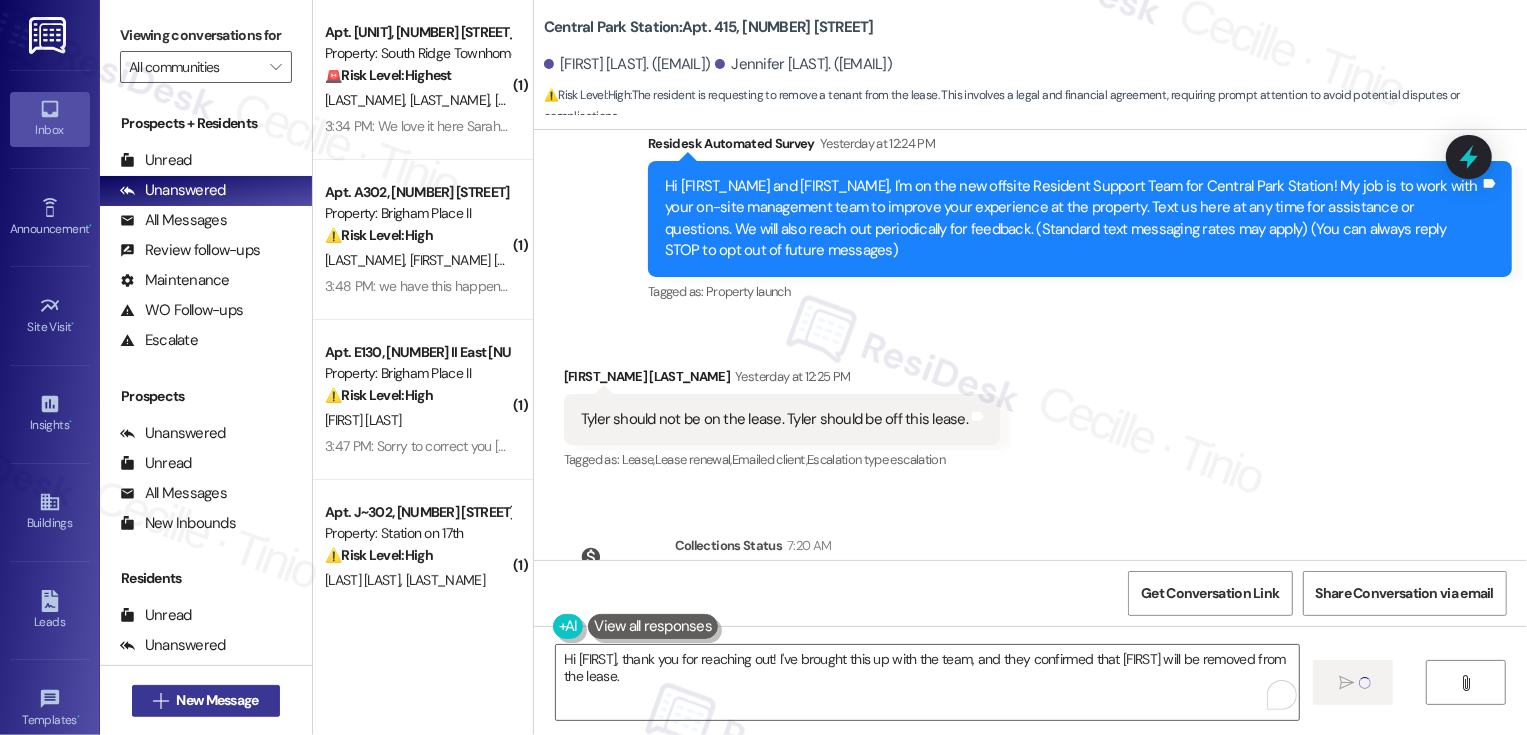click on "New Message" at bounding box center (217, 700) 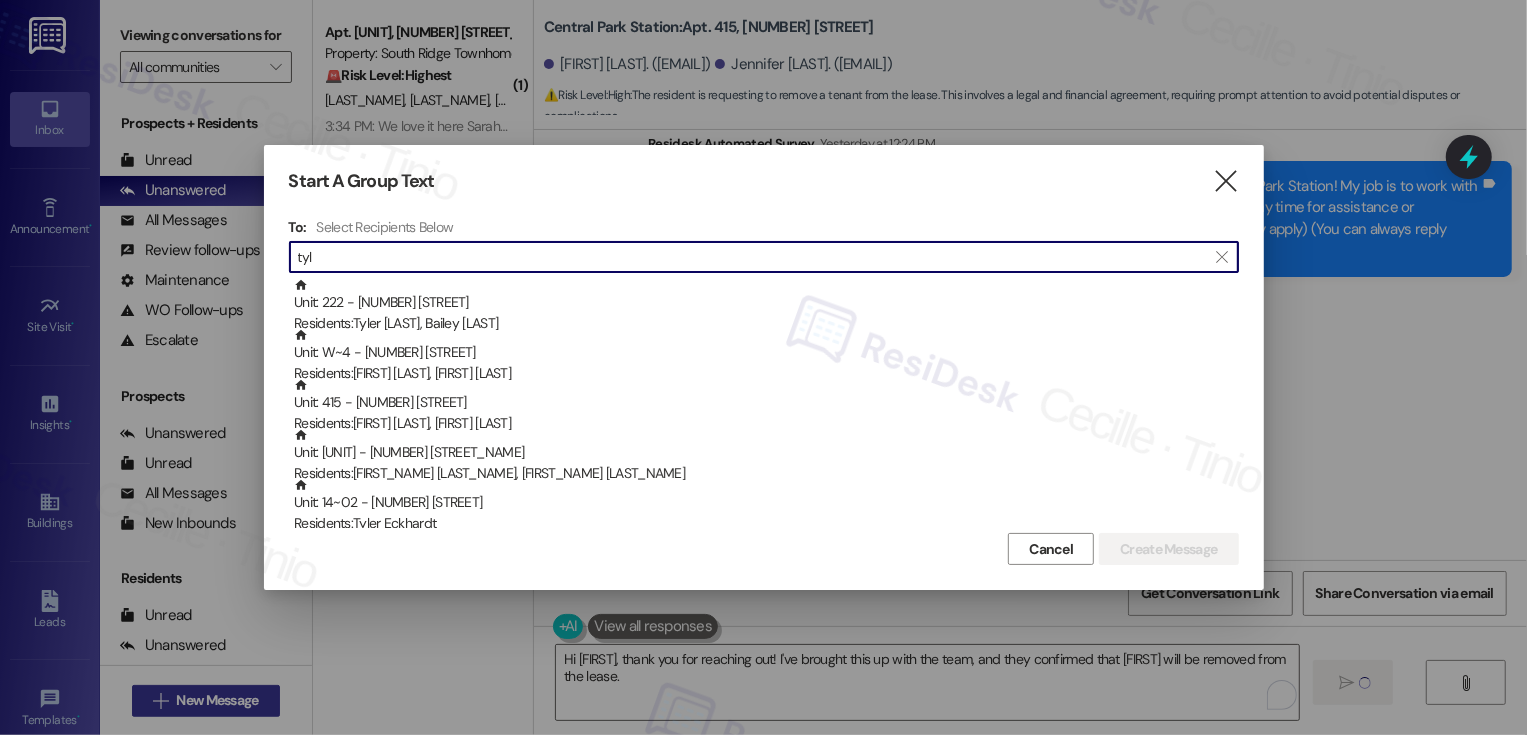 type on "tyle" 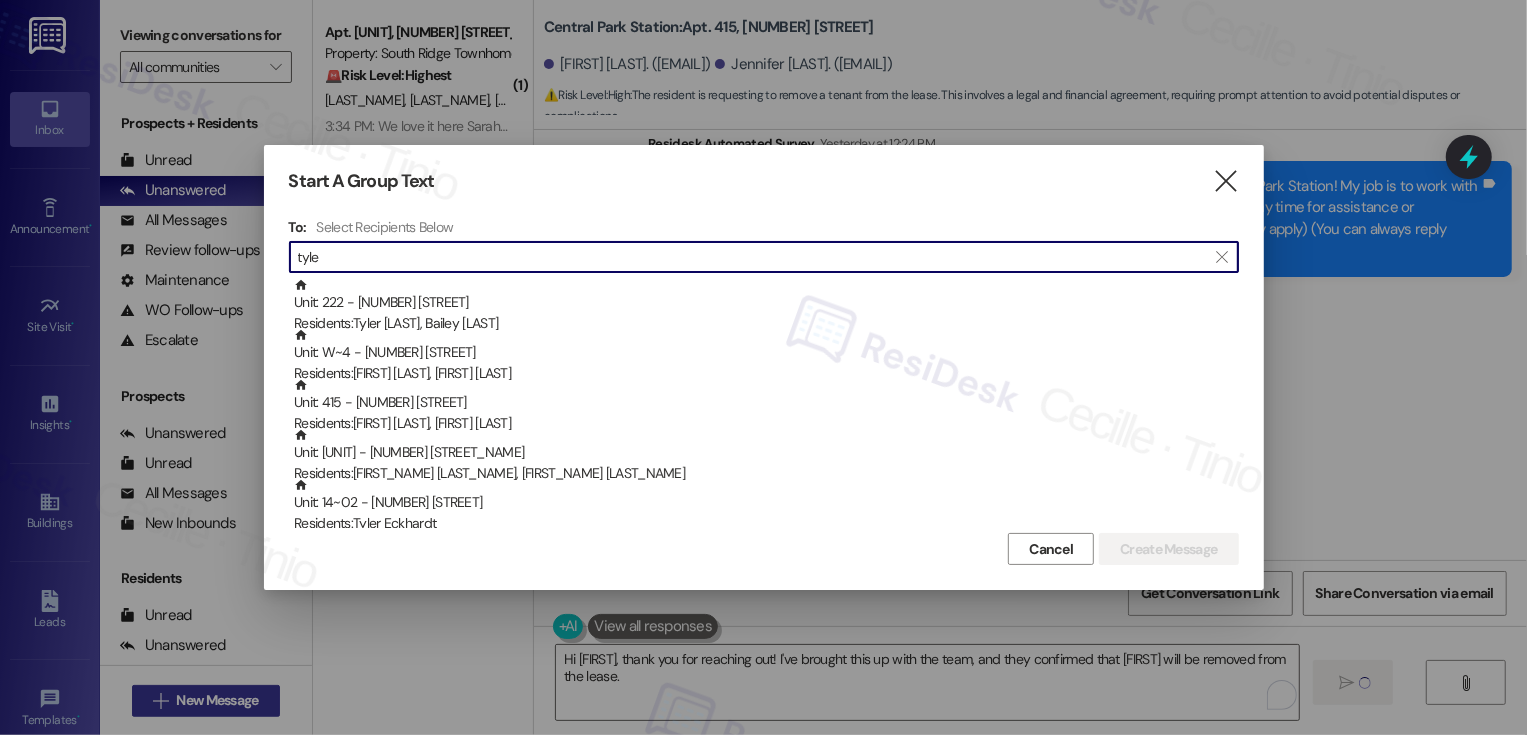 type 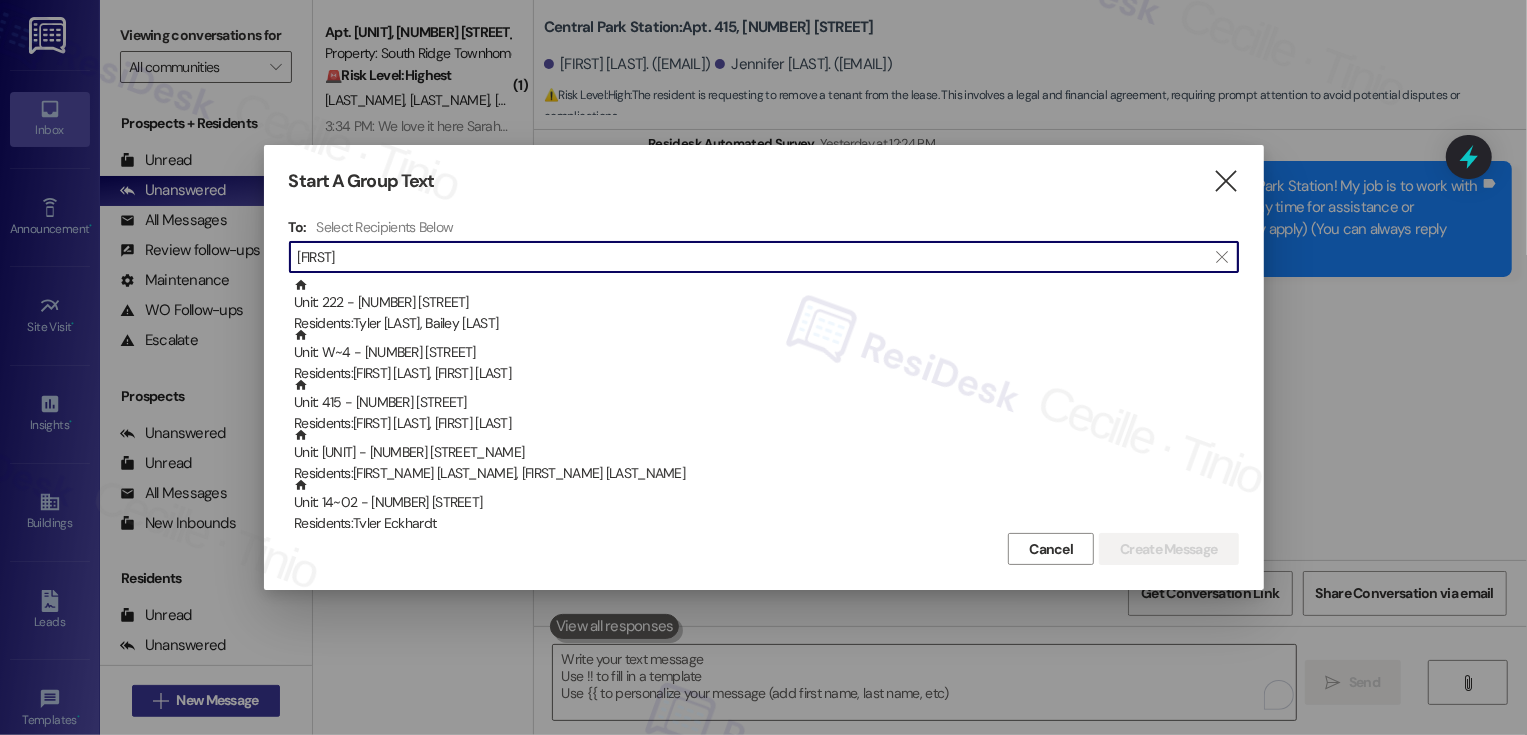 scroll, scrollTop: 105, scrollLeft: 0, axis: vertical 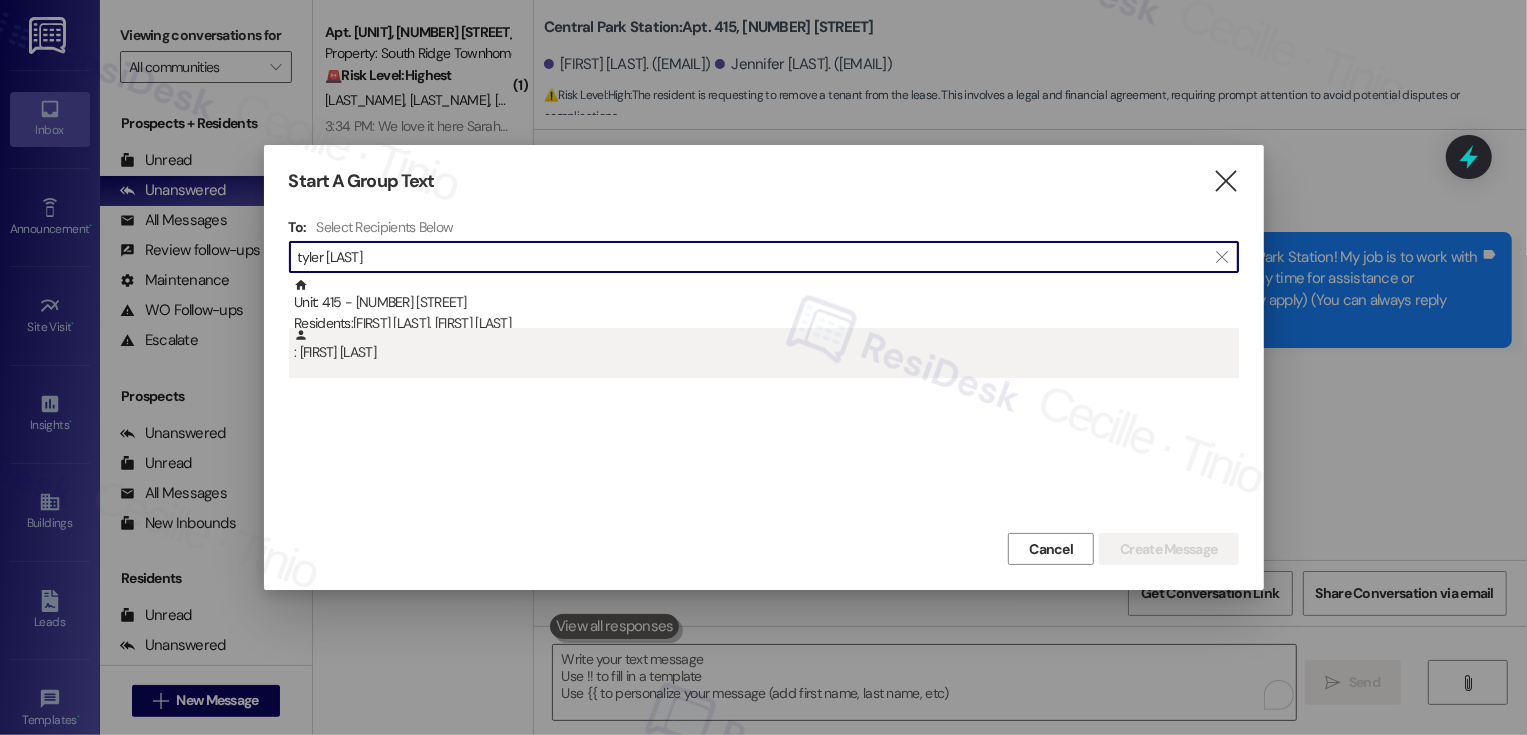 type on "tyler [LAST]" 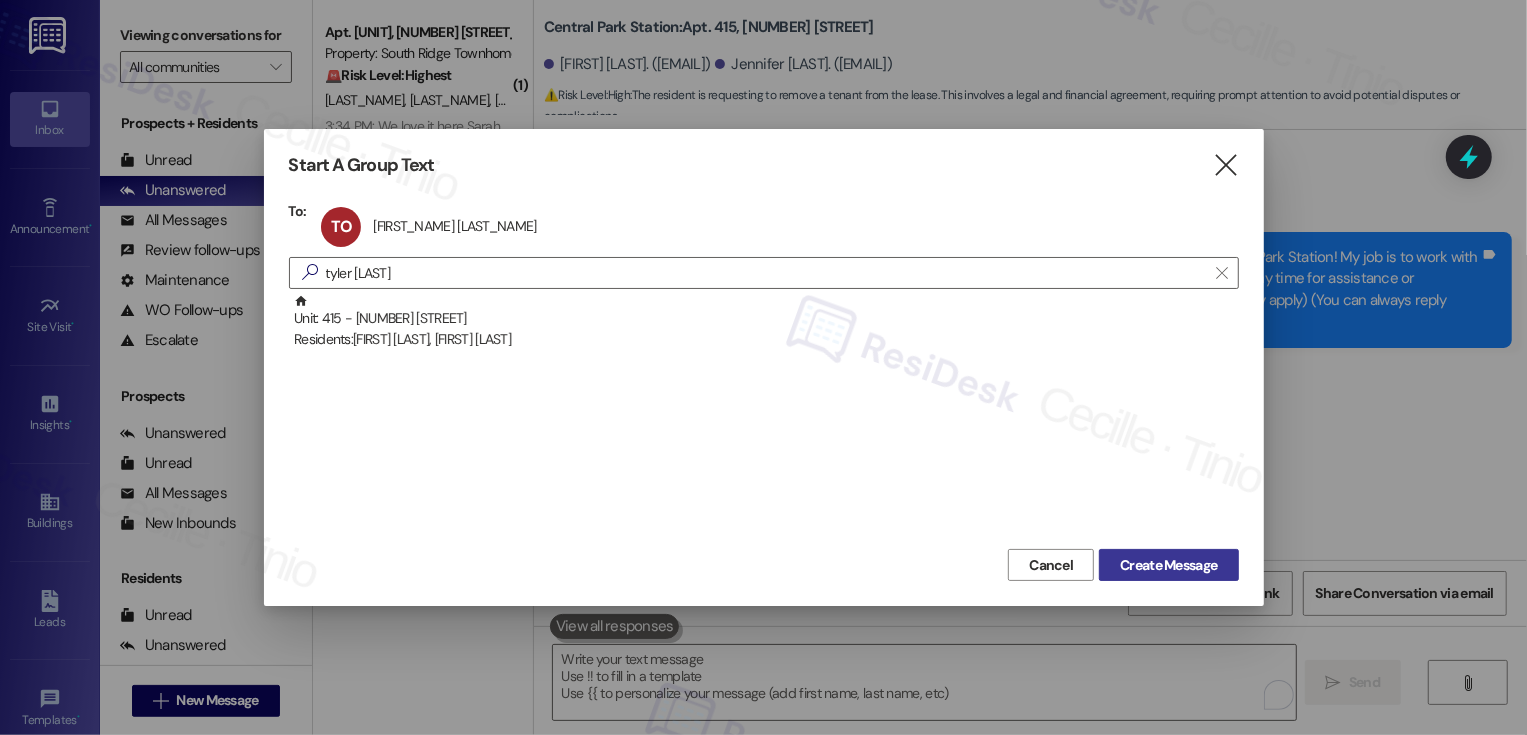 click on "Create Message" at bounding box center (1168, 565) 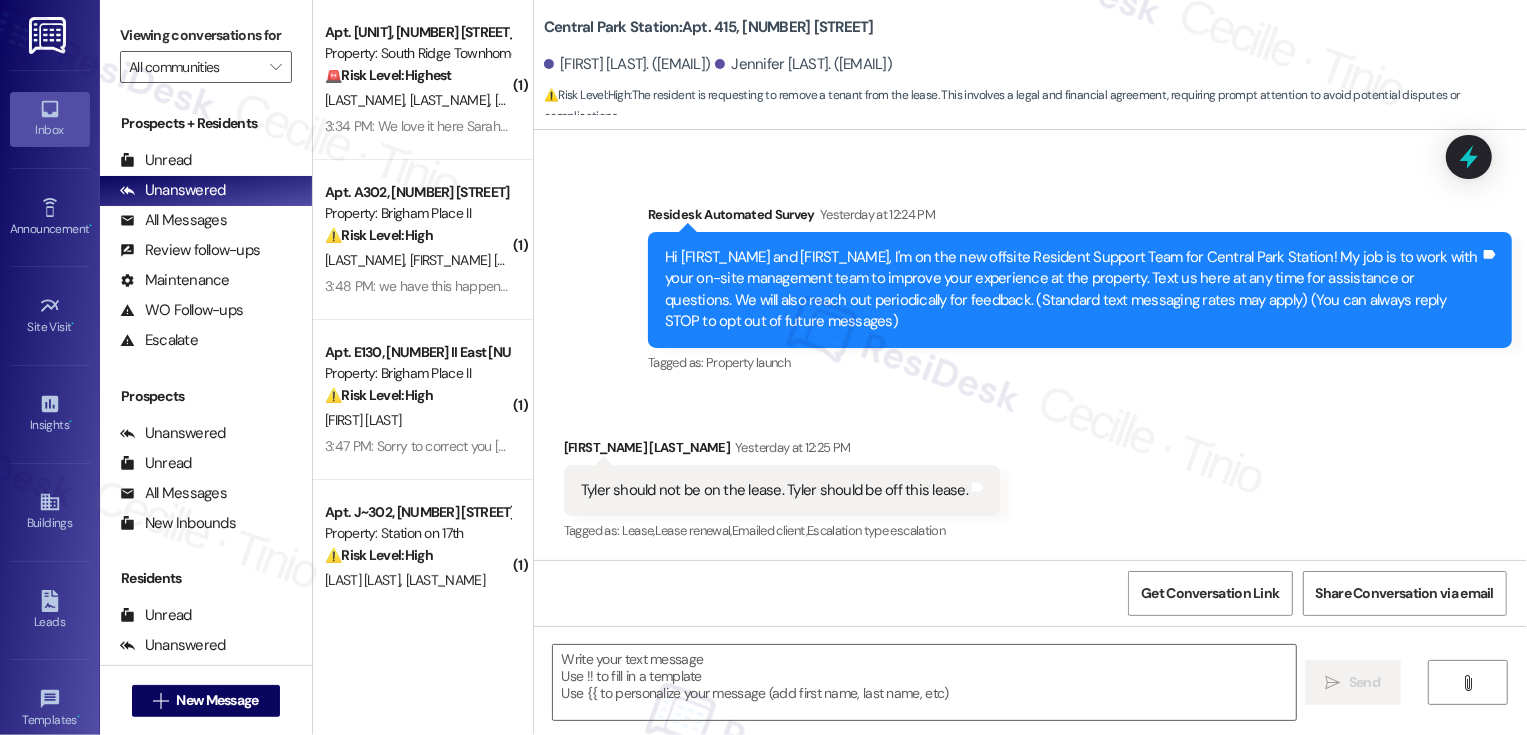 type on "Fetching suggested responses. Please feel free to read through the conversation in the meantime." 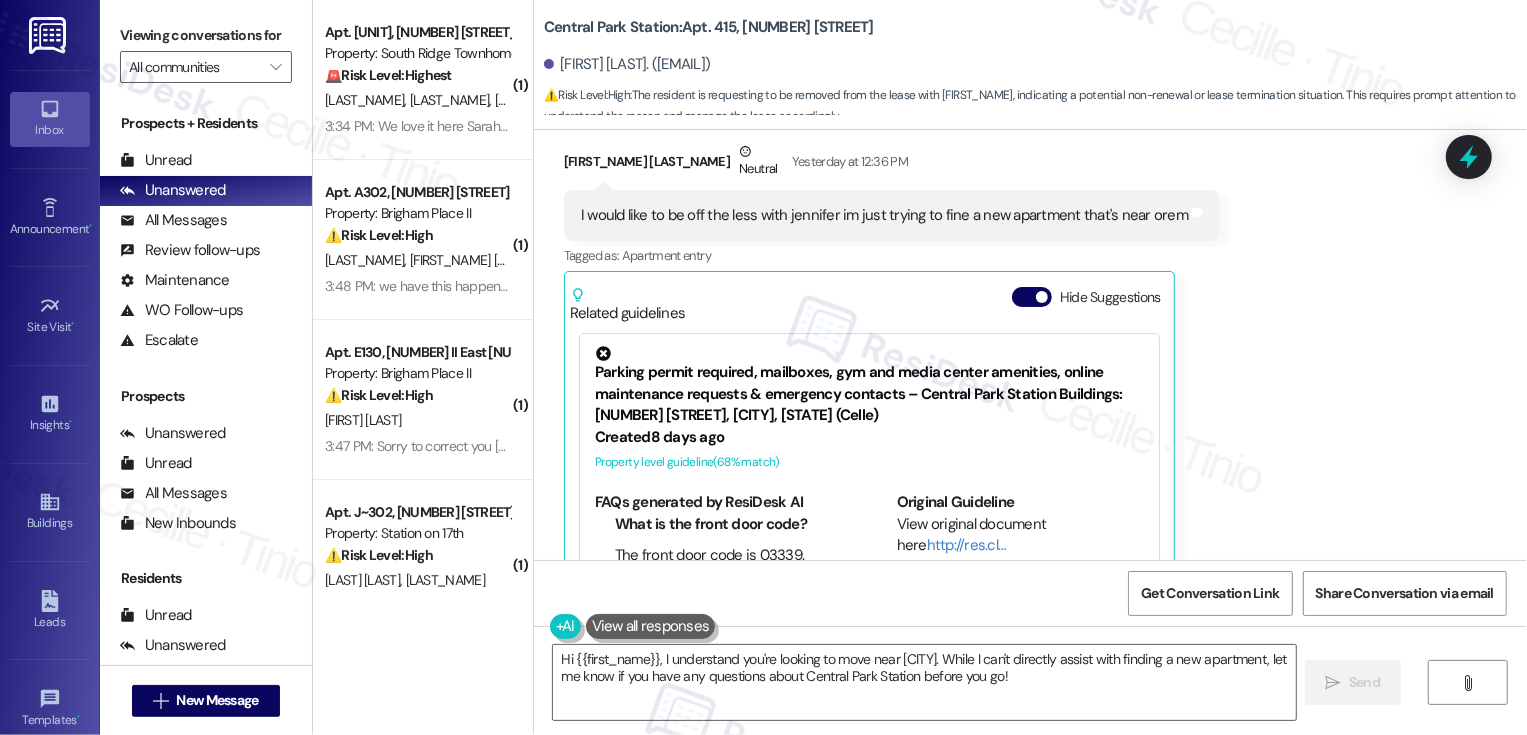scroll, scrollTop: 141, scrollLeft: 0, axis: vertical 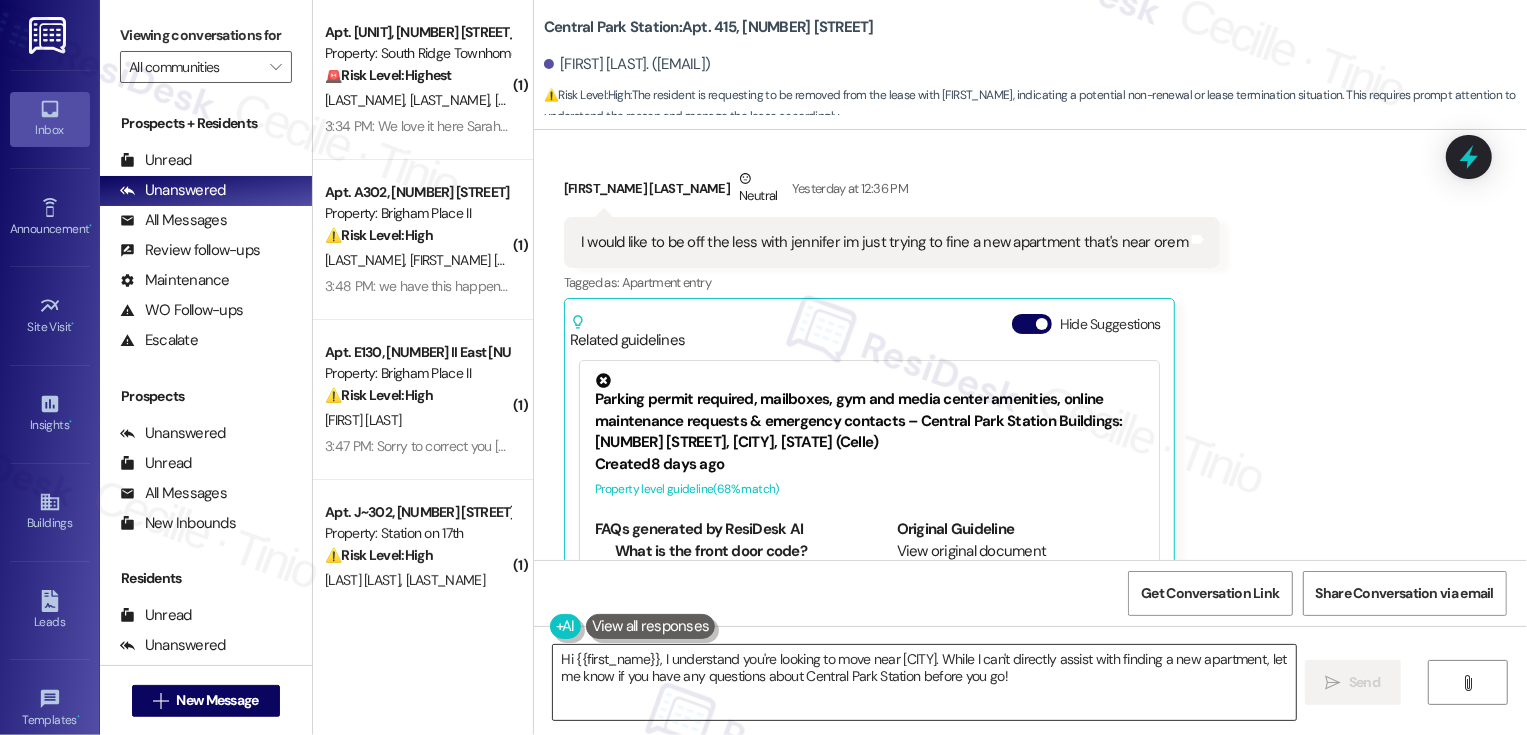 click on "Hi {{first_name}}, I understand you're looking to move near Orem. While I can't directly assist with finding a new apartment, let me know if you have any questions about Central Park Station before you go!" at bounding box center (924, 682) 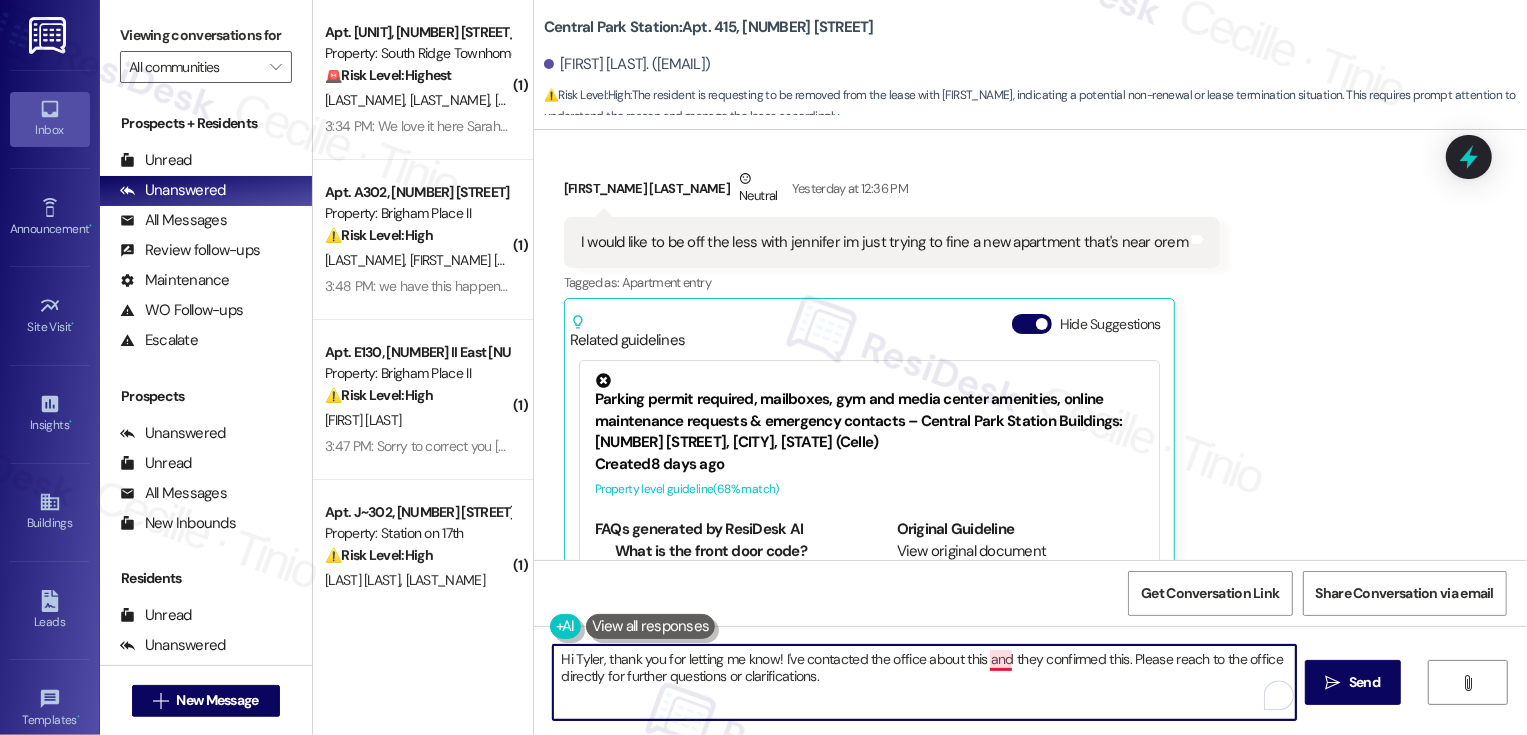 click on "Hi Tyler, thank you for letting me know! I've contacted the office about this and they confirmed this. Please reach to the office directly for further questions or clarifications." at bounding box center (924, 682) 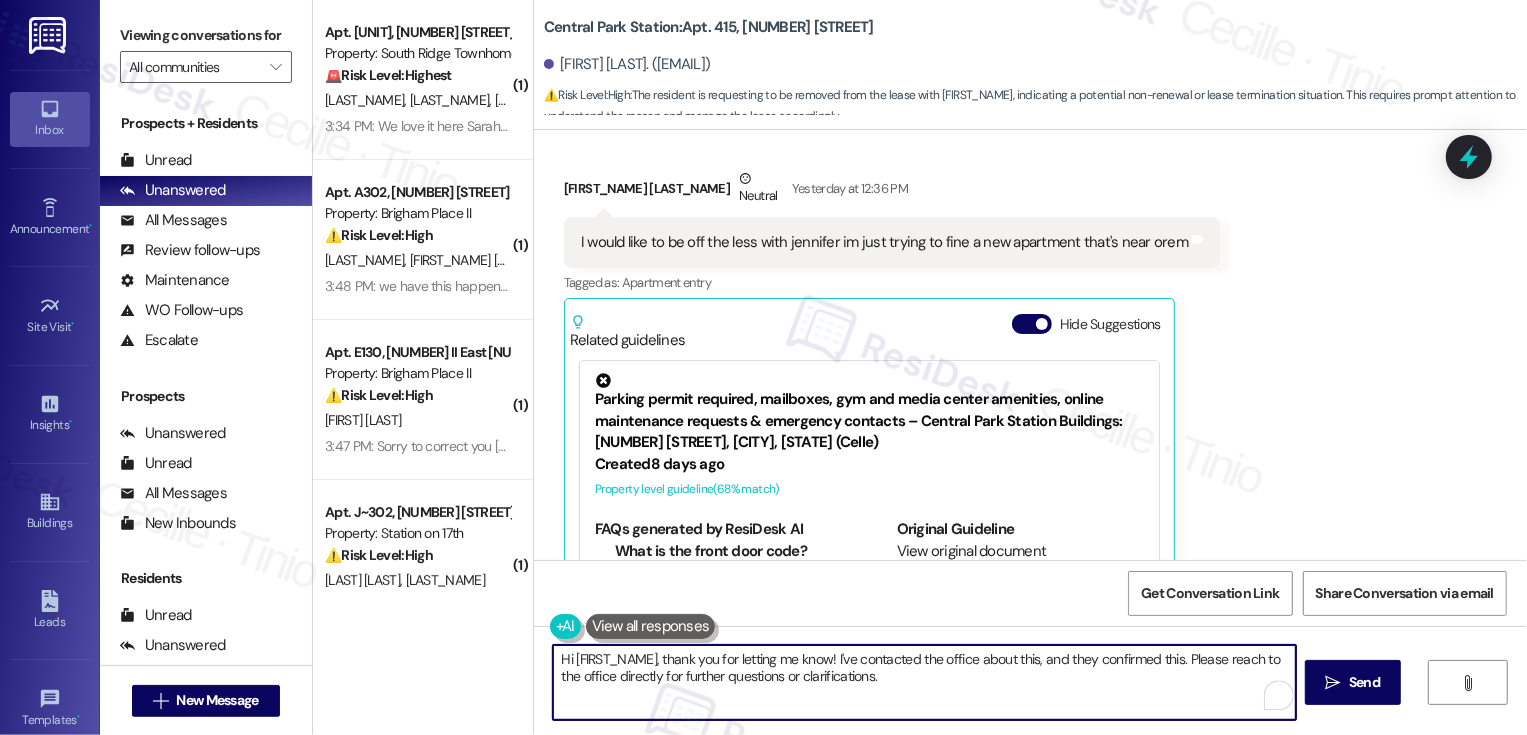click on "Hi Tyler, thank you for letting me know! I've contacted the office about this, and they confirmed this. Please reach to the office directly for further questions or clarifications." at bounding box center [924, 682] 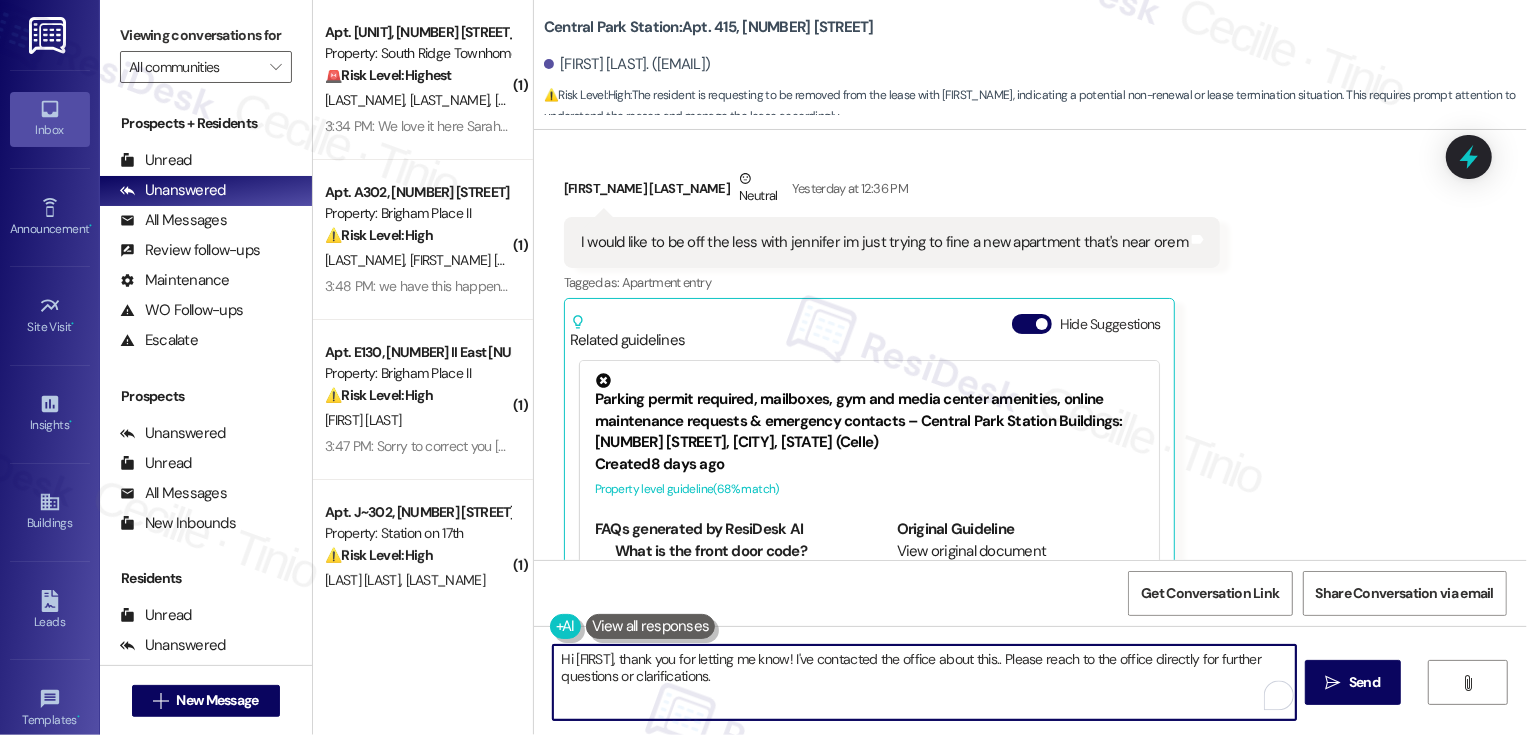 click on "Hi Tyler, thank you for letting me know! I've contacted the office about this.. Please reach to the office directly for further questions or clarifications." at bounding box center (924, 682) 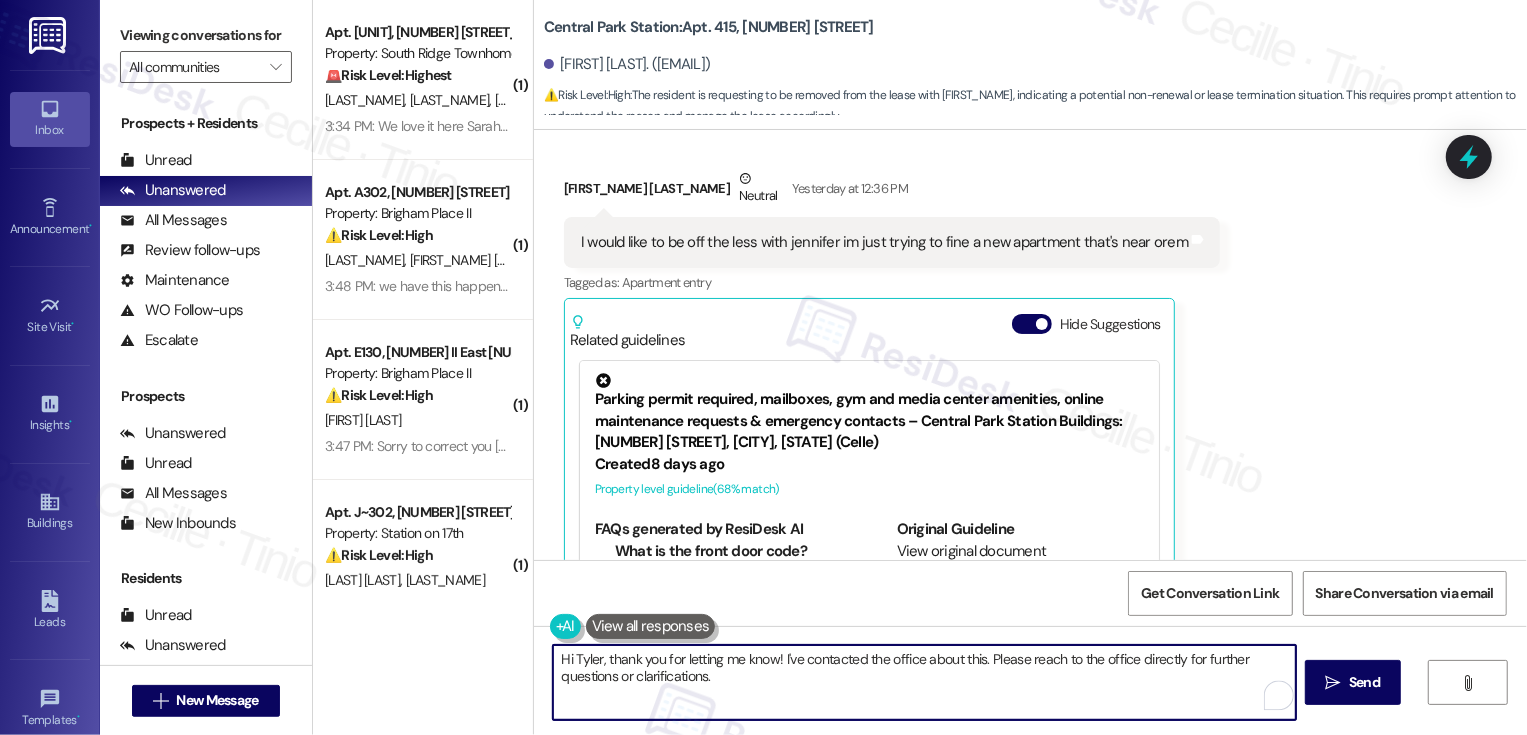 click on "Hi Tyler, thank you for letting me know! I've contacted the office about this. Please reach to the office directly for further questions or clarifications." at bounding box center (924, 682) 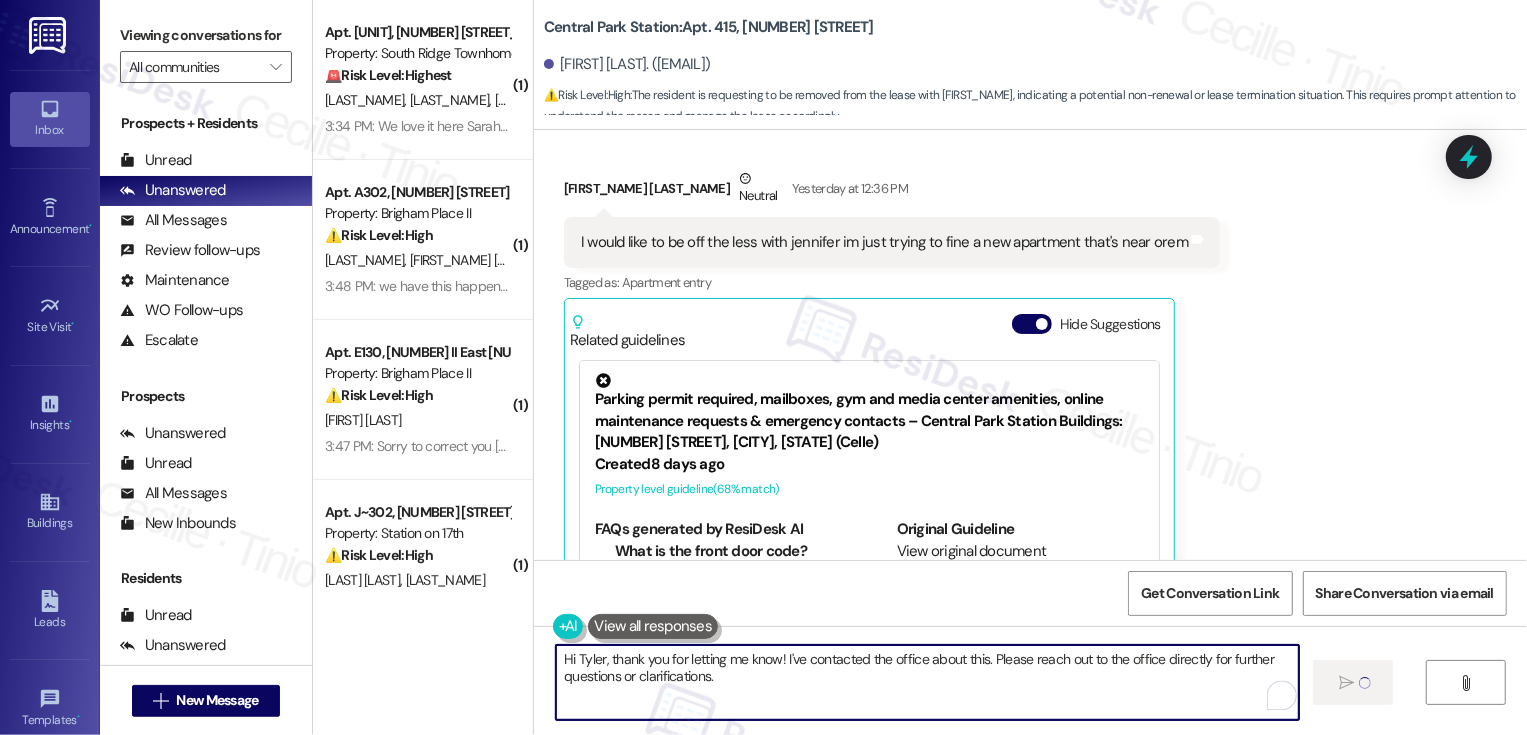 type on "Hi Tyler, thank you for letting me know! I've contacted the office about this. Please reach out to the office directly for further questions or clarifications." 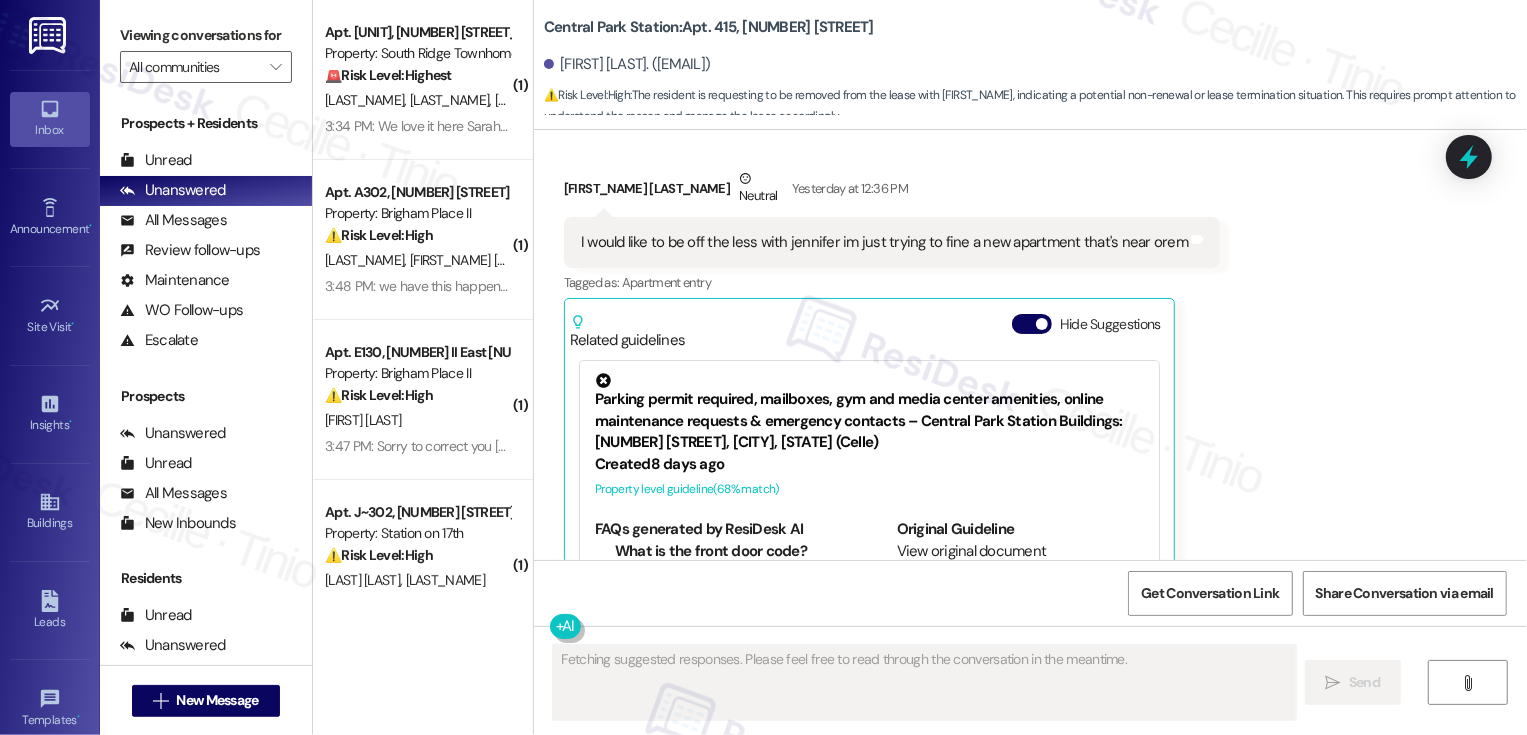 scroll, scrollTop: 246, scrollLeft: 0, axis: vertical 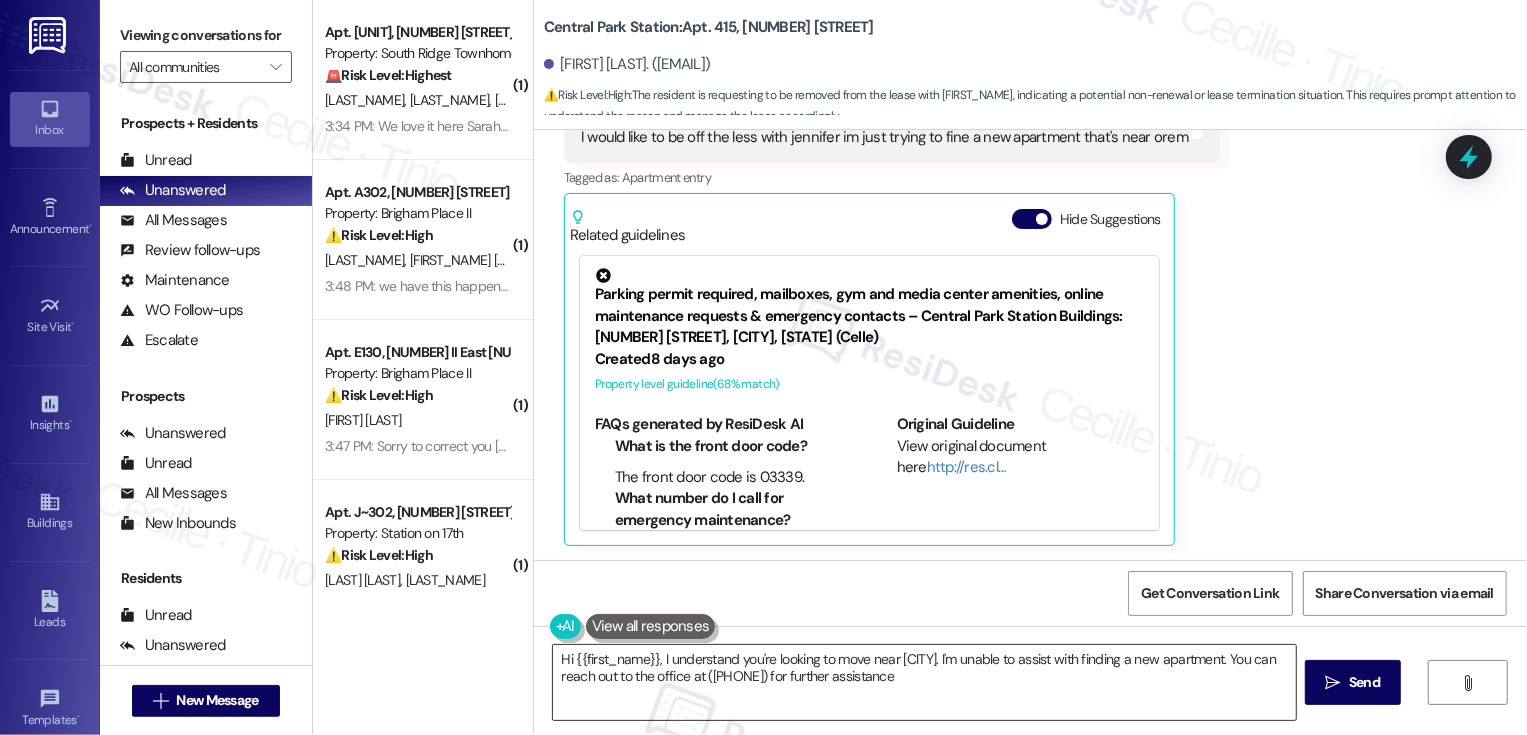 type on "Hi {{first_name}}, I understand you're looking to move near Orem. I'm unable to assist with finding a new apartment. You can reach out to the office at (385) 221-8708 for further assistance." 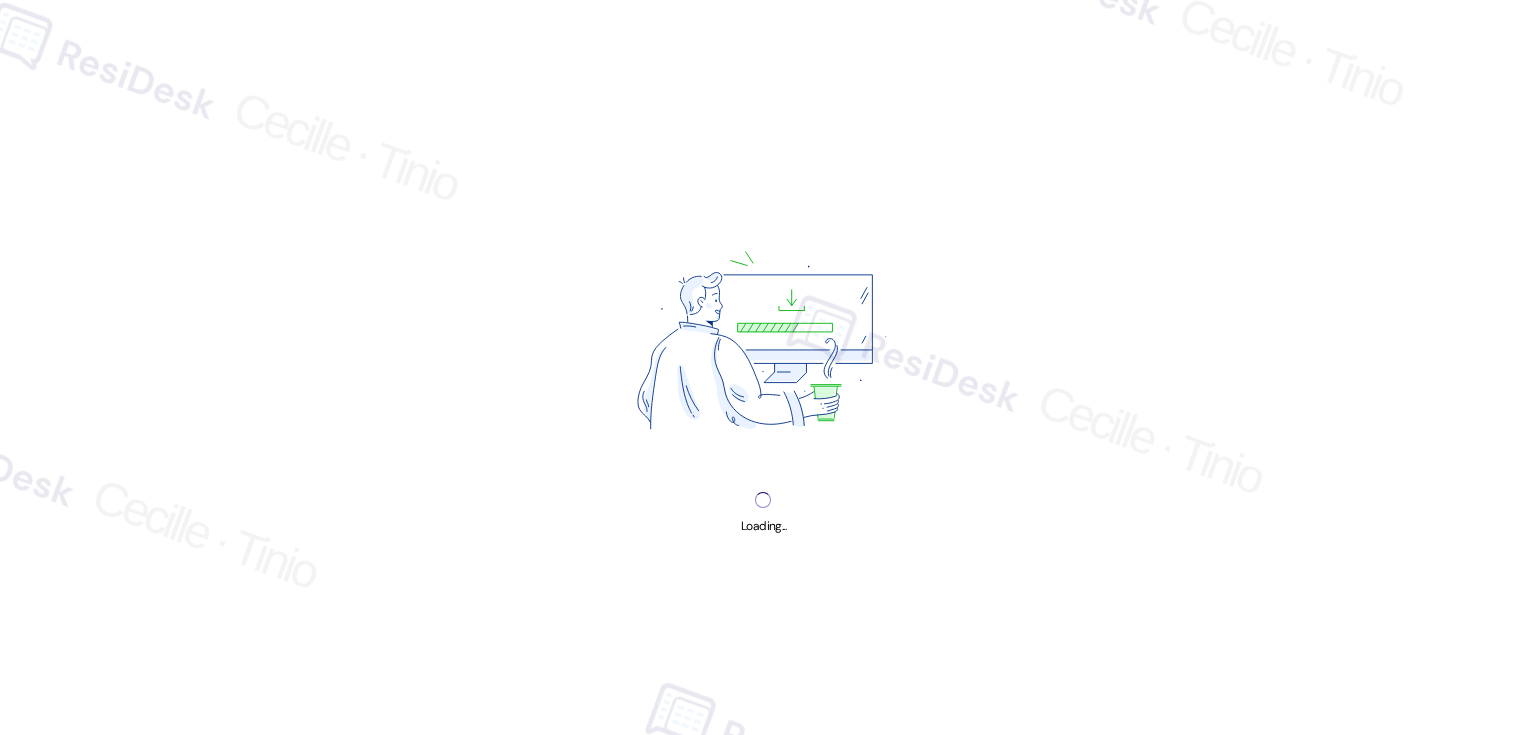 scroll, scrollTop: 0, scrollLeft: 0, axis: both 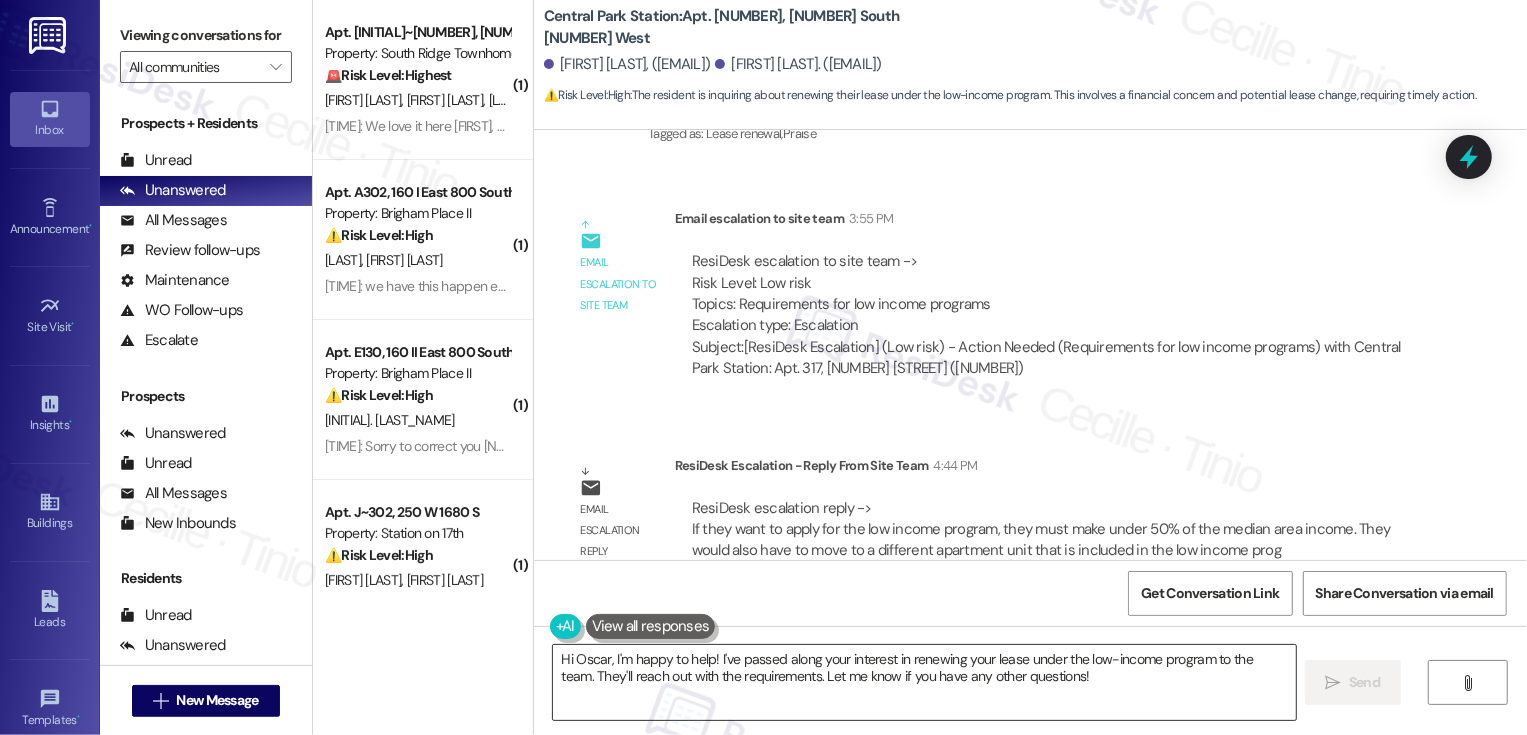 click on "Hi Oscar, I'm happy to help! I've passed along your interest in renewing your lease under the low-income program to the team. They'll reach out with the requirements. Let me know if you have any other questions!" at bounding box center [924, 682] 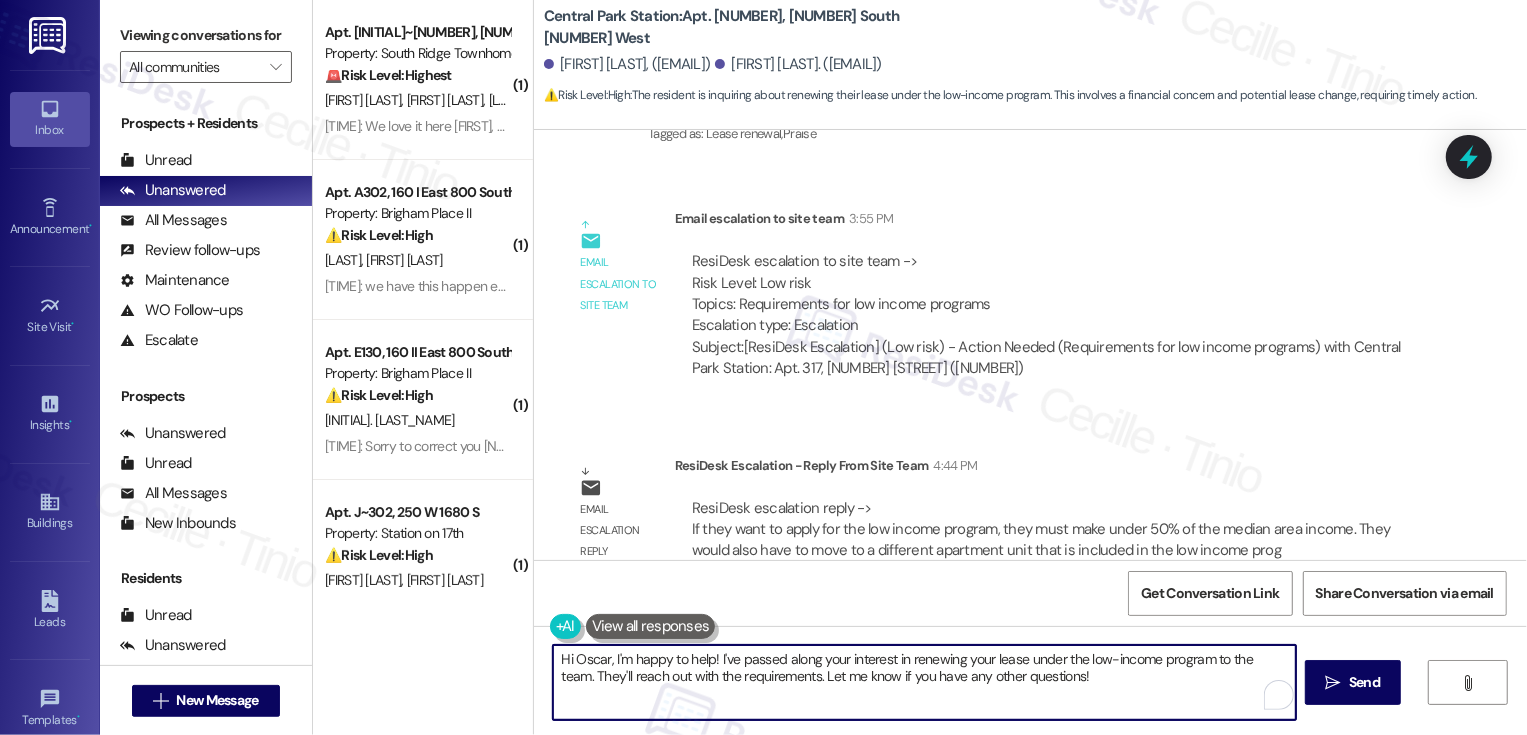 drag, startPoint x: 604, startPoint y: 655, endPoint x: 1082, endPoint y: 708, distance: 480.92932 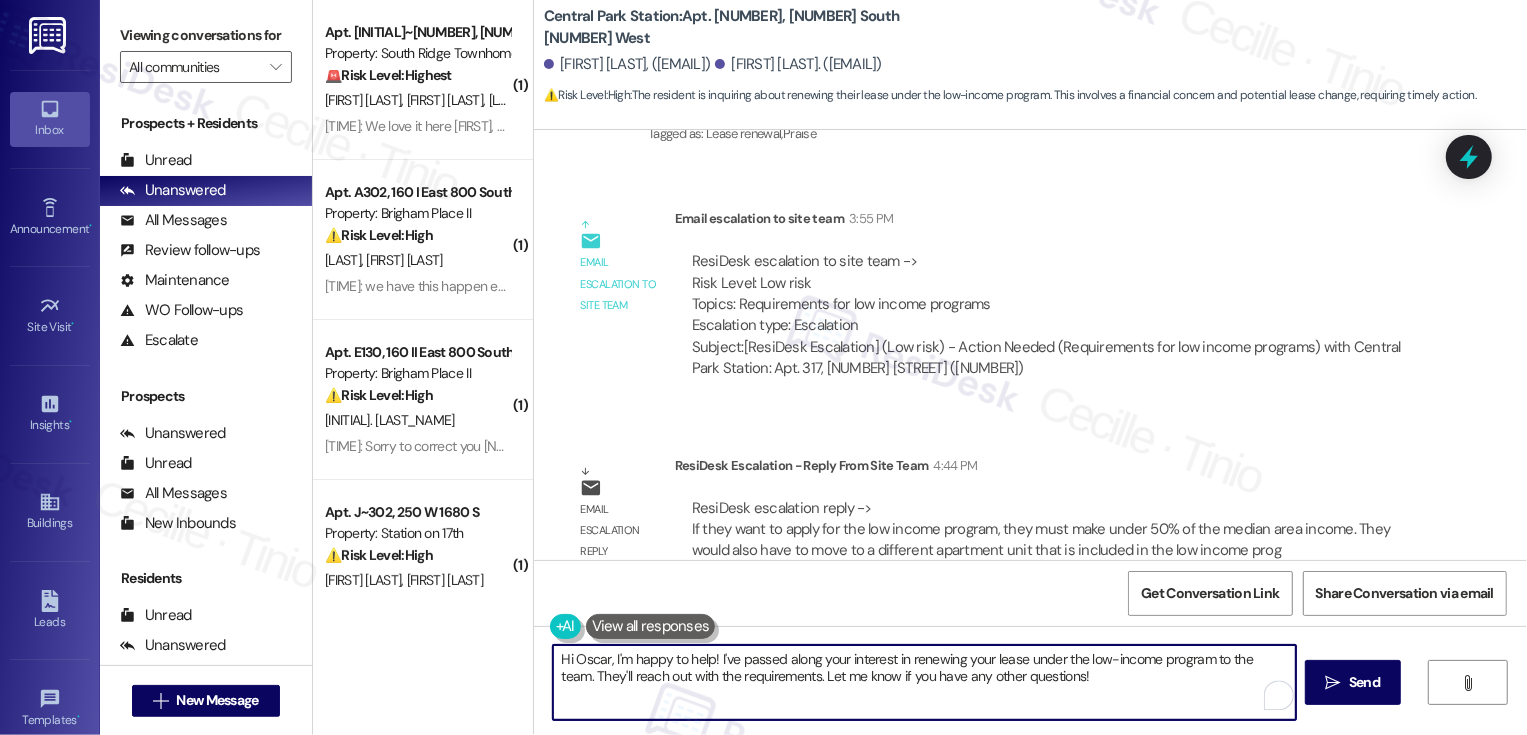 drag, startPoint x: 606, startPoint y: 657, endPoint x: 1026, endPoint y: 702, distance: 422.40384 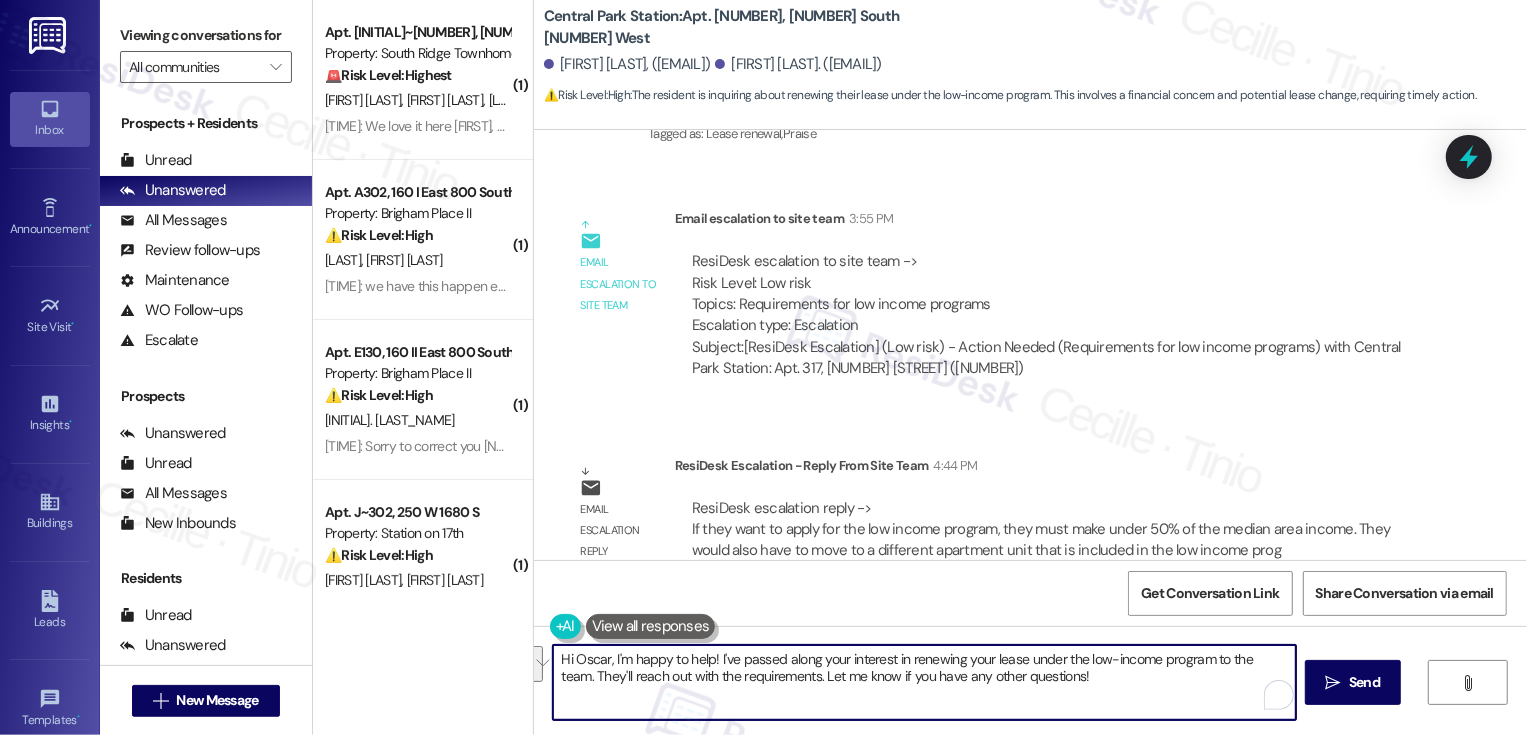 drag, startPoint x: 602, startPoint y: 659, endPoint x: 1036, endPoint y: 723, distance: 438.6935 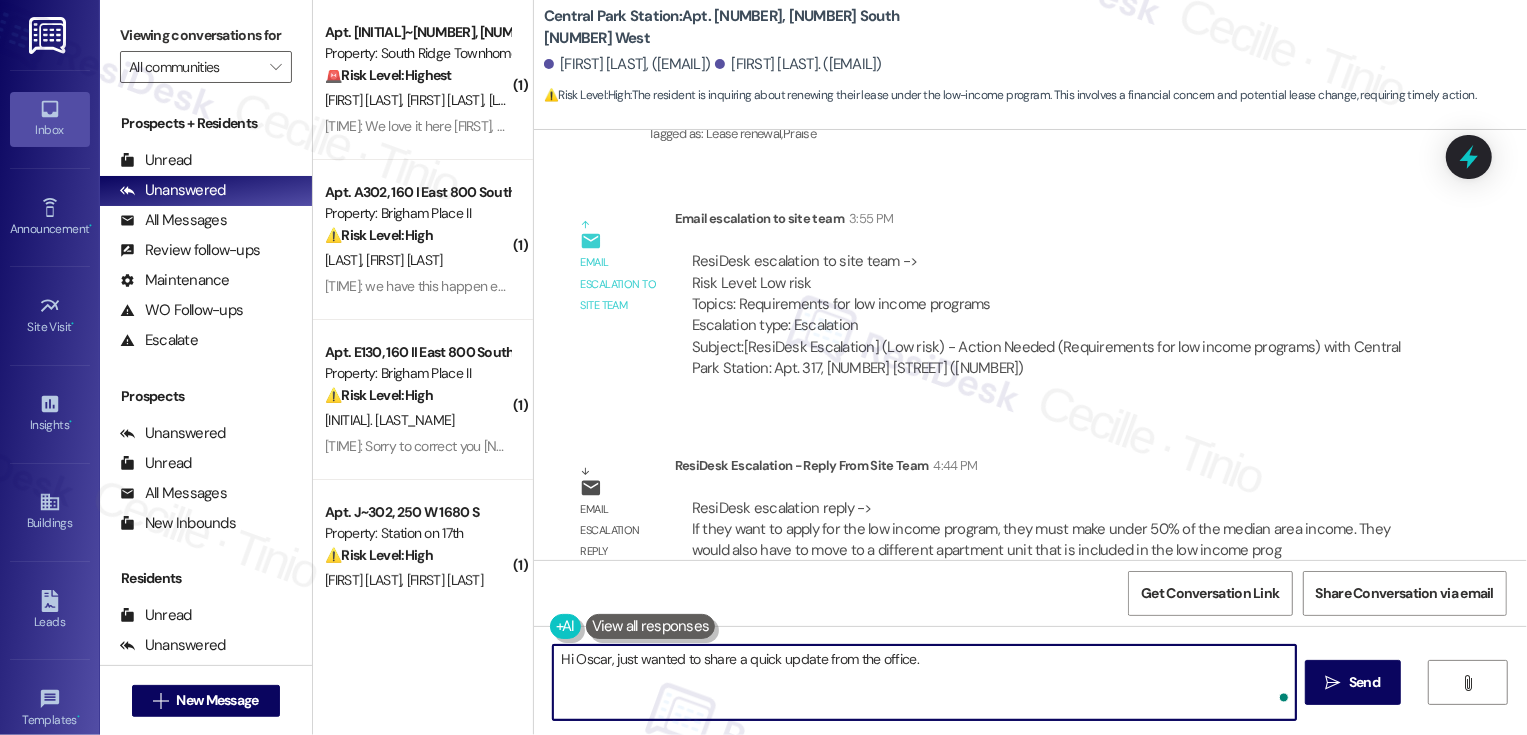 paste on "If you’d like to apply for the low income program, you would need to make under 50% of the median area income and move into a unit that’s part of the program. At the moment, there are no available low income units, so you’d be placed on the waitlist.
If a unit becomes available before your lease expires, we can work on transferring you. If your lease expires first, you’d have the option to go month-to-month until something opens up." 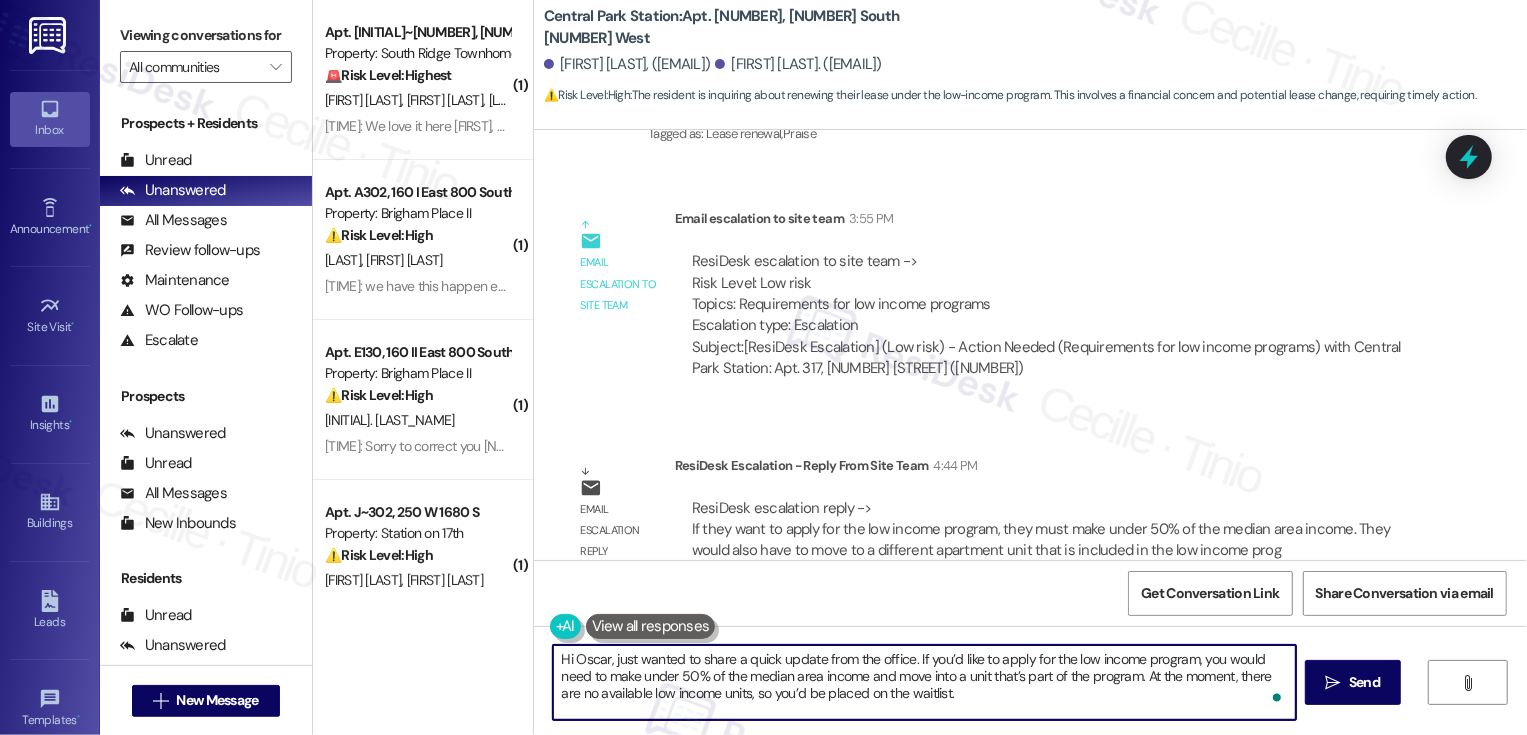 scroll, scrollTop: 34, scrollLeft: 0, axis: vertical 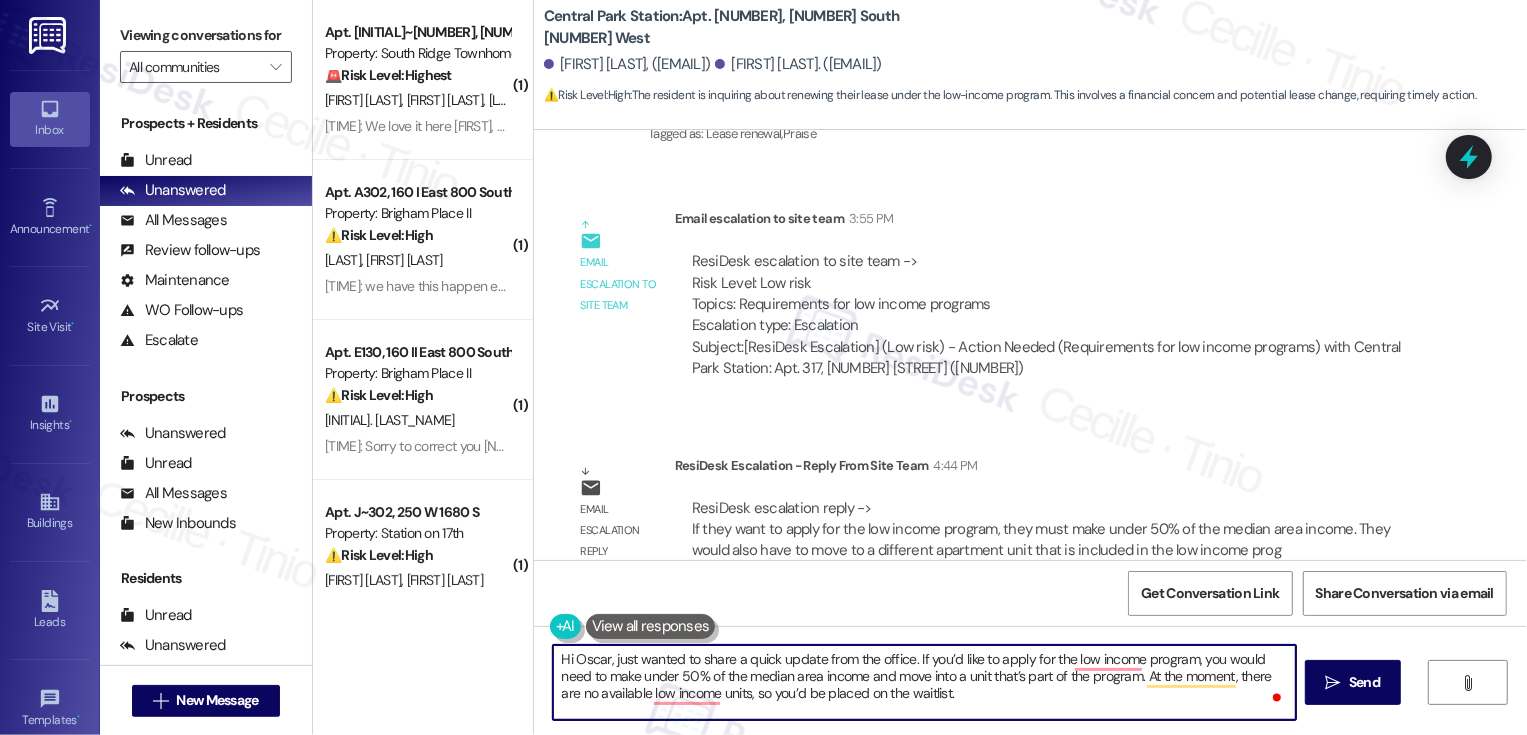 click on "Hi Oscar, just wanted to share a quick update from the office. If you’d like to apply for the low income program, you would need to make under 50% of the median area income and move into a unit that’s part of the program. At the moment, there are no available low income units, so you’d be placed on the waitlist.
If a unit becomes available before your lease expires, we can work on transferring you. If your lease expires first, you’d have the option to go month-to-month until something opens up." at bounding box center [924, 682] 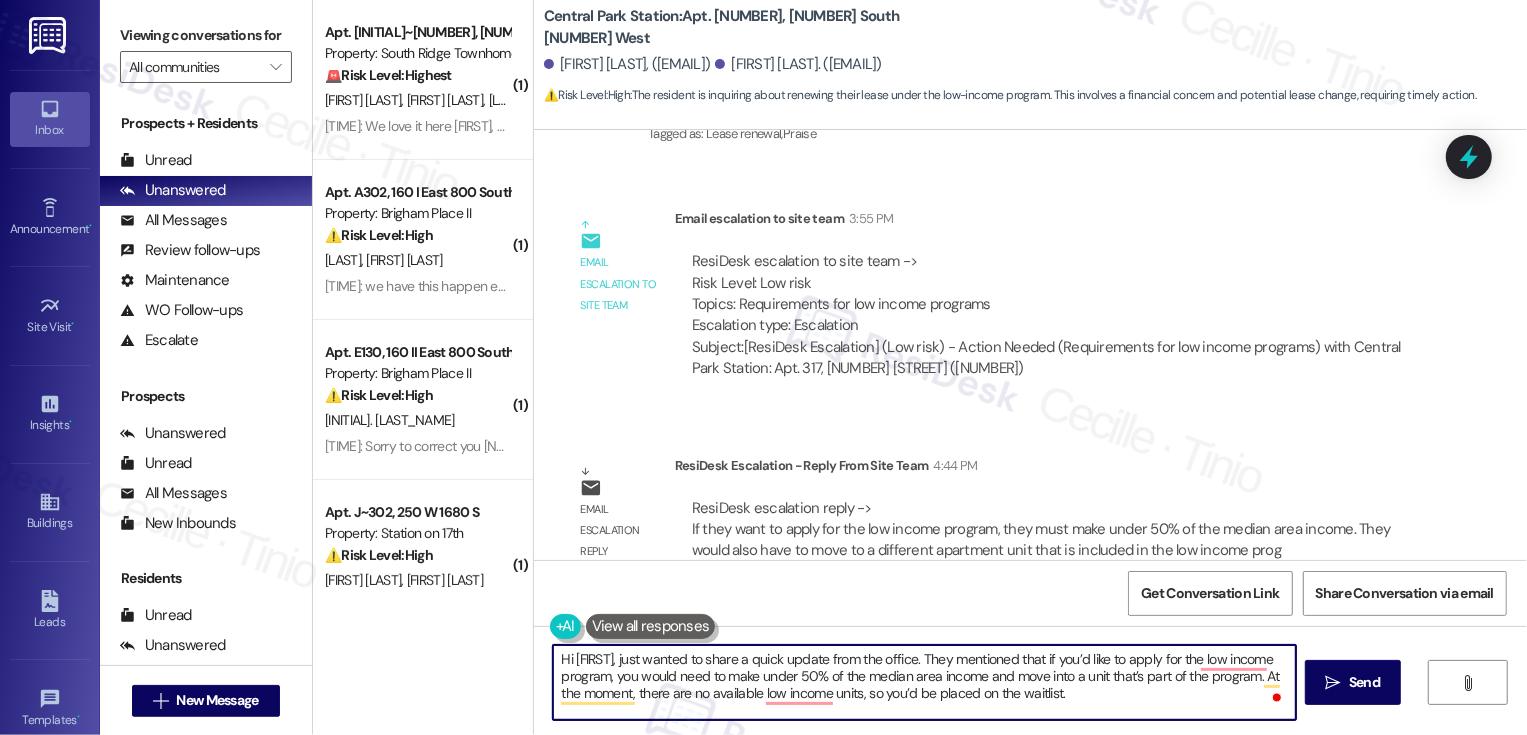 scroll, scrollTop: 17, scrollLeft: 0, axis: vertical 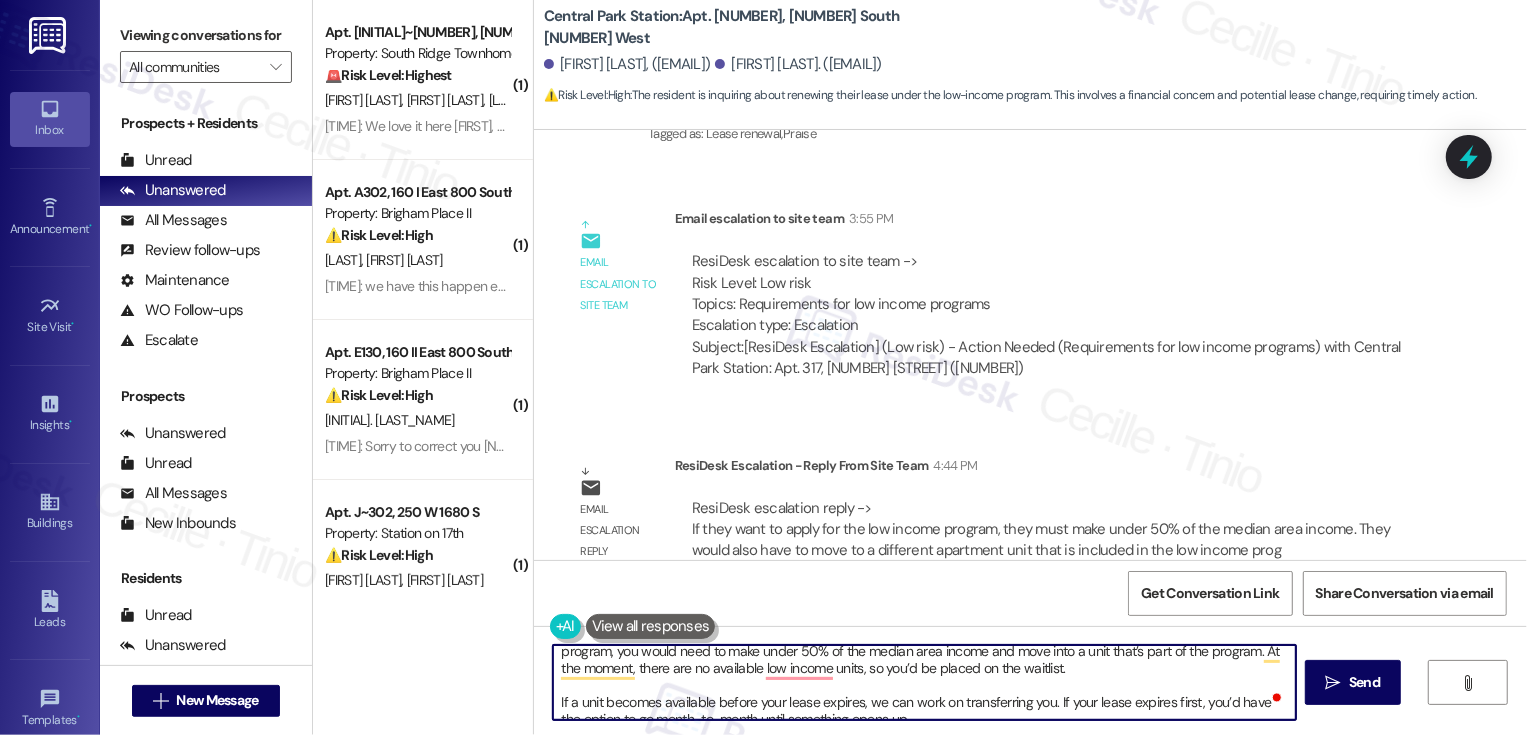 click on "Hi [FIRST], just wanted to share a quick update from the office. They mentioned that if you’d like to apply for the low income program, you would need to make under 50% of the median area income and move into a unit that’s part of the program. At the moment, there are no available low income units, so you’d be placed on the waitlist.
If a unit becomes available before your lease expires, we can work on transferring you. If your lease expires first, you’d have the option to go month-to-month until something opens up." at bounding box center (924, 682) 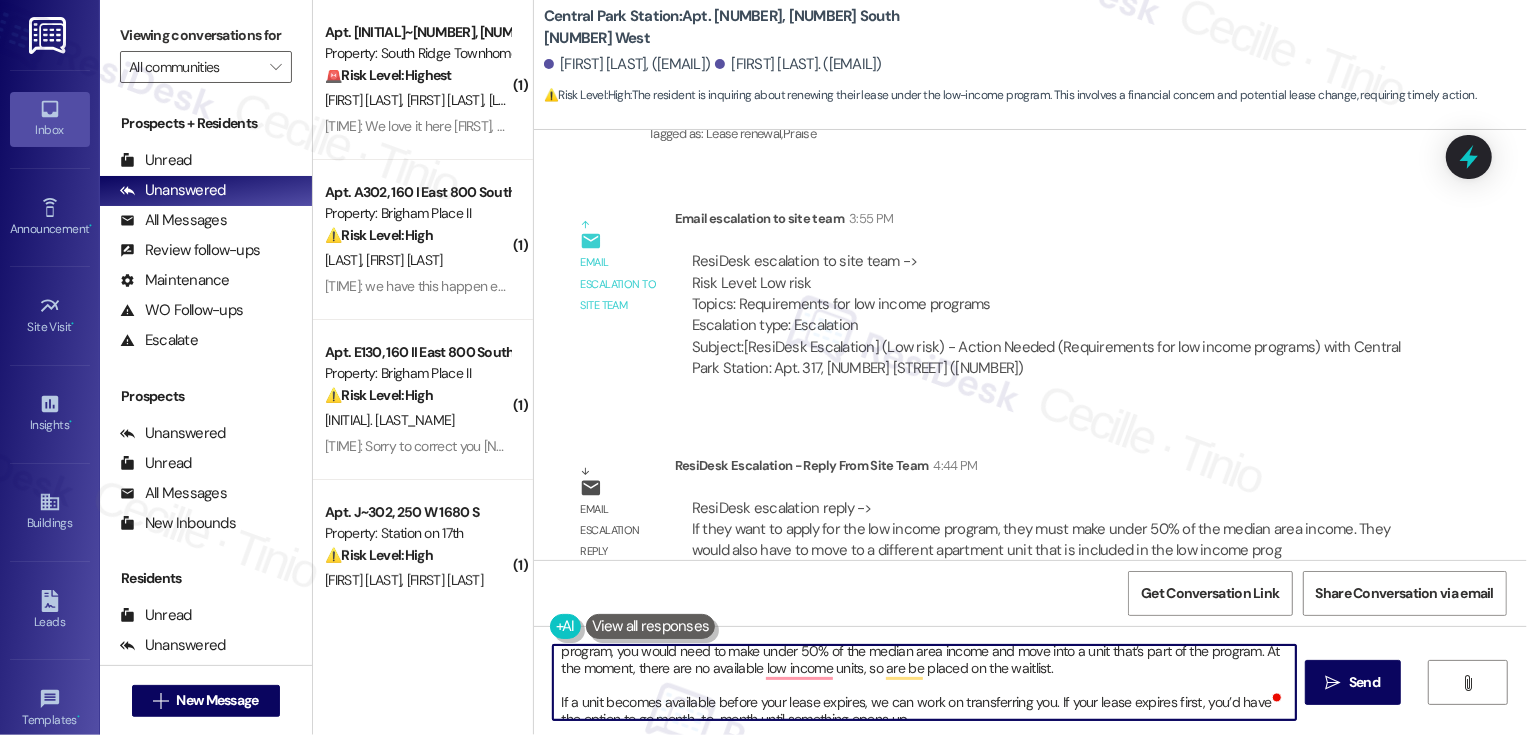 drag, startPoint x: 897, startPoint y: 669, endPoint x: 954, endPoint y: 667, distance: 57.035076 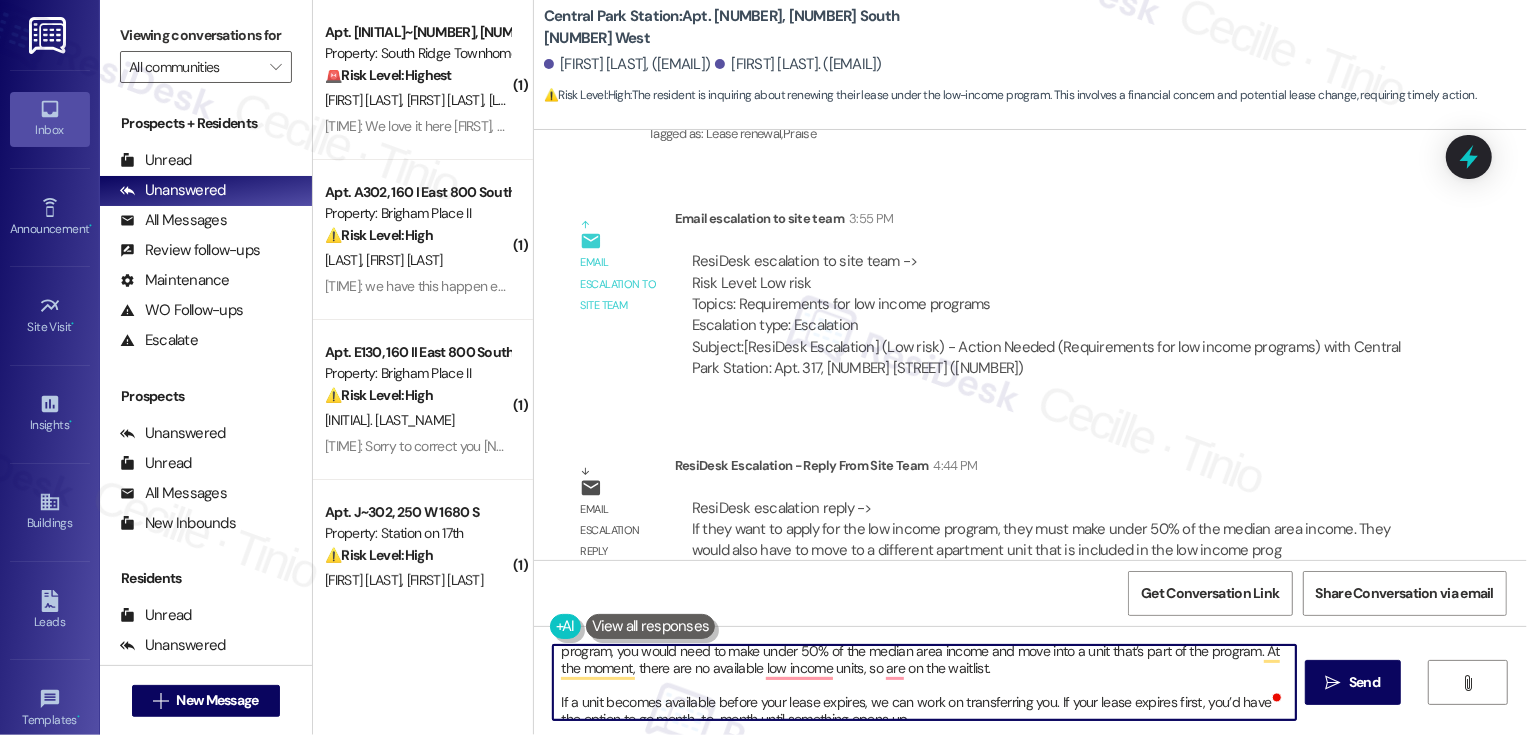 click on "Hi [FIRST], just wanted to share a quick update from the office. They mentioned that if you’d like to apply for the low income program, you would need to make under 50% of the median area income and move into a unit that’s part of the program. At the moment, there are no available low income units, so are on the waitlist.
If a unit becomes available before your lease expires, we can work on transferring you. If your lease expires first, you’d have the option to go month-to-month until something opens up." at bounding box center (924, 682) 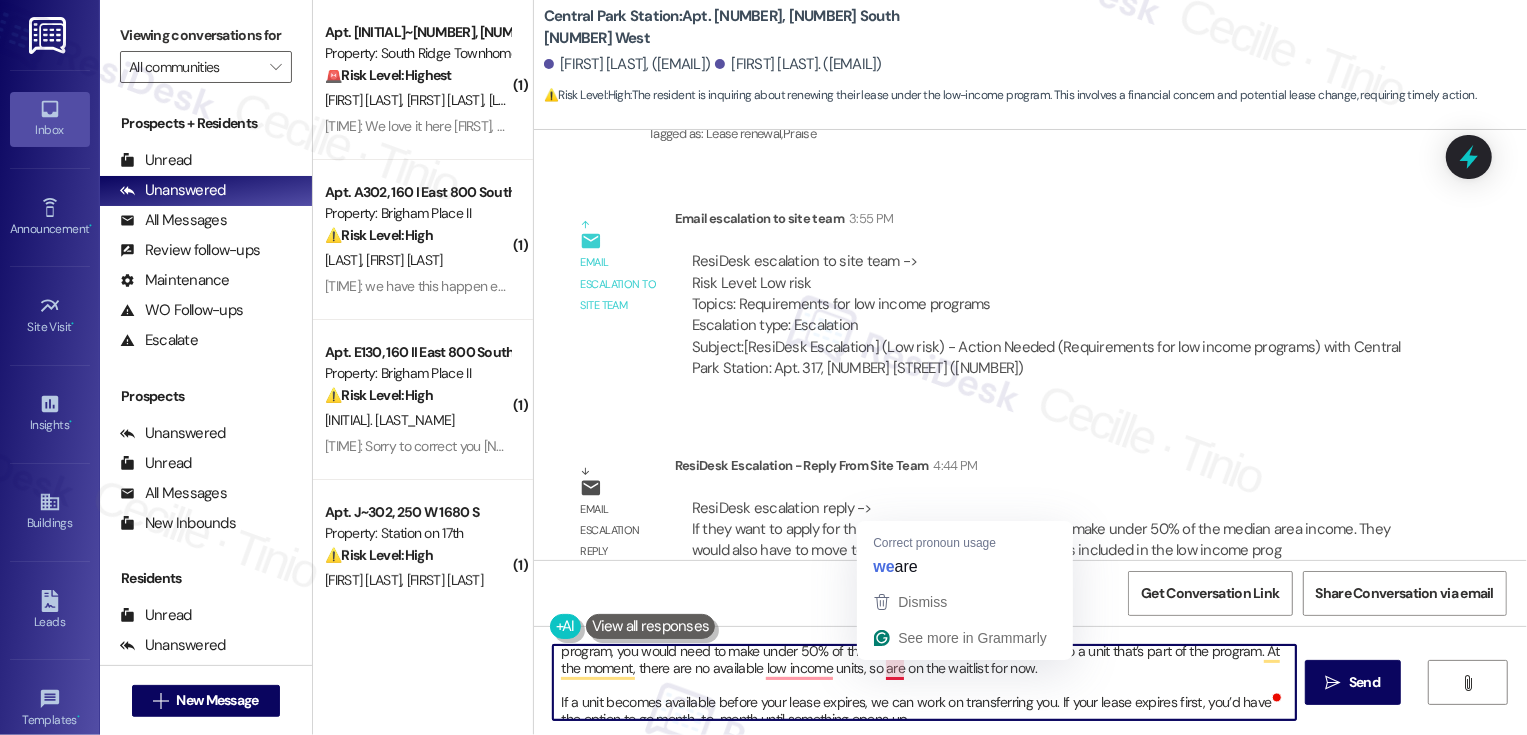 click on "Hi Oscar, just wanted to share a quick update from the office. They mentioned that if you’d like to apply for the low income program, you would need to make under 50% of the median area income and move into a unit that’s part of the program. At the moment, there are no available low income units, so are on the waitlist for now.
If a unit becomes available before your lease expires, we can work on transferring you. If your lease expires first, you’d have the option to go month-to-month until something opens up." at bounding box center [924, 682] 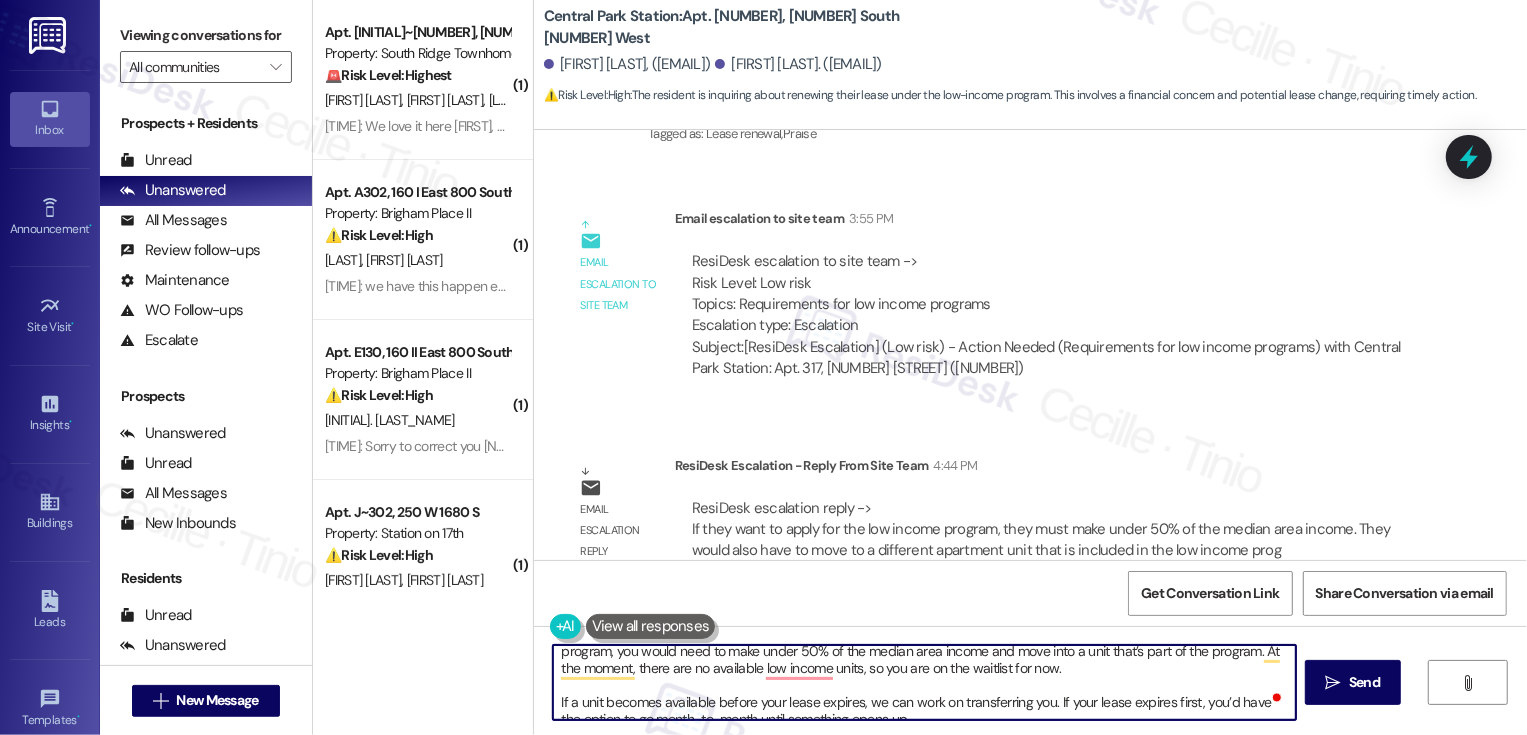 scroll, scrollTop: 30, scrollLeft: 0, axis: vertical 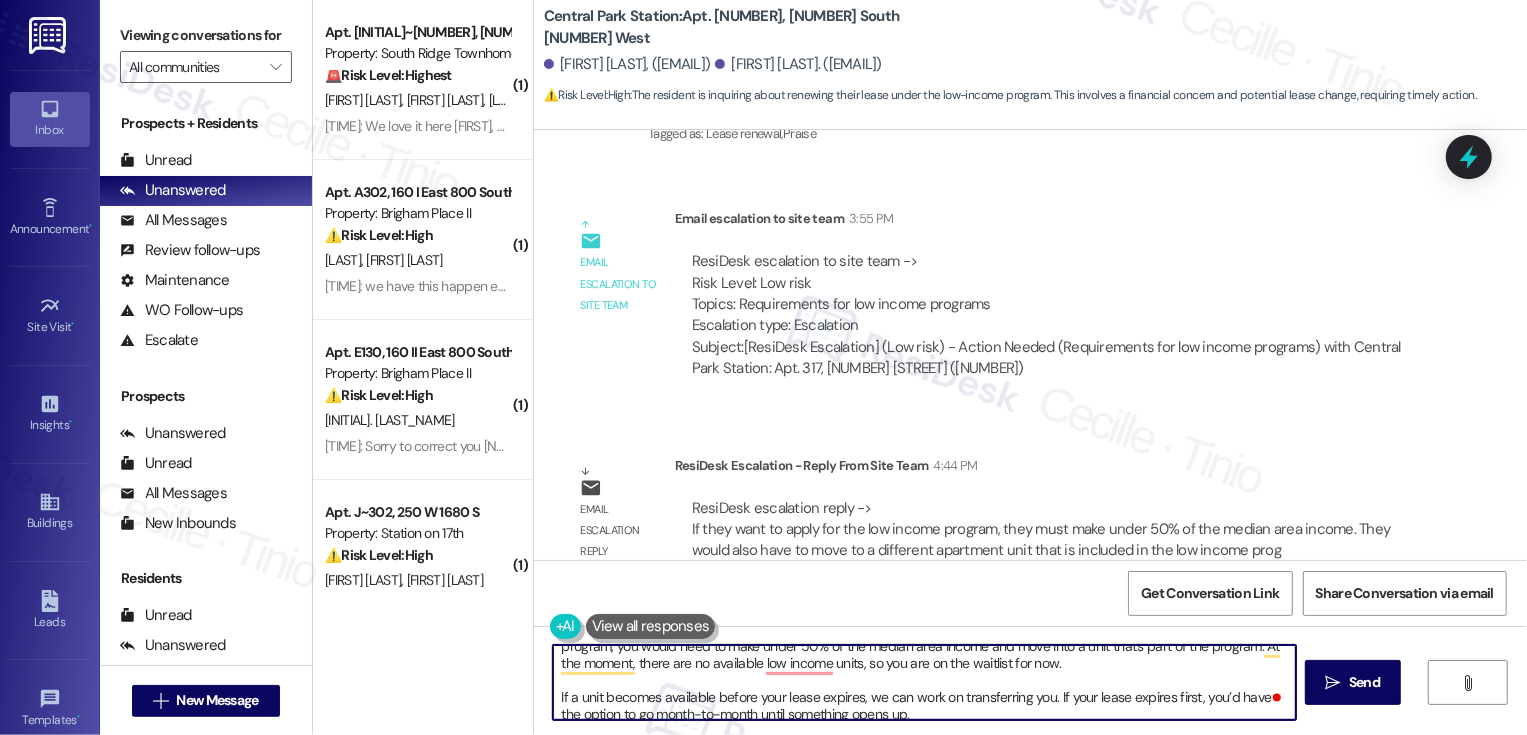 click on "Hi [NAME], just wanted to share a quick update from the office. They mentioned that if you’d like to apply for the low income program, you would need to make under 50% of the median area income and move into a unit that’s part of the program. At the moment, there are no available low income units, so you are on the waitlist for now.
If a unit becomes available before your lease expires, we can work on transferring you. If your lease expires first, you’d have the option to go month-to-month until something opens up." at bounding box center (924, 682) 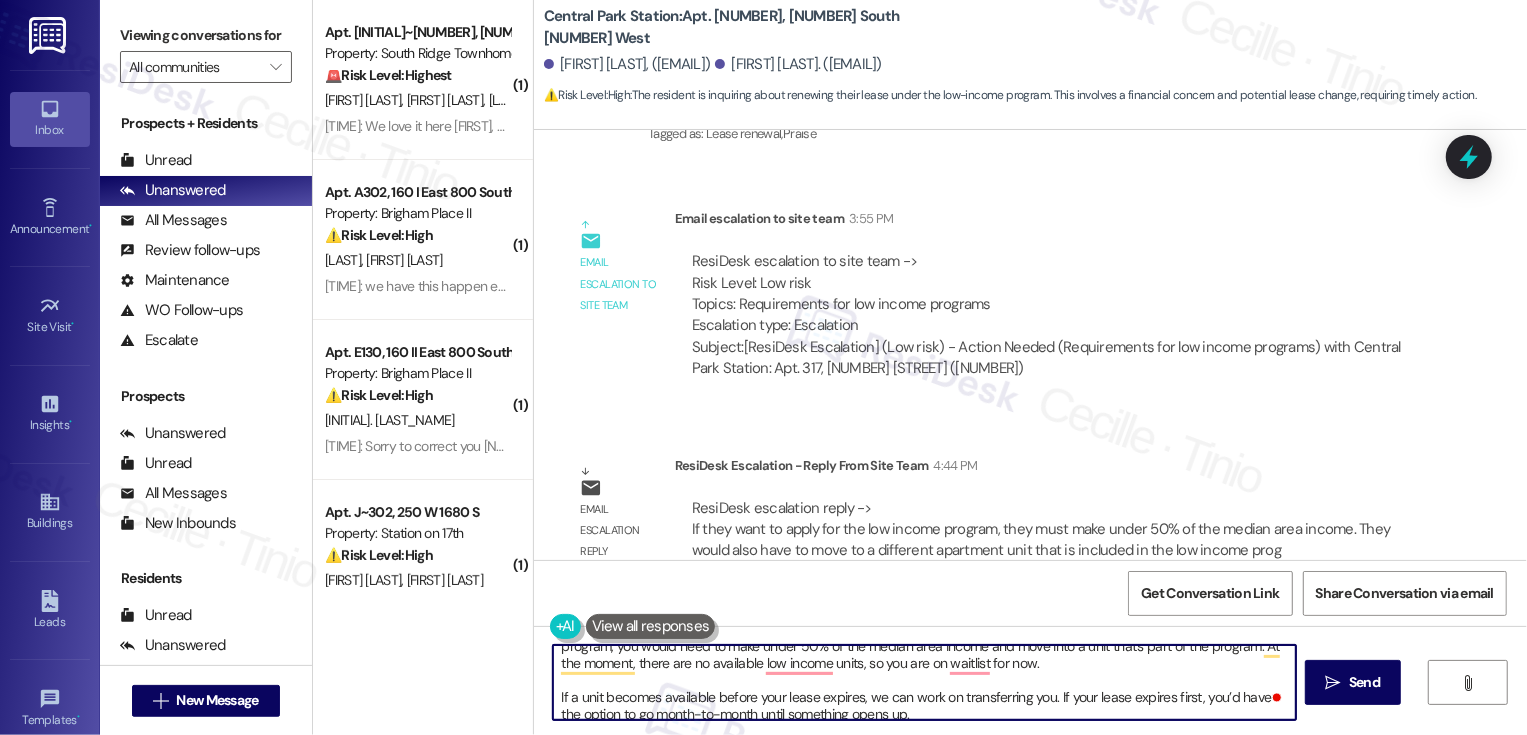 click on "Hi [FIRST], just wanted to share a quick update from the office. They mentioned that if you’d like to apply for the low income program, you would need to make under 50% of the median area income and move into a unit that’s part of the program. At the moment, there are no available low income units, so you are on waitlist for now.
If a unit becomes available before your lease expires, we can work on transferring you. If your lease expires first, you’d have the option to go month-to-month until something opens up." at bounding box center (924, 682) 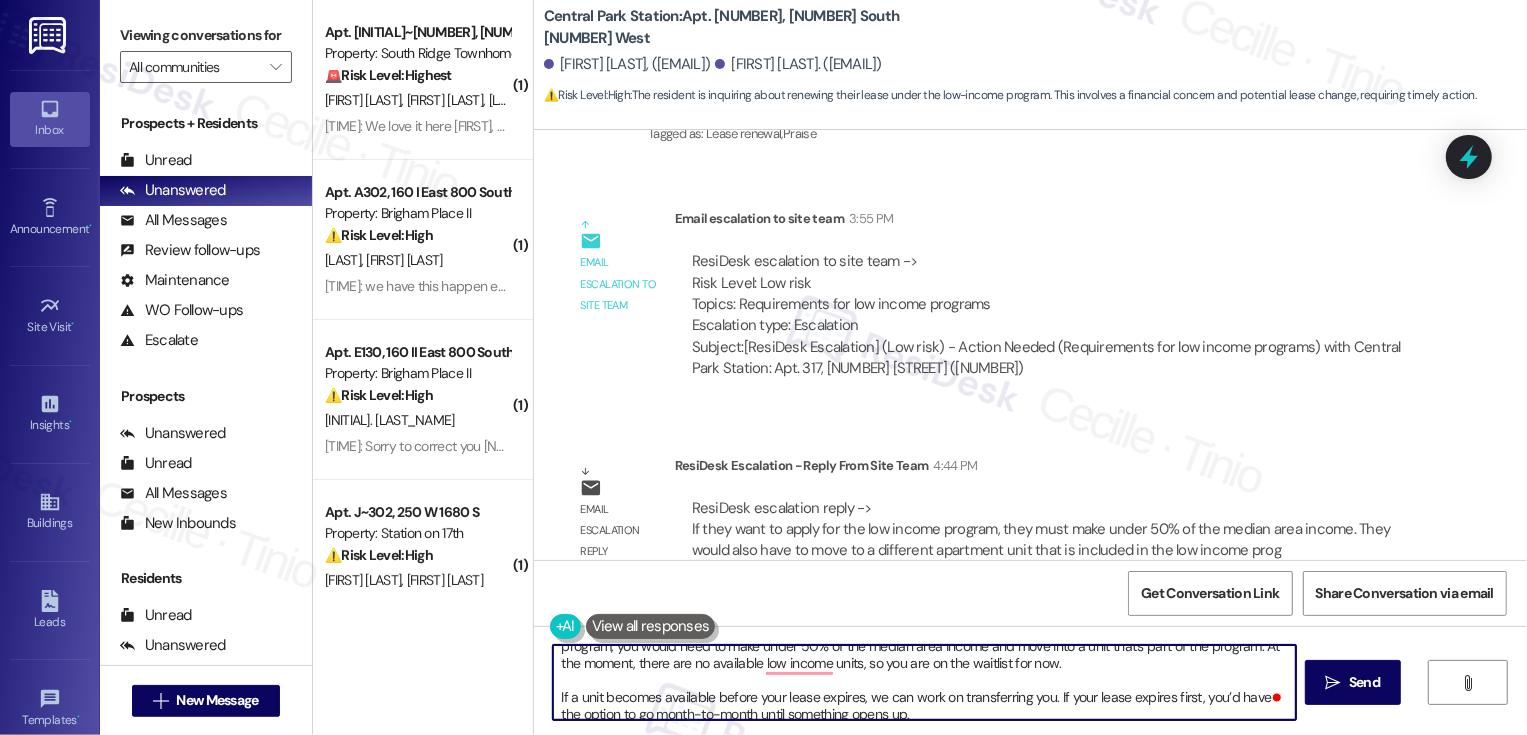 scroll, scrollTop: 39, scrollLeft: 0, axis: vertical 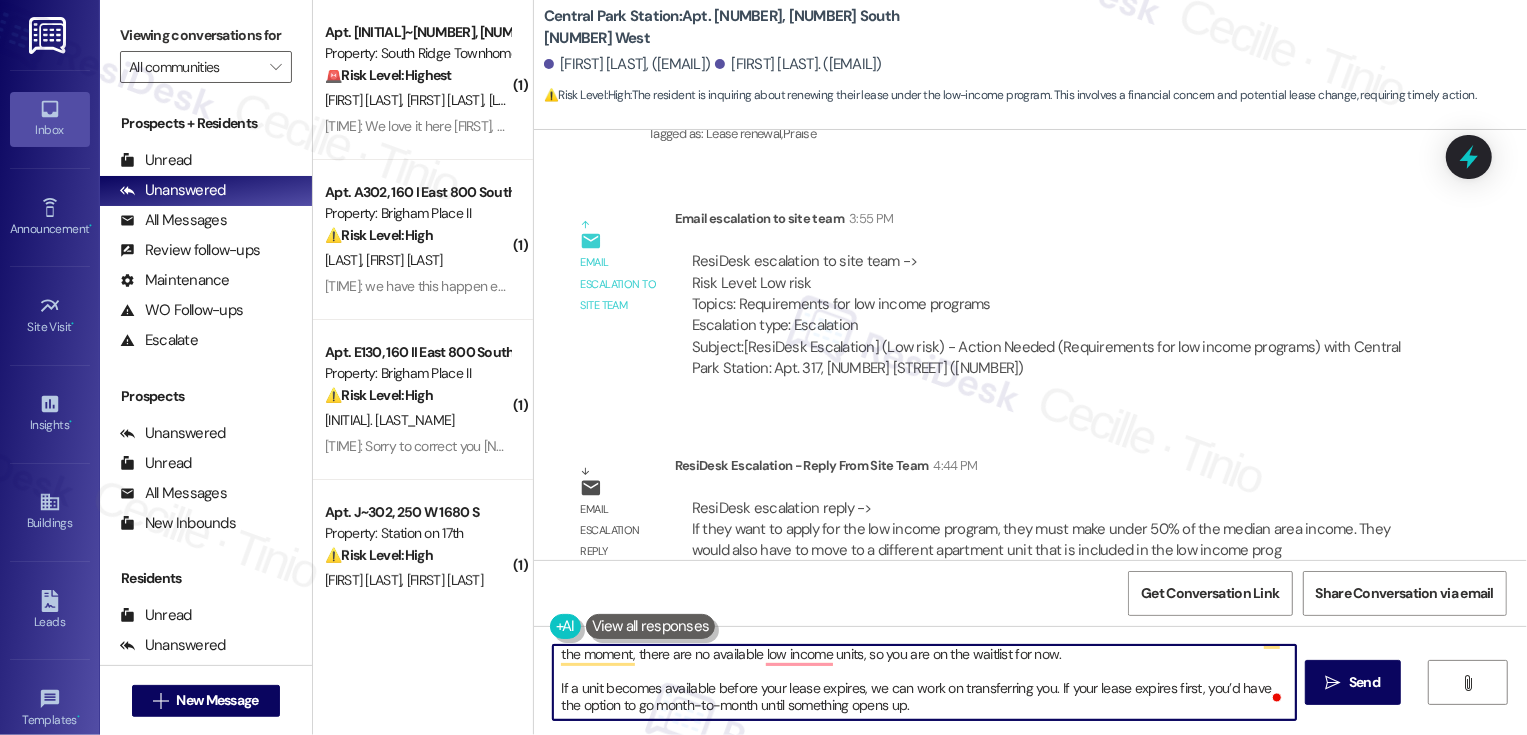 type on "Hi [NAME], just wanted to share a quick update from the office. They mentioned that if you’d like to apply for the low income program, you would need to make under 50% of the median area income and move into a unit that’s part of the program. At the moment, there are no available low income units, so you are on the waitlist for now.
If a unit becomes available before your lease expires, we can work on transferring you. If your lease expires first, you’d have the option to go month-to-month until something opens up." 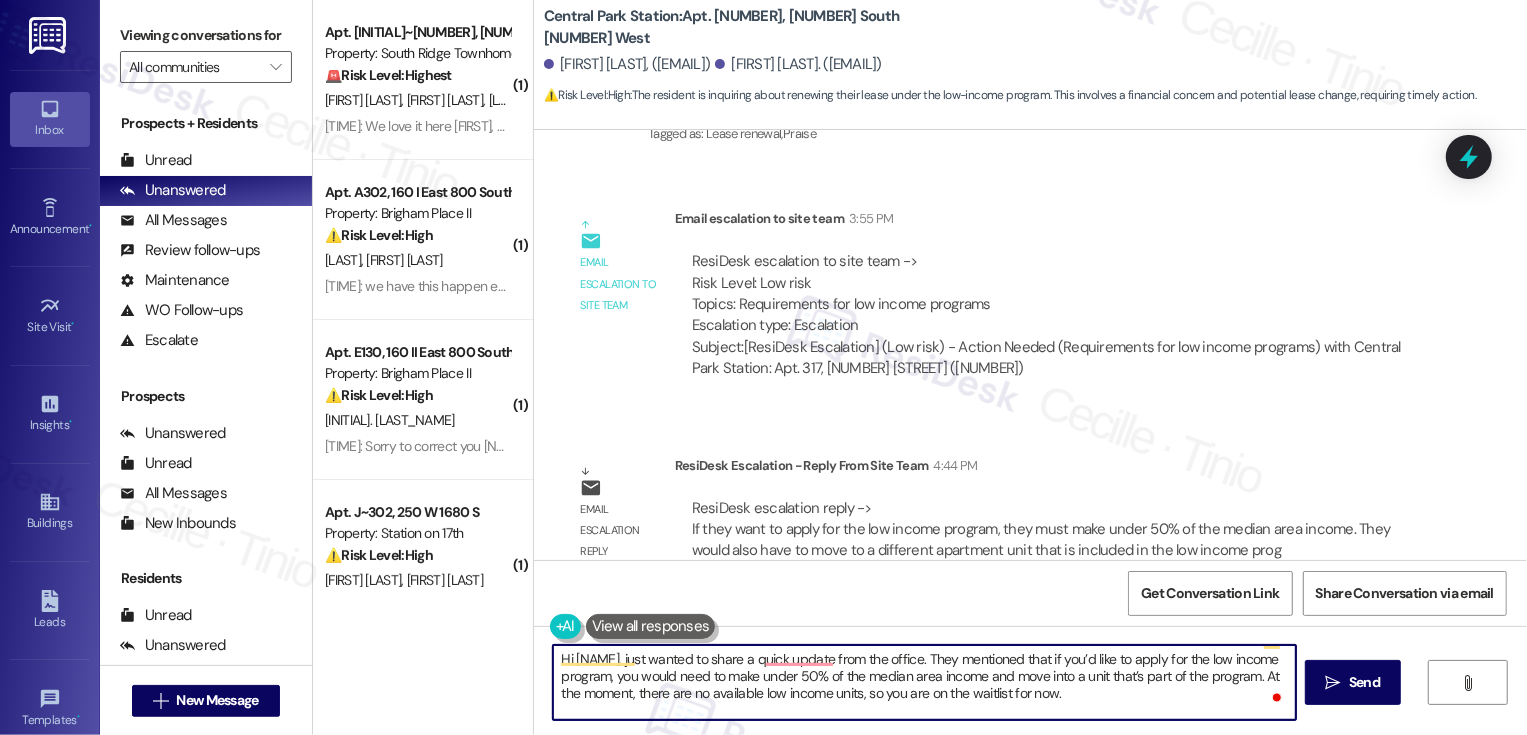 scroll, scrollTop: 0, scrollLeft: 0, axis: both 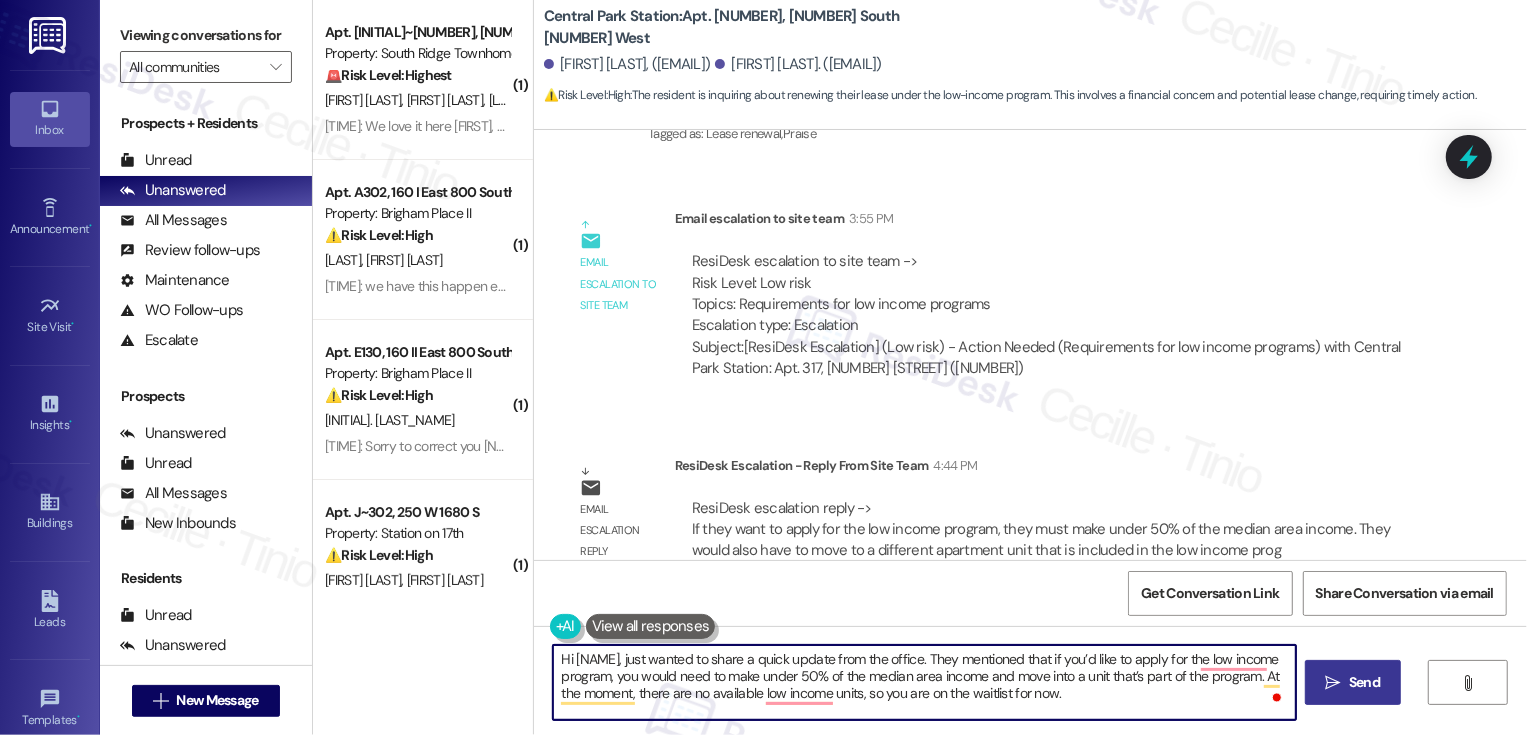 click on "Send" at bounding box center [1364, 682] 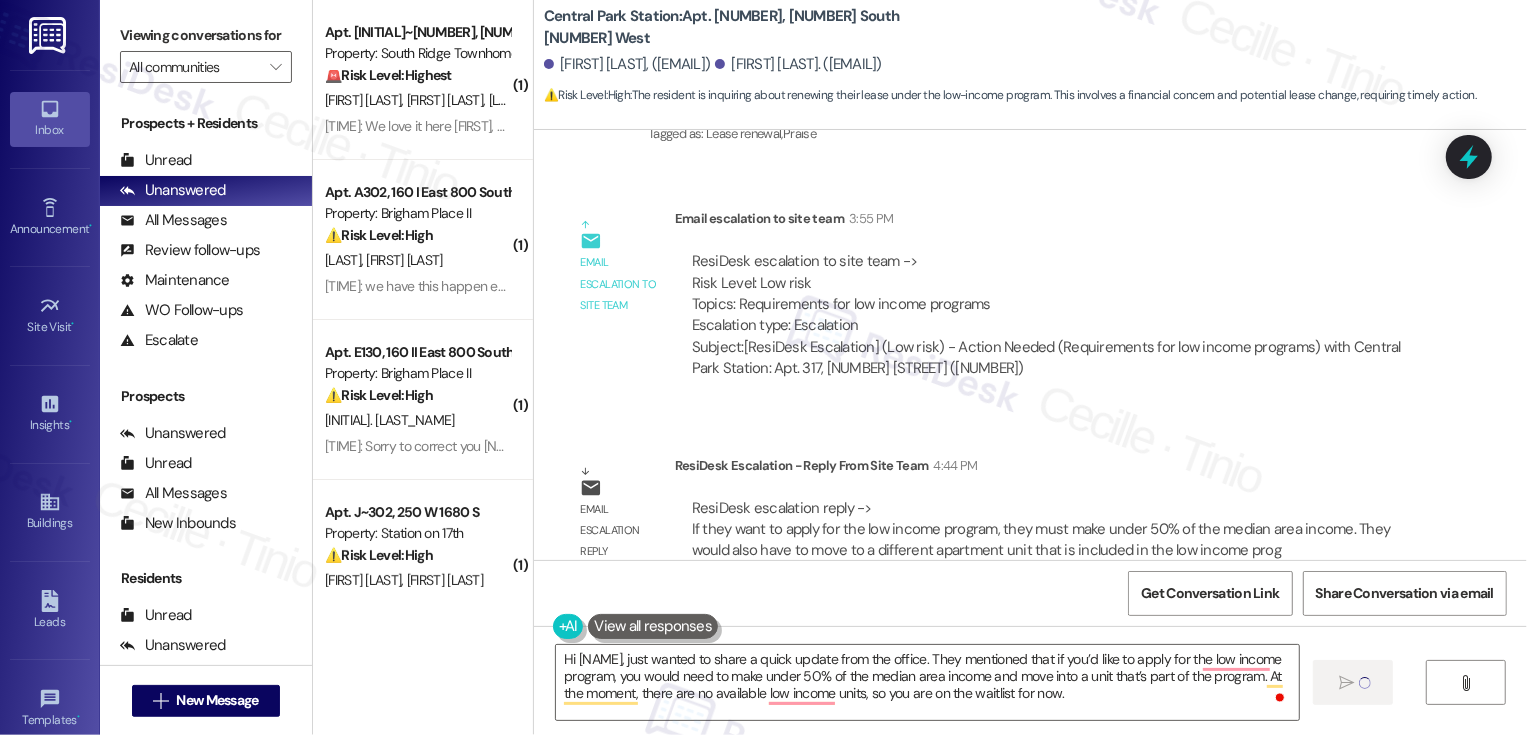 type 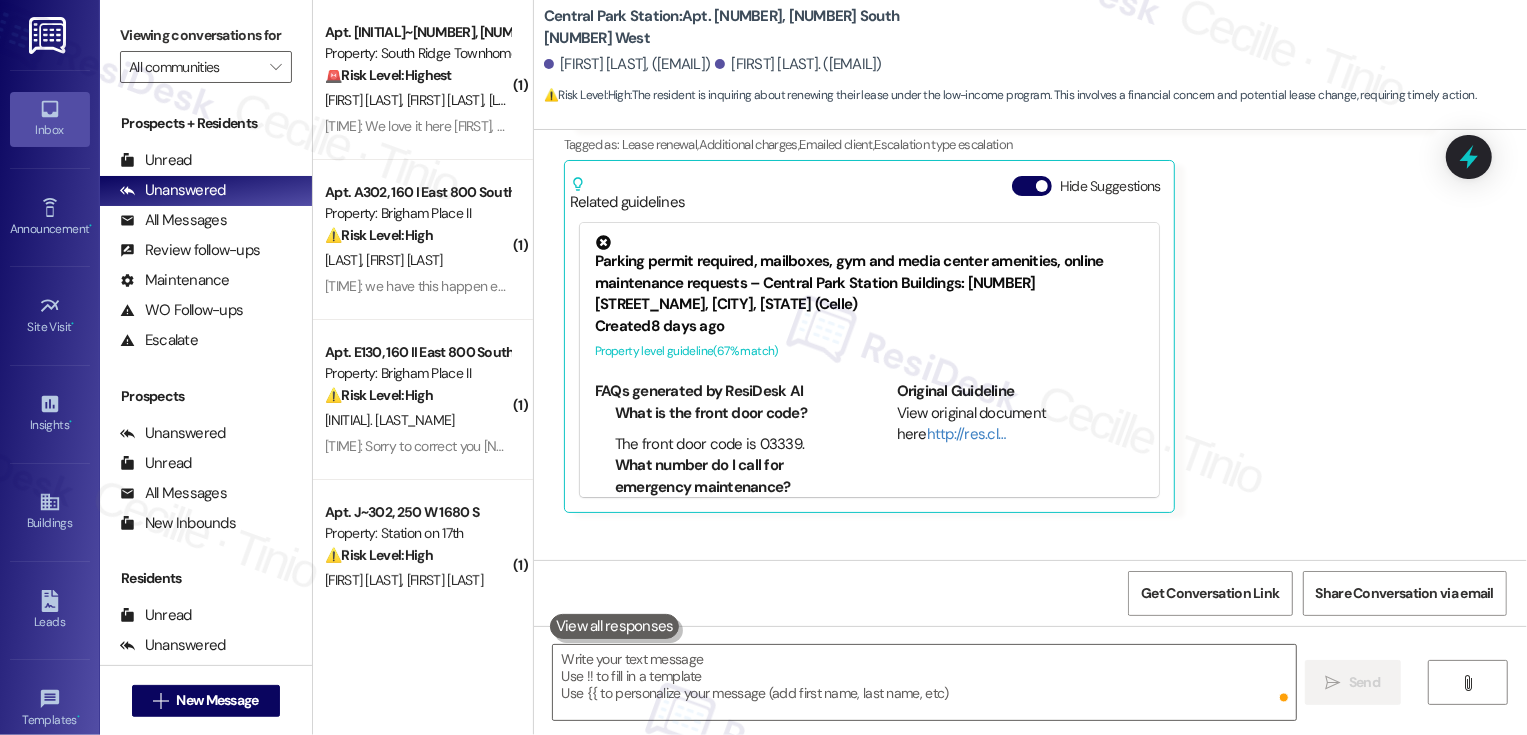 scroll, scrollTop: 505, scrollLeft: 0, axis: vertical 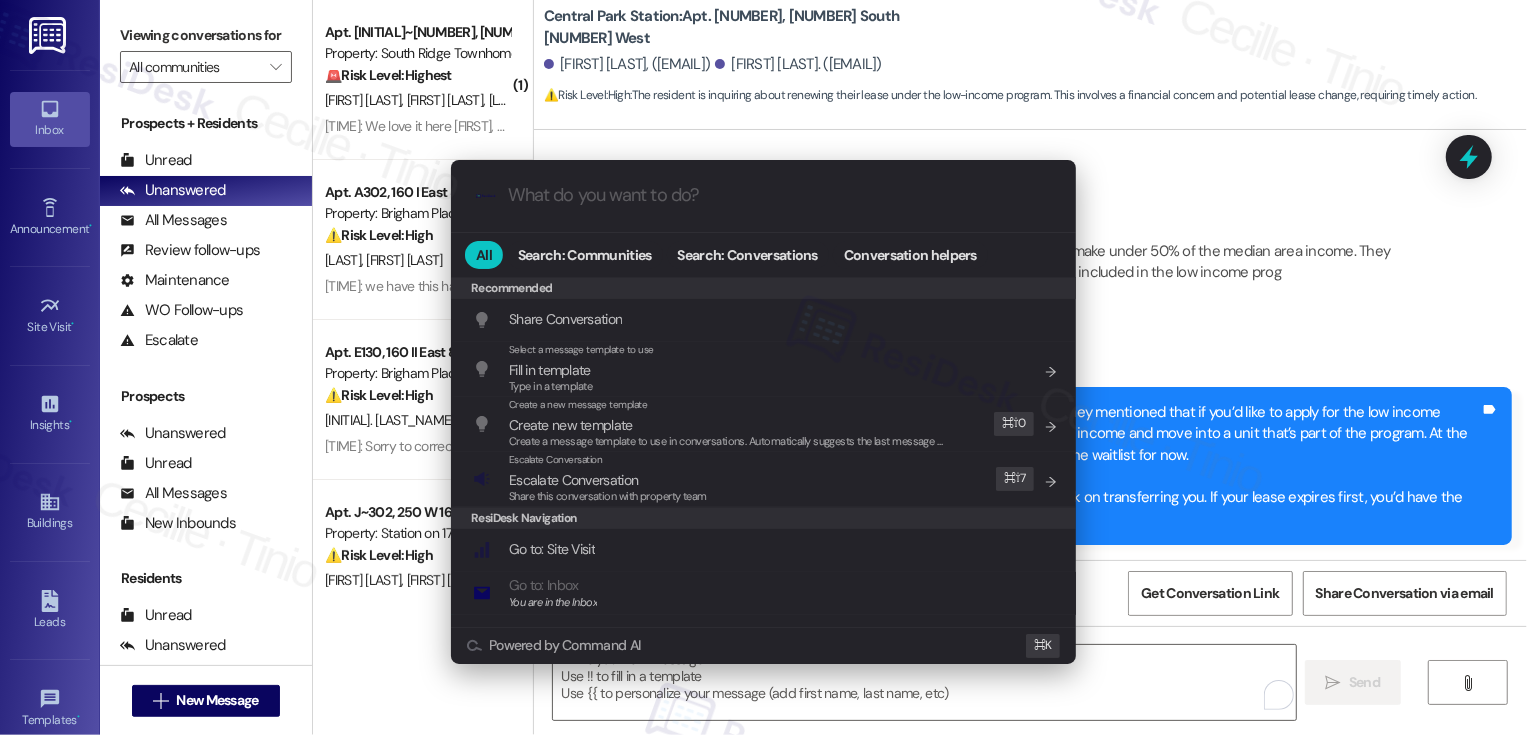 click on ".cls-1{fill:#0a055f;}.cls-2{fill:#0cc4c4;} resideskLogoBlueOrange All Search: Communities Search: Conversations Conversation helpers Recommended Recommended Share Conversation Add shortcut Select a message template to use Fill in template Type in a template Add shortcut Create a new message template Create new template Create a message template to use in conversations. Automatically suggests the last message you sent. Edit ⌘ ⇧ 0 Escalate Conversation Escalate Conversation Share this conversation with property team Edit ⌘ ⇧ 7 ResiDesk Navigation Go to: Site Visit Add shortcut Go to: Inbox You are in the Inbox Add shortcut Go to: Settings Add shortcut Go to: Message Templates Add shortcut Go to: Buildings Add shortcut Help Getting Started: What you can do with ResiDesk Add shortcut Settings Powered by Command AI ⌘ K" at bounding box center (763, 367) 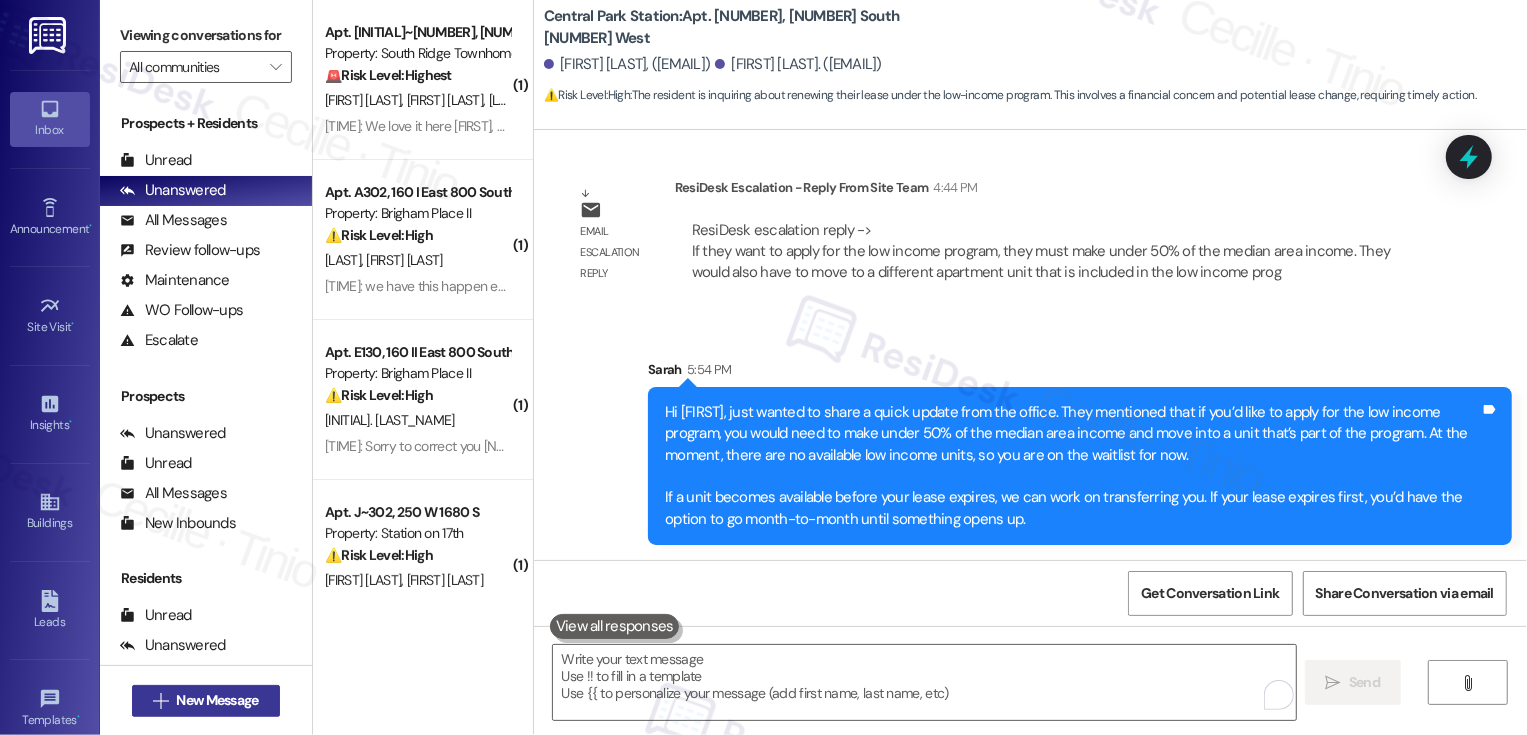 click on "New Message" at bounding box center (217, 700) 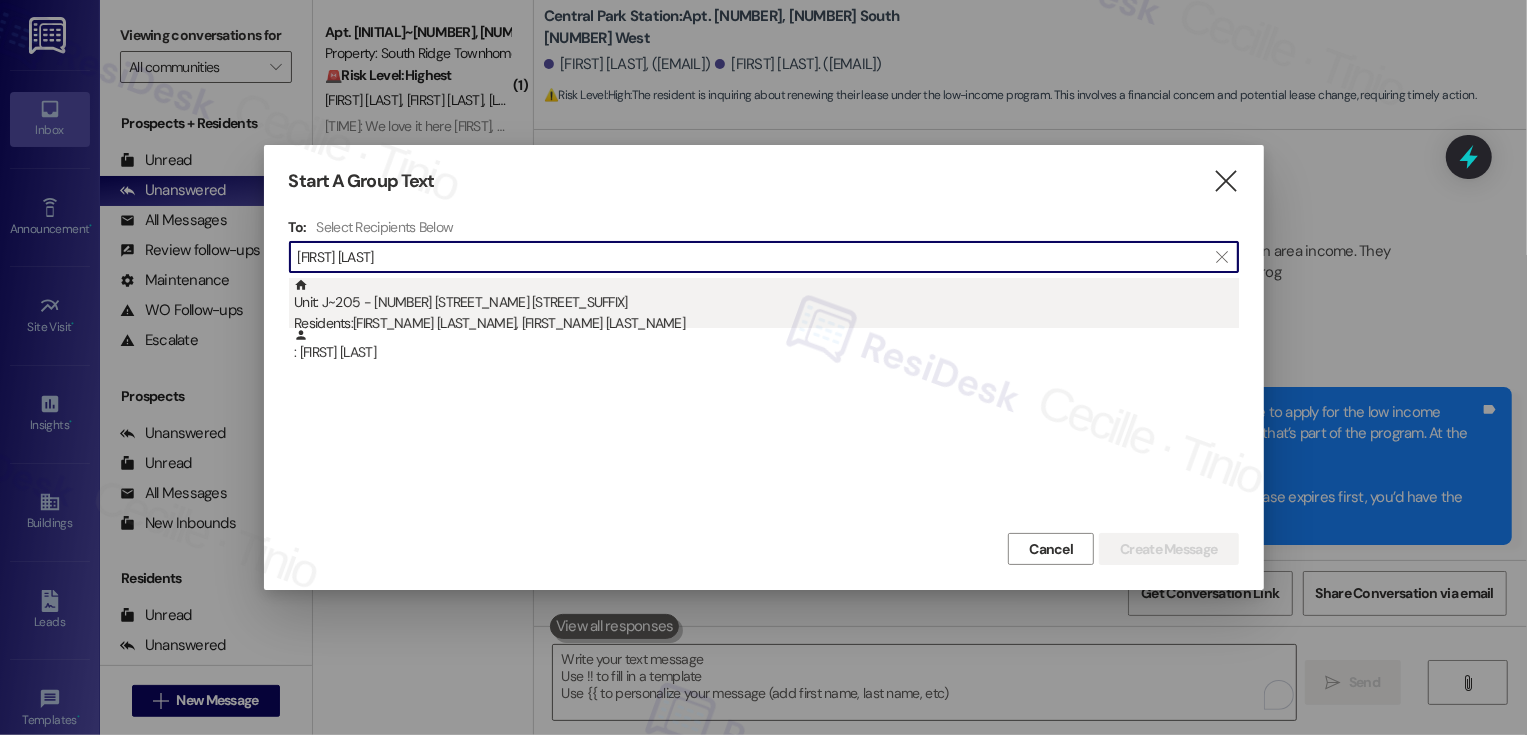 type on "stephanie con" 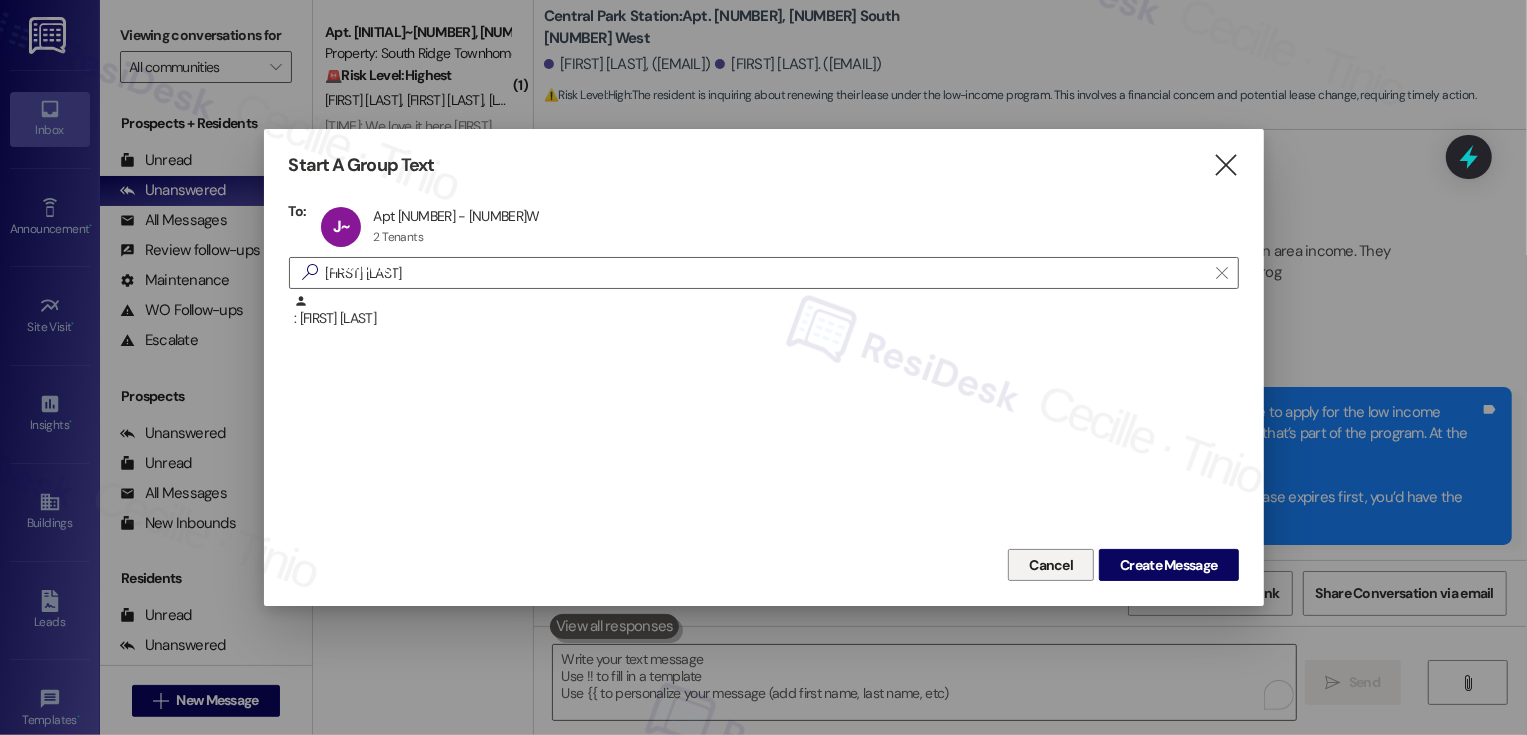 click on "Cancel" at bounding box center [1051, 565] 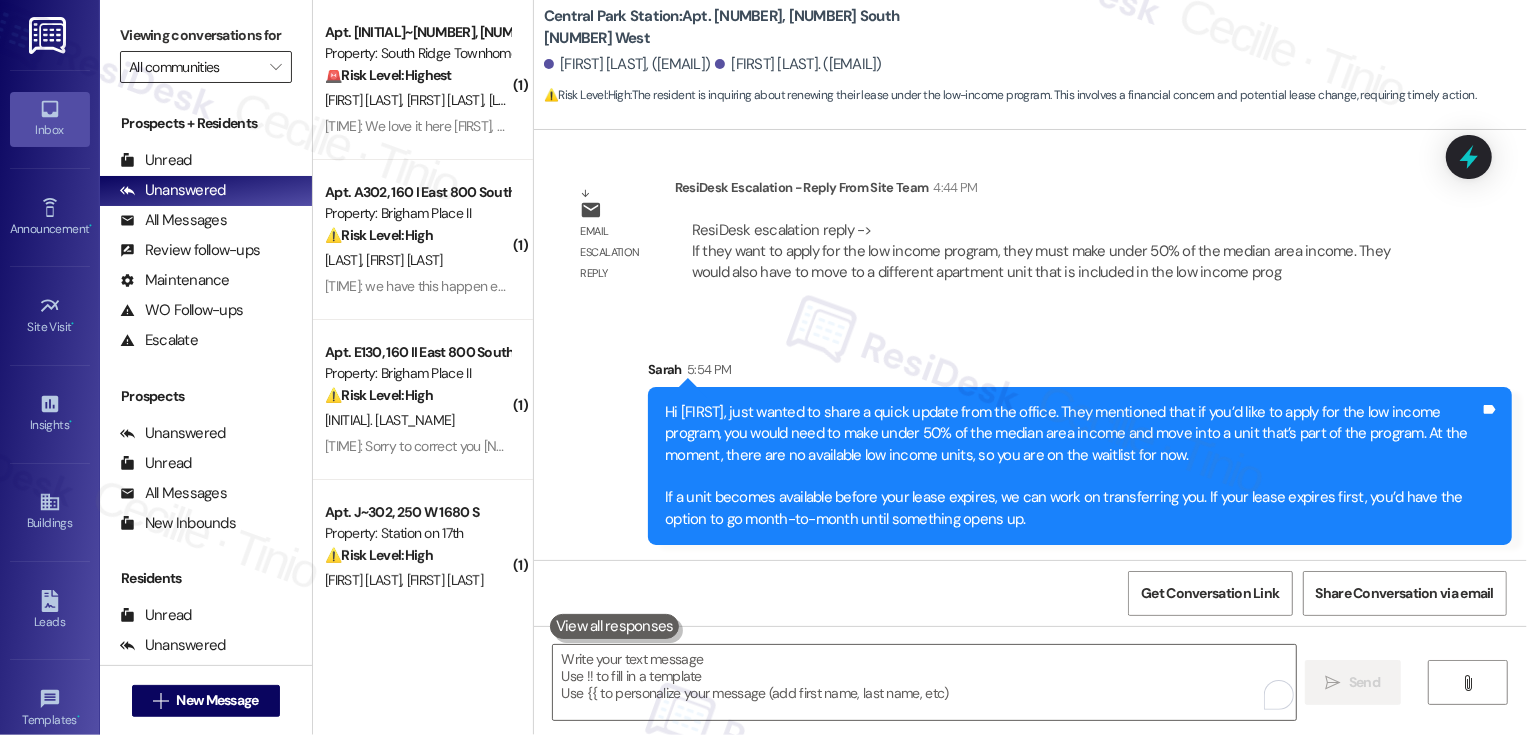 click on "All communities" at bounding box center [194, 67] 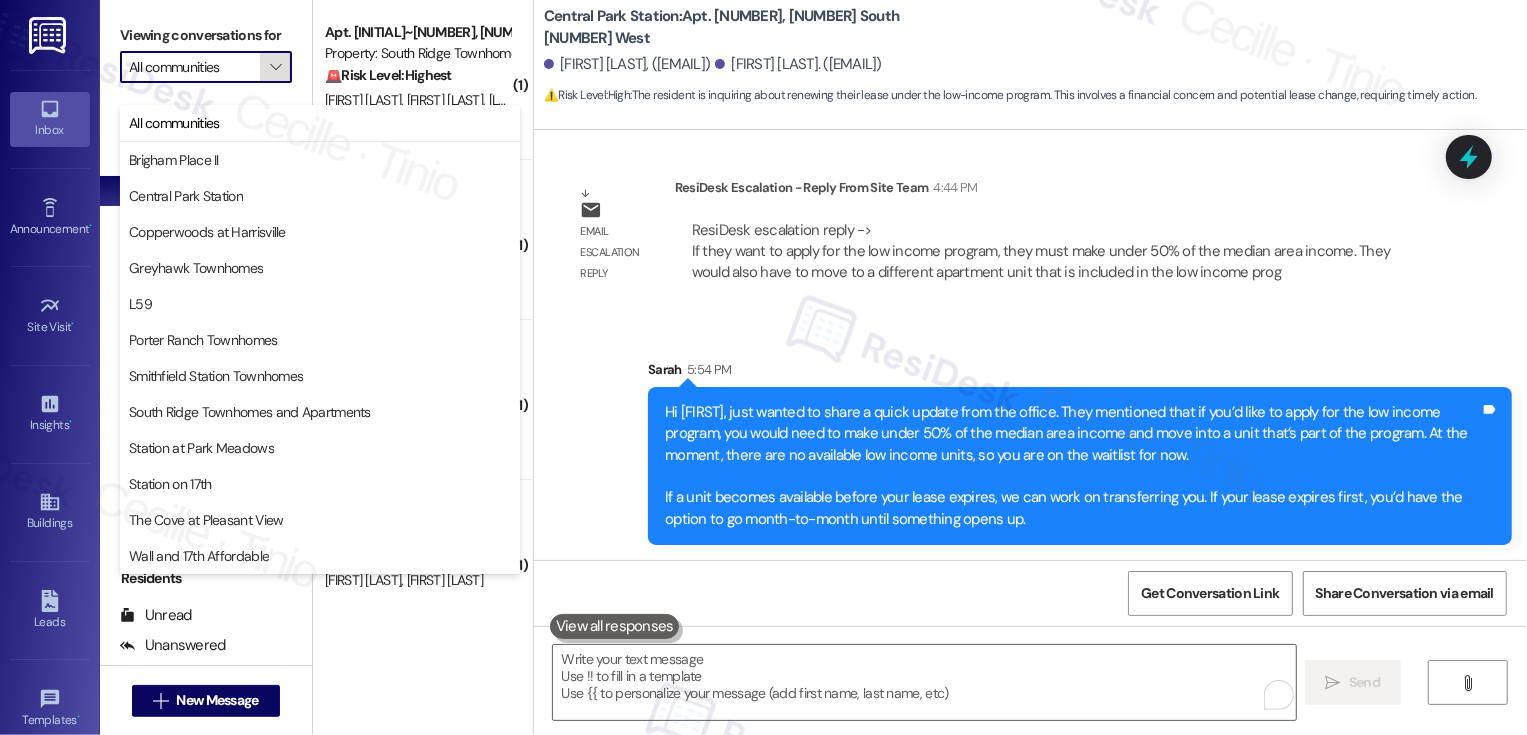 click on "" at bounding box center (275, 67) 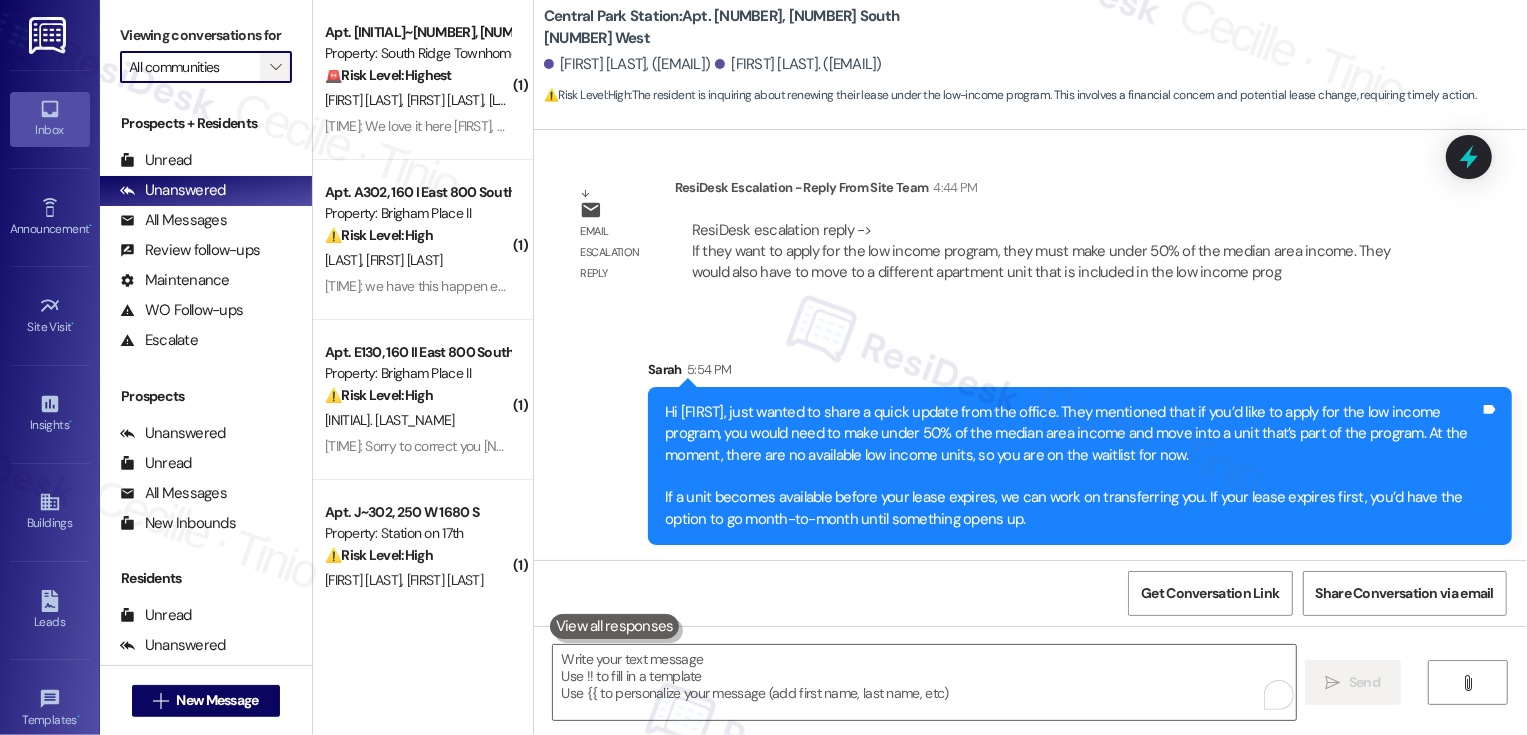 type 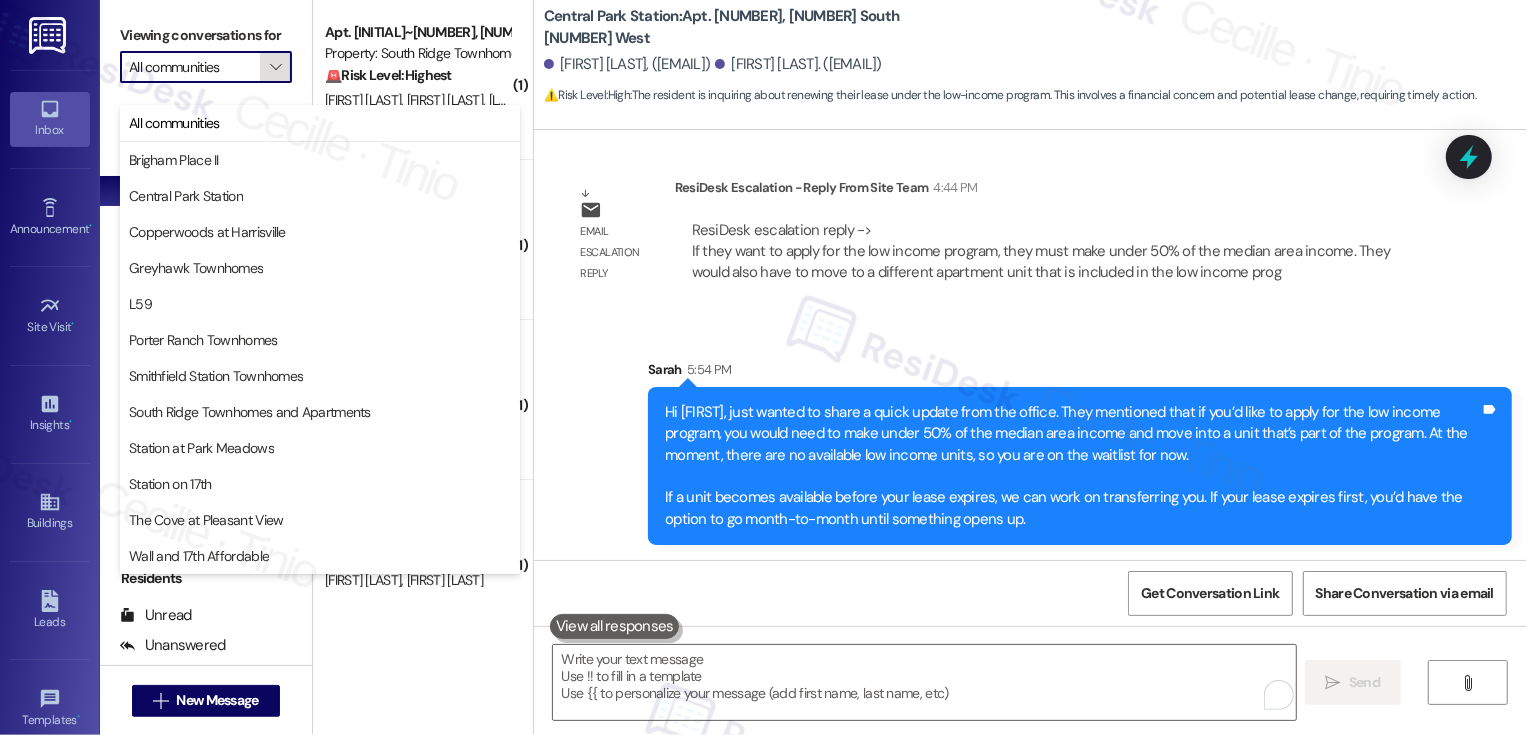 type on "Porter Ranch Townhomes" 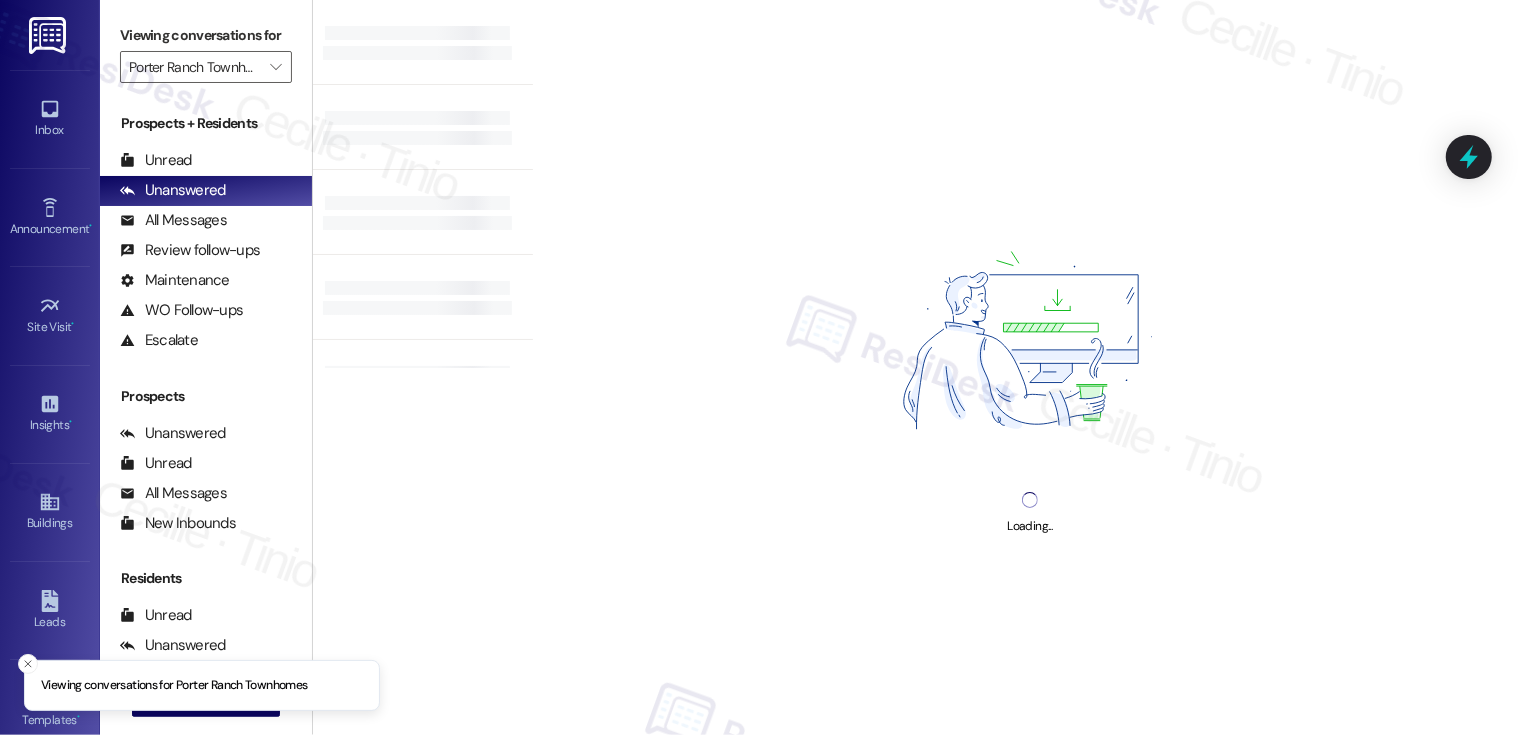 type on "Porter Ranch Townhomes" 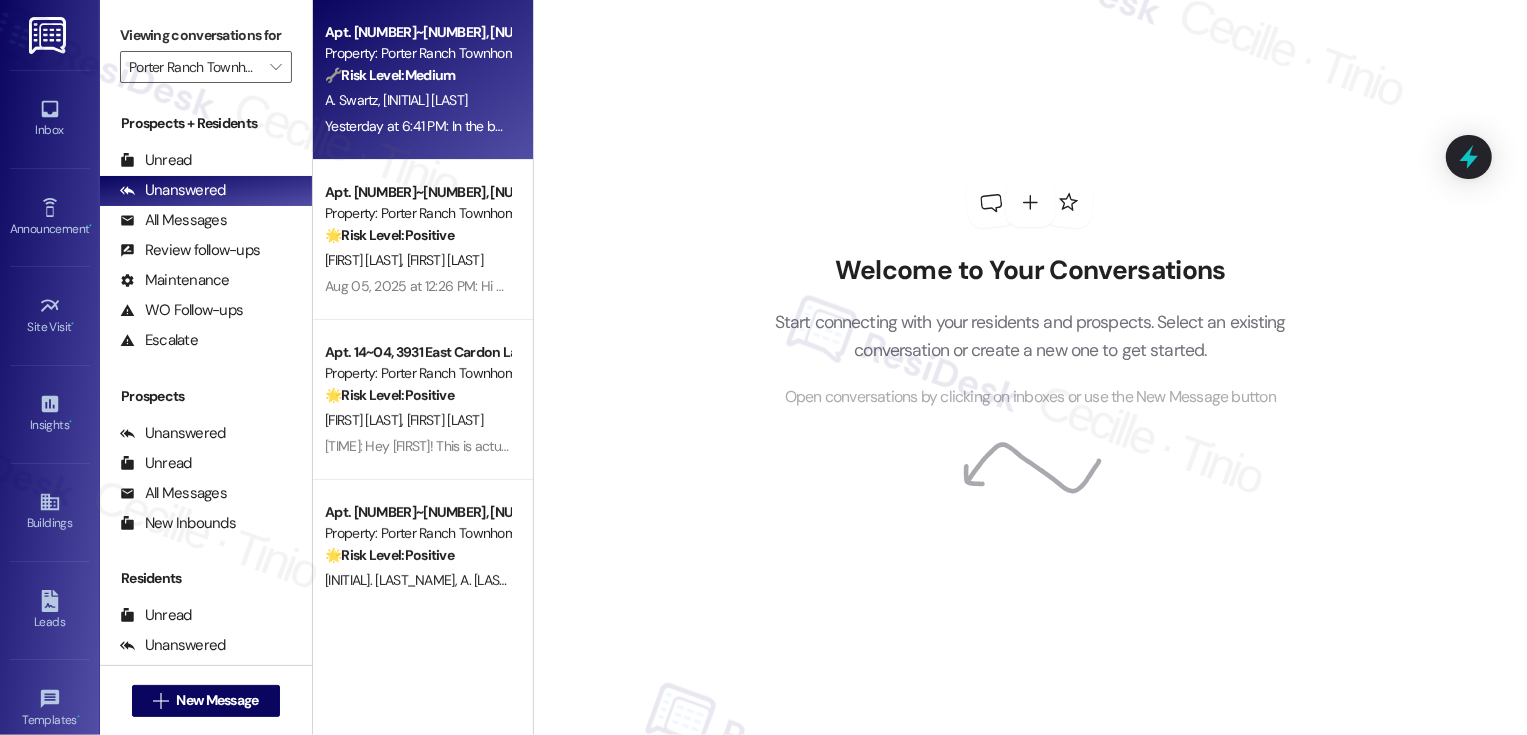 click on "Yesterday at 6:41 PM: In the basement as it is, we only have the computers on the outlet, and I've been very careful not to do anything down there, but I would love to make it a place the kids can go play in when the adults are upstairs trying to chat. Yesterday at 6:41 PM: In the basement as it is, we only have the computers on the outlet, and I've been very careful not to do anything down there, but I would love to make it a place the kids can go play in when the adults are upstairs trying to chat." at bounding box center (1040, 126) 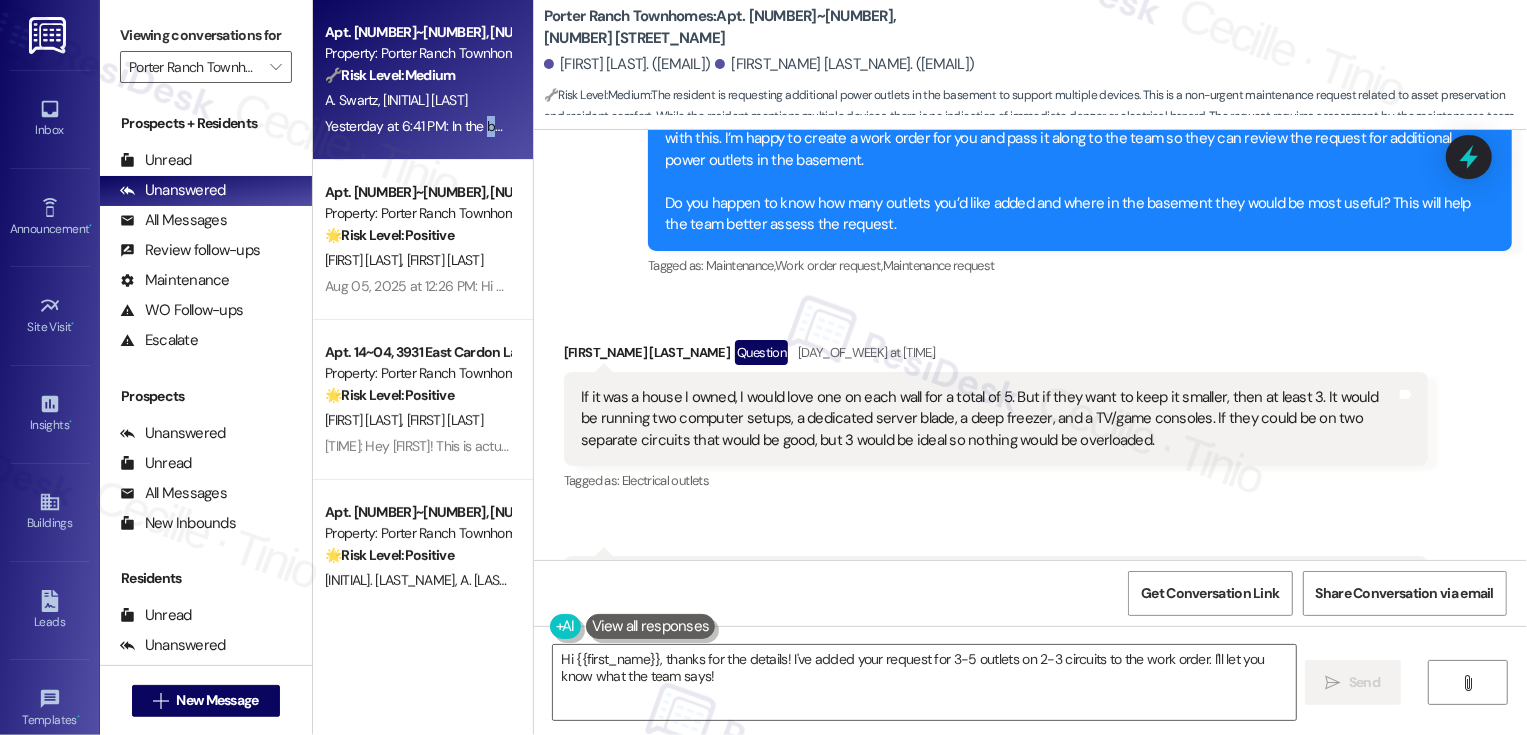 scroll, scrollTop: 785, scrollLeft: 0, axis: vertical 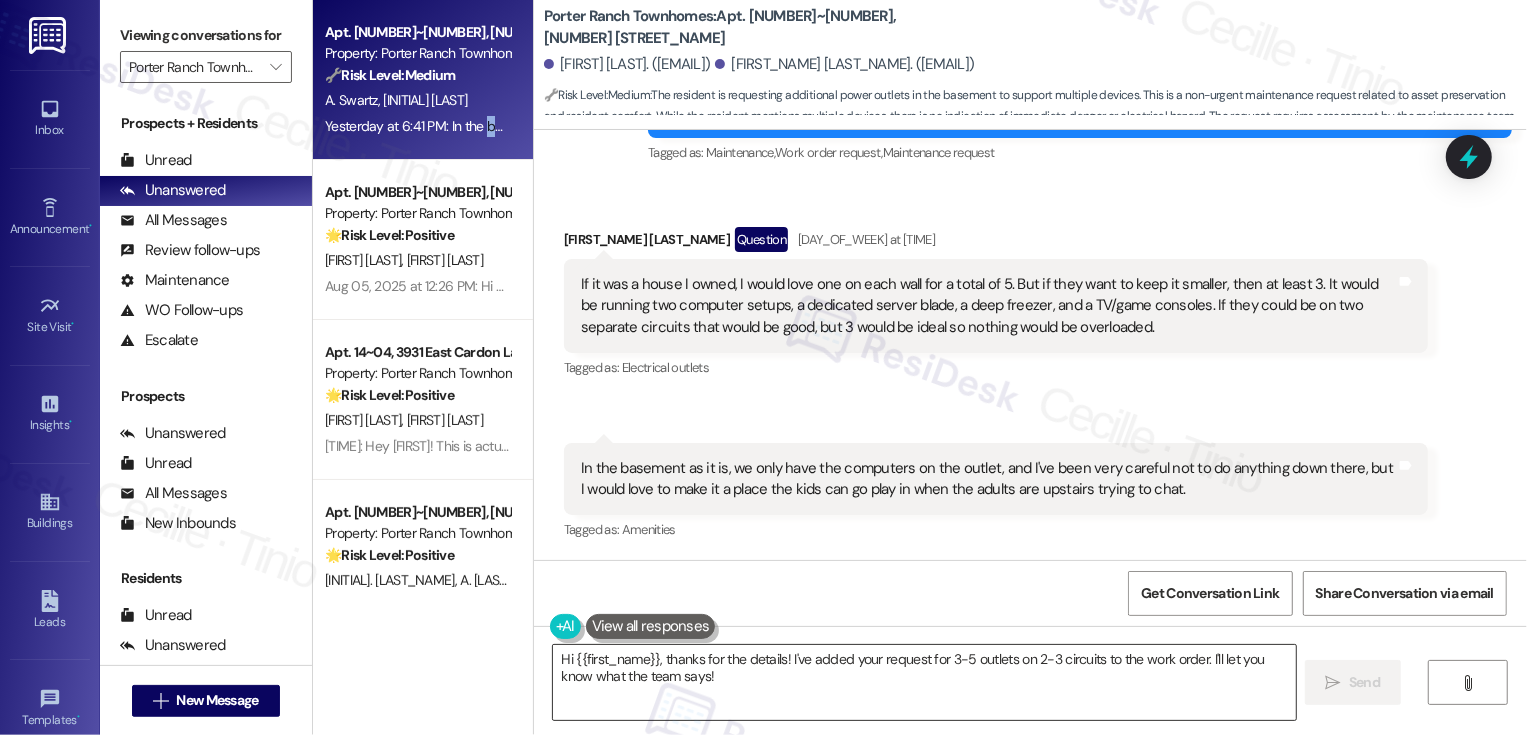 click on "Hi {{first_name}}, thanks for the details! I've added your request for 3-5 outlets on 2-3 circuits to the work order. I'll let you know what the team says!" at bounding box center [924, 682] 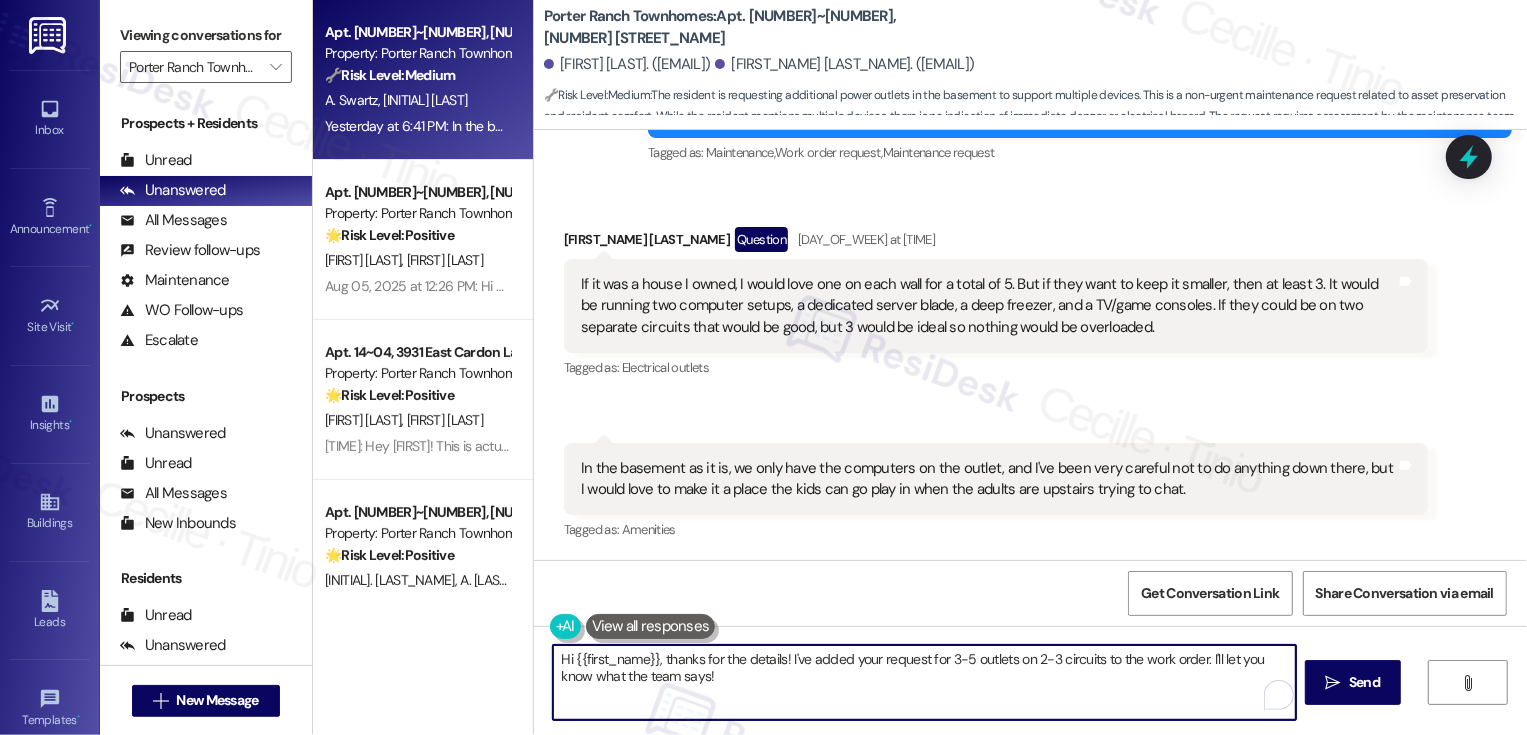 drag, startPoint x: 660, startPoint y: 660, endPoint x: 528, endPoint y: 660, distance: 132 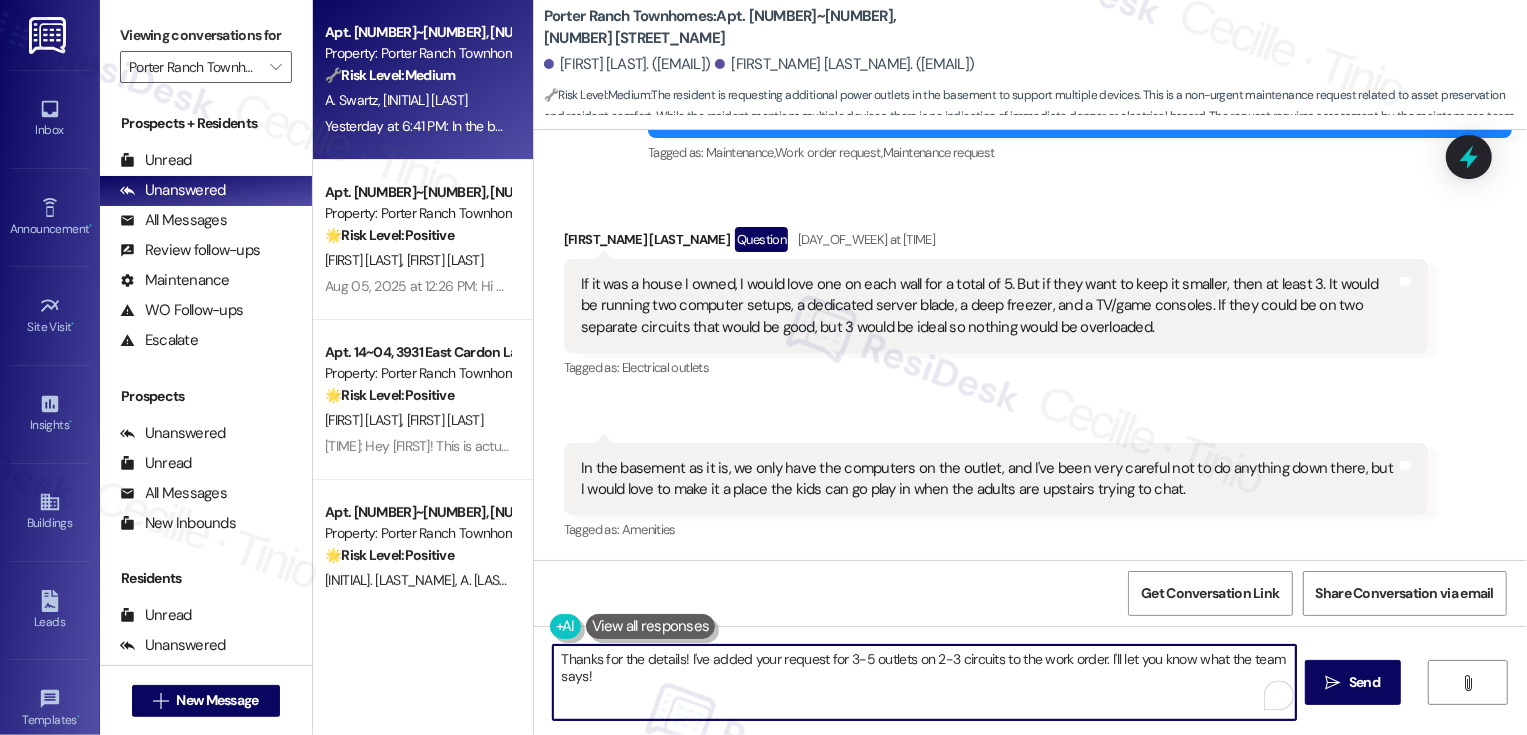 click on "Thanks for the details! I've added your request for 3-5 outlets on 2-3 circuits to the work order. I'll let you know what the team says!" at bounding box center [924, 682] 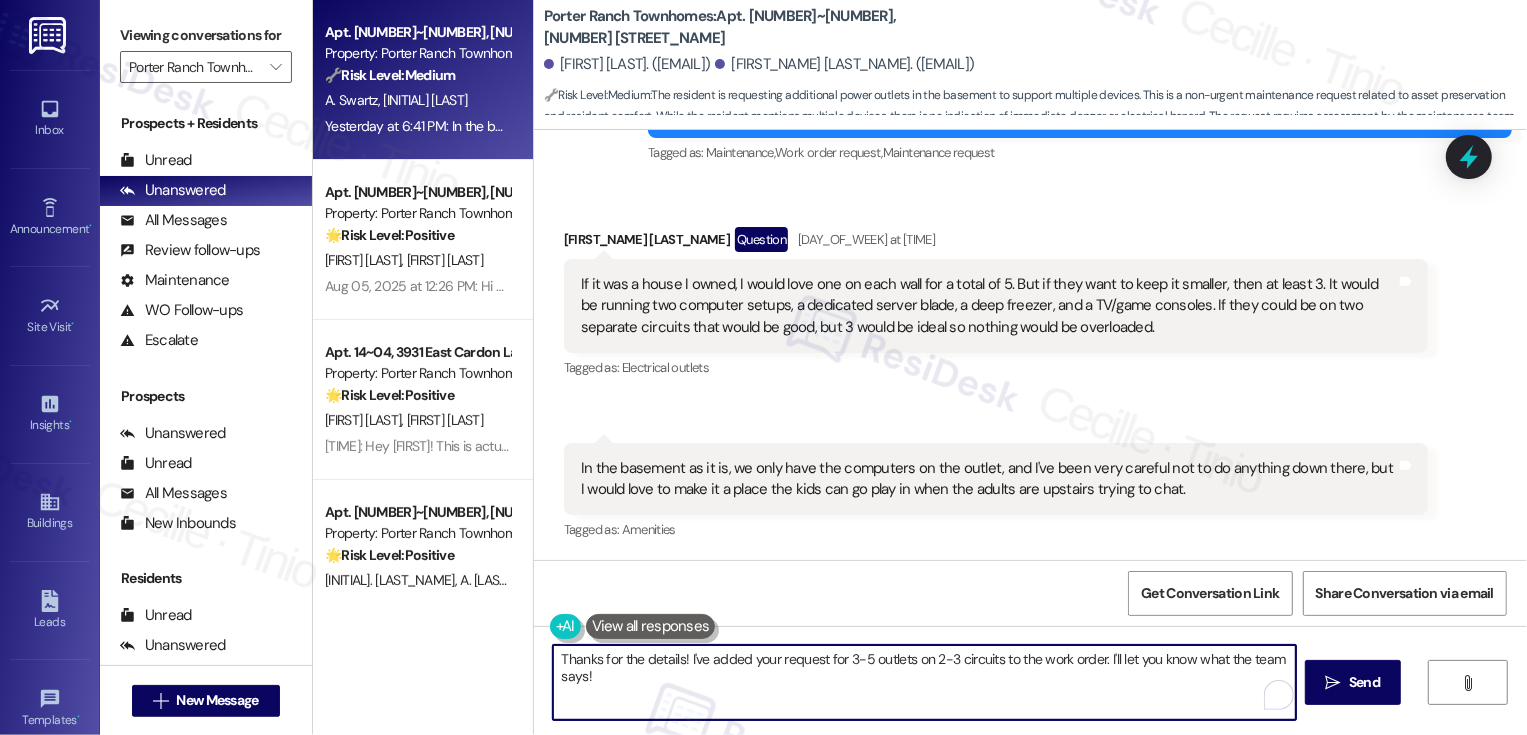 click on "Thanks for the details! I've added your request for 3-5 outlets on 2-3 circuits to the work order. I'll let you know what the team says!" at bounding box center [924, 682] 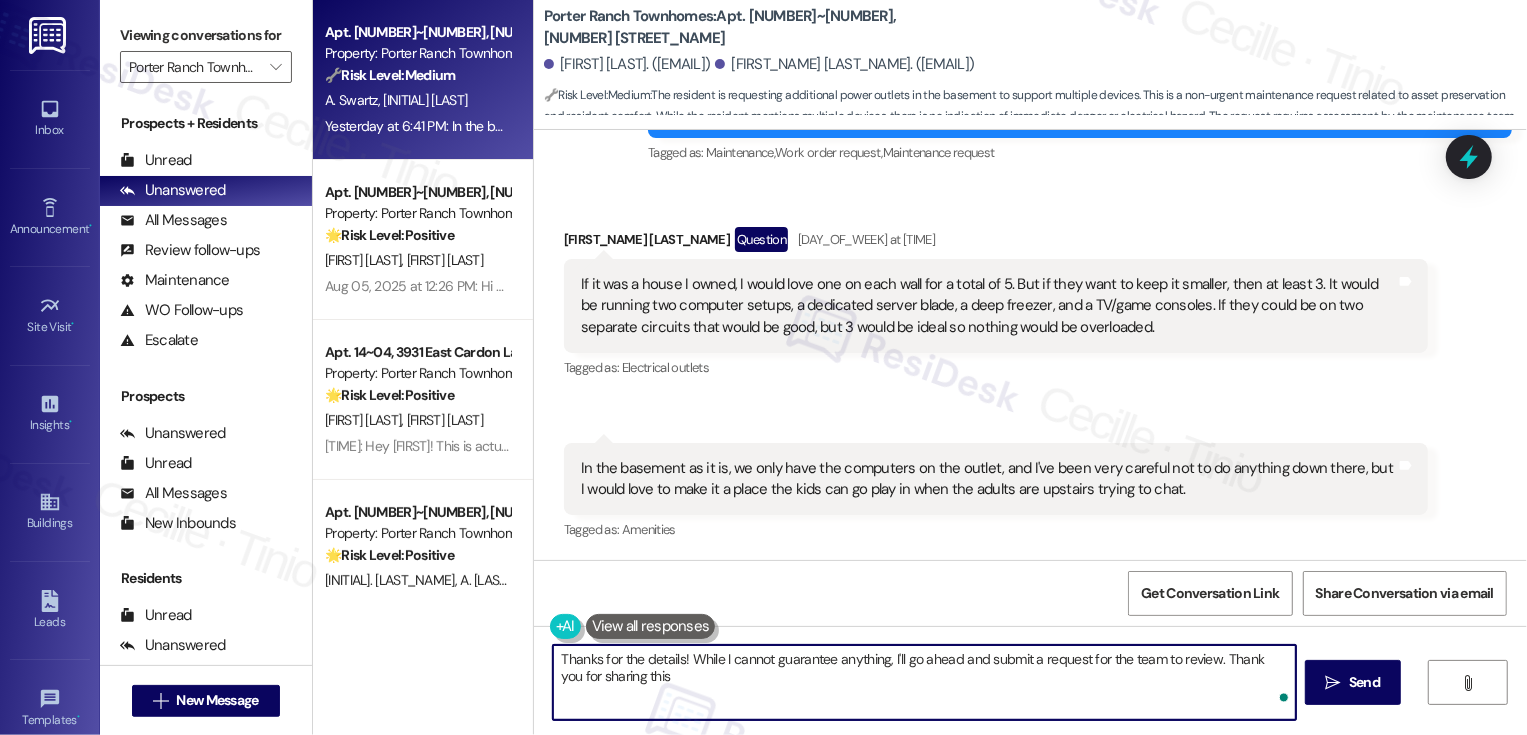 type on "Thanks for the details! While I cannot guarantee anything, I'll go ahead and submit a request for the team to review. Thank you for sharing this!" 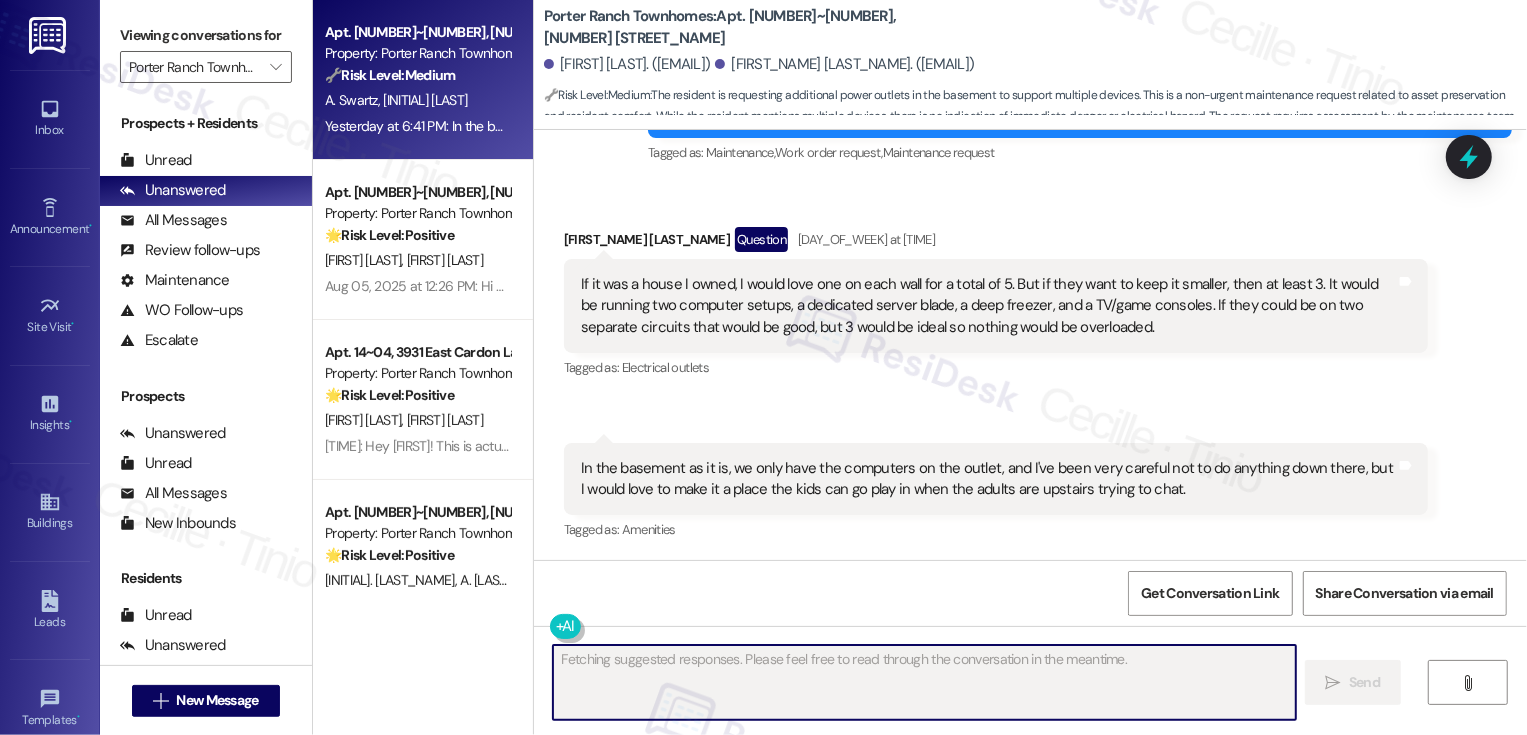 scroll, scrollTop: 784, scrollLeft: 0, axis: vertical 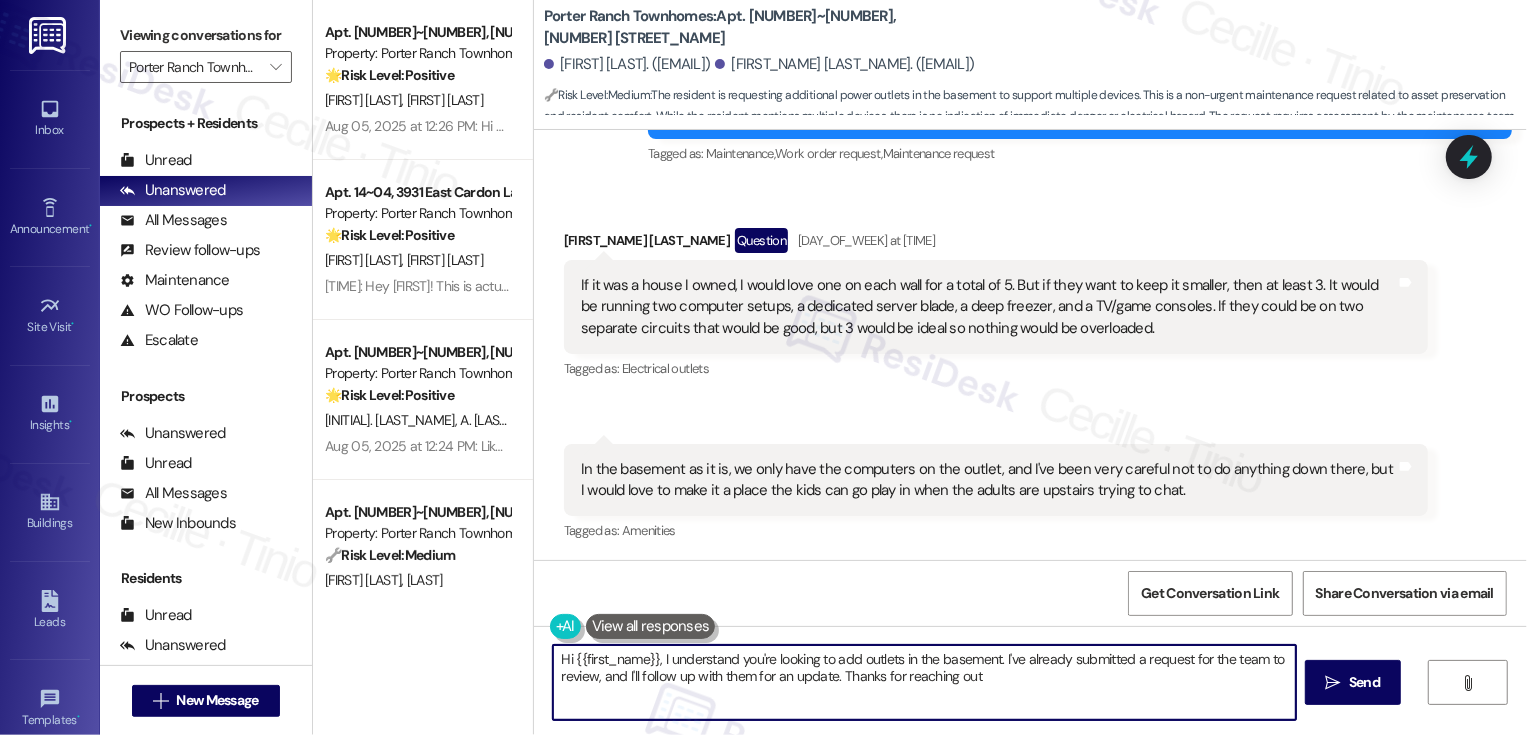 type on "Hi {{first_name}}, I understand you're looking to add outlets in the basement. I've already submitted a request for the team to review, and I'll follow up with them for an update. Thanks for reaching out!" 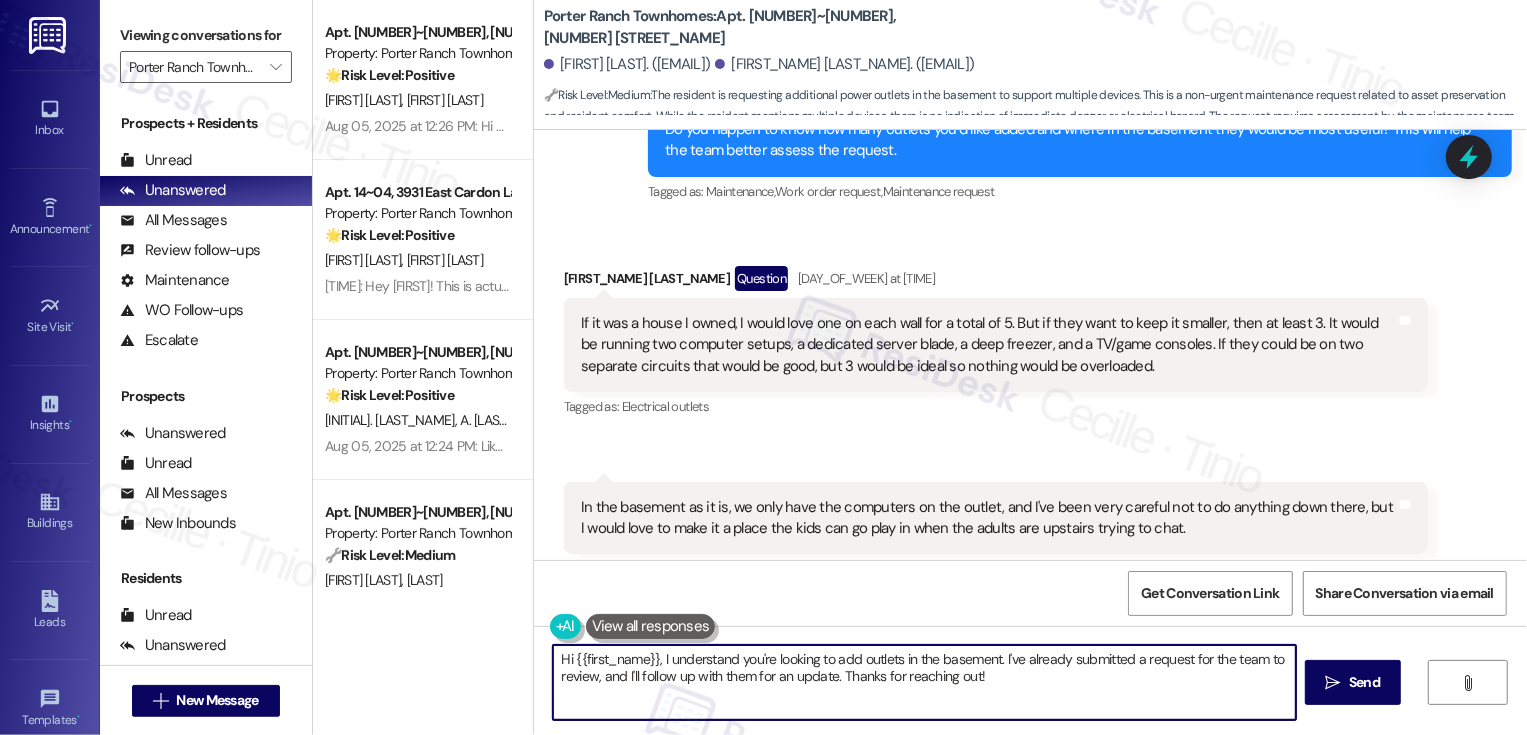 scroll, scrollTop: 610, scrollLeft: 0, axis: vertical 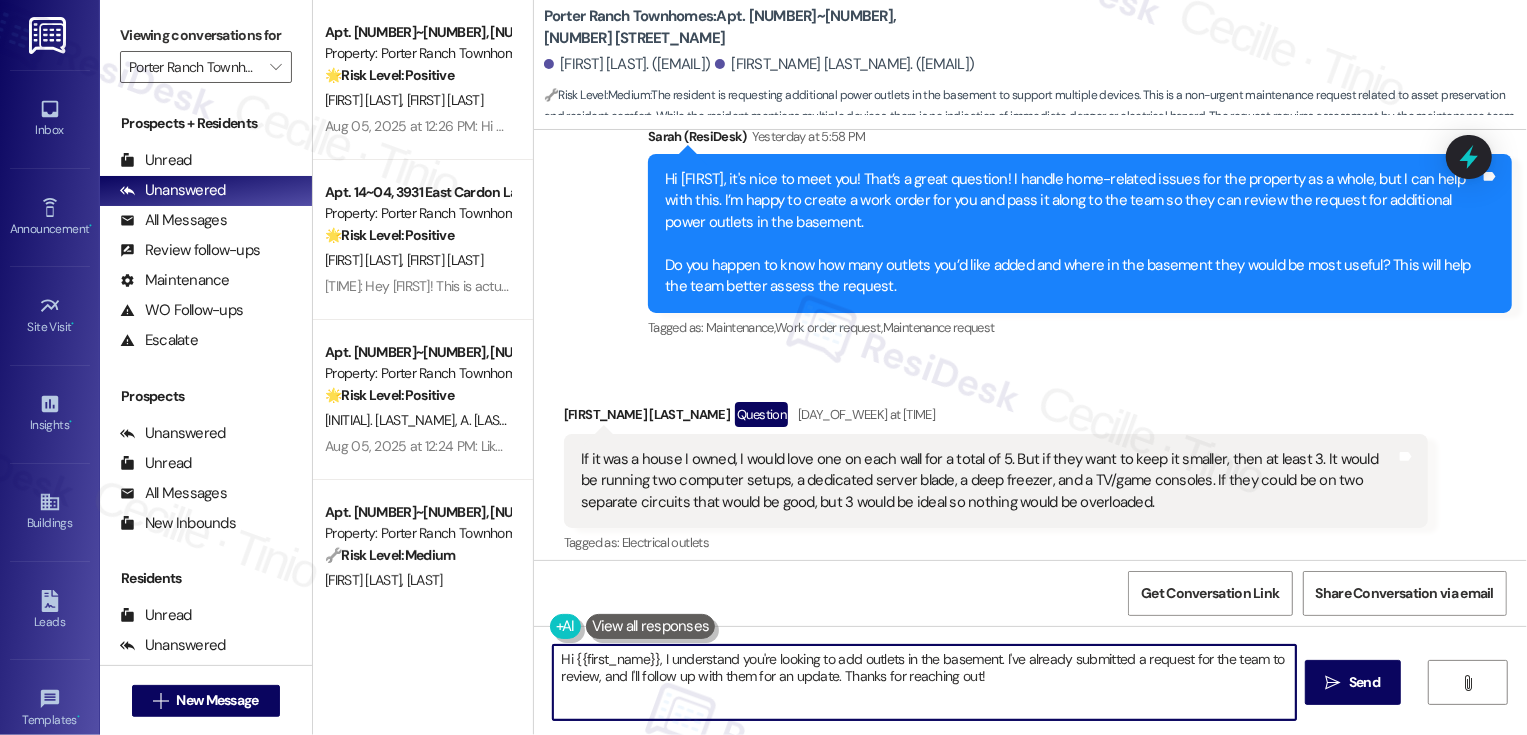 click on "Porter Ranch Townhomes:  Apt. 09~03, 3931 East Cardon Lane" at bounding box center (744, 27) 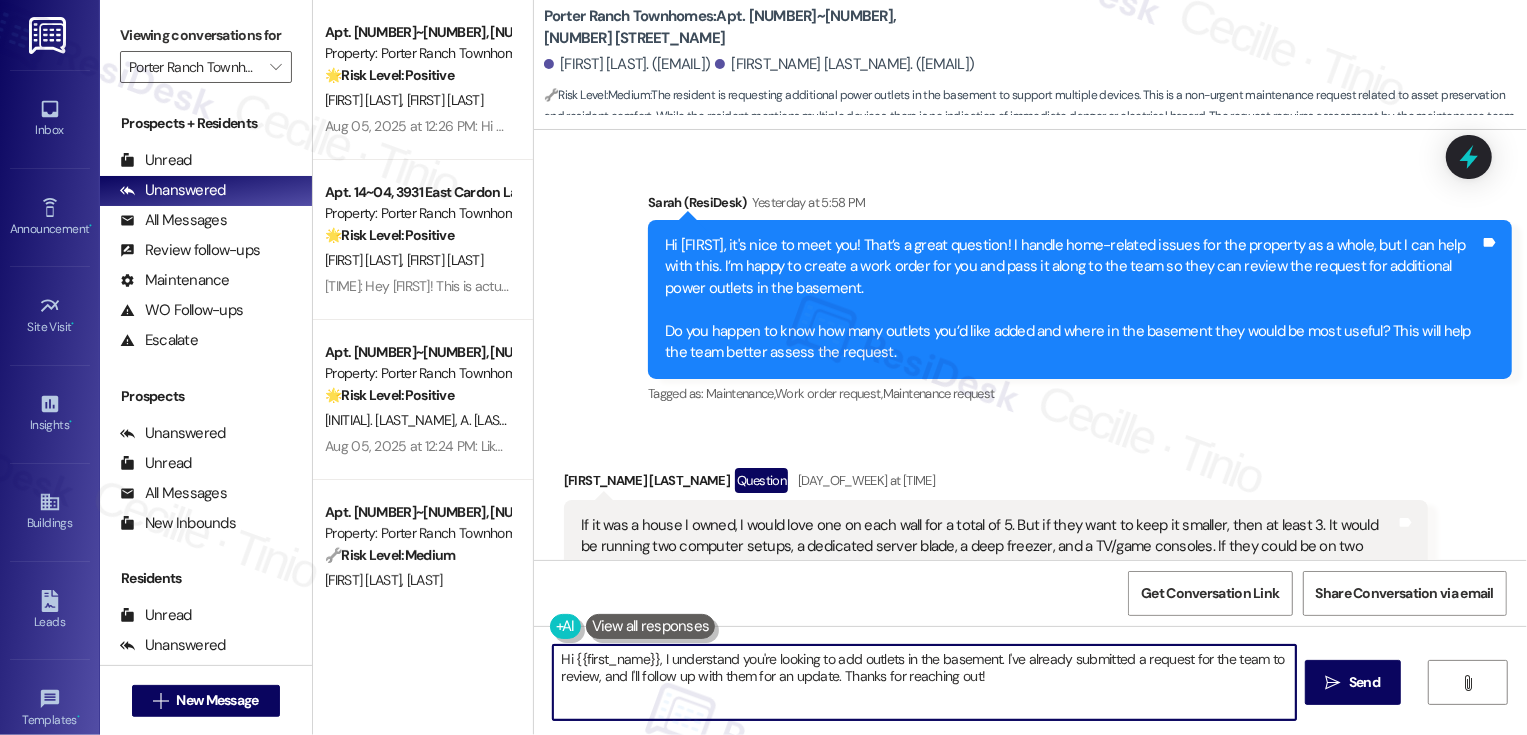 scroll, scrollTop: 383, scrollLeft: 0, axis: vertical 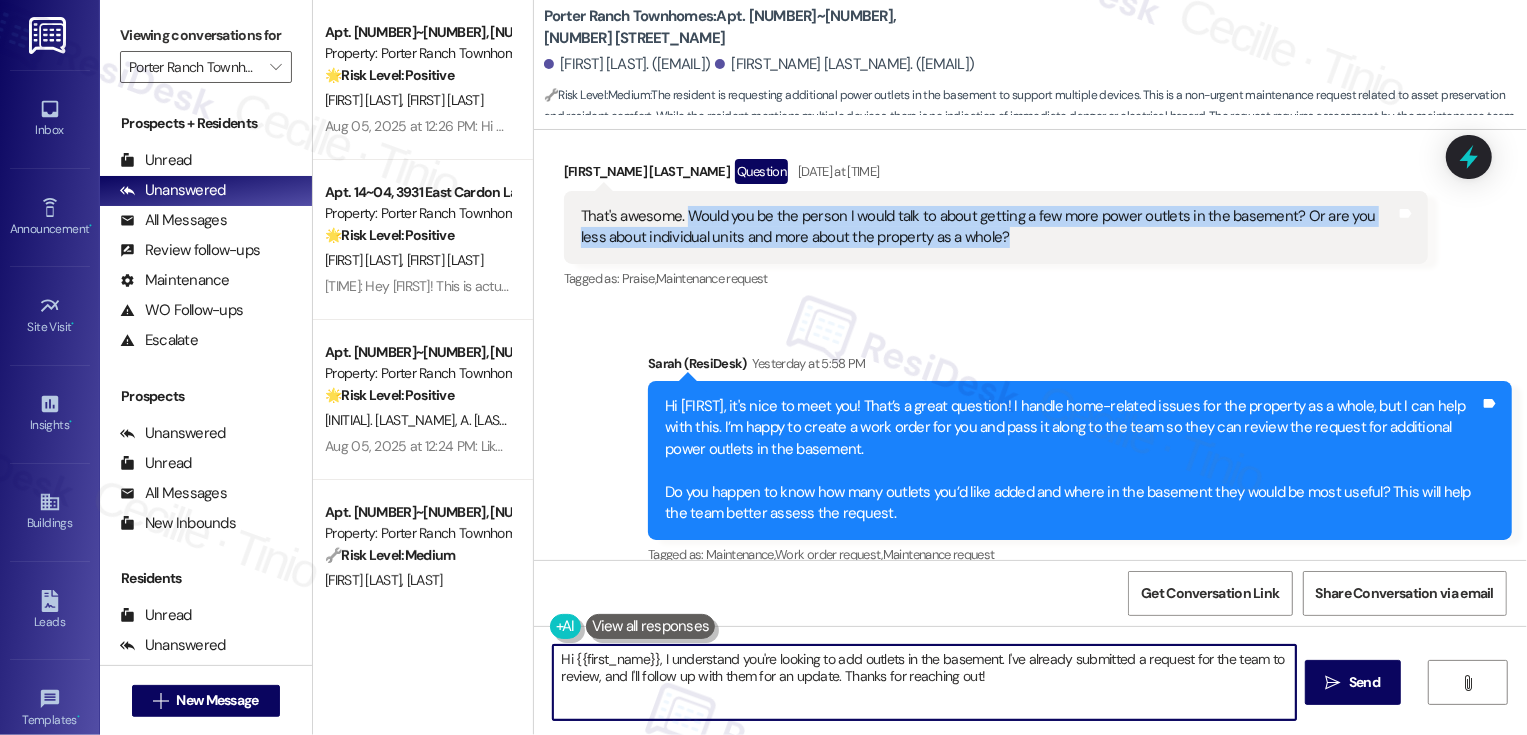 drag, startPoint x: 675, startPoint y: 213, endPoint x: 974, endPoint y: 242, distance: 300.40308 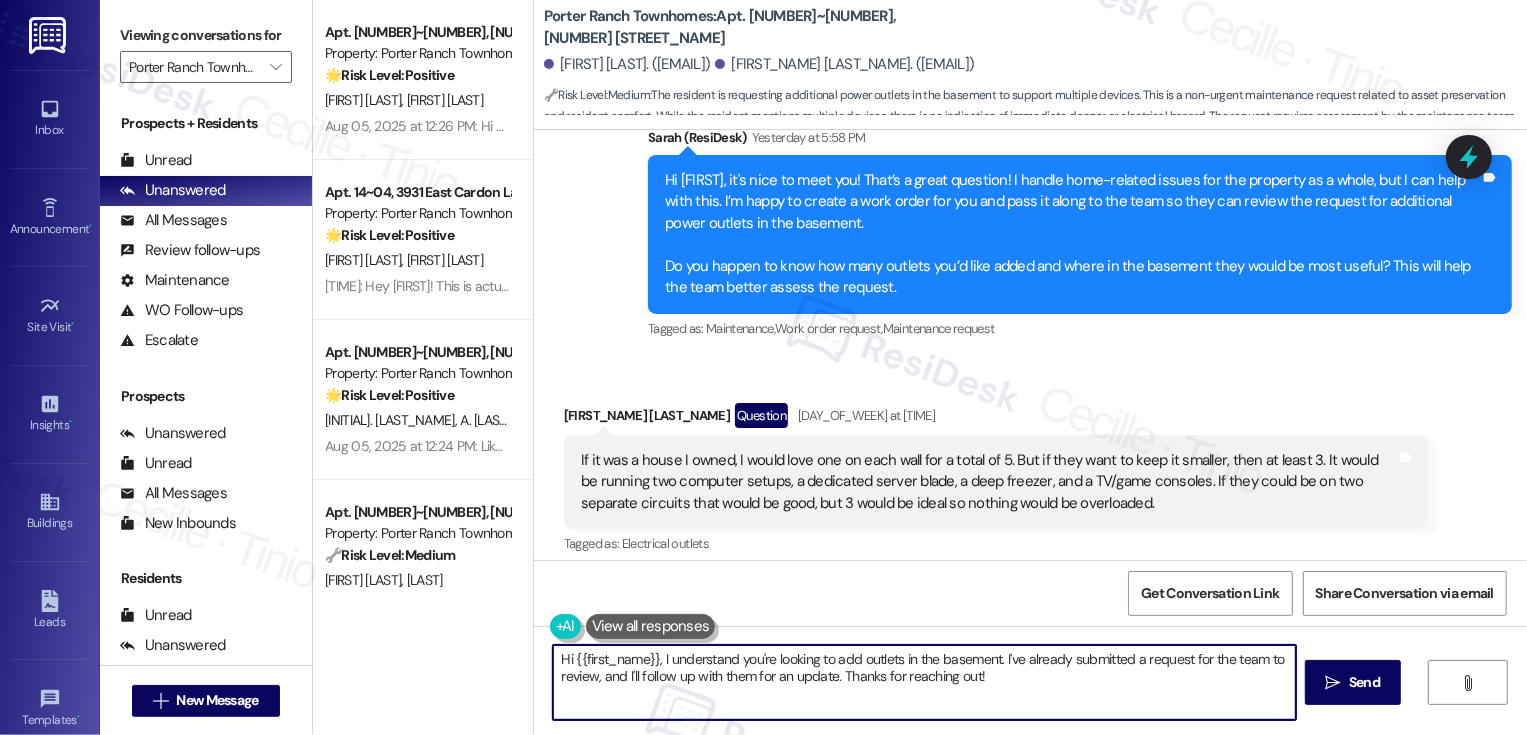 scroll, scrollTop: 748, scrollLeft: 0, axis: vertical 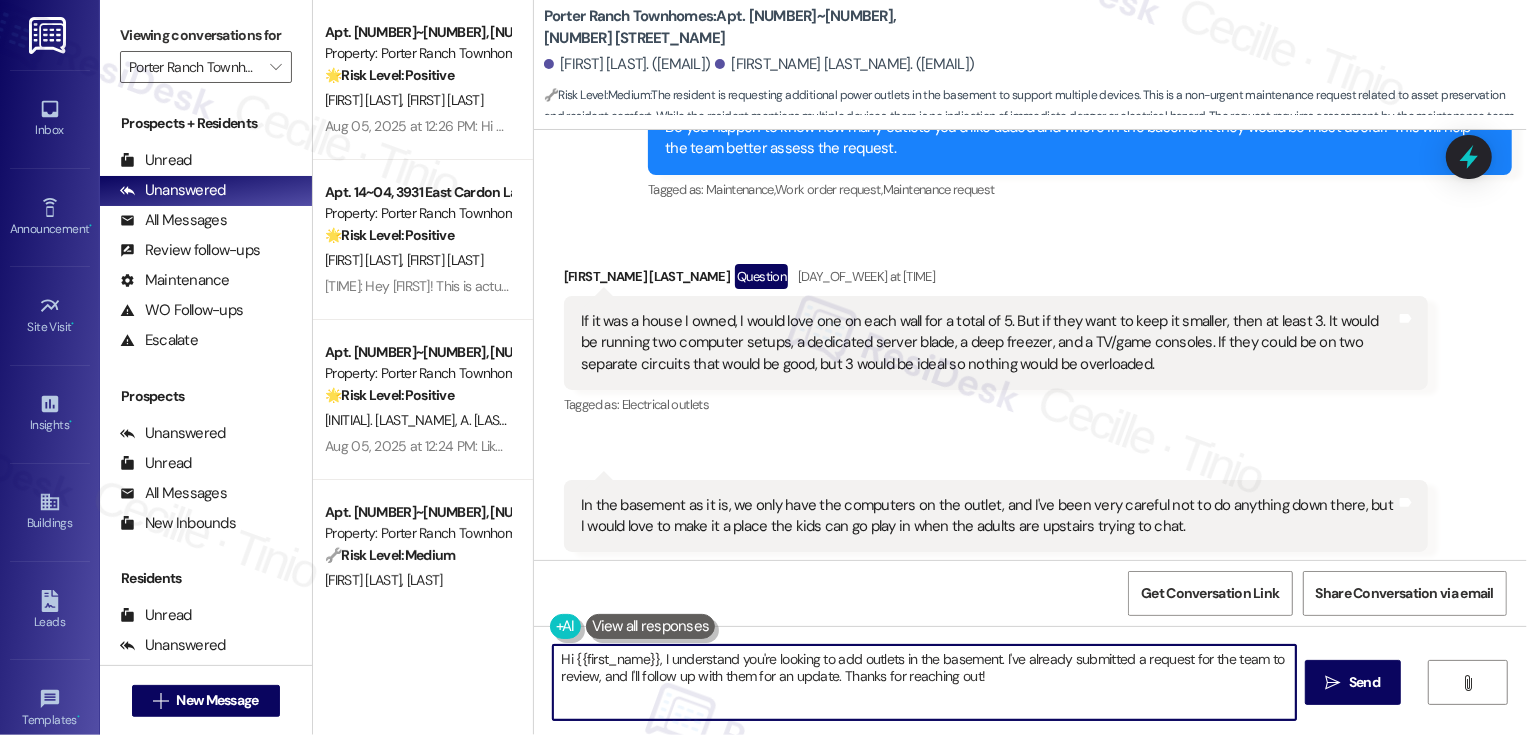click on "If it was a house I owned, I would love one on each wall for a total of 5. But if they want to keep it smaller, then at least 3. It would be running two computer setups, a dedicated server blade, a deep freezer, and a TV/game consoles. If they could be on two separate circuits that would be good, but 3 would be ideal so nothing would be overloaded.  Tags and notes" at bounding box center (996, 343) 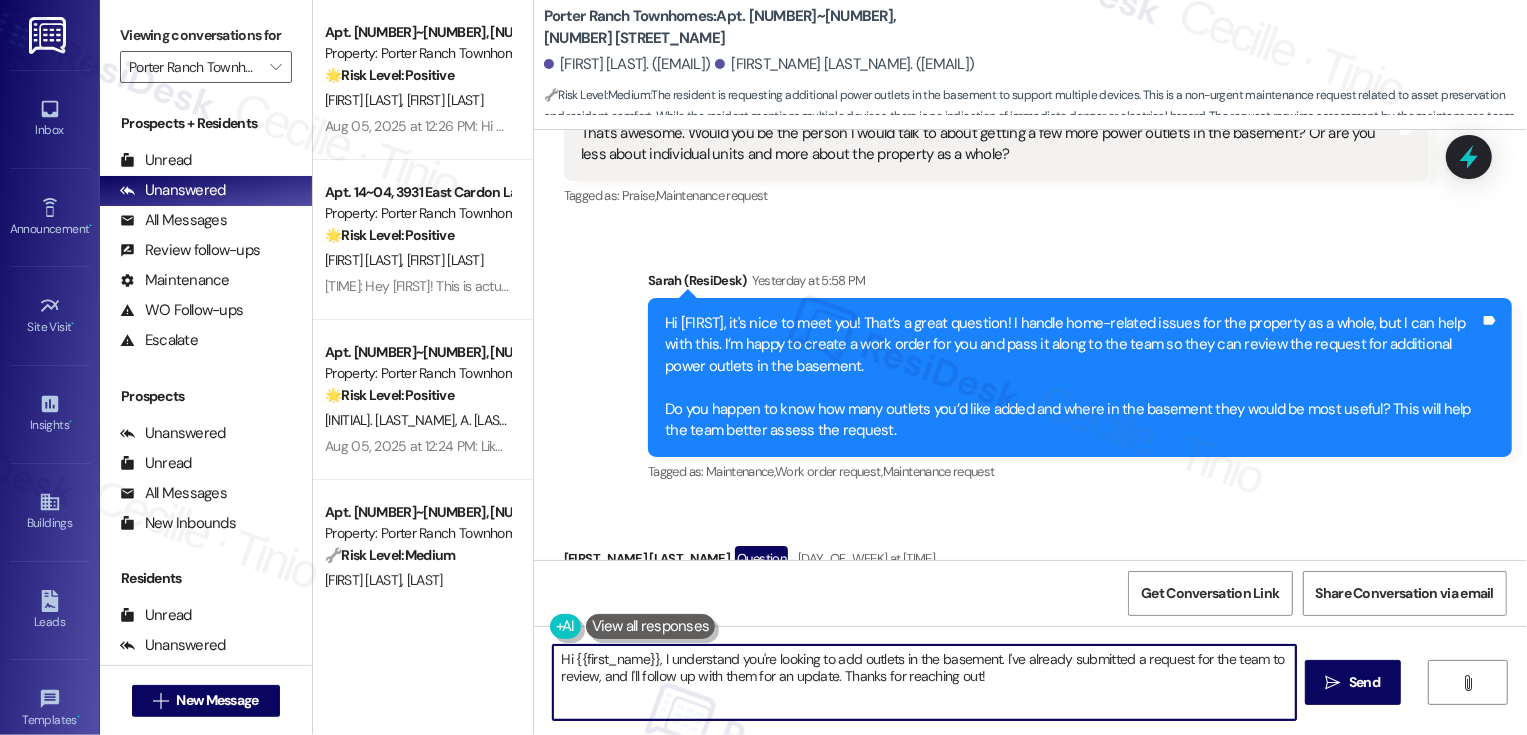 scroll, scrollTop: 441, scrollLeft: 0, axis: vertical 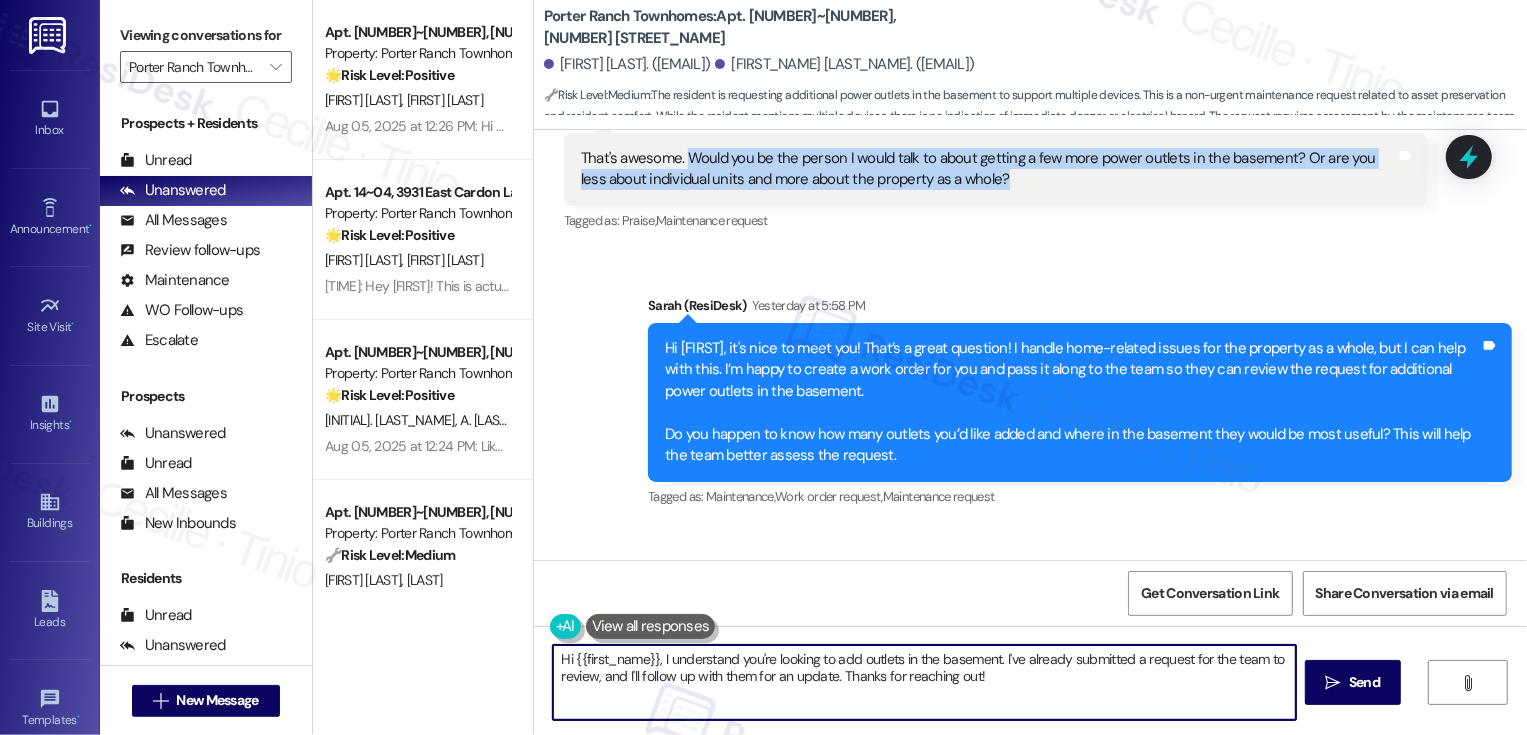 drag, startPoint x: 676, startPoint y: 154, endPoint x: 981, endPoint y: 182, distance: 306.28256 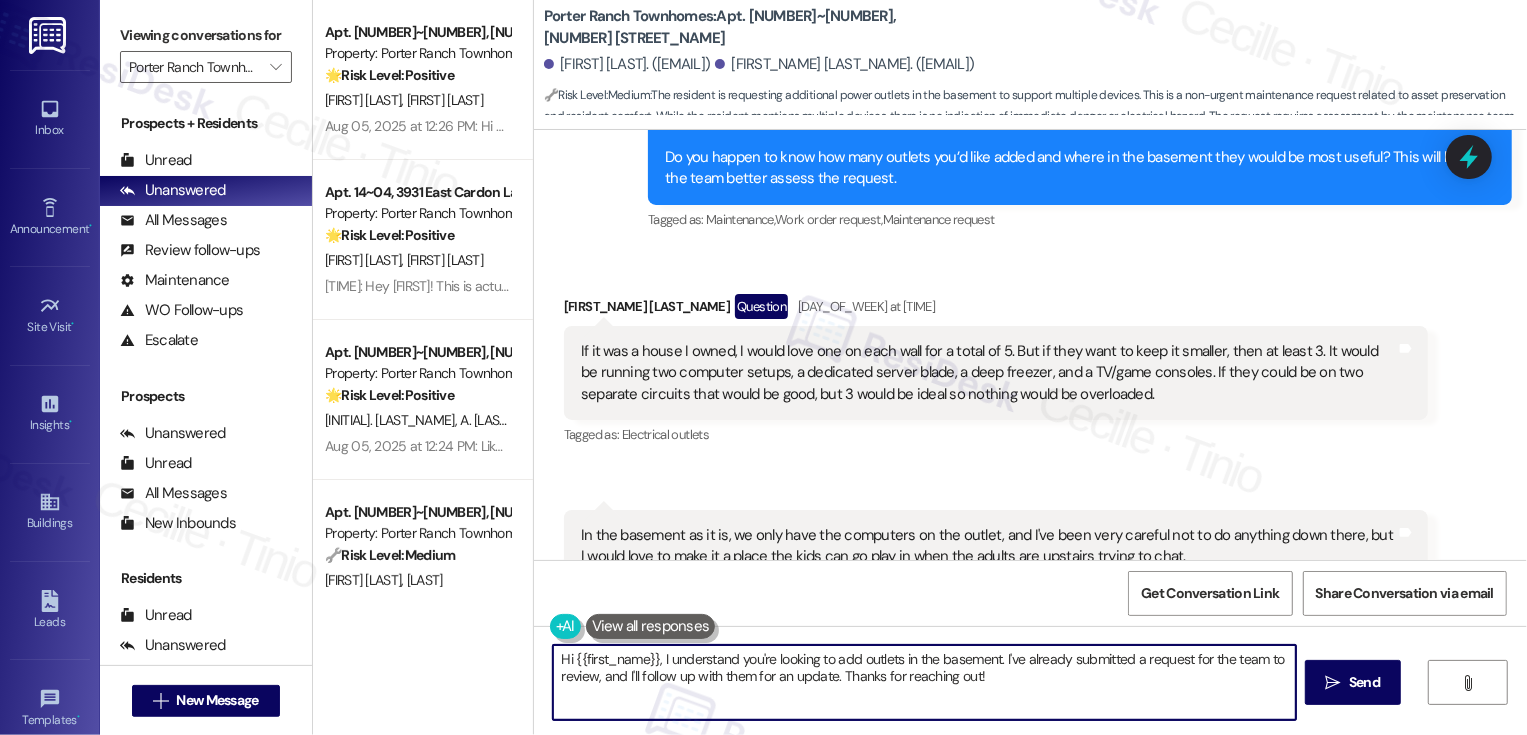 scroll, scrollTop: 720, scrollLeft: 0, axis: vertical 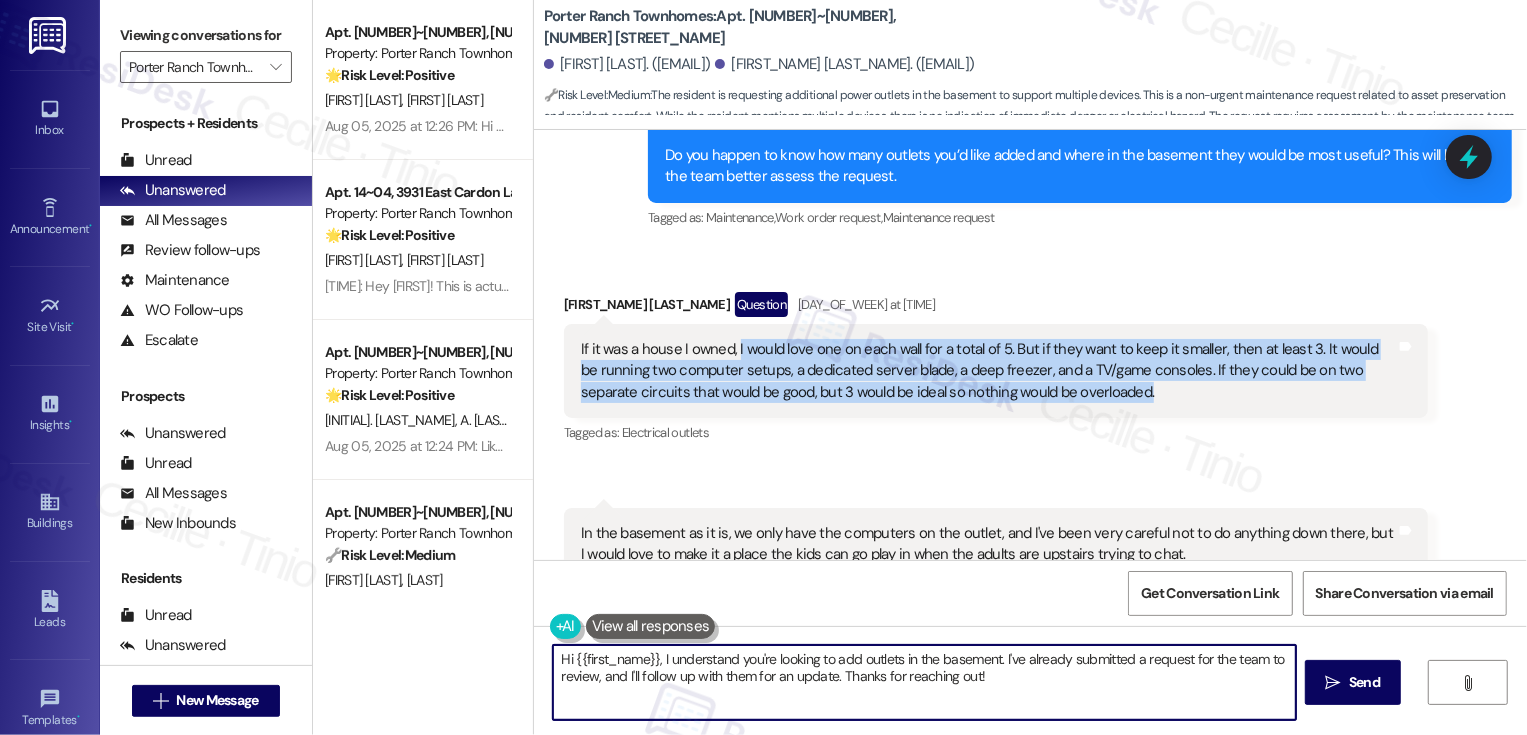 drag, startPoint x: 724, startPoint y: 347, endPoint x: 1134, endPoint y: 381, distance: 411.40735 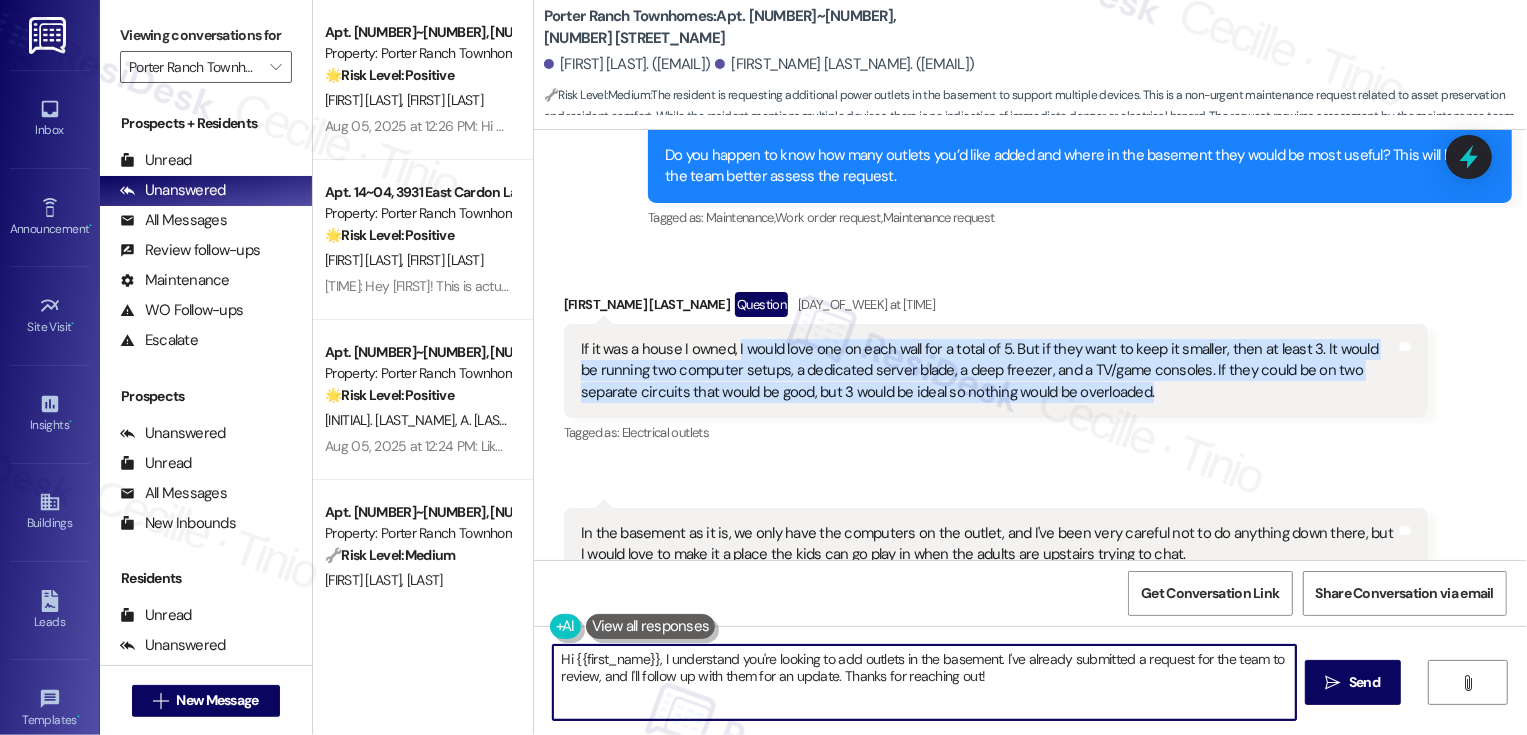 scroll, scrollTop: 810, scrollLeft: 0, axis: vertical 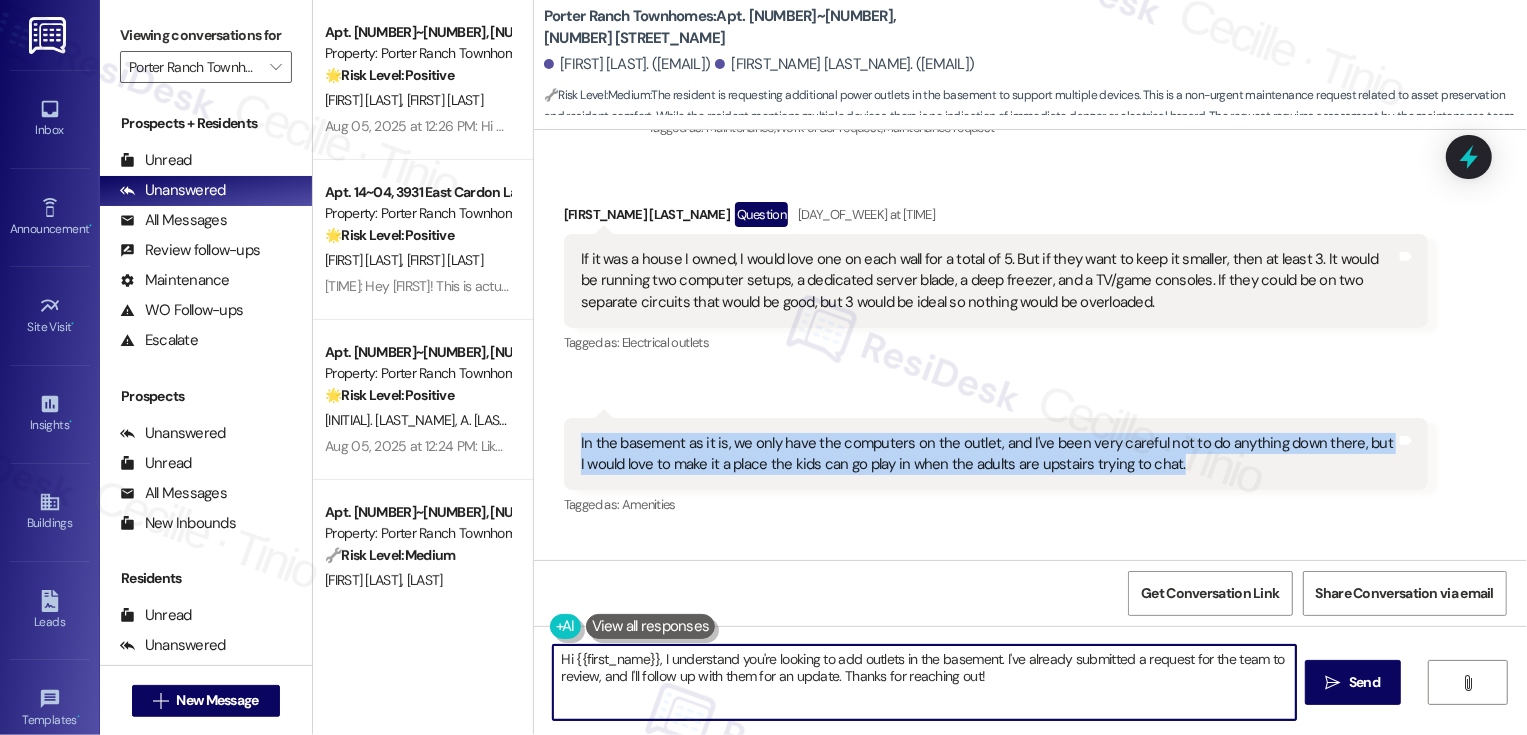 drag, startPoint x: 569, startPoint y: 443, endPoint x: 1168, endPoint y: 479, distance: 600.0808 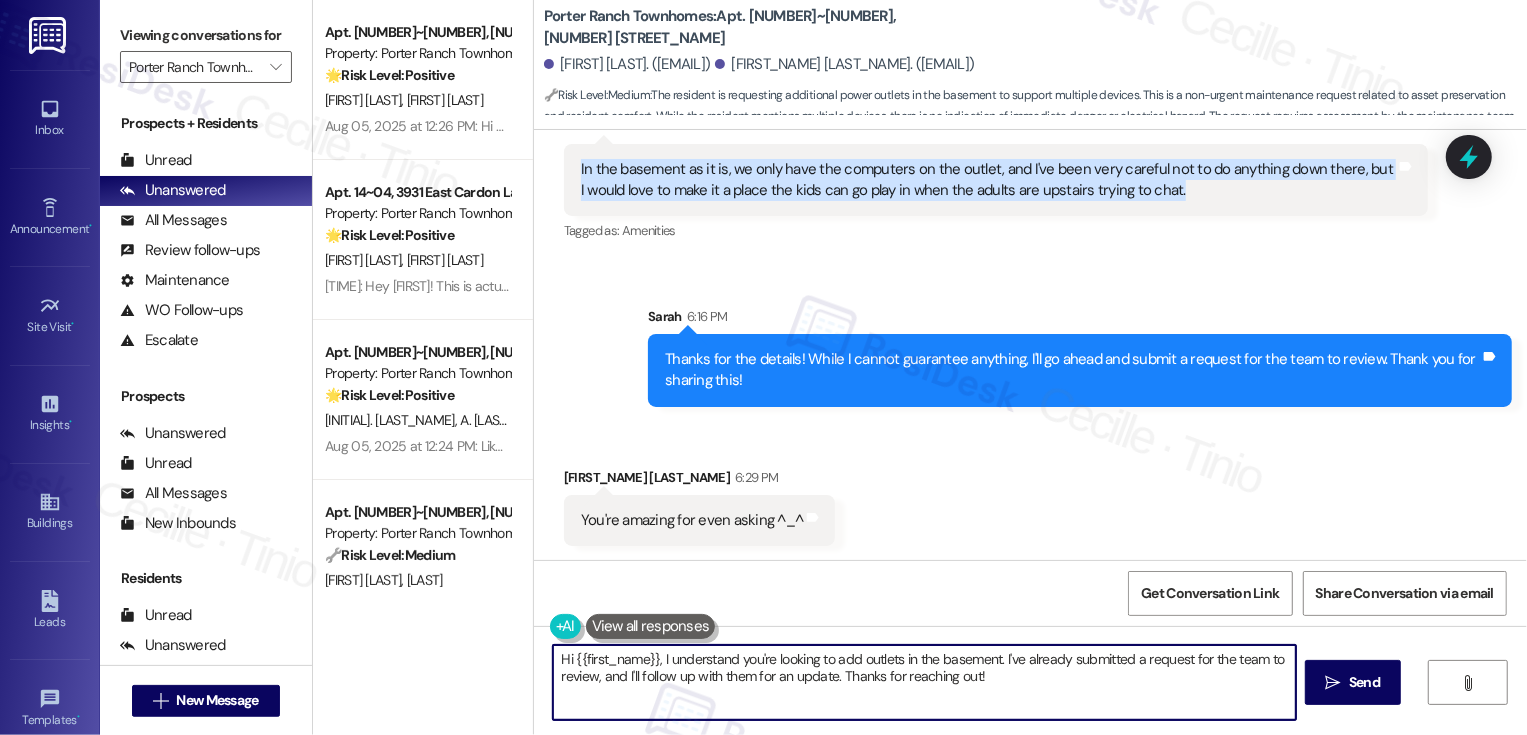 scroll, scrollTop: 1085, scrollLeft: 0, axis: vertical 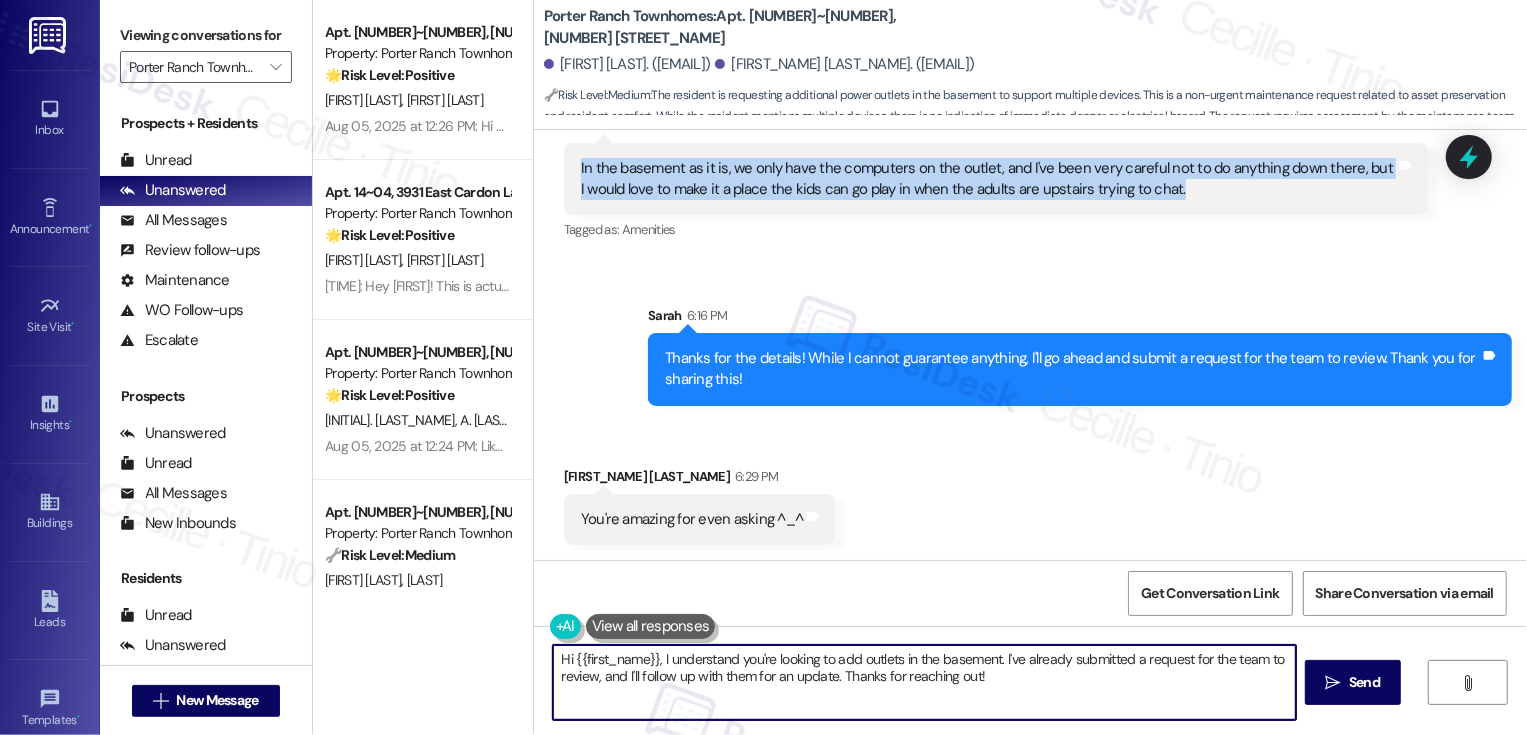 click on "Received via SMS David Swartz 6:29 PM You're amazing for even asking ^_^ Tags and notes" at bounding box center [1030, 490] 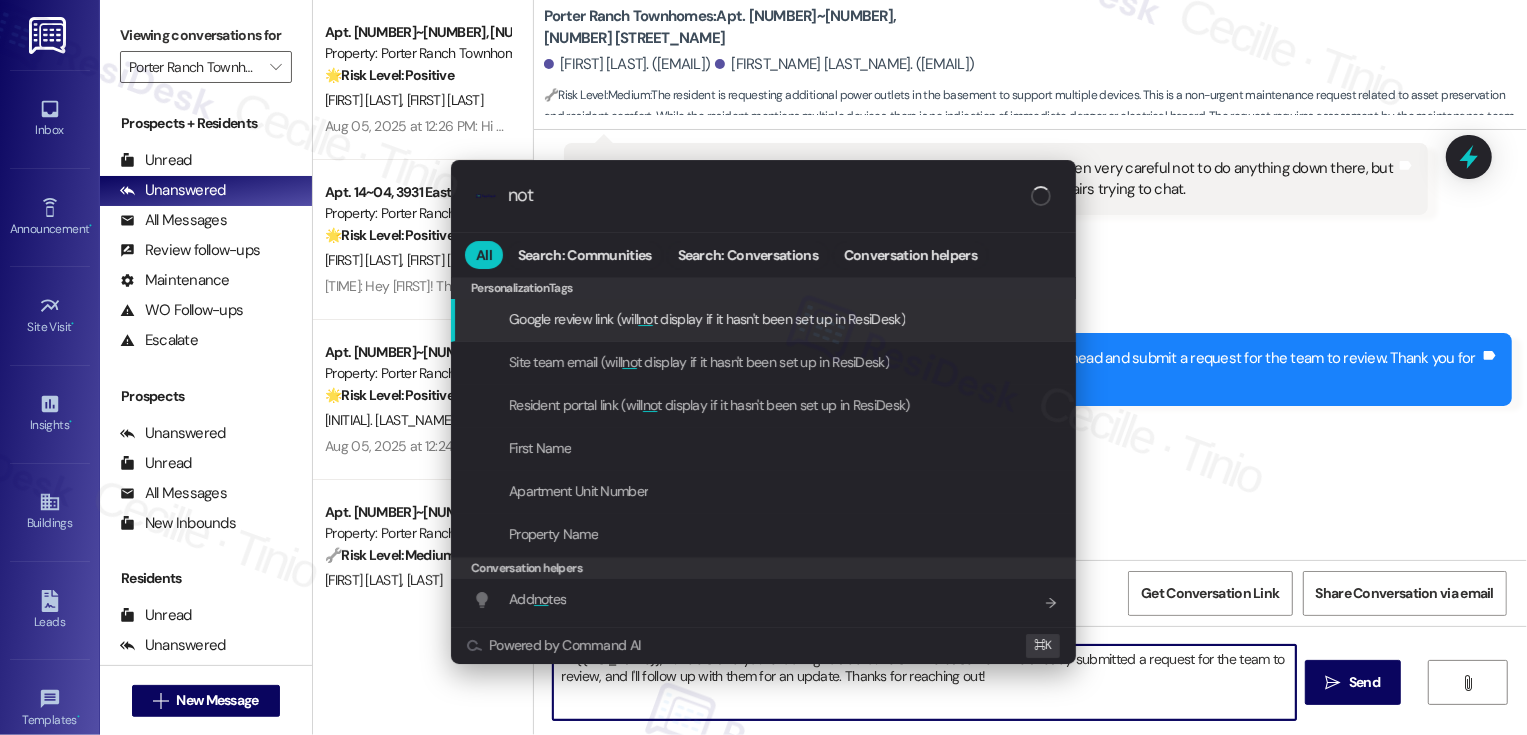 type on "note" 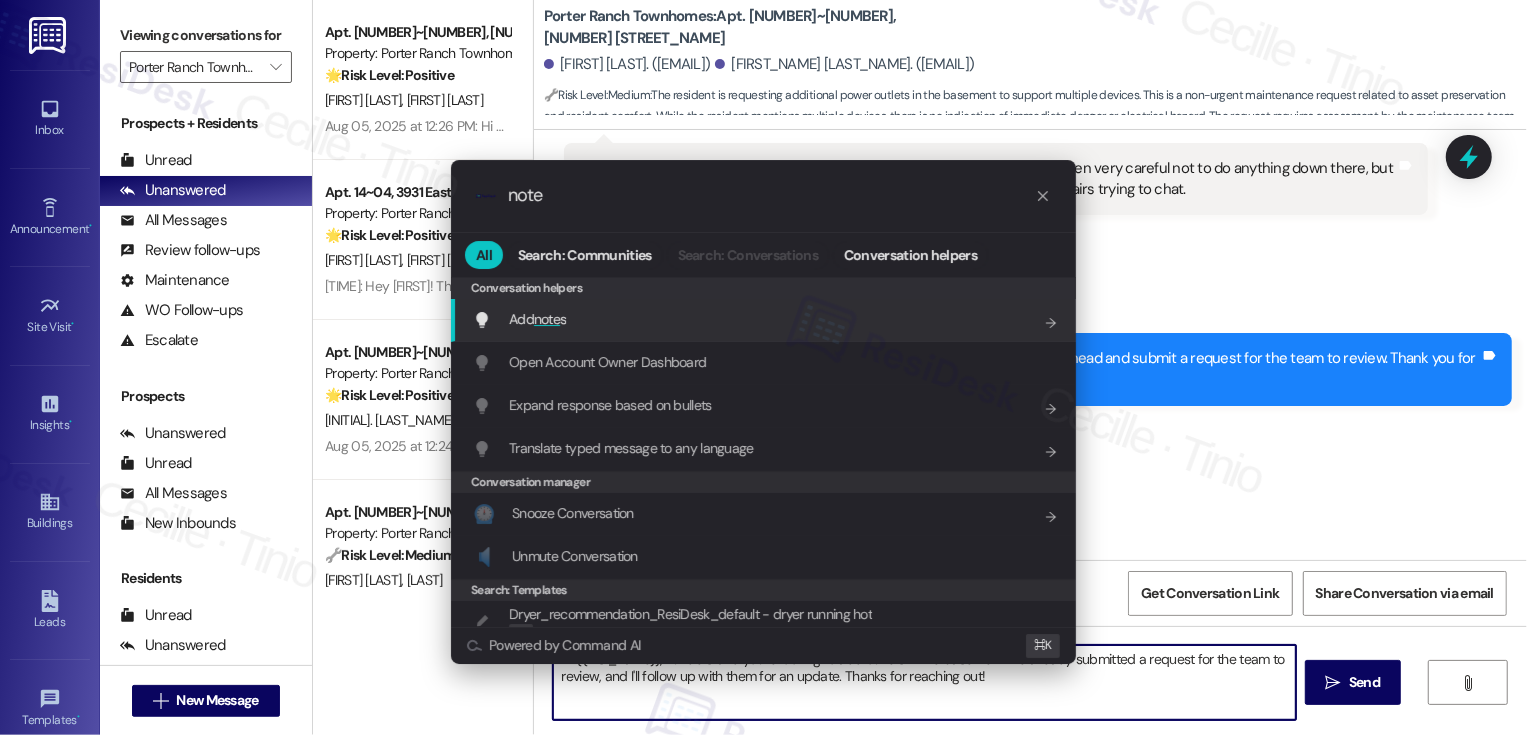 click on "note" at bounding box center [547, 319] 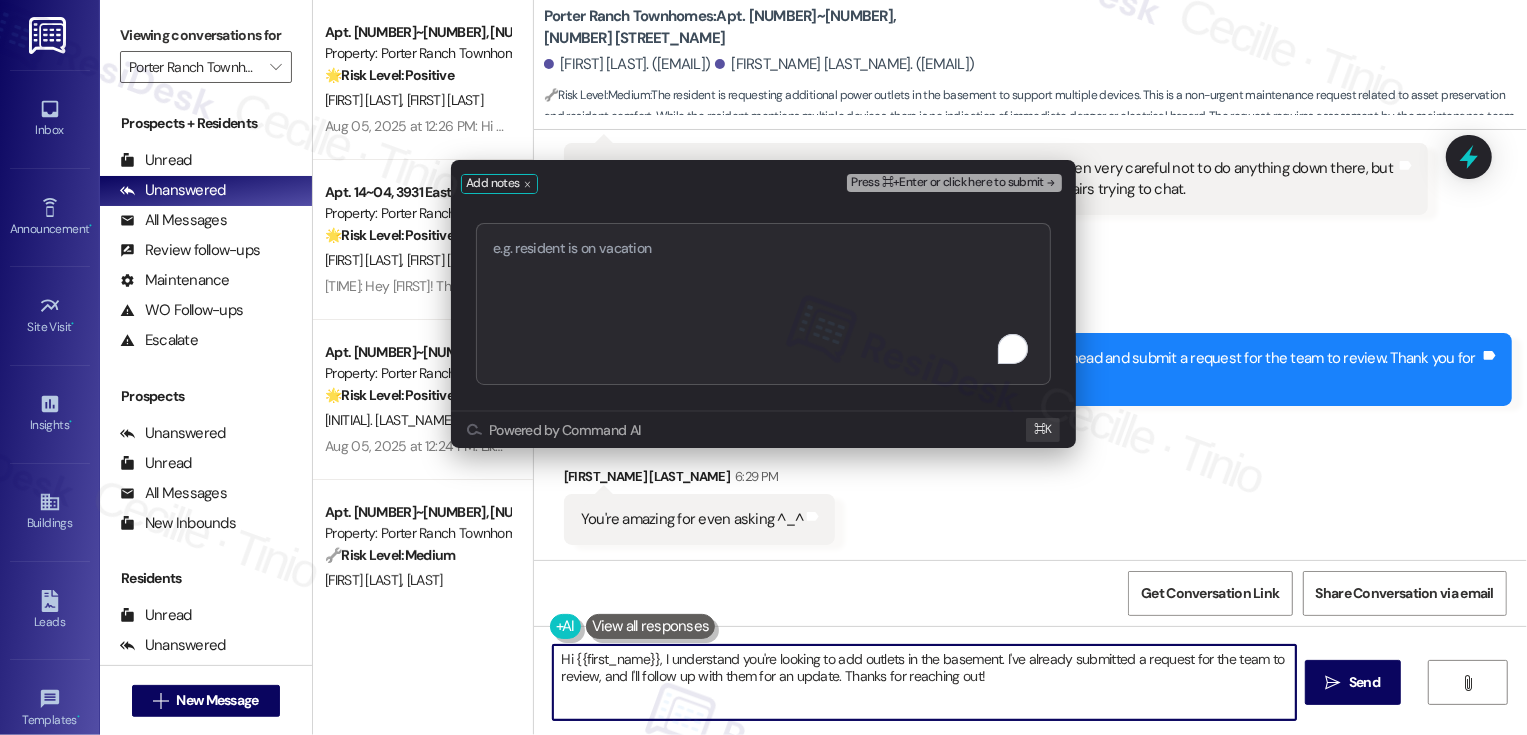type on "Work order 2686 added successfully!" 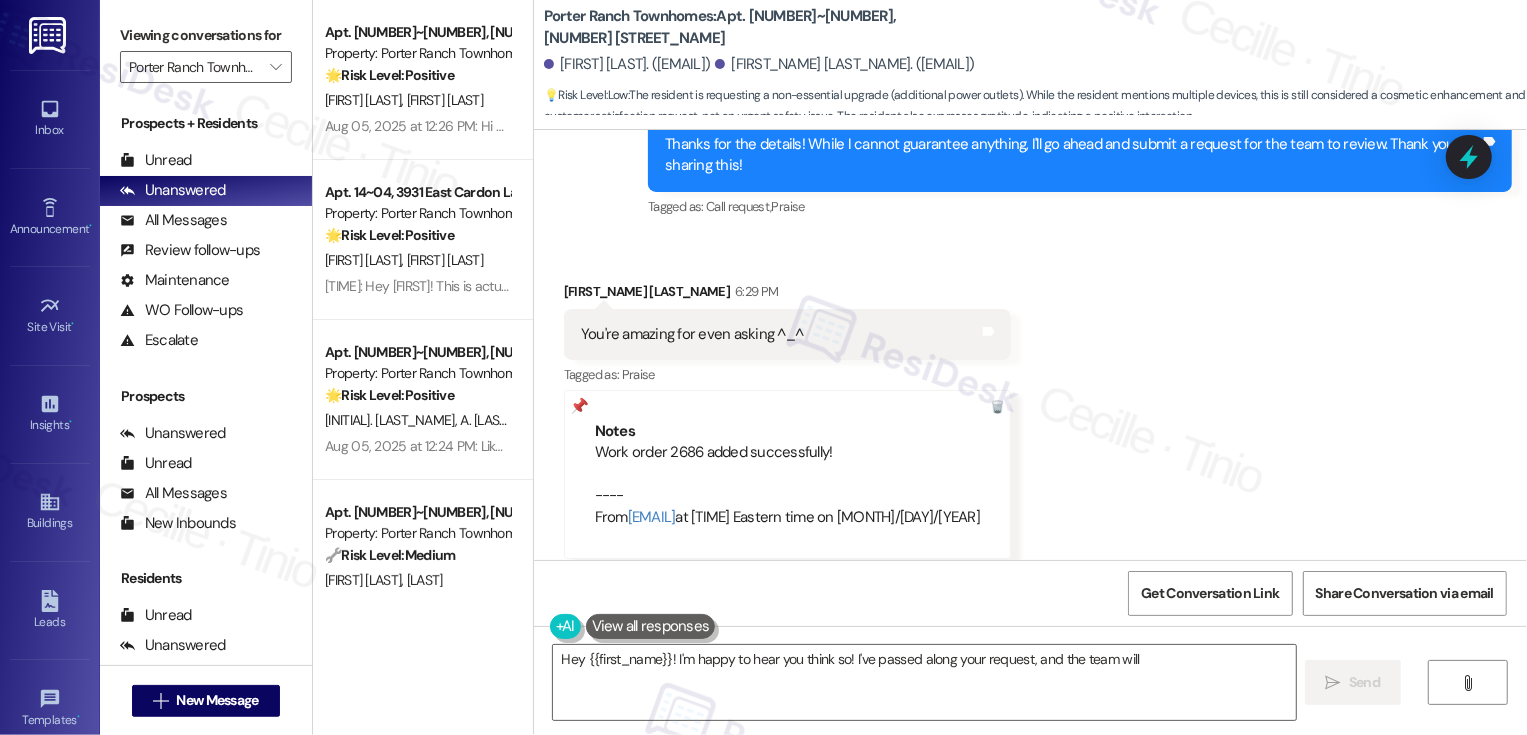 scroll, scrollTop: 1312, scrollLeft: 0, axis: vertical 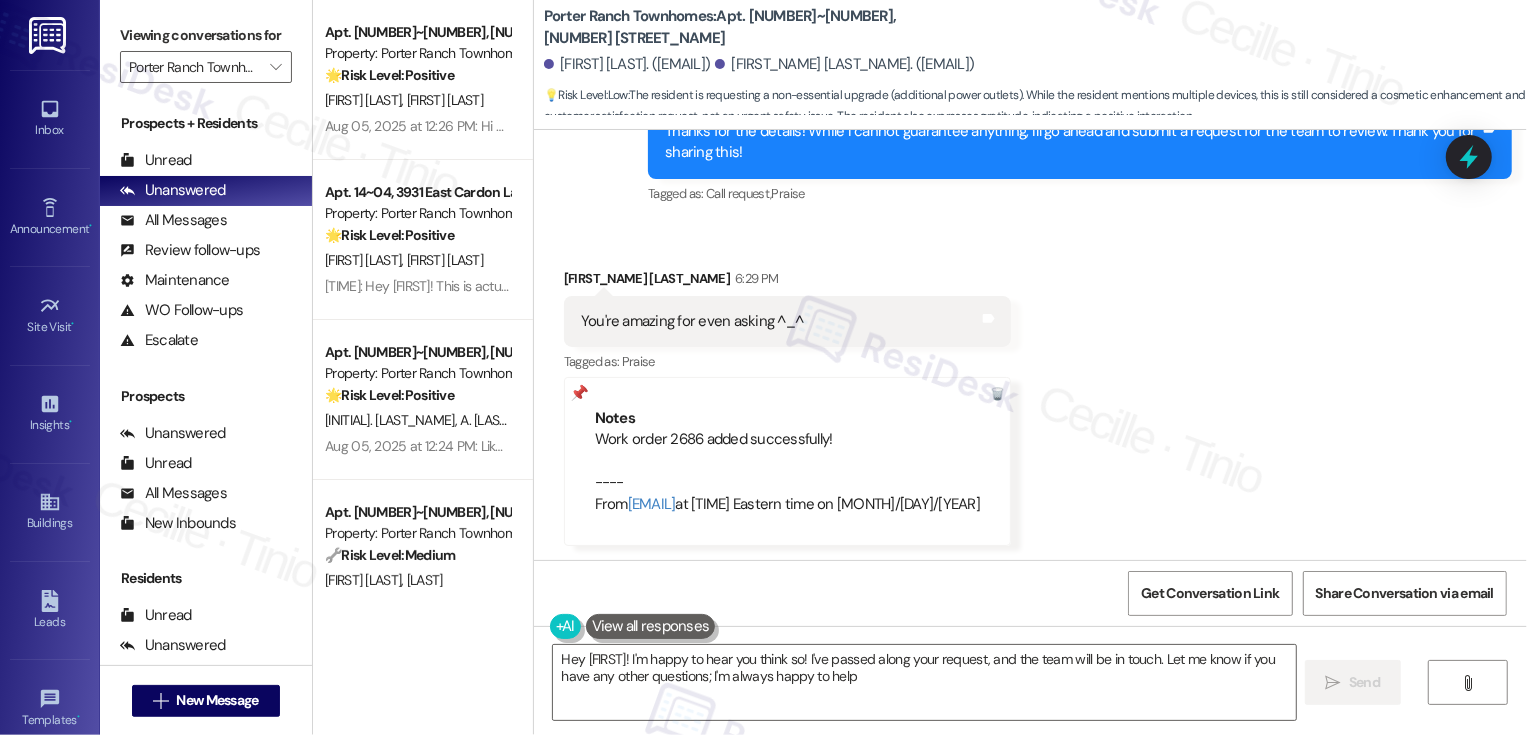 type on "Hey {{first_name}}! I'm happy to hear you think so! I've passed along your request, and the team will be in touch. Let me know if you have any other questions; I'm always happy to help!" 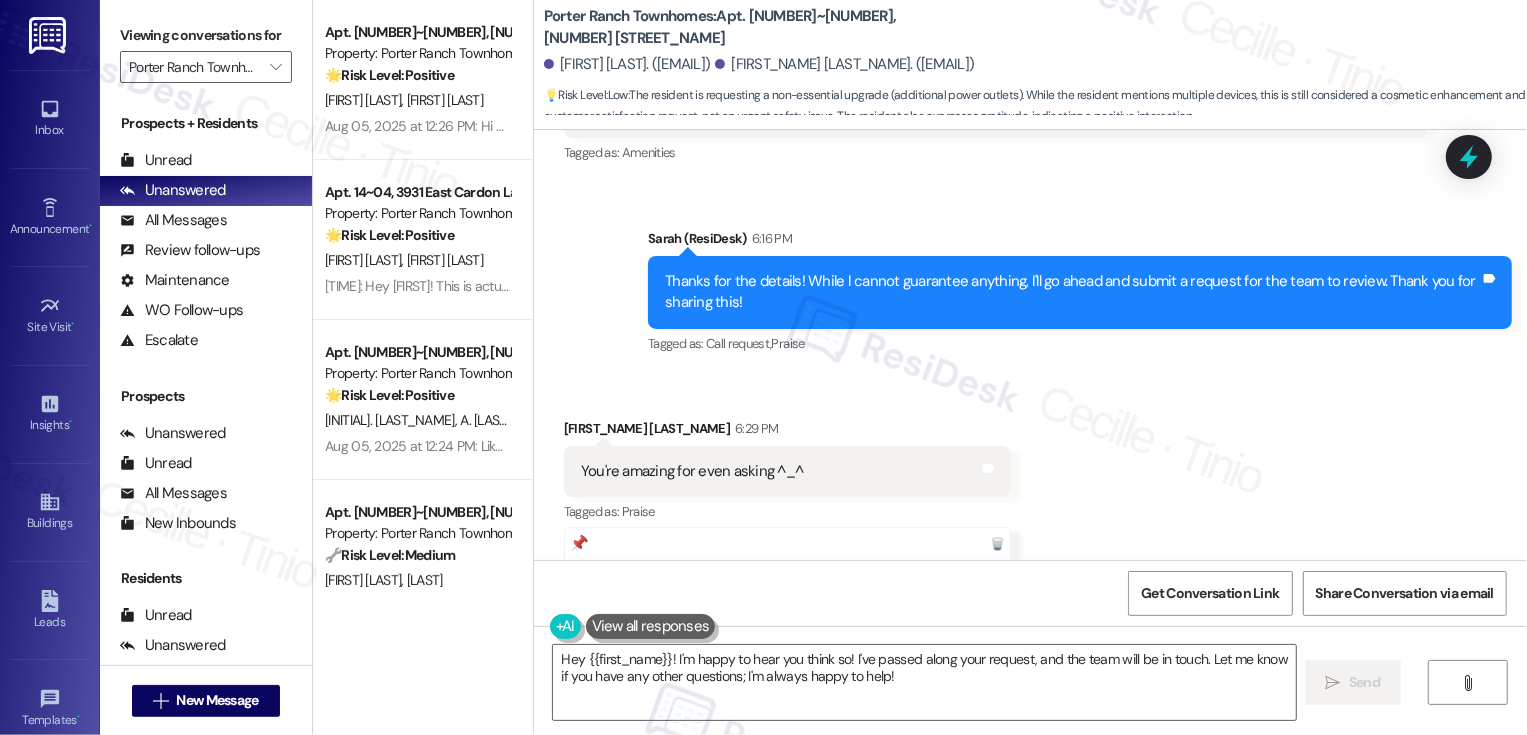scroll, scrollTop: 1313, scrollLeft: 0, axis: vertical 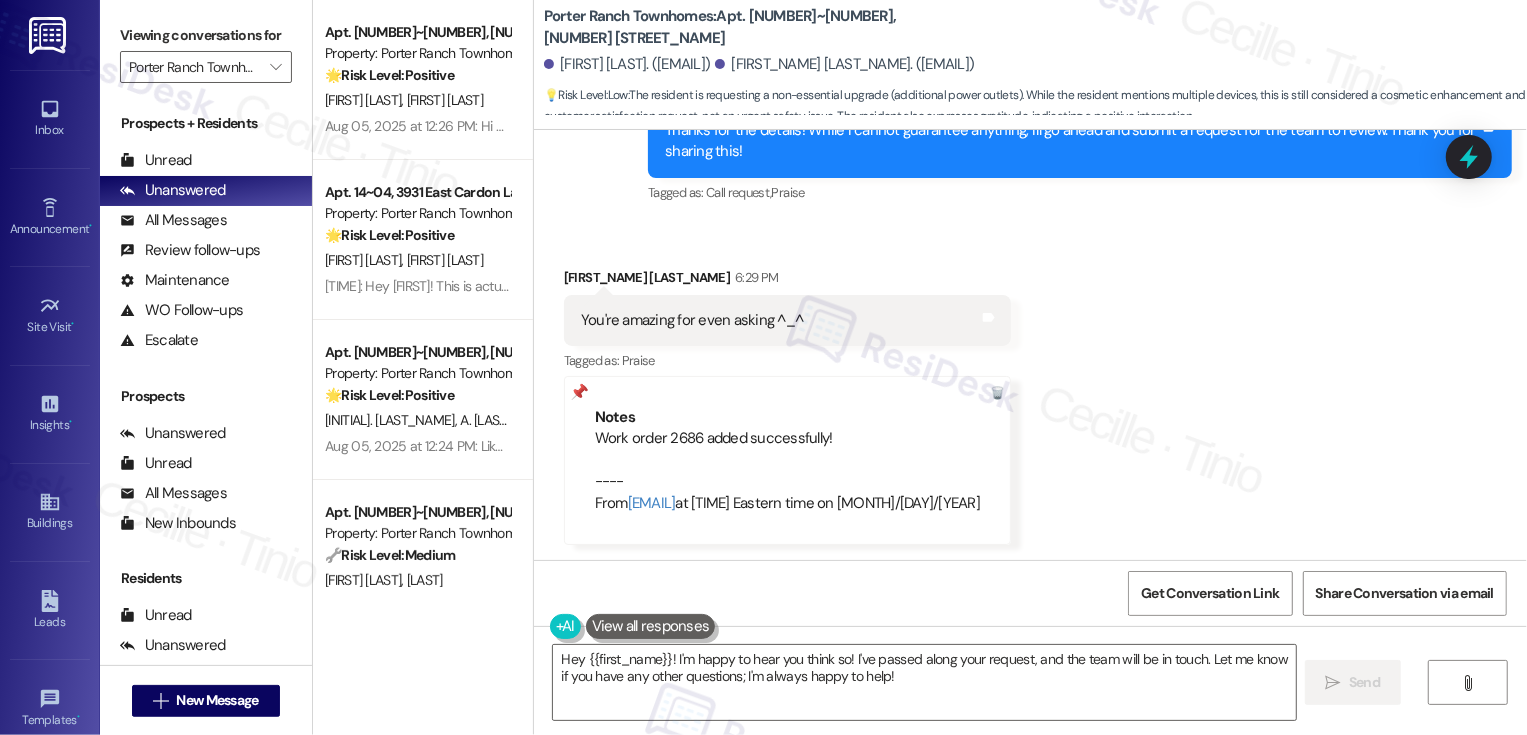 click at bounding box center (651, 626) 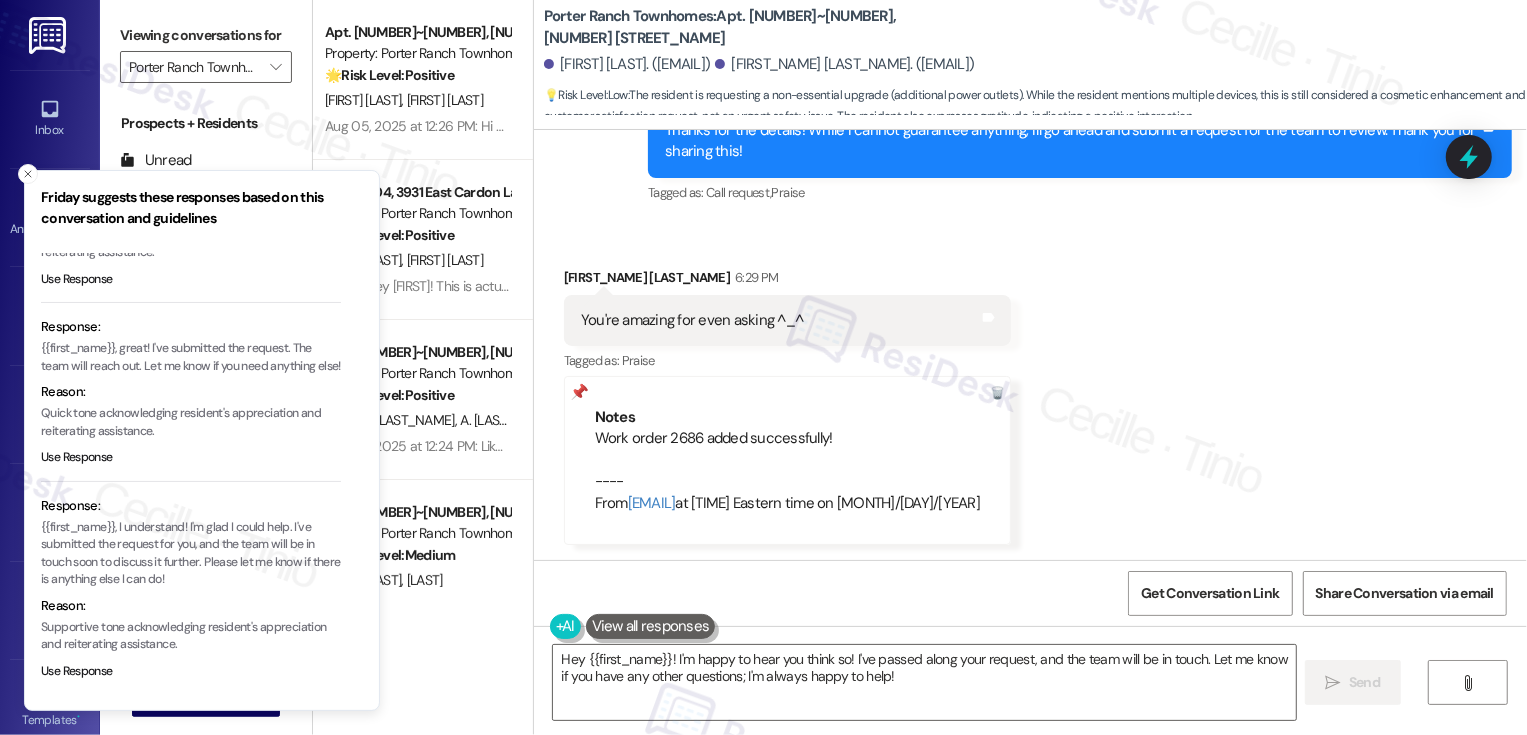 scroll, scrollTop: 190, scrollLeft: 0, axis: vertical 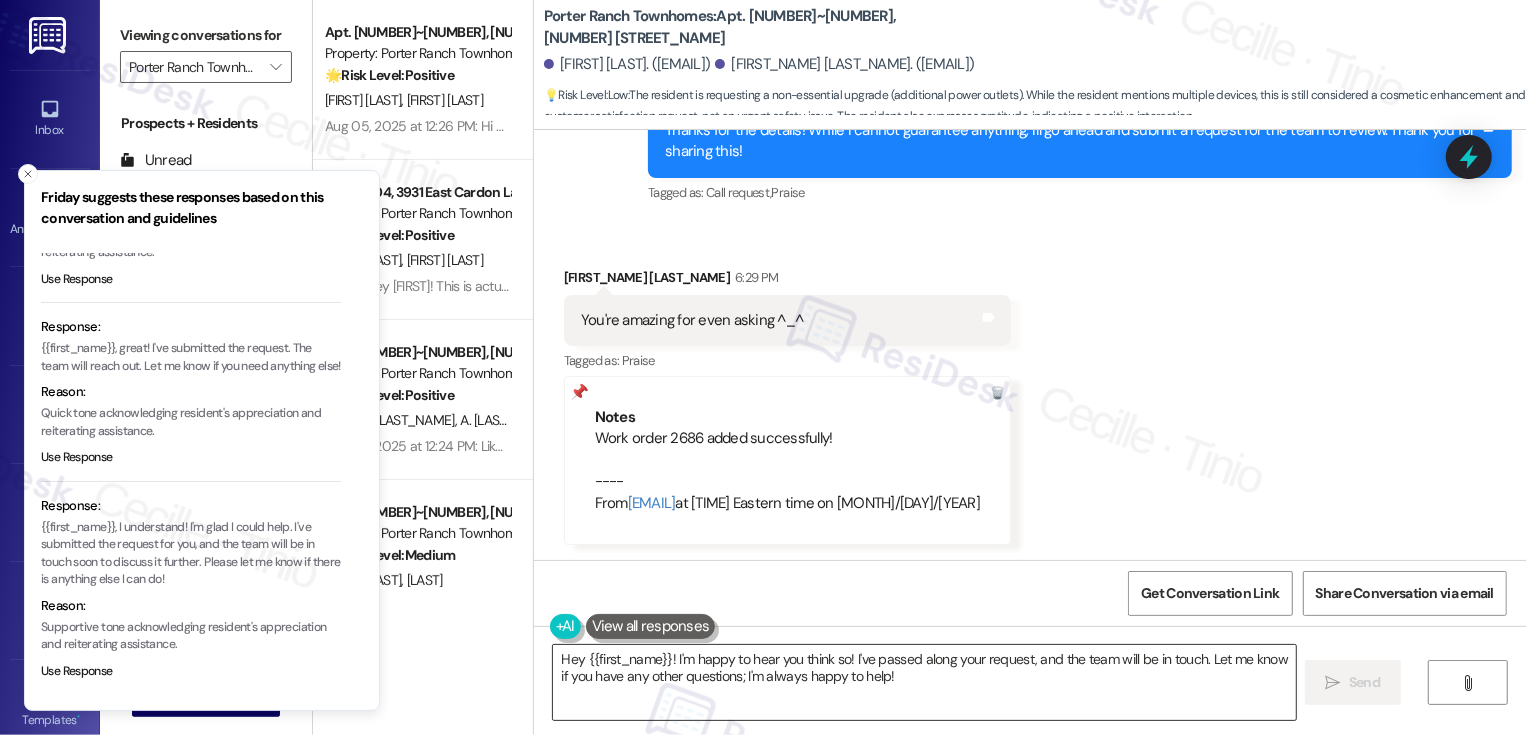 click on "Hey {{first_name}}! I'm happy to hear you think so! I've passed along your request, and the team will be in touch. Let me know if you have any other questions; I'm always happy to help!" at bounding box center [924, 682] 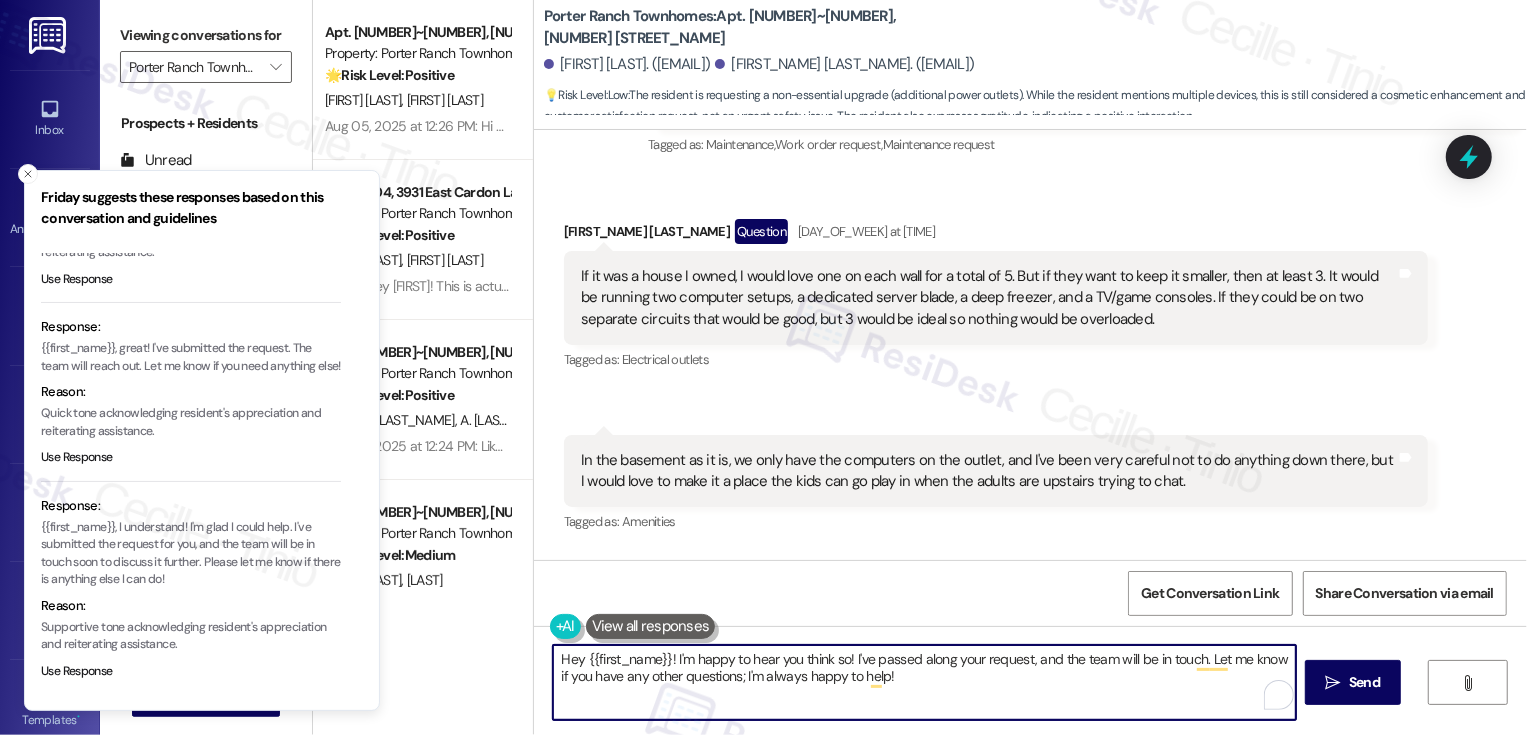 scroll, scrollTop: 824, scrollLeft: 0, axis: vertical 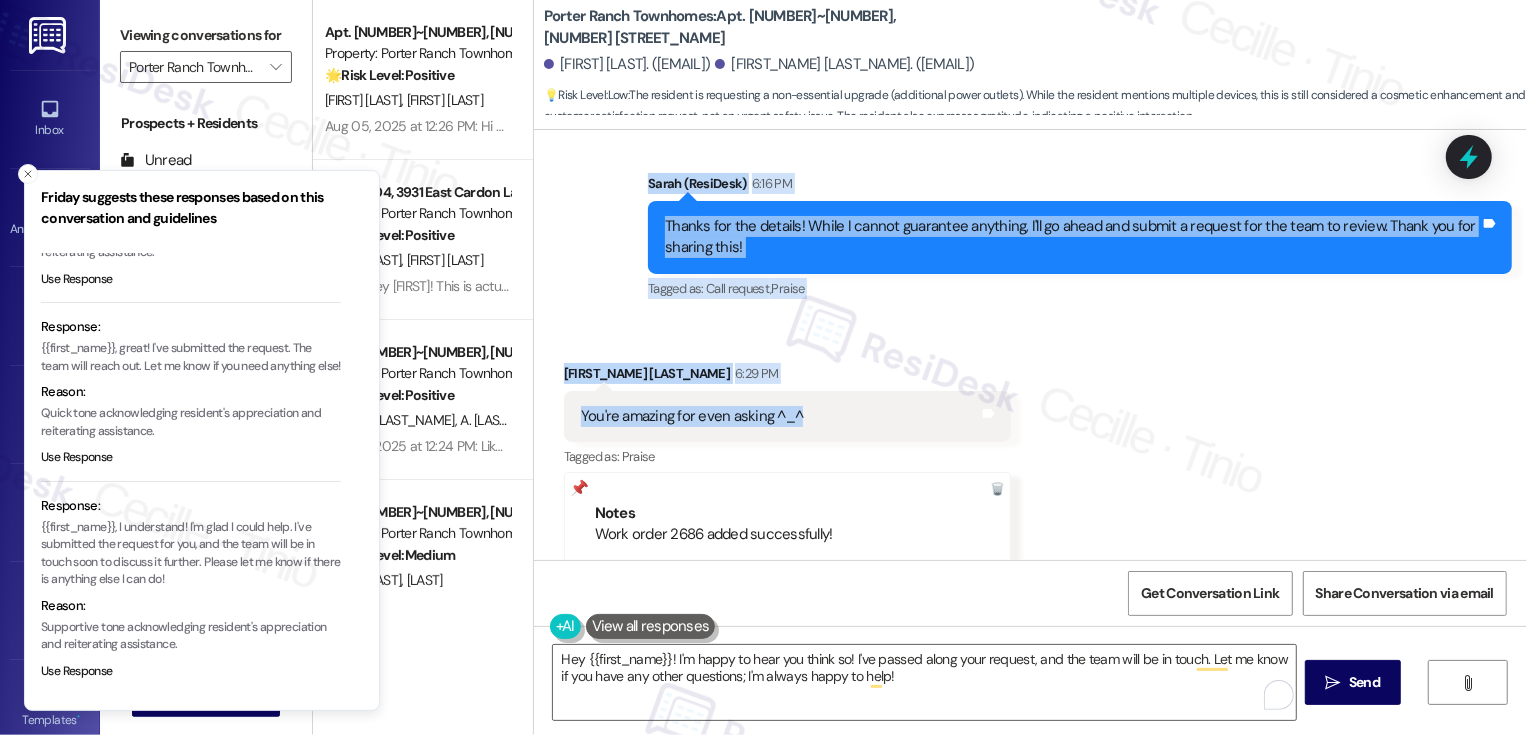 drag, startPoint x: 553, startPoint y: 196, endPoint x: 796, endPoint y: 417, distance: 328.46613 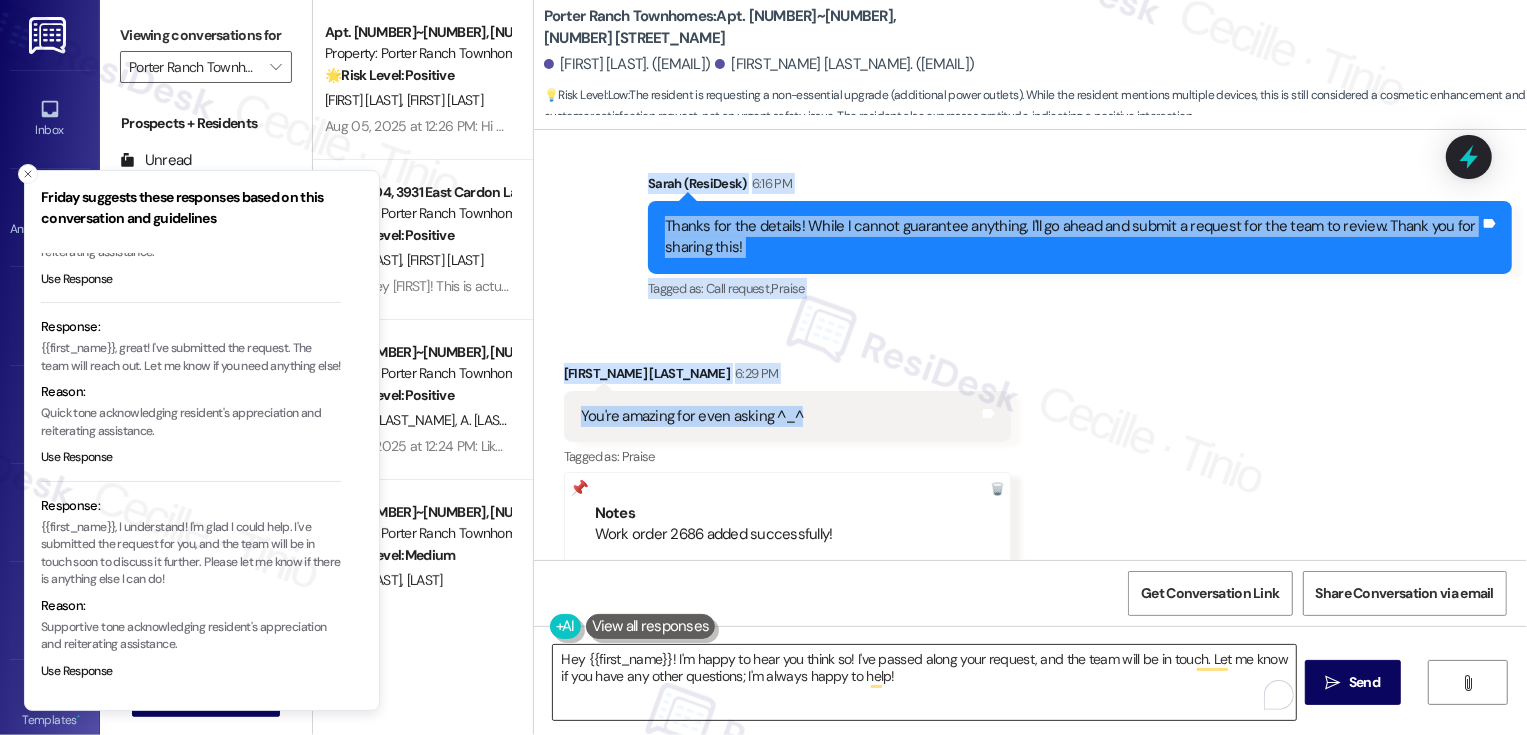 click on "Hey {{first_name}}! I'm happy to hear you think so! I've passed along your request, and the team will be in touch. Let me know if you have any other questions; I'm always happy to help!" at bounding box center (924, 682) 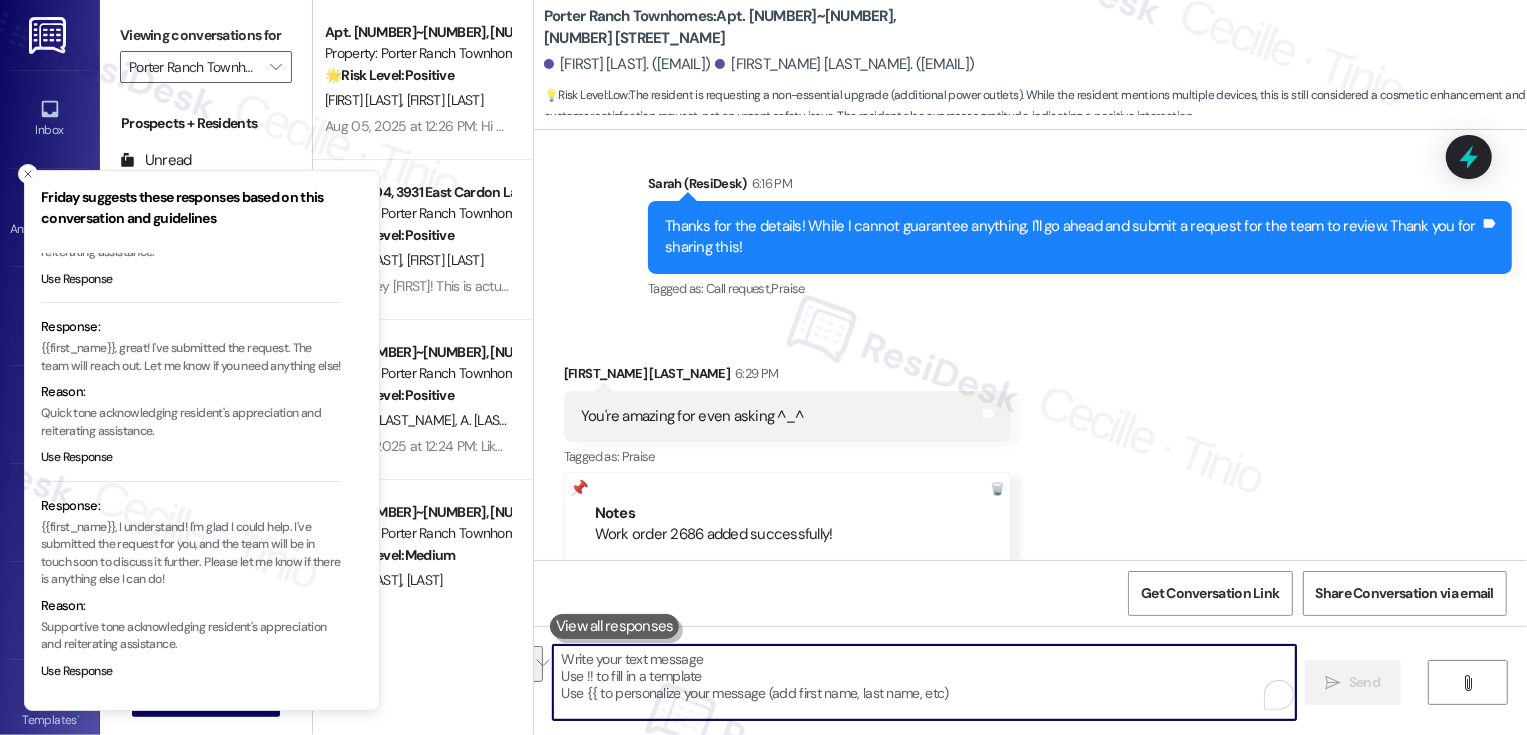 paste on "I’m just happy to pass your request along to the team" 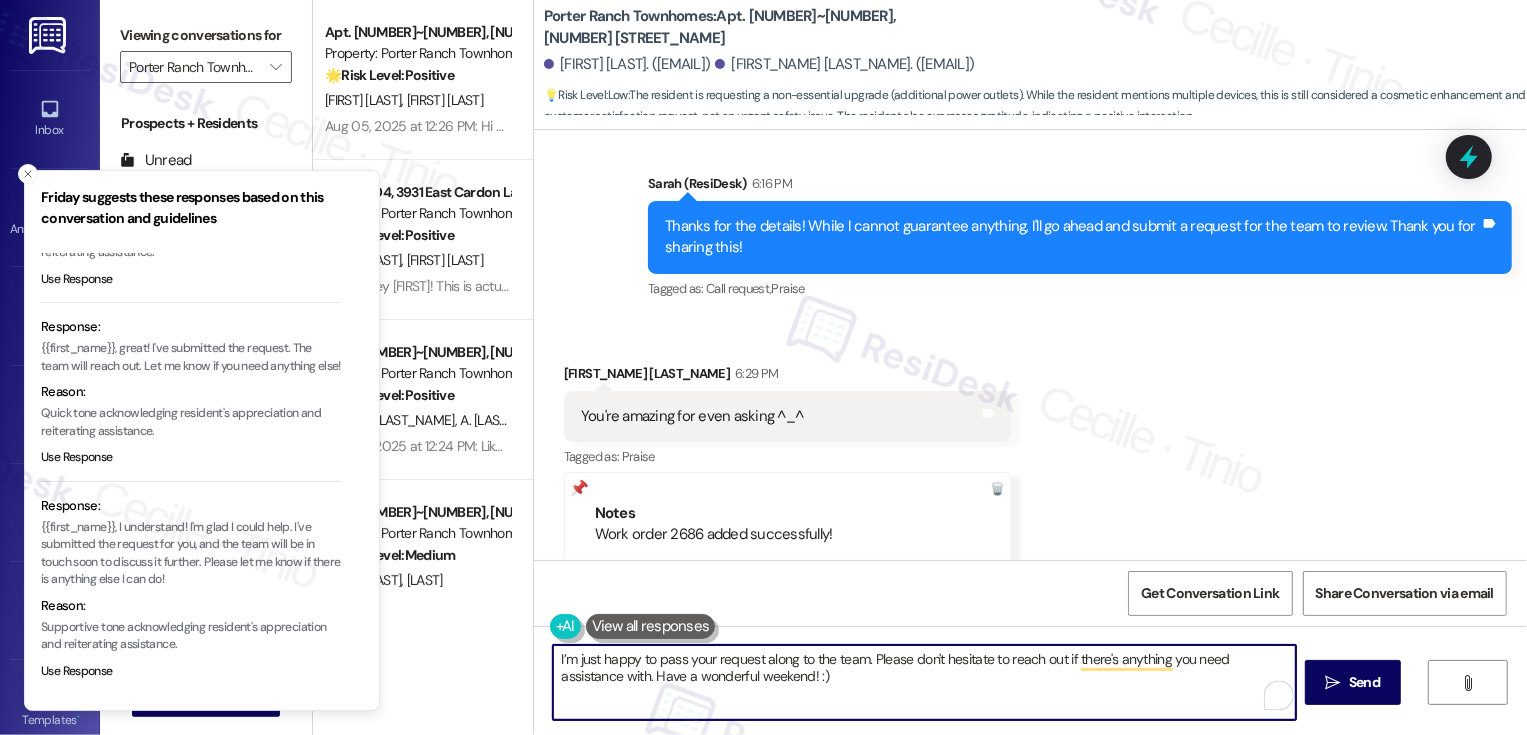 click on "I’m just happy to pass your request along to the team. Please don't hesitate to reach out if there's anything you need assistance with. Have a wonderful weekend! :)" at bounding box center (924, 682) 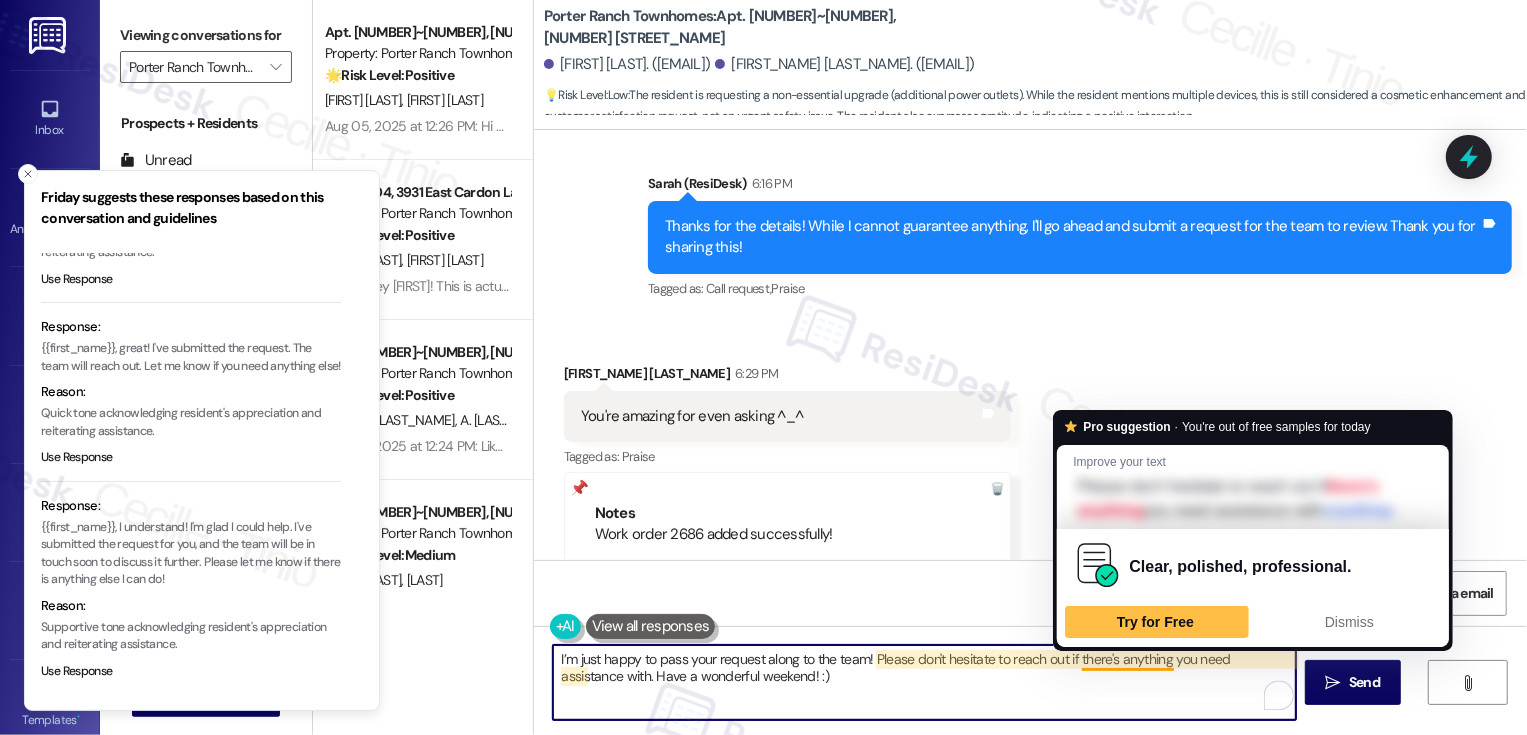 click on "I’m just happy to pass your request along to the team! Please don't hesitate to reach out if there's anything you need assistance with. Have a wonderful weekend! :)" at bounding box center [924, 682] 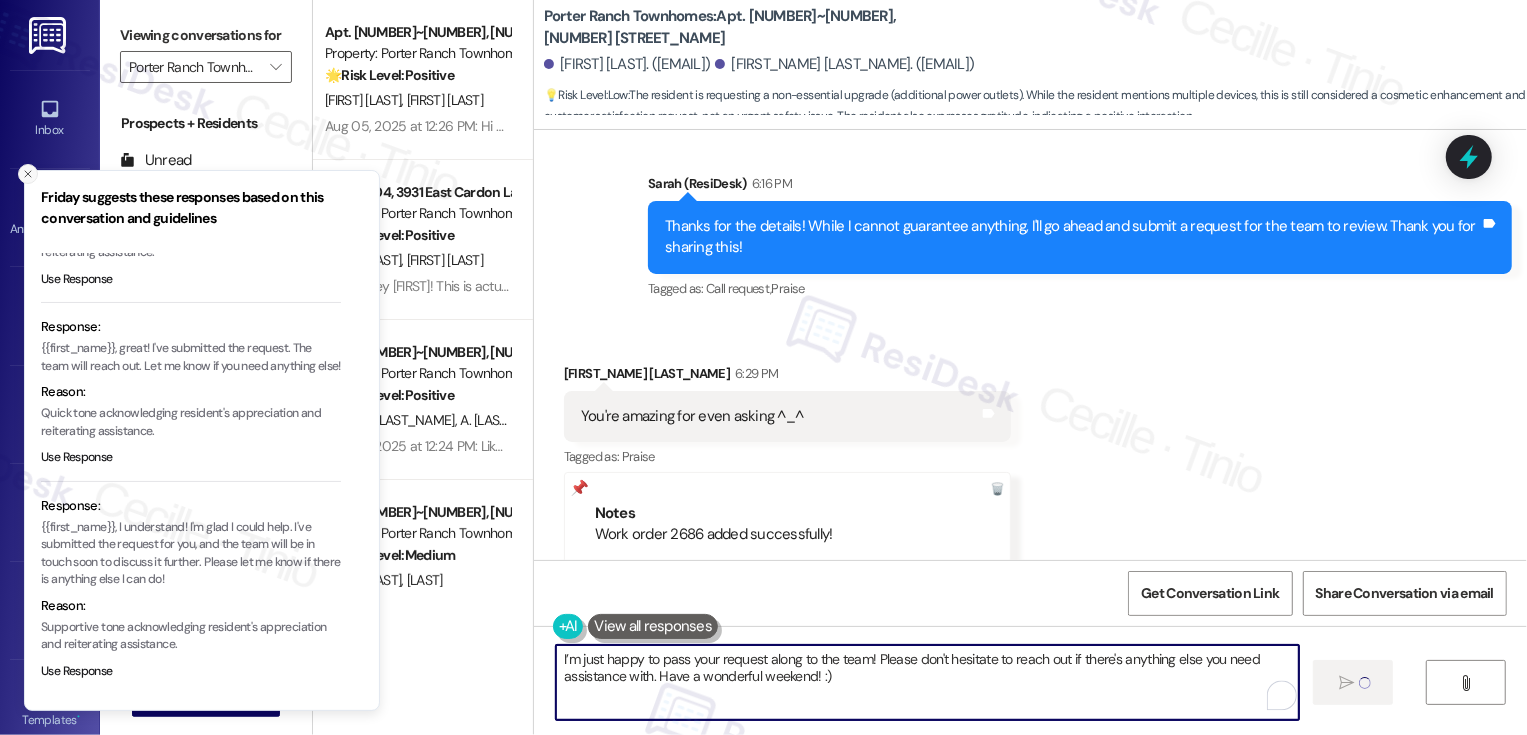 type on "I’m just happy to pass your request along to the team! Please don't hesitate to reach out if there's anything else you need assistance with. Have a wonderful weekend! :)" 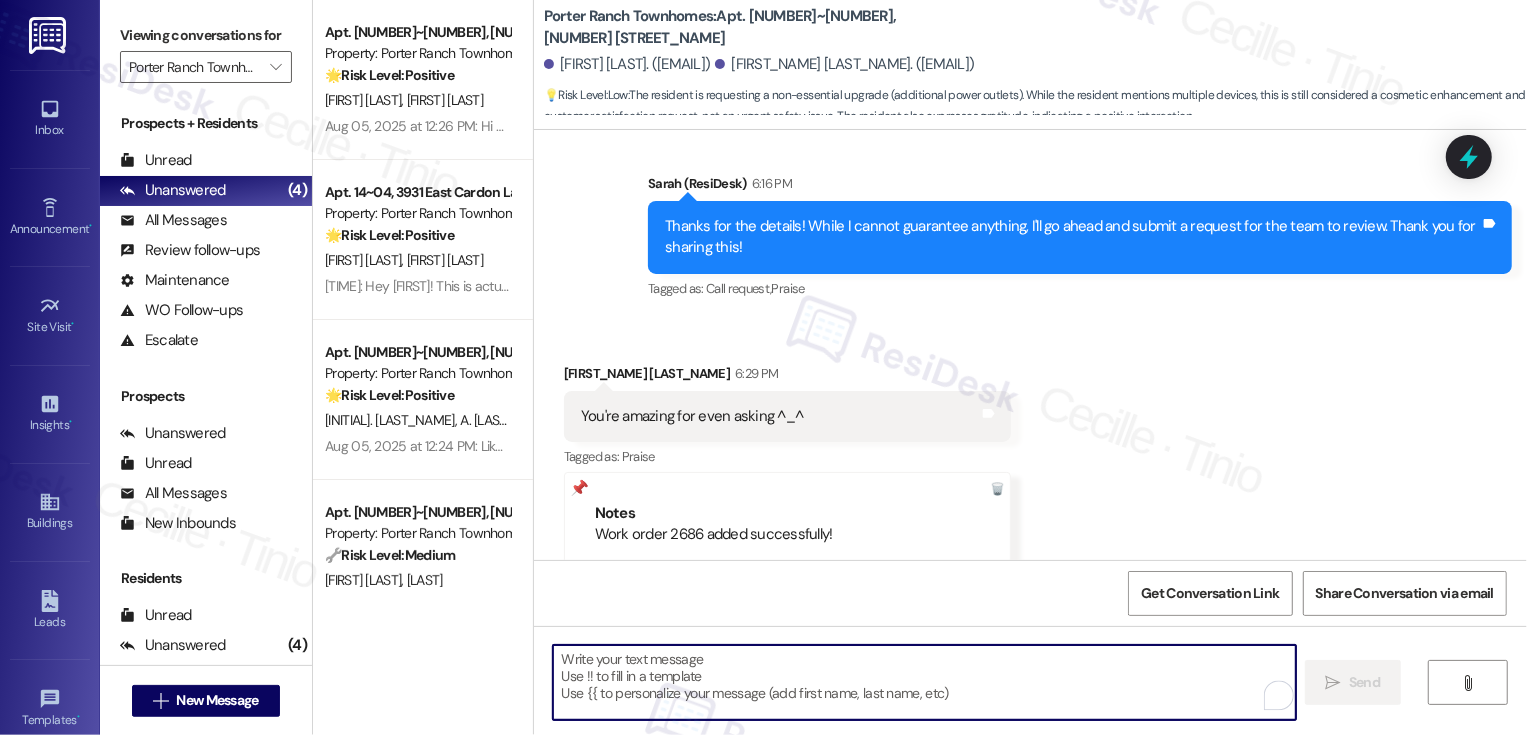 type on "Fetching suggested responses. Please feel free to read through the conversation in the meantime." 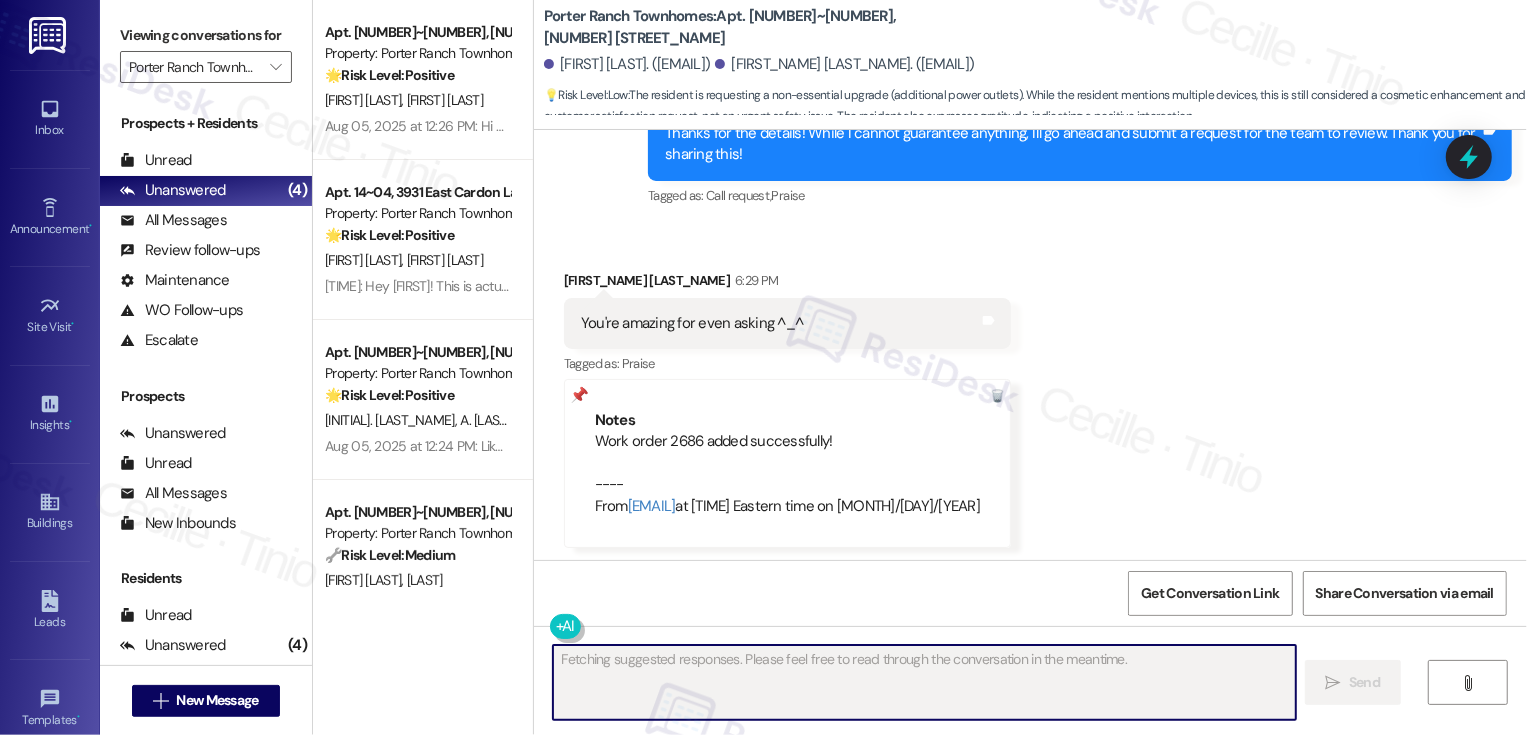 scroll, scrollTop: 1474, scrollLeft: 0, axis: vertical 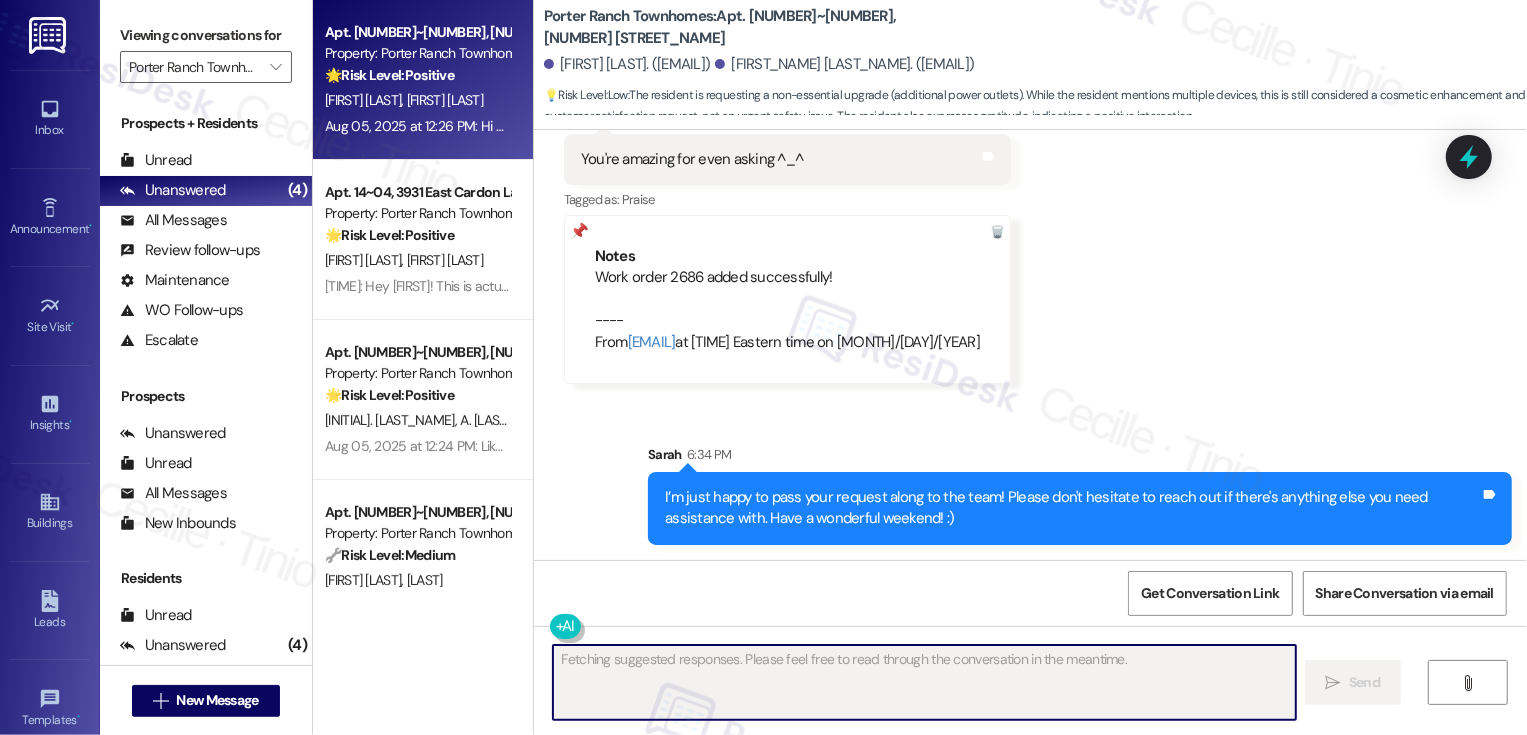 click on "A. Rhodes G. Carrillo" at bounding box center (417, 100) 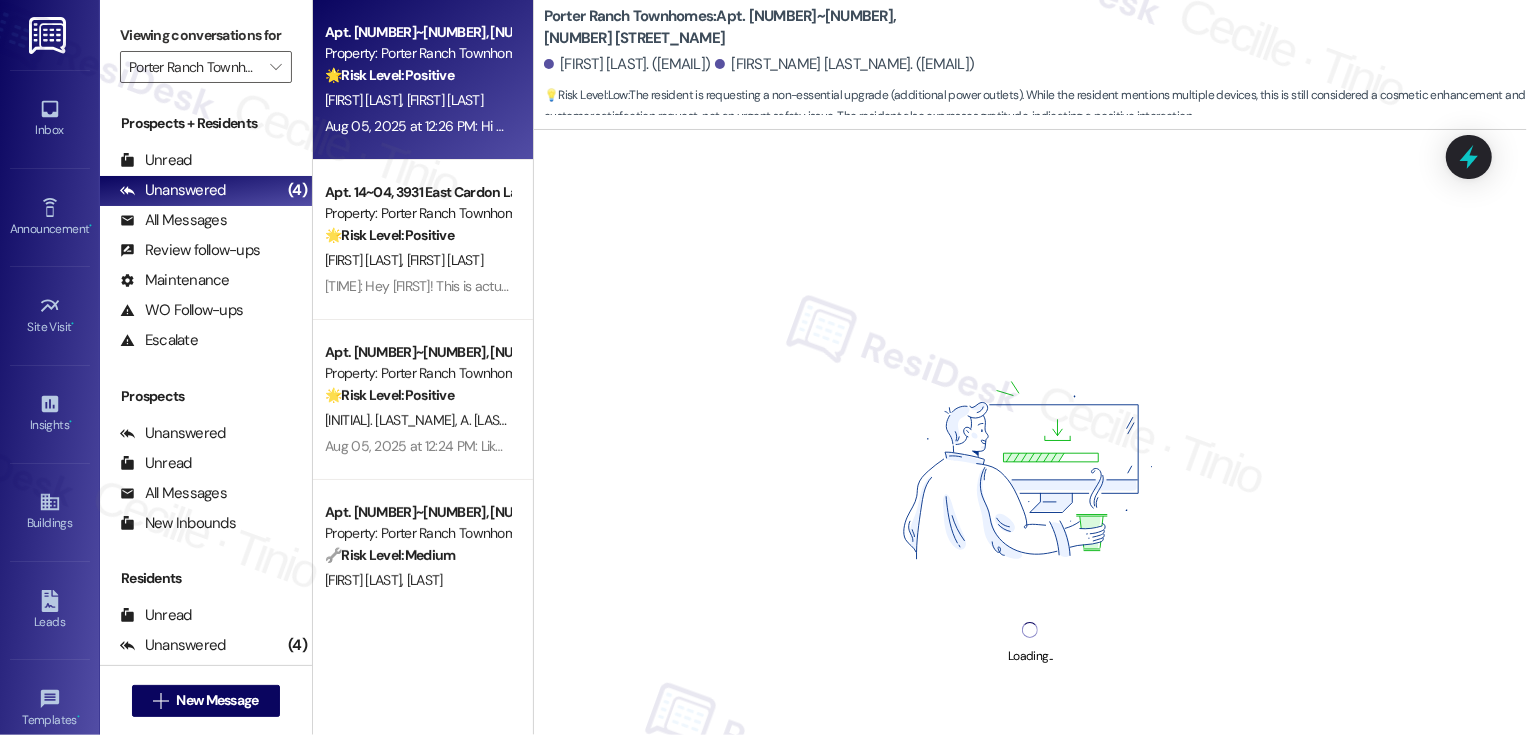 click on "A. Rhodes G. Carrillo" at bounding box center [417, 100] 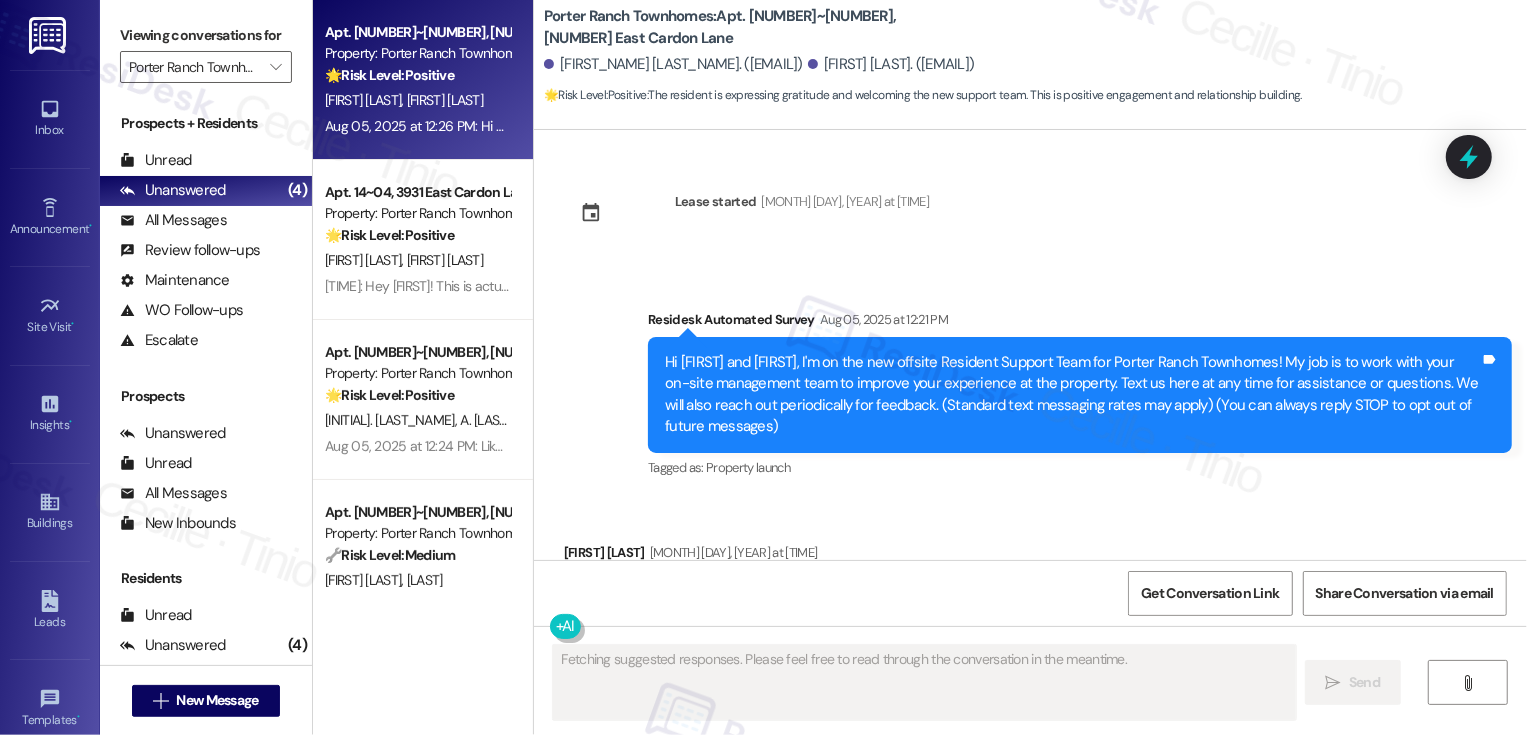 scroll, scrollTop: 106, scrollLeft: 0, axis: vertical 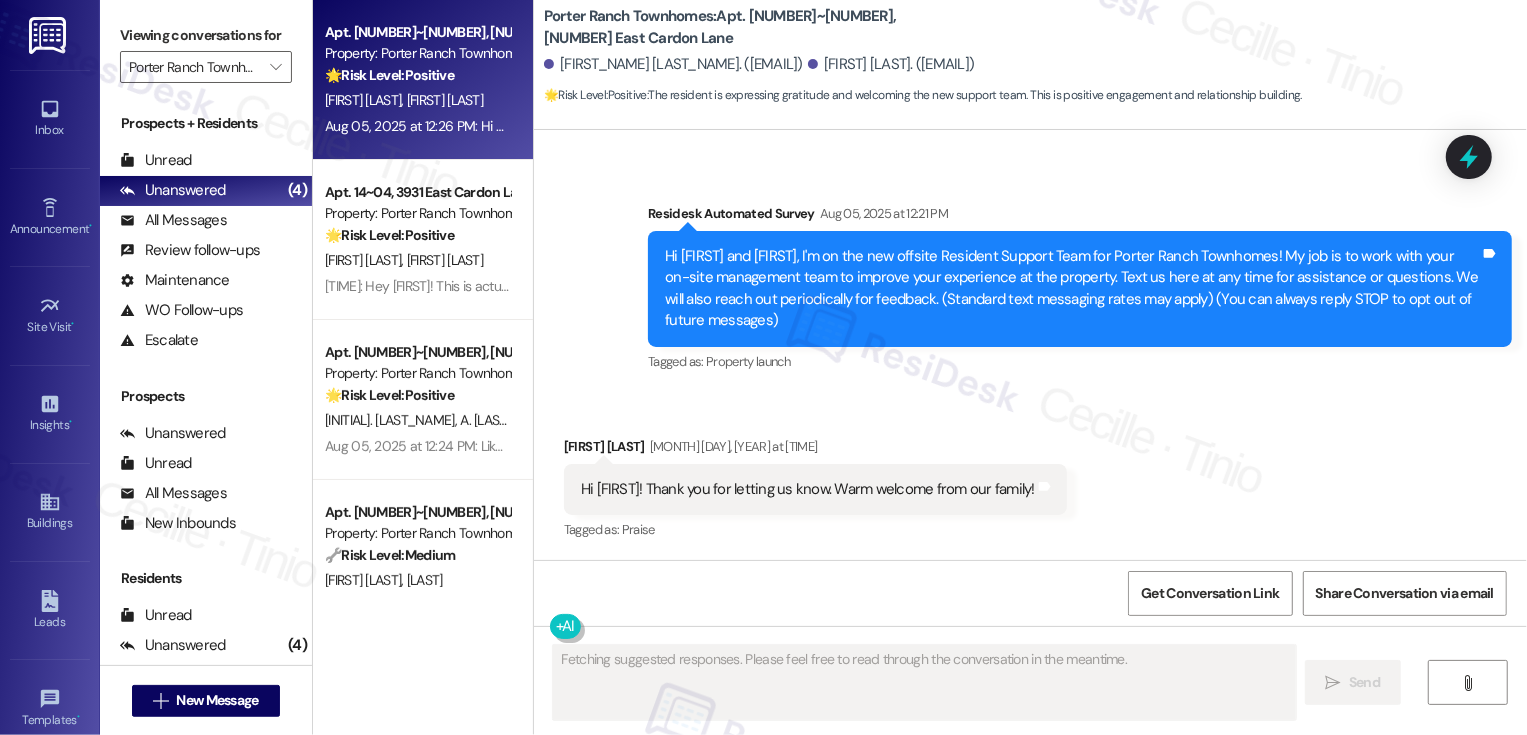 click on "Genesis Carrillo Aug 05, 2025 at 12:26 PM" at bounding box center (815, 450) 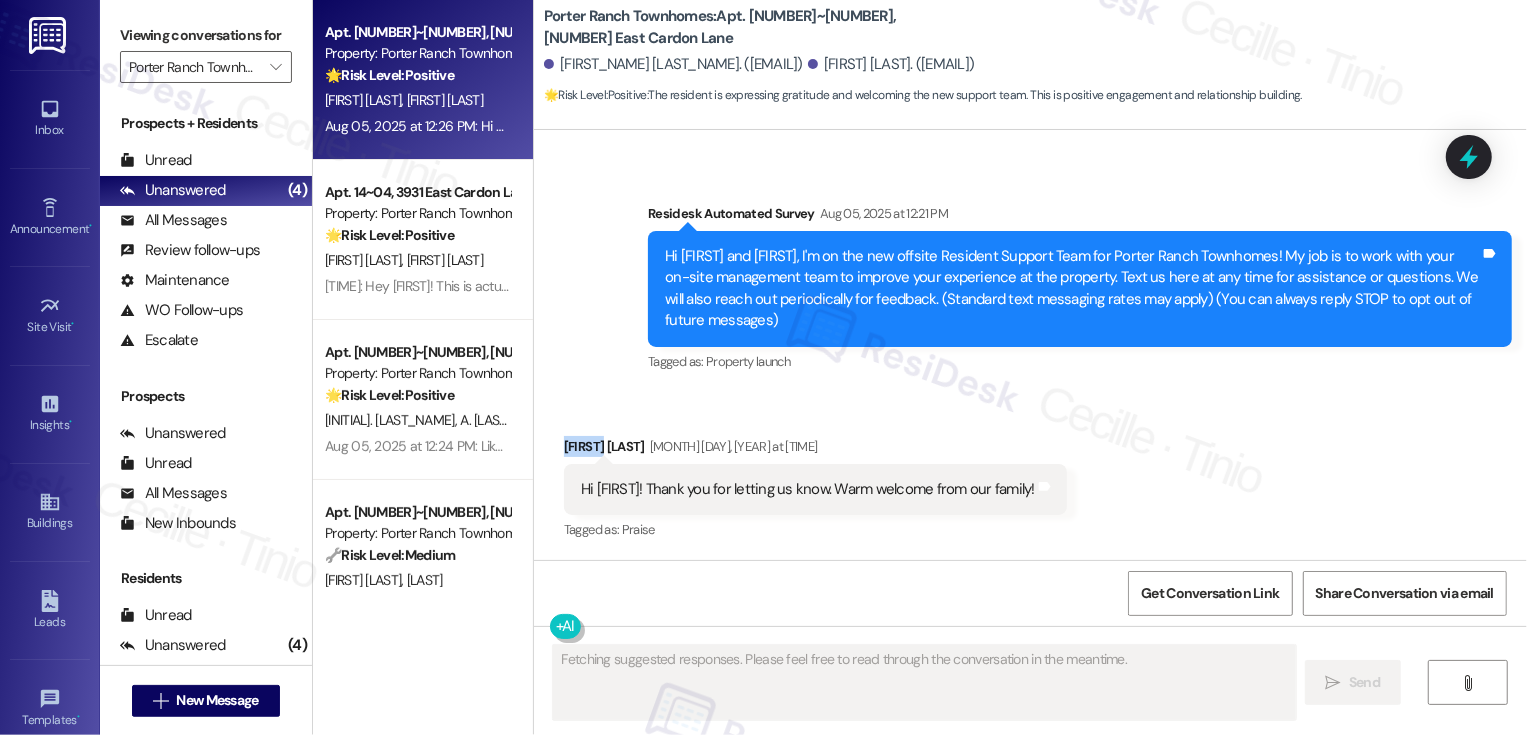 copy on "Genesis" 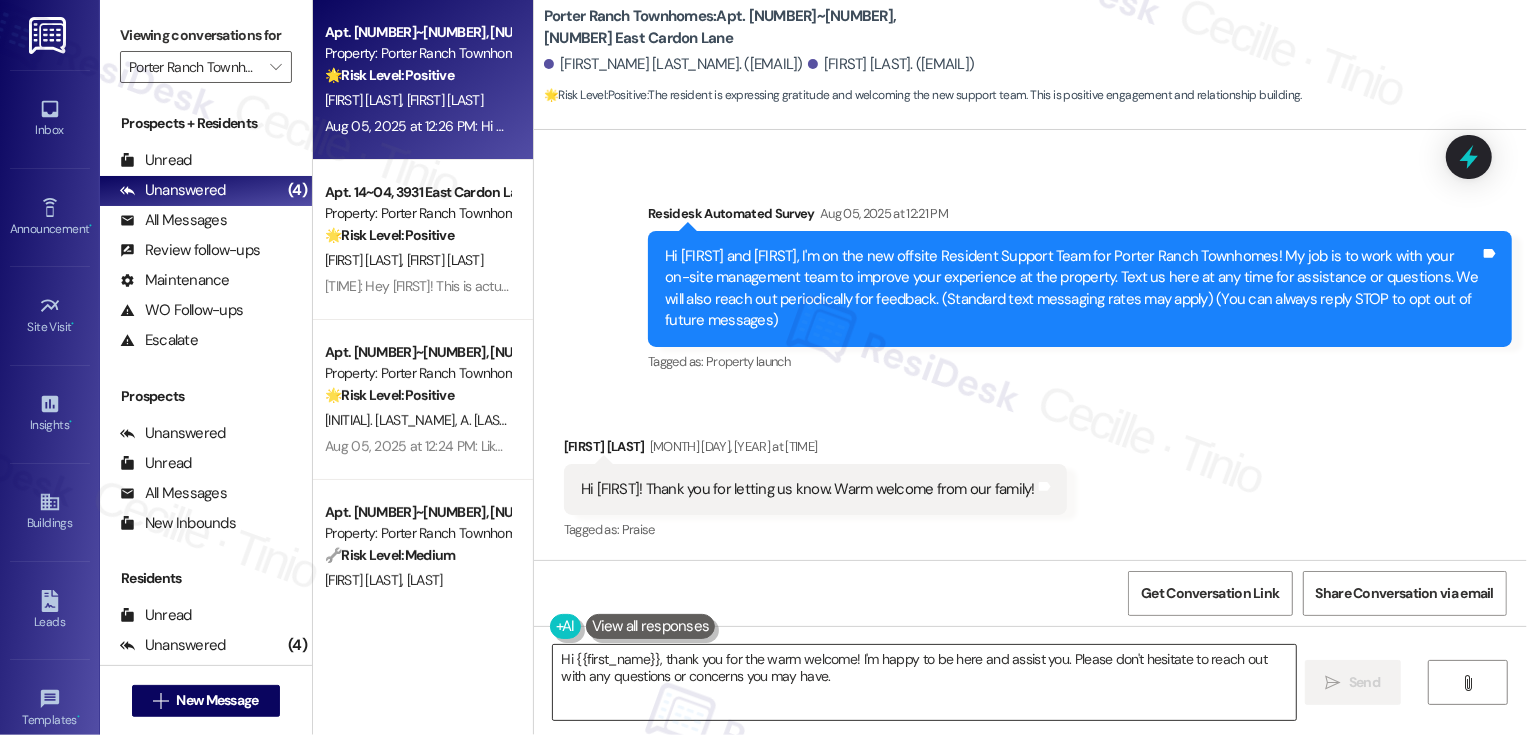 click on "Hi {{first_name}}, thank you for the warm welcome! I'm happy to be here and assist you. Please don't hesitate to reach out with any questions or concerns you may have." at bounding box center [924, 682] 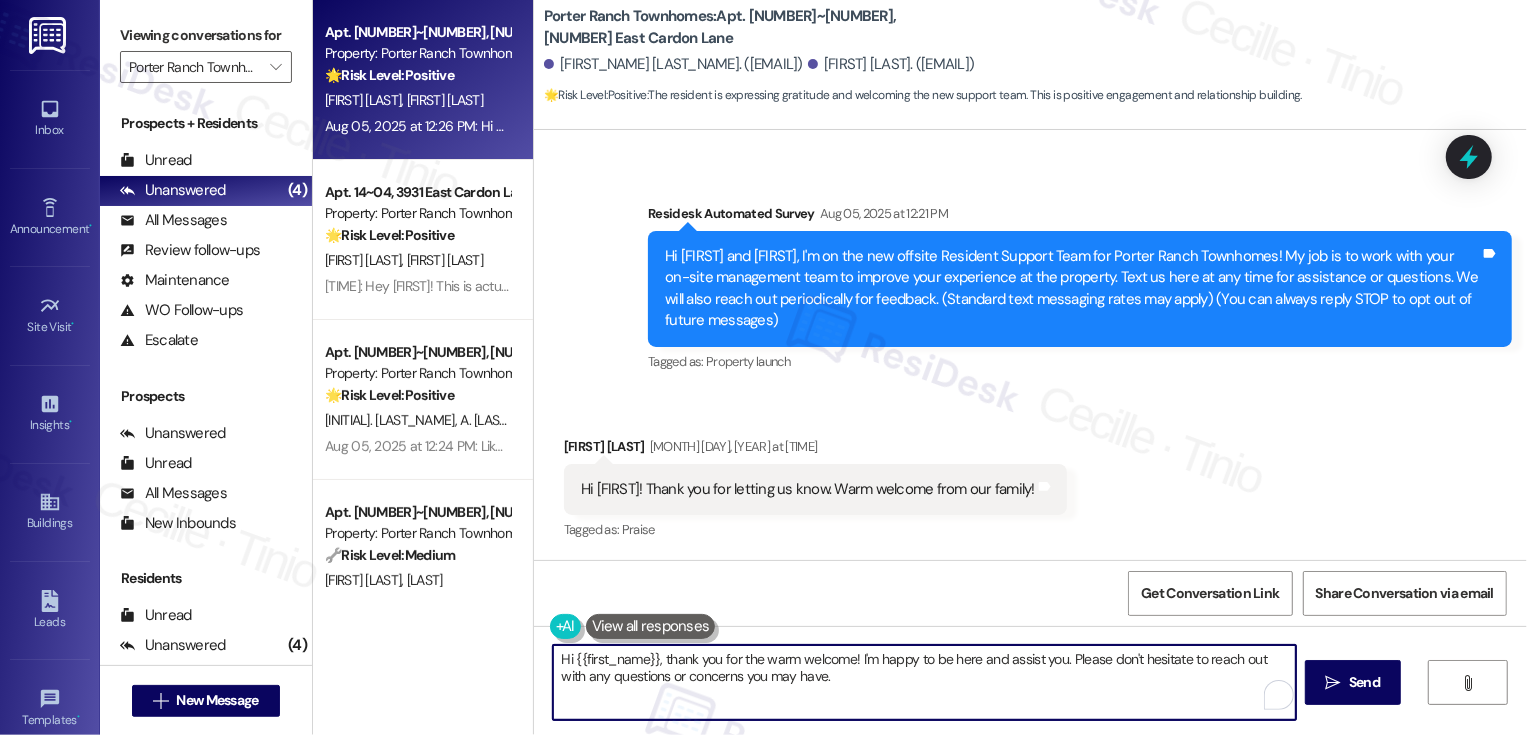 click on "Hi {{first_name}}, thank you for the warm welcome! I'm happy to be here and assist you. Please don't hesitate to reach out with any questions or concerns you may have." at bounding box center (924, 682) 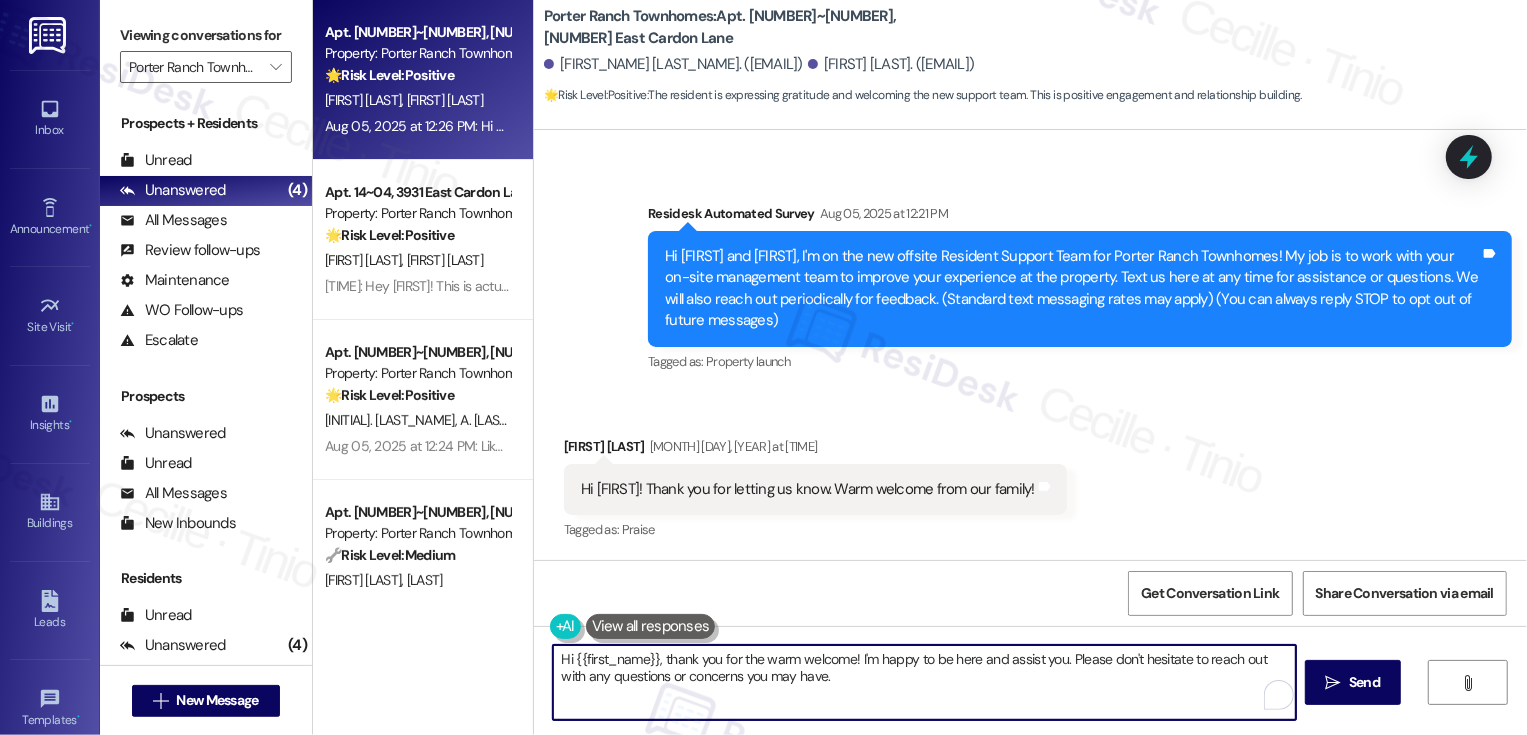 click on "Hi {{first_name}}, thank you for the warm welcome! I'm happy to be here and assist you. Please don't hesitate to reach out with any questions or concerns you may have." at bounding box center (924, 682) 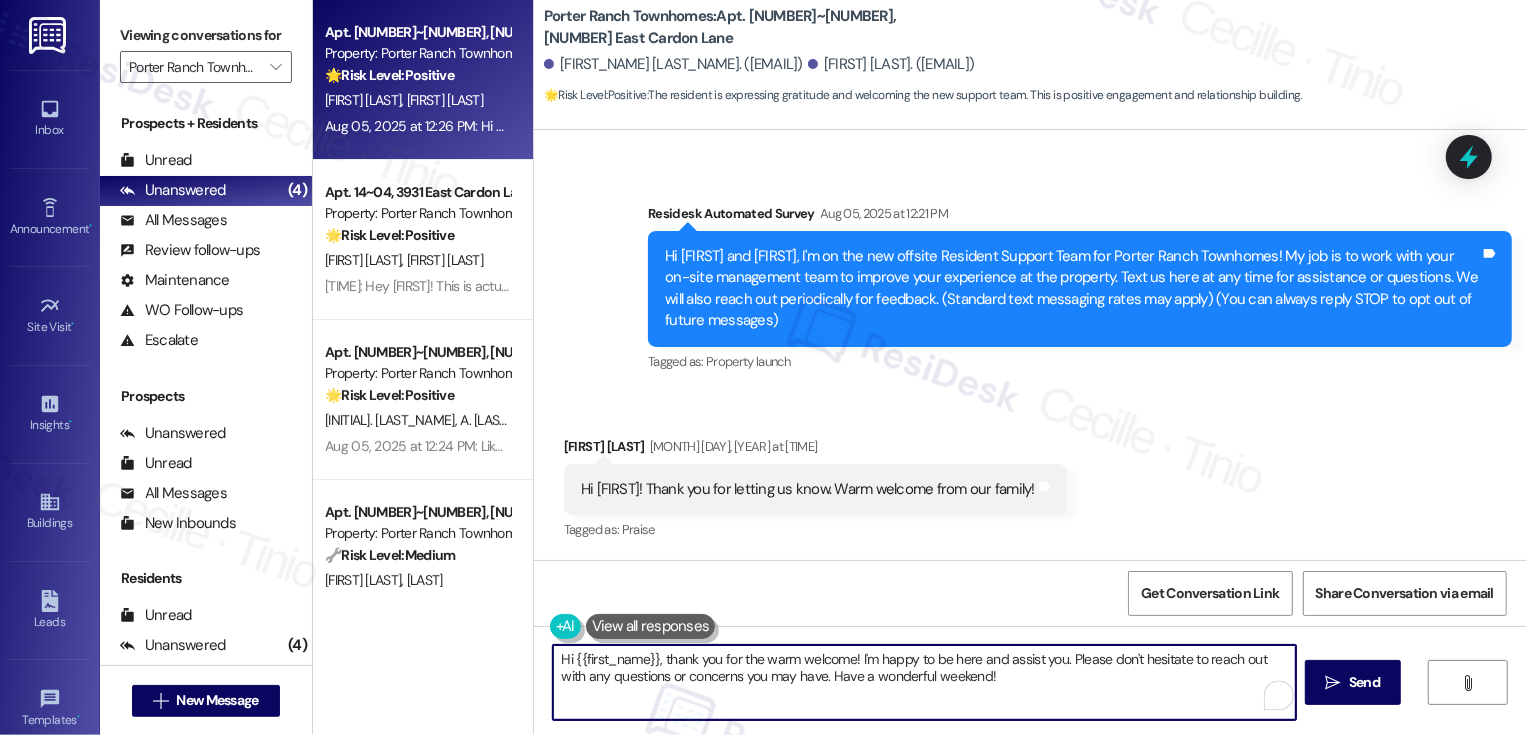 click on "Genesis Carrillo Aug 05, 2025 at 12:26 PM" at bounding box center (815, 450) 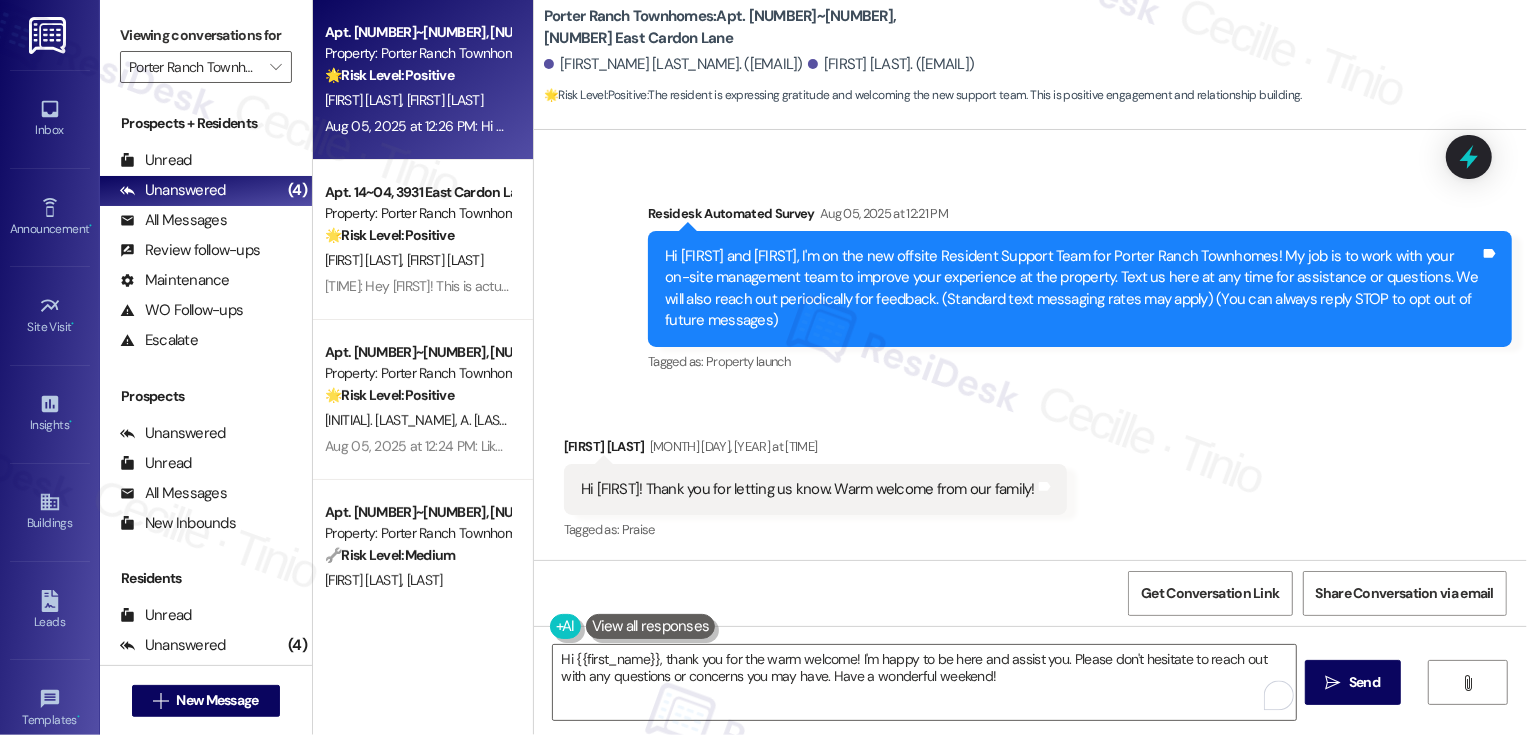click on "Genesis Carrillo Aug 05, 2025 at 12:26 PM" at bounding box center [815, 450] 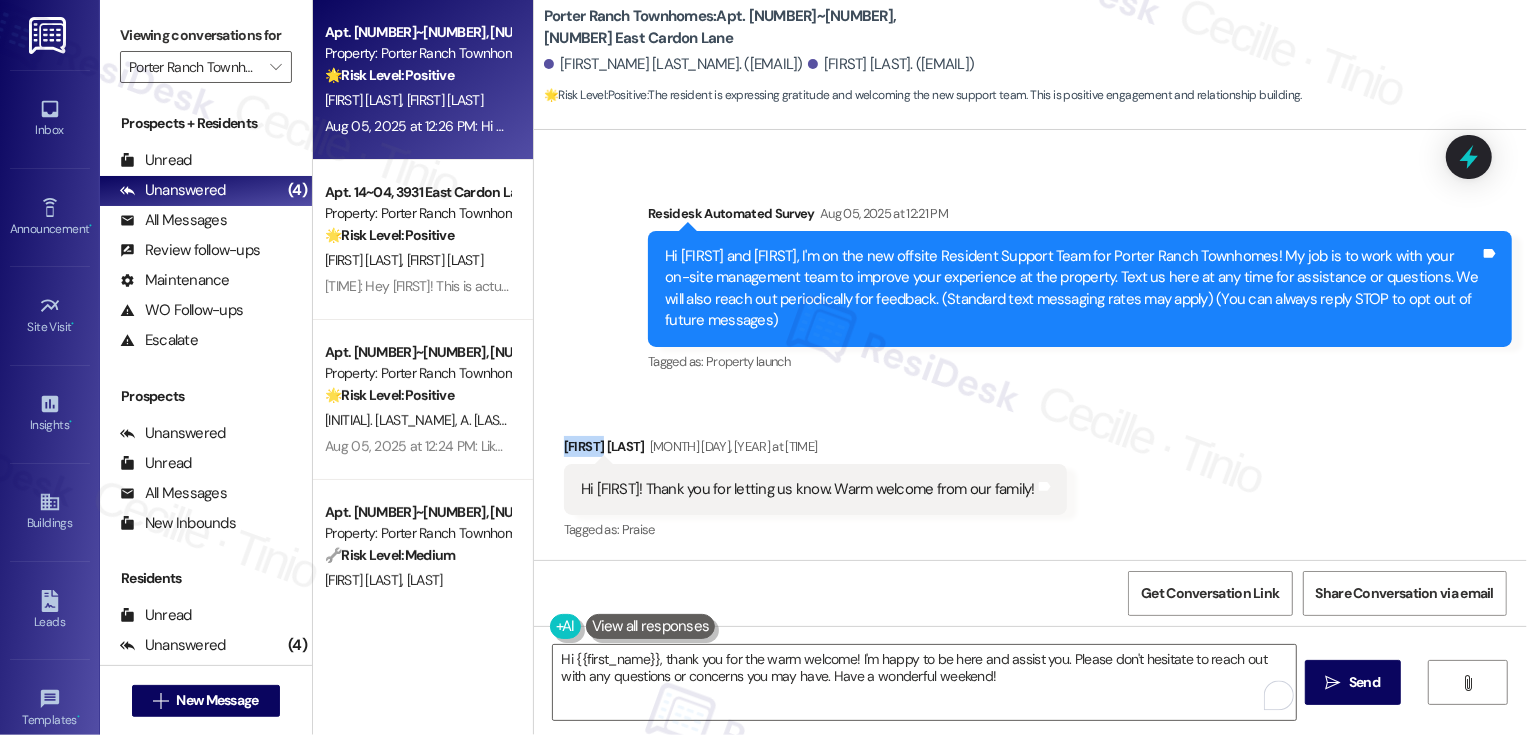 copy on "Genesis" 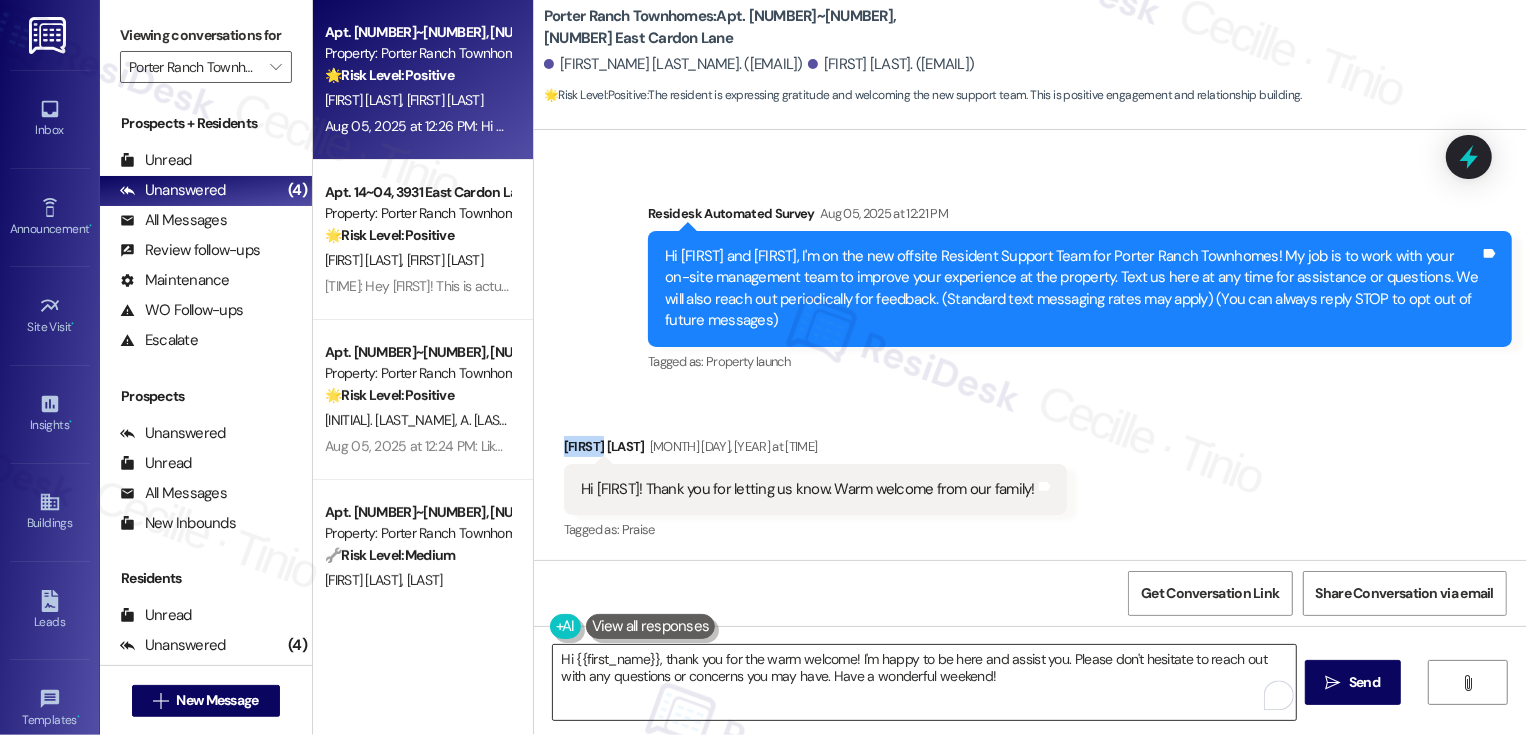 click on "Hi {{first_name}}, thank you for the warm welcome! I'm happy to be here and assist you. Please don't hesitate to reach out with any questions or concerns you may have. Have a wonderful weekend!" at bounding box center [924, 682] 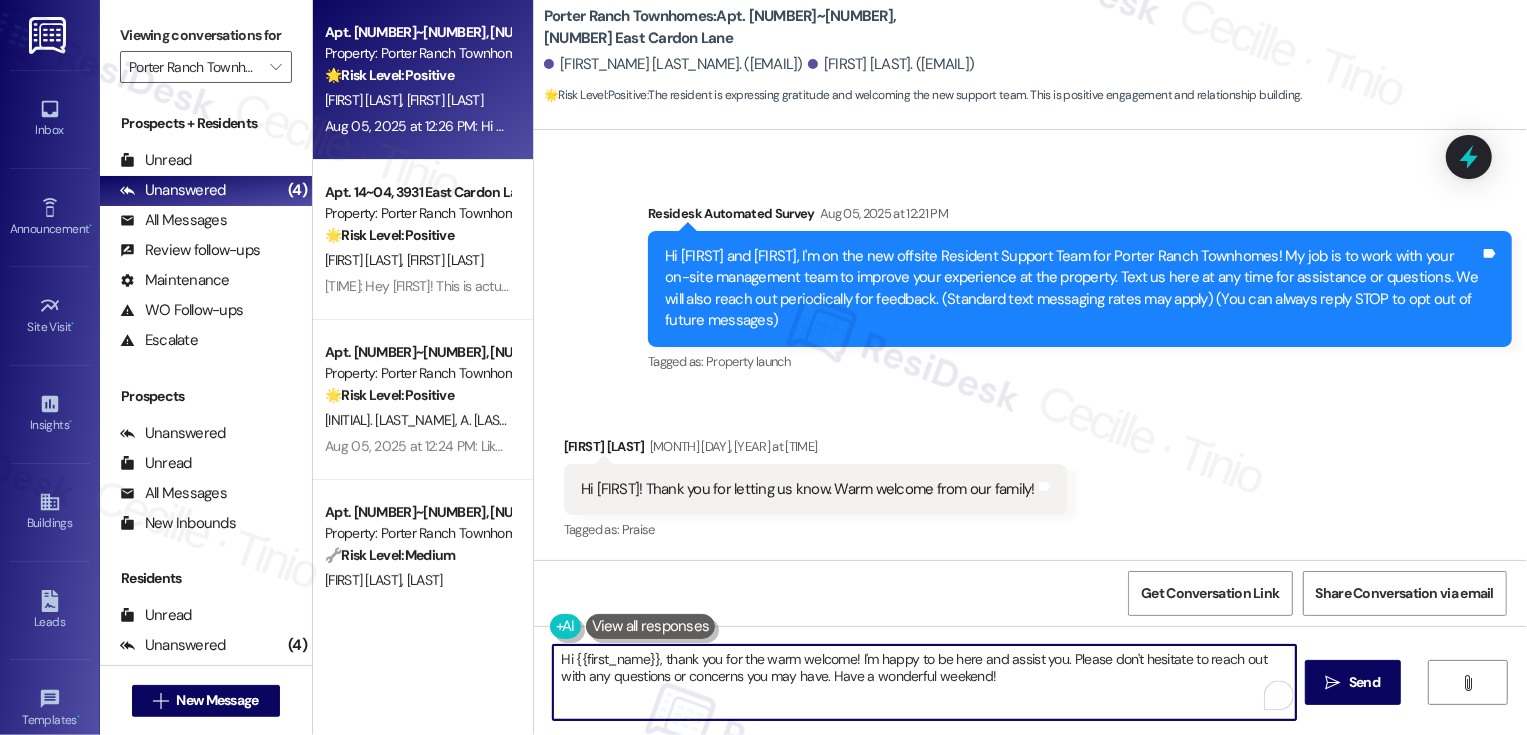 click on "Hi {{first_name}}, thank you for the warm welcome! I'm happy to be here and assist you. Please don't hesitate to reach out with any questions or concerns you may have. Have a wonderful weekend!" at bounding box center (924, 682) 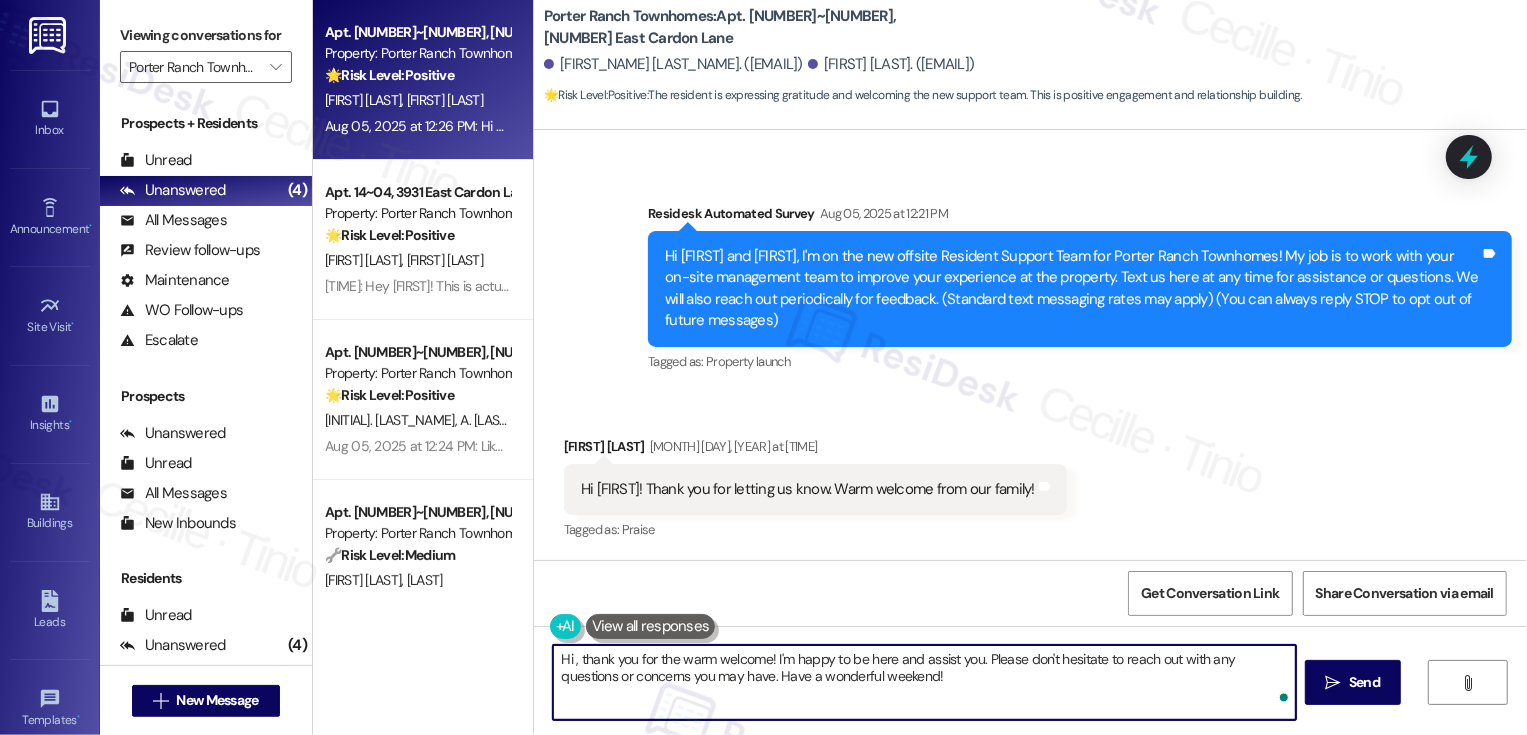 paste on "Genesis" 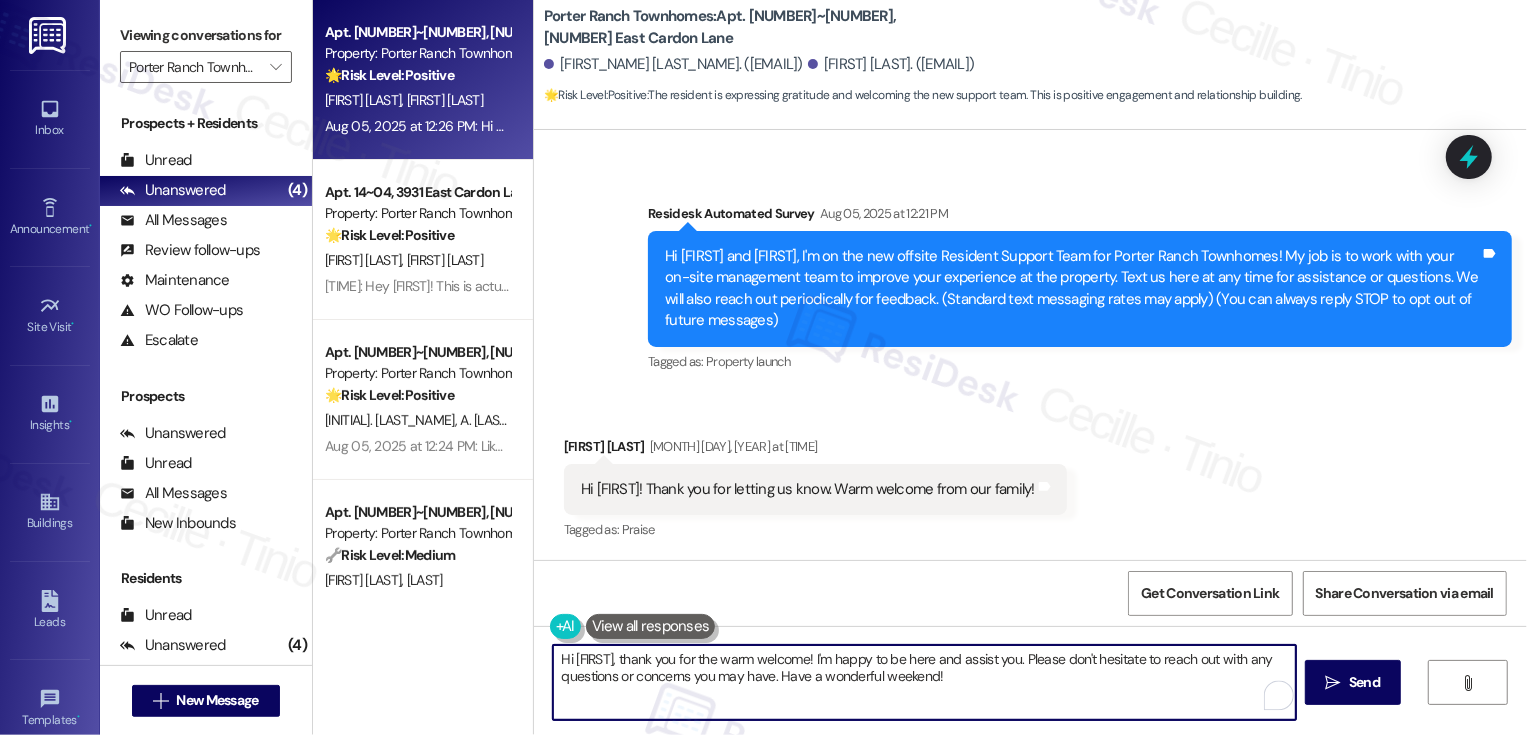 drag, startPoint x: 1021, startPoint y: 662, endPoint x: 851, endPoint y: 654, distance: 170.18813 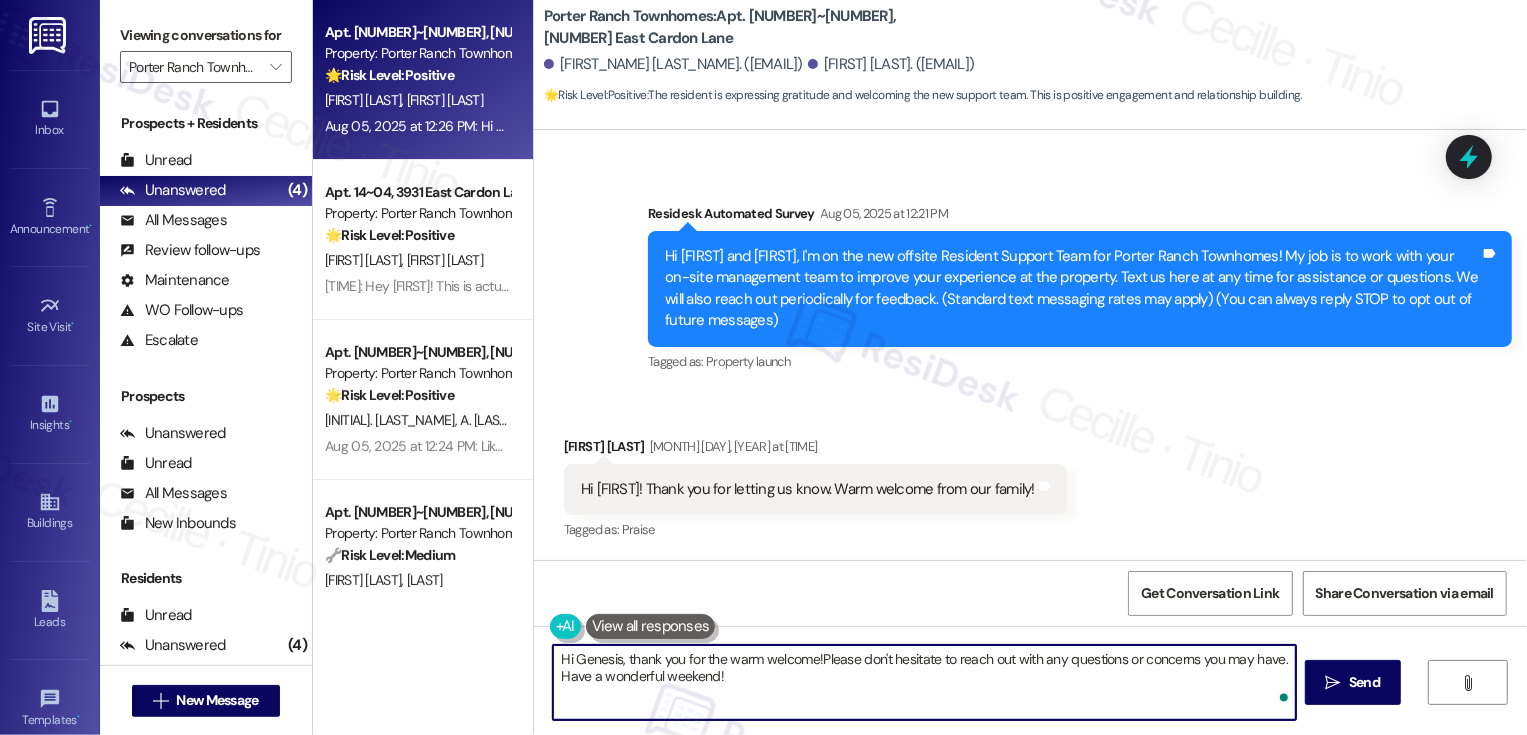 type on "Hi Genesis, thank you for the warm welcome! Please don't hesitate to reach out with any questions or concerns you may have. Have a wonderful weekend!" 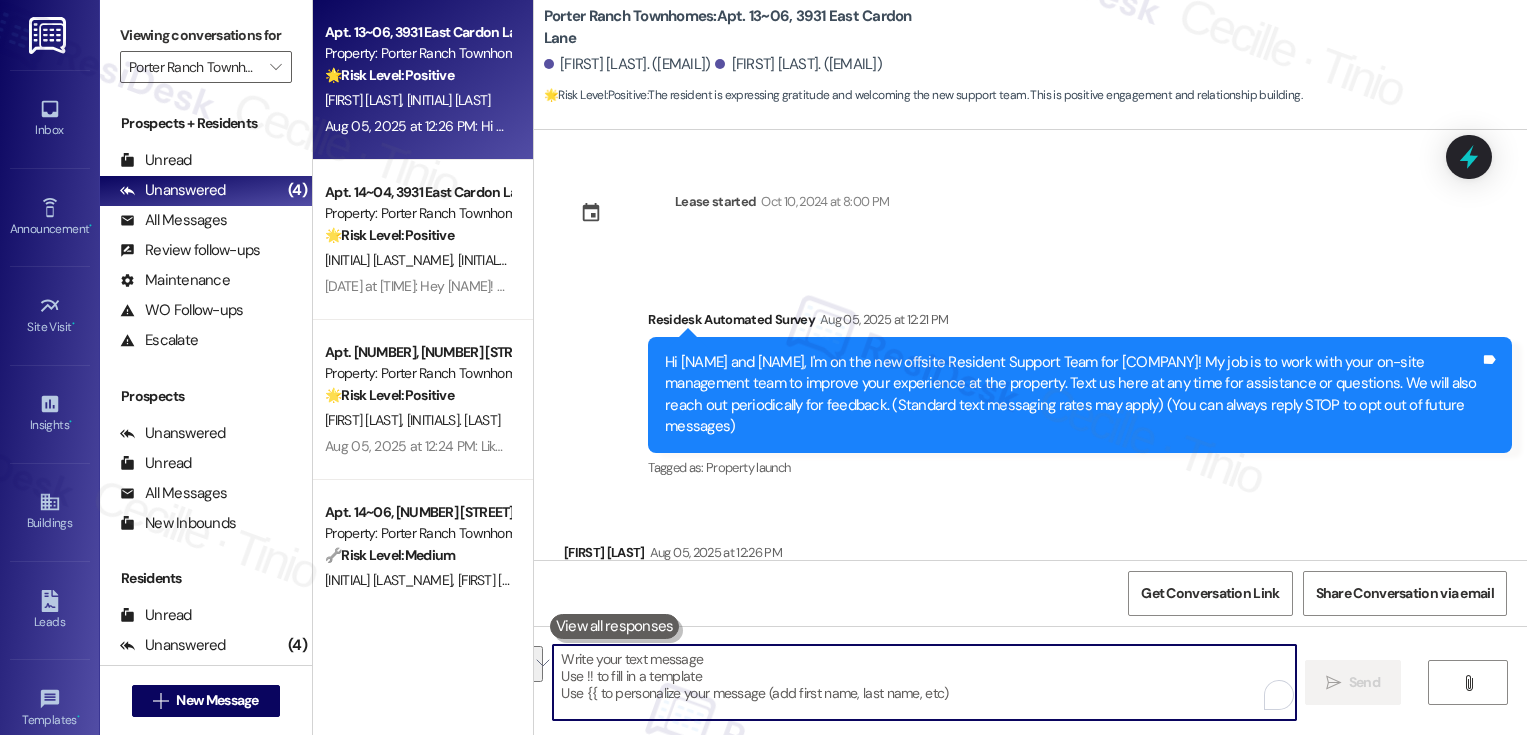 scroll, scrollTop: 0, scrollLeft: 0, axis: both 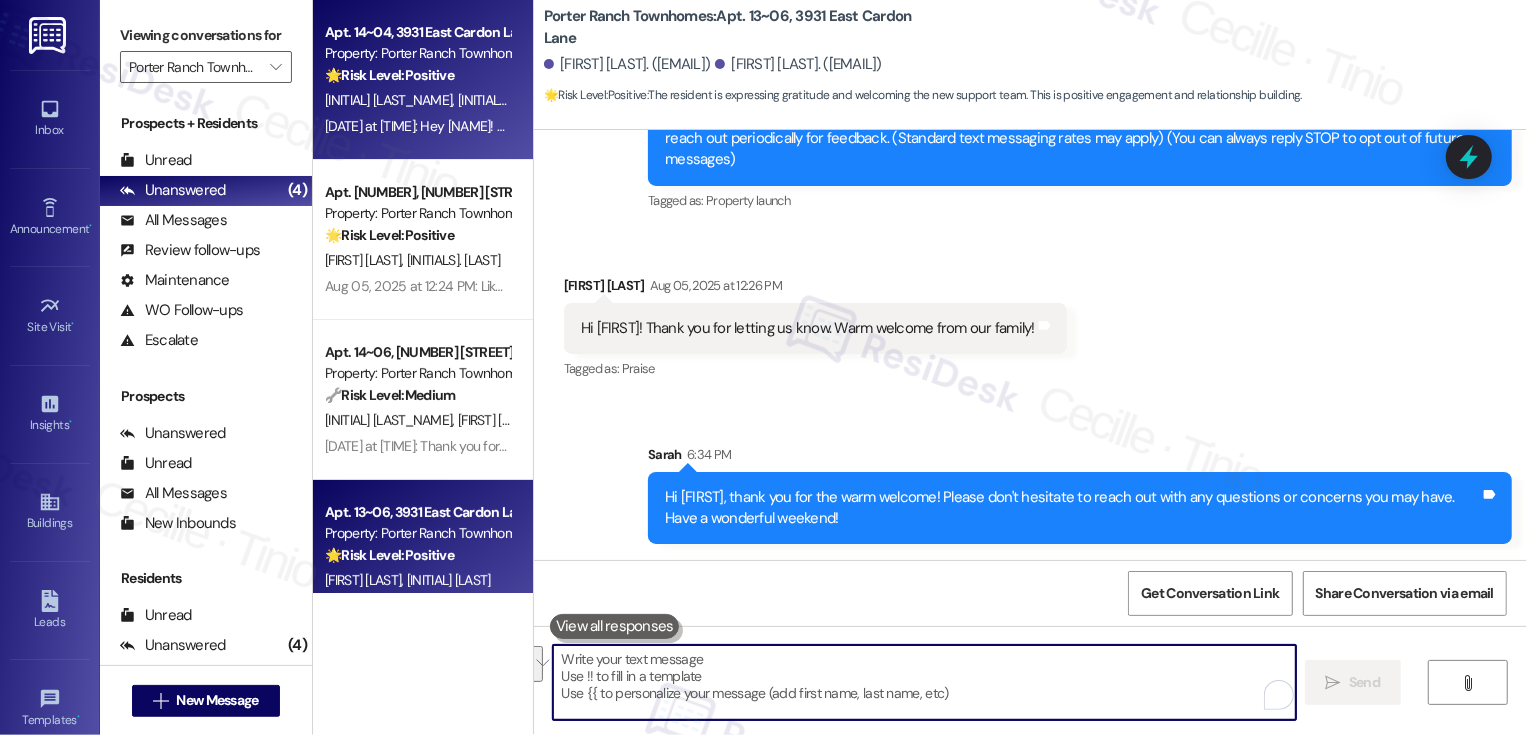 click on "[DATE] at [TIME]: Hey [FIRST]! This is actually really cool that you guys are doing this. We definitely have some feedback that we'd like to share whenever we can do that [DATE] at [TIME]: Hey [FIRST]! This is actually really cool that you guys are doing this. We definitely have some feedback that we'd like to share whenever we can do that" at bounding box center [417, 126] 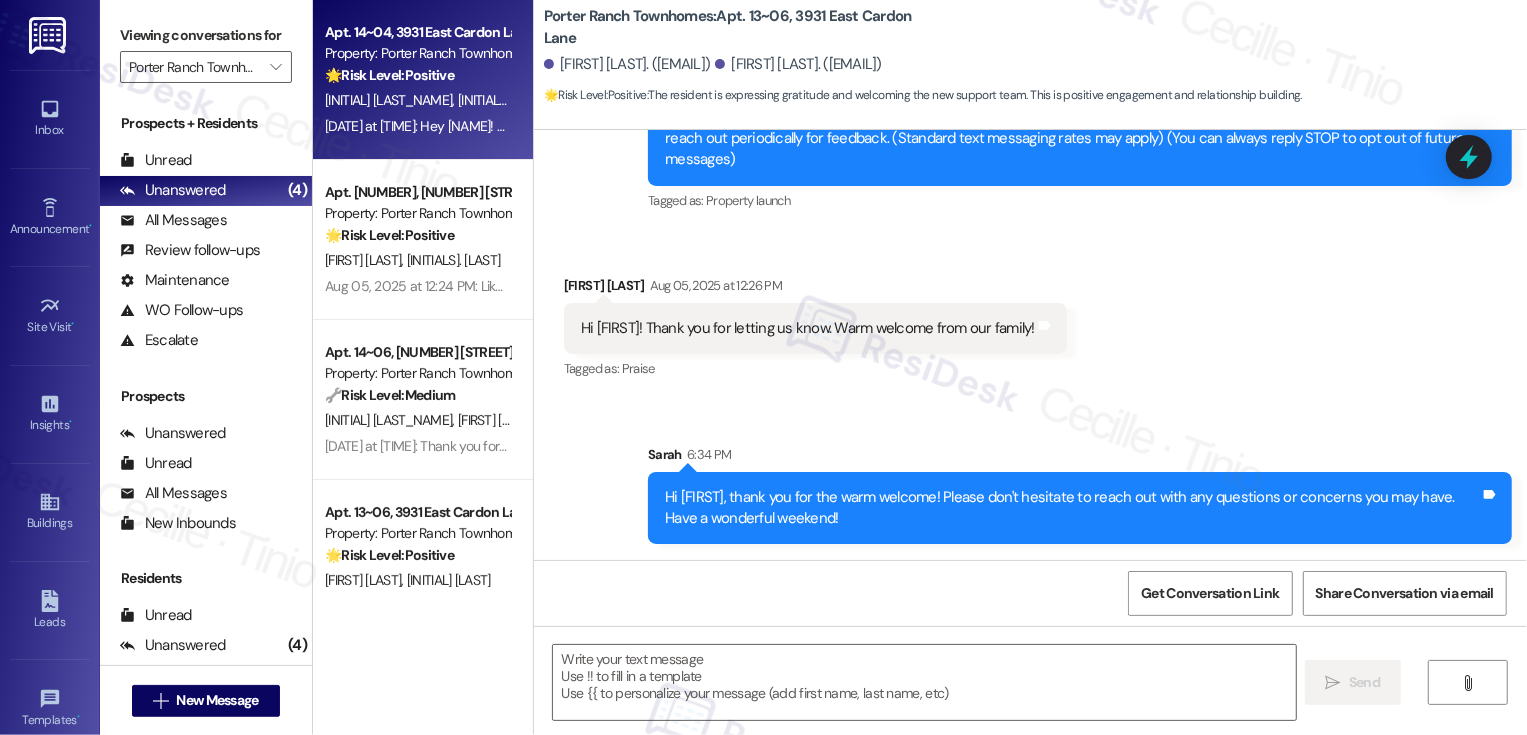 click on "[DATE] at [TIME]: Hey [FIRST]! This is actually really cool that you guys are doing this. We definitely have some feedback that we'd like to share whenever we can do that [DATE] at [TIME]: Hey [FIRST]! This is actually really cool that you guys are doing this. We definitely have some feedback that we'd like to share whenever we can do that" at bounding box center [417, 126] 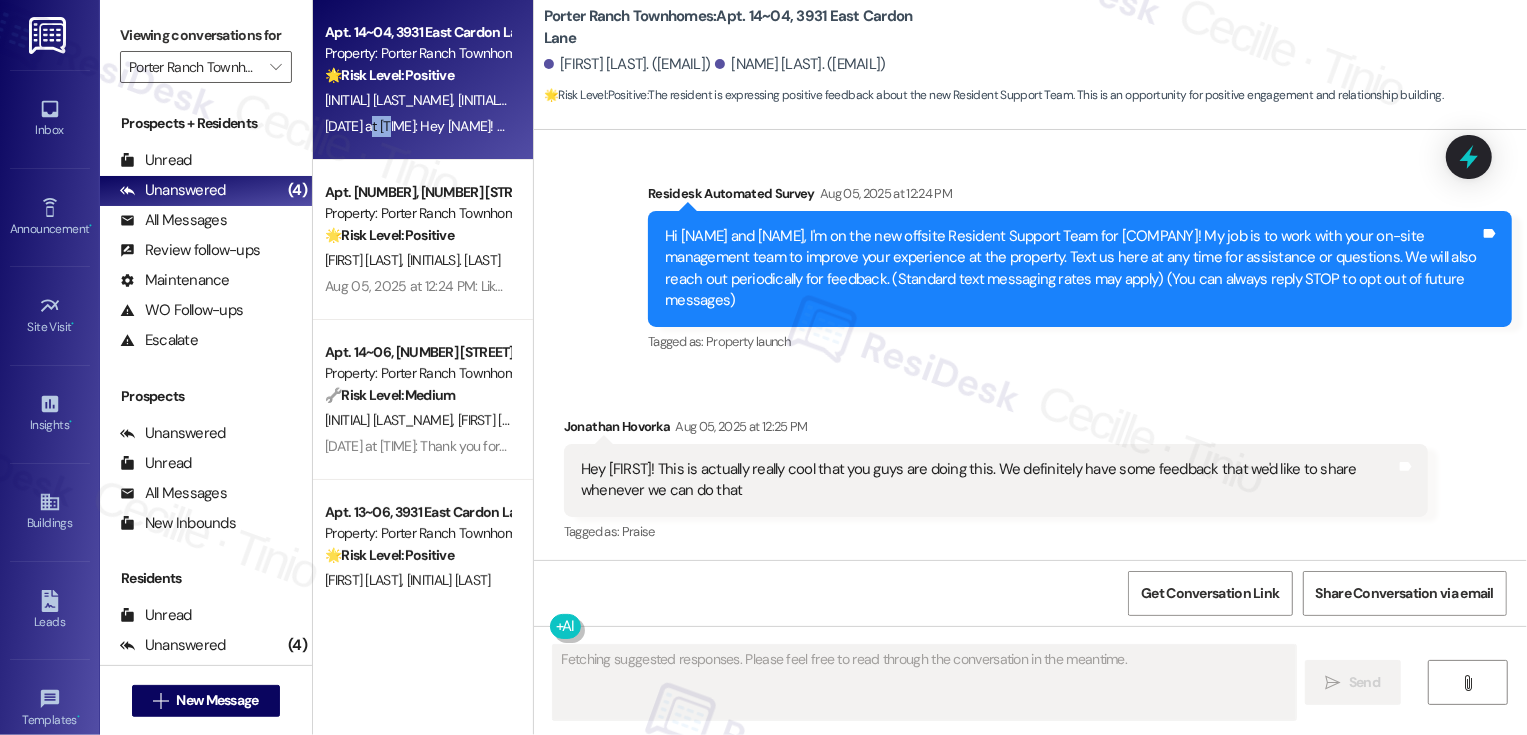 scroll, scrollTop: 127, scrollLeft: 0, axis: vertical 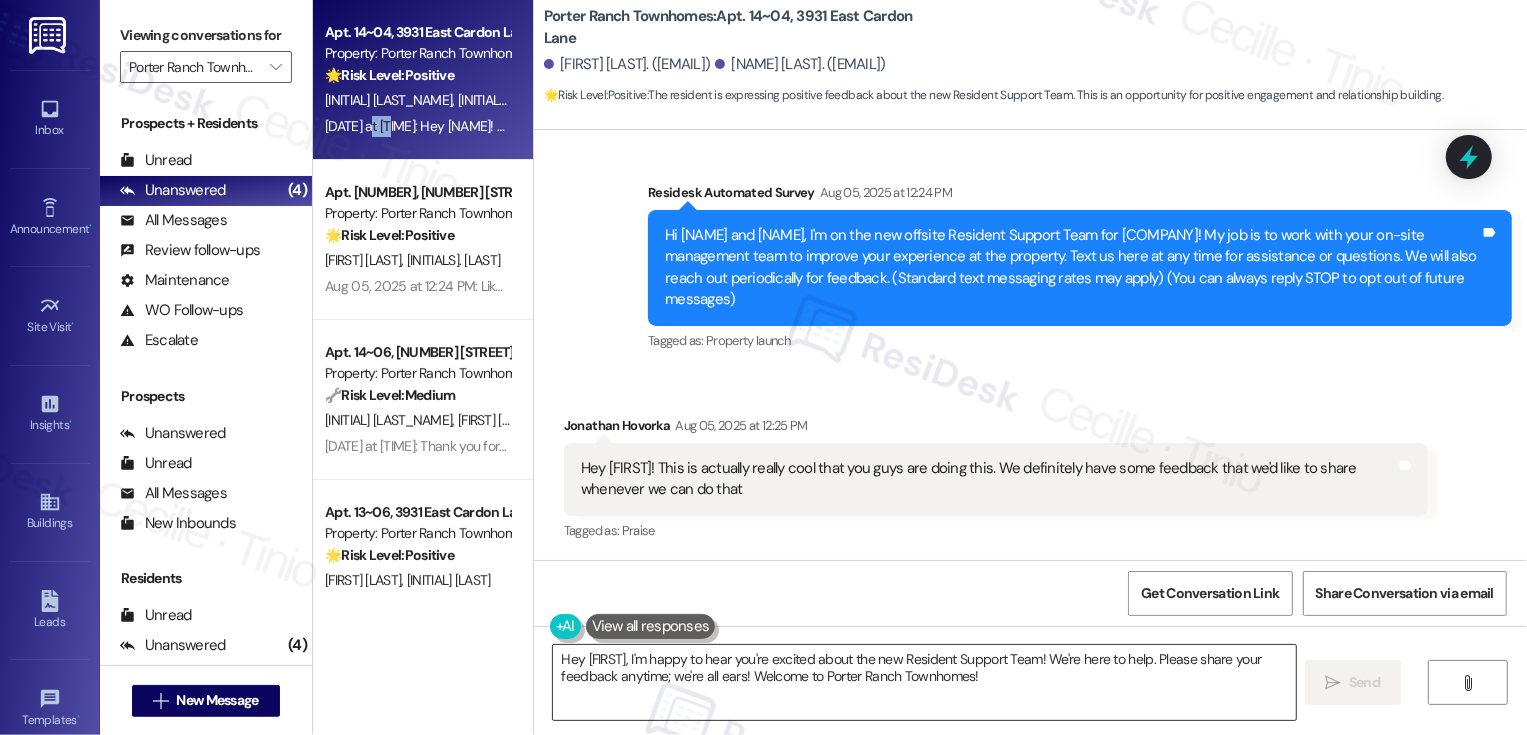 click on "Hey [FIRST], I'm happy to hear you're excited about the new Resident Support Team! We're here to help. Please share your feedback anytime; we're all ears! Welcome to Porter Ranch Townhomes!" at bounding box center (924, 682) 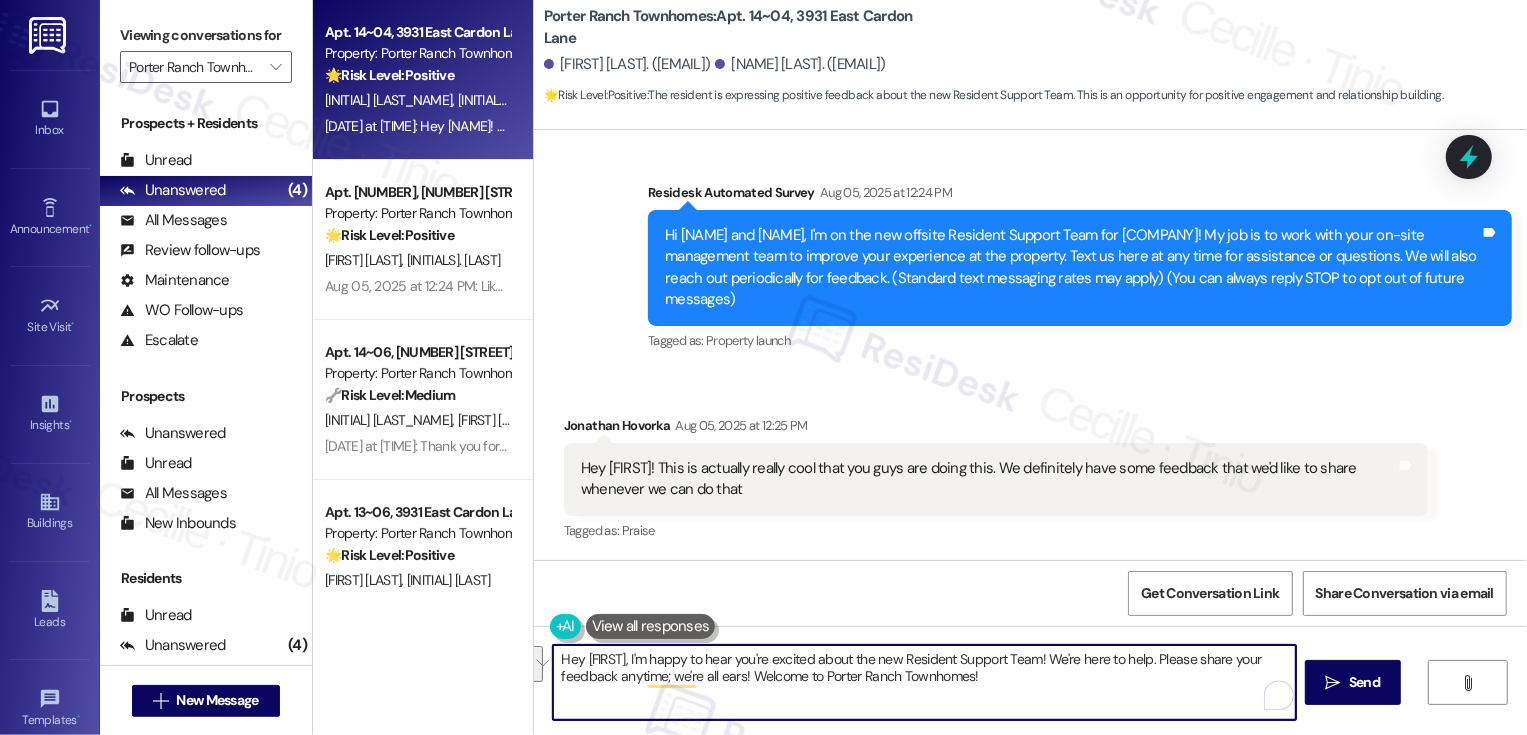 paste on "Hi [NAME], thank you for the warm welcome! Please don't hesitate to reach out with any questions or concerns you may have. Have a wonderful weekend" 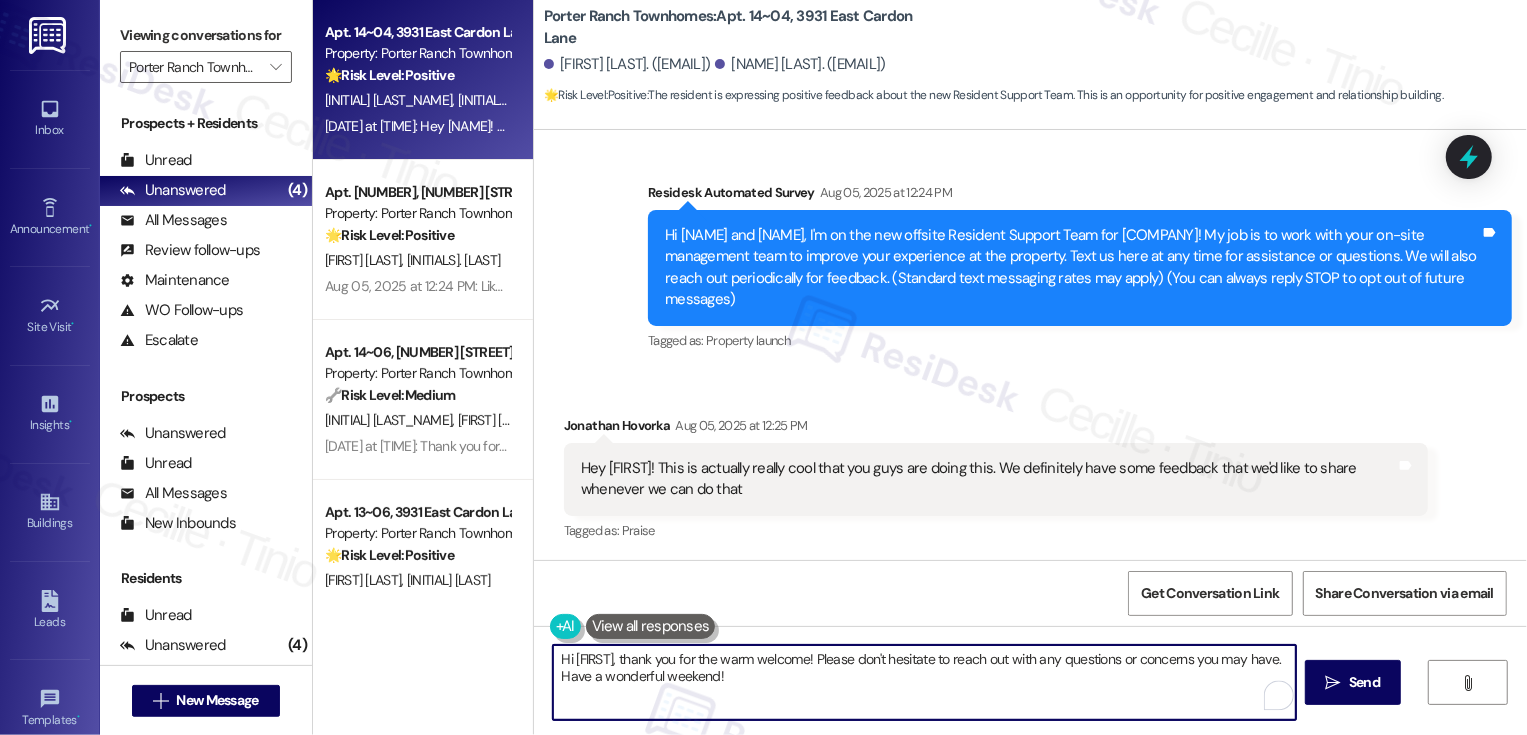 click on "Hi [FIRST], thank you for the warm welcome! Please don't hesitate to reach out with any questions or concerns you may have. Have a wonderful weekend!" at bounding box center [924, 682] 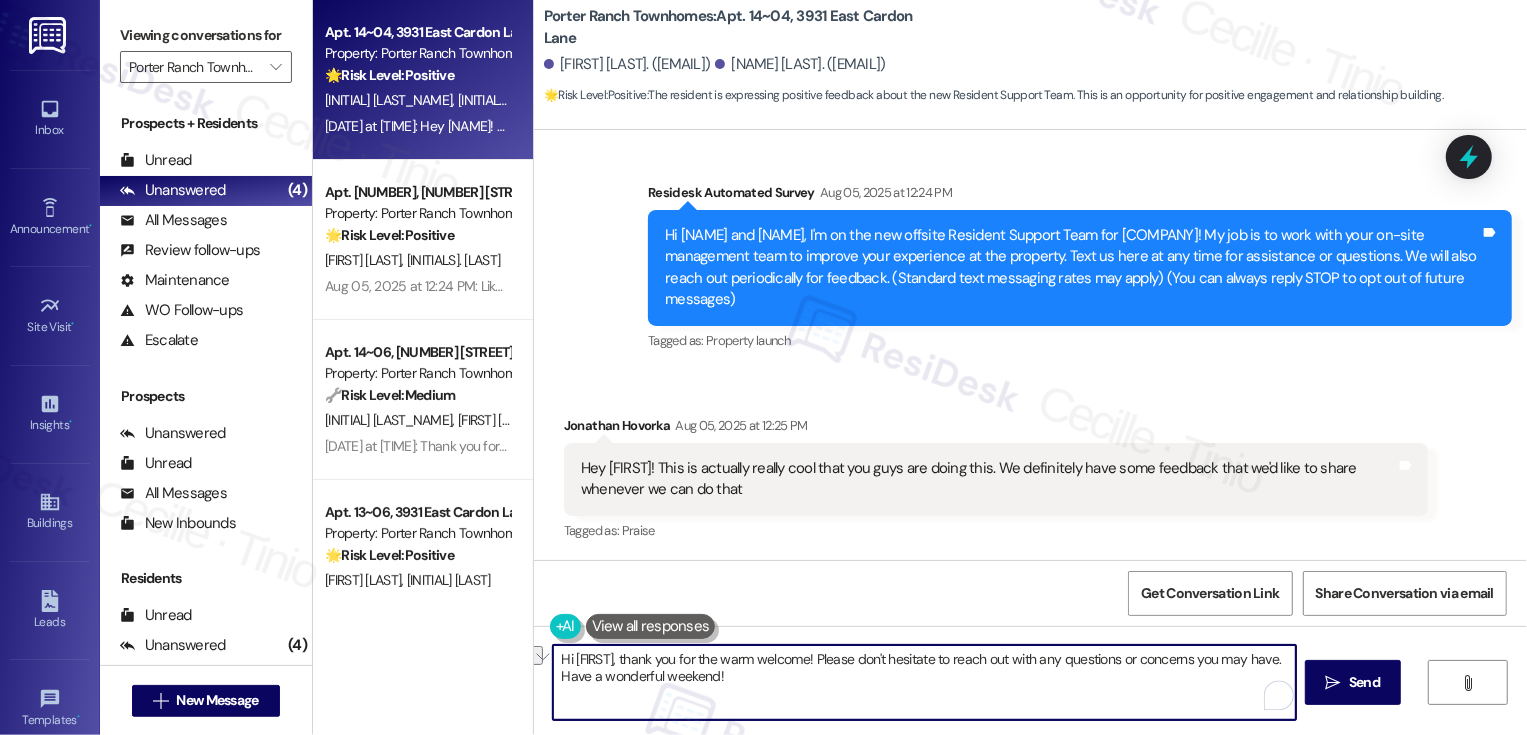 drag, startPoint x: 625, startPoint y: 661, endPoint x: 812, endPoint y: 664, distance: 187.02406 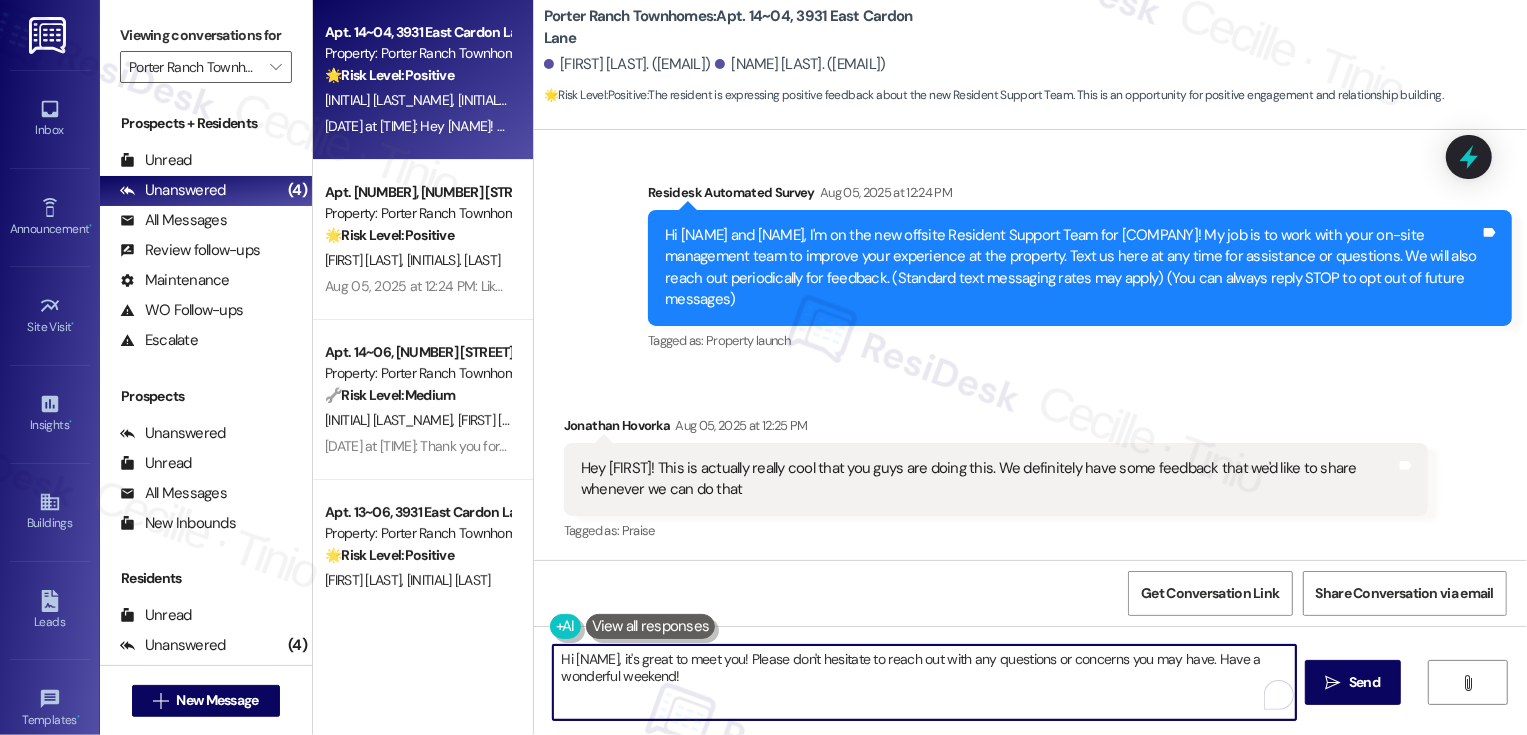 click on "Hi [NAME], it's great to meet you! Please don't hesitate to reach out with any questions or concerns you may have. Have a wonderful weekend!" at bounding box center (924, 682) 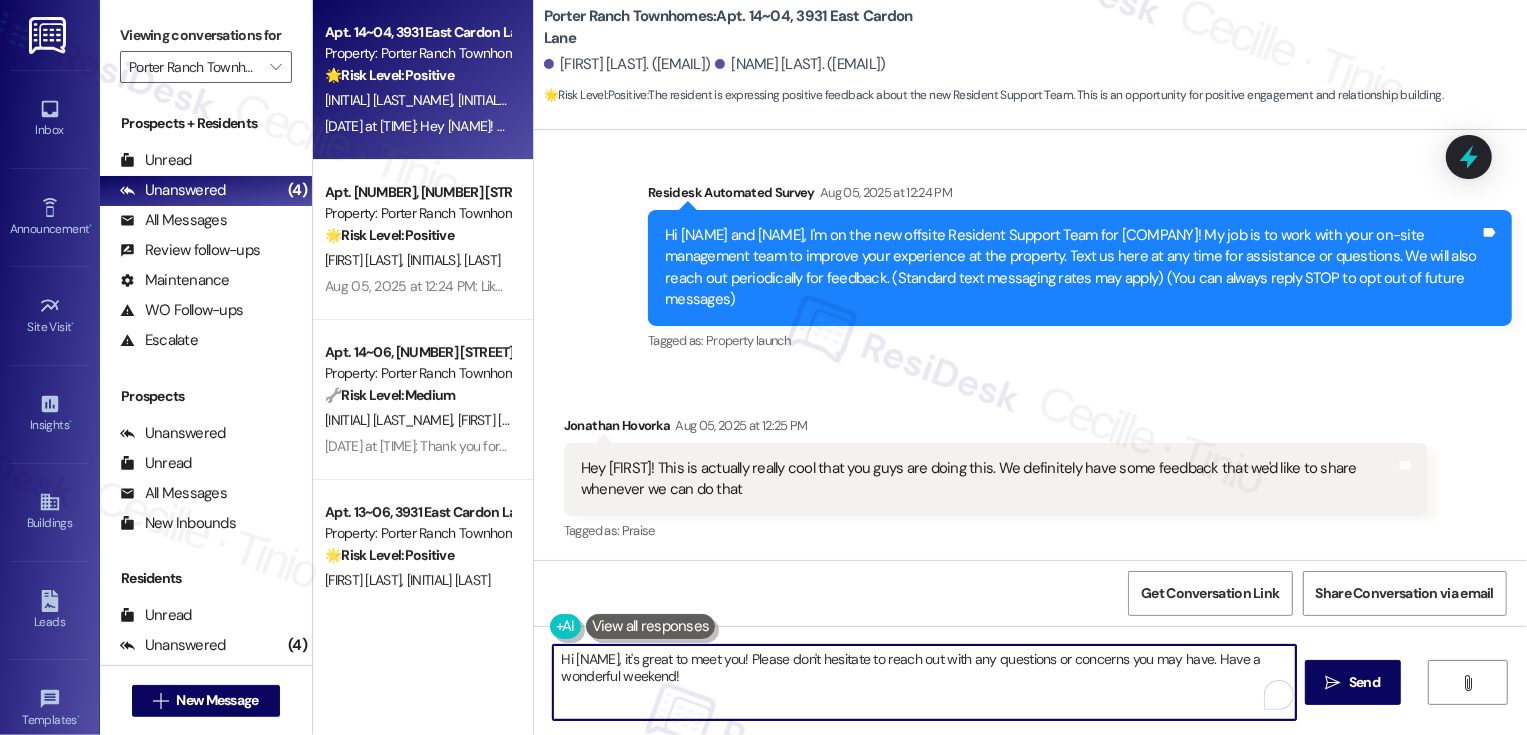 click on "Hi [NAME], it's great to meet you! Please don't hesitate to reach out with any questions or concerns you may have. Have a wonderful weekend!" at bounding box center [924, 682] 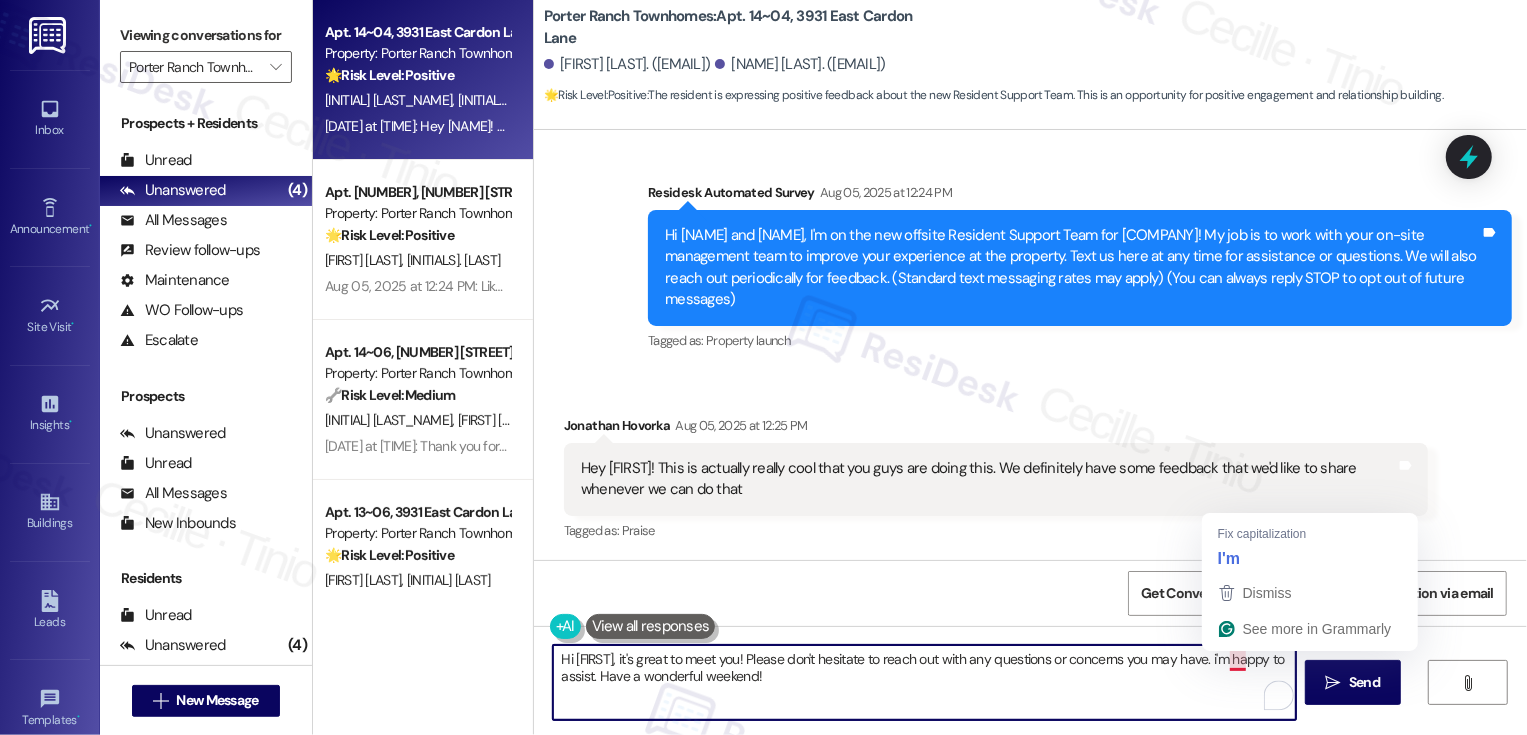 click on "Hi [FIRST], it's great to meet you! Please don't hesitate to reach out with any questions or concerns you may have. i'm happy to assist. Have a wonderful weekend!" at bounding box center (924, 682) 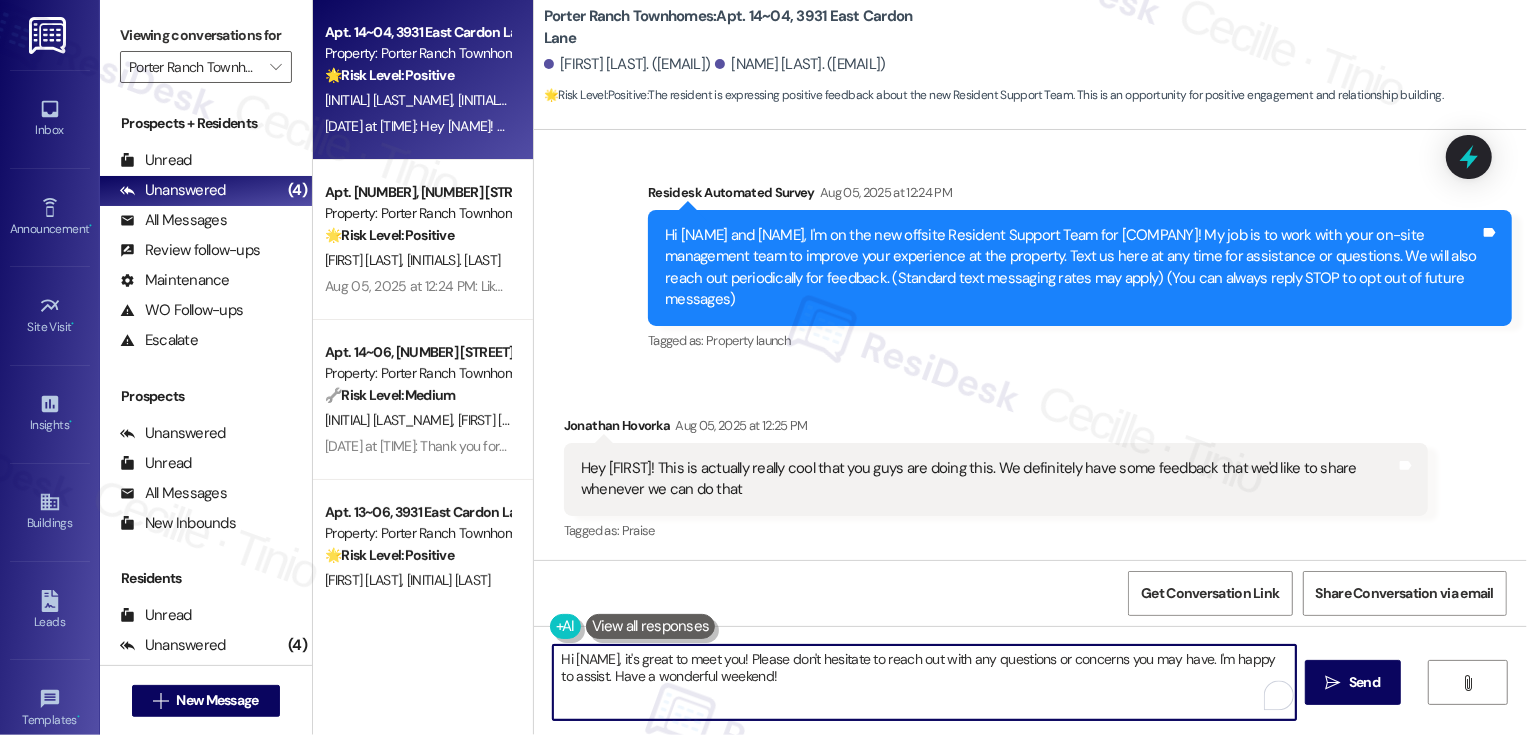 click on "Hi Jonathan, it's great to meet you! Please don't hesitate to reach out with any questions or concerns you may have. I'm happy to assist. Have a wonderful weekend!" at bounding box center [924, 682] 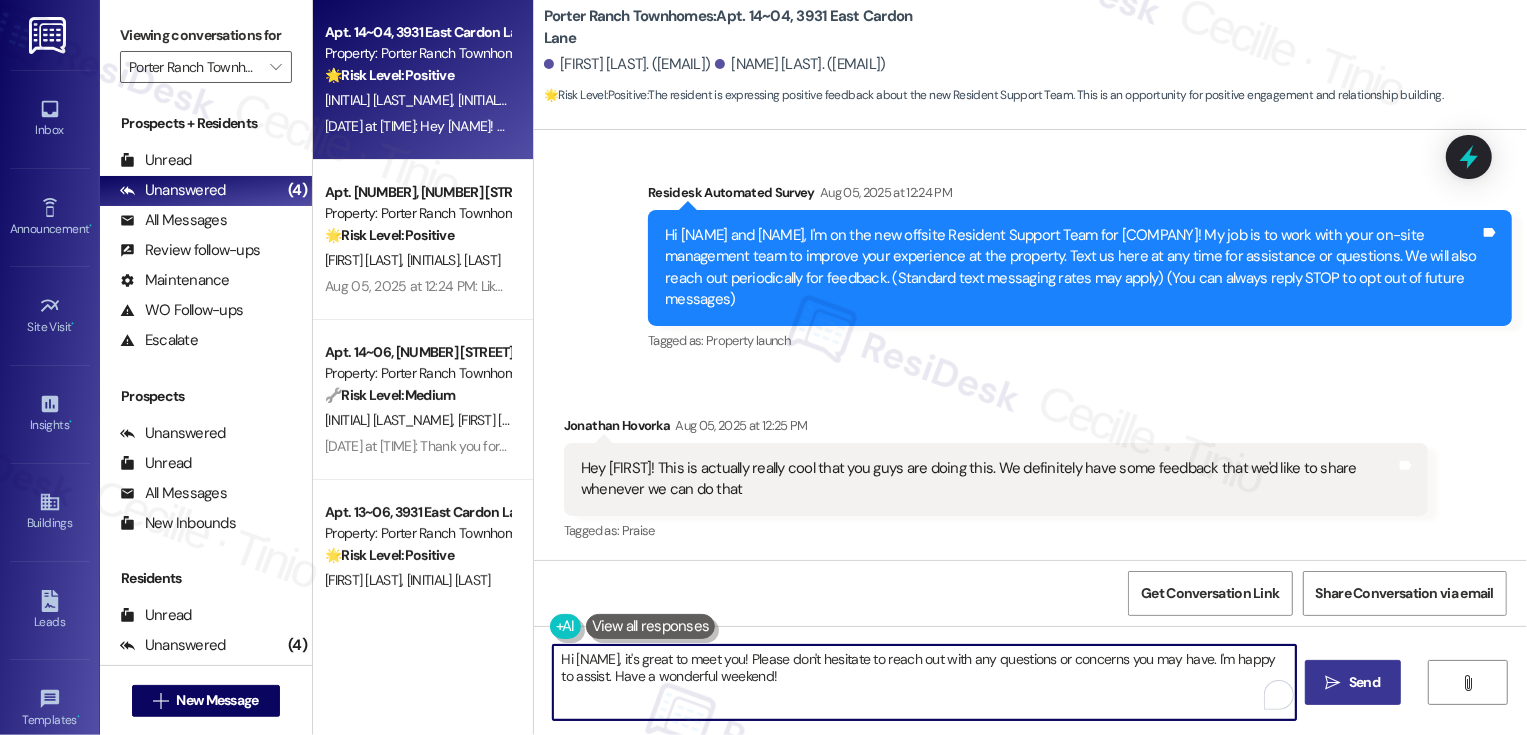 type on "Hi Jonathan, it's great to meet you! Please don't hesitate to reach out with any questions or concerns you may have. I'm happy to assist. Have a wonderful weekend!" 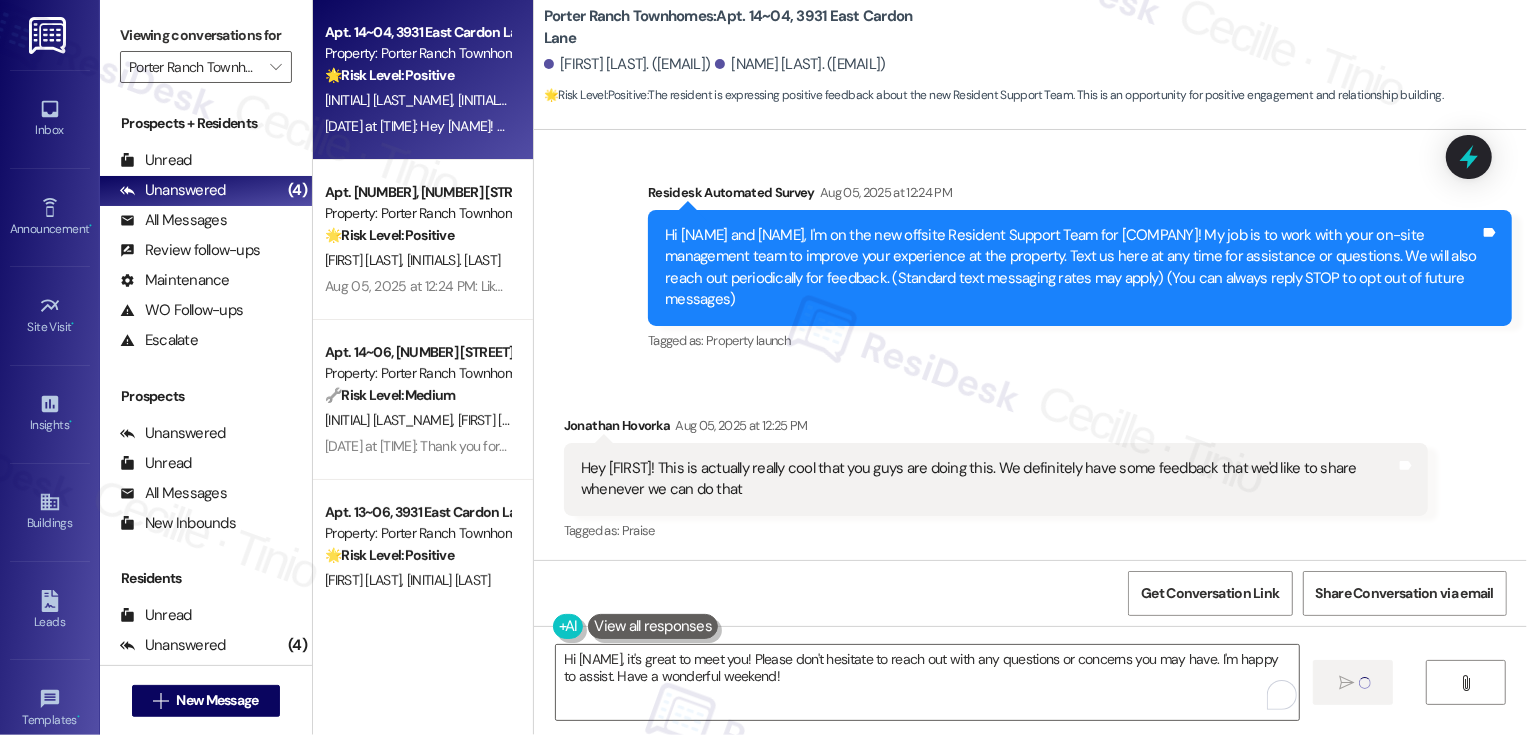 type 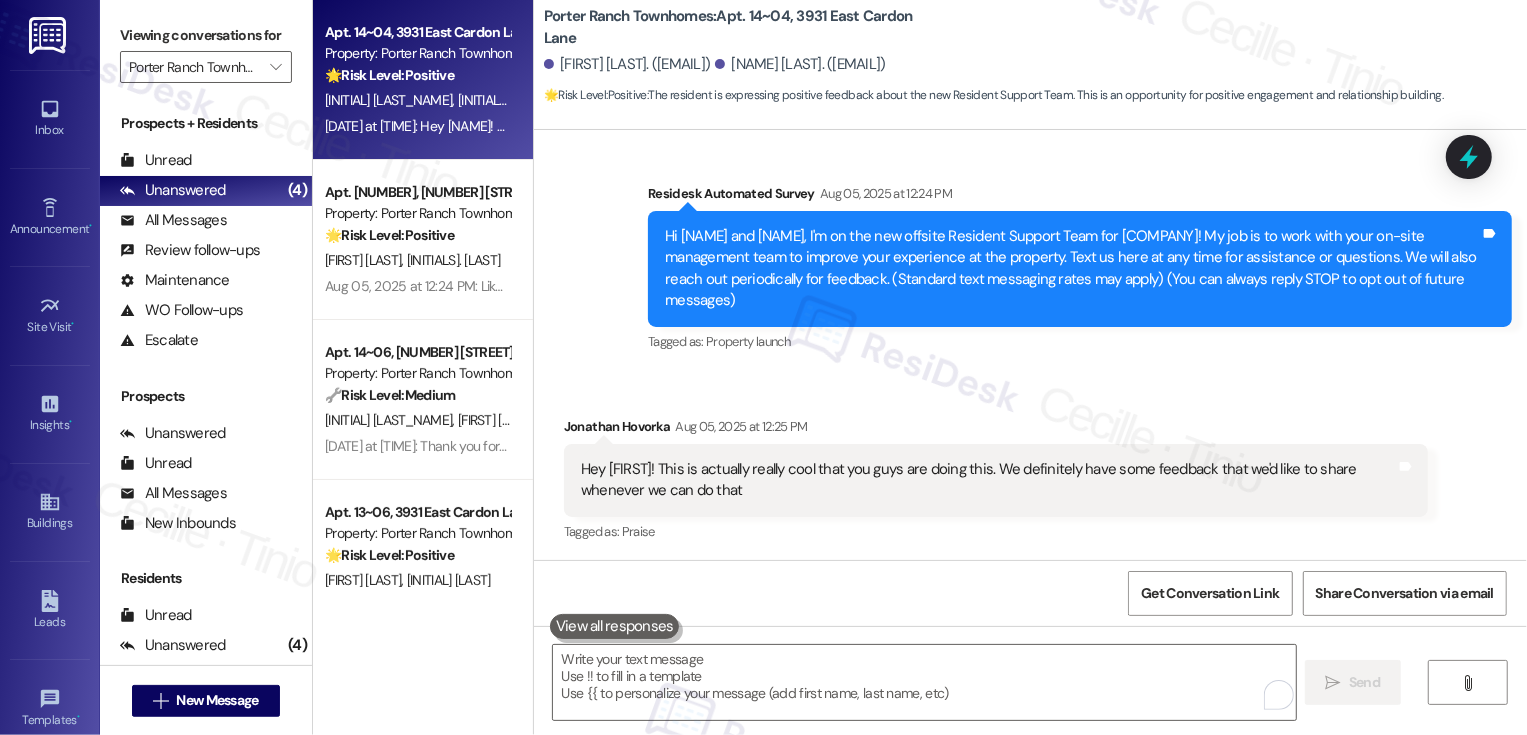 scroll, scrollTop: 288, scrollLeft: 0, axis: vertical 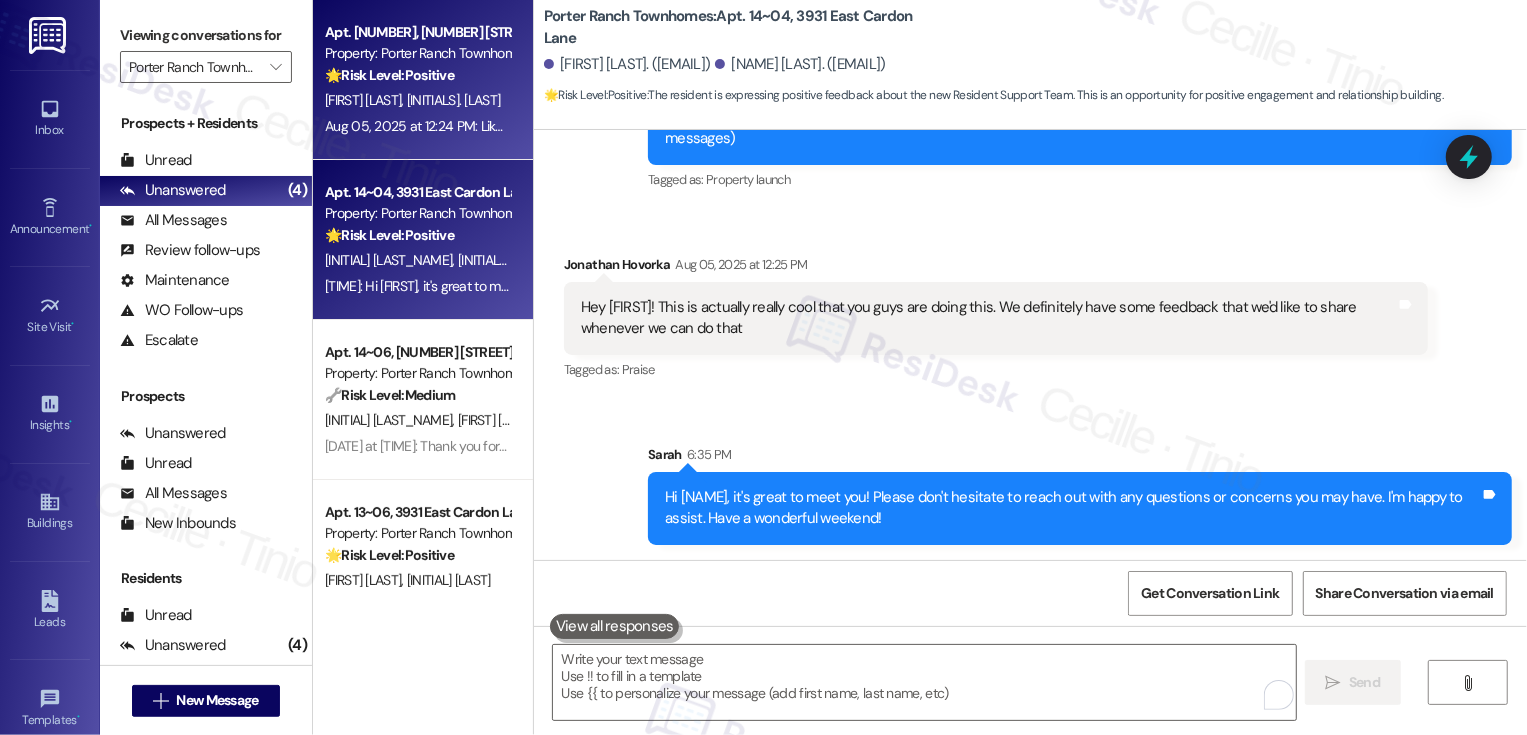 click on "Aug 05, 2025 at 12:24 PM: Liked “Sarah (Porter Ranch Townhomes): Hi Karina and Arturo, I'm on the new offsite Resident Support Team for Porter Ranch Townhomes! My job is to work with your on-site management team to improve your experience at the property. Text us here at any time for assistance or questions. We will also reach out periodically for feedback. (Standard text messaging rates may apply) (You can always reply STOP to opt out of future messages)” Aug 05, 2025 at 12:24 PM: Liked “Sarah (Porter Ranch Townhomes): Hi Karina and Arturo, I'm on the new offsite Resident Support Team for Porter Ranch Townhomes! My job is to work with your on-site management team to improve your experience at the property. Text us here at any time for assistance or questions. We will also reach out periodically for feedback. (Standard text messaging rates may apply) (You can always reply STOP to opt out of future messages)”" at bounding box center [1682, 126] 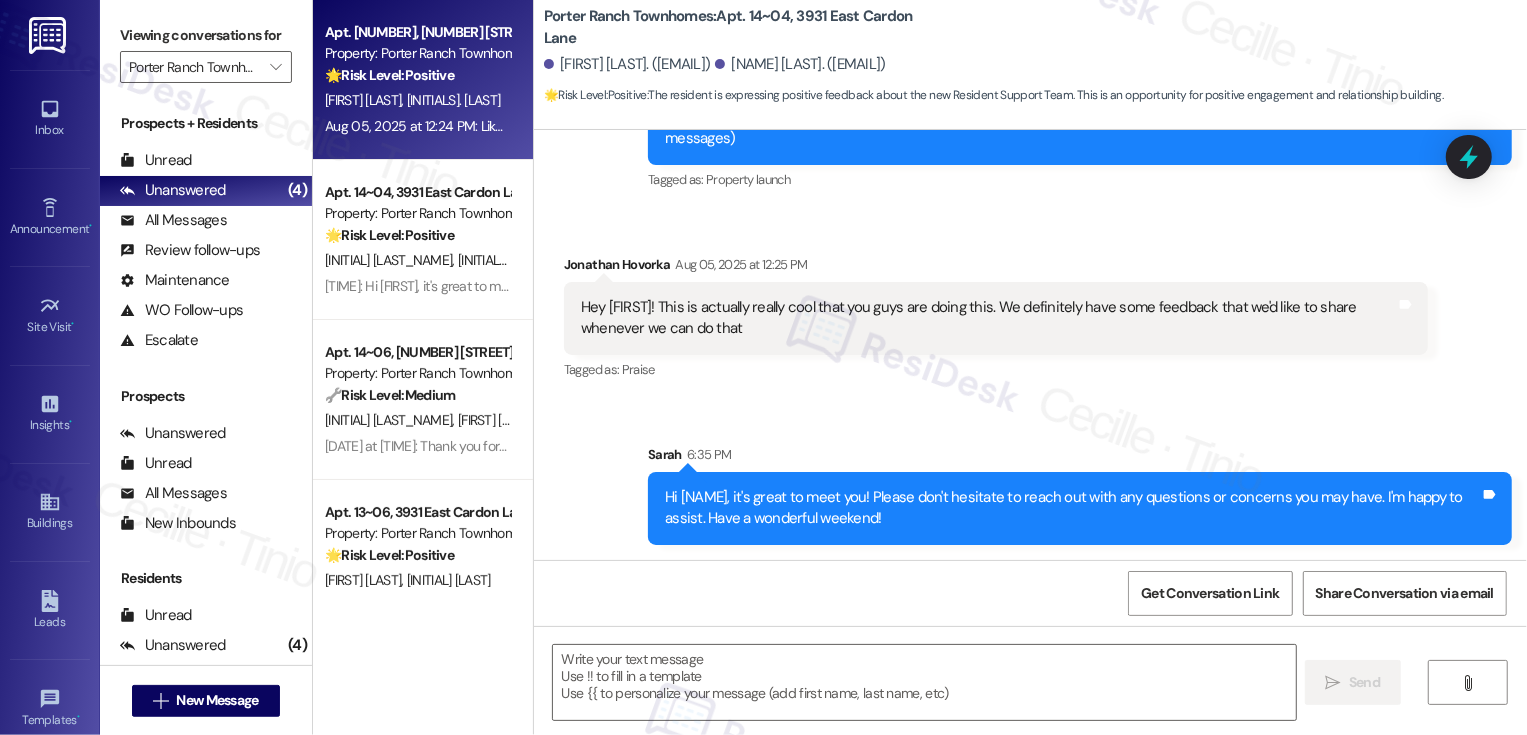 type on "Fetching suggested responses. Please feel free to read through the conversation in the meantime." 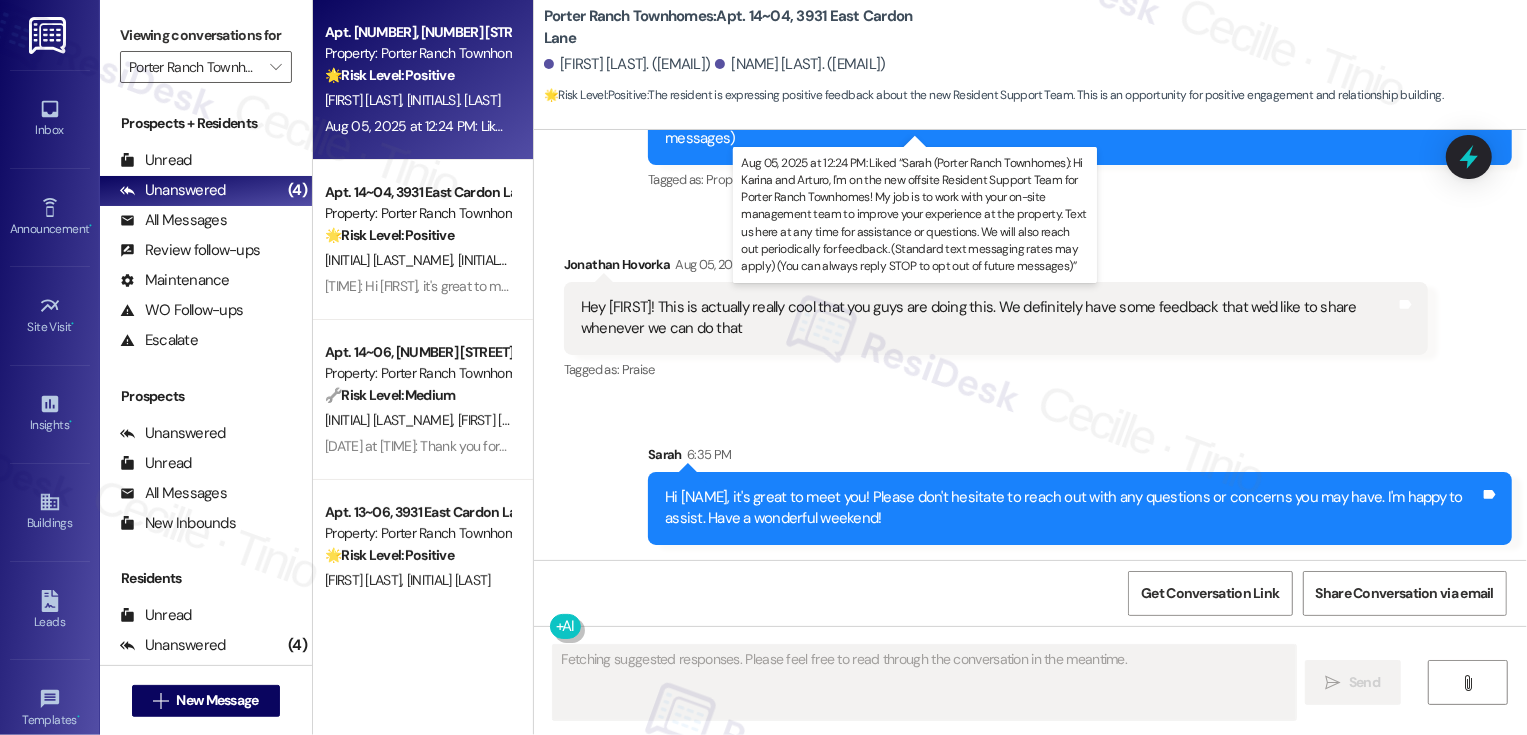 click on "Aug 05, 2025 at 12:24 PM: Liked “Sarah (Porter Ranch Townhomes): Hi Karina and Arturo, I'm on the new offsite Resident Support Team for Porter Ranch Townhomes! My job is to work with your on-site management team to improve your experience at the property. Text us here at any time for assistance or questions. We will also reach out periodically for feedback. (Standard text messaging rates may apply) (You can always reply STOP to opt out of future messages)” Aug 05, 2025 at 12:24 PM: Liked “Sarah (Porter Ranch Townhomes): Hi Karina and Arturo, I'm on the new offsite Resident Support Team for Porter Ranch Townhomes! My job is to work with your on-site management team to improve your experience at the property. Text us here at any time for assistance or questions. We will also reach out periodically for feedback. (Standard text messaging rates may apply) (You can always reply STOP to opt out of future messages)”" at bounding box center [1682, 126] 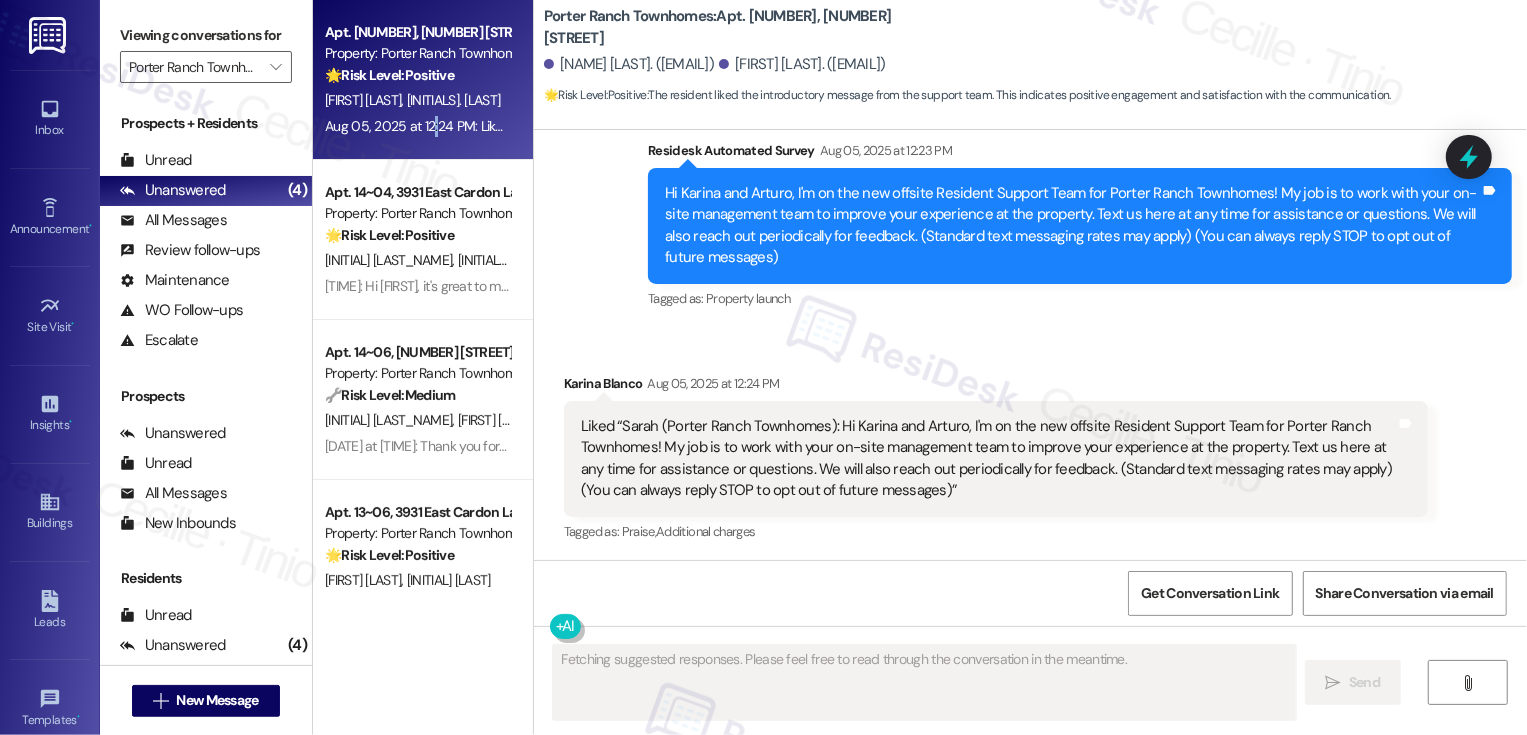 type 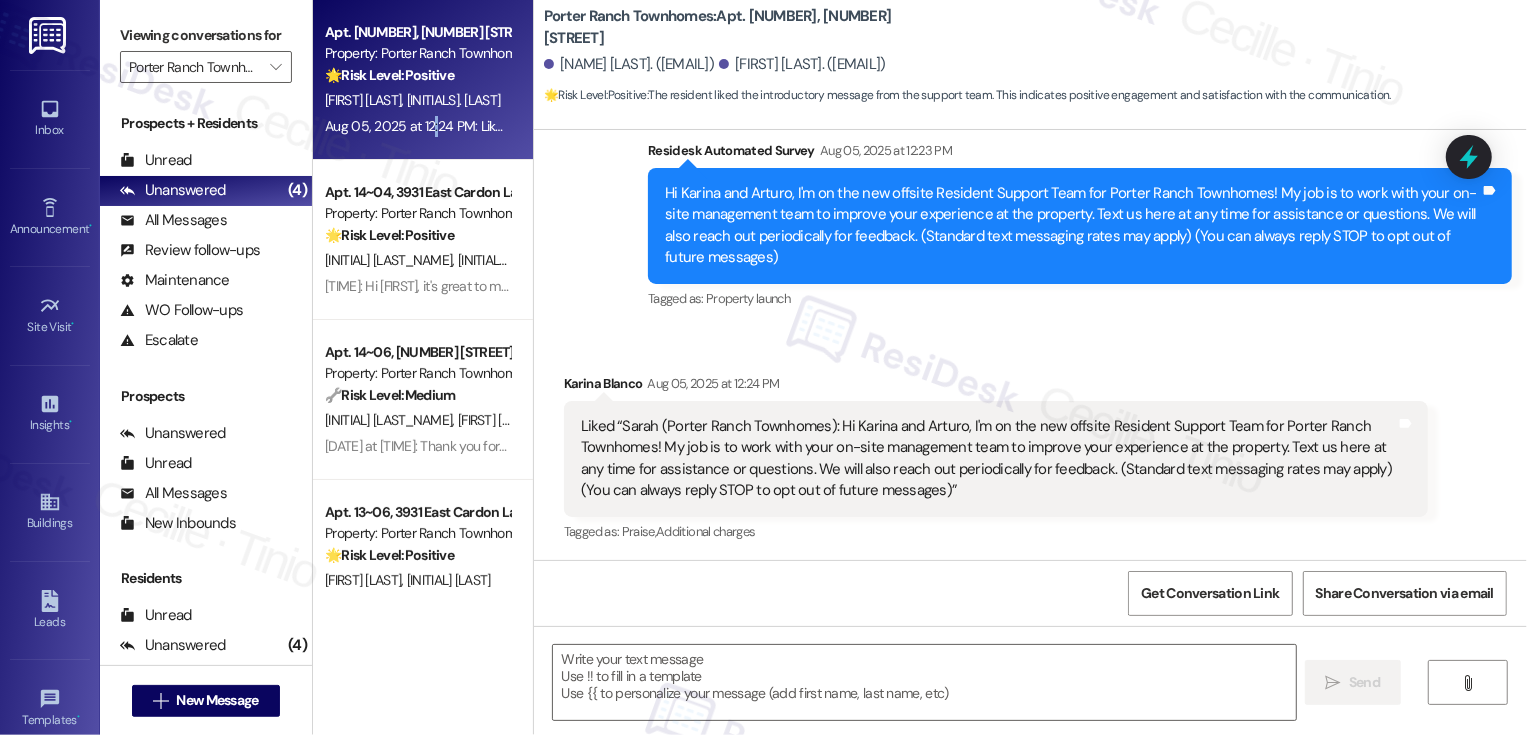 scroll, scrollTop: 170, scrollLeft: 0, axis: vertical 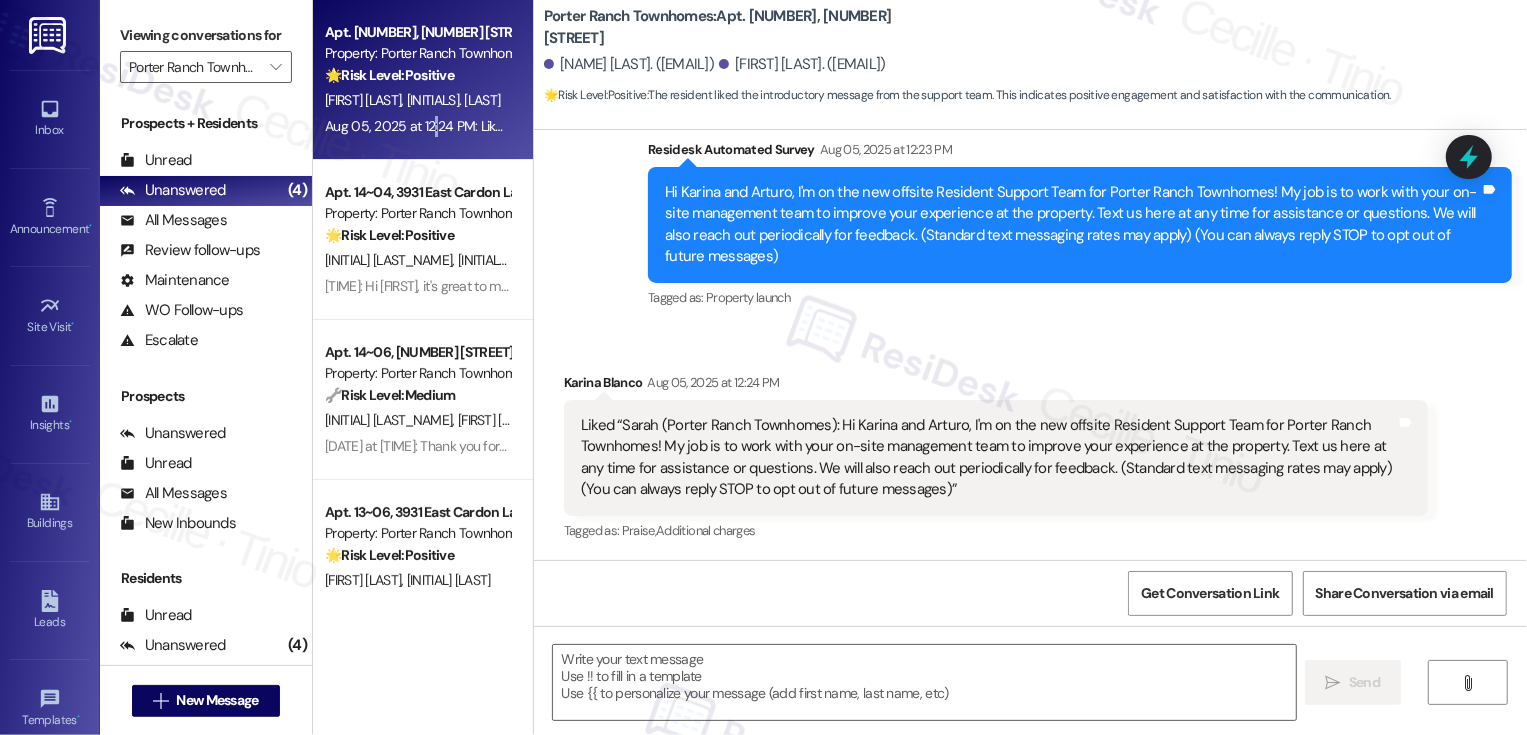 click on "Survey, sent via SMS Residesk Automated Survey Aug 05, 2025 at 12:23 PM Hi Karina and Arturo, I'm on the new offsite Resident Support Team for Porter Ranch Townhomes! My job is to work with your on-site management team to improve your experience at the property. Text us here at any time for assistance or questions. We will also reach out periodically for feedback. (Standard text messaging rates may apply) (You can always reply STOP to opt out of future messages) Tags and notes Tagged as:   Property launch Click to highlight conversations about Property launch" at bounding box center [1030, 210] 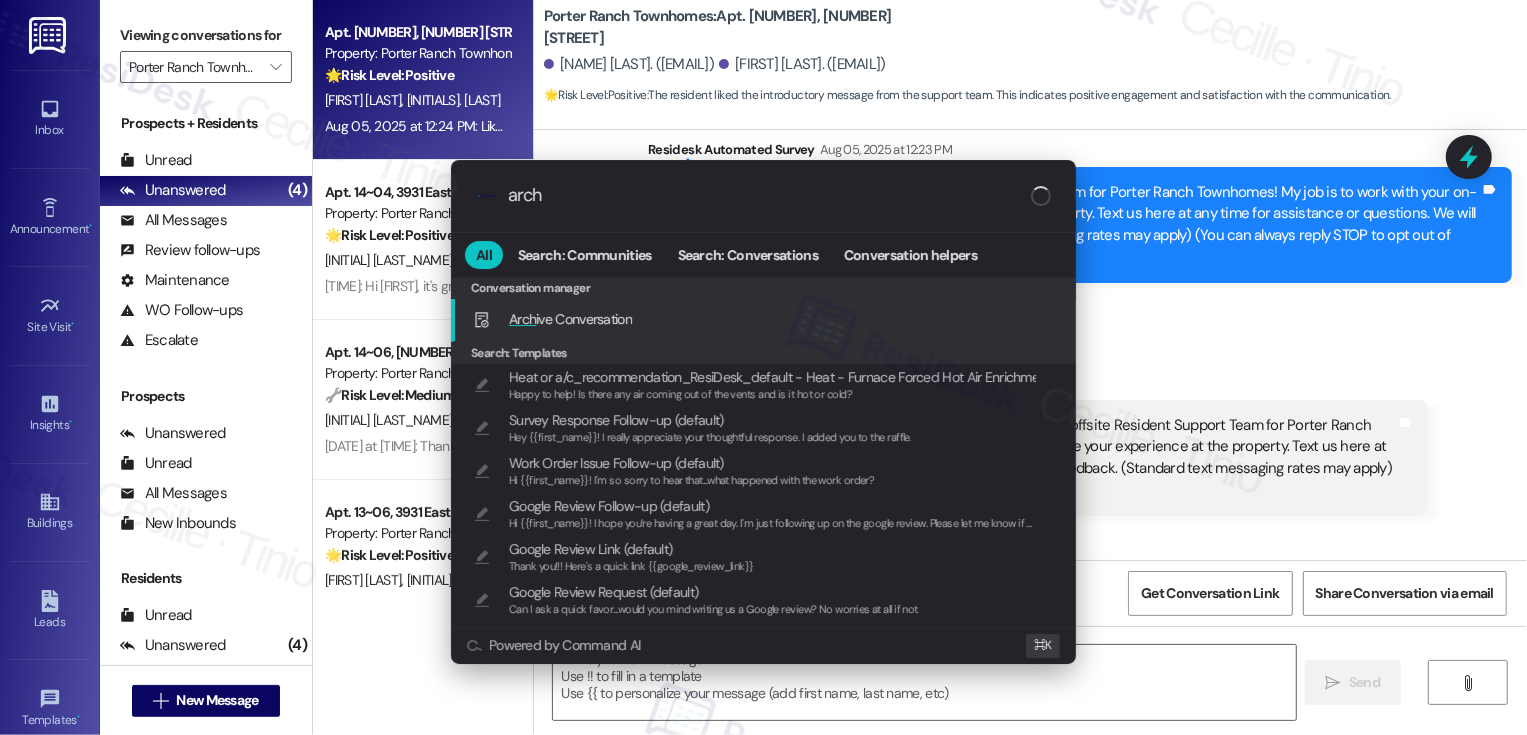 type on "archi" 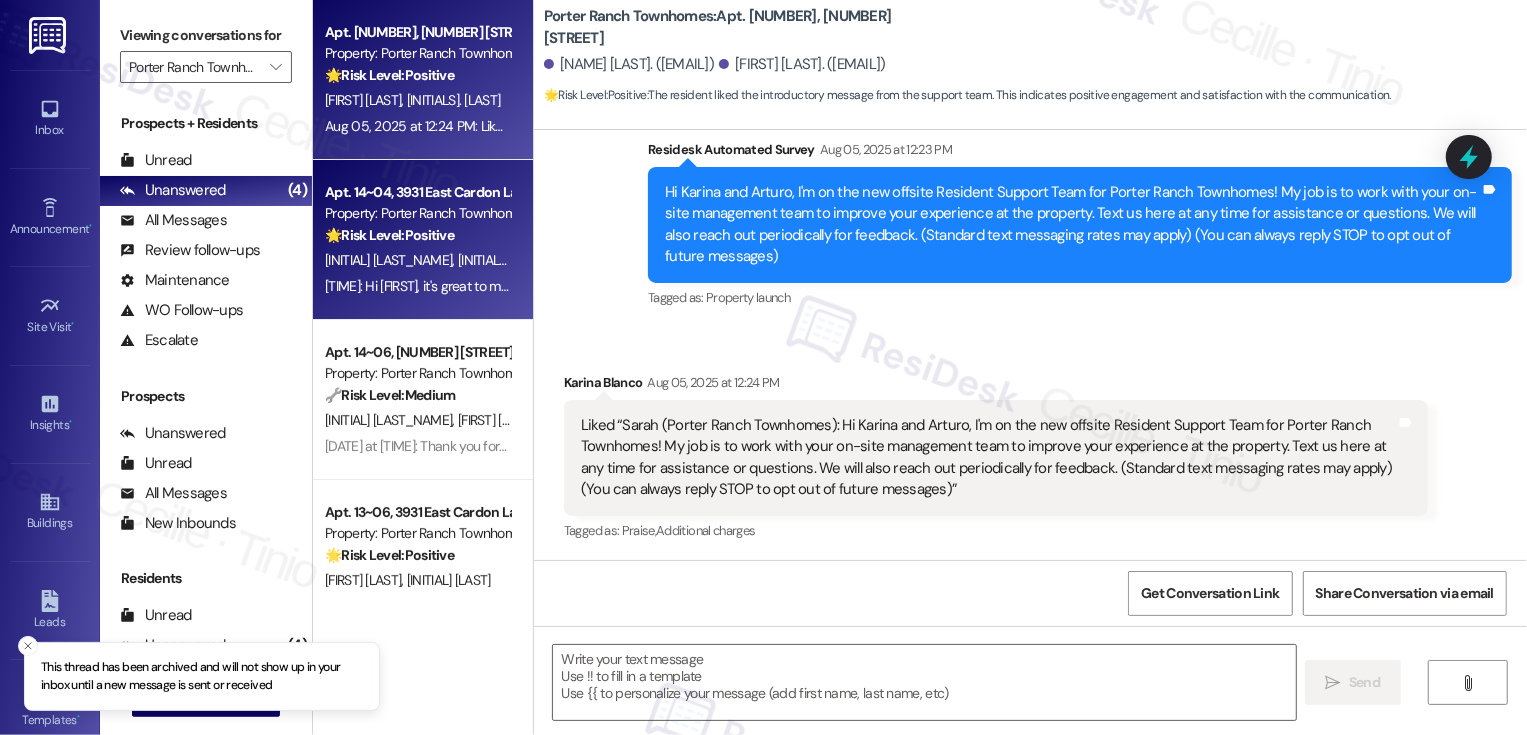 click on "6:35 PM: Hi Jonathan, it's great to meet you! Please don't hesitate to reach out with any questions or concerns you may have. I'm happy to assist. Have a wonderful weekend! 6:35 PM: Hi Jonathan, it's great to meet you! Please don't hesitate to reach out with any questions or concerns you may have. I'm happy to assist. Have a wonderful weekend!" at bounding box center [809, 286] 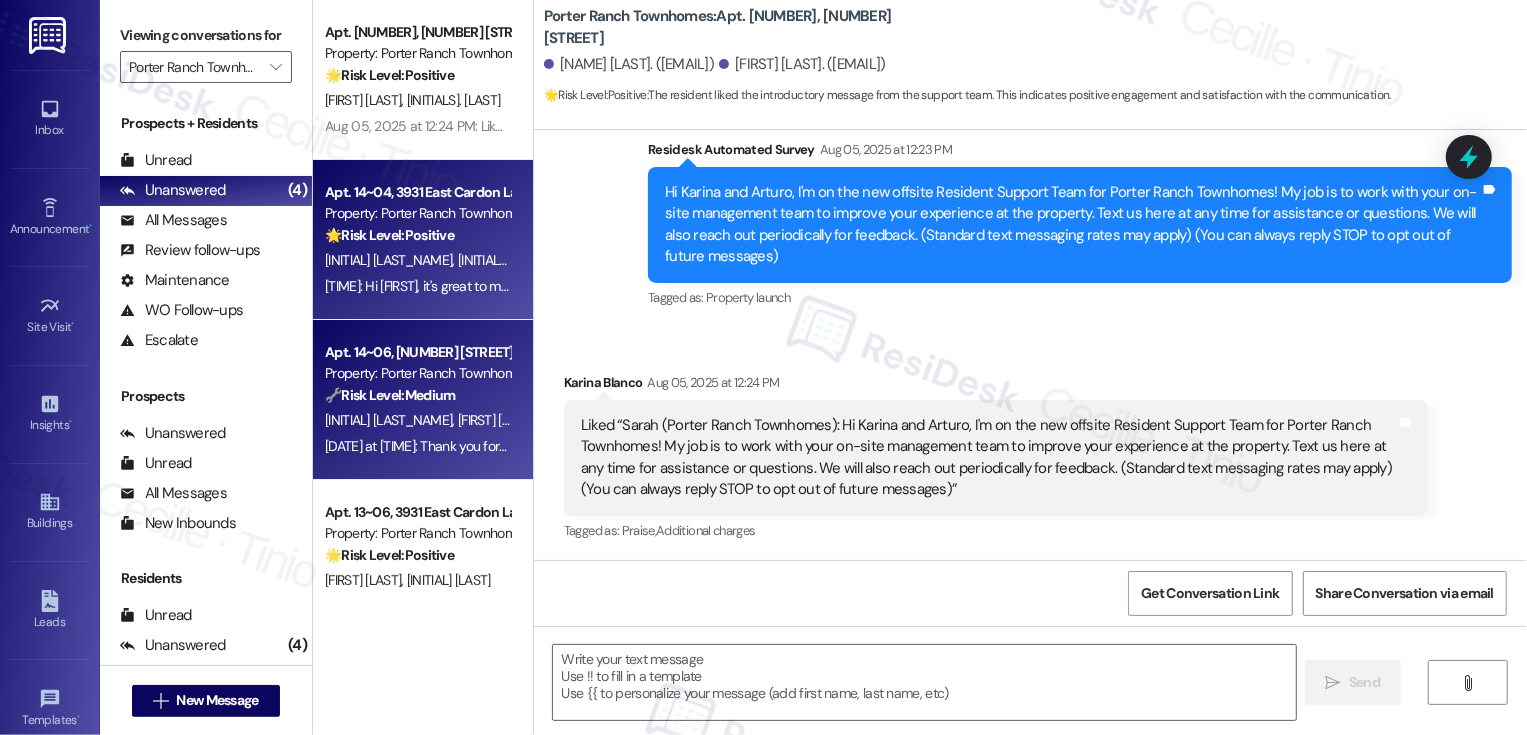 type on "Fetching suggested responses. Please feel free to read through the conversation in the meantime." 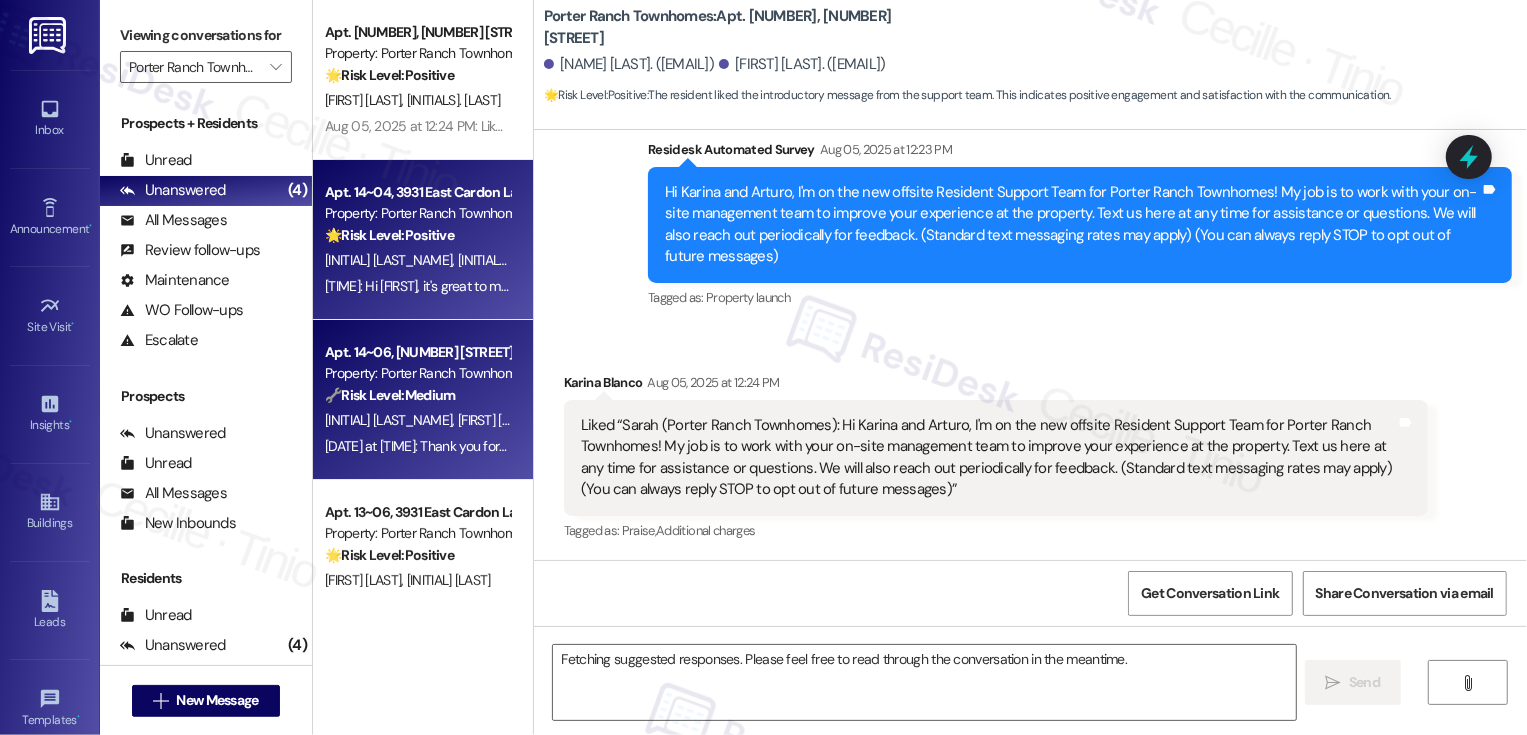 click on "Property: Porter Ranch Townhomes" at bounding box center [417, 373] 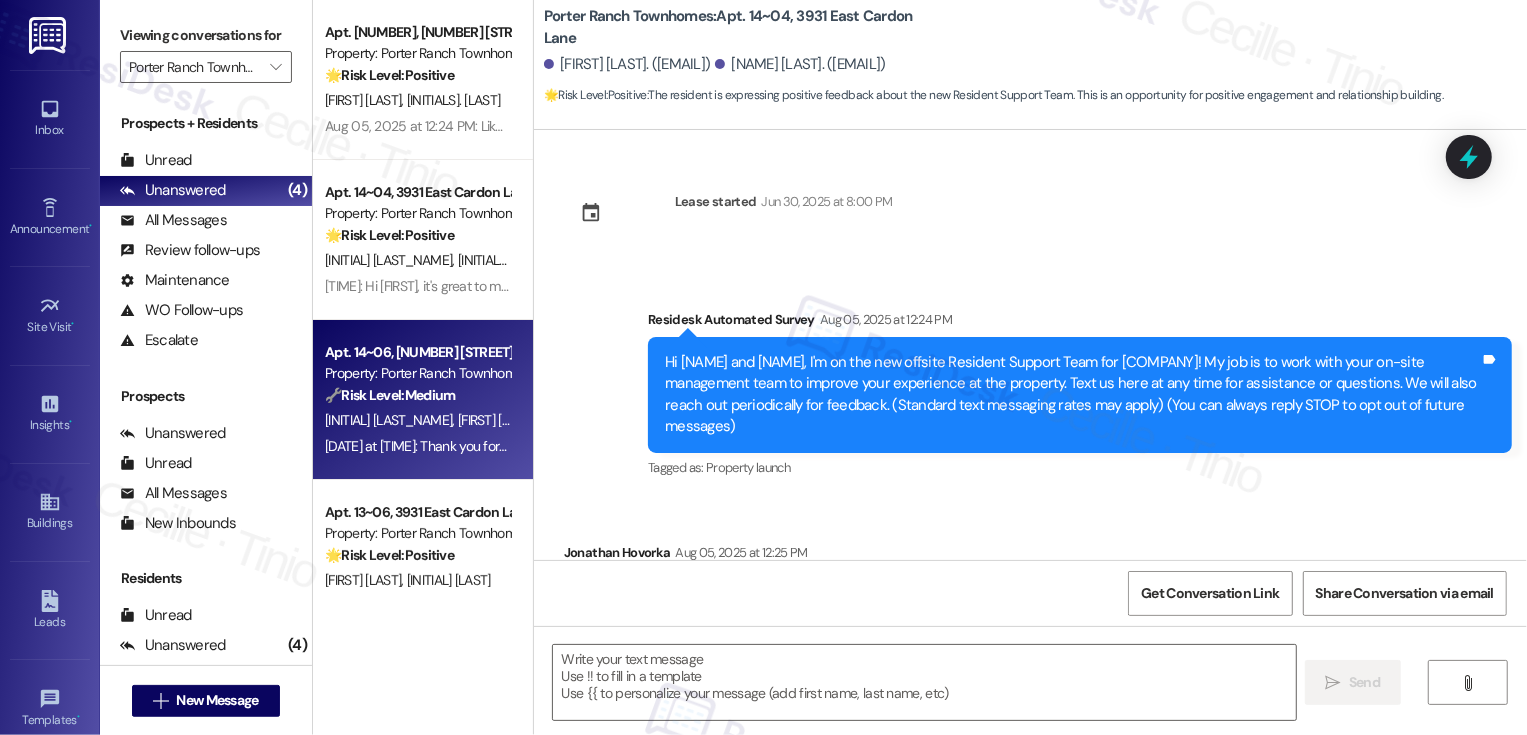 click on "Property: Porter Ranch Townhomes" at bounding box center [417, 373] 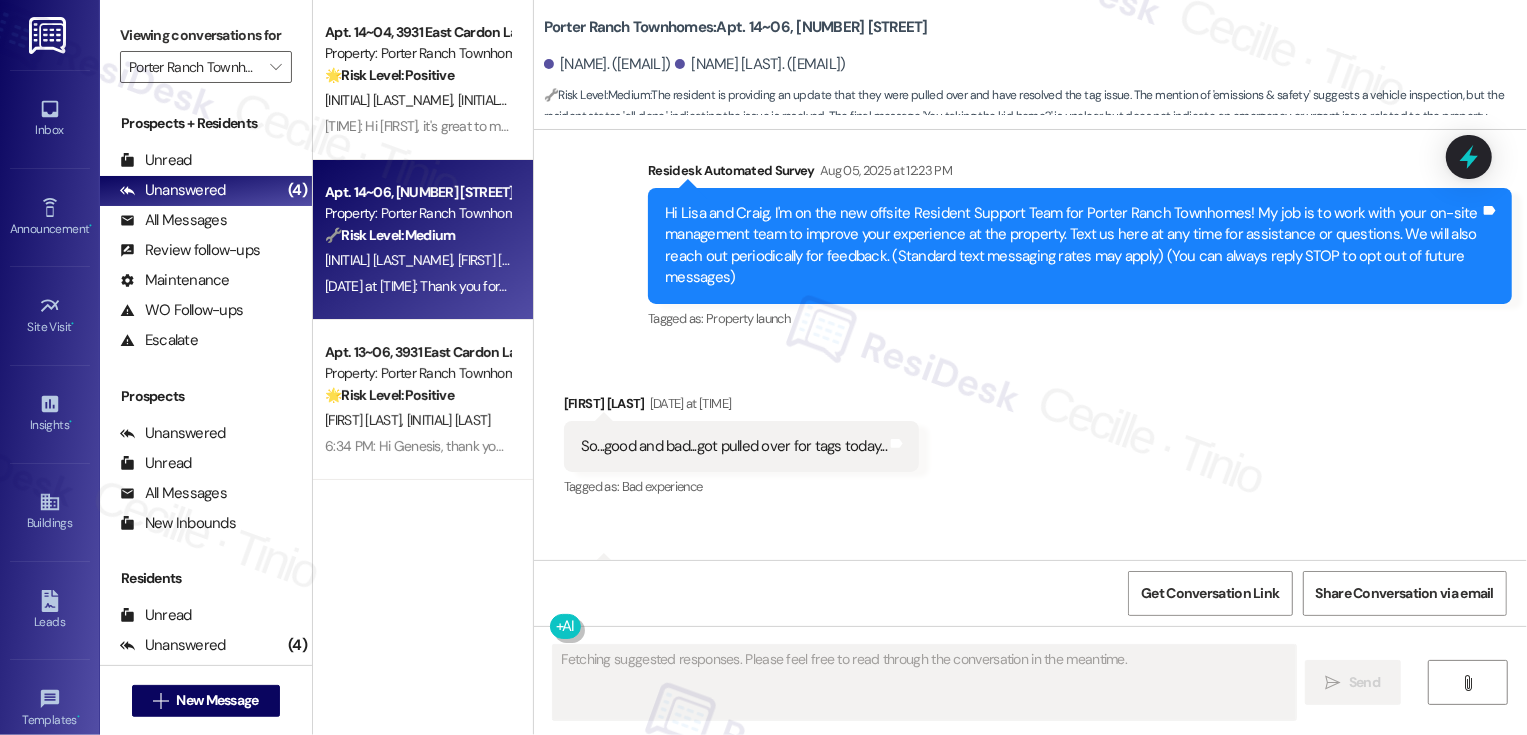 scroll, scrollTop: 313, scrollLeft: 0, axis: vertical 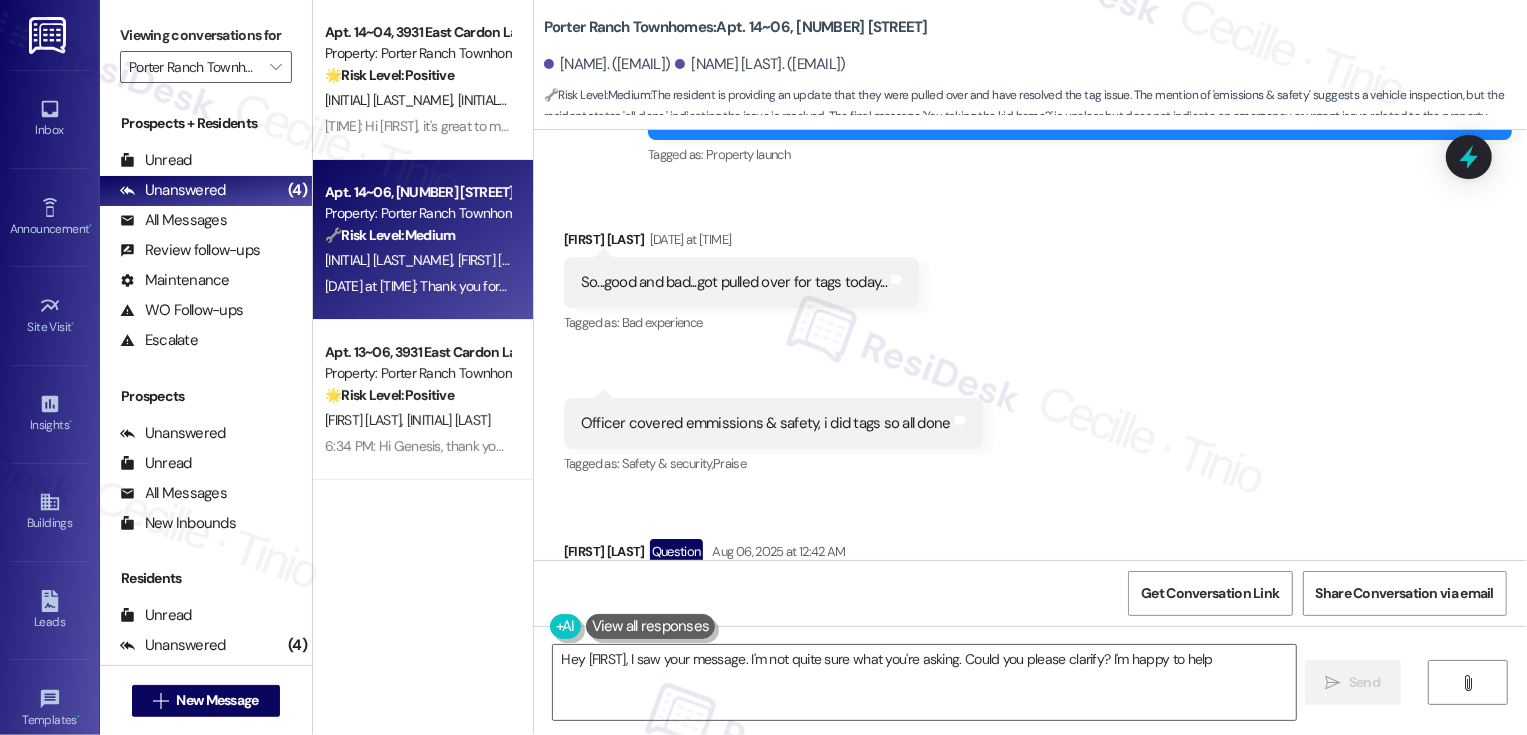 type on "Hey {{first_name}}, I saw your message. I'm not quite sure what you're asking. Could you please clarify? I'm happy to help!" 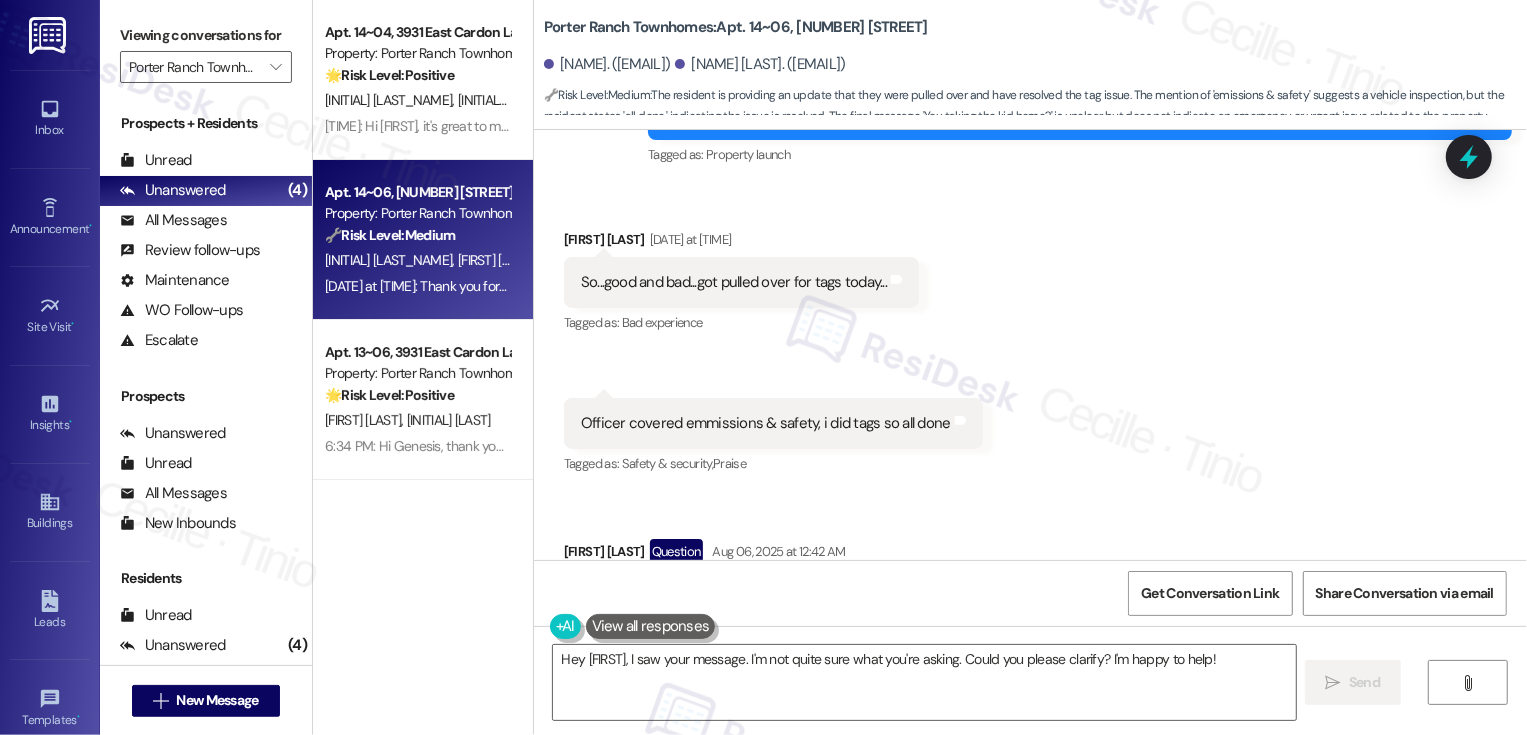 scroll, scrollTop: 580, scrollLeft: 0, axis: vertical 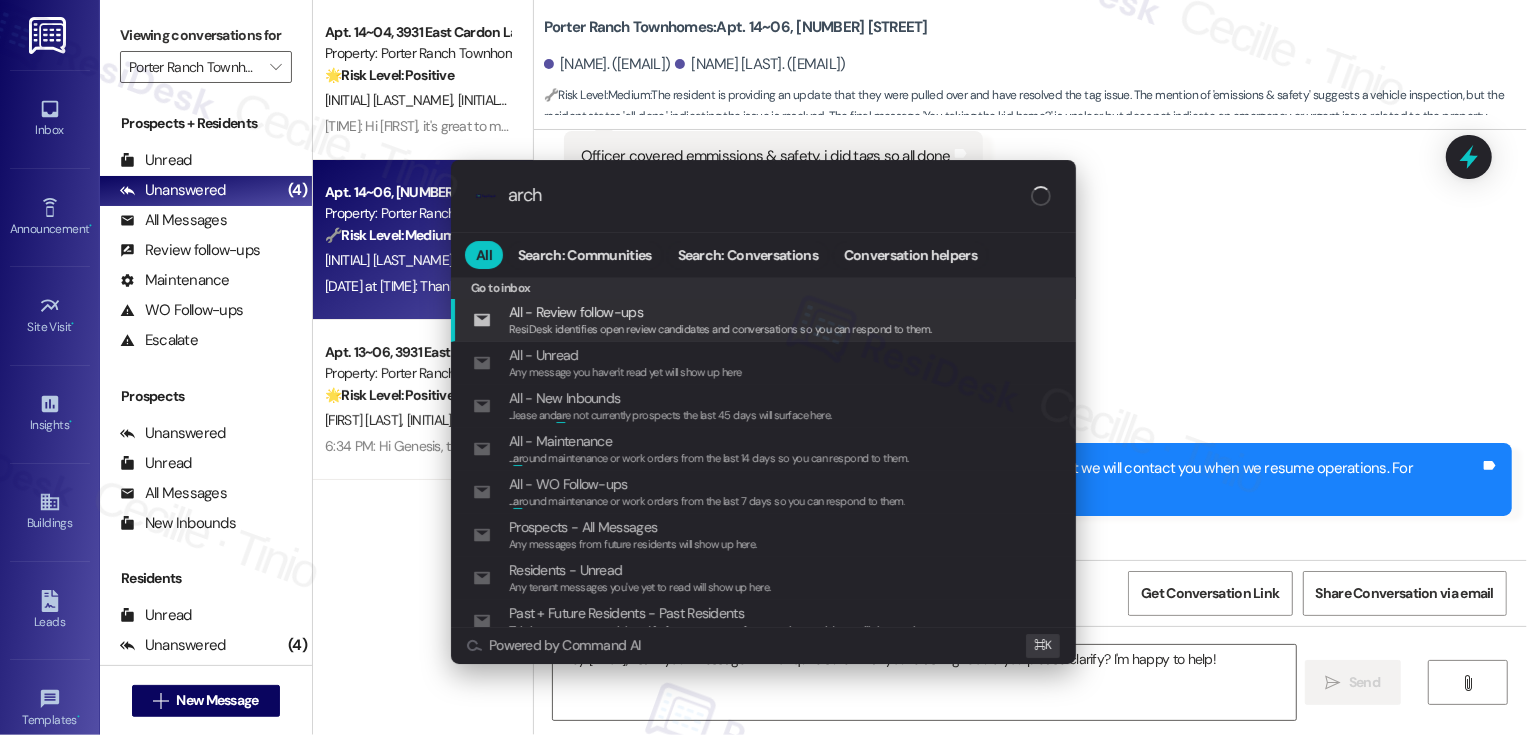 type on "archi" 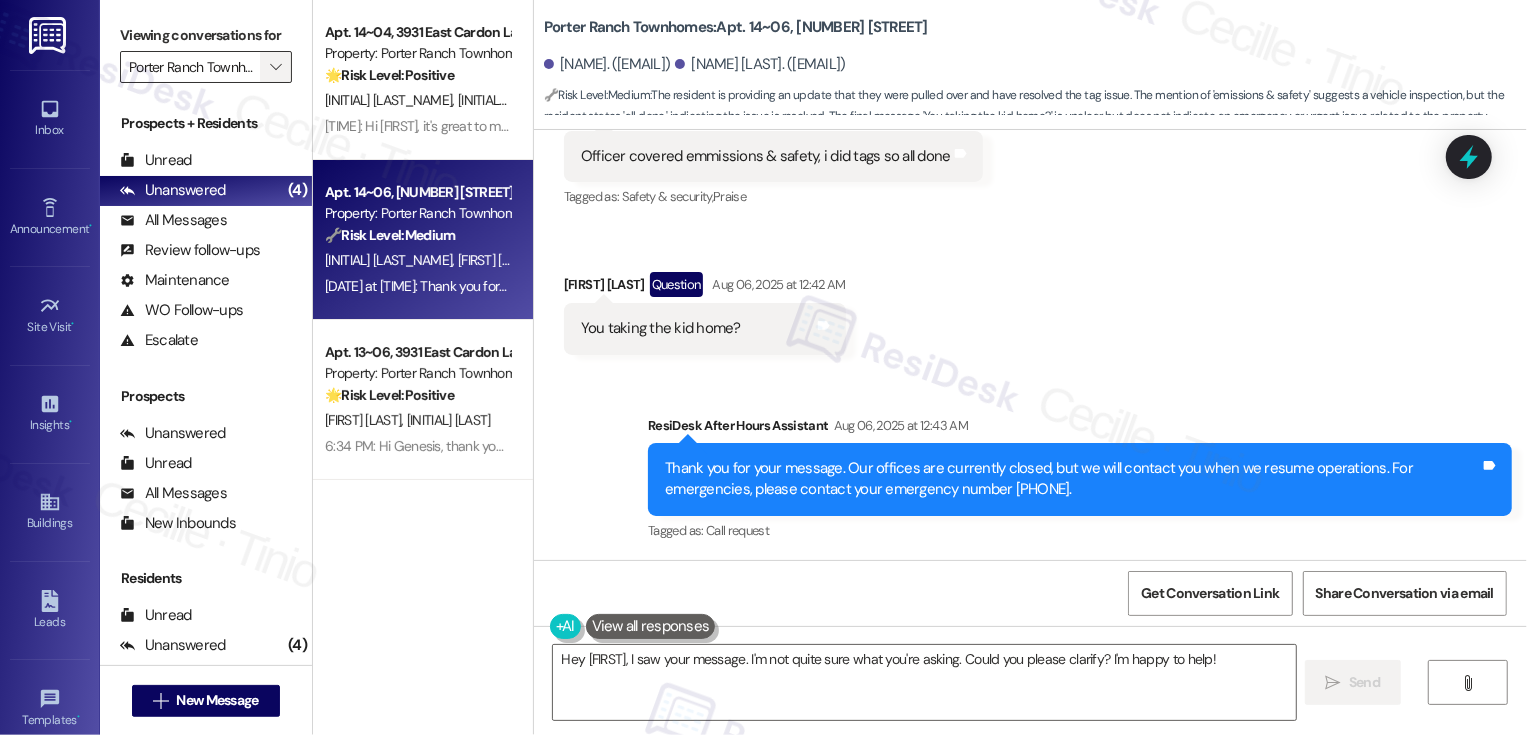 click on "" at bounding box center [275, 67] 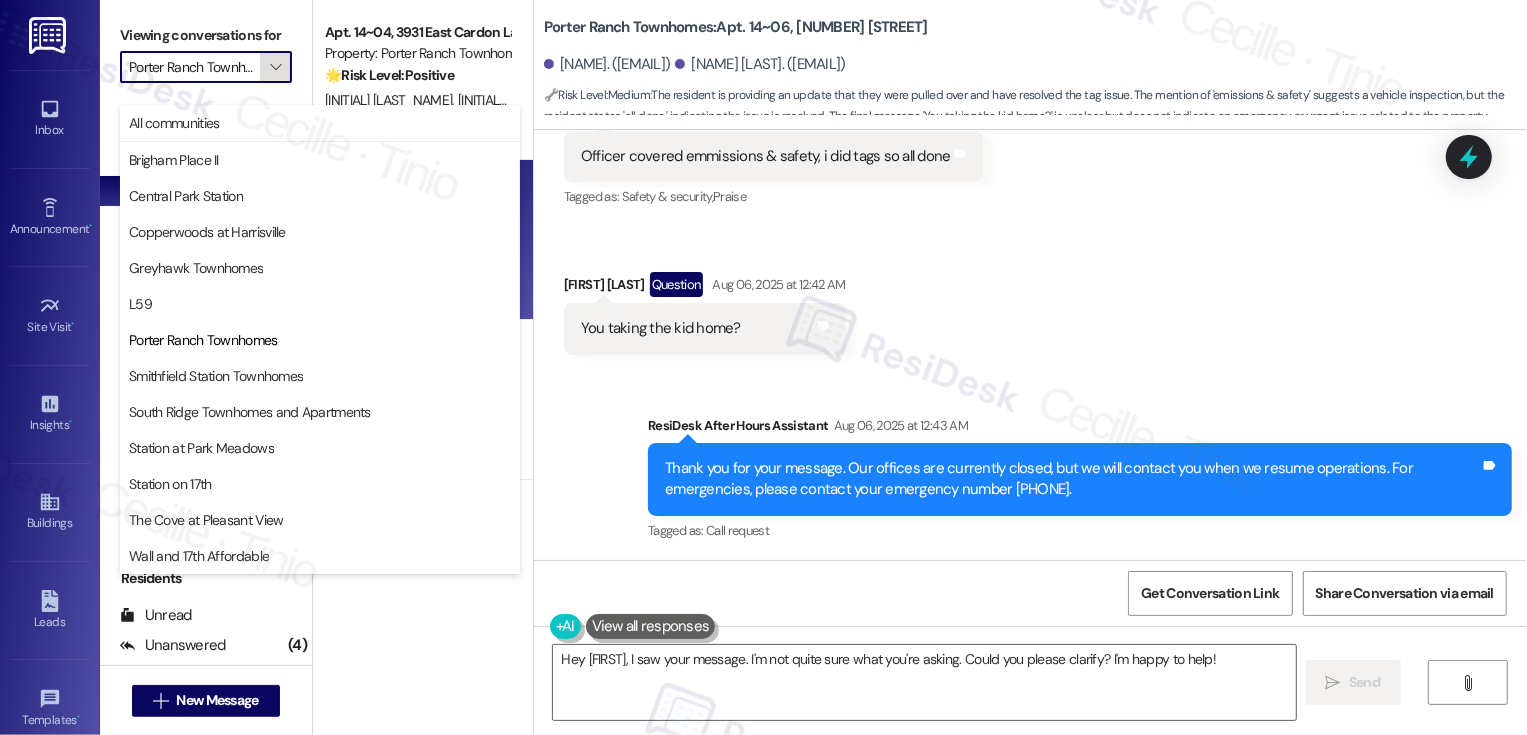 scroll, scrollTop: 0, scrollLeft: 30, axis: horizontal 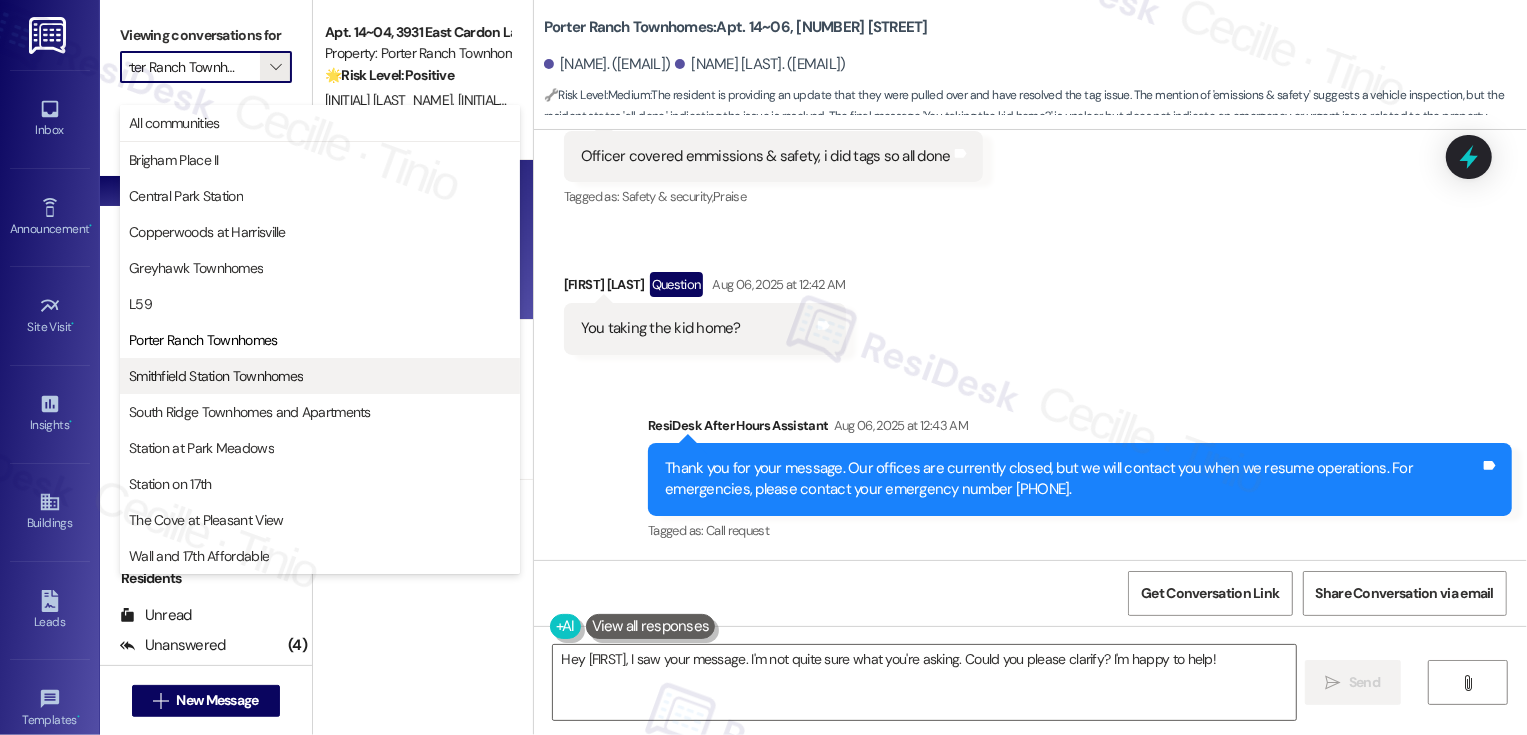 click on "Smithfield Station Townhomes" at bounding box center [320, 376] 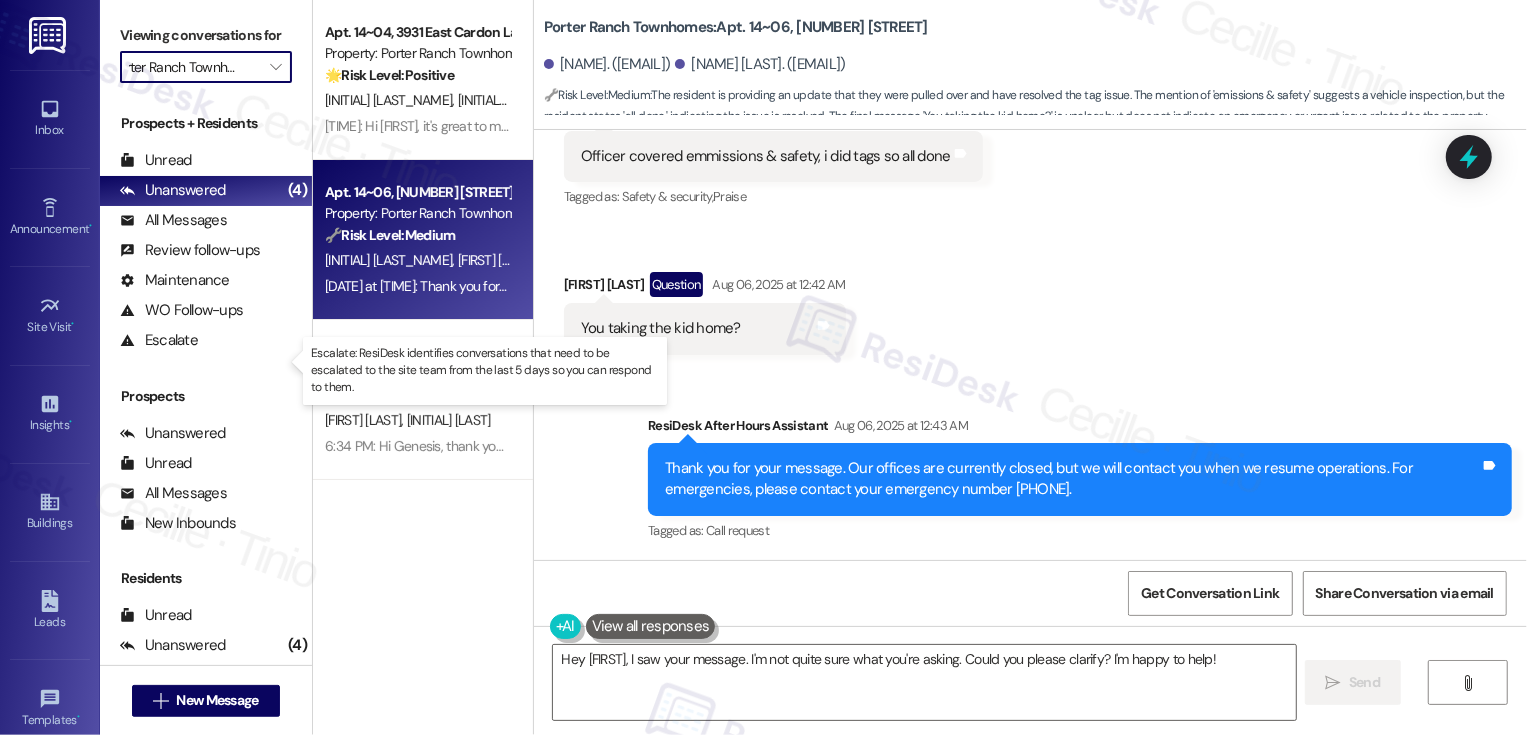 type on "Smithfield Station Townhomes" 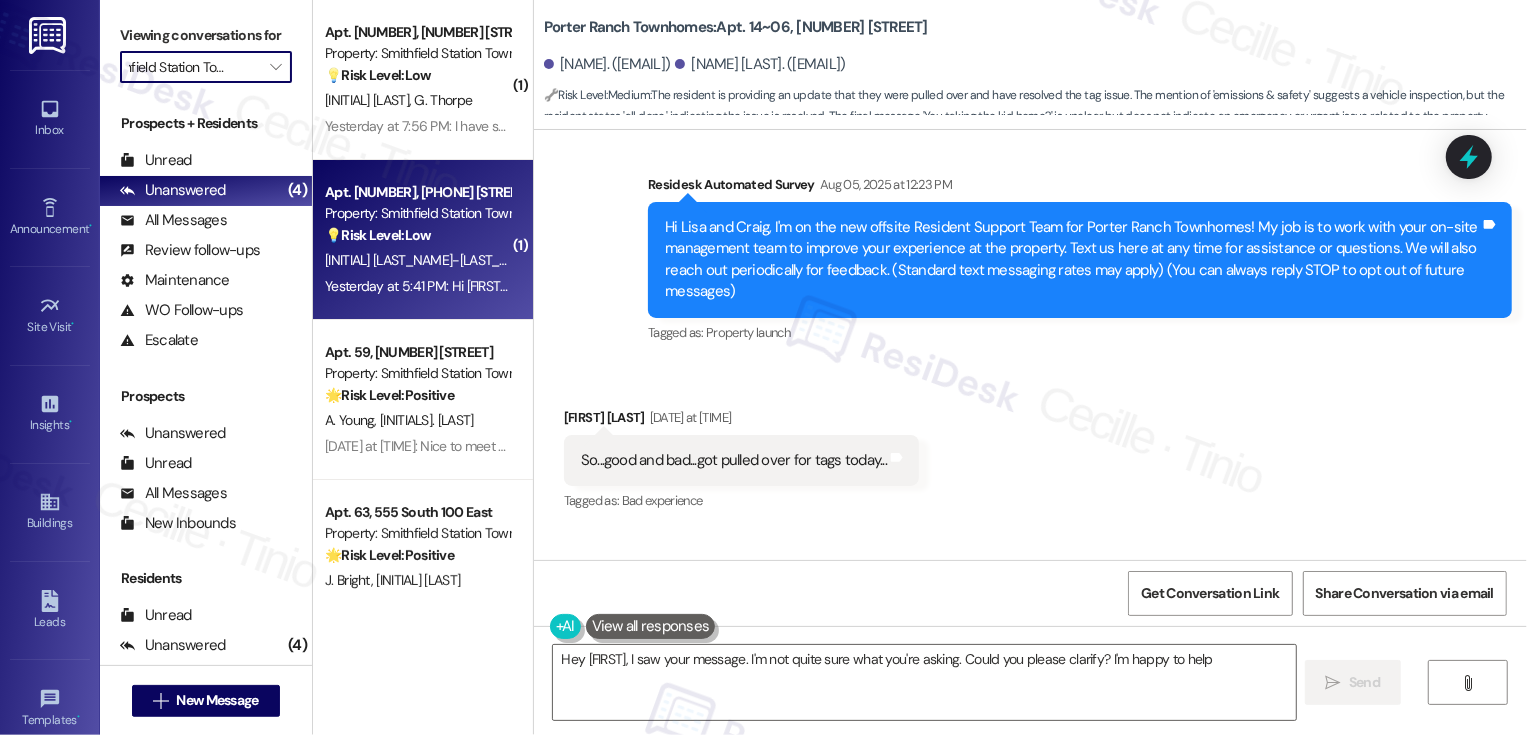 type on "Hey {{first_name}}, I saw your message. I'm not quite sure what you're asking. Could you please clarify? I'm happy to help!" 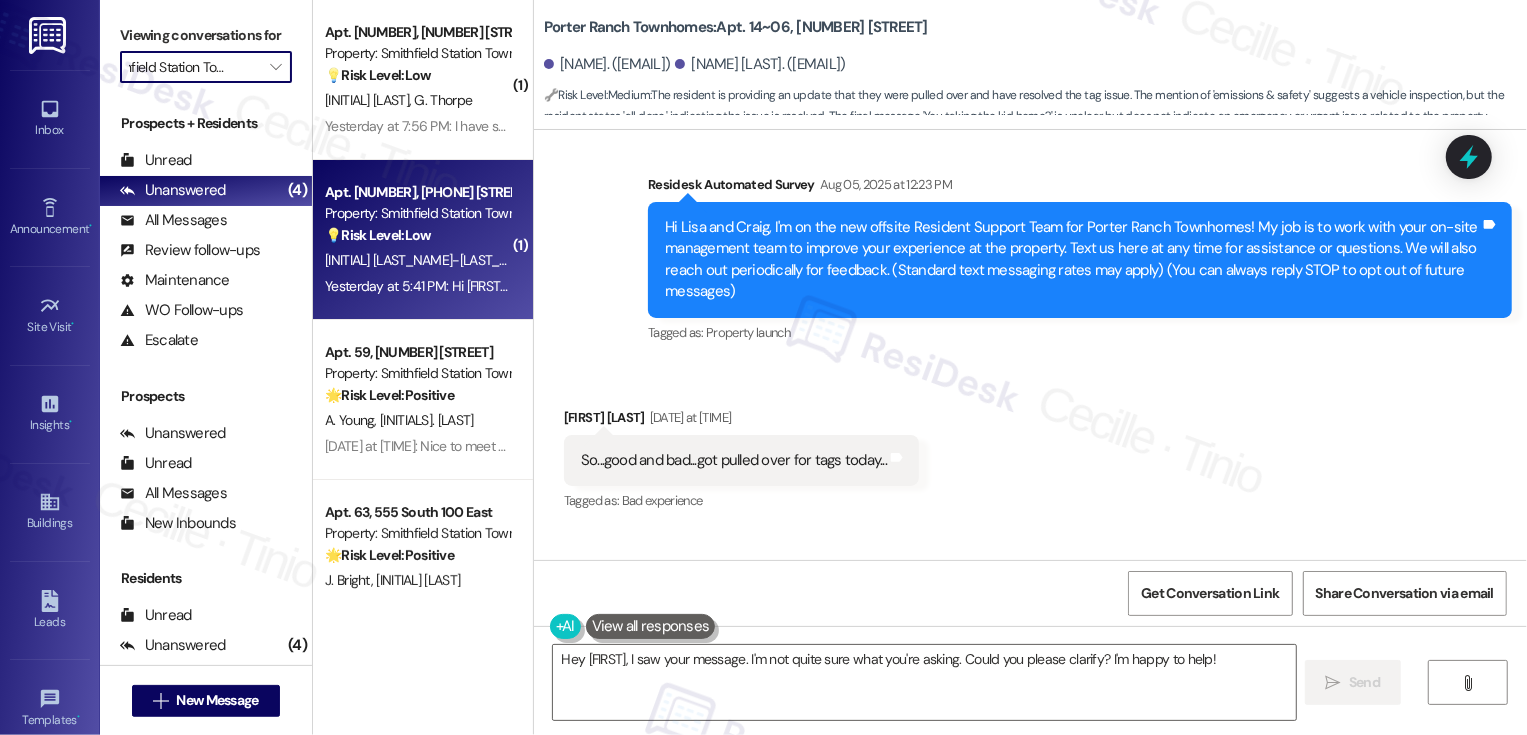 scroll, scrollTop: 389, scrollLeft: 0, axis: vertical 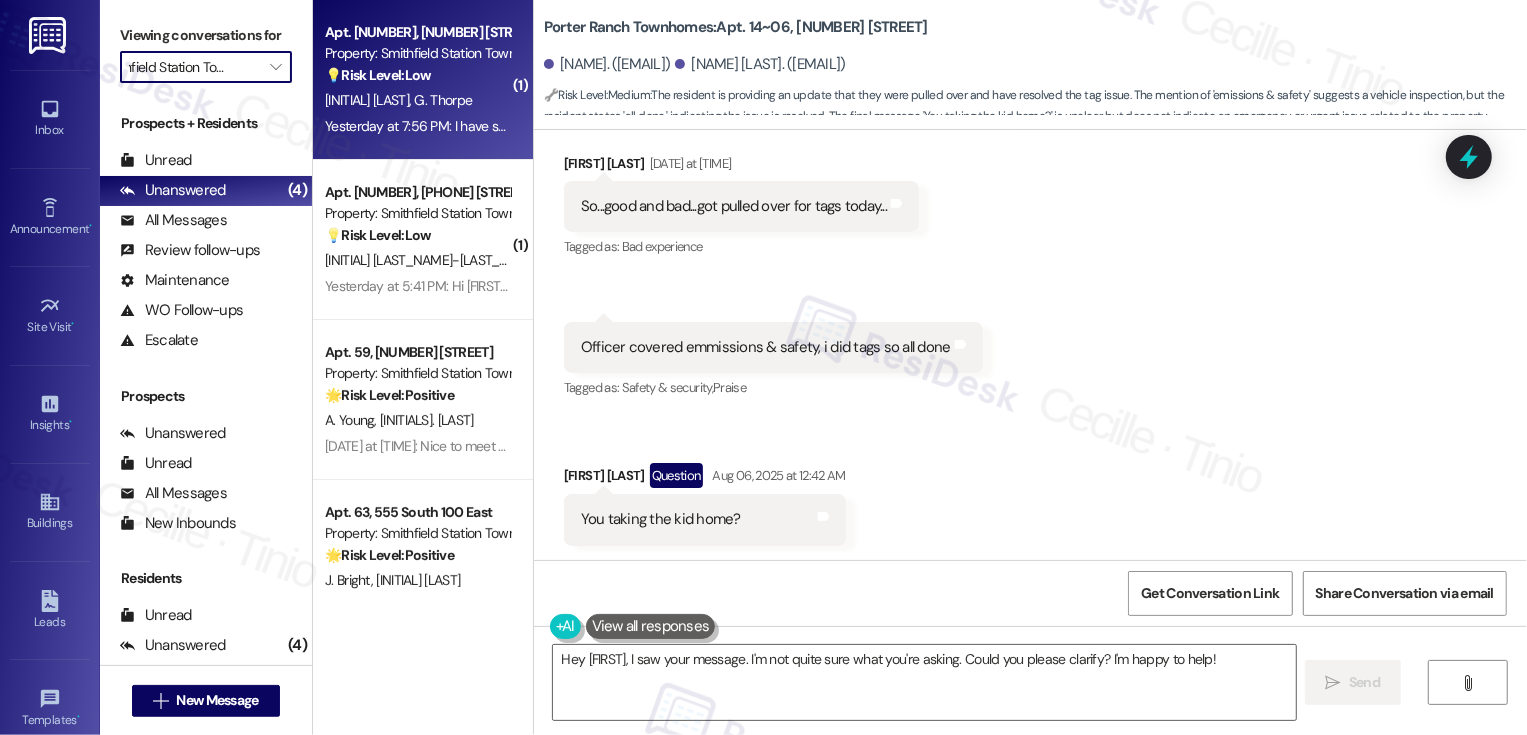 click on "Yesterday at 7:56 PM: I have some suggestions for the gym. Can we get the TVs to work or allow mirror screening from our phones?  It would also be beneficial to have cubbies to put our coats, keys etc in while exercising.  Especially with winter coming. There's no place to put jackets.  Thank you  Yesterday at 7:56 PM: I have some suggestions for the gym. Can we get the TVs to work or allow mirror screening from our phones?  It would also be beneficial to have cubbies to put our coats, keys etc in while exercising.  Especially with winter coming. There's no place to put jackets.  Thank you" at bounding box center [417, 126] 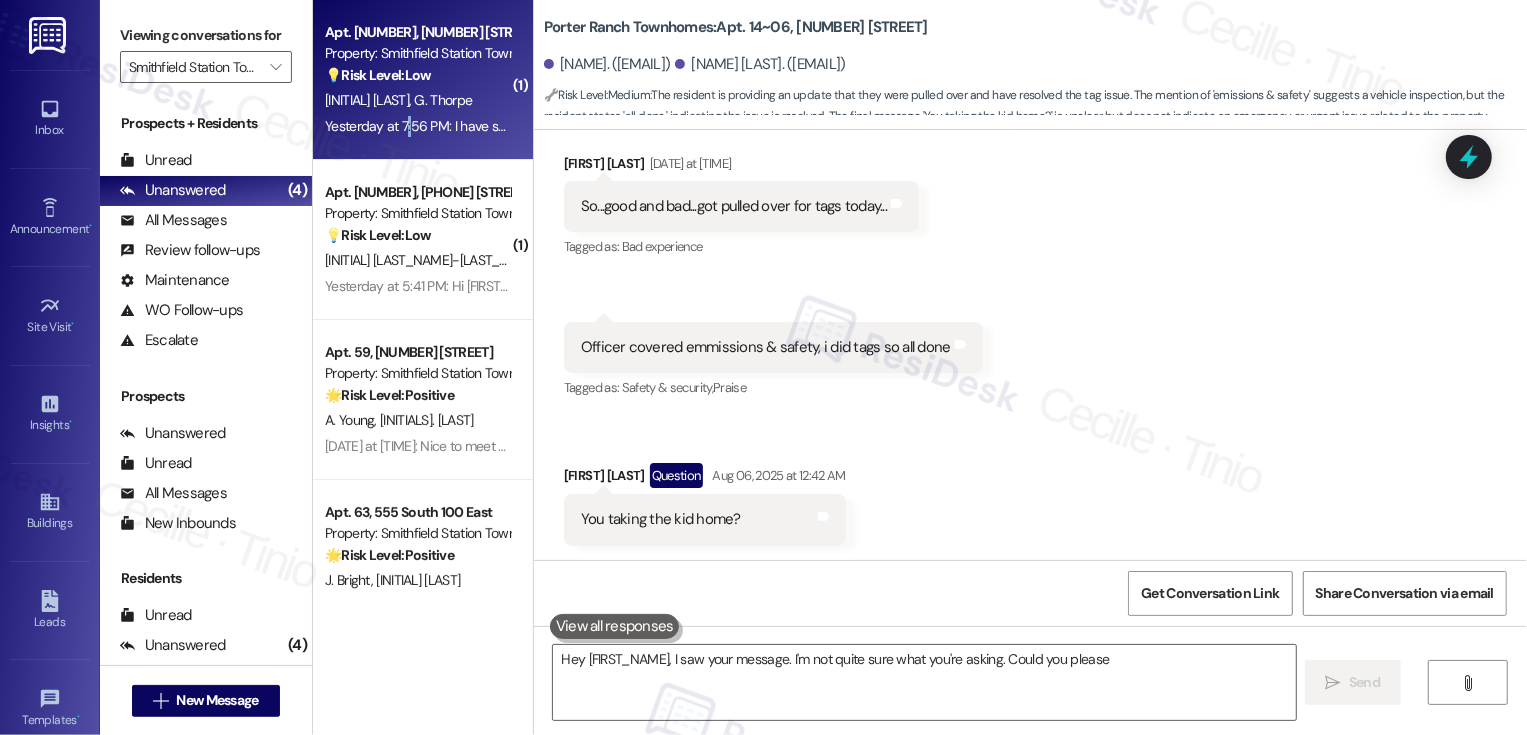 click on "Yesterday at 7:56 PM: I have some suggestions for the gym. Can we get the TVs to work or allow mirror screening from our phones?  It would also be beneficial to have cubbies to put our coats, keys etc in while exercising.  Especially with winter coming. There's no place to put jackets.  Thank you  Yesterday at 7:56 PM: I have some suggestions for the gym. Can we get the TVs to work or allow mirror screening from our phones?  It would also be beneficial to have cubbies to put our coats, keys etc in while exercising.  Especially with winter coming. There's no place to put jackets.  Thank you" at bounding box center [417, 126] 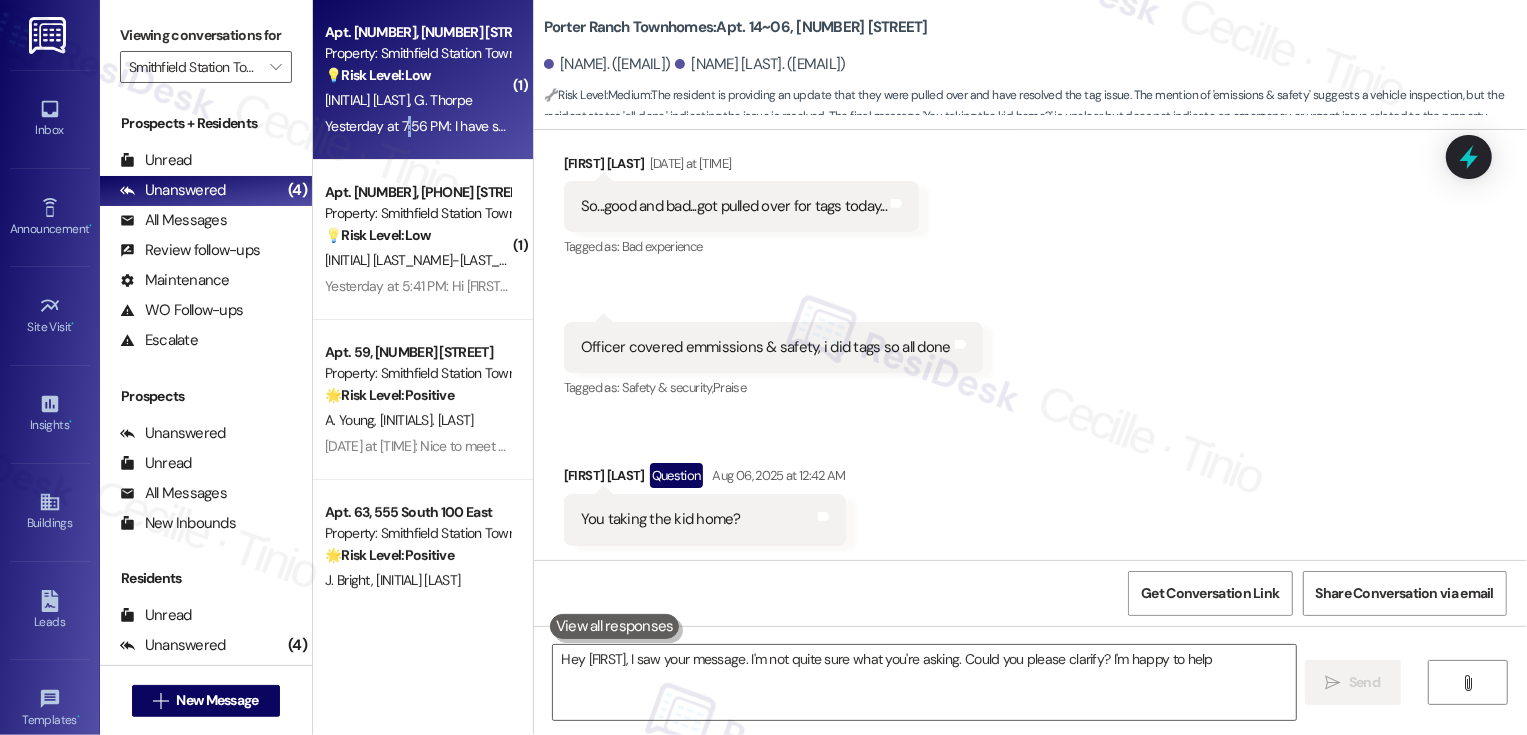 type on "Hey {{first_name}}, I saw your message. I'm not quite sure what you're asking. Could you please clarify? I'm happy to help!" 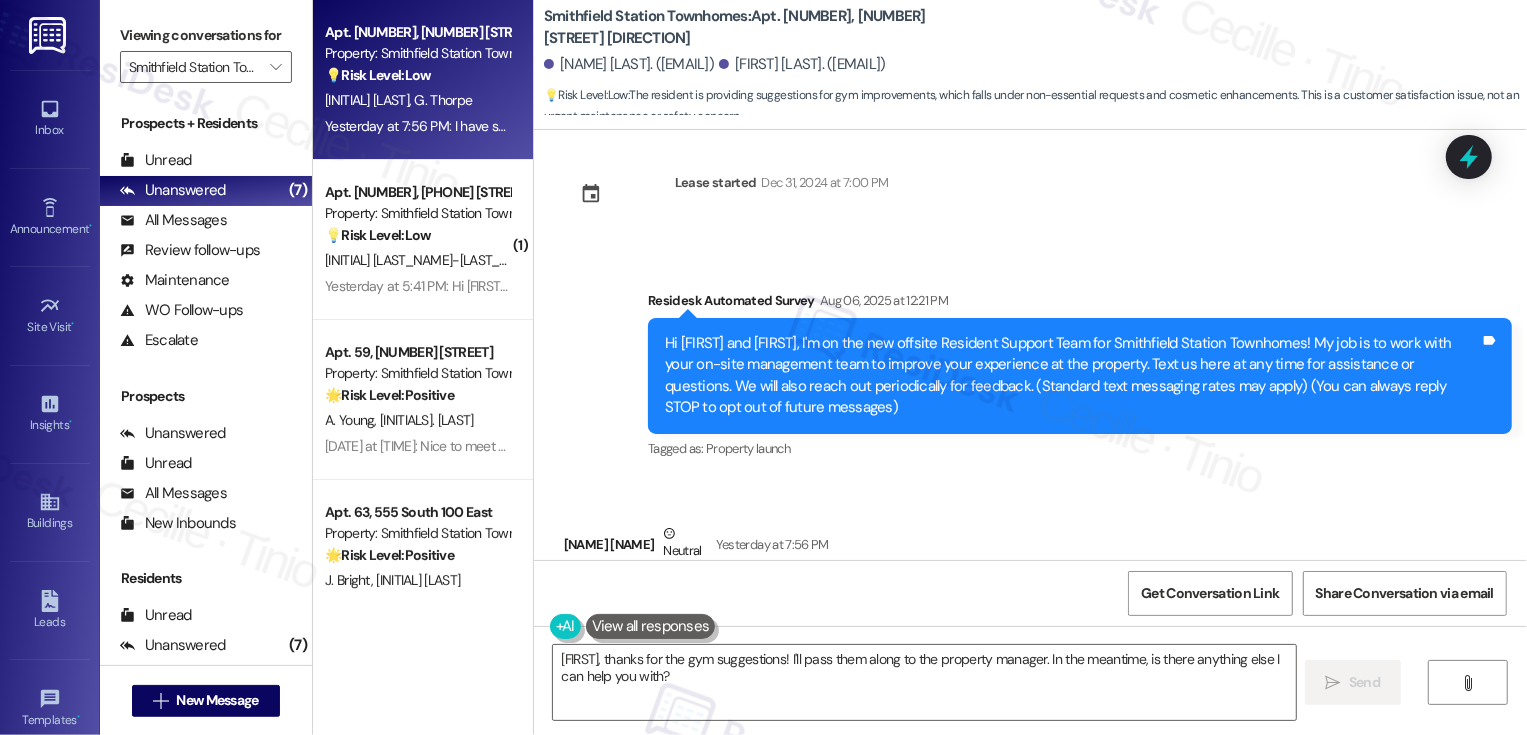 scroll, scrollTop: 420, scrollLeft: 0, axis: vertical 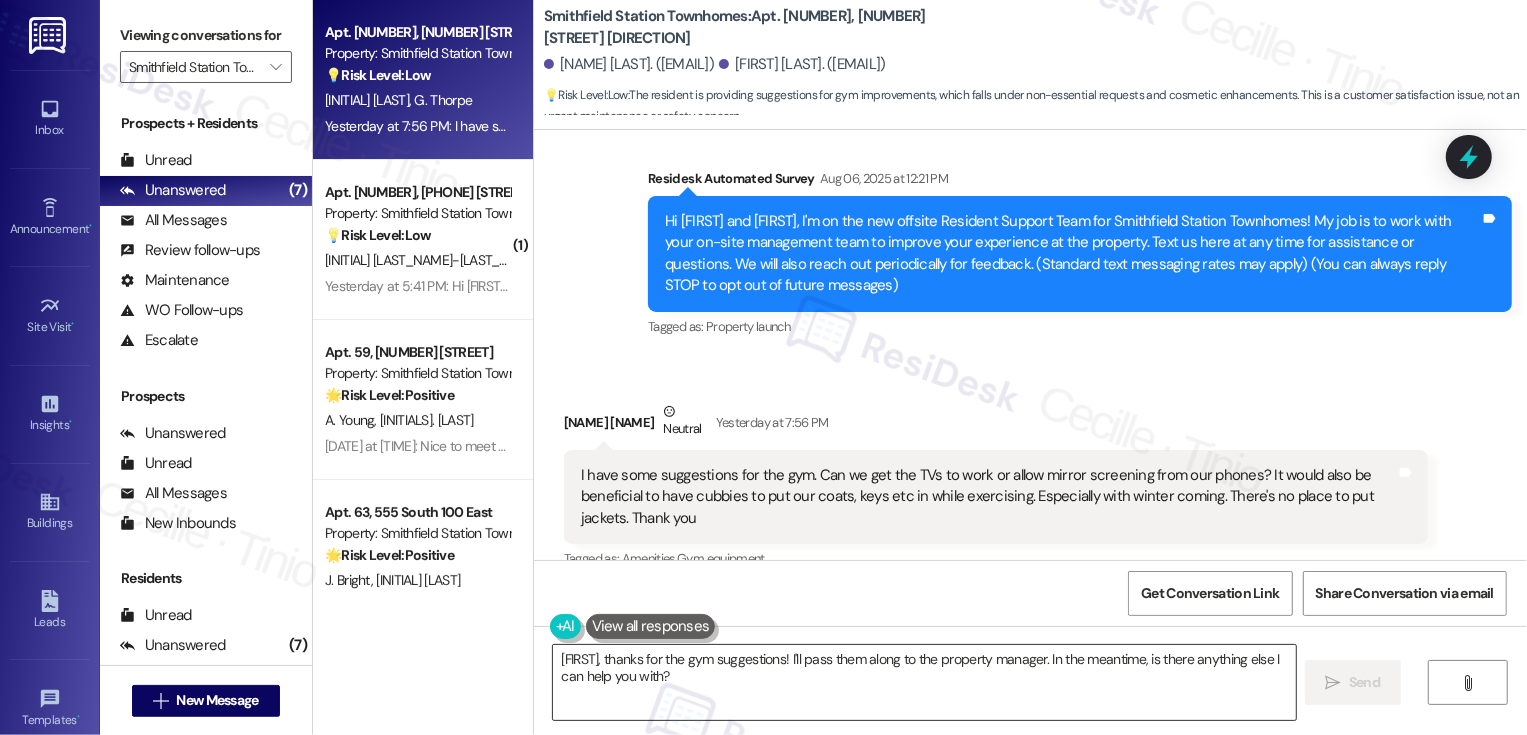 click on "{{first_name}}, thanks for the gym suggestions! I'll pass them along to the property manager. In the meantime, is there anything else I can help you with?" at bounding box center (924, 682) 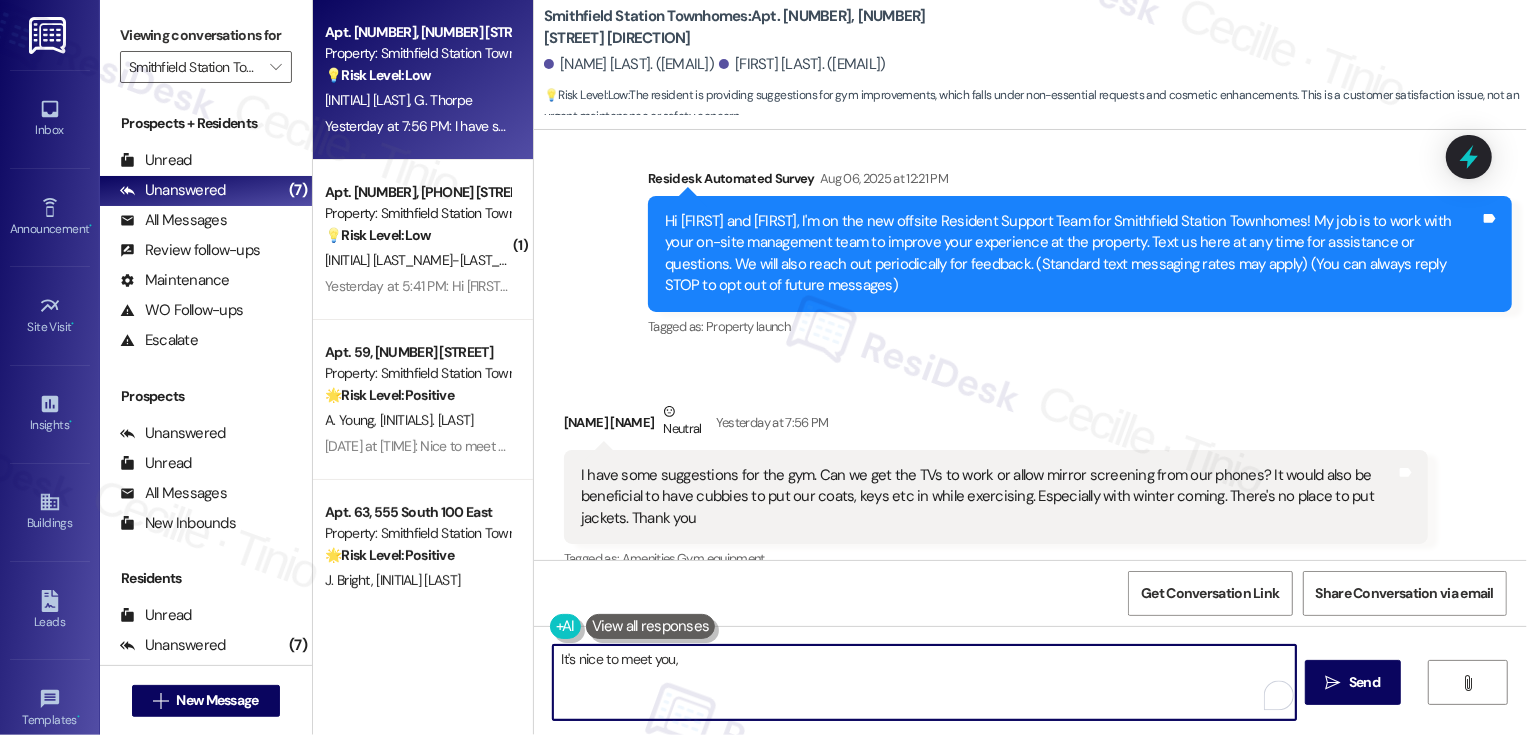 click on "Roxanne Thorpe   Neutral Yesterday at 7:56 PM" at bounding box center [996, 425] 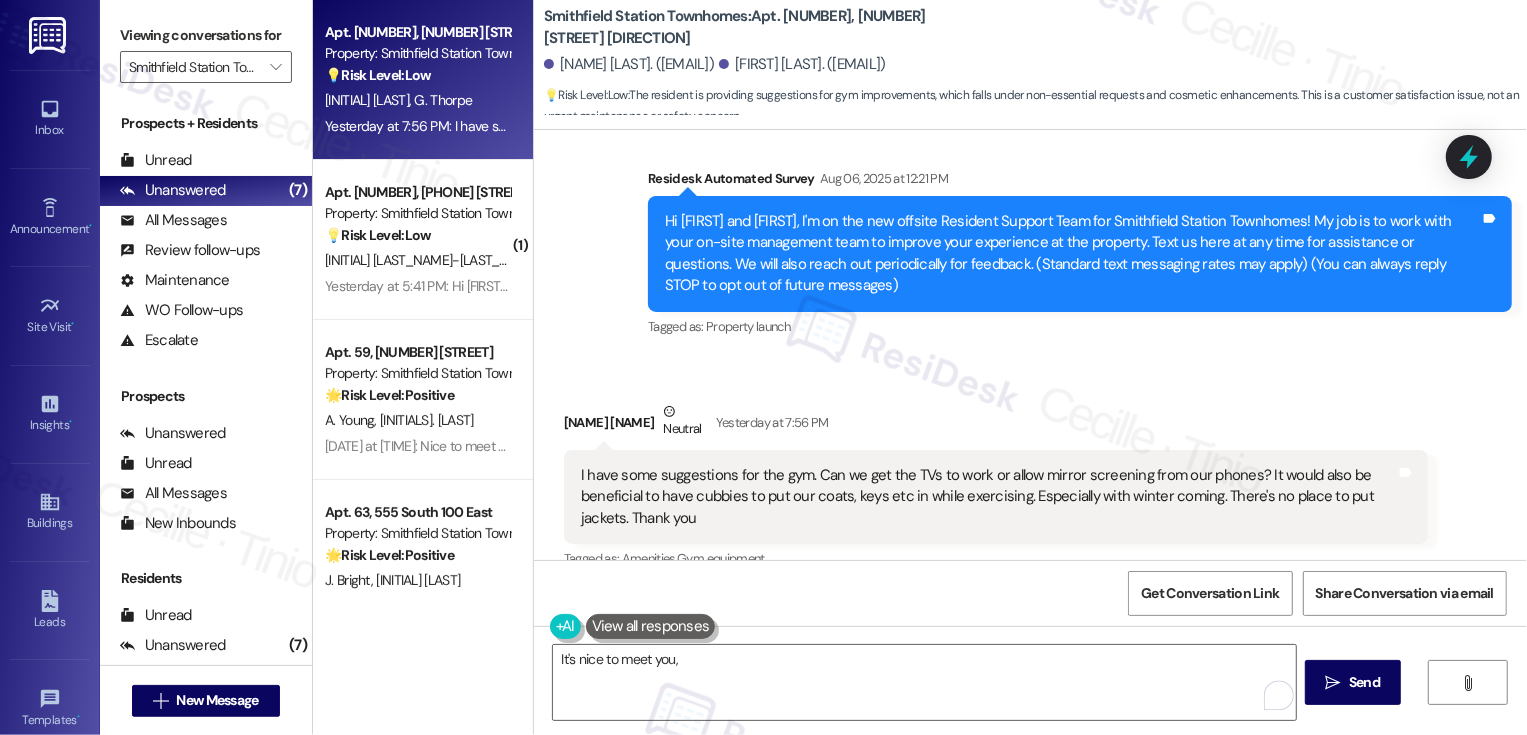 click on "Roxanne Thorpe   Neutral Yesterday at 7:56 PM" at bounding box center (996, 425) 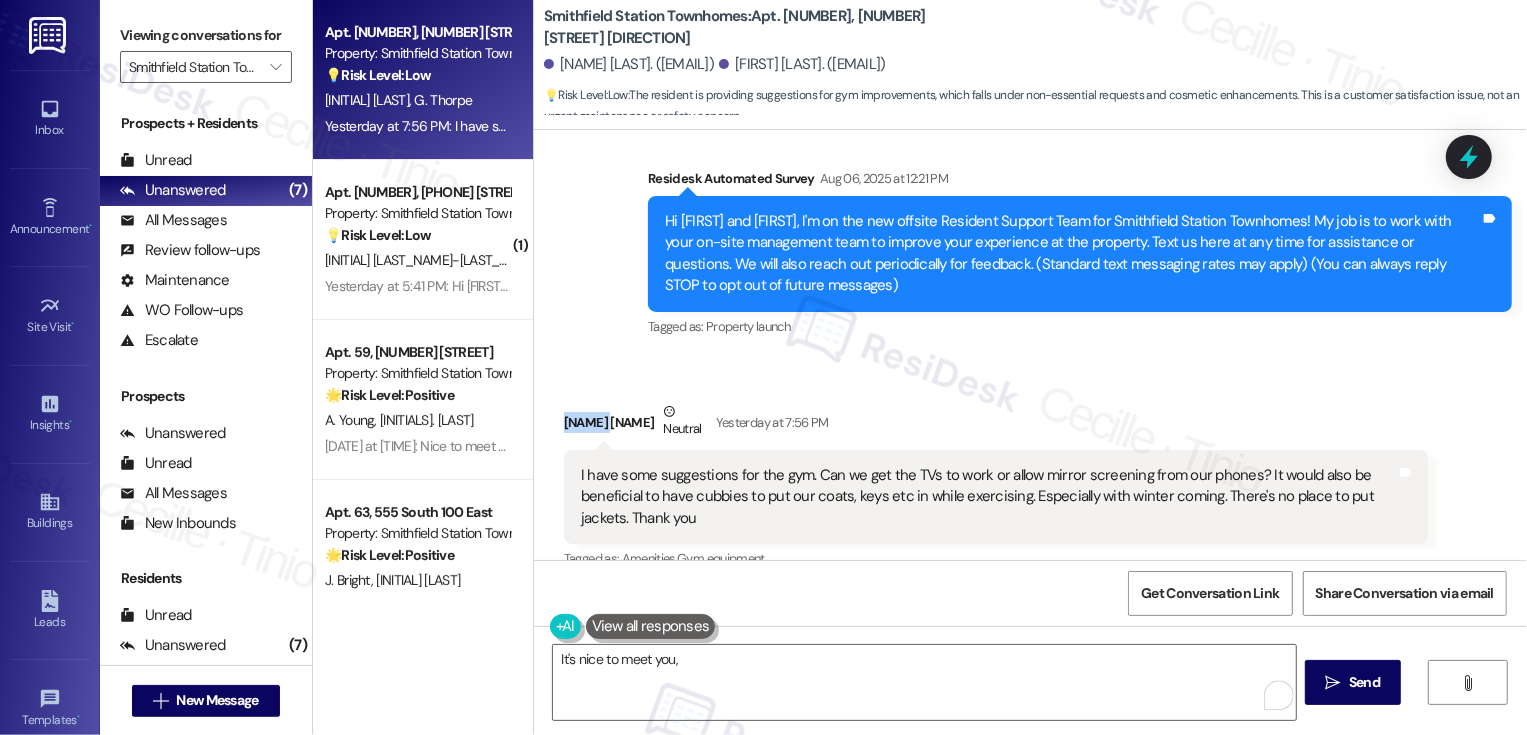 copy on "Roxanne" 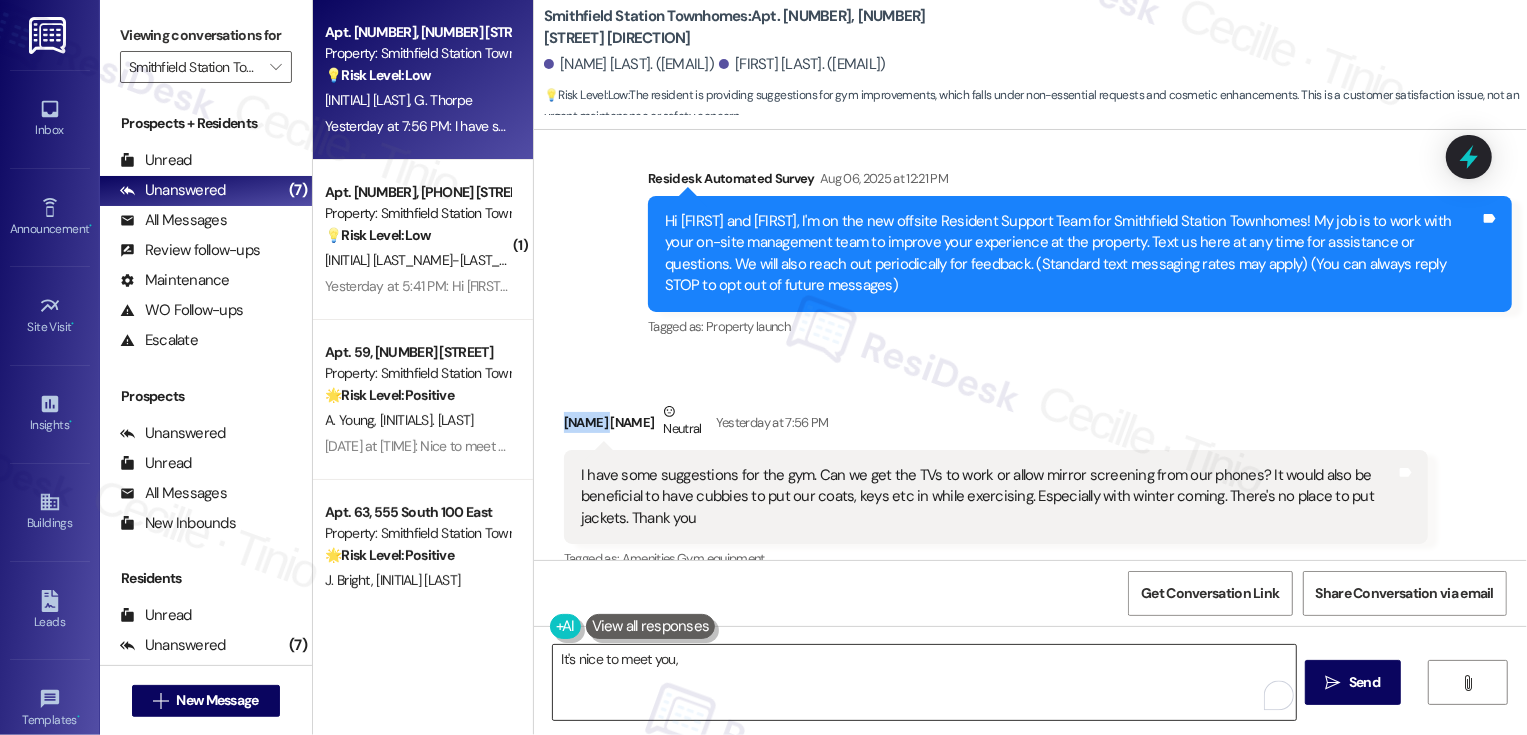 click on "It's nice to meet you," at bounding box center (924, 682) 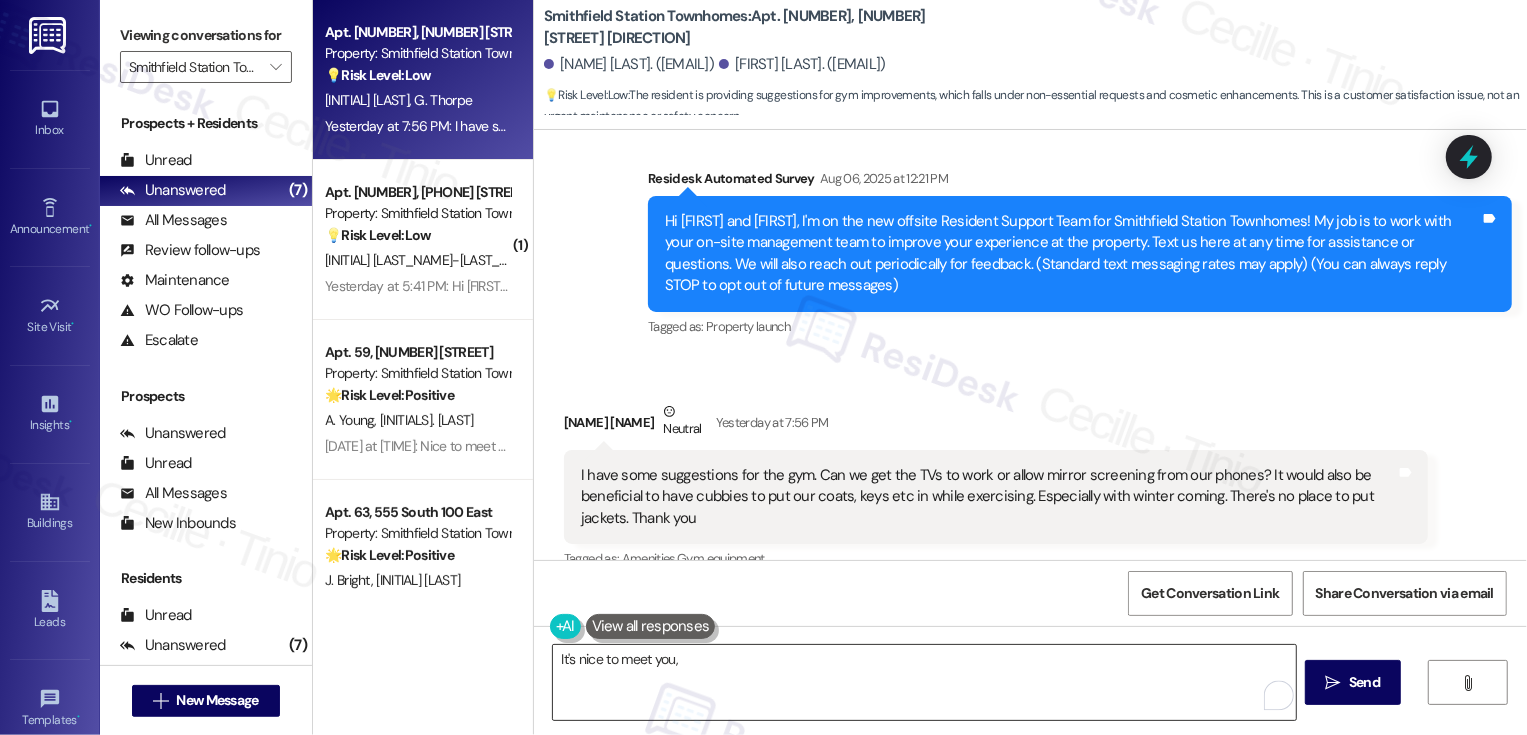 paste on "Roxanne" 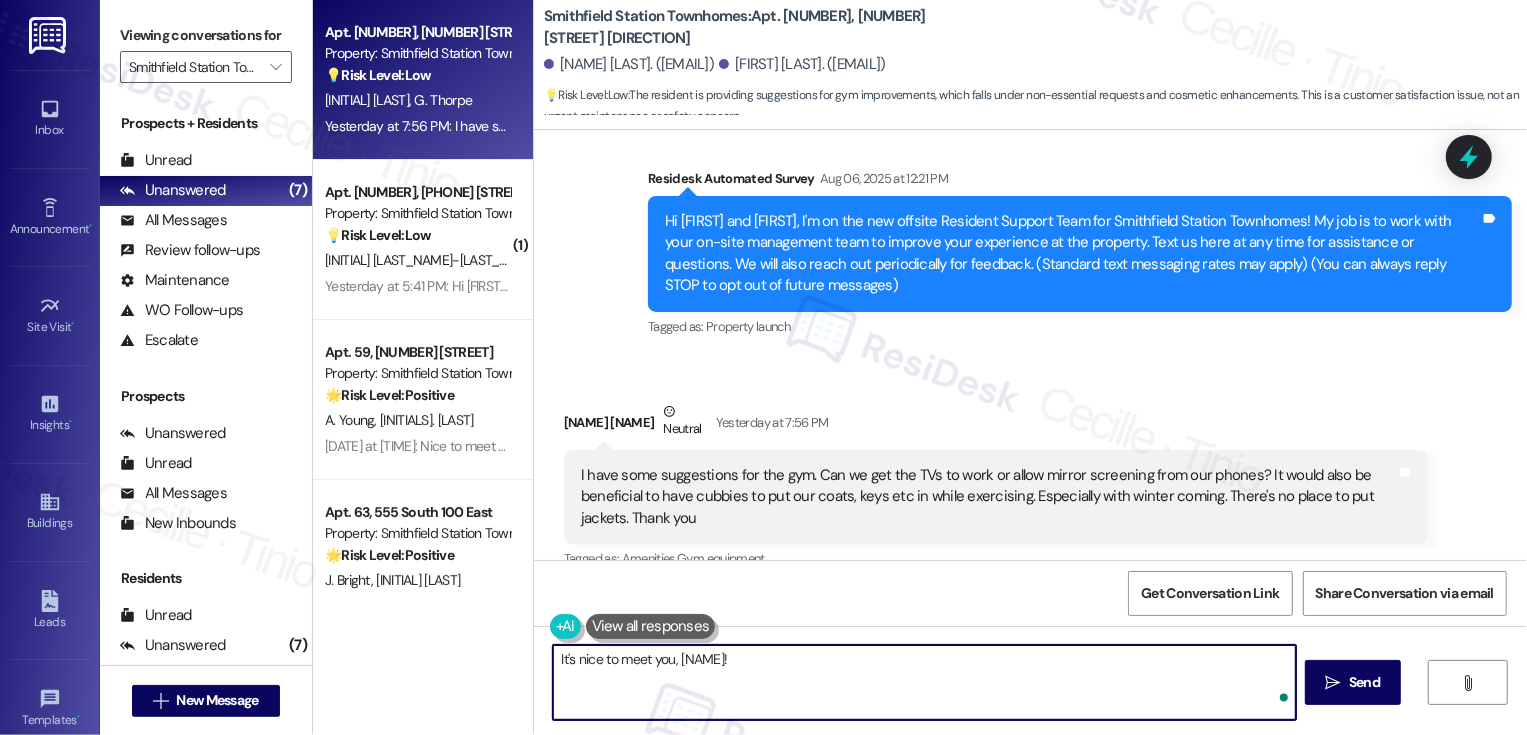 type on "It's nice to meet you, Roxanne!" 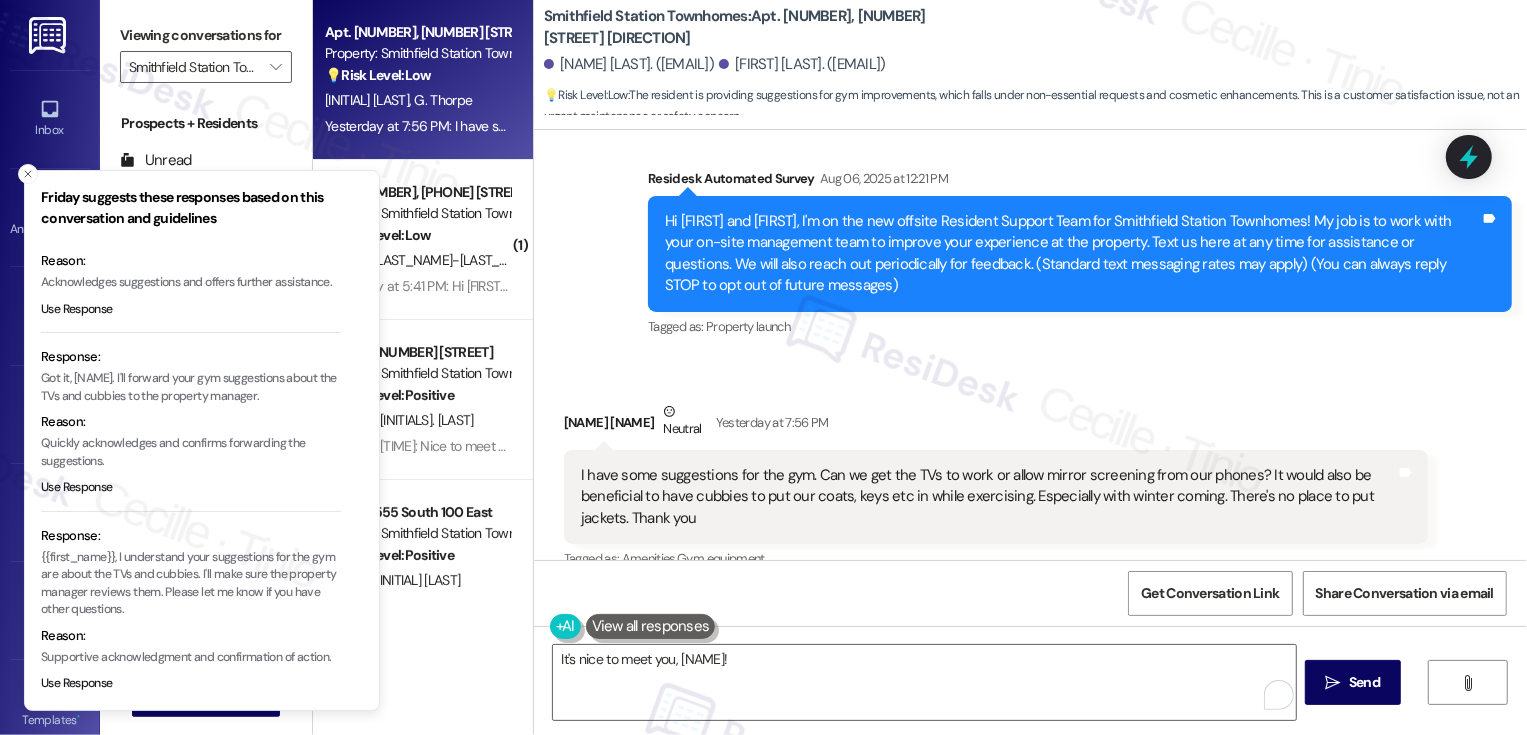 scroll, scrollTop: 120, scrollLeft: 0, axis: vertical 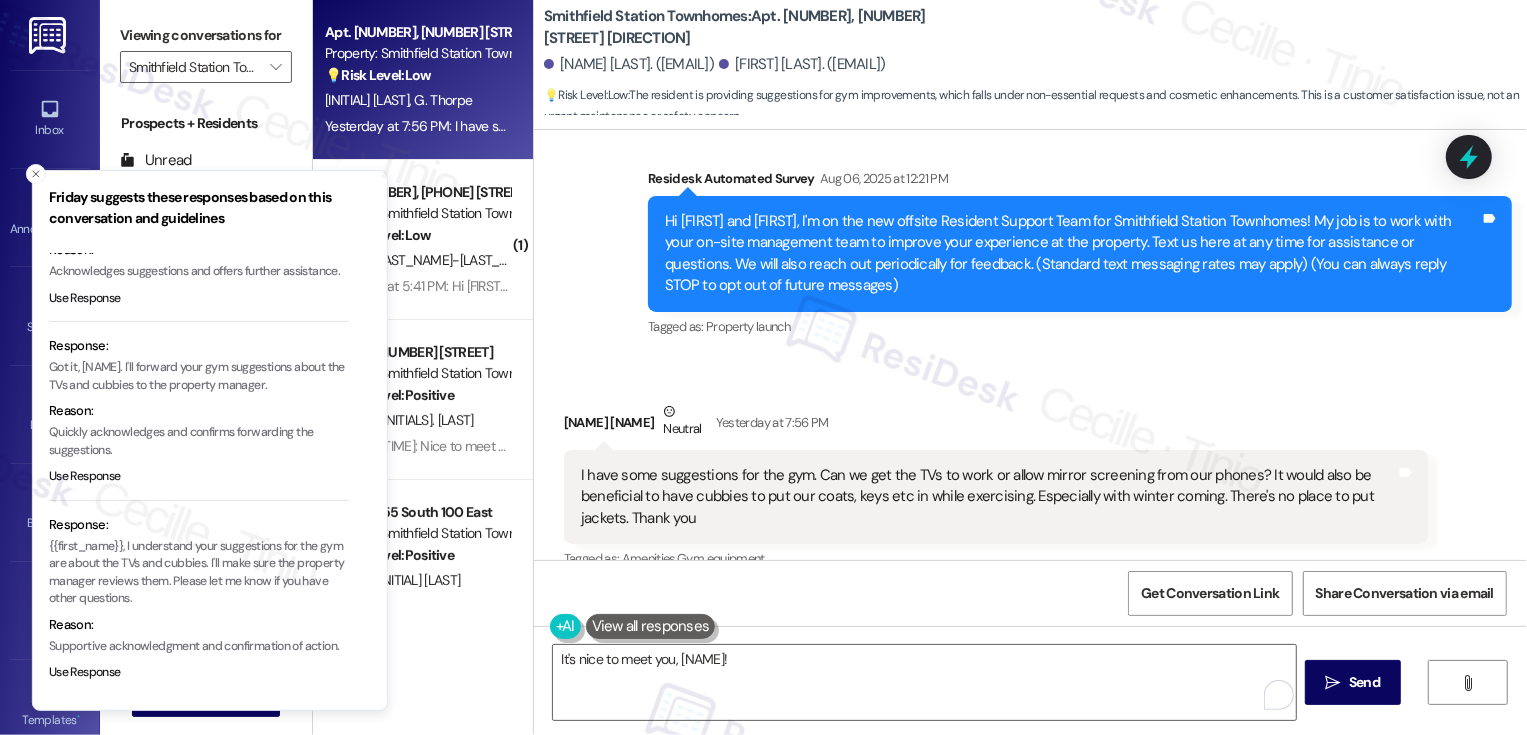 drag, startPoint x: 189, startPoint y: 564, endPoint x: 209, endPoint y: 571, distance: 21.189621 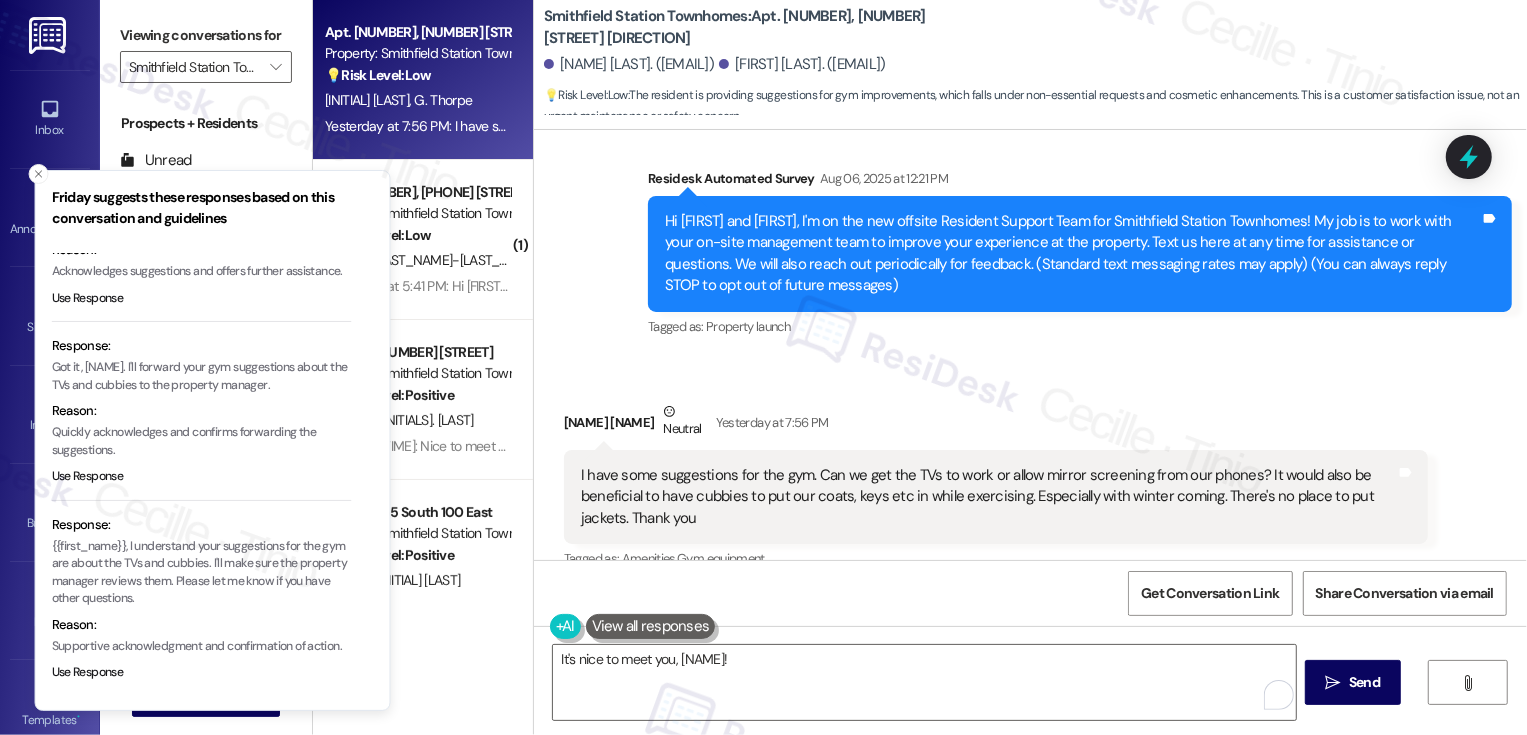 drag, startPoint x: 191, startPoint y: 562, endPoint x: 224, endPoint y: 573, distance: 34.785053 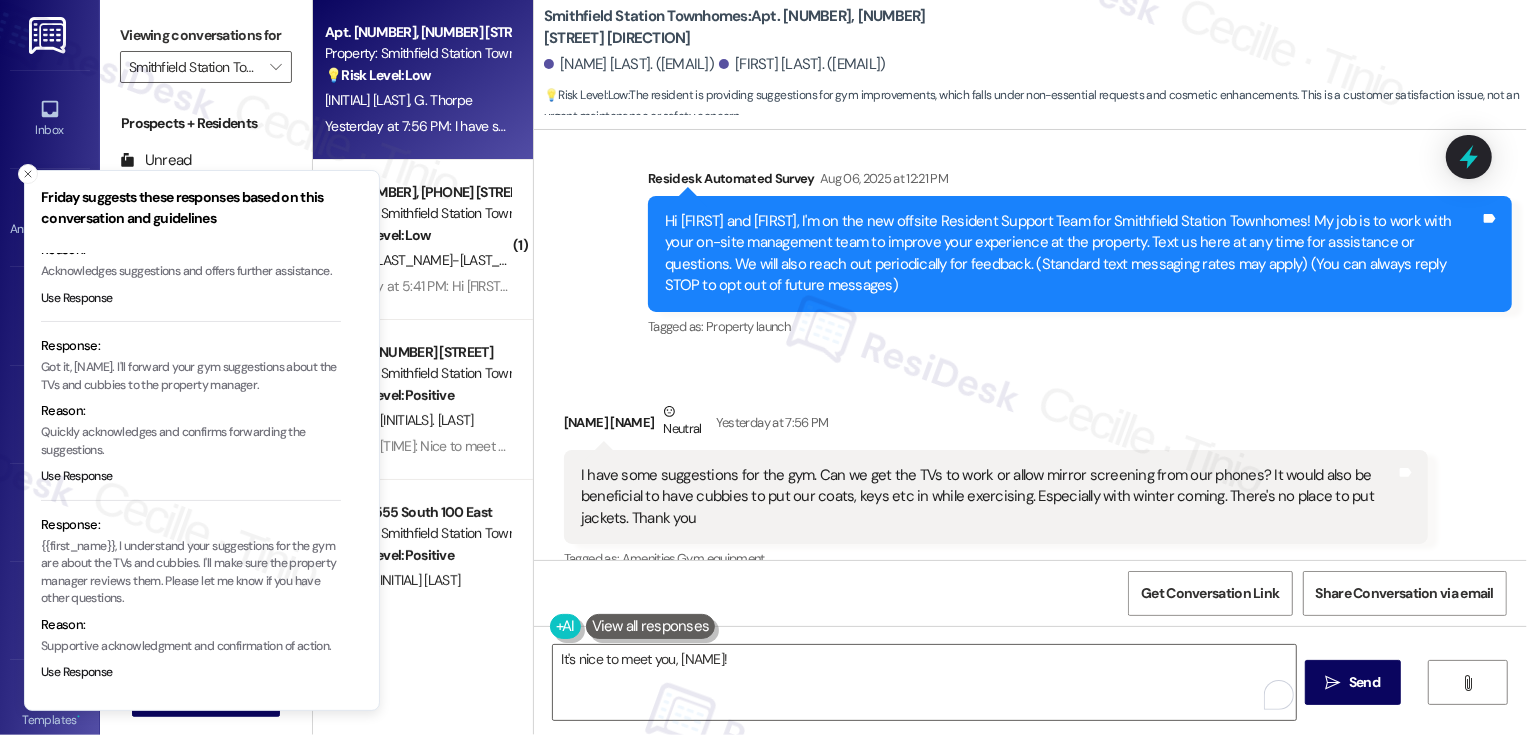 type 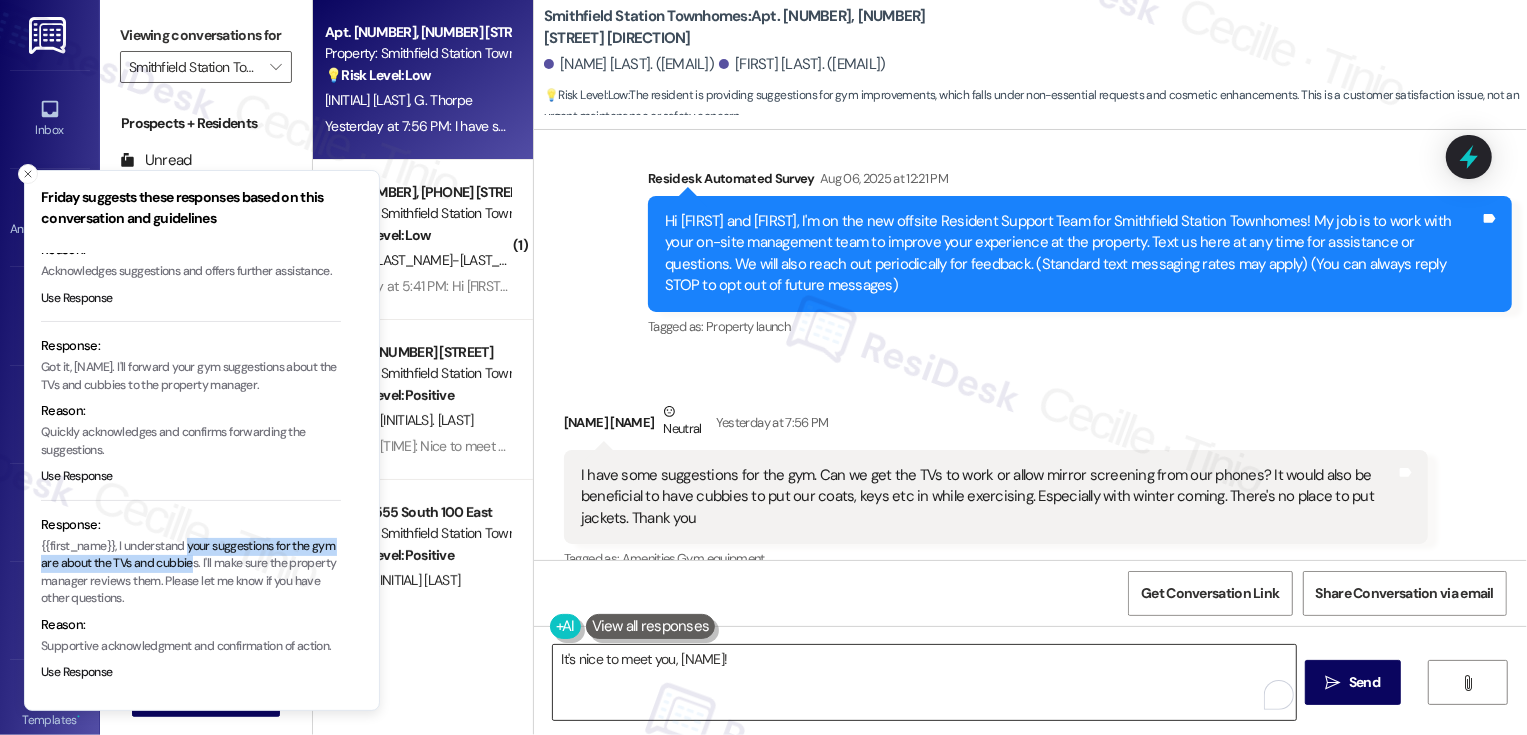click on "It's nice to meet you, Roxanne!" at bounding box center [924, 682] 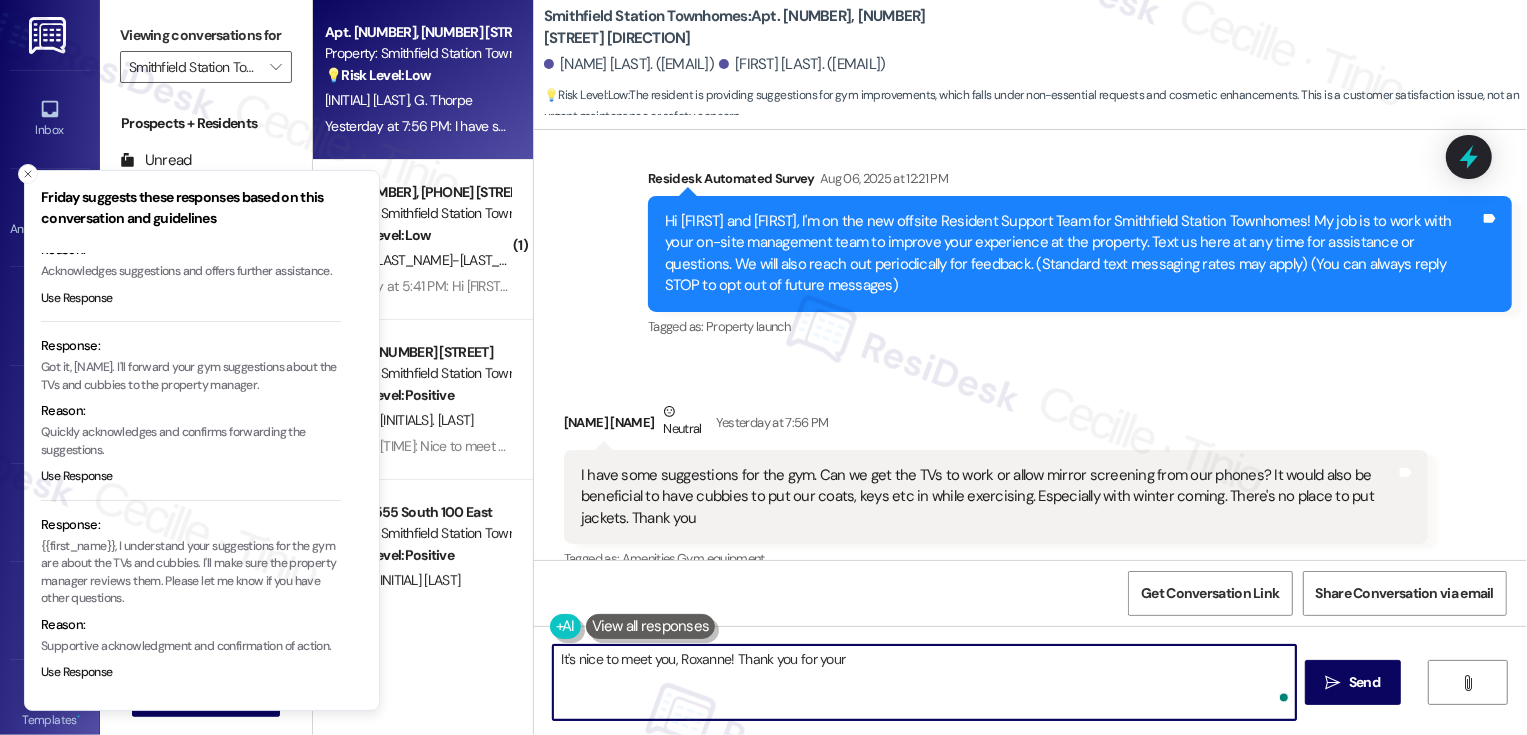 paste on "your suggestions for the gym are about the TVs and cubbie" 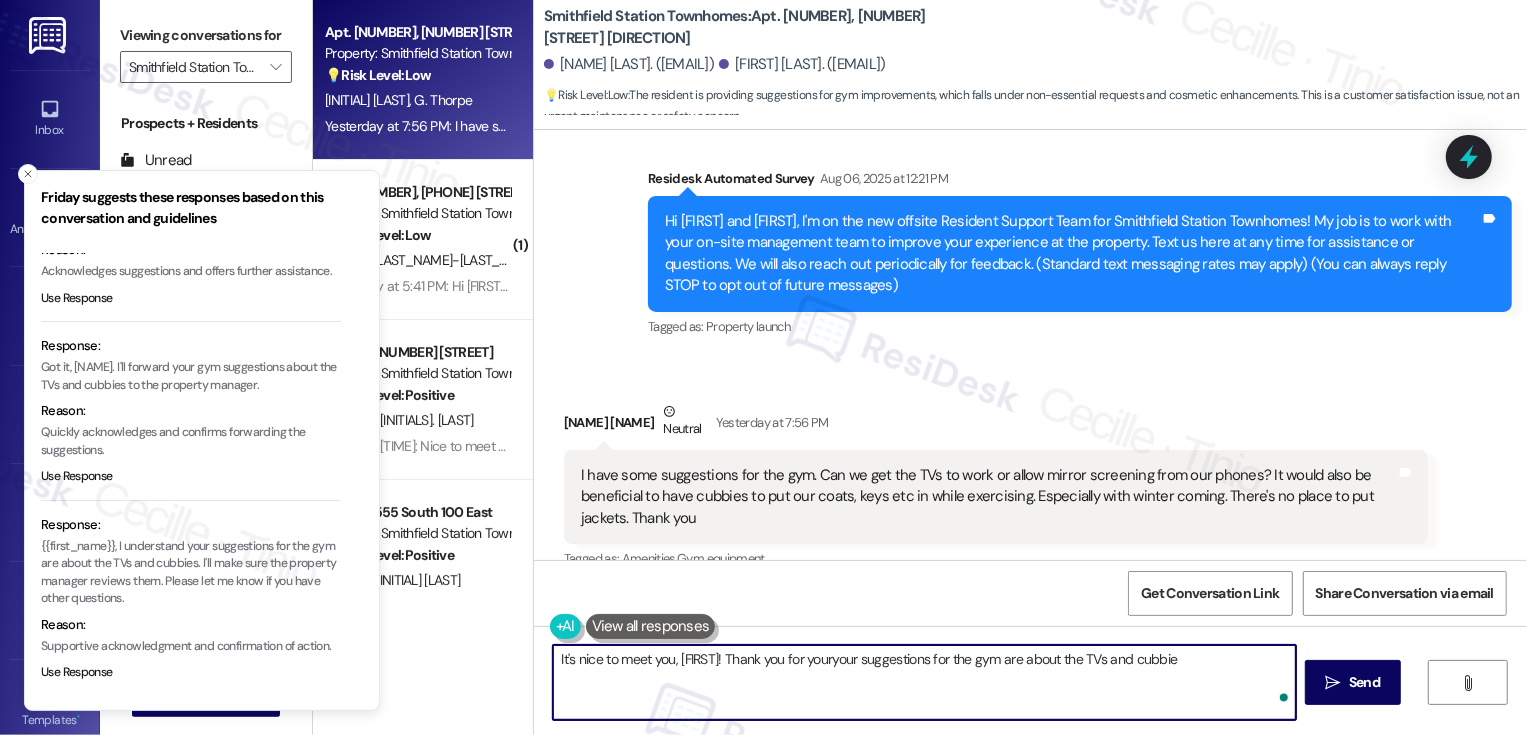 click on "It's nice to meet you, Roxanne! Thank you for youryour suggestions for the gym are about the TVs and cubbie" at bounding box center (924, 682) 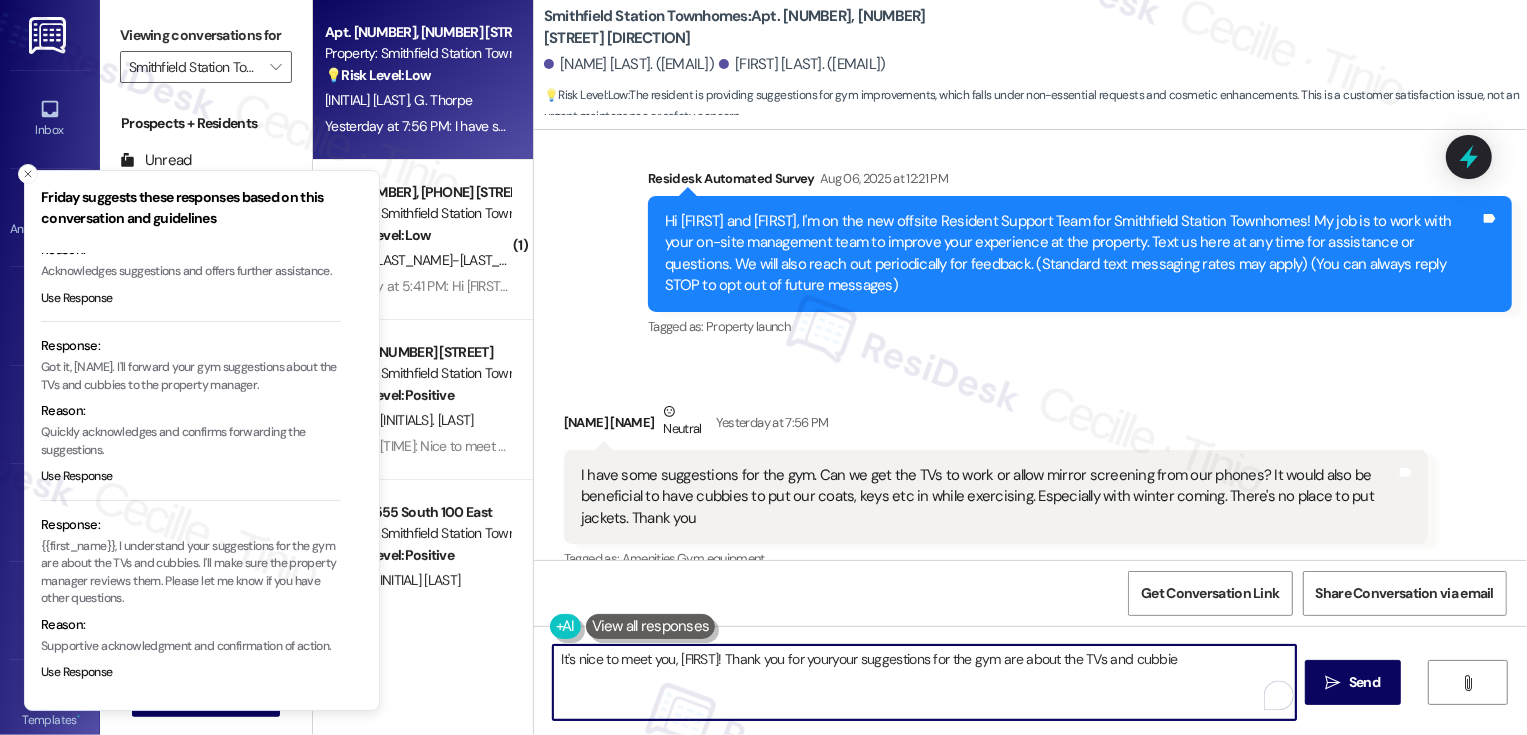 click on "It's nice to meet you, Roxanne! Thank you for youryour suggestions for the gym are about the TVs and cubbie" at bounding box center (924, 682) 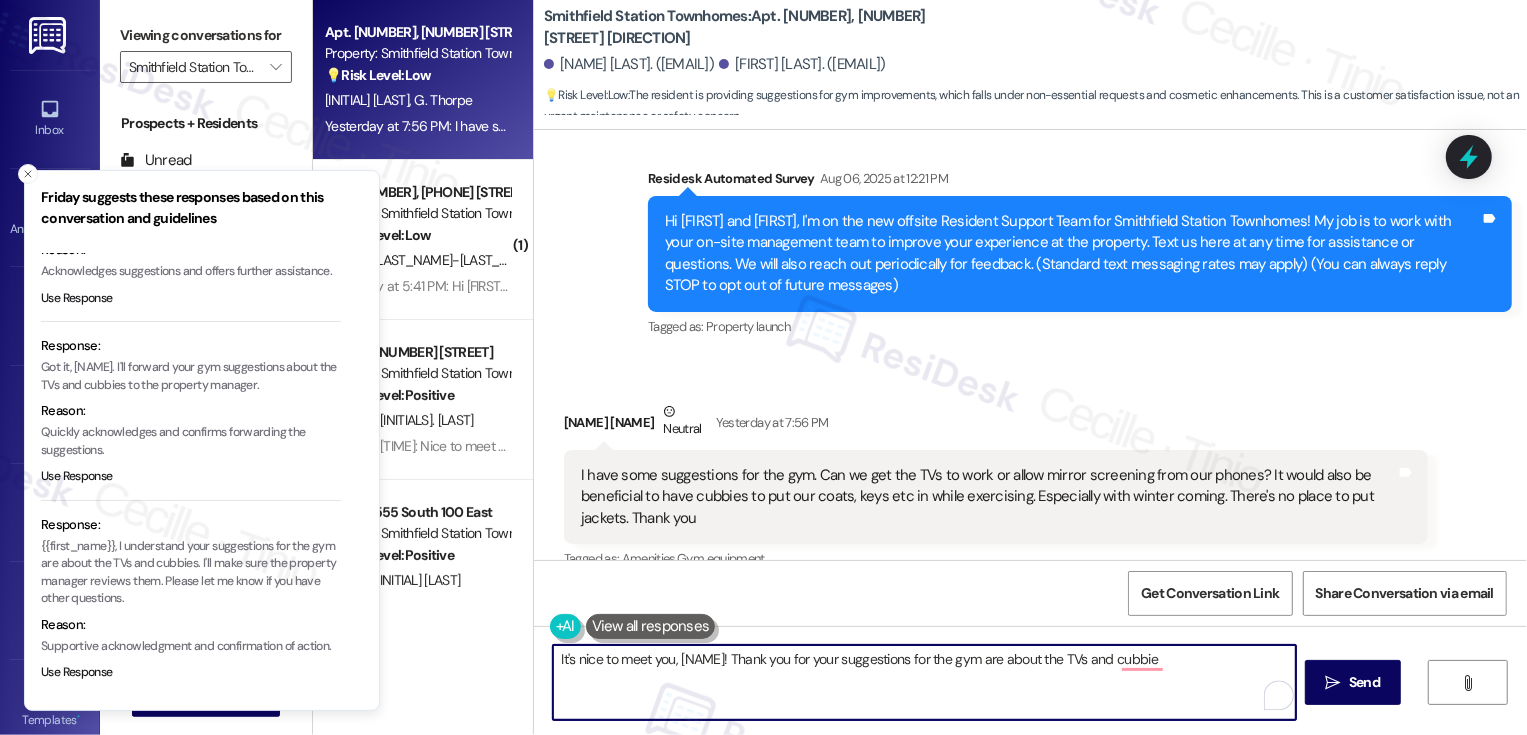 click on "It's nice to meet you, Roxanne! Thank you for your suggestions for the gym are about the TVs and cubbie" at bounding box center [924, 682] 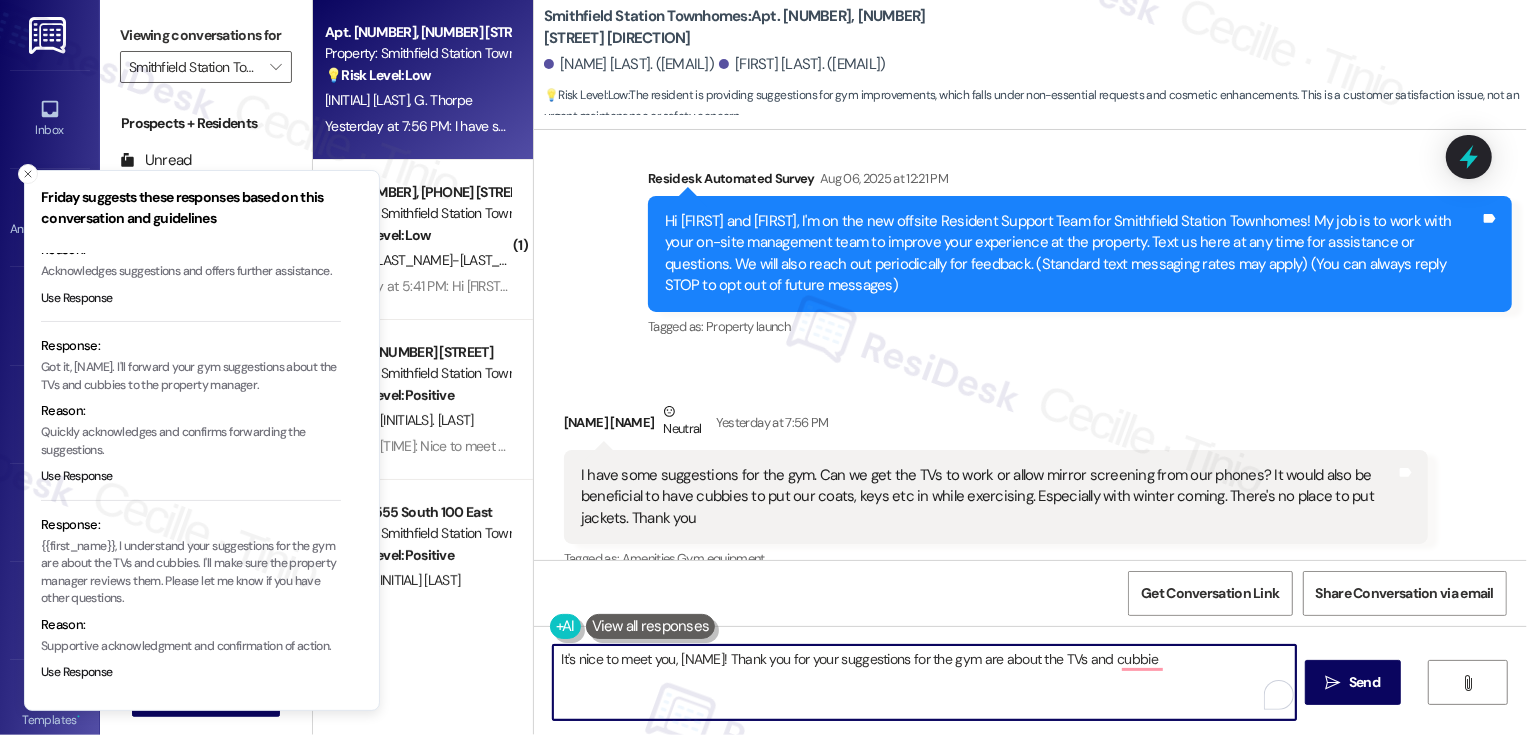 click on "It's nice to meet you, Roxanne! Thank you for your suggestions for the gym are about the TVs and cubbie" at bounding box center (924, 682) 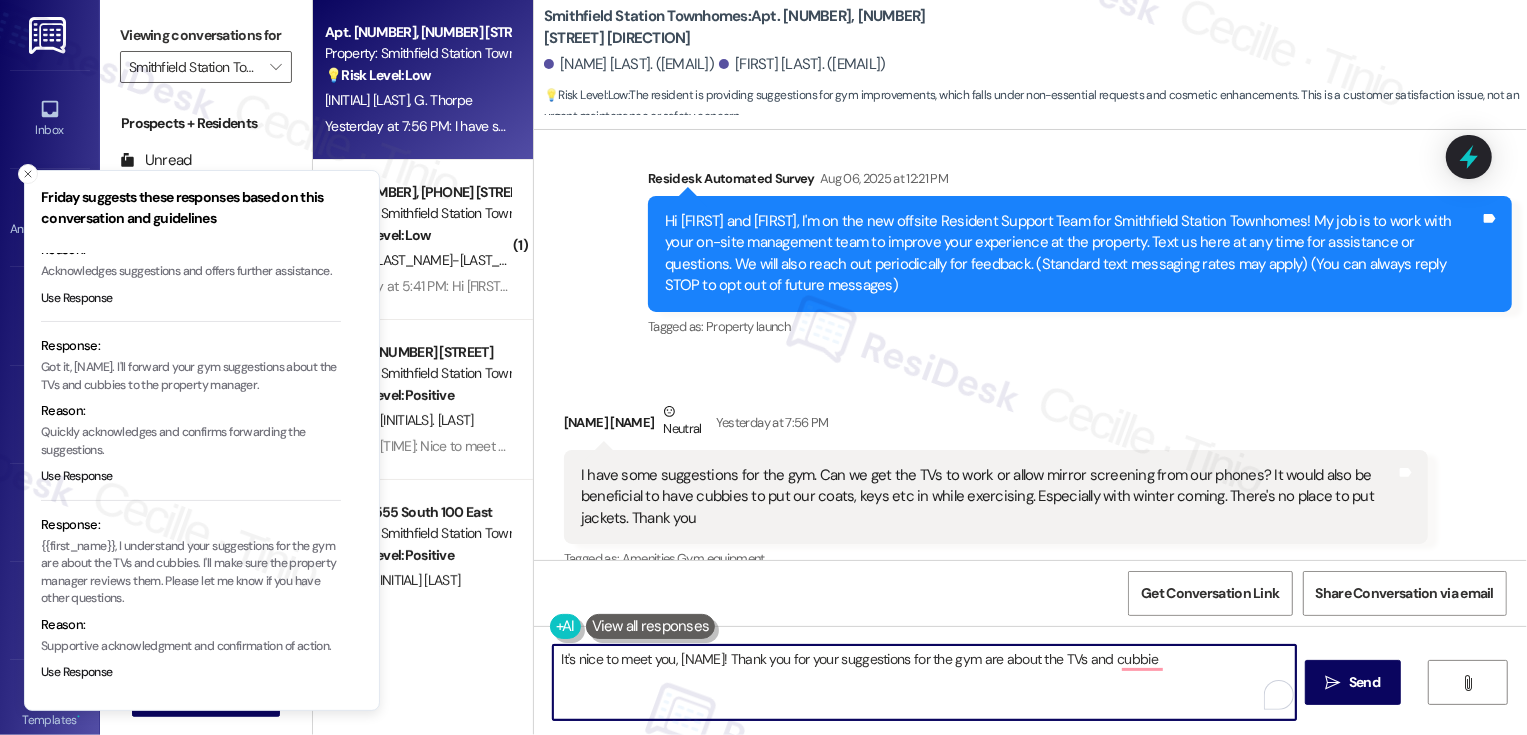 click on "It's nice to meet you, Roxanne! Thank you for your suggestions for the gym are about the TVs and cubbie" at bounding box center [924, 682] 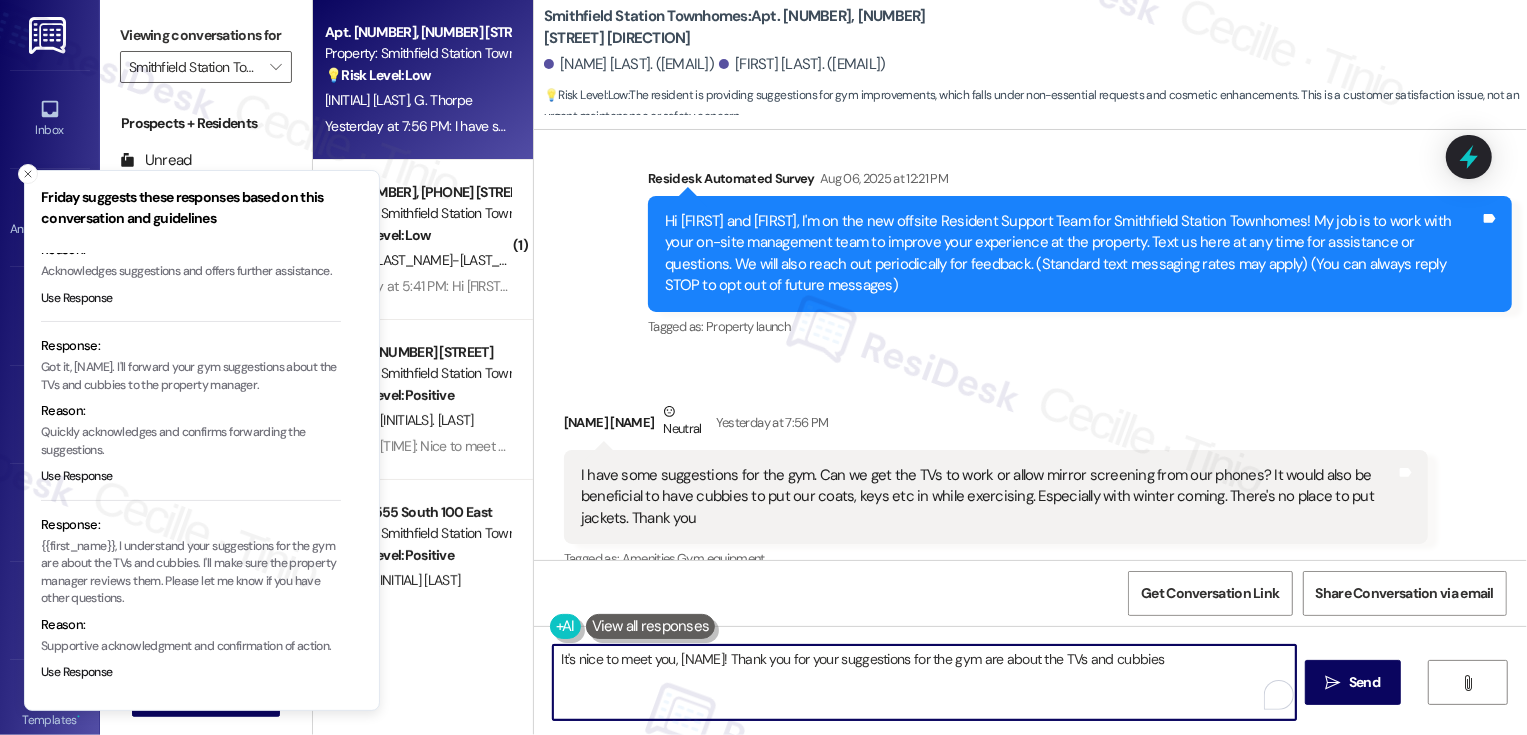 click on "It's nice to meet you, Roxanne! Thank you for your suggestions for the gym are about the TVs and cubbies" at bounding box center (924, 682) 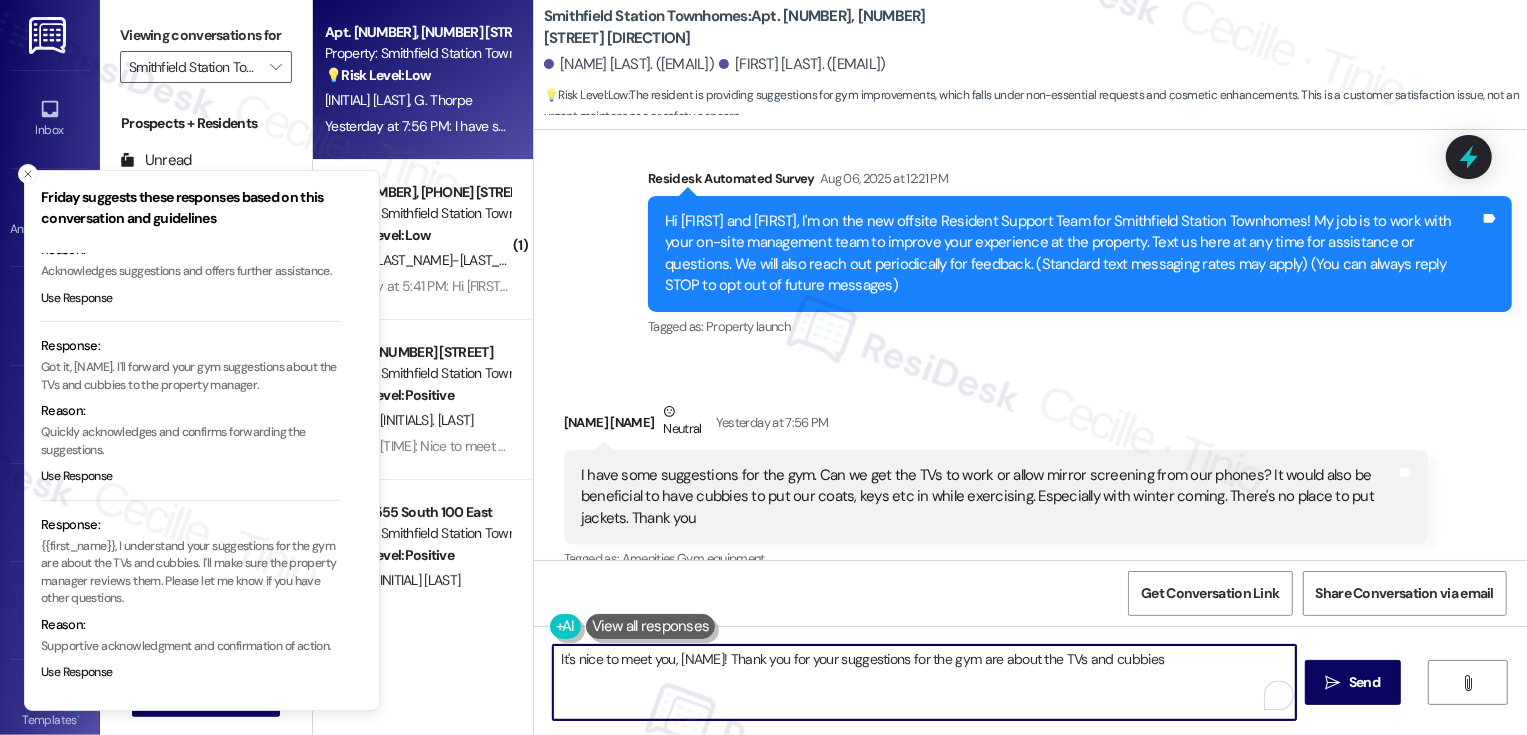 click on "It's nice to meet you, Roxanne! Thank you for your suggestions for the gym are about the TVs and cubbies" at bounding box center (924, 682) 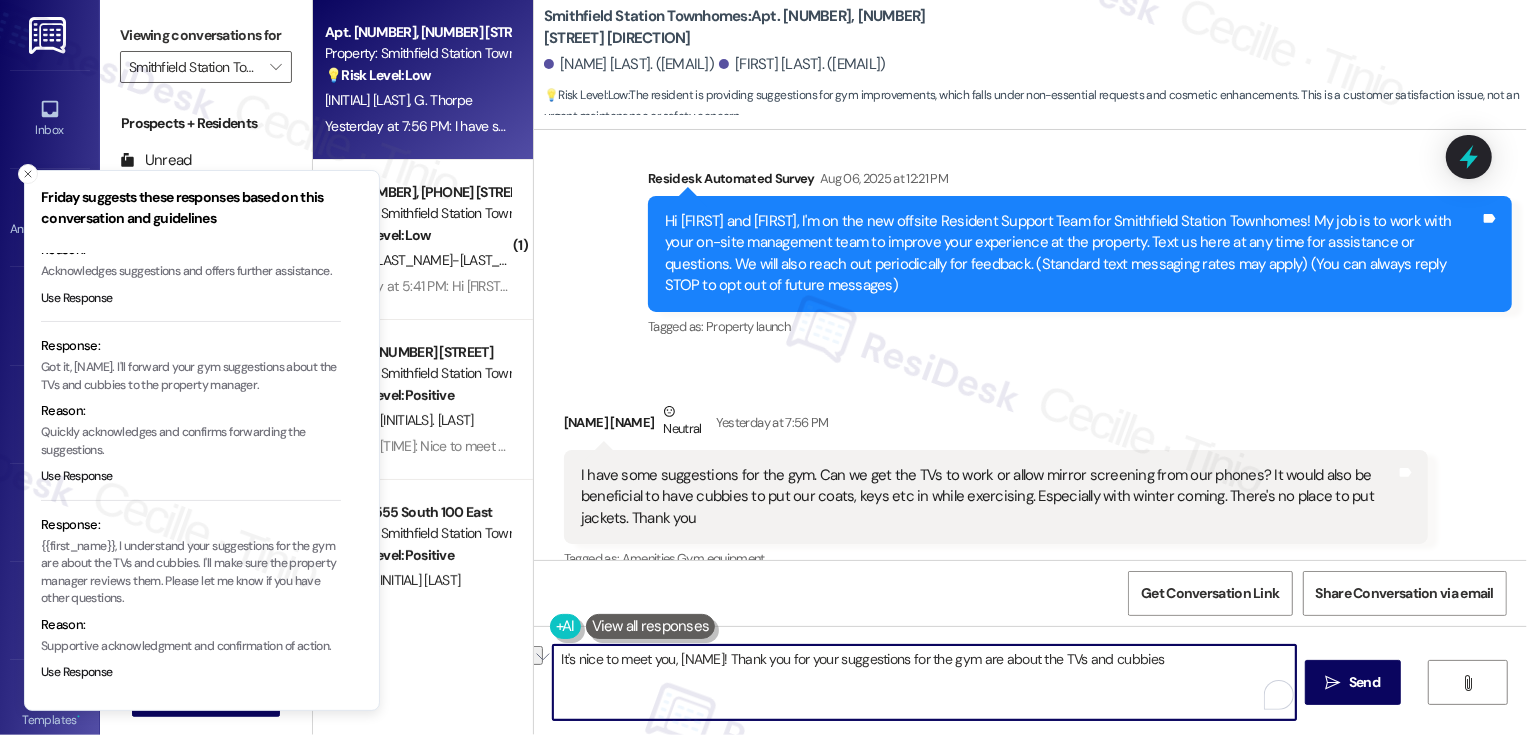 click on "It's nice to meet you, Roxanne! Thank you for your suggestions for the gym are about the TVs and cubbies" at bounding box center (924, 682) 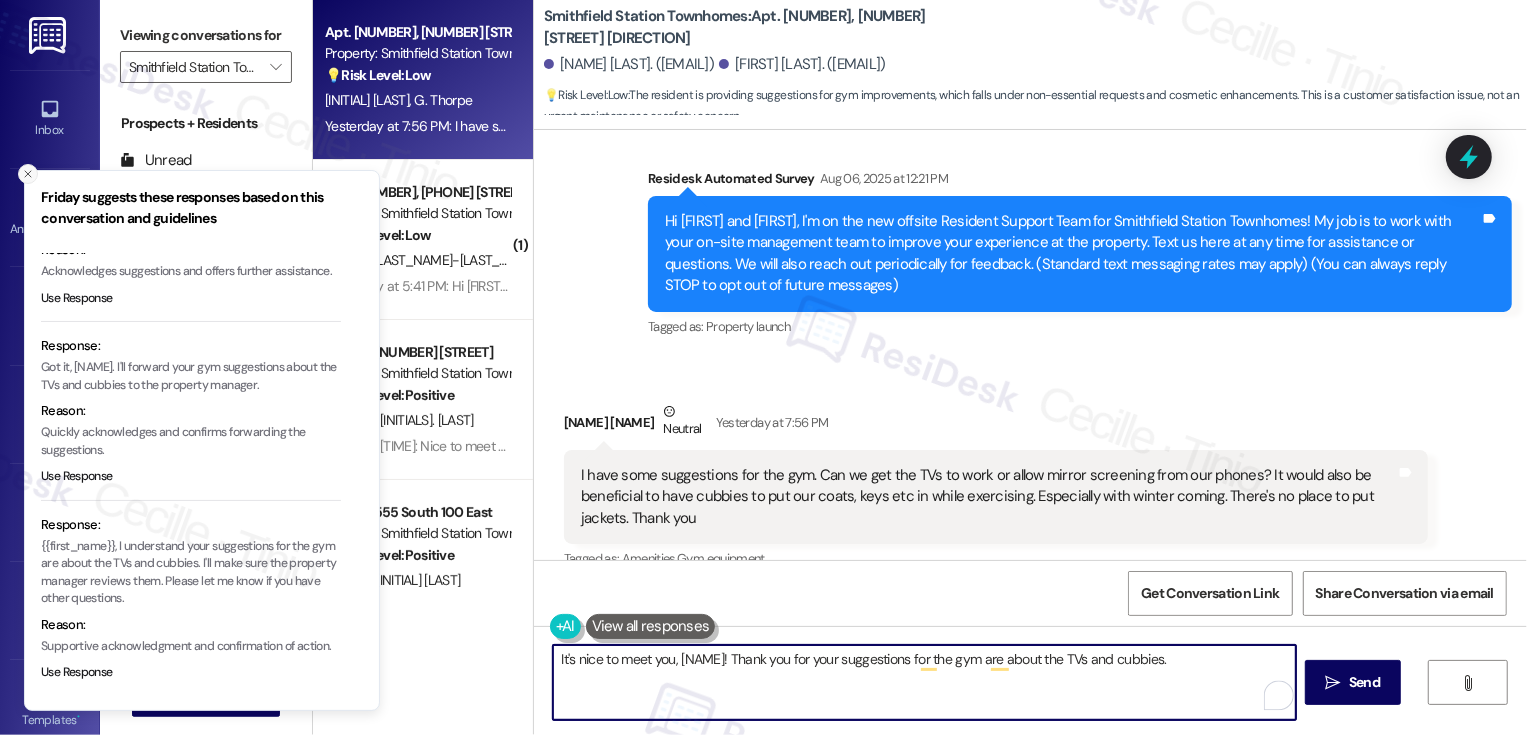click 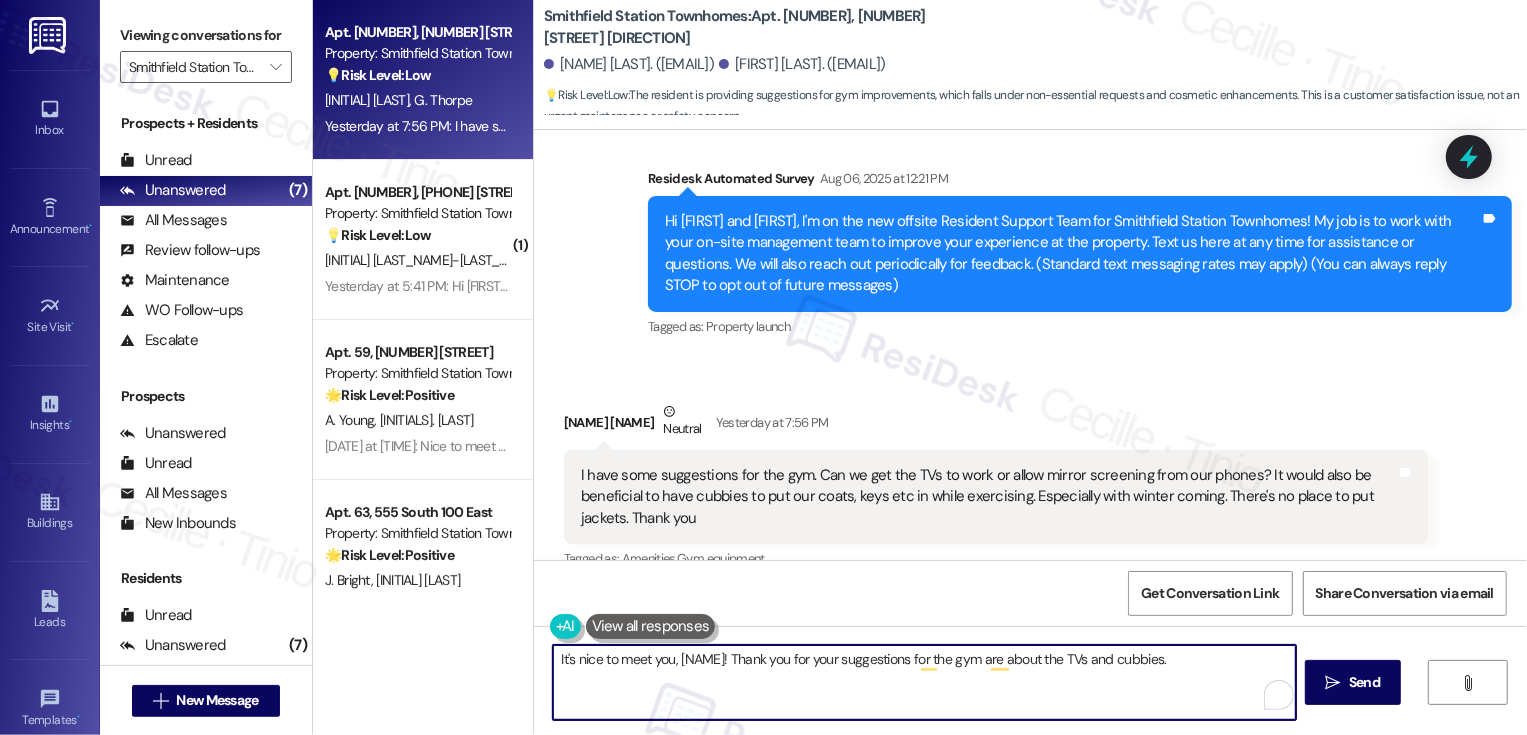 click on "It's nice to meet you, Roxanne! Thank you for your suggestions for the gym are about the TVs and cubbies." at bounding box center (924, 682) 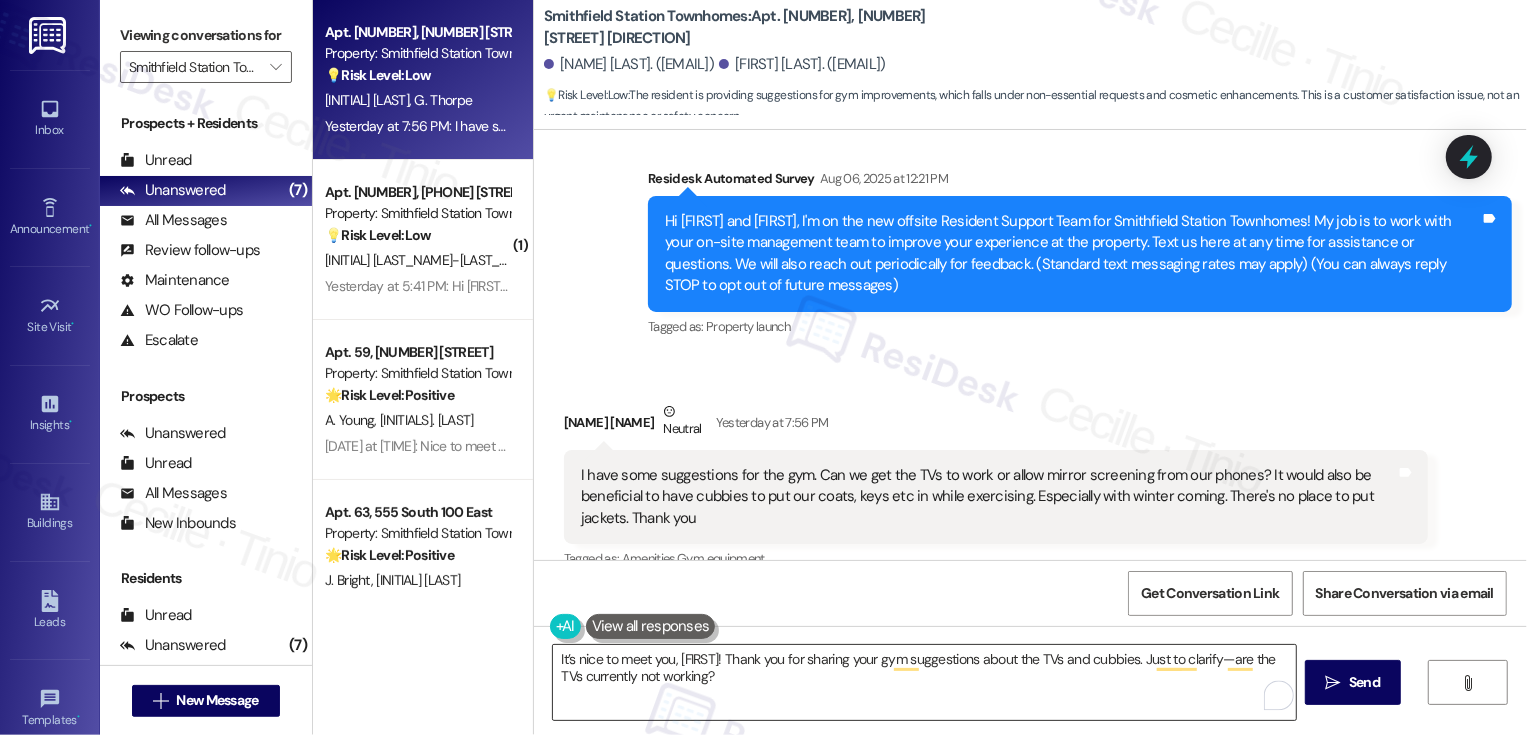 click on "It’s nice to meet you, Roxanne! Thank you for sharing your gym suggestions about the TVs and cubbies. Just to clarify—are the TVs currently not working?" at bounding box center [924, 682] 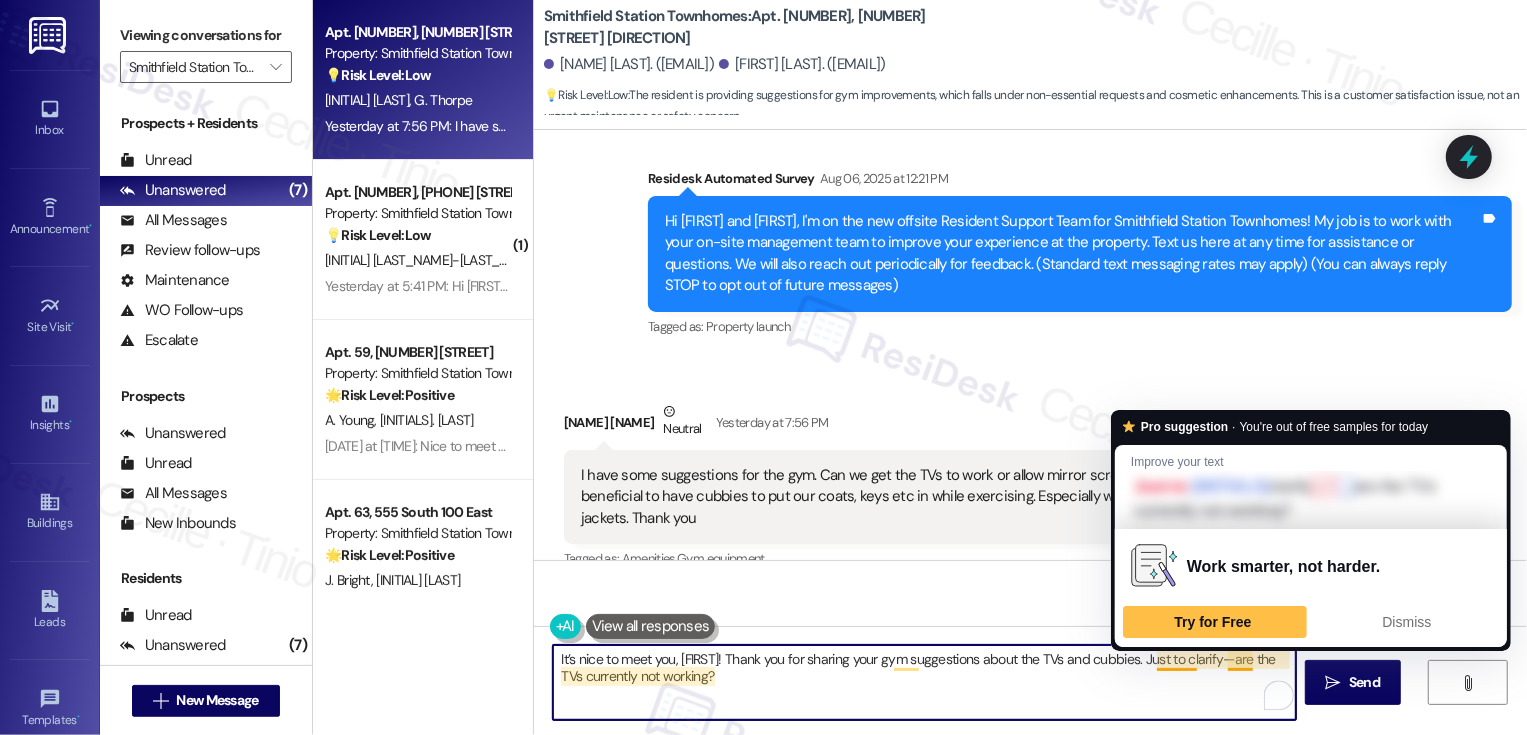 click on "It’s nice to meet you, Roxanne! Thank you for sharing your gym suggestions about the TVs and cubbies. Just to clarify—are the TVs currently not working?" at bounding box center [924, 682] 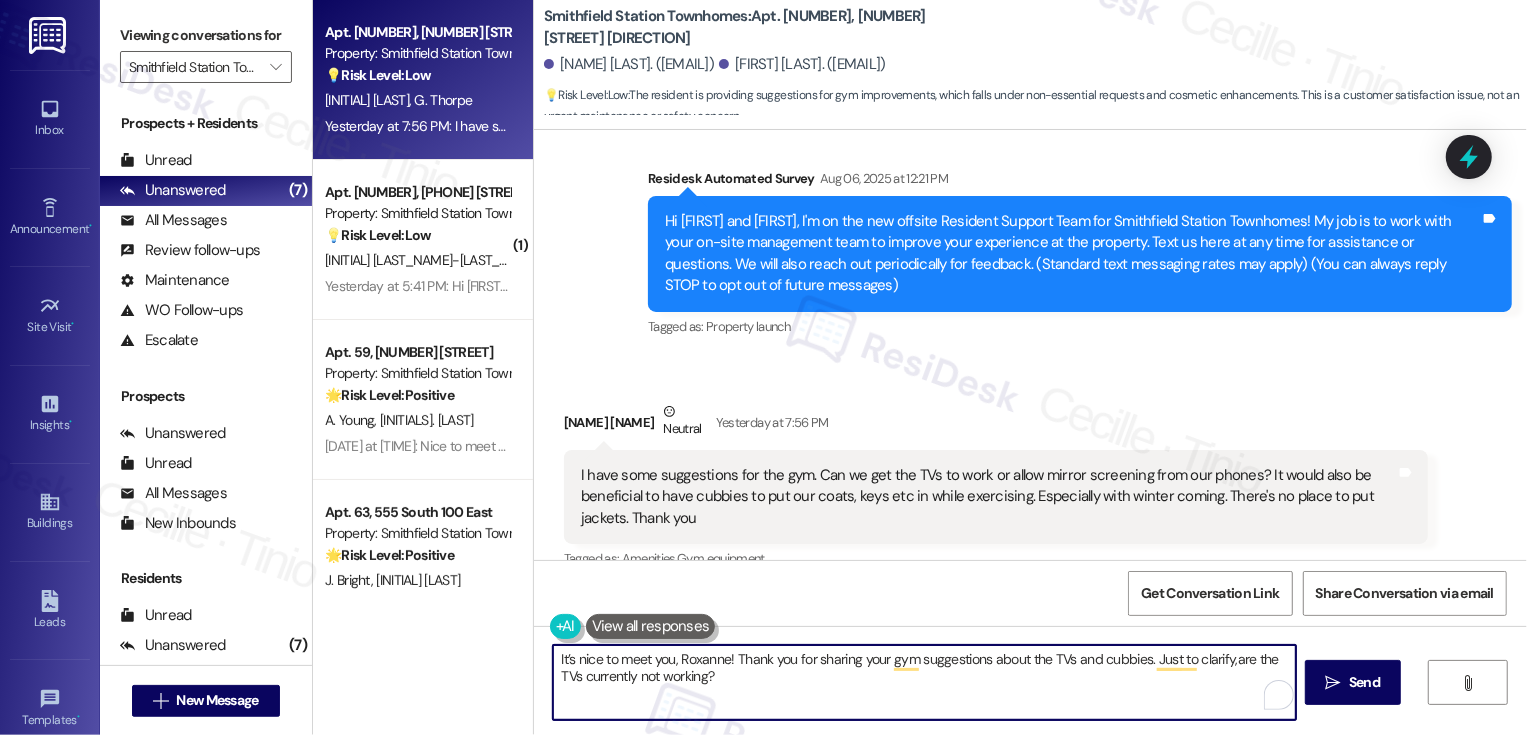 type on "It’s nice to meet you, [NAME]! Thank you for sharing your gym suggestions about the TVs and cubbies. Just to clarify, are the TVs currently not working?" 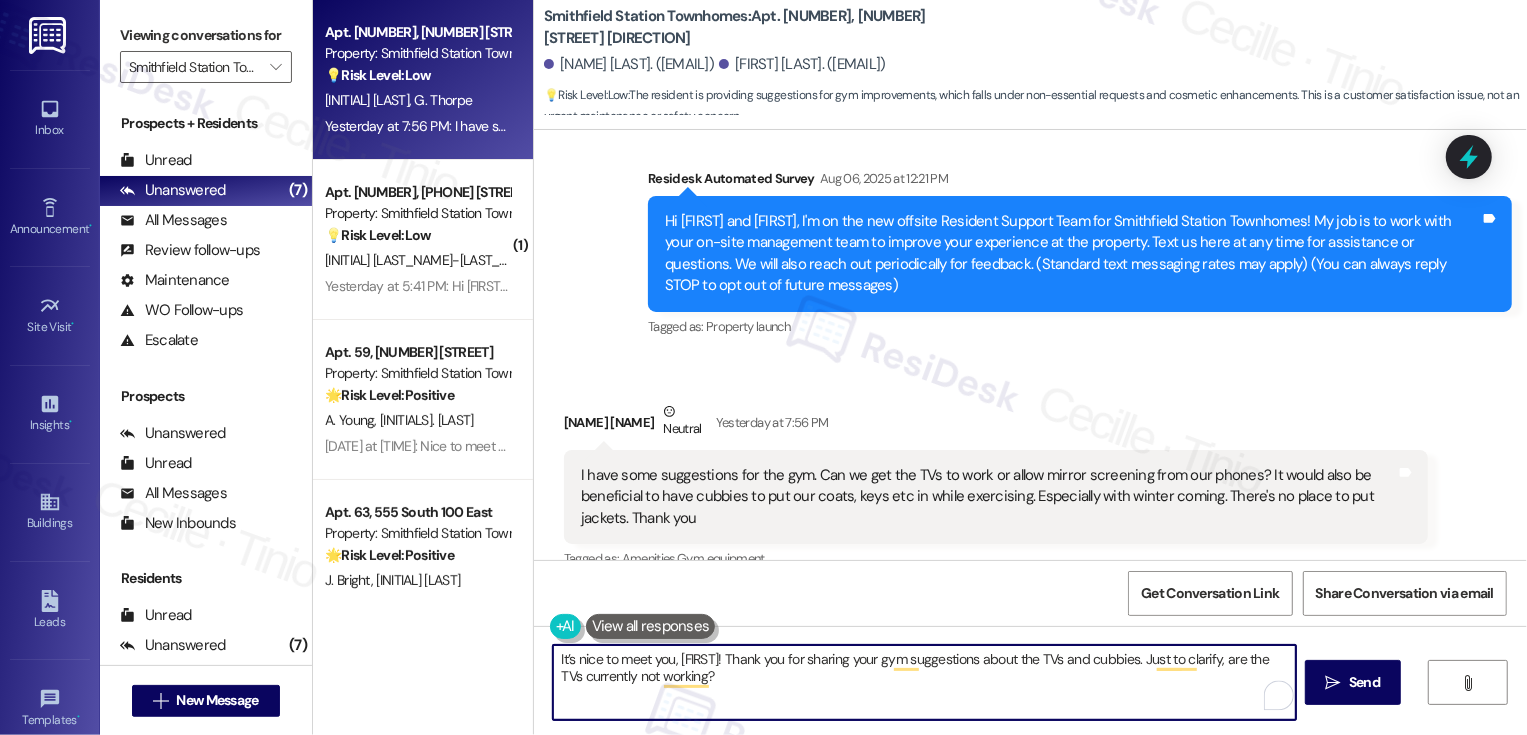 click on "It’s nice to meet you, [NAME]! Thank you for sharing your gym suggestions about the TVs and cubbies. Just to clarify, are the TVs currently not working?" at bounding box center (924, 682) 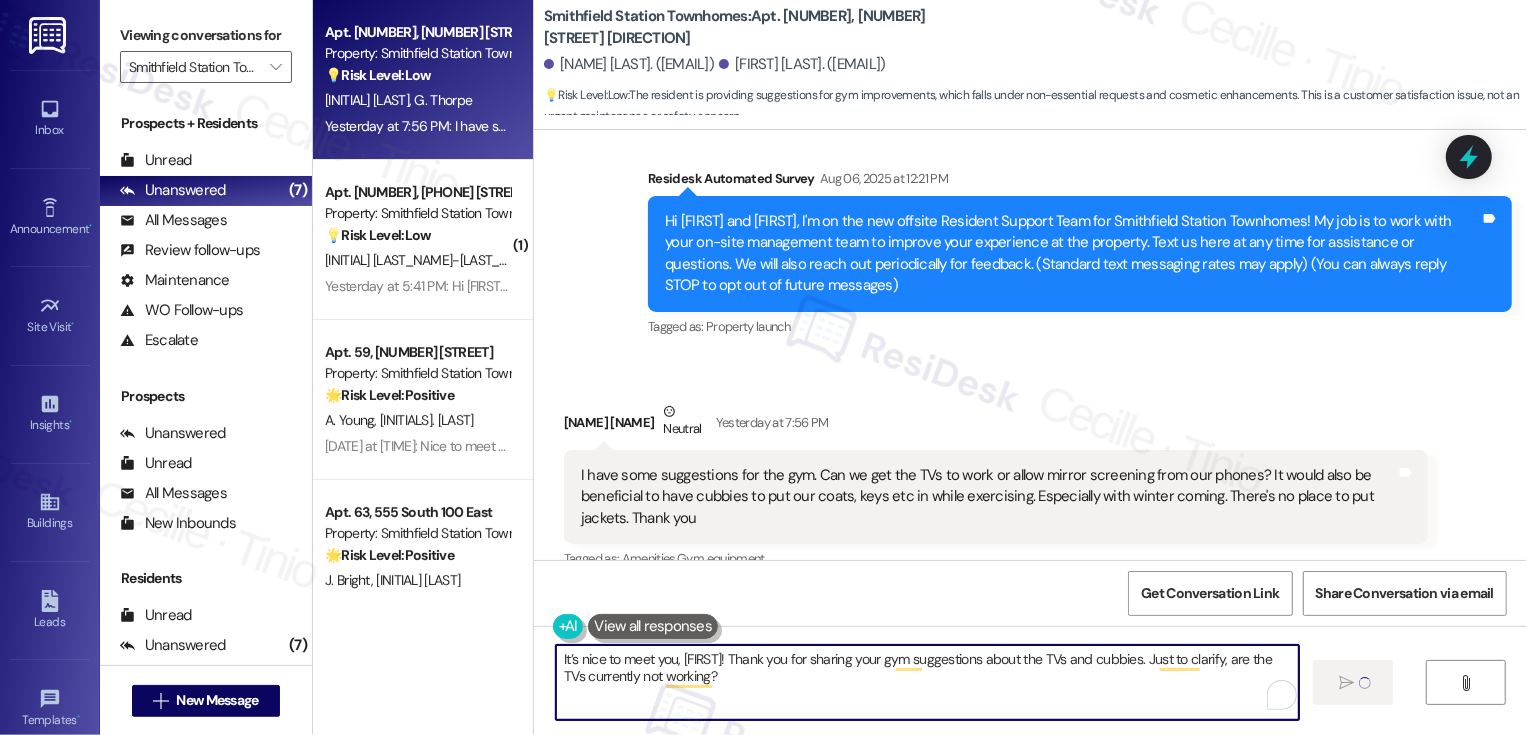 type 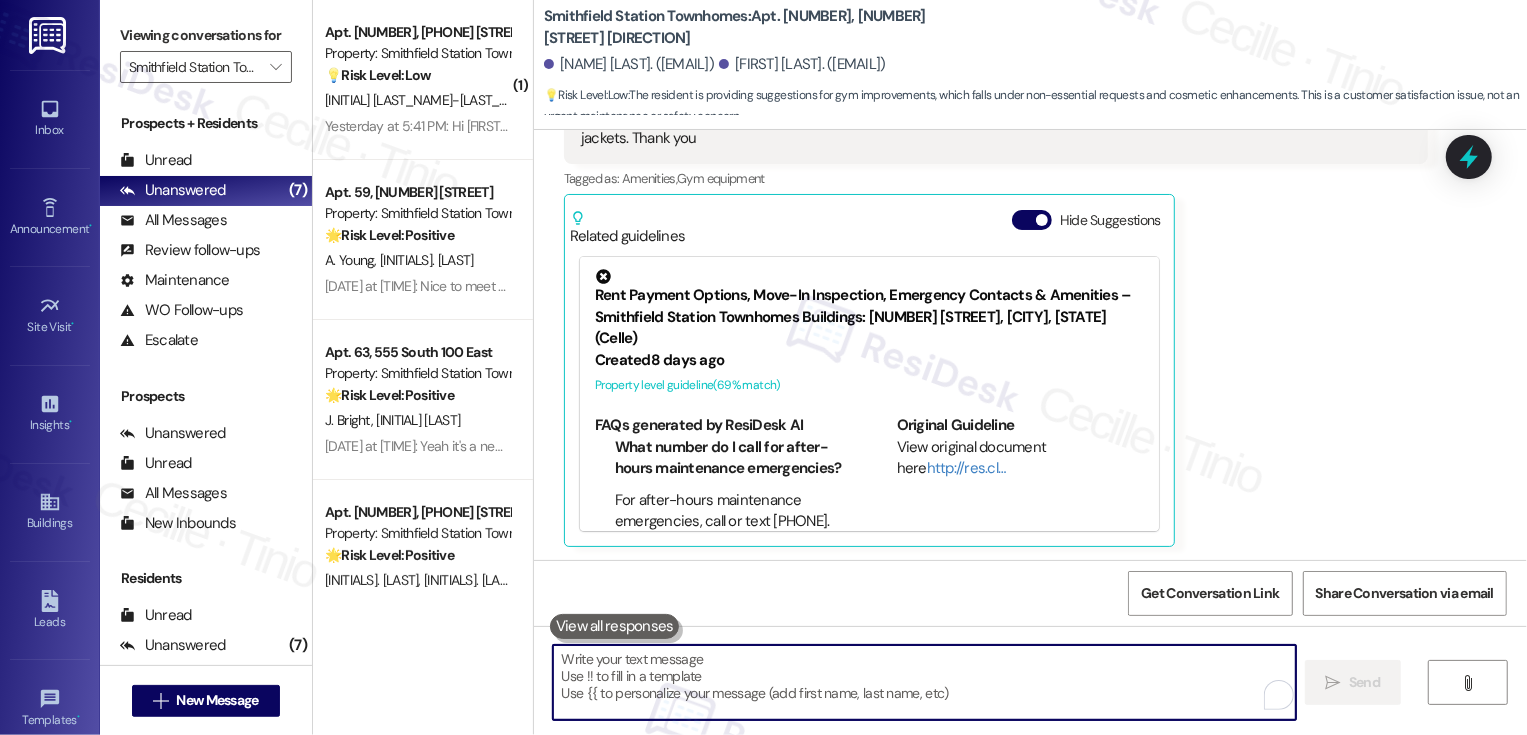 scroll, scrollTop: 906, scrollLeft: 0, axis: vertical 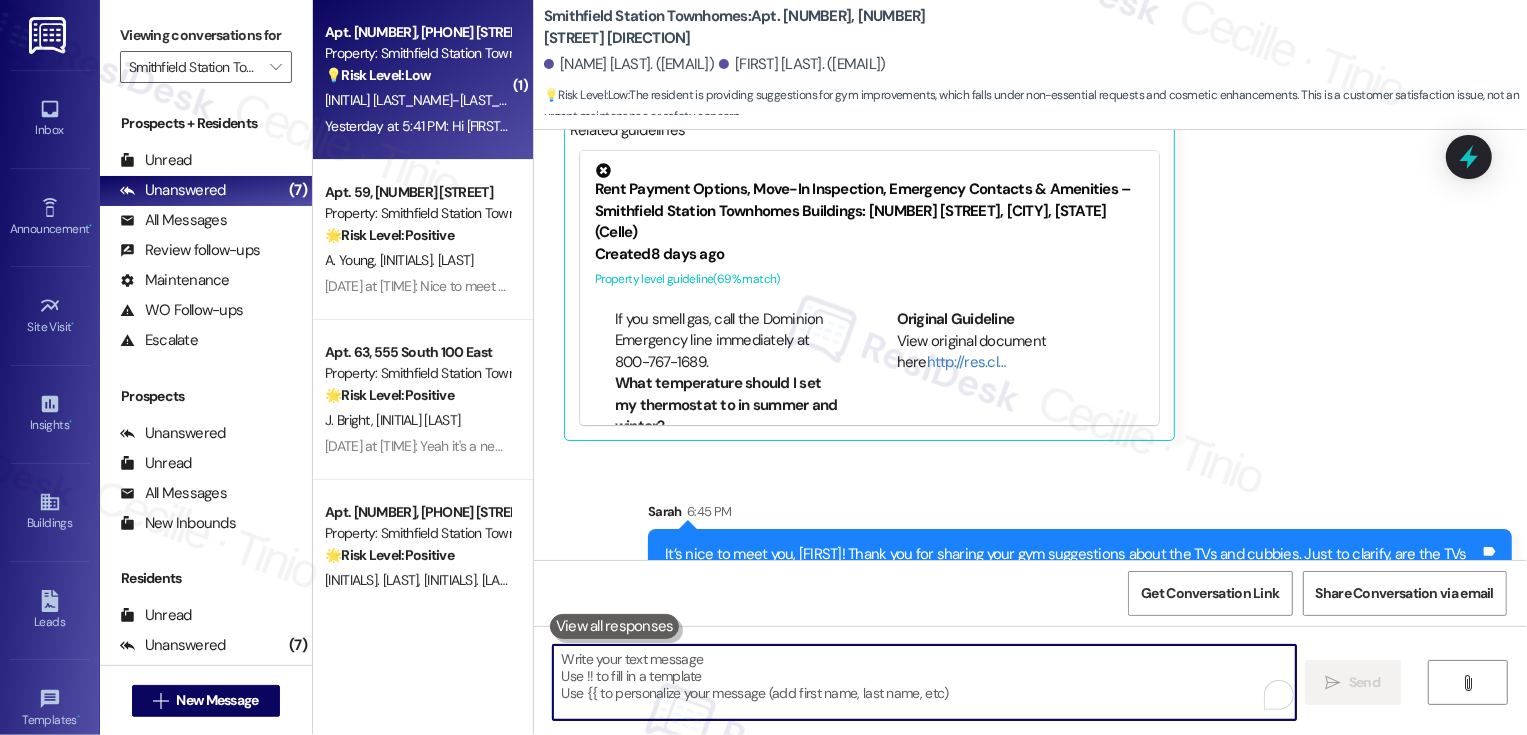 click on "💡  Risk Level:  Low" at bounding box center (378, 75) 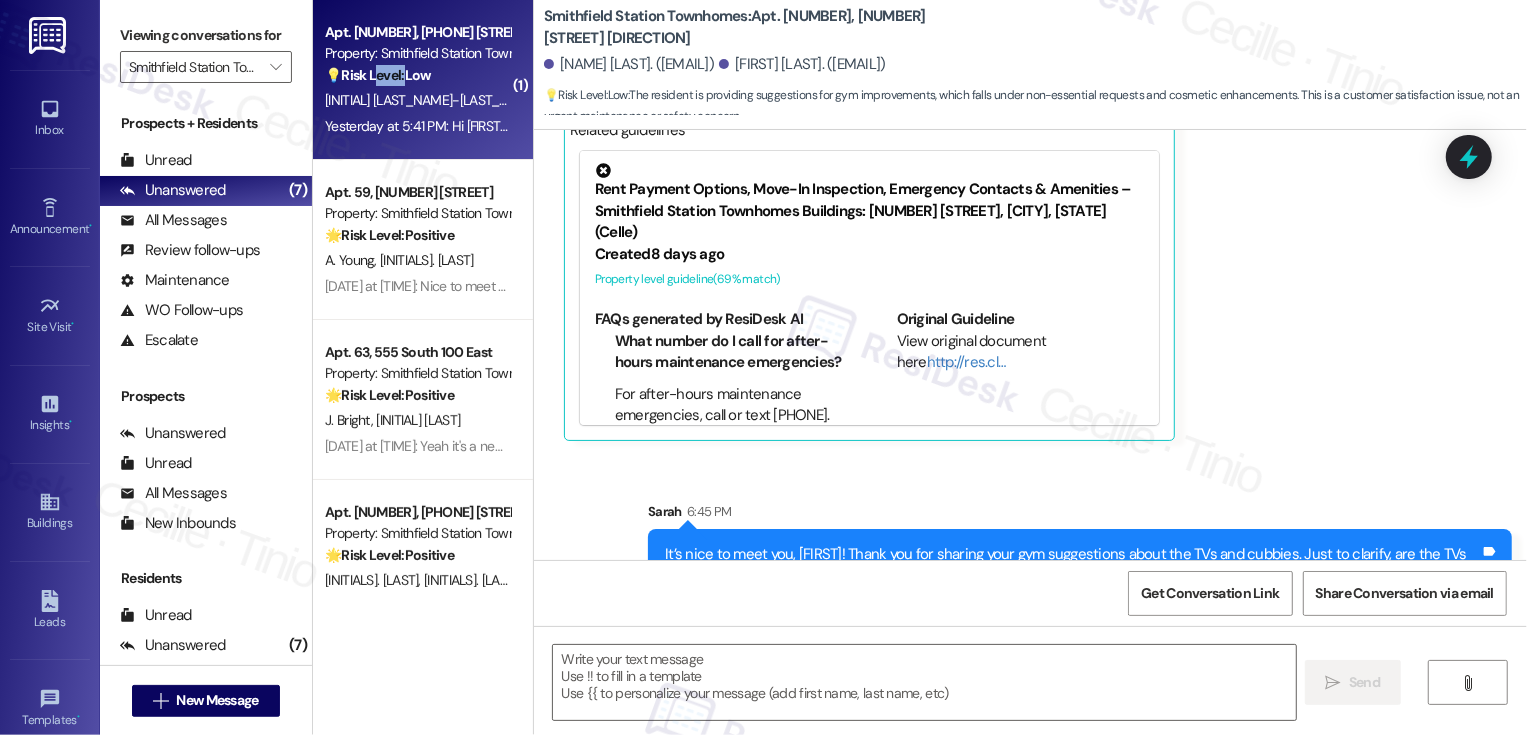 type on "Fetching suggested responses. Please feel free to read through the conversation in the meantime." 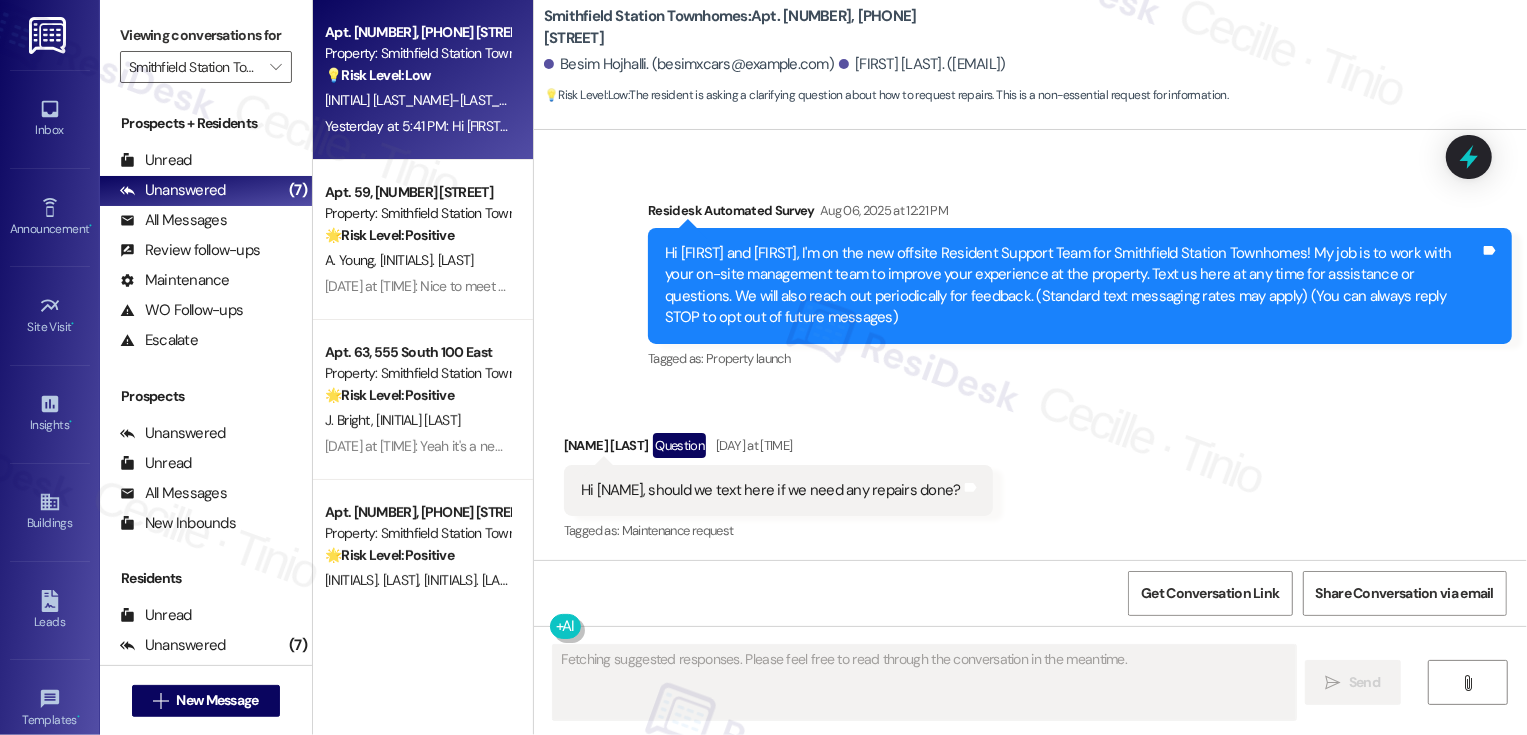 scroll, scrollTop: 110, scrollLeft: 0, axis: vertical 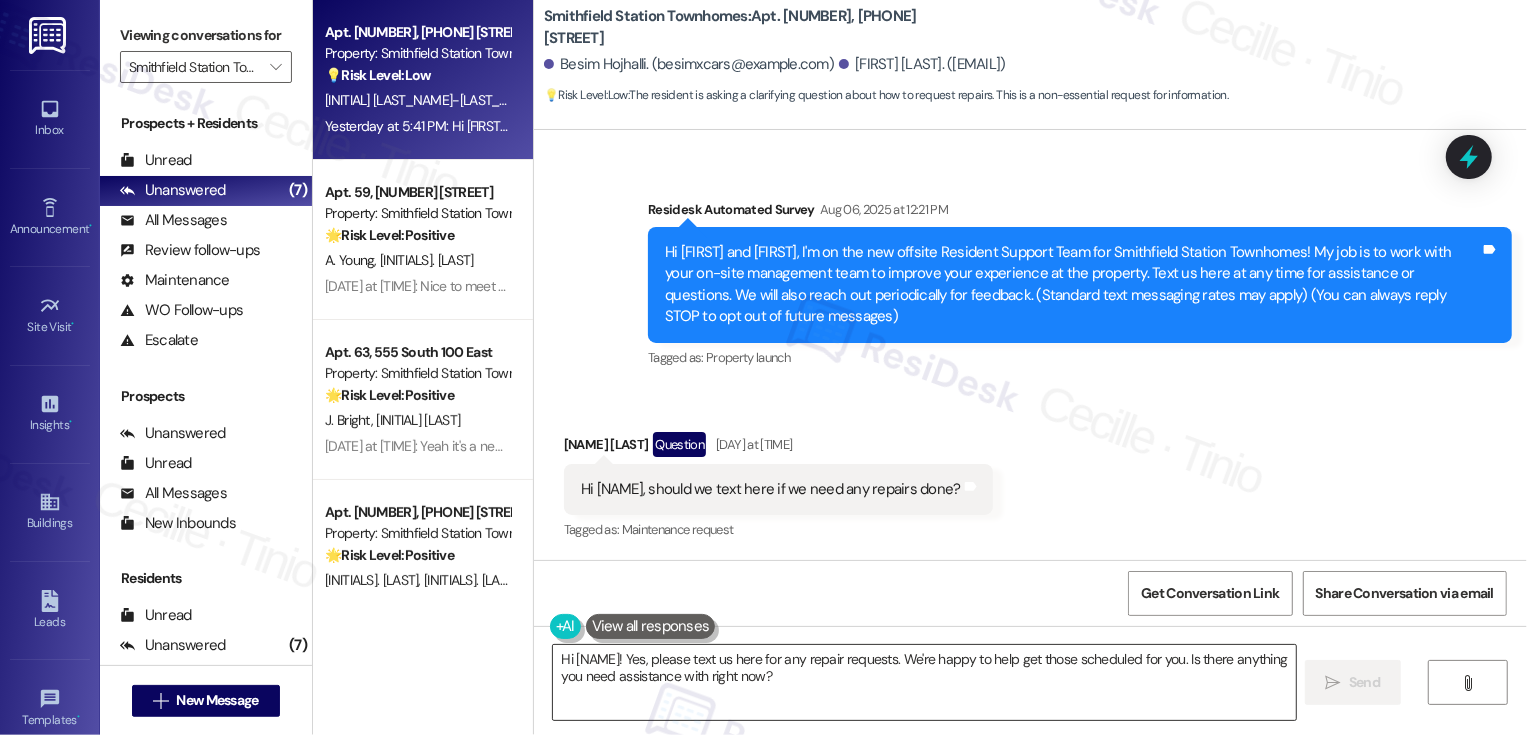 click on "Hi {{first_name}}! Yes, please text us here for any repair requests. We're happy to help get those scheduled for you. Is there anything you need assistance with right now?" at bounding box center (924, 682) 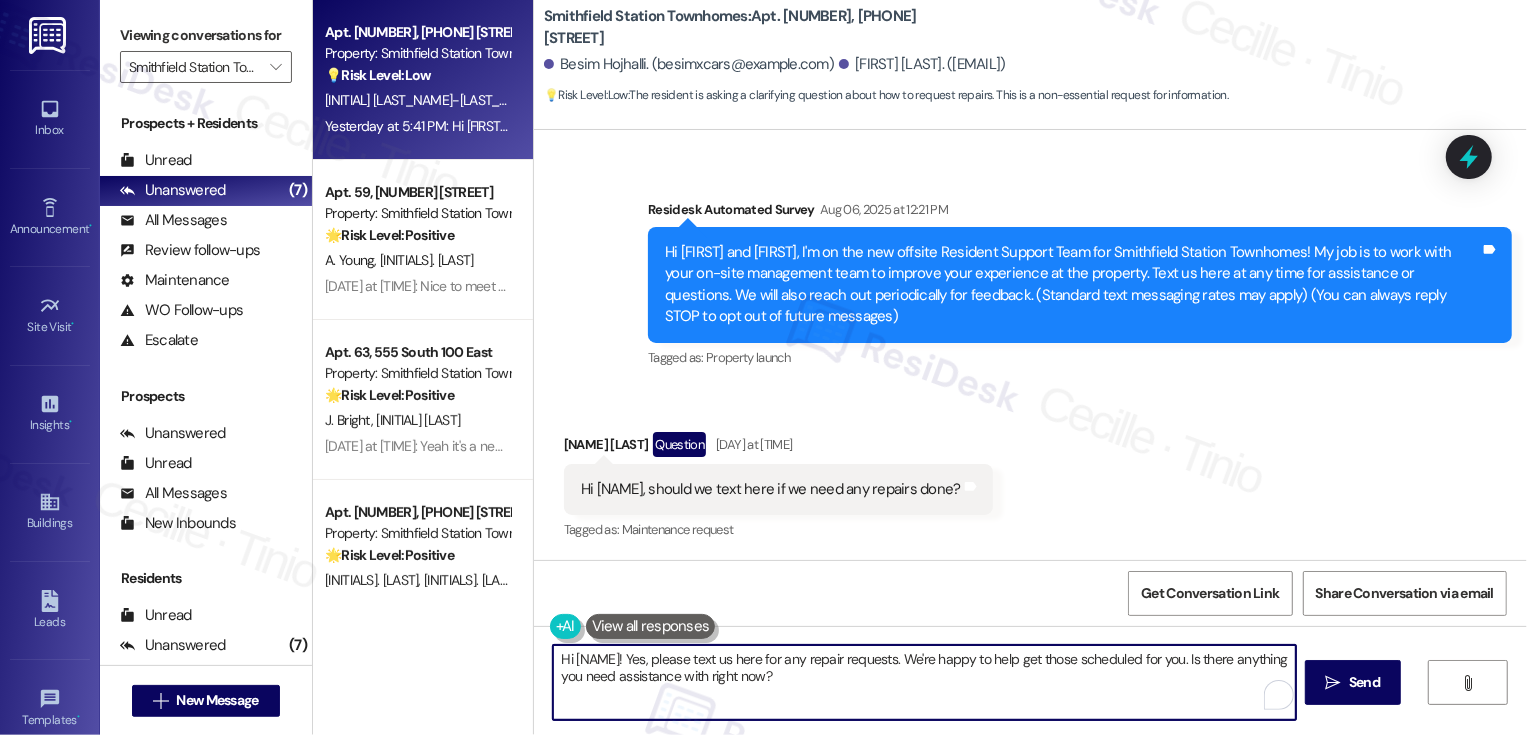 click on "Hi {{first_name}}! Yes, please text us here for any repair requests. We're happy to help get those scheduled for you. Is there anything you need assistance with right now?" at bounding box center [924, 682] 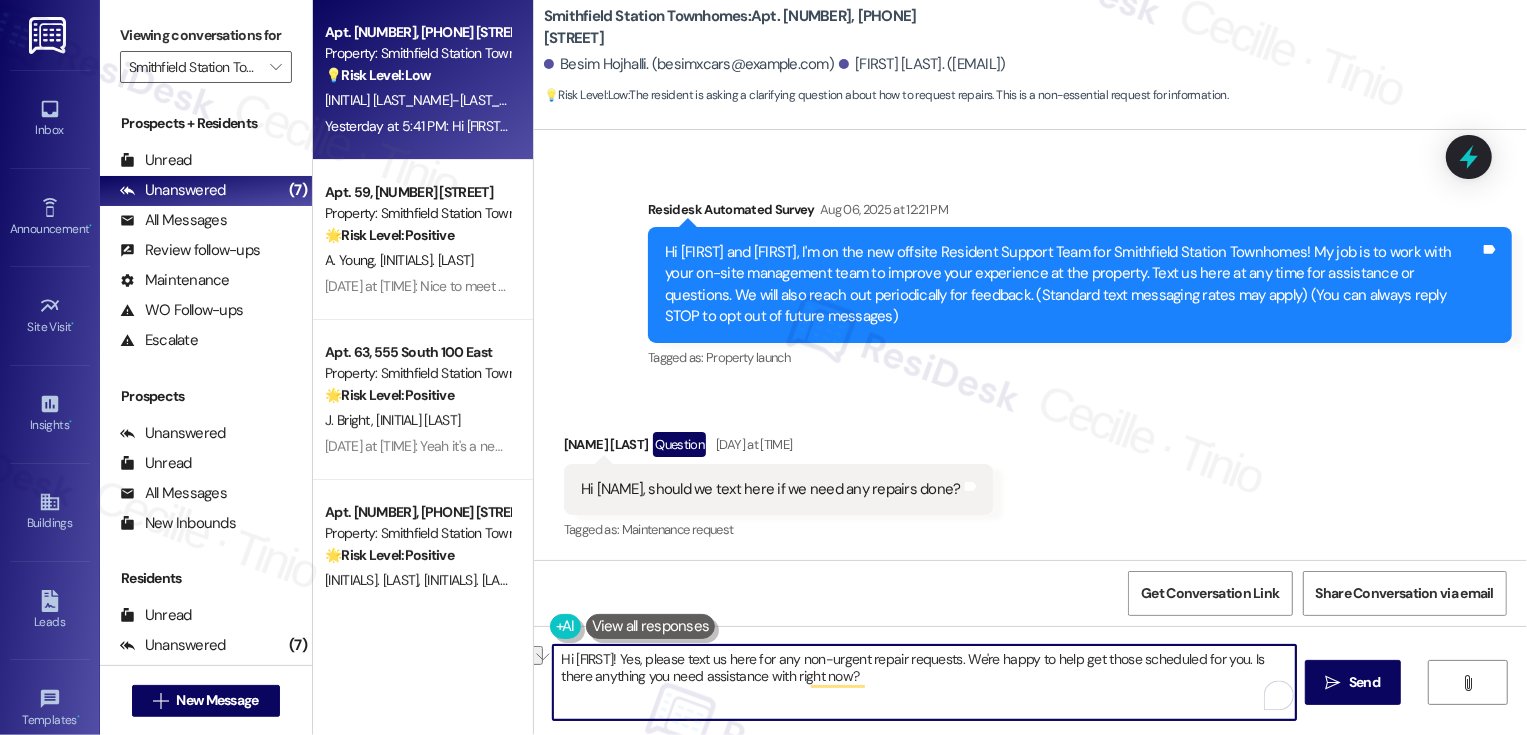 drag, startPoint x: 545, startPoint y: 679, endPoint x: 945, endPoint y: 696, distance: 400.36108 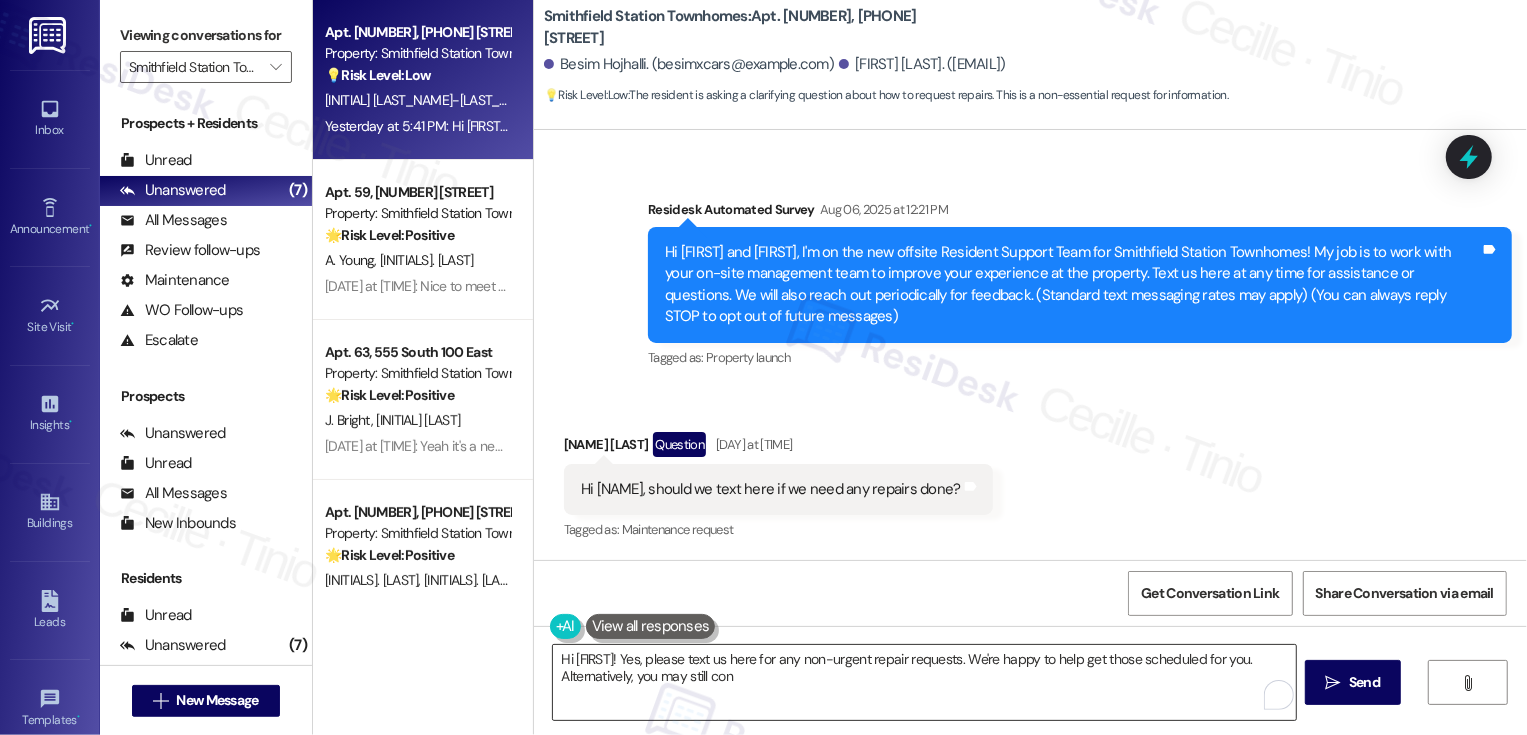 click on "Hi {{first_name}}! Yes, please text us here for any non-urgent repair requests. We're happy to help get those scheduled for you.  Alternatively, you may still con" at bounding box center [924, 682] 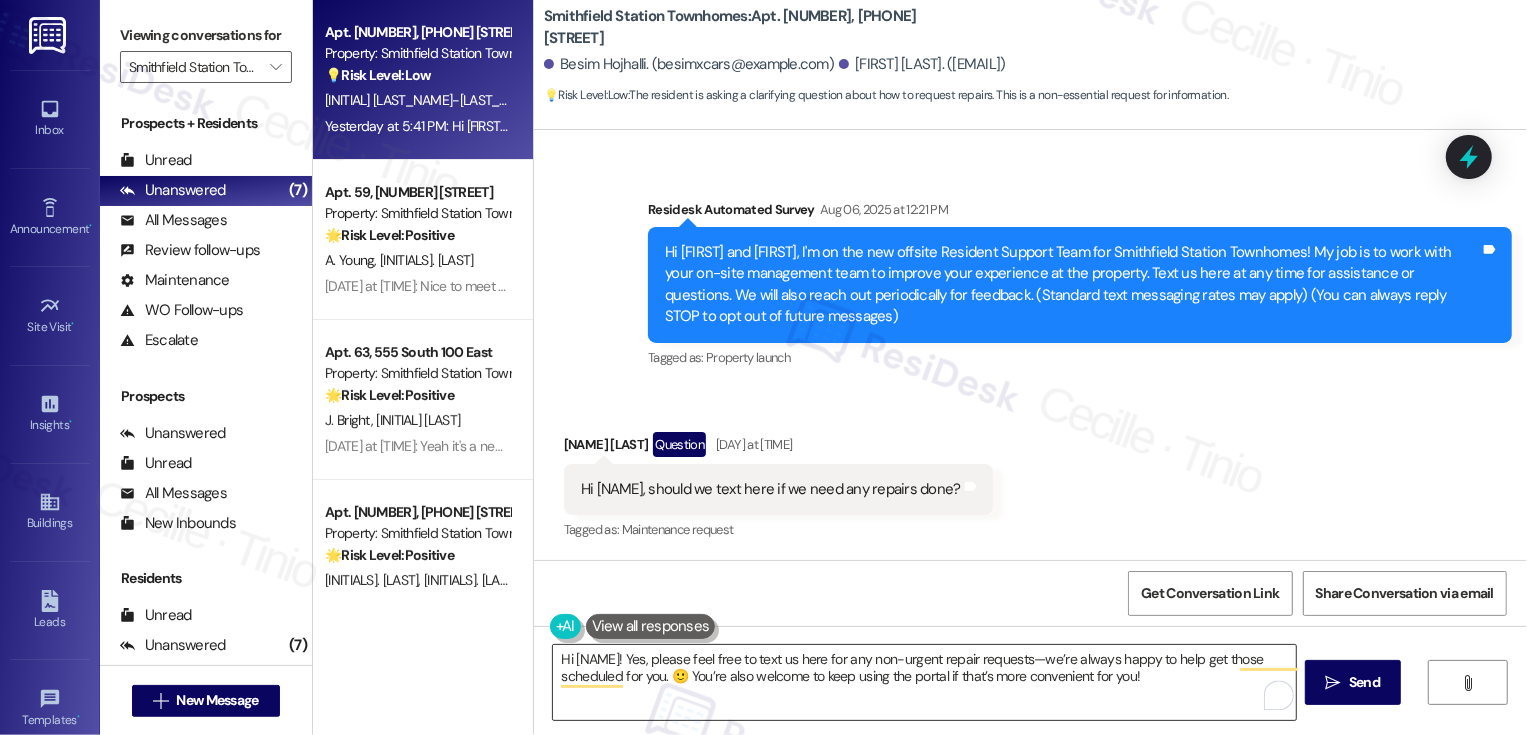 click on "Hi {{first_name}}! Yes, please feel free to text us here for any non-urgent repair requests—we’re always happy to help get those scheduled for you. 🙂 You’re also welcome to keep using the portal if that’s more convenient for you!" at bounding box center (924, 682) 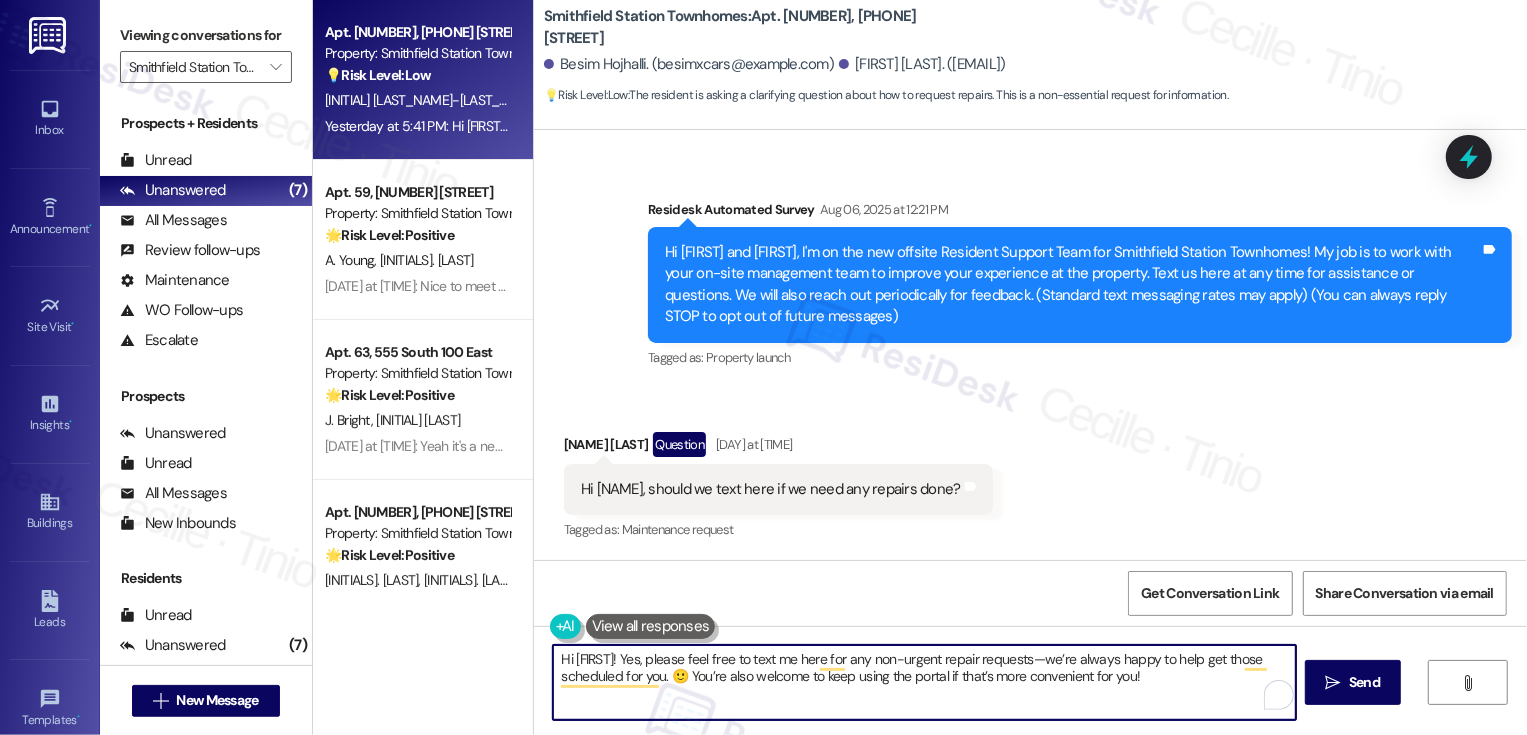 click on "Besim Hojhalli Question Yesterday at 5:41 PM" at bounding box center [778, 448] 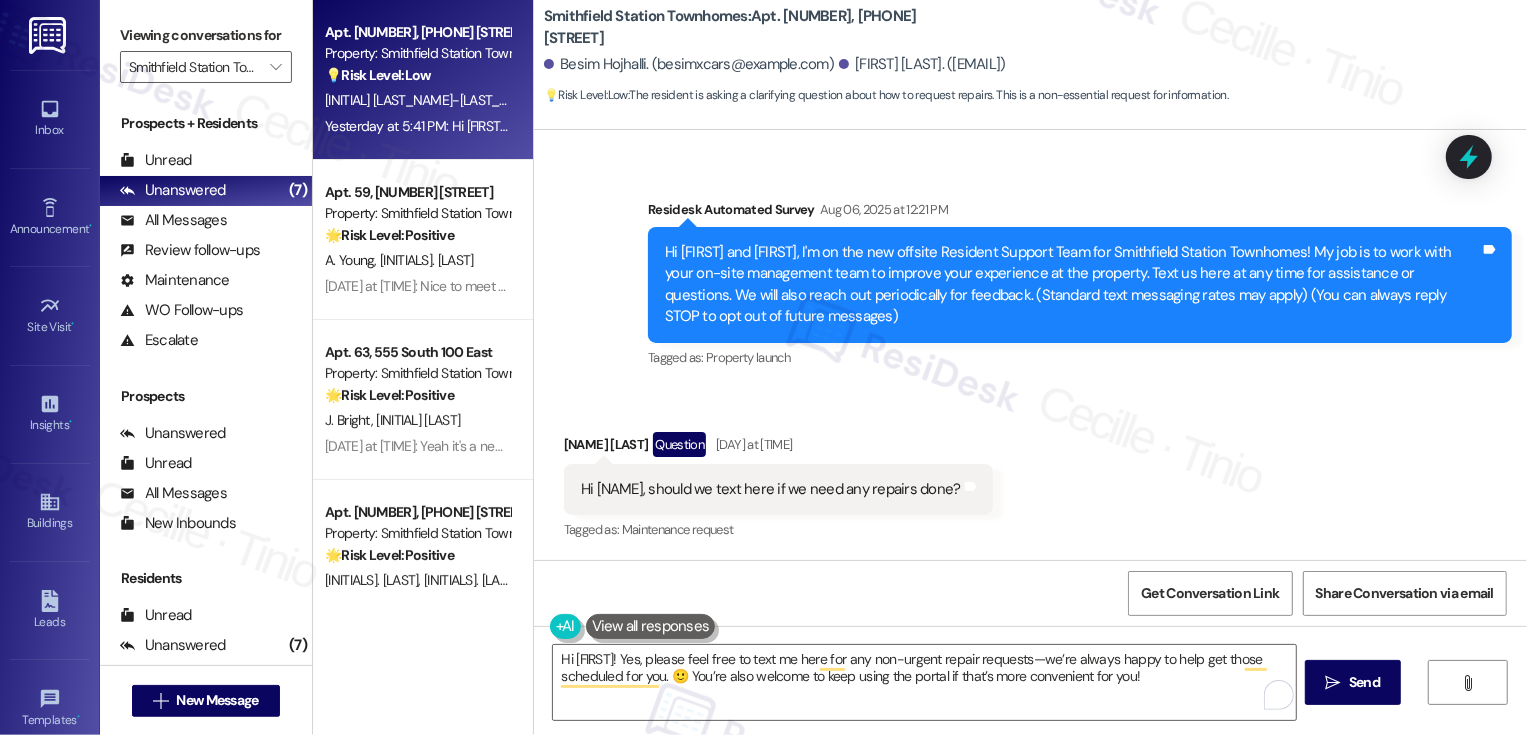 click on "Besim Hojhalli Question Yesterday at 5:41 PM" at bounding box center (778, 448) 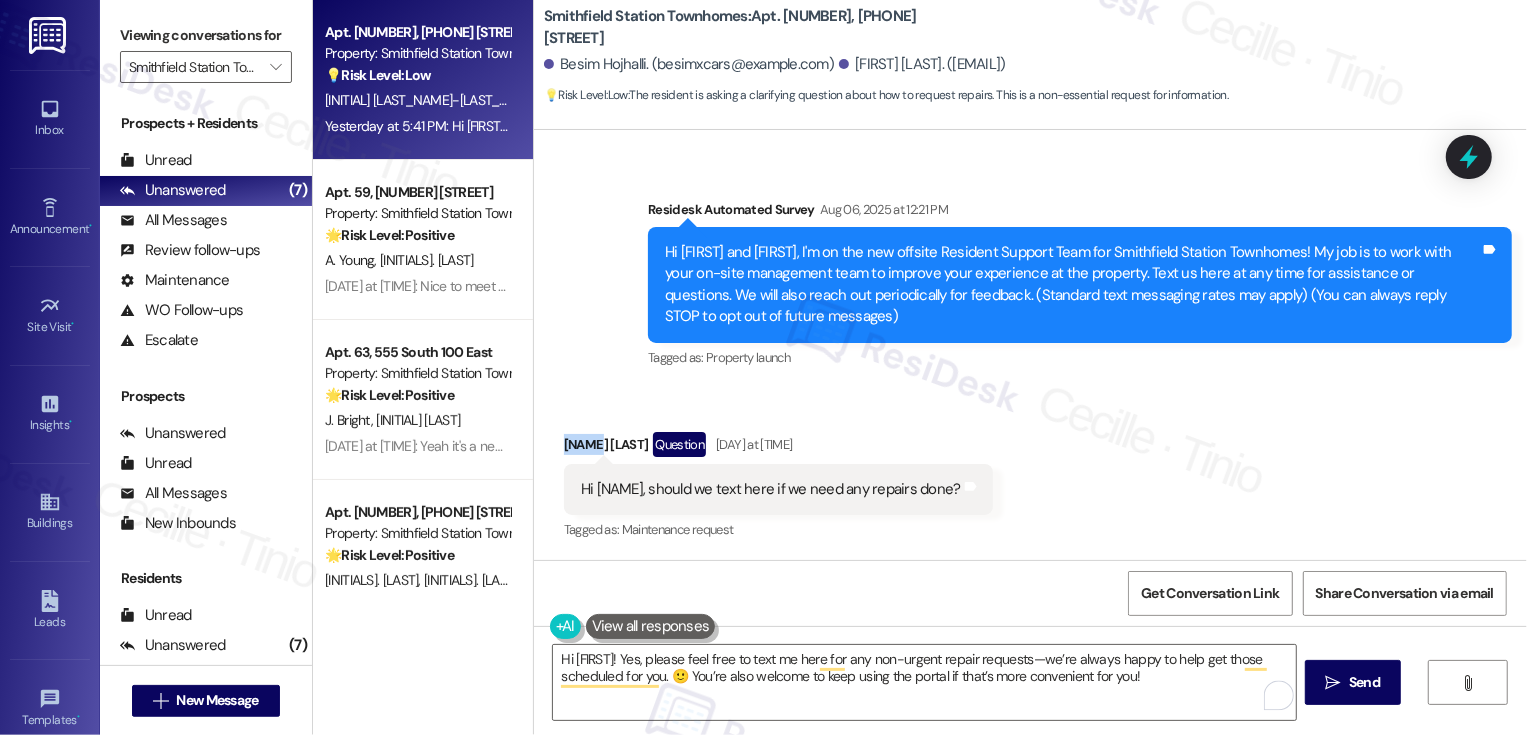 copy on "Besim" 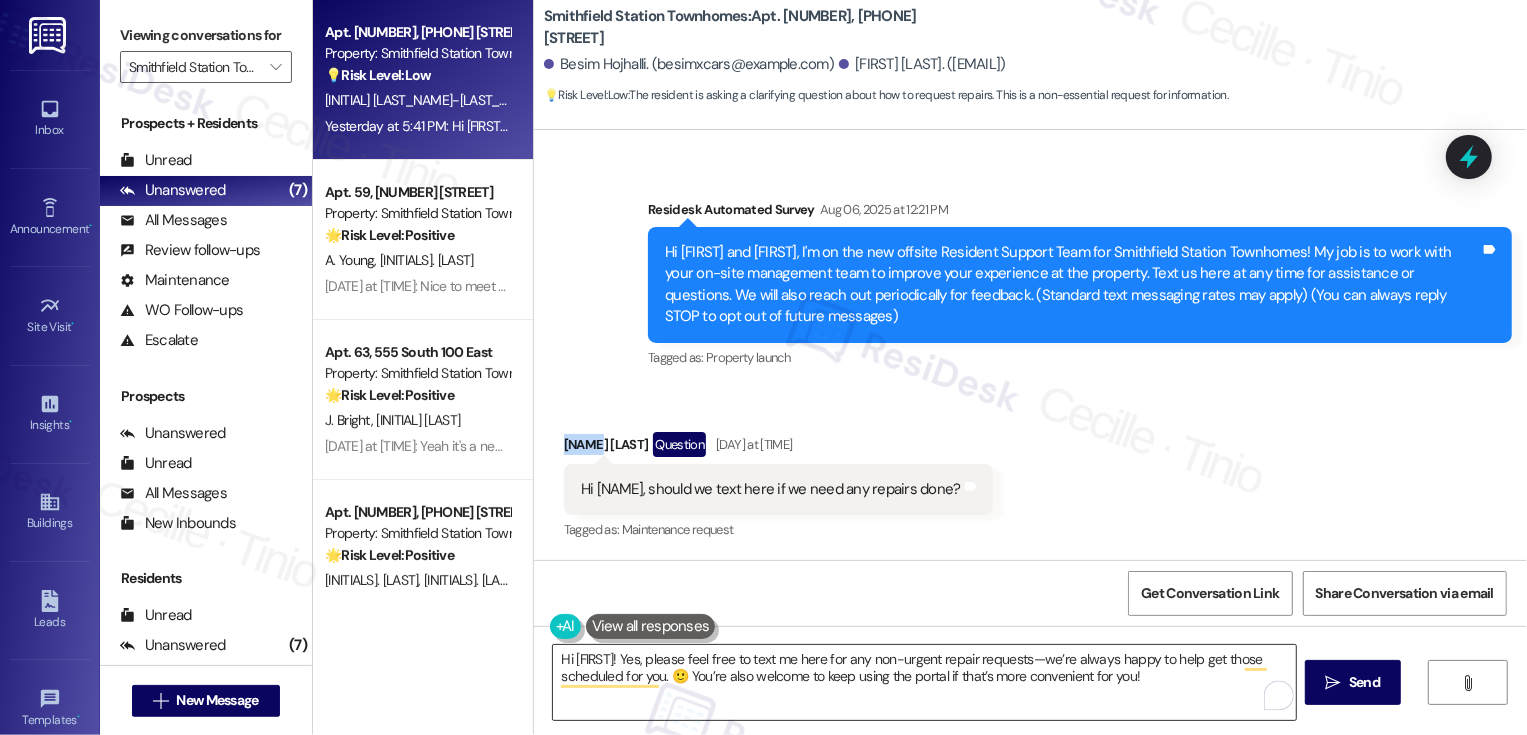 click on "Hi {{first_name}}! Yes, please feel free to text me here for any non-urgent repair requests—we’re always happy to help get those scheduled for you. 🙂 You’re also welcome to keep using the portal if that’s more convenient for you!" at bounding box center (924, 682) 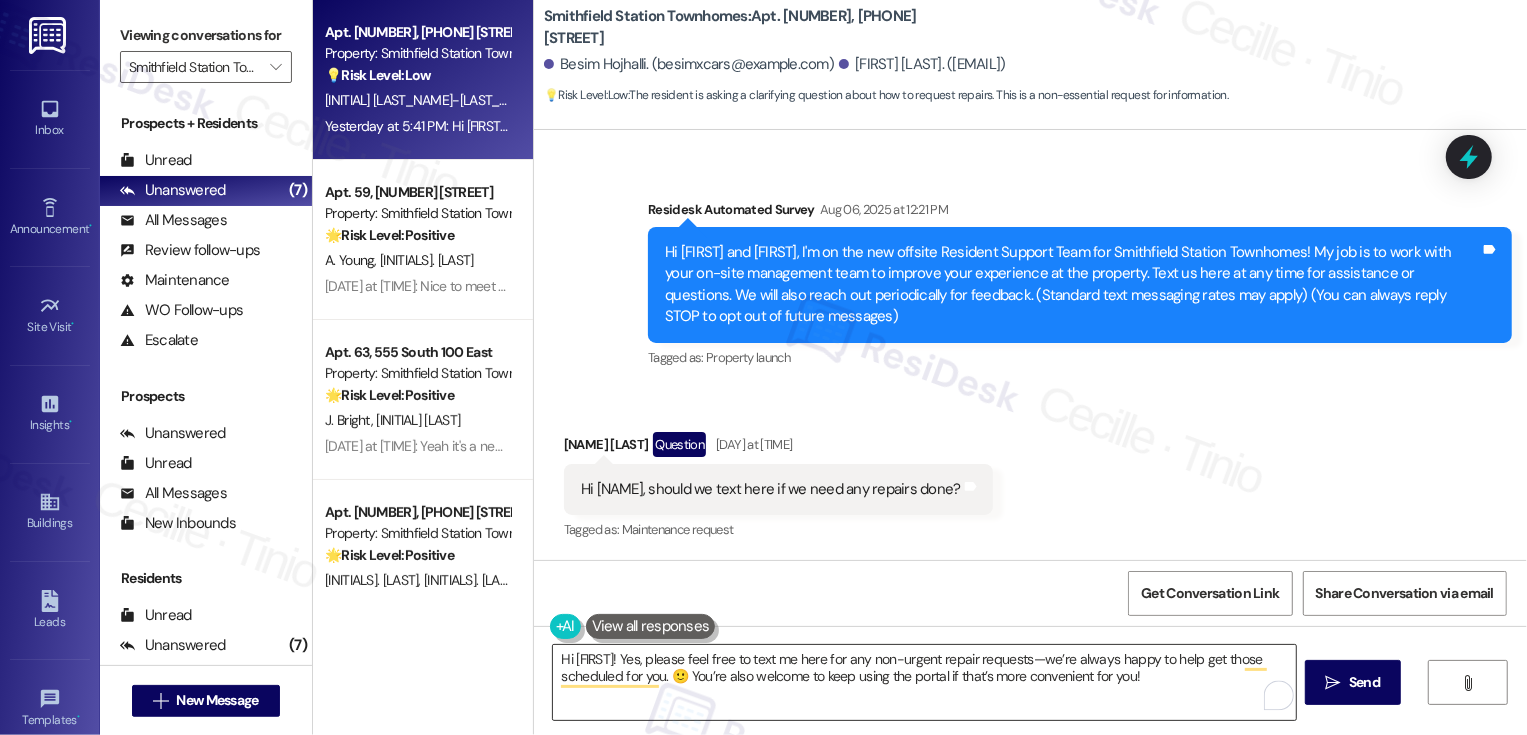 click on "Hi {{first_name}}! Yes, please feel free to text me here for any non-urgent repair requests—we’re always happy to help get those scheduled for you. 🙂 You’re also welcome to keep using the portal if that’s more convenient for you!" at bounding box center [924, 682] 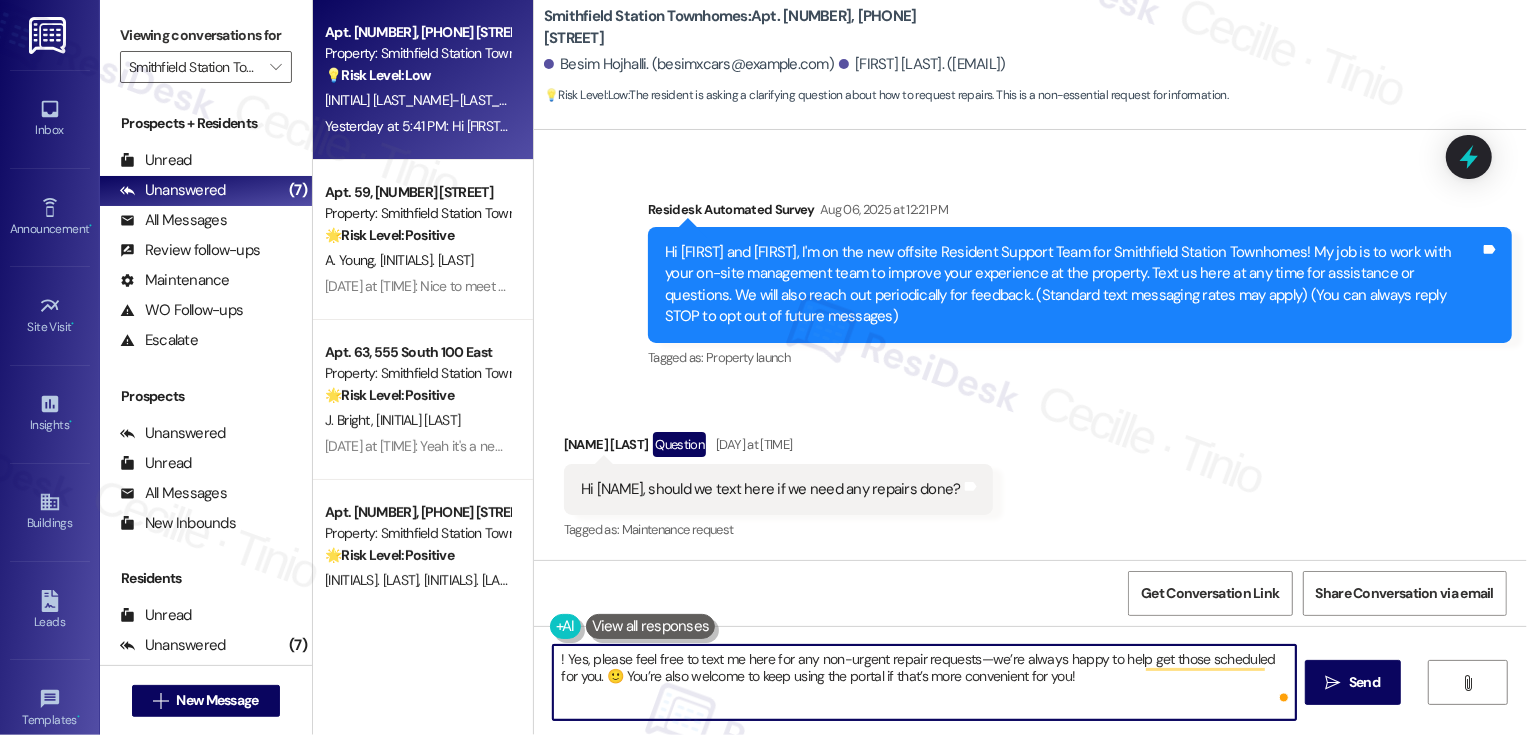 paste on "Besim" 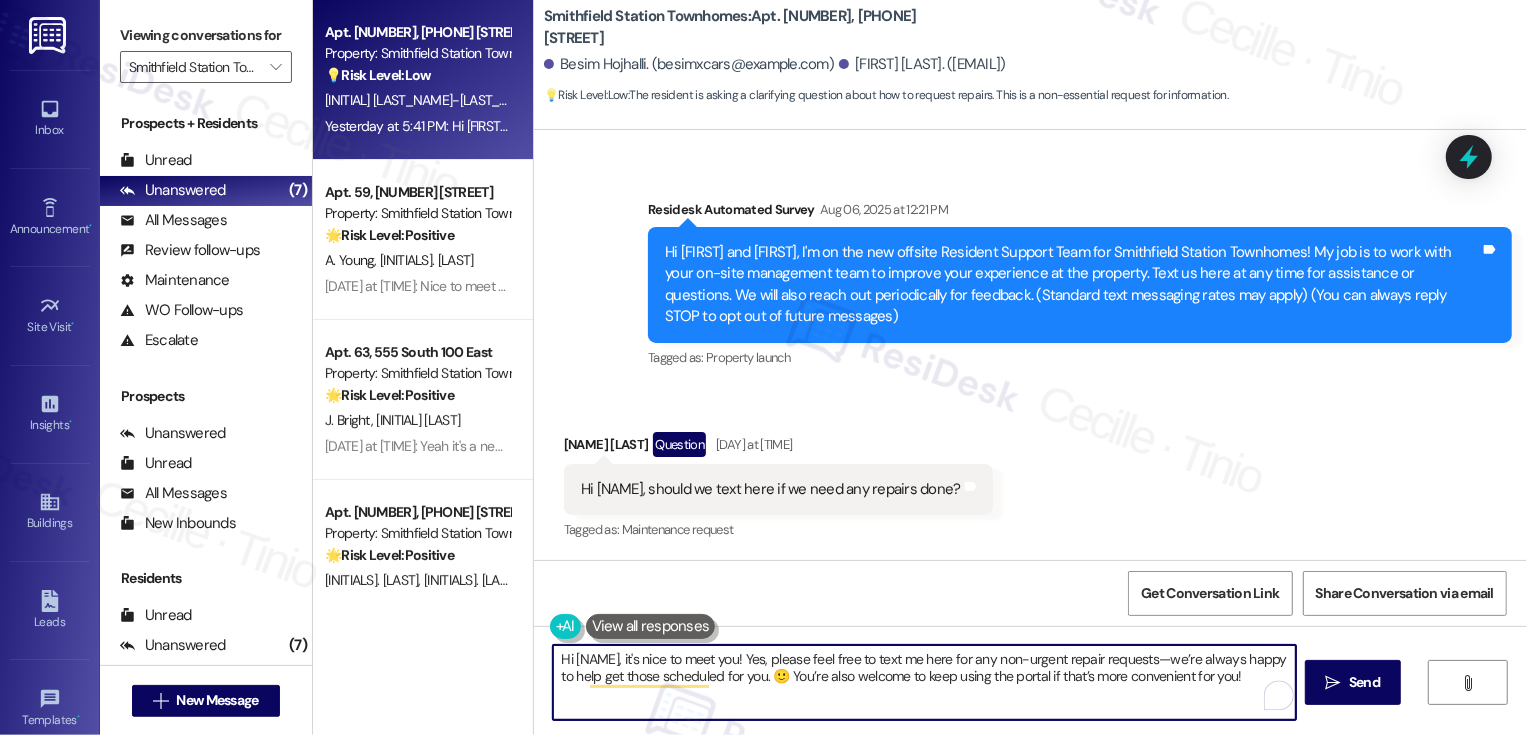 click on "Hi Besim, it's nice to meet you! Yes, please feel free to text me here for any non-urgent repair requests—we’re always happy to help get those scheduled for you. 🙂 You’re also welcome to keep using the portal if that’s more convenient for you!" at bounding box center [924, 682] 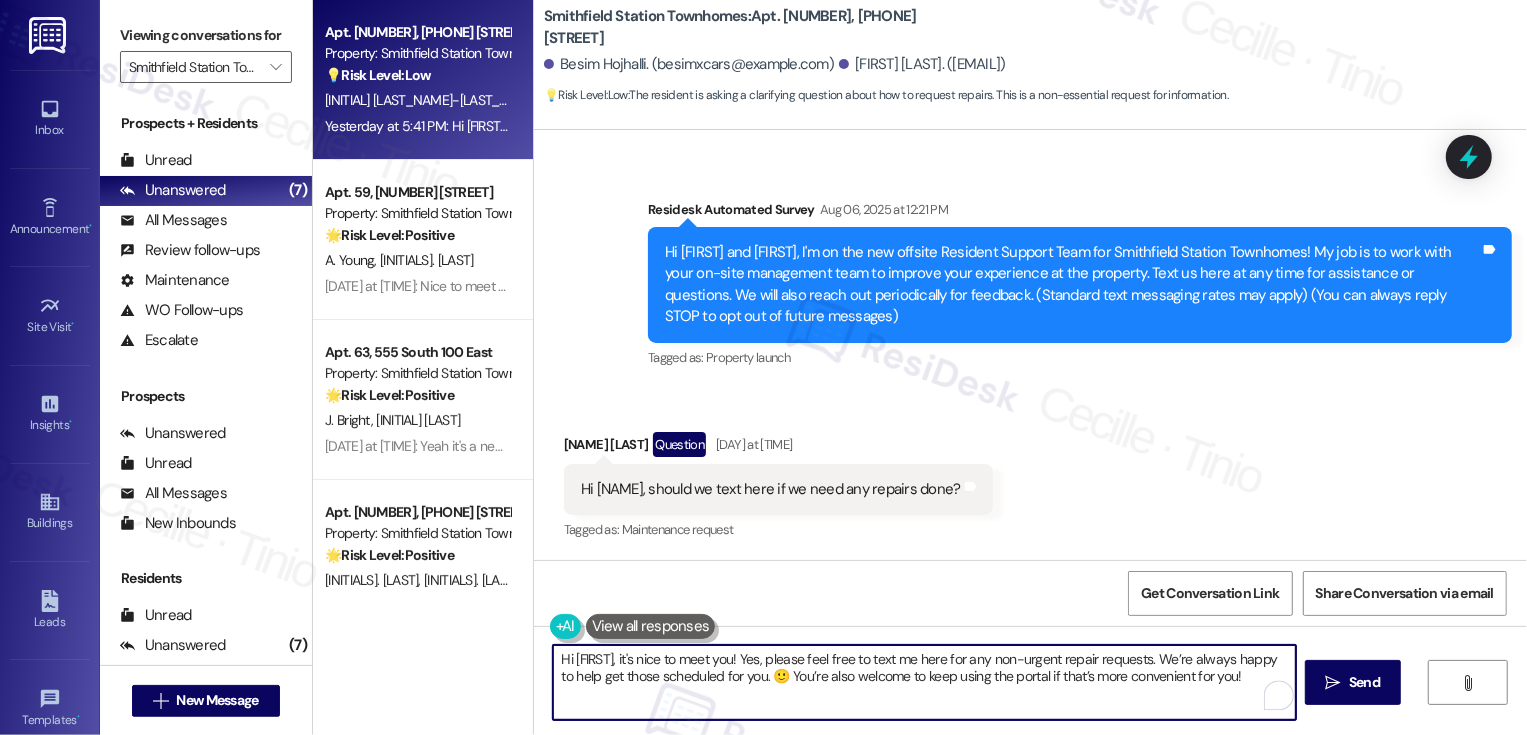 click on "Hi Besim, it's nice to meet you! Yes, please feel free to text me here for any non-urgent repair requests. We’re always happy to help get those scheduled for you. 🙂 You’re also welcome to keep using the portal if that’s more convenient for you!" at bounding box center (924, 682) 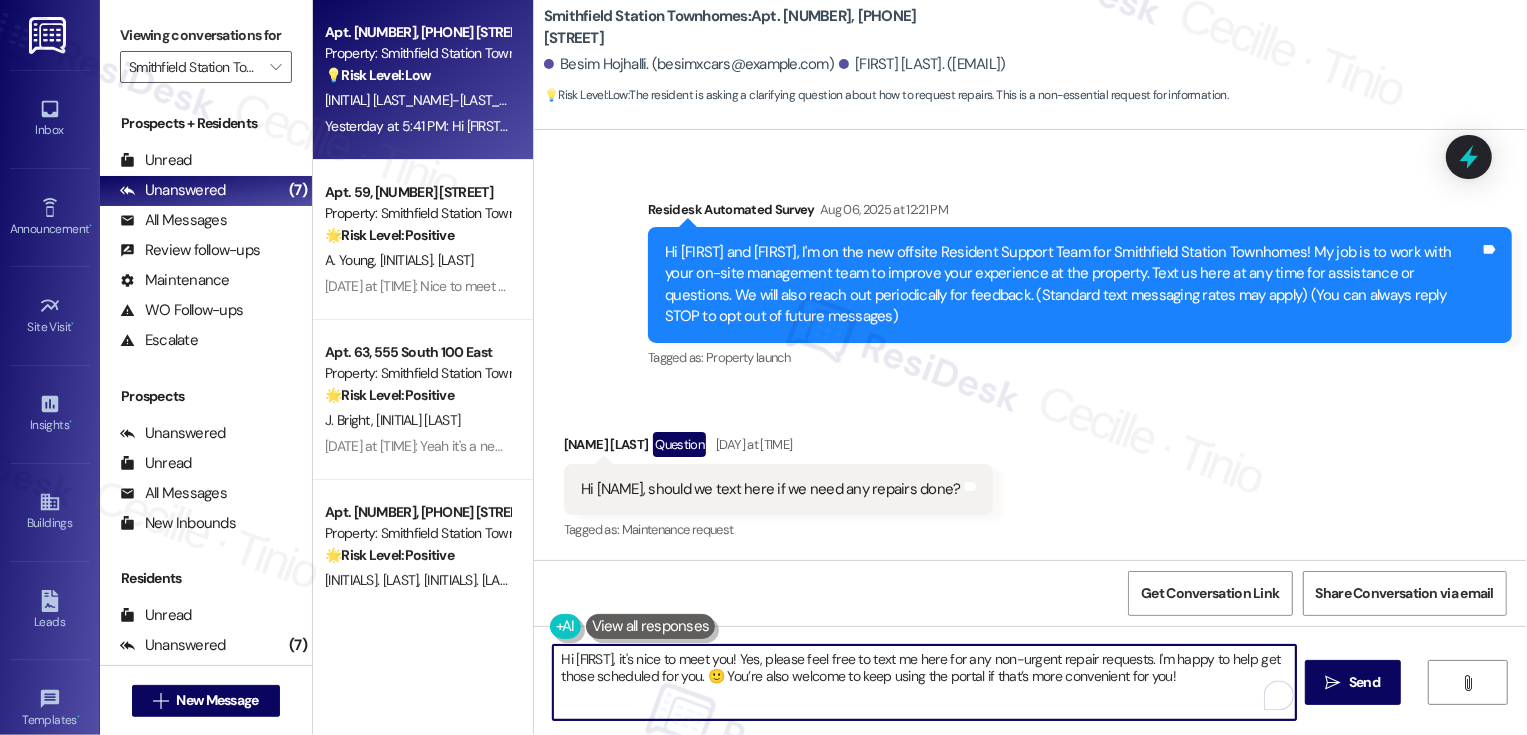 click on "Hi Besim, it's nice to meet you! Yes, please feel free to text me here for any non-urgent repair requests. I'm happy to help get those scheduled for you. 🙂 You’re also welcome to keep using the portal if that’s more convenient for you!" at bounding box center (924, 682) 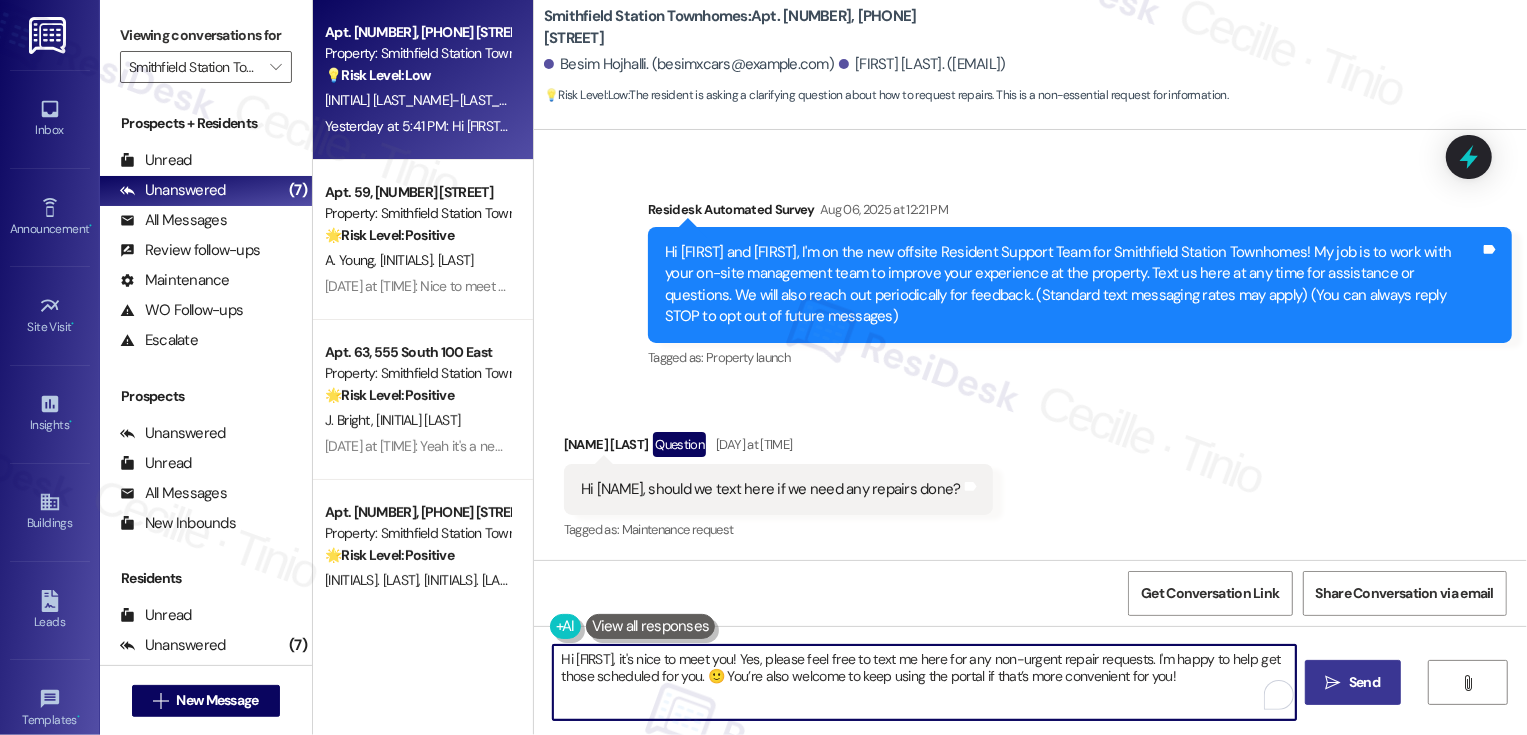 type on "Hi Besim, it's nice to meet you! Yes, please feel free to text me here for any non-urgent repair requests. I'm happy to help get those scheduled for you. 🙂 You’re also welcome to keep using the portal if that’s more convenient for you!" 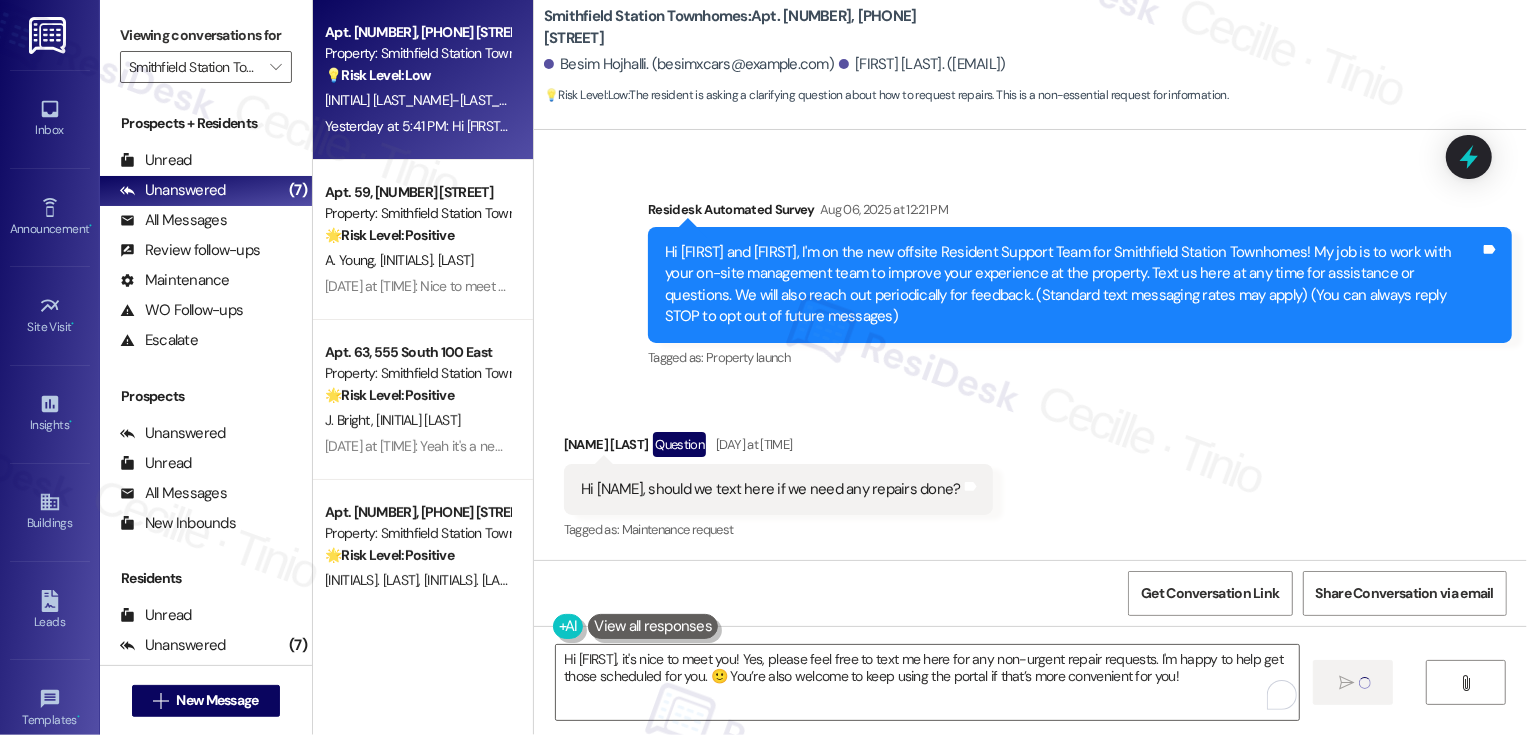 type 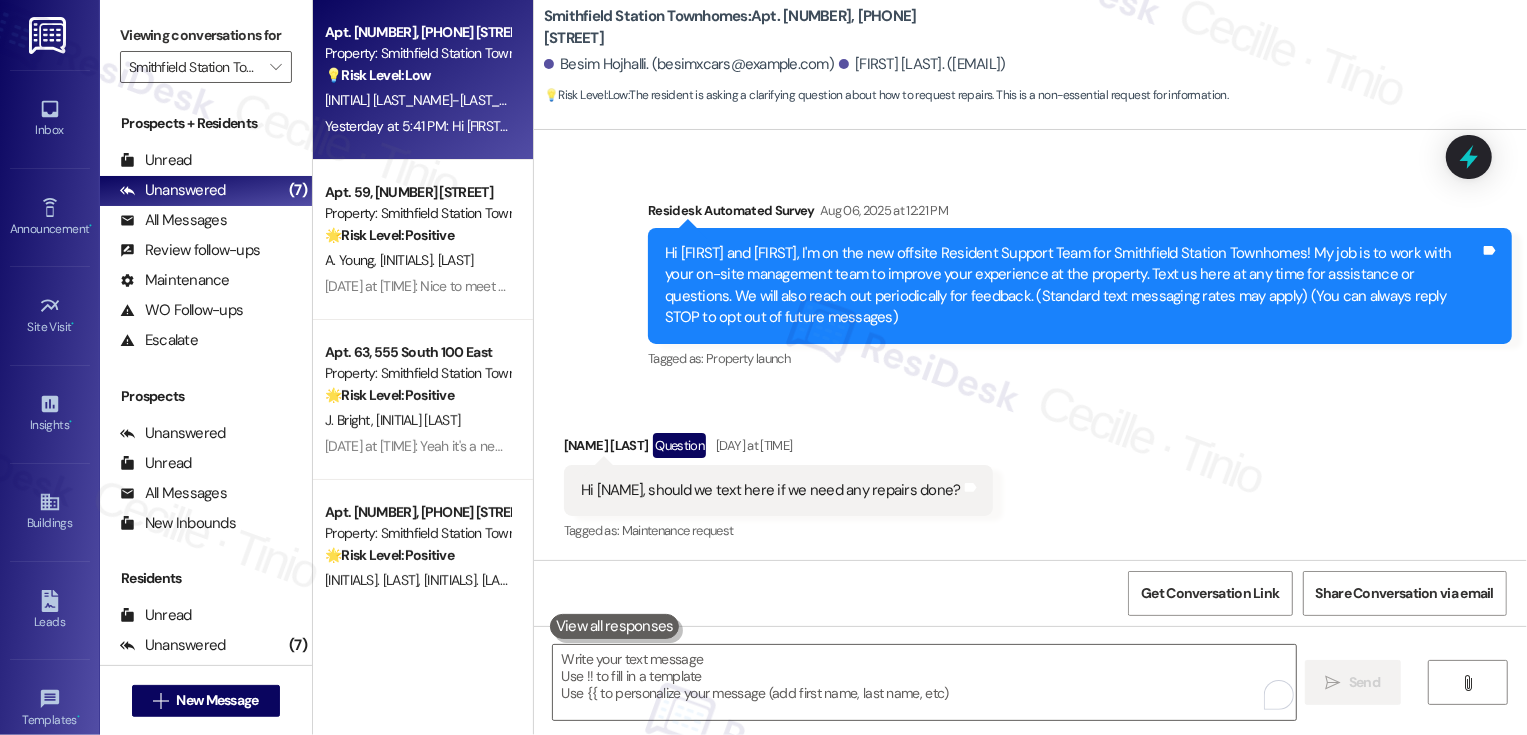 scroll, scrollTop: 270, scrollLeft: 0, axis: vertical 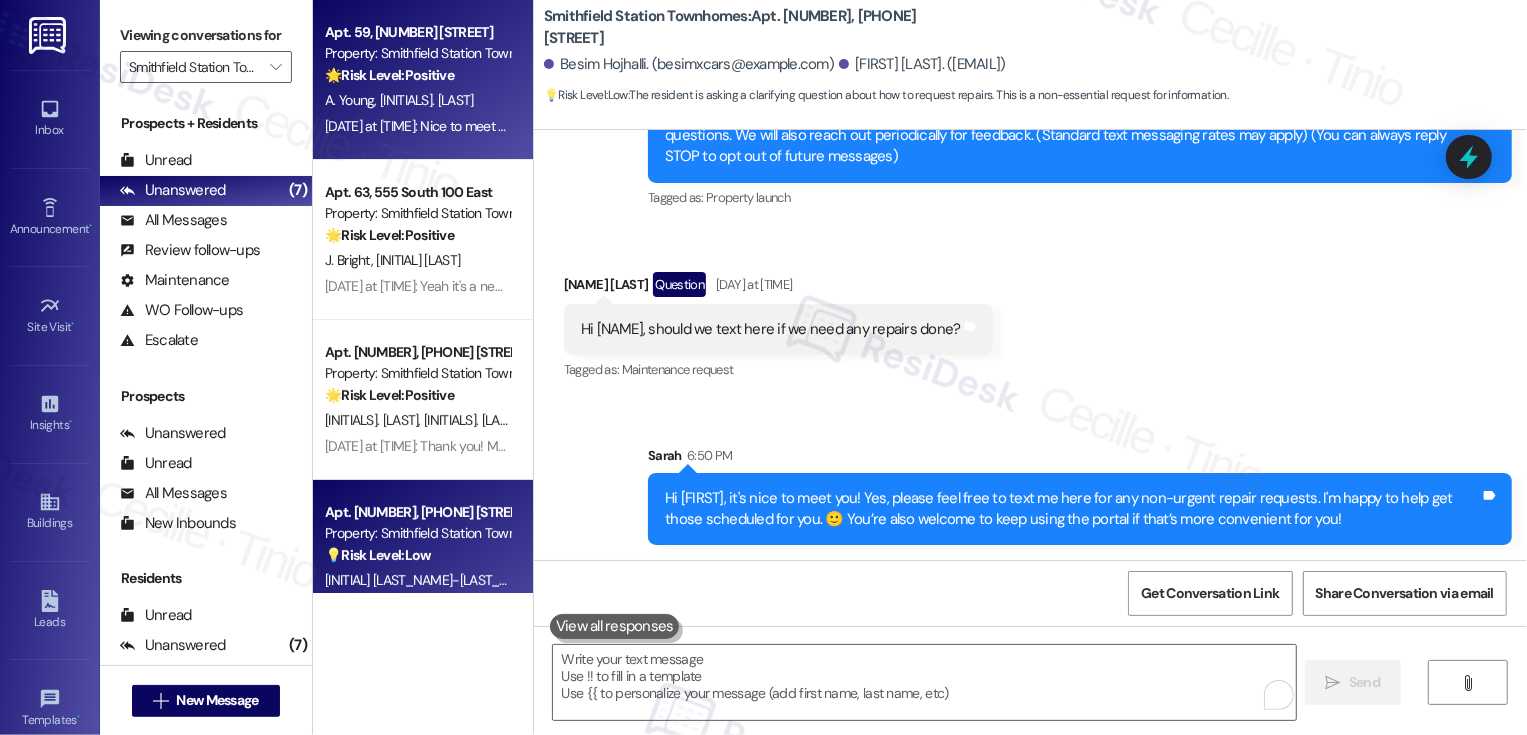 click on "Aug 06, 2025 at 12:29 PM: Nice to meet you Aug 06, 2025 at 12:29 PM: Nice to meet you" at bounding box center (422, 126) 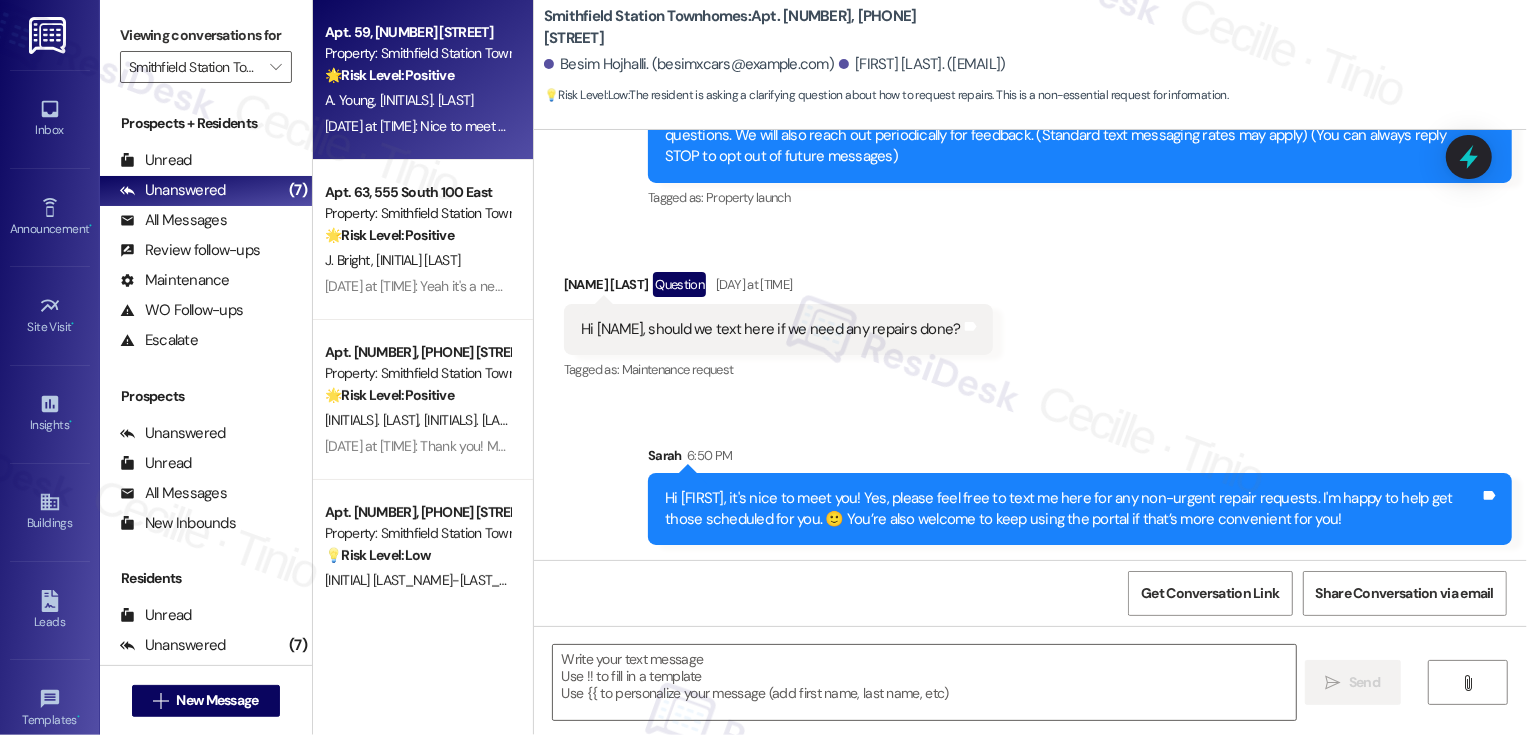 click on "Aug 06, 2025 at 12:29 PM: Nice to meet you Aug 06, 2025 at 12:29 PM: Nice to meet you" at bounding box center [422, 126] 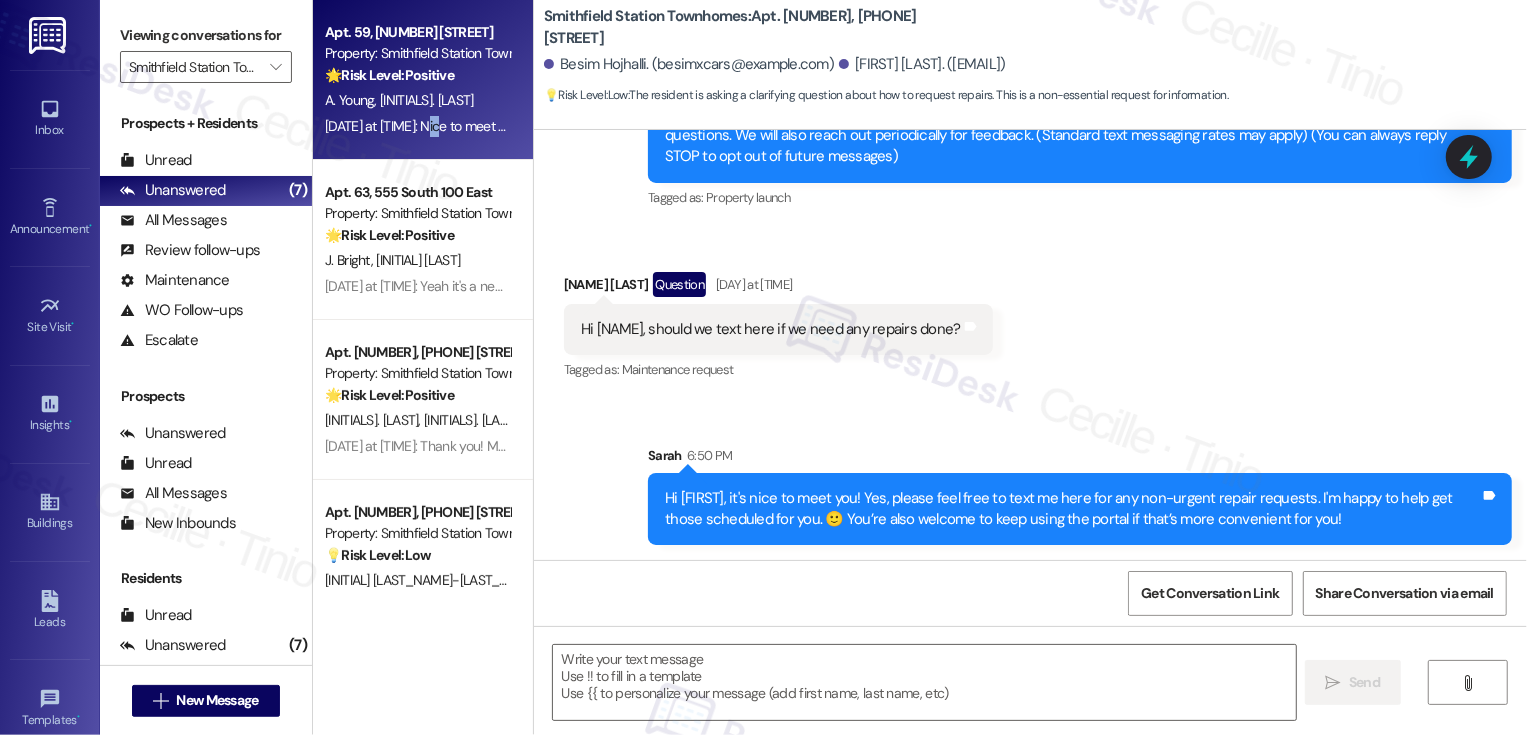 type on "Fetching suggested responses. Please feel free to read through the conversation in the meantime." 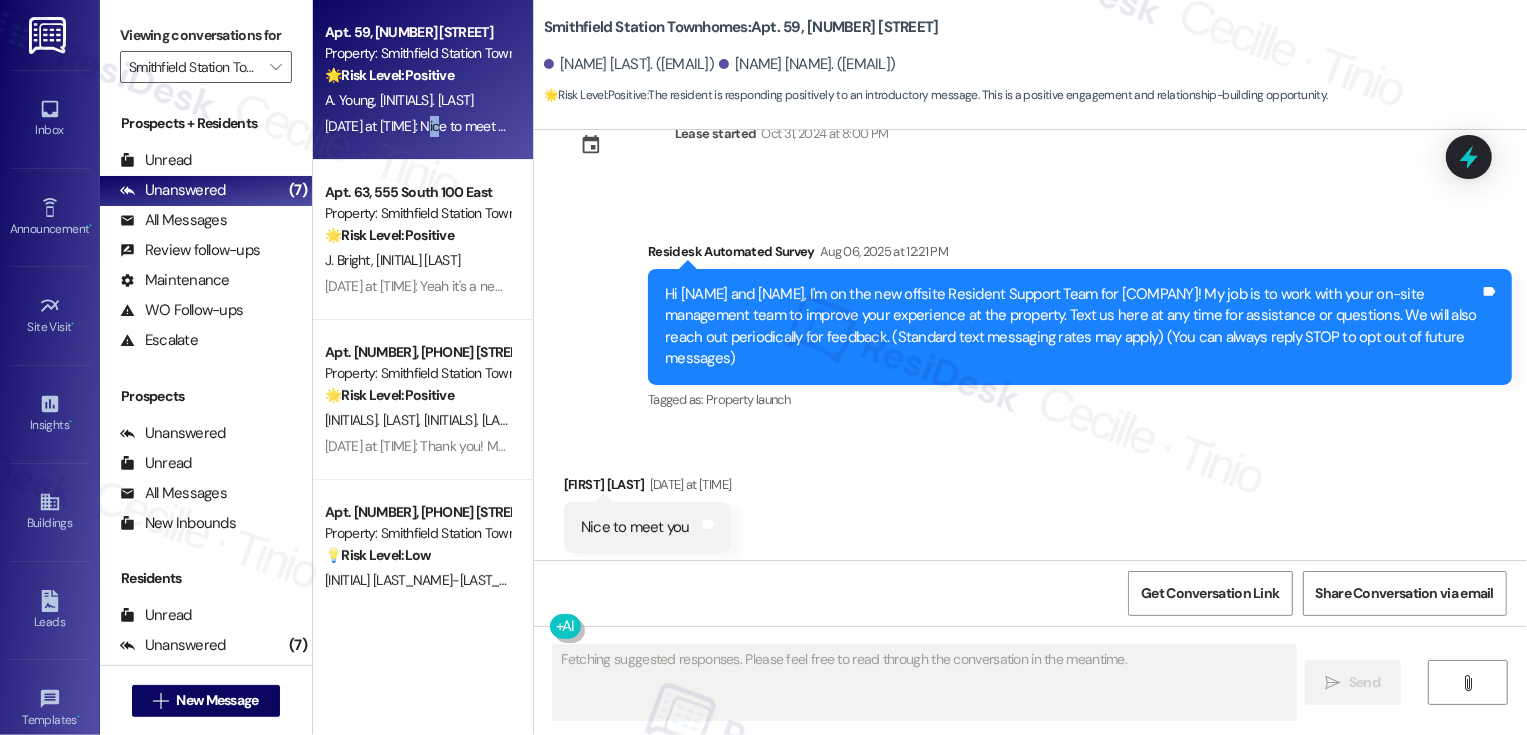 scroll, scrollTop: 106, scrollLeft: 0, axis: vertical 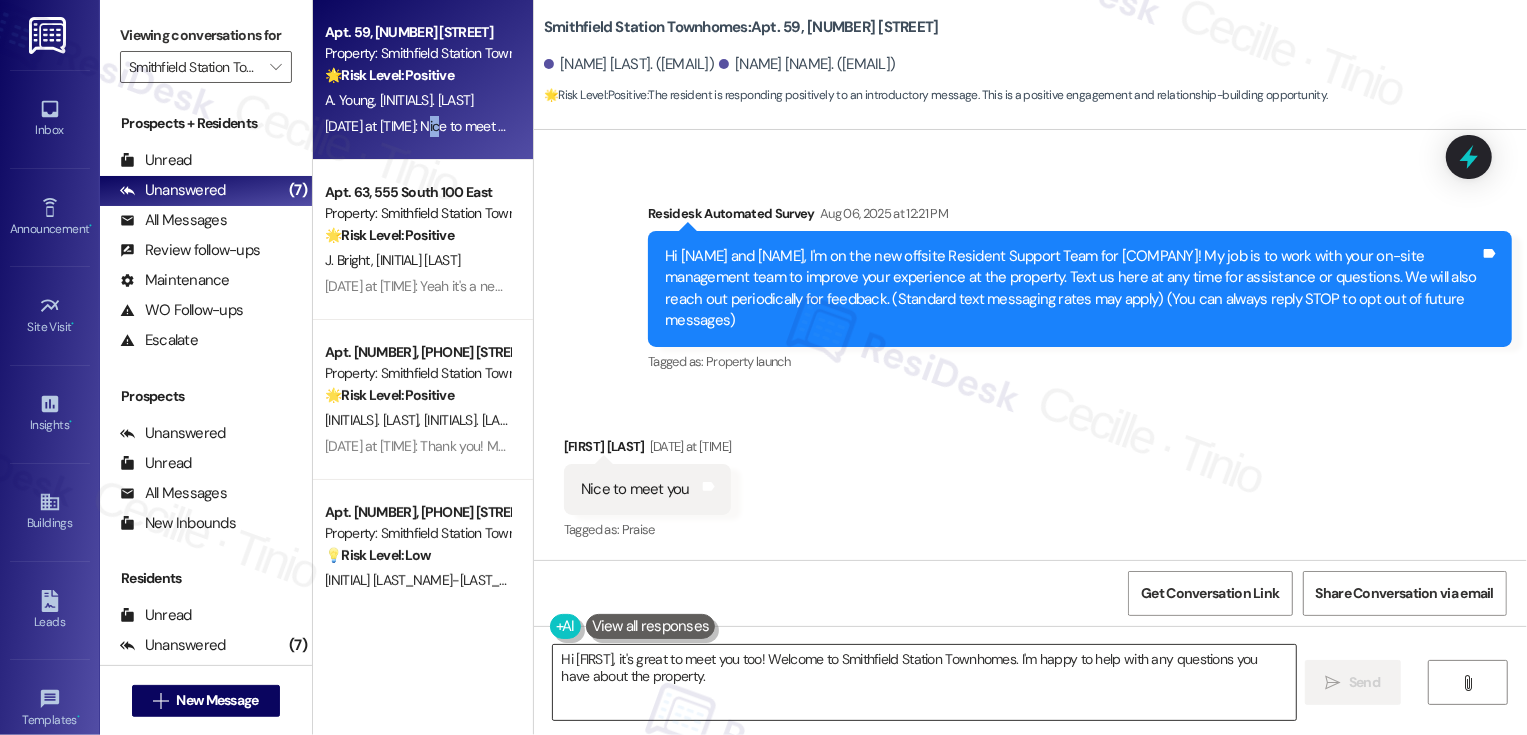 click on "Hi {{first_name}}, it's great to meet you too! Welcome to Smithfield Station Townhomes. I'm happy to help with any questions you have about the property." at bounding box center (924, 682) 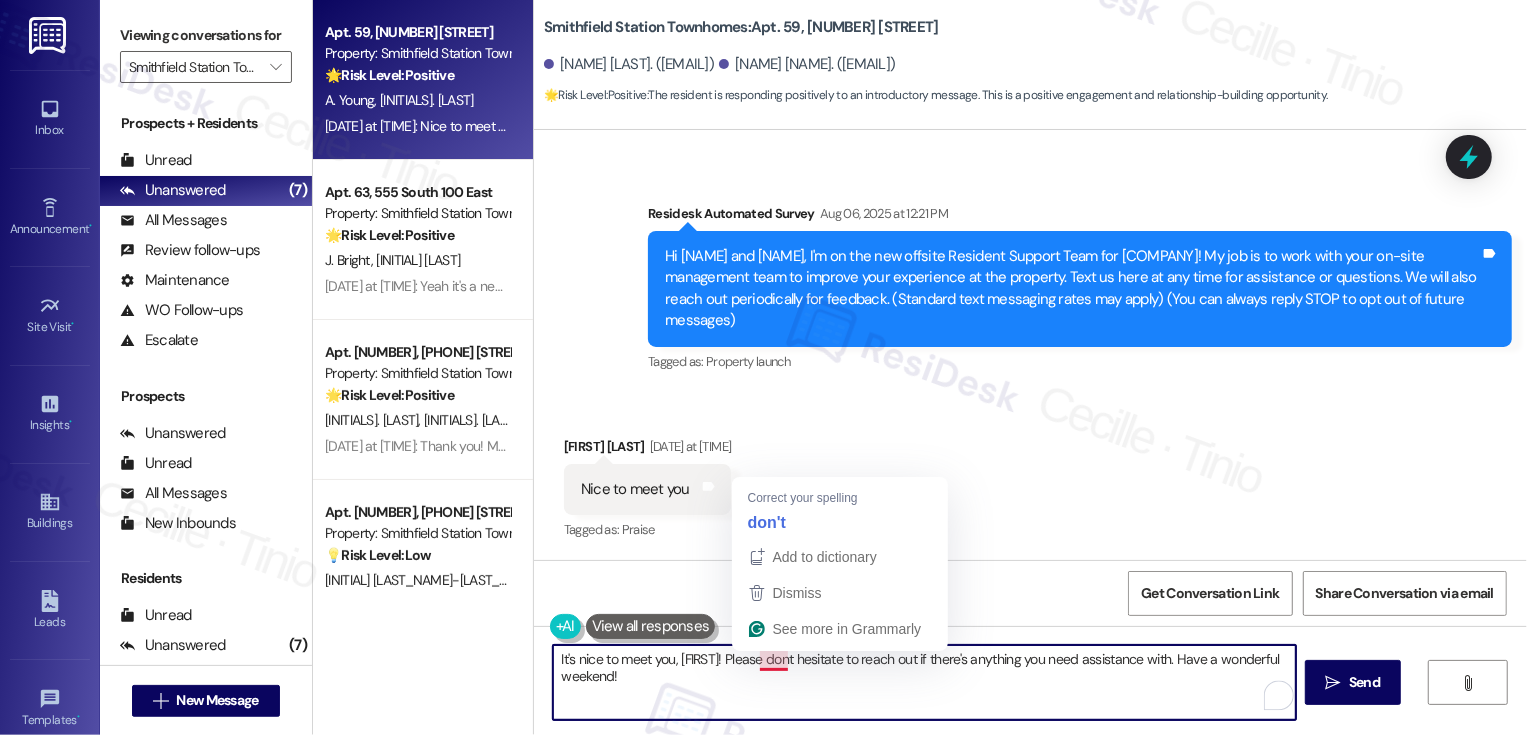 click on "It's nice to meet you, Emily! Please dont hesitate to reach out if there's anything you need assistance with. Have a wonderful weekend!" at bounding box center (924, 682) 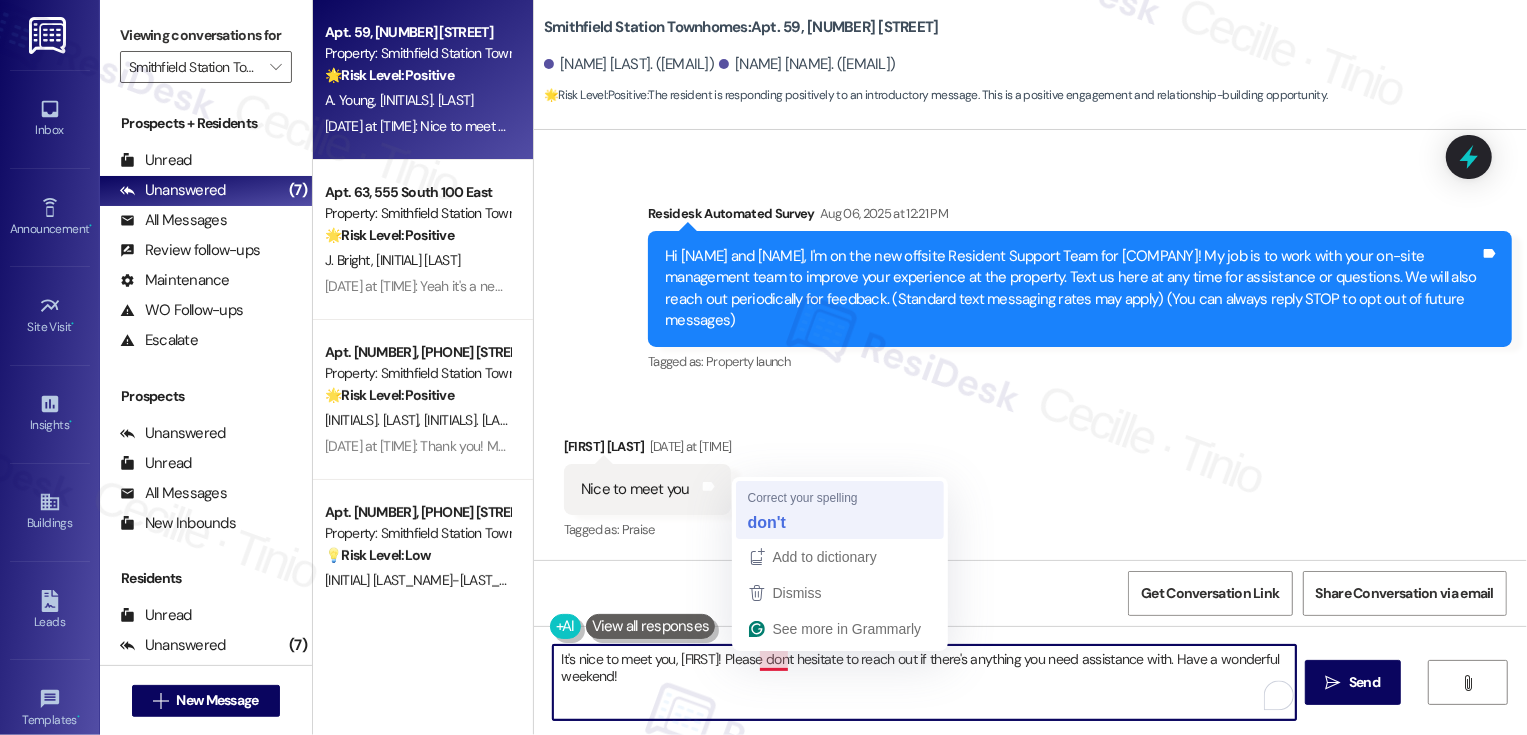 type on "It's nice to meet you, Emily! Please don't hesitate to reach out if there's anything you need assistance with. Have a wonderful weekend!" 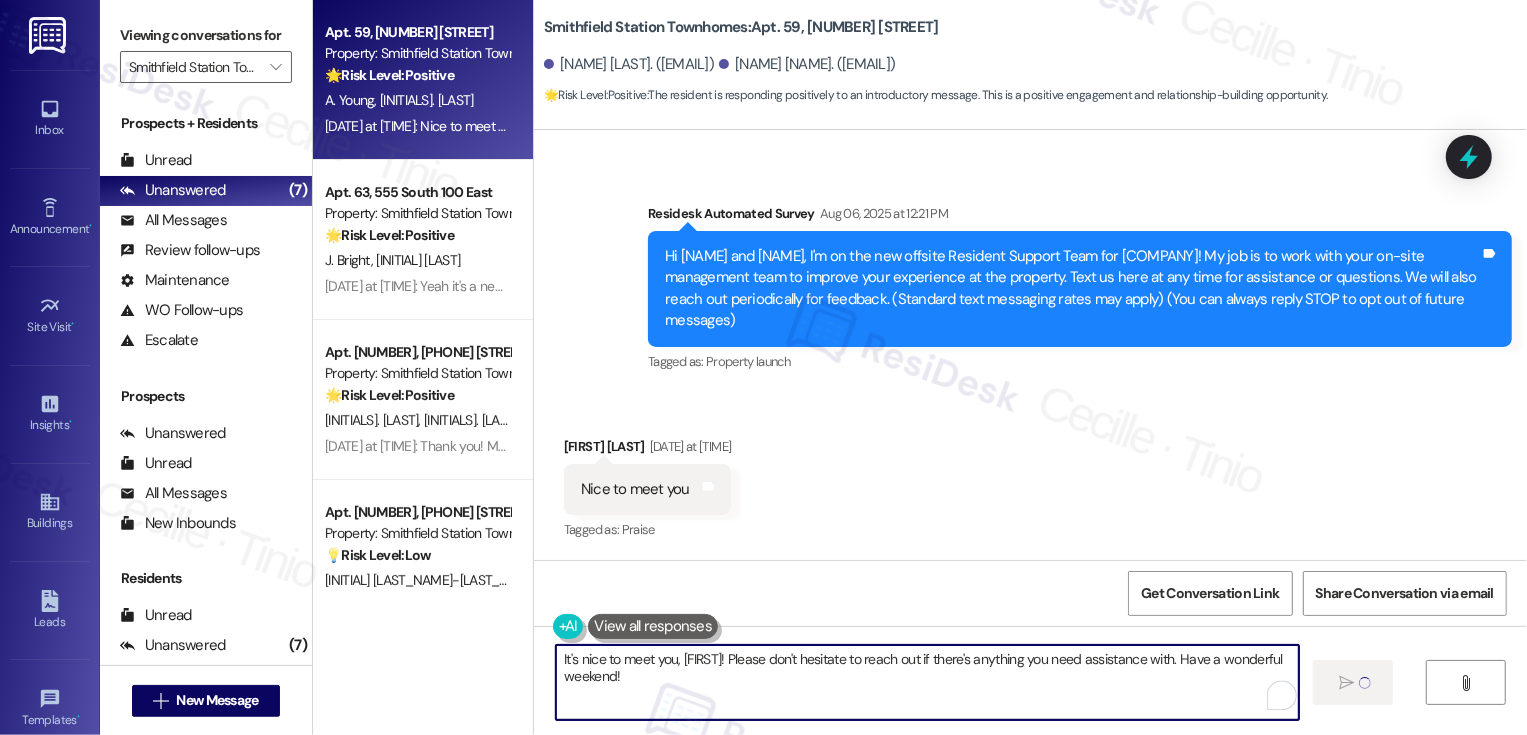 type 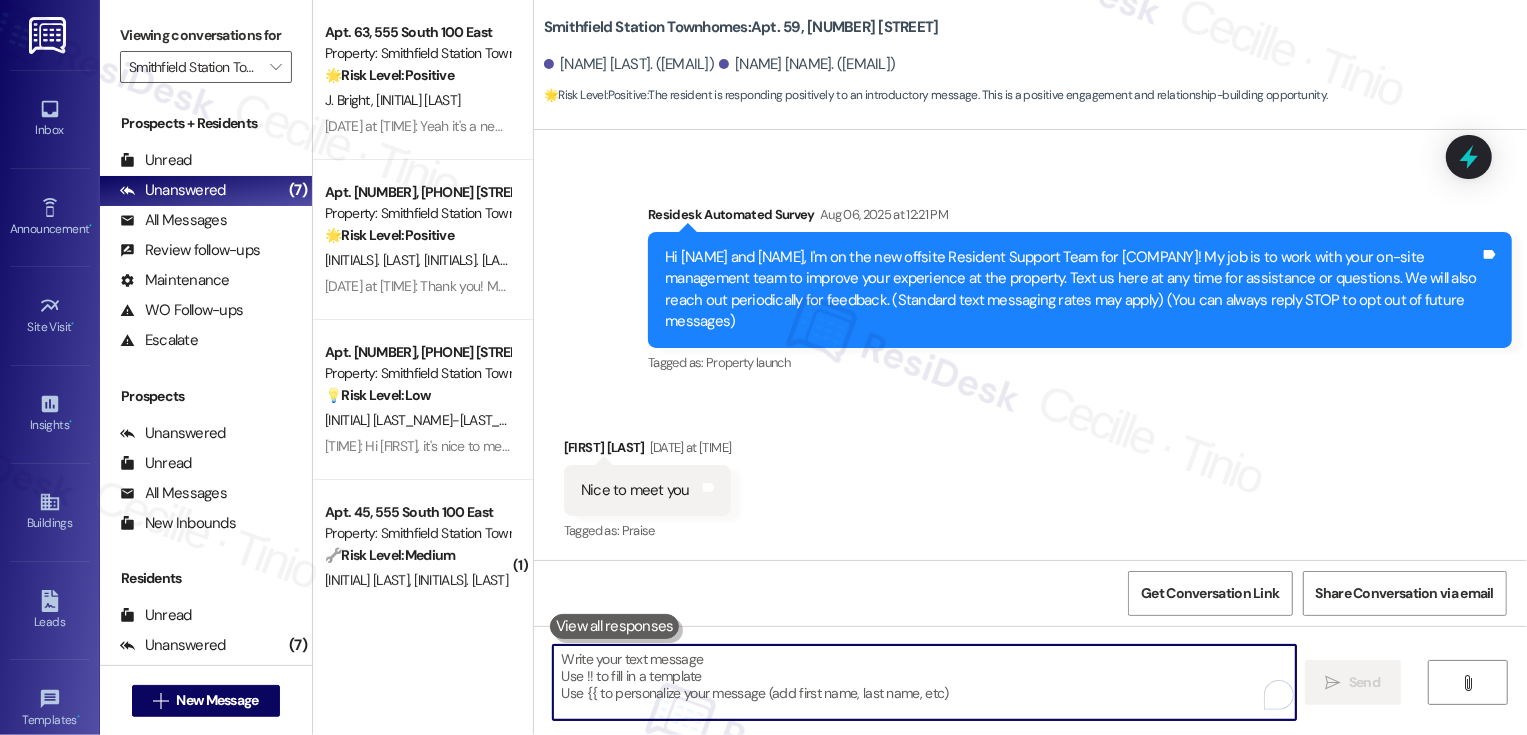 scroll, scrollTop: 267, scrollLeft: 0, axis: vertical 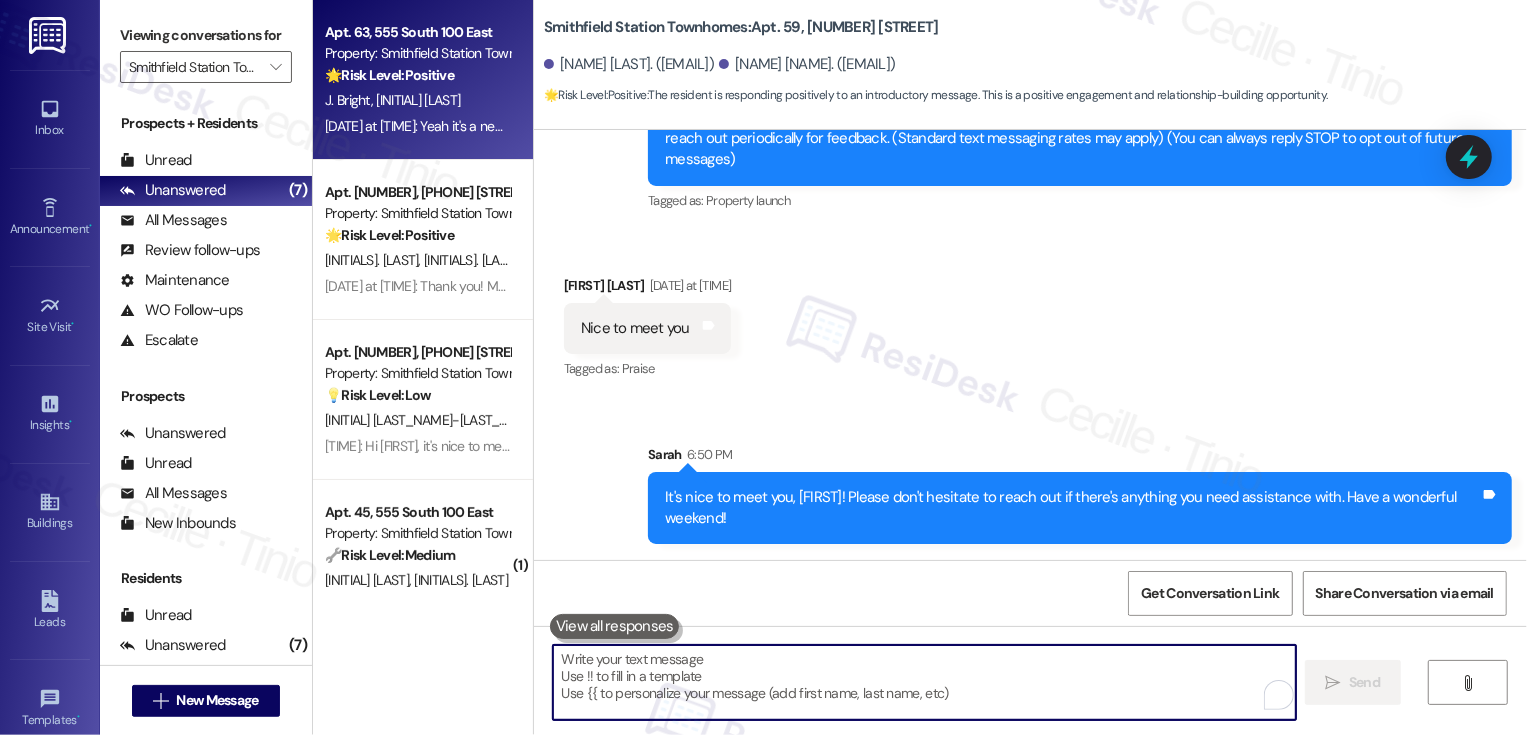click on "J. Bright M. Bright" at bounding box center [417, 100] 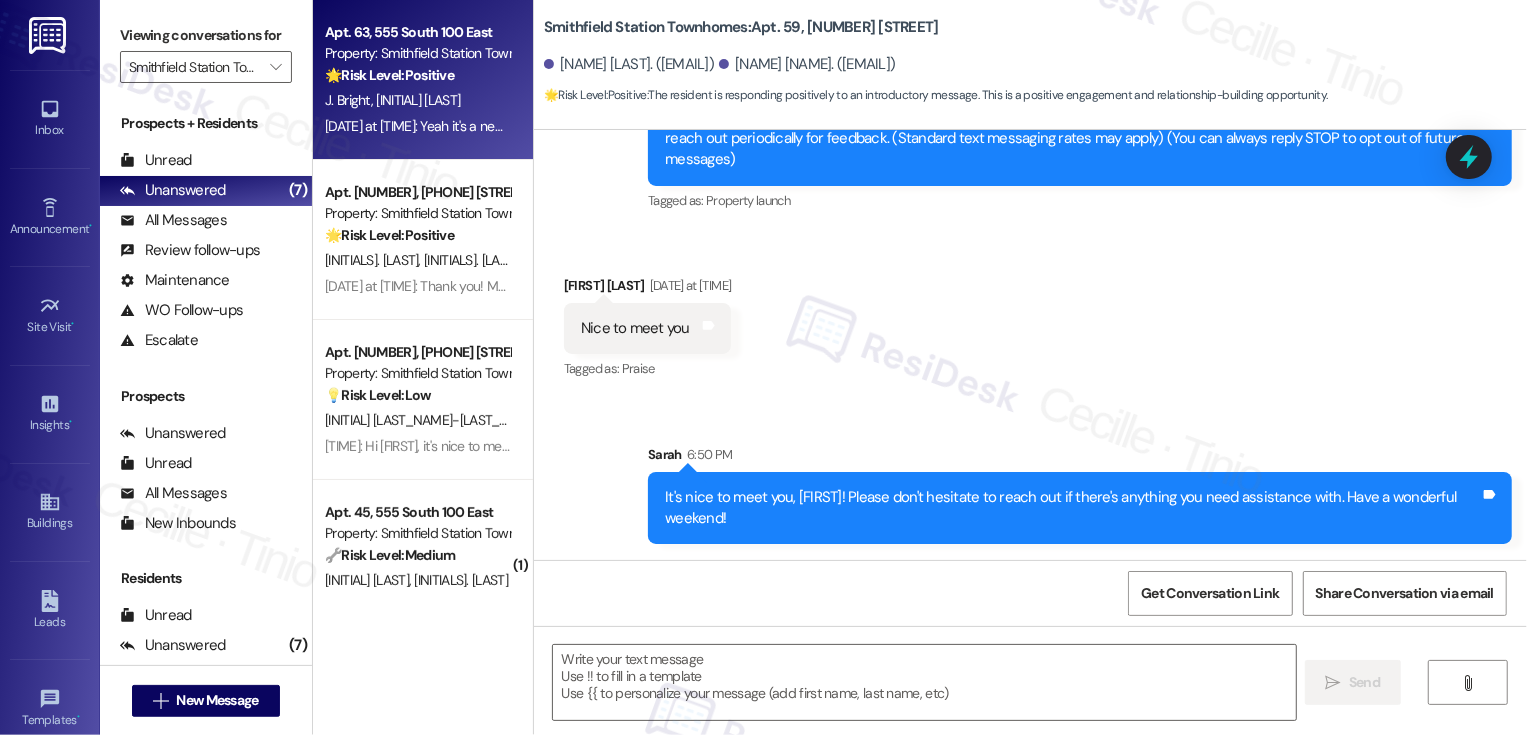 click on "J. Bright M. Bright" at bounding box center [417, 100] 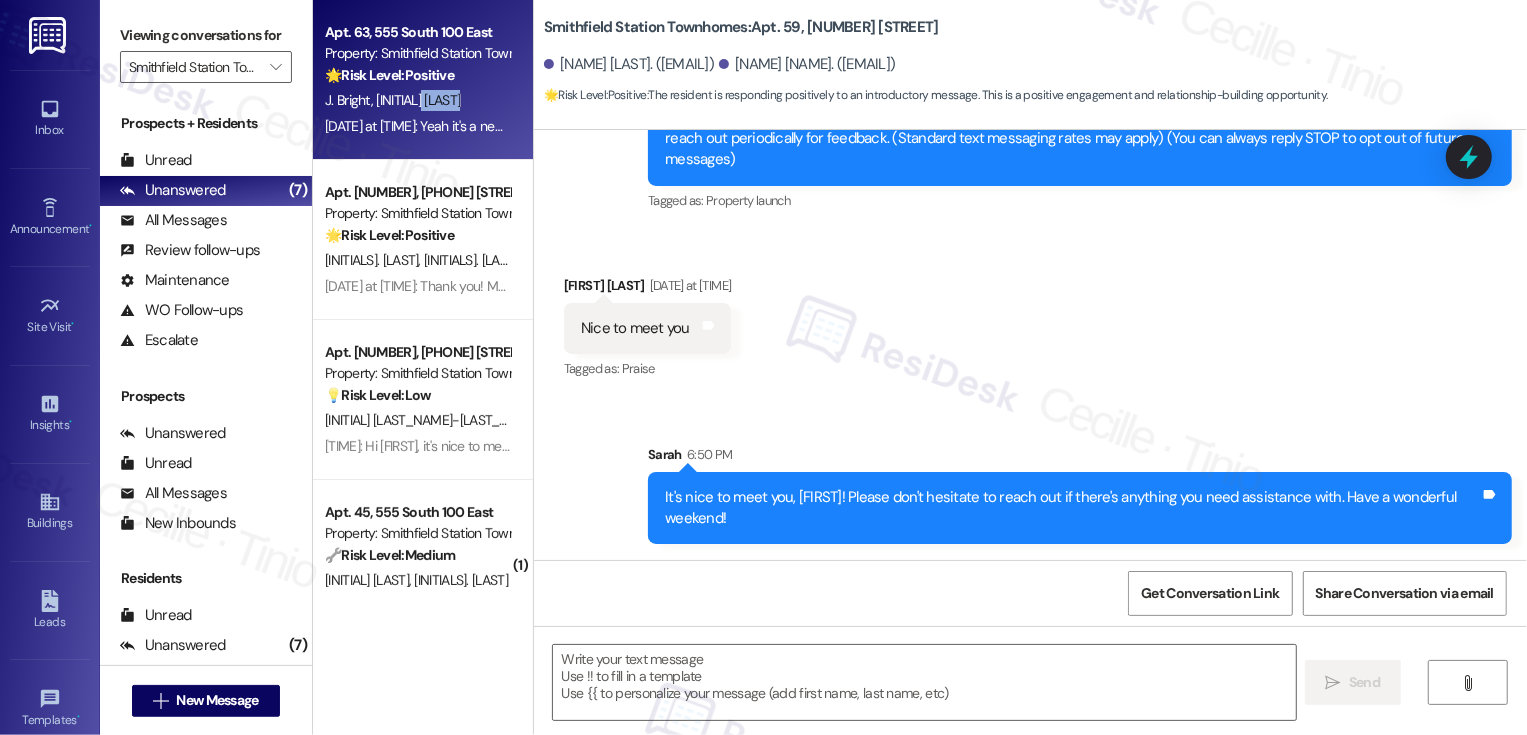 type on "Fetching suggested responses. Please feel free to read through the conversation in the meantime." 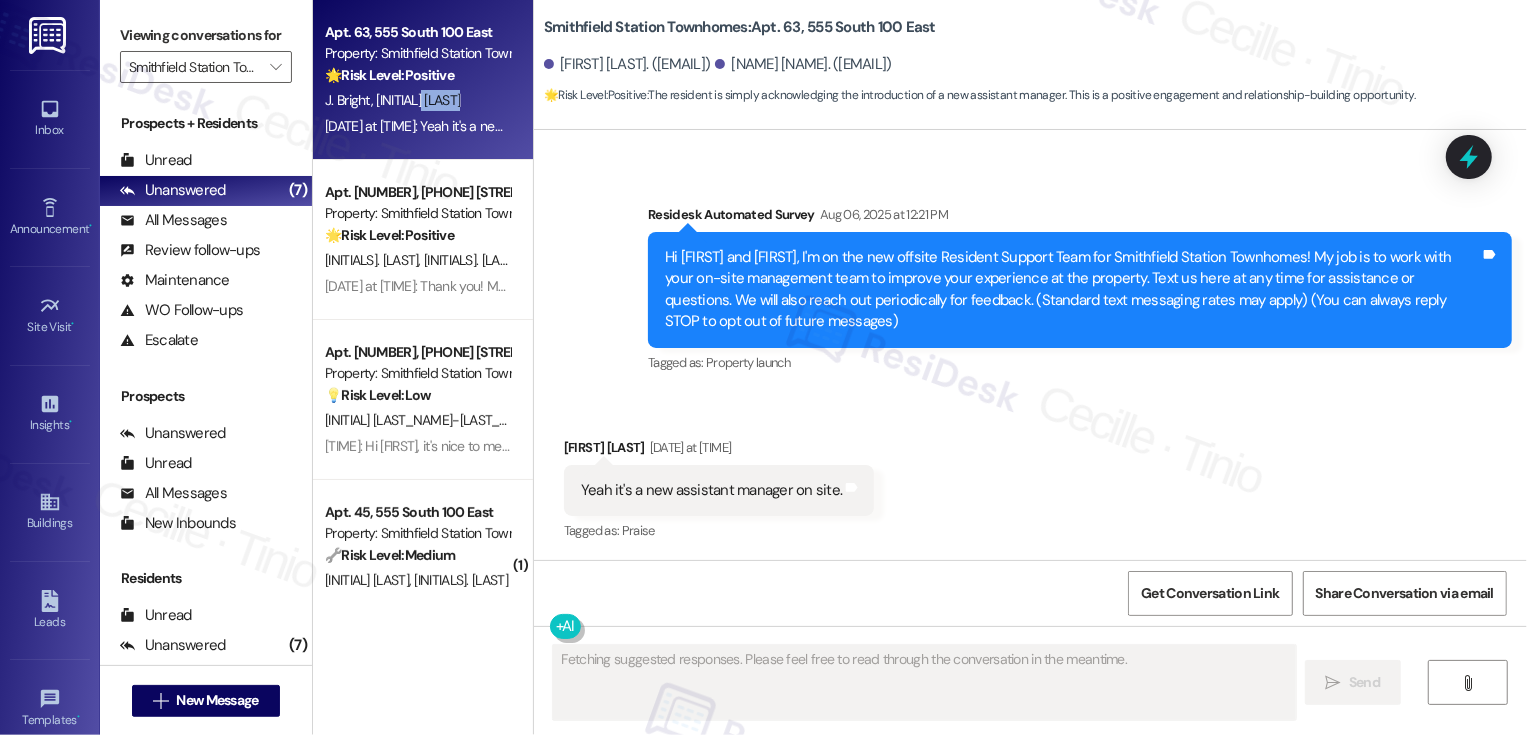 scroll, scrollTop: 290, scrollLeft: 0, axis: vertical 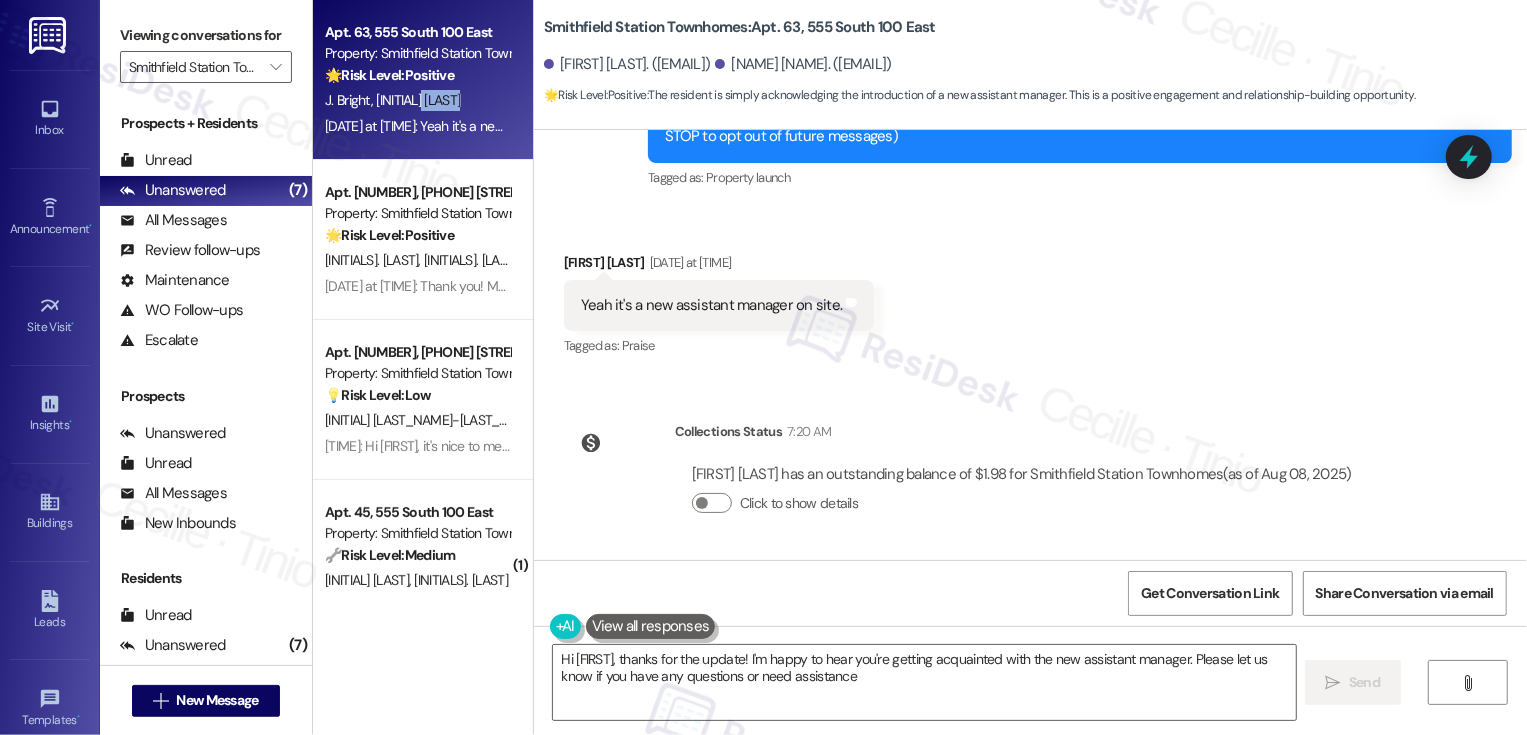 type on "Hi {{first_name}}, thanks for the update! I'm happy to hear you're getting acquainted with the new assistant manager. Please let us know if you have any questions or need assistance." 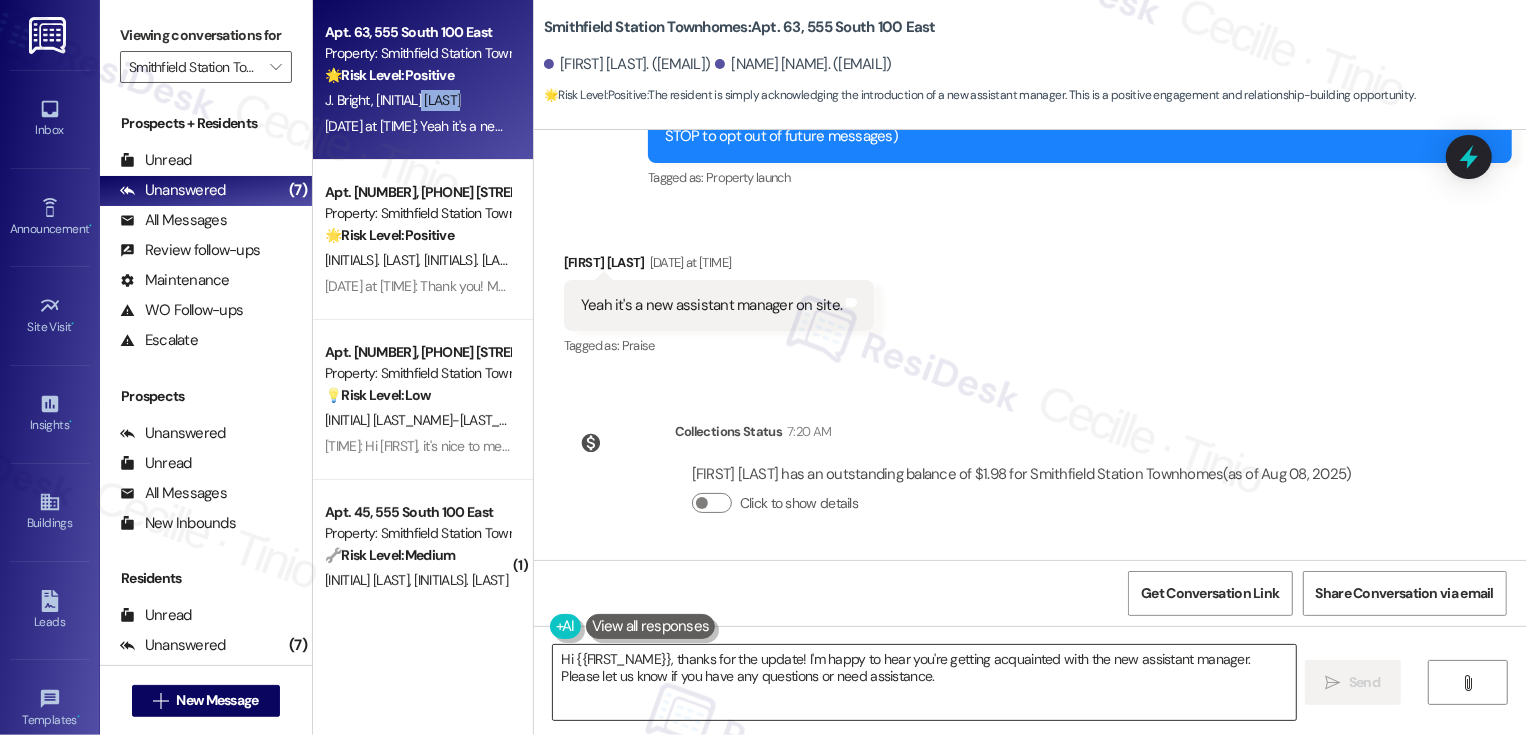 click on "Hi {{first_name}}, thanks for the update! I'm happy to hear you're getting acquainted with the new assistant manager. Please let us know if you have any questions or need assistance." at bounding box center [924, 682] 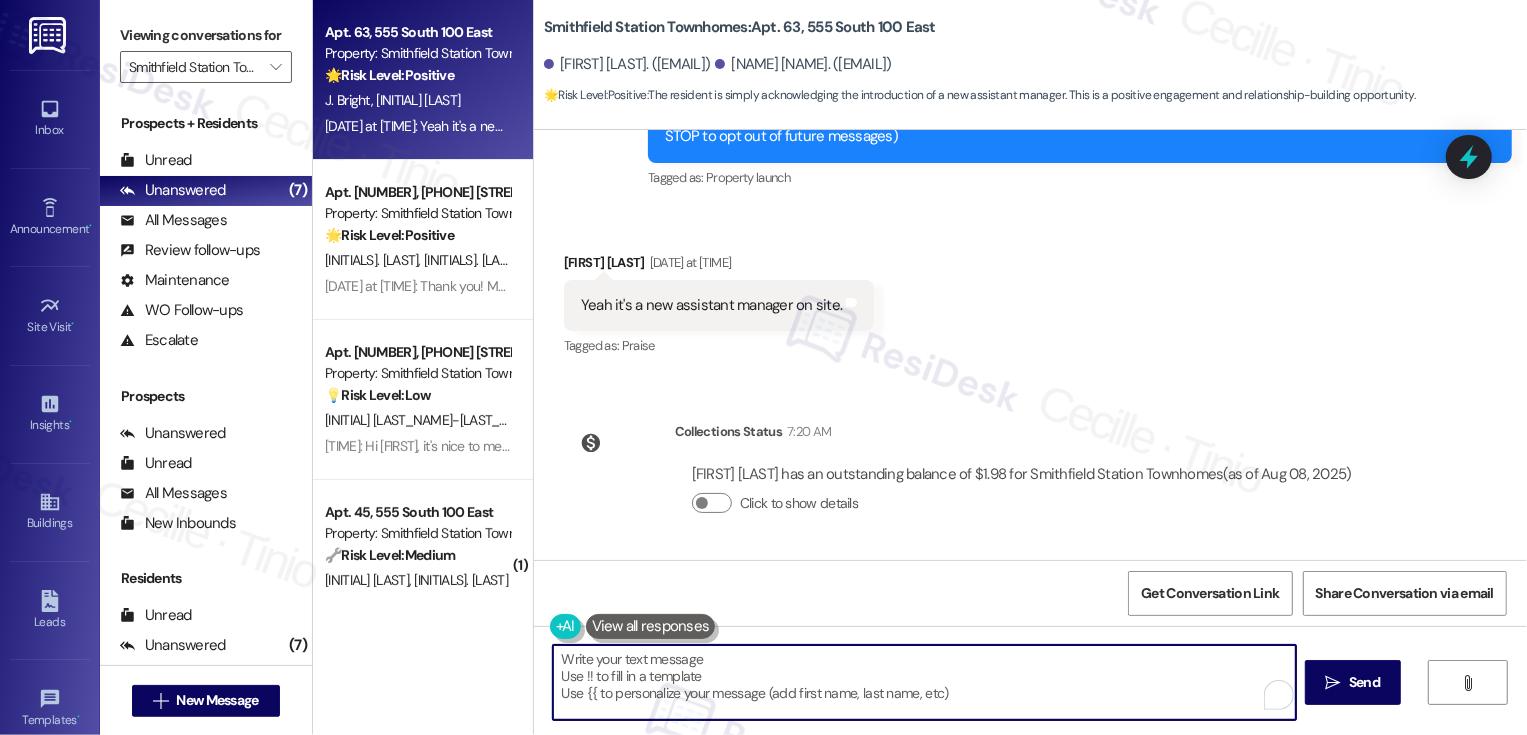 paste on "It's nice to meet you, Emily! Please don't hesitate to reach out if there's anything you need assistance with. Have a wonderful weekend!" 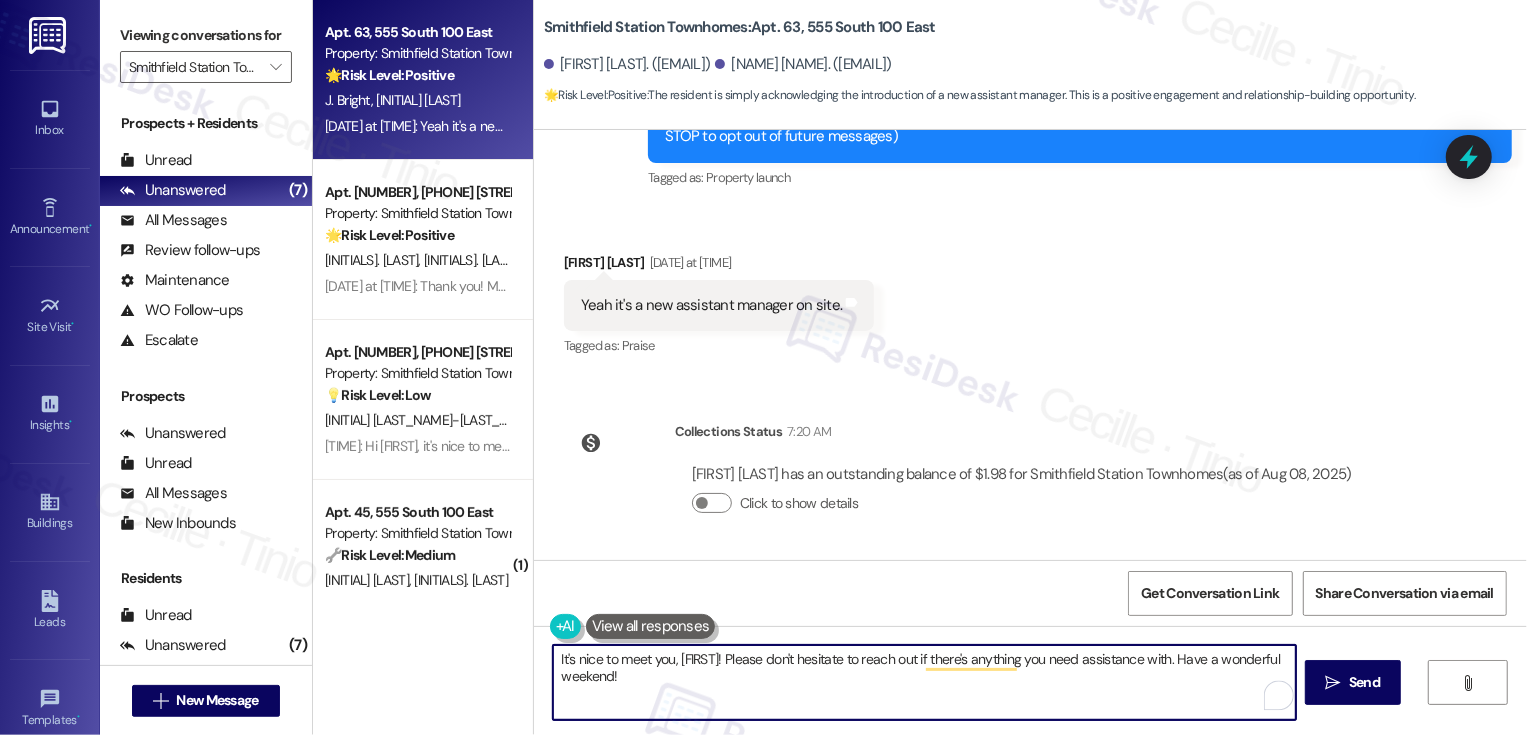 click on "It's nice to meet you, Emily! Please don't hesitate to reach out if there's anything you need assistance with. Have a wonderful weekend!" at bounding box center (924, 682) 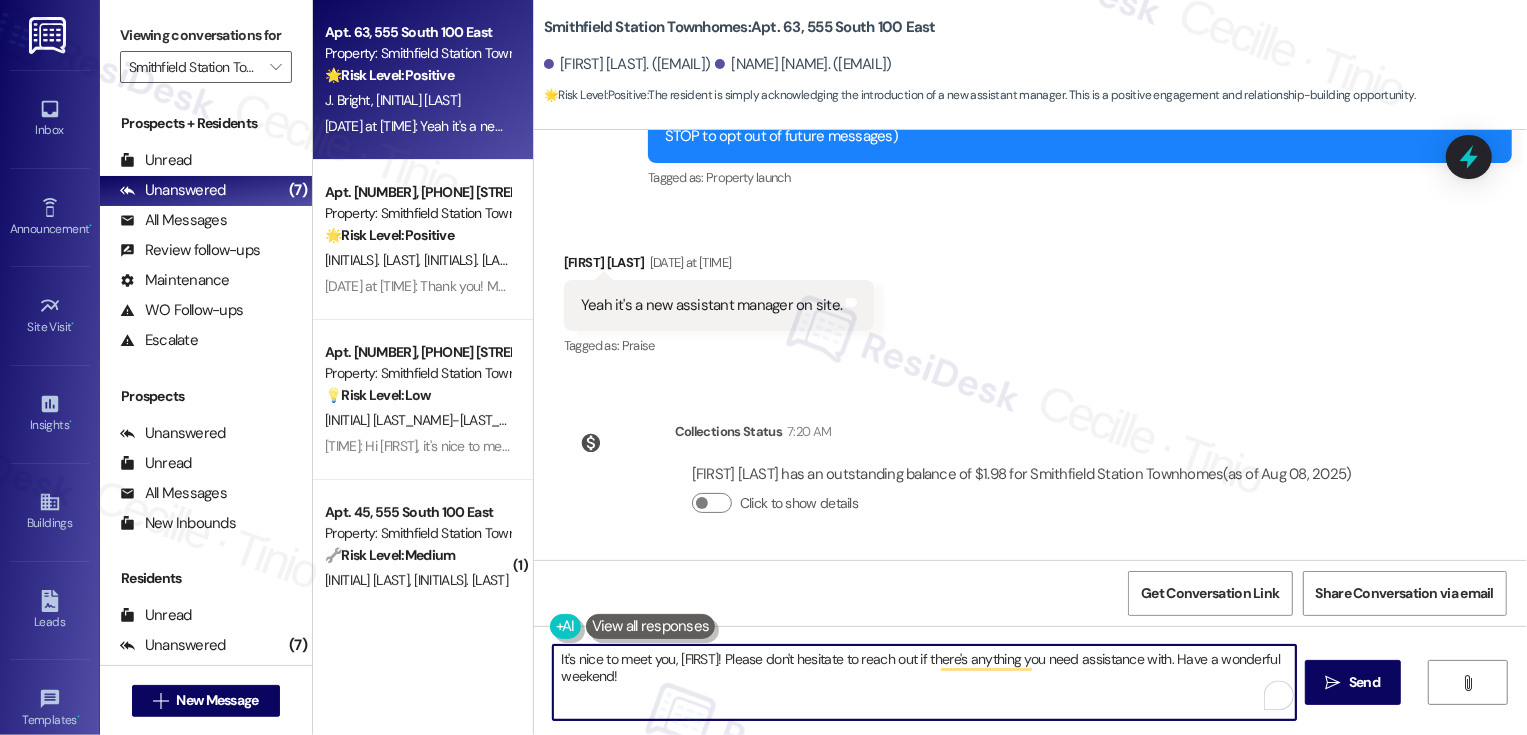 click on "It's nice to meet you, Jennifer! Please don't hesitate to reach out if there's anything you need assistance with. Have a wonderful weekend!" at bounding box center [924, 682] 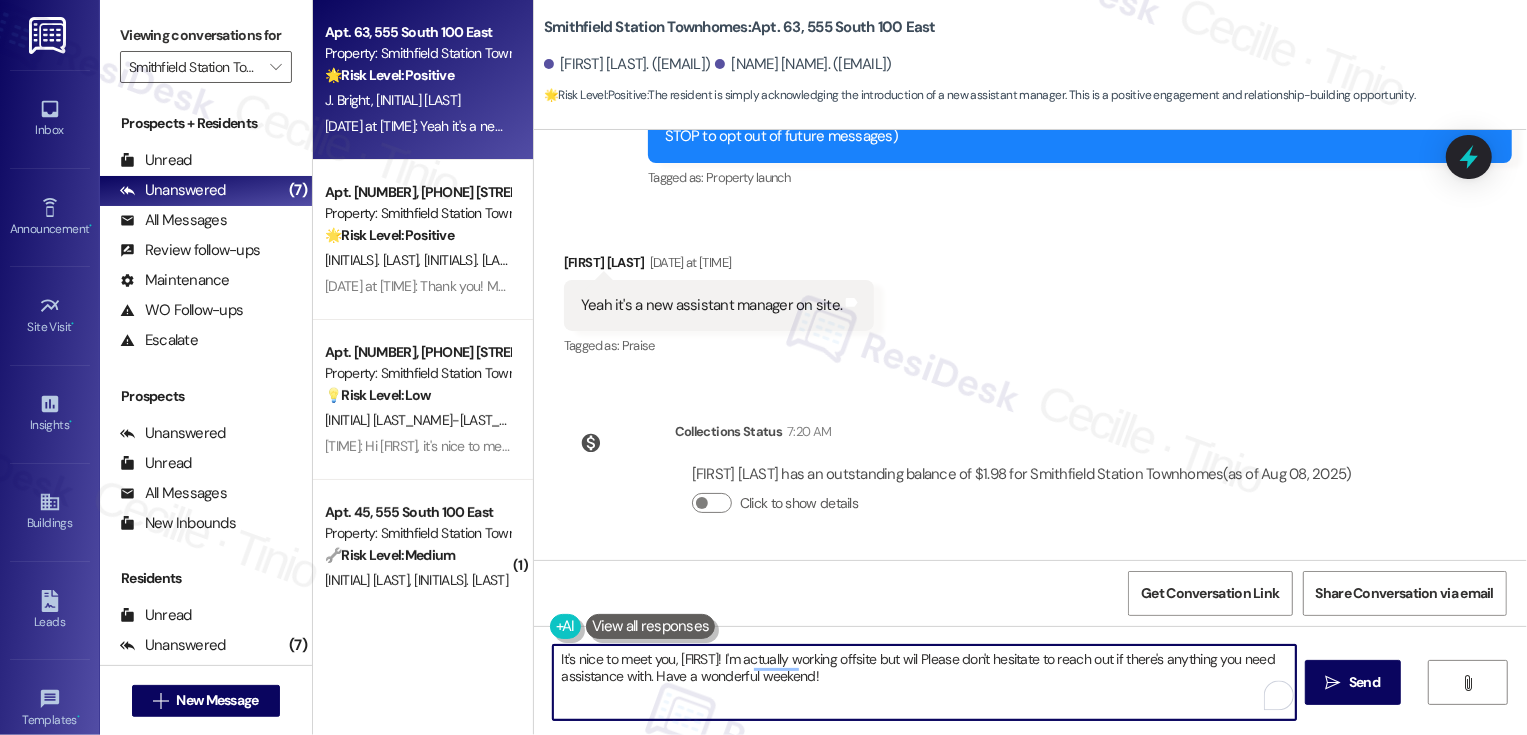 type on "It's nice to meet you, Jennifer! I'm actually working offsite but will Please don't hesitate to reach out if there's anything you need assistance with. Have a wonderful weekend!" 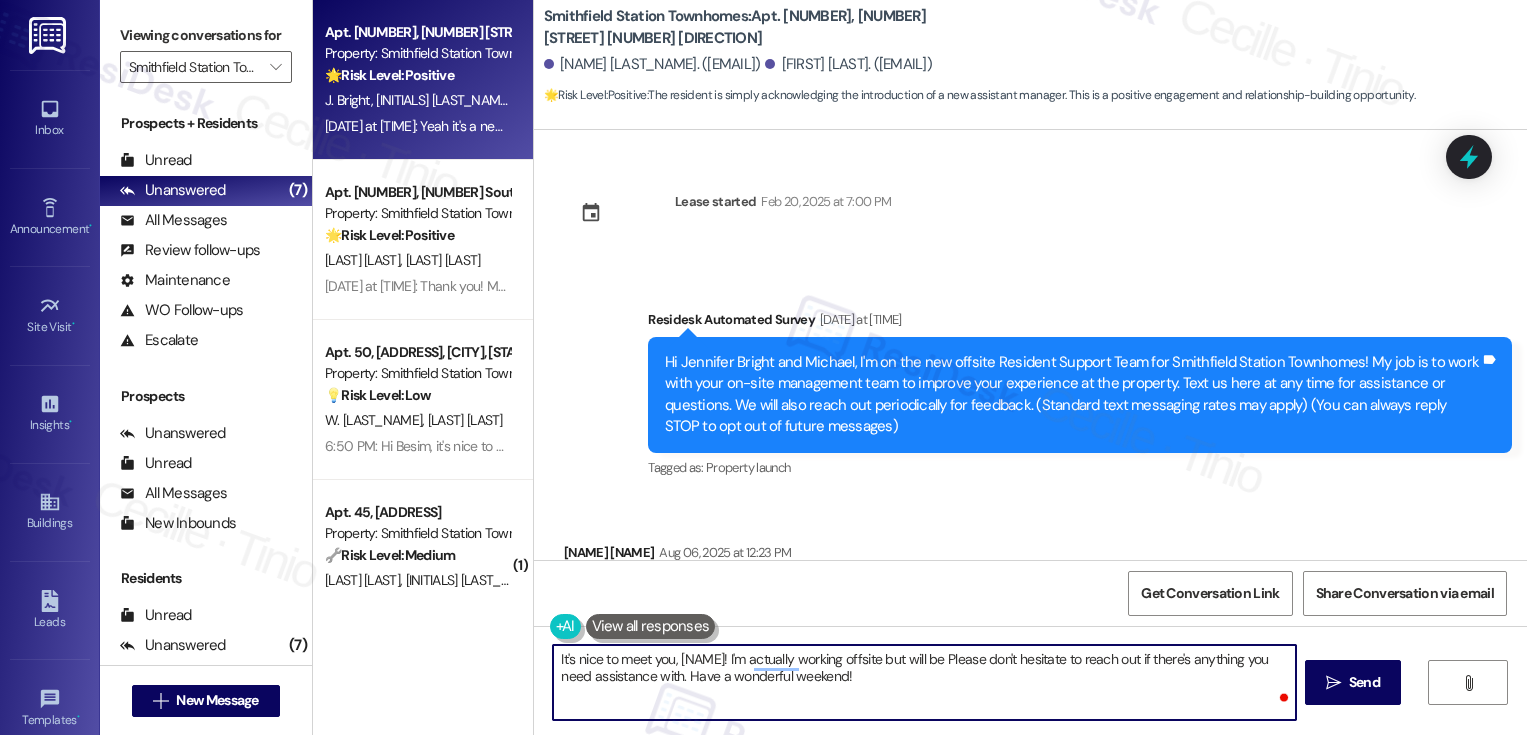 scroll, scrollTop: 0, scrollLeft: 0, axis: both 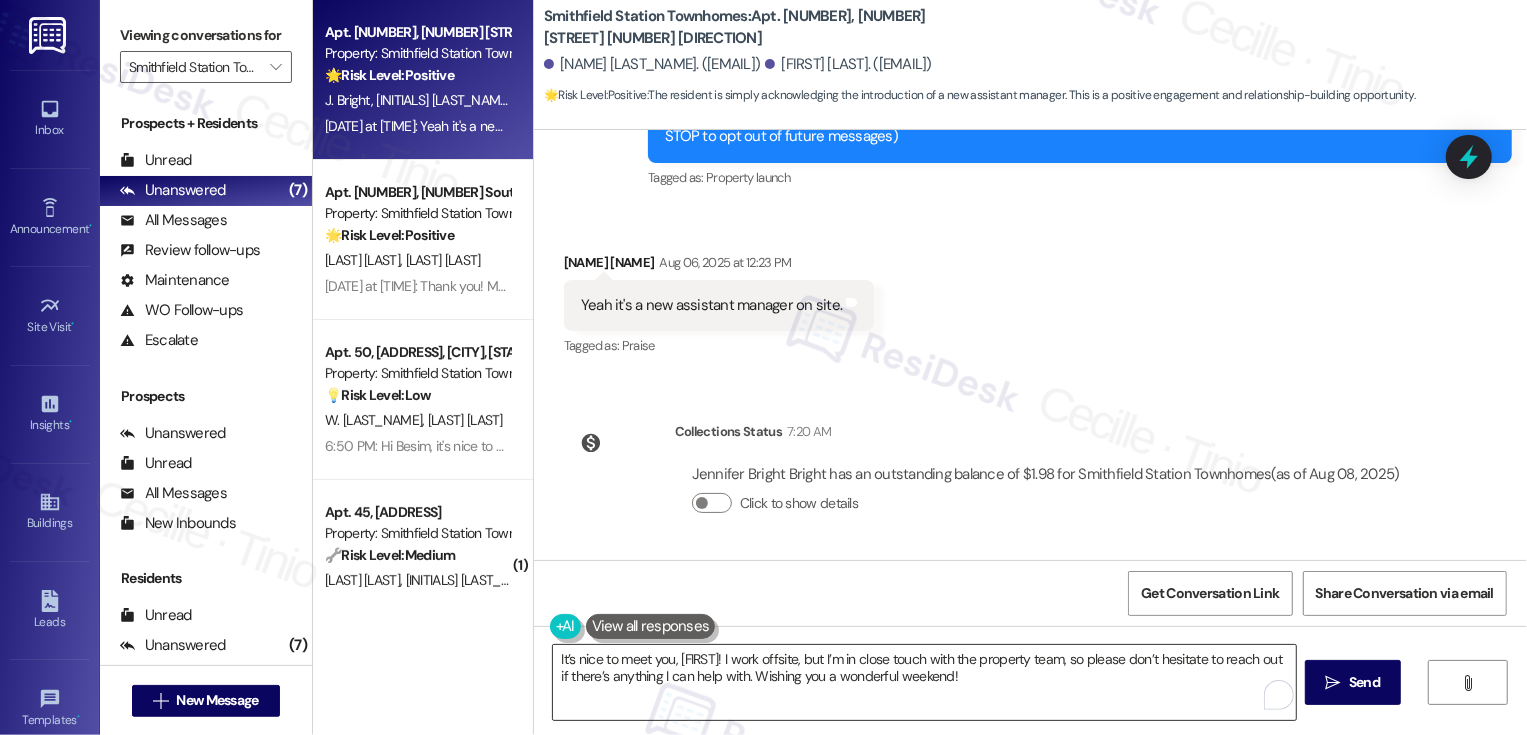 click on "It’s nice to meet you, [FIRST]! I work offsite, but I’m in close touch with the property team, so please don’t hesitate to reach out if there’s anything I can help with. Wishing you a wonderful weekend!" at bounding box center (924, 682) 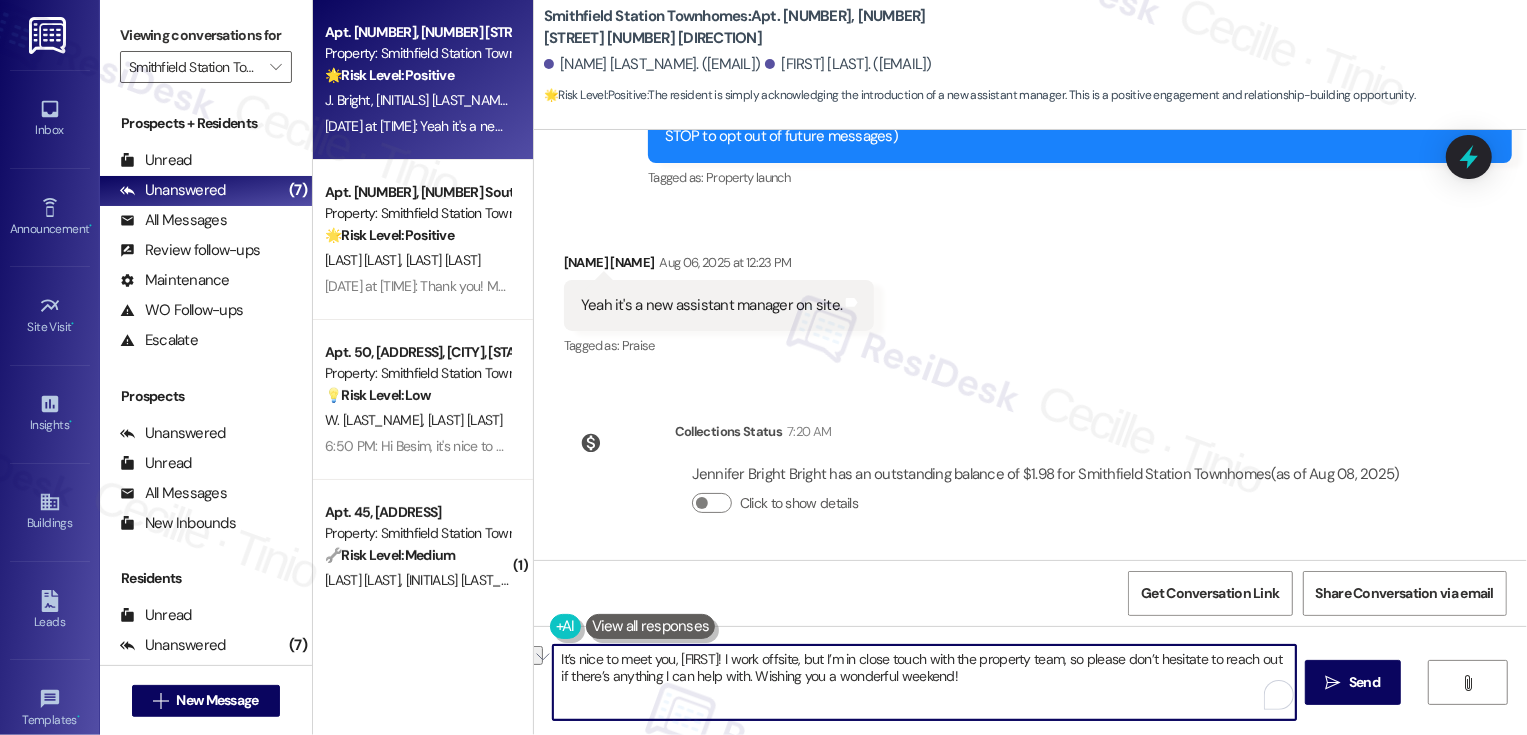 drag, startPoint x: 846, startPoint y: 659, endPoint x: 926, endPoint y: 663, distance: 80.09994 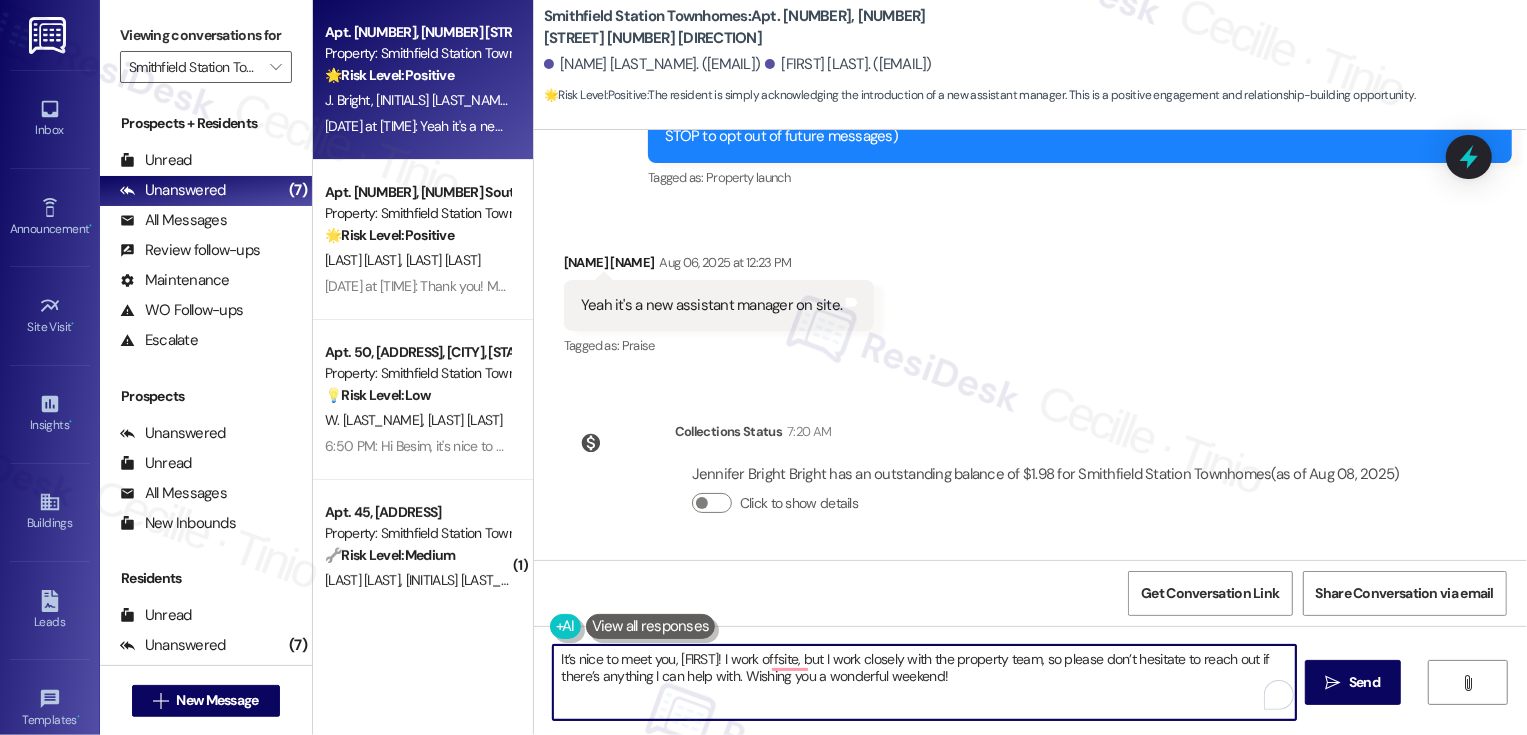 click on "It’s nice to meet you, [FIRST]! I work offsite, but I work closely with the property team, so please don’t hesitate to reach out if there’s anything I can help with. Wishing you a wonderful weekend!" at bounding box center (924, 682) 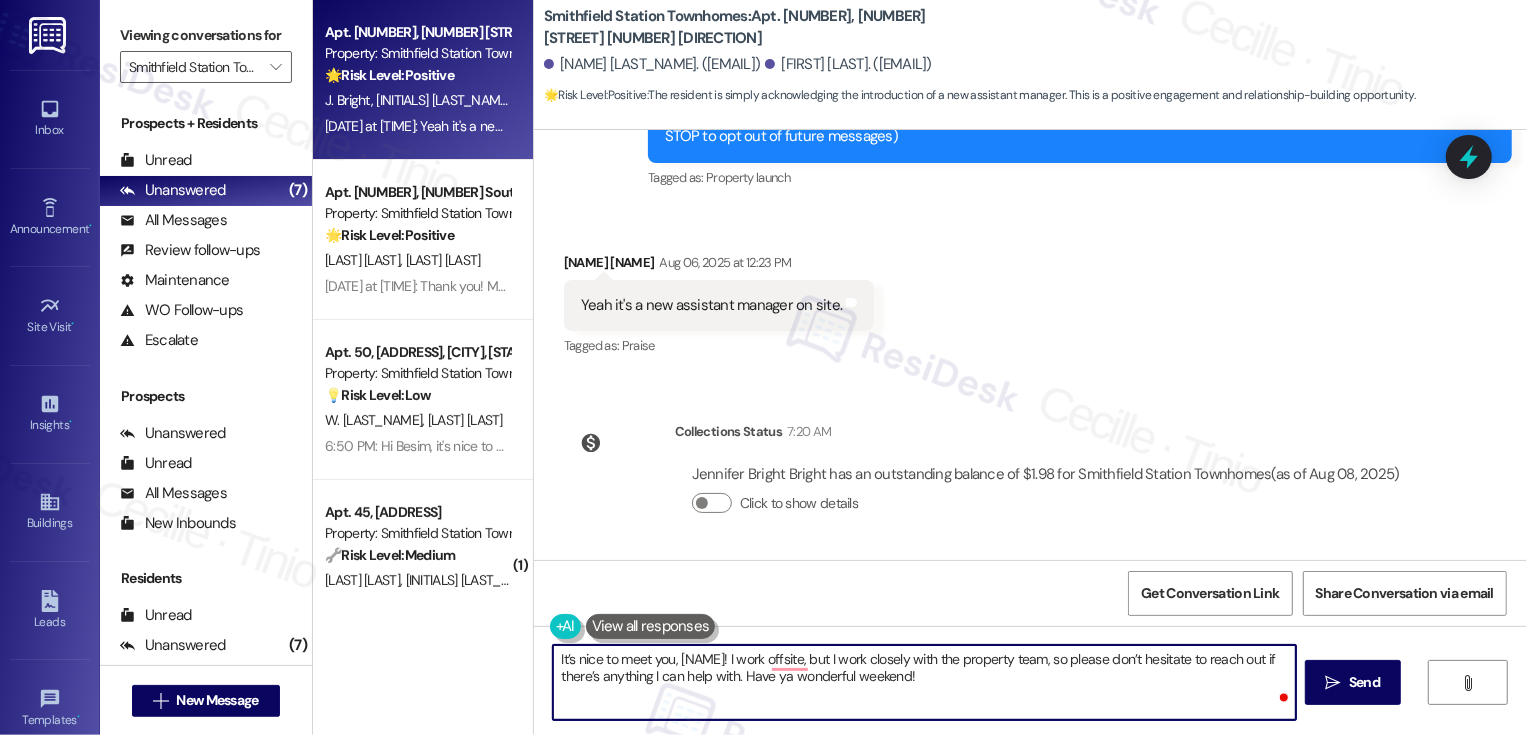 type on "It’s nice to meet you, Jennifer! I work offsite, but I work closely with the property team, so please don’t hesitate to reach out if there’s anything I can help with. Have a wonderful weekend!" 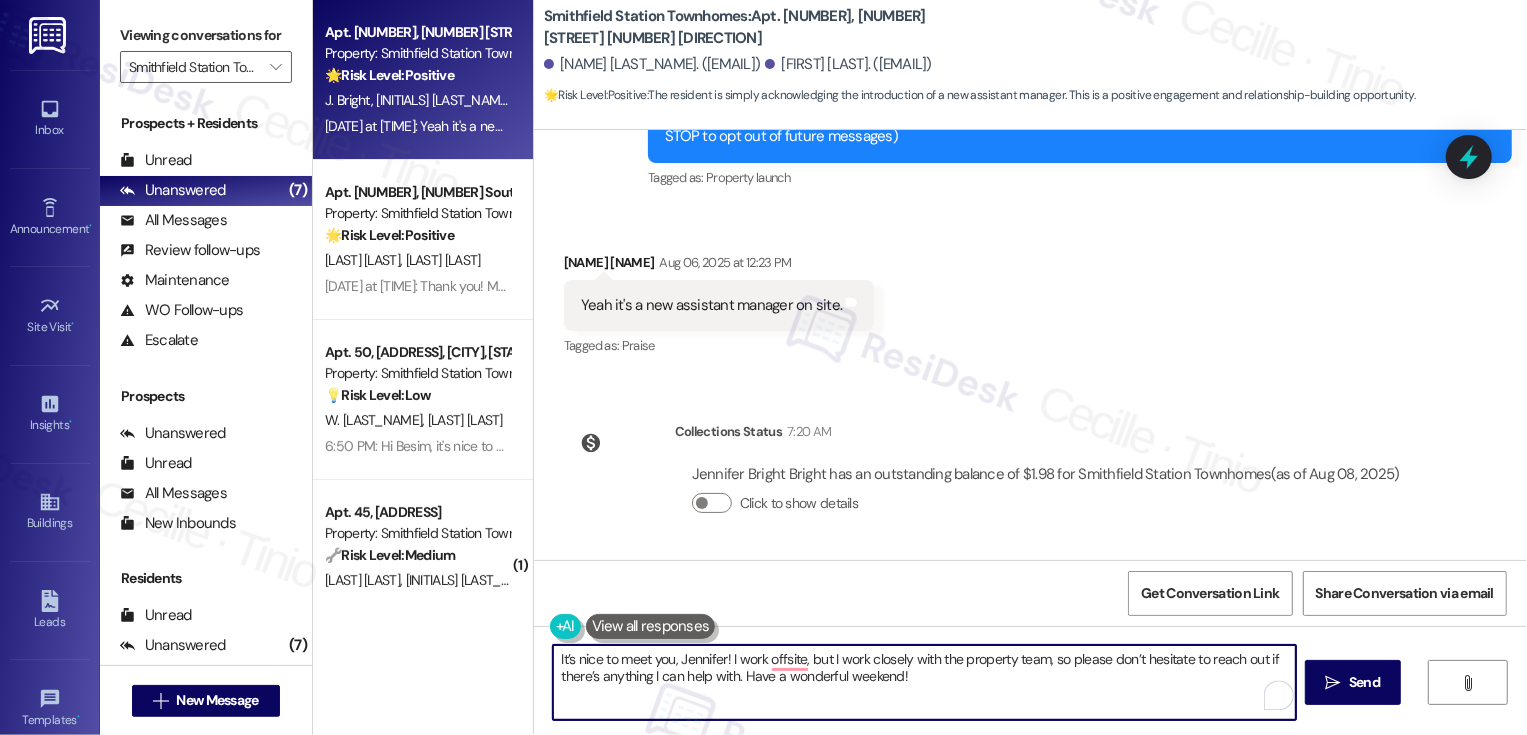 click on "It’s nice to meet you, Jennifer! I work offsite, but I work closely with the property team, so please don’t hesitate to reach out if there’s anything I can help with. Have a wonderful weekend!" at bounding box center (924, 682) 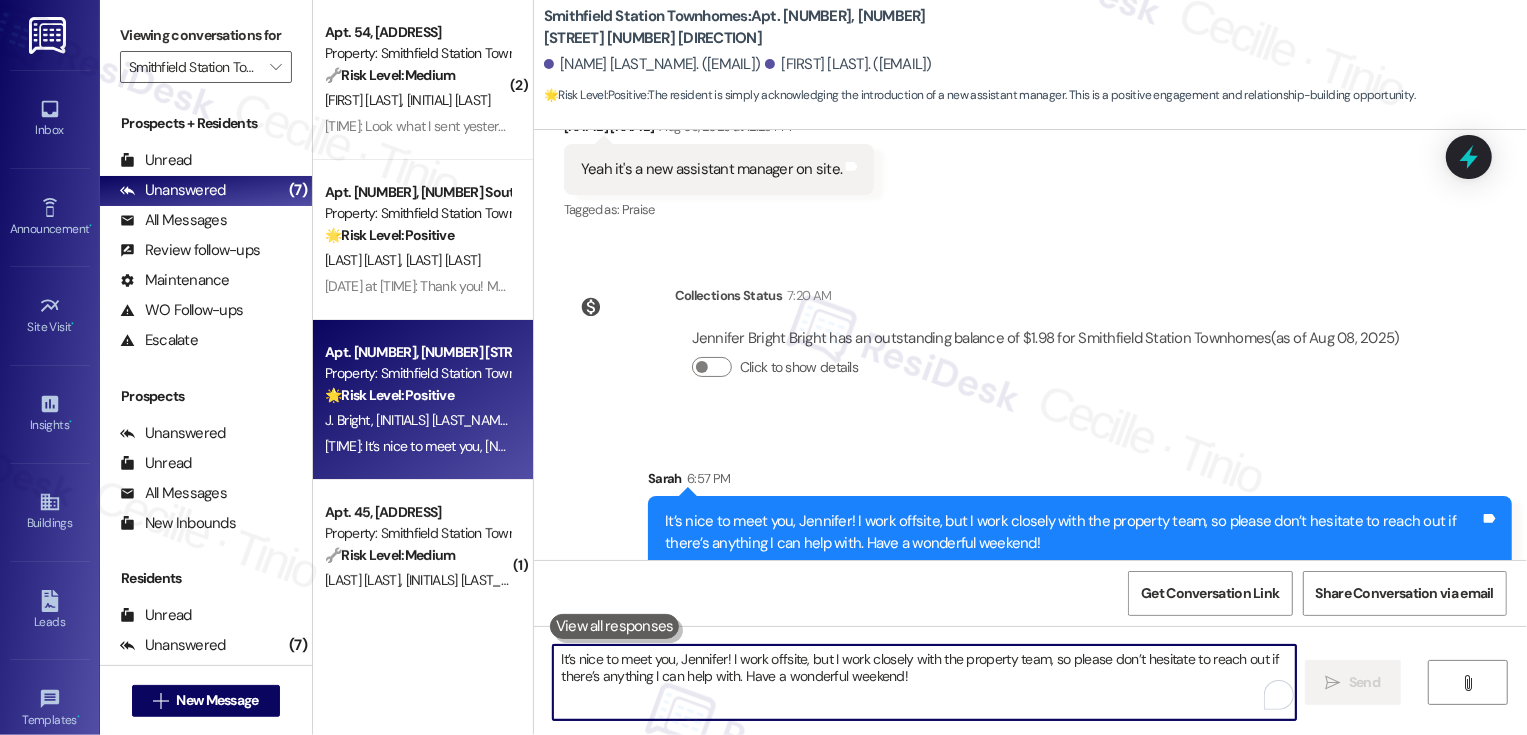 scroll, scrollTop: 450, scrollLeft: 0, axis: vertical 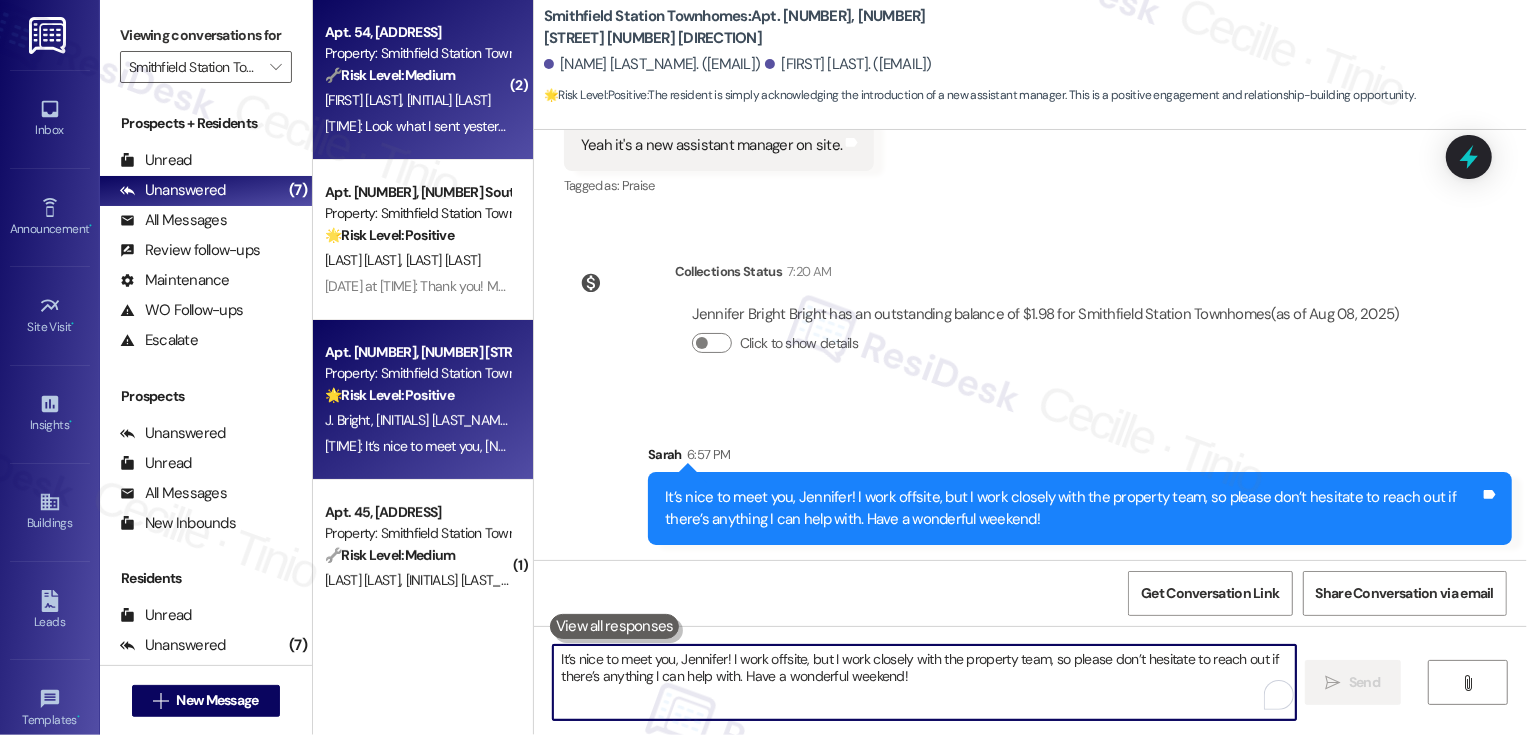 type 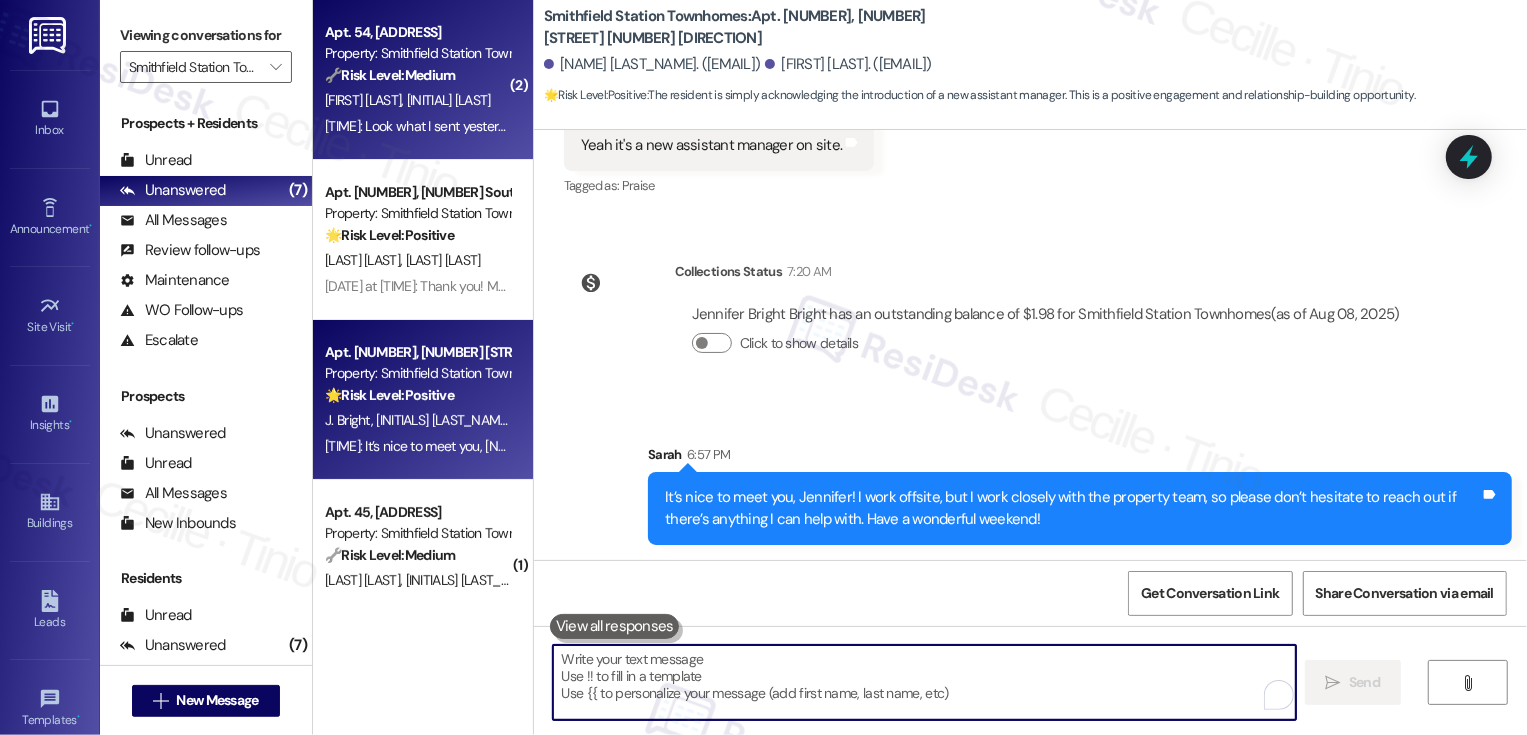 click on "🔧  Risk Level:  Medium" at bounding box center (390, 75) 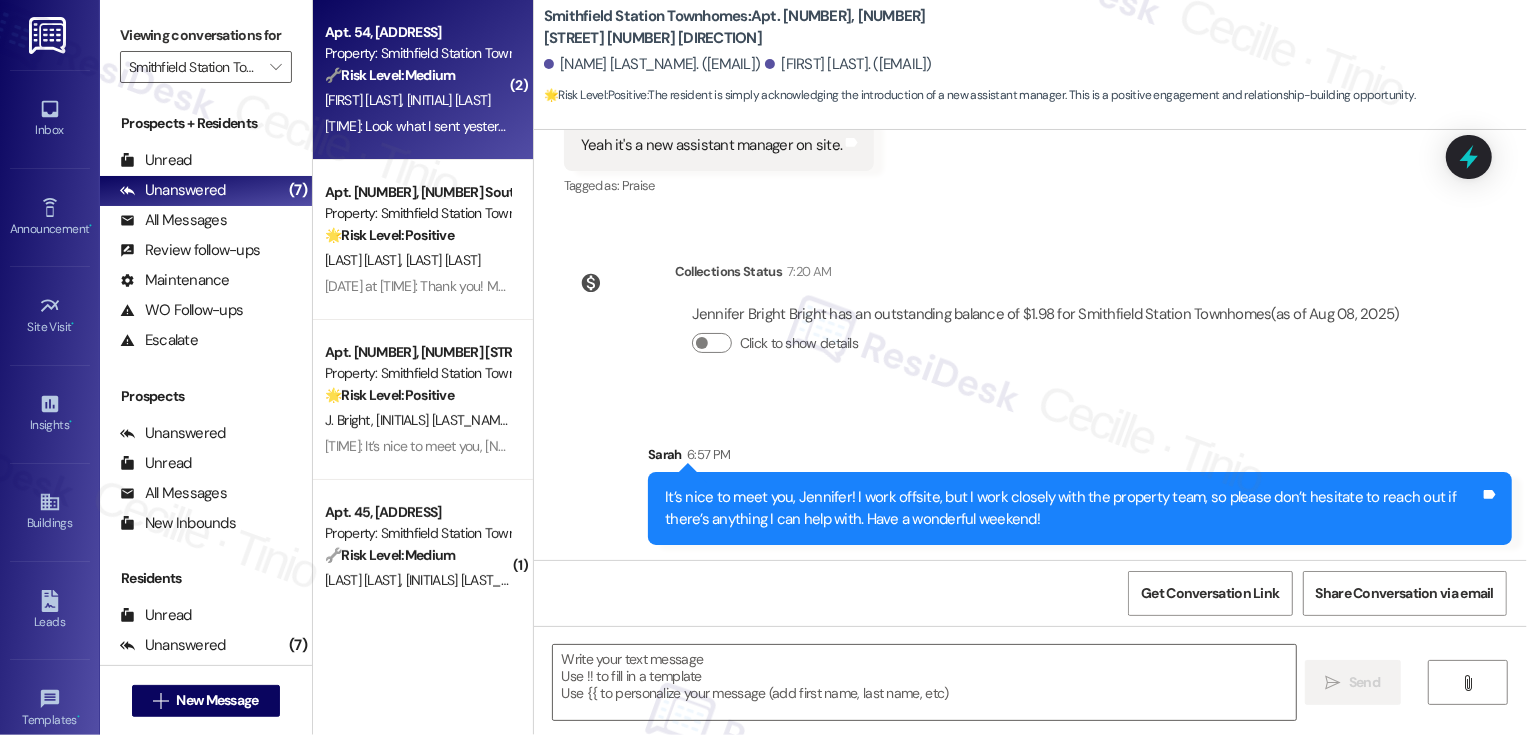 click on "🔧  Risk Level:  Medium" at bounding box center (390, 75) 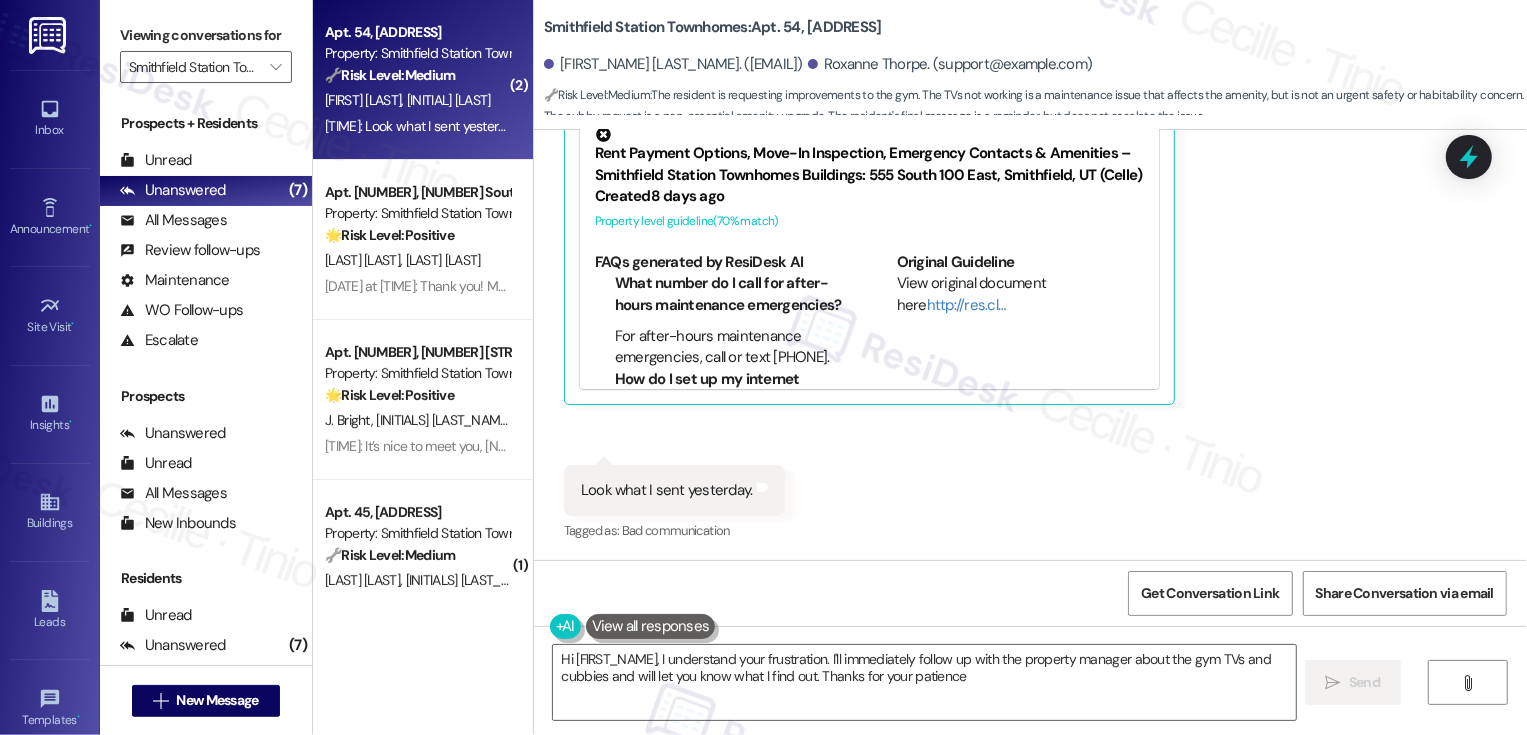 type on "Hi [FIRST_NAME], I understand your frustration. I'll immediately follow up with the property manager about the gym TVs and cubbies and will let you know what I find out. Thanks for your patience!" 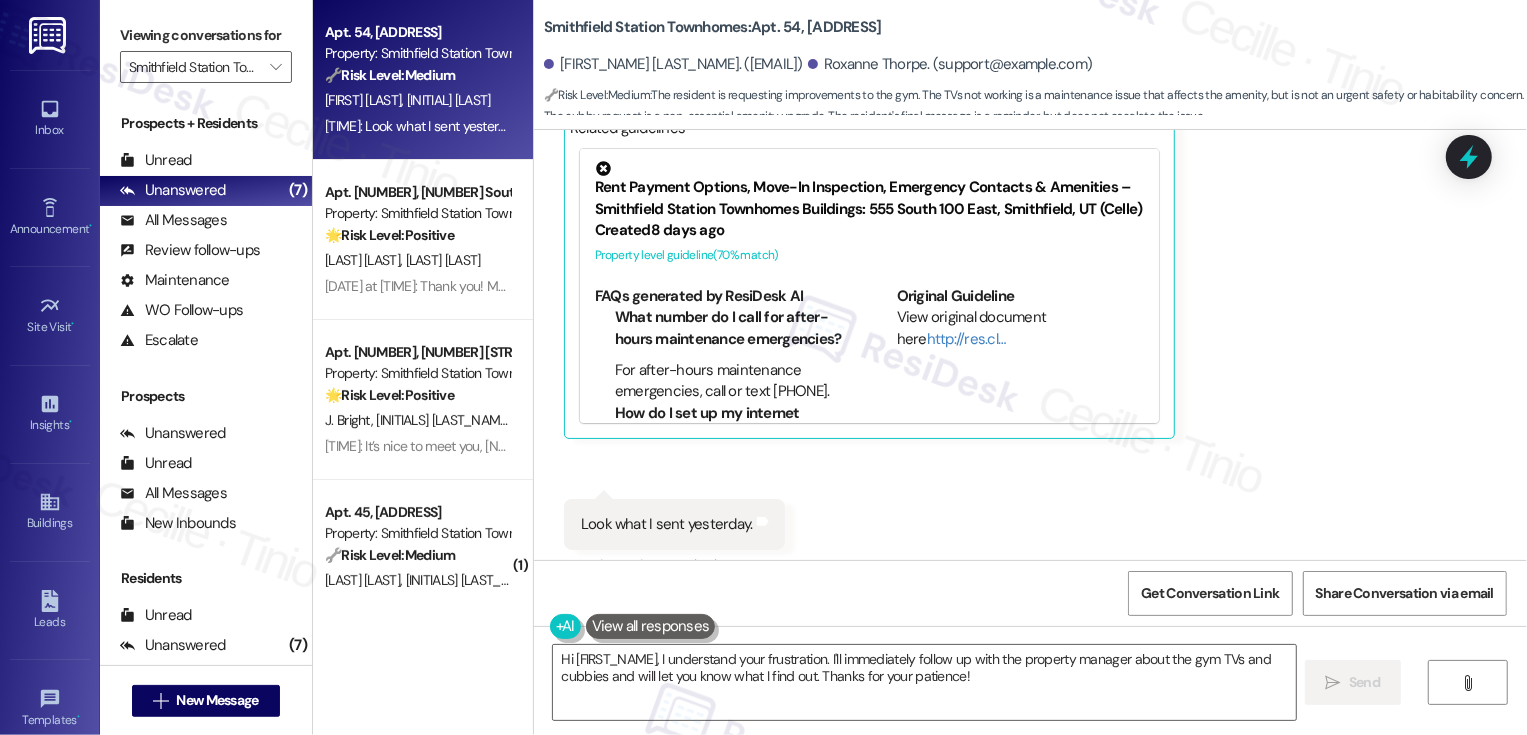 scroll, scrollTop: 1383, scrollLeft: 0, axis: vertical 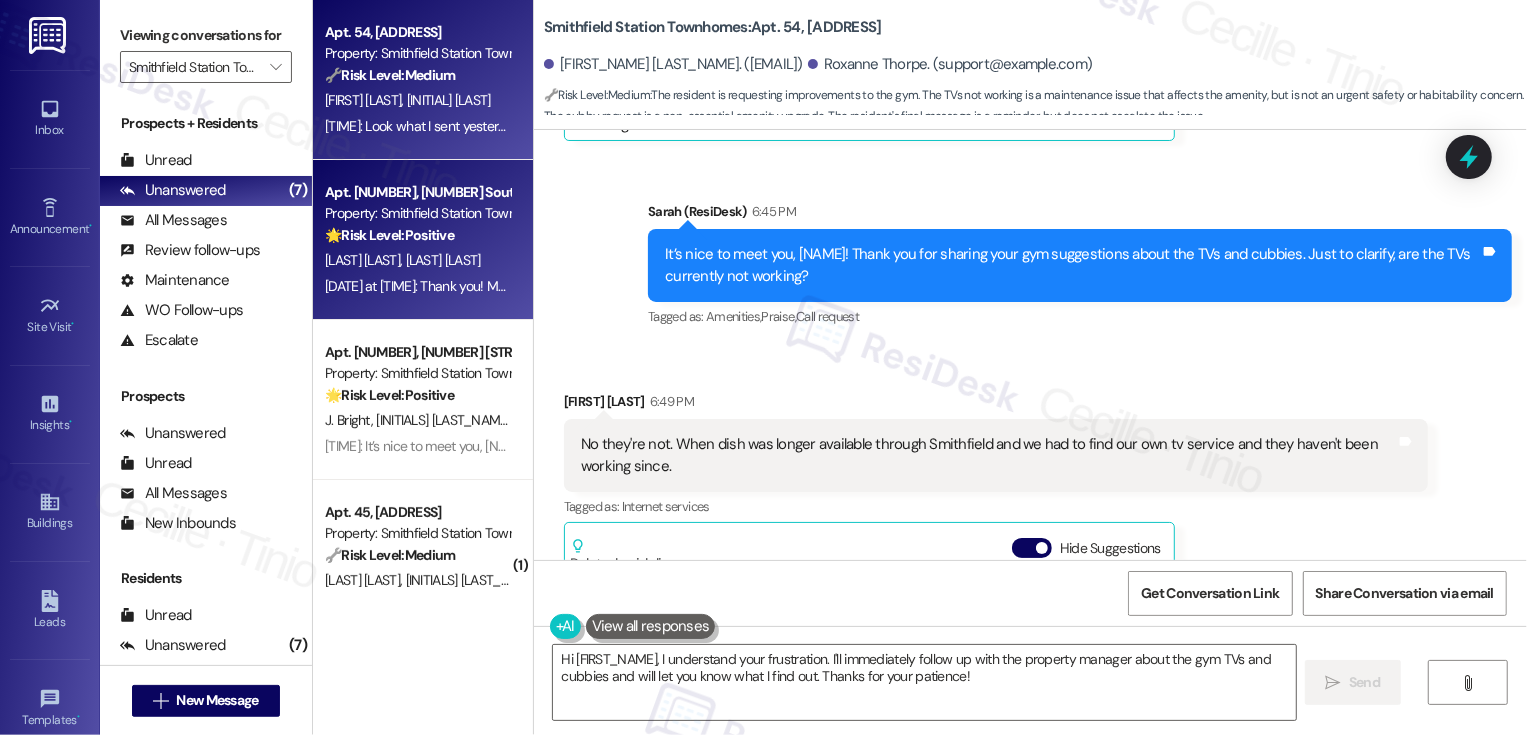 click on "[LAST] [LAST] [LAST] [LAST]" at bounding box center (417, 260) 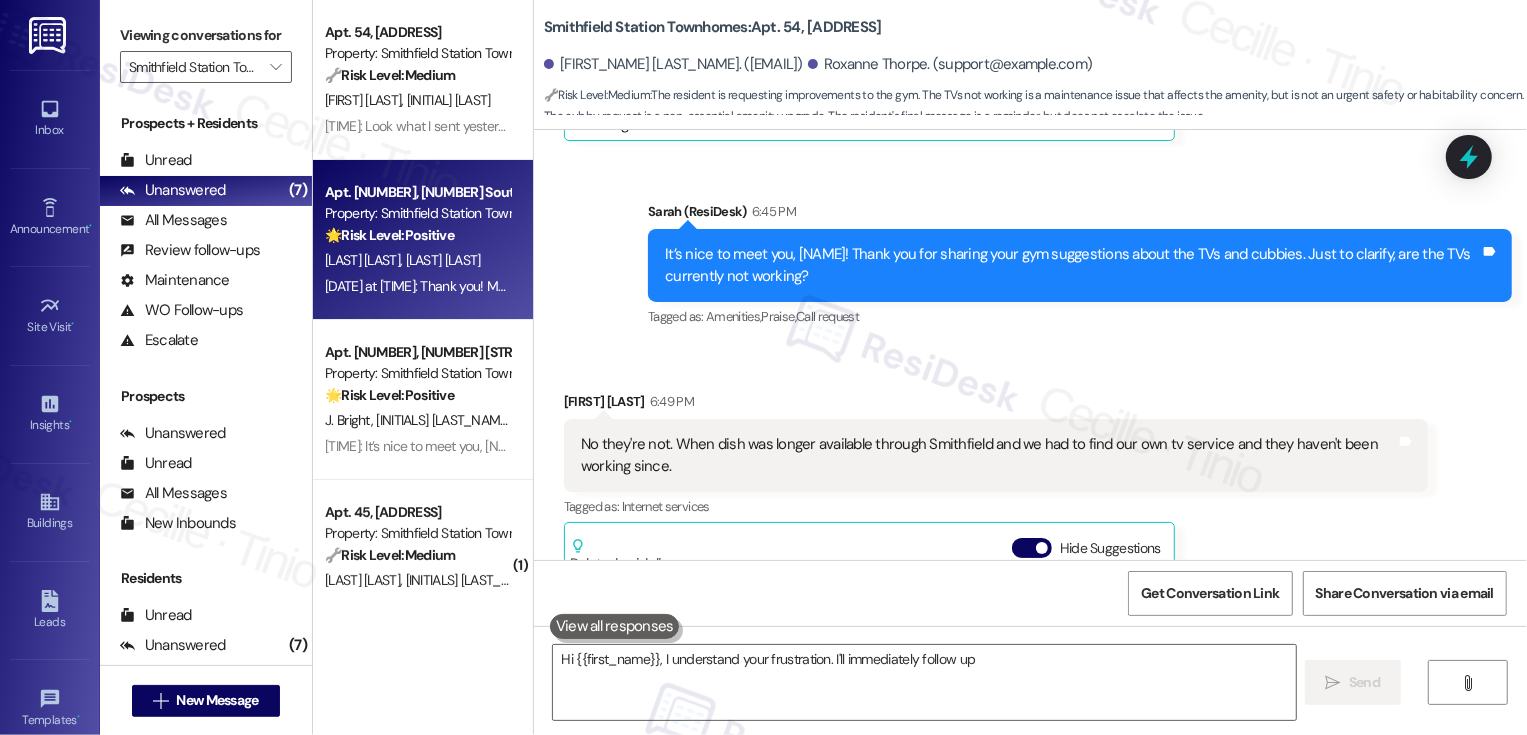 click on "[LAST] [LAST] [LAST] [LAST]" at bounding box center (417, 260) 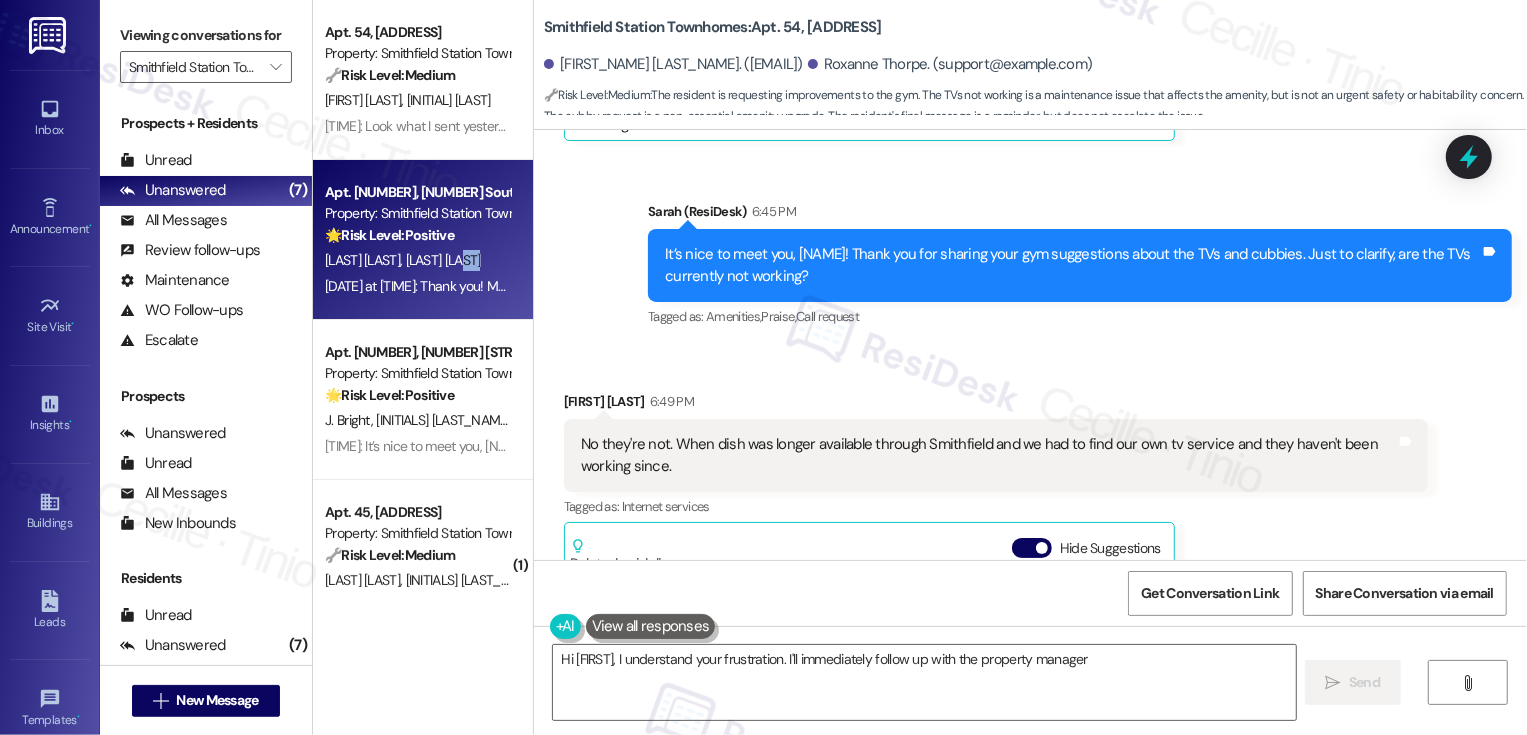 scroll, scrollTop: 290, scrollLeft: 0, axis: vertical 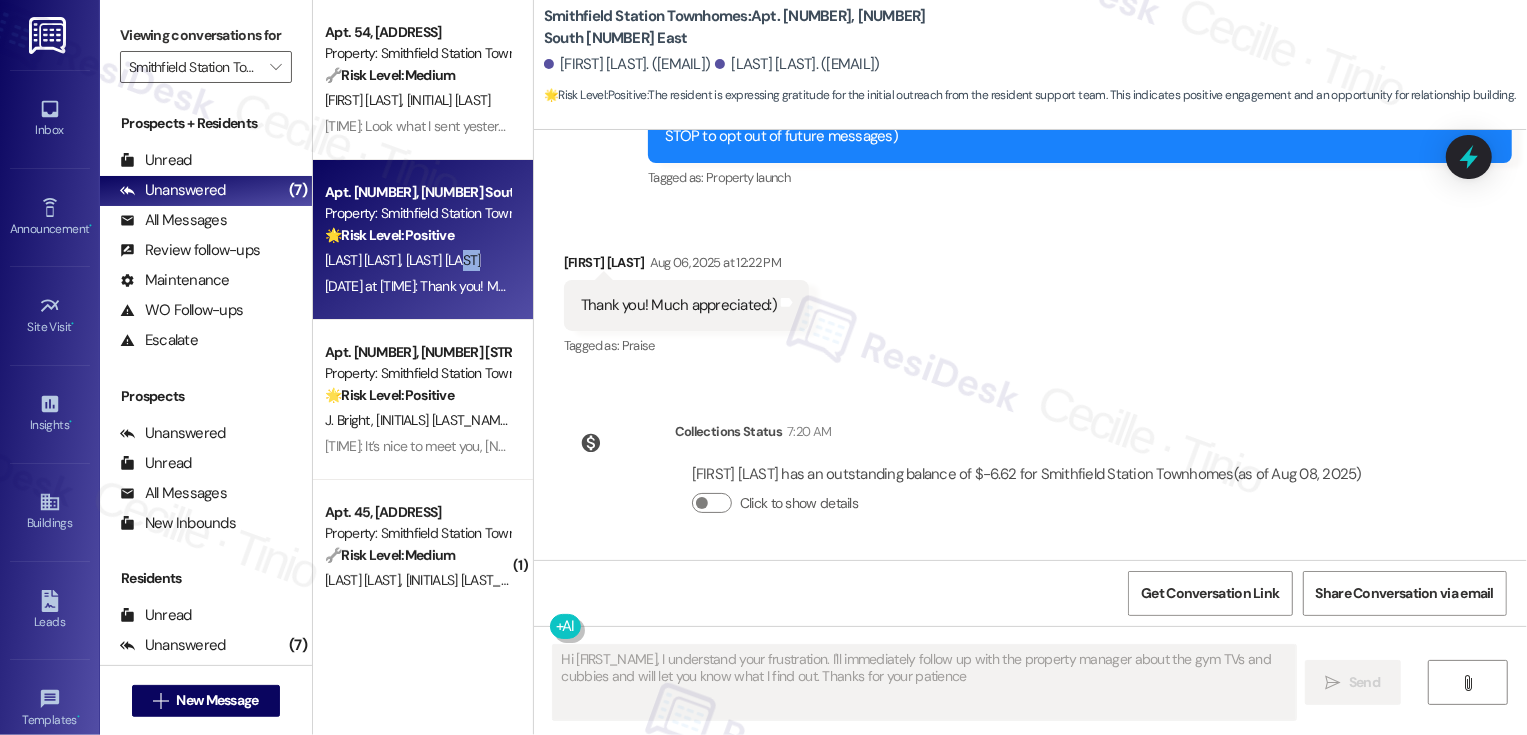 type on "Hi [FIRST_NAME], I understand your frustration. I'll immediately follow up with the property manager about the gym TVs and cubbies and will let you know what I find out. Thanks for your patience!" 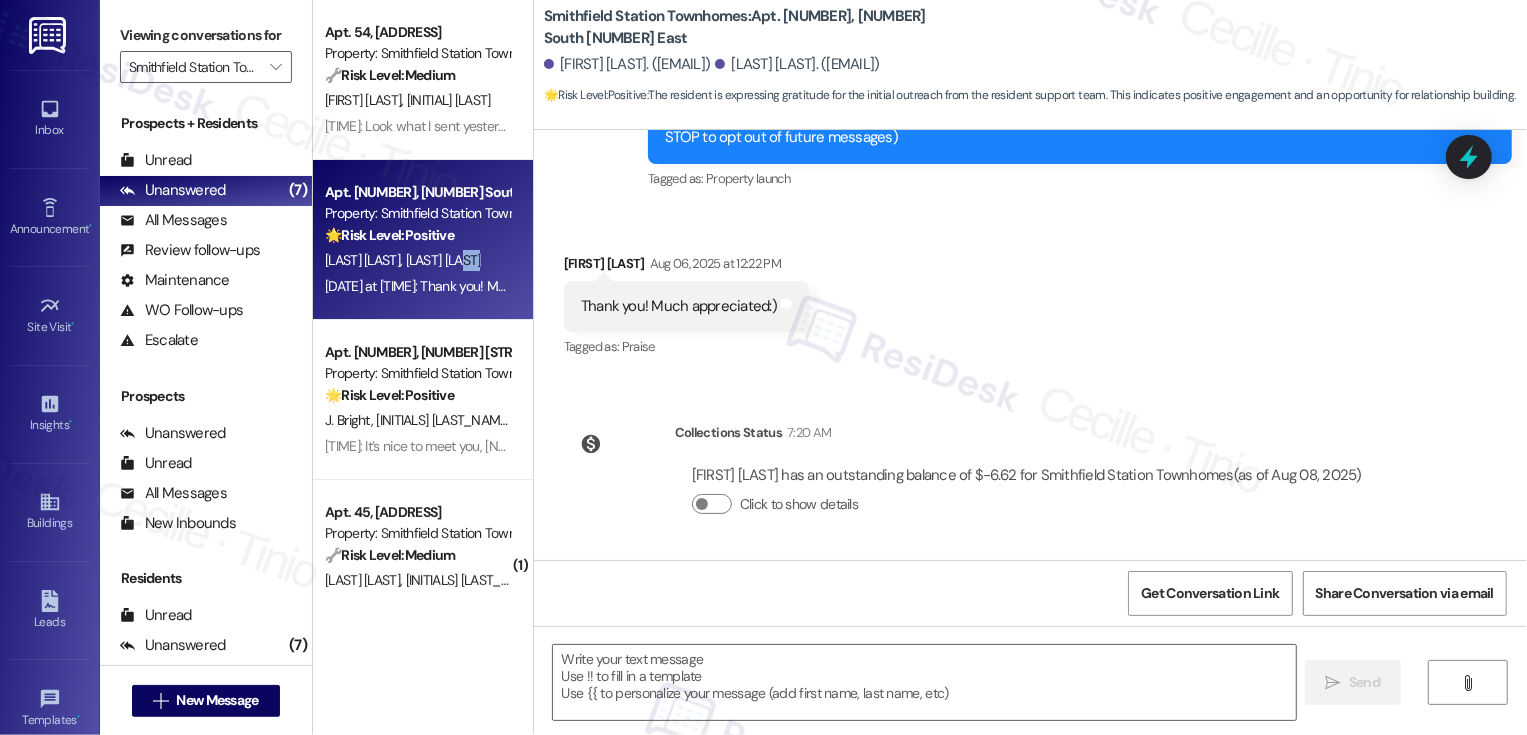 scroll, scrollTop: 221, scrollLeft: 0, axis: vertical 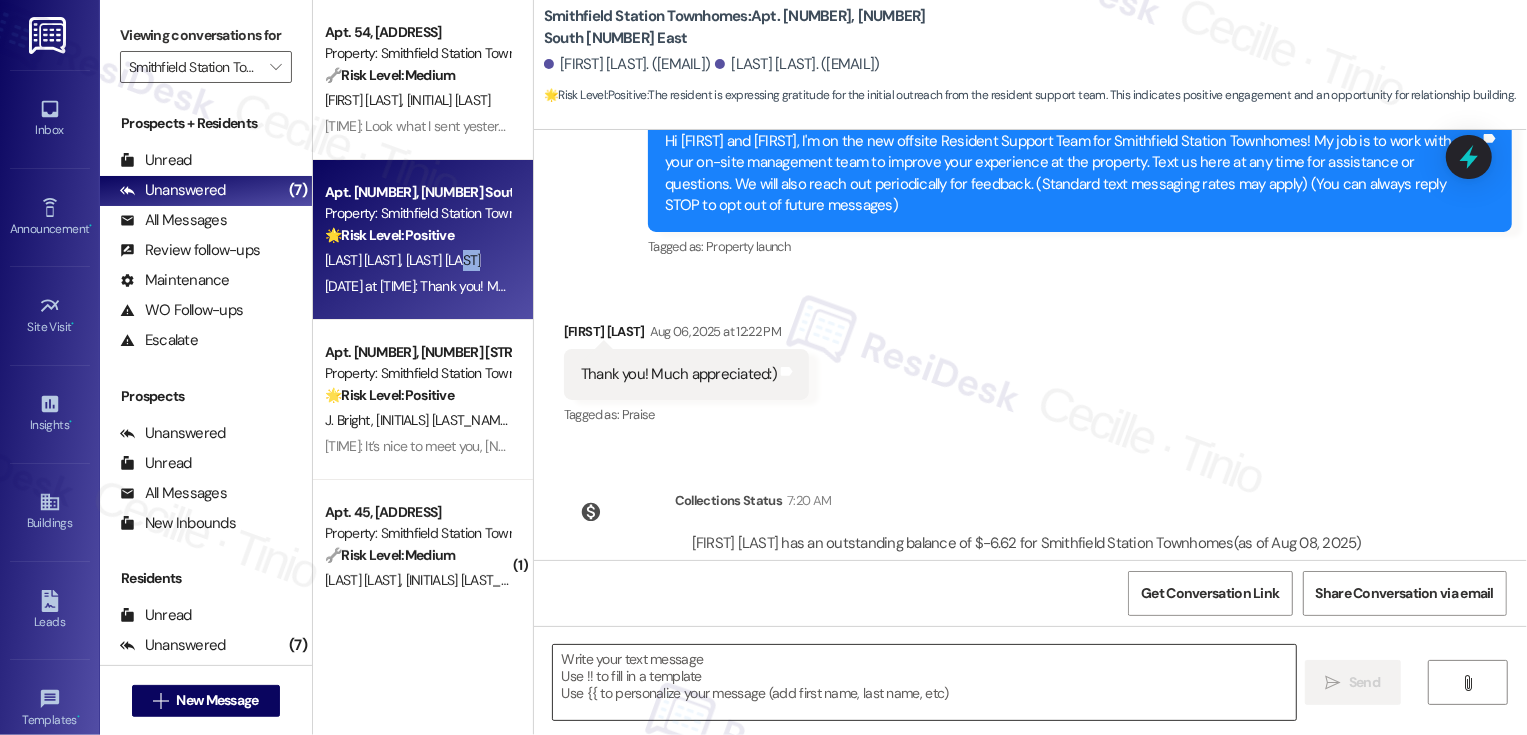 click at bounding box center (924, 682) 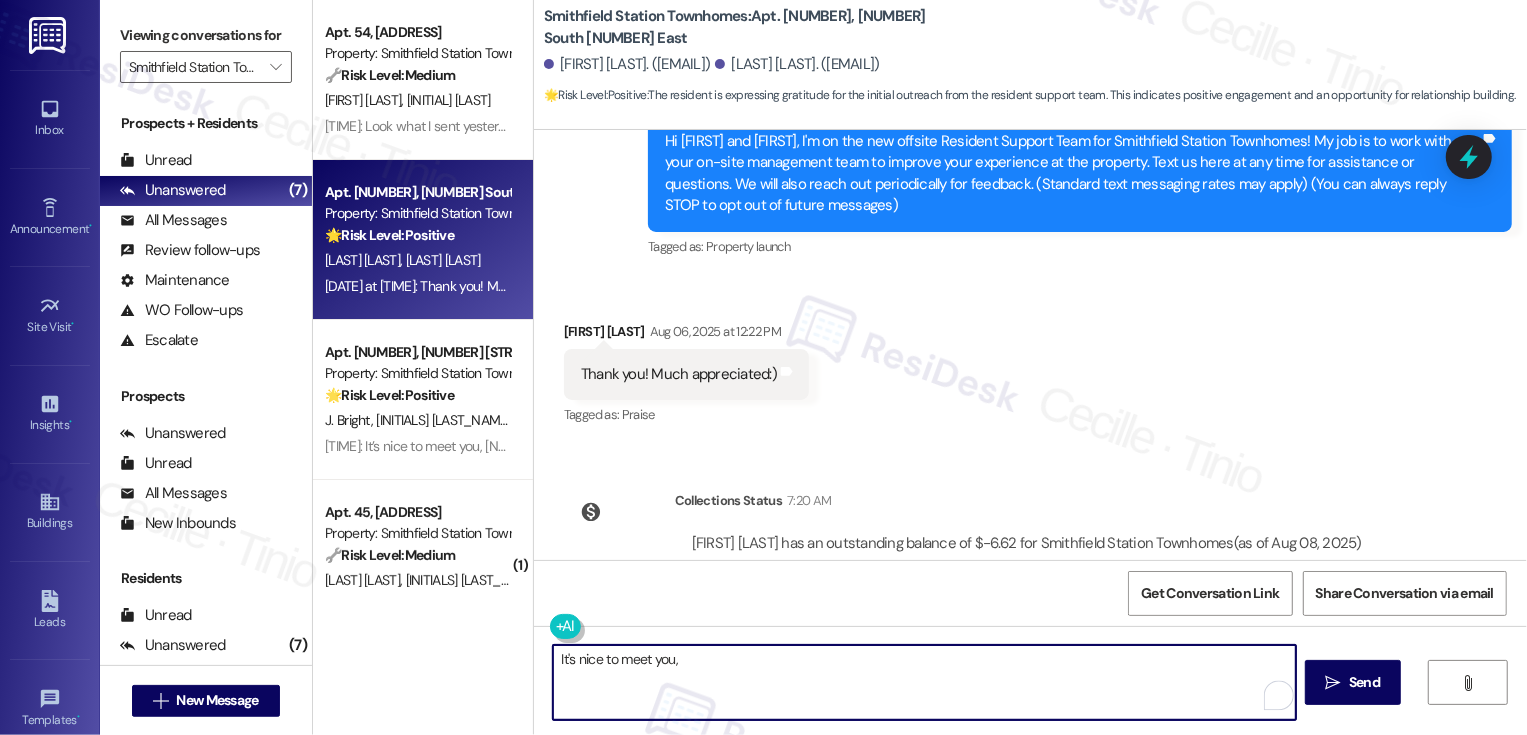 click on "Shantell Durrant Aug 06, 2025 at 12:22 PM" at bounding box center [686, 335] 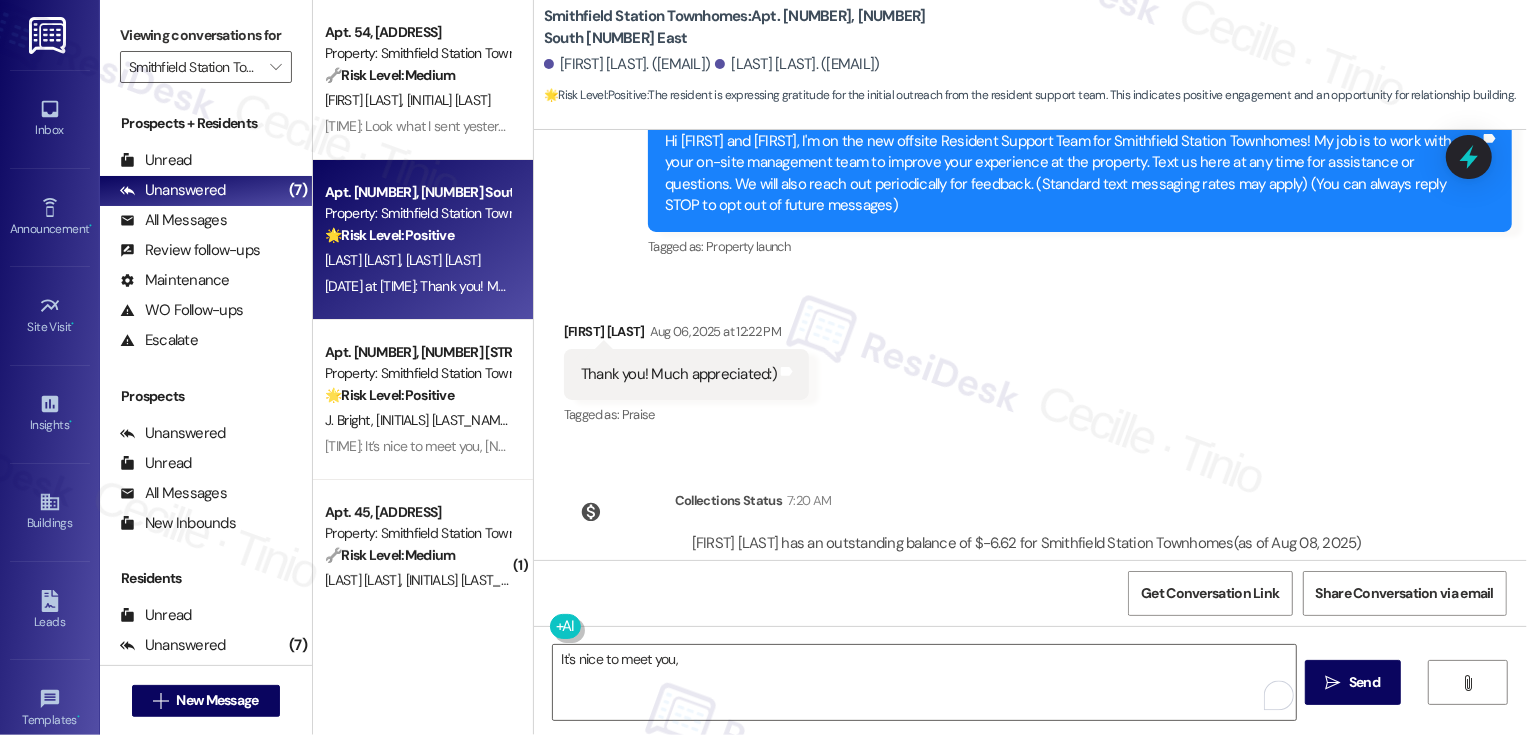 click on "Shantell Durrant Aug 06, 2025 at 12:22 PM" at bounding box center (686, 335) 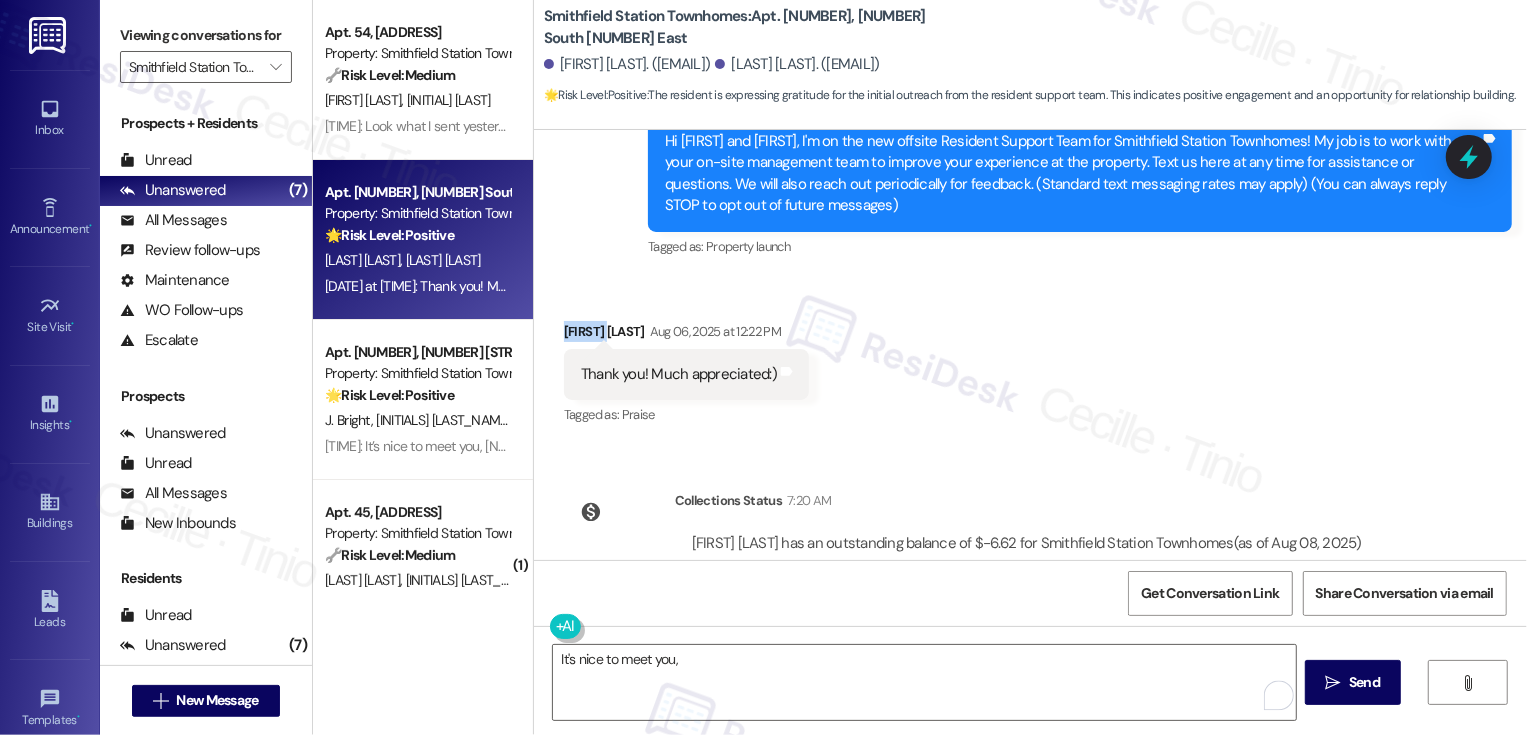 copy on "[NAME]" 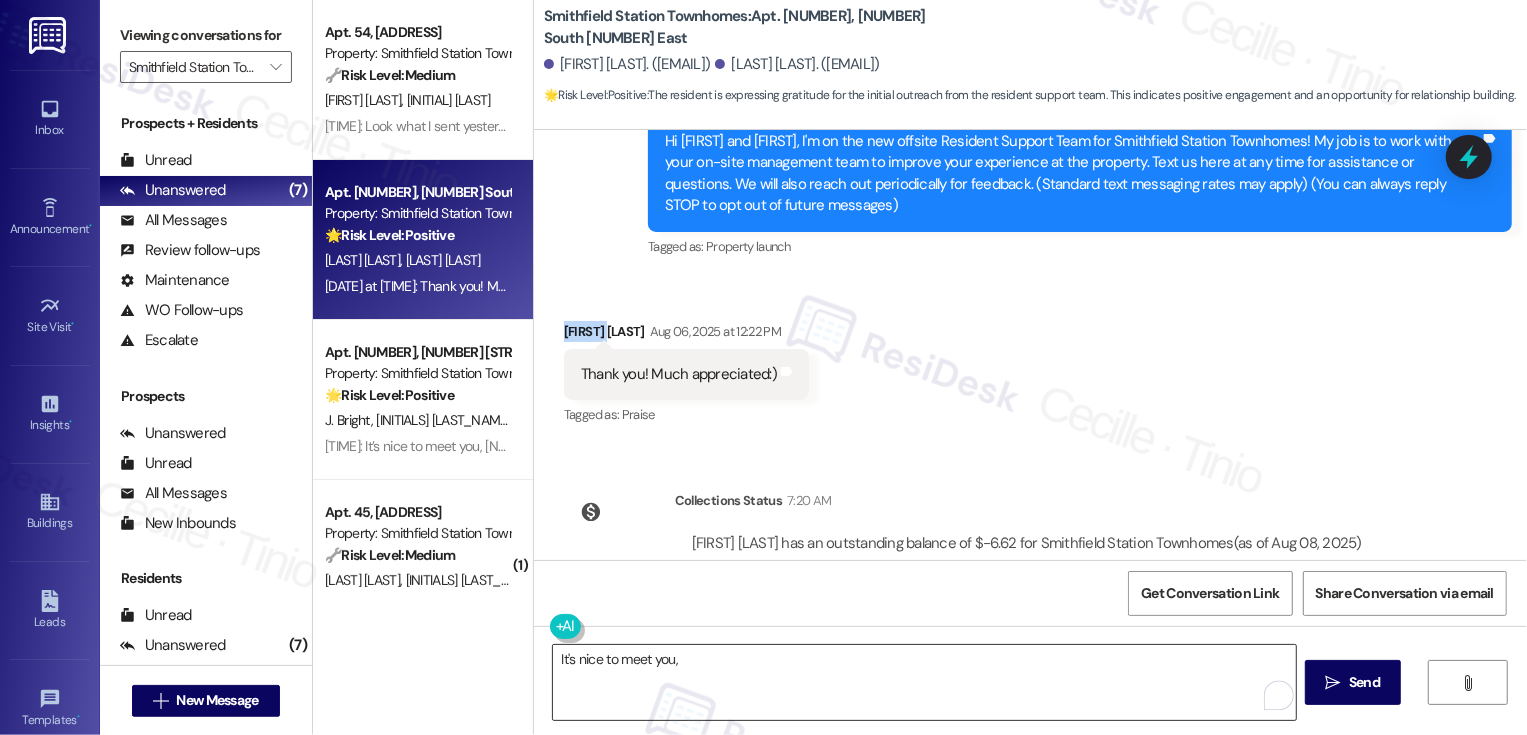 click on "It's nice to meet you," at bounding box center [924, 682] 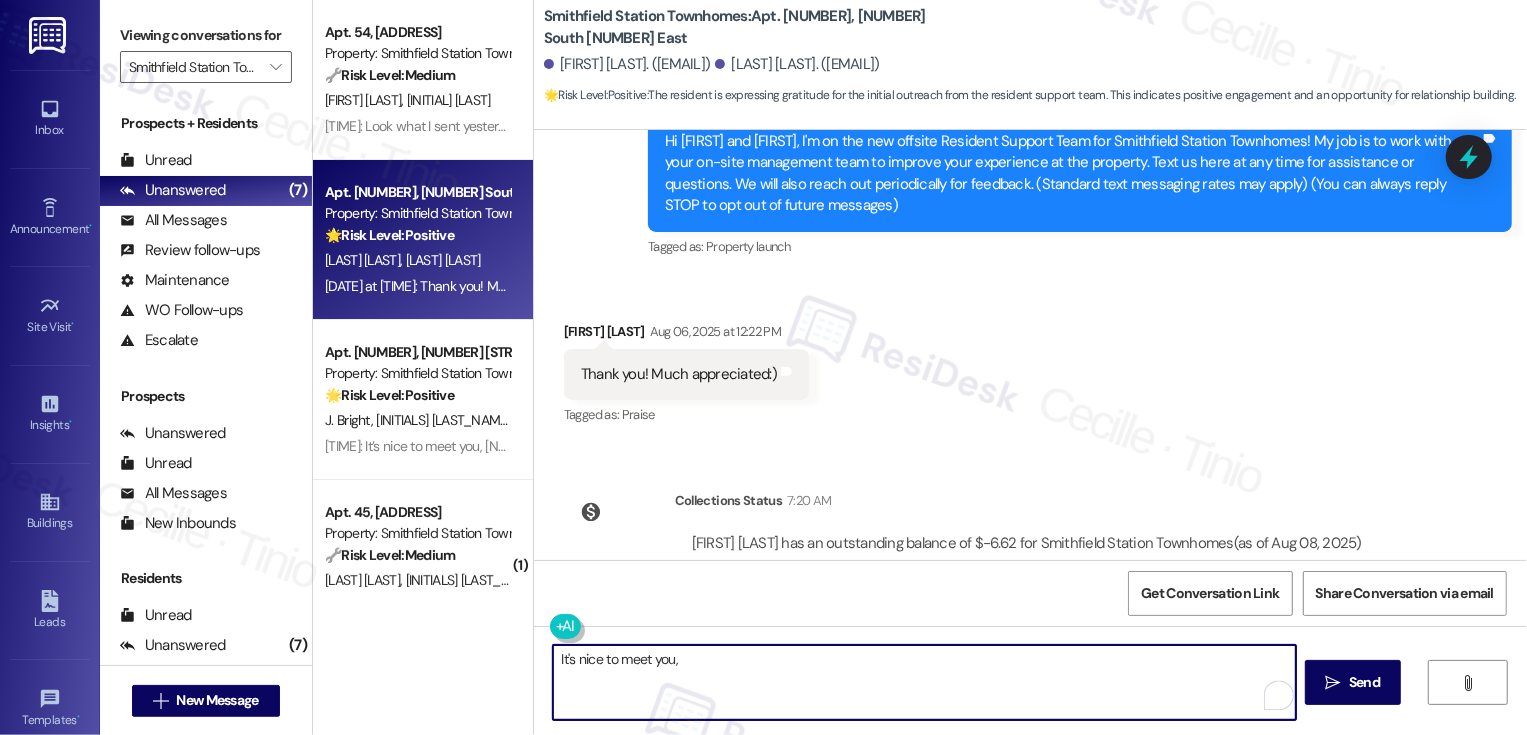 paste on "[NAME]" 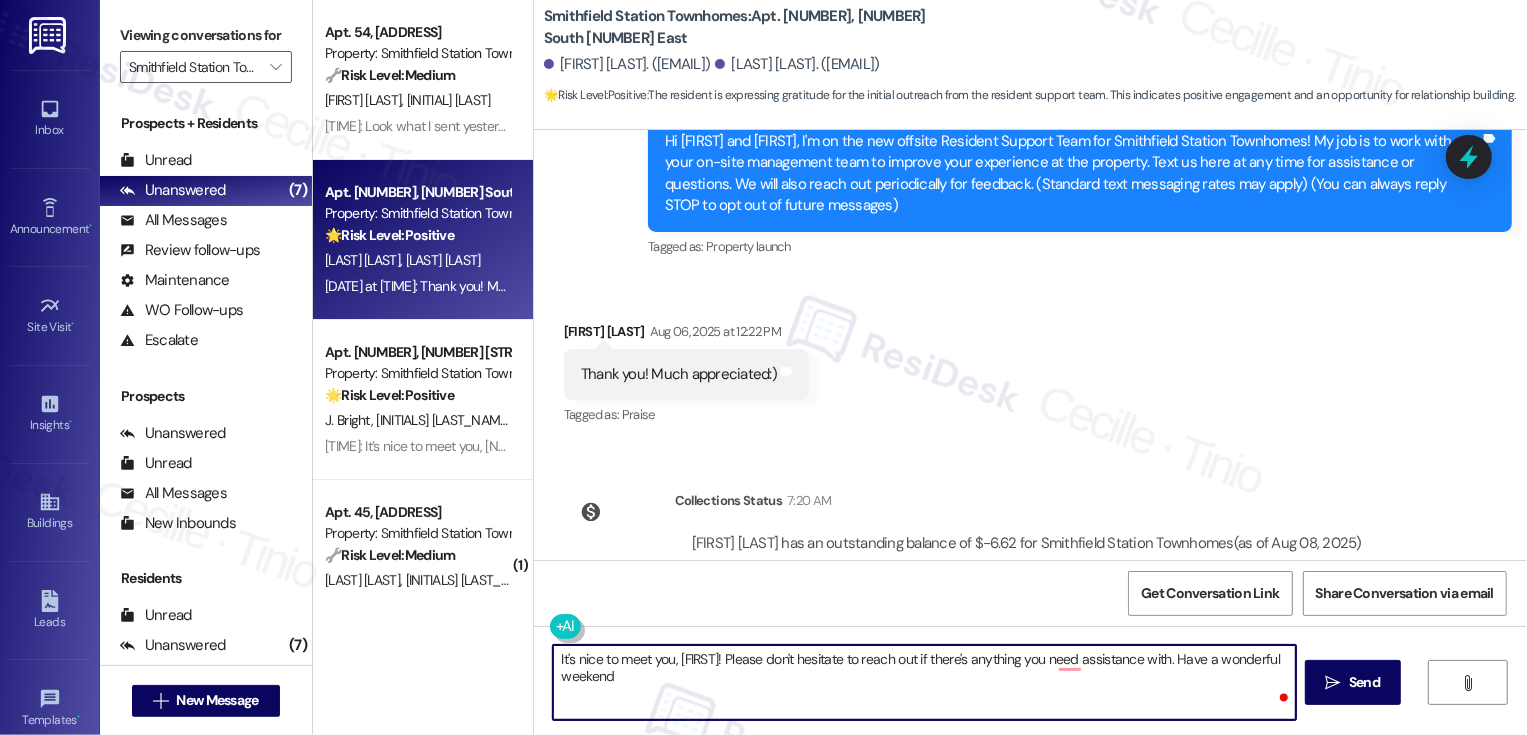 type on "It's nice to meet you, Shantell! Please don't hesitate to reach out if there's anything you need assistance with. Have a wonderful weekend!" 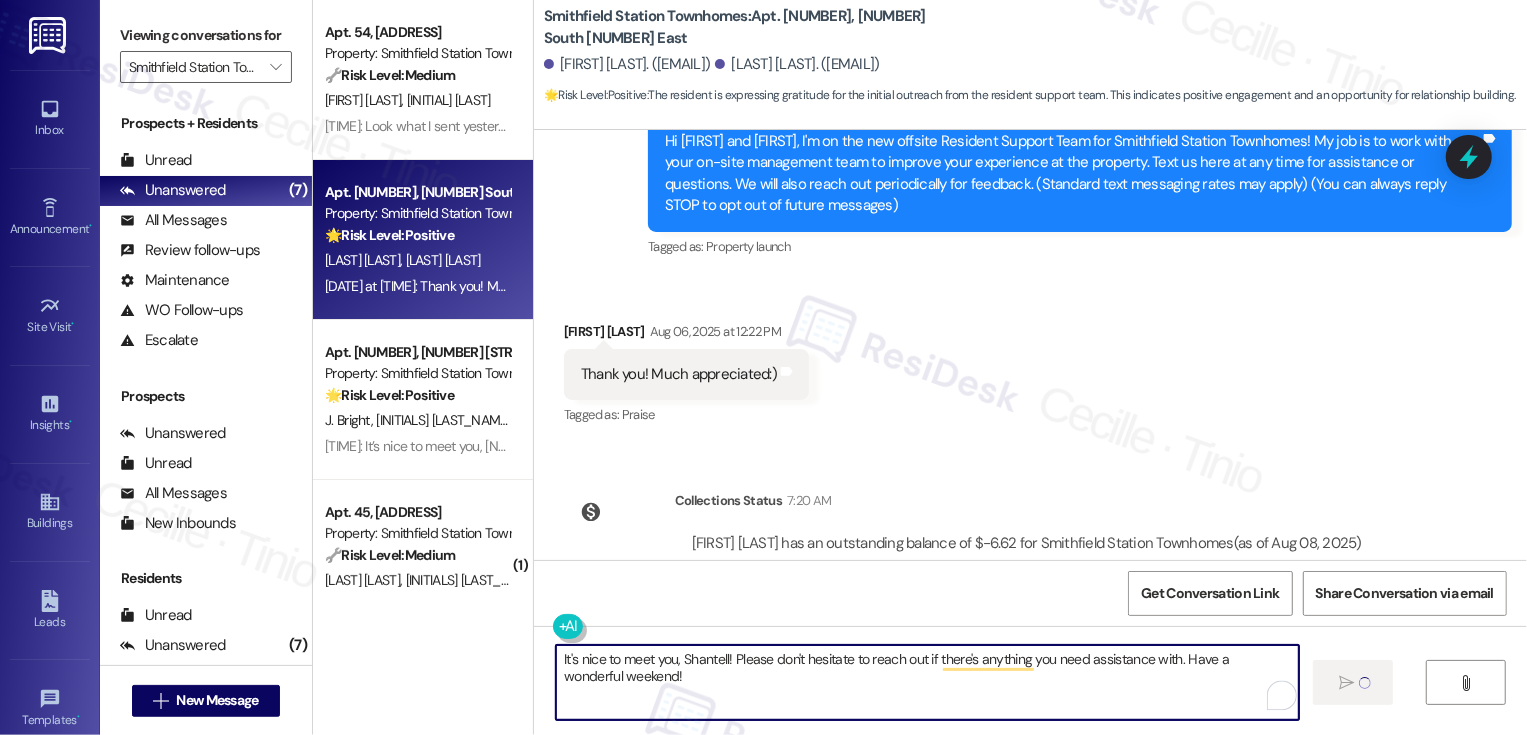 scroll, scrollTop: 290, scrollLeft: 0, axis: vertical 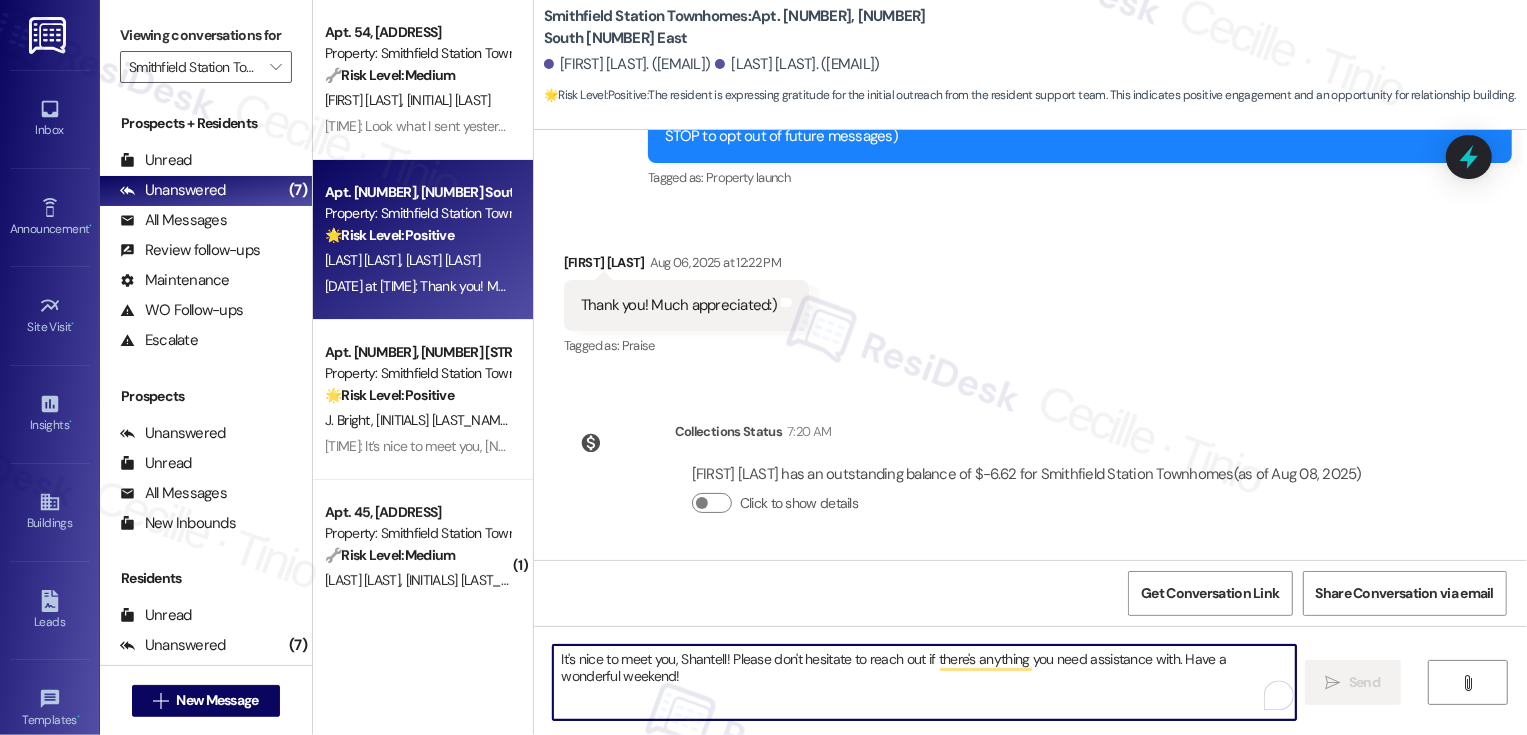type 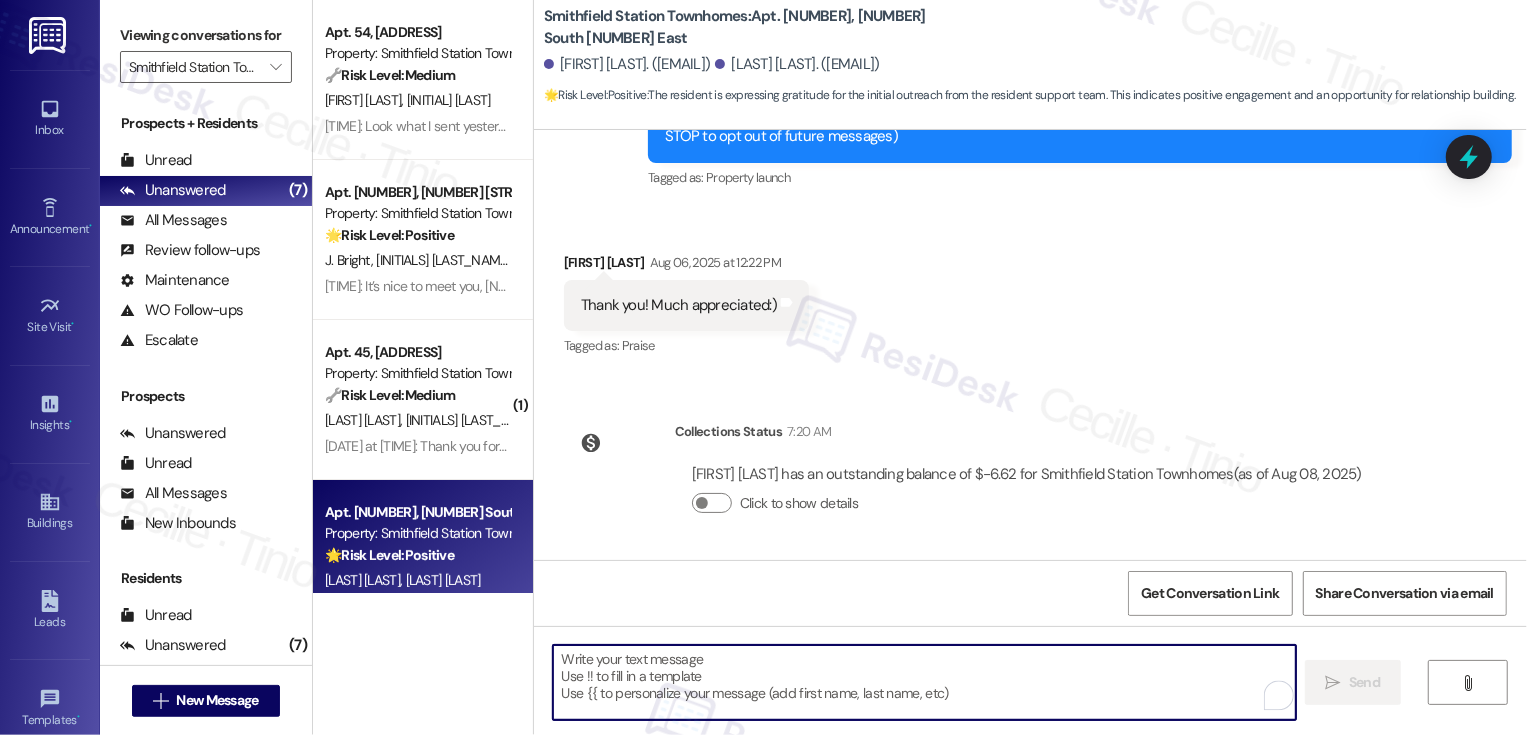 scroll, scrollTop: 450, scrollLeft: 0, axis: vertical 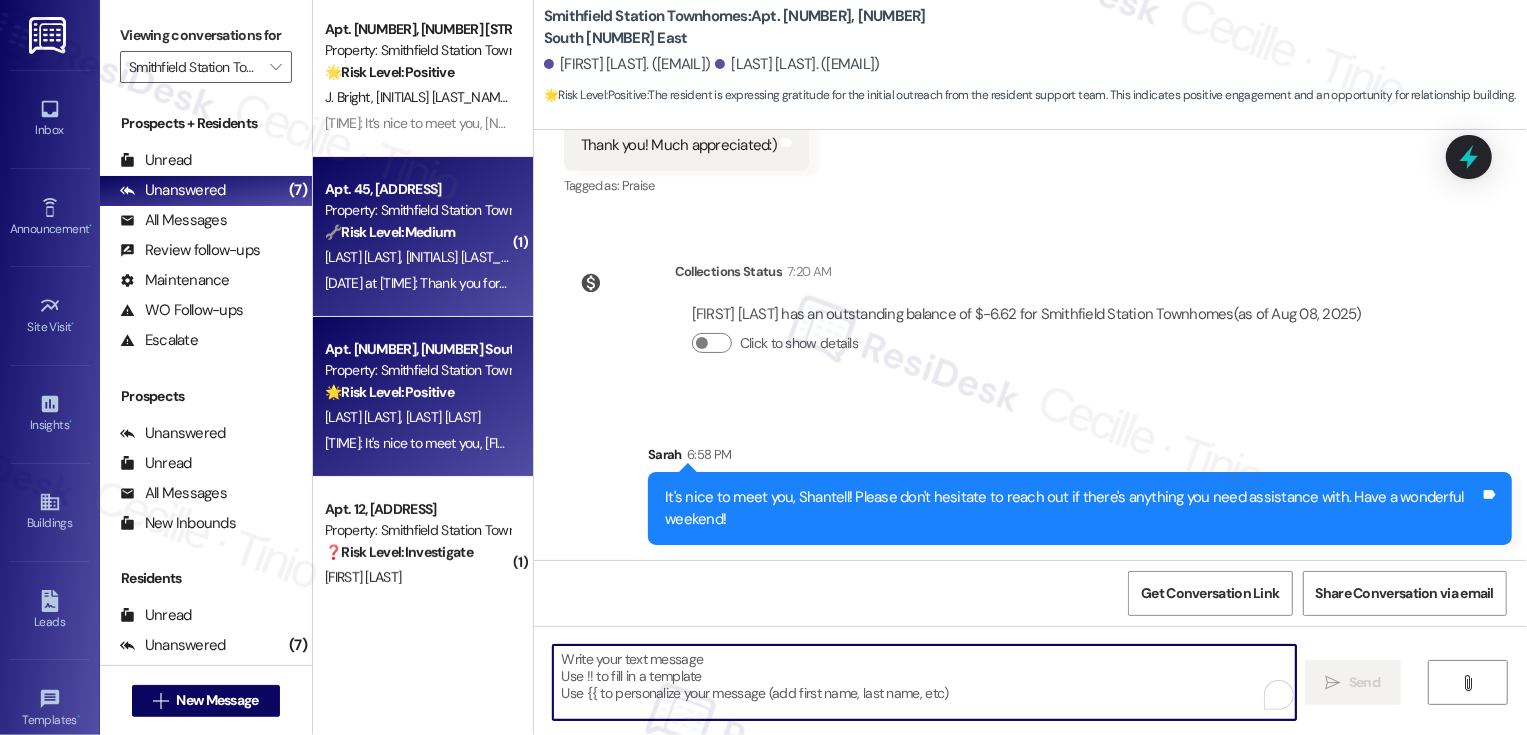 click on "Apt. [NUMBER], [NUMBER] [STREET] Property: Smithfield Station Townhomes 🔧  Risk Level:  Medium The resident is reporting a missing number on their garbage bin. This is a non-urgent maintenance issue related to community appearance and asset preservation." at bounding box center [417, 211] 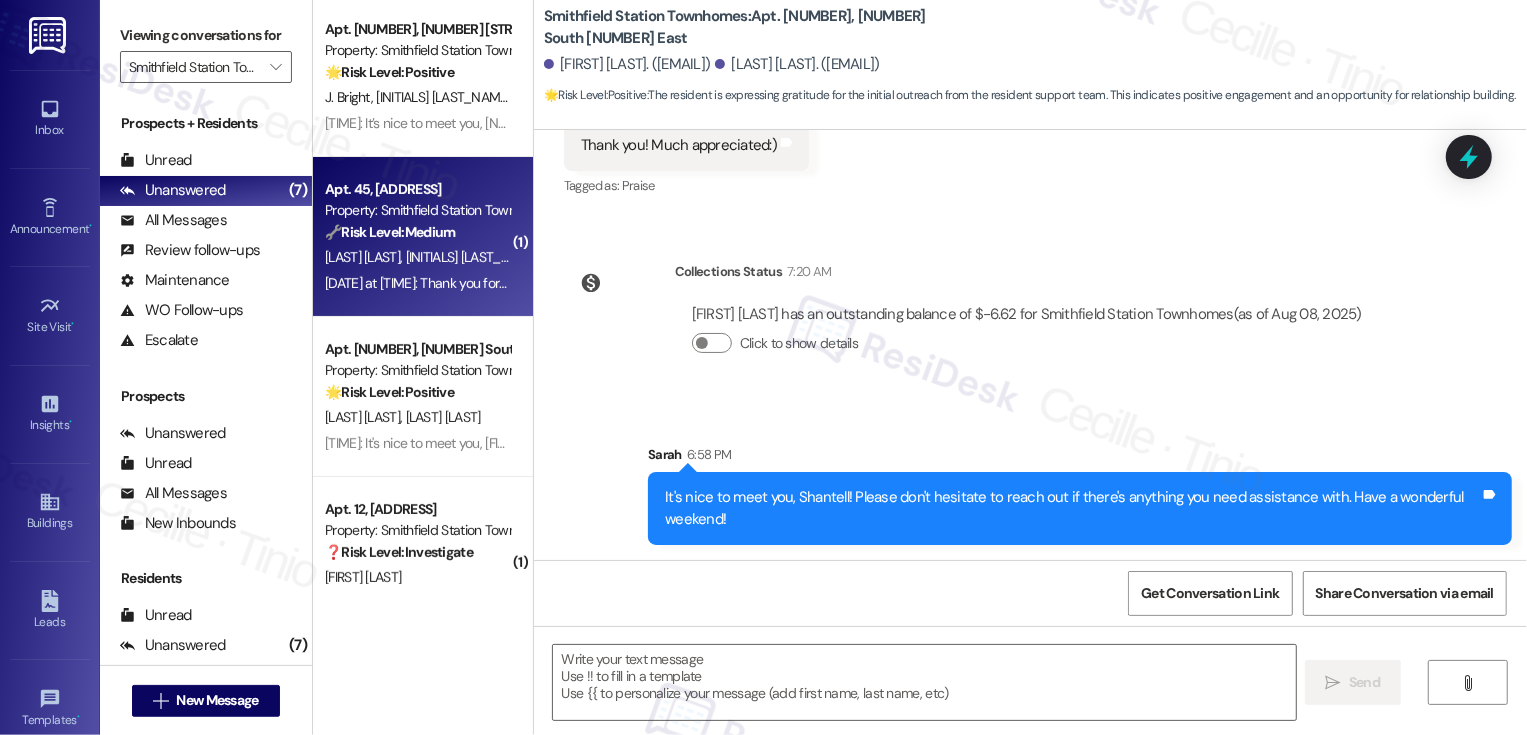 click on "Apt. [NUMBER], [NUMBER] [STREET] Property: Smithfield Station Townhomes 🔧  Risk Level:  Medium The resident is reporting a missing number on their garbage bin. This is a non-urgent maintenance issue related to community appearance and asset preservation." at bounding box center (417, 211) 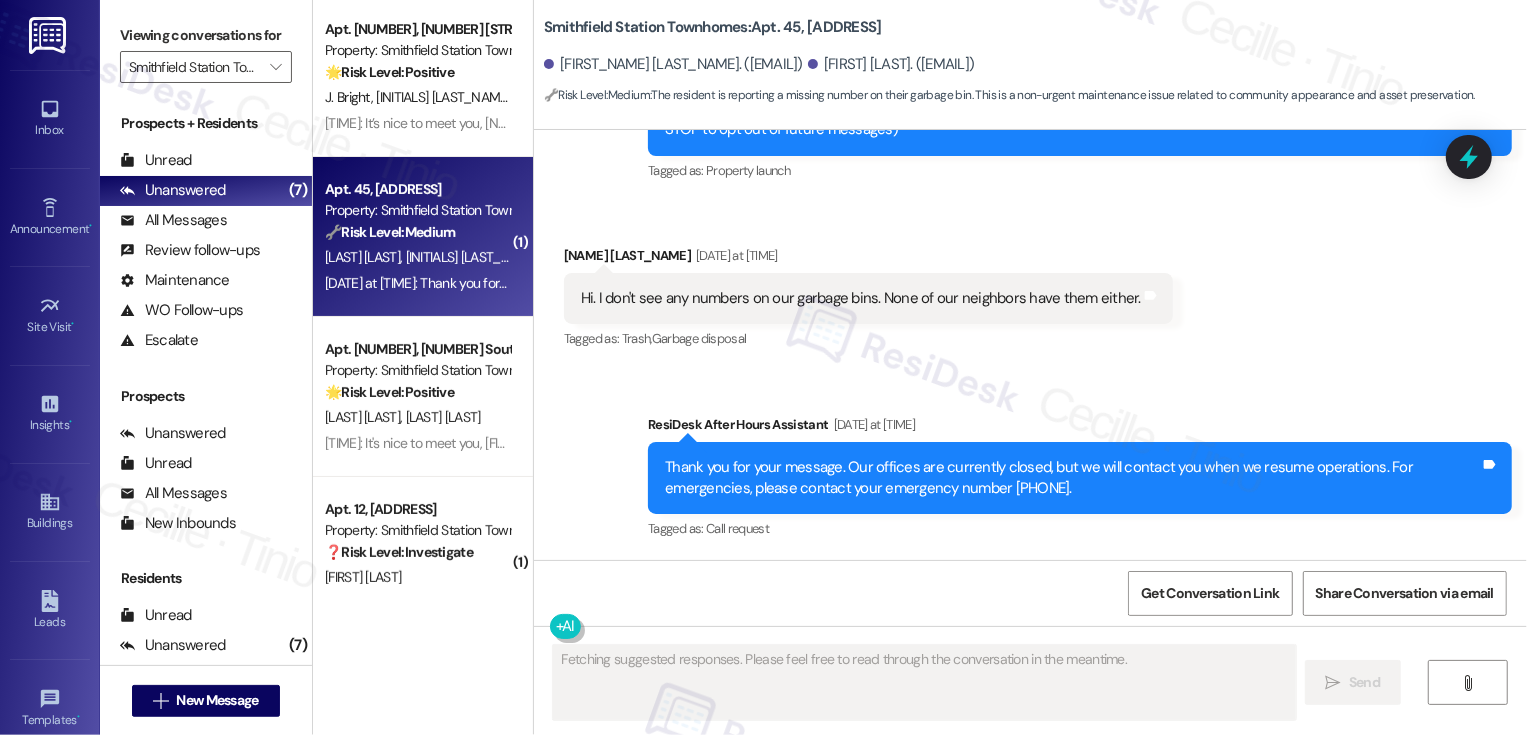 scroll, scrollTop: 296, scrollLeft: 0, axis: vertical 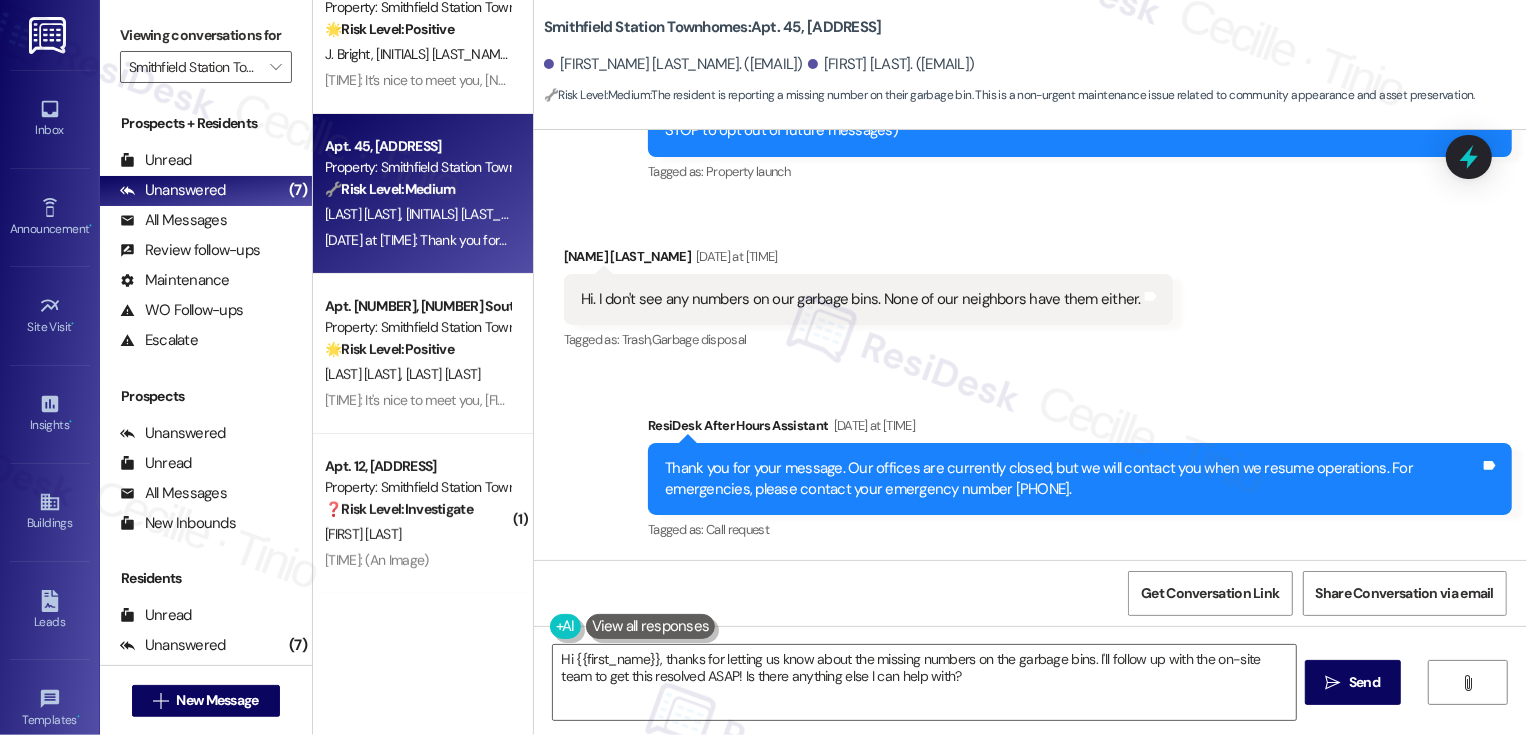 click on "[NAME] [LAST_NAME] [DATE] at [TIME]" at bounding box center (868, 260) 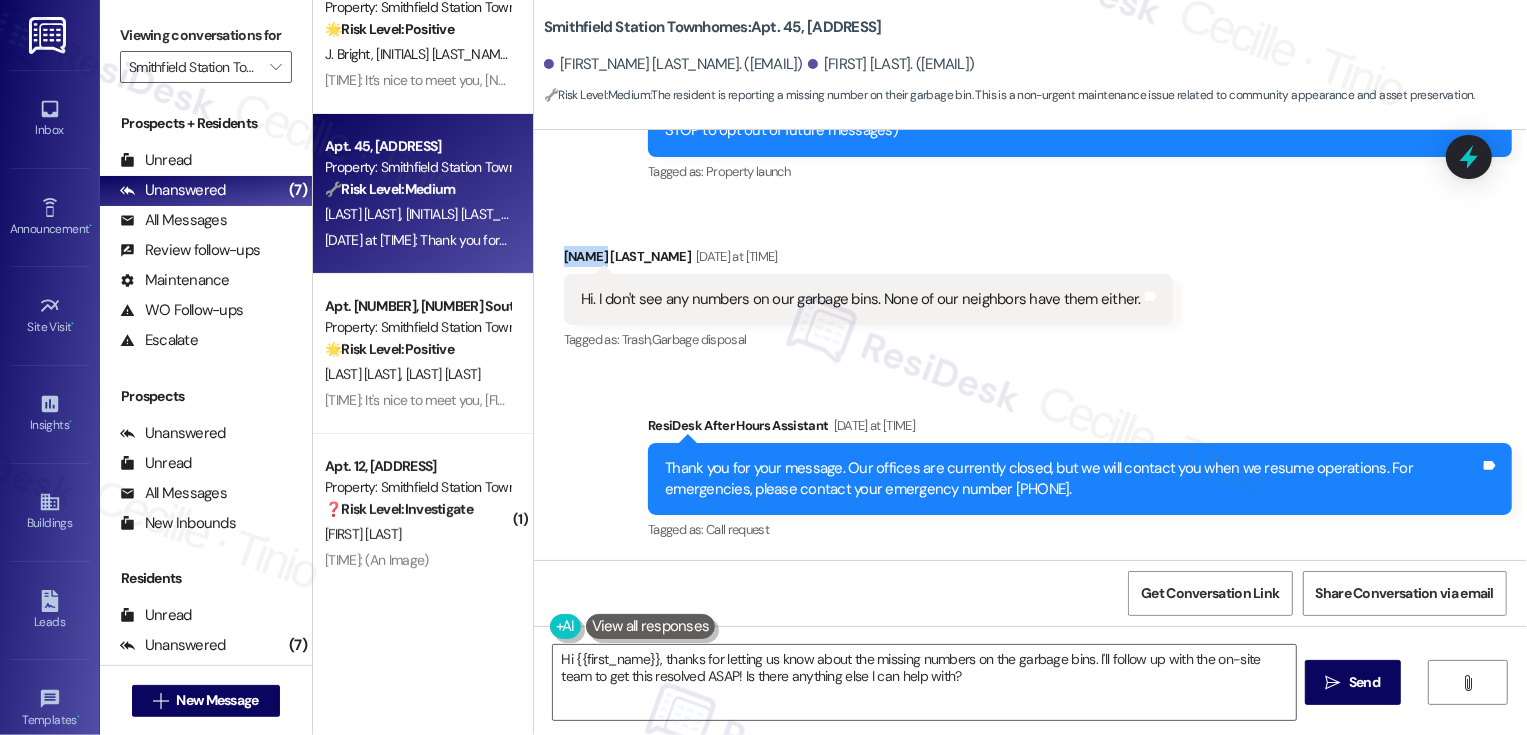 click on "Taylor Faulkner Aug 06, 2025 at 11:17 PM" at bounding box center (868, 260) 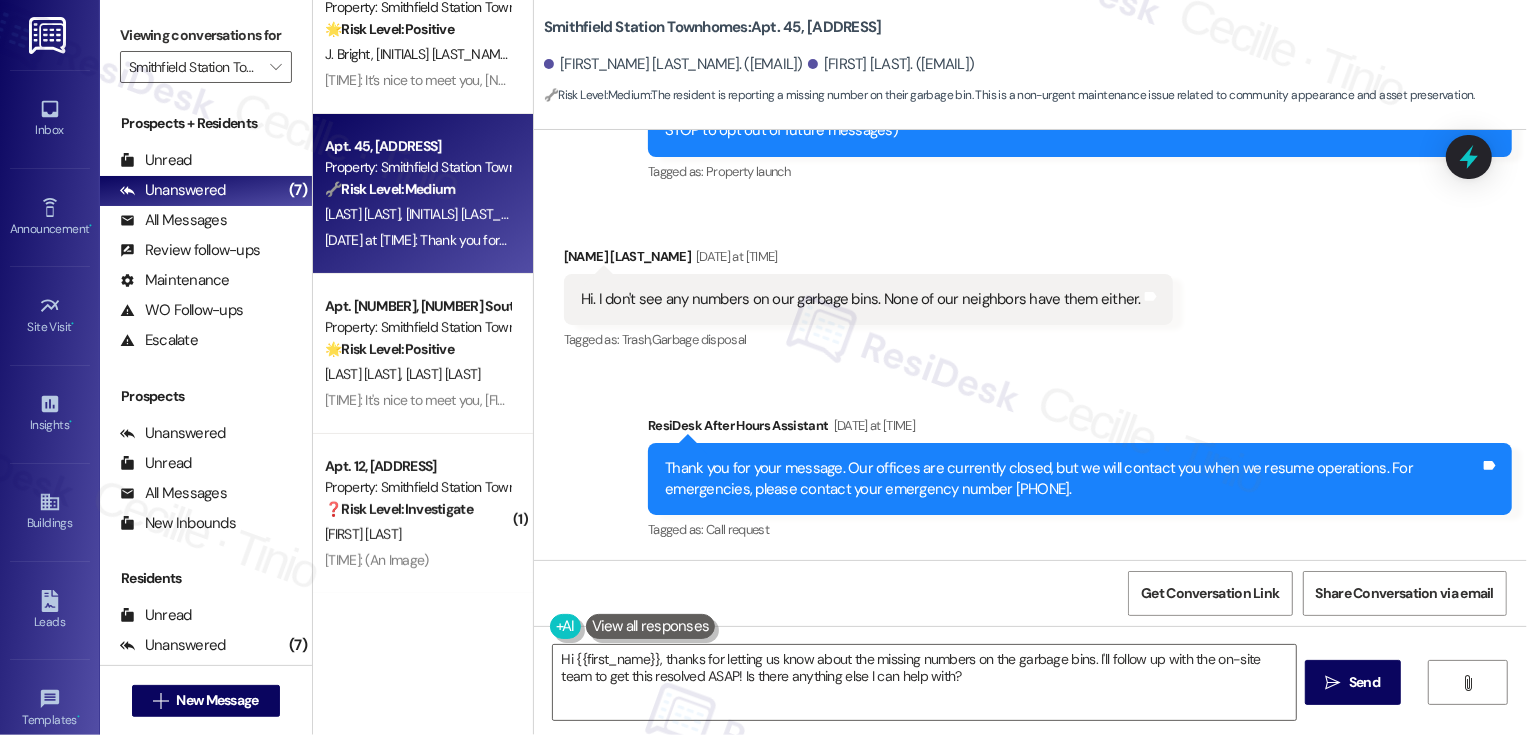 click on "Taylor Faulkner Aug 06, 2025 at 11:17 PM" at bounding box center (868, 260) 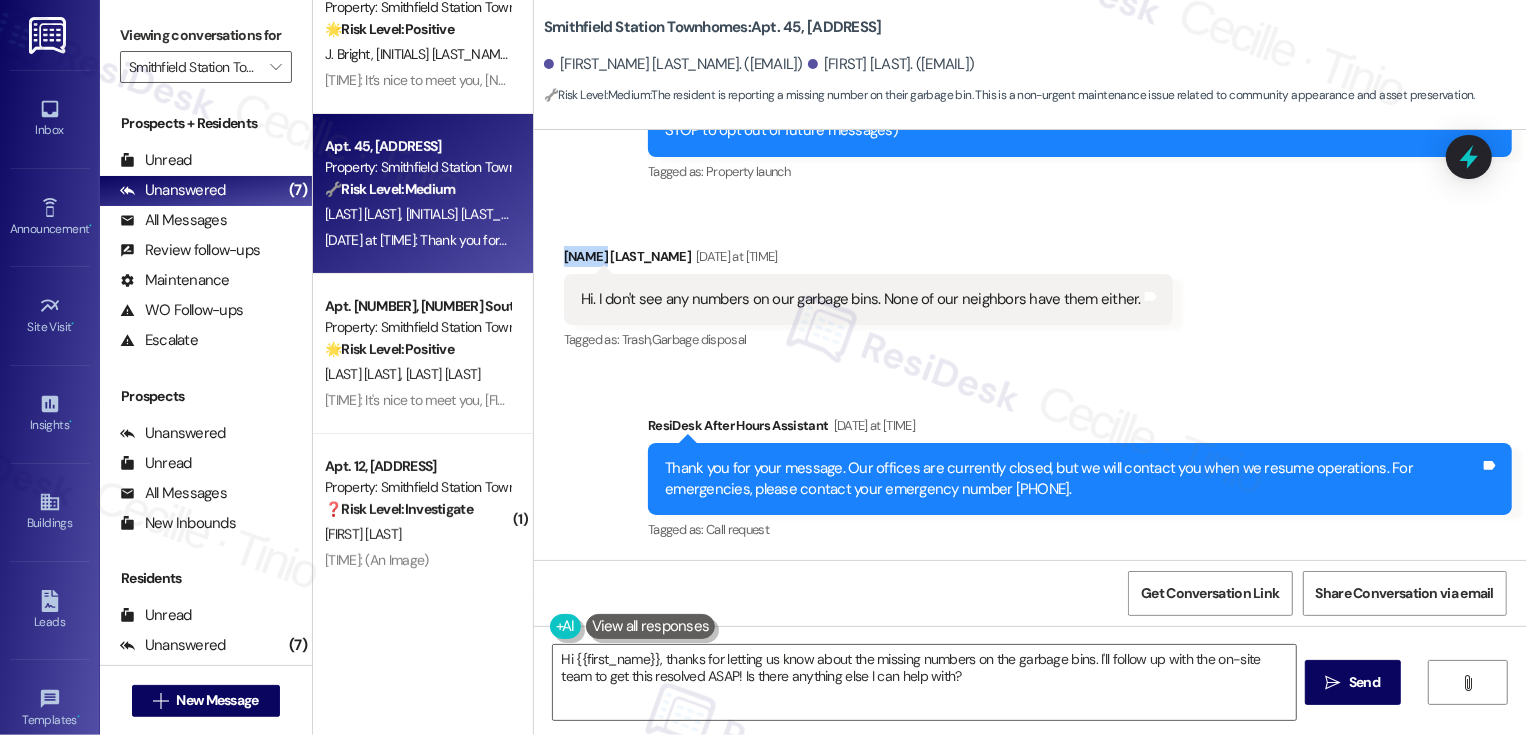 copy on "Taylor" 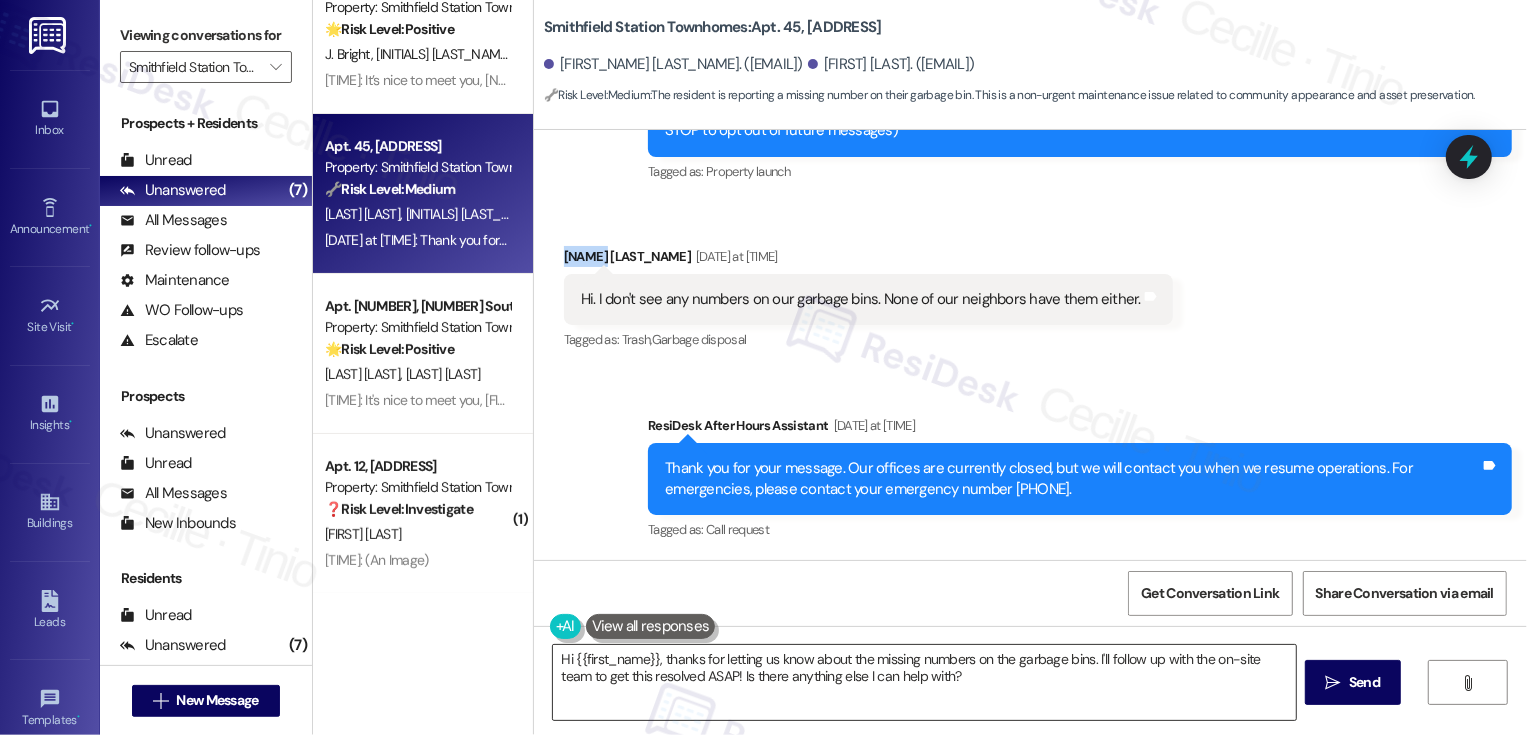 click on "Hi {{first_name}}, thanks for letting us know about the missing numbers on the garbage bins. I'll follow up with the on-site team to get this resolved ASAP! Is there anything else I can help with?" at bounding box center [924, 682] 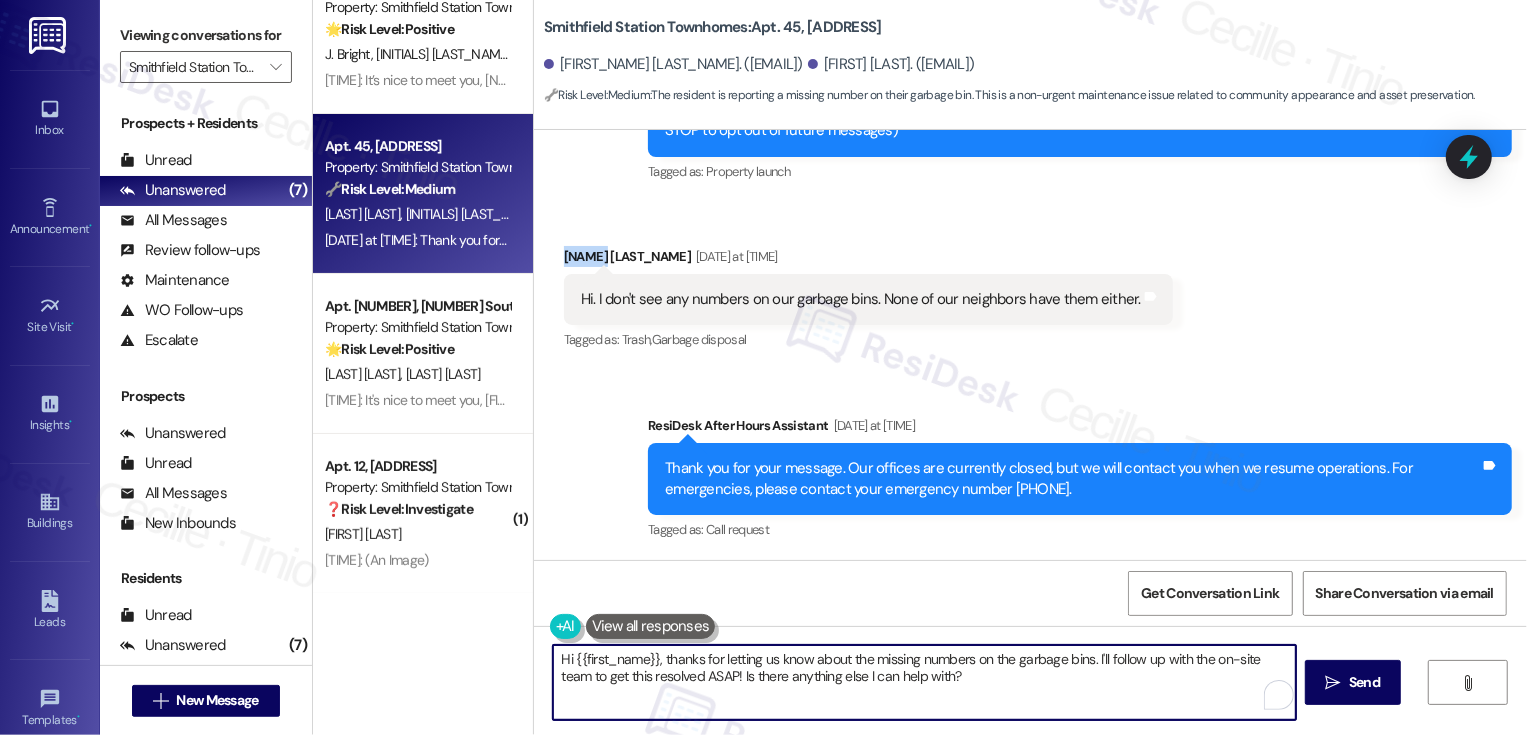 click on "Hi {{first_name}}, thanks for letting us know about the missing numbers on the garbage bins. I'll follow up with the on-site team to get this resolved ASAP! Is there anything else I can help with?" at bounding box center [924, 682] 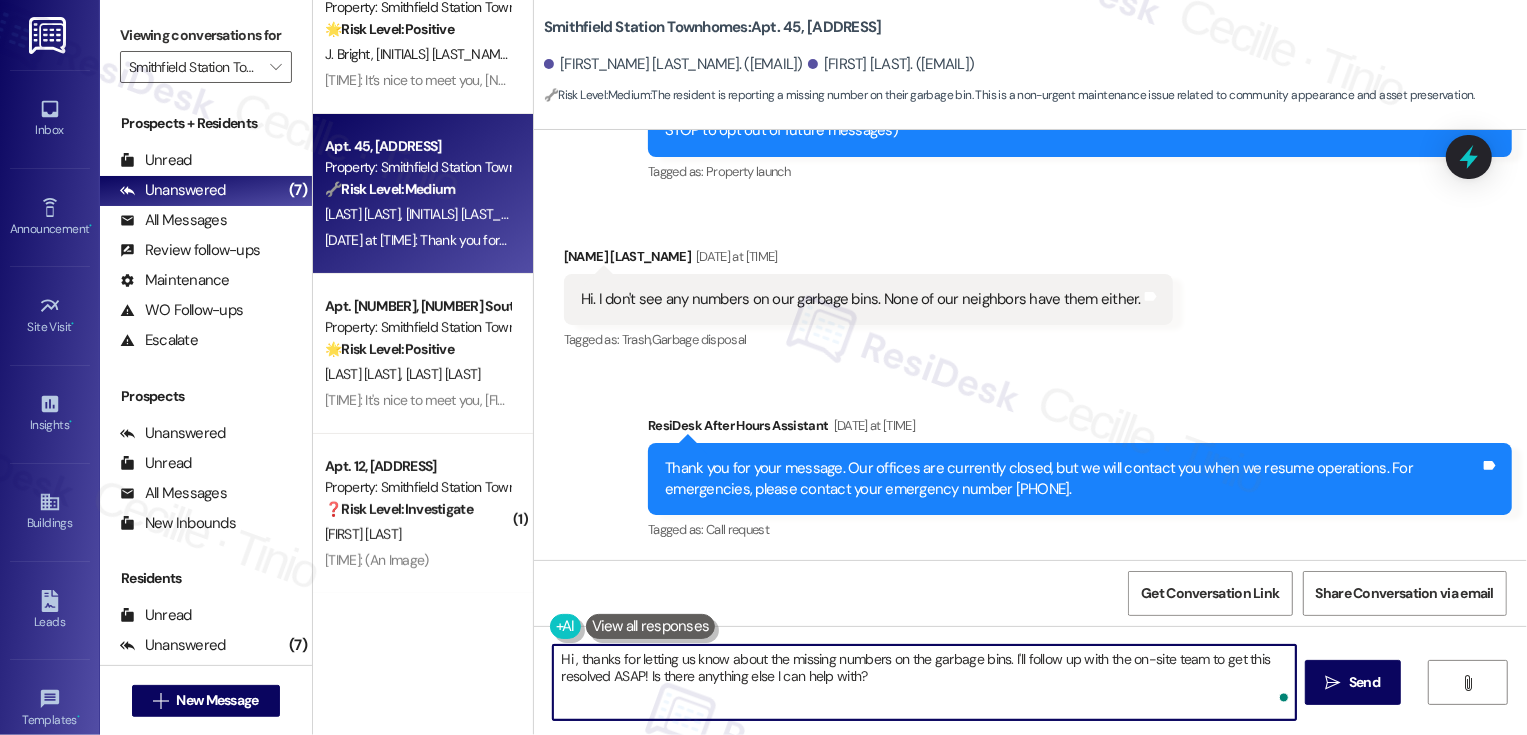 paste on "Taylor" 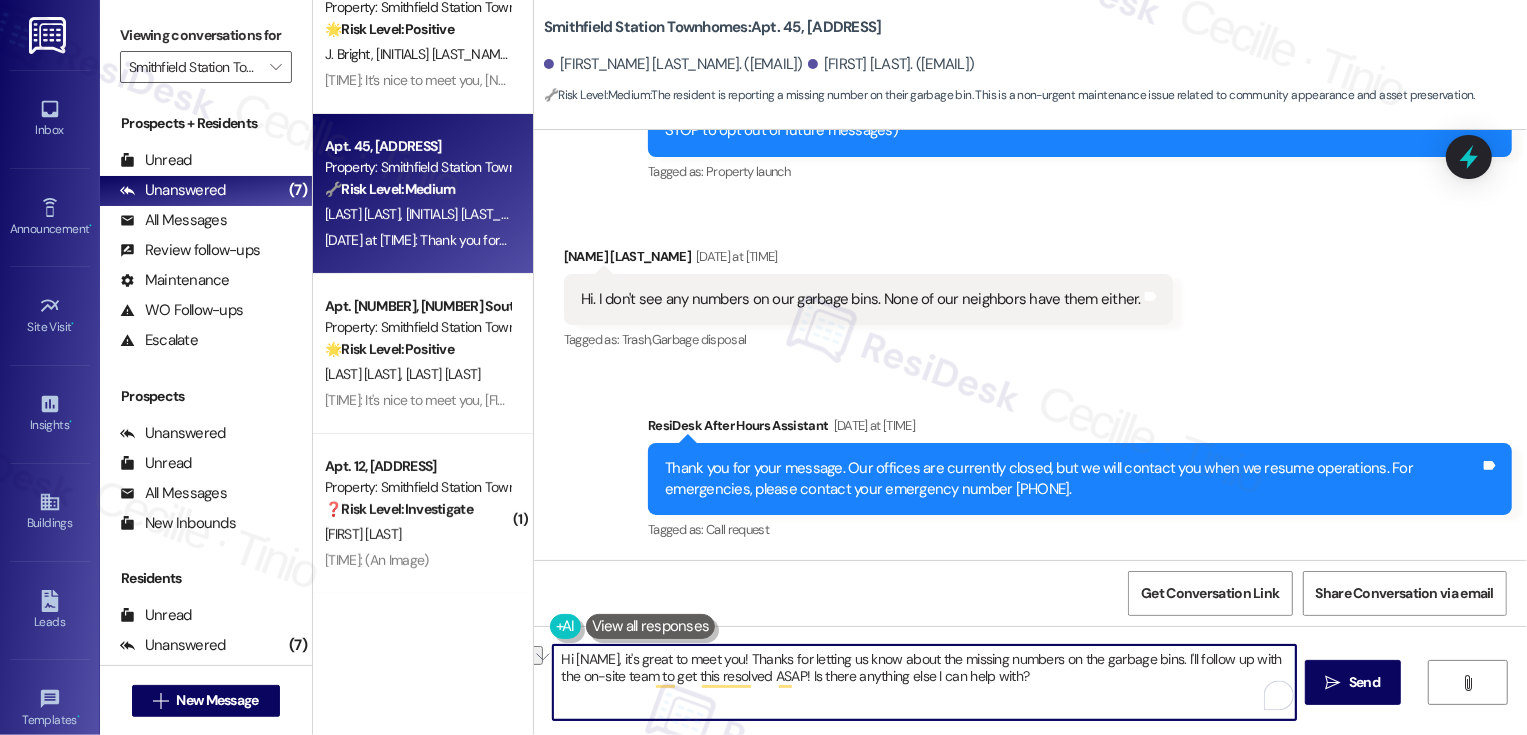 drag, startPoint x: 947, startPoint y: 659, endPoint x: 1087, endPoint y: 662, distance: 140.03214 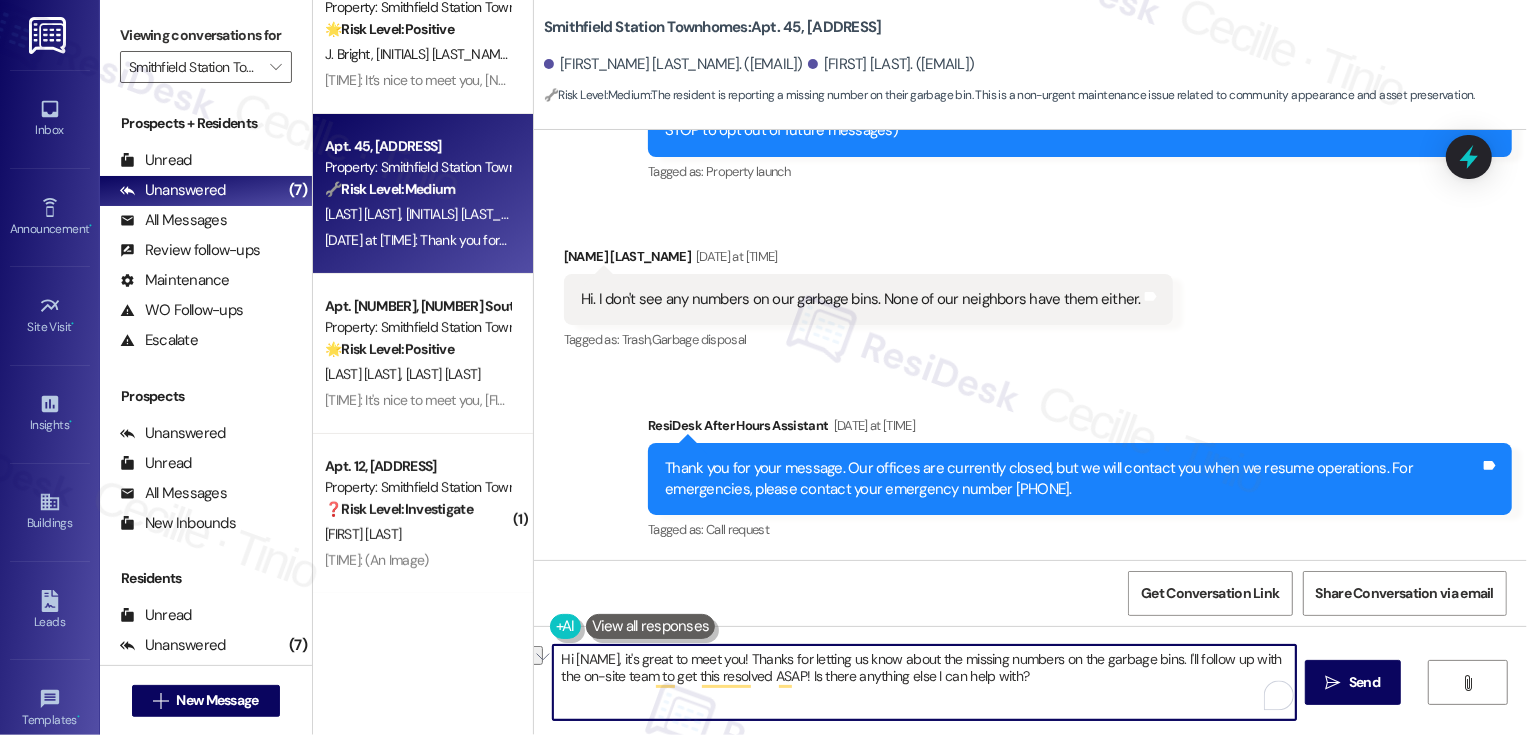 click on "Hi Taylor, it's great to meet you! Thanks for letting us know about the missing numbers on the garbage bins. I'll follow up with the on-site team to get this resolved ASAP! Is there anything else I can help with?" at bounding box center (924, 682) 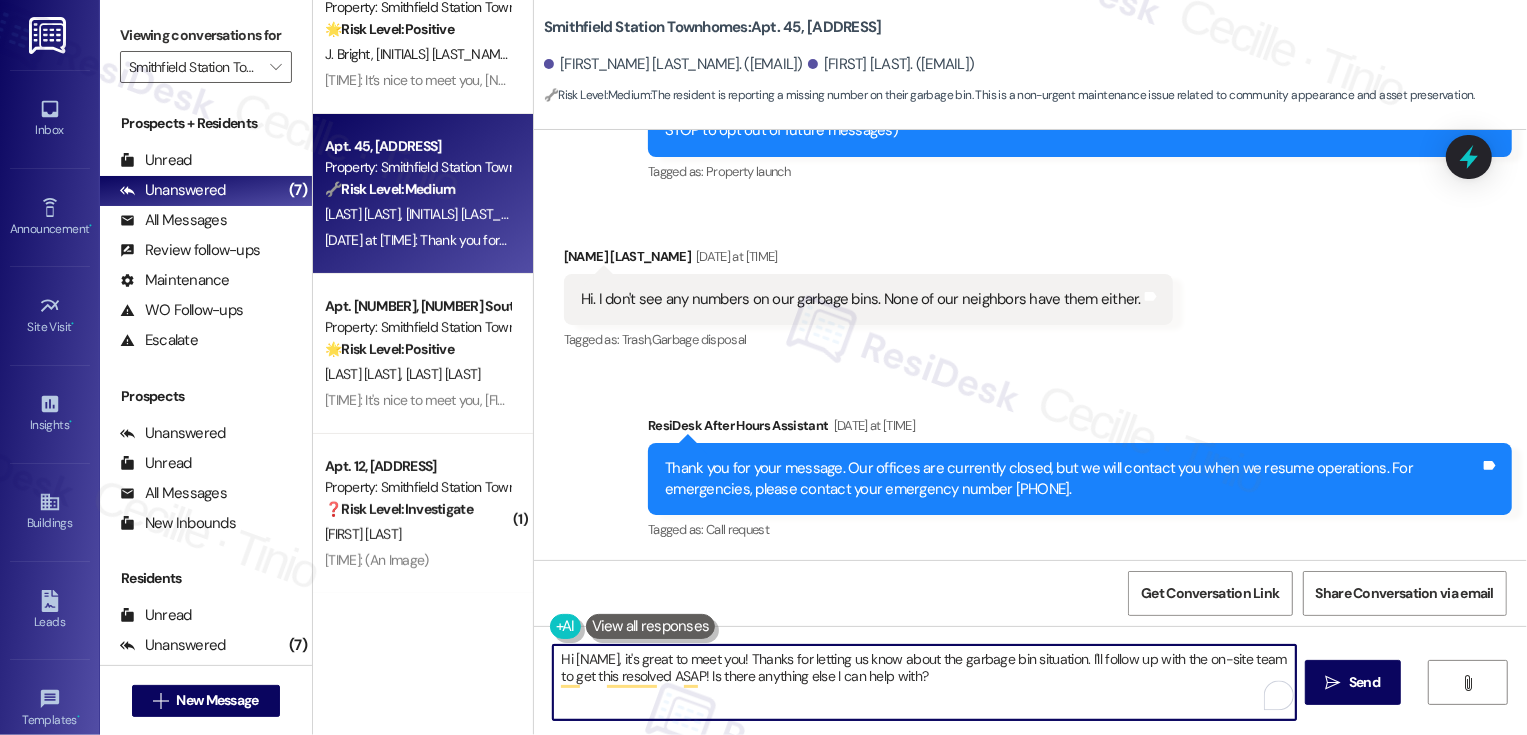 drag, startPoint x: 1070, startPoint y: 658, endPoint x: 1087, endPoint y: 680, distance: 27.802877 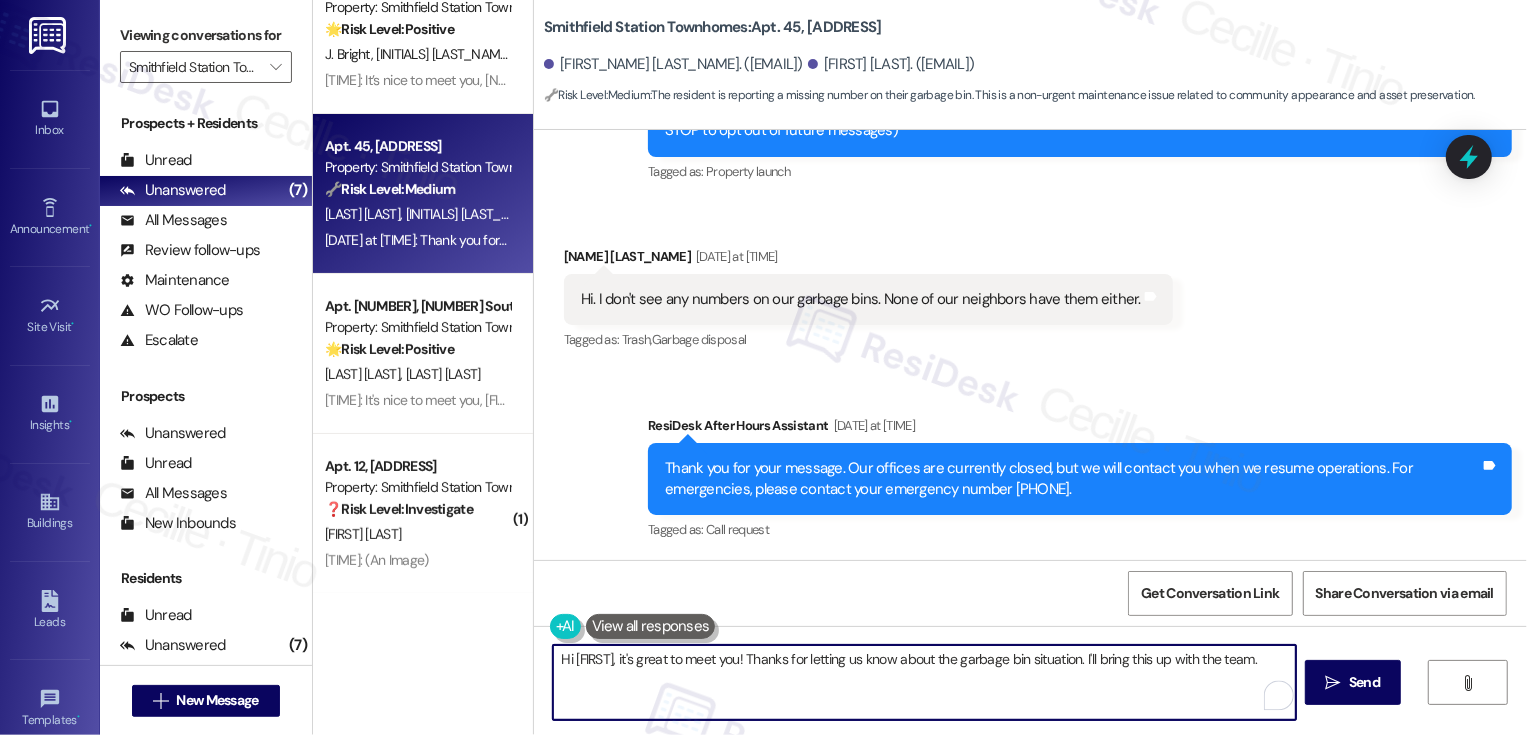 click on "Hi Taylor, it's great to meet you! Thanks for letting us know about the garbage bin situation. I'll bring this up with the team." at bounding box center [924, 682] 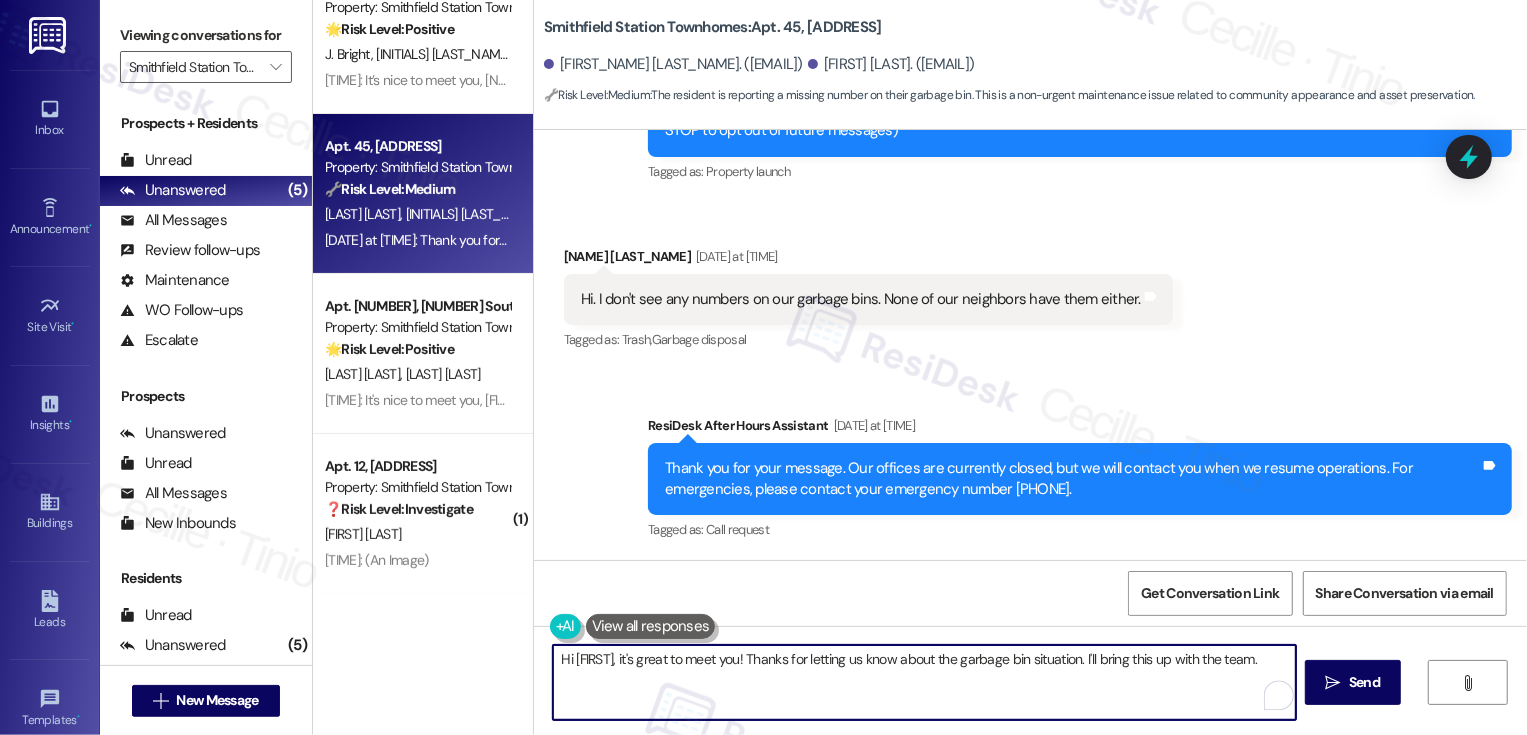click on "Hi Taylor, it's great to meet you! Thanks for letting us know about the garbage bin situation. I'll bring this up with the team." at bounding box center (924, 682) 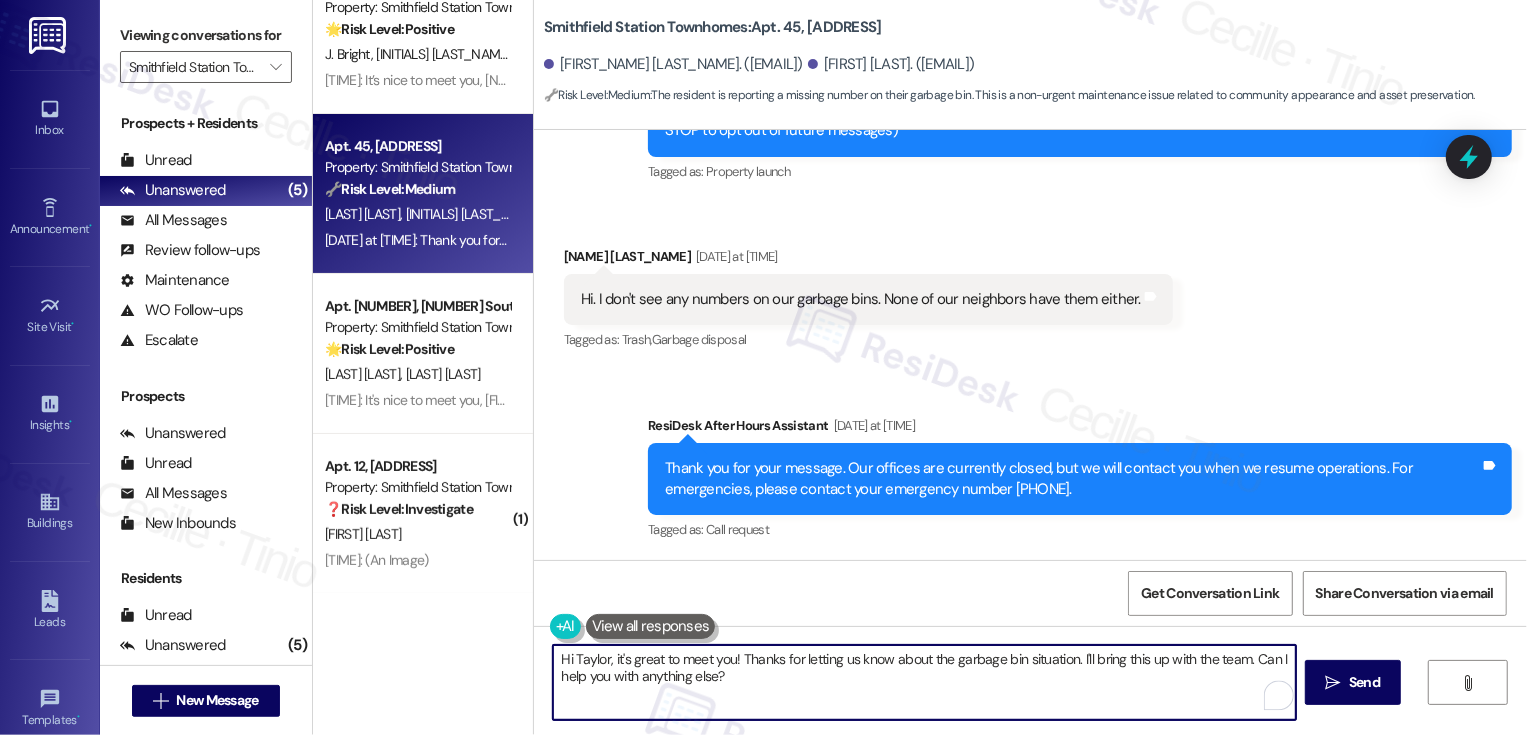 click on "Hi Taylor, it's great to meet you! Thanks for letting us know about the garbage bin situation. I'll bring this up with the team. Can I help you with anything else?" at bounding box center (924, 682) 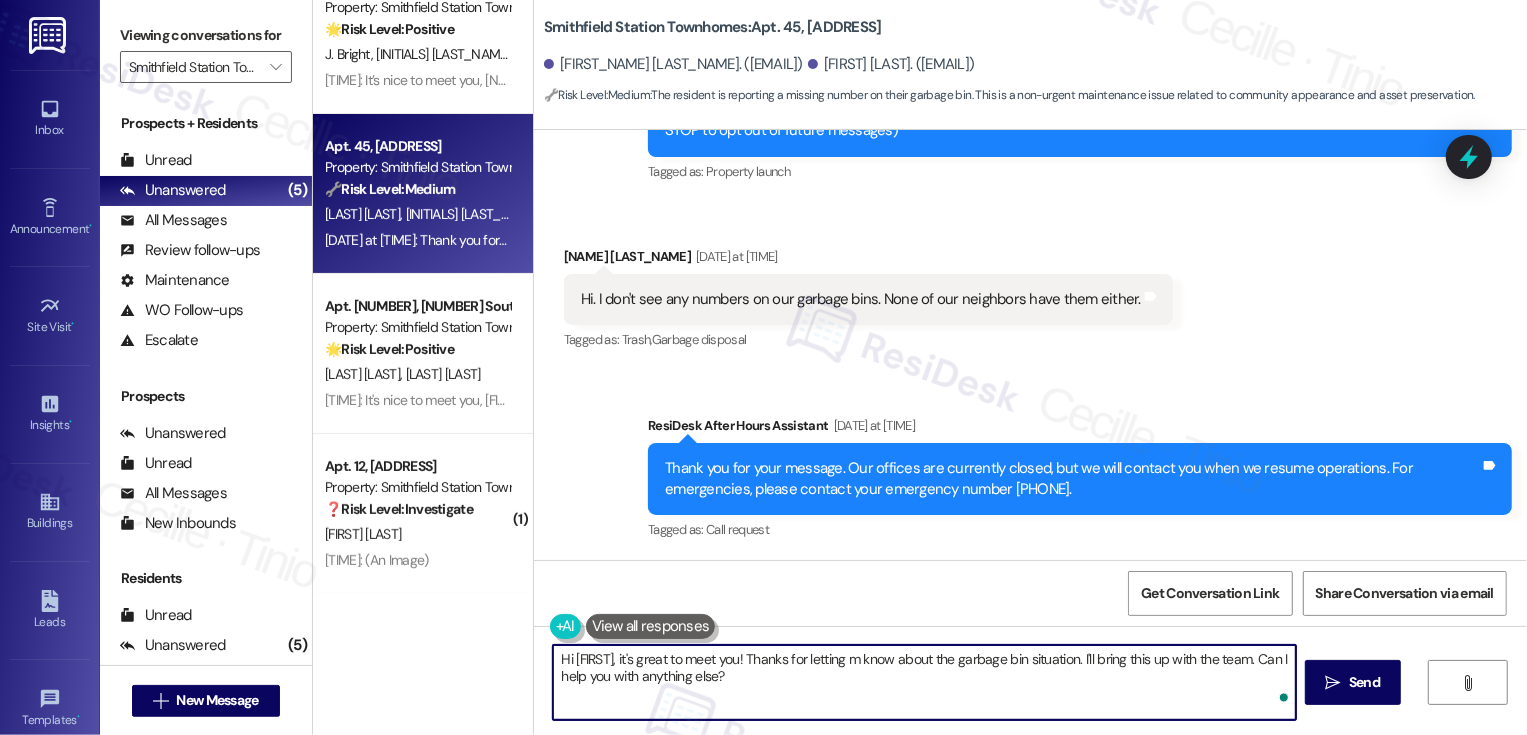 type on "Hi Taylor, it's great to meet you! Thanks for letting  me know about the garbage bin situation. I'll bring this up with the team. Can I help you with anything else?" 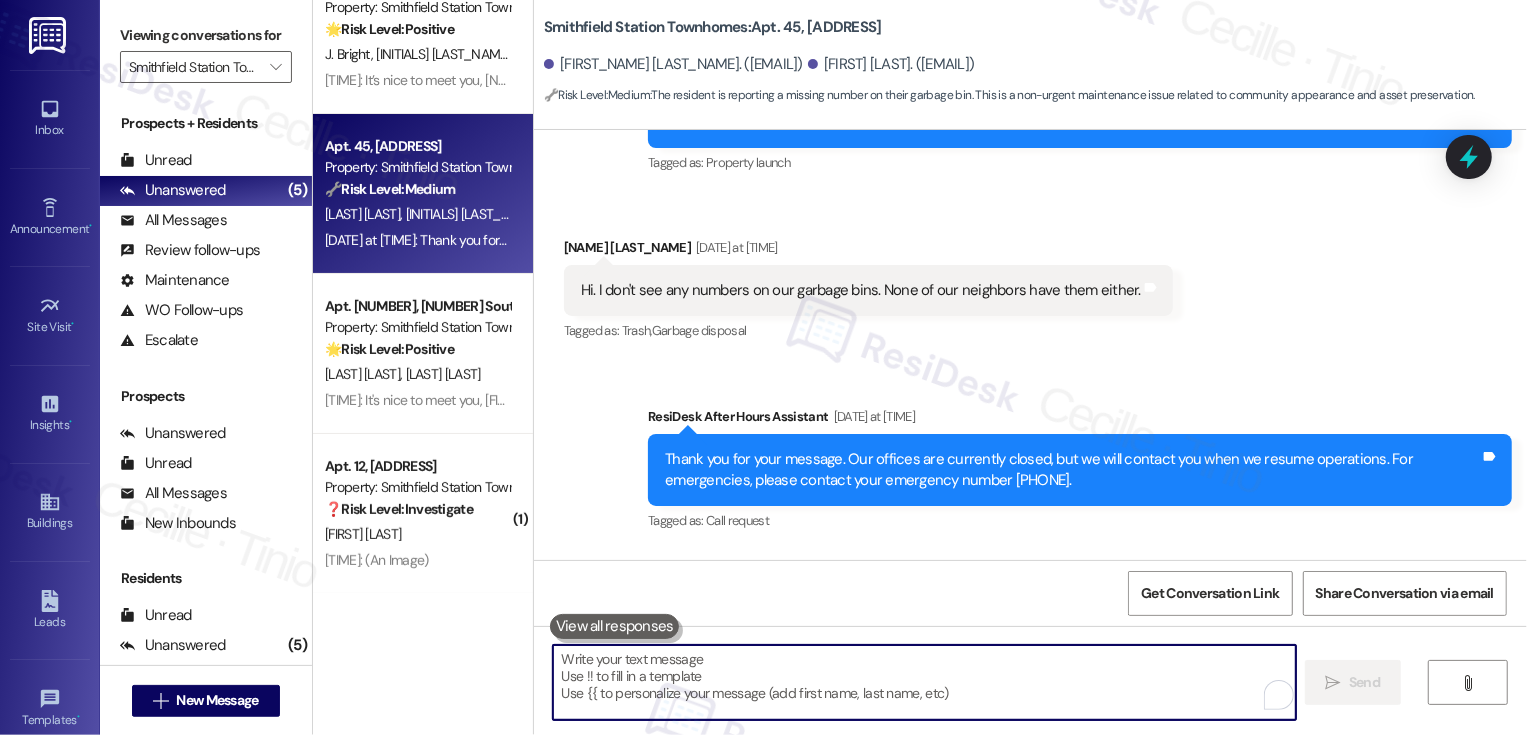 scroll, scrollTop: 457, scrollLeft: 0, axis: vertical 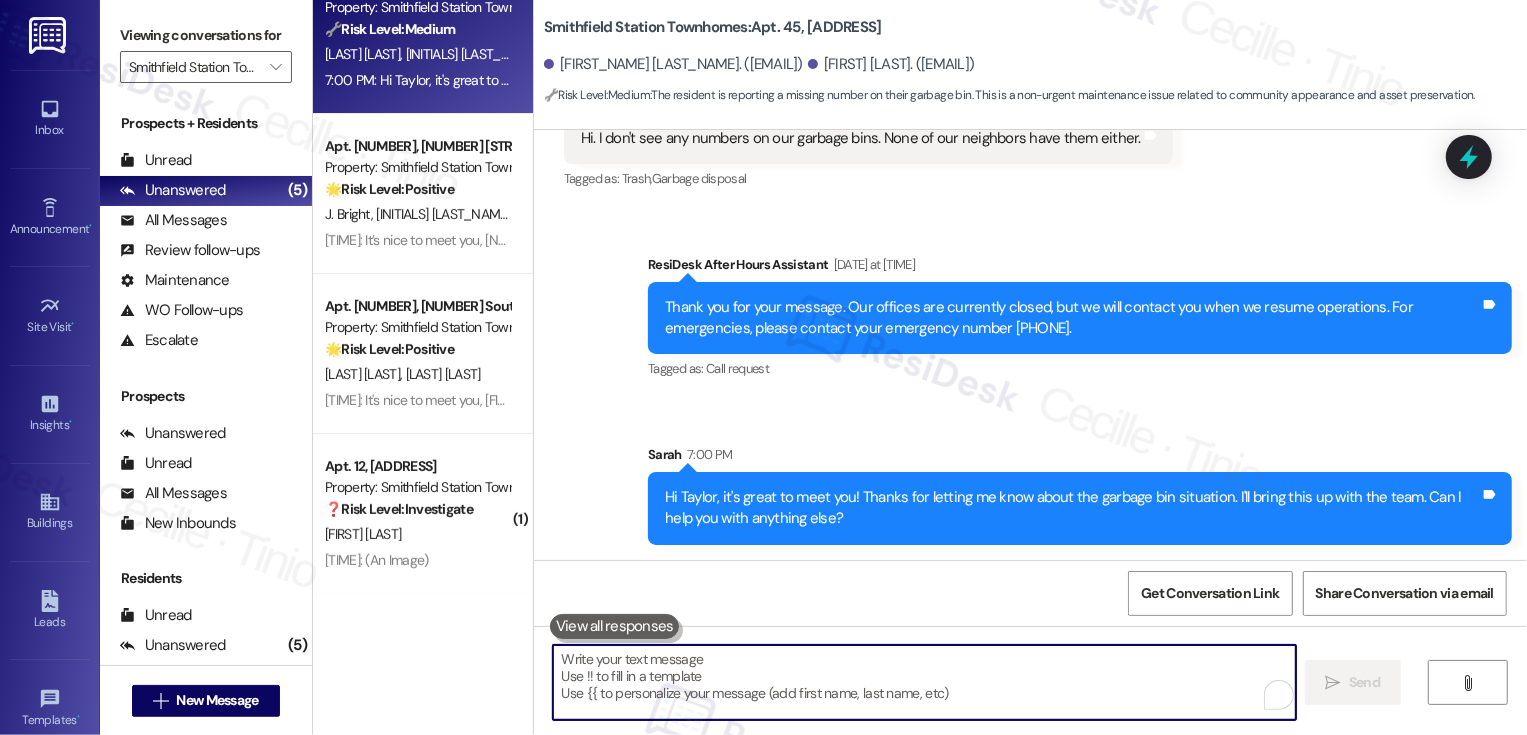 type 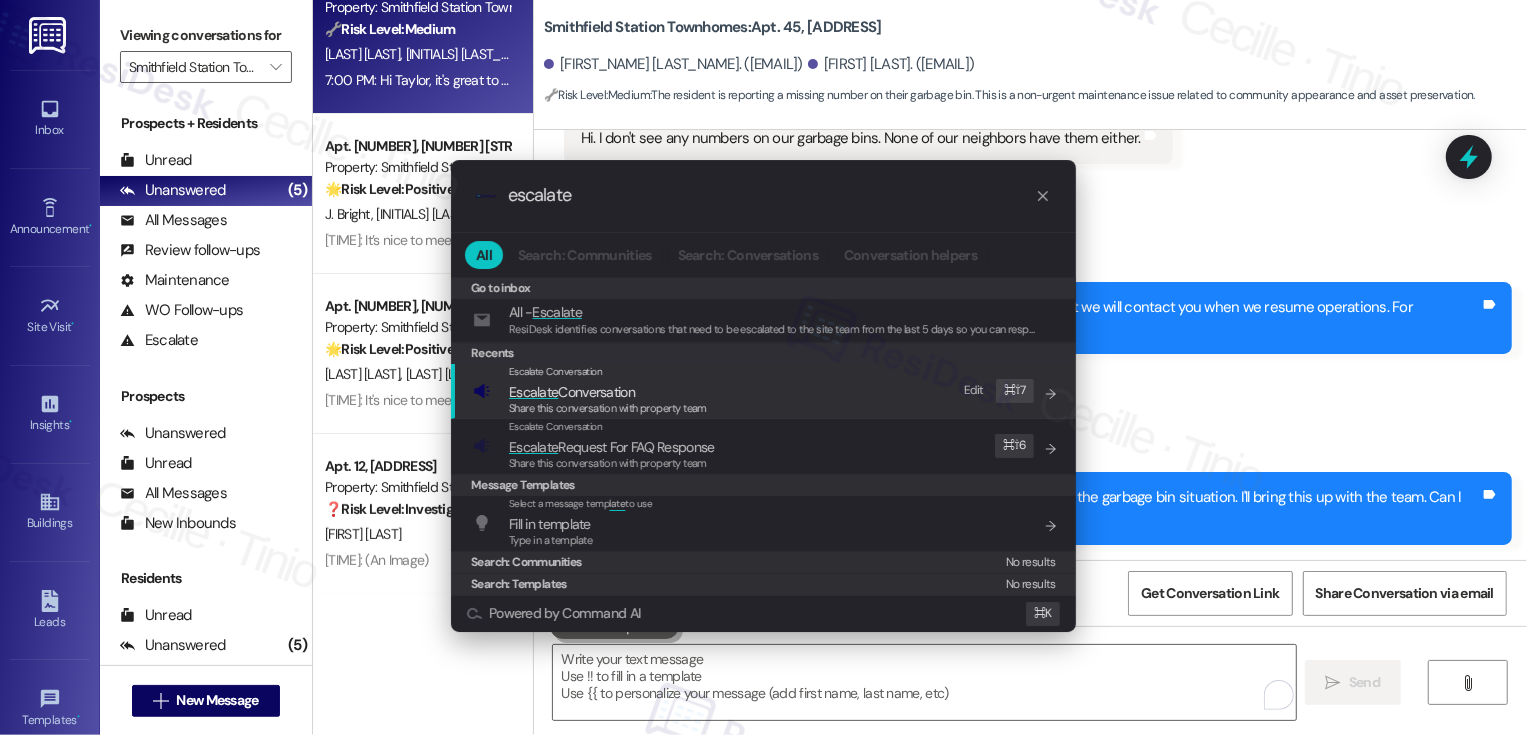 type on "escalate" 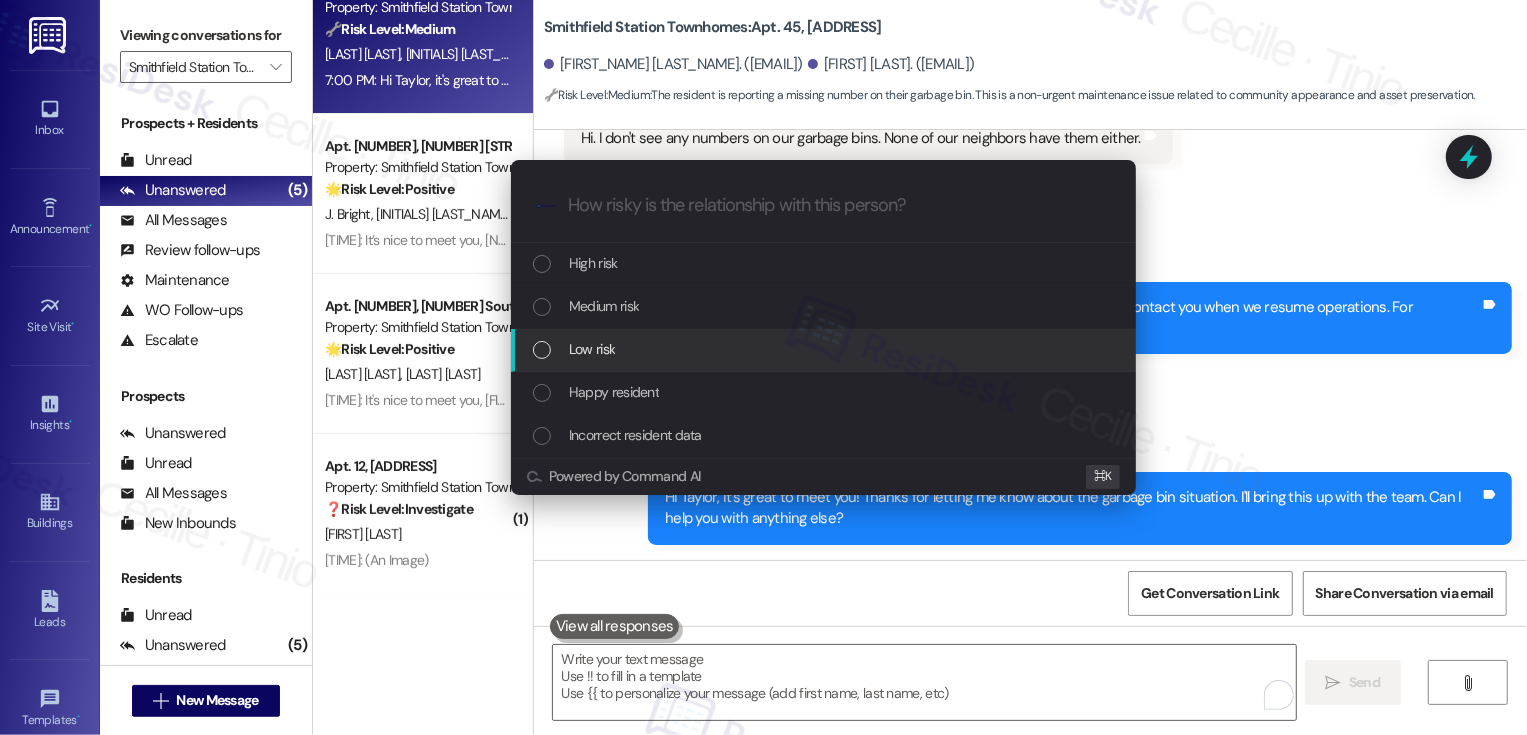 click on "Low risk" at bounding box center [825, 349] 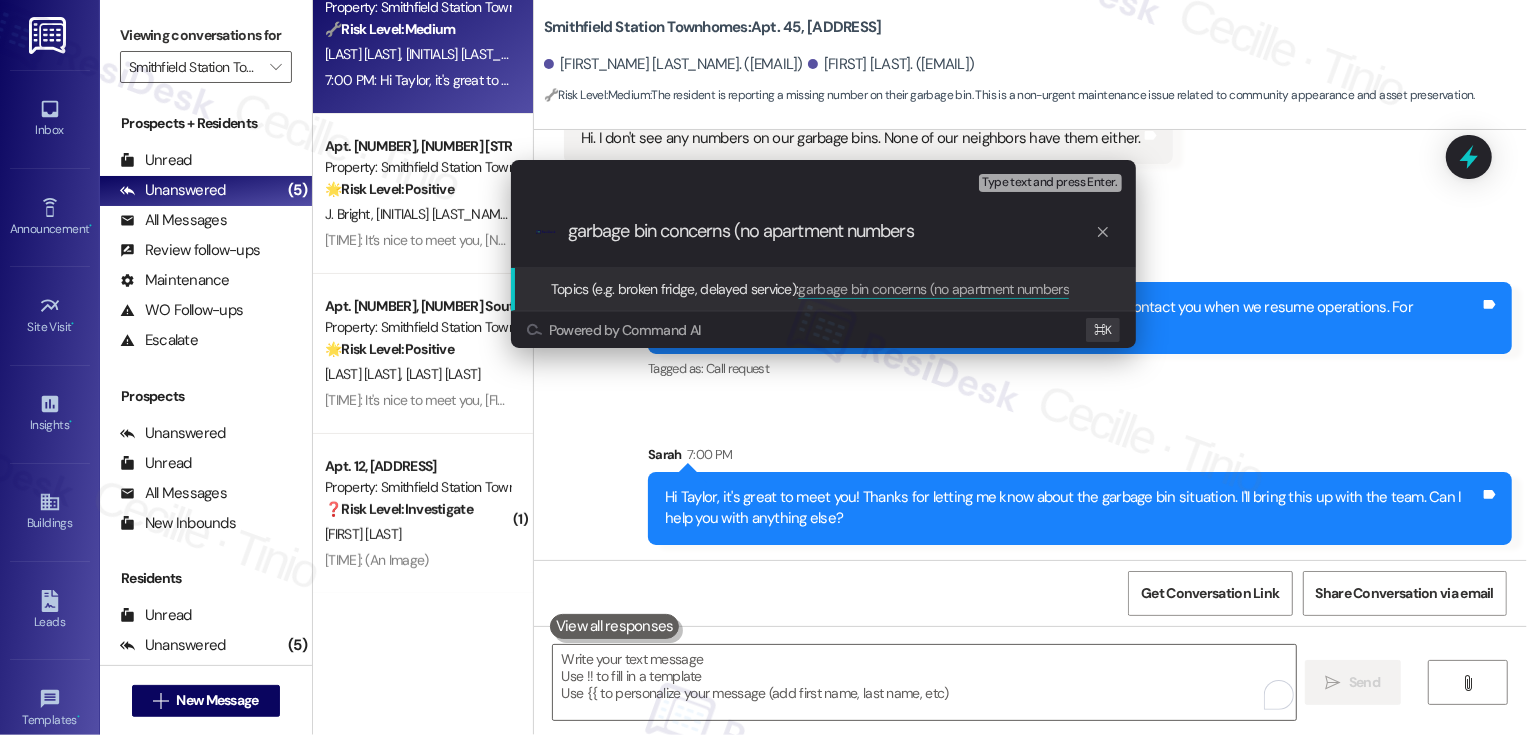type on "garbage bin concerns (no apartment numbers)" 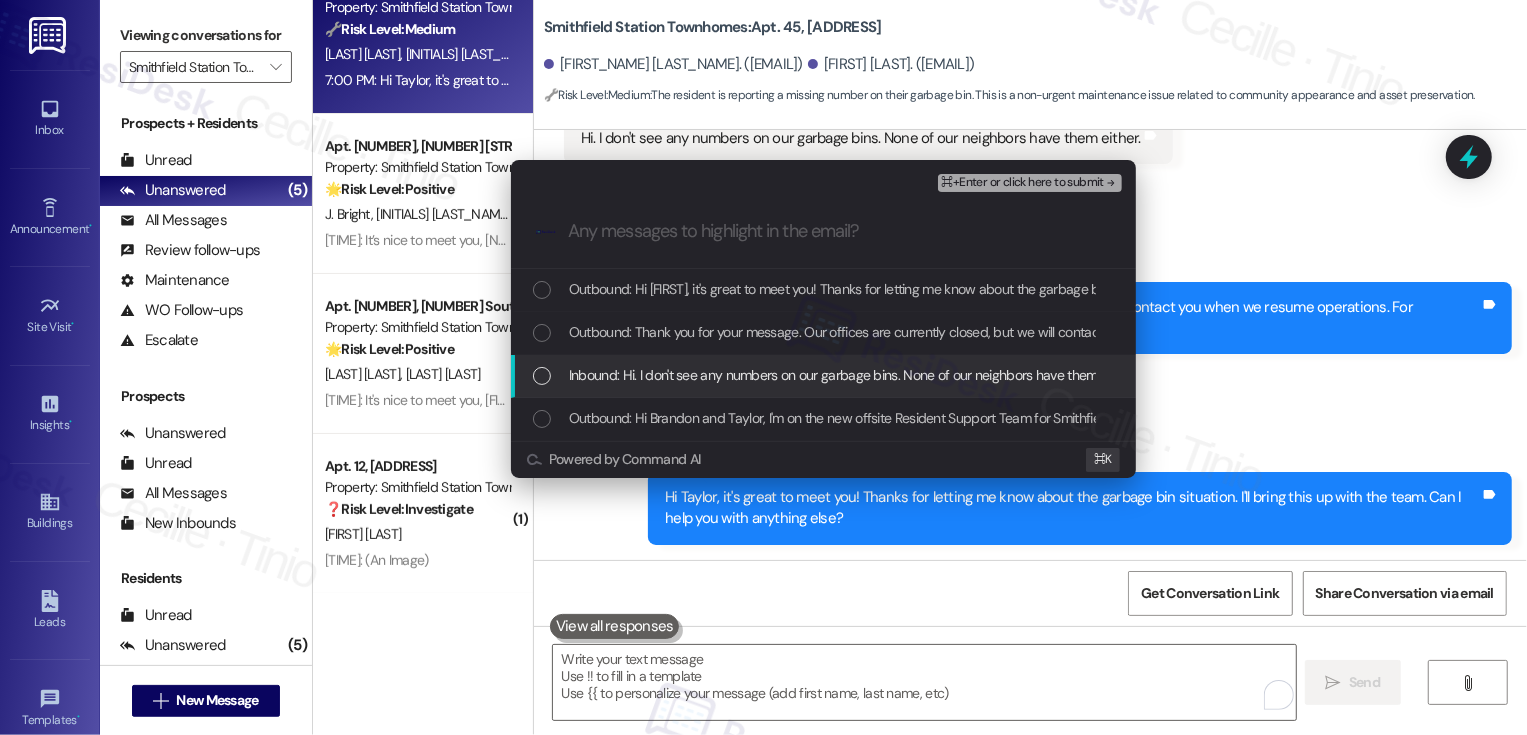 click on "Escalate Conversation Low risk garbage bin concerns (no apartment numbers) Any messages to highlight in the email? ⌘+Enter or click here to submit .cls-1{fill:#0a055f;}.cls-2{fill:#0cc4c4;} resideskLogoBlueOrange Outbound: Hi Taylor, it's great to meet you! Thanks for letting  me know about the garbage bin situation. I'll bring this up with the team. Can I help you with anything else? Outbound: Thank you for your message. Our offices are currently closed, but we will contact you when we resume operations. For emergencies, please contact your emergency number 435-213-5430. Inbound: Hi. I don't see any numbers on our garbage bins. None of our neighbors have them either.  Powered by Command AI ⌘ K" at bounding box center (763, 367) 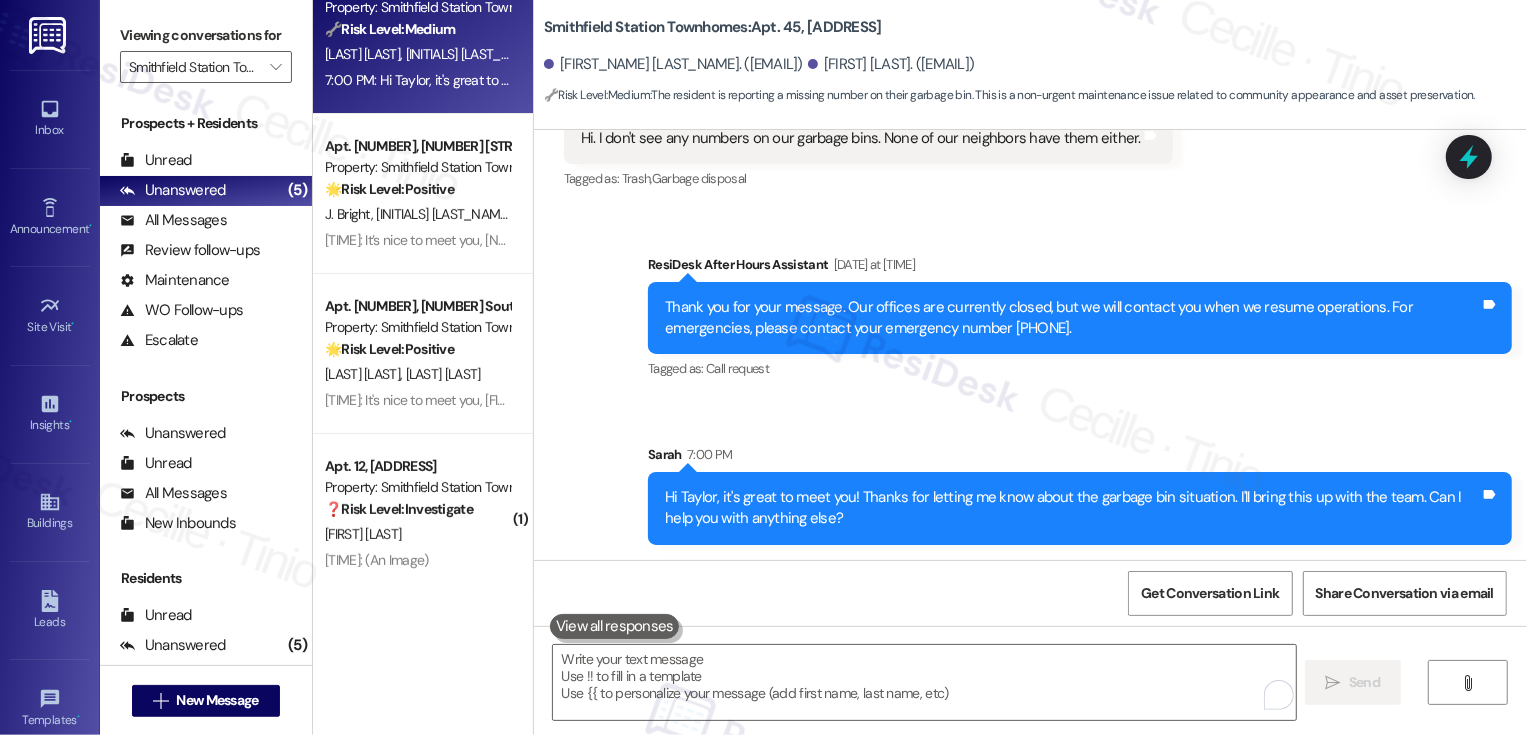 click on "Sent via SMS ResiDesk After Hours Assistant Aug 06, 2025 at 11:17 PM Thank you for your message. Our offices are currently closed, but we will contact you when we resume operations. For emergencies, please contact your emergency number 435-213-5430. Tags and notes Tagged as:   Call request Click to highlight conversations about Call request Sent via SMS Sarah 7:00 PM Hi Taylor, it's great to meet you! Thanks for letting  me know about the garbage bin situation. I'll bring this up with the team. Can I help you with anything else? Tags and notes" at bounding box center (1030, 384) 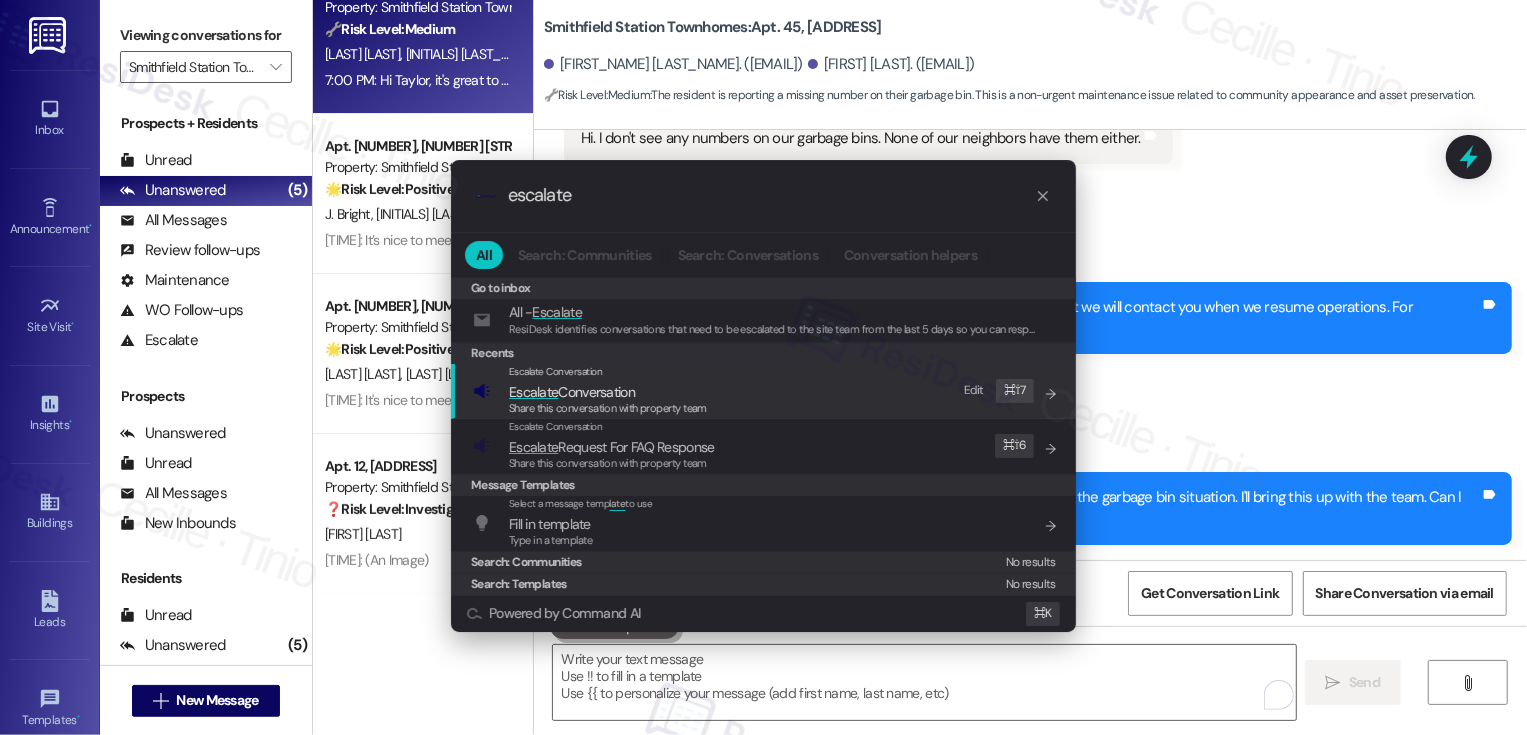 type on "escalate" 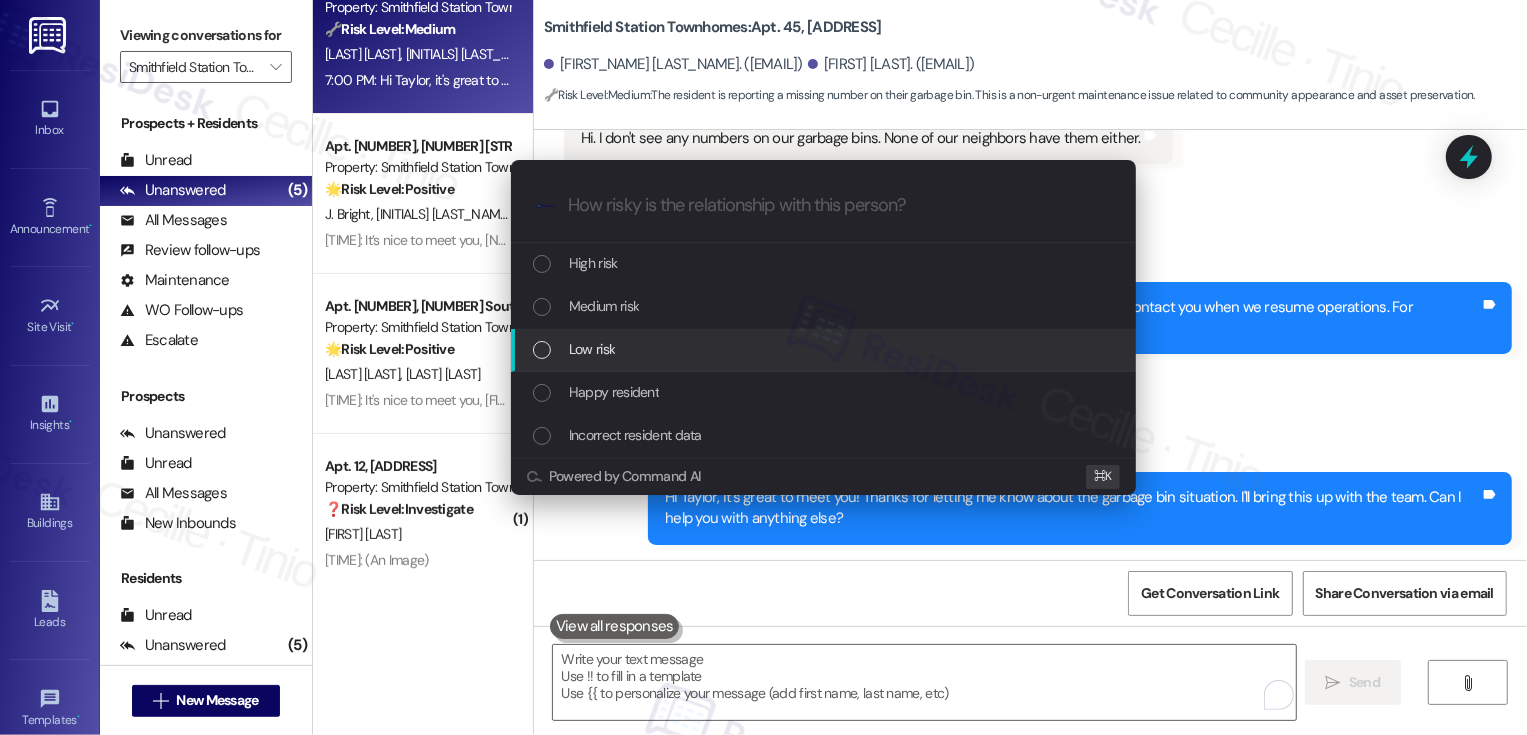 click on "Low risk" at bounding box center [592, 349] 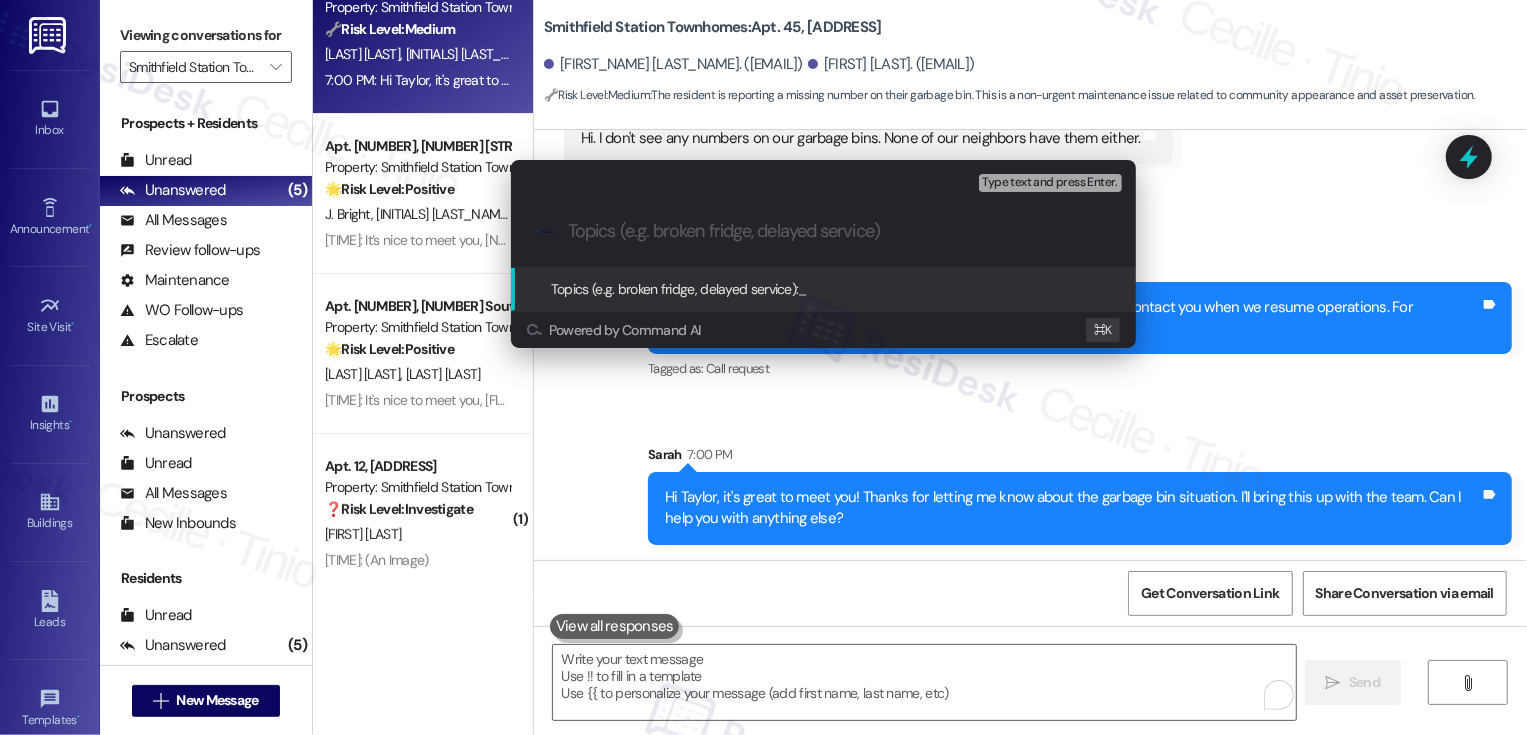 paste on "garbage bin concerns (no apartment numbers)" 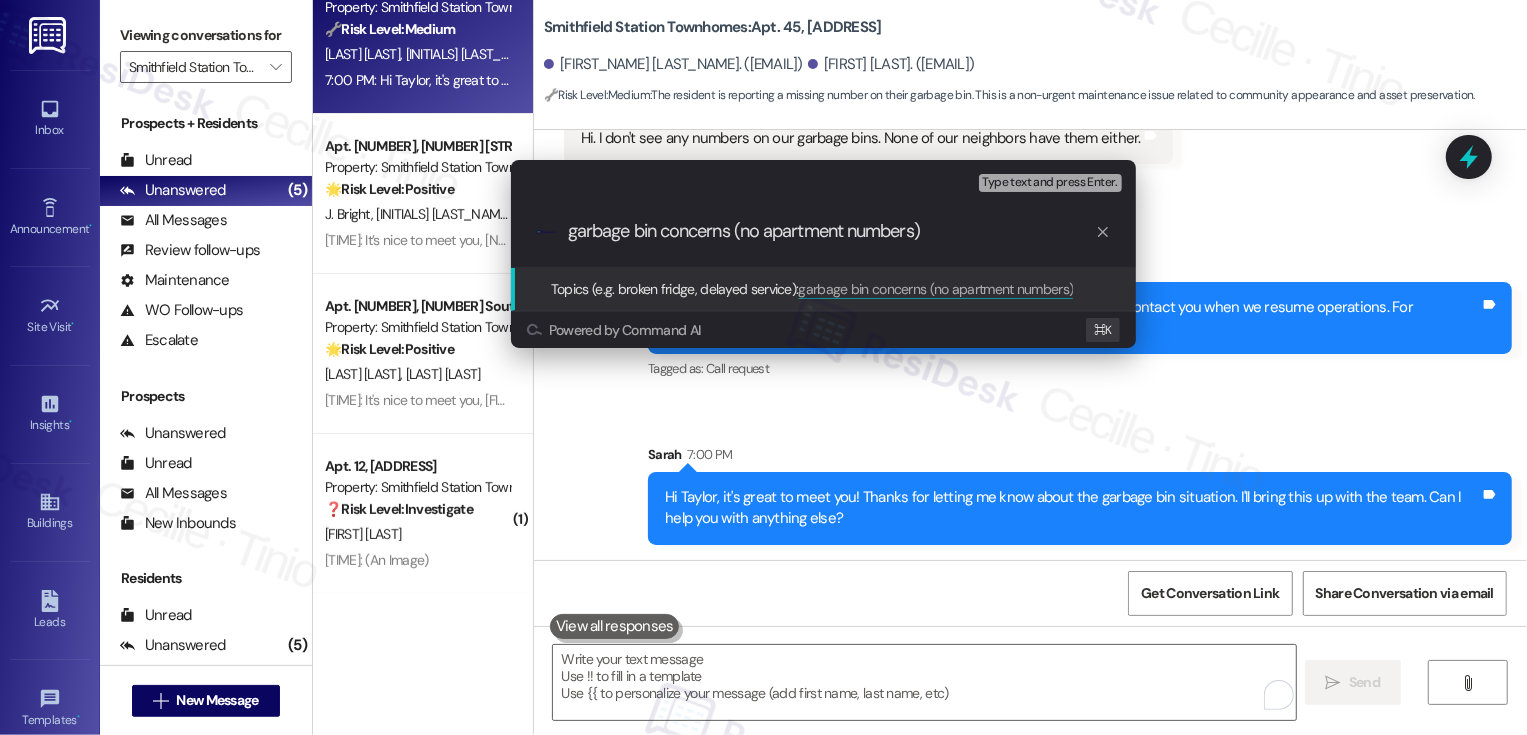 click on "garbage bin concerns (no apartment numbers)" at bounding box center (831, 231) 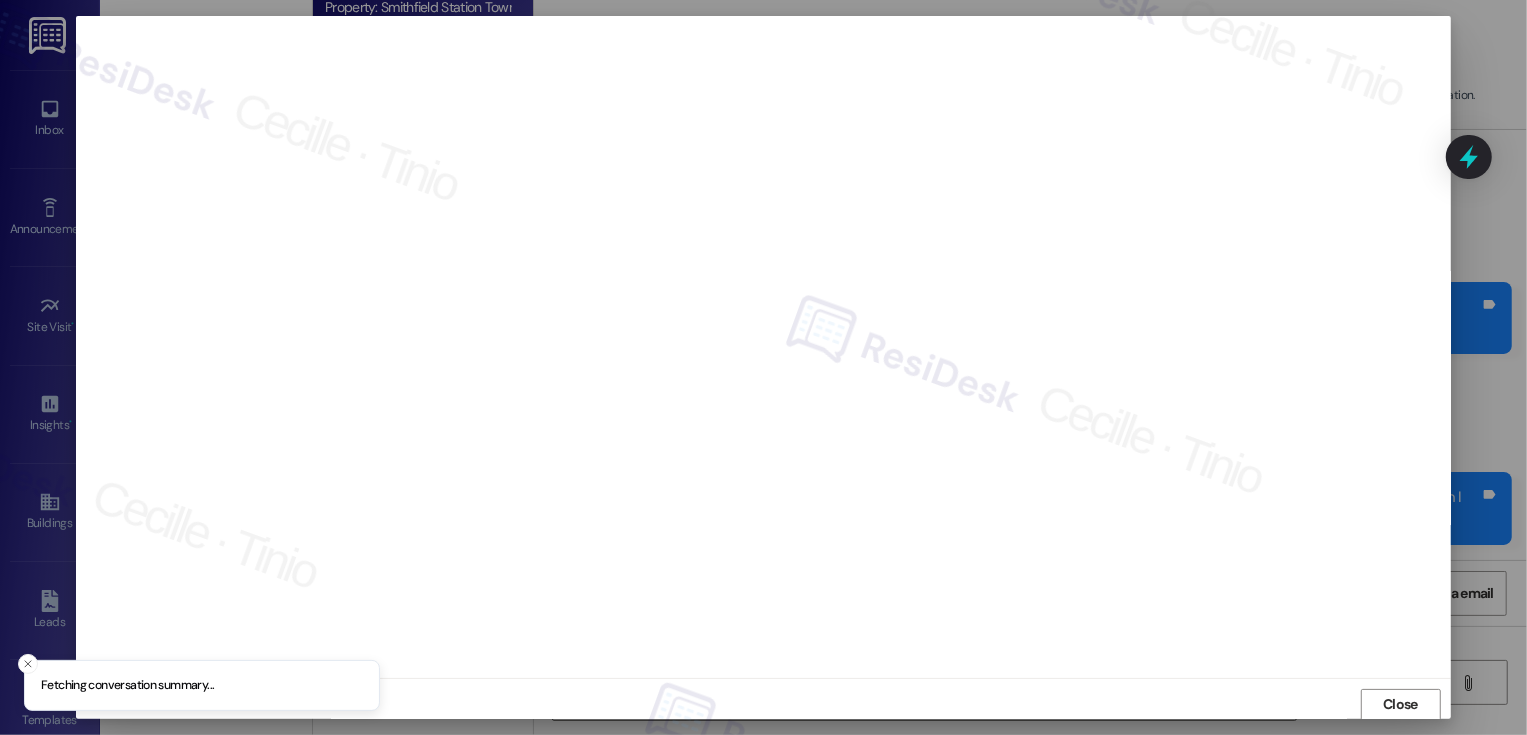 scroll, scrollTop: 1, scrollLeft: 0, axis: vertical 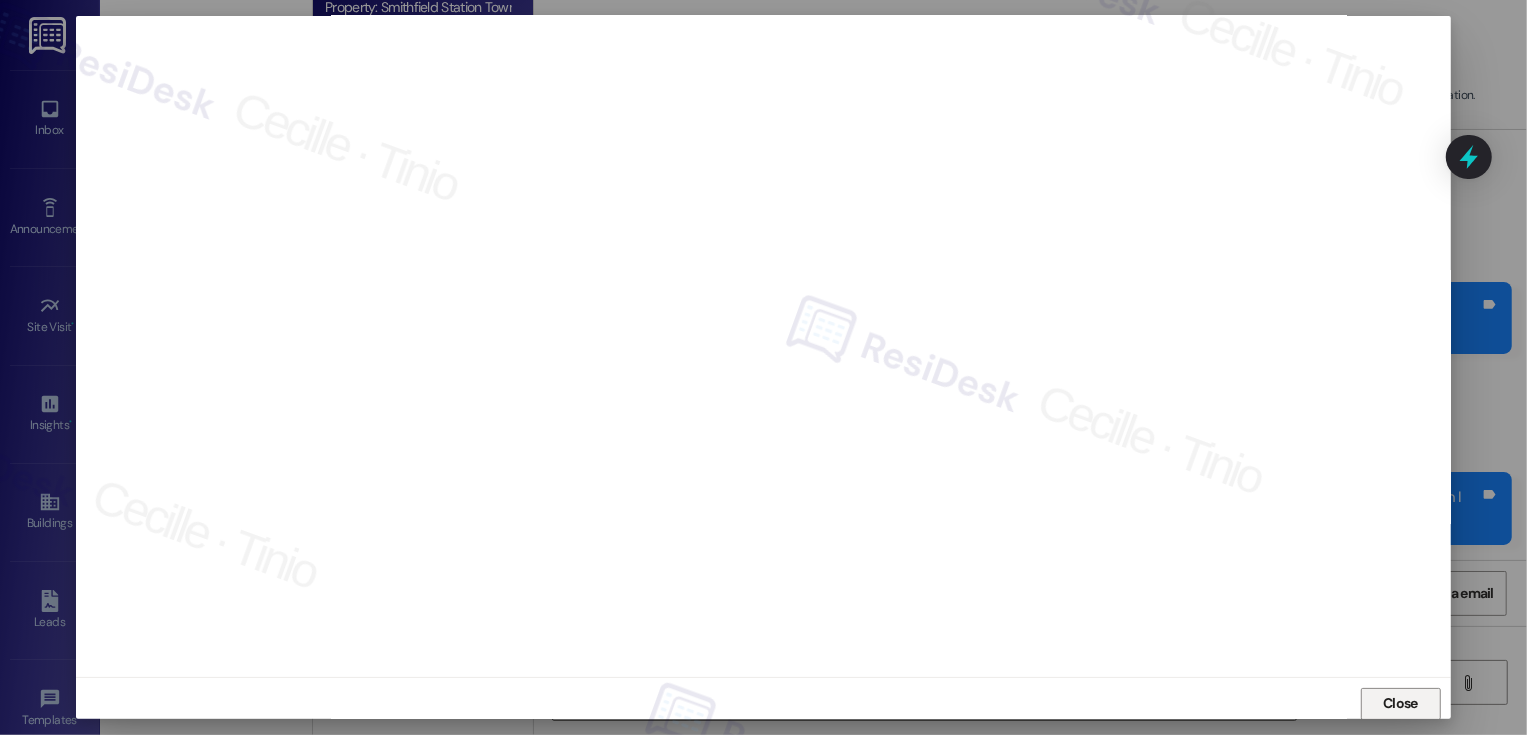 click on "Close" at bounding box center (1401, 704) 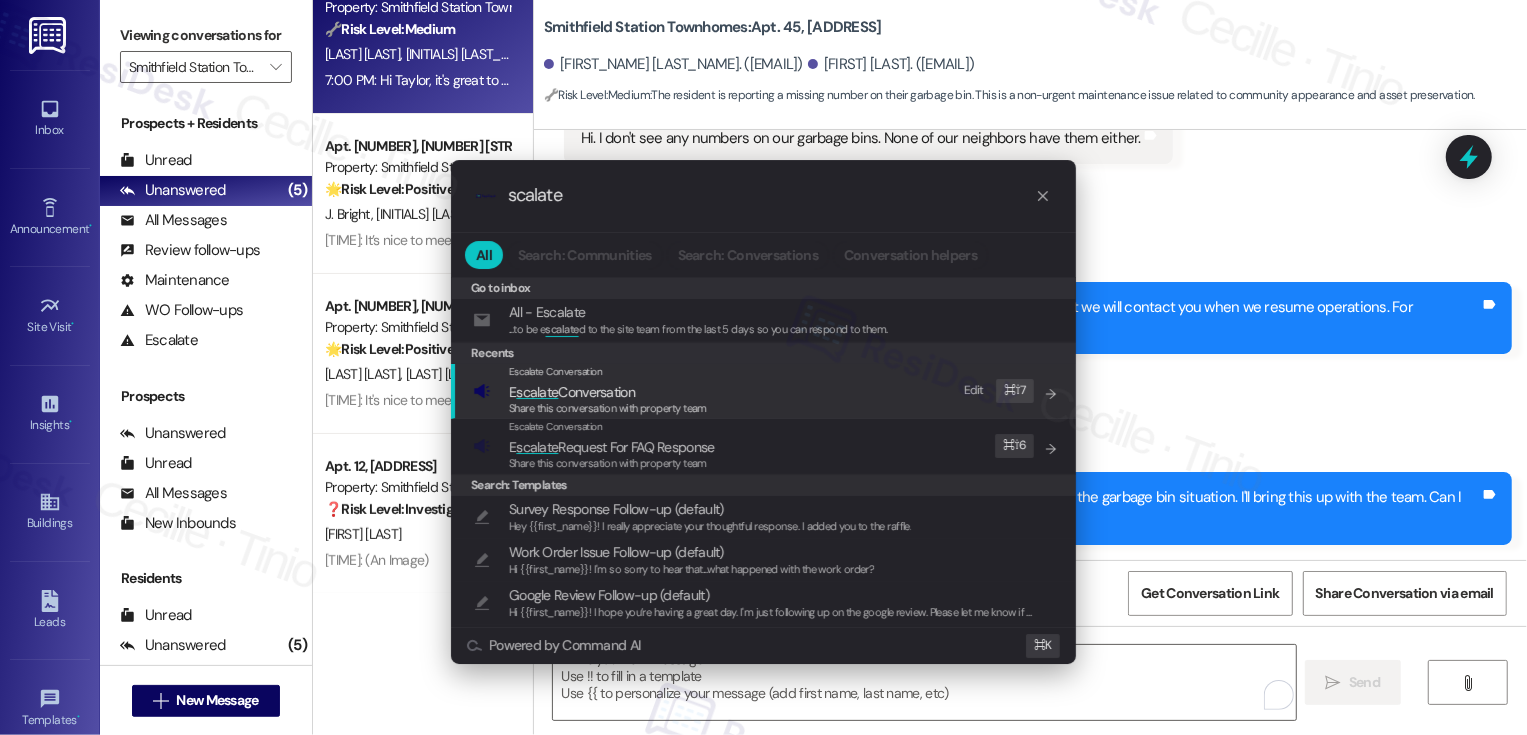 type on "scalate" 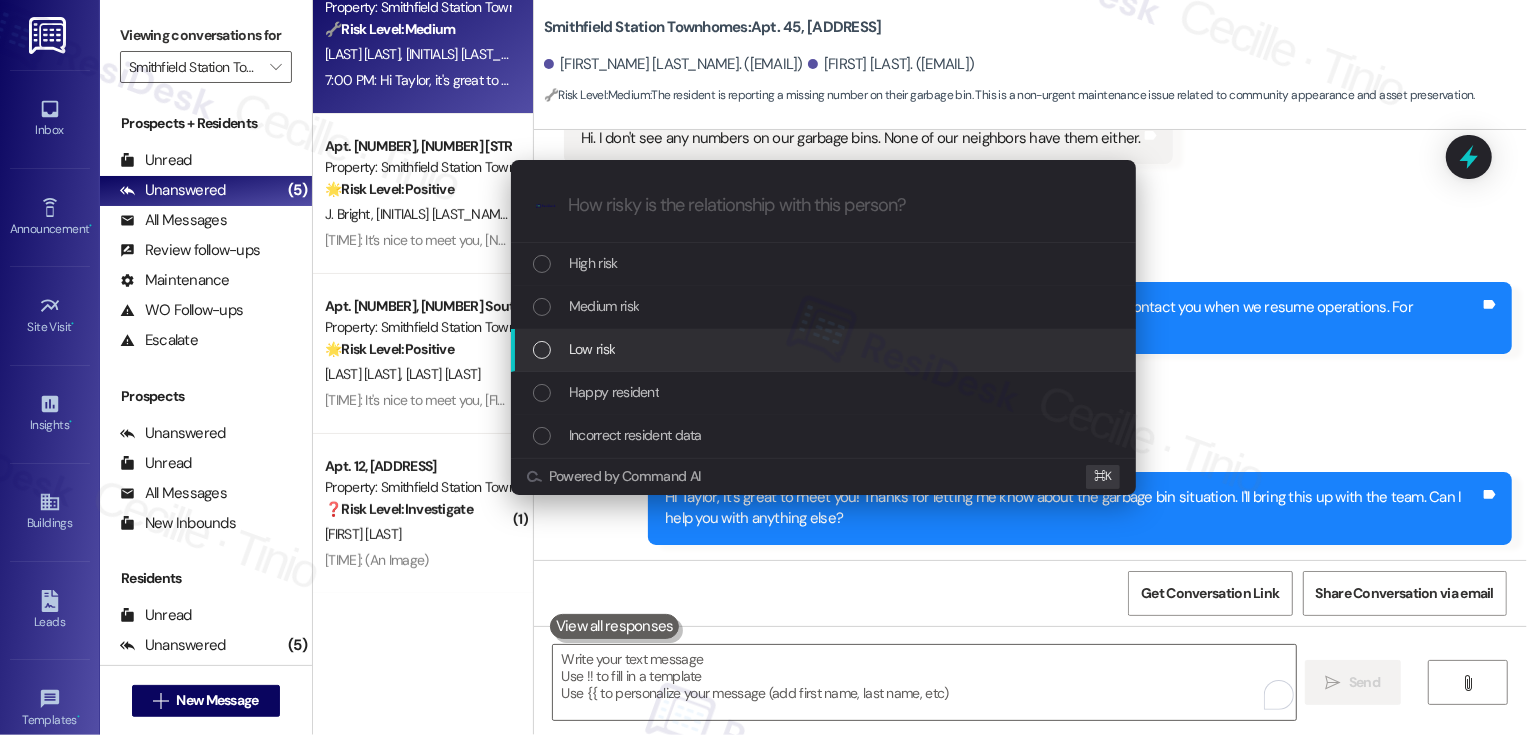 click on "Low risk" at bounding box center (823, 350) 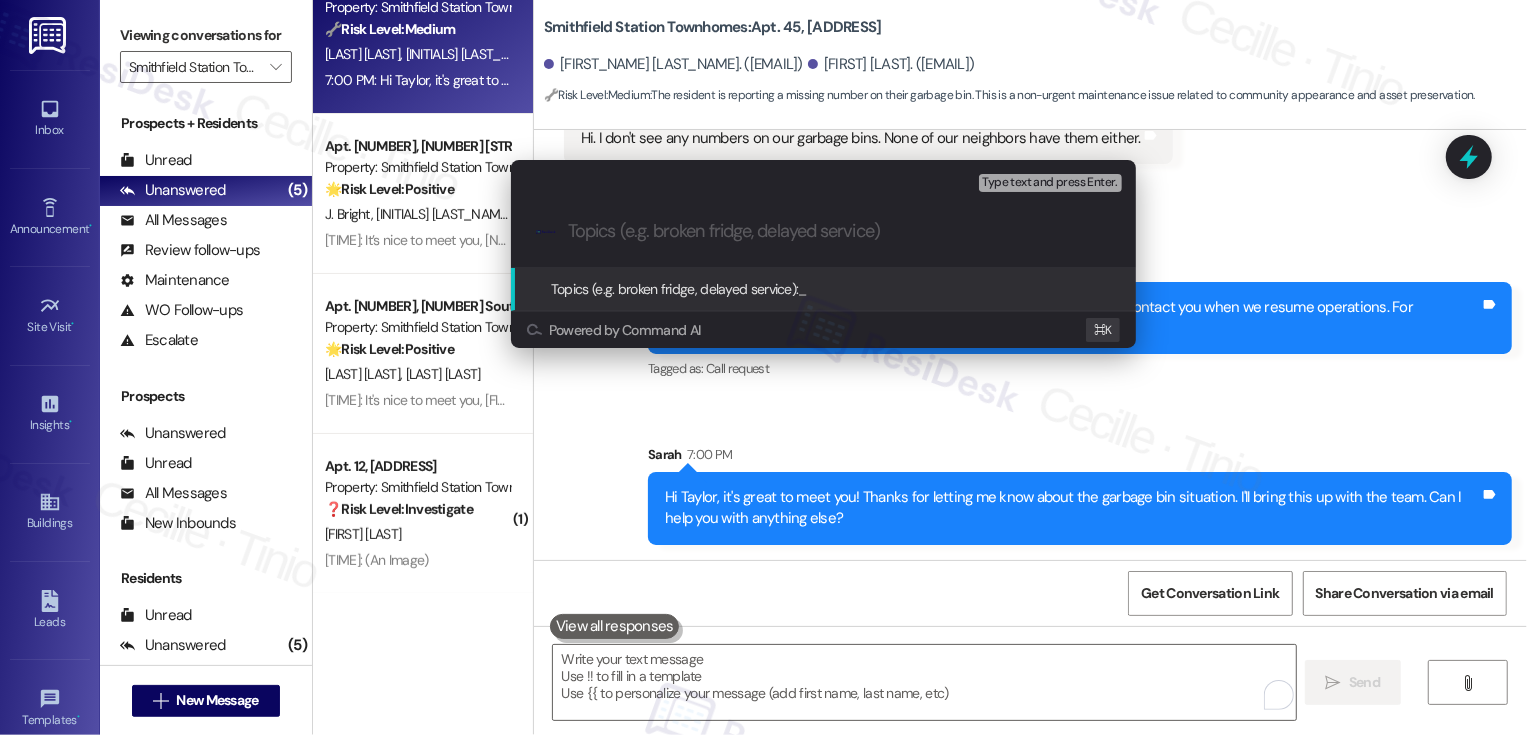 paste on "garbage bin concern (no apartment numbers)" 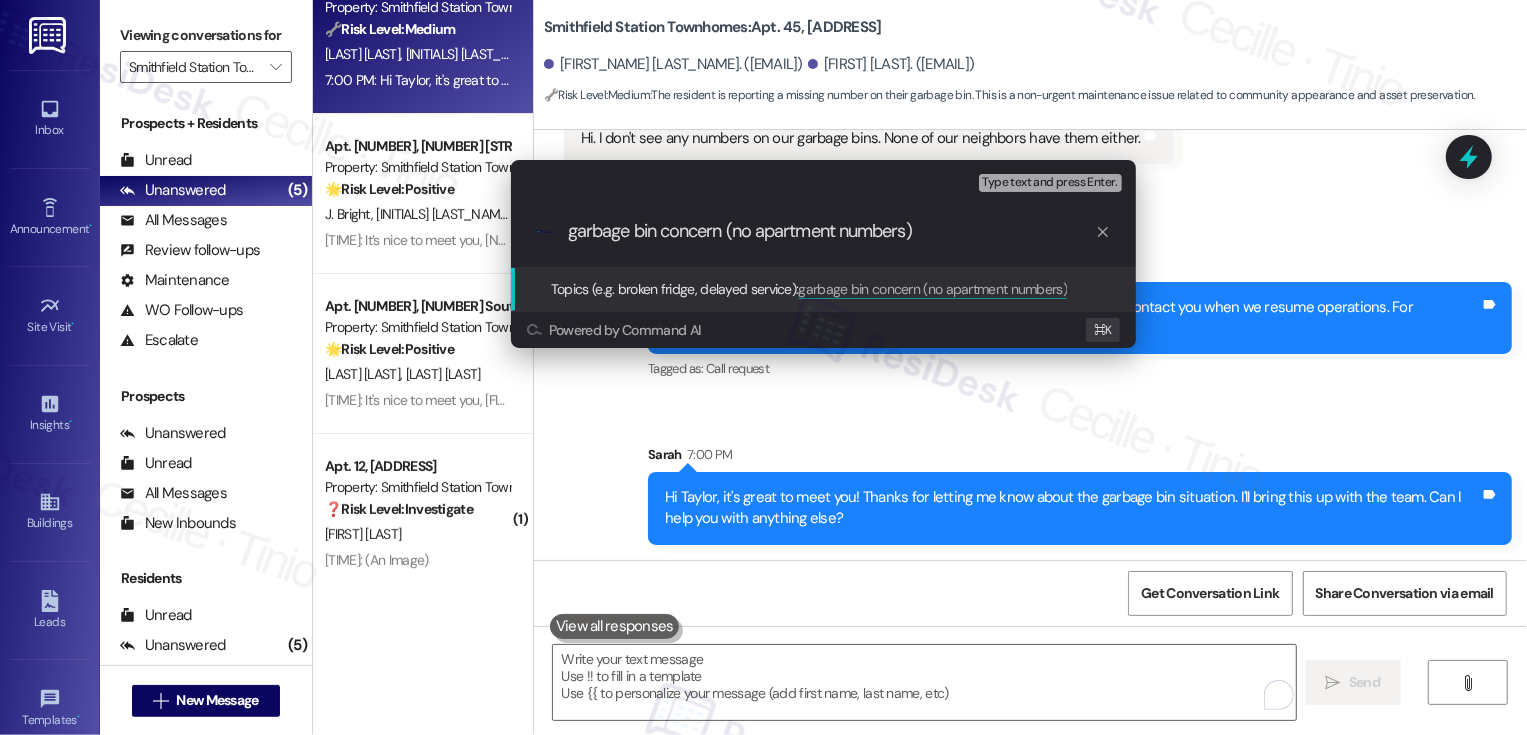 type 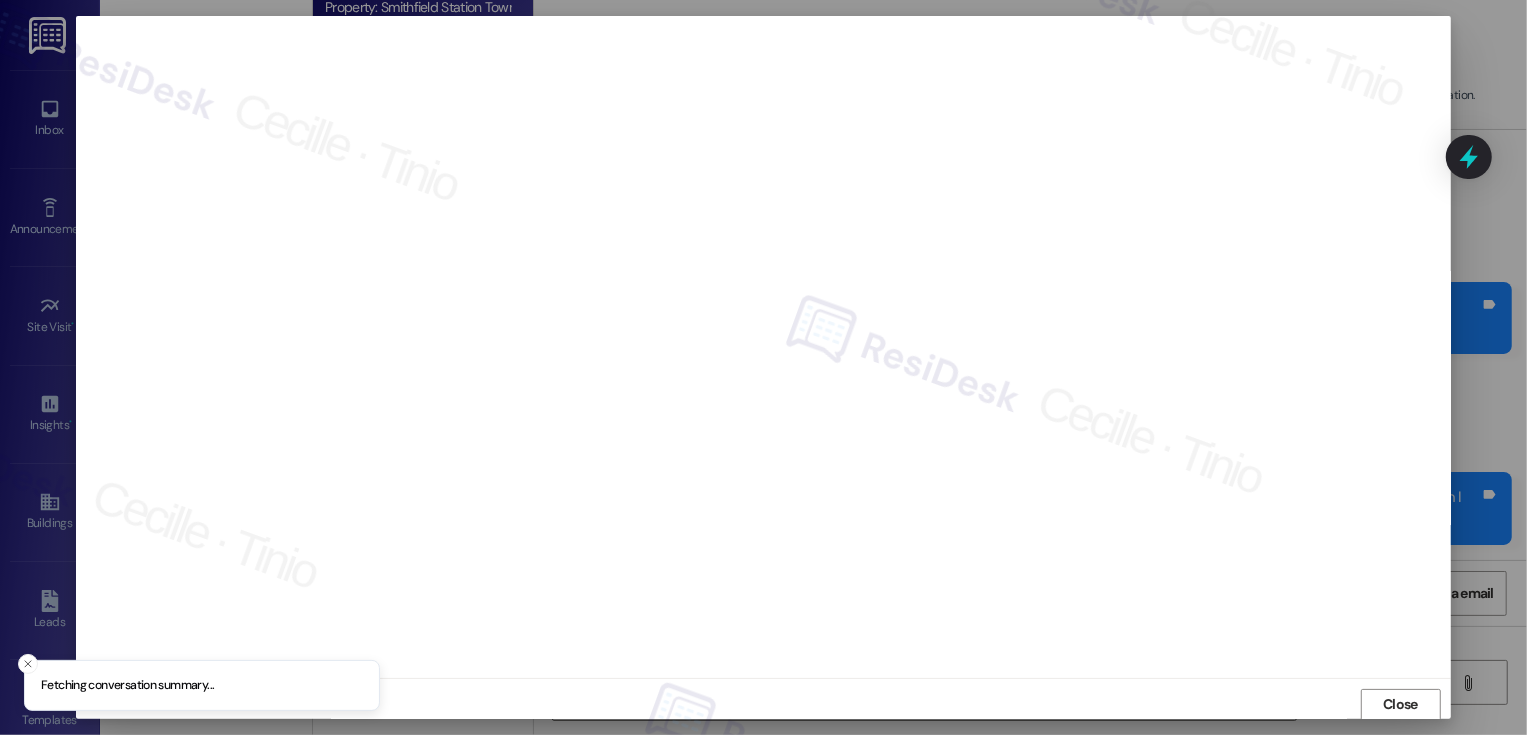 scroll, scrollTop: 1, scrollLeft: 0, axis: vertical 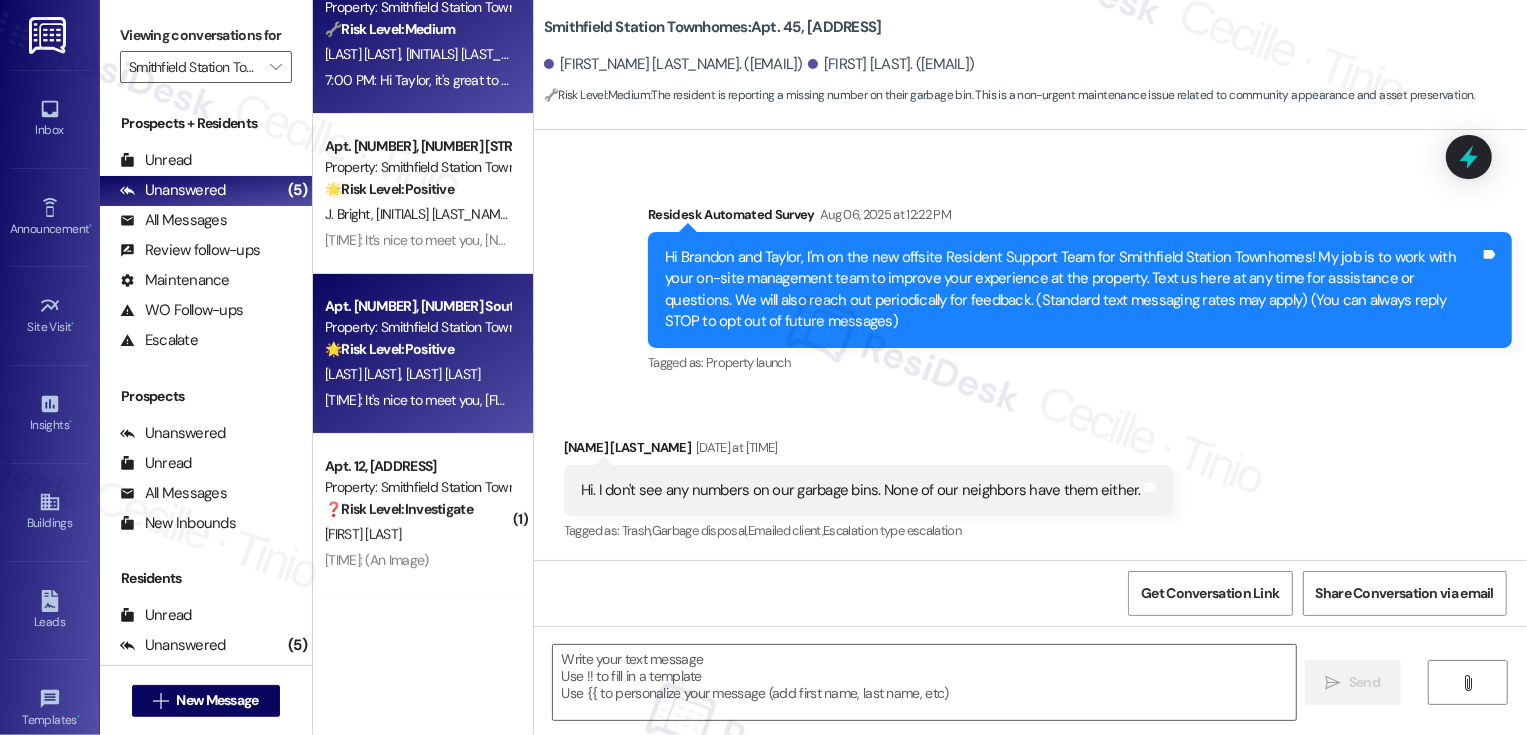 type on "Fetching suggested responses. Please feel free to read through the conversation in the meantime." 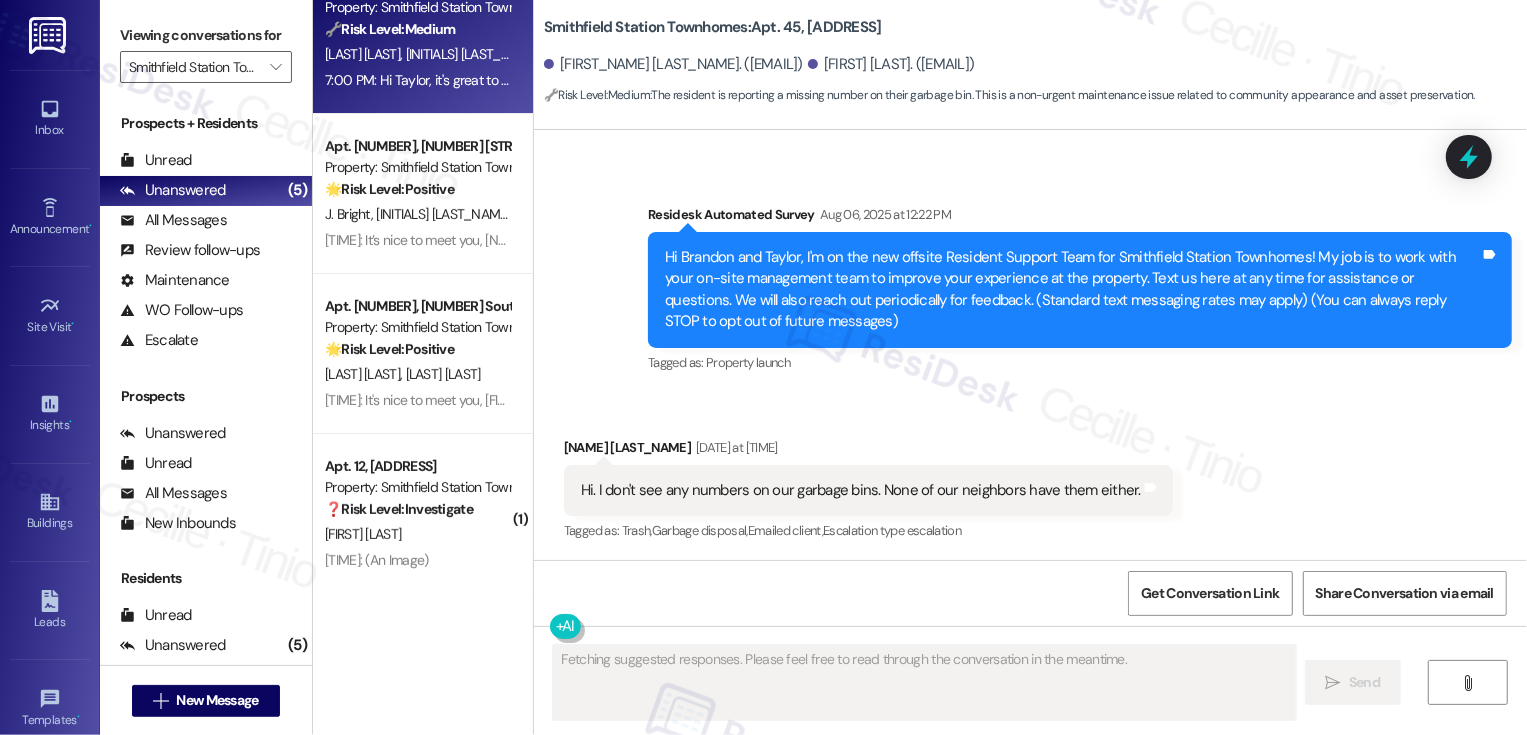 click on "Apt. 12, 555 South 100 East Property: Smithfield Station Townhomes ❓  Risk Level:  Investigate A. Warren 10:17 AM: (An Image) 10:17 AM: (An Image)" at bounding box center (423, 514) 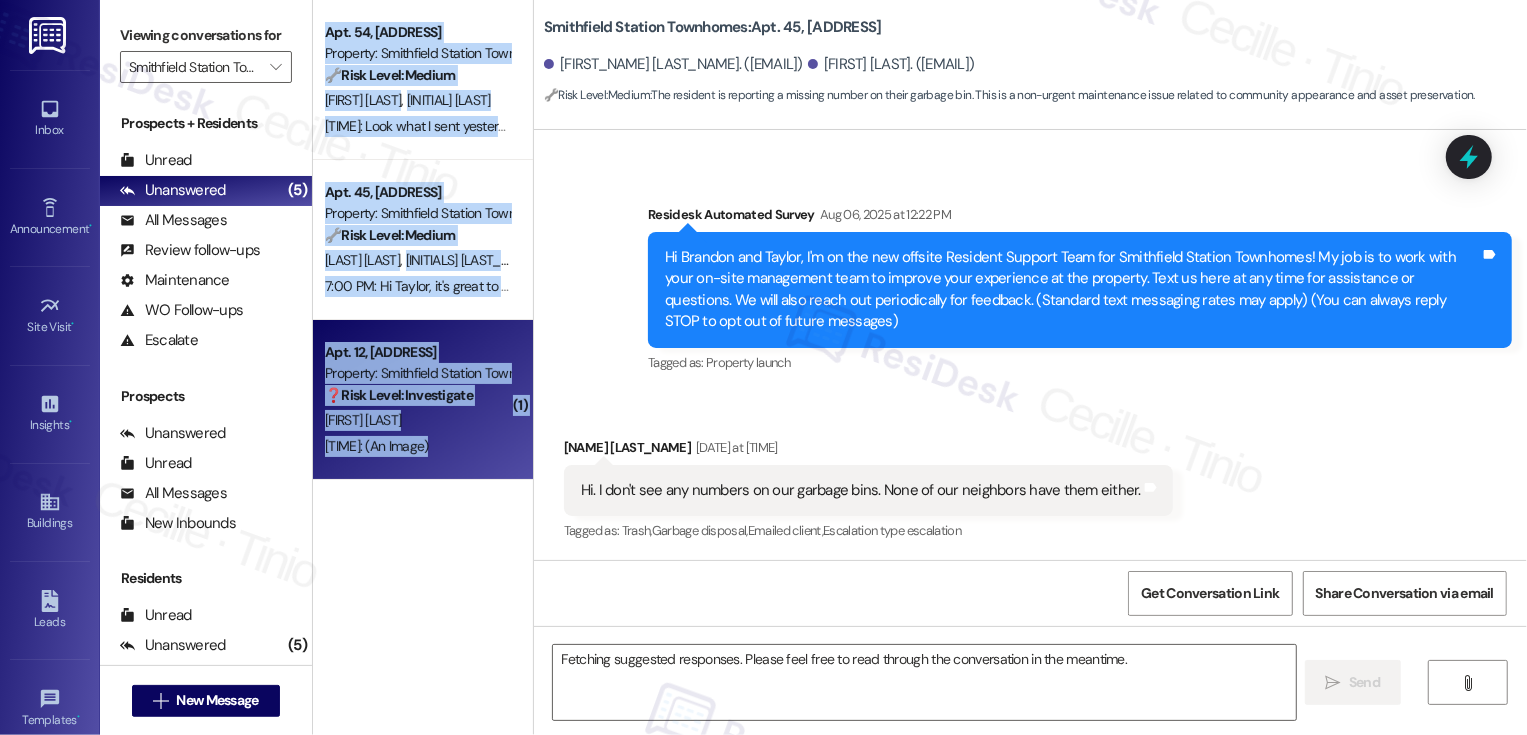 scroll, scrollTop: 0, scrollLeft: 0, axis: both 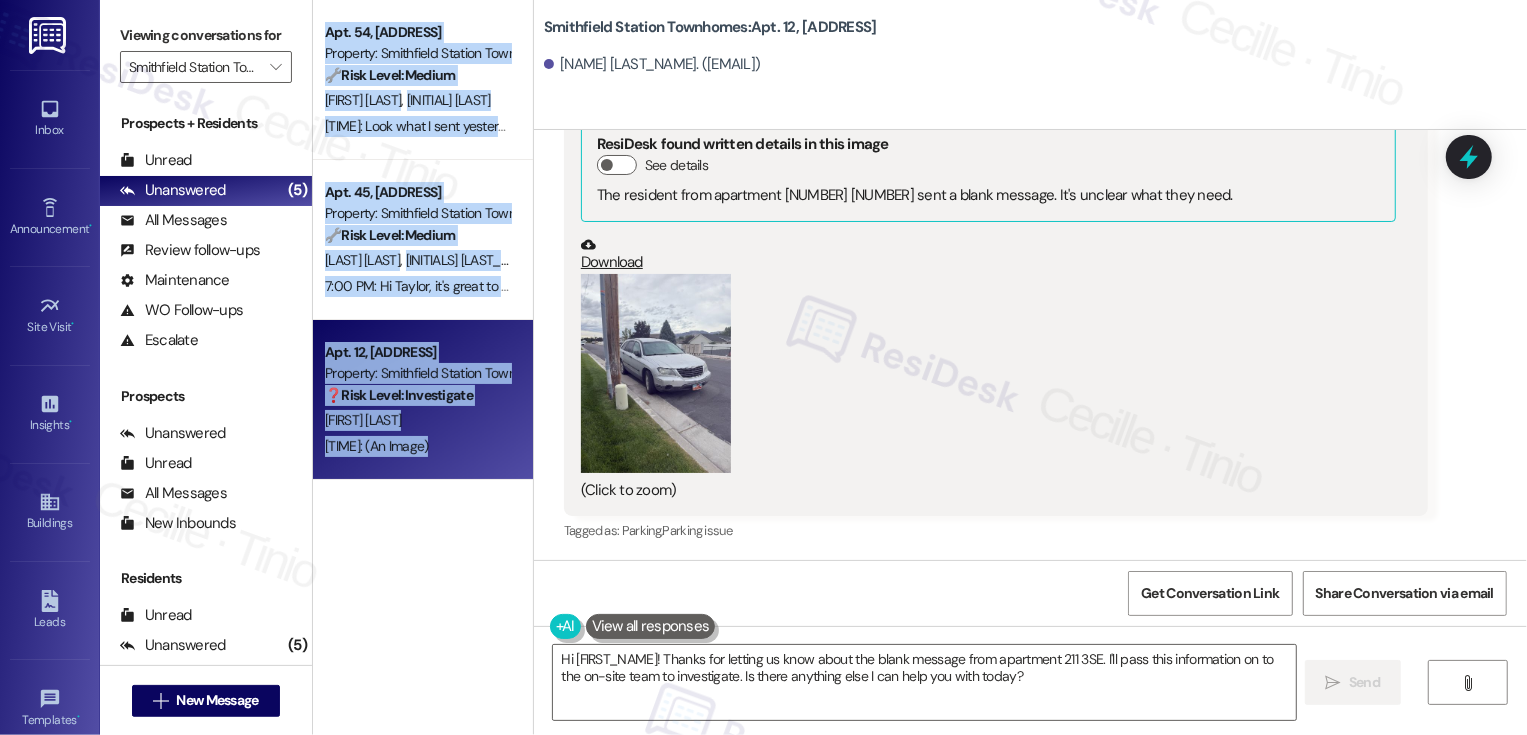 click at bounding box center [656, 374] 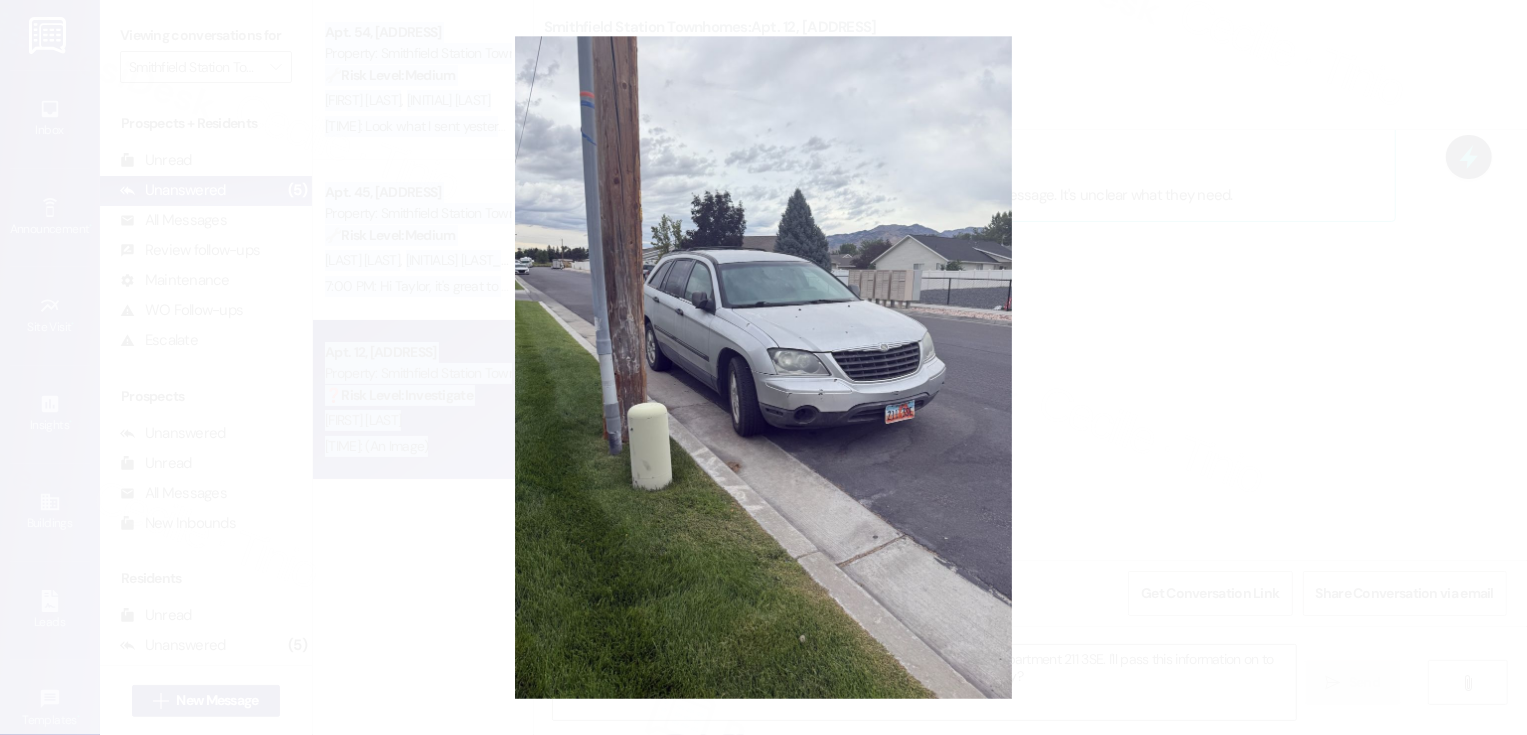 click at bounding box center [763, 367] 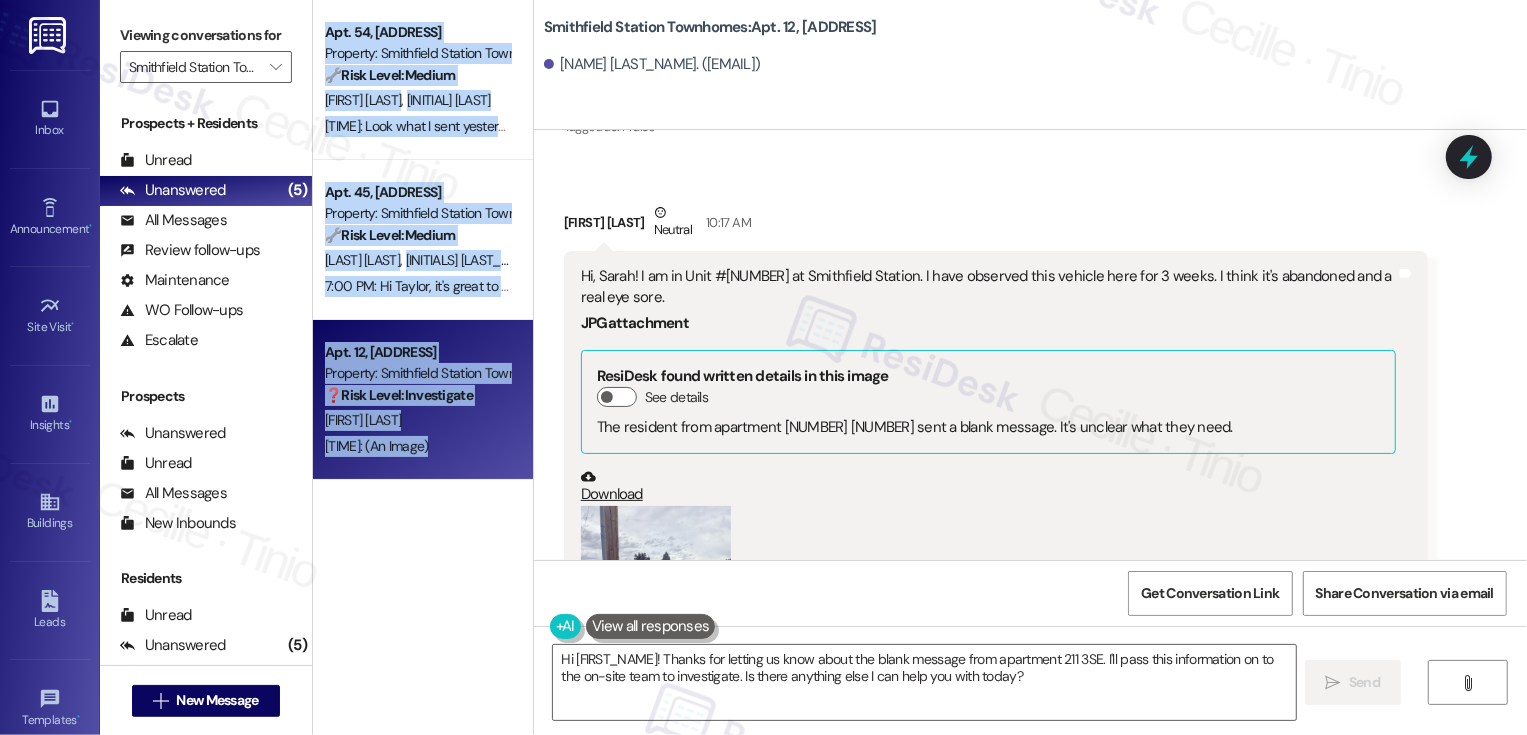 scroll, scrollTop: 731, scrollLeft: 0, axis: vertical 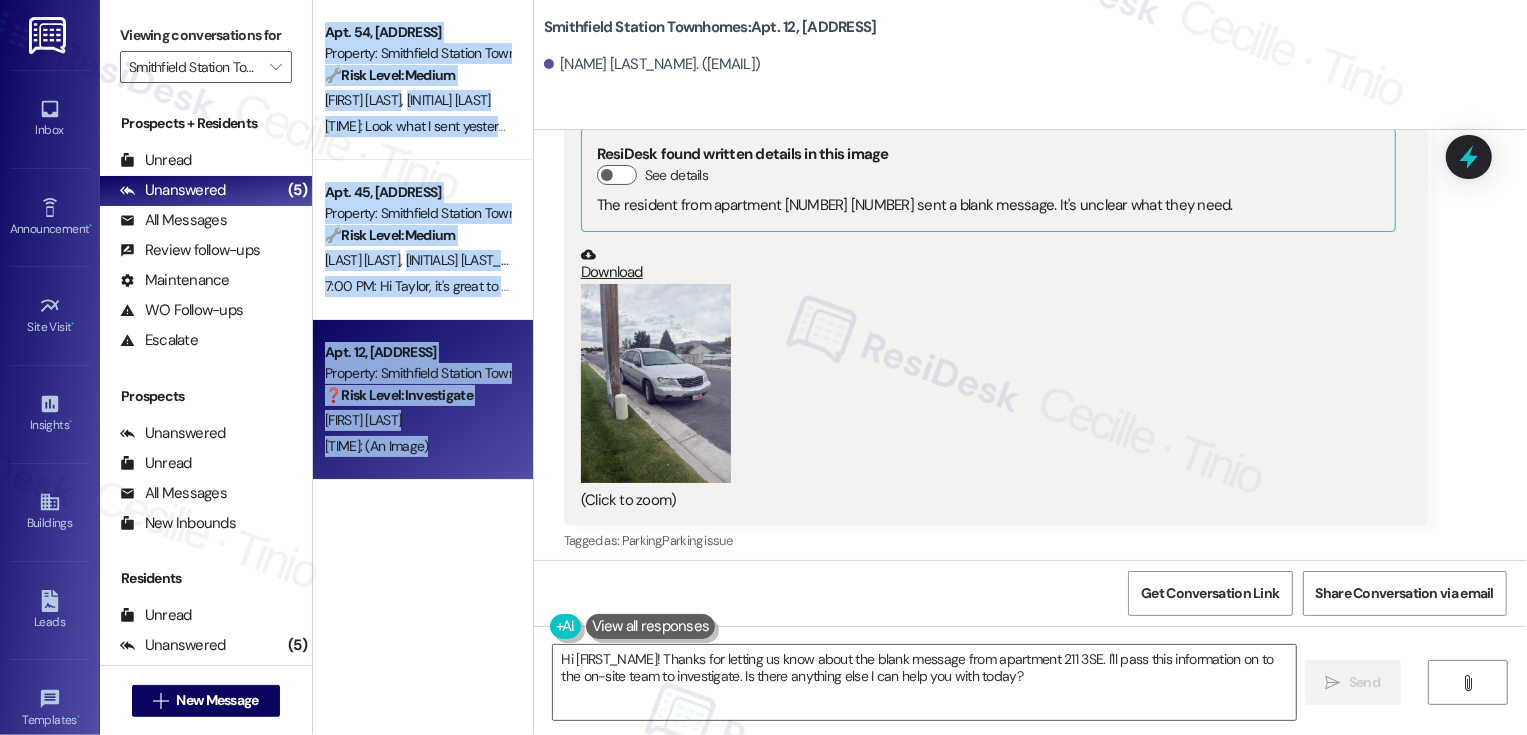 click at bounding box center (656, 384) 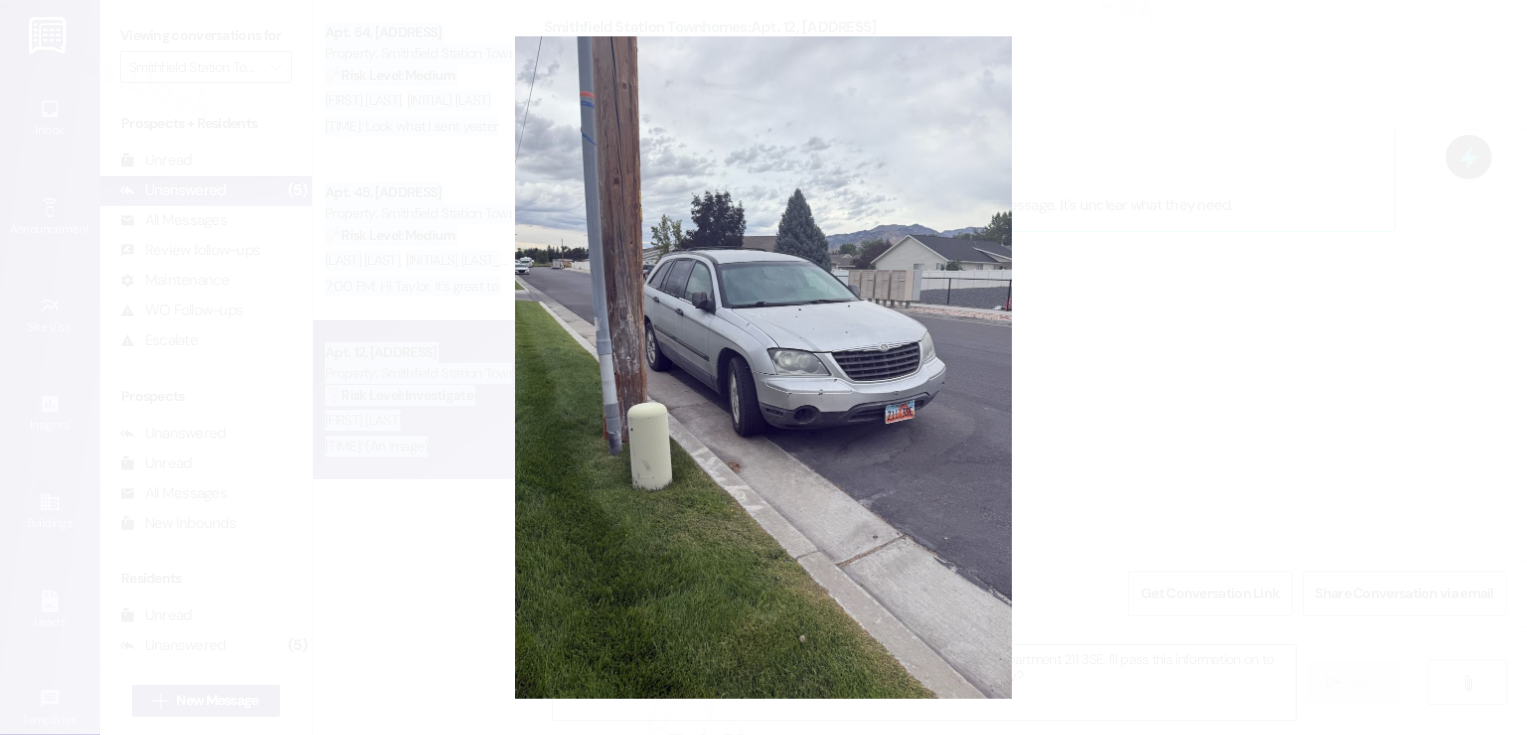 click at bounding box center (763, 367) 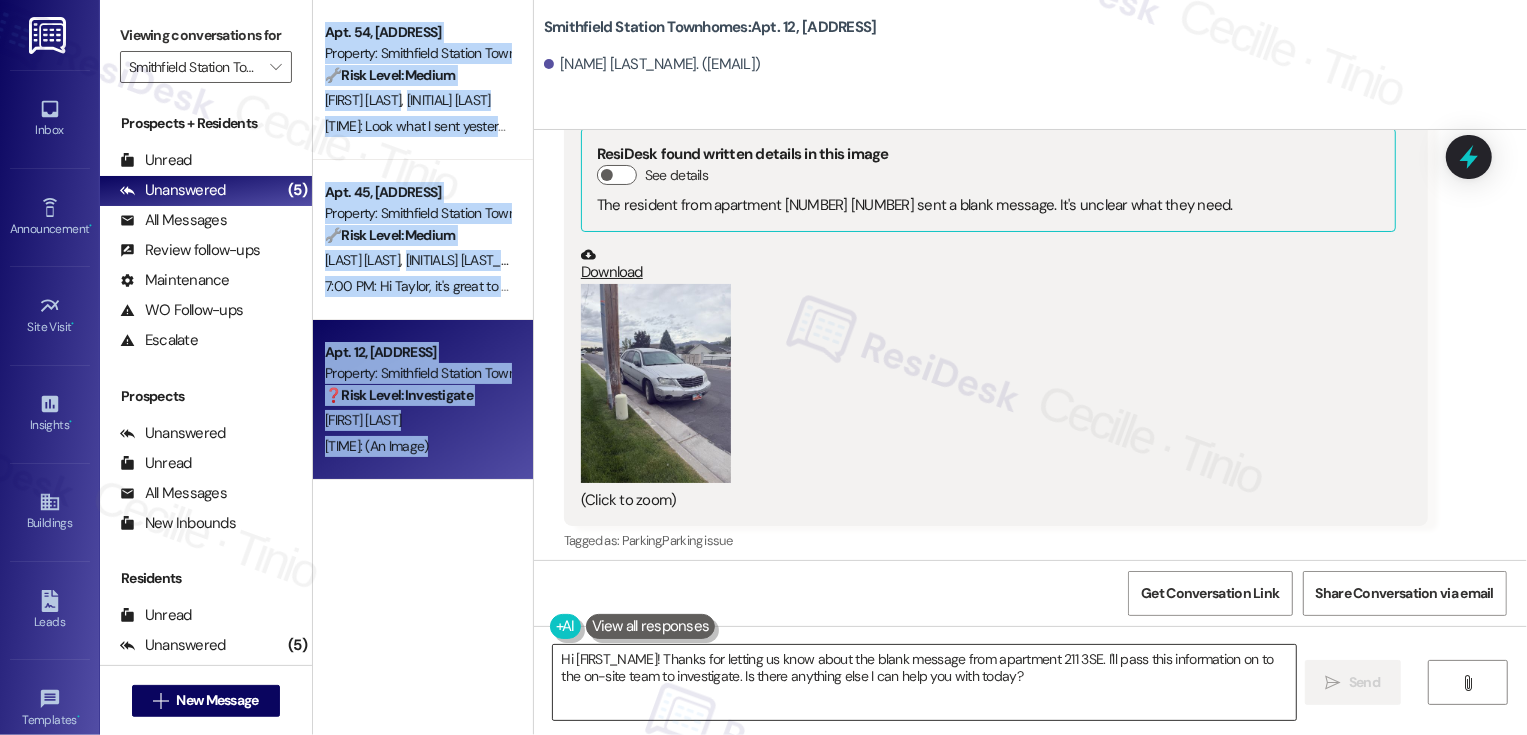 click on "Hi {{first_name}}! Thanks for letting us know about the blank message from apartment 211 3SE. I'll pass this information on to the on-site team to investigate. Is there anything else I can help you with today?" at bounding box center (924, 682) 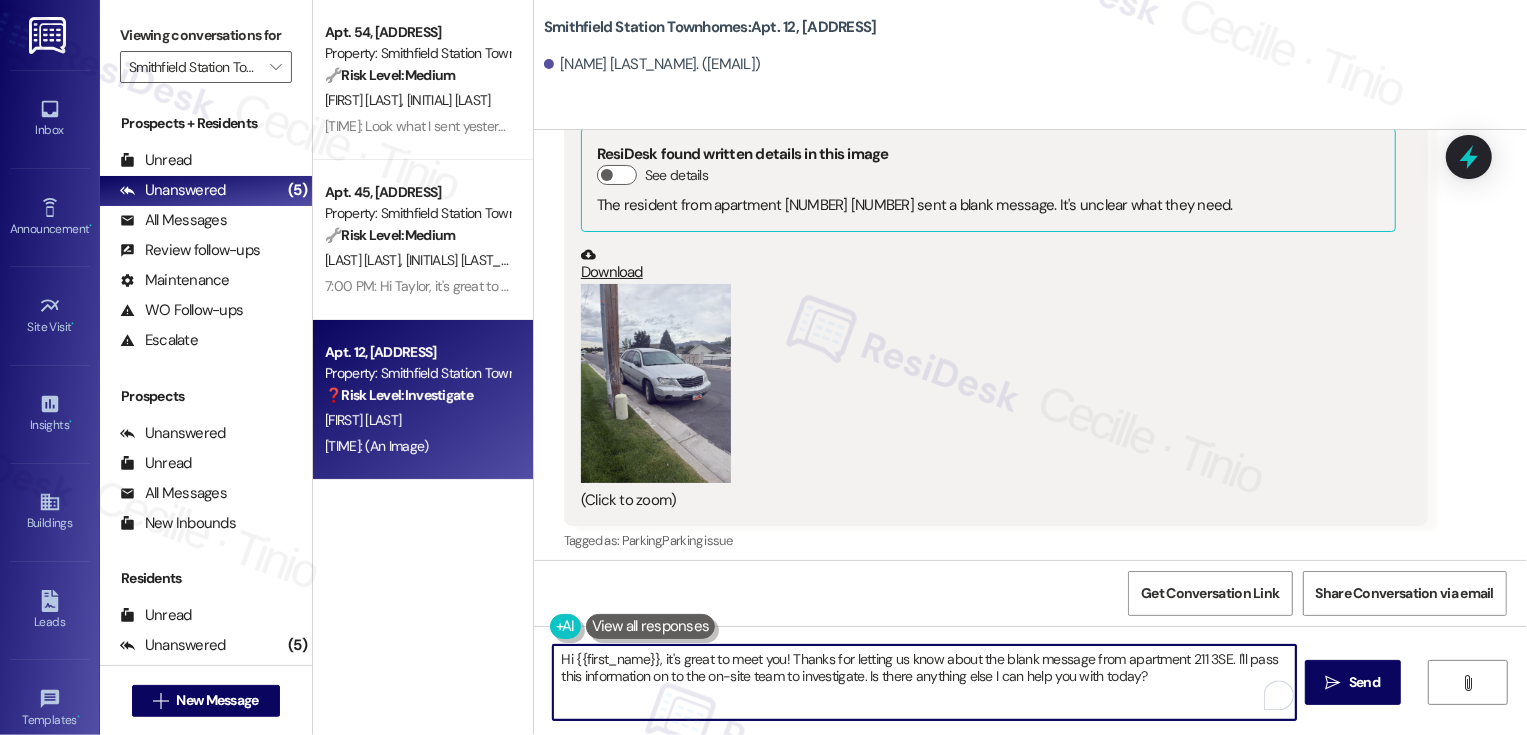 click on "Hi {{first_name}}, it's great to meet you! Thanks for letting us know about the blank message from apartment 211 3SE. I'll pass this information on to the on-site team to investigate. Is there anything else I can help you with today?" at bounding box center (924, 682) 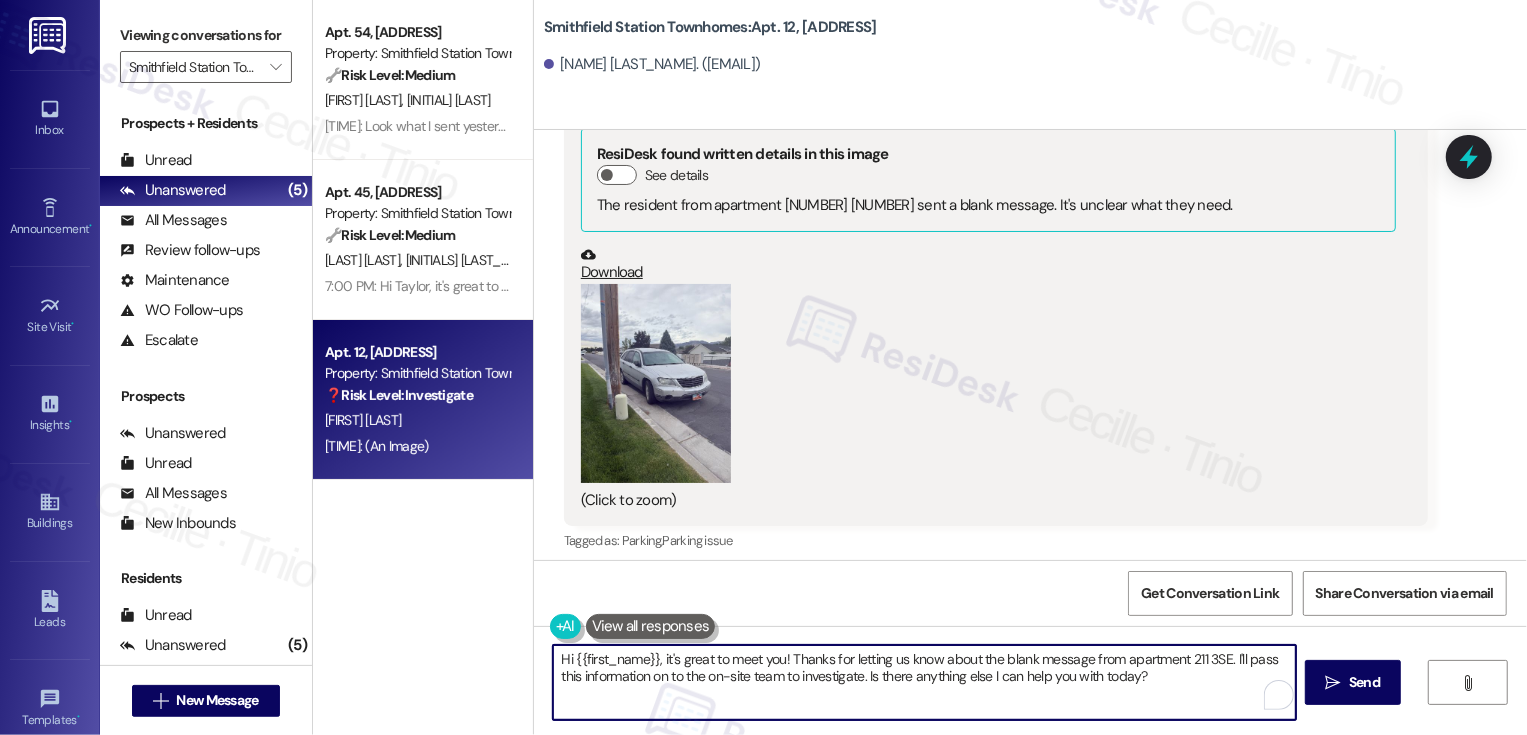 click on "Hi {{first_name}}, it's great to meet you! Thanks for letting us know about the blank message from apartment 211 3SE. I'll pass this information on to the on-site team to investigate. Is there anything else I can help you with today?" at bounding box center [924, 682] 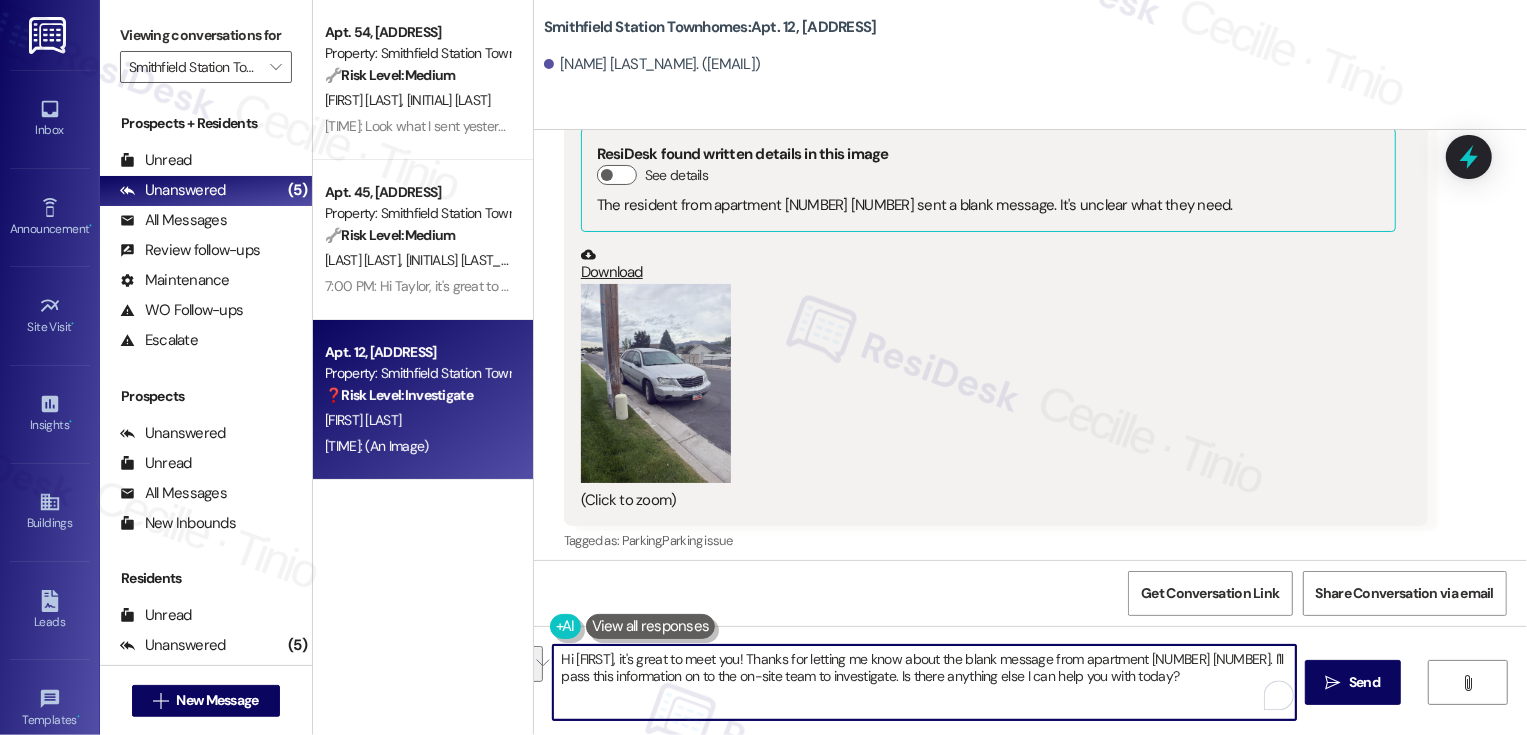 drag, startPoint x: 1001, startPoint y: 657, endPoint x: 1143, endPoint y: 690, distance: 145.78409 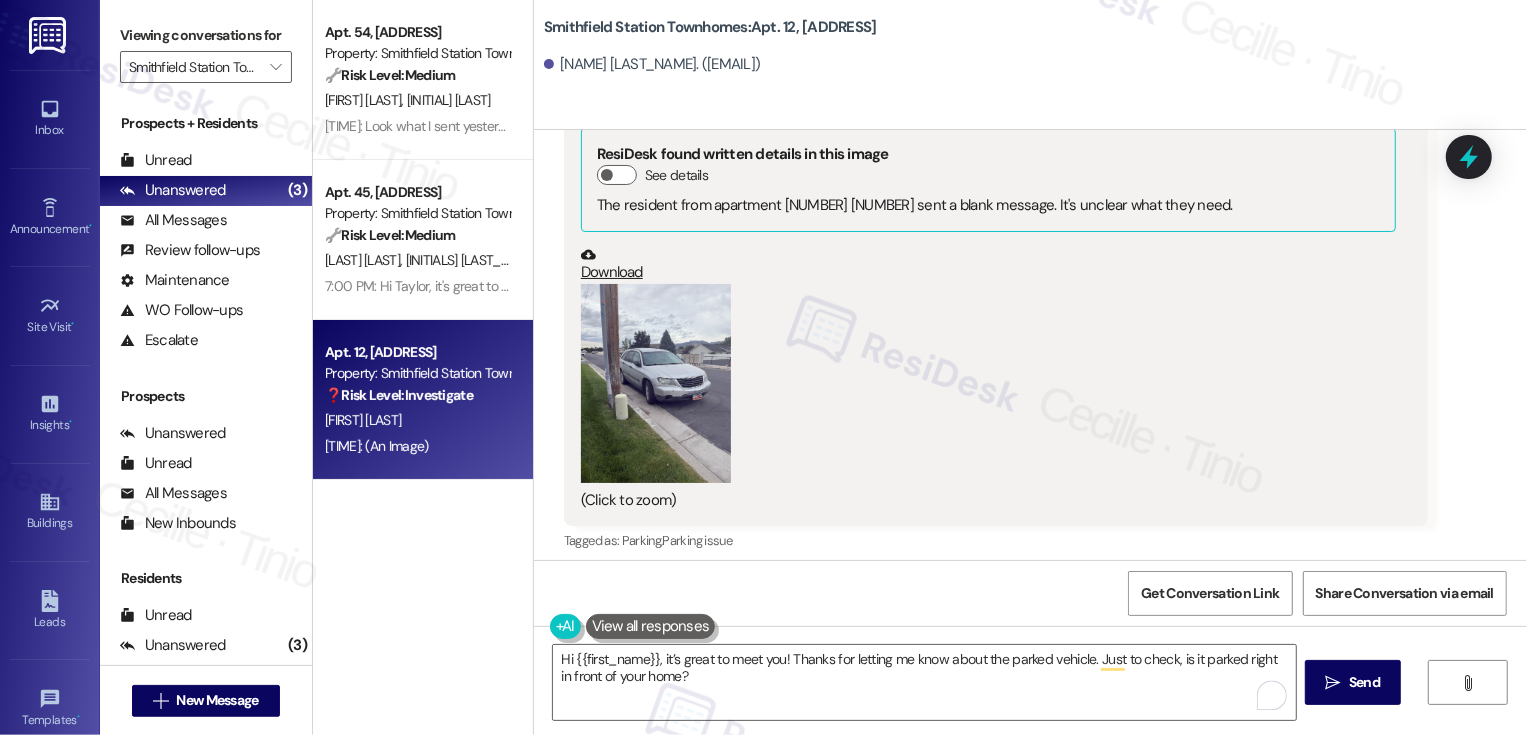 scroll, scrollTop: 741, scrollLeft: 0, axis: vertical 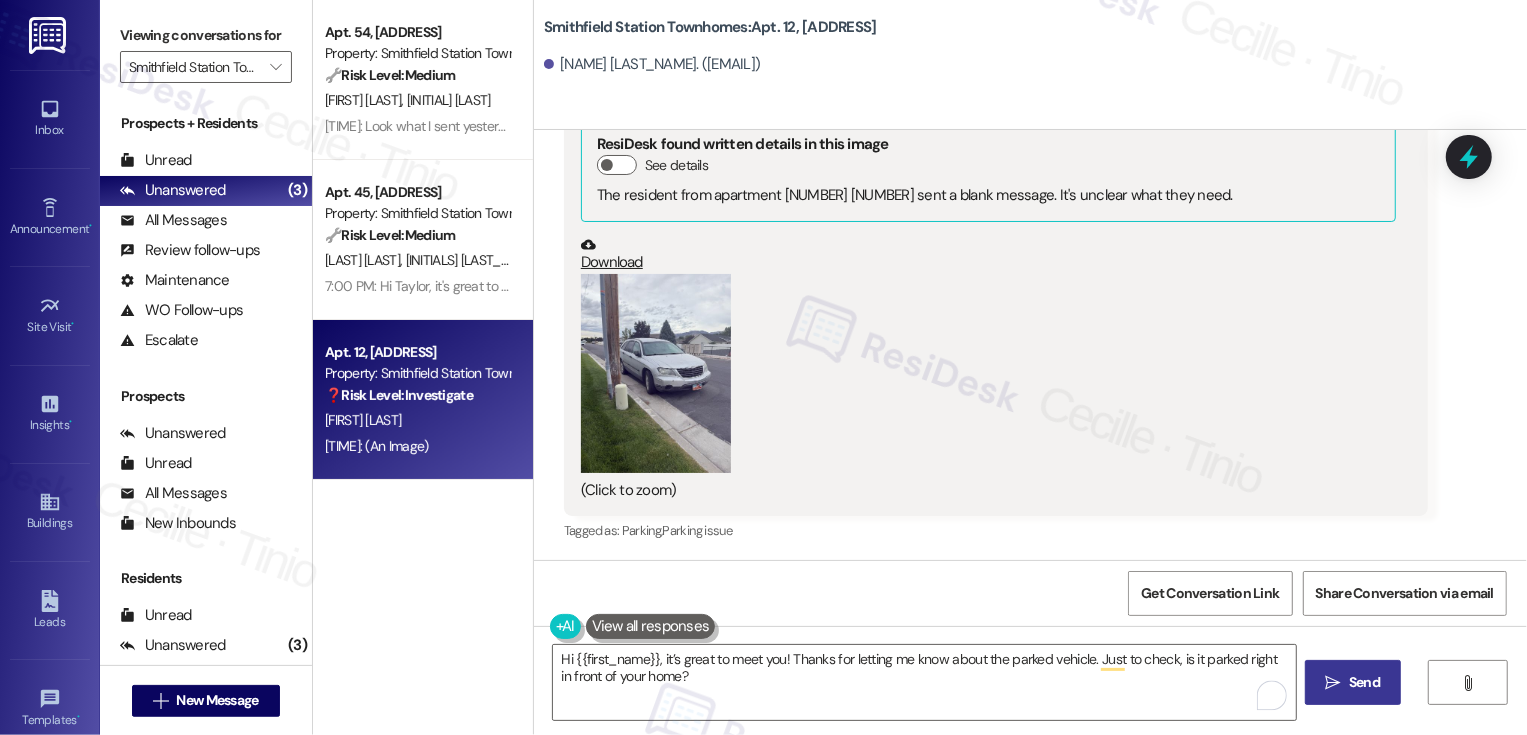 type on "Hi {{first_name}}, it’s great to meet you! Thanks for letting me know about the parked vehicle. Just to check, is it parked right in front of your home?" 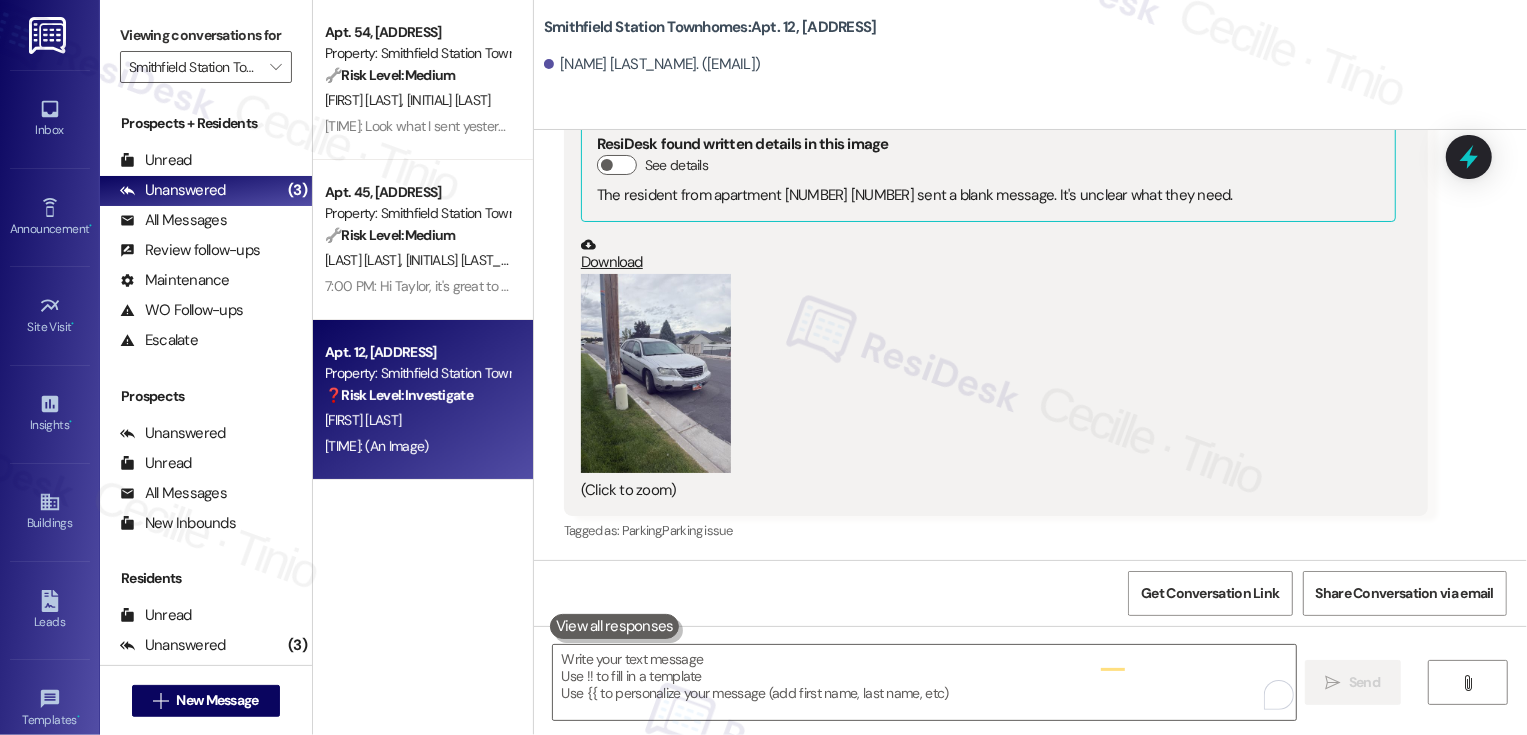 type on "Fetching suggested responses. Please feel free to read through the conversation in the meantime." 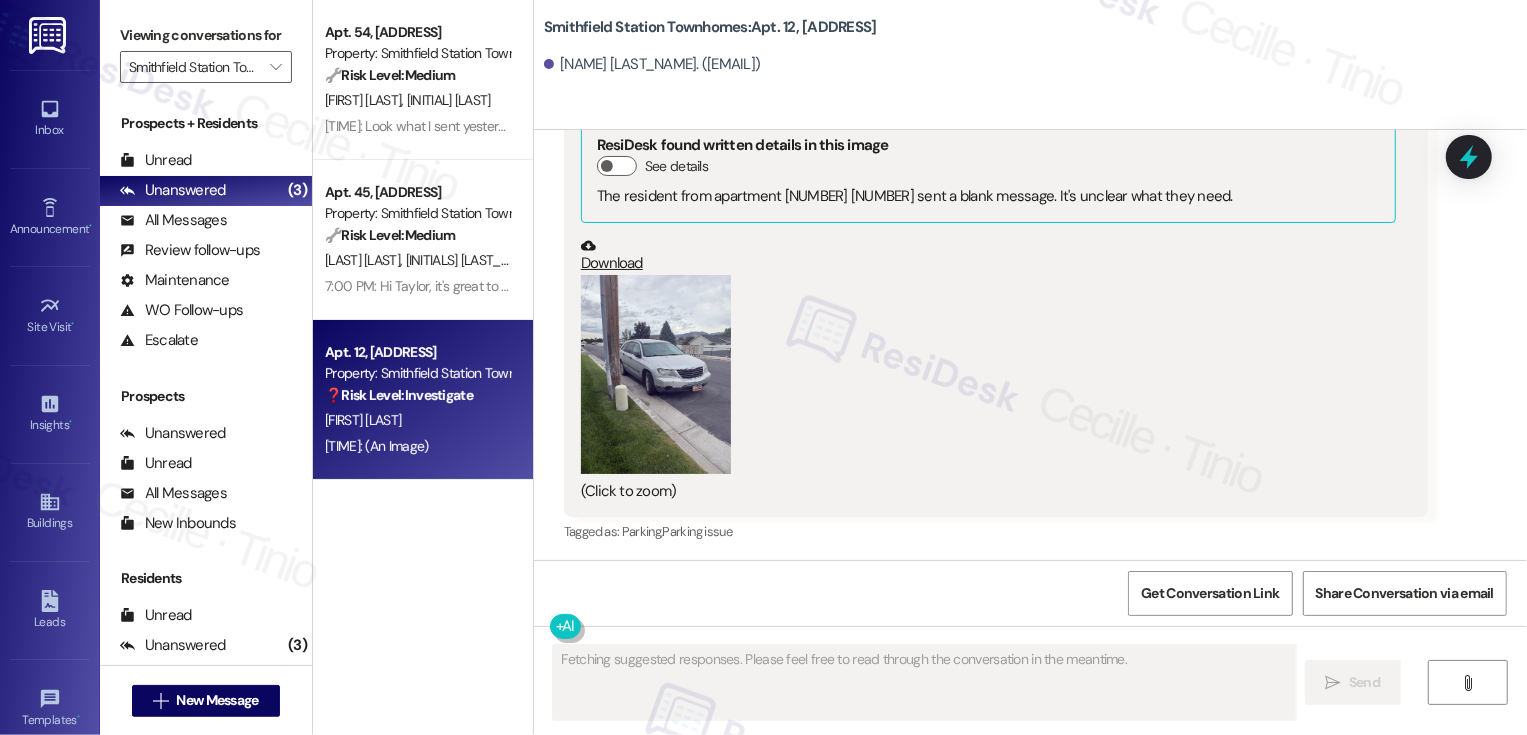 scroll, scrollTop: 902, scrollLeft: 0, axis: vertical 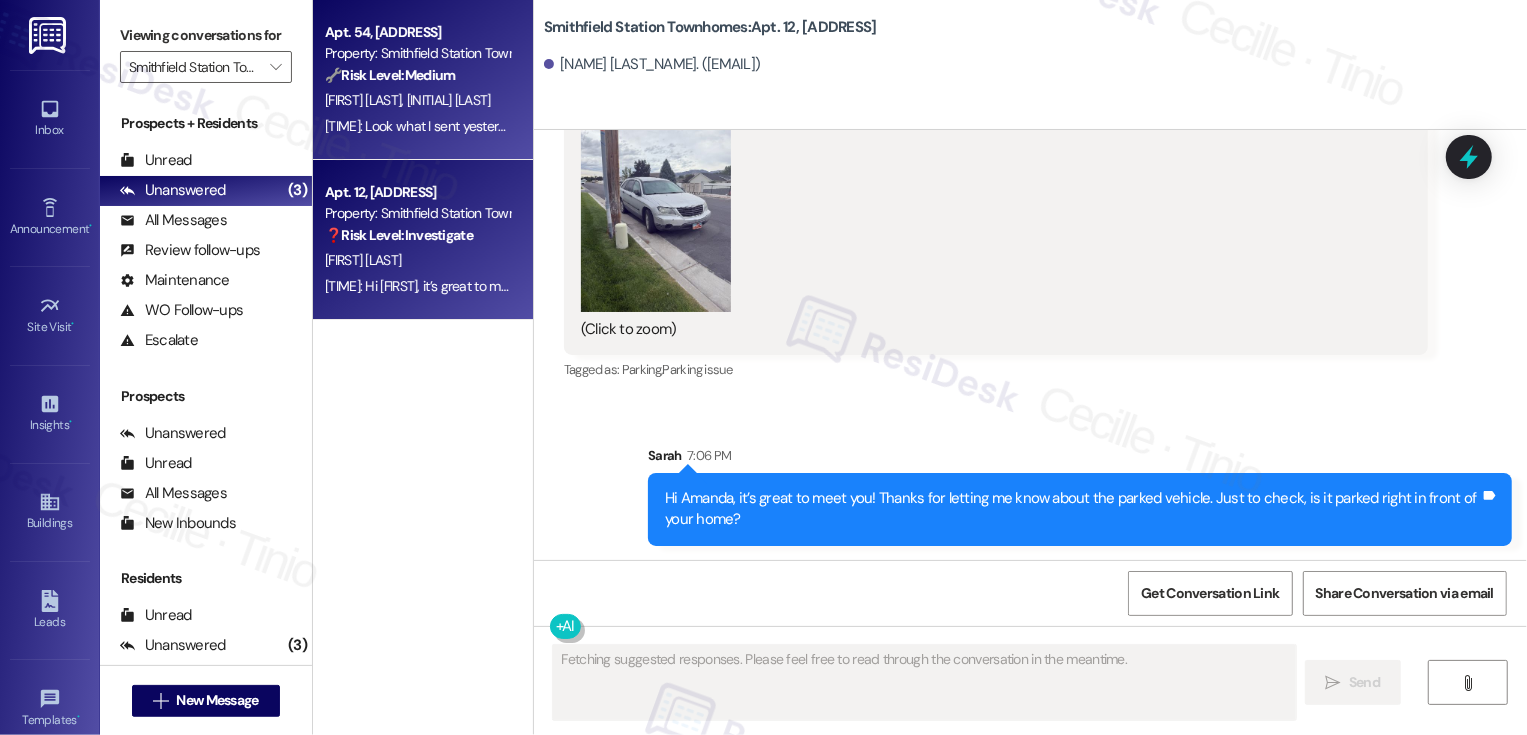 click on "6:50 PM: Look what I sent yesterday. 6:50 PM: Look what I sent yesterday." at bounding box center [424, 126] 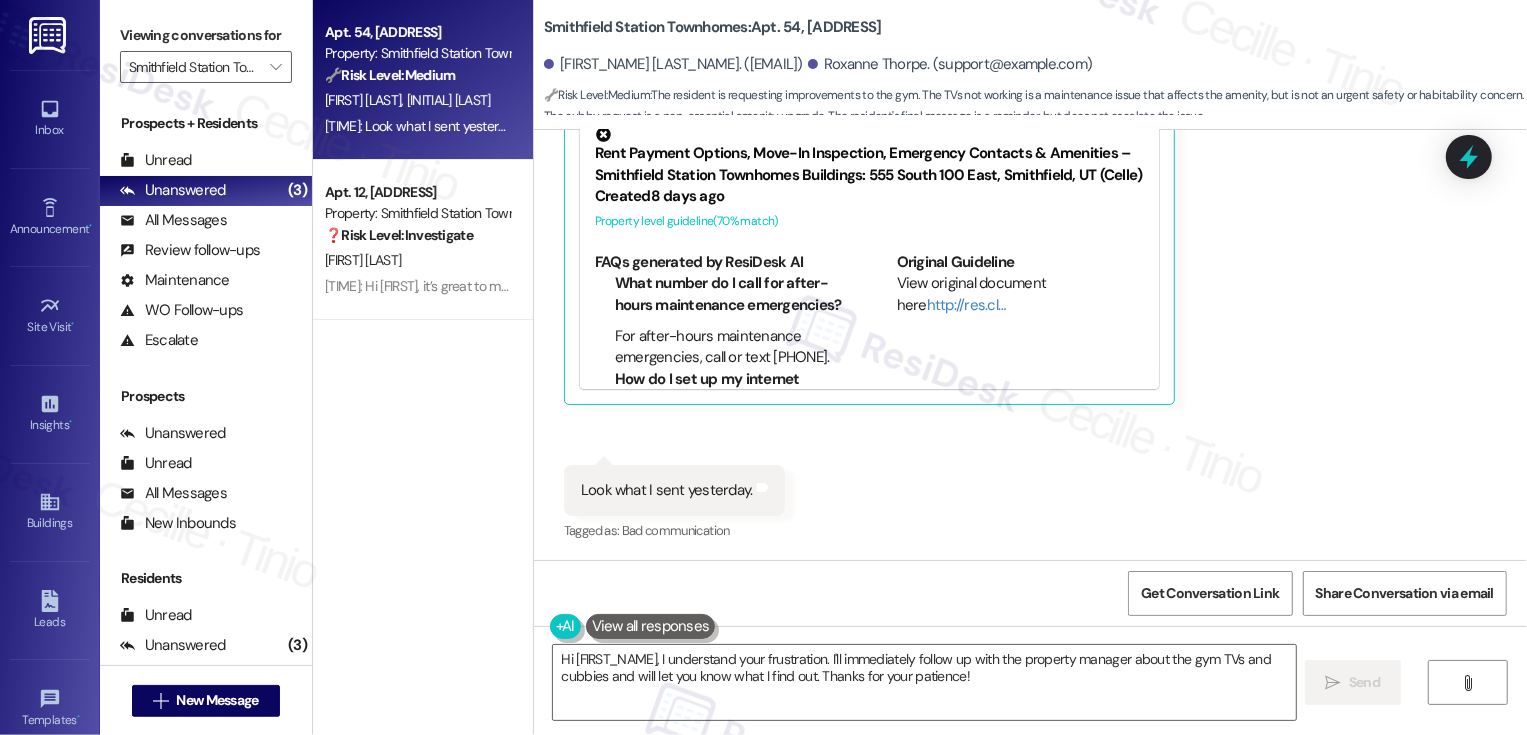 scroll, scrollTop: 1262, scrollLeft: 0, axis: vertical 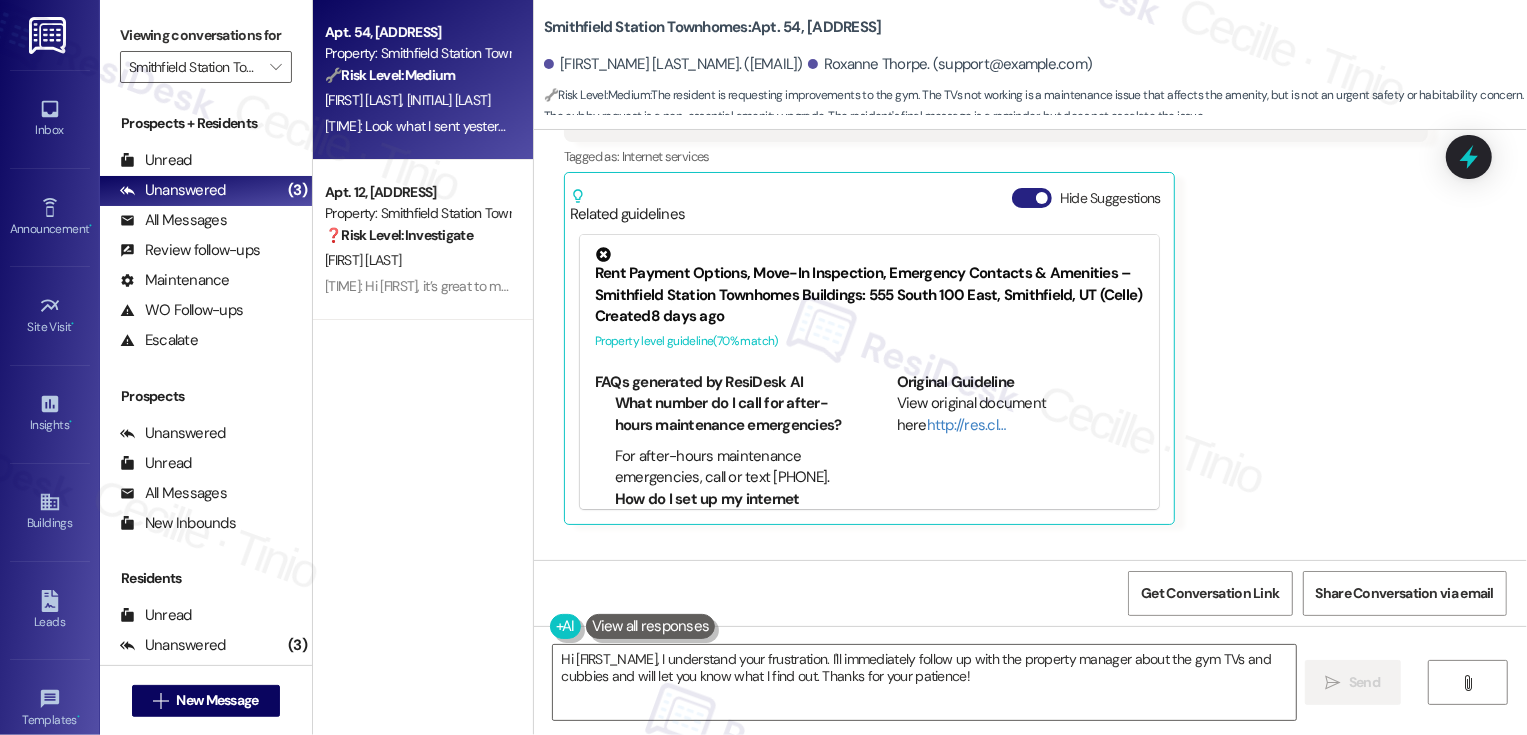click on "Hide Suggestions" at bounding box center (1032, 198) 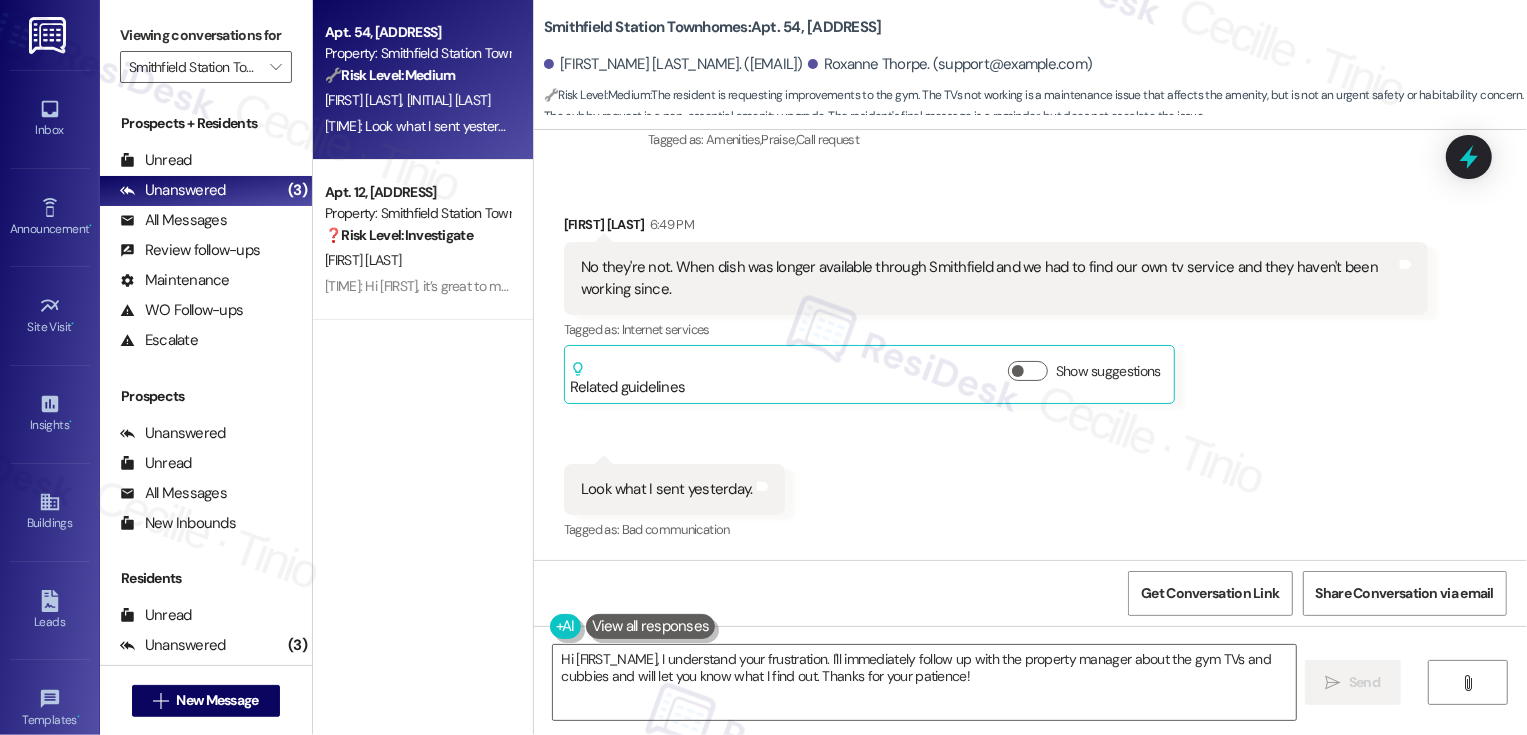 scroll, scrollTop: 1088, scrollLeft: 0, axis: vertical 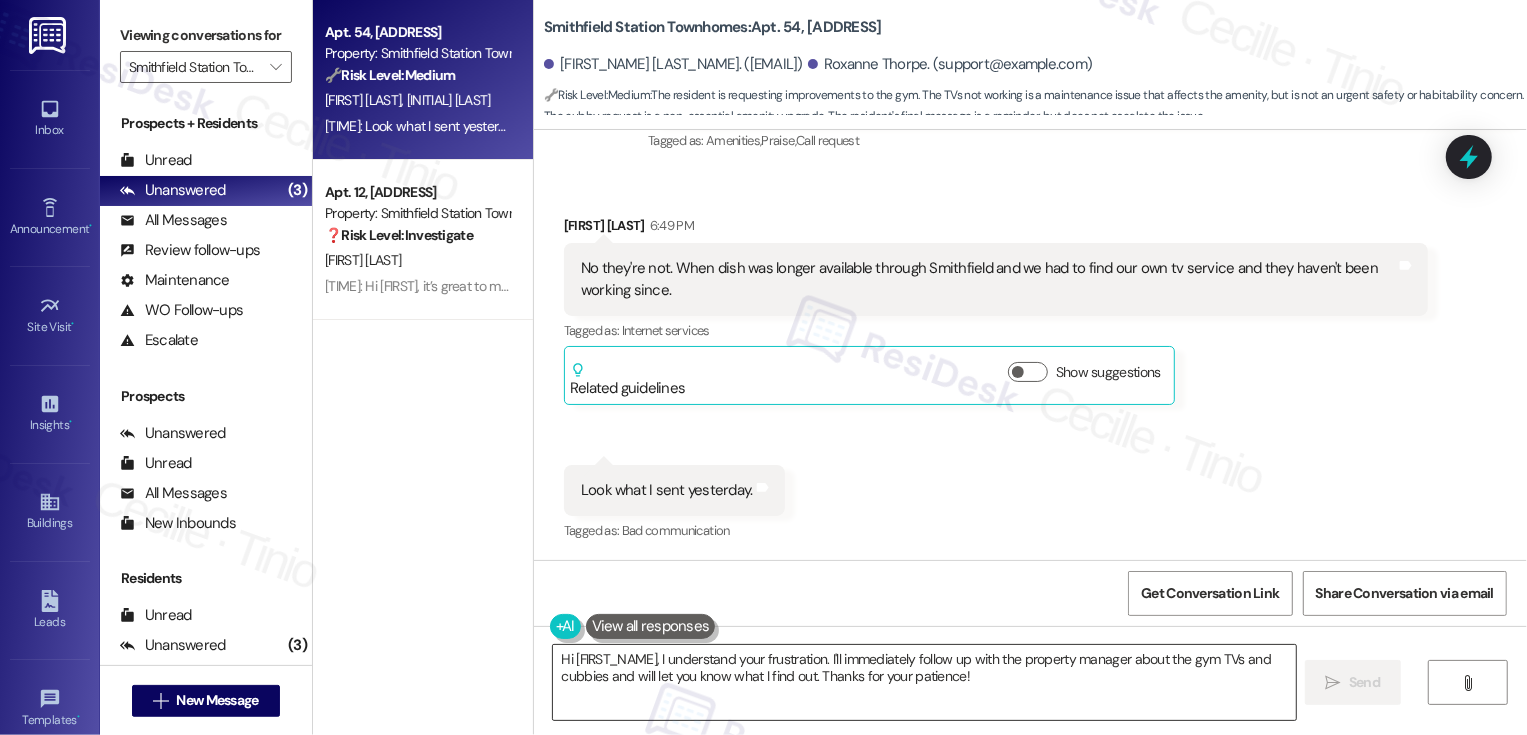 click on "Hi {{first_name}}, I understand your frustration. I'll immediately follow up with the property manager about the gym TVs and cubbies and will let you know what I find out. Thanks for your patience!" at bounding box center [924, 682] 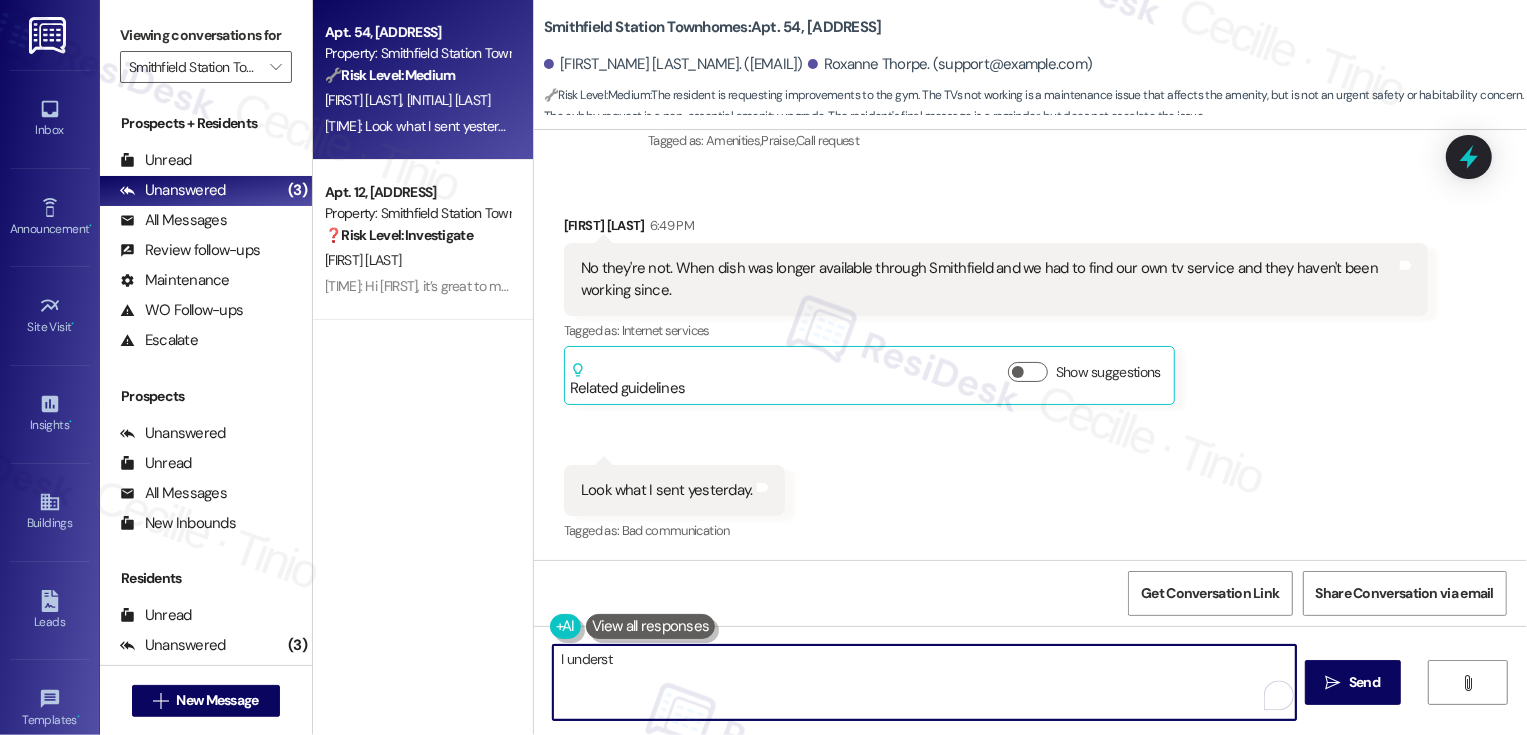 scroll, scrollTop: 1080, scrollLeft: 0, axis: vertical 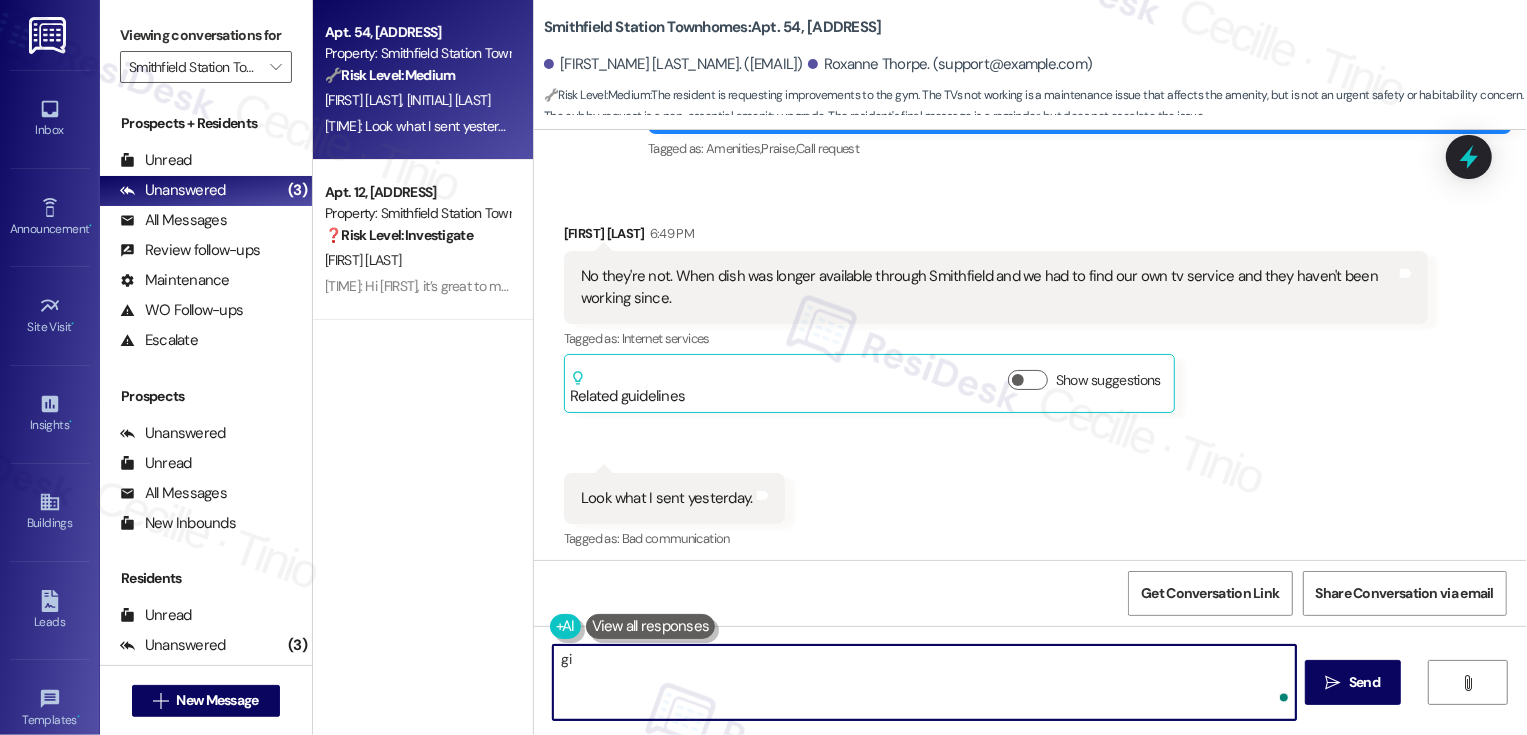 type on "g" 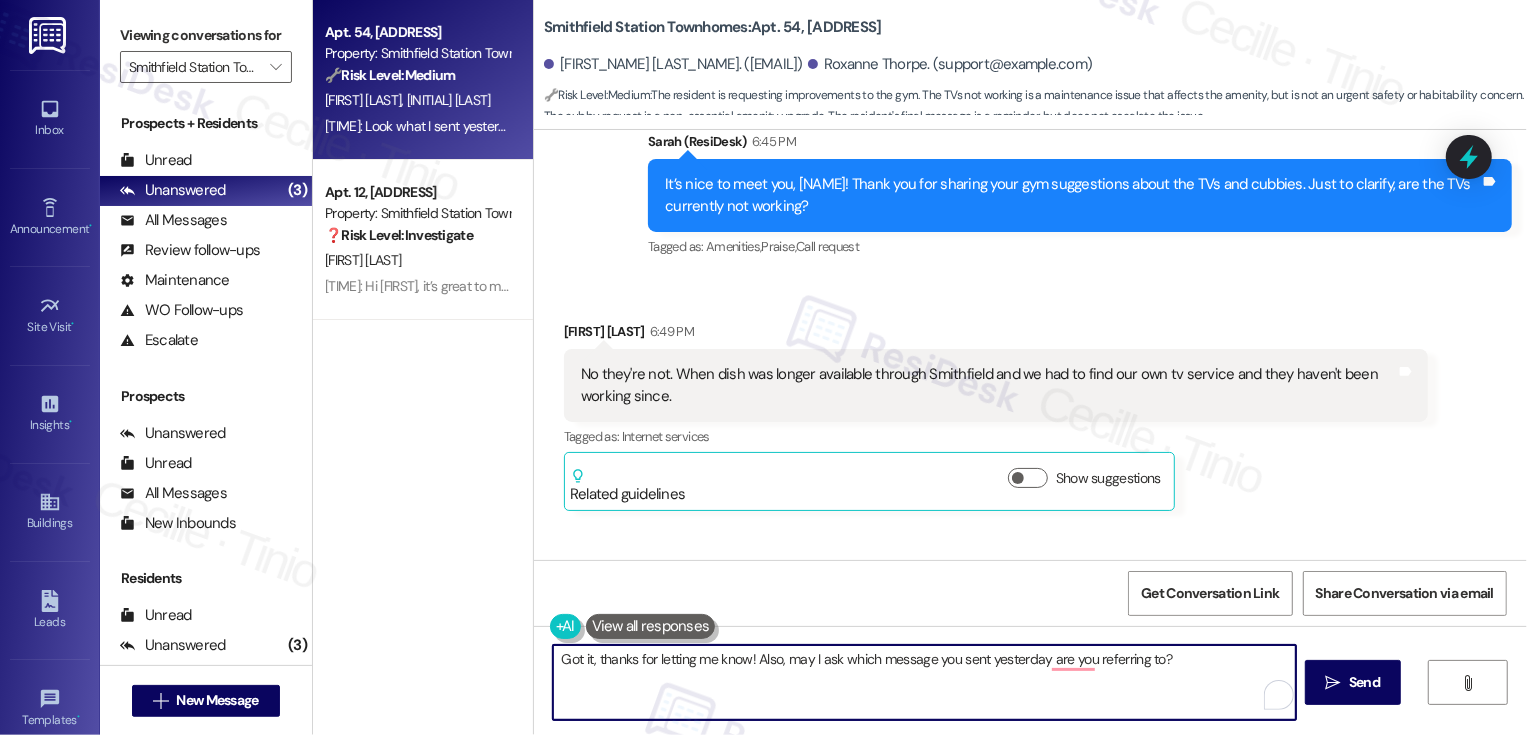 scroll, scrollTop: 1089, scrollLeft: 0, axis: vertical 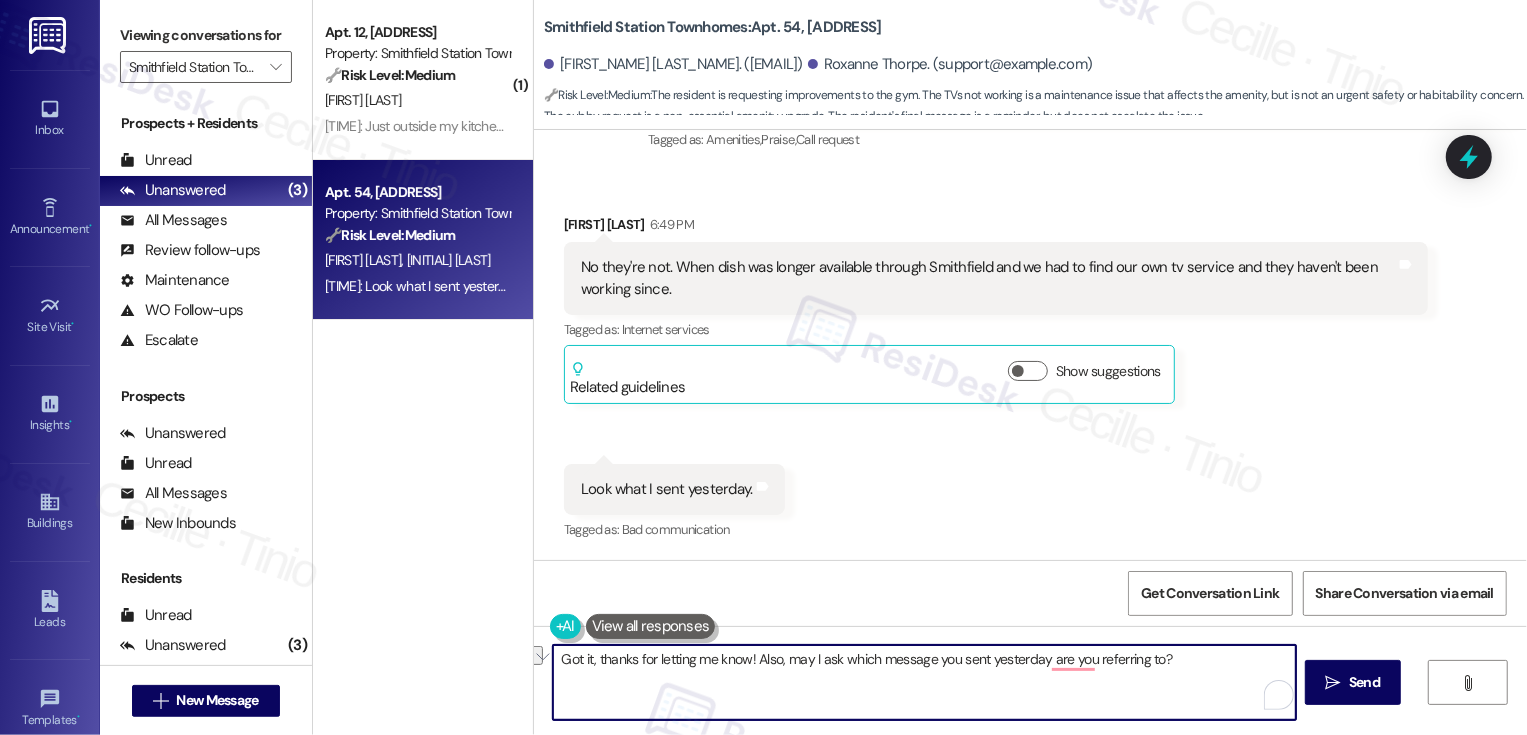 paste on "😊 Just to be sure I’m on the same page, which message you sent yesterday are you referring to?" 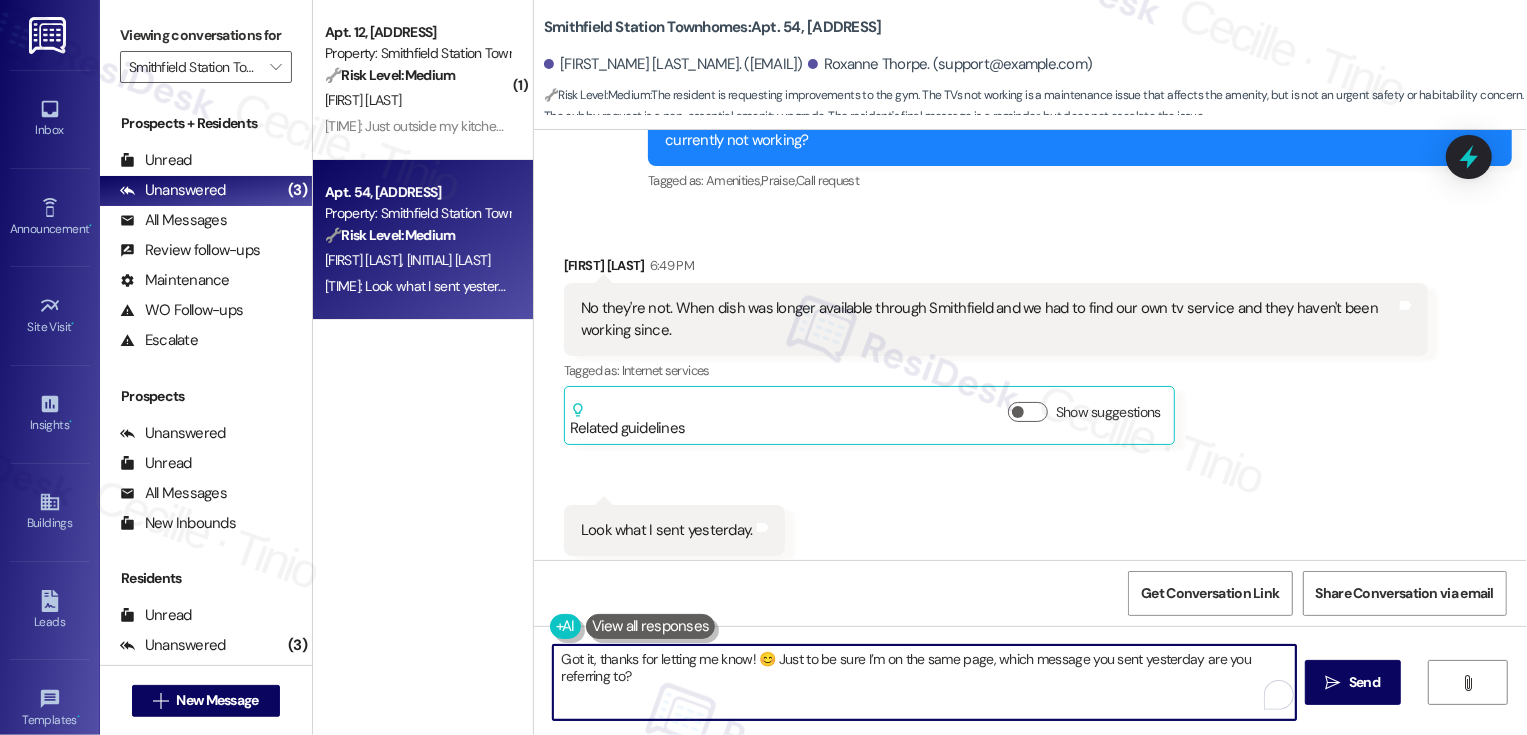 scroll, scrollTop: 1089, scrollLeft: 0, axis: vertical 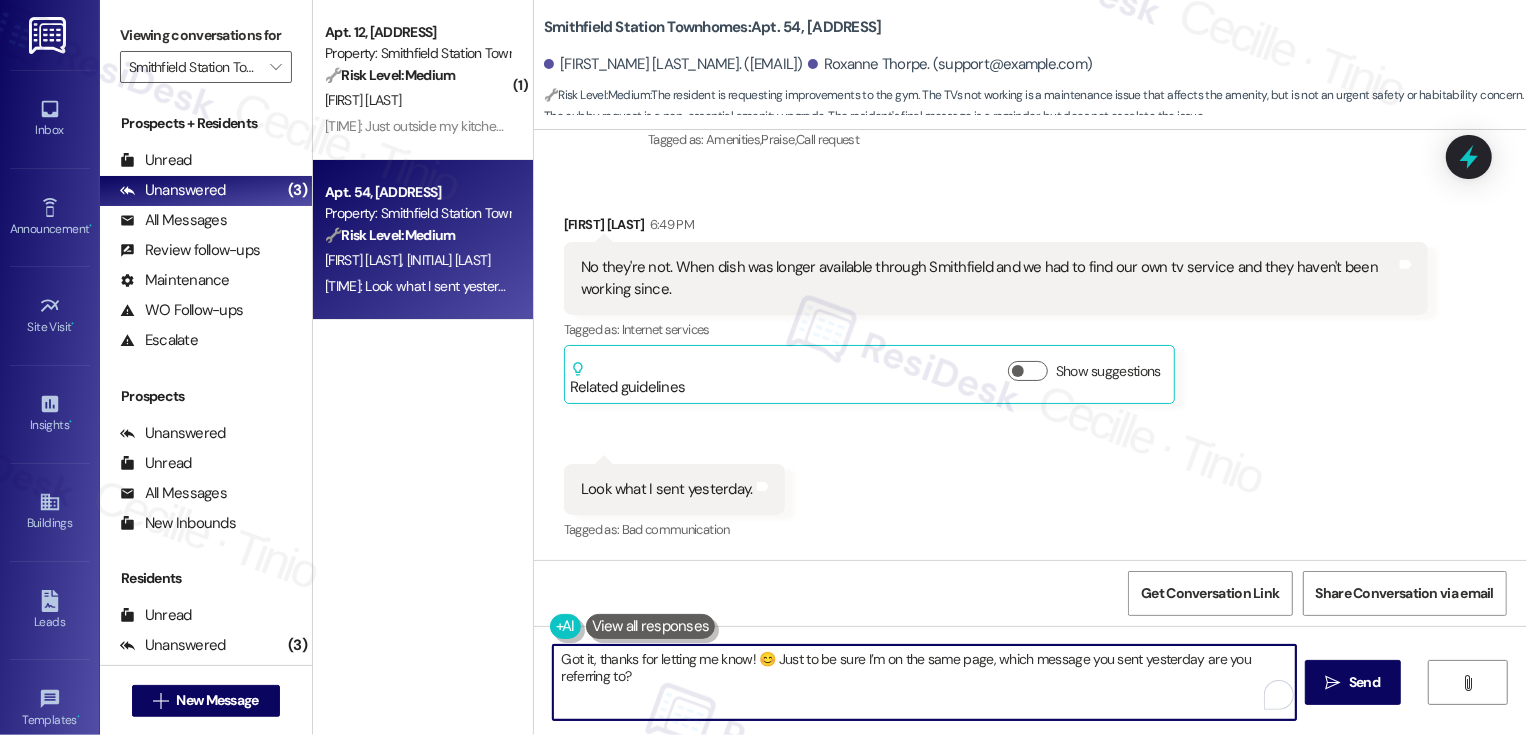 click on "Got it, thanks for letting me know! 😊 Just to be sure I’m on the same page, which message you sent yesterday are you referring to?" at bounding box center [924, 682] 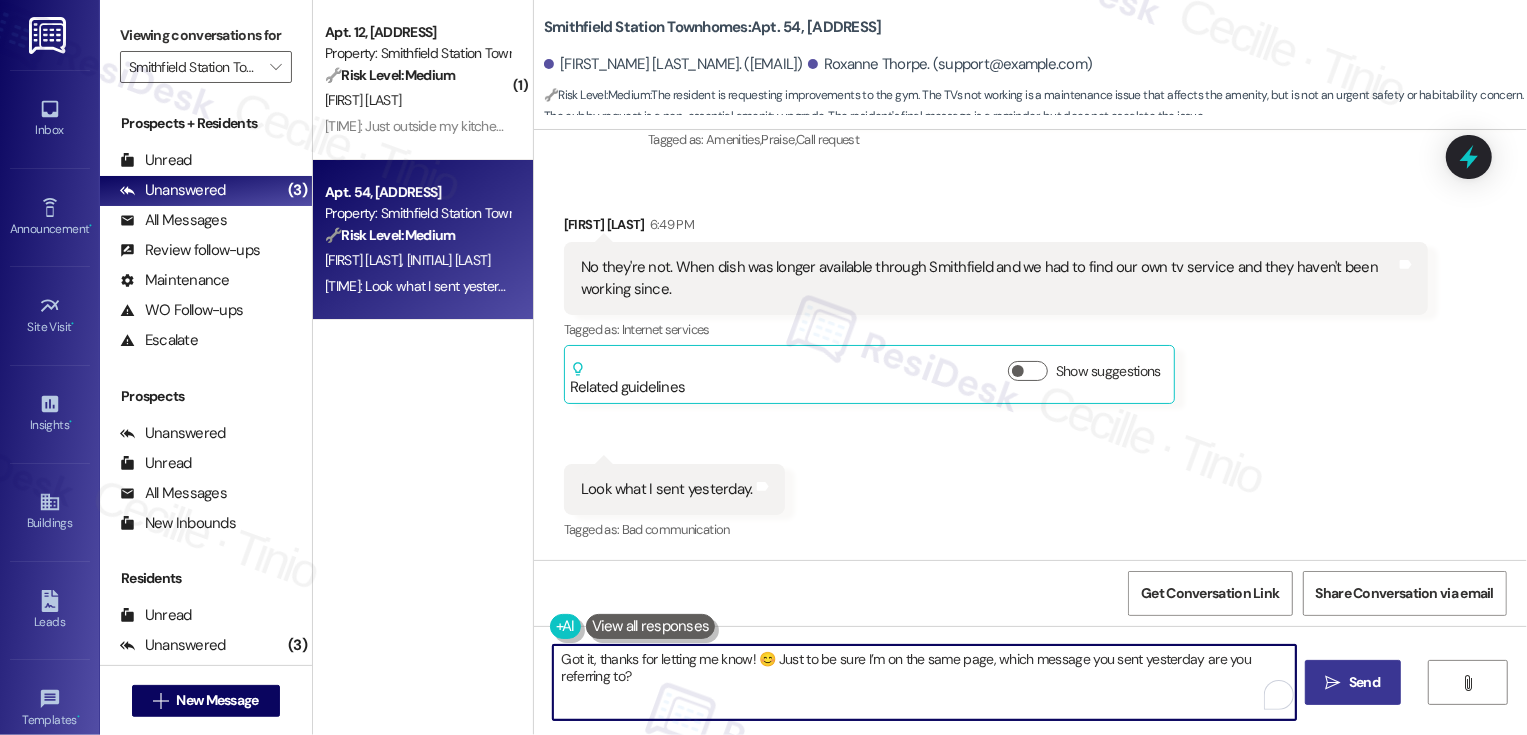 type on "Got it, thanks for letting me know! 😊 Just to be sure I’m on the same page, which message you sent yesterday are you referring to?" 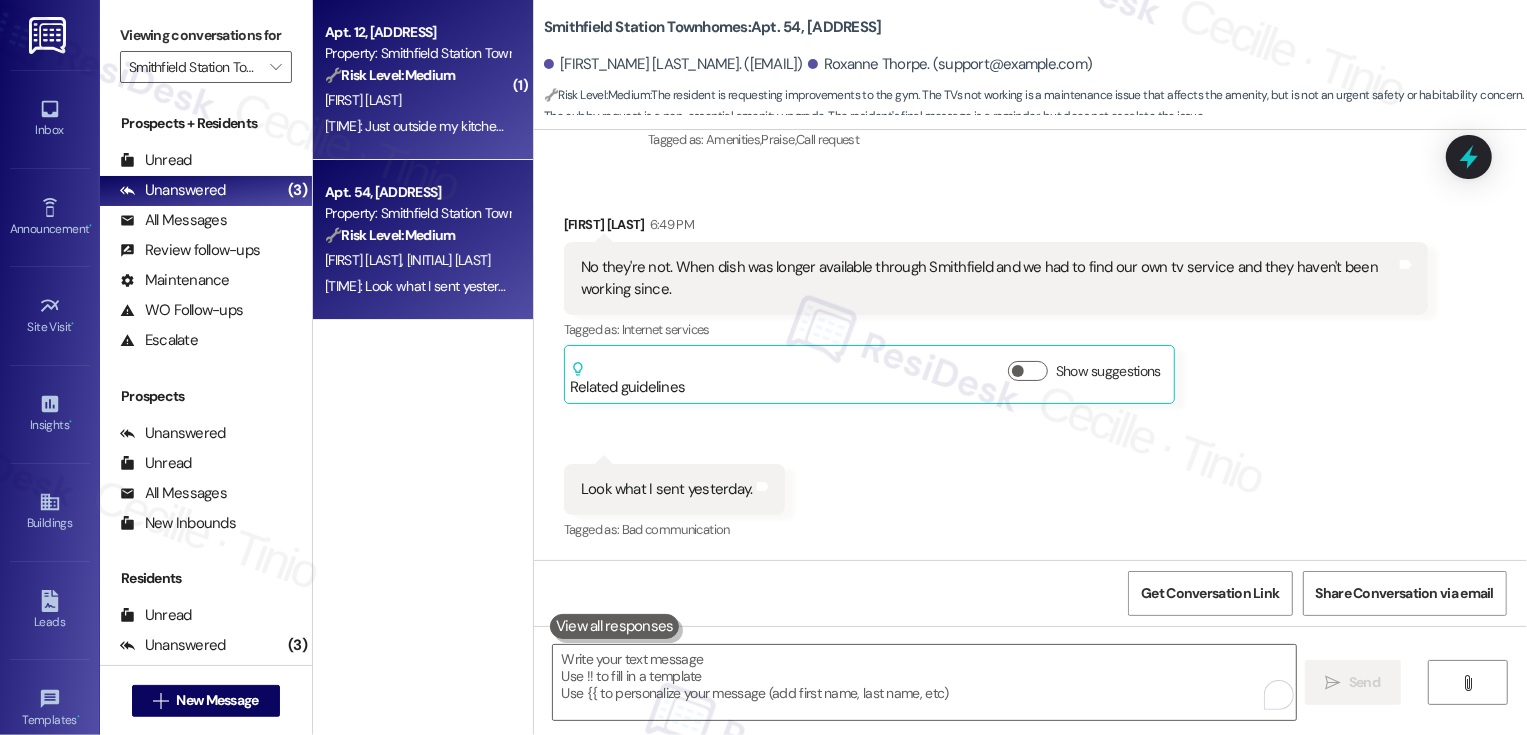 type on "Fetching suggested responses. Please feel free to read through the conversation in the meantime." 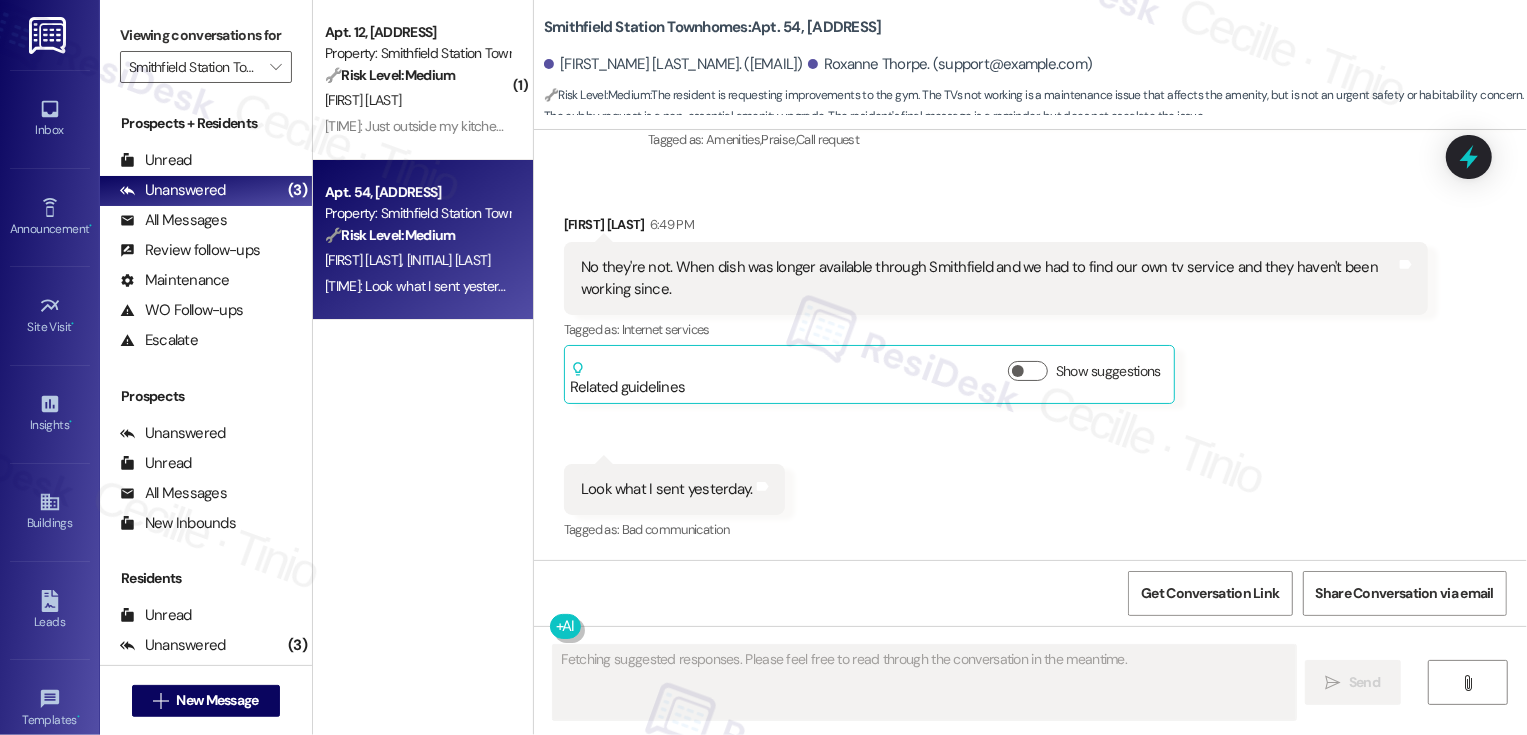 scroll, scrollTop: 1088, scrollLeft: 0, axis: vertical 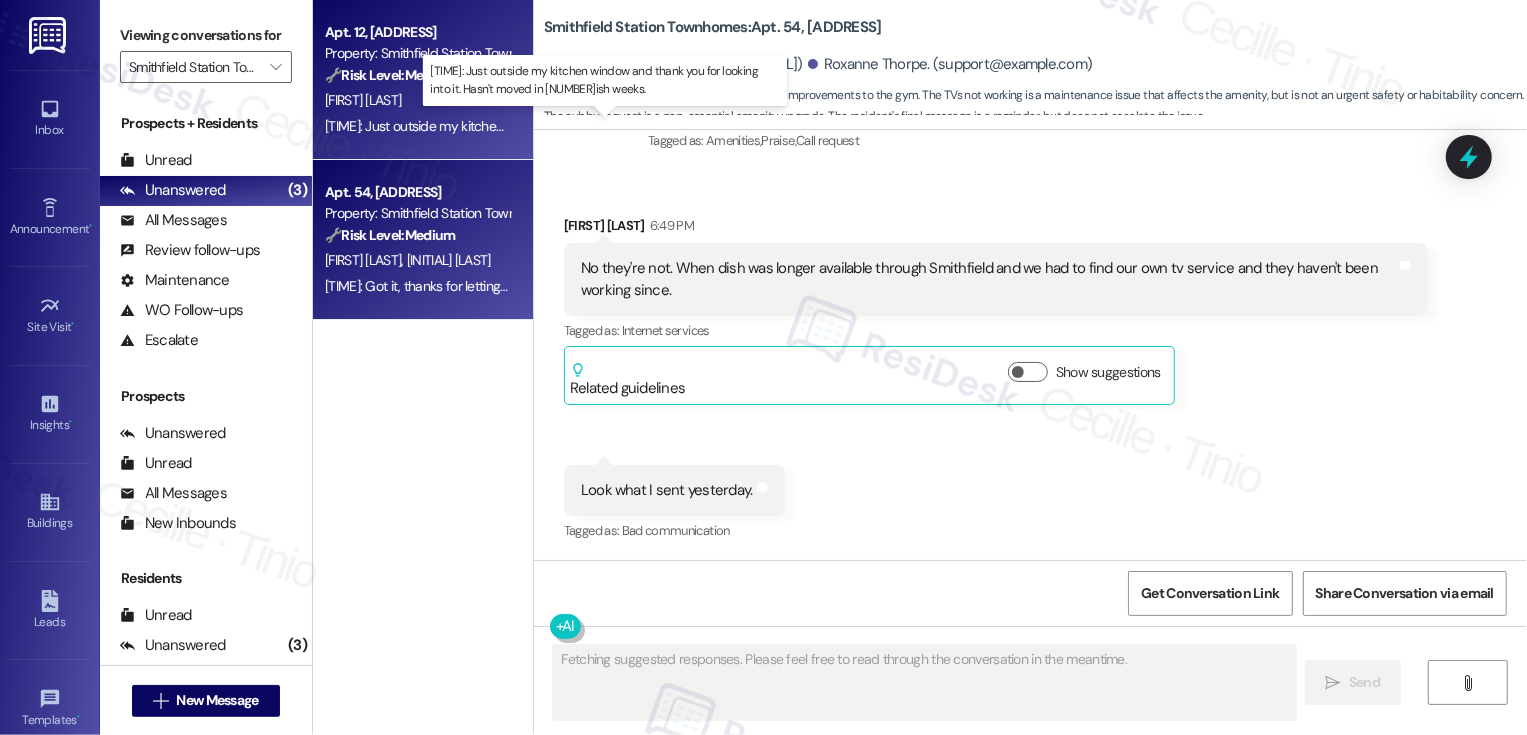 click on "7:10 PM: Just outside my kitchen window and thank you for looking into it. Hasn't moved in 3ish weeks. 7:10 PM: Just outside my kitchen window and thank you for looking into it. Hasn't moved in 3ish weeks." at bounding box center (638, 126) 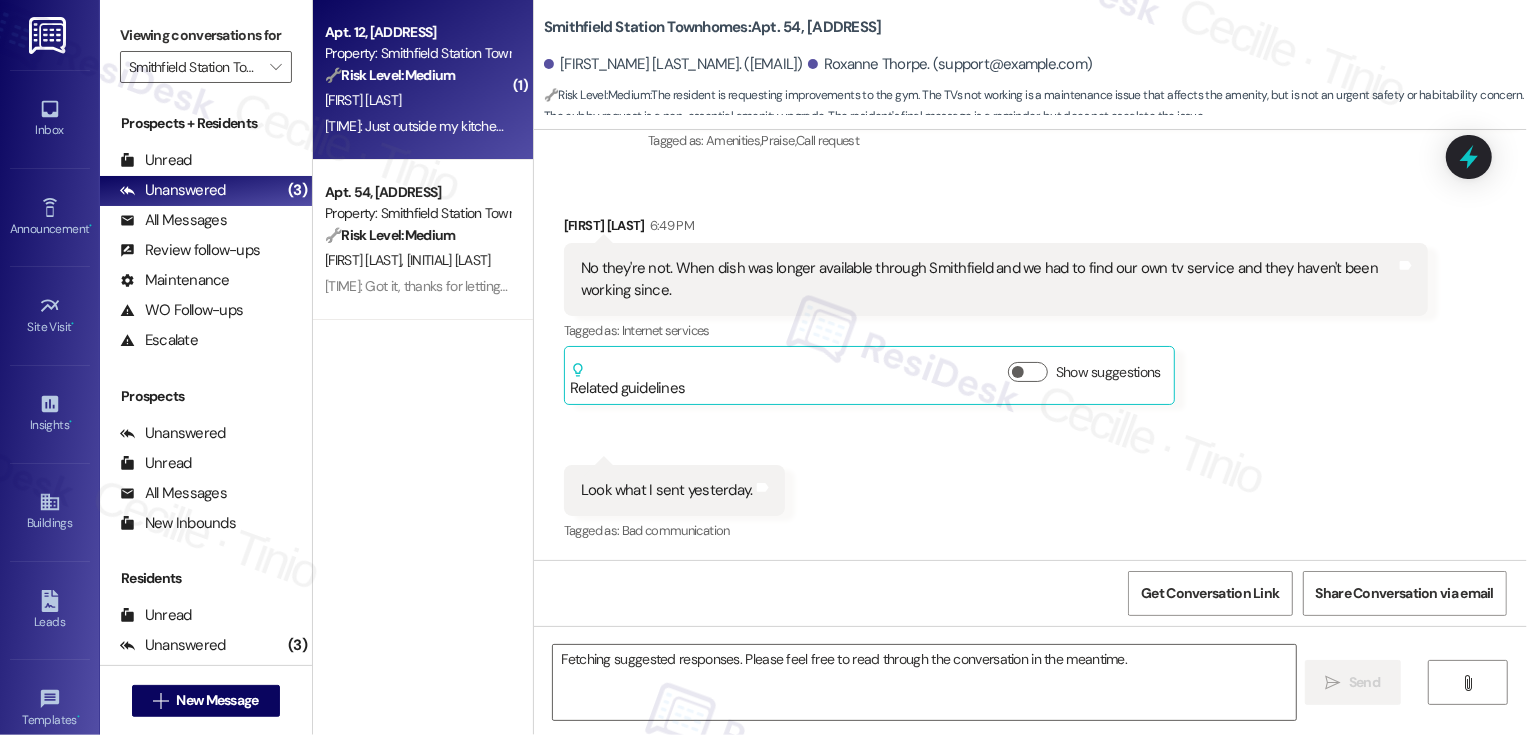 click on "7:10 PM: Just outside my kitchen window and thank you for looking into it. Hasn't moved in 3ish weeks. 7:10 PM: Just outside my kitchen window and thank you for looking into it. Hasn't moved in 3ish weeks." at bounding box center [638, 126] 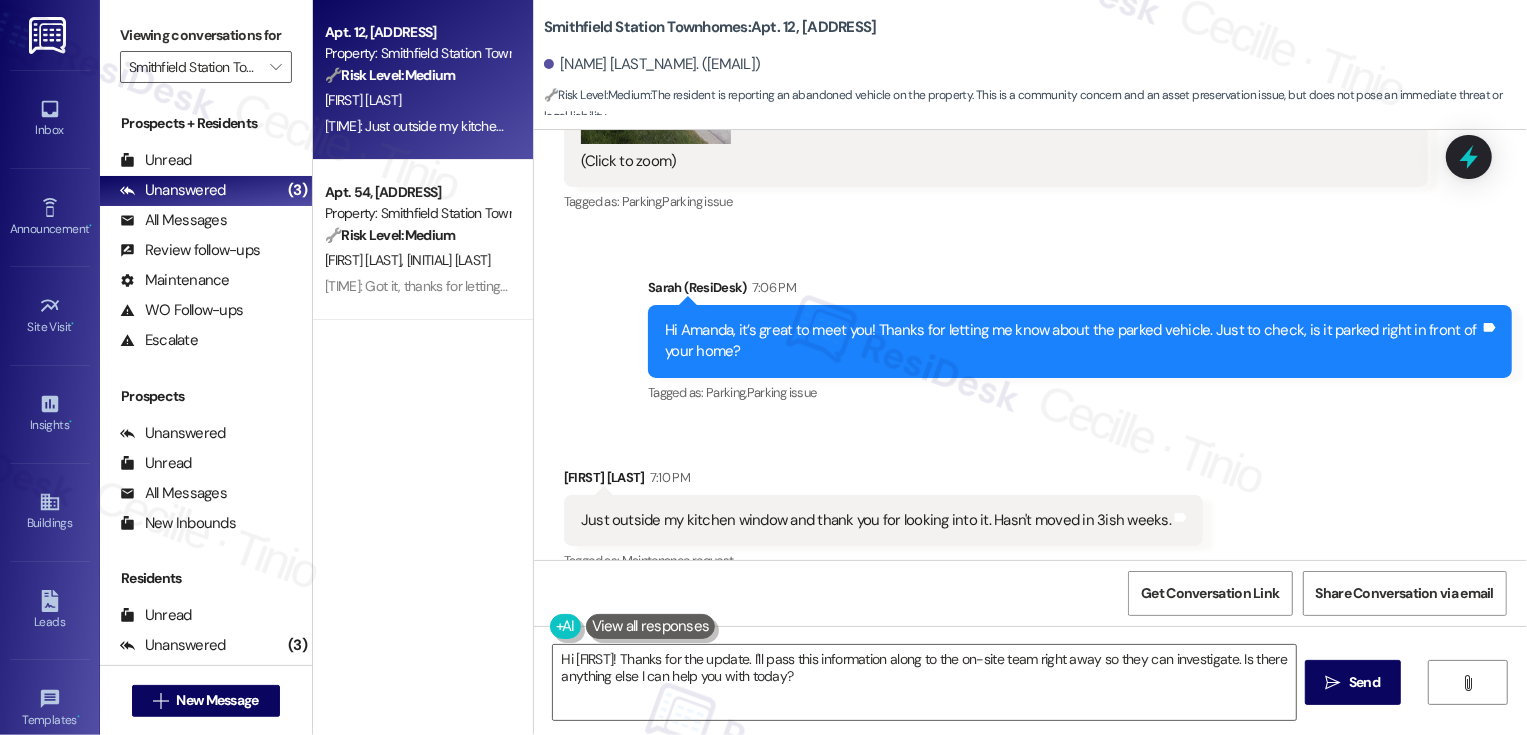 scroll, scrollTop: 1100, scrollLeft: 0, axis: vertical 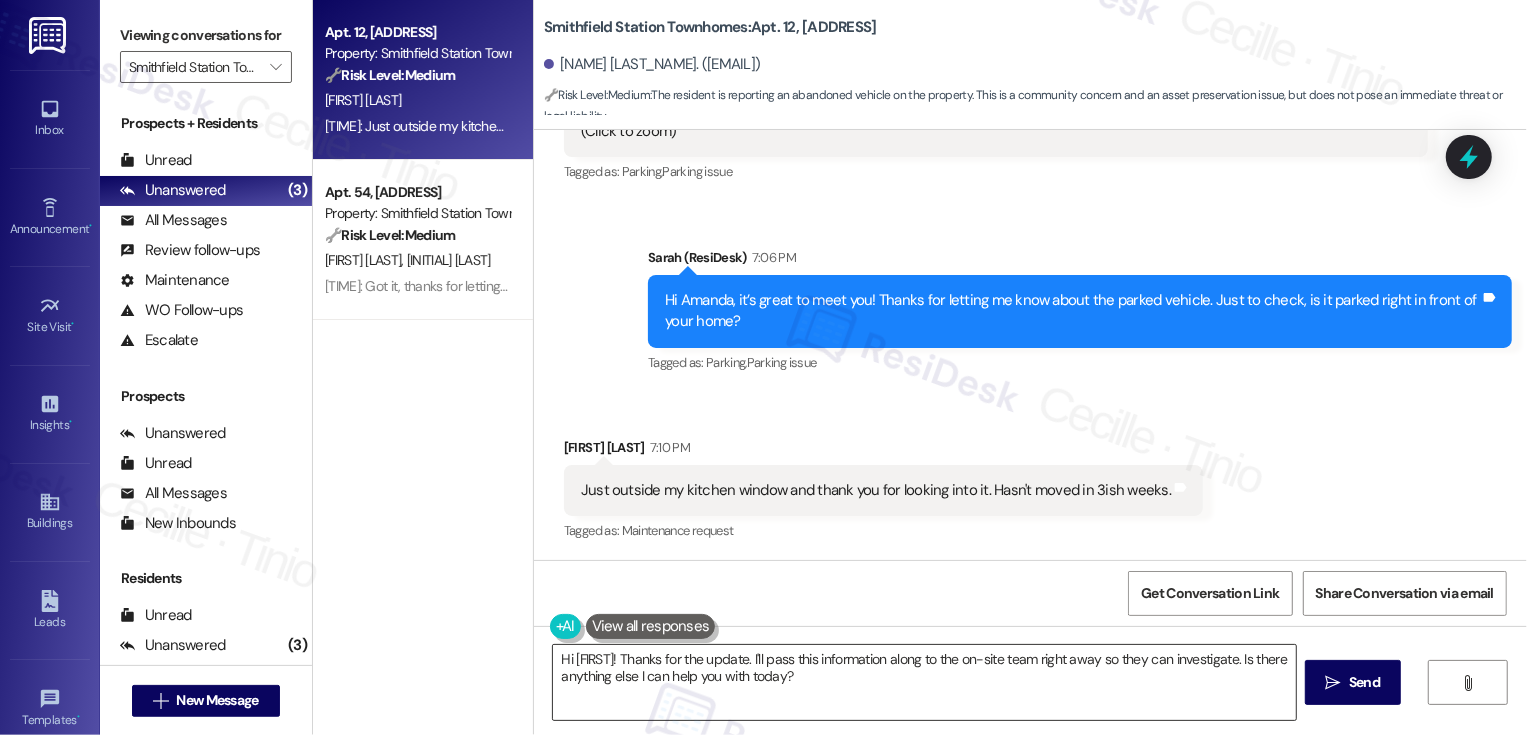 click on "Hi {{first_name}}! Thanks for the update. I'll pass this information along to the on-site team right away so they can investigate. Is there anything else I can help you with today?" at bounding box center [924, 682] 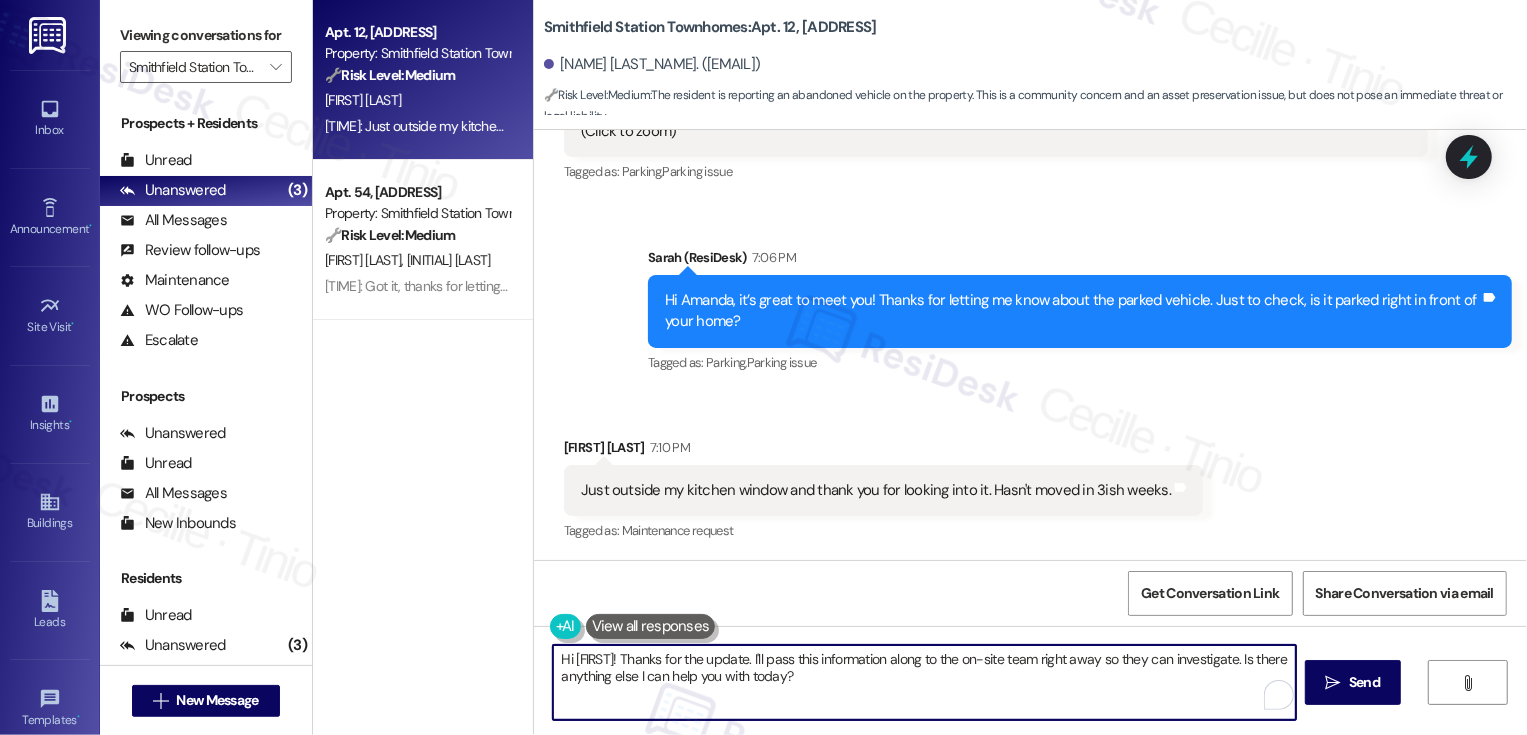 drag, startPoint x: 787, startPoint y: 657, endPoint x: 453, endPoint y: 651, distance: 334.0539 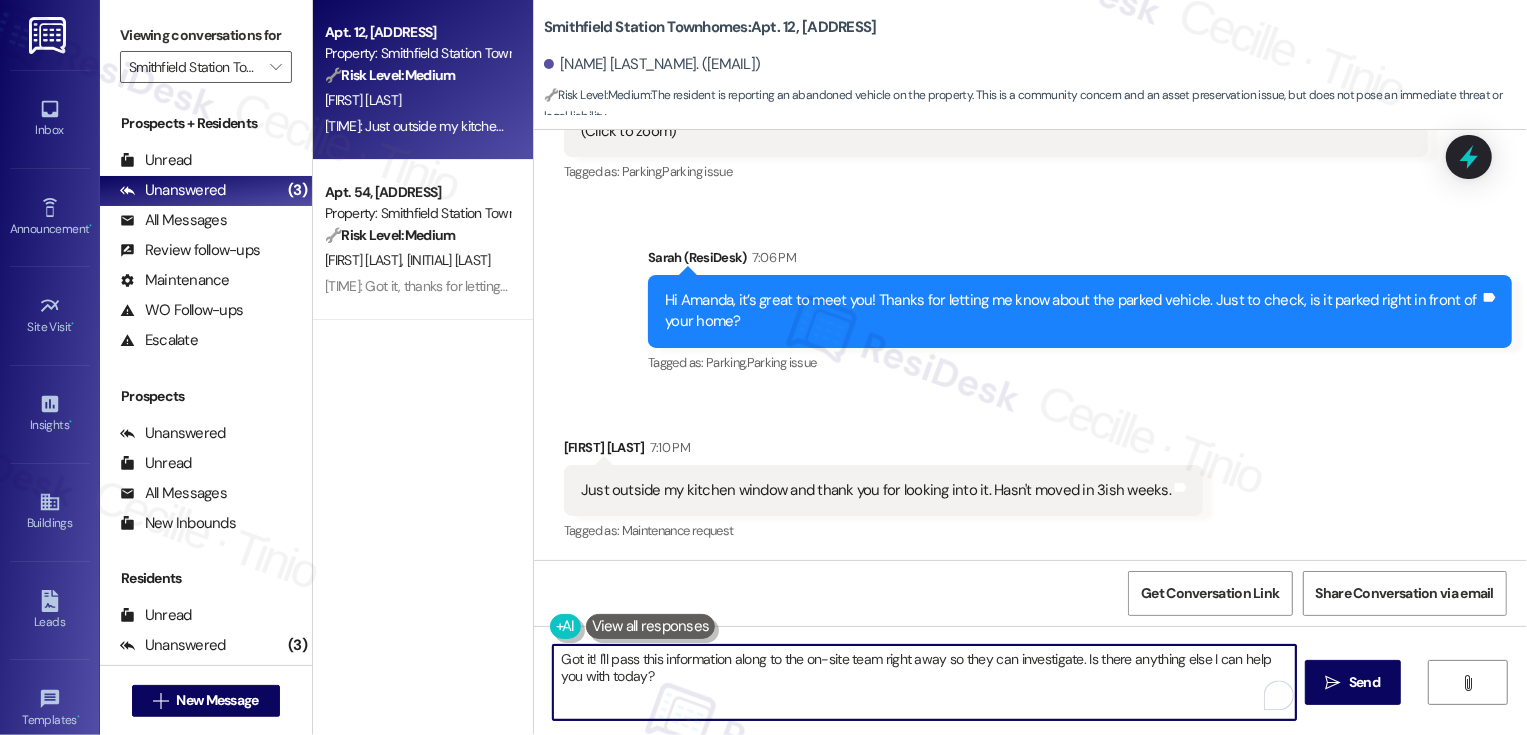 click on "Got it! I'll pass this information along to the on-site team right away so they can investigate. Is there anything else I can help you with today?" at bounding box center [924, 682] 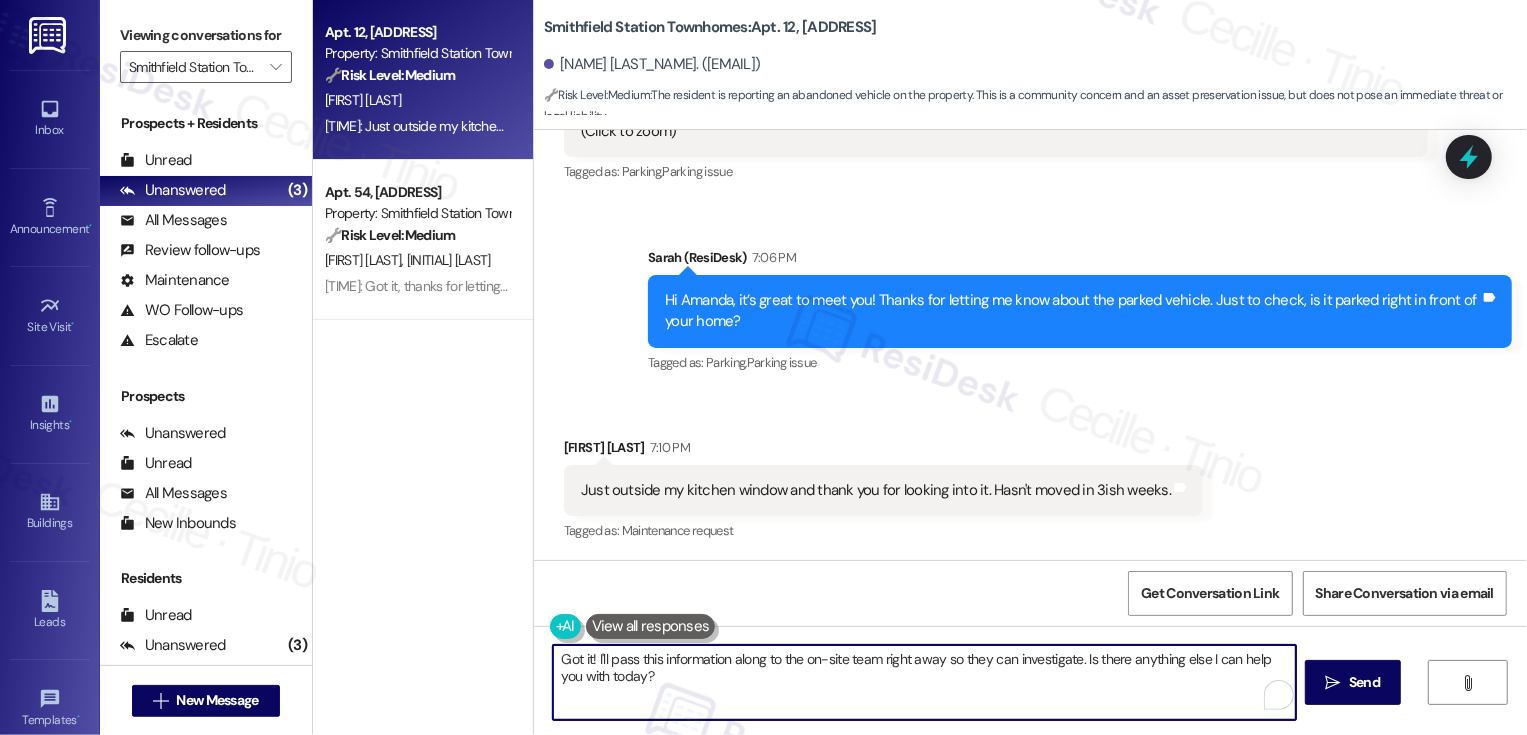 click on "Got it! I'll pass this information along to the on-site team right away so they can investigate. Is there anything else I can help you with today?" at bounding box center (924, 682) 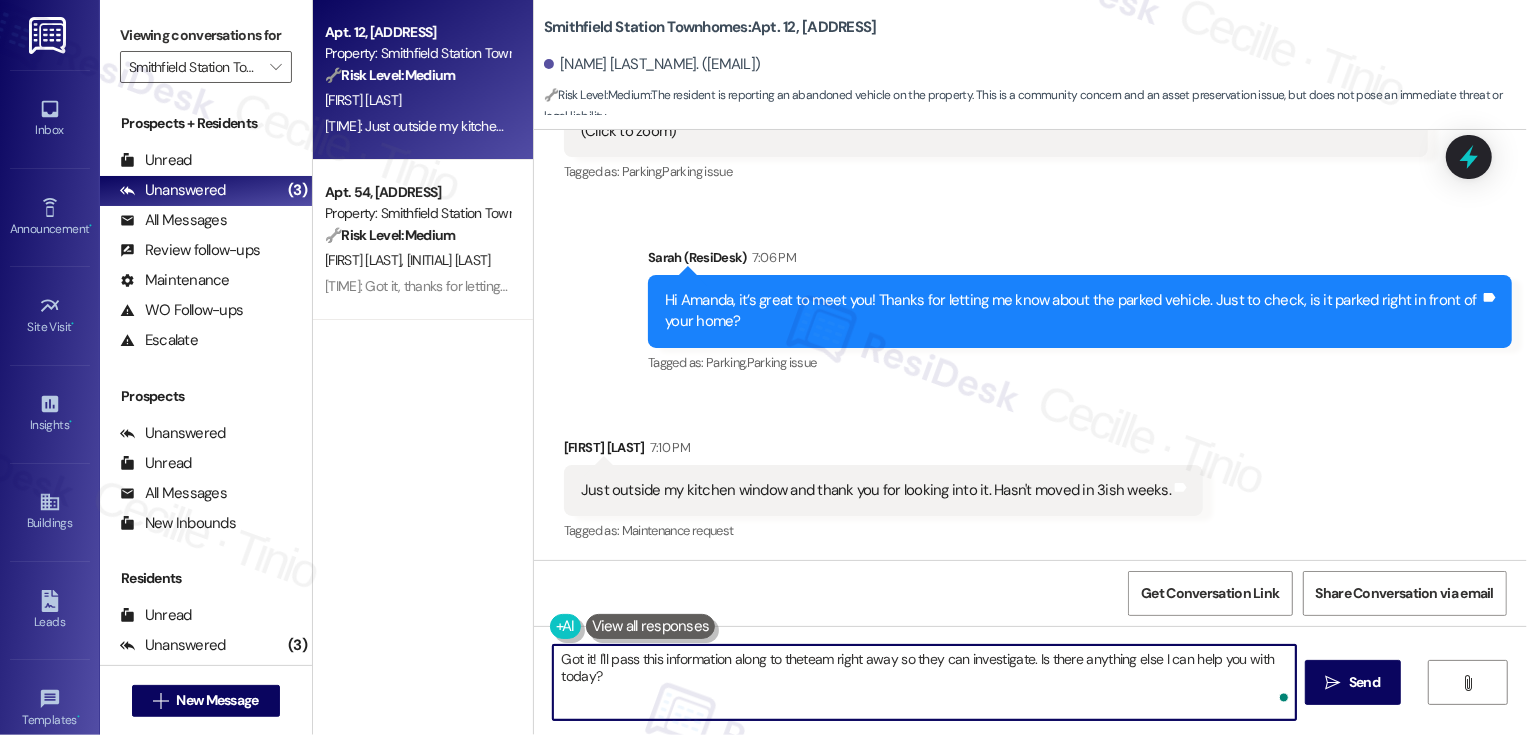 type on "Got it! I'll pass this information along to the team right away so they can investigate. Is there anything else I can help you with today?" 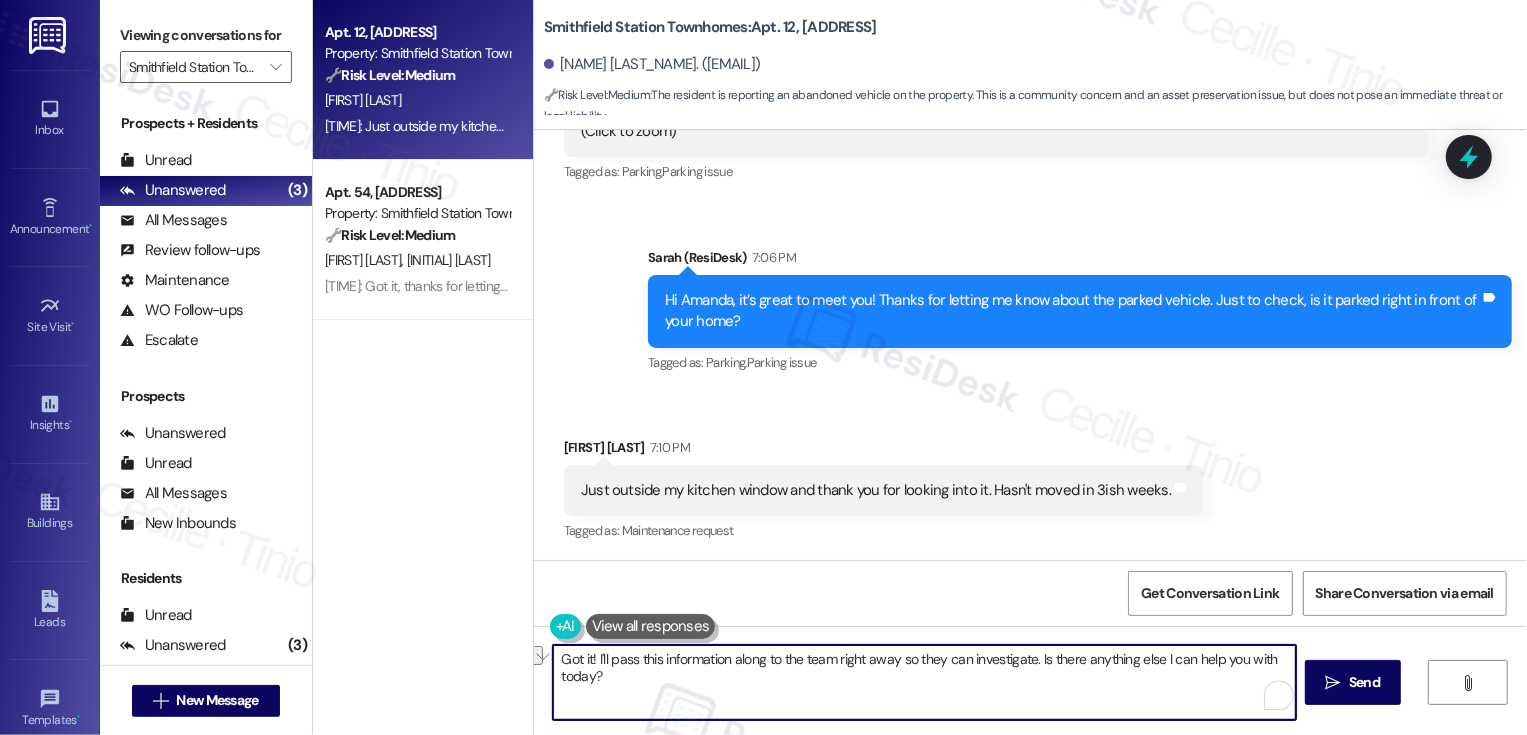 drag, startPoint x: 825, startPoint y: 663, endPoint x: 1028, endPoint y: 663, distance: 203 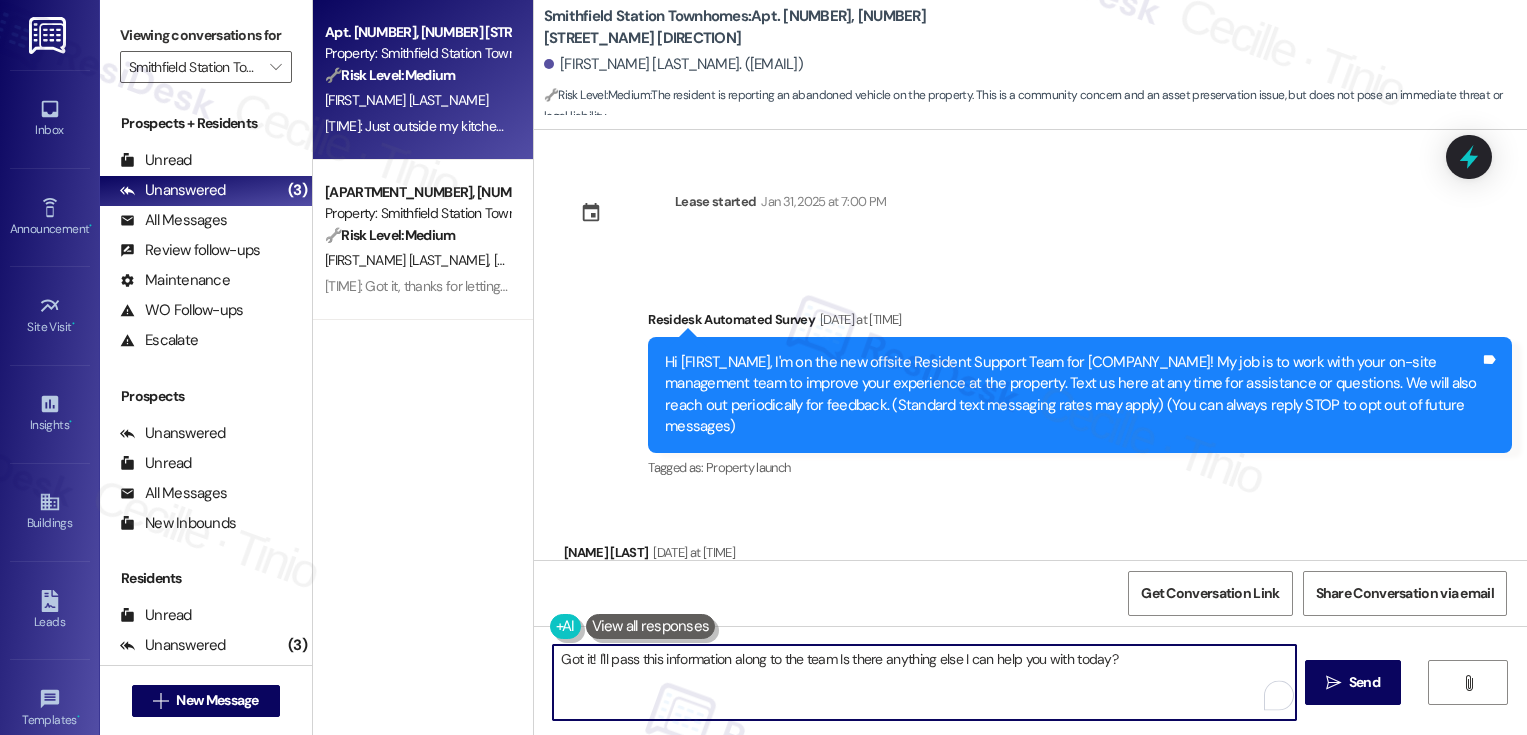 scroll, scrollTop: 0, scrollLeft: 0, axis: both 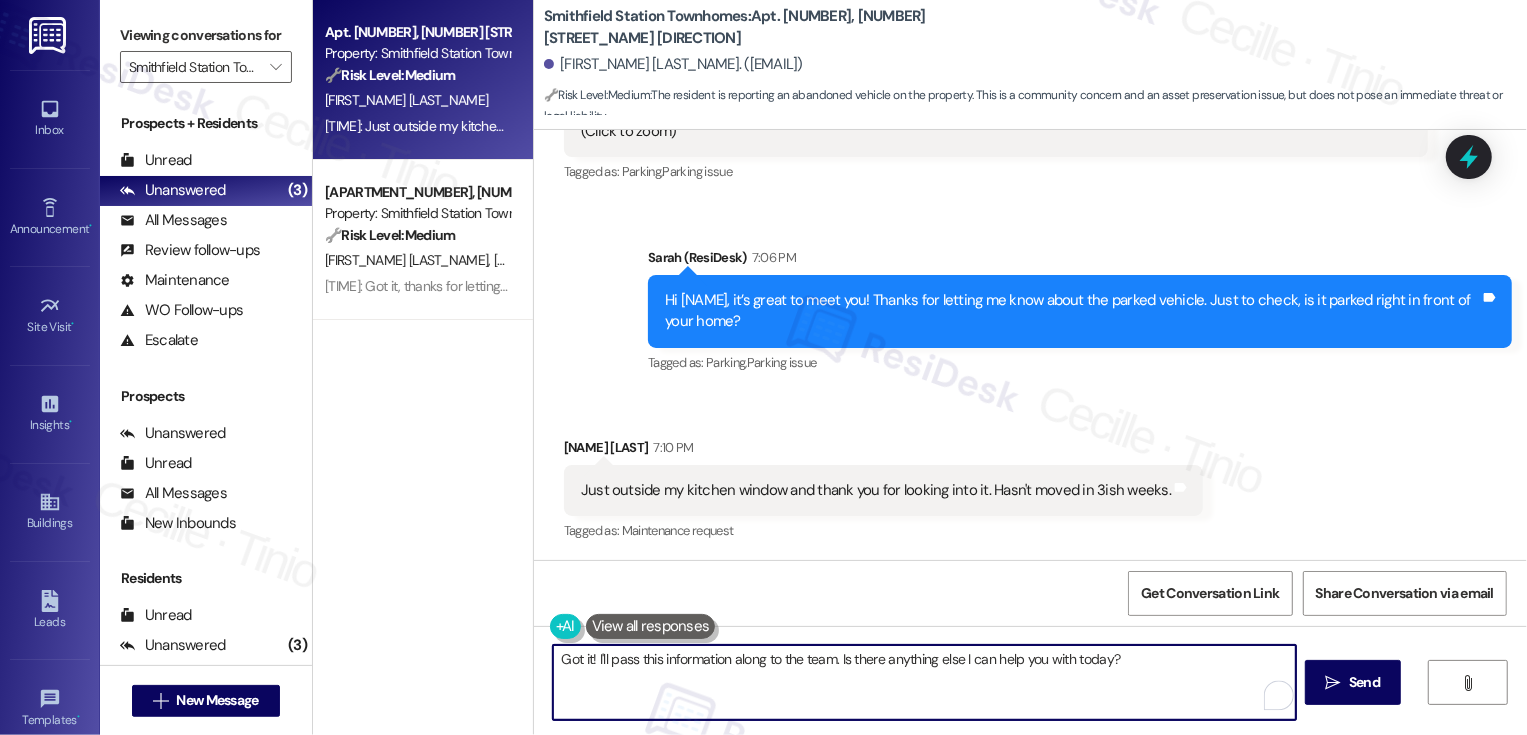 click on "Got it! I'll pass this information along to the team. Is there anything else I can help you with today?" at bounding box center [924, 682] 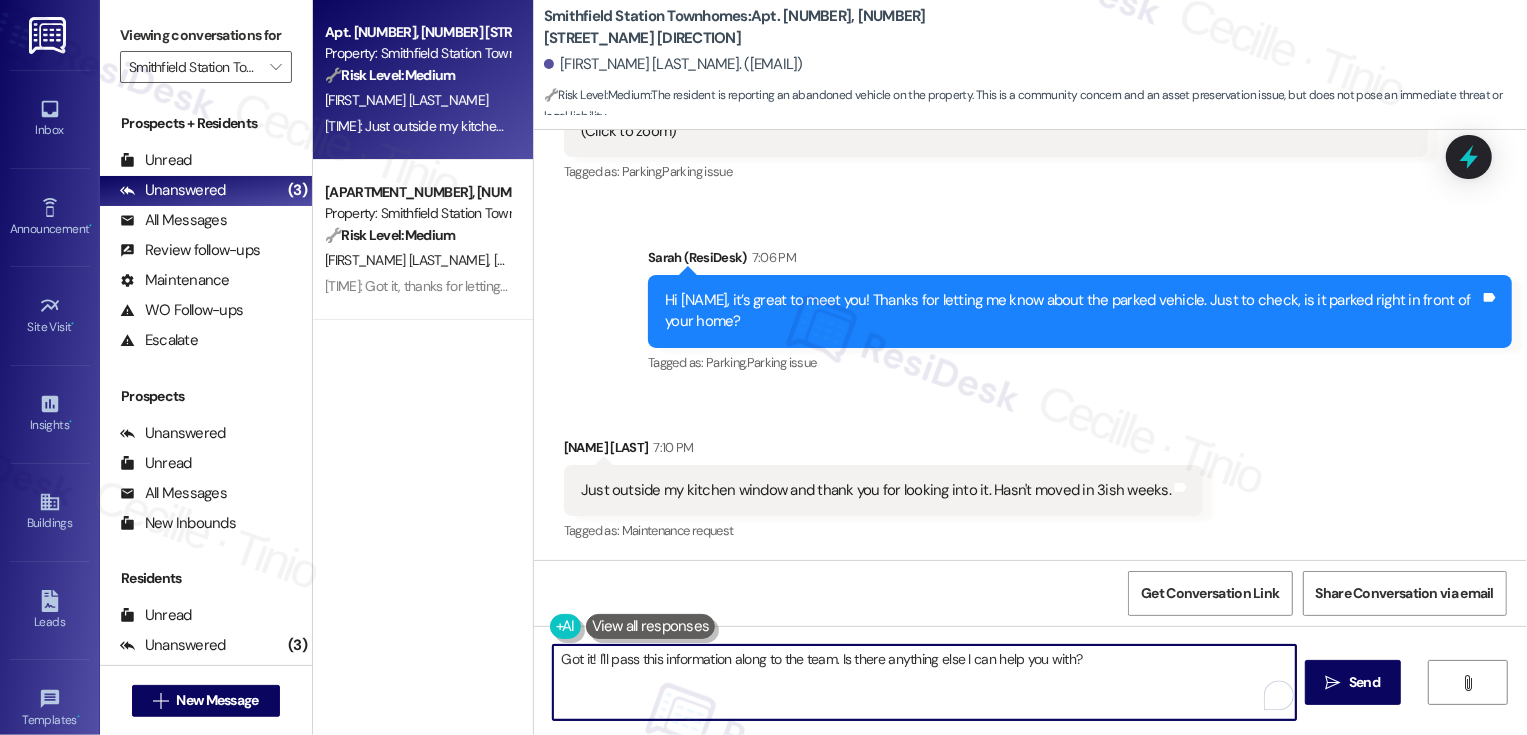 click on "Got it! I'll pass this information along to the team. Is there anything else I can help you with?" at bounding box center [924, 682] 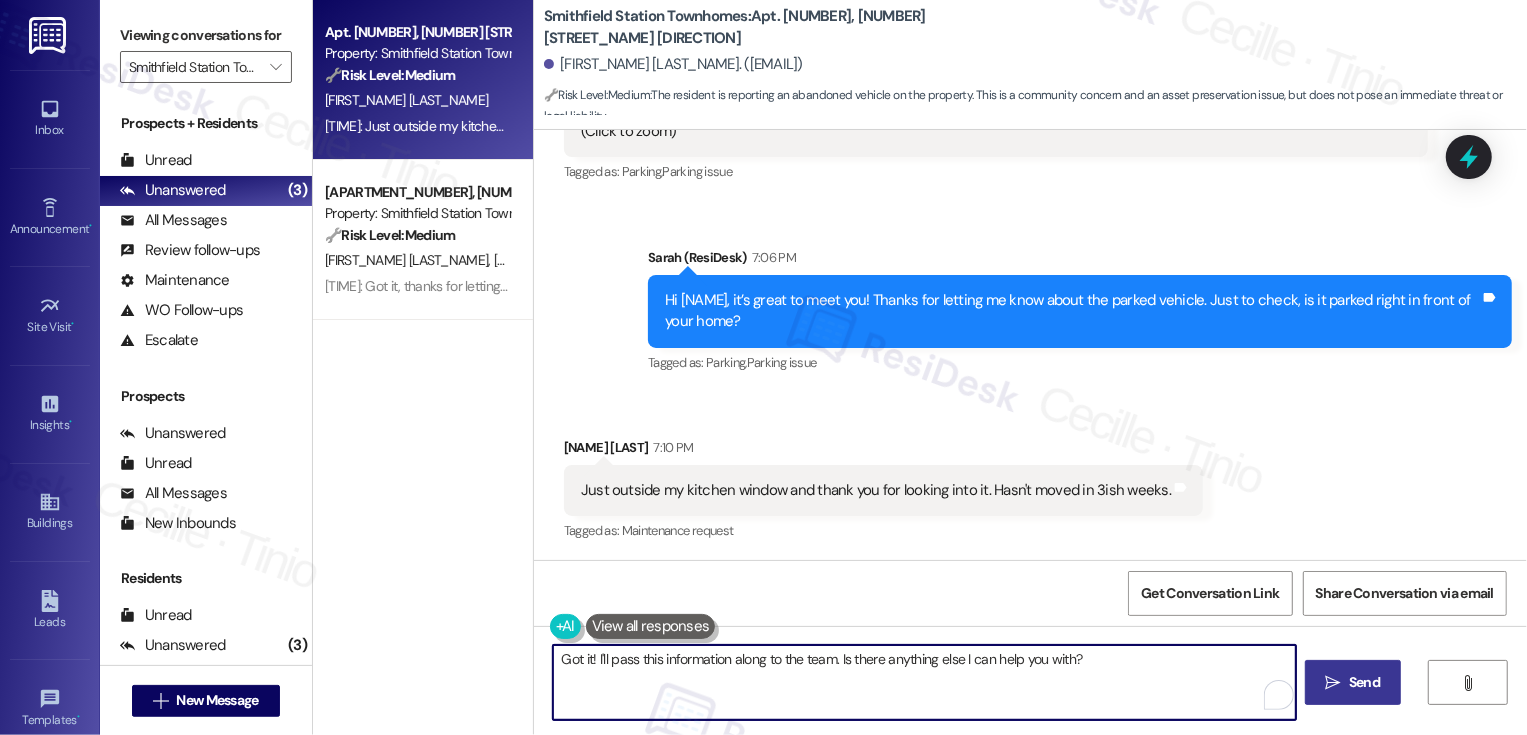 drag, startPoint x: 832, startPoint y: 660, endPoint x: 1364, endPoint y: 682, distance: 532.4547 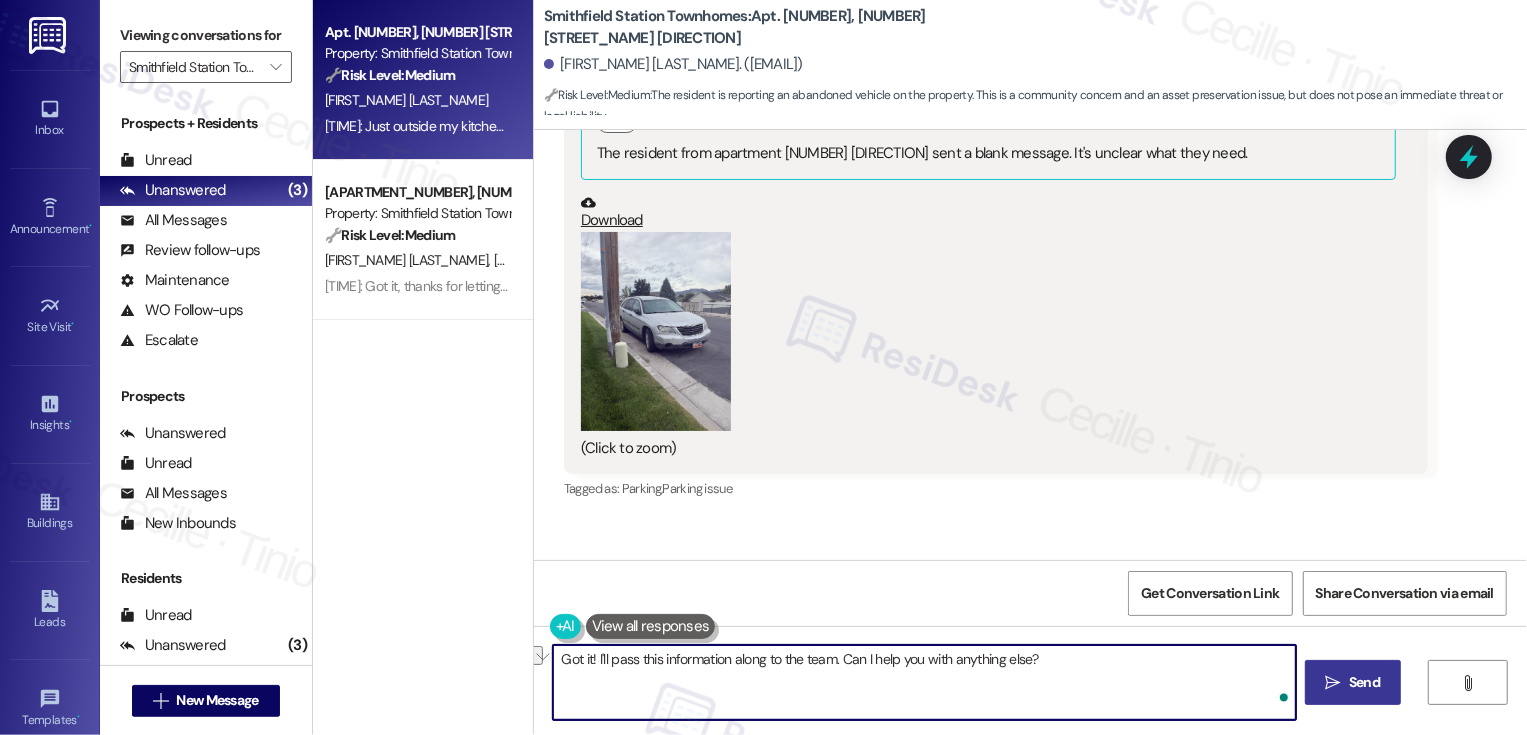 scroll, scrollTop: 836, scrollLeft: 0, axis: vertical 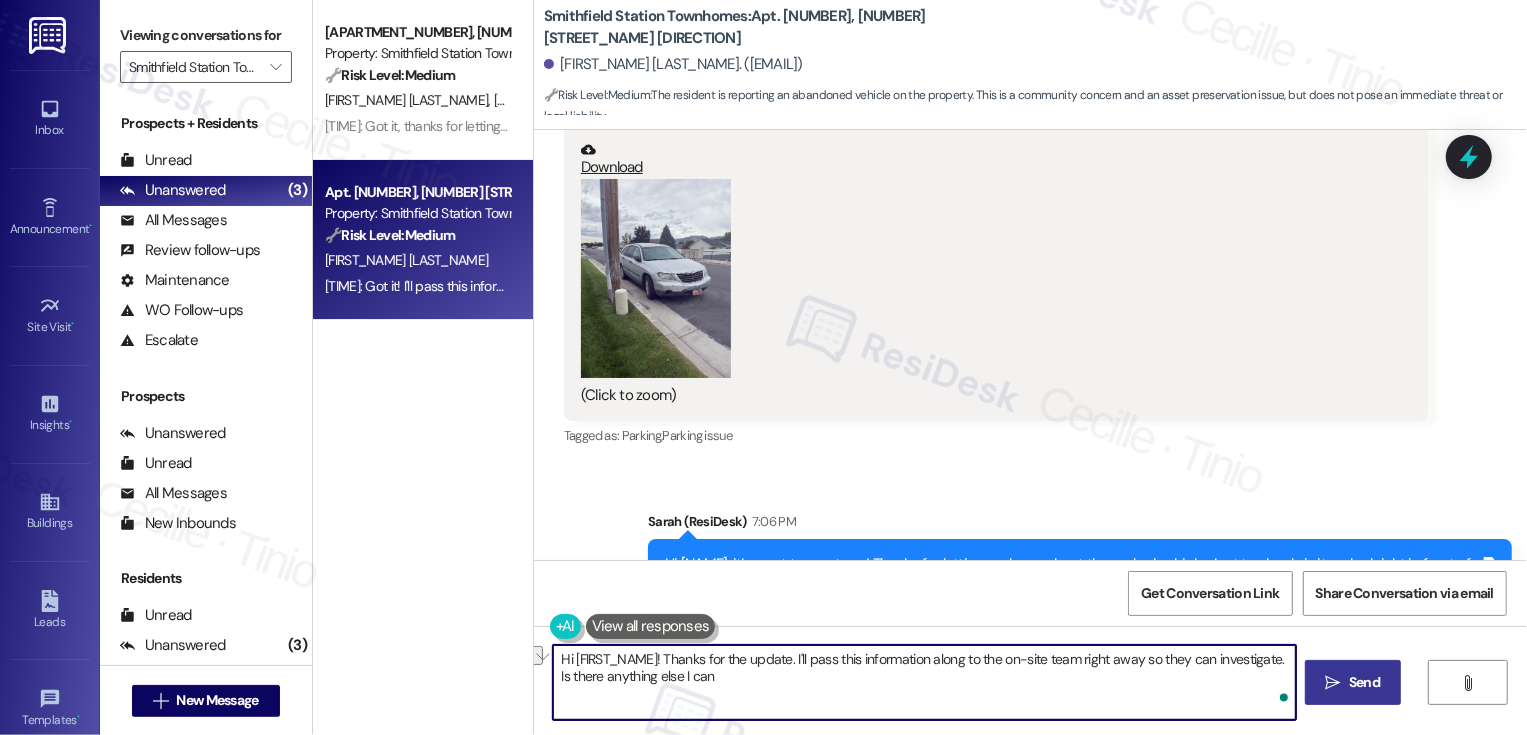 type on "Hi [FIRST_NAME]! Thanks for the update. I'll pass this information along to the on-site team right away so they can investigate. Is there anything else I can" 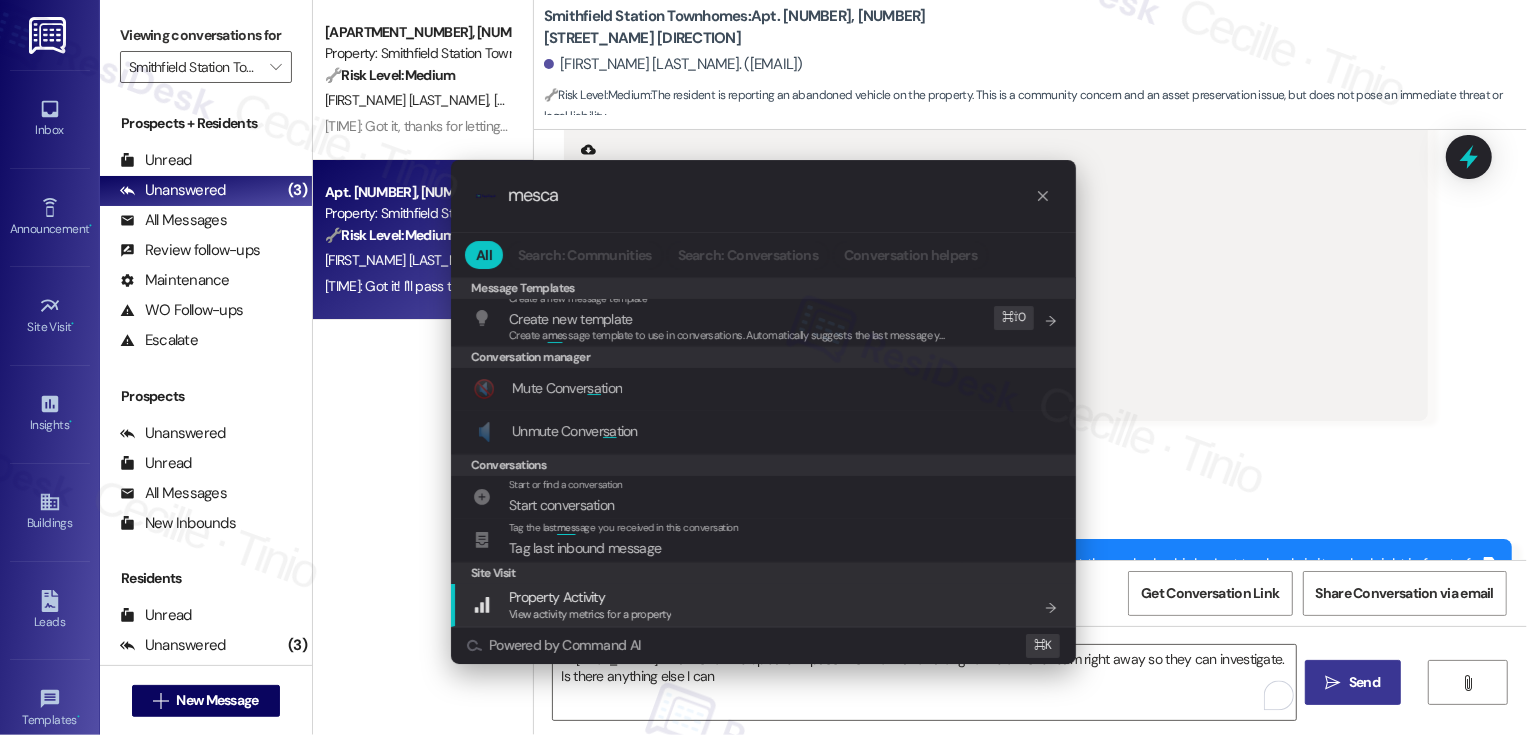 scroll, scrollTop: 0, scrollLeft: 0, axis: both 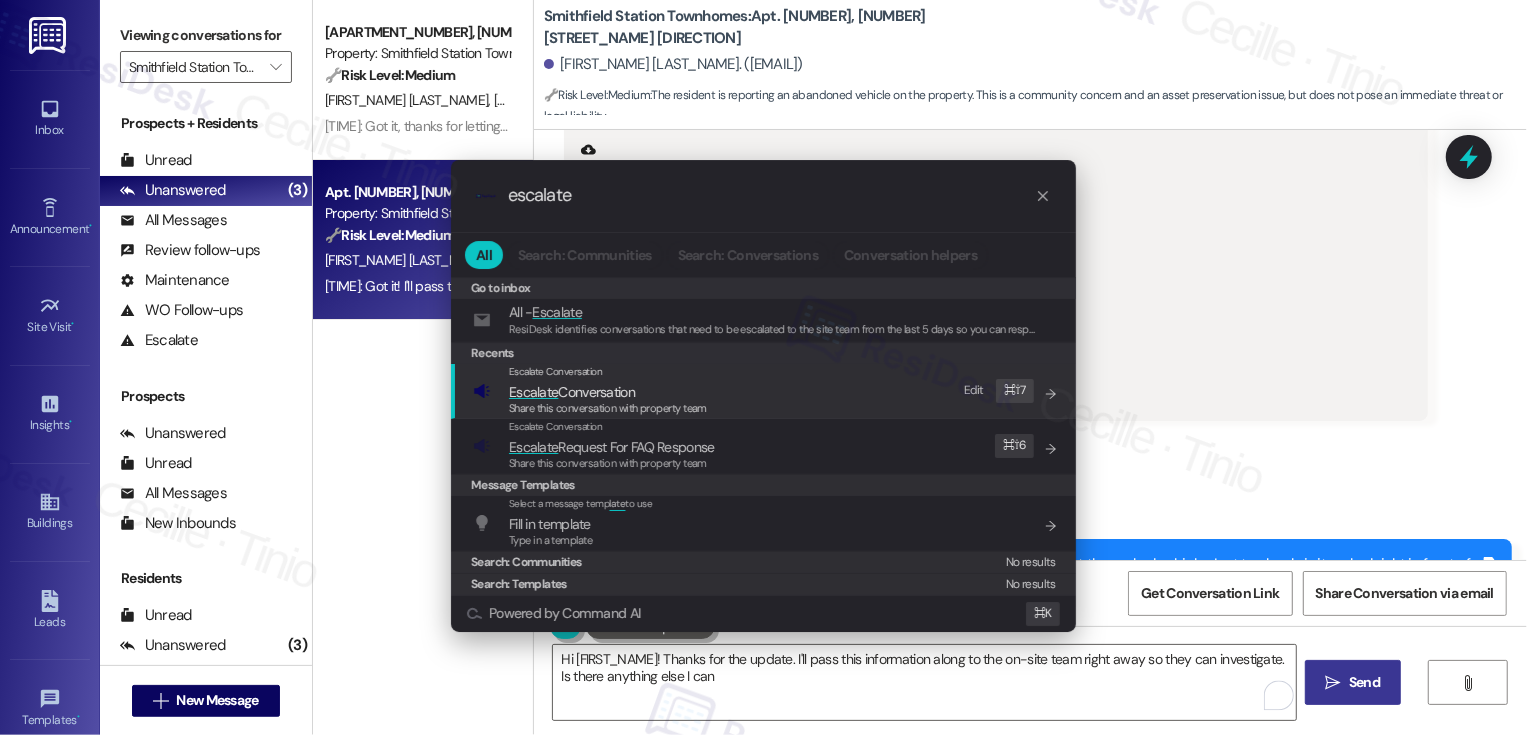 type on "escalate" 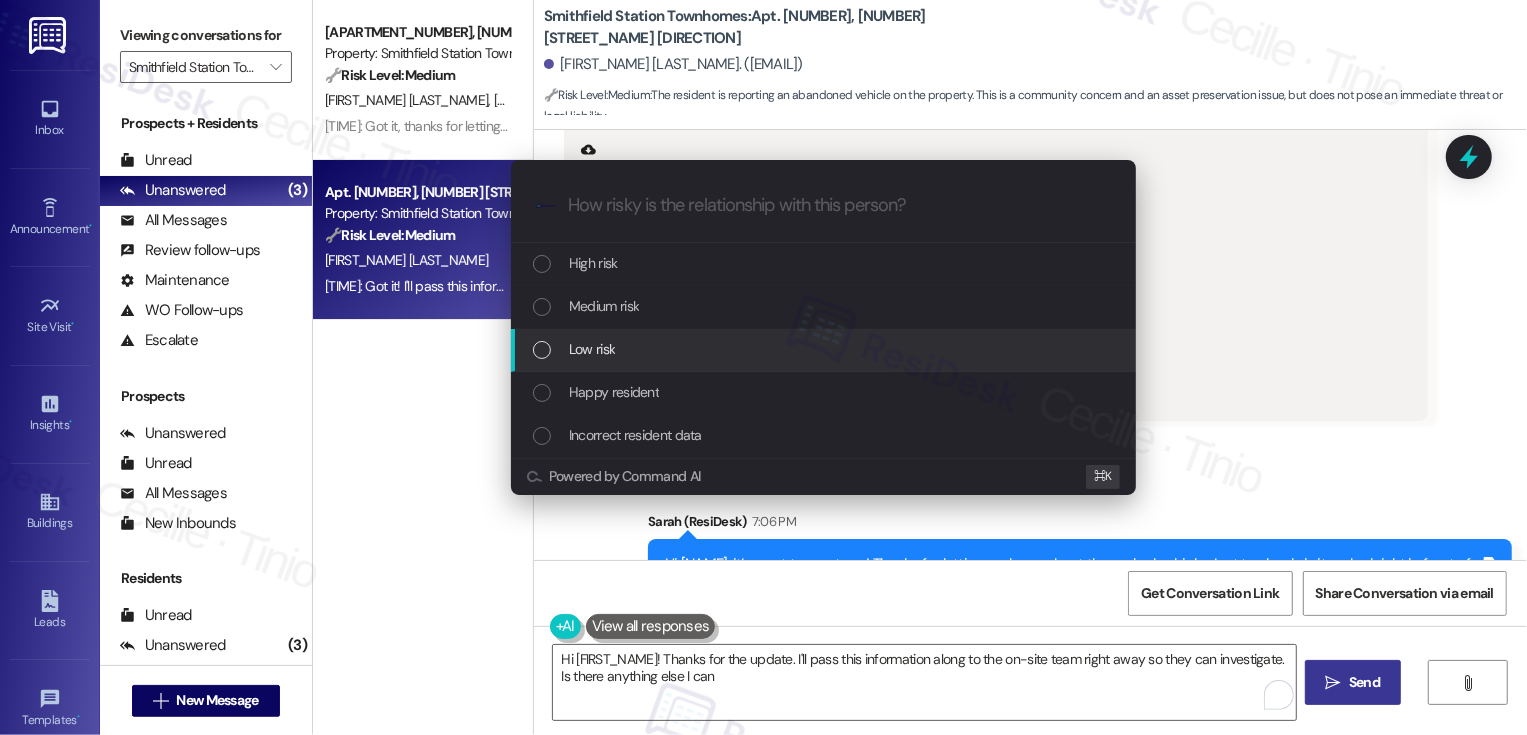 click on "Low risk" at bounding box center (592, 349) 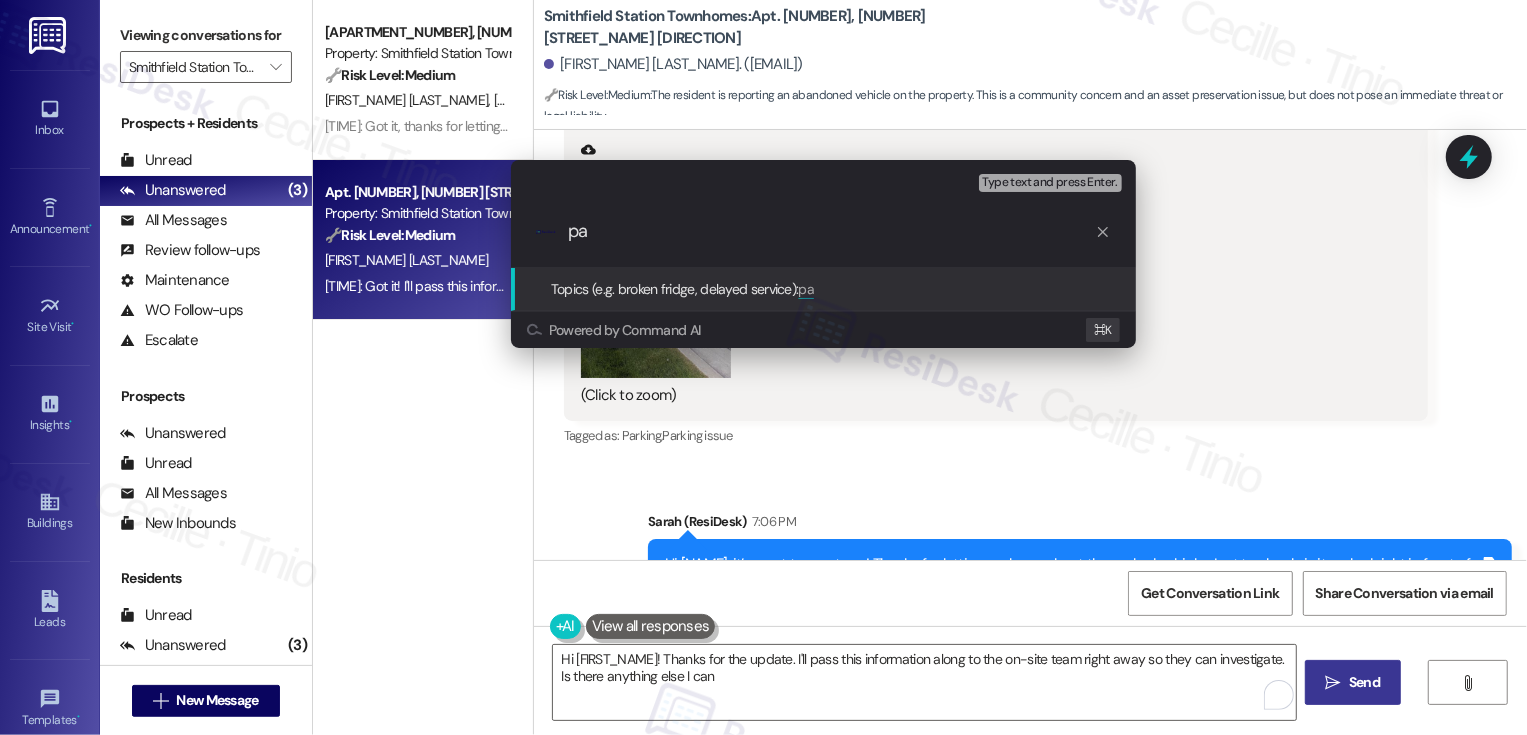 type on "p" 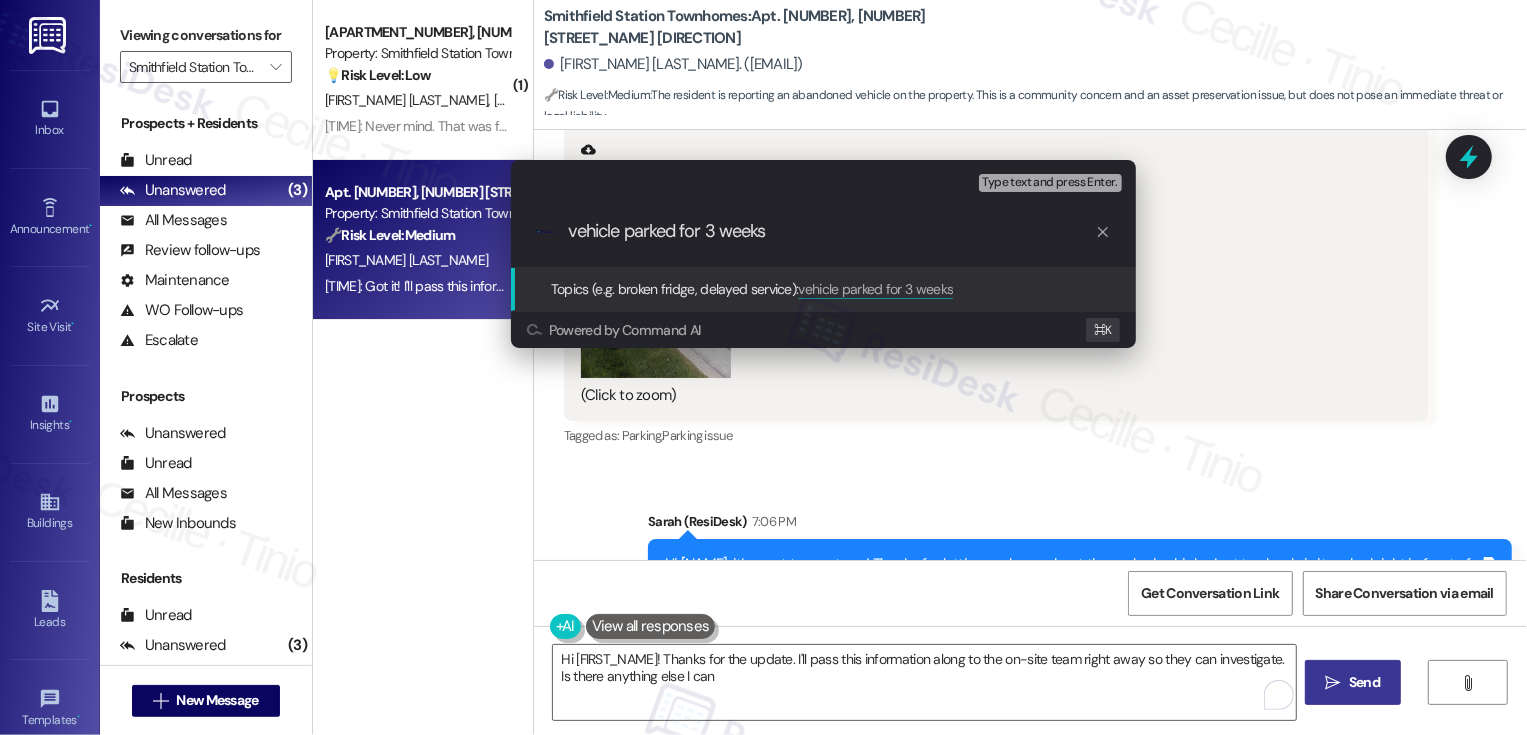 click on "vehicle parked for 3 weeks" at bounding box center (831, 231) 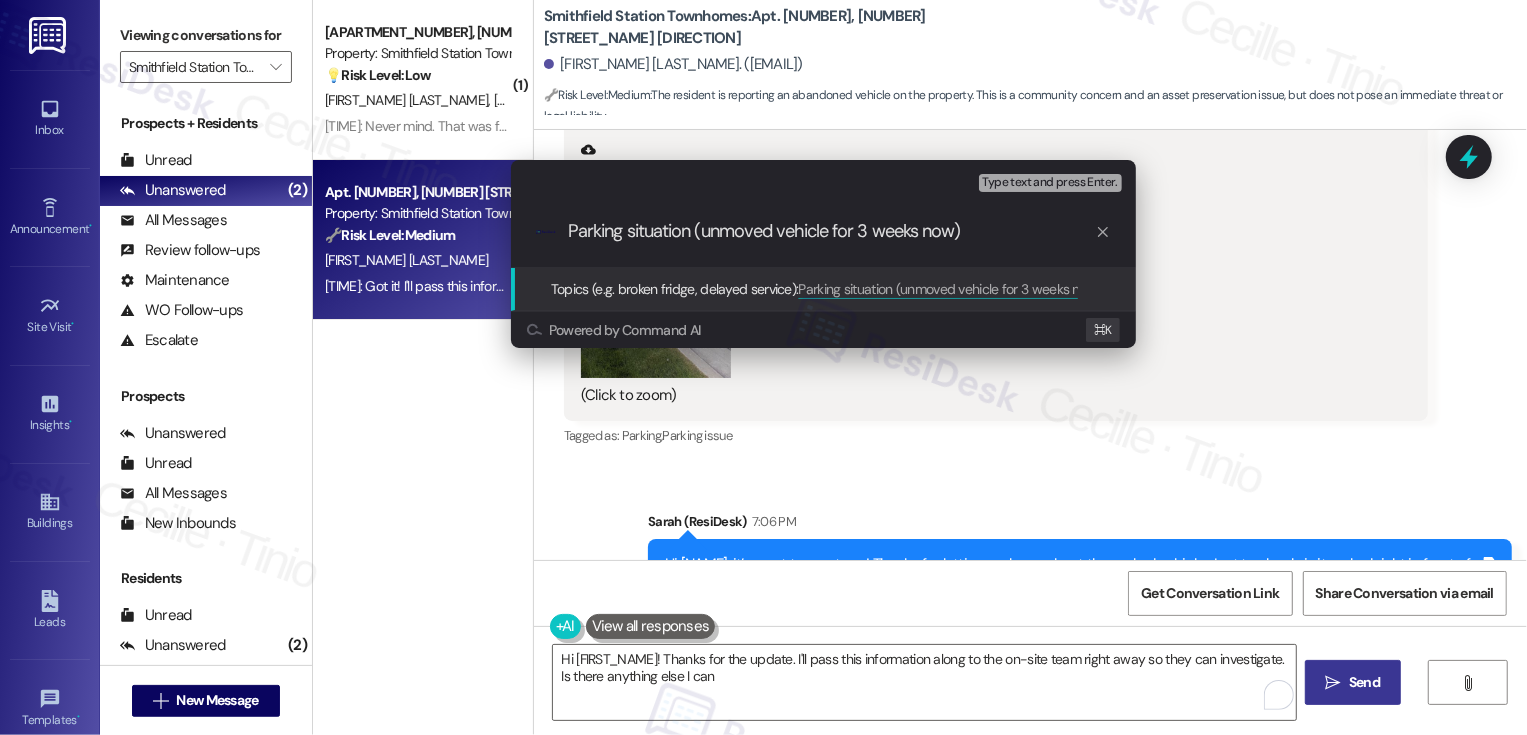 type on "Parking situation (unmoved vehicle for 3 weeks now)" 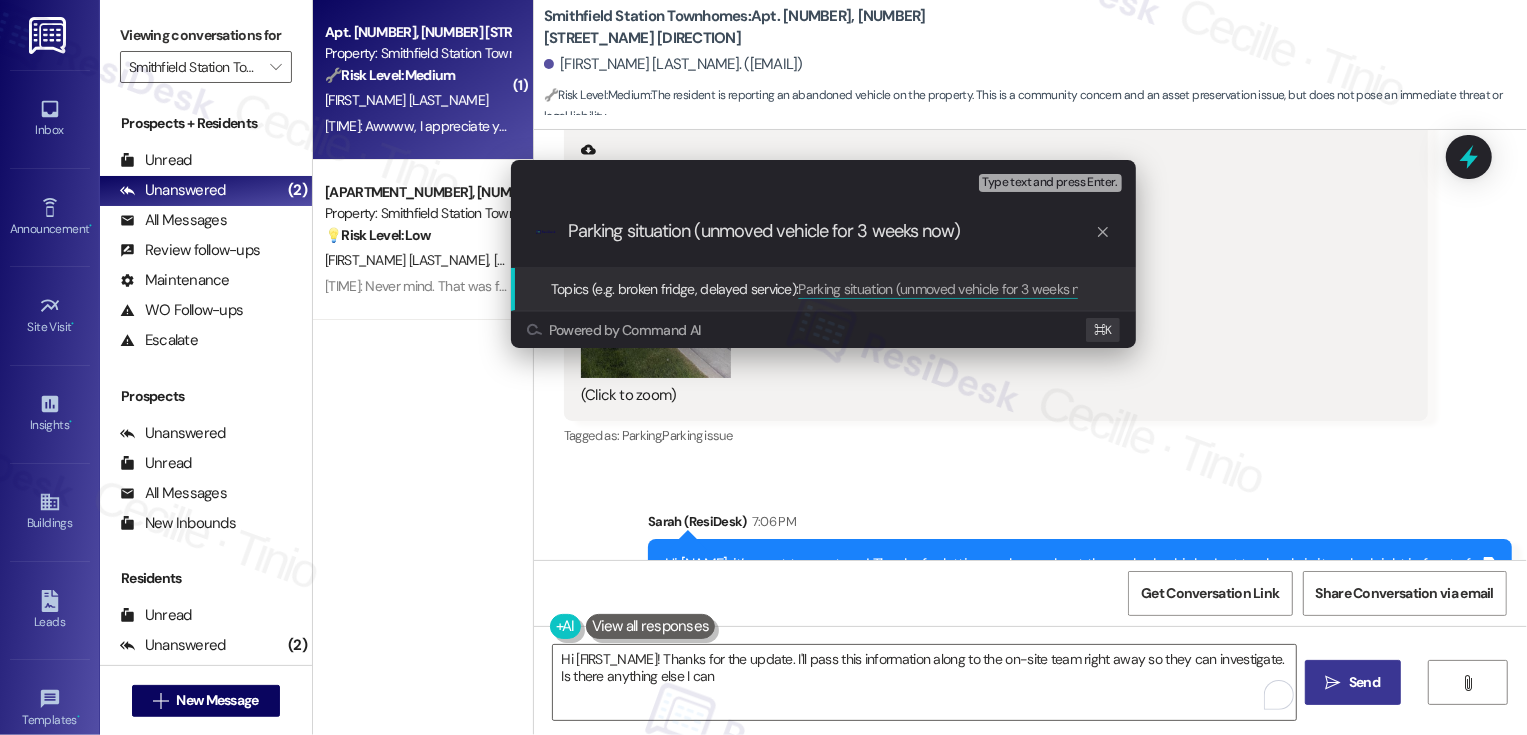 scroll, scrollTop: 1378, scrollLeft: 0, axis: vertical 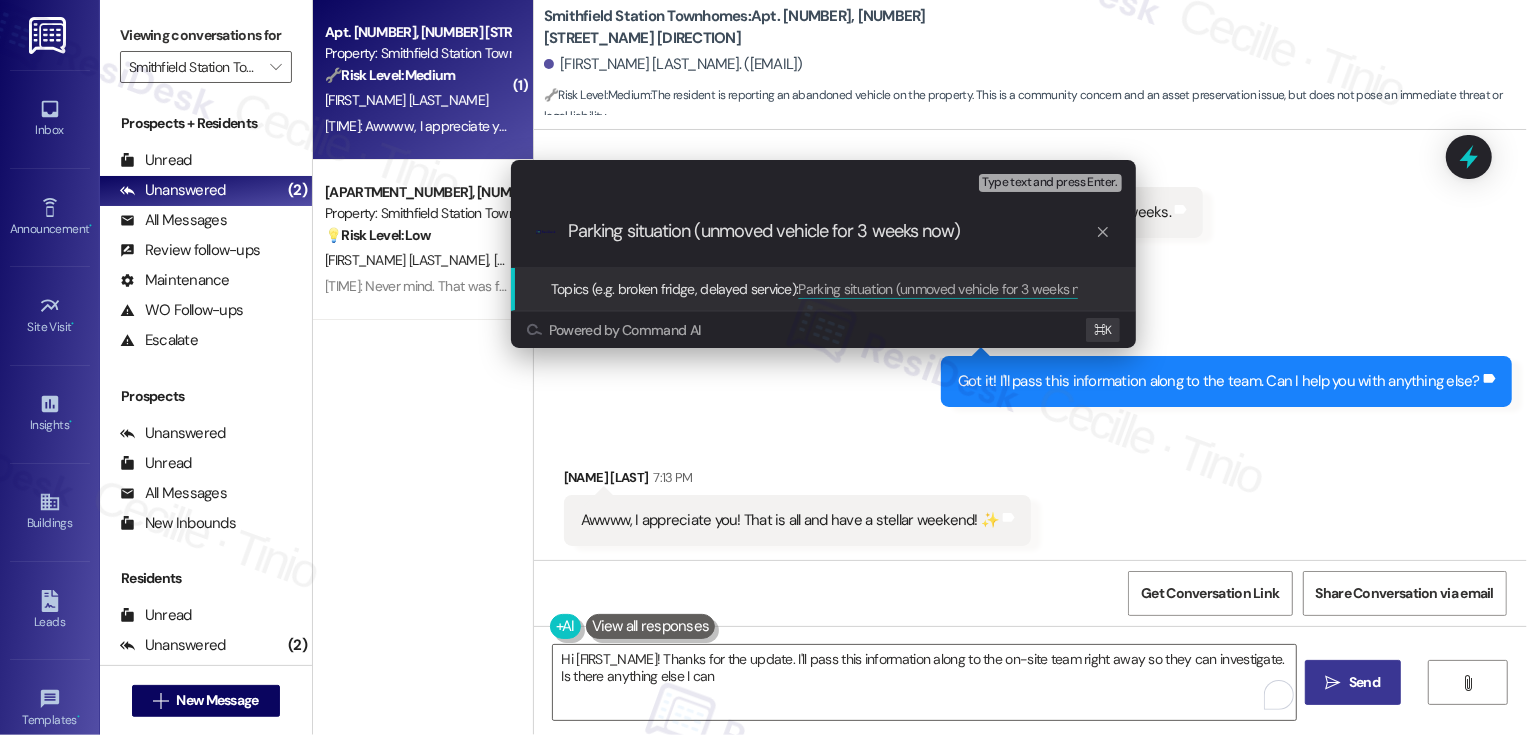 click on "Parking situation (unmoved vehicle for 3 weeks now)" at bounding box center (831, 231) 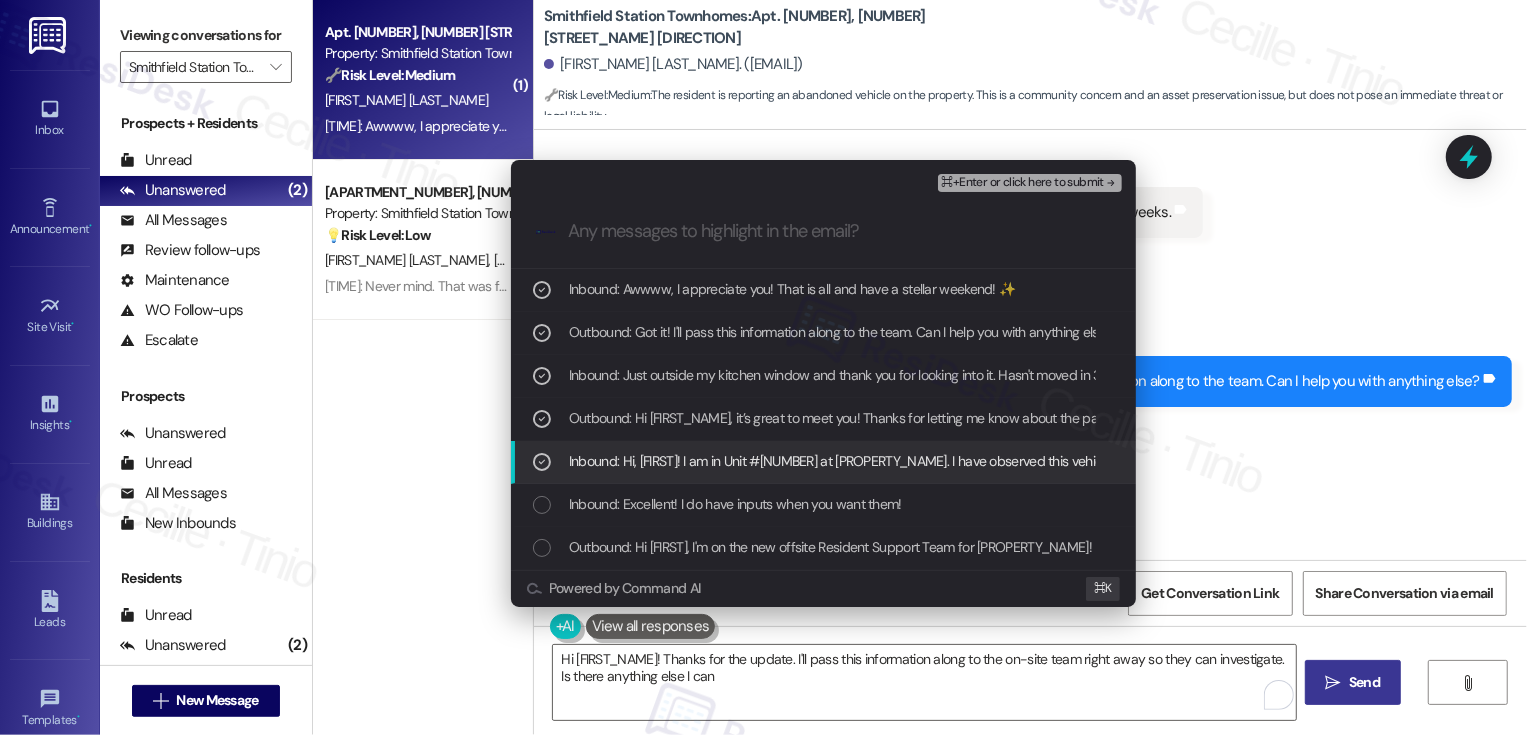 type on "Hi {{first_name}}! Thanks for the update. I'll pass this information along to the on-site team right away so they can investigate. Is there anything else I can help you with today?" 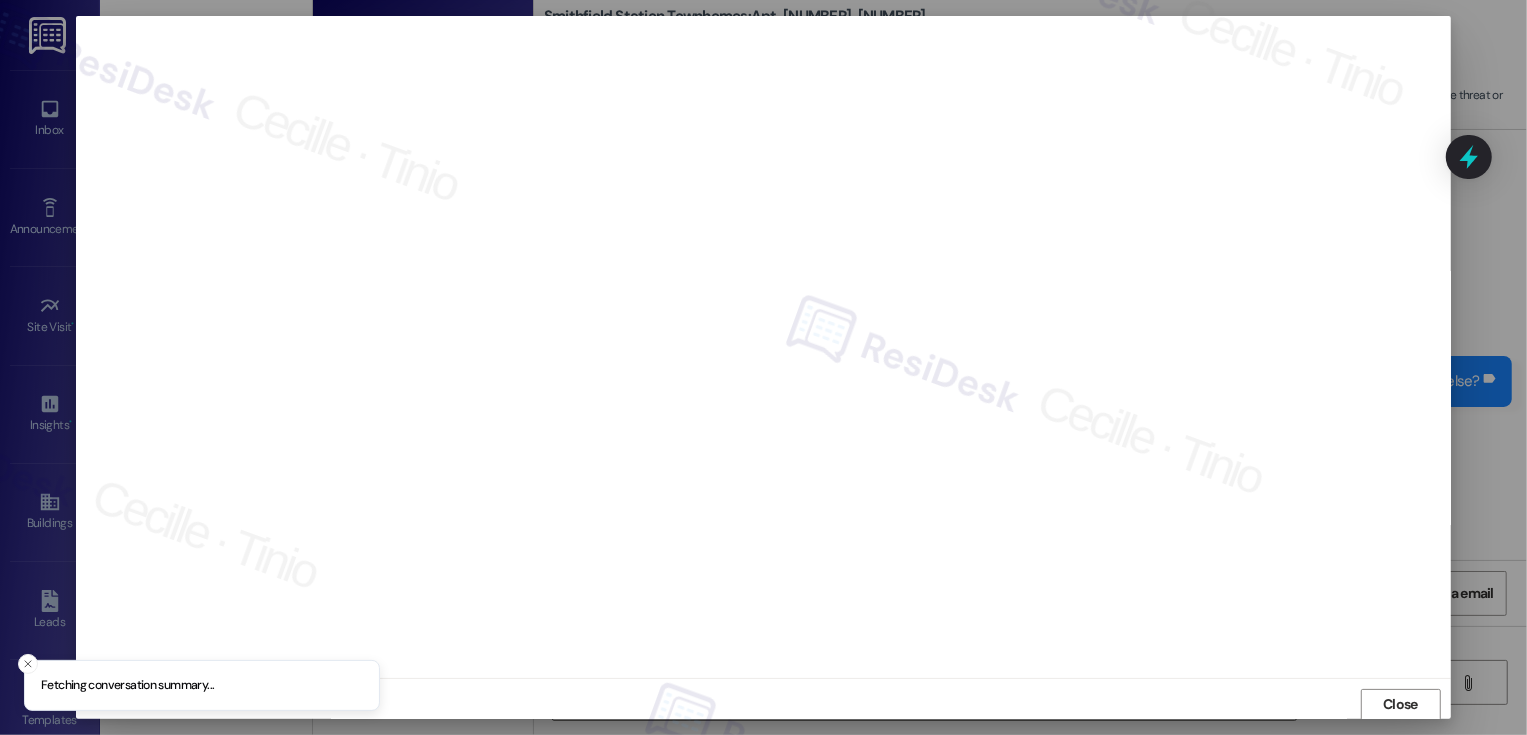 scroll, scrollTop: 1, scrollLeft: 0, axis: vertical 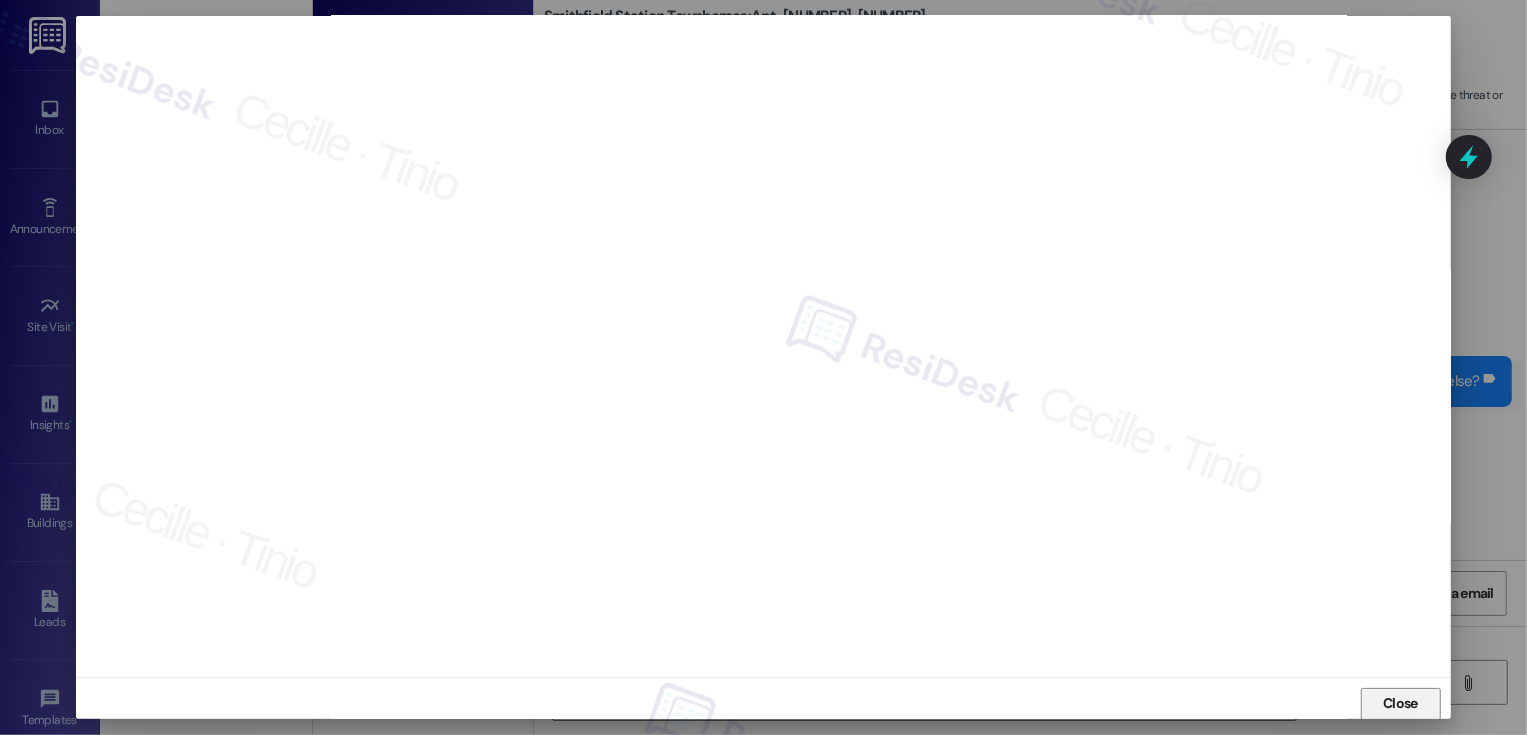 click on "Close" at bounding box center [1401, 704] 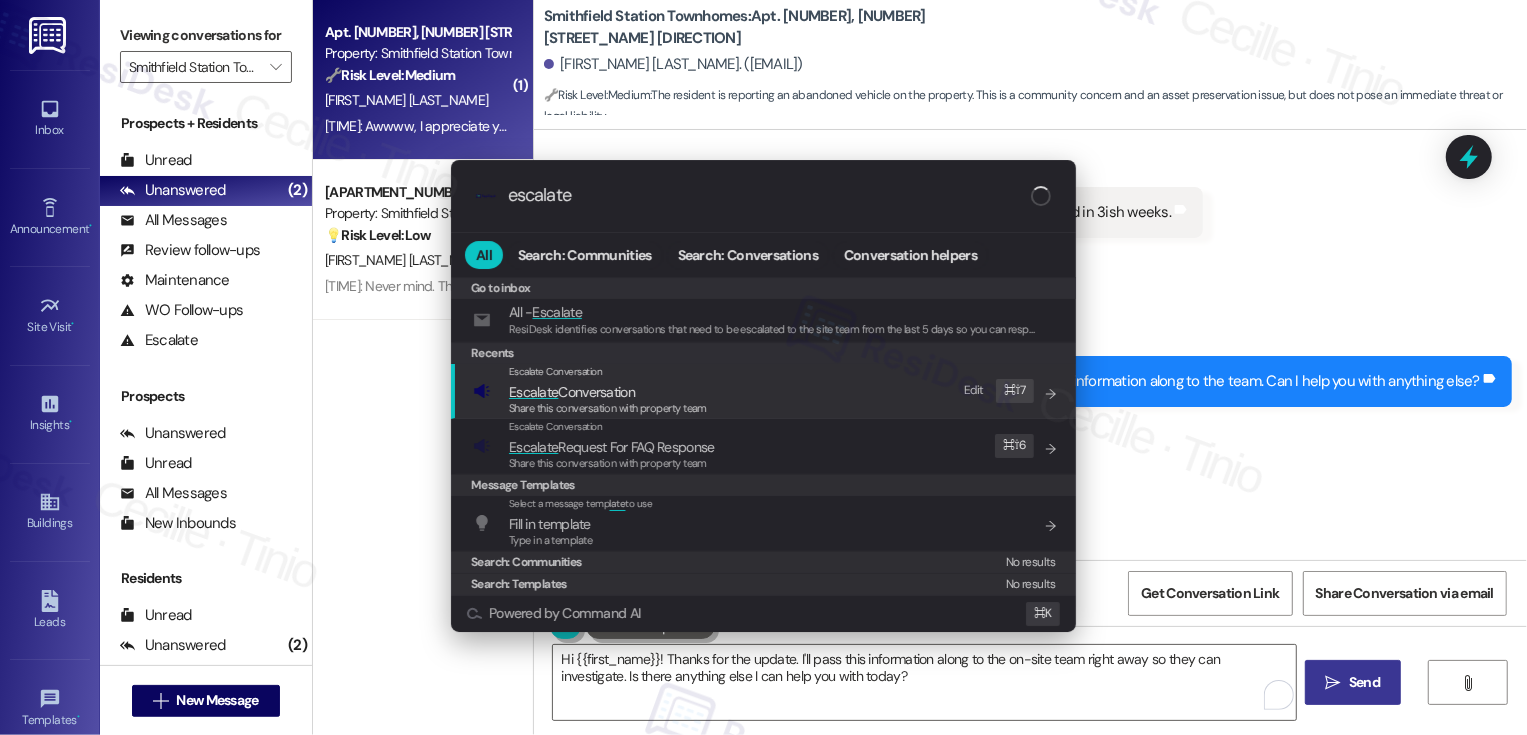 type on "escalate" 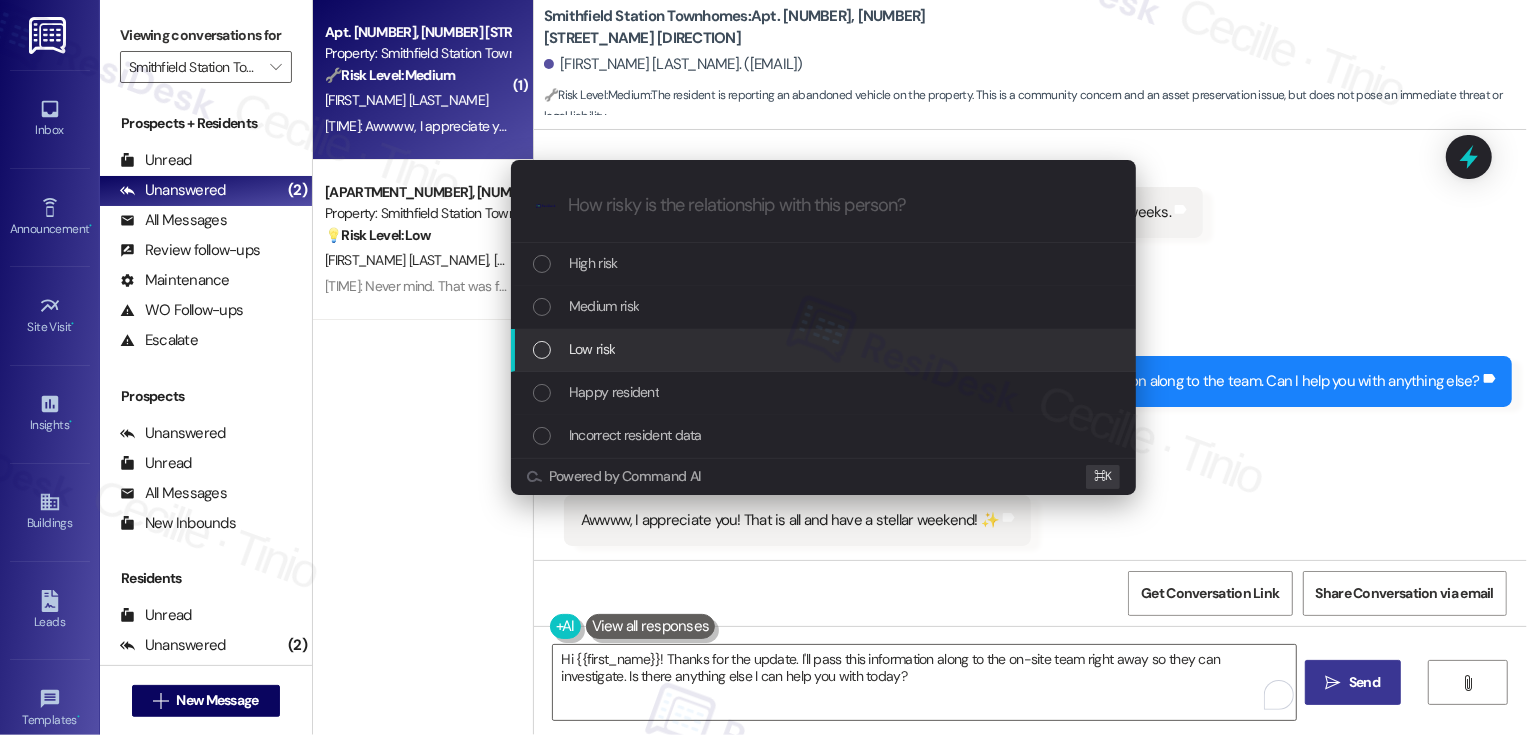 click on "Low risk" at bounding box center [592, 349] 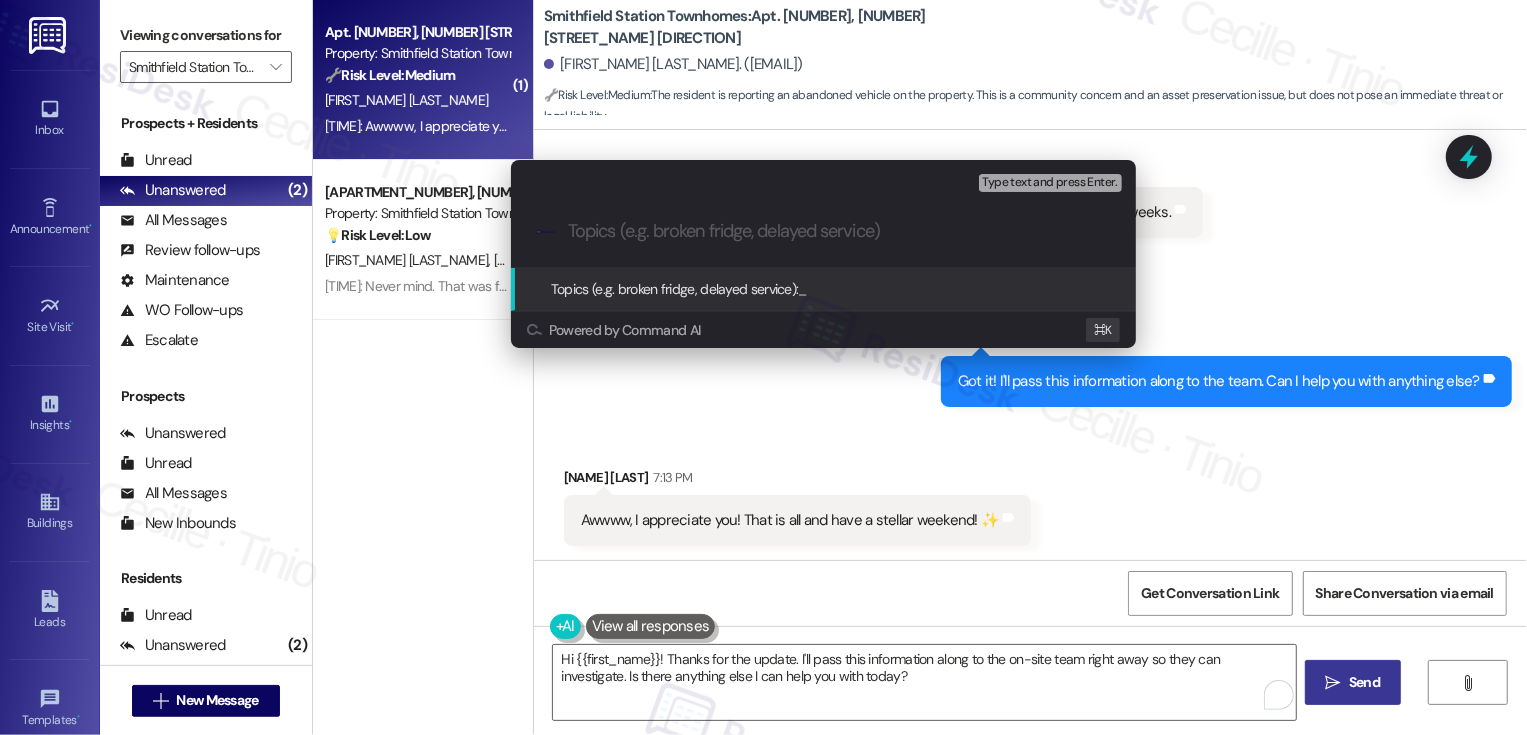 paste on "Parking situation (unmoved vehicle for 3 weeks now)" 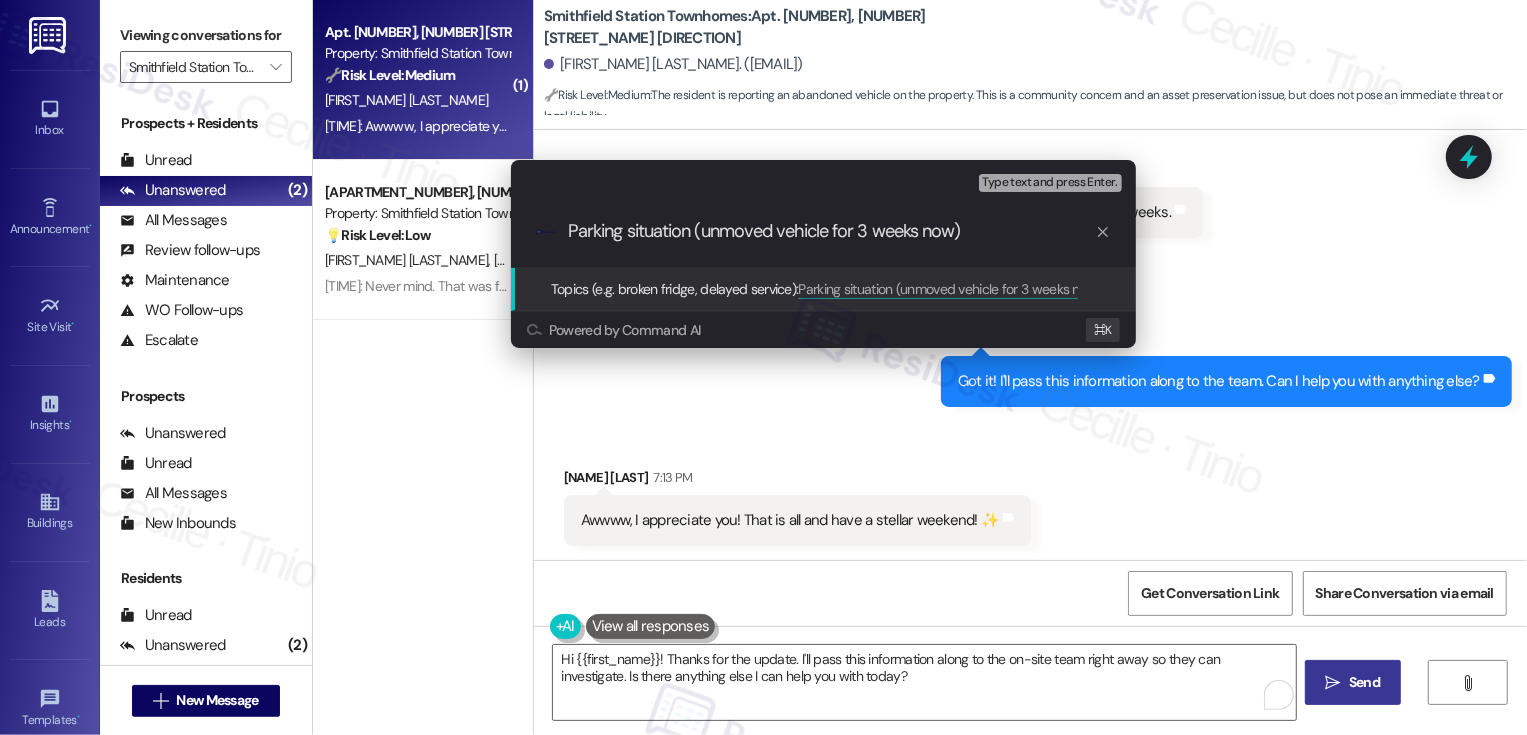 type 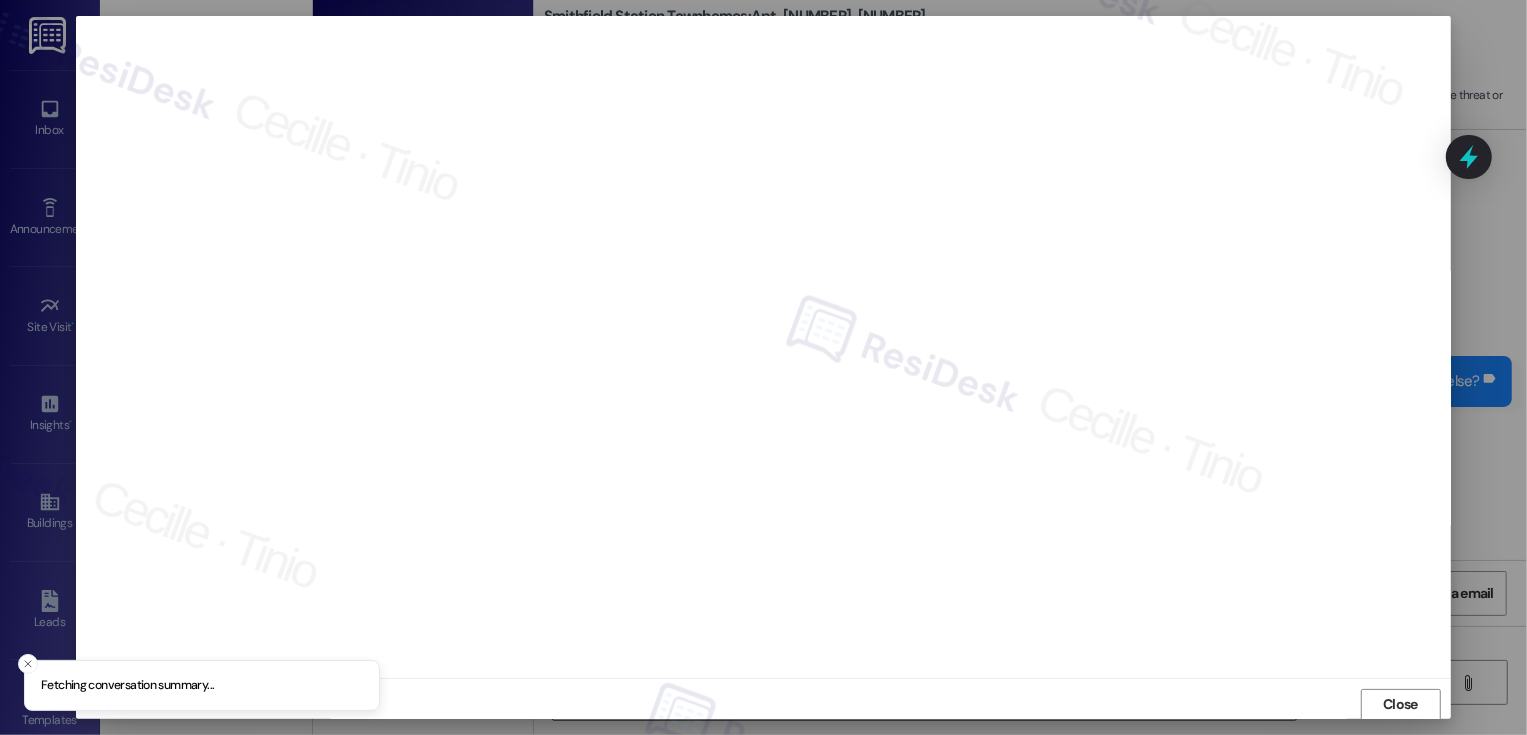 scroll, scrollTop: 1, scrollLeft: 0, axis: vertical 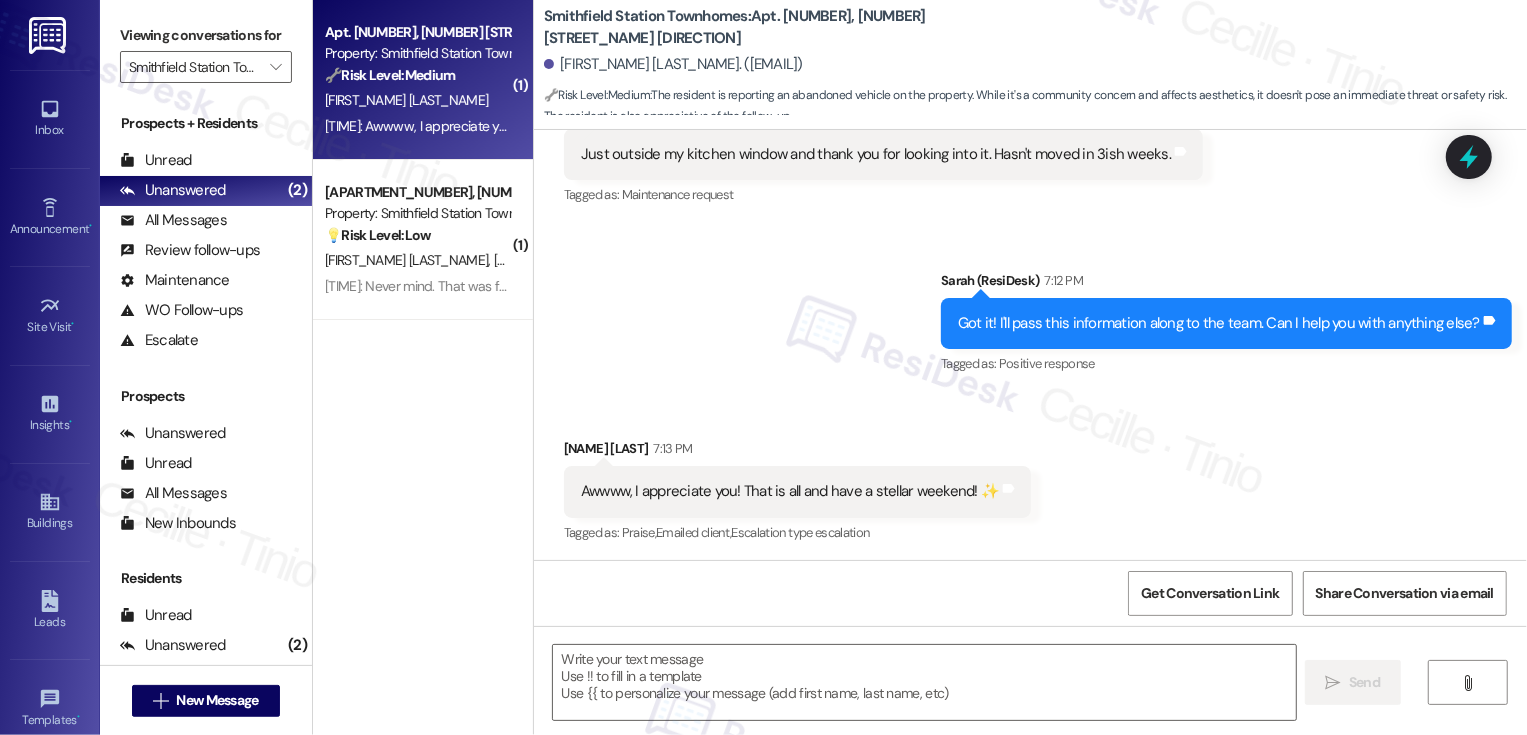 type on "Fetching suggested responses. Please feel free to read through the conversation in the meantime." 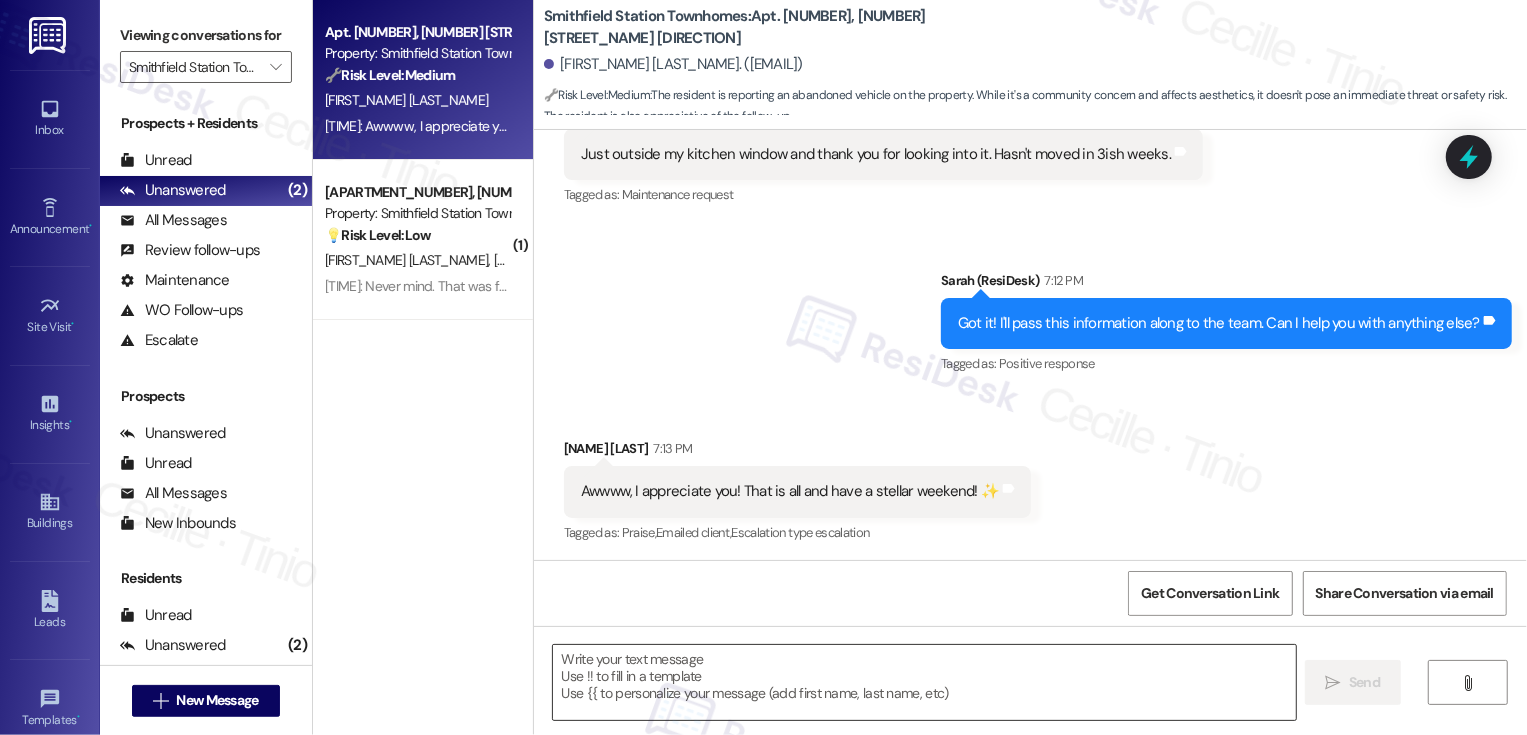 click at bounding box center [924, 682] 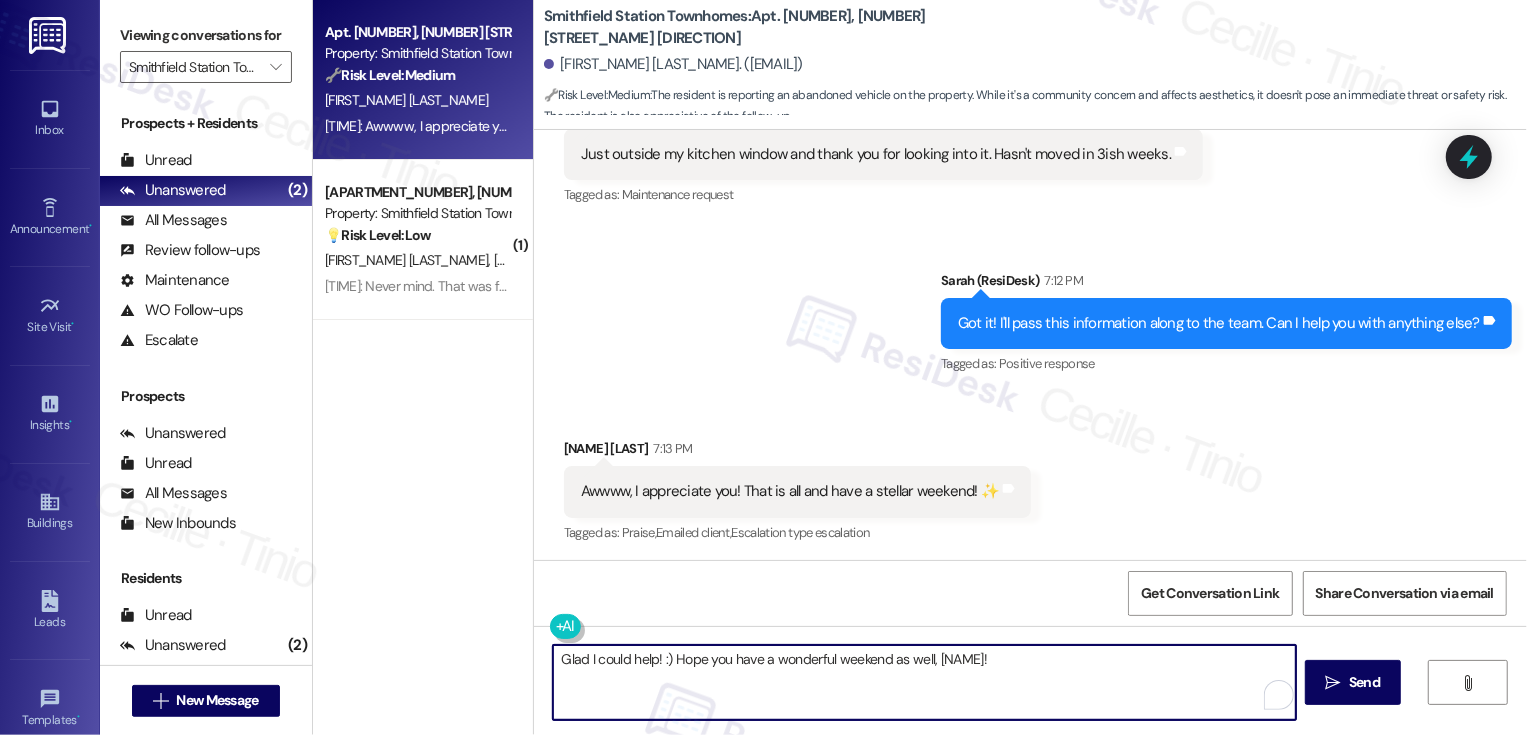 paste on "😊" 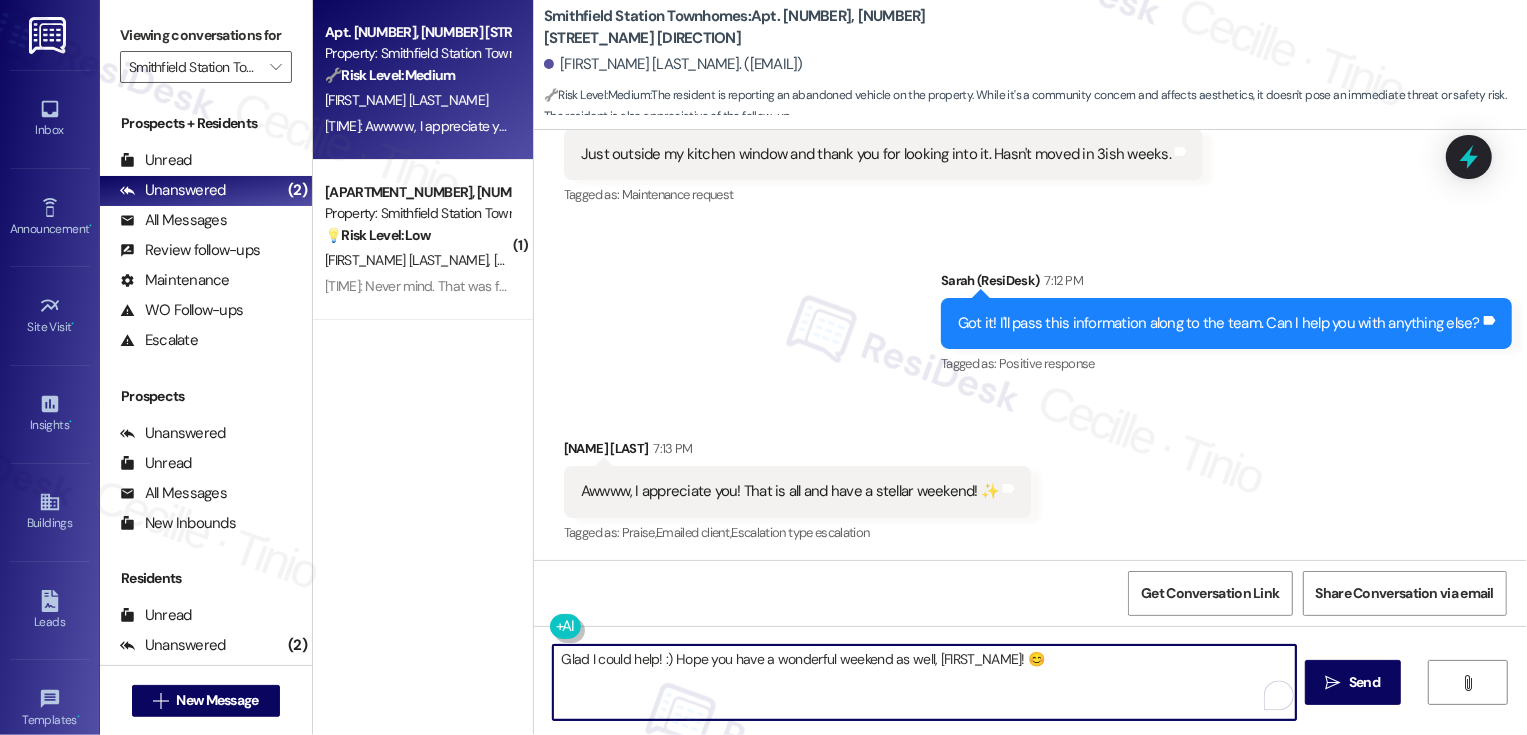 click on "Glad I could help! :) Hope you have a wonderful weekend as well, Amanda! 😊" at bounding box center [924, 682] 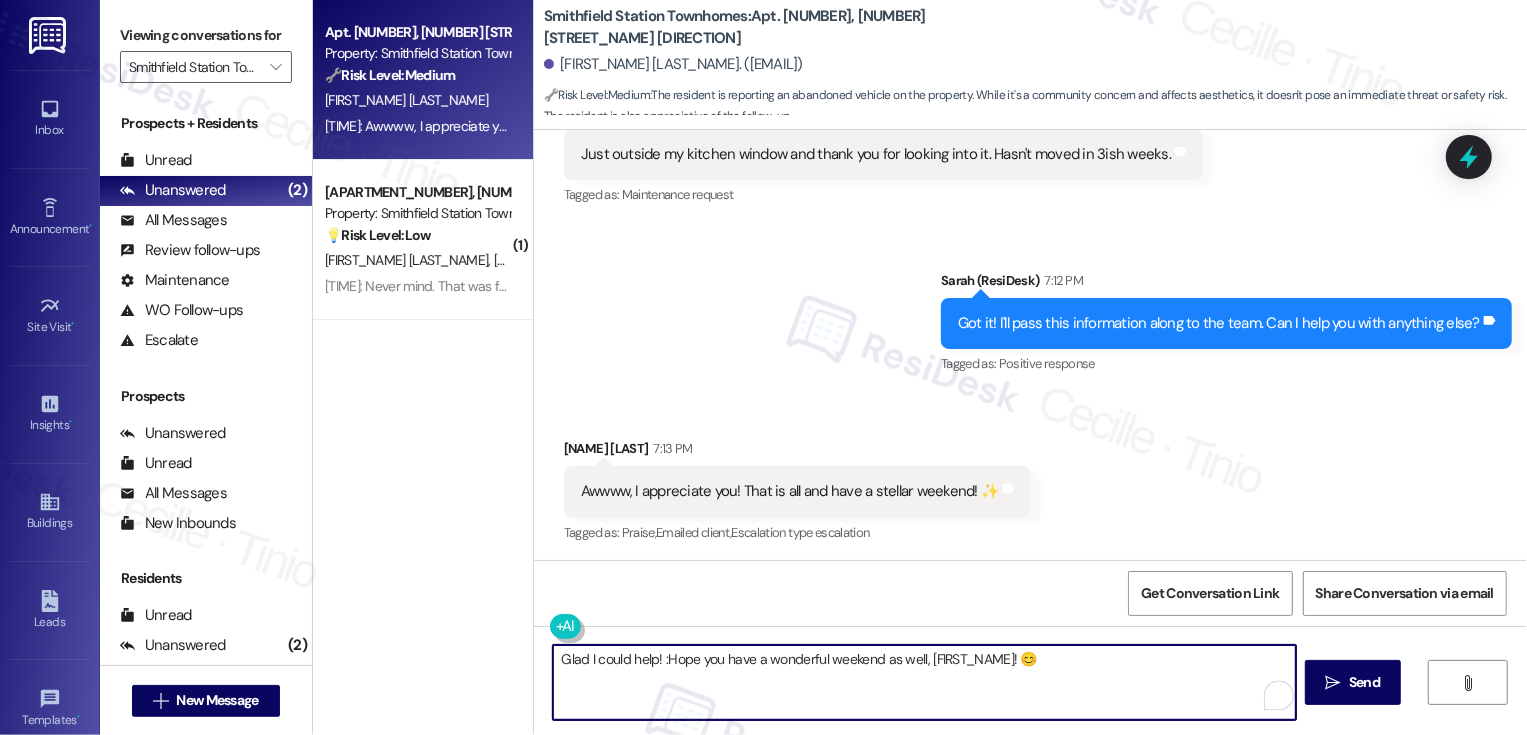 type on "Glad I could help! Hope you have a wonderful weekend as well, Amanda! 😊" 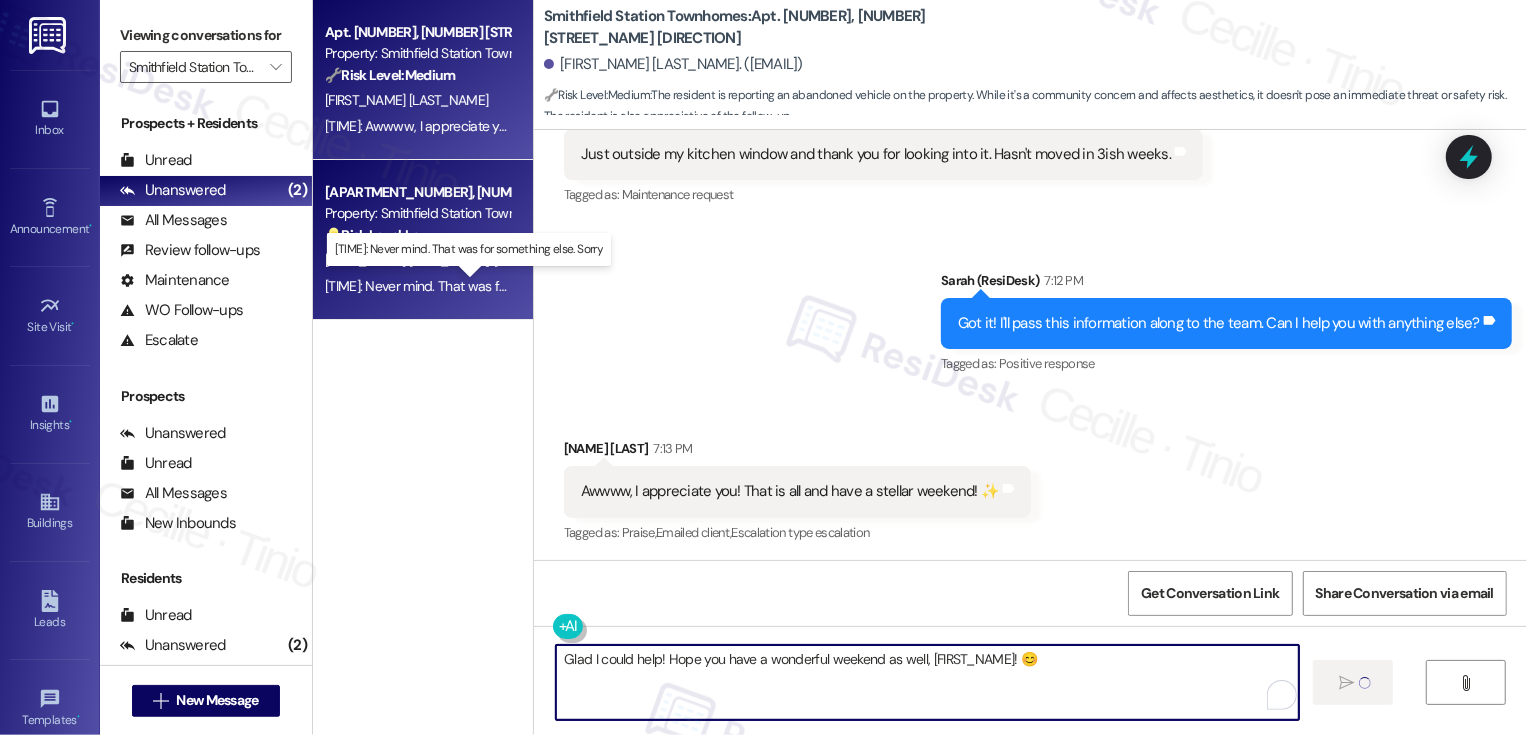 type 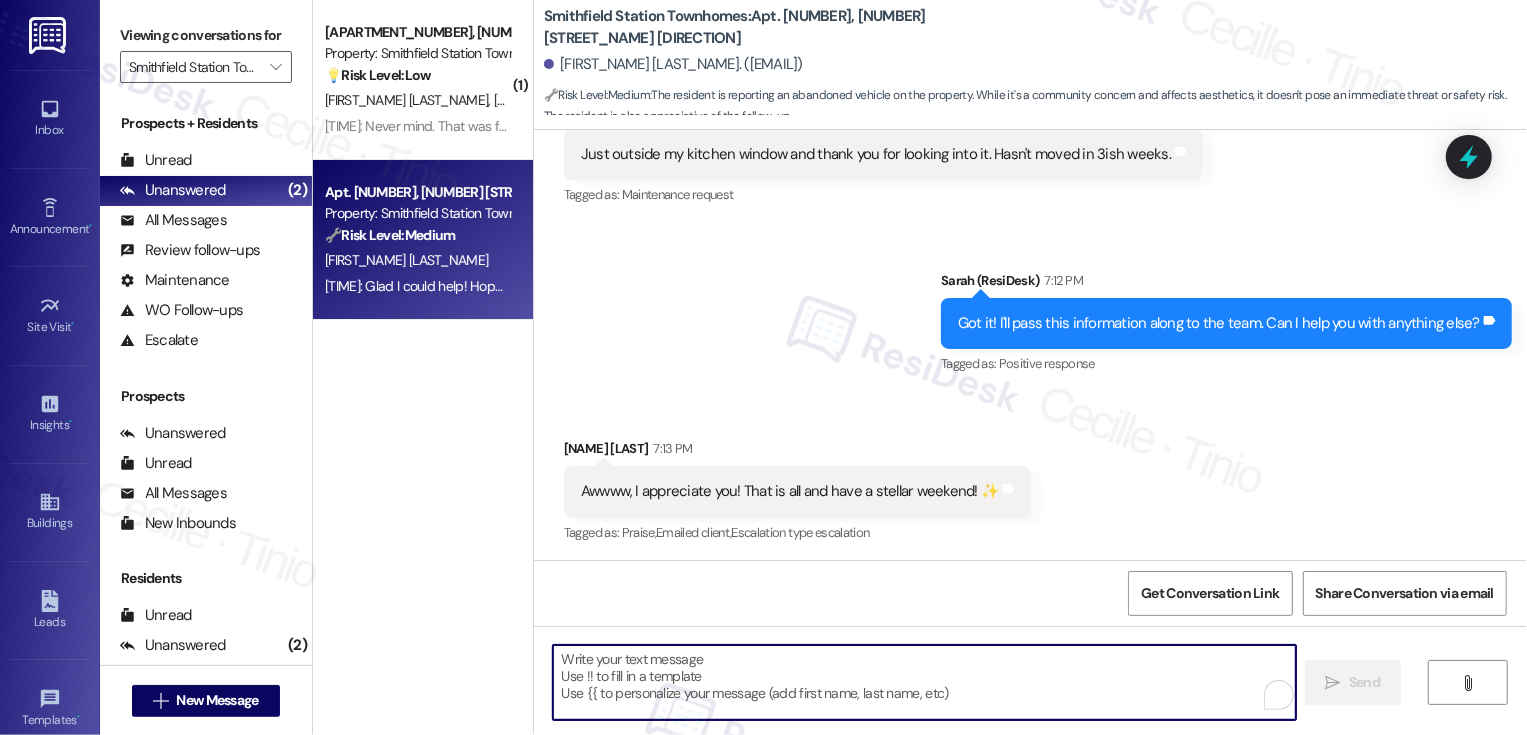 scroll, scrollTop: 1577, scrollLeft: 0, axis: vertical 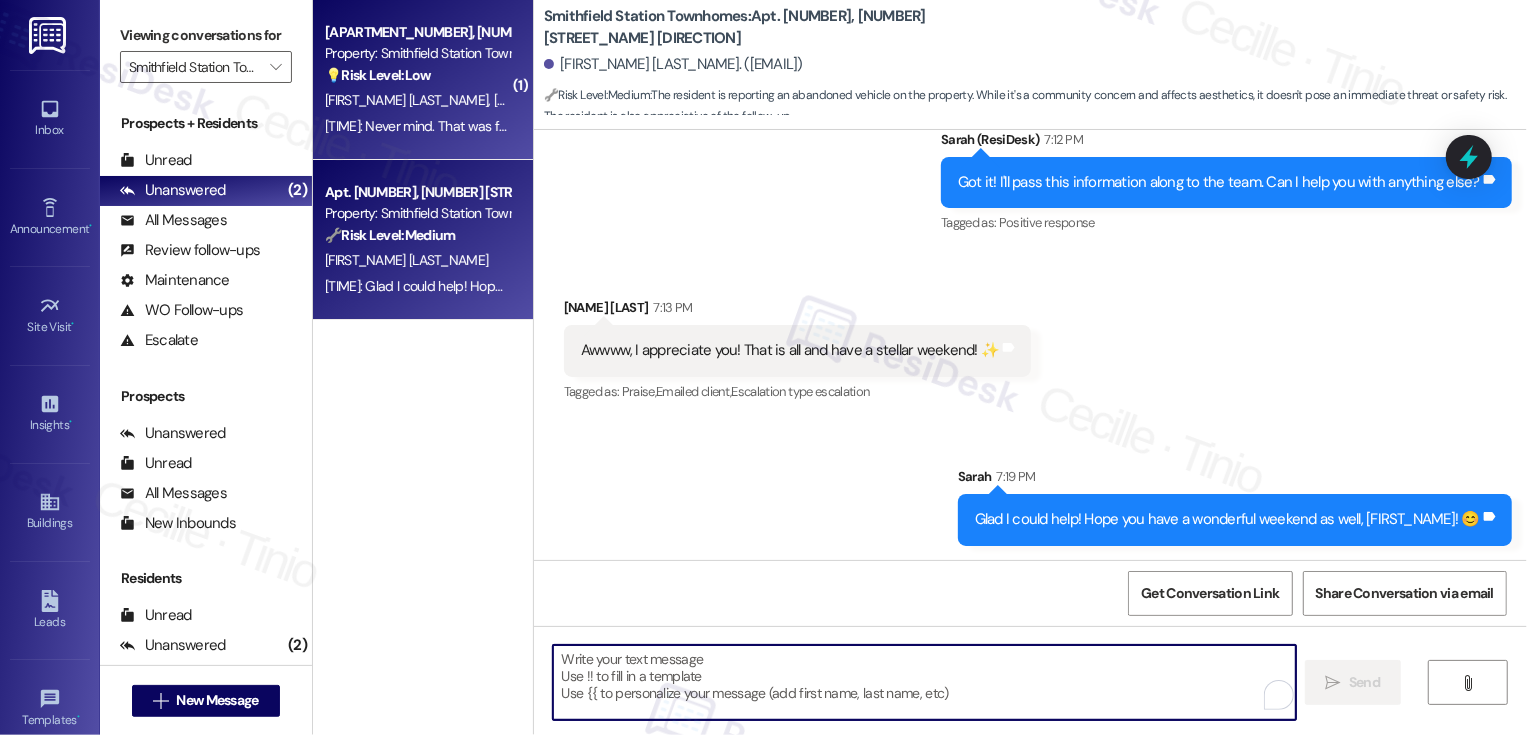click on "Apt. 54, 555 South 100 East Property: Smithfield Station Townhomes 💡  Risk Level:  Low The resident is suggesting improvements to the gym facilities (TVs and cubbies). While the TVs not working is a maintenance issue, it's a non-essential amenity request, not a critical malfunction. The cubby request is purely cosmetic. The resident also apologized for the confusion. R. Thorpe G. Thorpe 7:12 PM: Never mind. That was for something else. Sorry 7:12 PM: Never mind. That was for something else. Sorry" at bounding box center (423, 80) 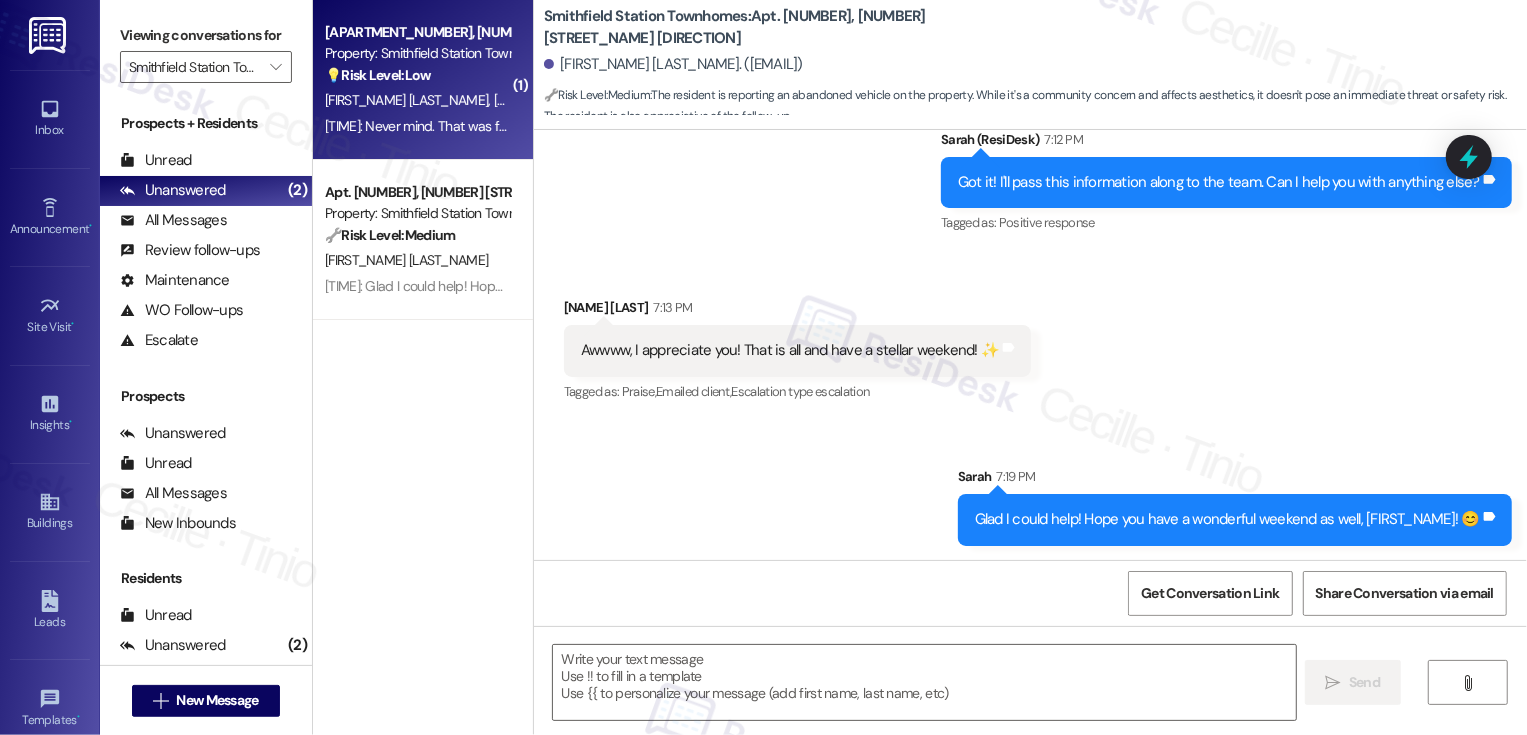 type on "Fetching suggested responses. Please feel free to read through the conversation in the meantime." 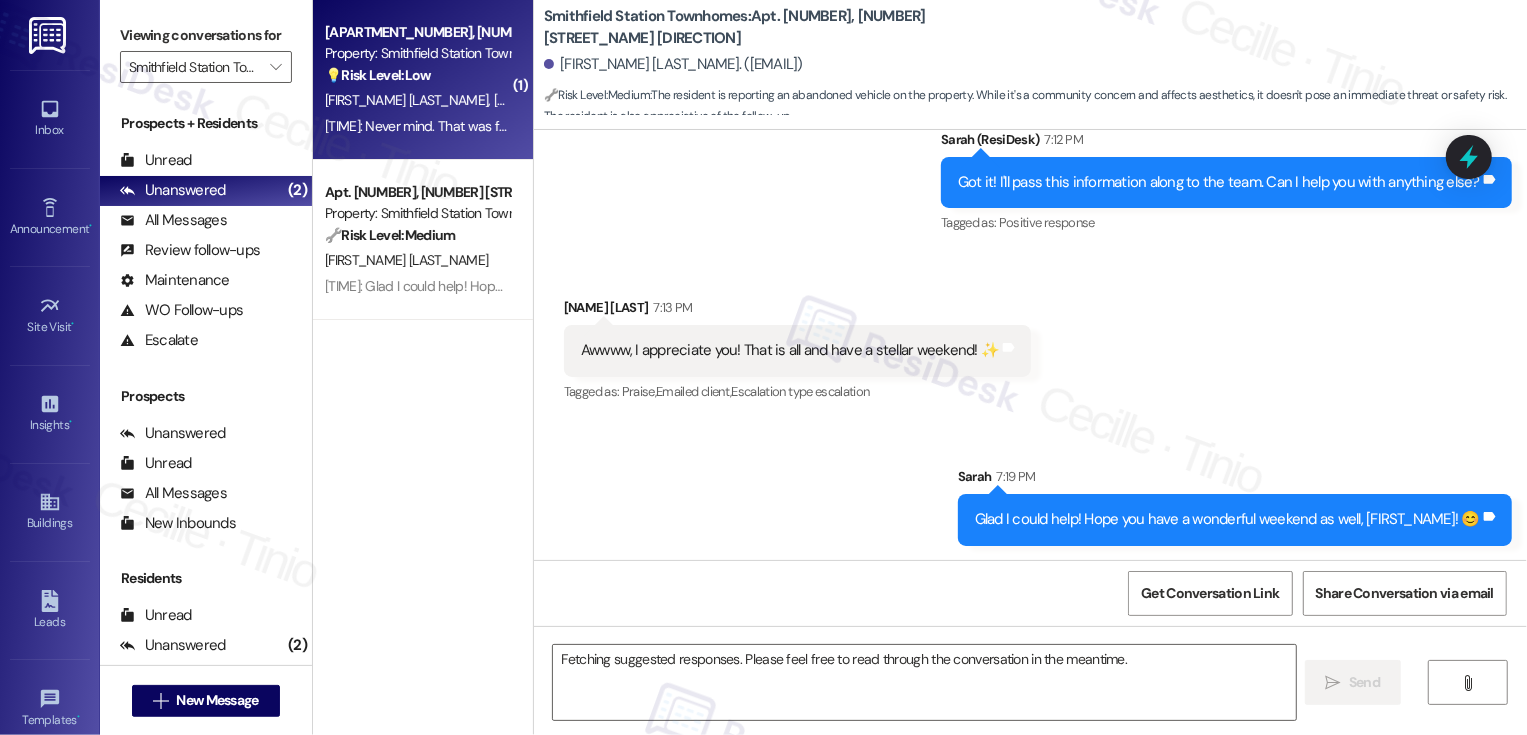 click on "Apt. 54, 555 South 100 East Property: Smithfield Station Townhomes 💡  Risk Level:  Low The resident is suggesting improvements to the gym facilities (TVs and cubbies). While the TVs not working is a maintenance issue, it's a non-essential amenity request, not a critical malfunction. The cubby request is purely cosmetic. The resident also apologized for the confusion. R. Thorpe G. Thorpe 7:12 PM: Never mind. That was for something else. Sorry 7:12 PM: Never mind. That was for something else. Sorry" at bounding box center (423, 80) 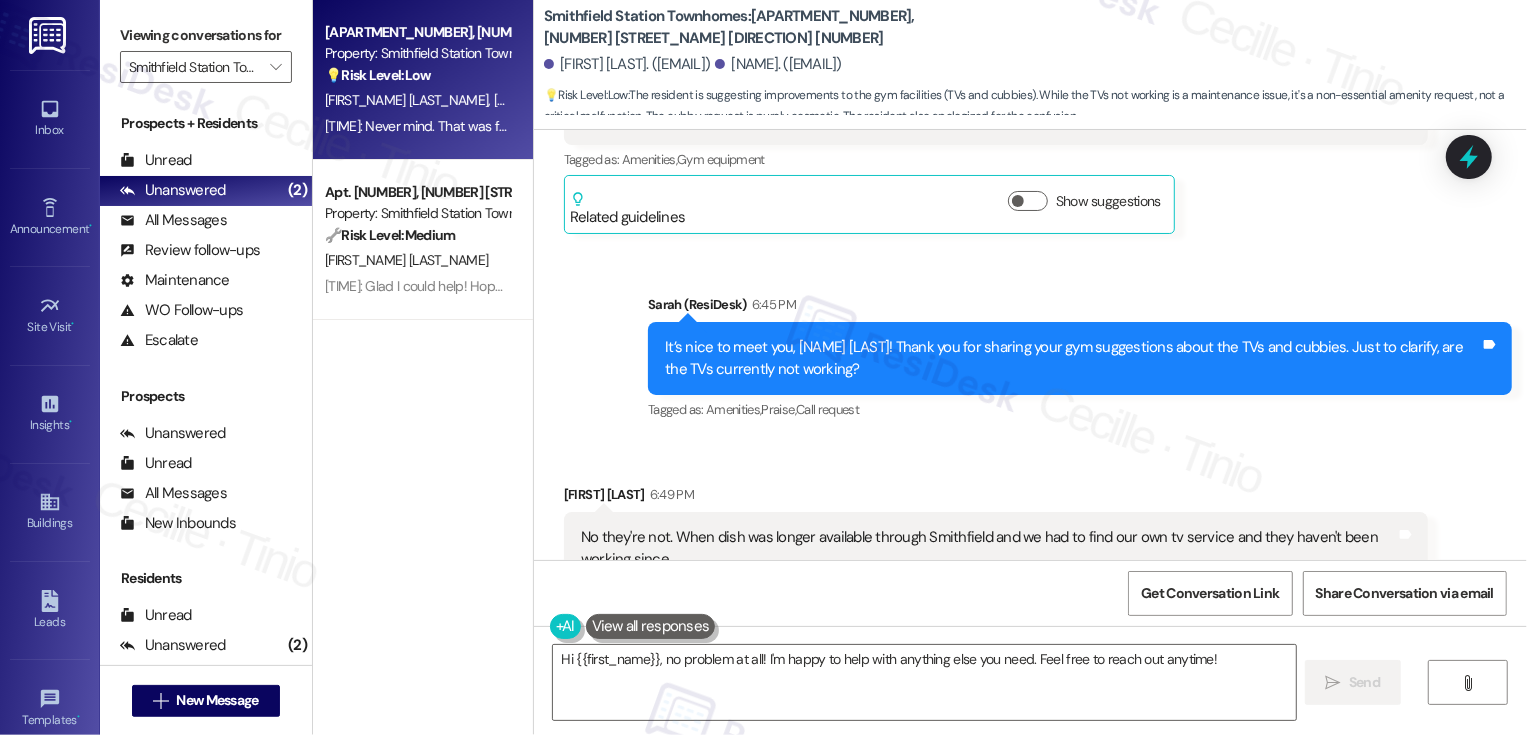 scroll, scrollTop: 1418, scrollLeft: 0, axis: vertical 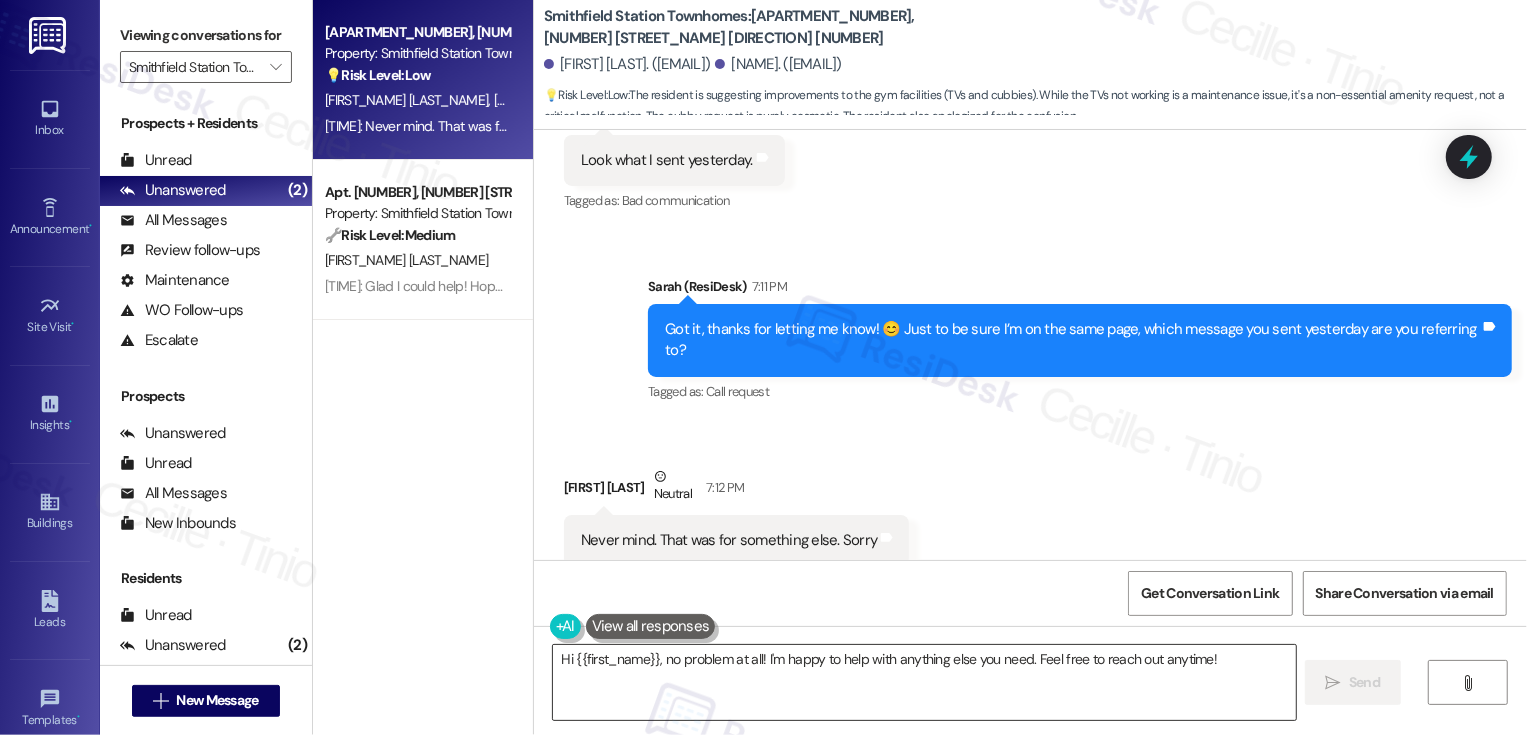 click on "Hi {{first_name}}, no problem at all! I'm happy to help with anything else you need. Feel free to reach out anytime!" at bounding box center (924, 682) 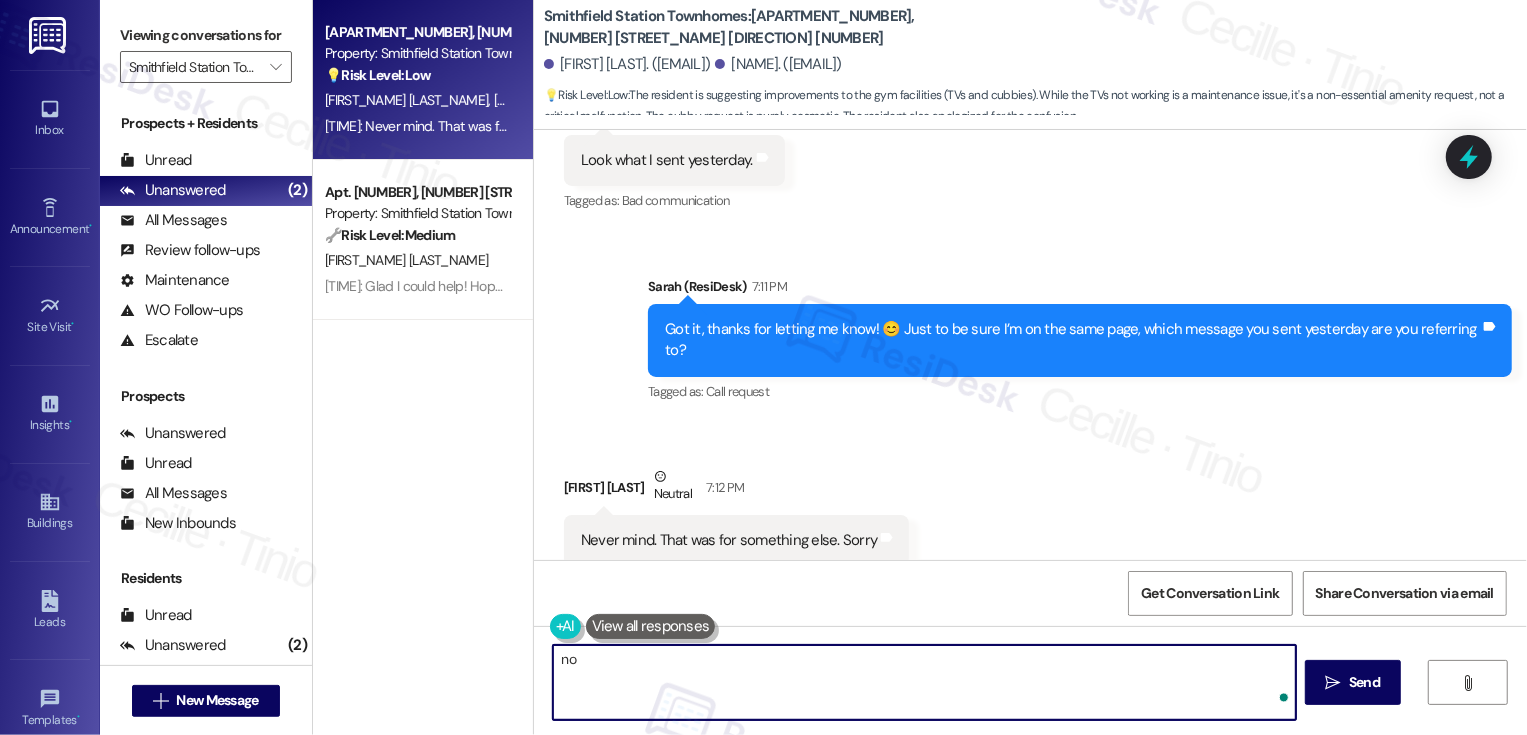 type on "n" 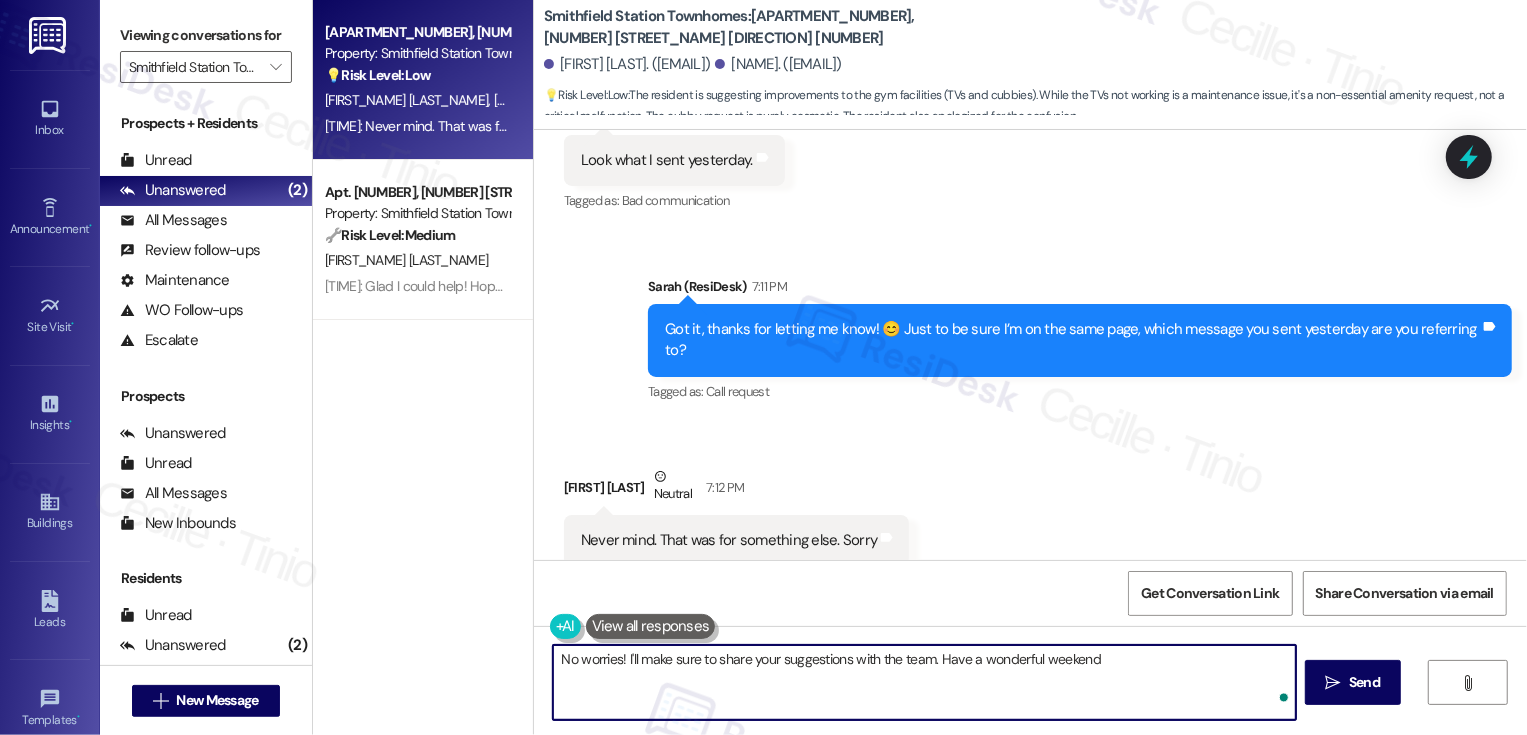 type on "No worries! I'll make sure to share your suggestions with the team. Have a wonderful weekend!" 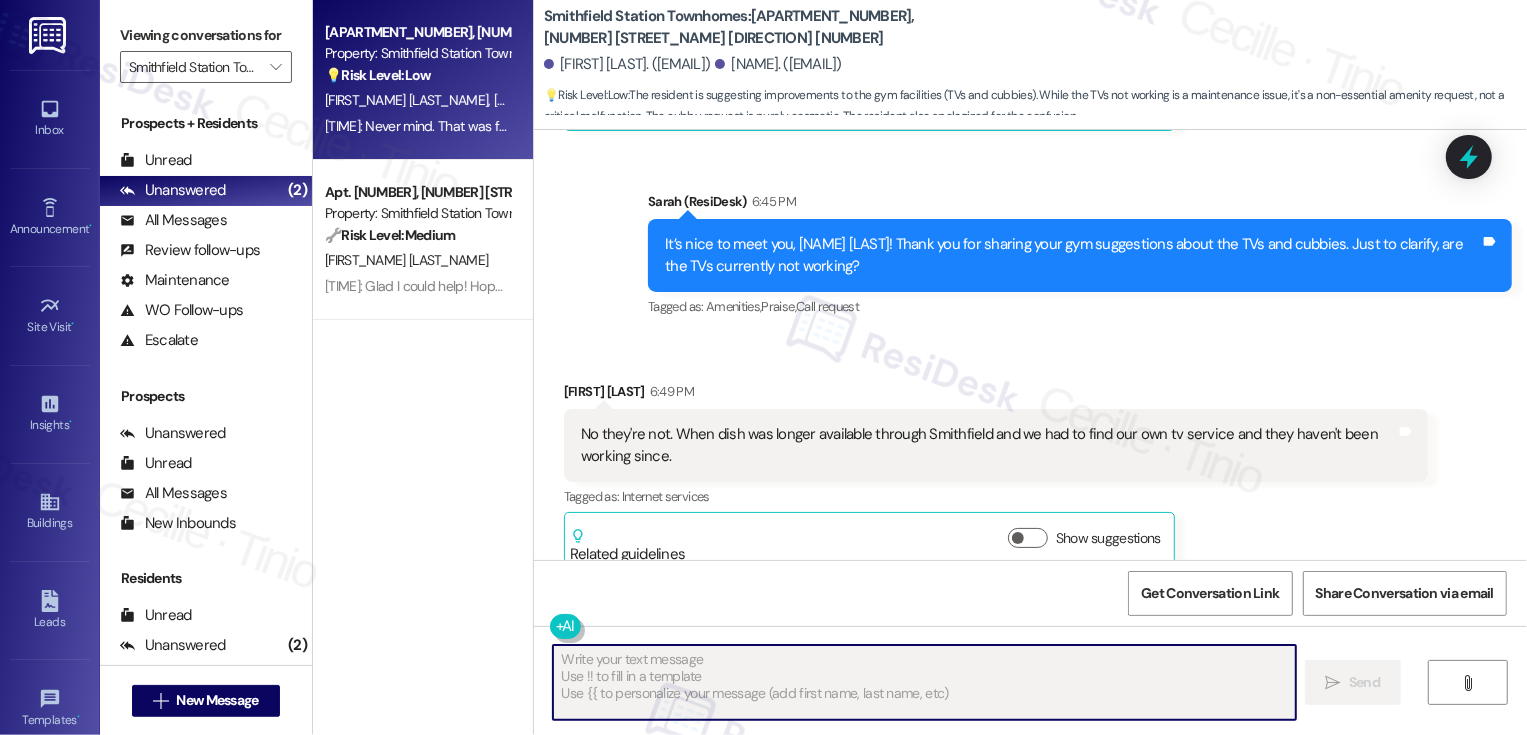 type on "Fetching suggested responses. Please feel free to read through the conversation in the meantime." 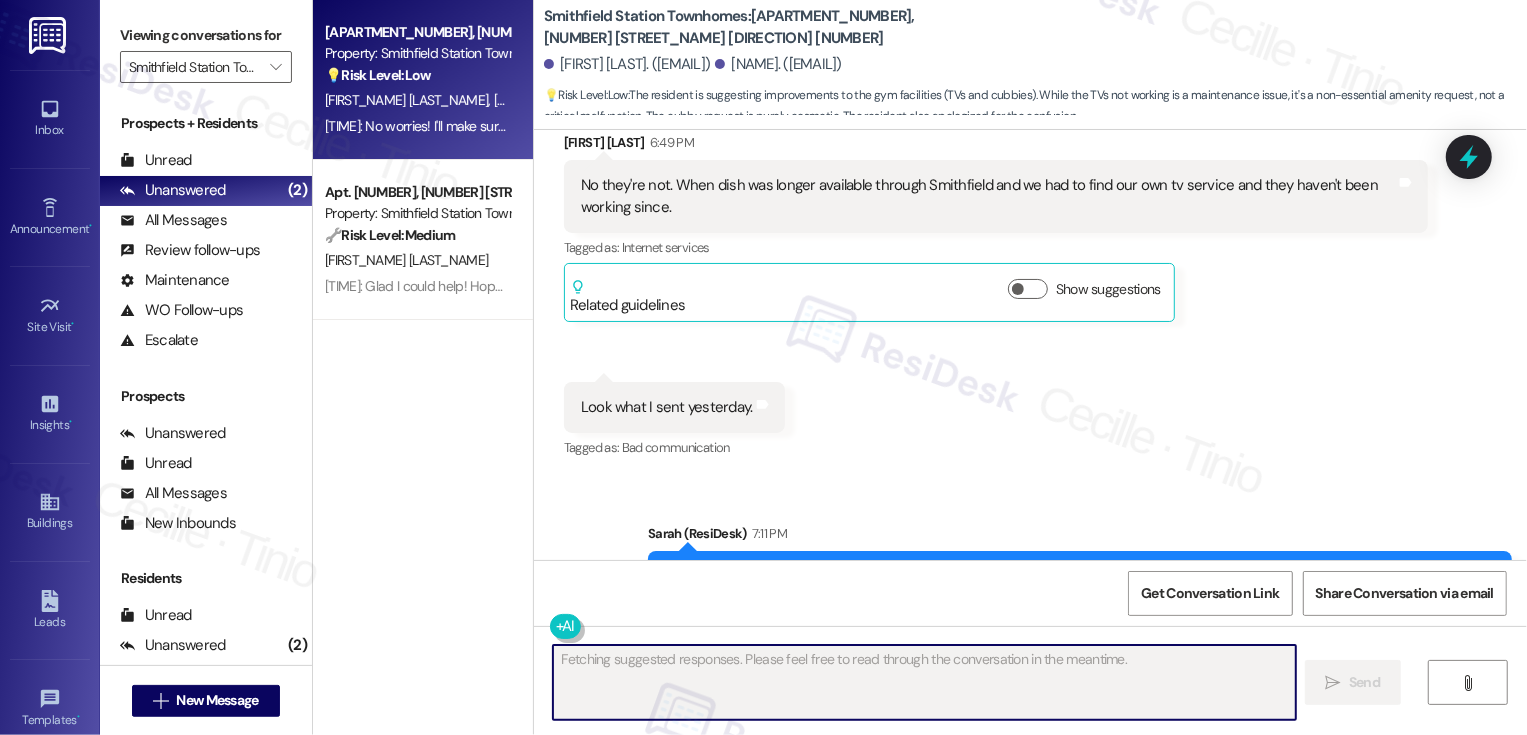 scroll, scrollTop: 1135, scrollLeft: 0, axis: vertical 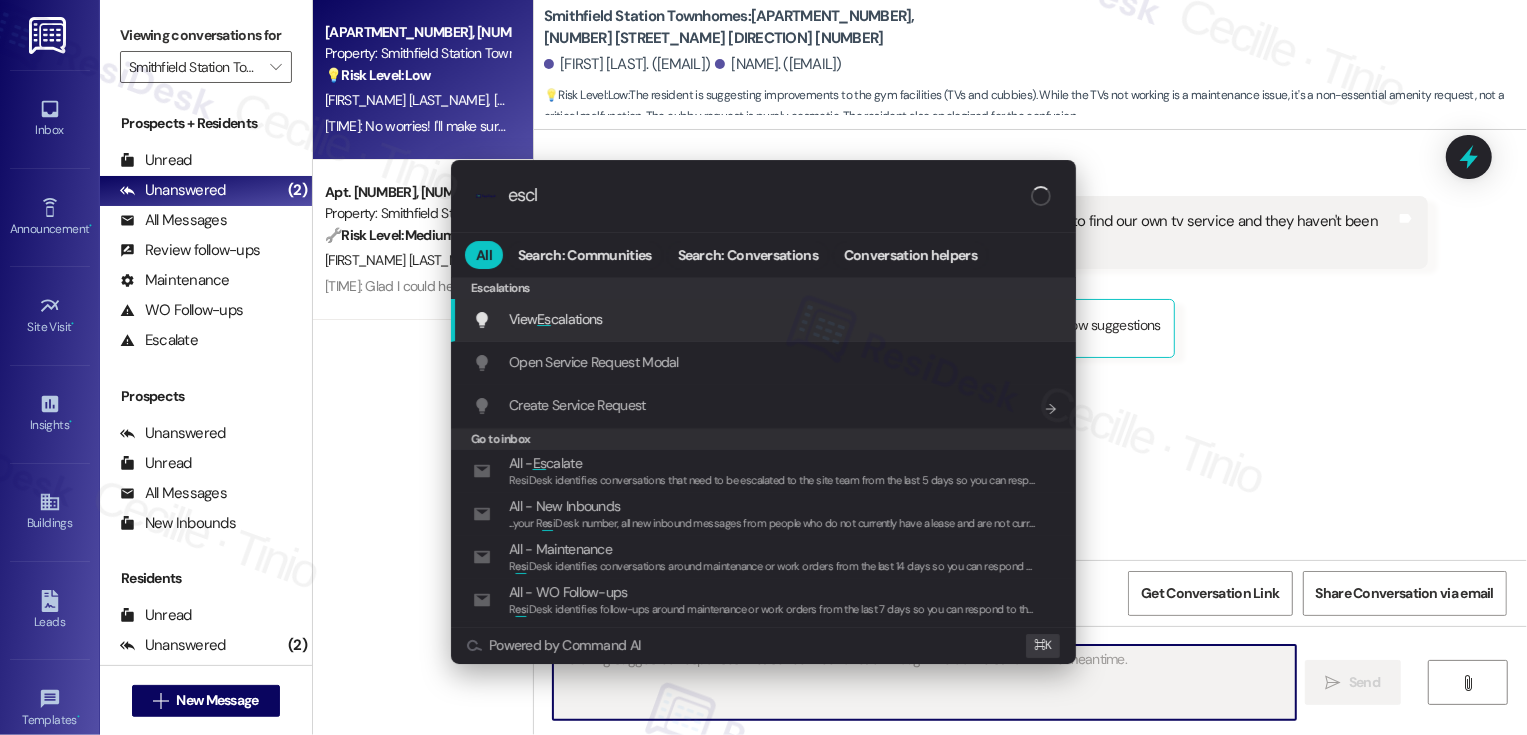 type on "escla" 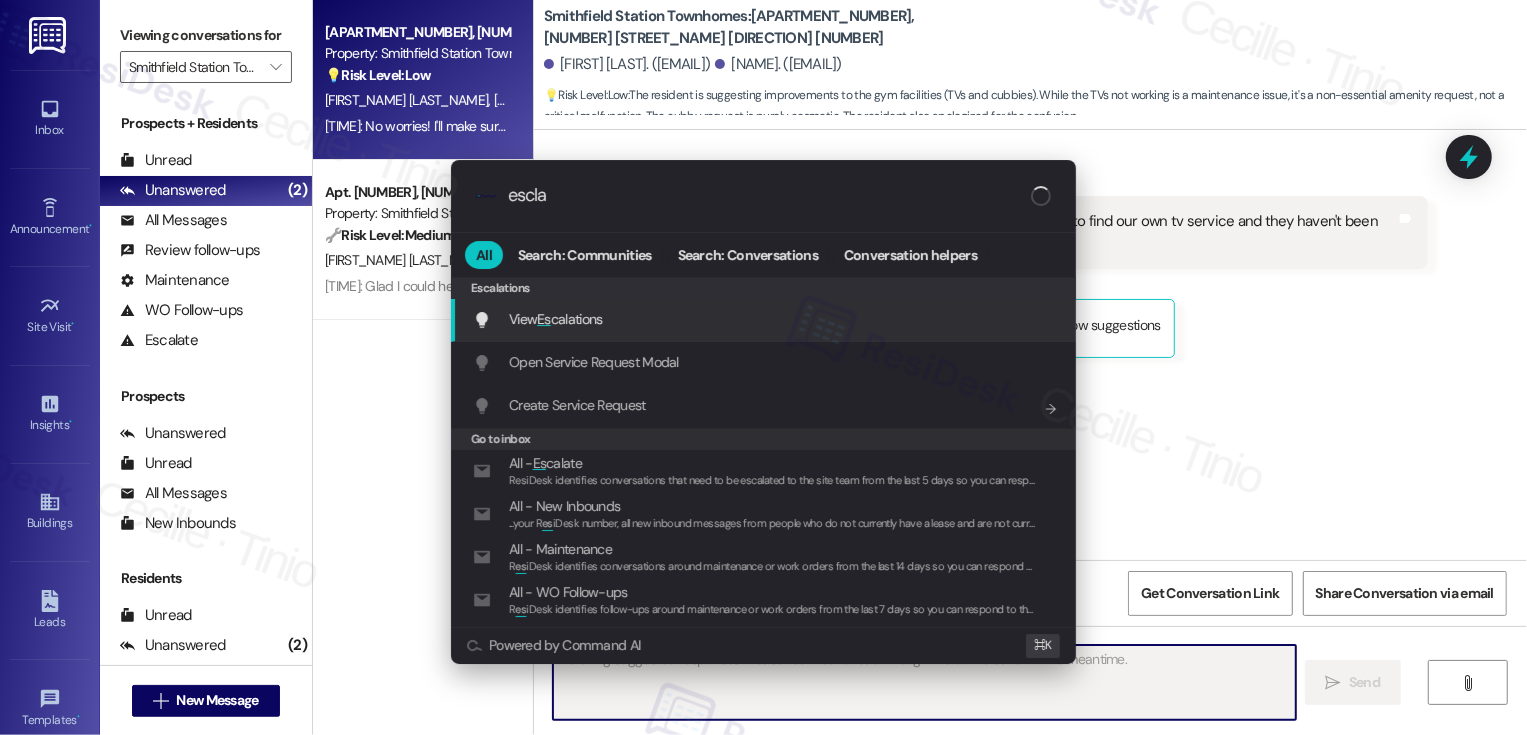 type on "Updating..." 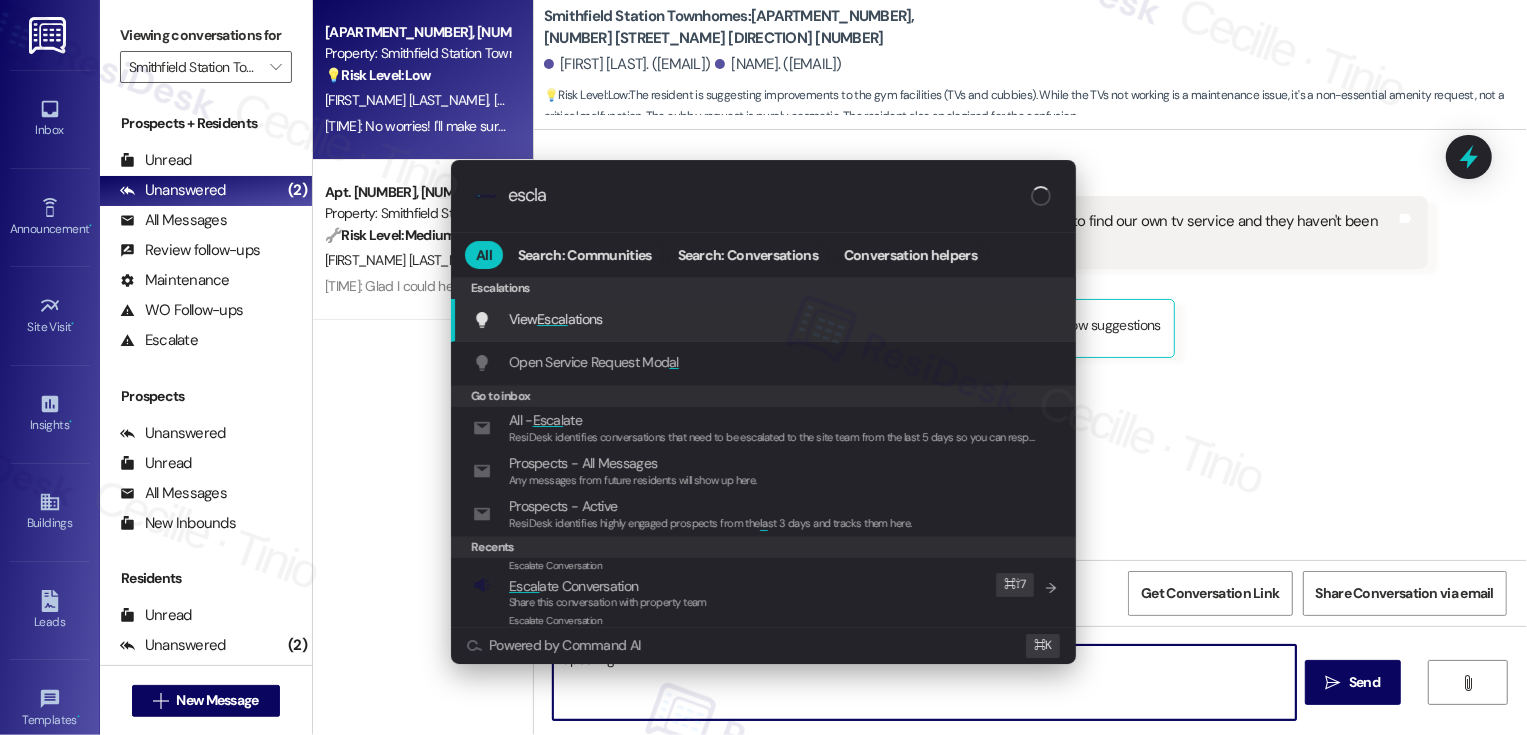type on "esclat" 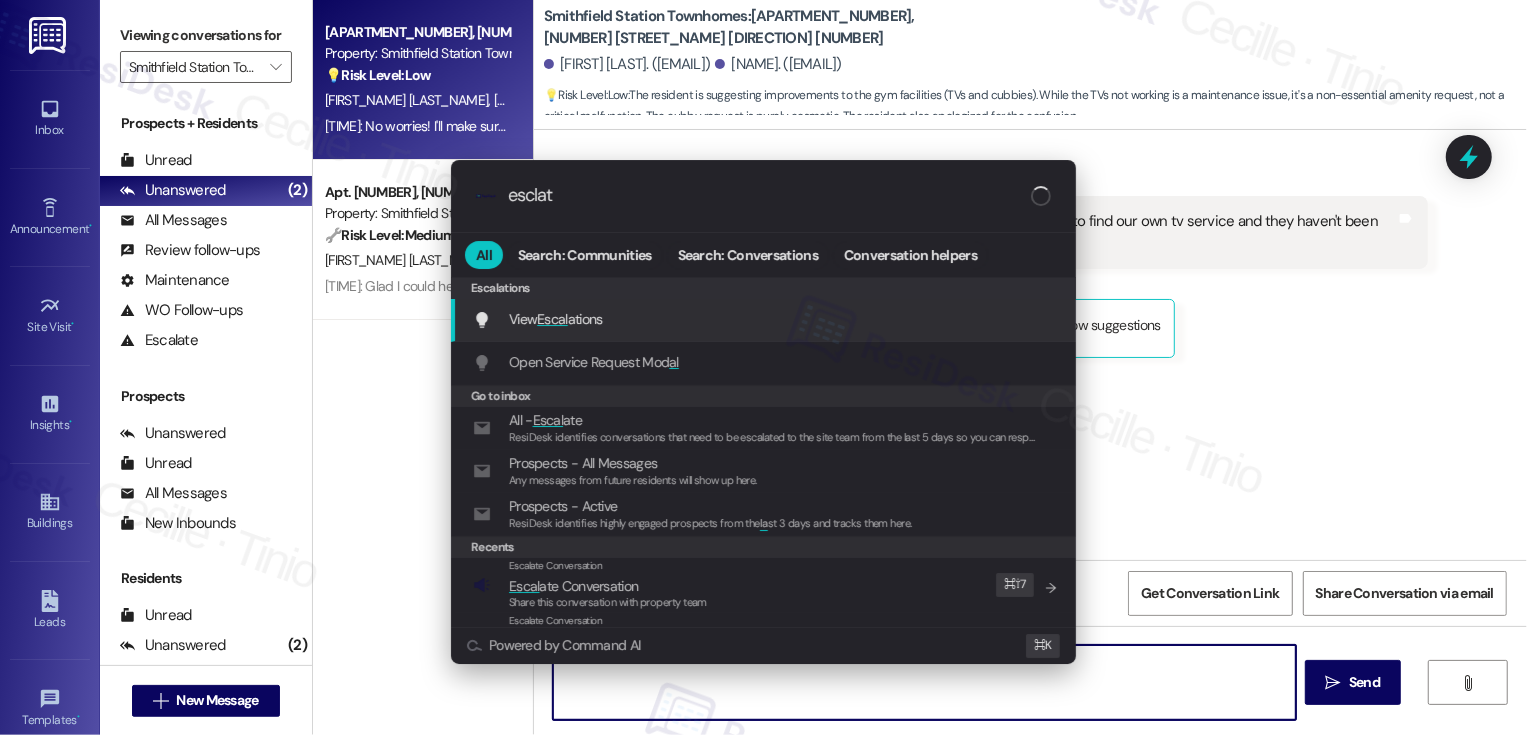 type on "esclate" 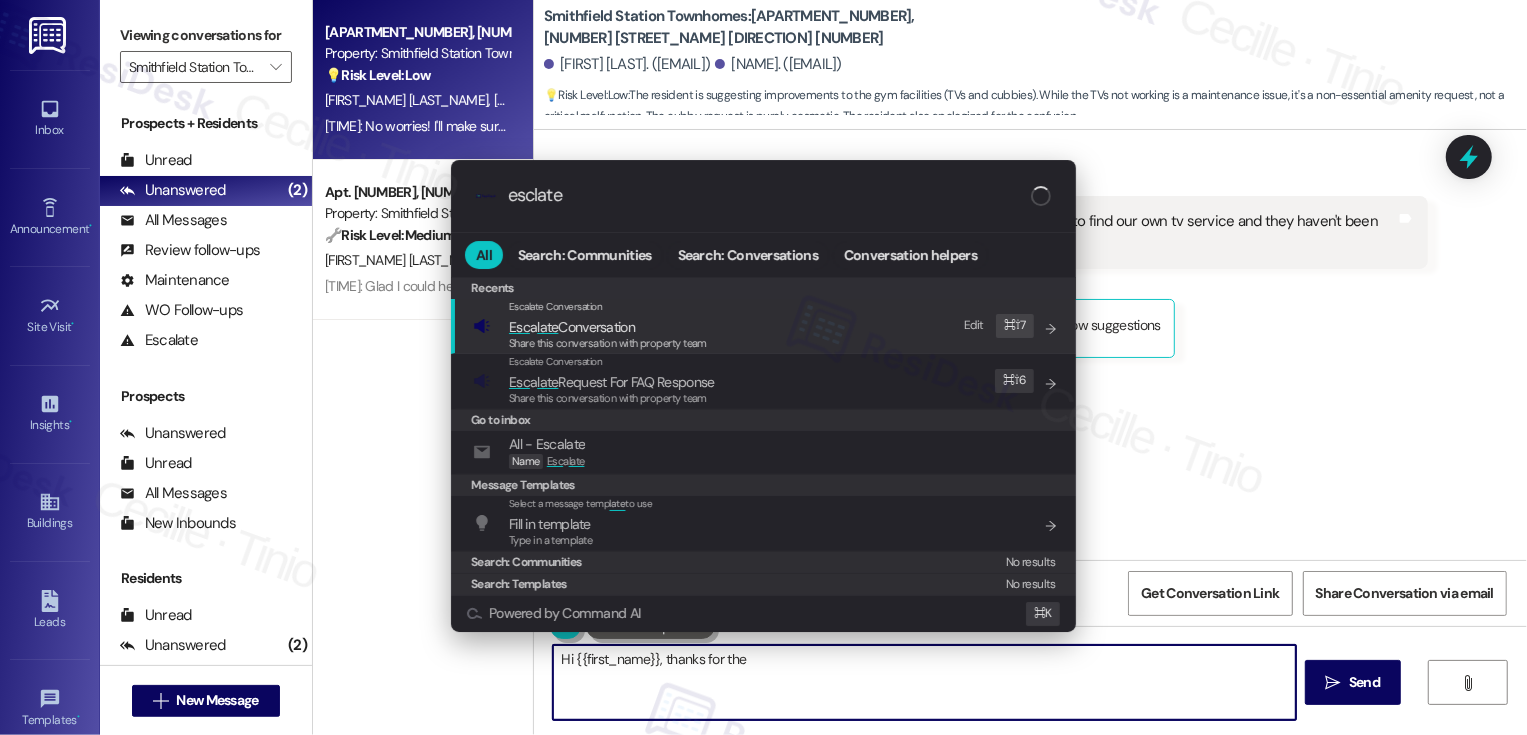 type on "Hi {{first_name}}, thanks for the" 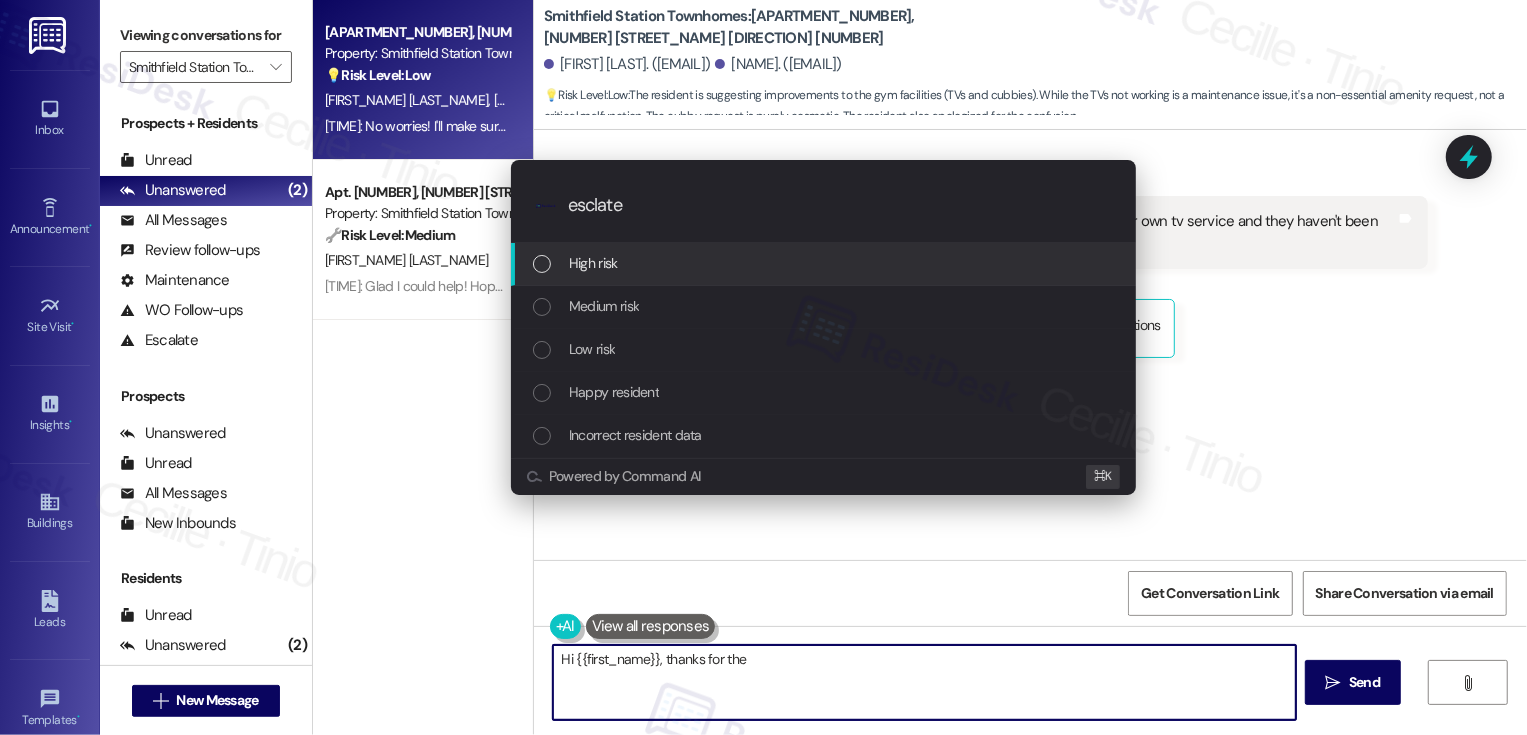 type 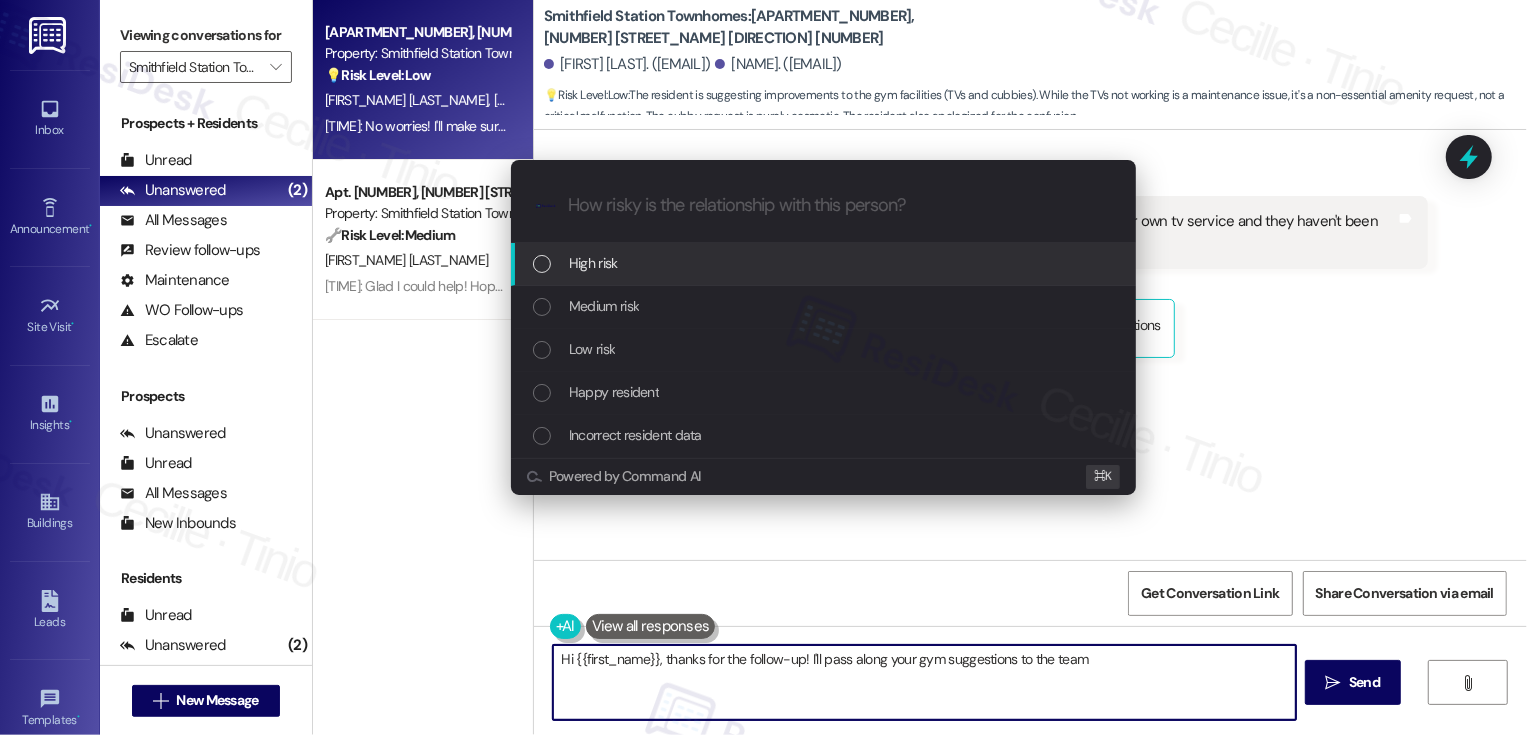 click on "Low risk" at bounding box center (592, 349) 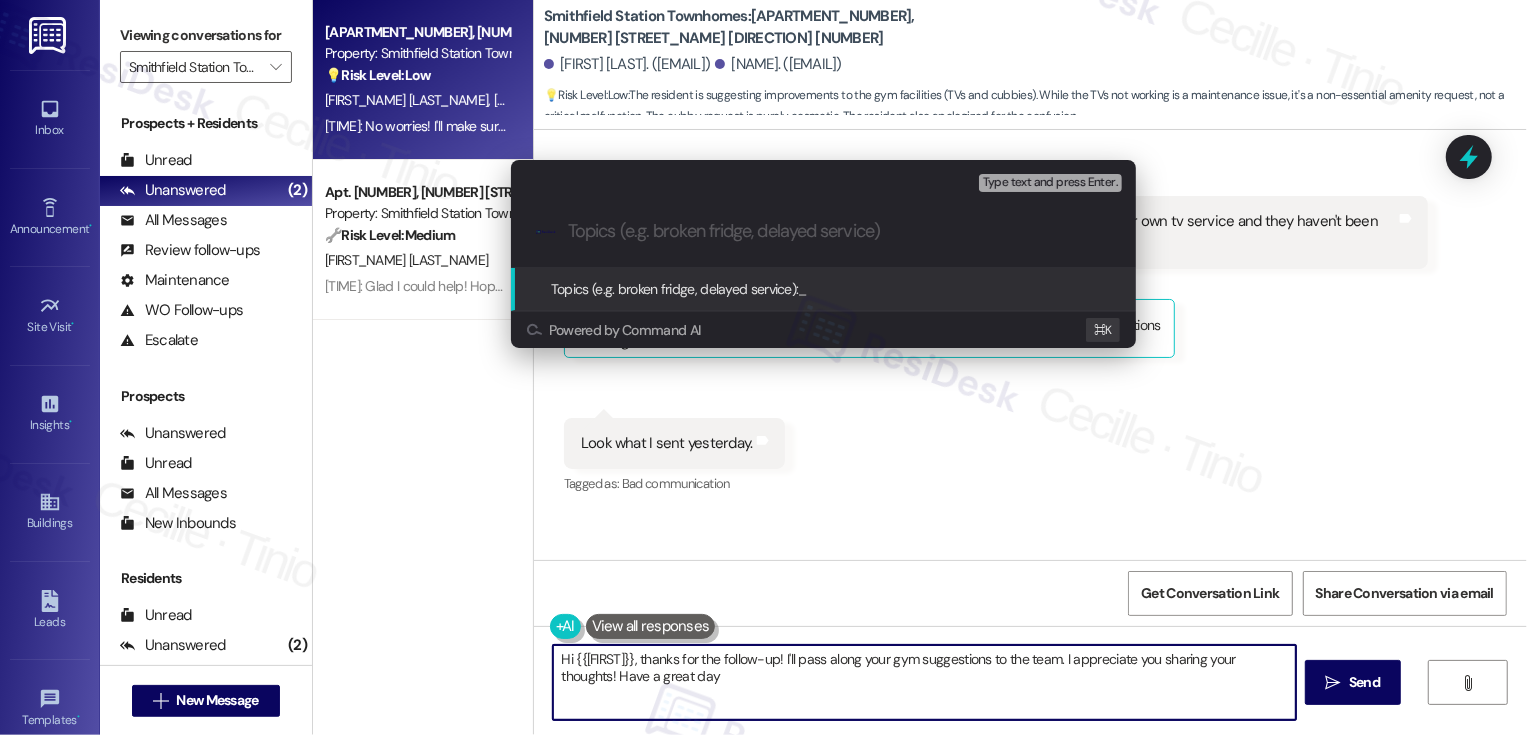 type on "Hi {{first_name}}, thanks for the follow-up! I'll pass along your gym suggestions to the team. I appreciate you sharing your thoughts! Have a great day!" 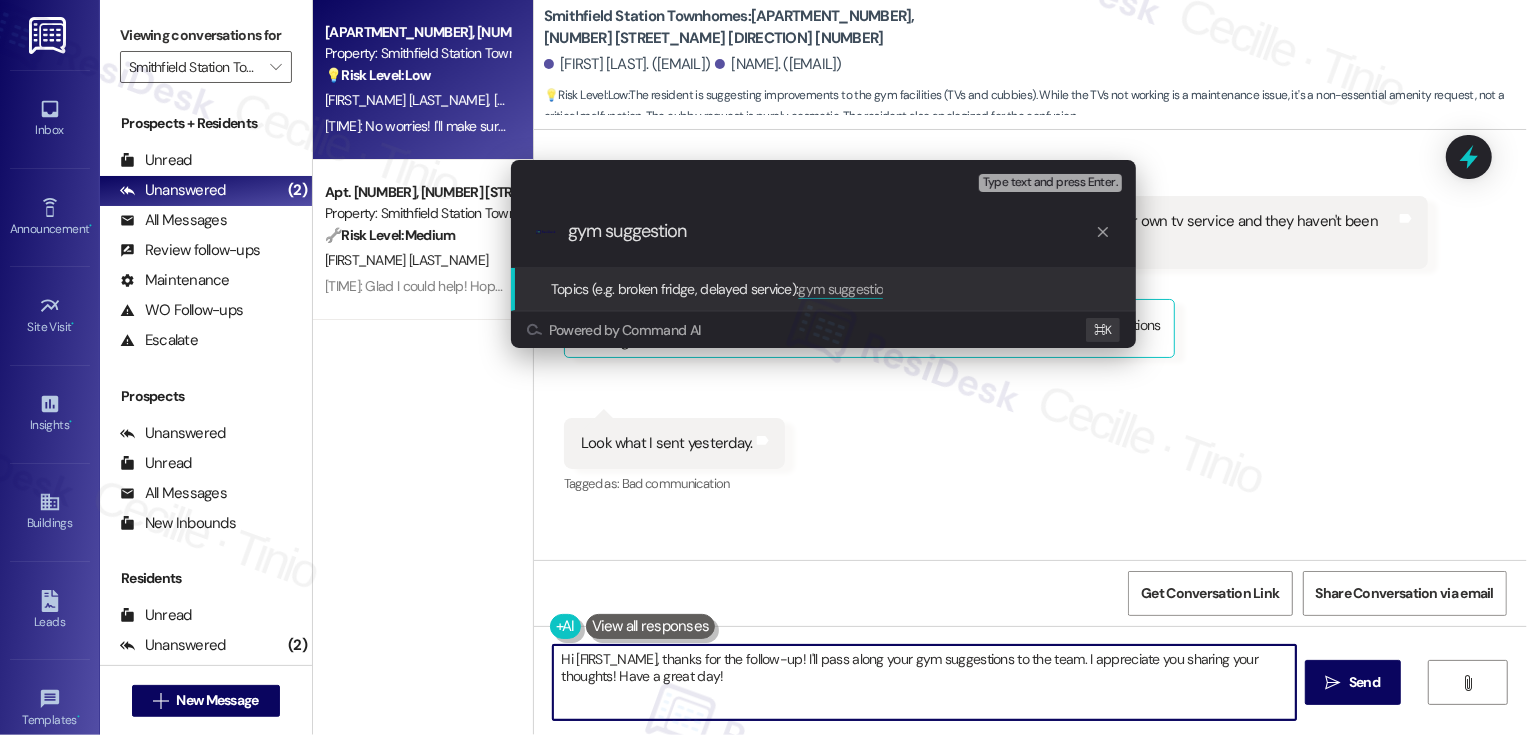 type on "gym suggestions" 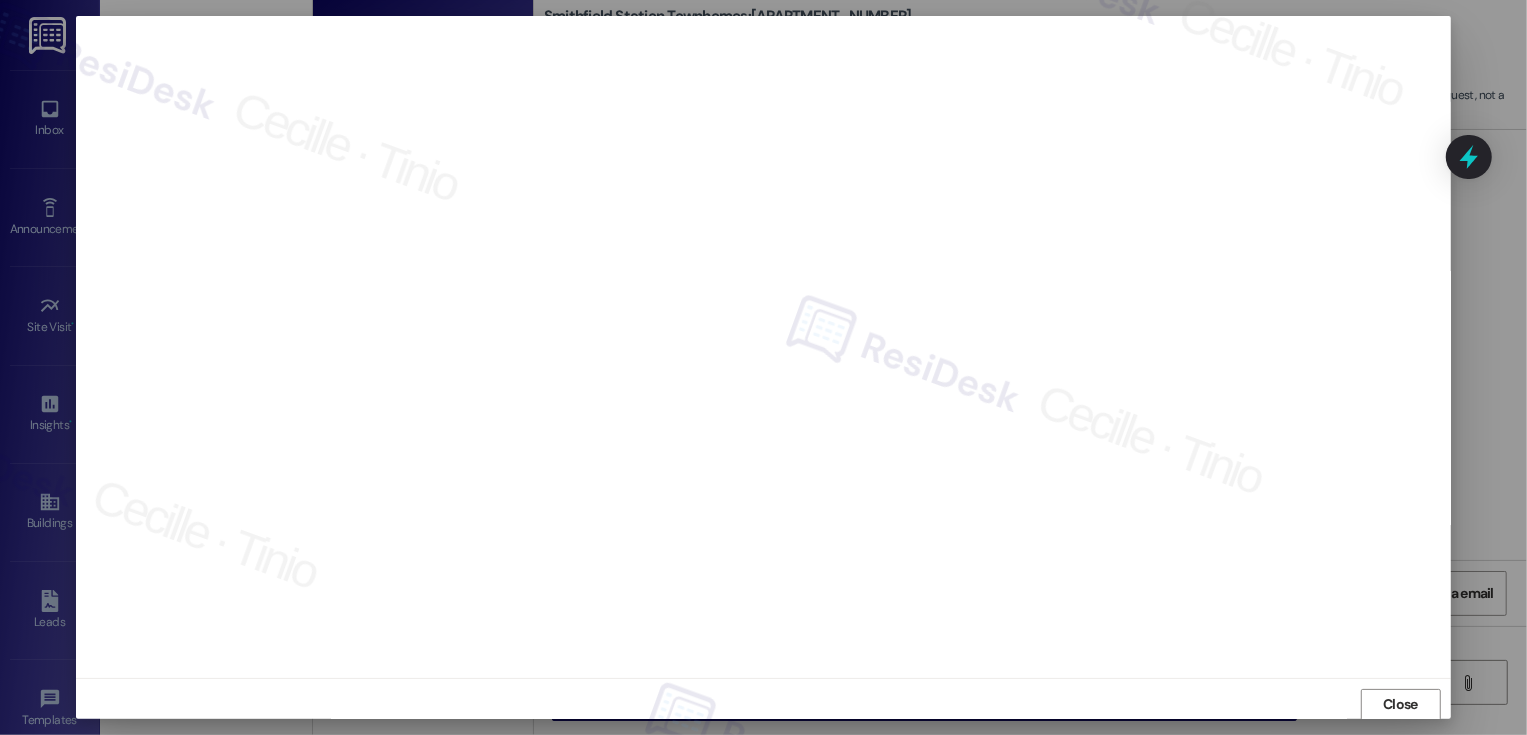 scroll, scrollTop: 1, scrollLeft: 0, axis: vertical 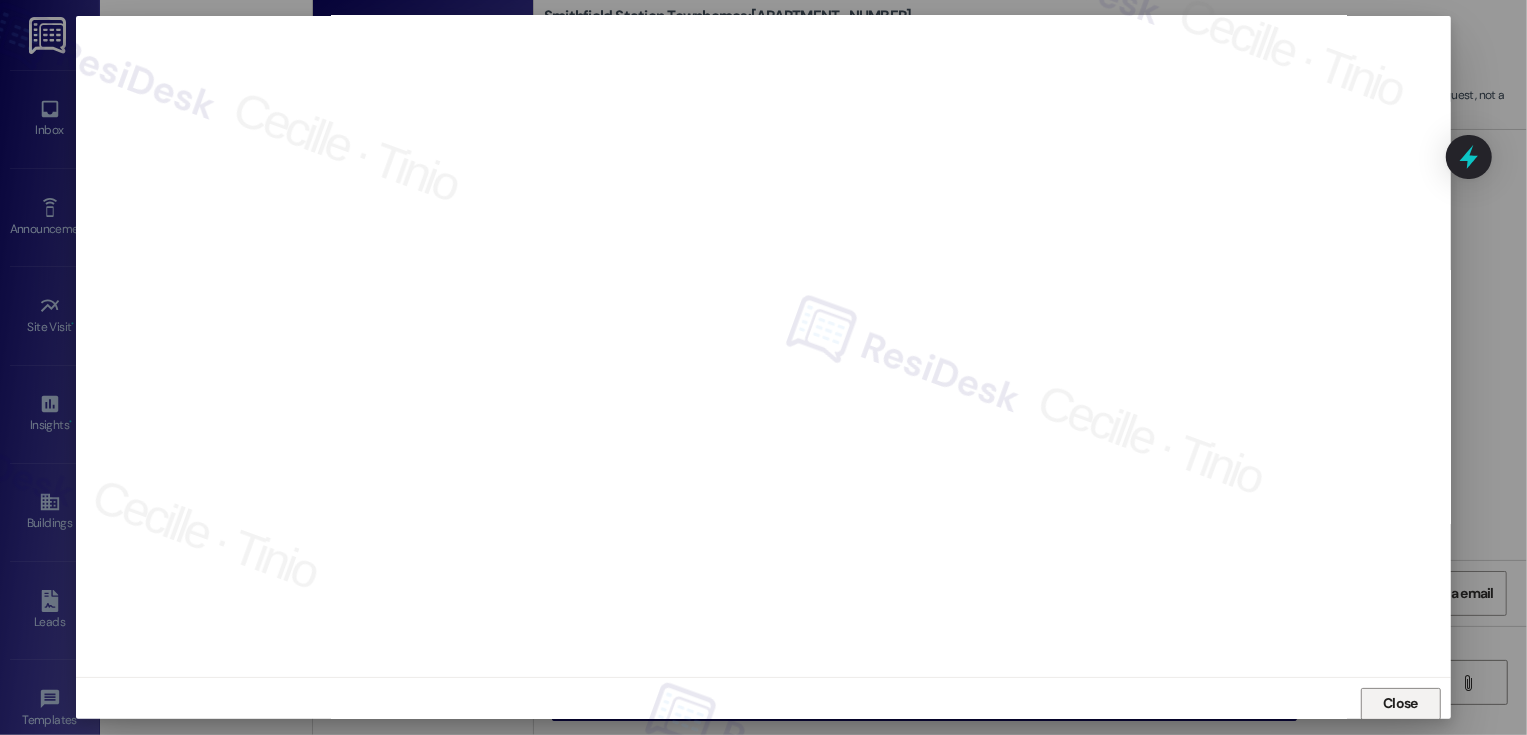 click on "Close" at bounding box center (1401, 704) 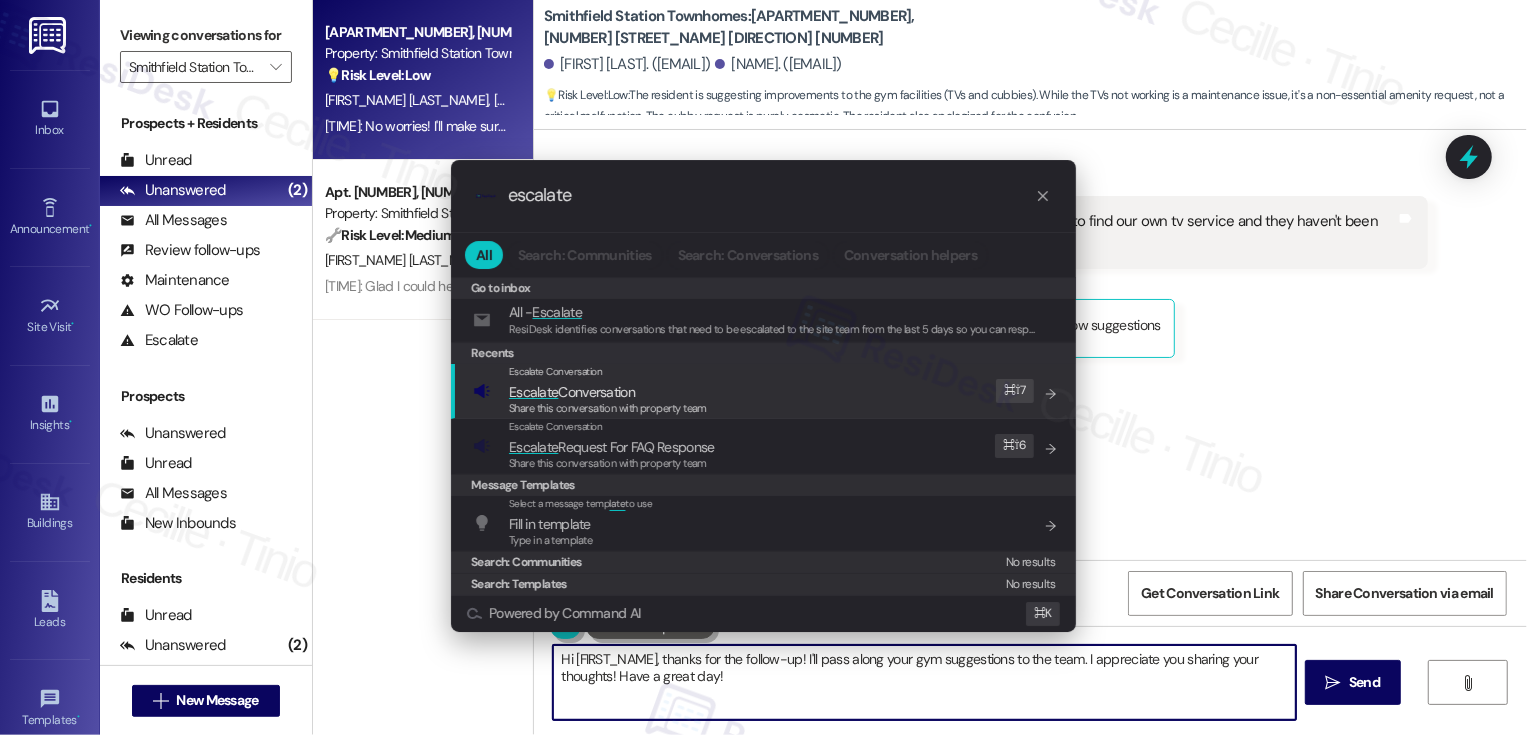 type on "escalate" 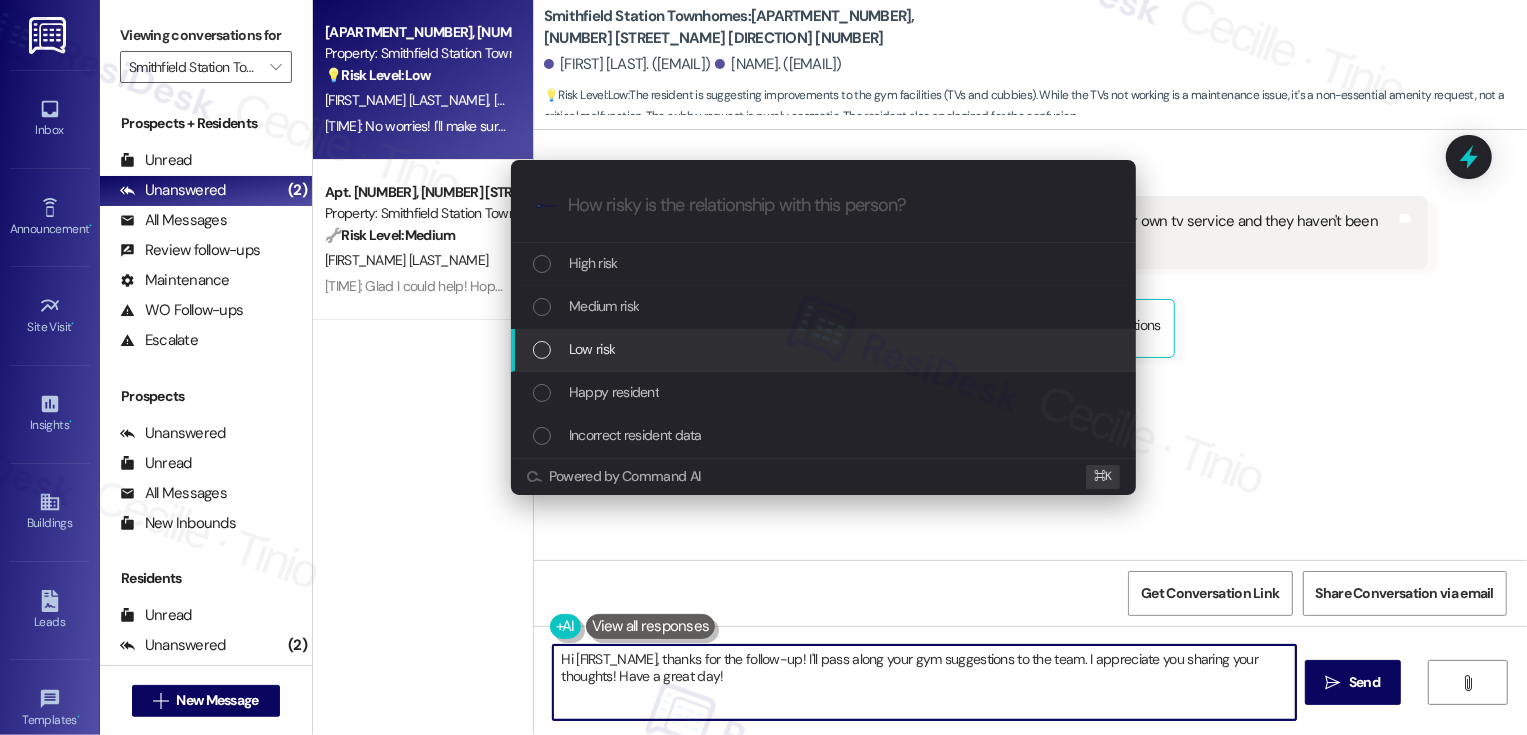 click on "Low risk" at bounding box center [823, 350] 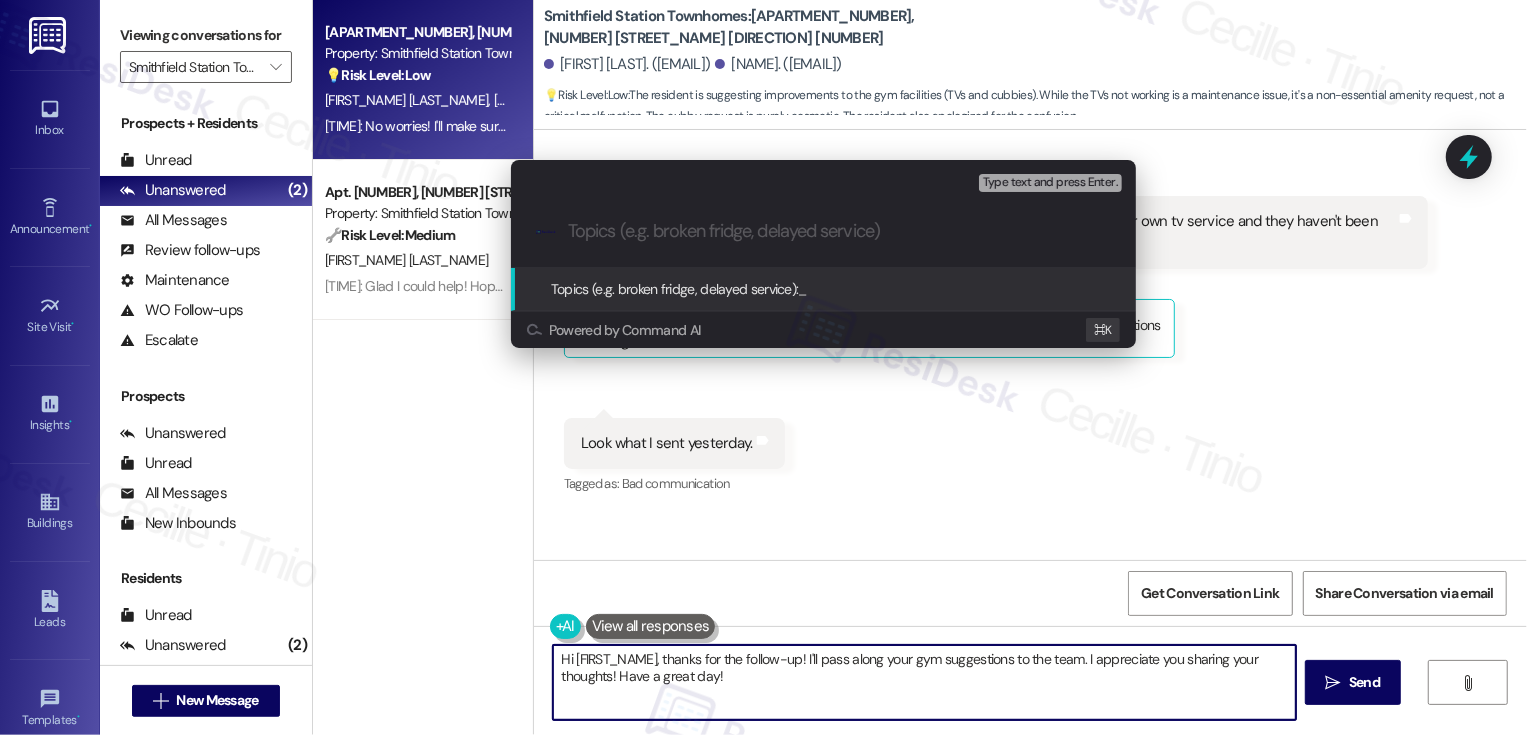 paste on "gym suggestions" 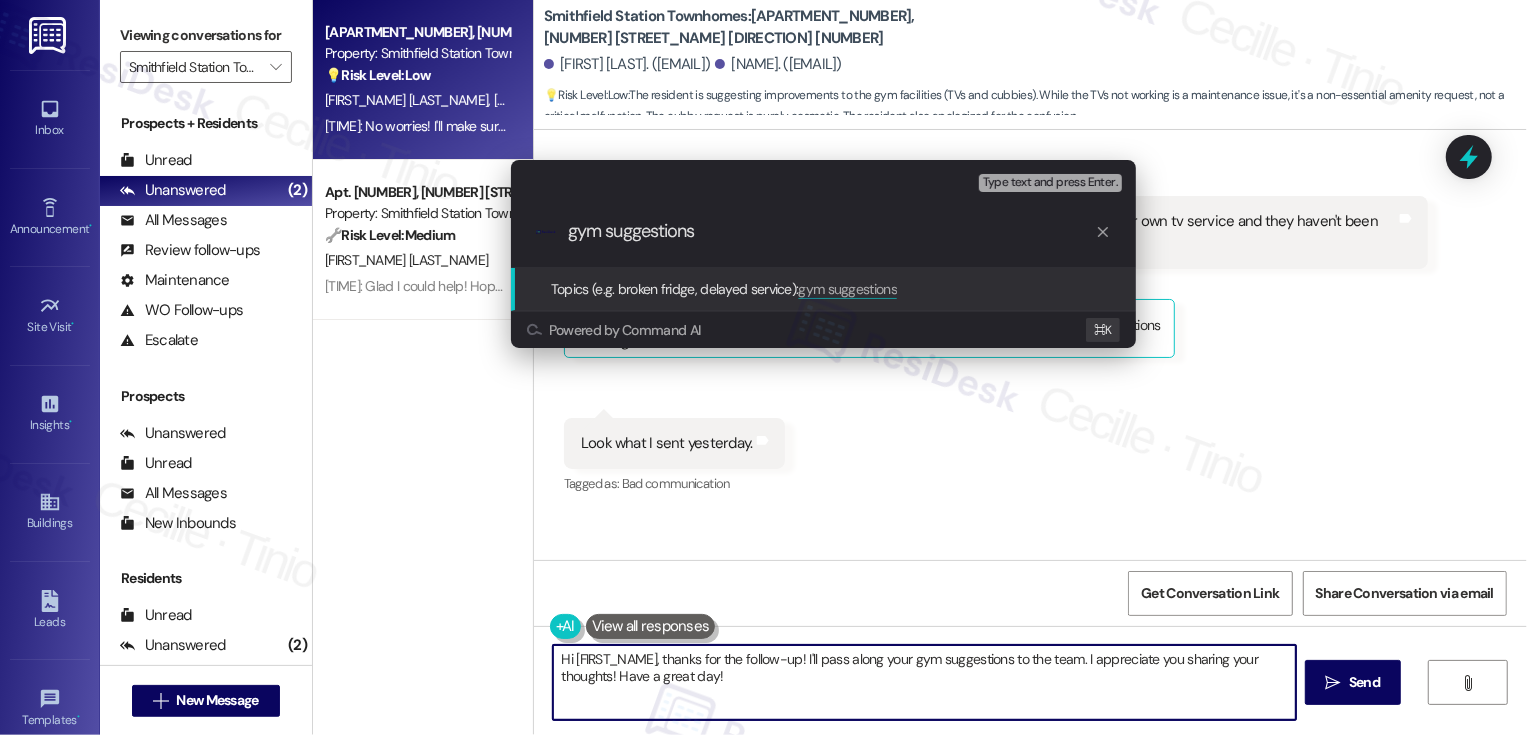 type 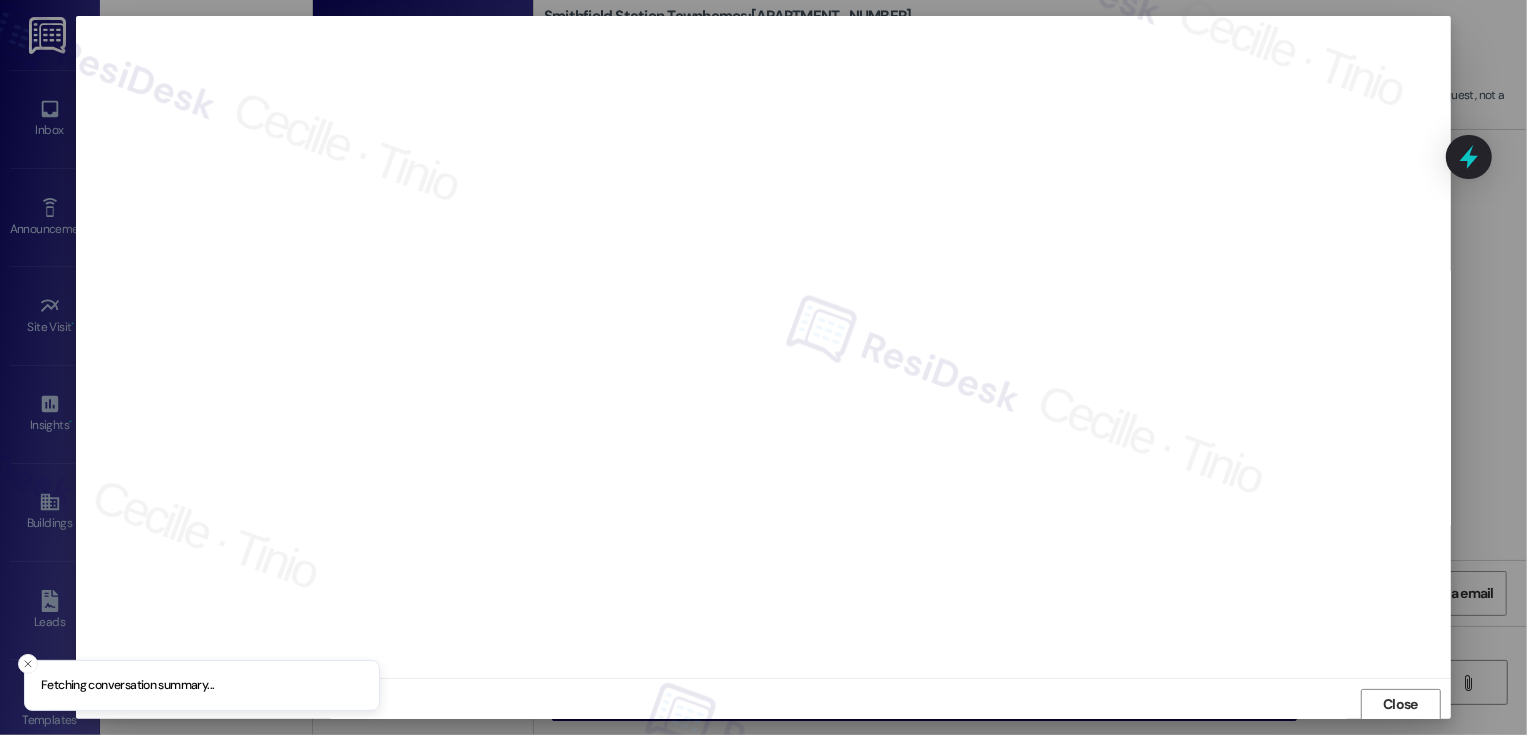 scroll, scrollTop: 1, scrollLeft: 0, axis: vertical 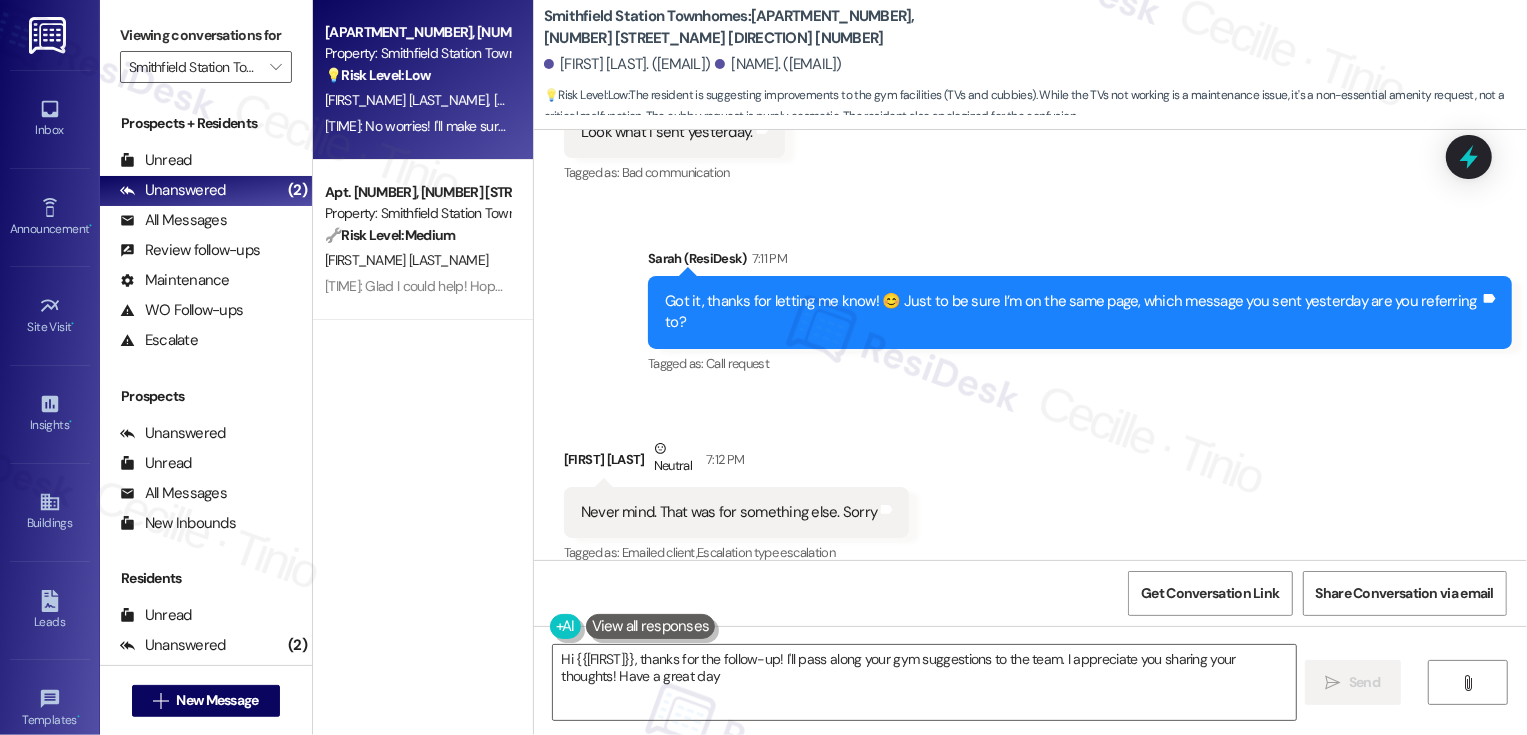 type on "Hi {{first_name}}, thanks for the follow-up! I'll pass along your gym suggestions to the team. I appreciate you sharing your thoughts! Have a great day!" 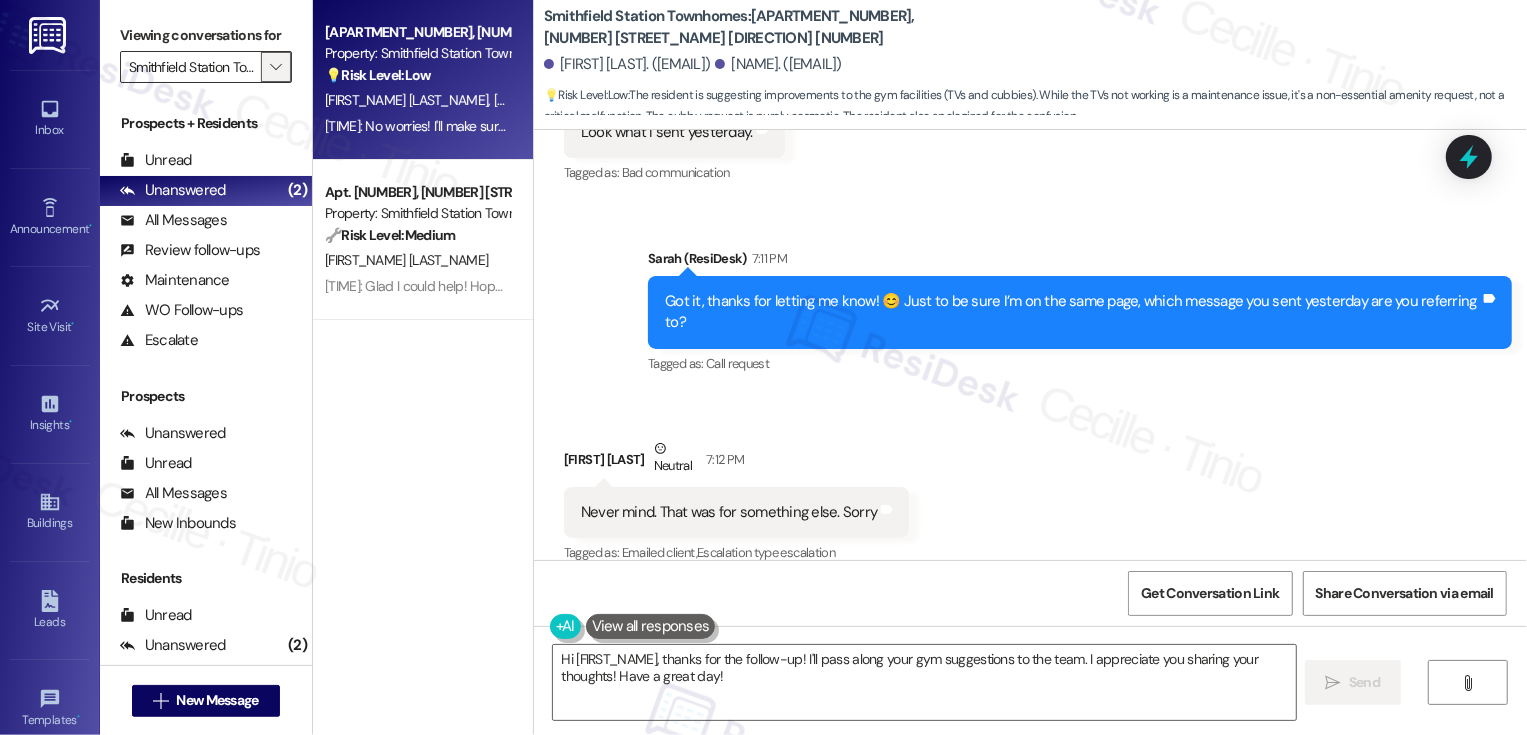 click on "" at bounding box center [276, 67] 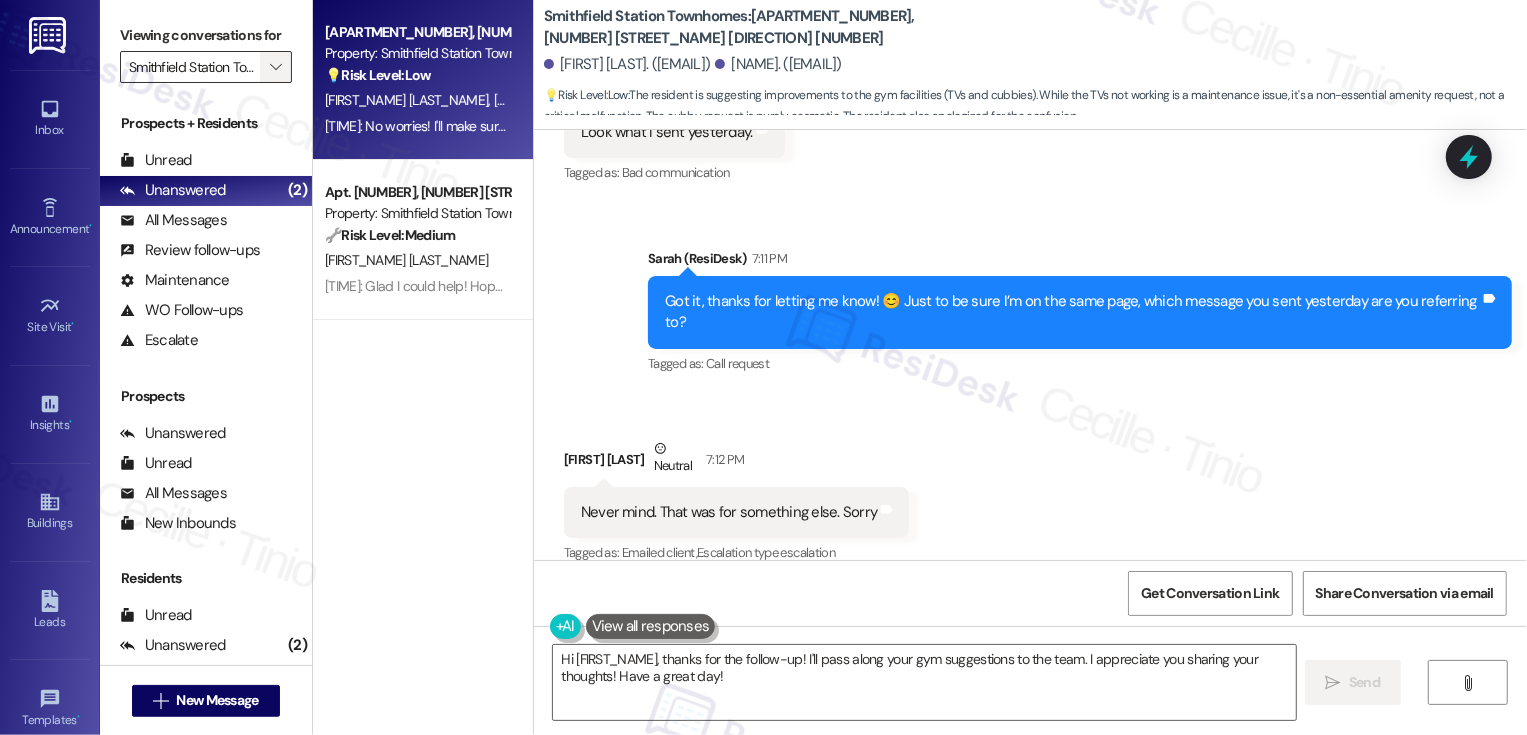 scroll, scrollTop: 0, scrollLeft: 58, axis: horizontal 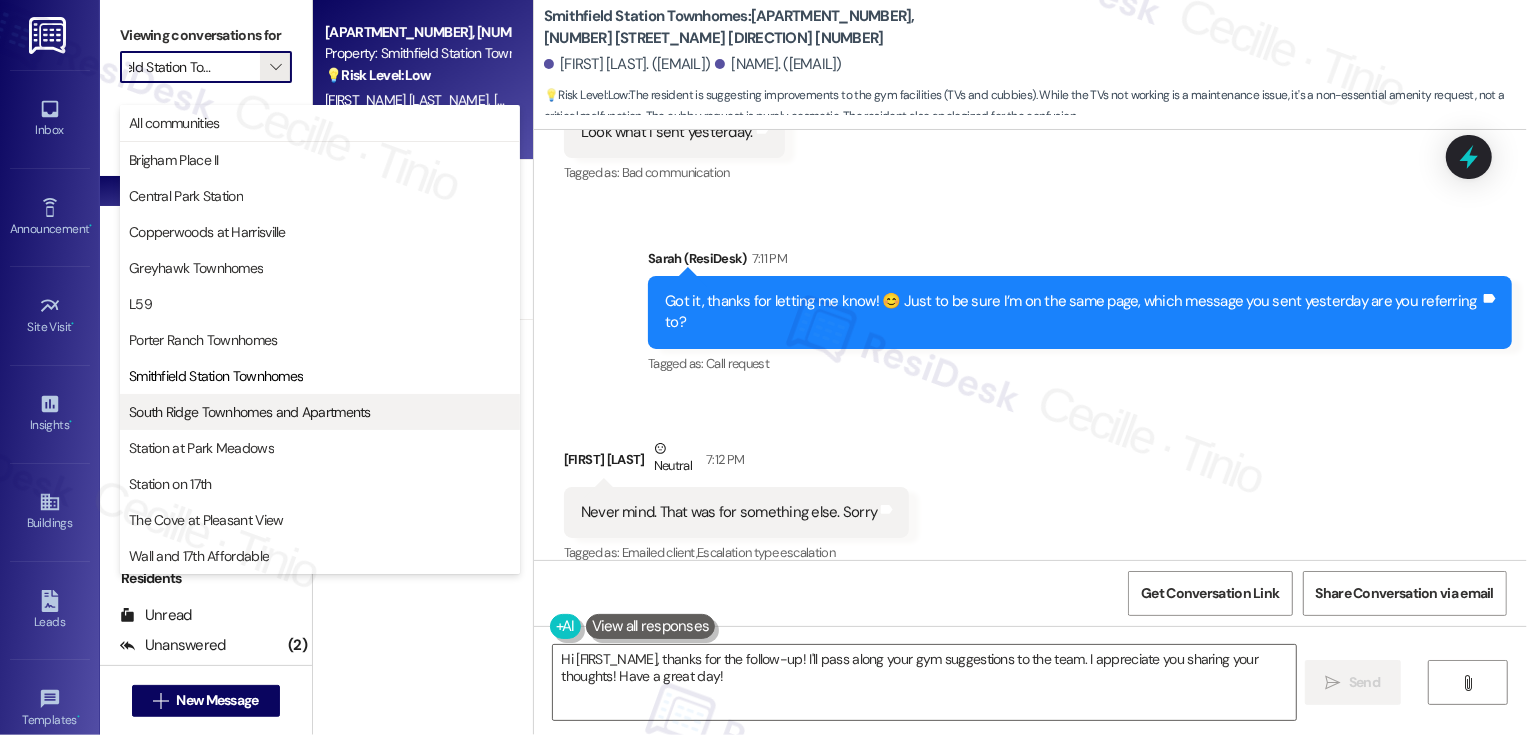 click on "South Ridge Townhomes and Apartments" at bounding box center [250, 412] 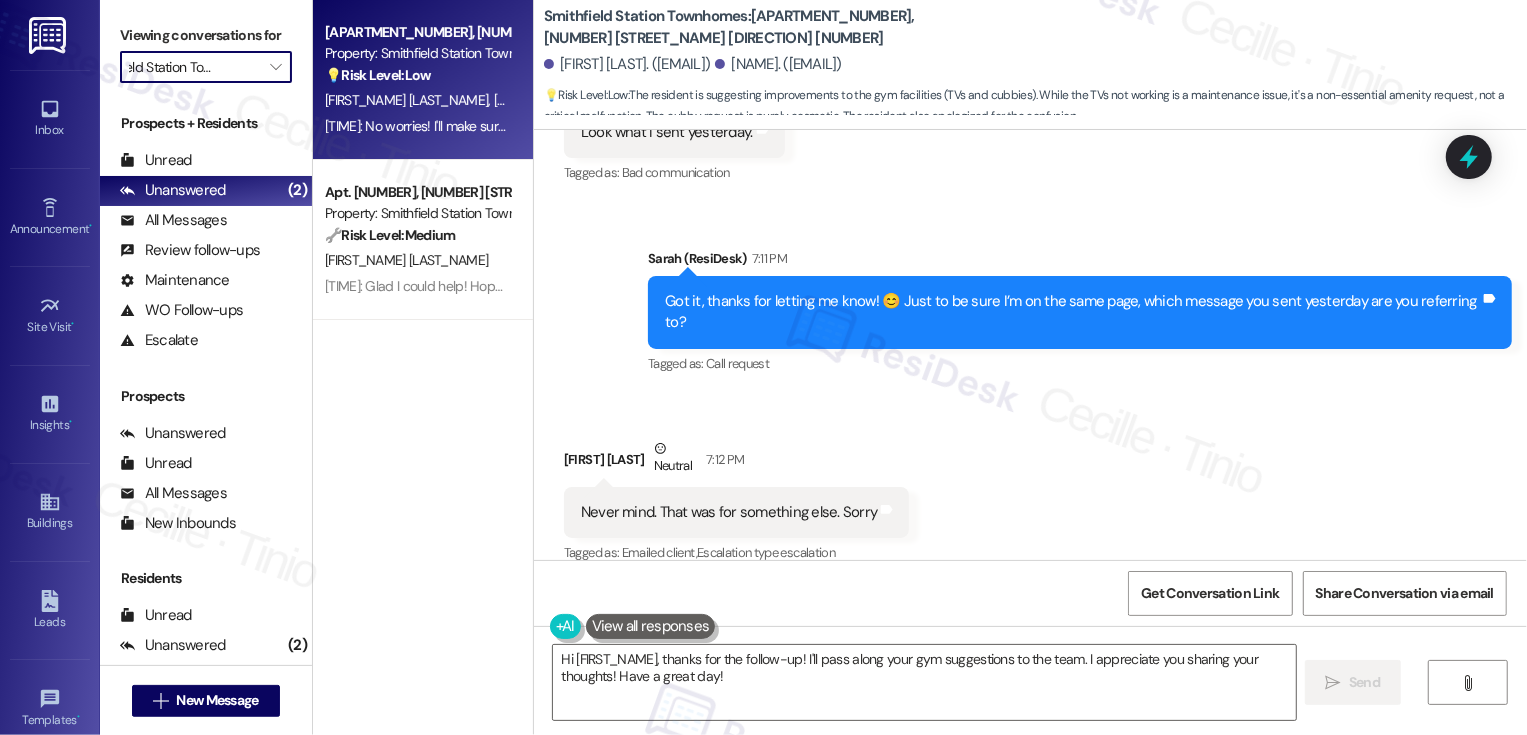 type on "South Ridge Townhomes and Apartments" 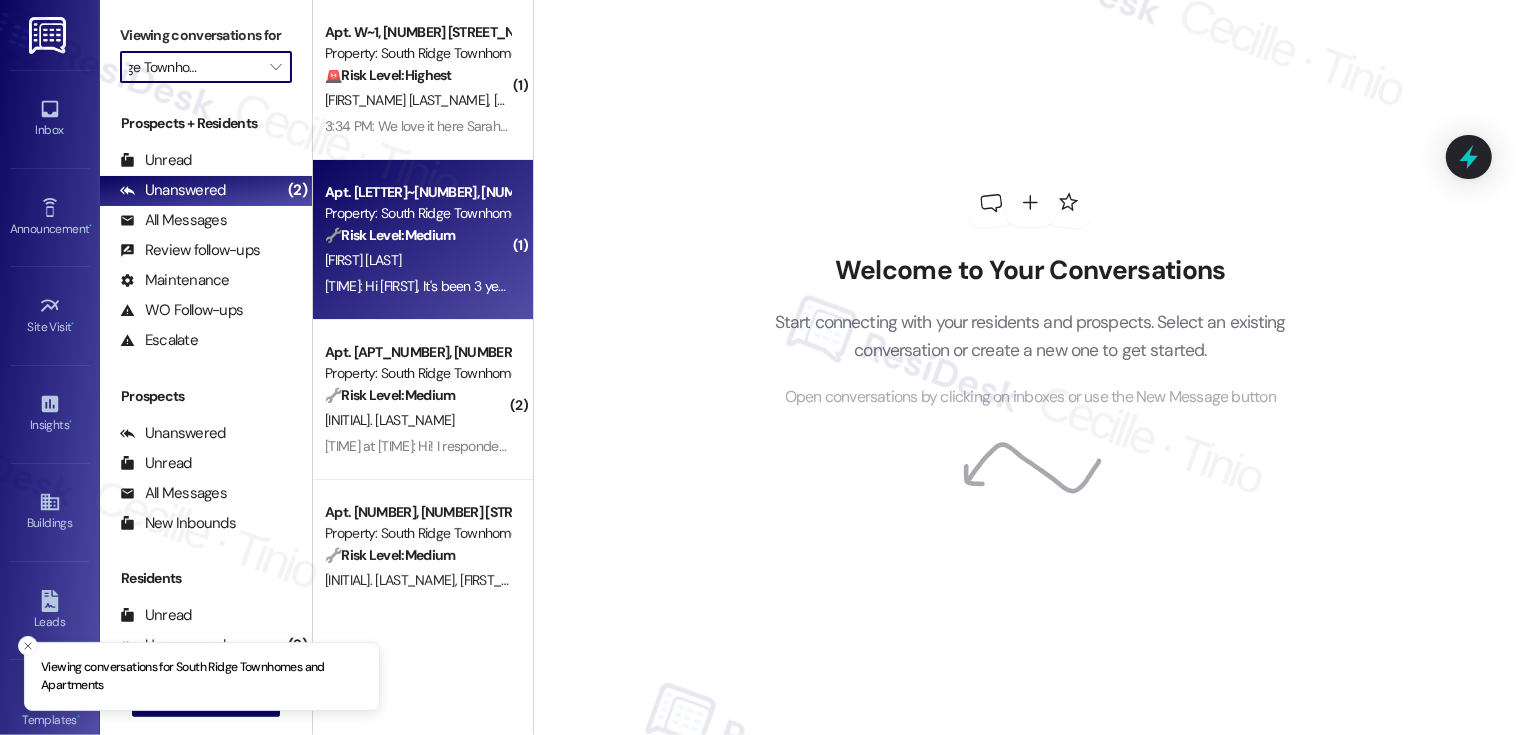 scroll, scrollTop: 206, scrollLeft: 0, axis: vertical 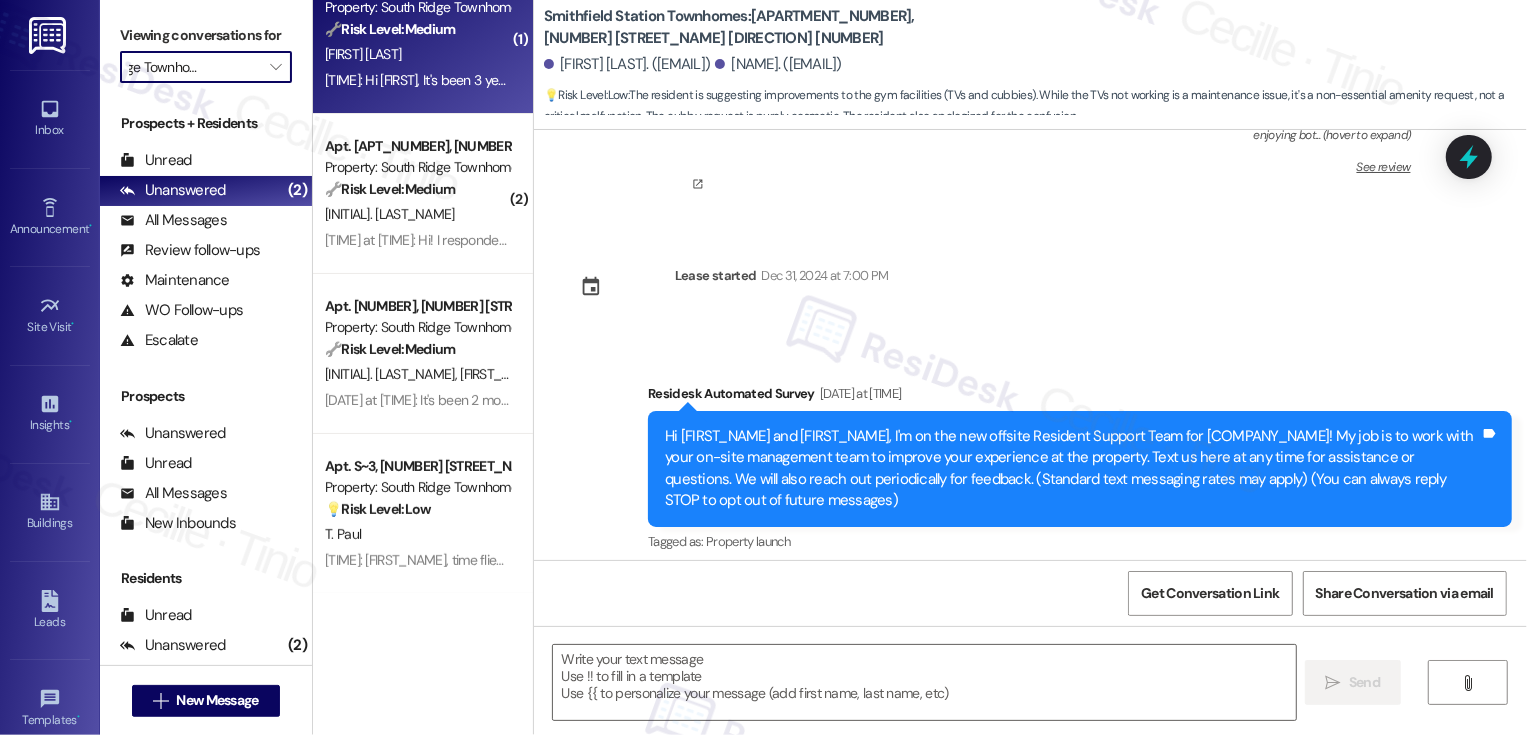 type on "Fetching suggested responses. Please feel free to read through the conversation in the meantime." 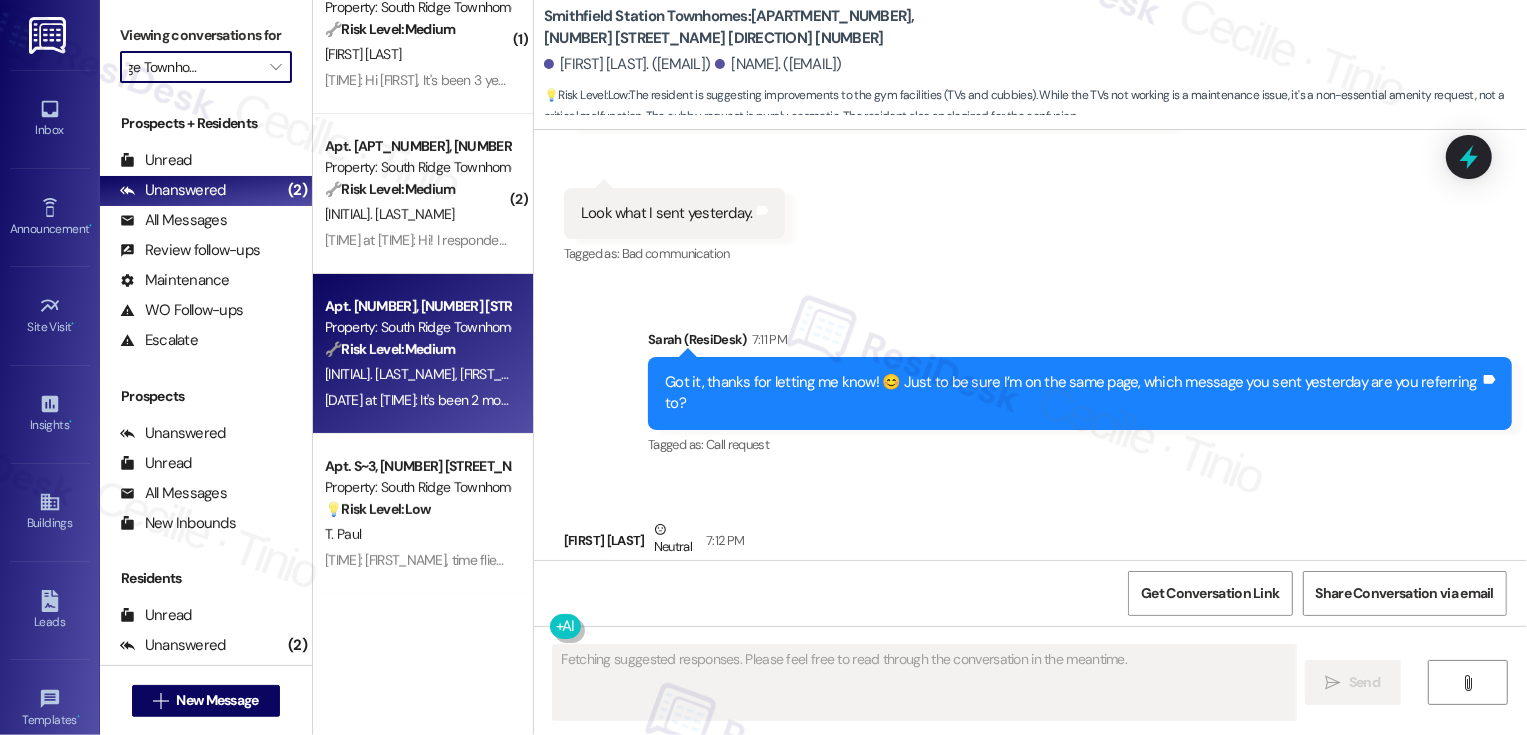scroll, scrollTop: 1446, scrollLeft: 0, axis: vertical 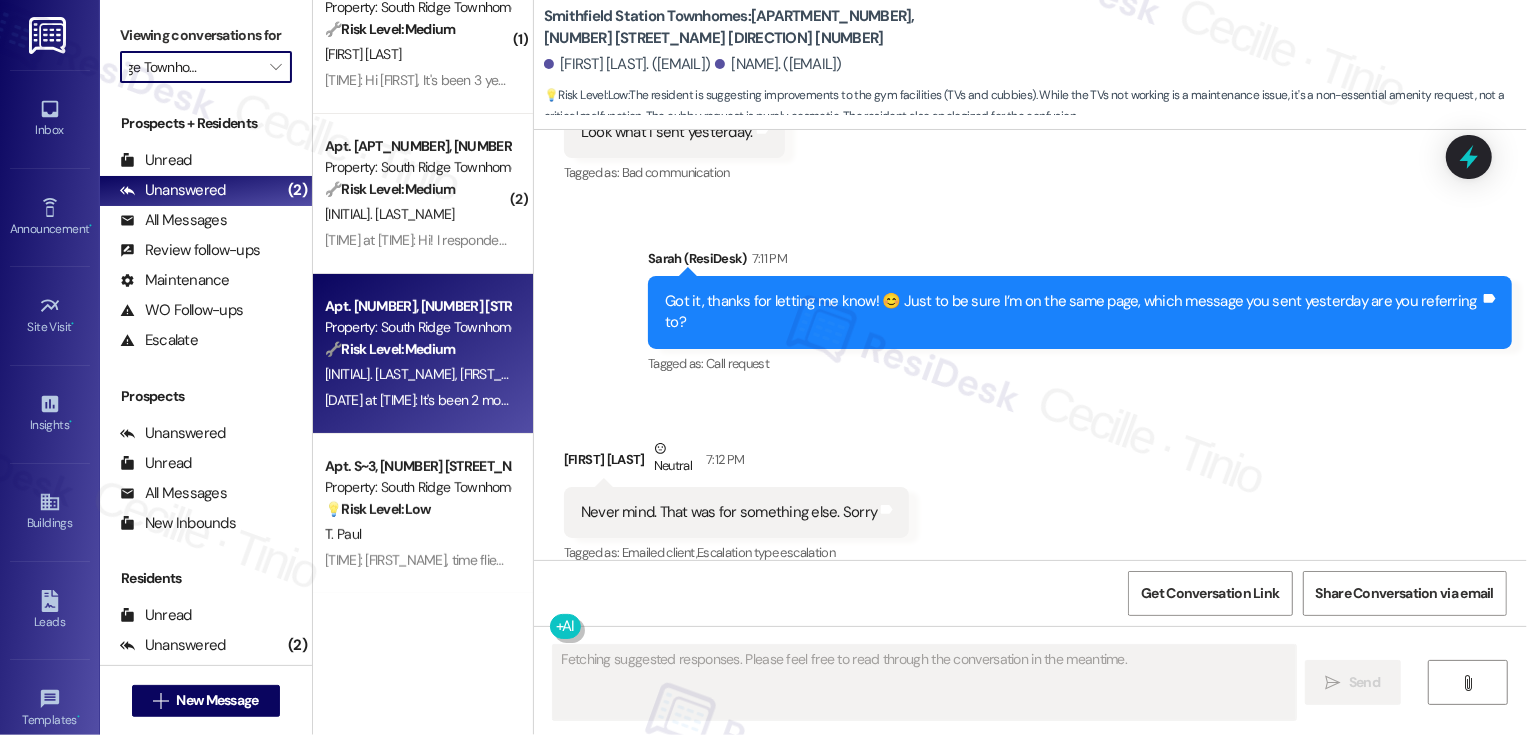 click on "🔧  Risk Level:  Medium" at bounding box center (390, 349) 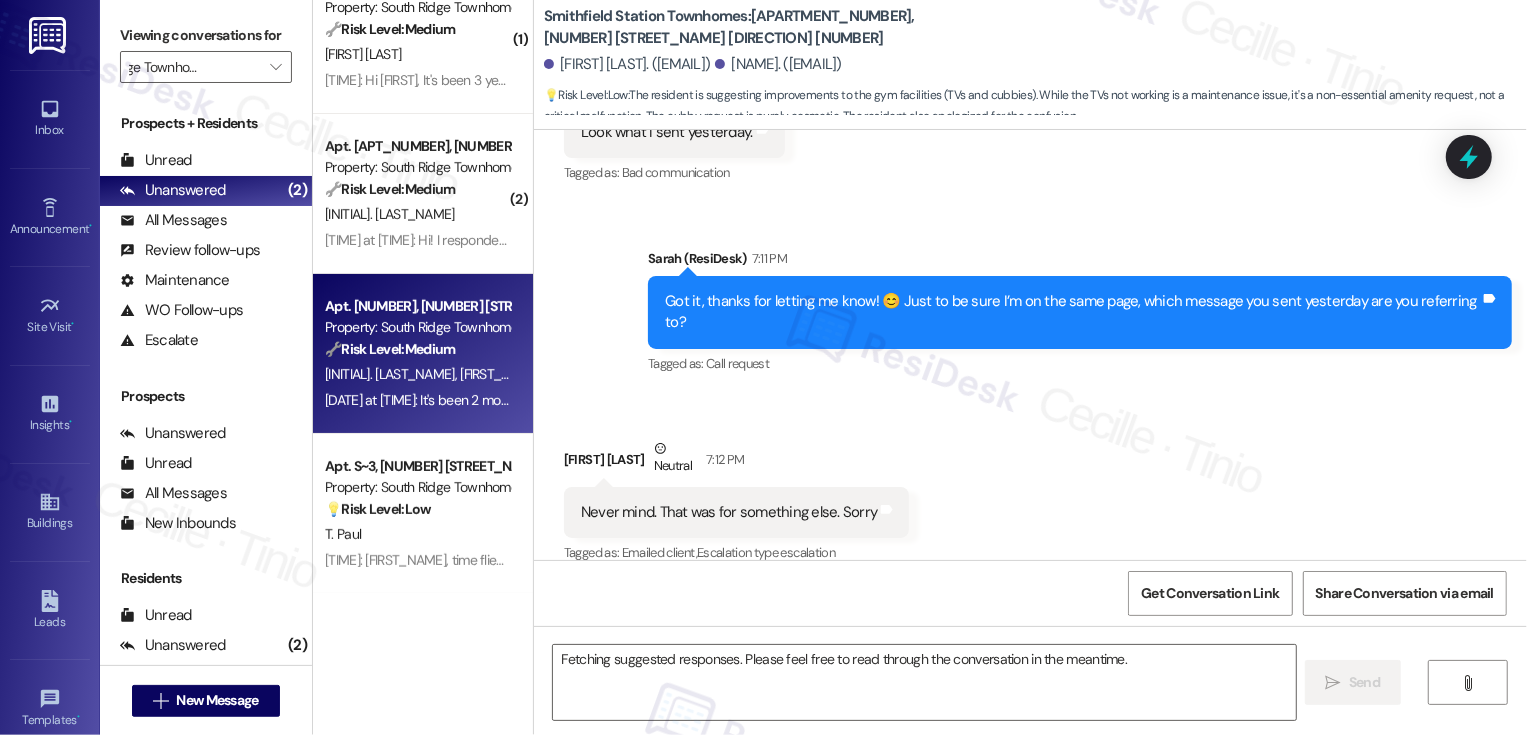 scroll, scrollTop: 0, scrollLeft: 0, axis: both 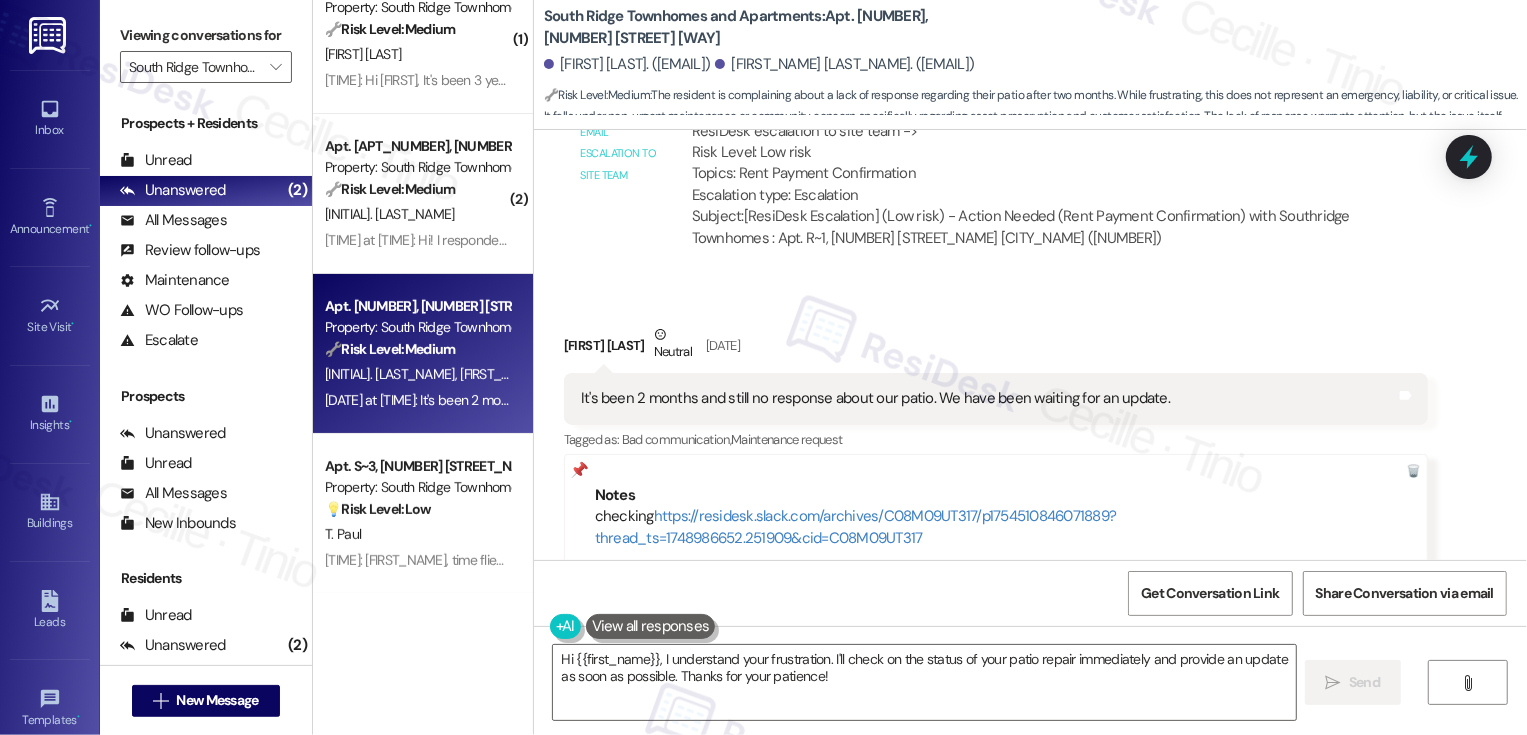 click on "Jacinta Red Thunder   Neutral Aug 06, 2025 at 2:29 PM" at bounding box center (996, 348) 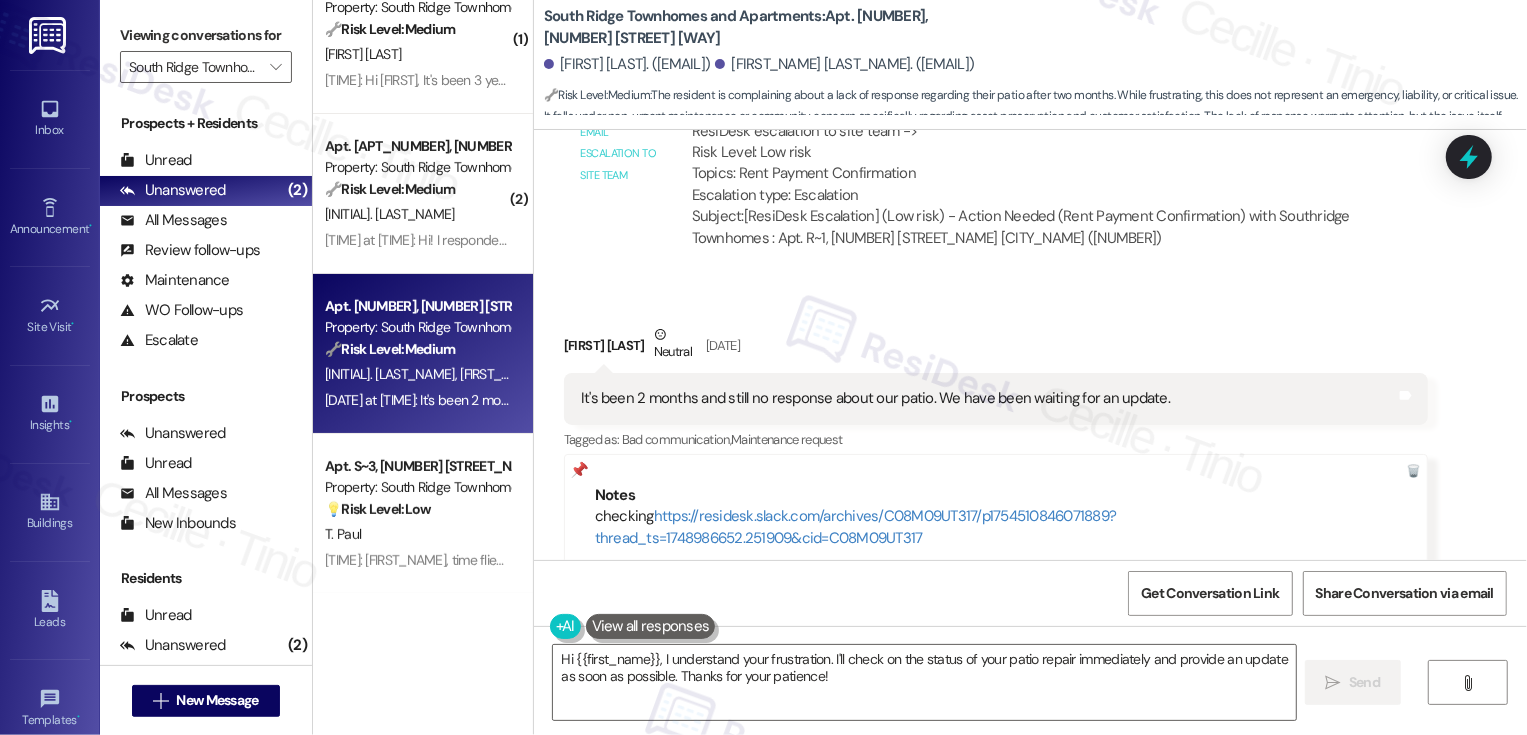 click on "Jacinta Red Thunder   Neutral Aug 06, 2025 at 2:29 PM" at bounding box center [996, 348] 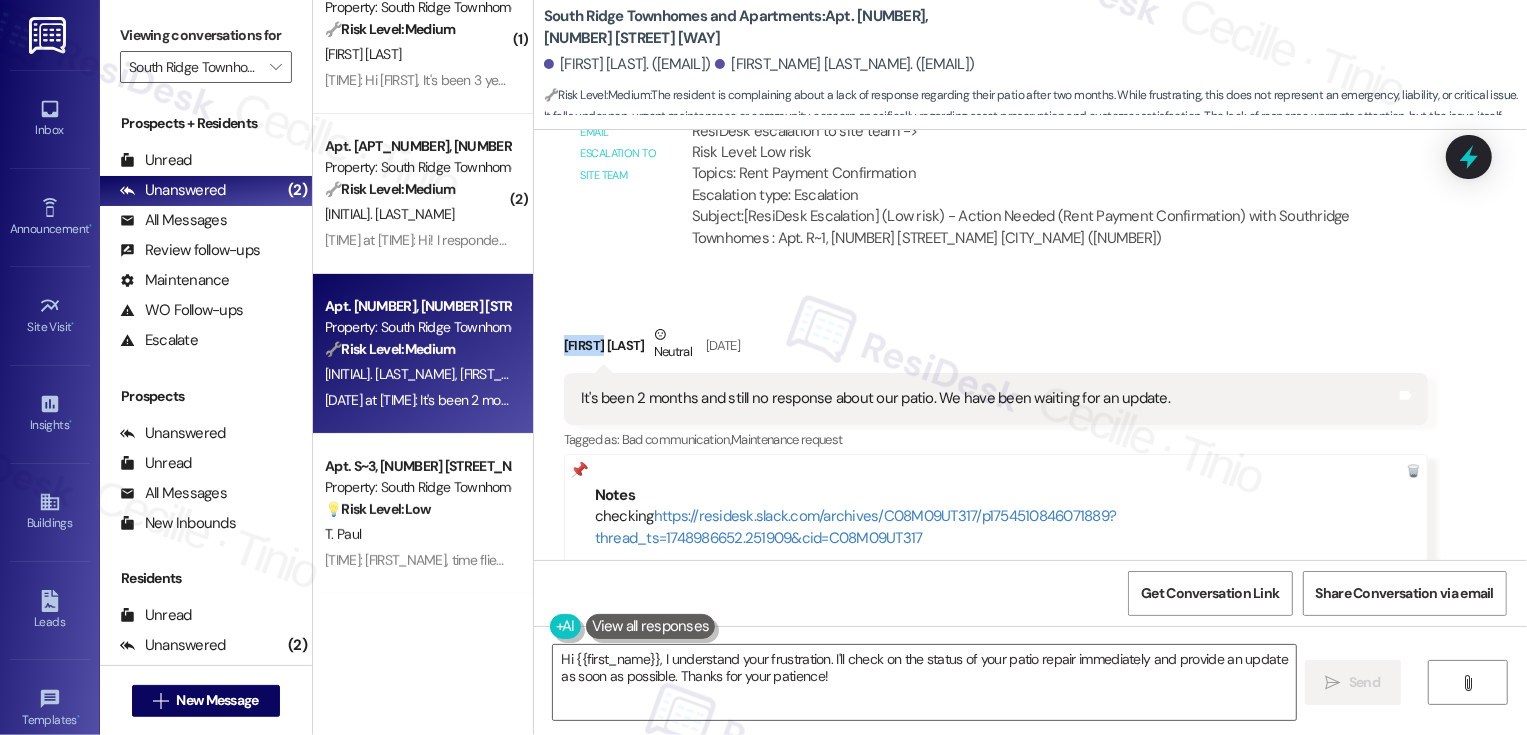 copy on "Jacinta" 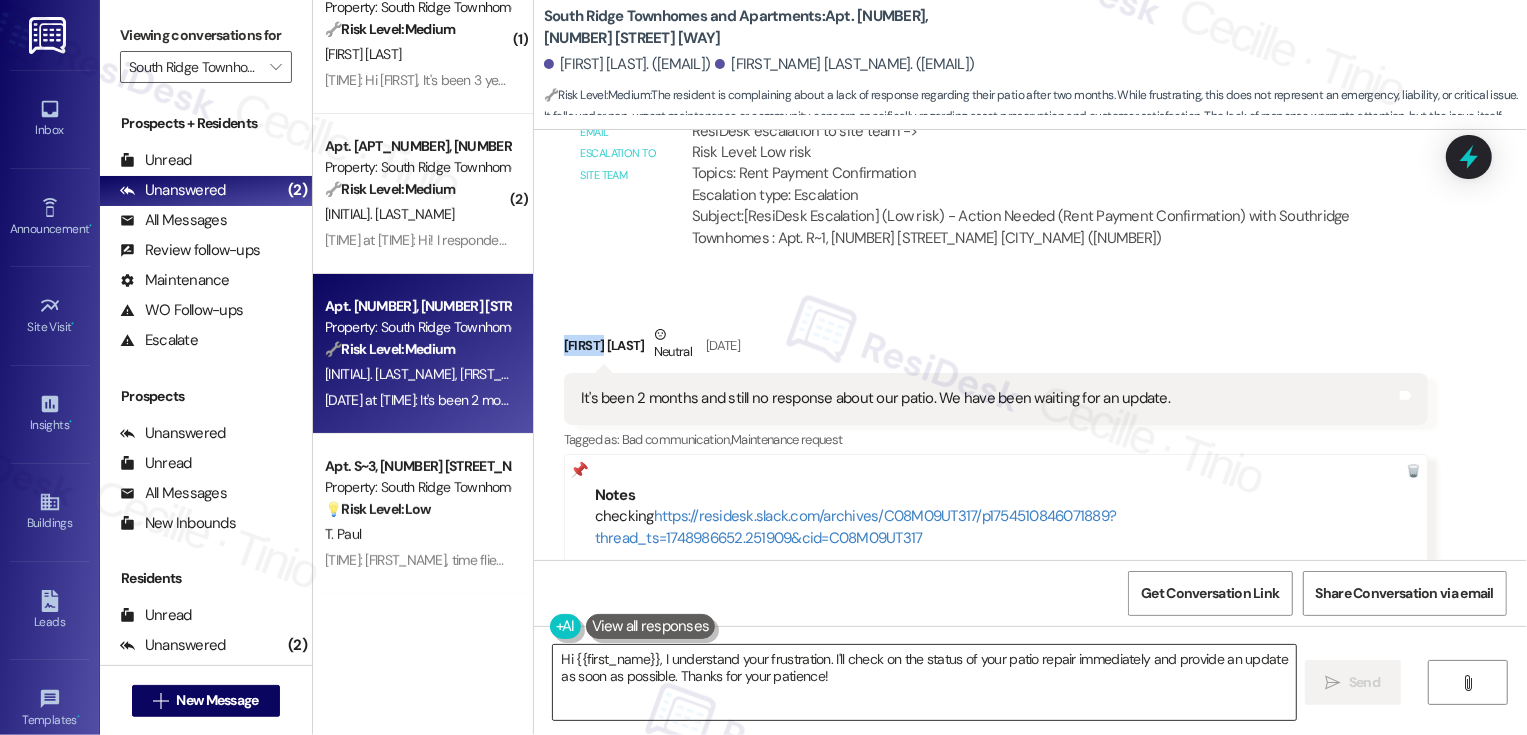 click on "Hi {{first_name}}, I understand your frustration. I'll check on the status of your patio repair immediately and provide an update as soon as possible. Thanks for your patience!" at bounding box center [924, 682] 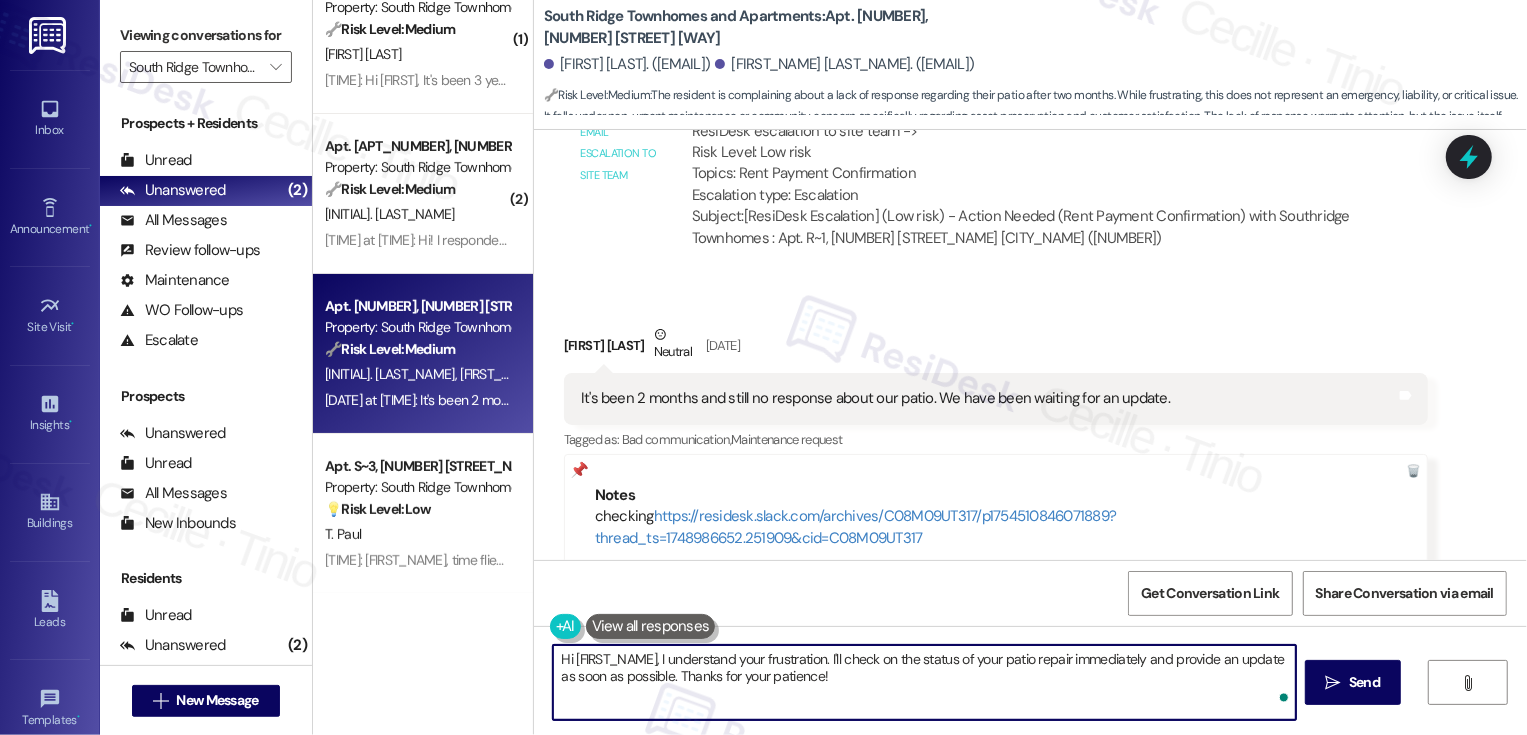 paste on "Jacinta" 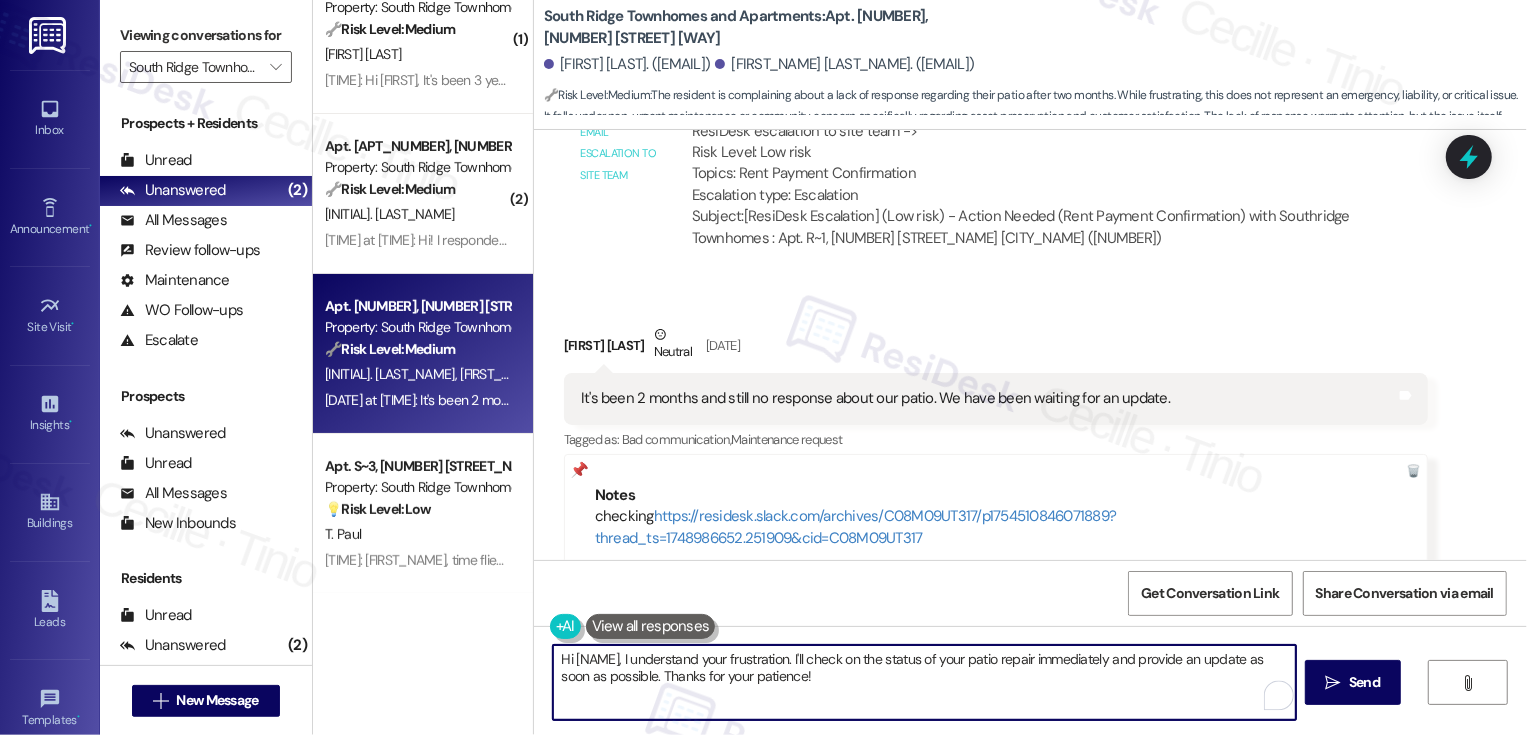 click on "Hi Jacinta, I understand your frustration. I'll check on the status of your patio repair immediately and provide an update as soon as possible. Thanks for your patience!" at bounding box center (924, 682) 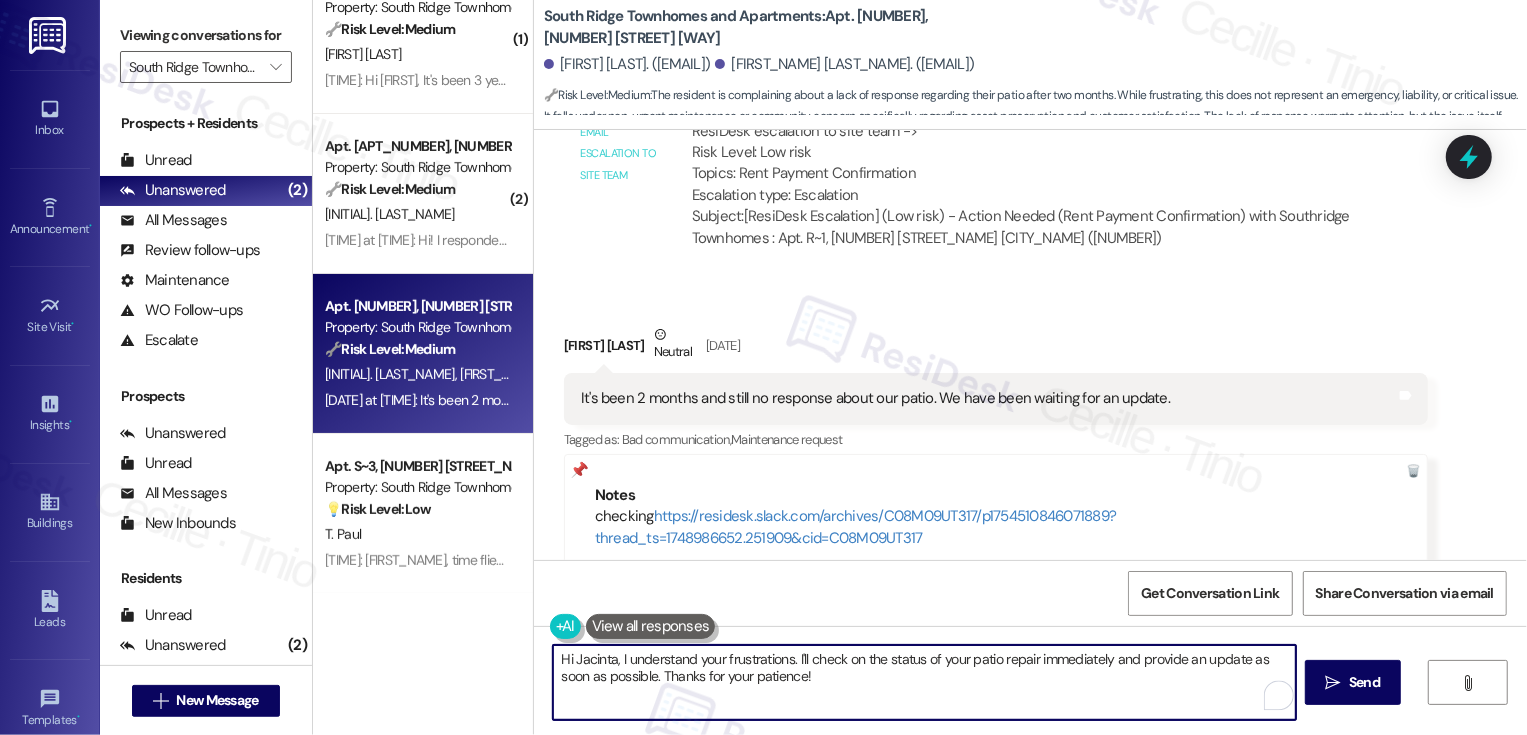 drag, startPoint x: 787, startPoint y: 656, endPoint x: 807, endPoint y: 678, distance: 29.732138 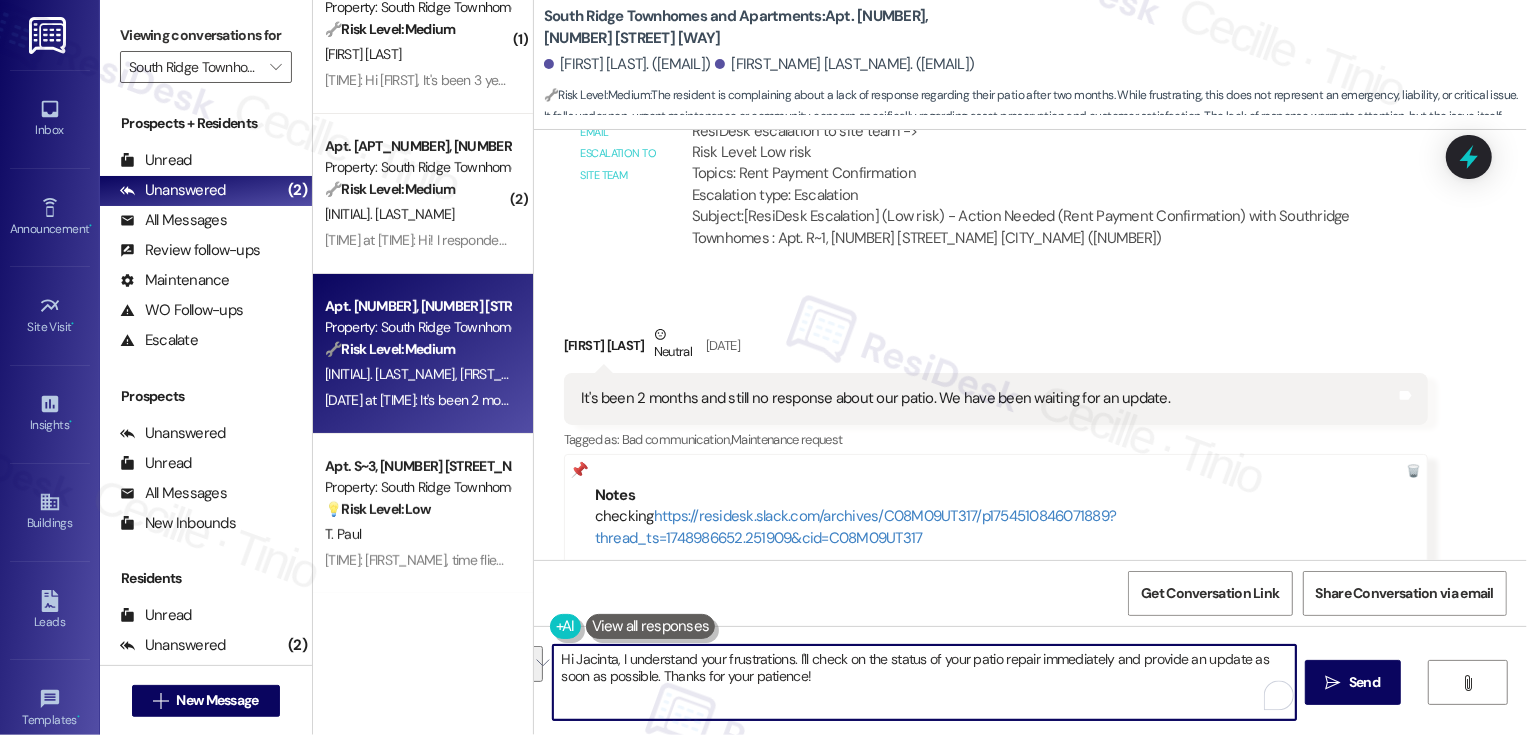 click on "Hi Jacinta, I understand your frustrations. I'll check on the status of your patio repair immediately and provide an update as soon as possible. Thanks for your patience!" at bounding box center [924, 682] 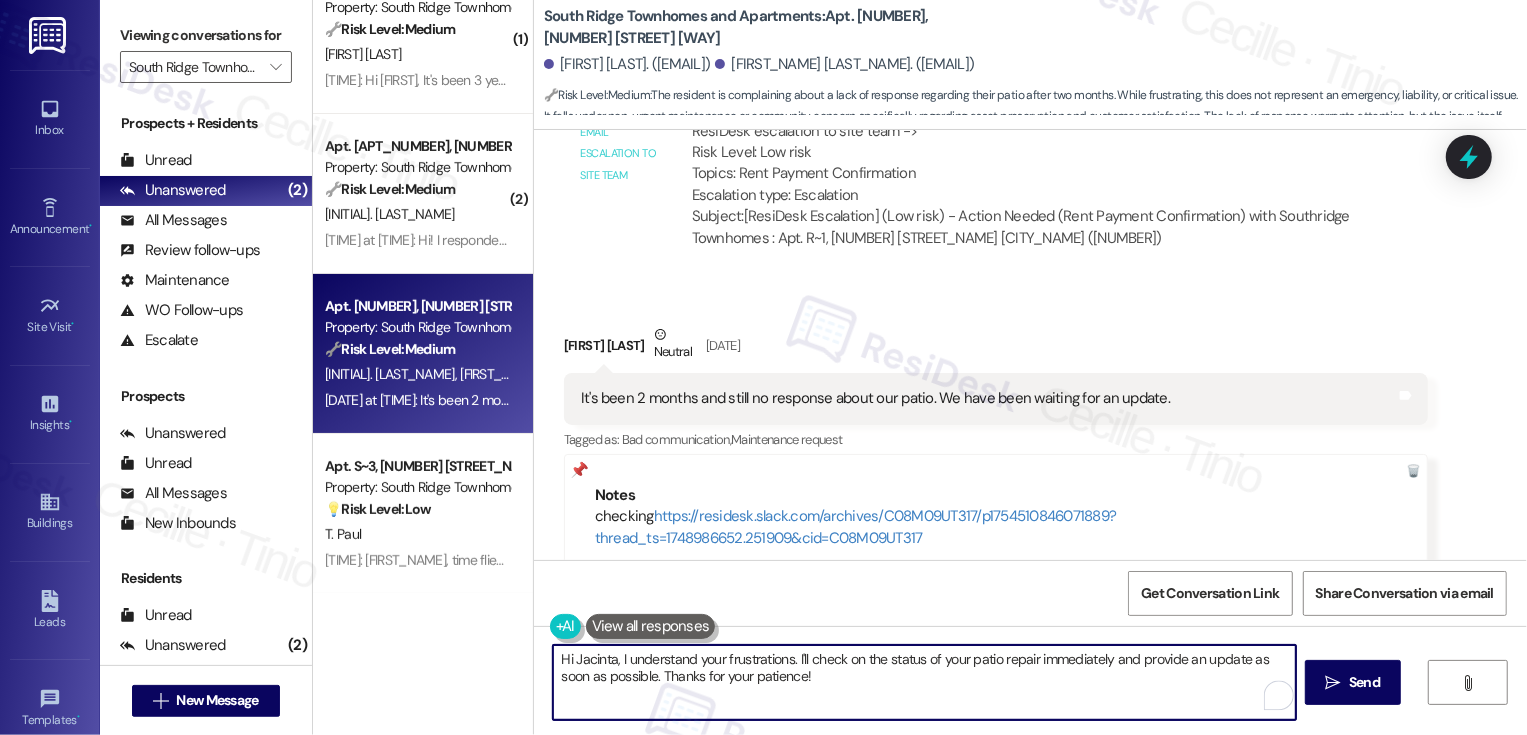 drag, startPoint x: 785, startPoint y: 658, endPoint x: 819, endPoint y: 698, distance: 52.49762 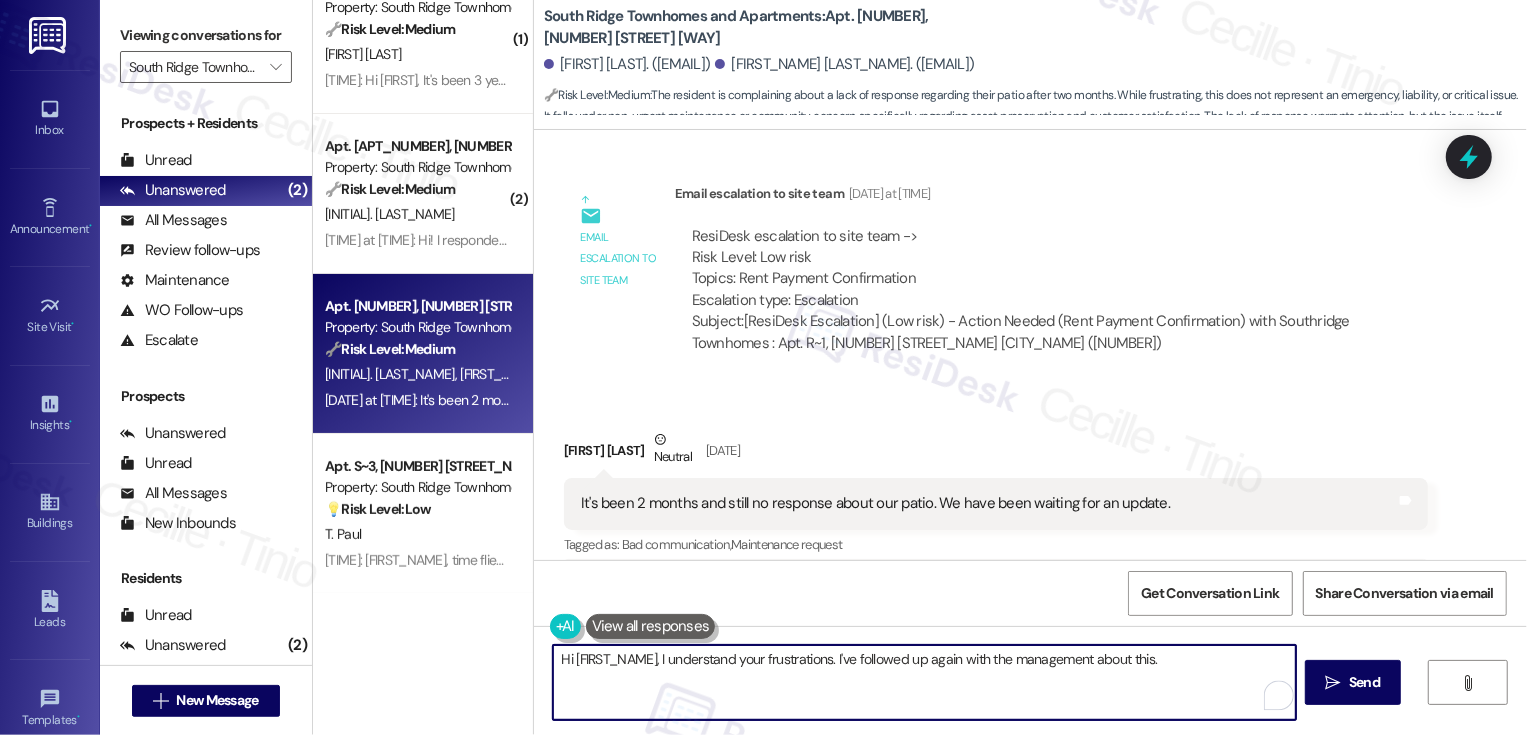 scroll, scrollTop: 6510, scrollLeft: 0, axis: vertical 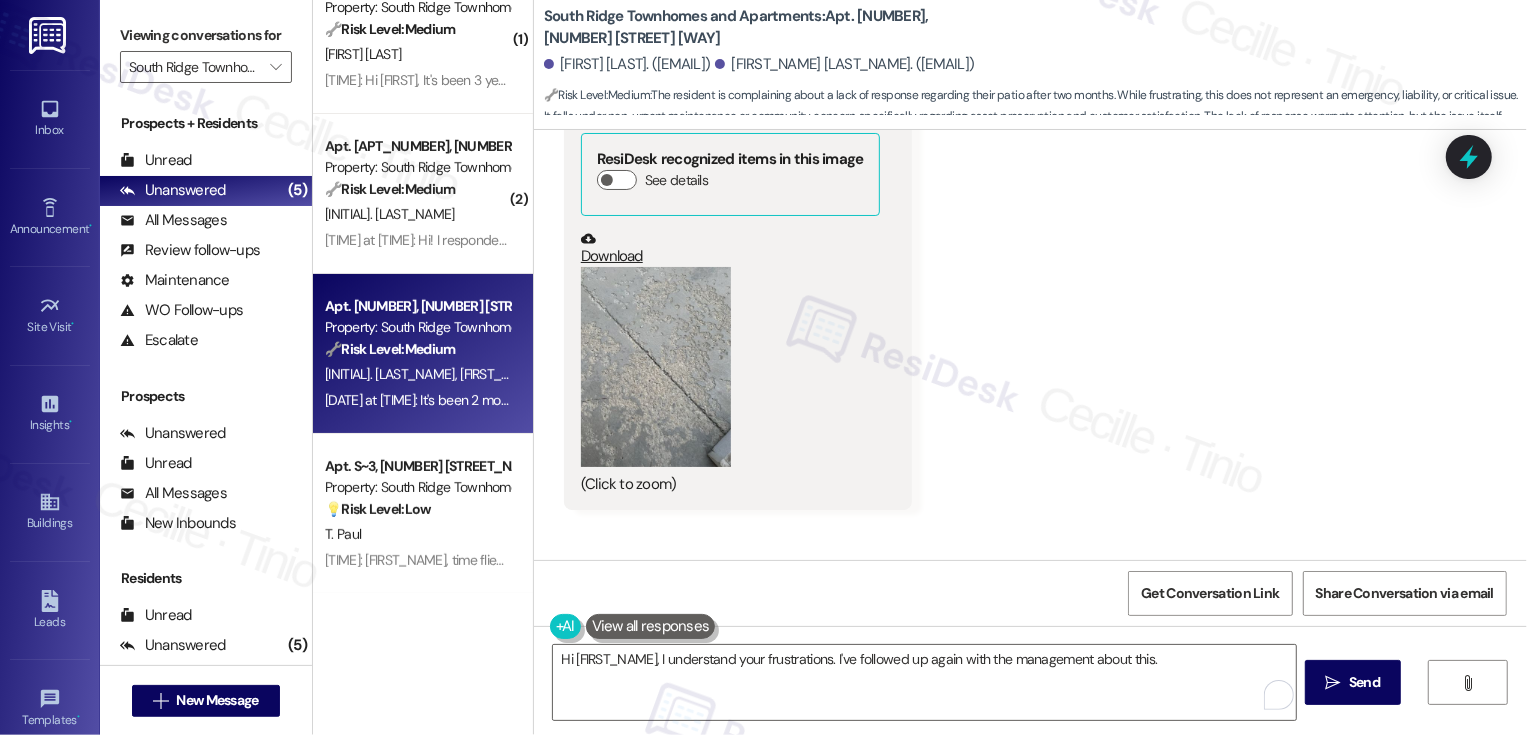 click on "Download" at bounding box center (730, 248) 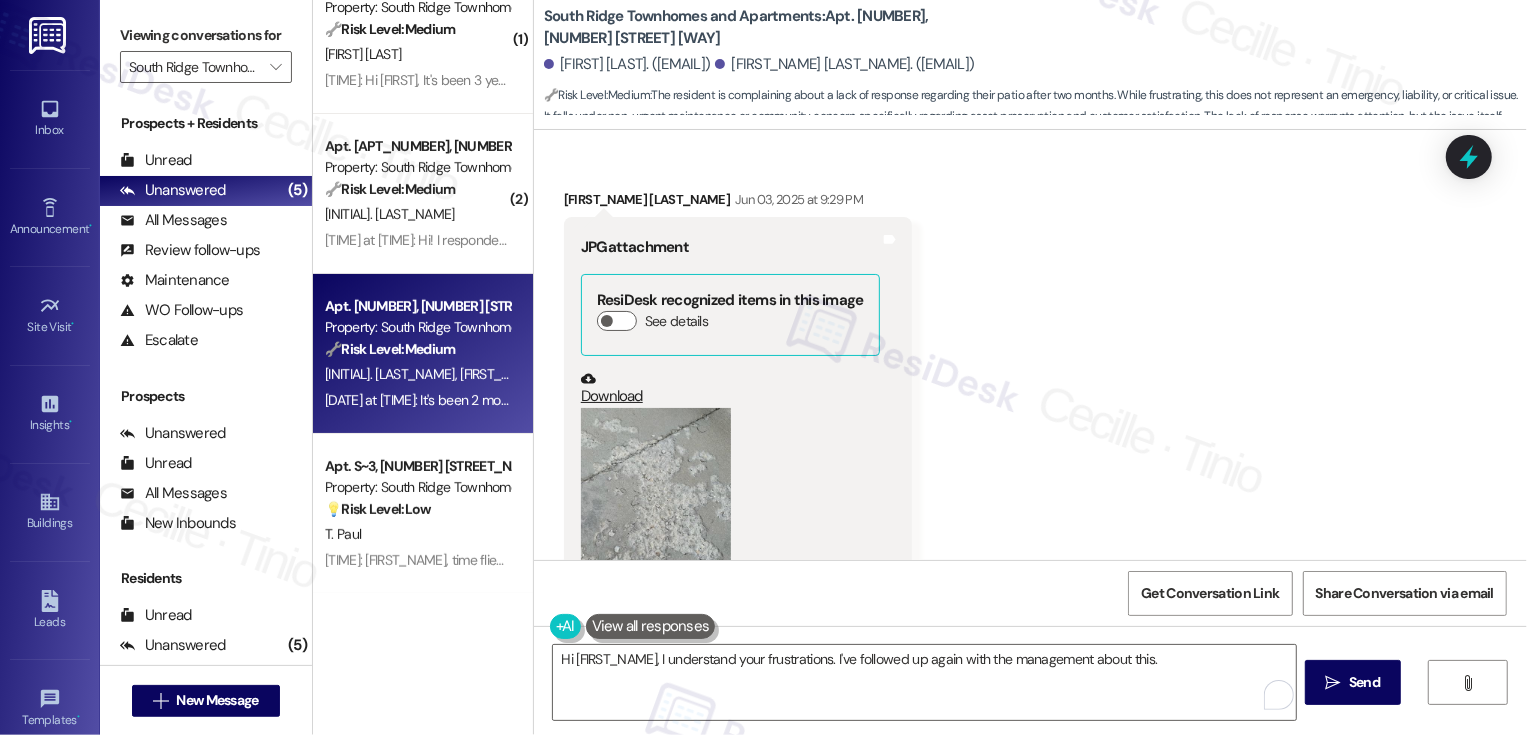 scroll, scrollTop: 3719, scrollLeft: 0, axis: vertical 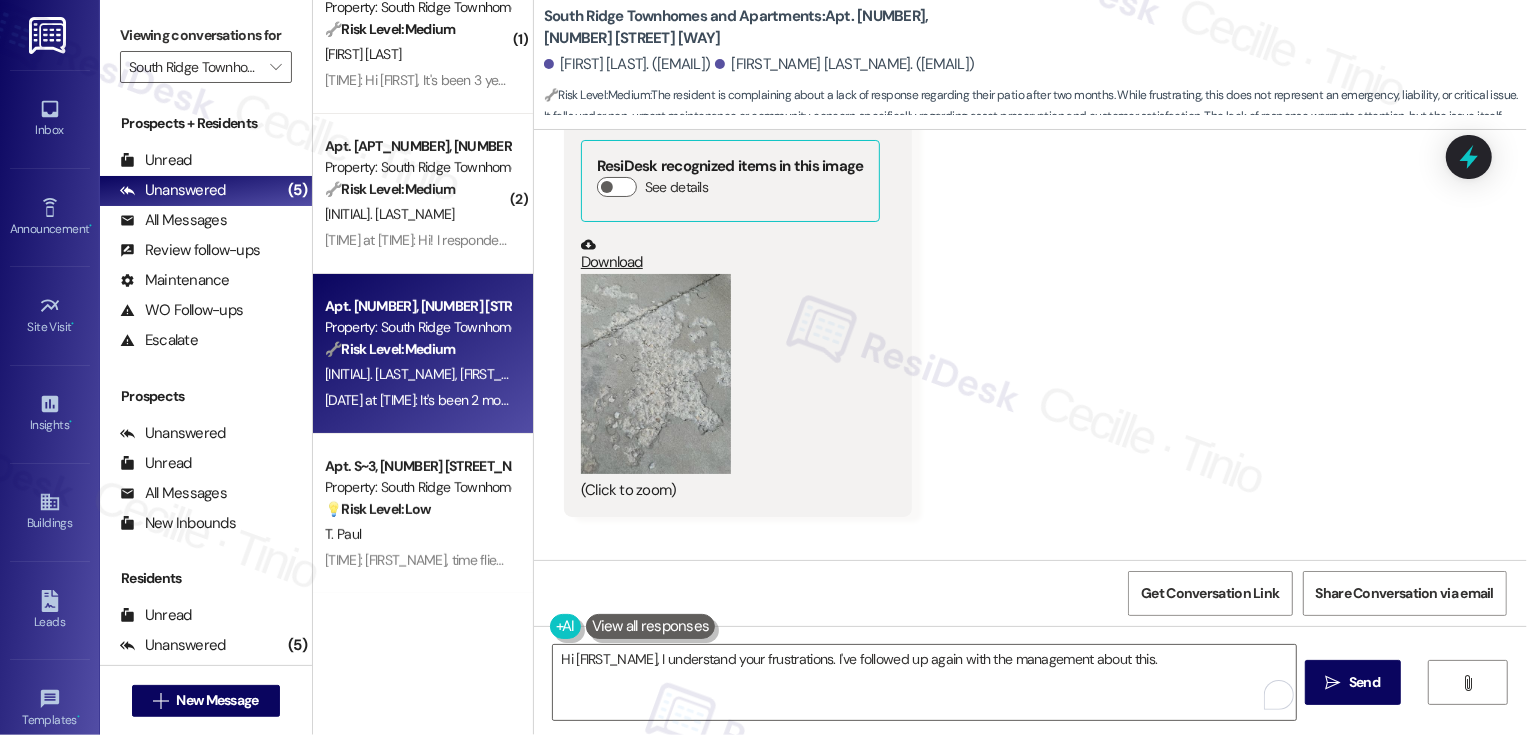 click at bounding box center [656, 374] 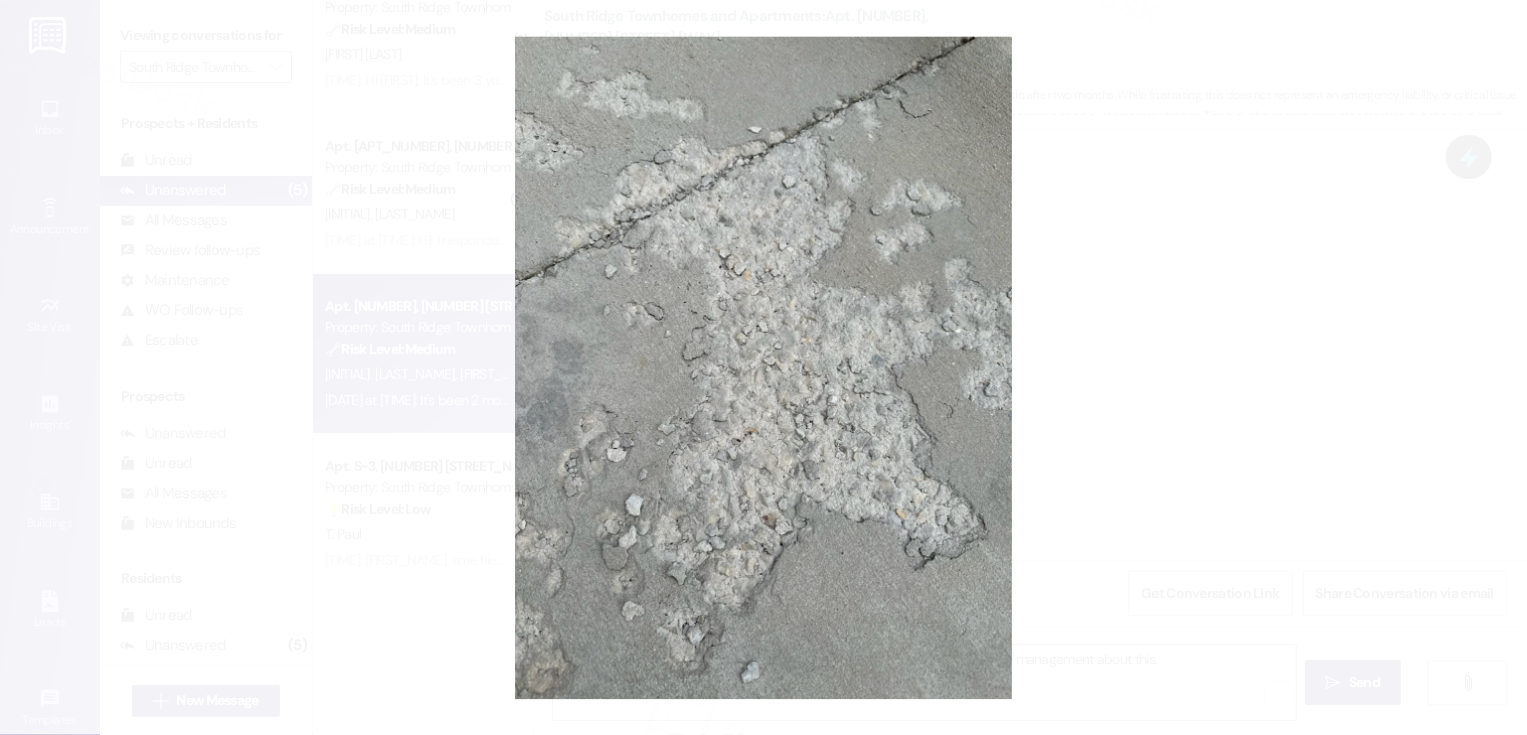 click at bounding box center [763, 367] 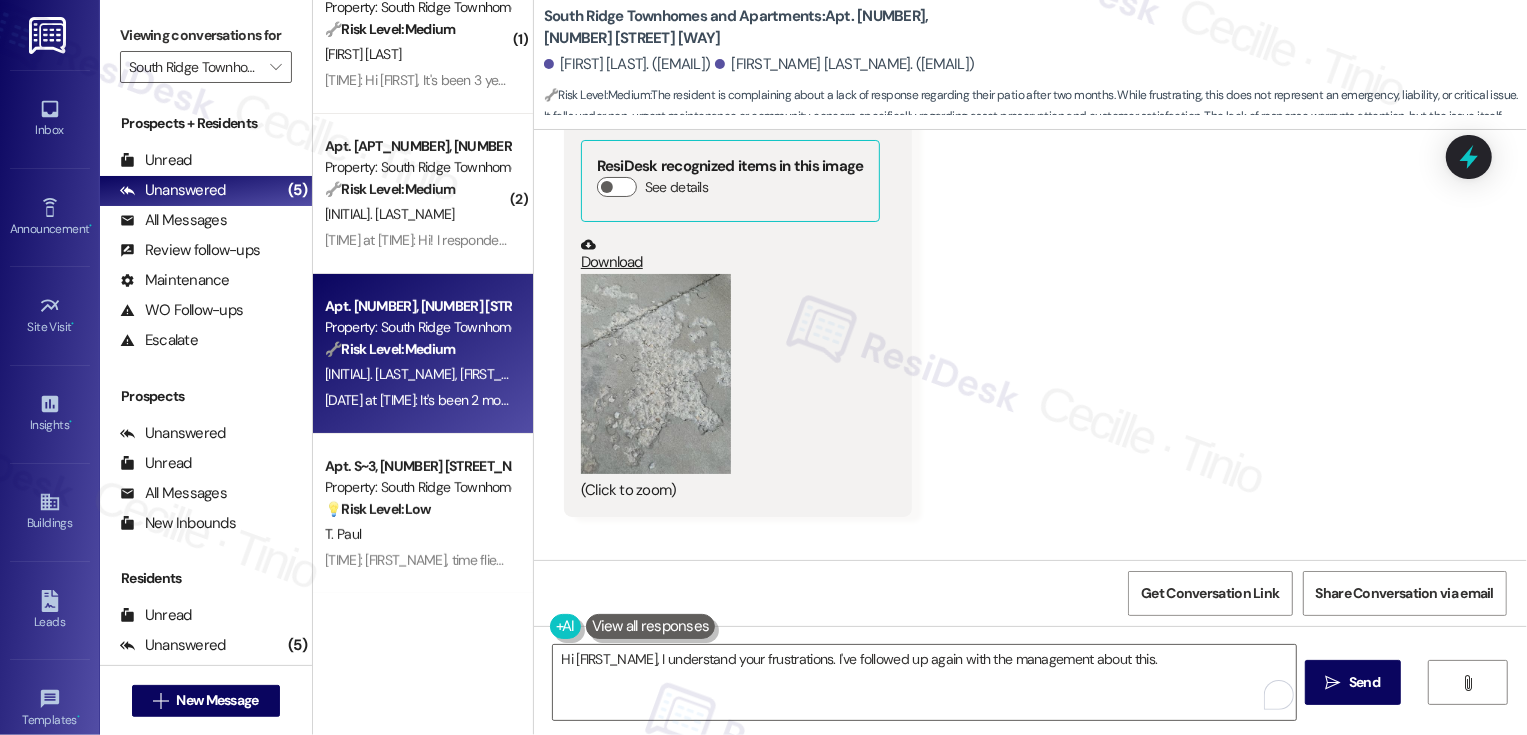 click on "Download" at bounding box center (730, 254) 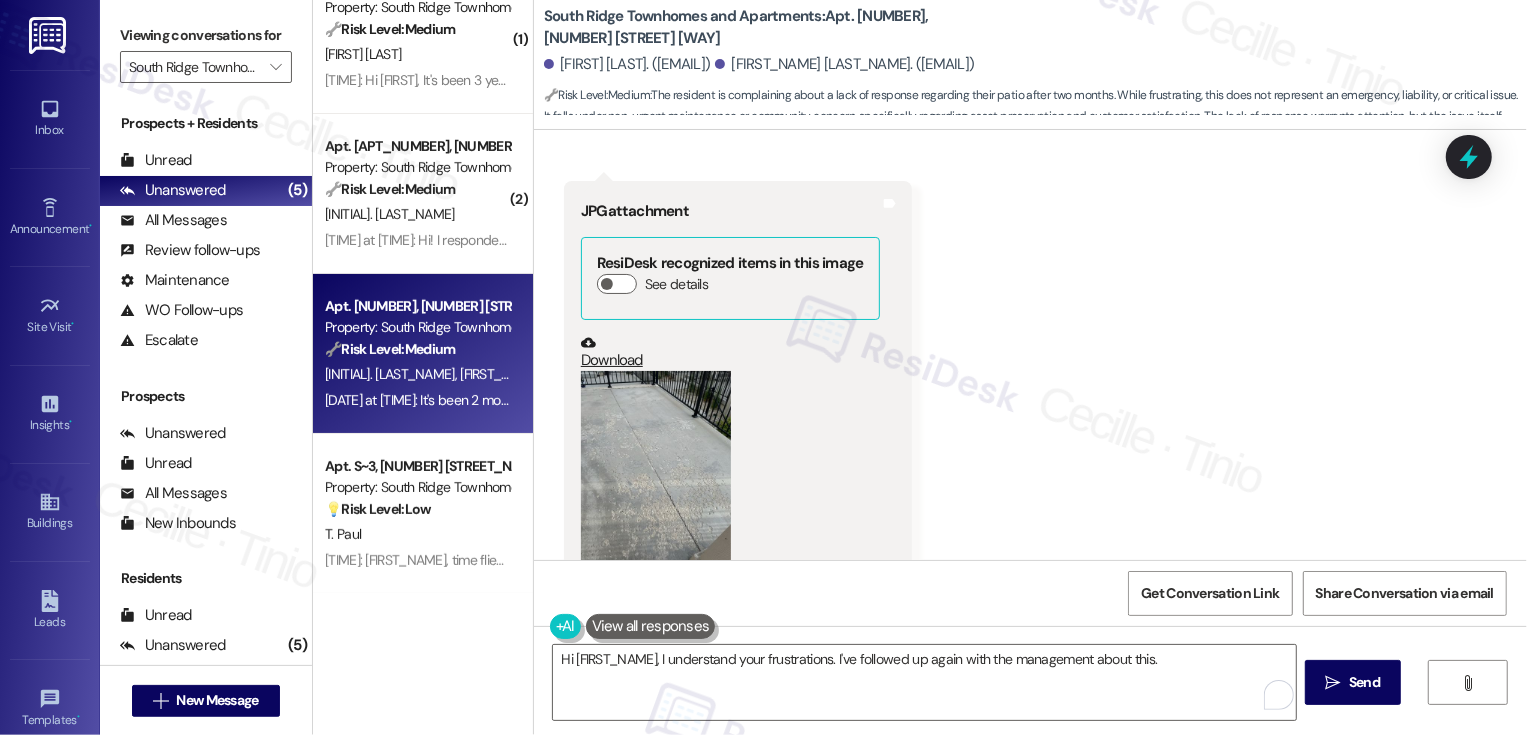 scroll, scrollTop: 4402, scrollLeft: 0, axis: vertical 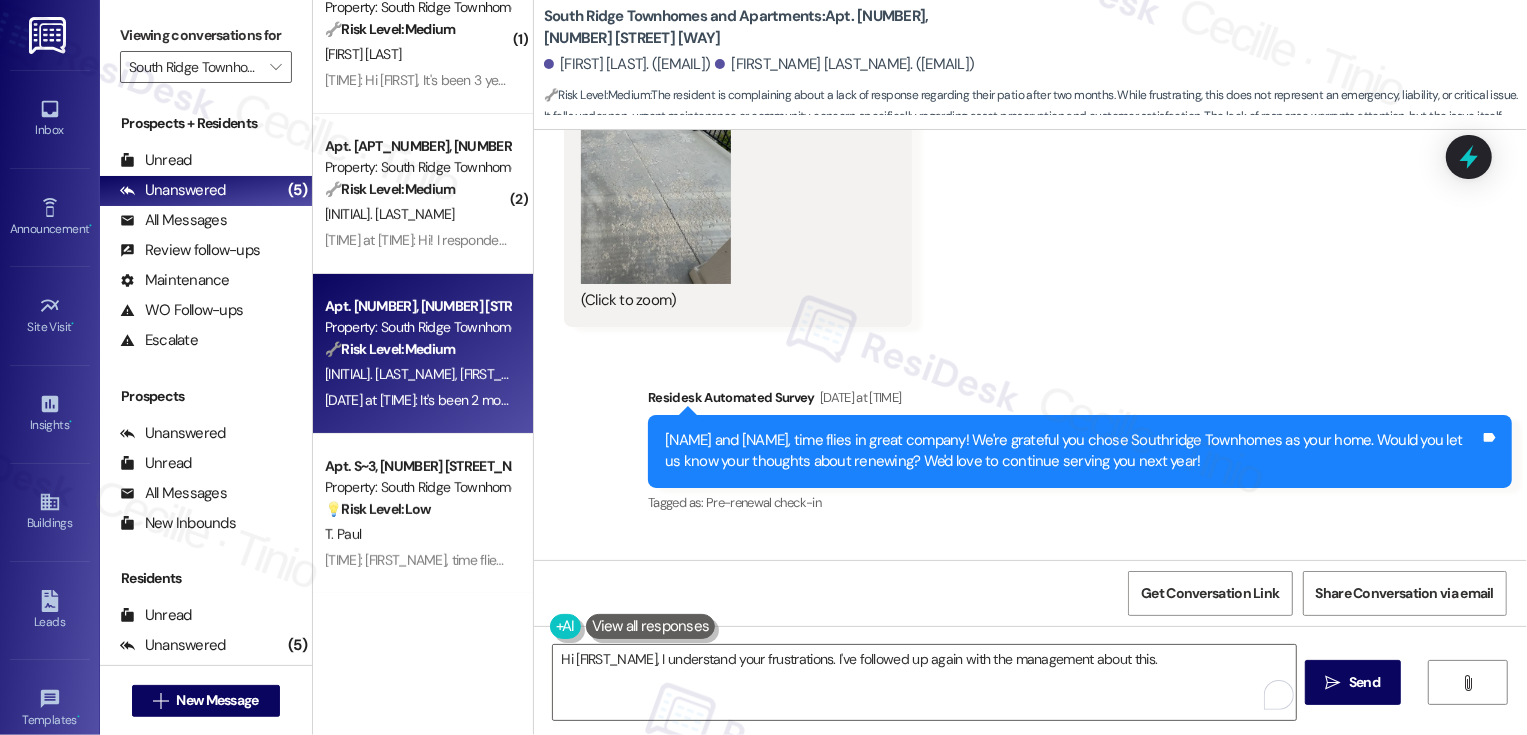 click at bounding box center [656, 184] 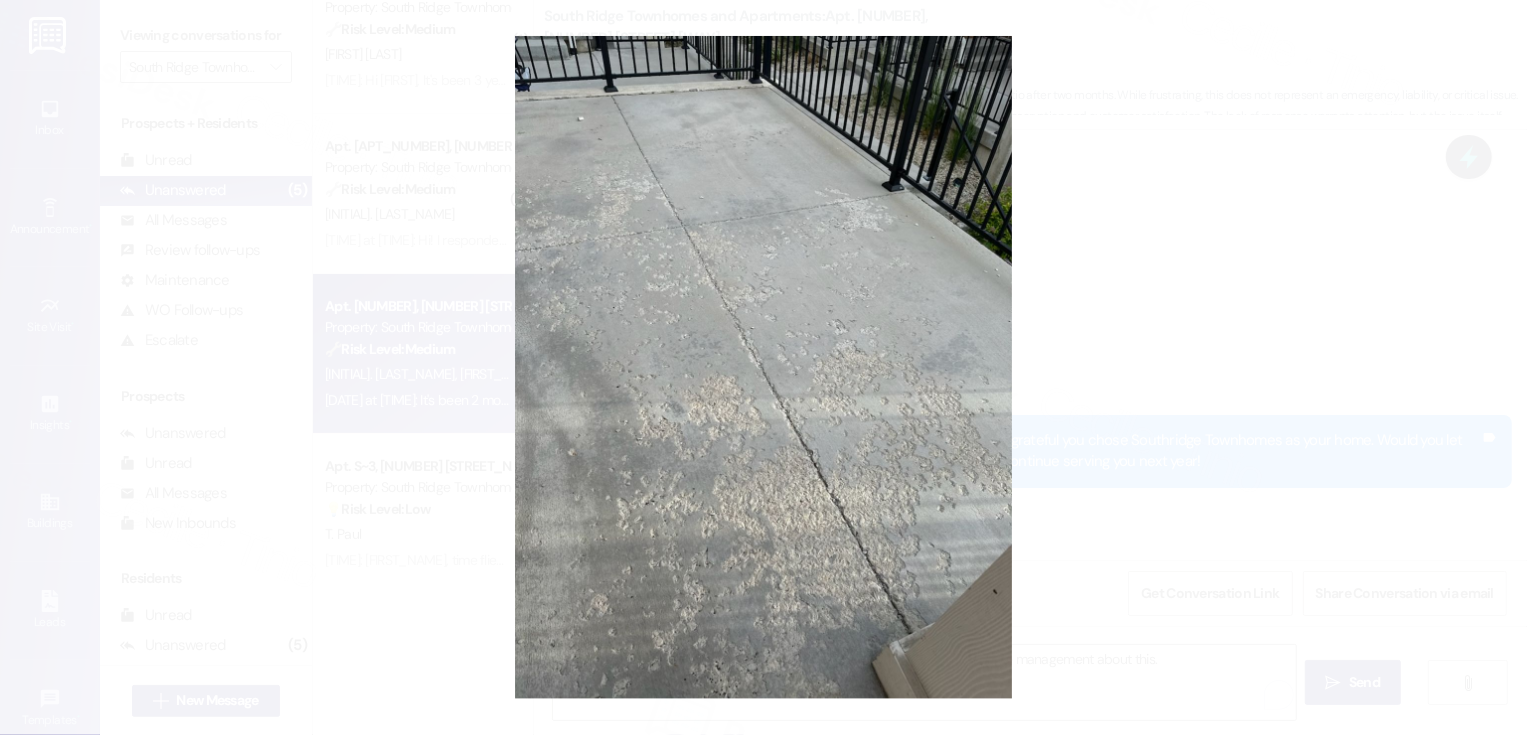 click at bounding box center (763, 367) 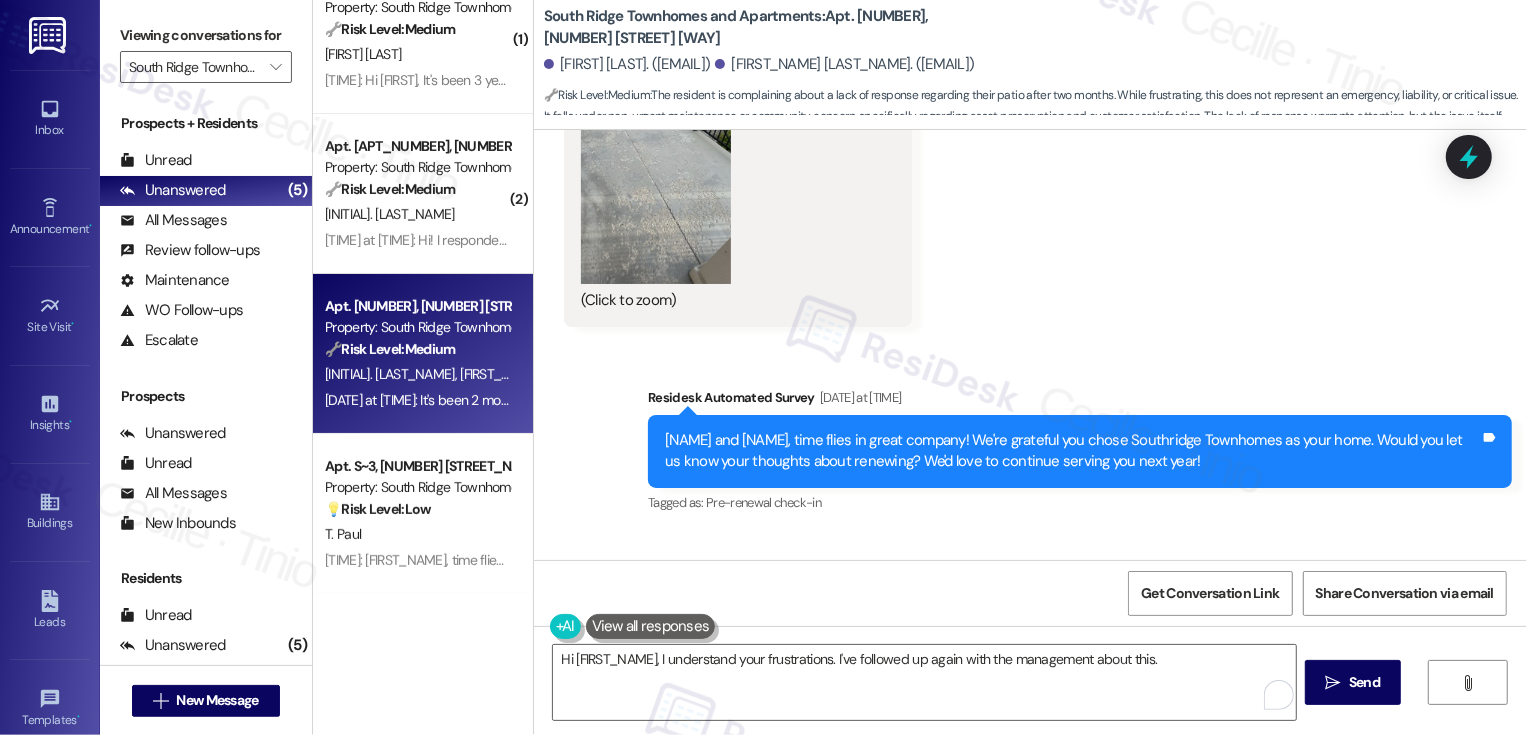 scroll, scrollTop: 4274, scrollLeft: 0, axis: vertical 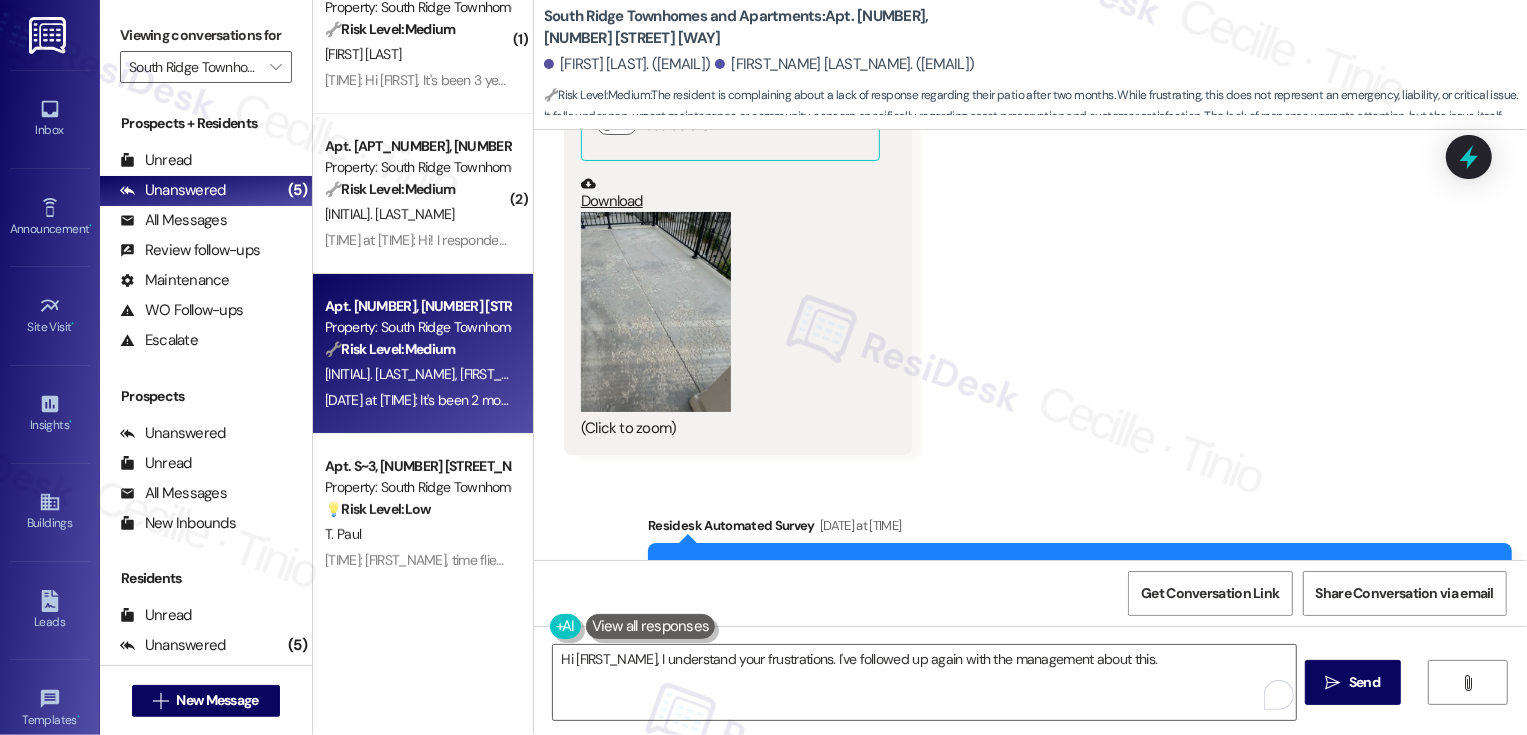click on "Download" at bounding box center [730, 193] 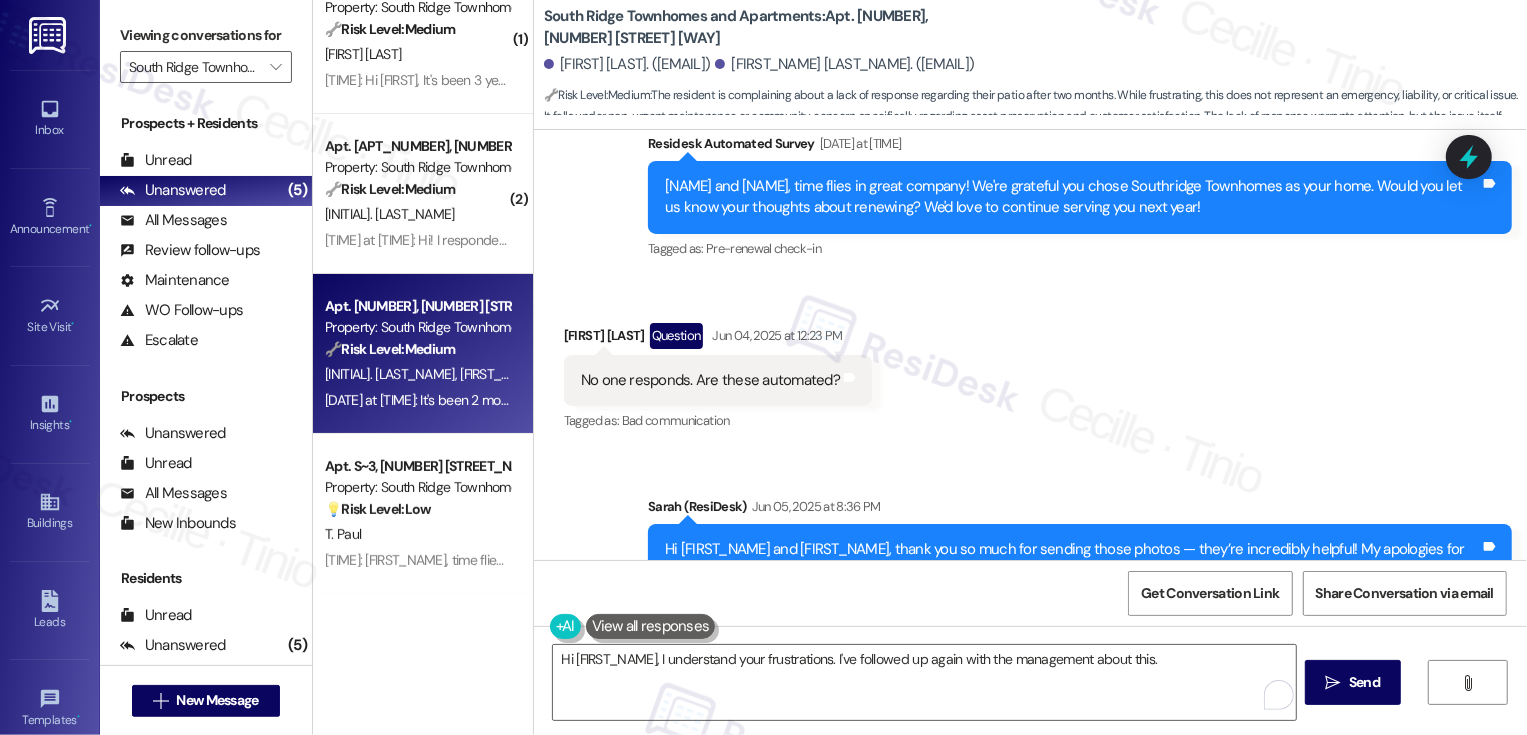 scroll, scrollTop: 4770, scrollLeft: 0, axis: vertical 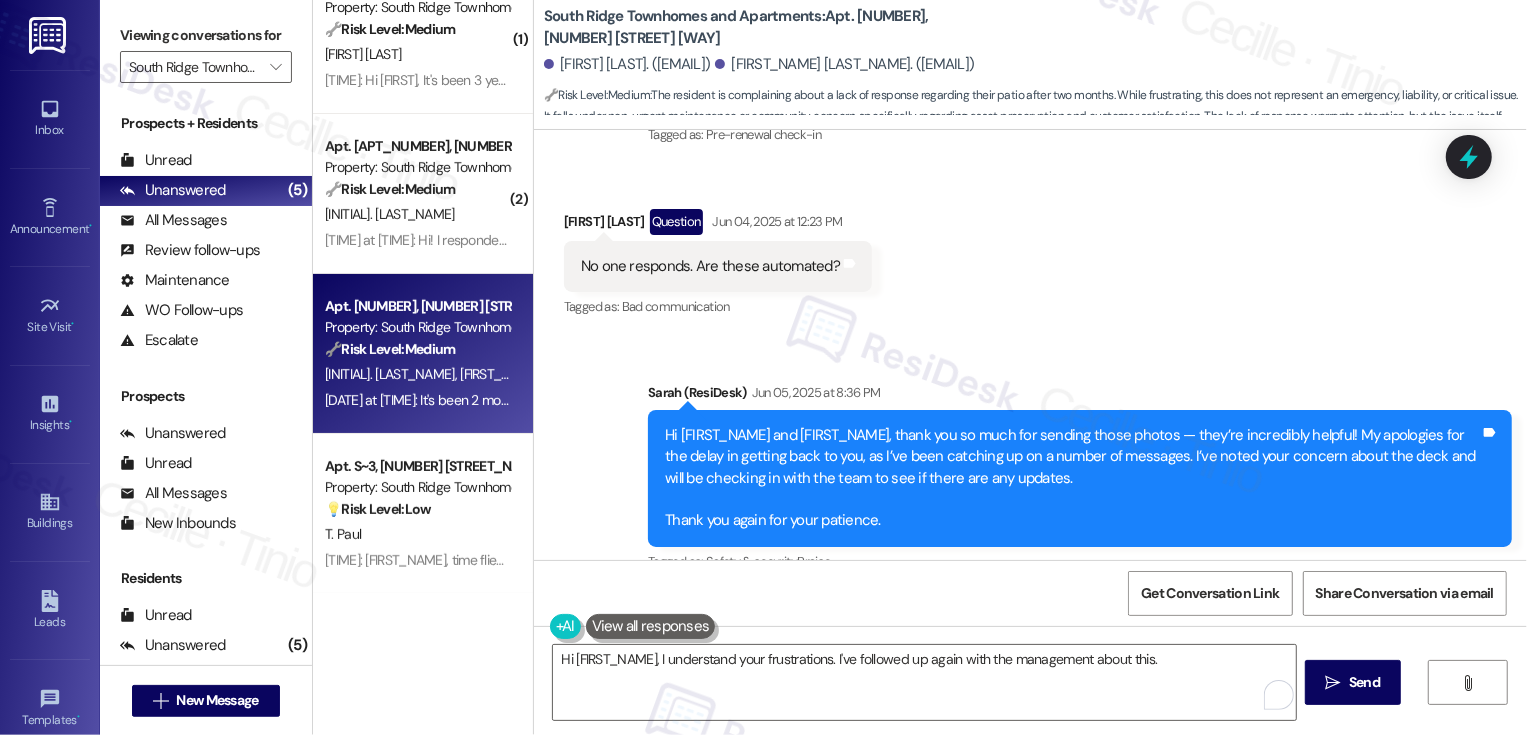 click on "Received via SMS Jacinta Red Thunder Question Jun 04, 2025 at 12:23 PM No one responds. Are these automated?  Tags and notes Tagged as:   Bad communication Click to highlight conversations about Bad communication" at bounding box center [1030, 250] 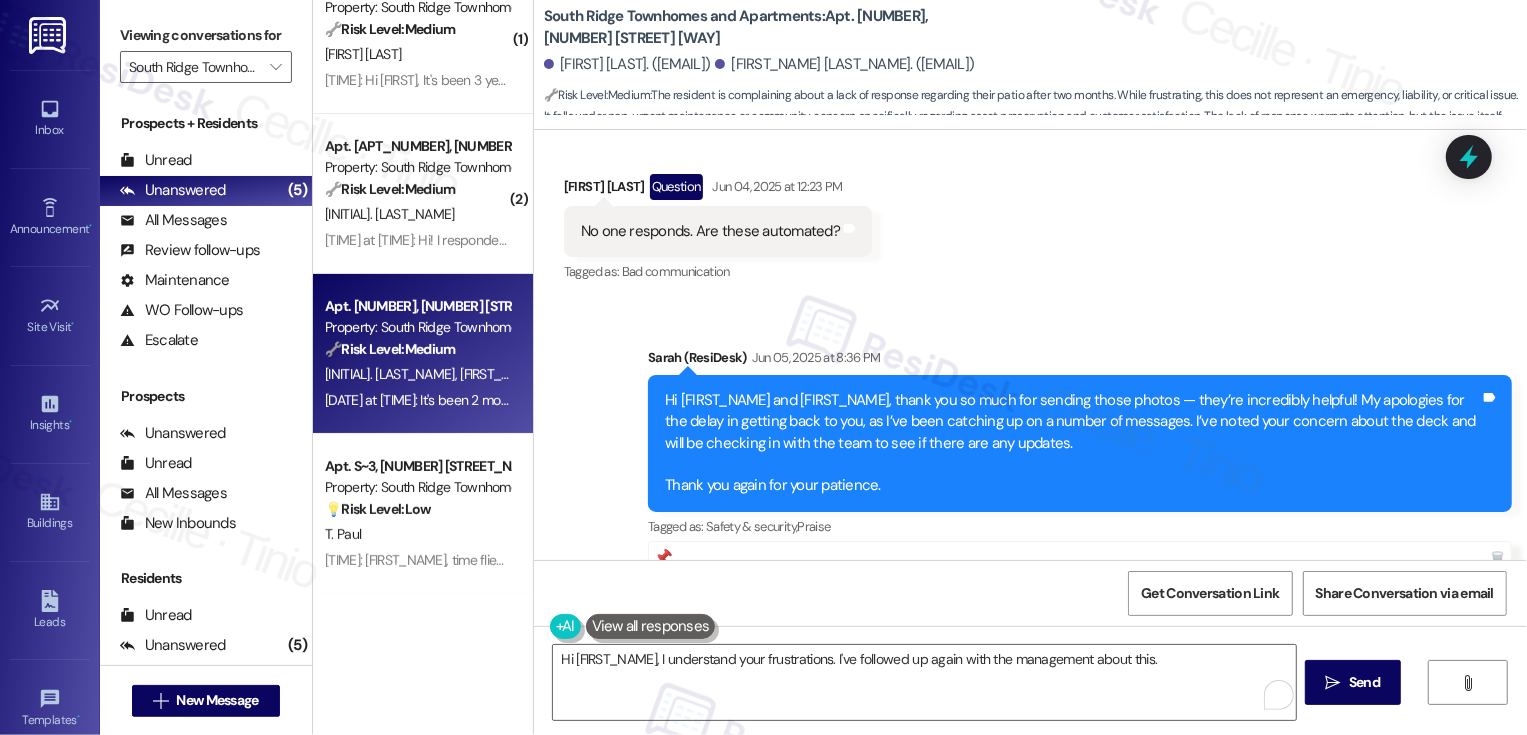scroll, scrollTop: 4794, scrollLeft: 0, axis: vertical 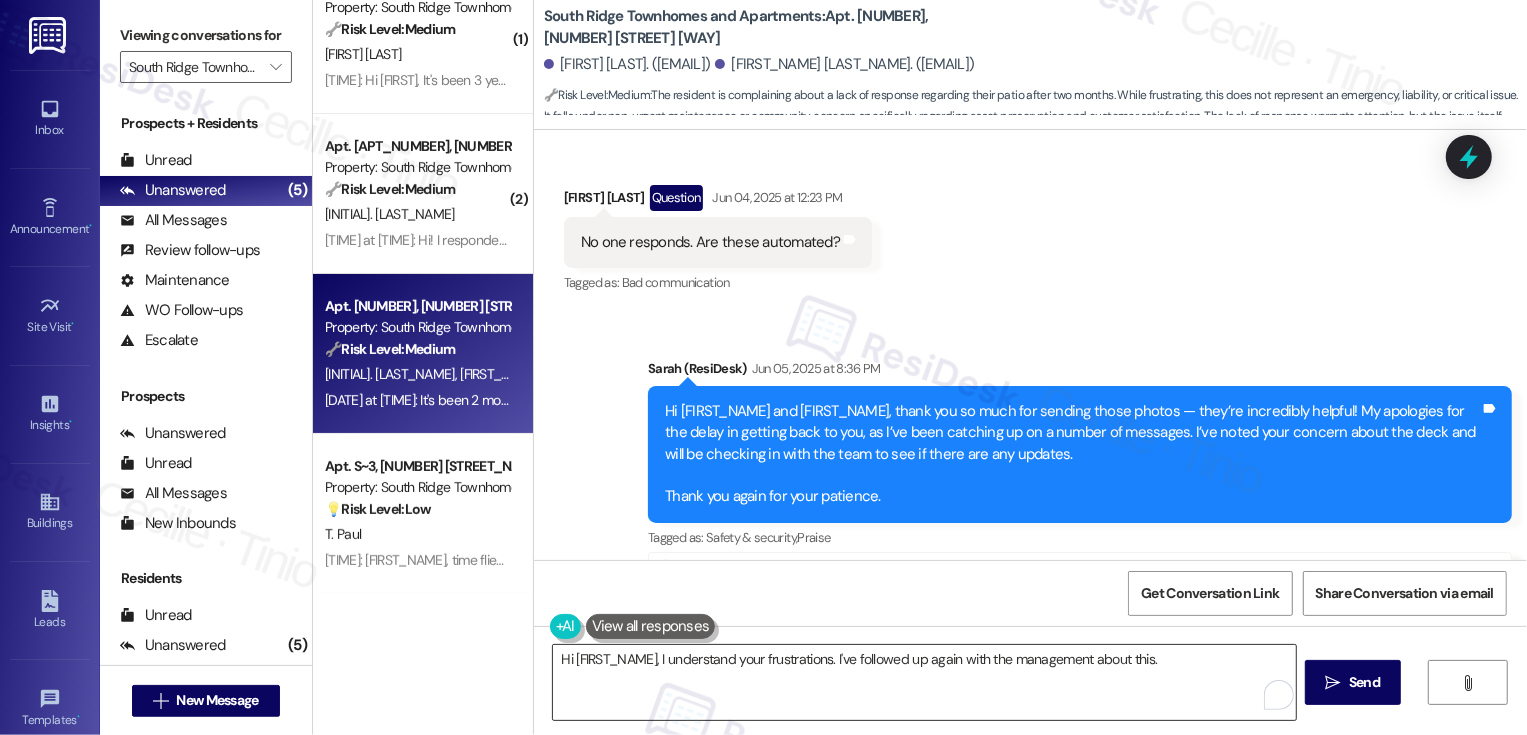click on "Hi Jacinta, I understand your frustrations. I've followed up again with the management about this." at bounding box center (924, 682) 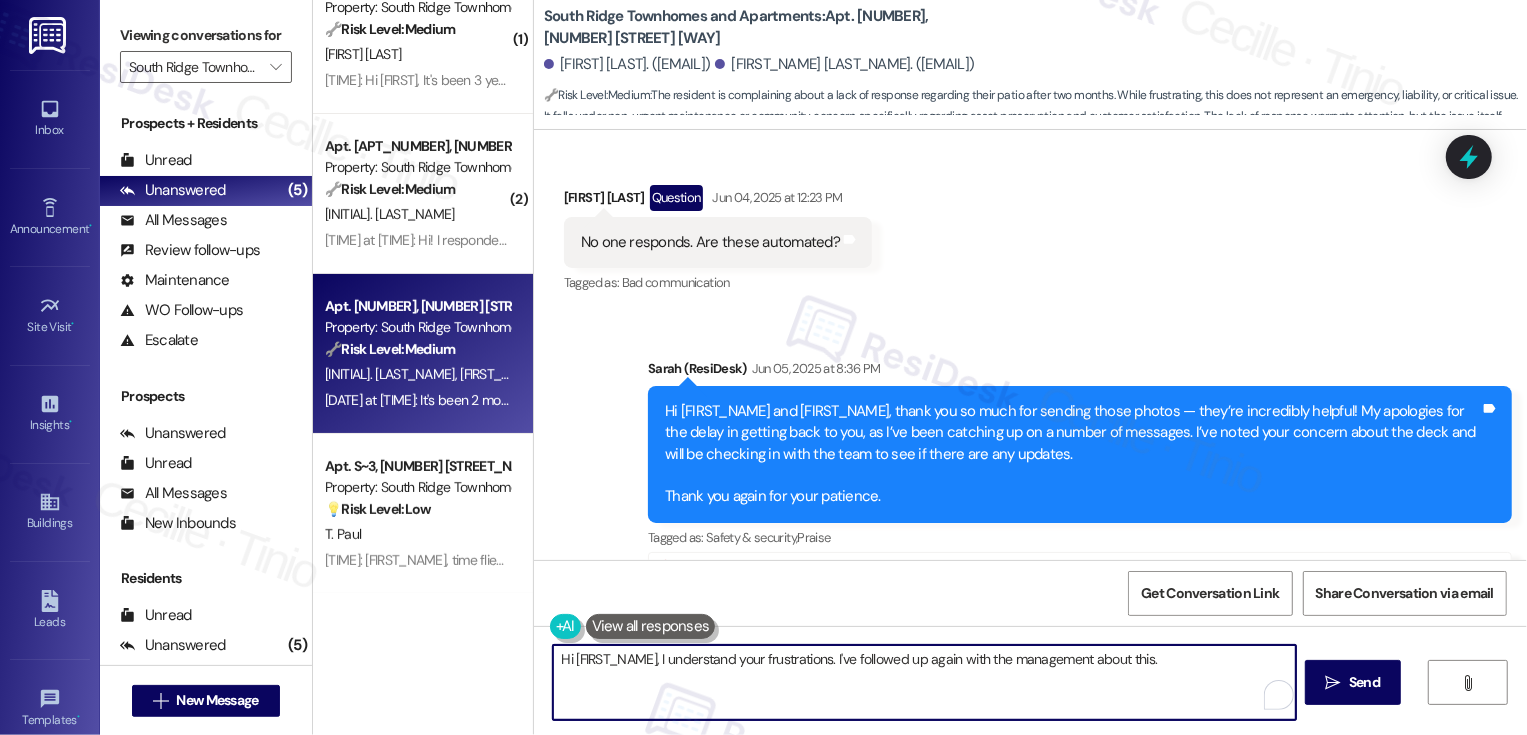 click on "Hi Jacinta, I understand your frustrations. I've followed up again with the management about this." at bounding box center [924, 682] 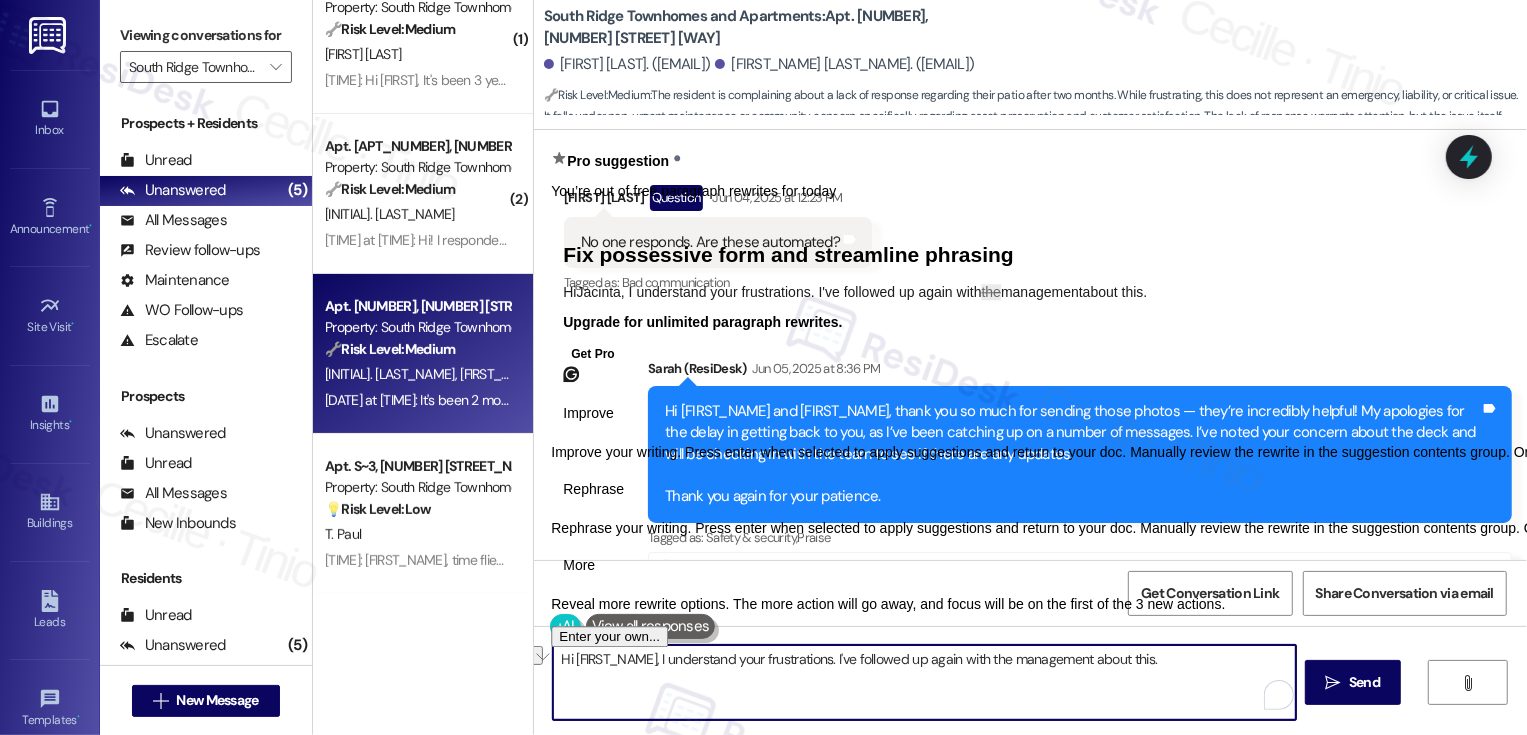 click on "Hi Jacinta, I understand your frustrations. I've followed up again with the management about this." at bounding box center [924, 682] 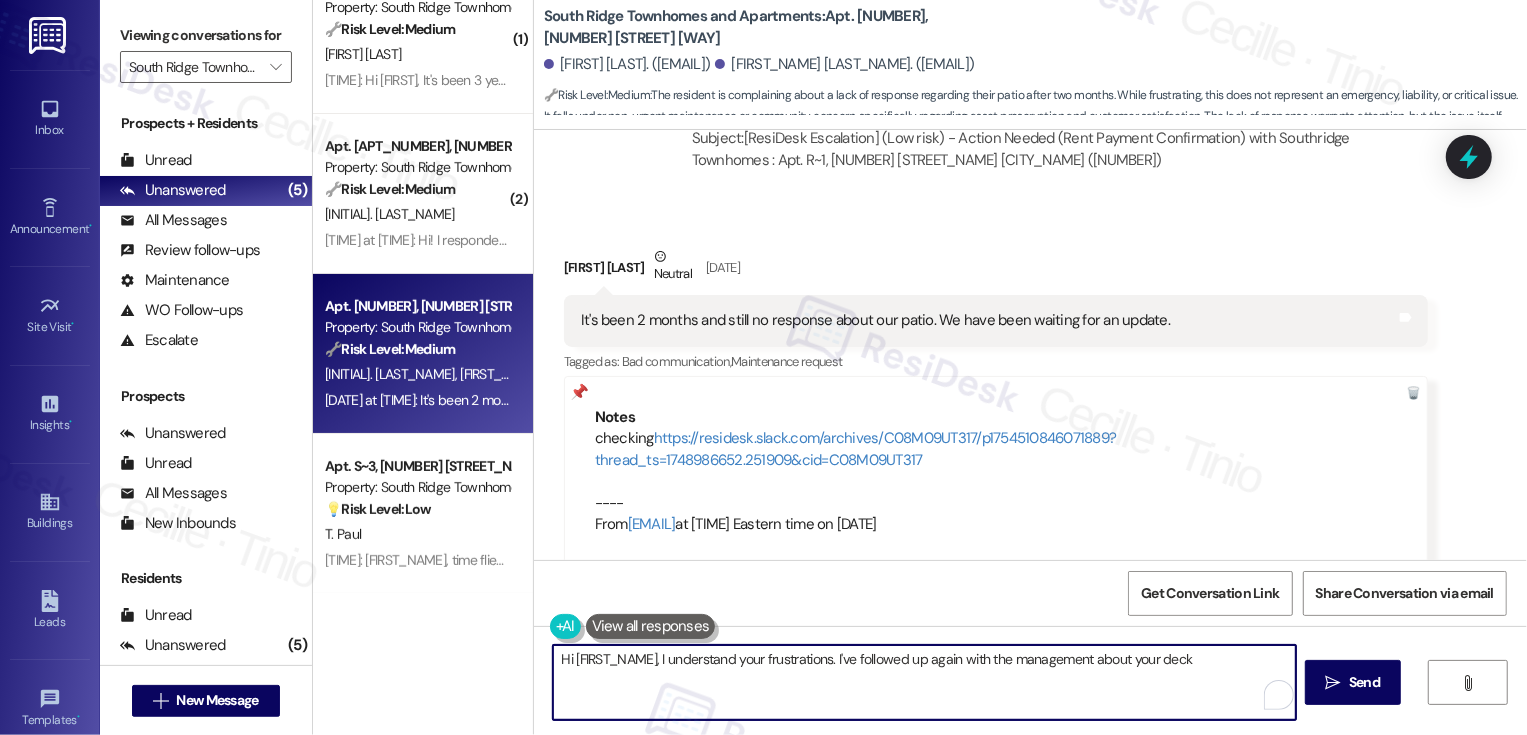 scroll, scrollTop: 6799, scrollLeft: 0, axis: vertical 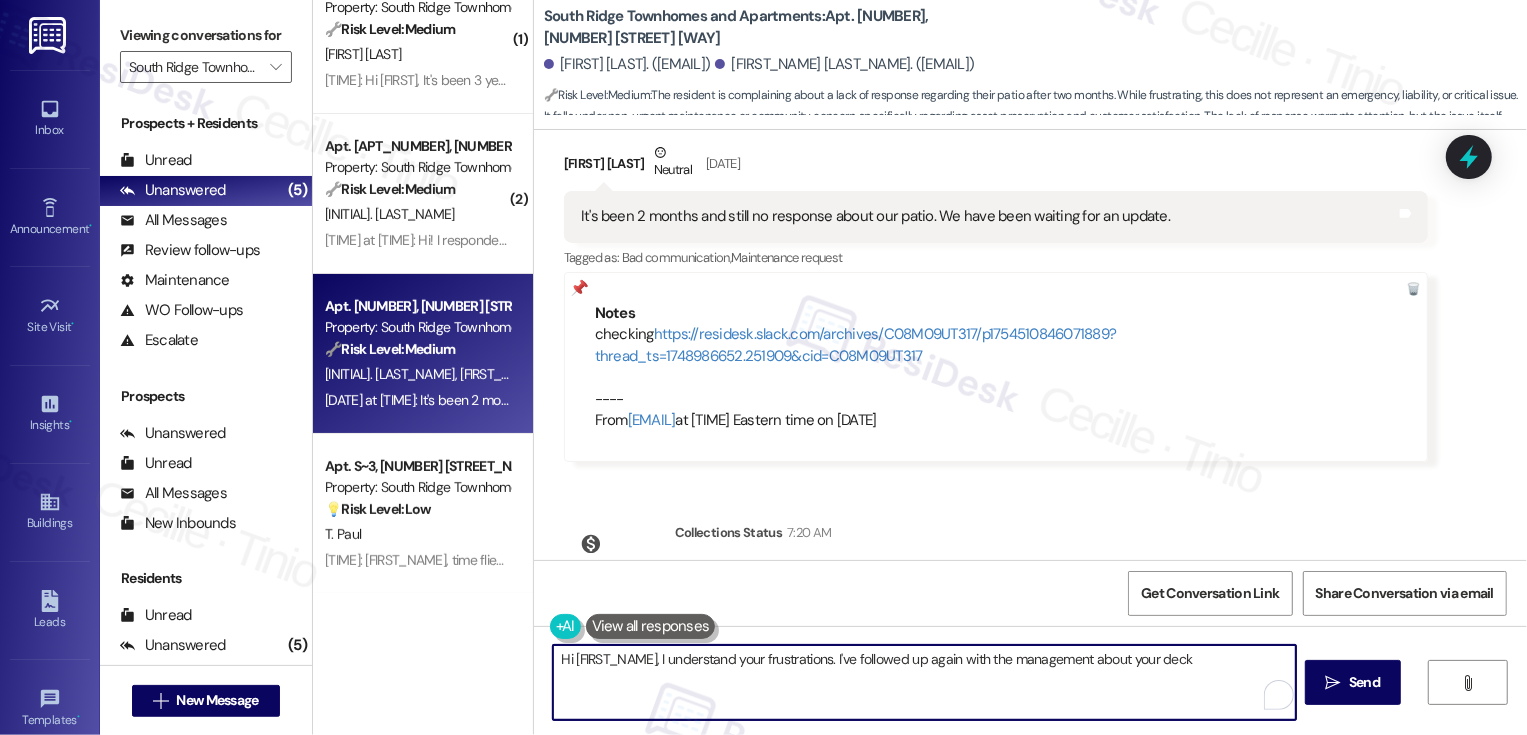 click on "Hi Jacinta, I understand your frustrations. I've followed up again with the management about your deck" at bounding box center [924, 682] 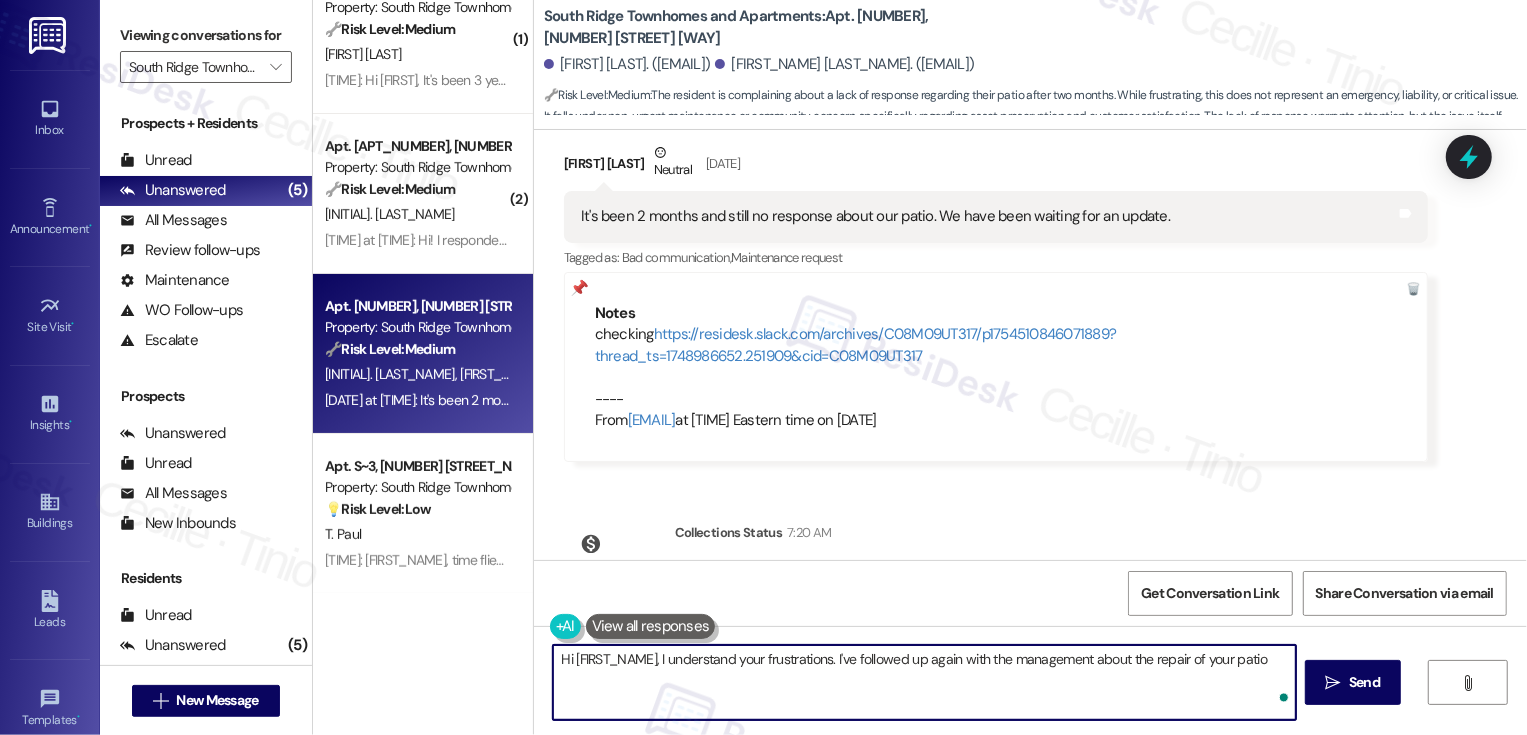 type on "Hi Jacinta, I understand your frustrations. I've followed up again with the management about the repair of your patio." 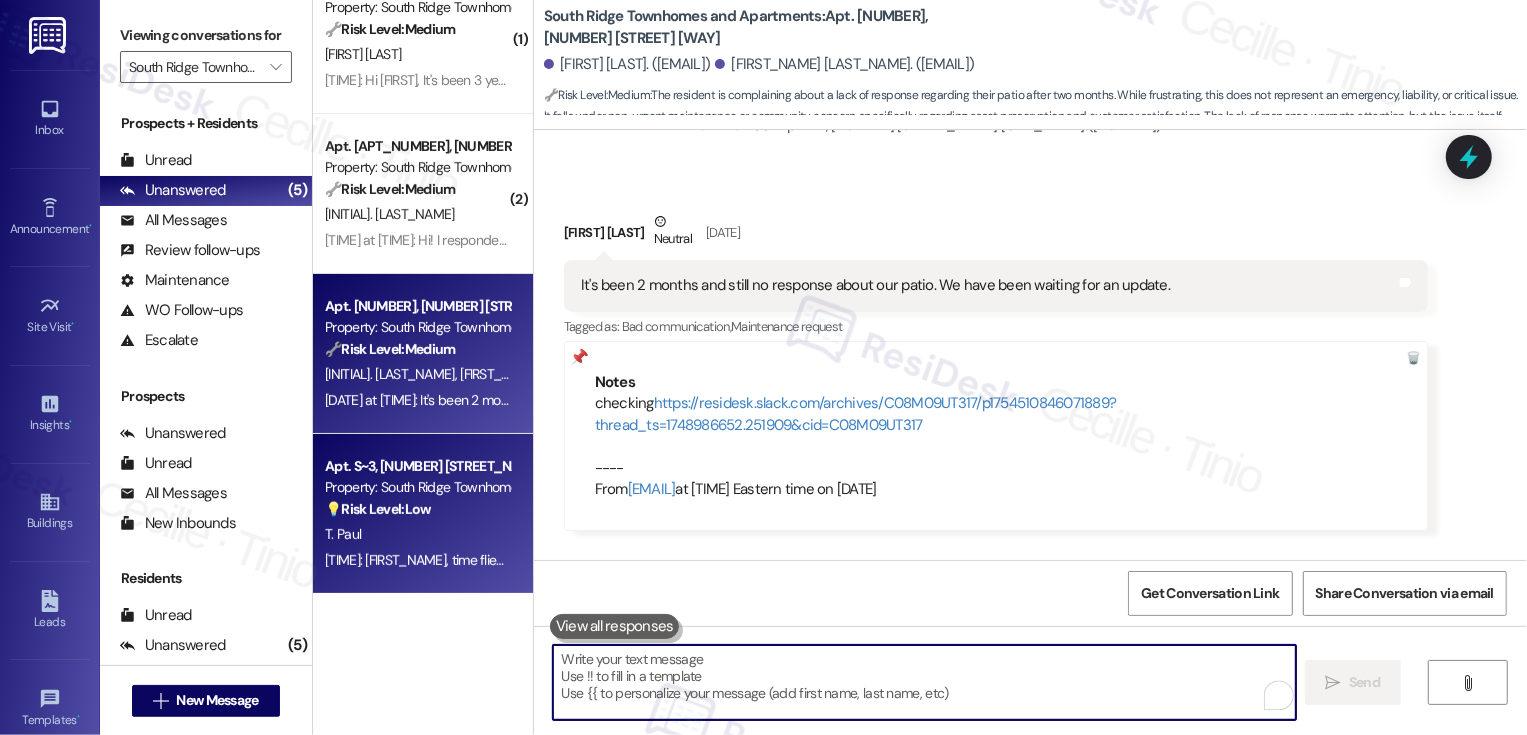 scroll, scrollTop: 6691, scrollLeft: 0, axis: vertical 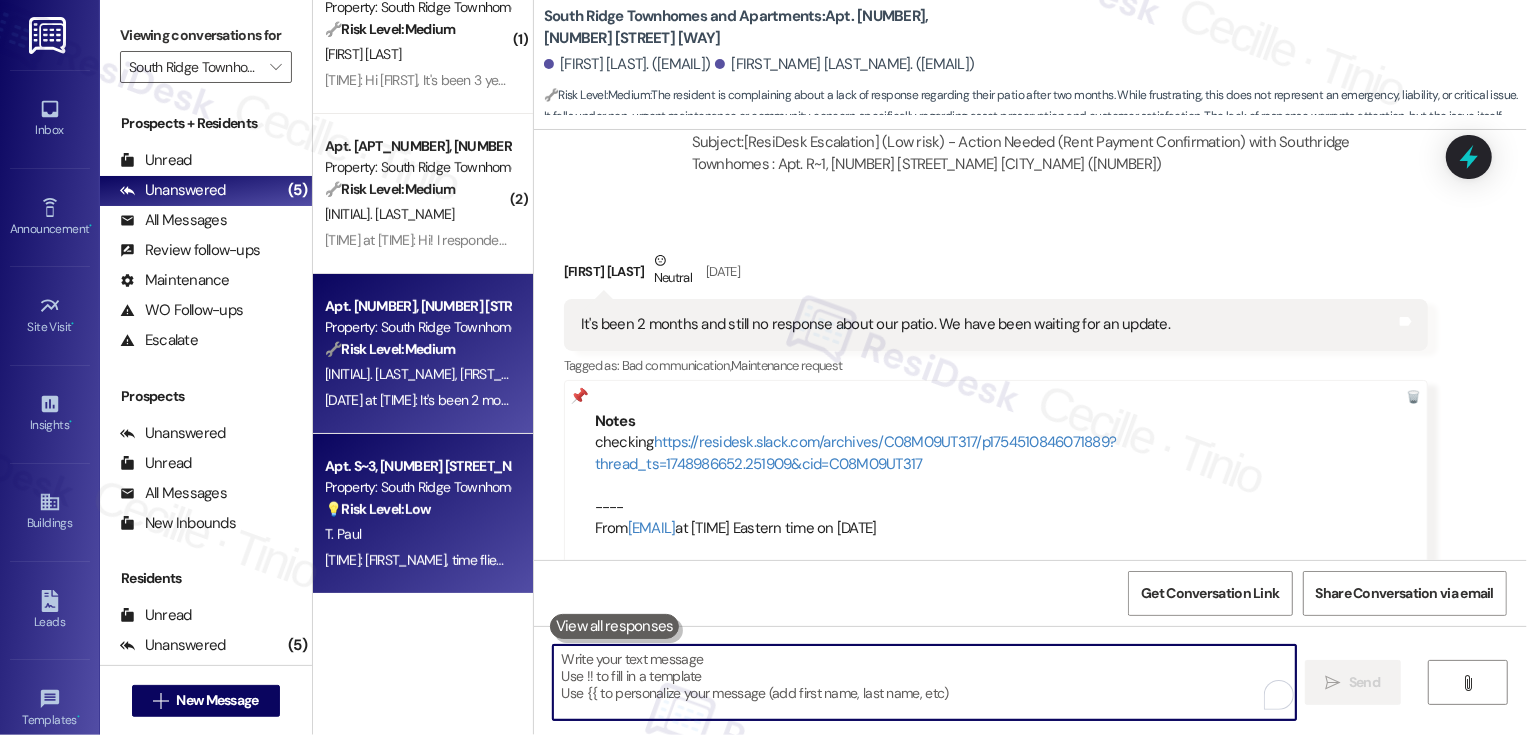 type 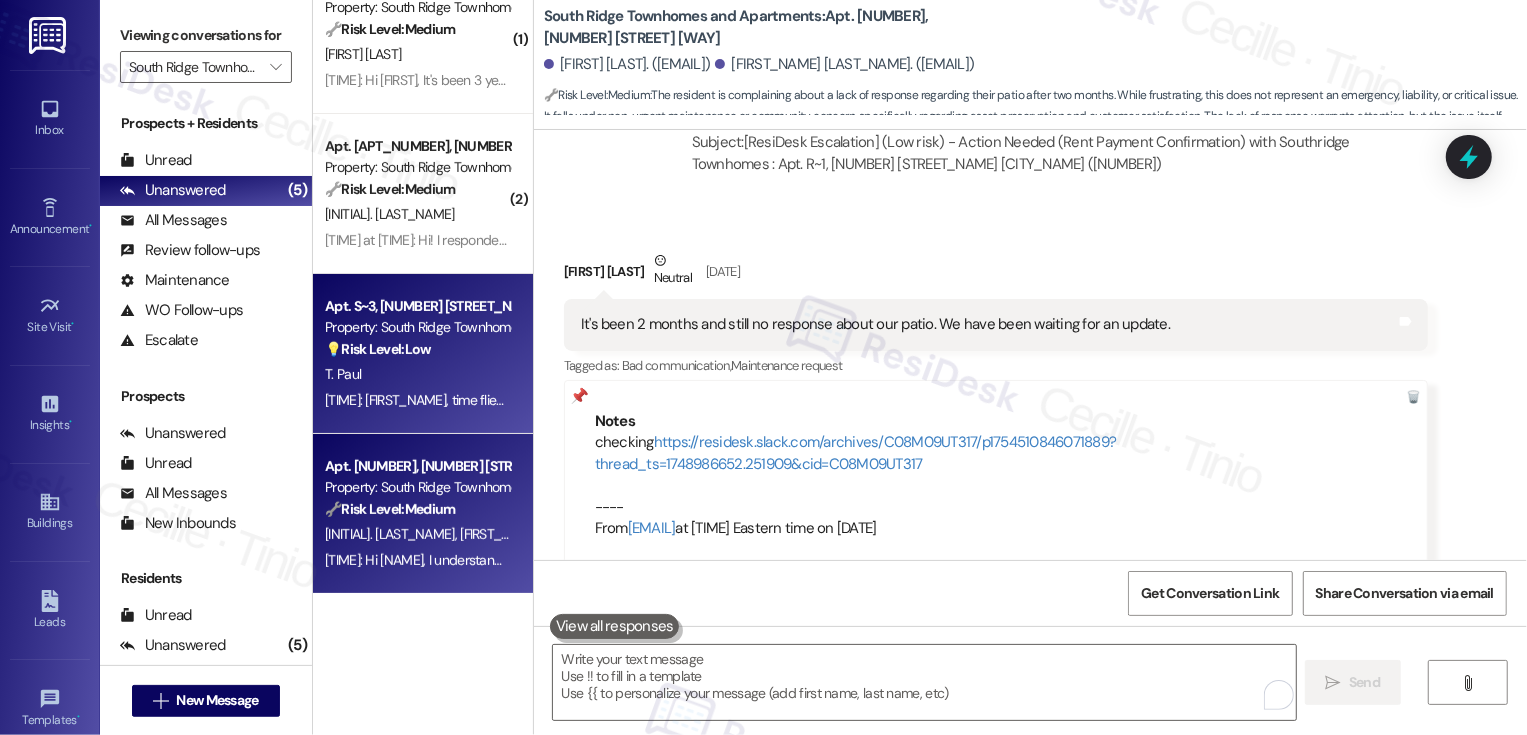 click on "Property: South Ridge Townhomes and Apartments" at bounding box center (417, 327) 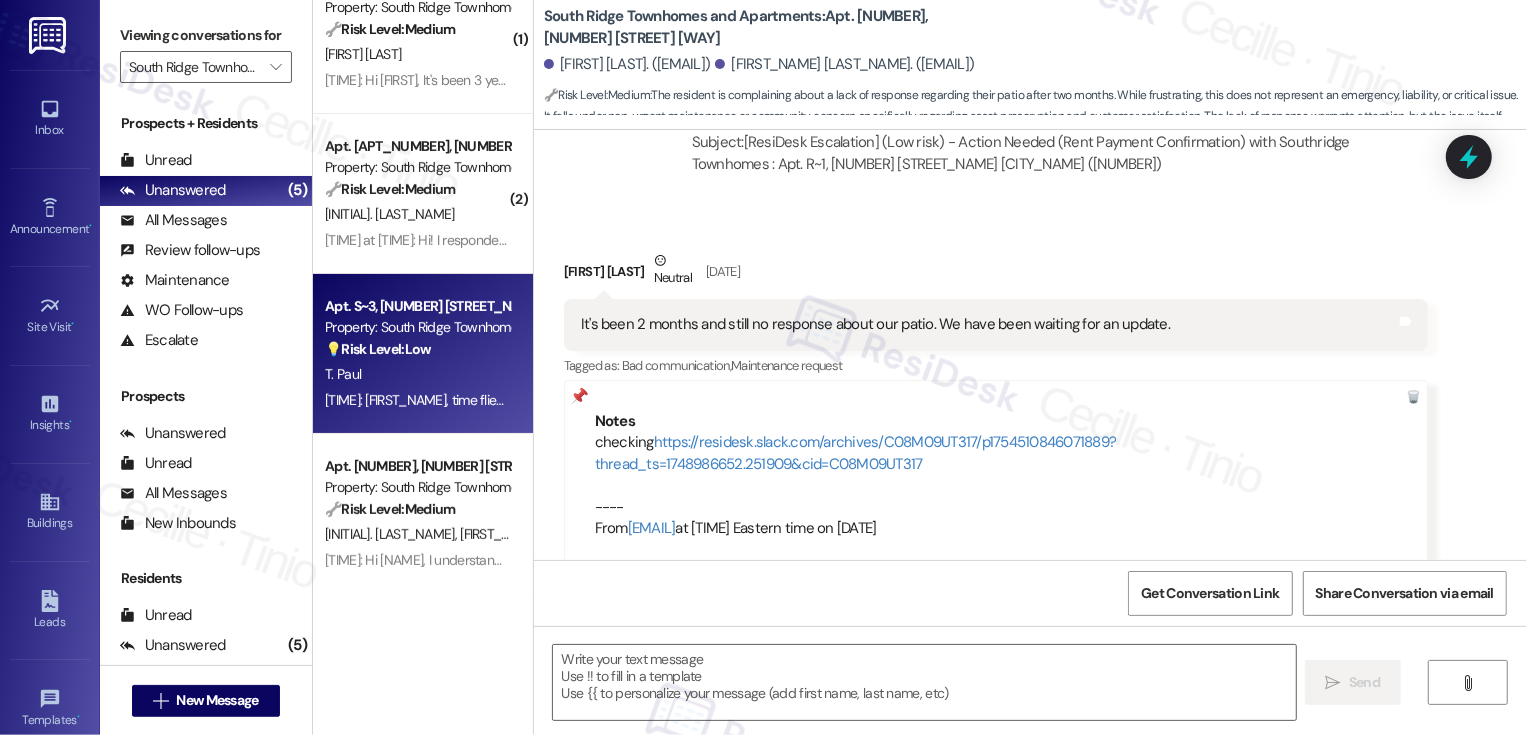 click on "Property: South Ridge Townhomes and Apartments" at bounding box center (417, 327) 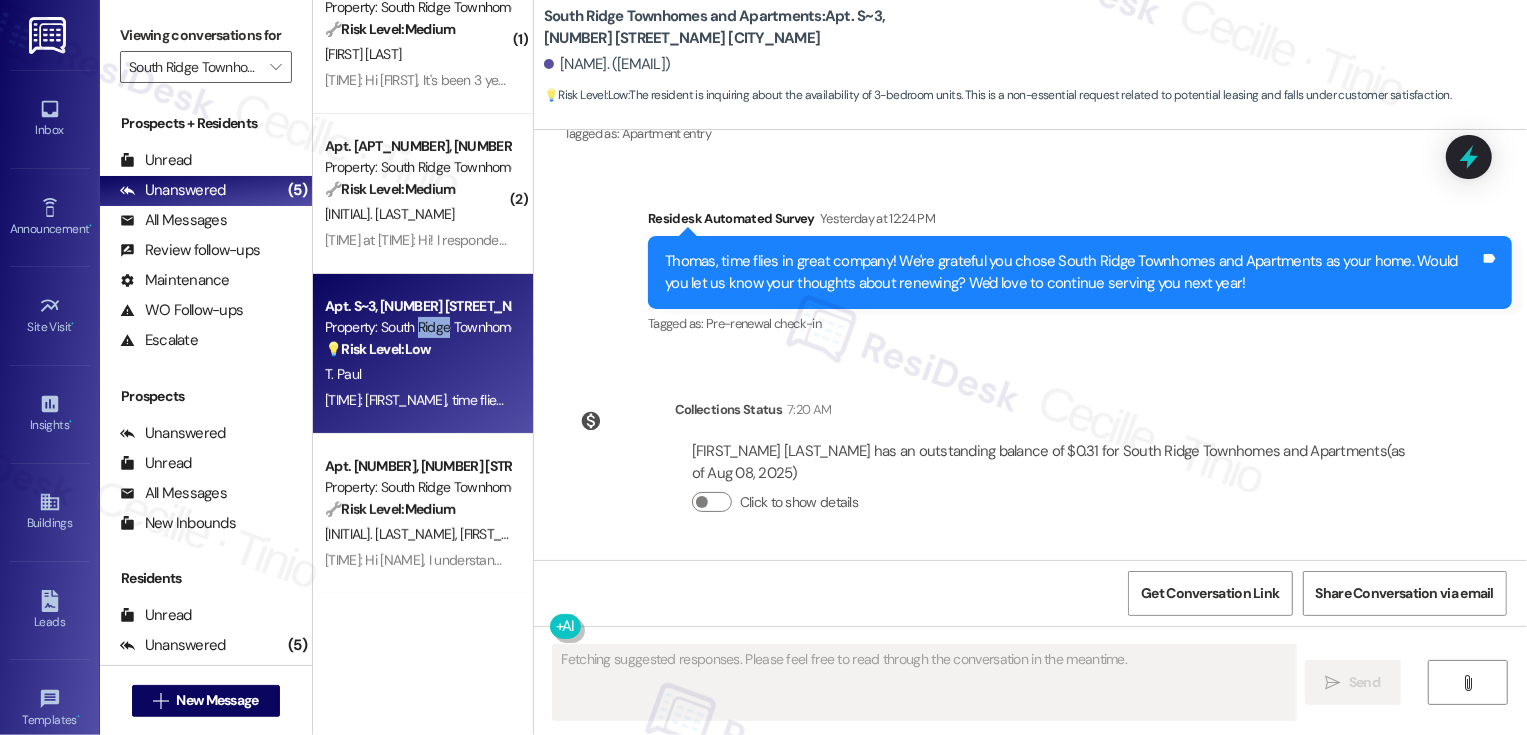 scroll, scrollTop: 2947, scrollLeft: 0, axis: vertical 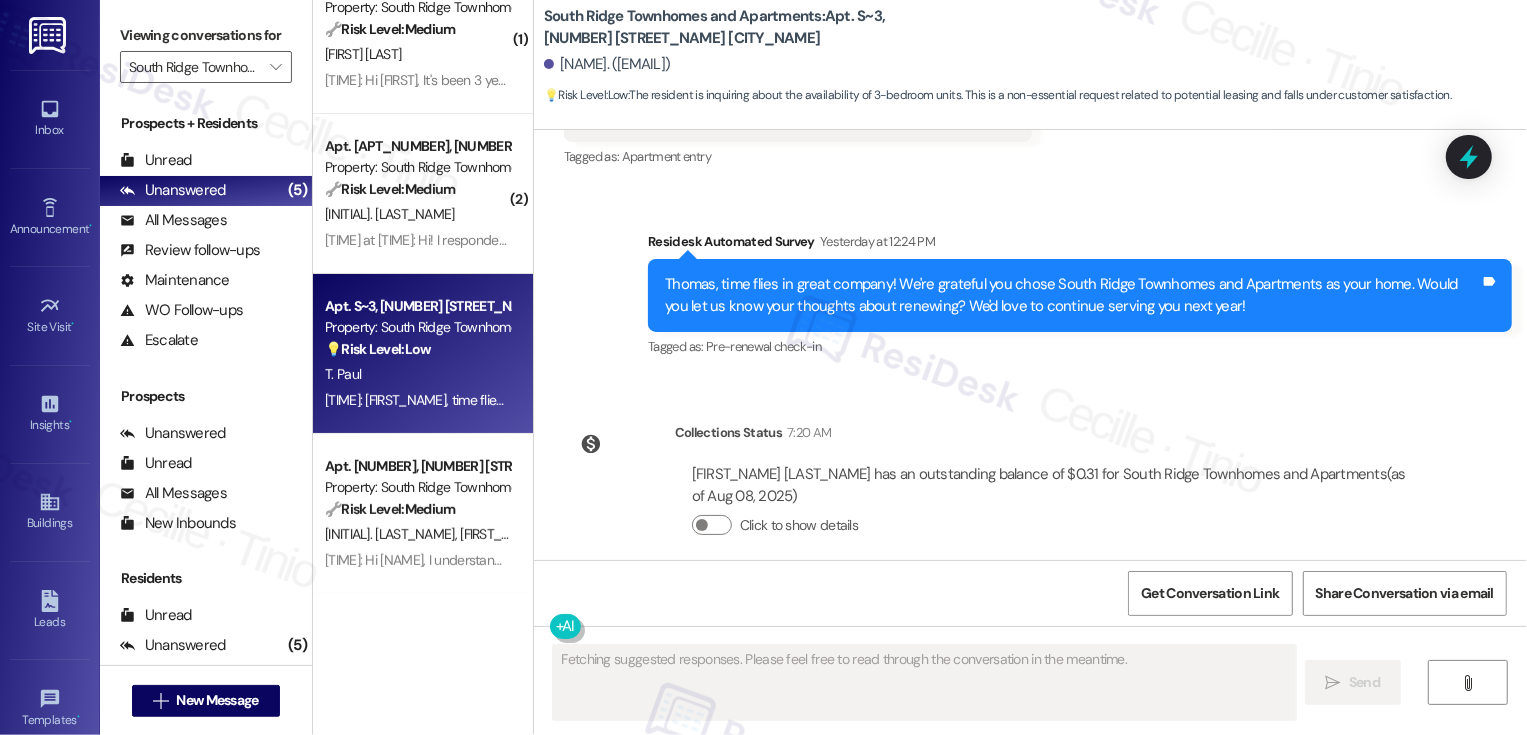 click on "T. Paul" at bounding box center (417, 374) 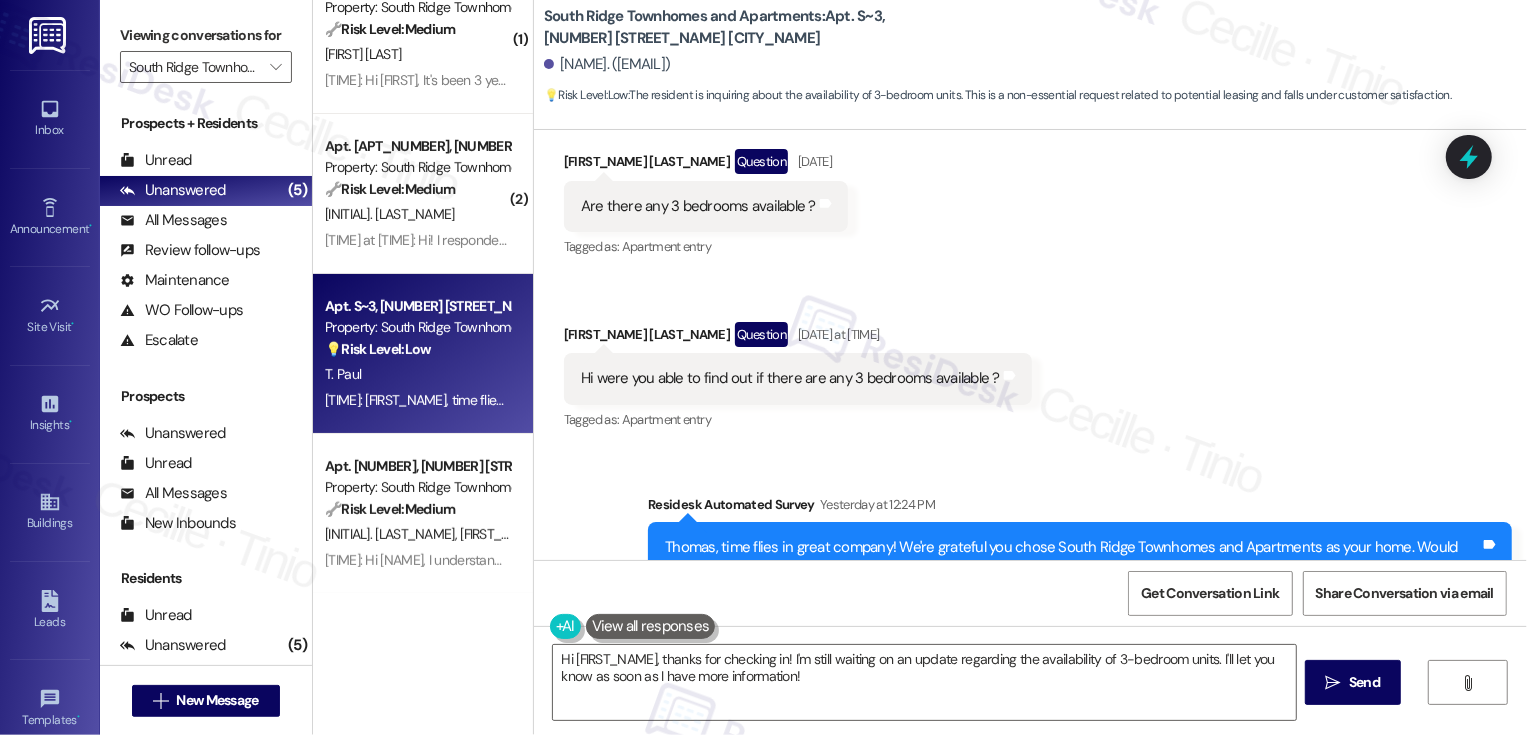 scroll, scrollTop: 2947, scrollLeft: 0, axis: vertical 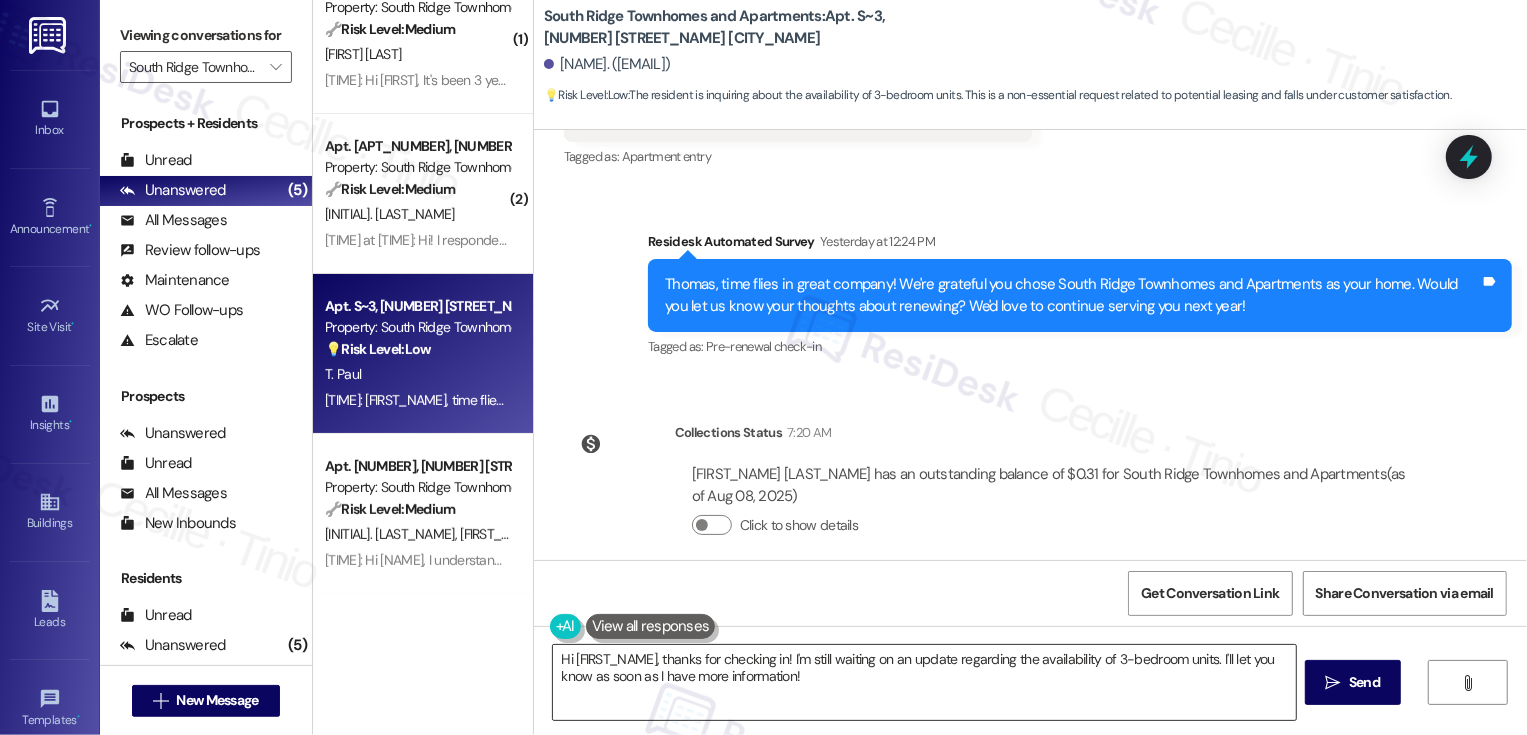 click on "Hi {{first_name}}, thanks for checking in! I'm still waiting on an update regarding the availability of 3-bedroom units. I'll let you know as soon as I have more information!" at bounding box center [924, 682] 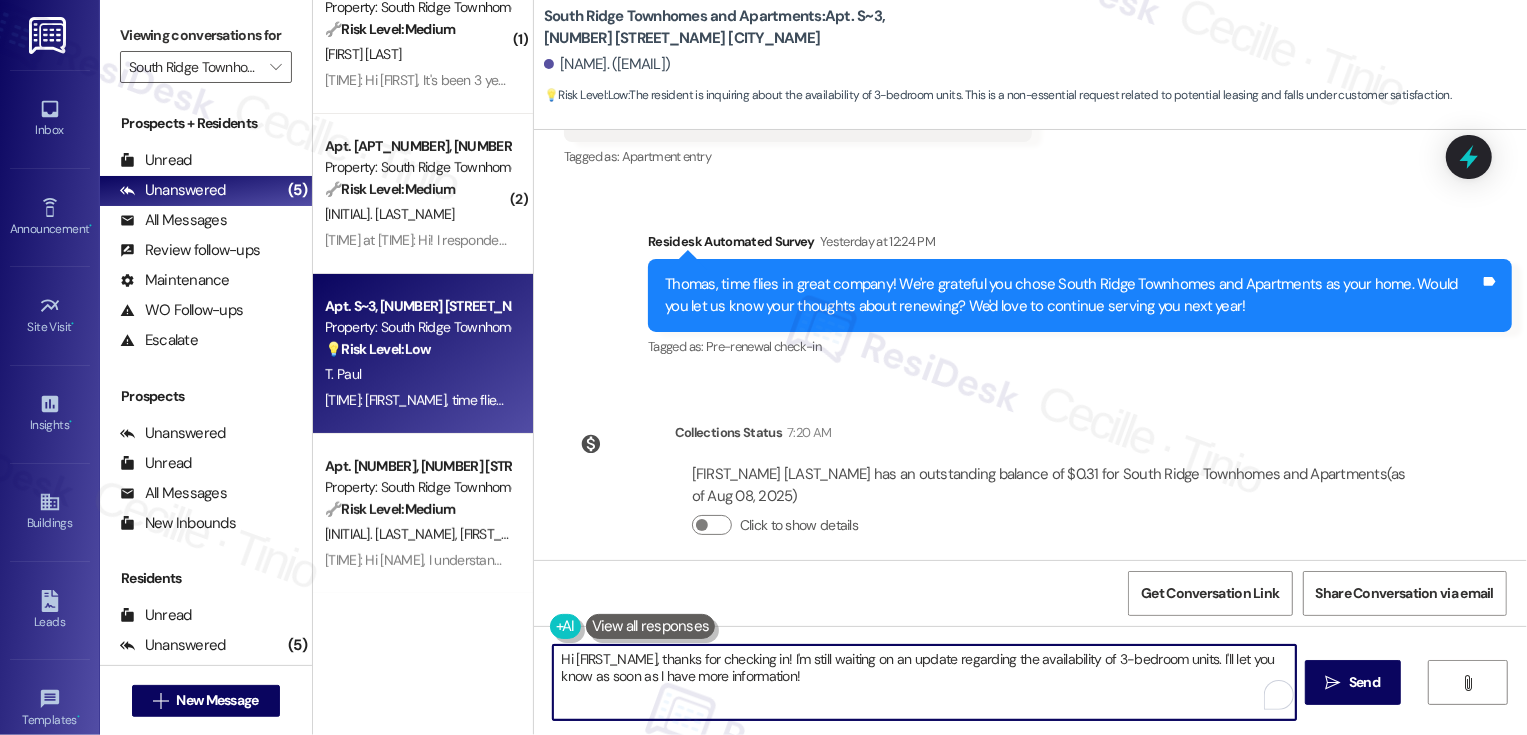click on "Hi {{first_name}}, thanks for checking in! I'm still waiting on an update regarding the availability of 3-bedroom units. I'll let you know as soon as I have more information!" at bounding box center (924, 682) 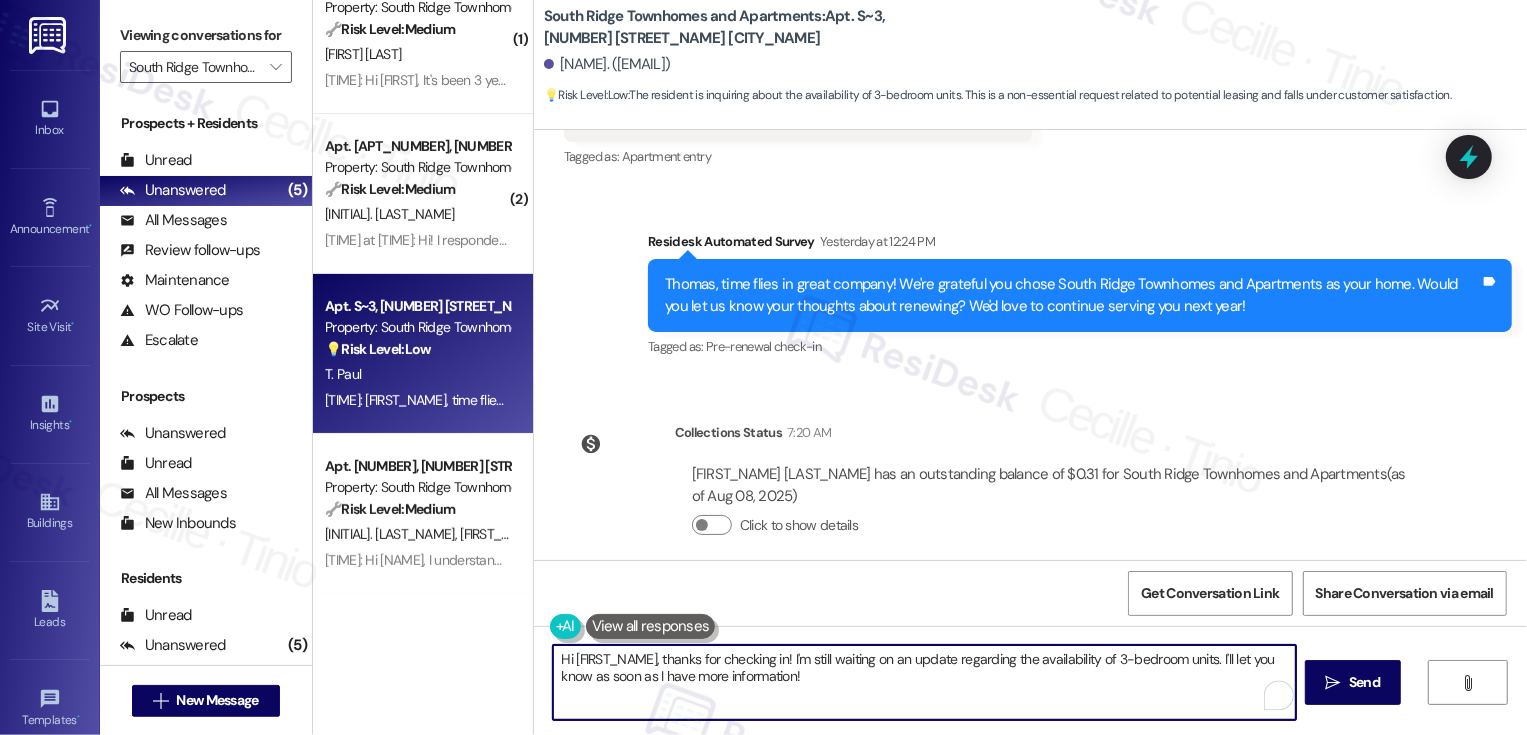 click on "Hi {{first_name}}, thanks for checking in! I'm still waiting on an update regarding the availability of 3-bedroom units. I'll let you know as soon as I have more information!" at bounding box center [924, 682] 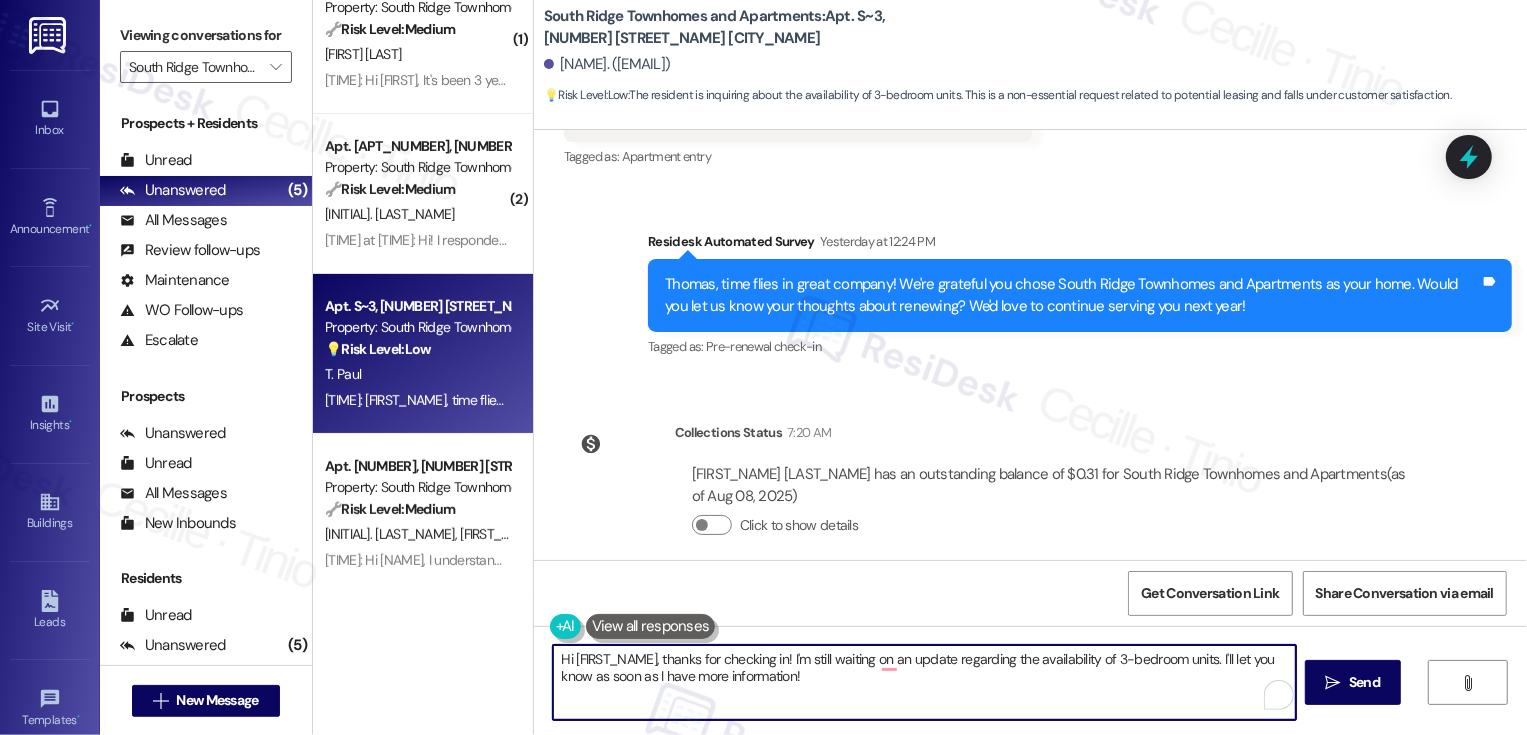 click on "Hi {{first_name}}, thanks for checking in! I'm still waiting on an update regarding the availability of 3-bedroom units. I'll let you know as soon as I have more information!" at bounding box center (924, 682) 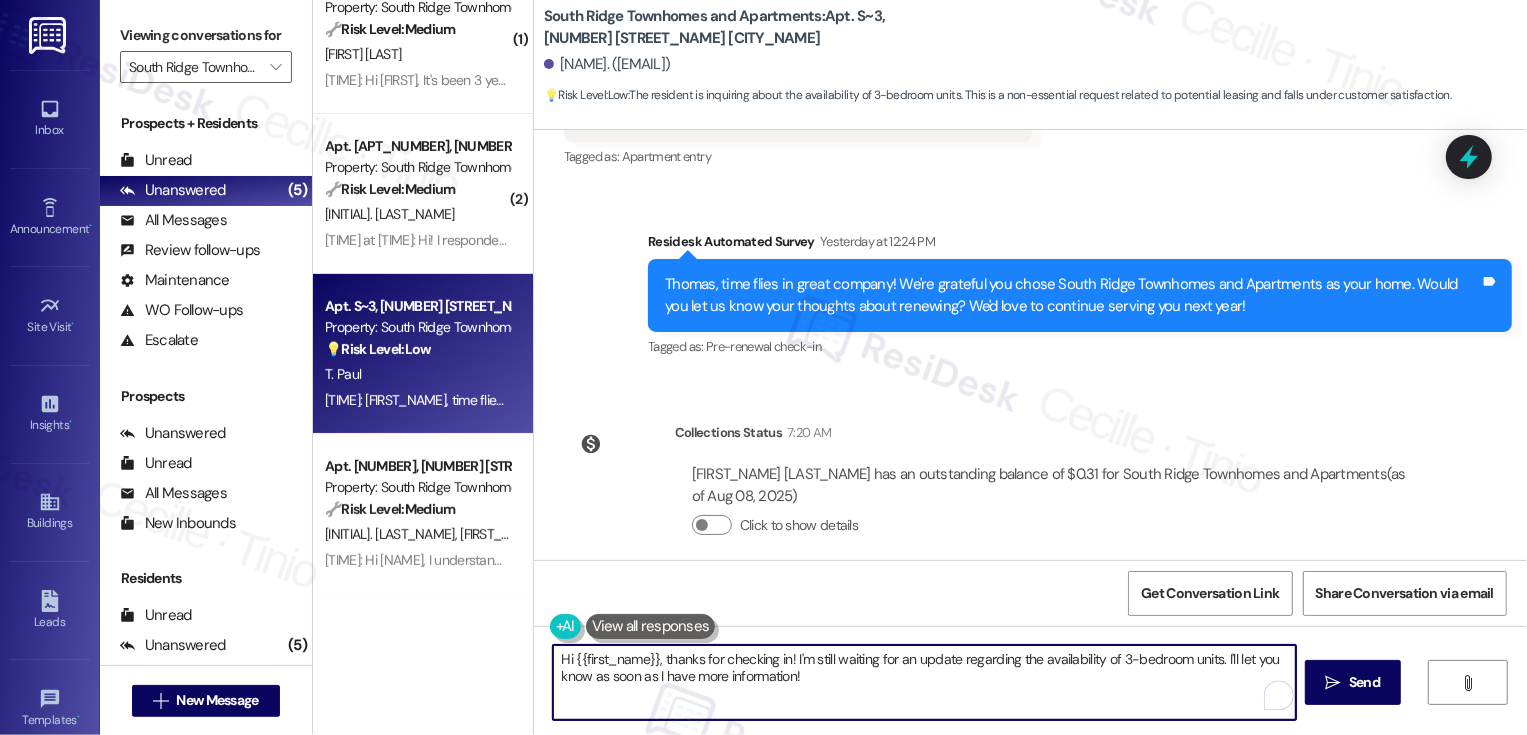 click on "Hi {{first_name}}, thanks for checking in! I'm still waiting for an update regarding the availability of 3-bedroom units. I'll let you know as soon as I have more information!" at bounding box center (924, 682) 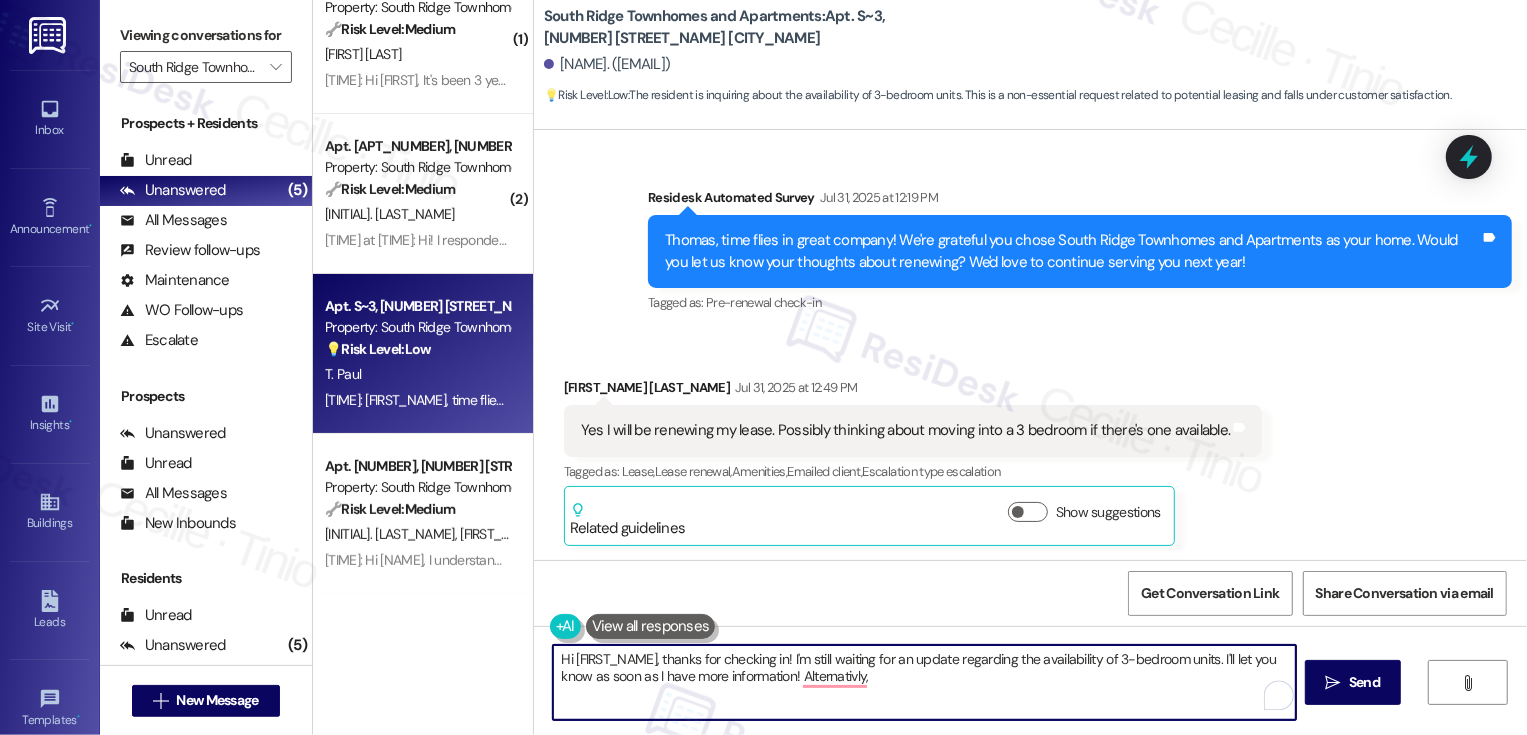 scroll, scrollTop: 1452, scrollLeft: 0, axis: vertical 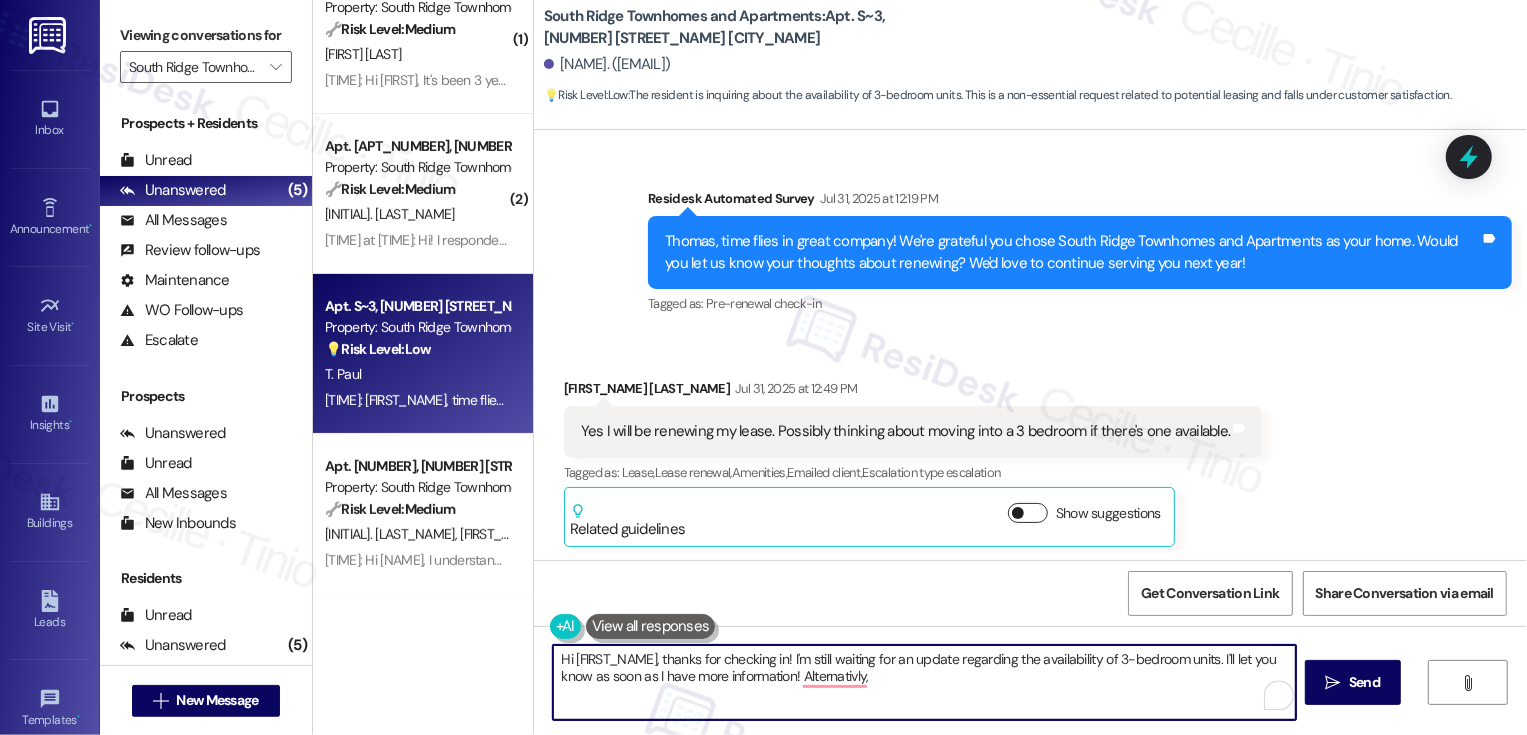 click on "Show suggestions" at bounding box center [1028, 513] 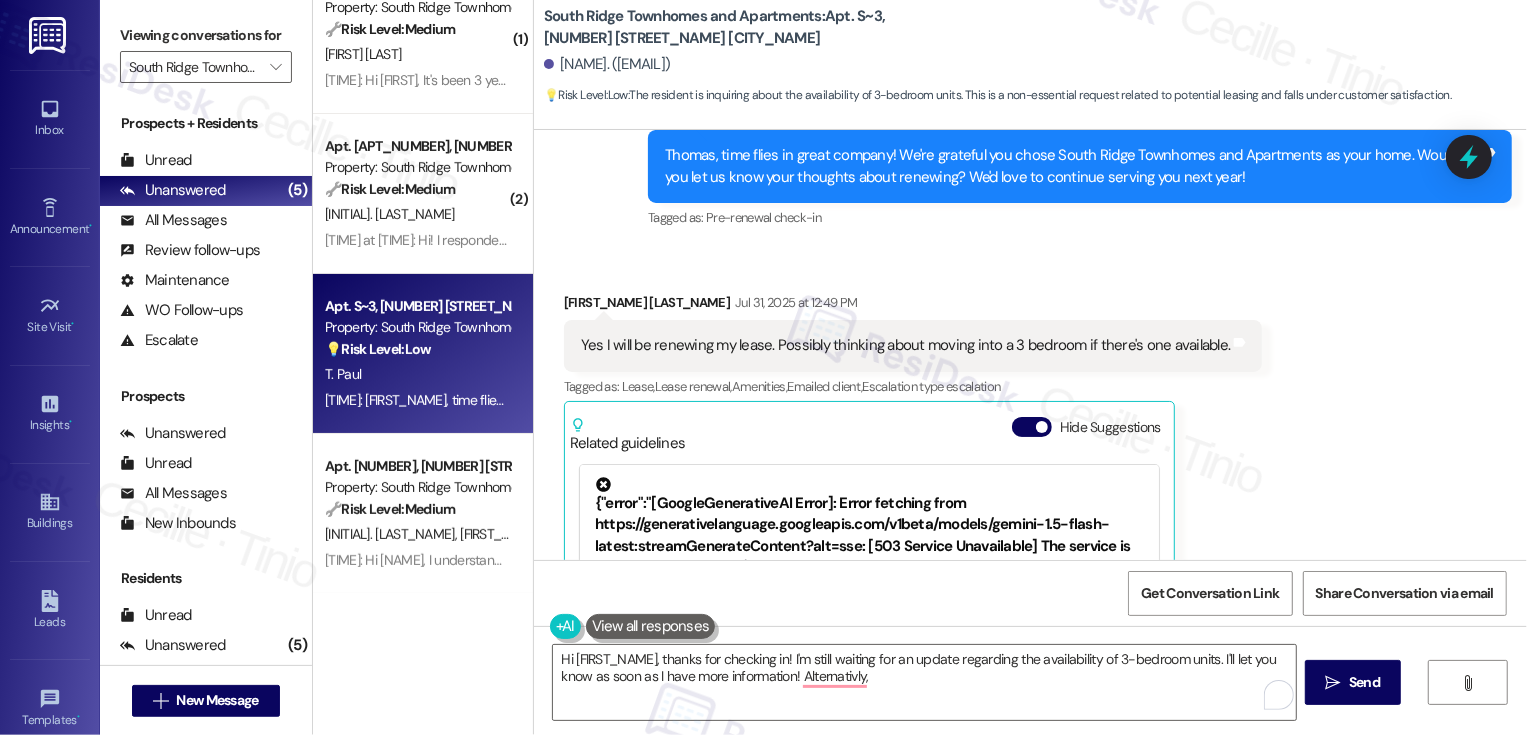 scroll, scrollTop: 1646, scrollLeft: 0, axis: vertical 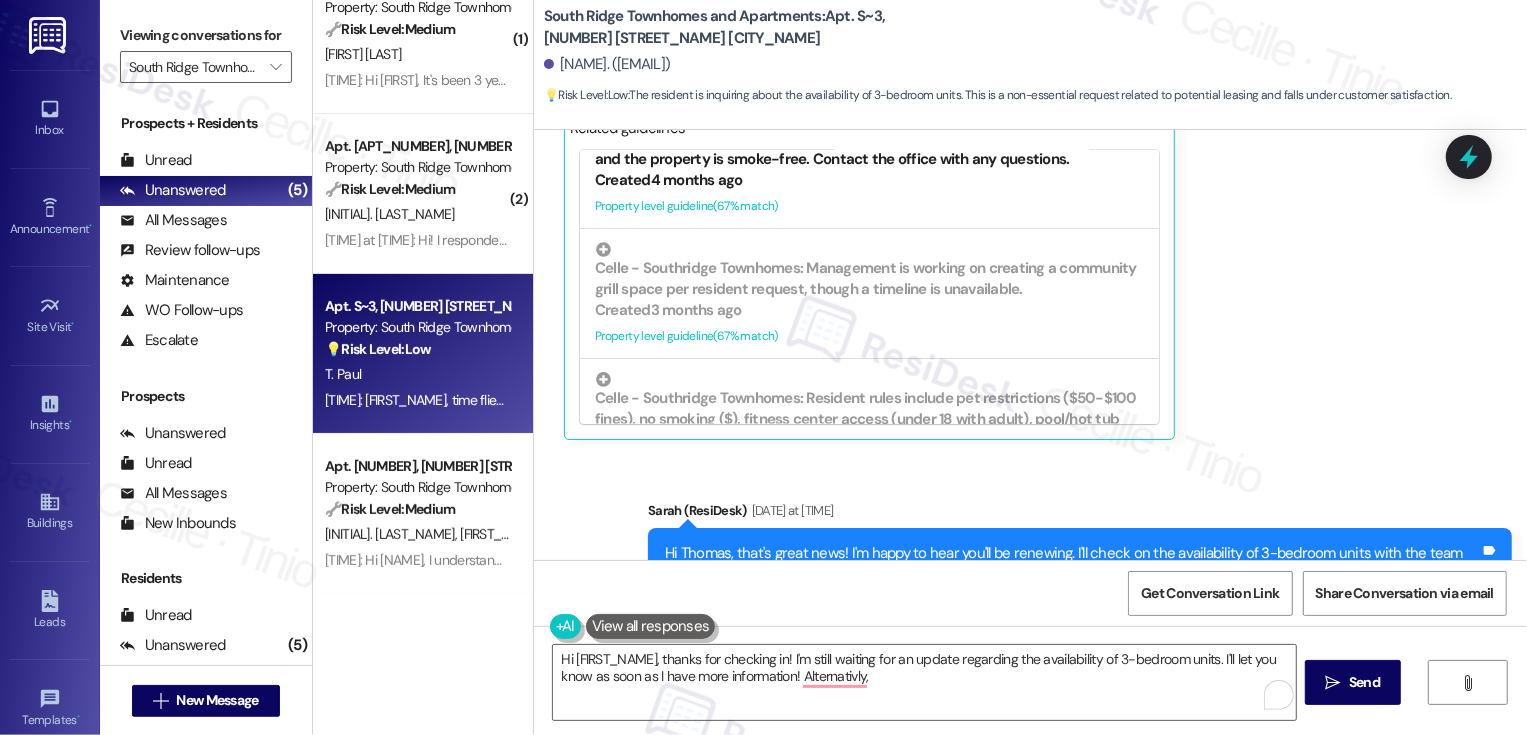 click on "Here's an extraction of resident-related questions implied by the provided text, followed by the requested summary:
**Resident-Related Questions Implied:**
* What utilities am I responsible for?
* How and when are utilities billed?  (especially water, sewer, trash, CAM fees)
* How do I pay for utilities?
* What is the pet policy?
* What is the smoking policy?
**Summary:**
Celle - Southridge Townhomes: Residents are responsible for all utilities (billed monthly via resident portal), pets must be leashed and waste cleaned up, and the property is smoke-free. Contact the office with any questions." at bounding box center [869, 130] 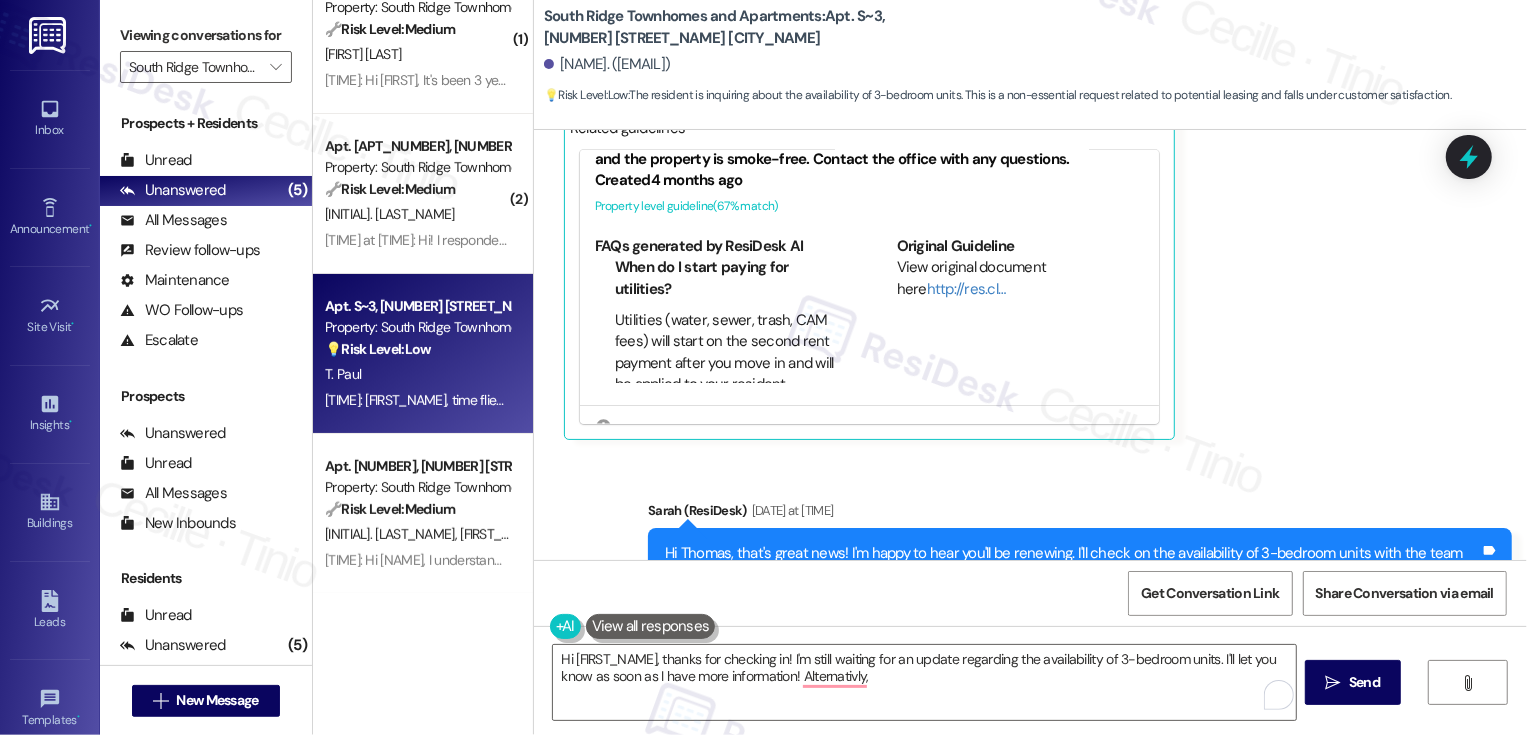 scroll, scrollTop: 342, scrollLeft: 0, axis: vertical 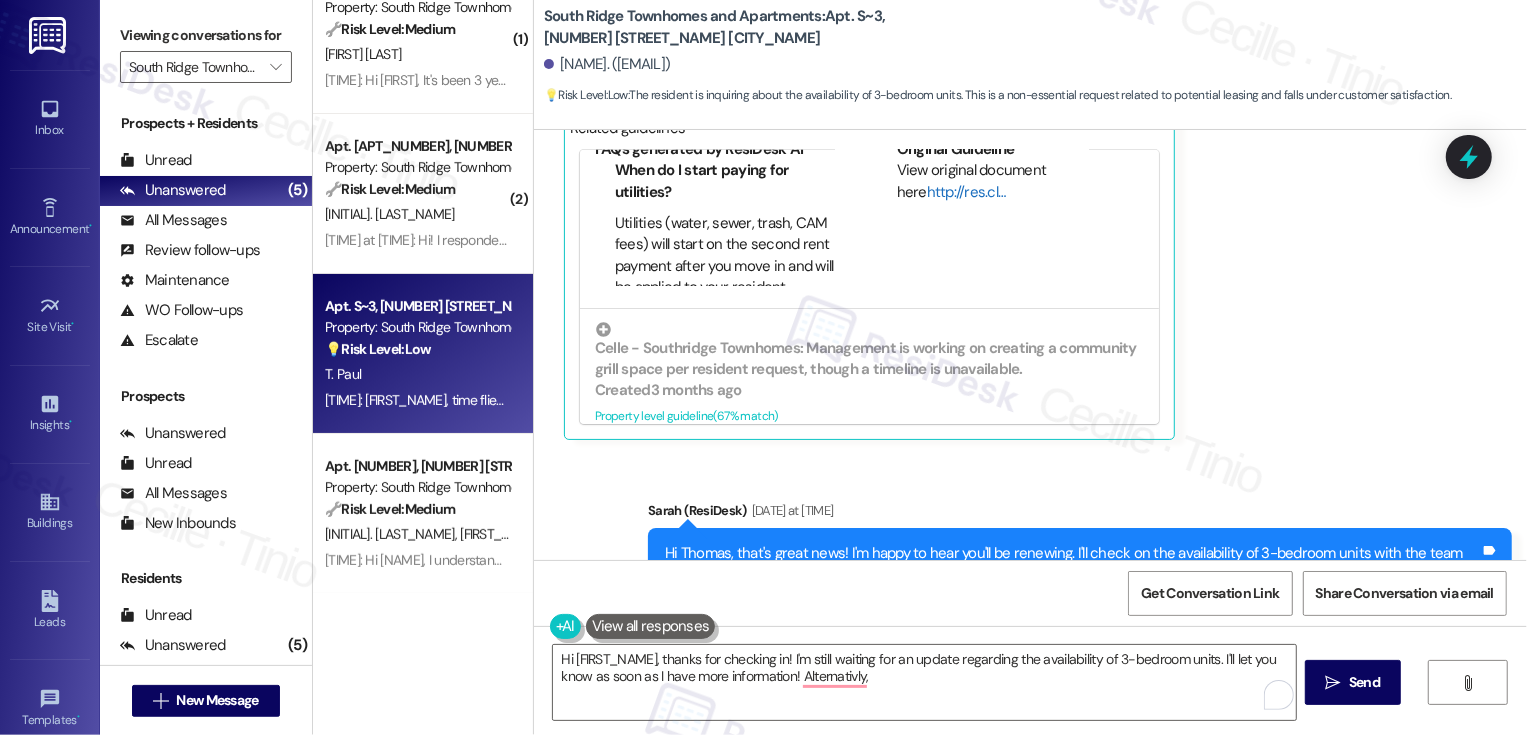 click on "http://res.cl…" at bounding box center [966, 192] 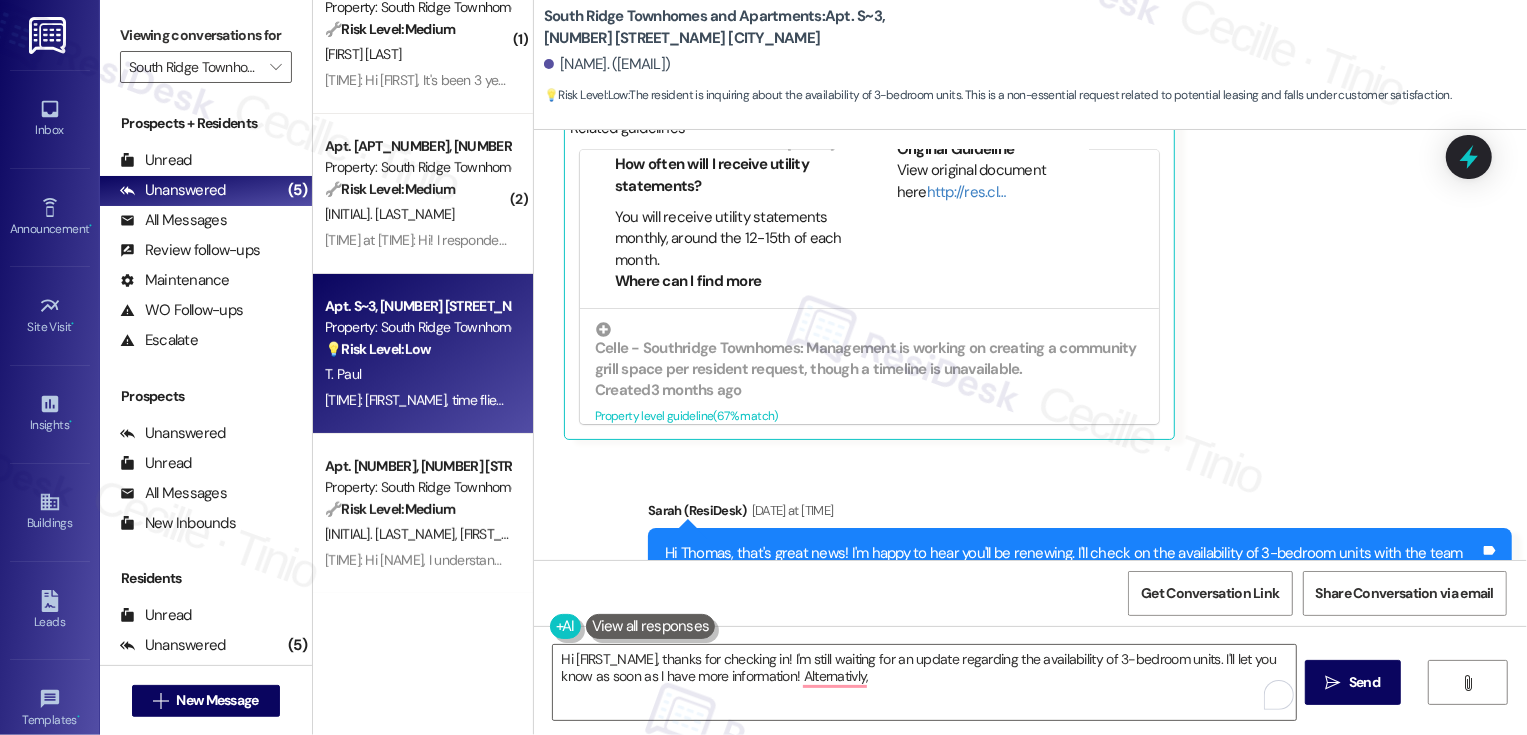 scroll, scrollTop: 898, scrollLeft: 0, axis: vertical 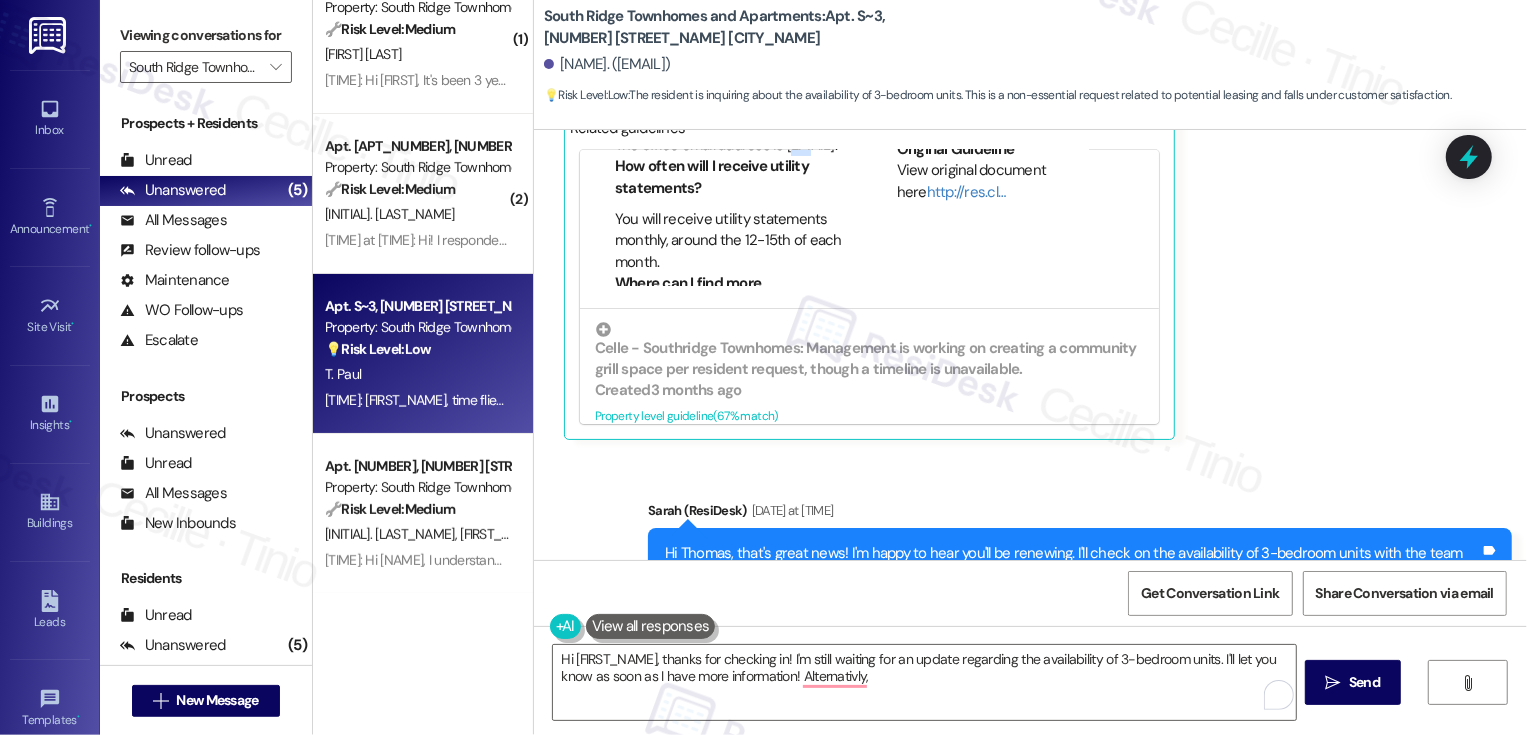 drag, startPoint x: 607, startPoint y: 294, endPoint x: 621, endPoint y: 293, distance: 14.035668 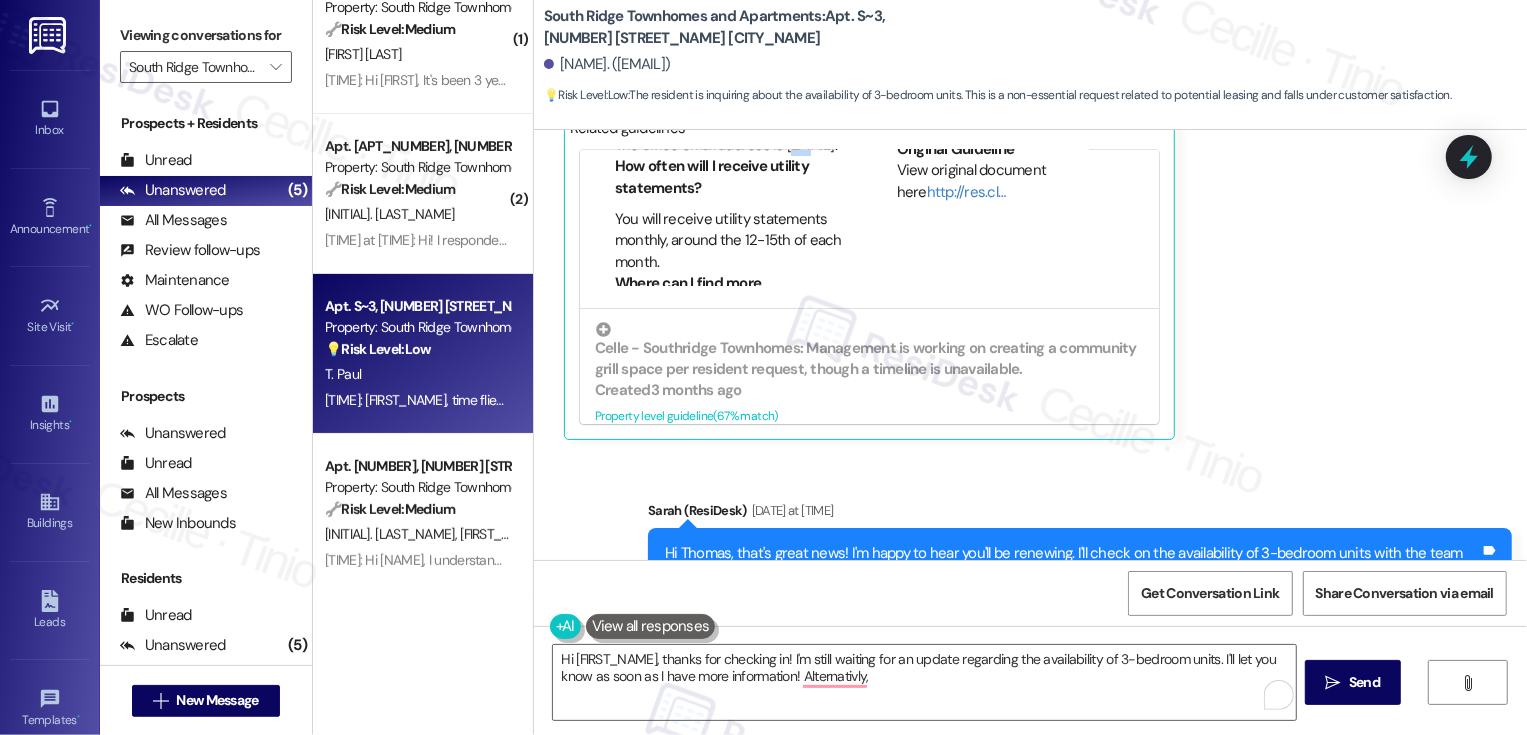 click on "The office email address is southridgemanager@celleassets.com." at bounding box center (728, 145) 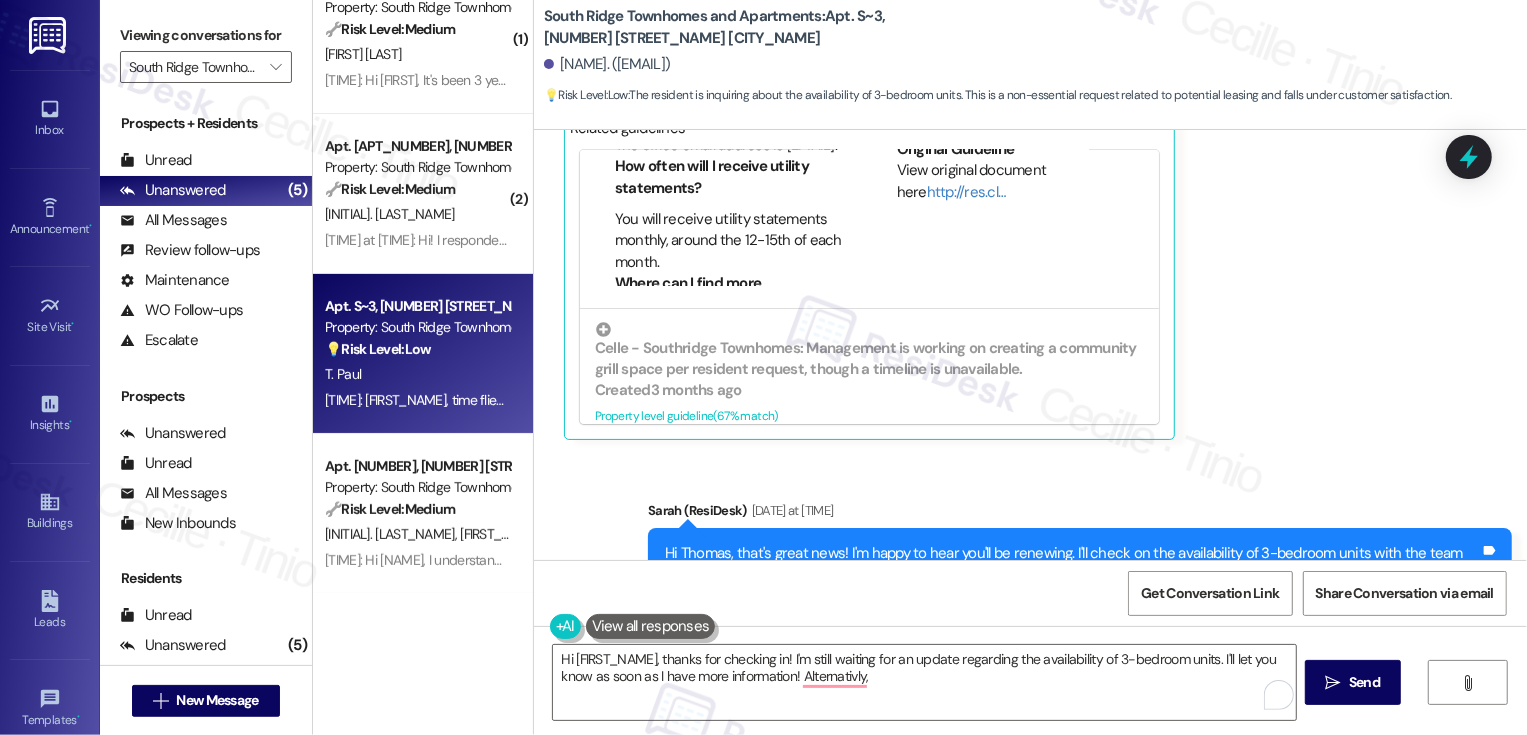 scroll, scrollTop: 898, scrollLeft: 22, axis: both 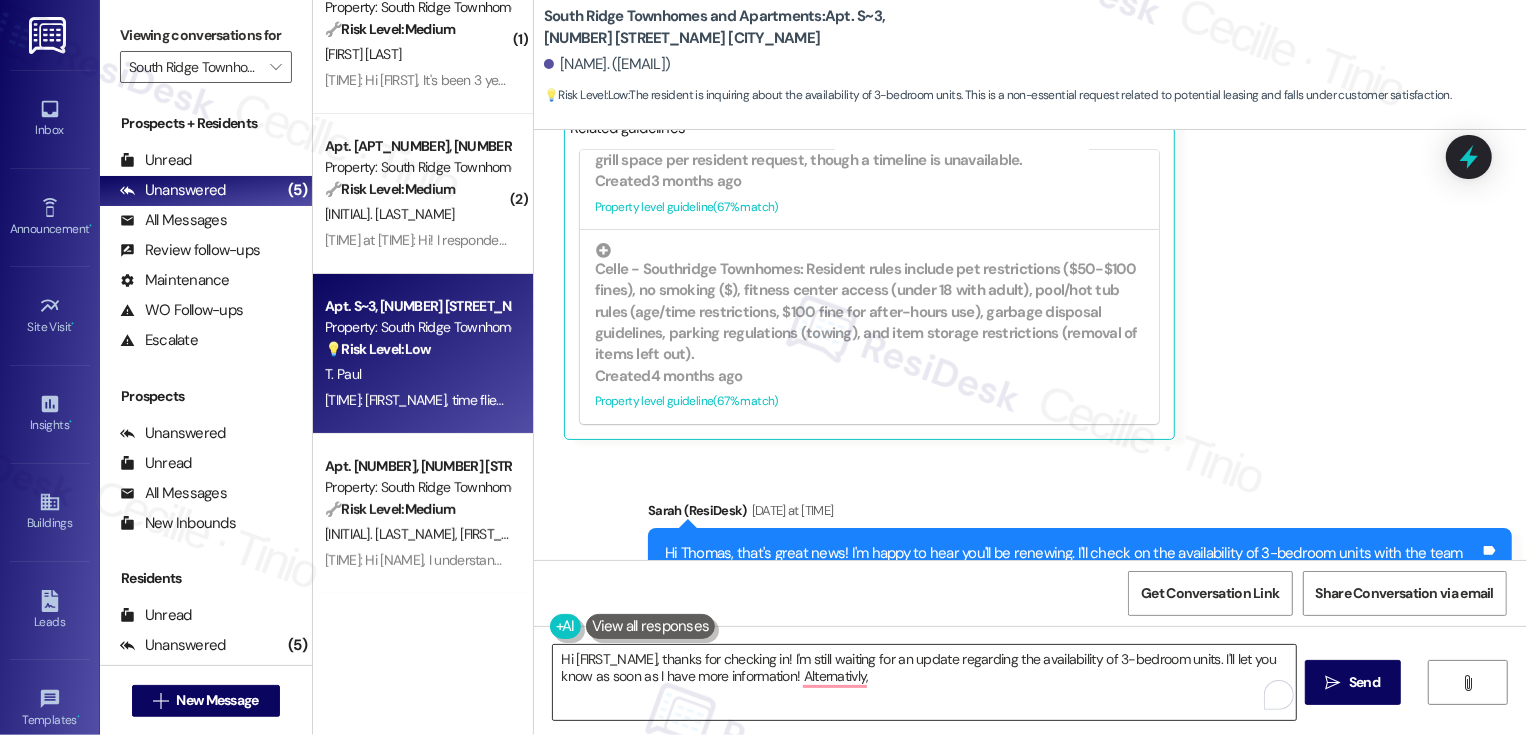 click on "Hi {{first_name}}, thanks for checking in! I'm still waiting for an update regarding the availability of 3-bedroom units. I'll let you know as soon as I have more information! Alternativly," at bounding box center (924, 682) 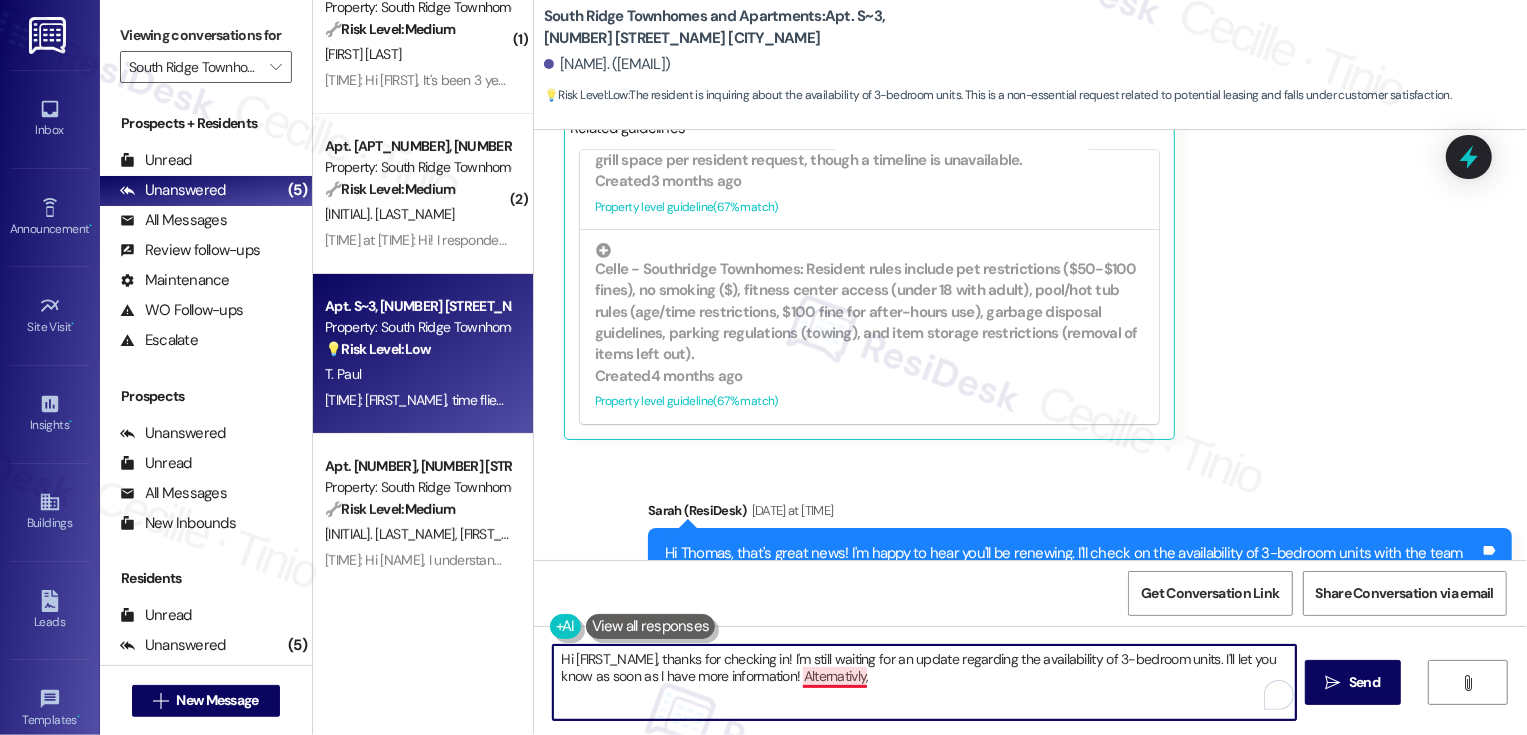 click on "Hi {{first_name}}, thanks for checking in! I'm still waiting for an update regarding the availability of 3-bedroom units. I'll let you know as soon as I have more information! Alternativly," at bounding box center (924, 682) 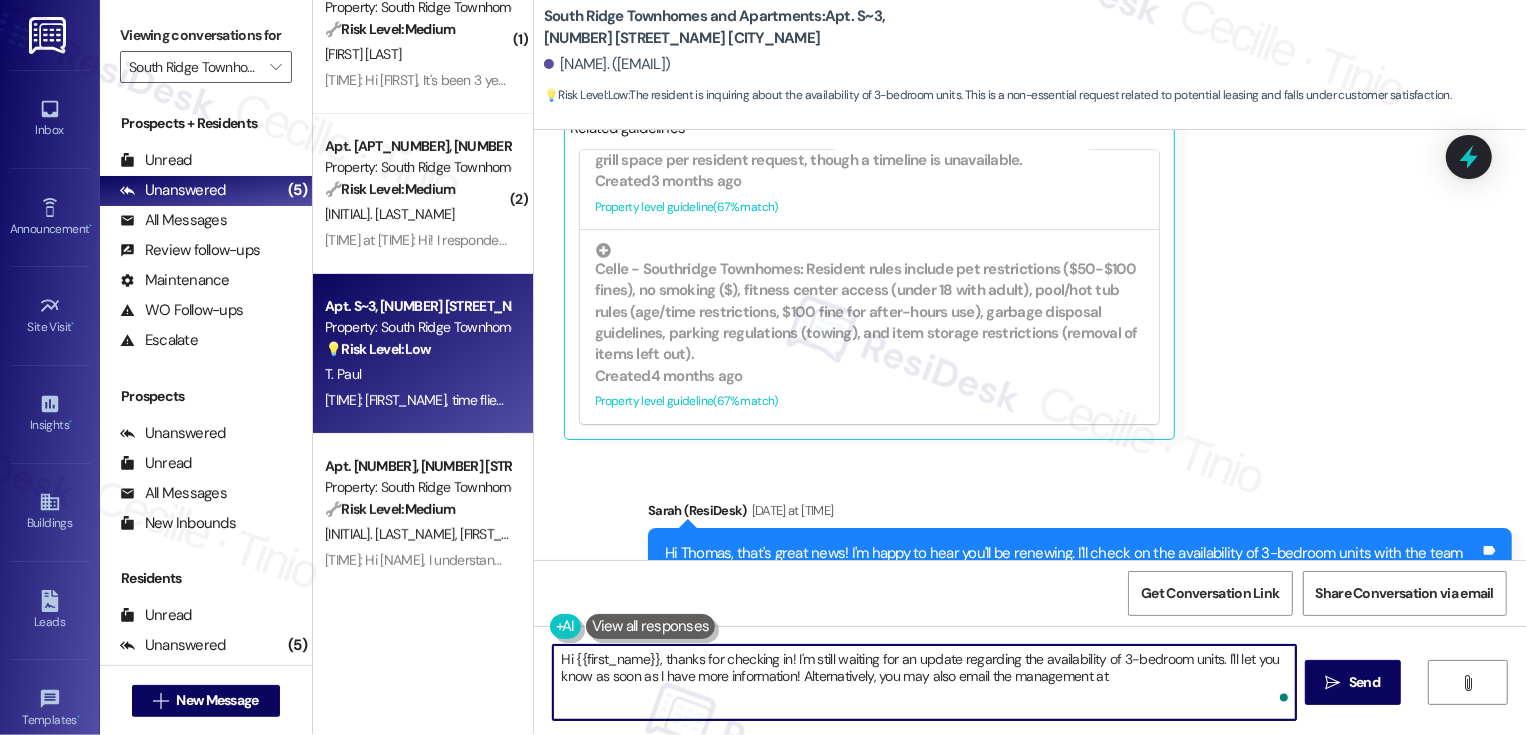 paste on "southridgemanager@celleassets.com." 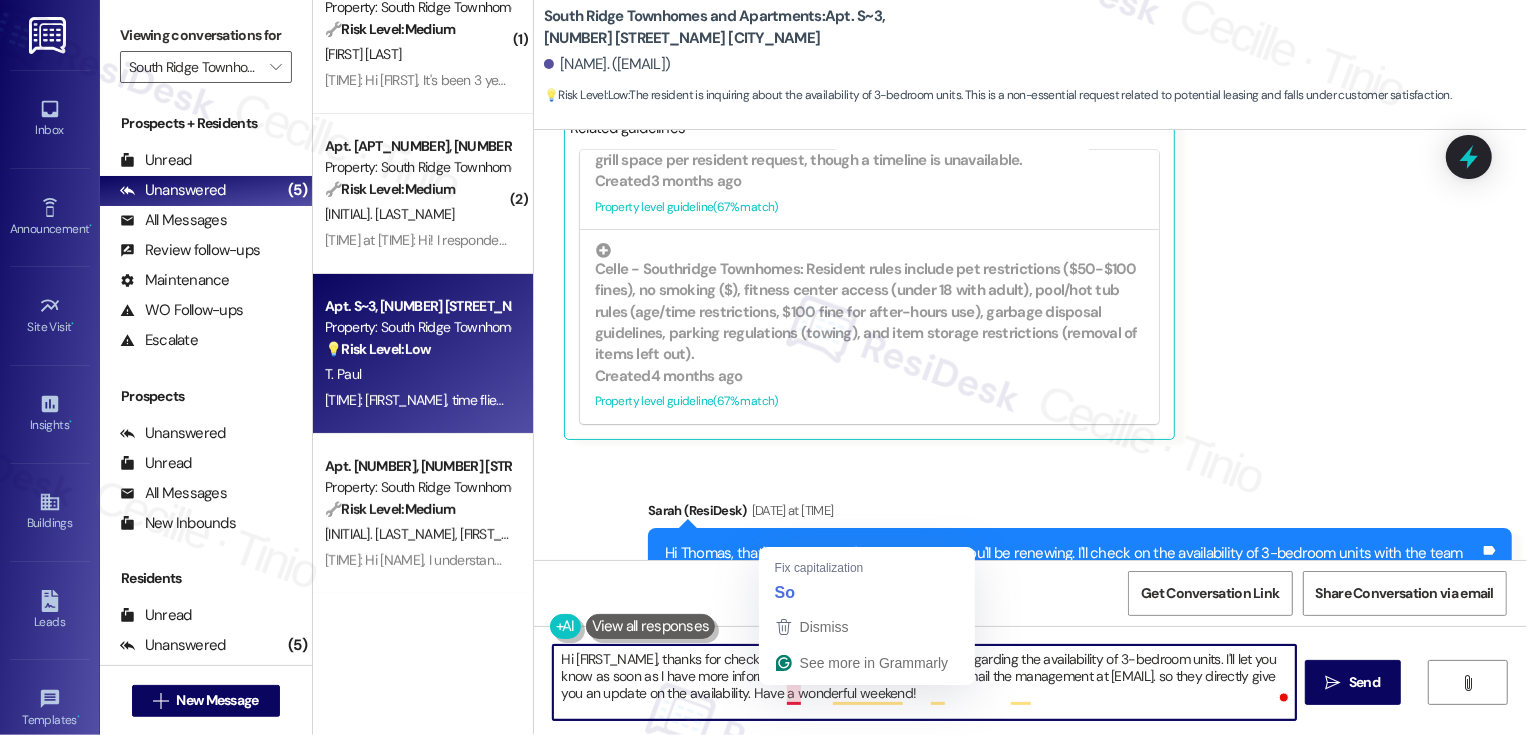 click on "Hi {{first_name}}, thanks for checking in! I'm still waiting for an update regarding the availability of 3-bedroom units. I'll let you know as soon as I have more information! Alternatively, you may also email the management at southridgemanager@celleassets.com. so they directly give you an update on the availability. Have a wonderful weekend!" at bounding box center (924, 682) 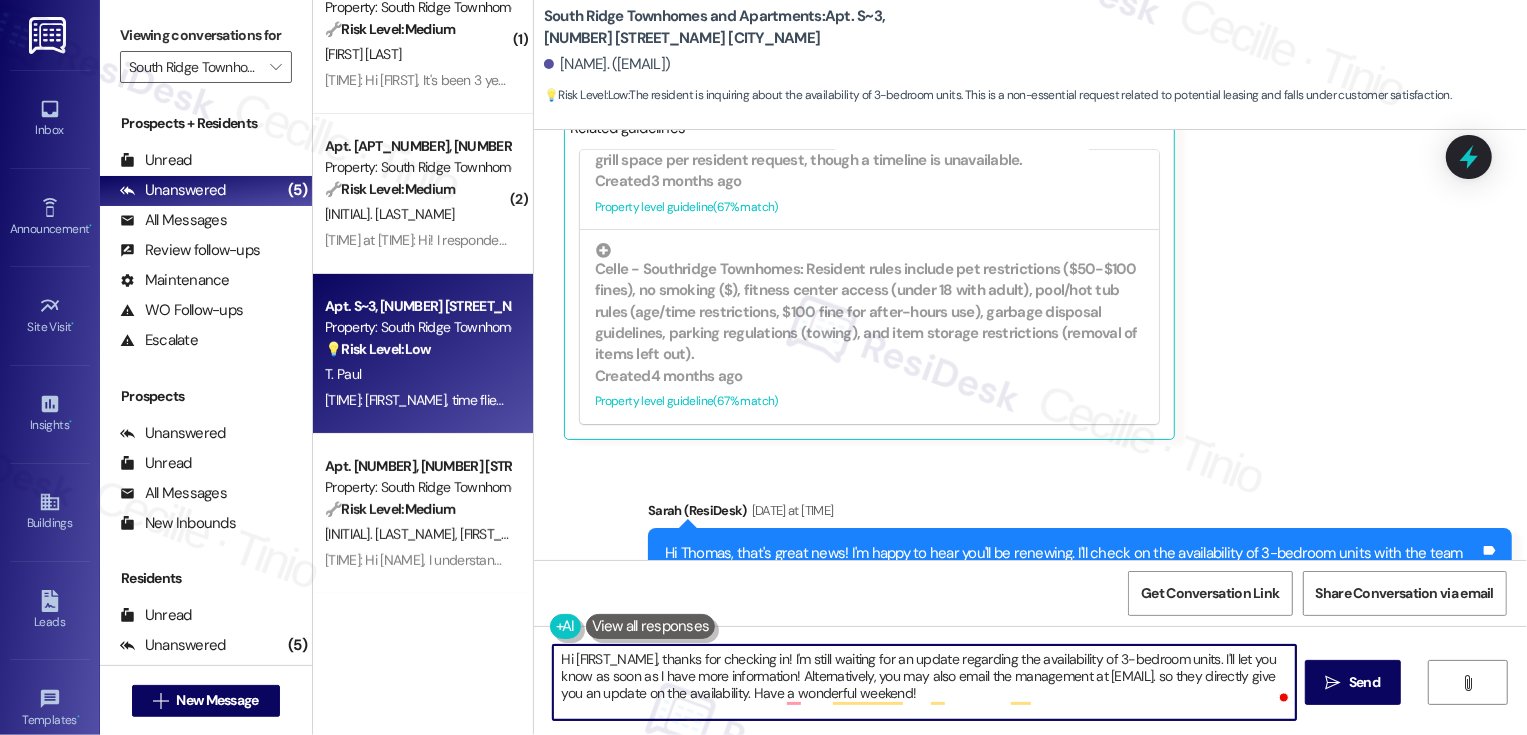 click on "Hi {{first_name}}, thanks for checking in! I'm still waiting for an update regarding the availability of 3-bedroom units. I'll let you know as soon as I have more information! Alternatively, you may also email the management at southridgemanager@celleassets.com. so they directly give you an update on the availability. Have a wonderful weekend!" at bounding box center (924, 682) 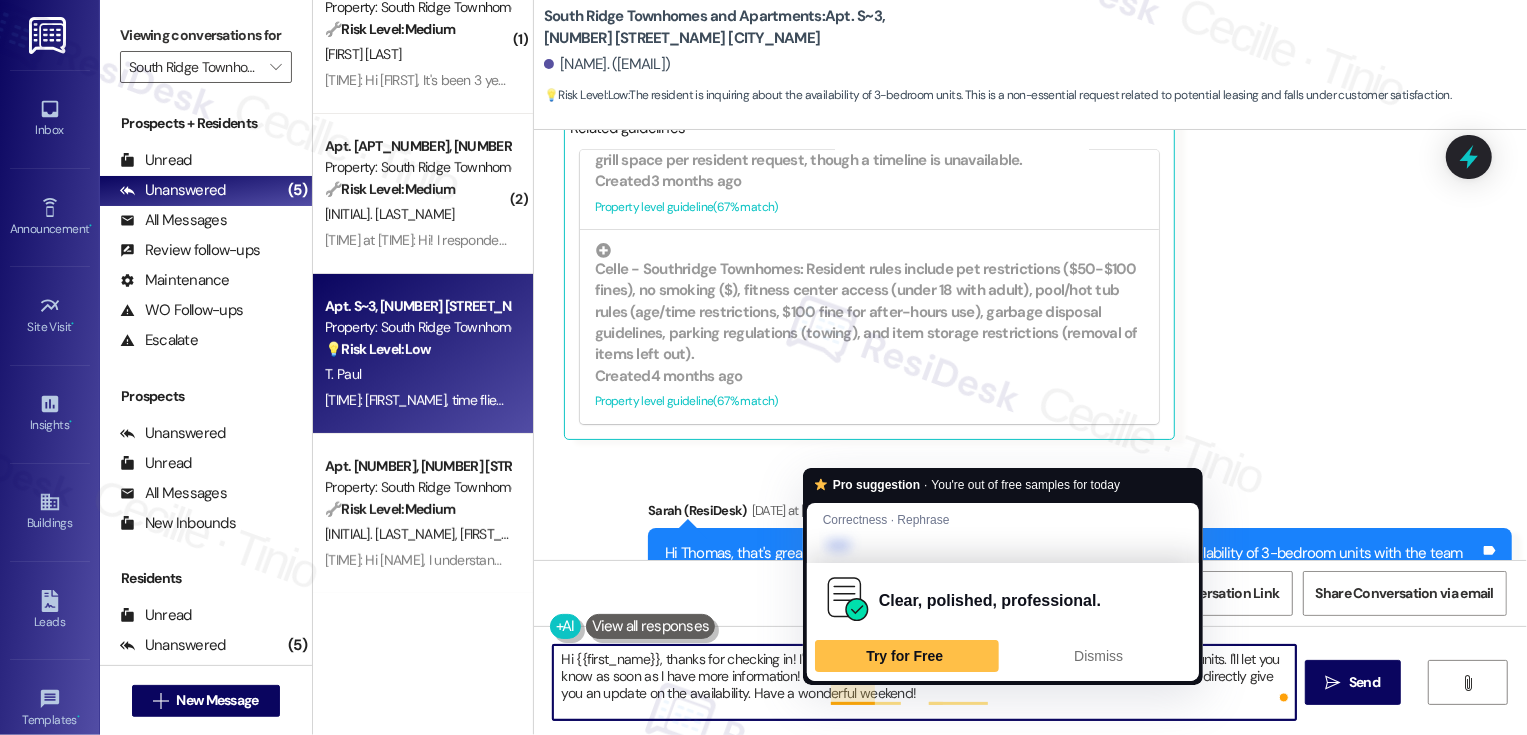 click on "Hi {{first_name}}, thanks for checking in! I'm still waiting for an update regarding the availability of 3-bedroom units. I'll let you know as soon as I have more information! Alternatively, you may also email the management at southridgemanager@celleassets.com so they directly give you an update on the availability. Have a wonderful weekend!" at bounding box center (924, 682) 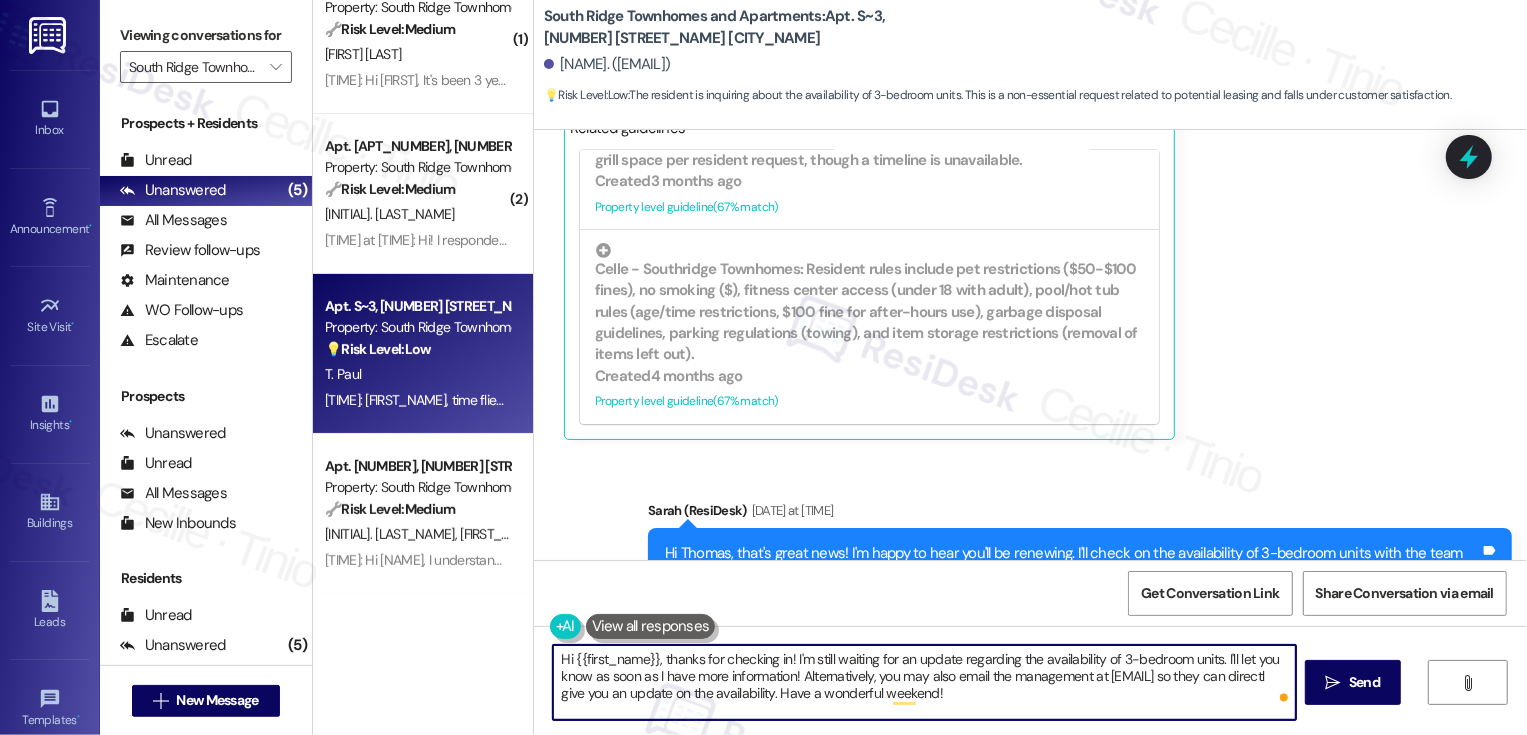 type on "Hi {{first_name}}, thanks for checking in! I'm still waiting for an update regarding the availability of 3-bedroom units. I'll let you know as soon as I have more information! Alternatively, you may also email the management at southridgemanager@celleassets.com so they can directly give you an update on the availability. Have a wonderful weekend!" 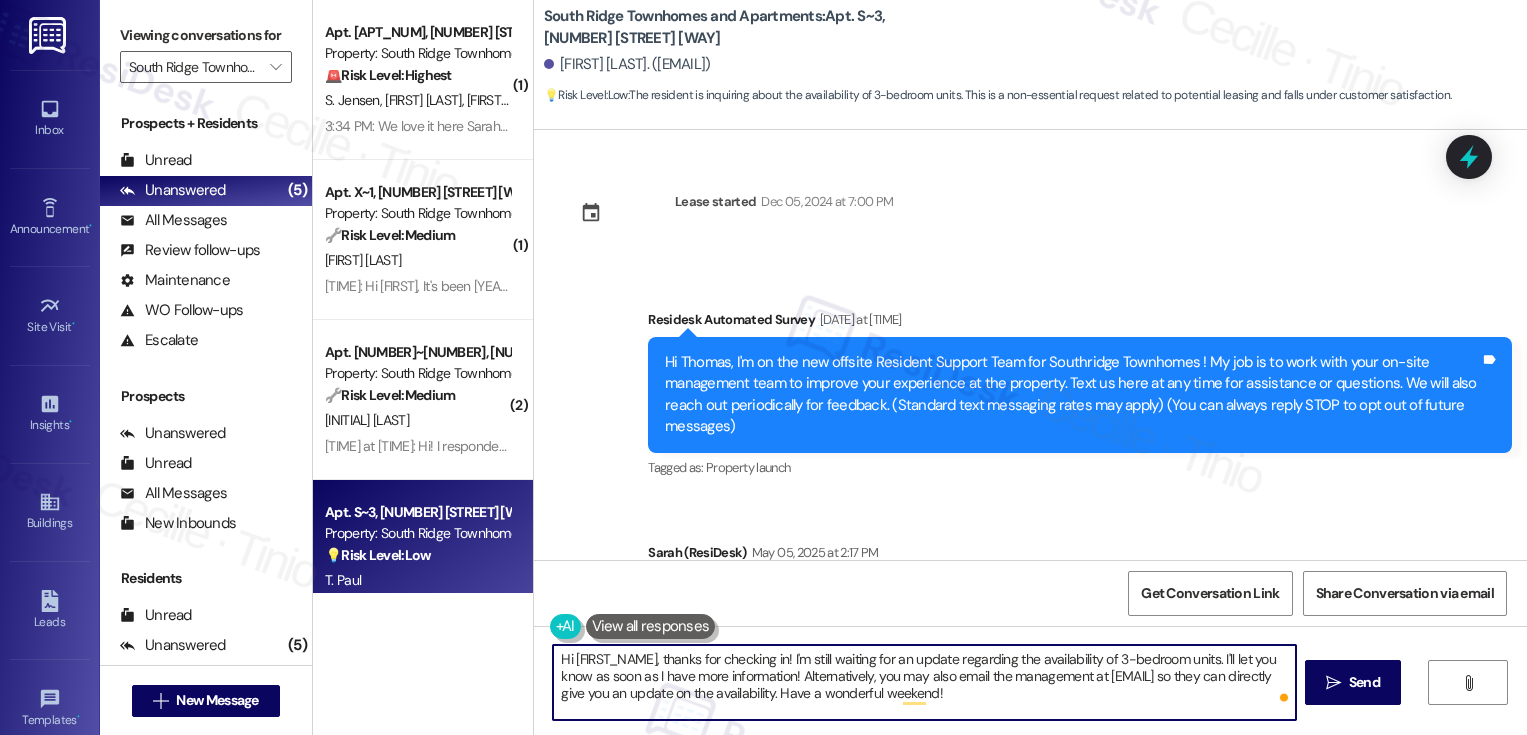 scroll, scrollTop: 0, scrollLeft: 0, axis: both 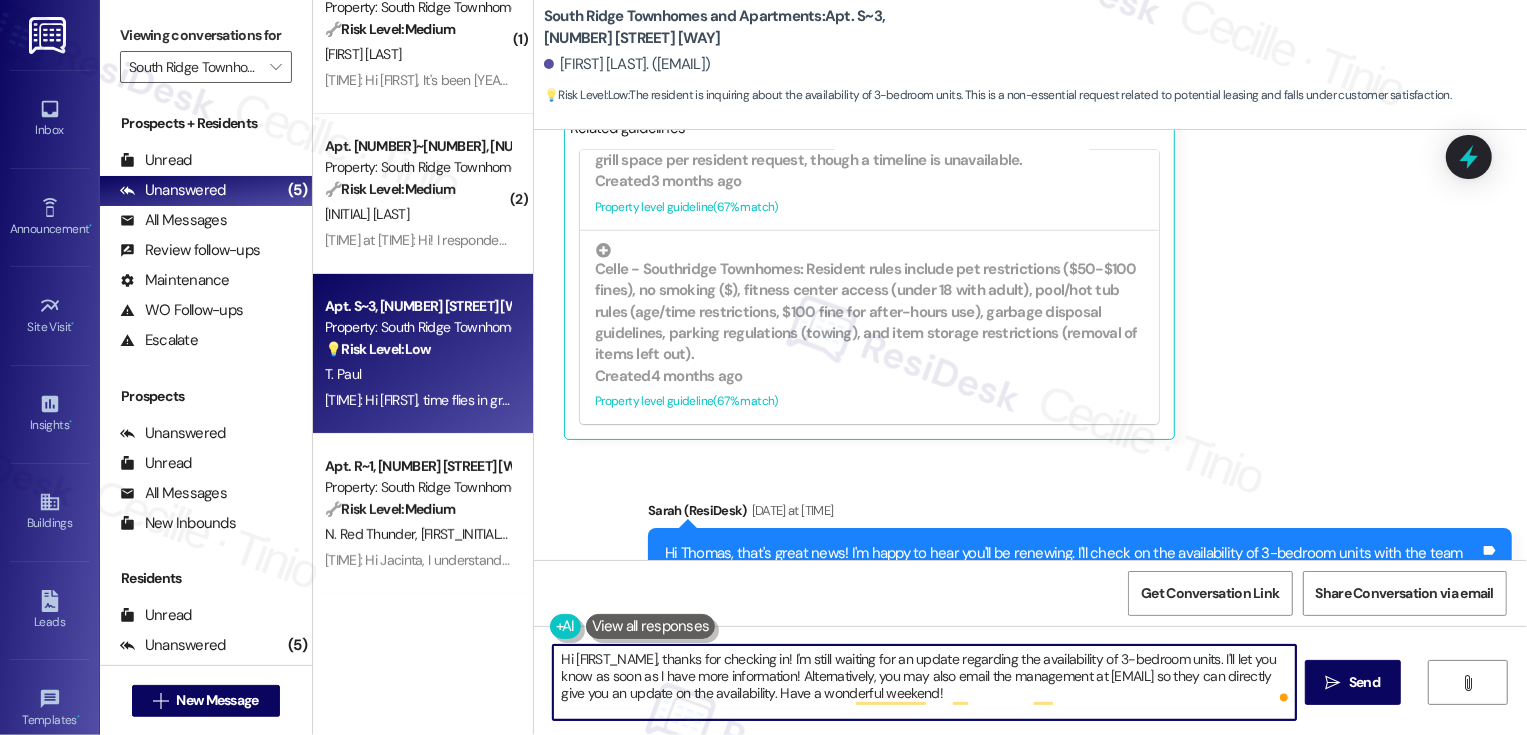 click on "Hi [FIRST_NAME], thanks for checking in! I'm still waiting for an update regarding the availability of 3-bedroom units. I'll let you know as soon as I have more information! Alternatively, you may also email the management at [EMAIL] so they can directly give you an update on the availability. Have a wonderful weekend!" at bounding box center (924, 682) 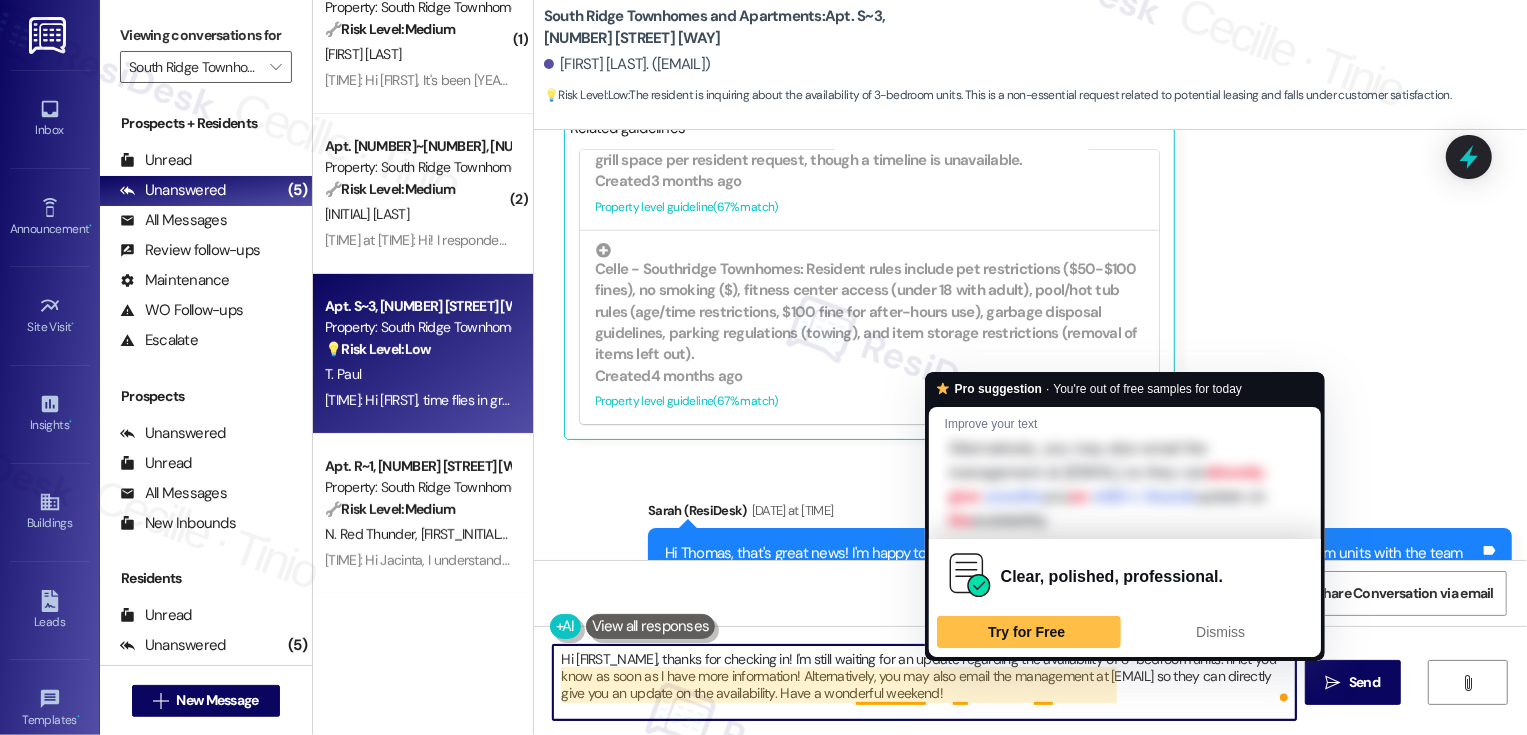 click on "Hi [FIRST_NAME], thanks for checking in! I'm still waiting for an update regarding the availability of 3-bedroom units. I'll let you know as soon as I have more information! Alternatively, you may also email the management at [EMAIL] so they can directly give you an update on the availability. Have a wonderful weekend!" at bounding box center (924, 682) 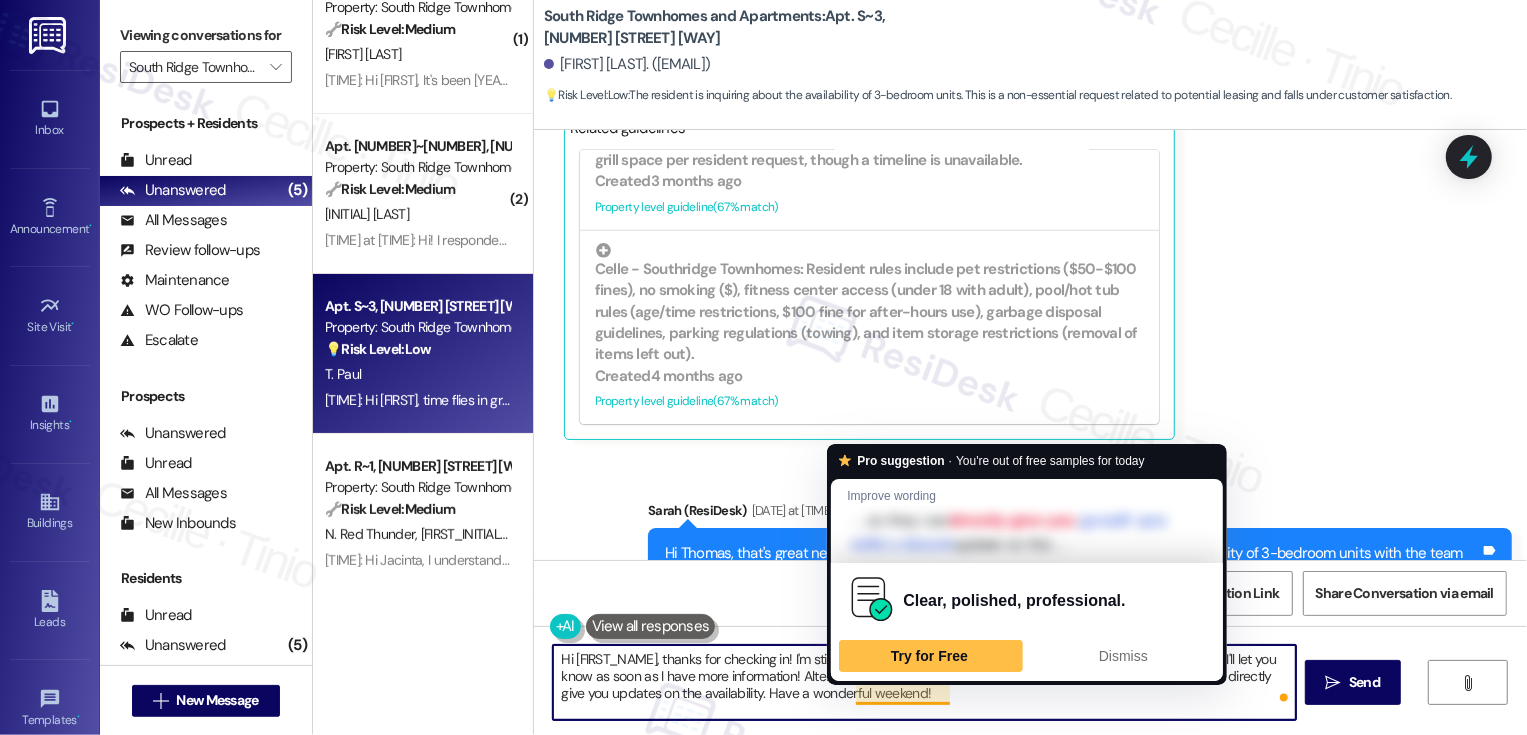 click on "Hi [FIRST_NAME], thanks for checking in! I'm still waiting for an update regarding the availability of 3-bedroom units. I'll let you know as soon as I have more information! Alternatively, you may also email the management at [EMAIL] so they can directly give you updates on the availability. Have a wonderful weekend!" at bounding box center [924, 682] 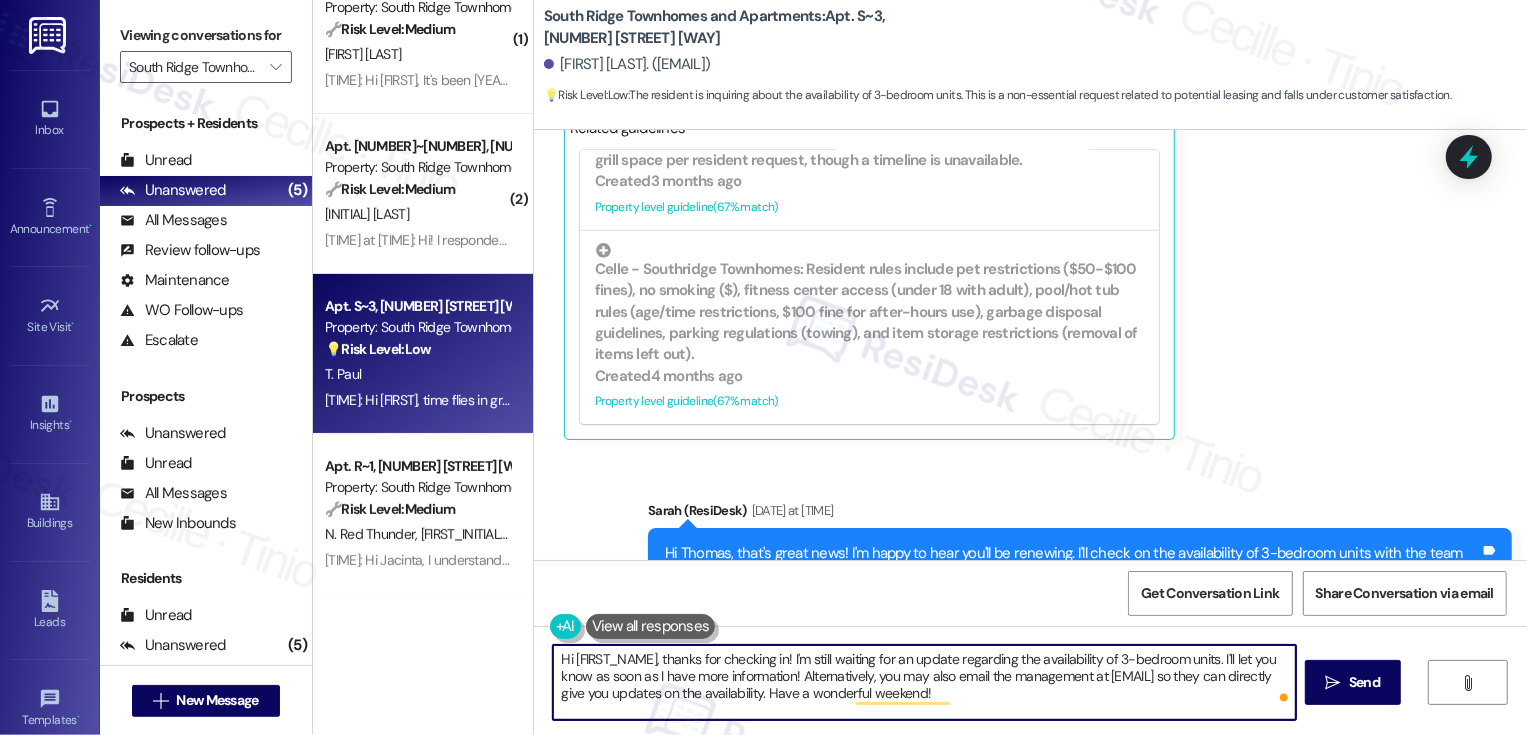 click on "Hi [FIRST_NAME], thanks for checking in! I'm still waiting for an update regarding the availability of 3-bedroom units. I'll let you know as soon as I have more information! Alternatively, you may also email the management at [EMAIL] so they can directly give you updates on the availability. Have a wonderful weekend!" at bounding box center [924, 682] 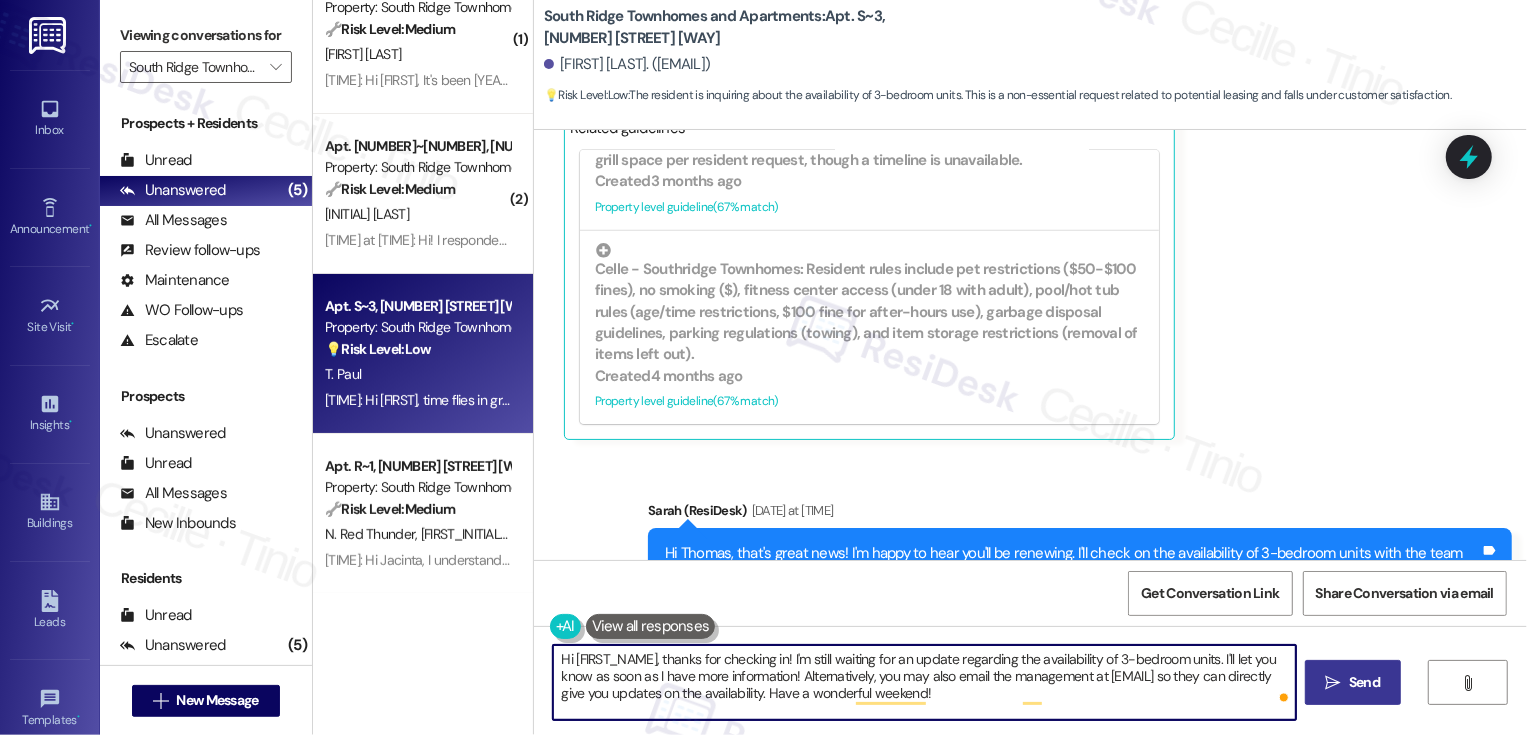 type on "Hi {{first_name}}, thanks for checking in! I'm still waiting for an update regarding the availability of 3-bedroom units. I'll let you know as soon as I have more information! Alternatively, you may also email the management at southridgemanager@celleassets.com so they can directly give you updates on the availability. Have a wonderful weekend!" 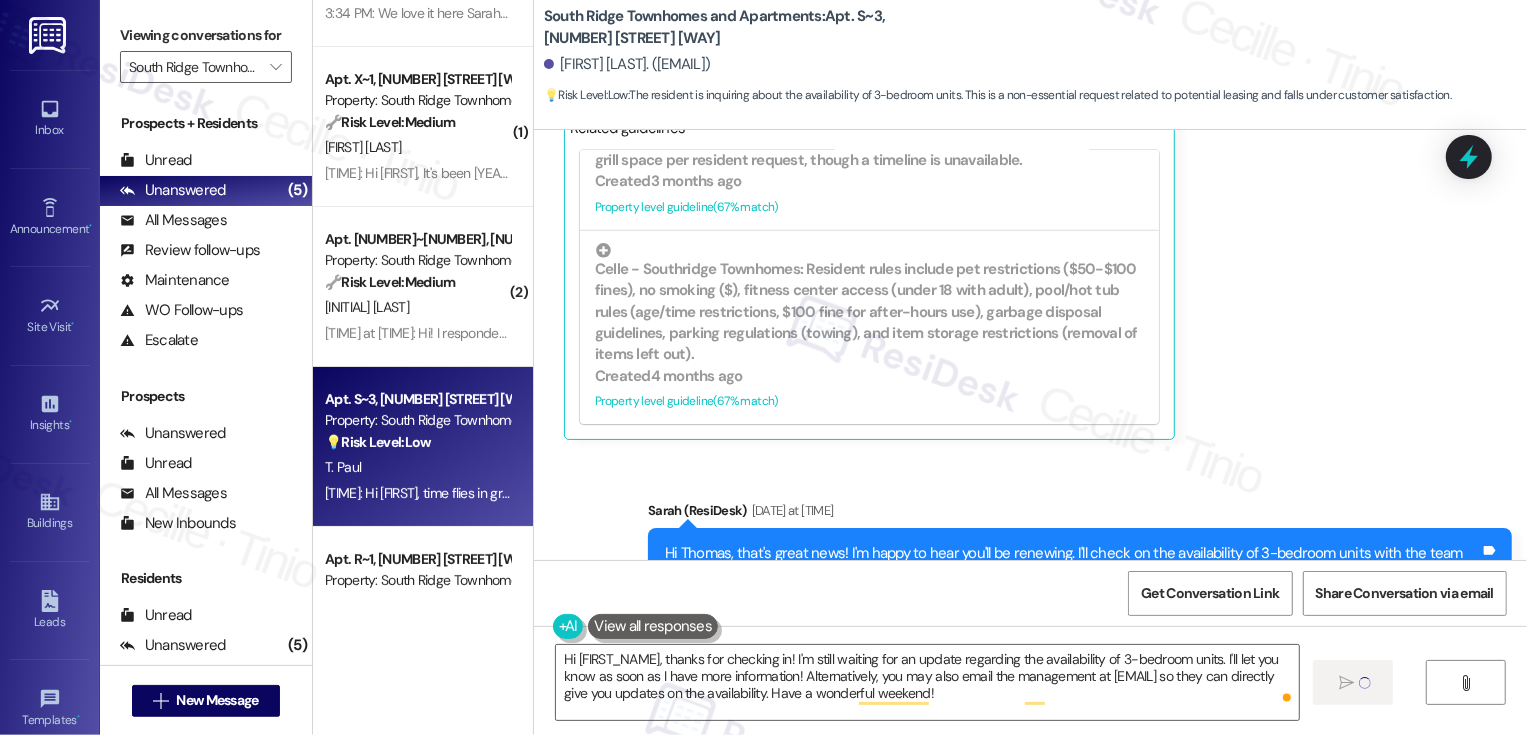 scroll, scrollTop: 0, scrollLeft: 0, axis: both 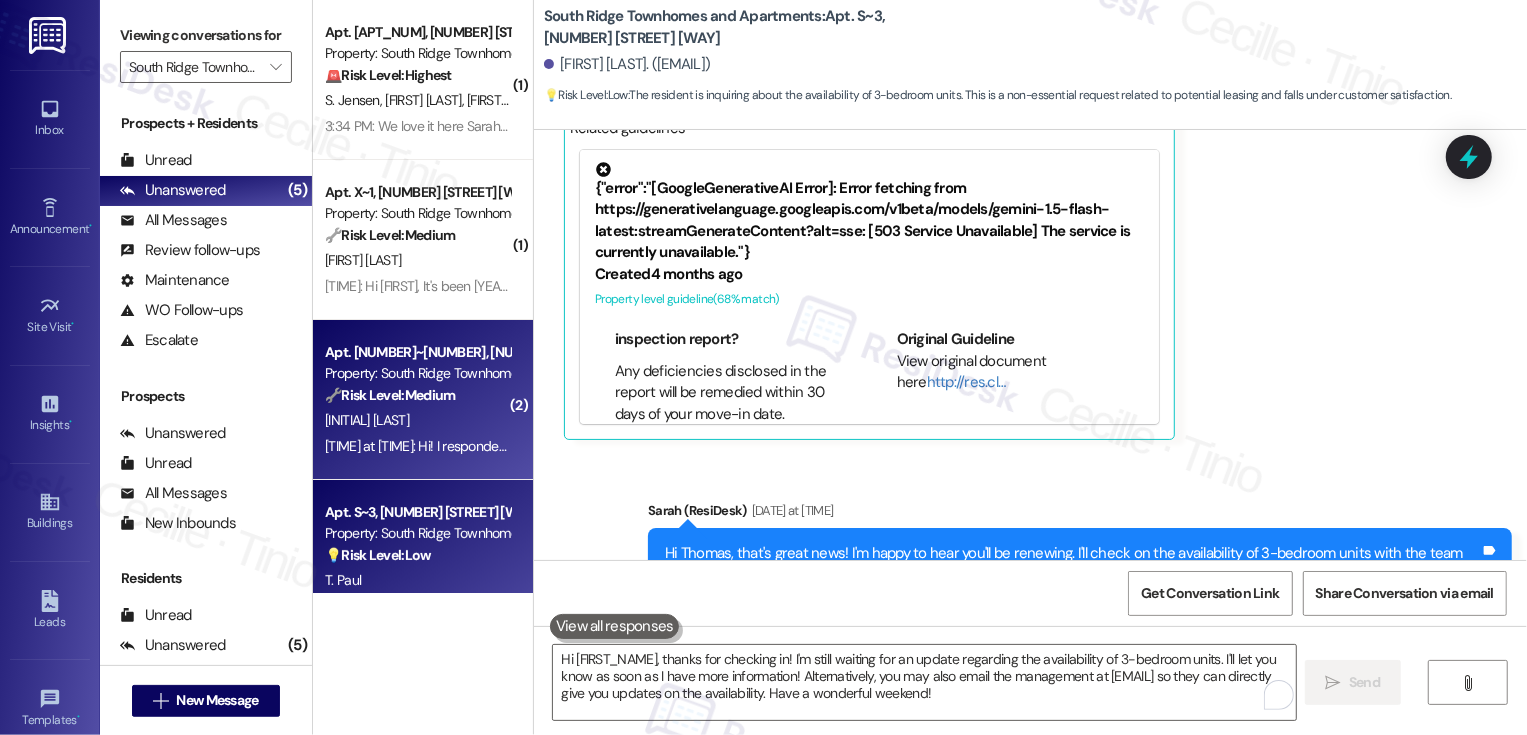 click on "🔧  Risk Level:  Medium" at bounding box center (390, 395) 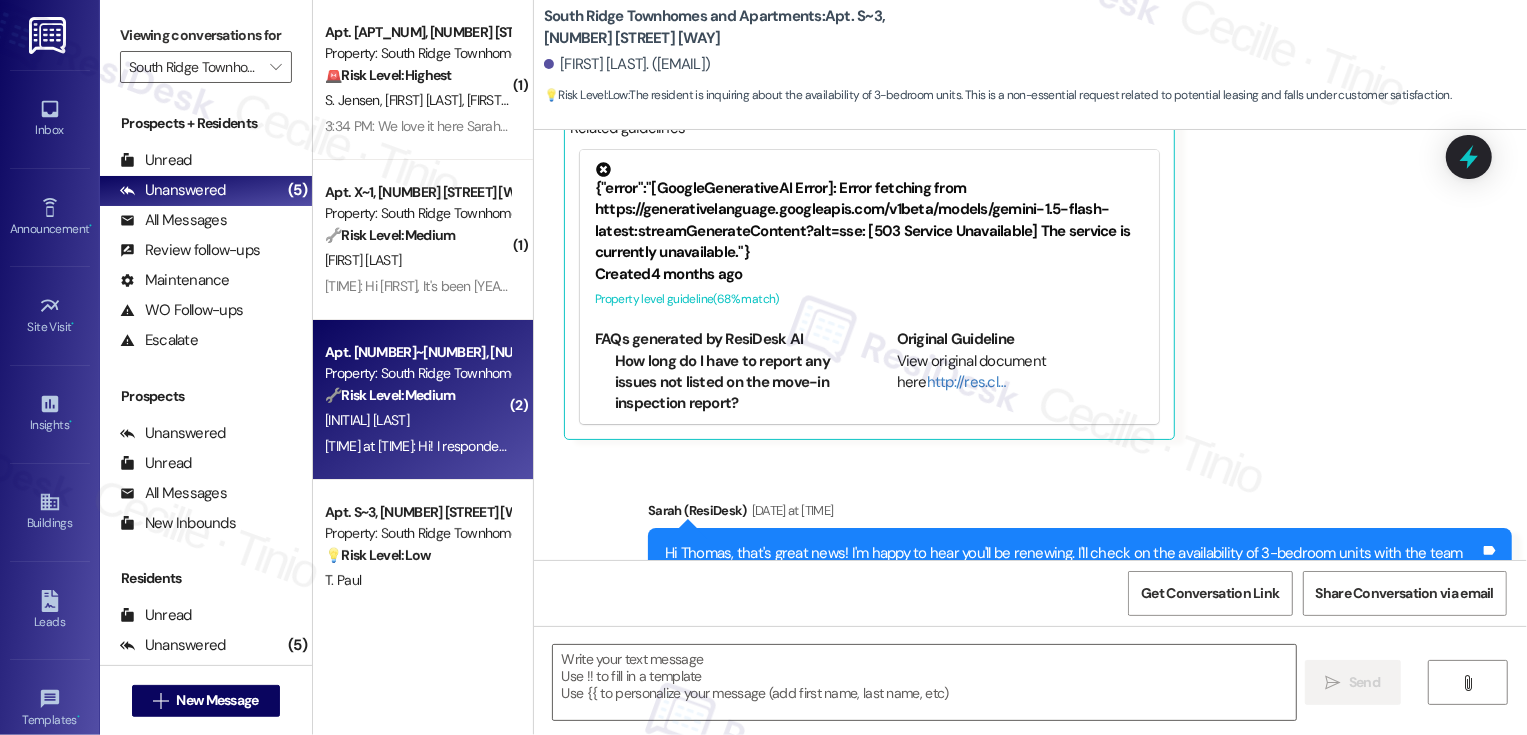 click on "🔧  Risk Level:  Medium" at bounding box center [390, 395] 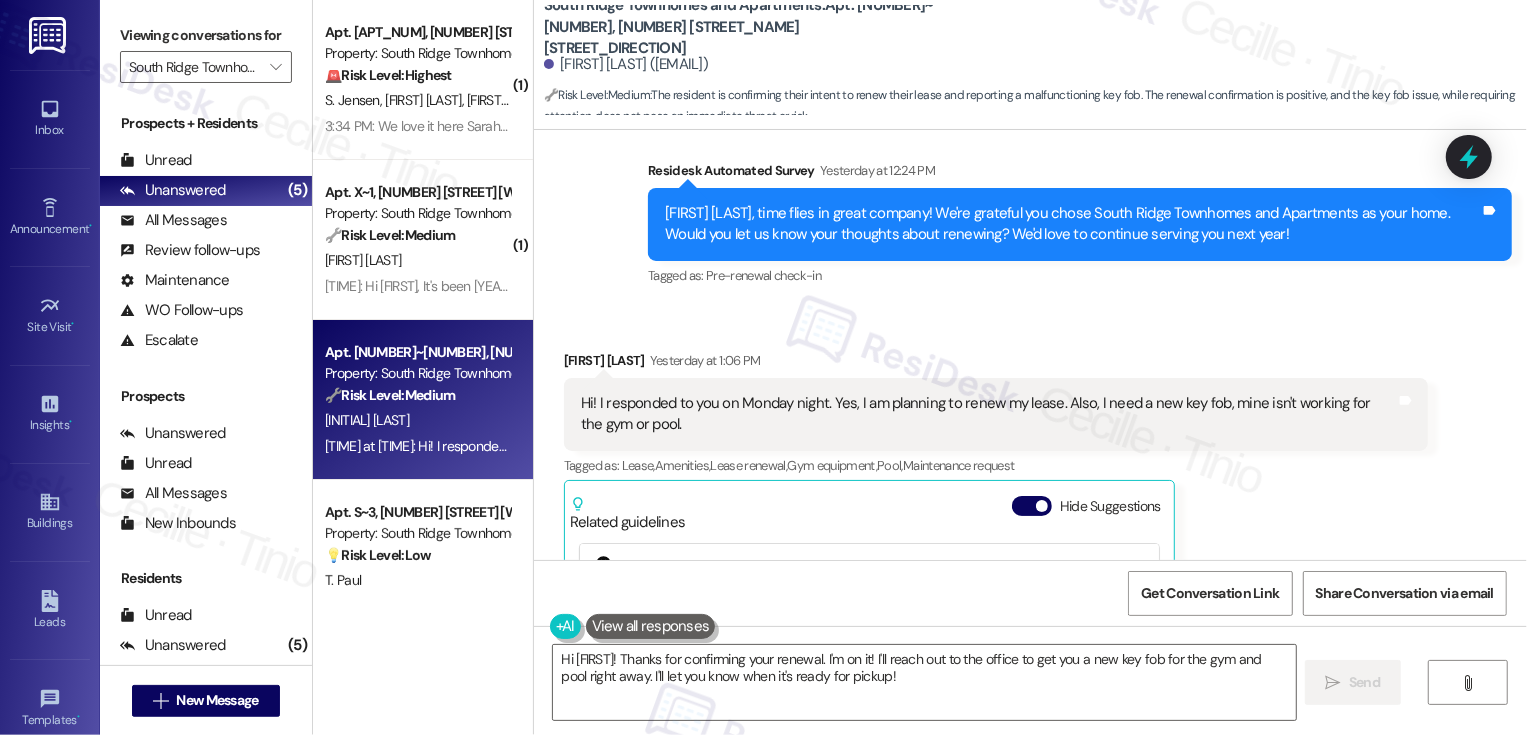 scroll, scrollTop: 2164, scrollLeft: 0, axis: vertical 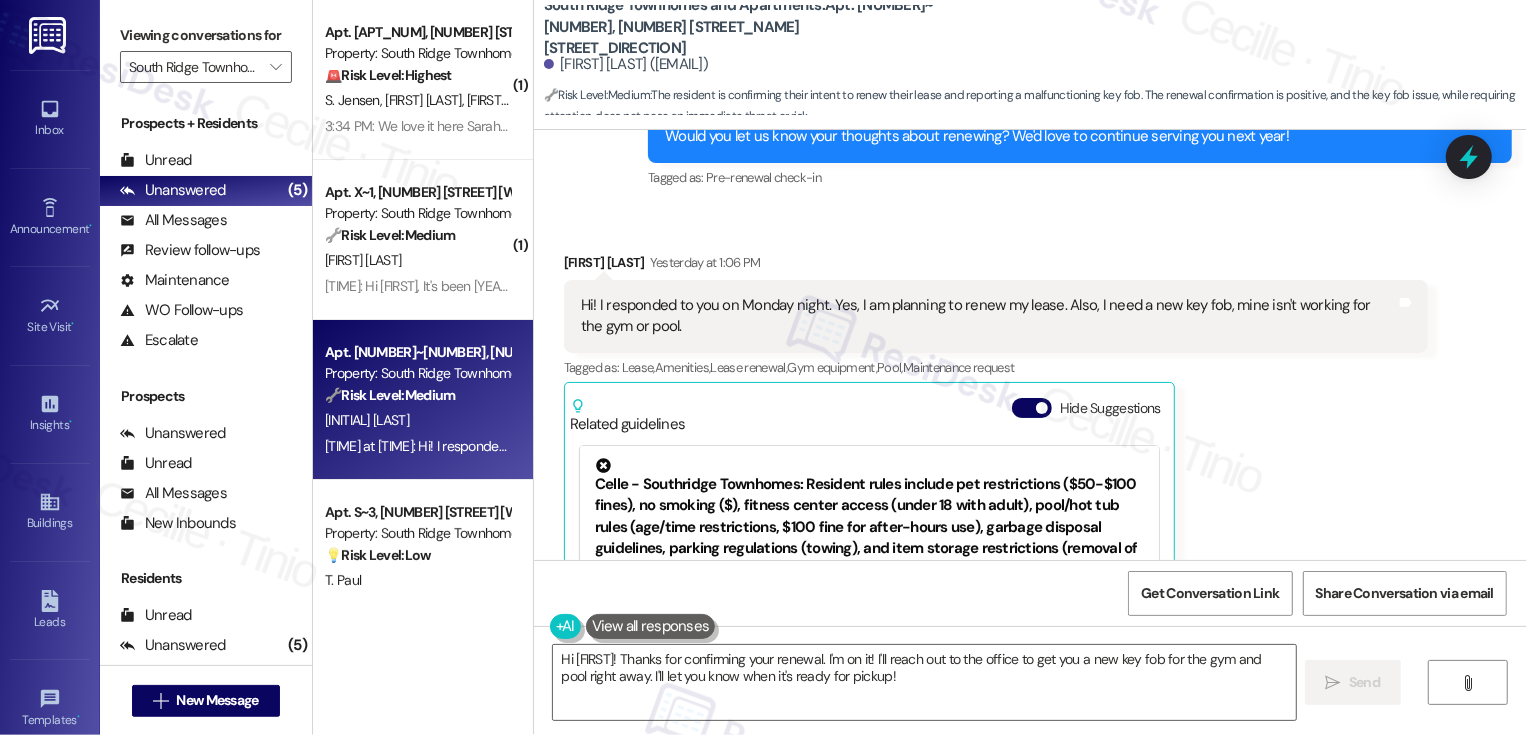click on "Hi! I responded to you on Monday night. Yes, I am planning to renew my lease. Also, I need a new key fob, mine isn't working for the gym or pool." at bounding box center [988, 316] 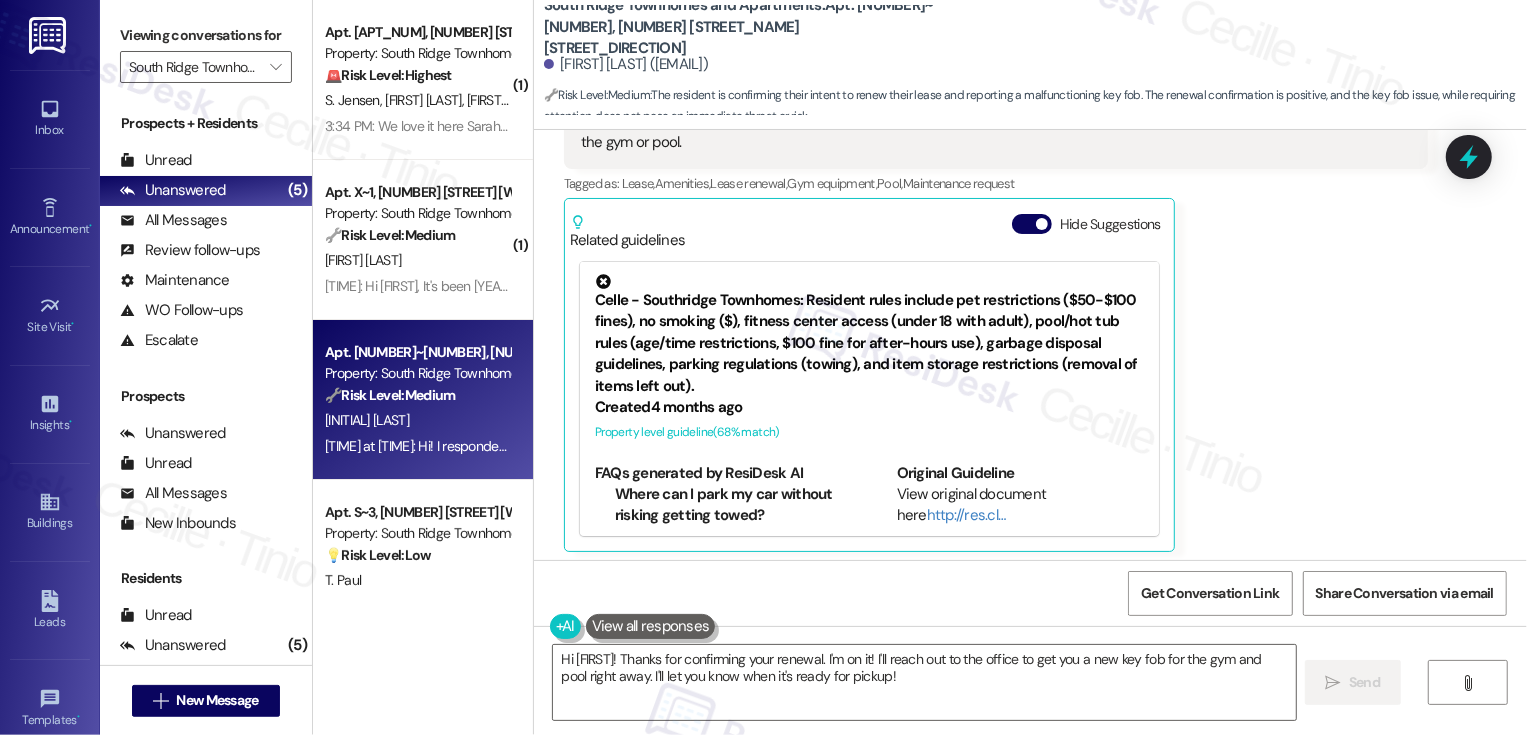 scroll, scrollTop: 2349, scrollLeft: 0, axis: vertical 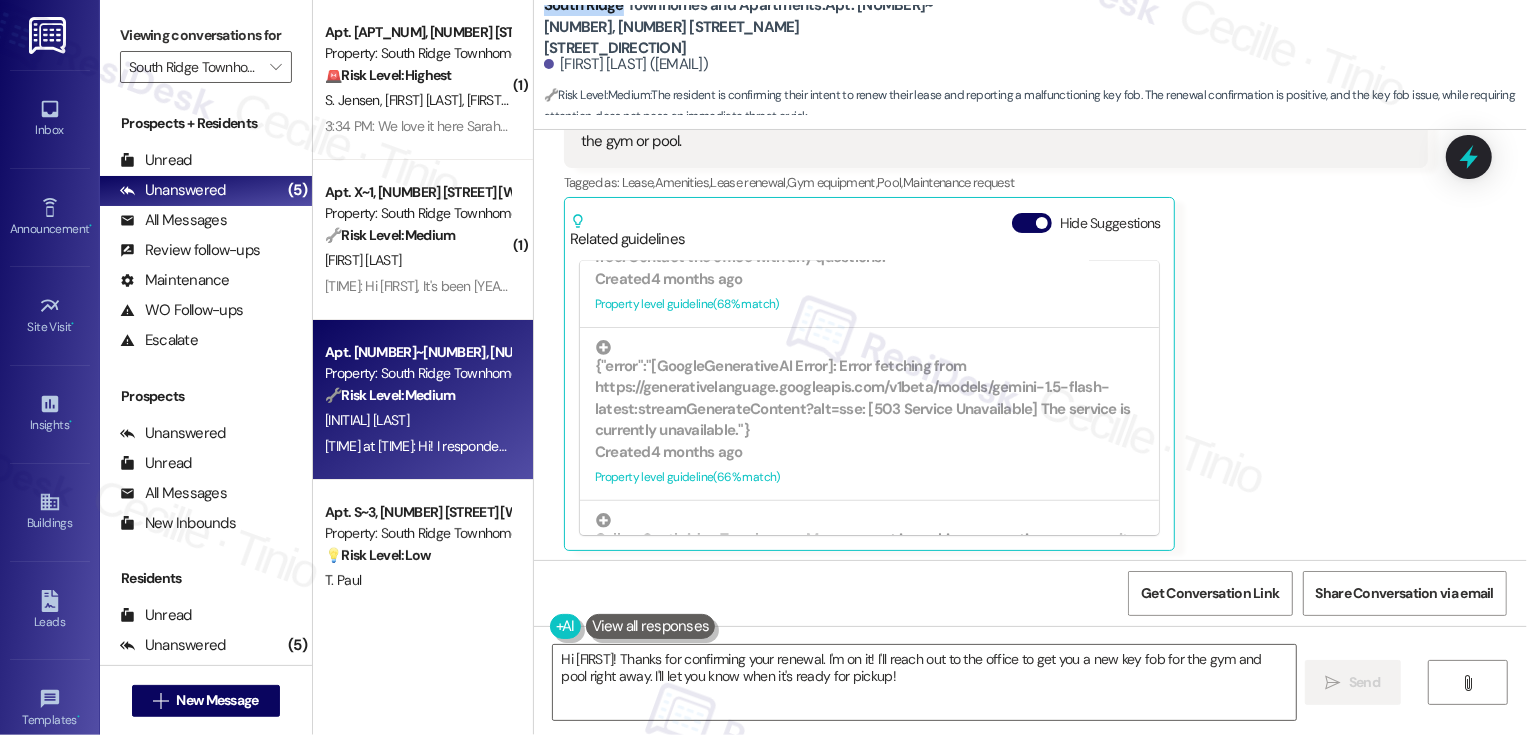 drag, startPoint x: 531, startPoint y: 17, endPoint x: 609, endPoint y: 23, distance: 78.23043 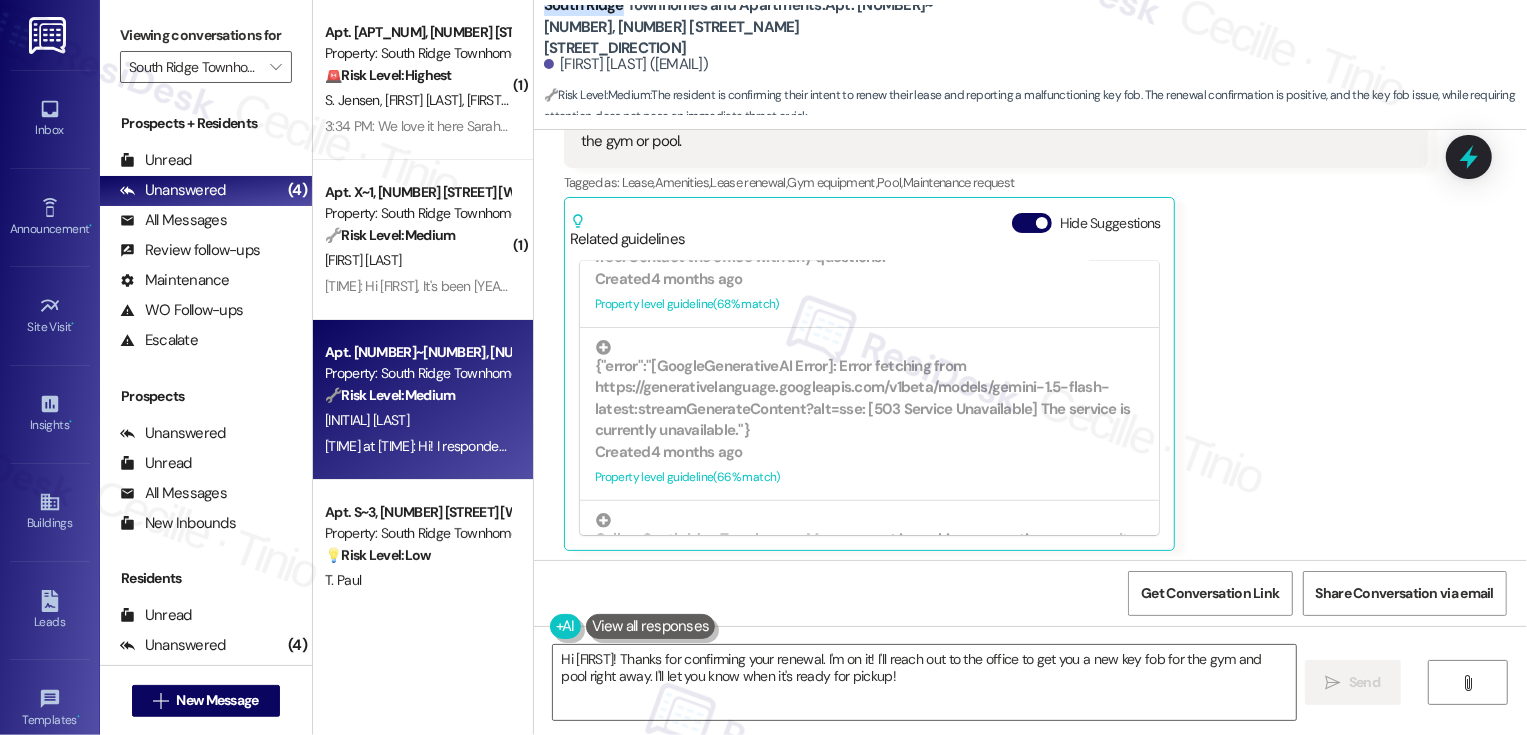 scroll, scrollTop: 2327, scrollLeft: 0, axis: vertical 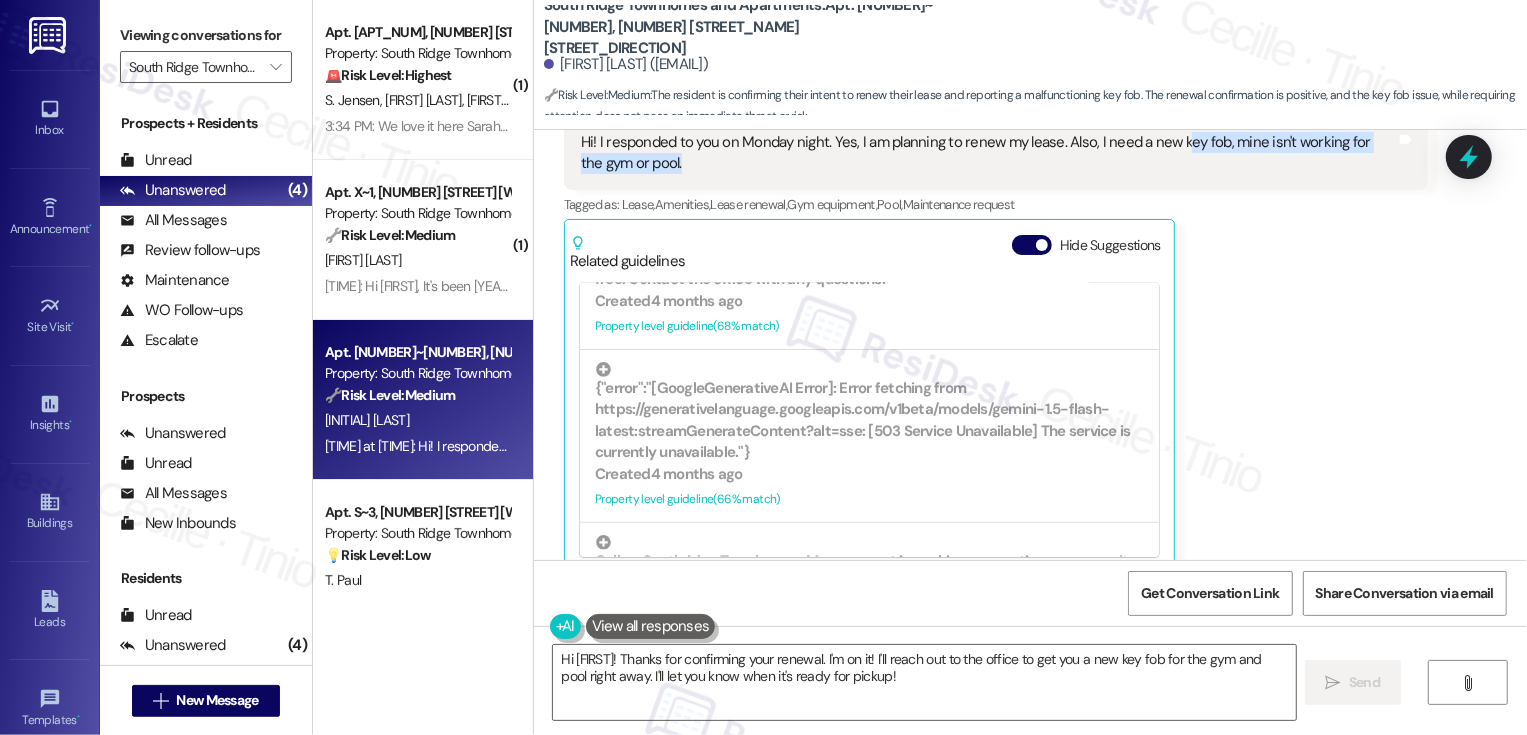 drag, startPoint x: 1164, startPoint y: 163, endPoint x: 1175, endPoint y: 176, distance: 17.029387 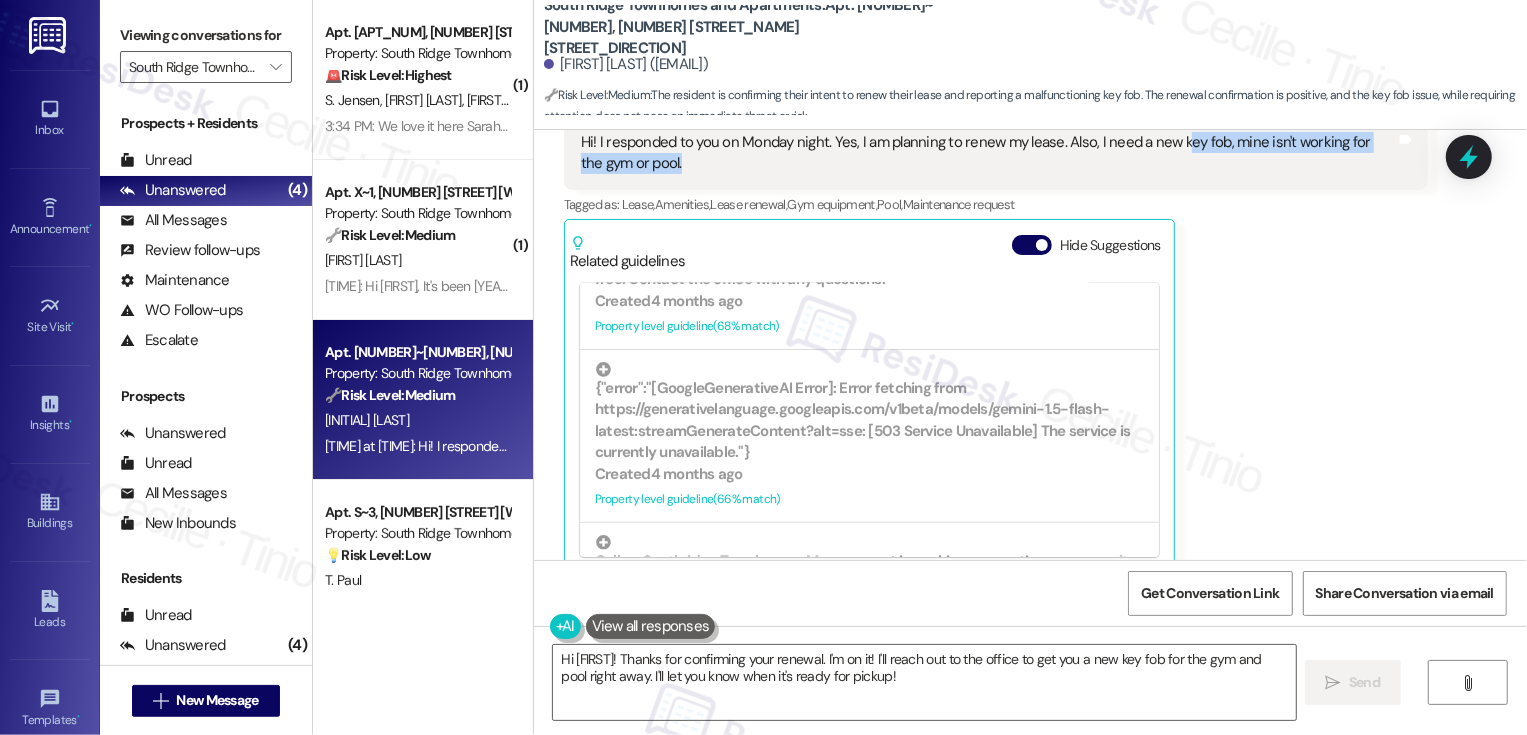 click on "Hi! I responded to you on Monday night. Yes, I am planning to renew my lease. Also, I need a new key fob, mine isn't working for the gym or pool." at bounding box center (988, 153) 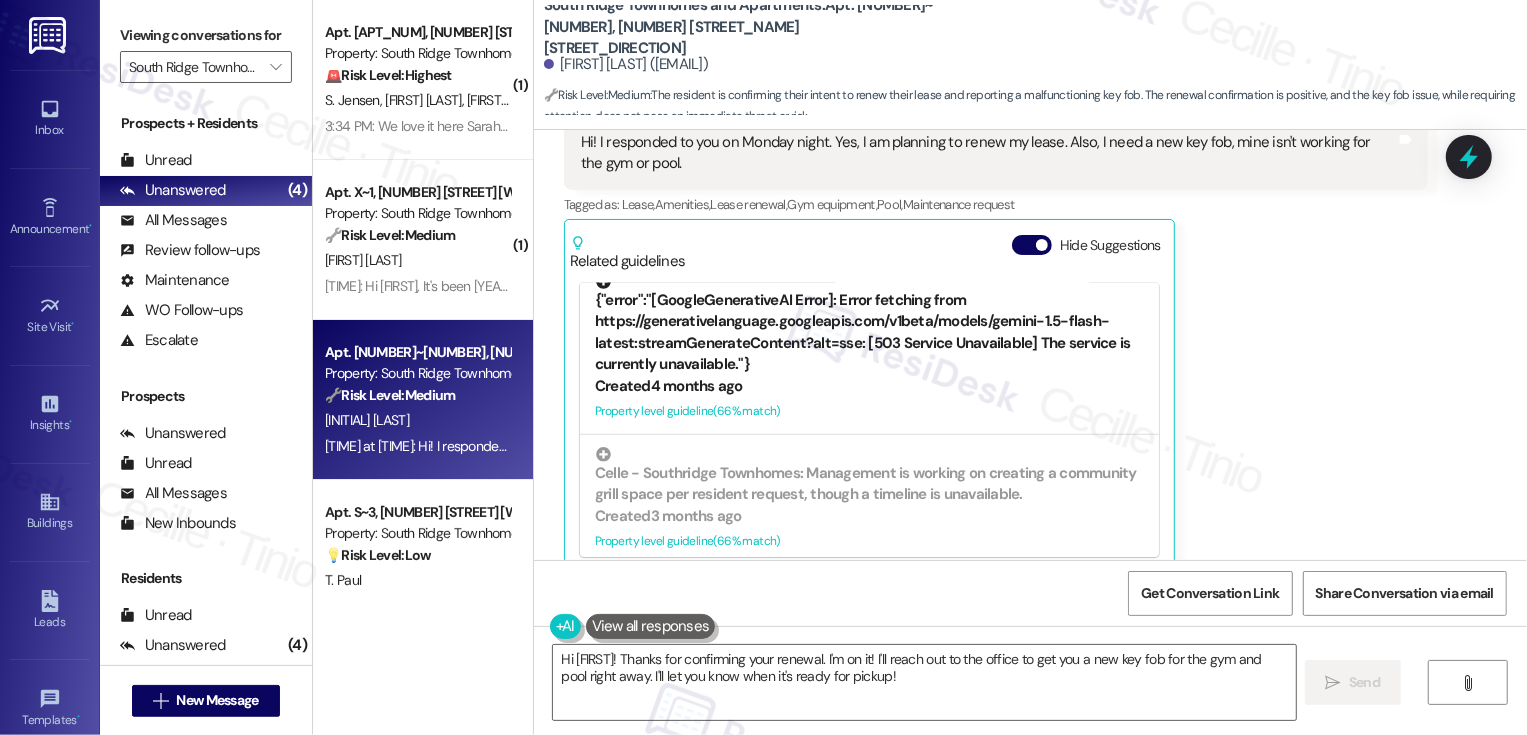 scroll, scrollTop: 658, scrollLeft: 0, axis: vertical 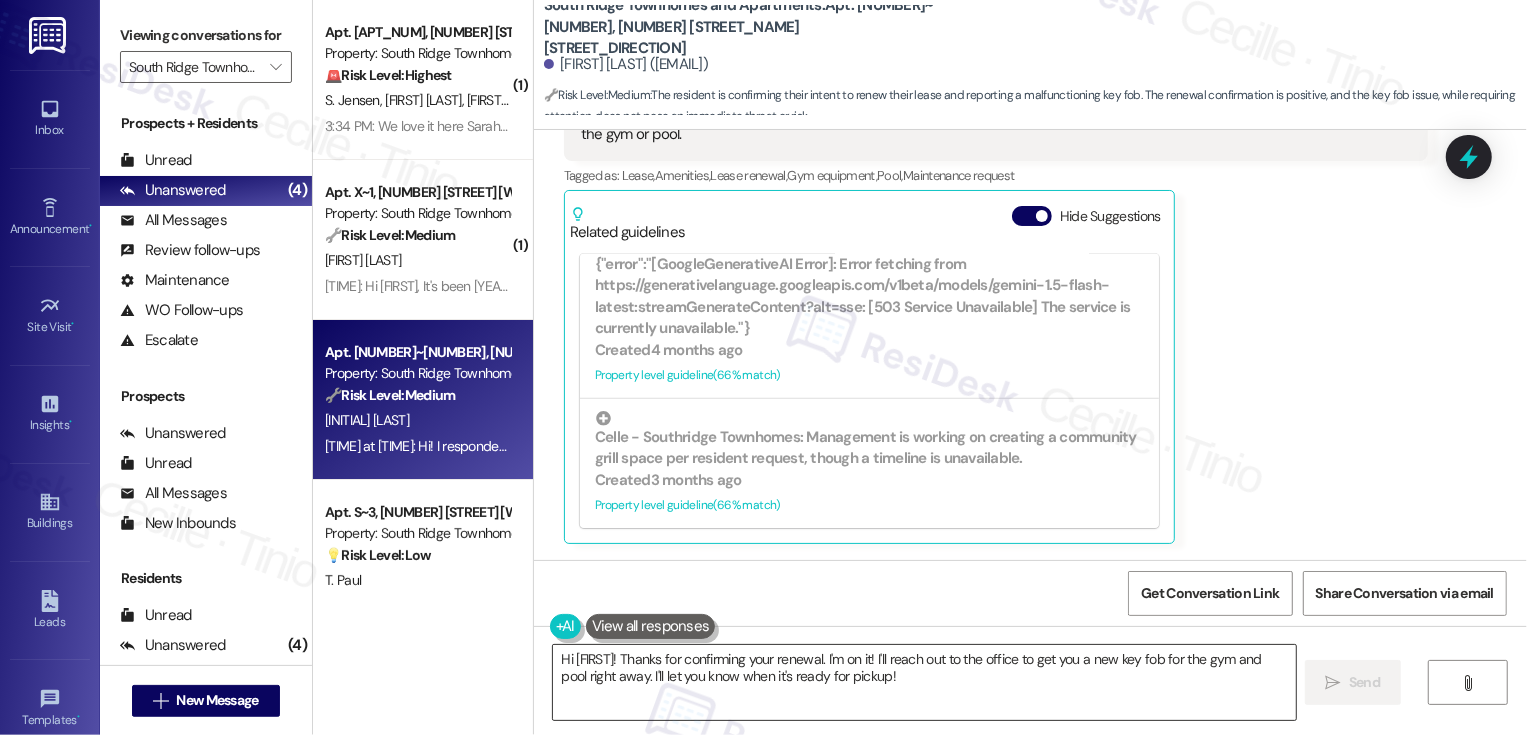 click on "Hi {{first_name}}! Thanks for confirming your renewal. I'm on it! I'll reach out to the office to get you a new key fob for the gym and pool right away. I'll let you know when it's ready for pickup!" at bounding box center [924, 682] 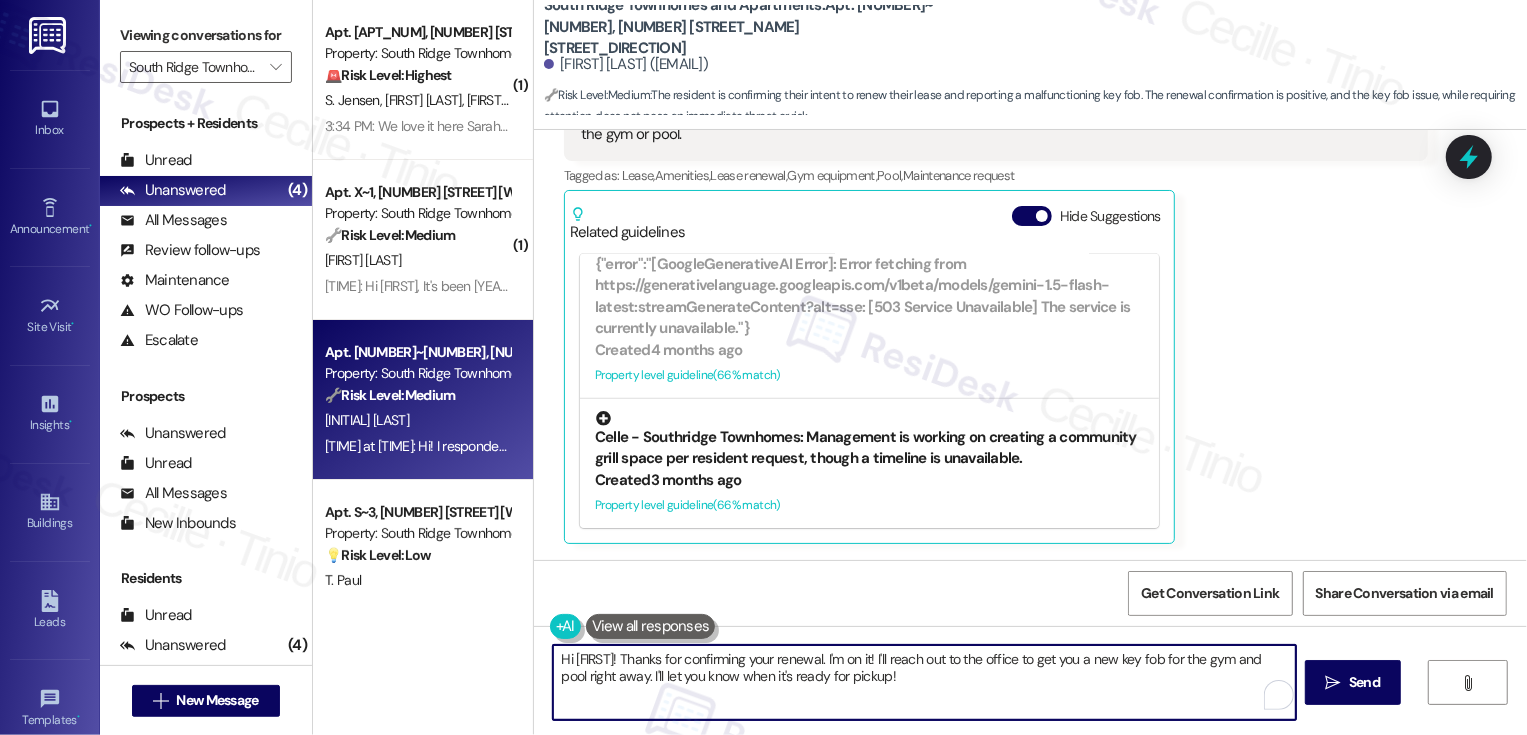 scroll, scrollTop: 362, scrollLeft: 0, axis: vertical 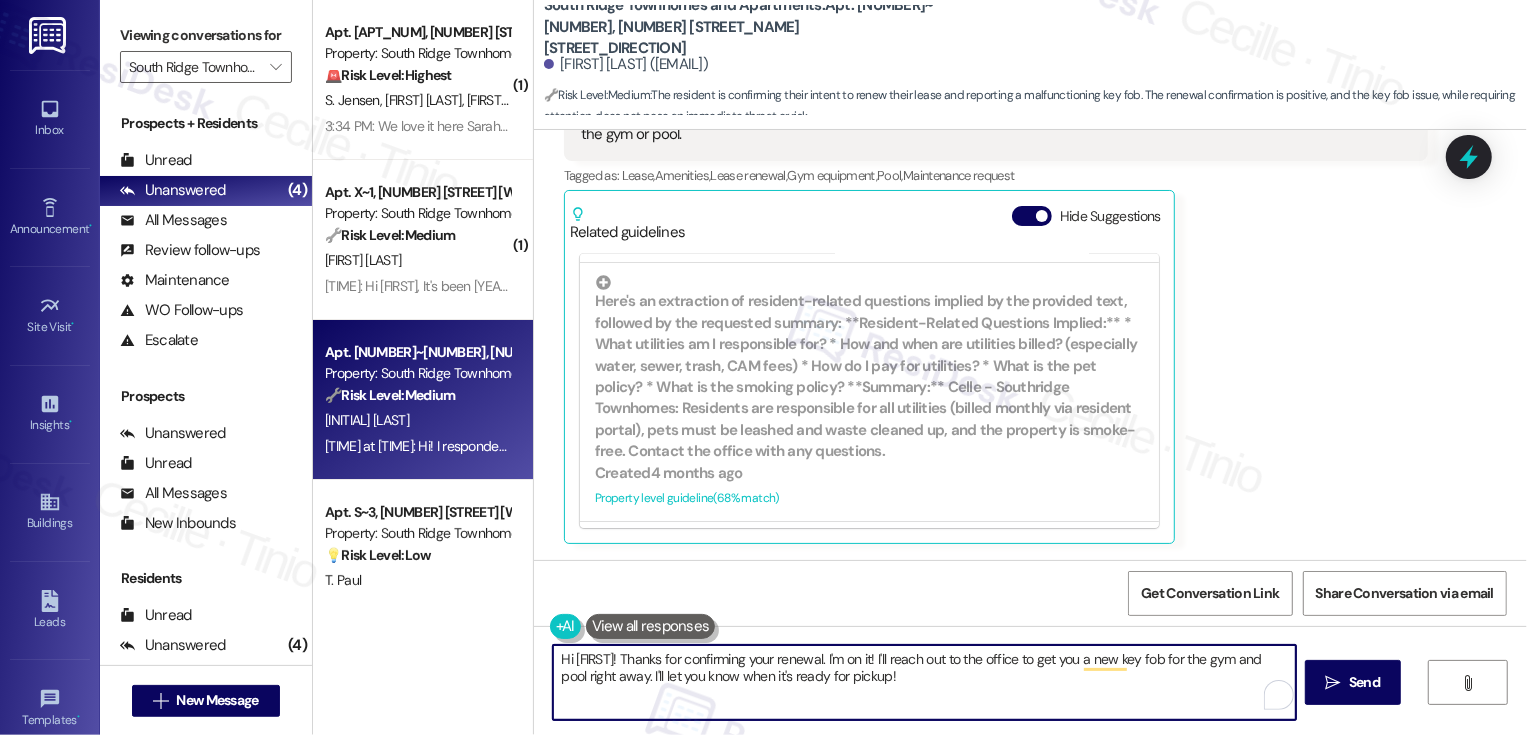 drag, startPoint x: 916, startPoint y: 687, endPoint x: 567, endPoint y: 667, distance: 349.5726 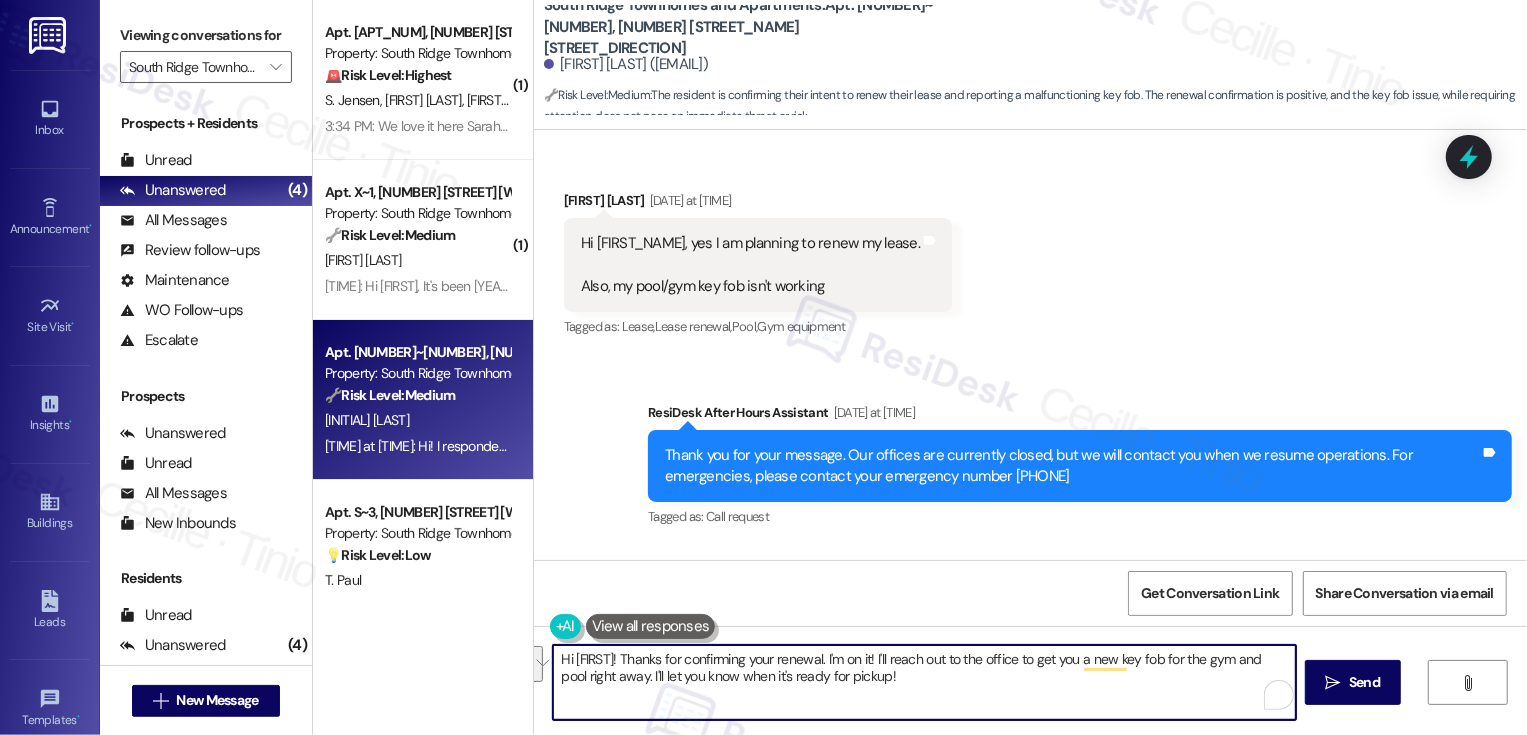scroll, scrollTop: 1615, scrollLeft: 0, axis: vertical 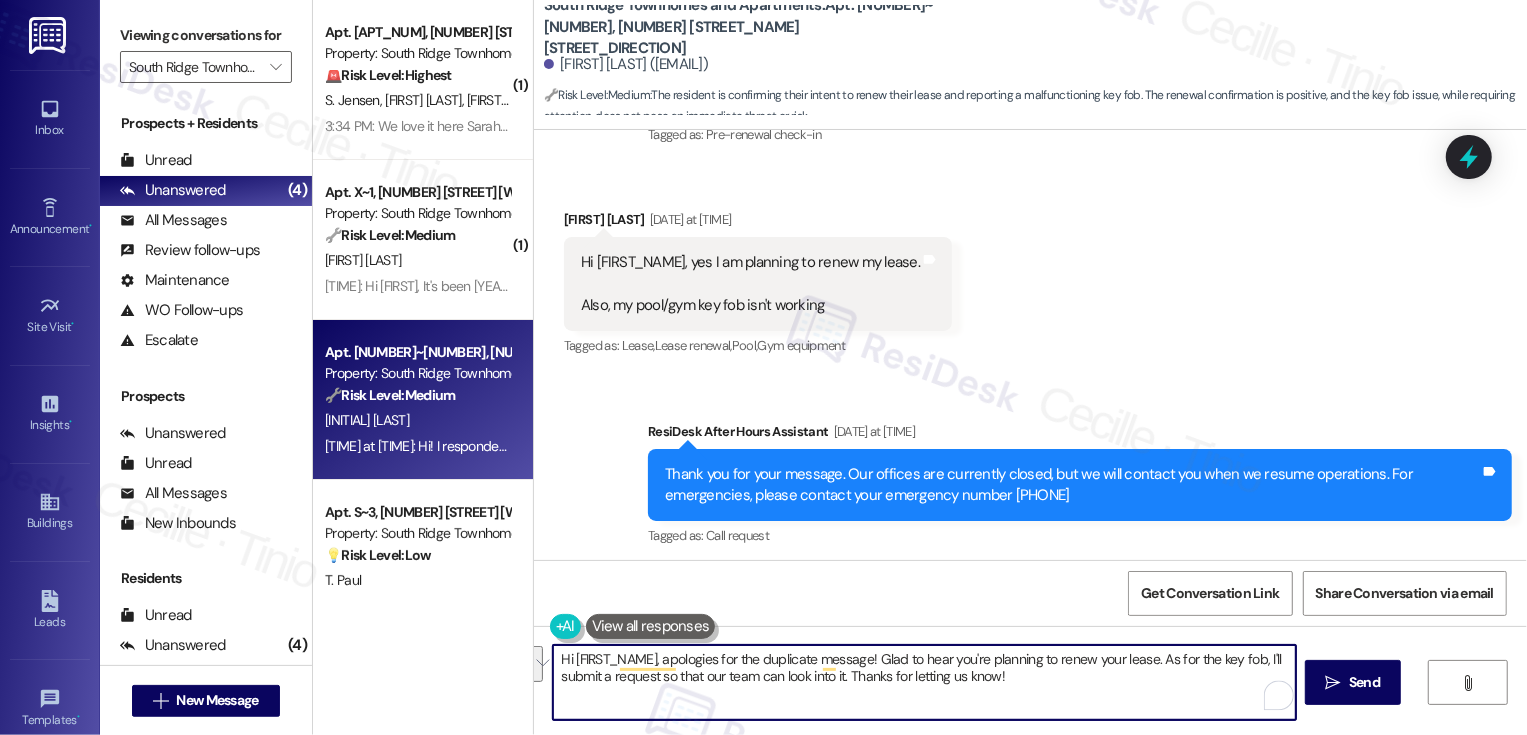type on "Hi Marian, apologies for the duplicate message! Glad to hear you're planning to renew your lease. As for the key fob, I'll submit a request so that our team can look into it. Thanks for letting us know!" 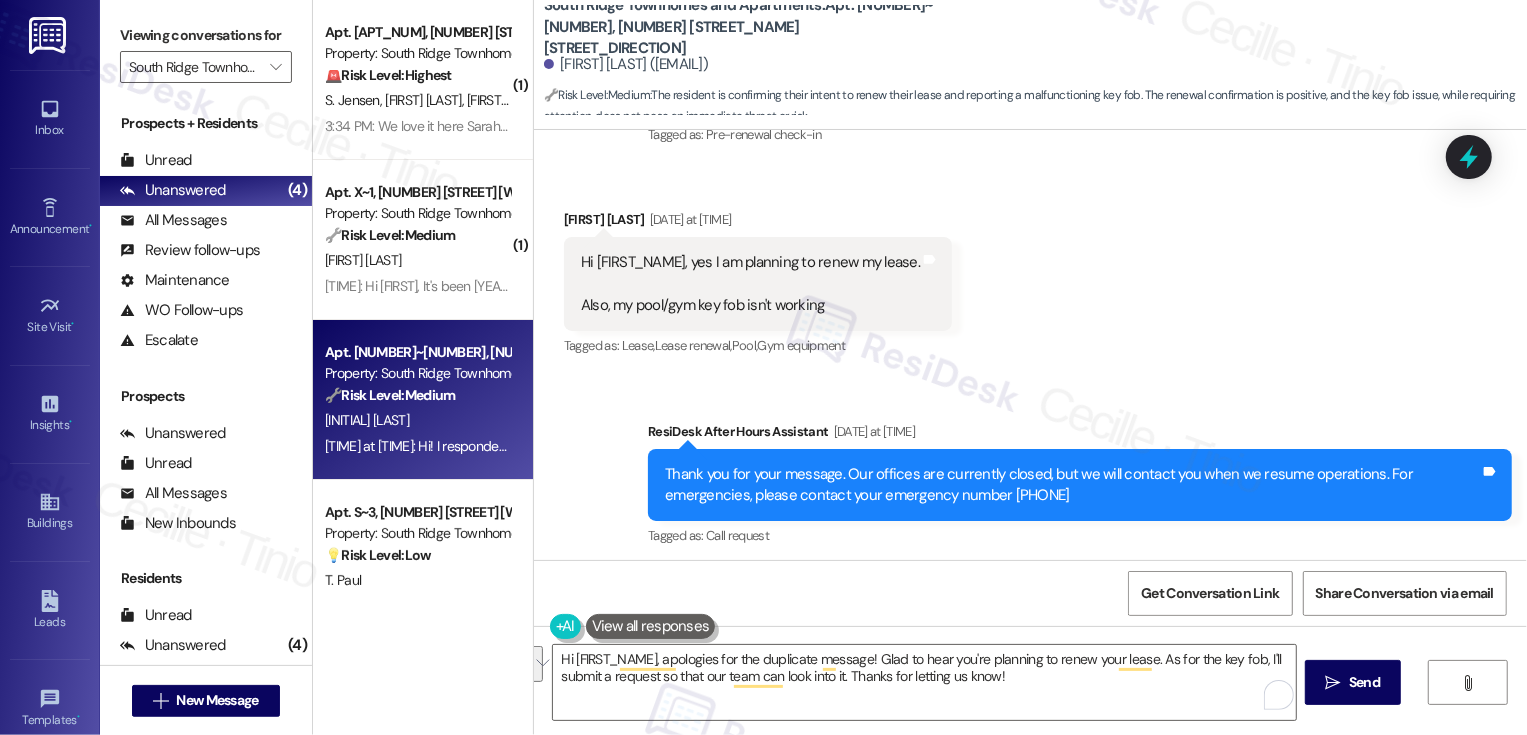click on "Received via SMS Marian Simpson Aug 04, 2025 at 9:47 PM Hi Sarah, yes I am planning to renew my lease.
Also, my pool/gym key fob isn't working  Tags and notes Tagged as:   Lease ,  Click to highlight conversations about Lease Lease renewal ,  Click to highlight conversations about Lease renewal Pool ,  Click to highlight conversations about Pool Gym equipment Click to highlight conversations about Gym equipment" at bounding box center [1030, 270] 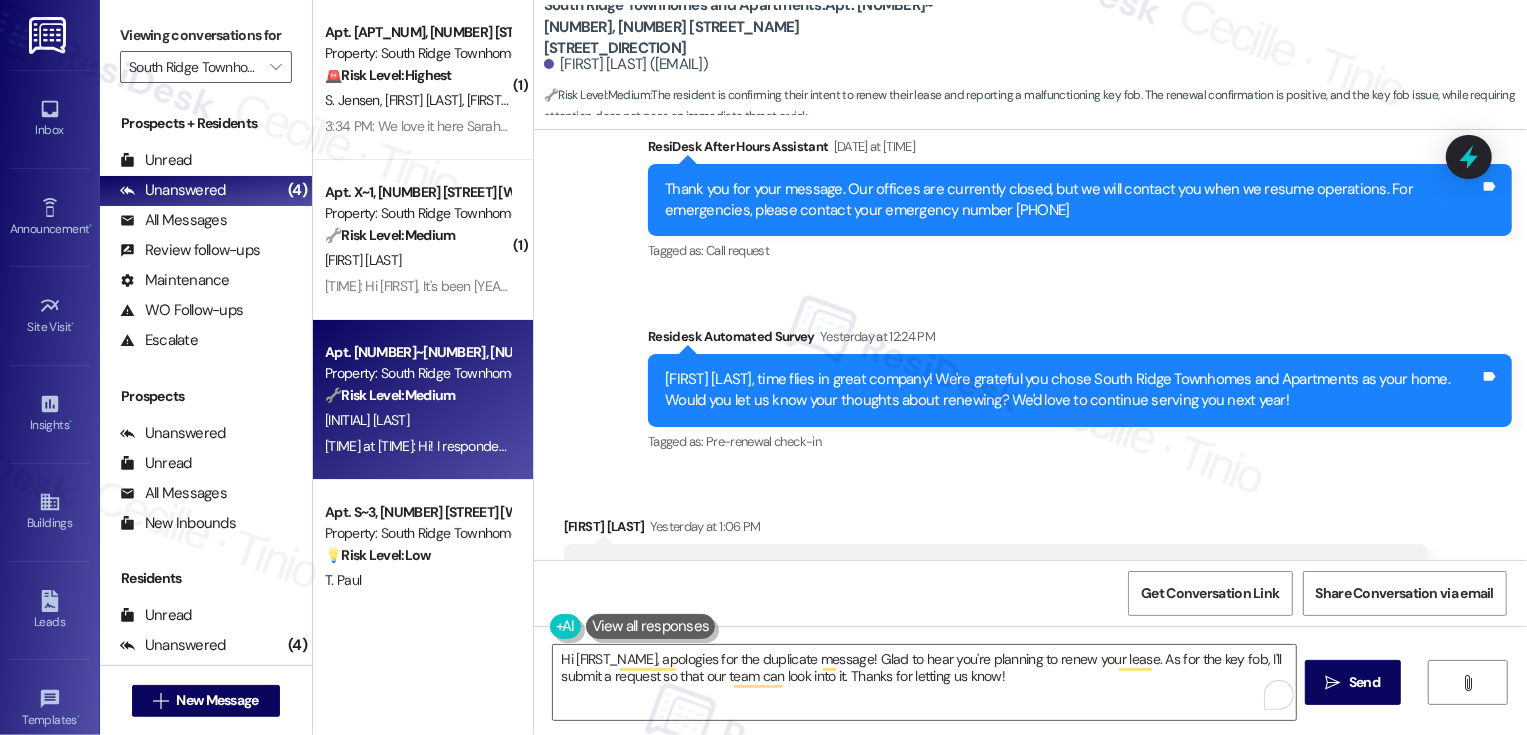 scroll, scrollTop: 2376, scrollLeft: 0, axis: vertical 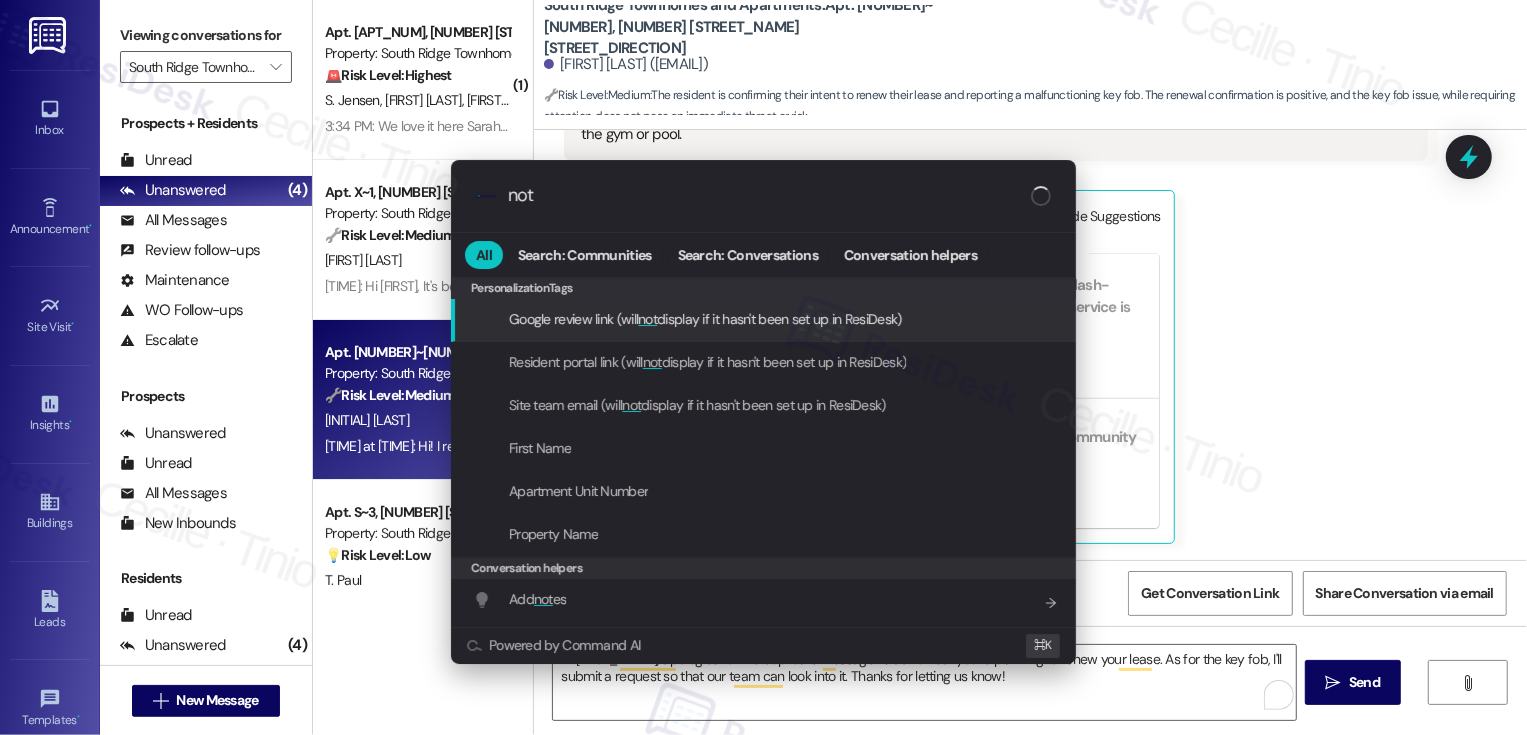 type on "note" 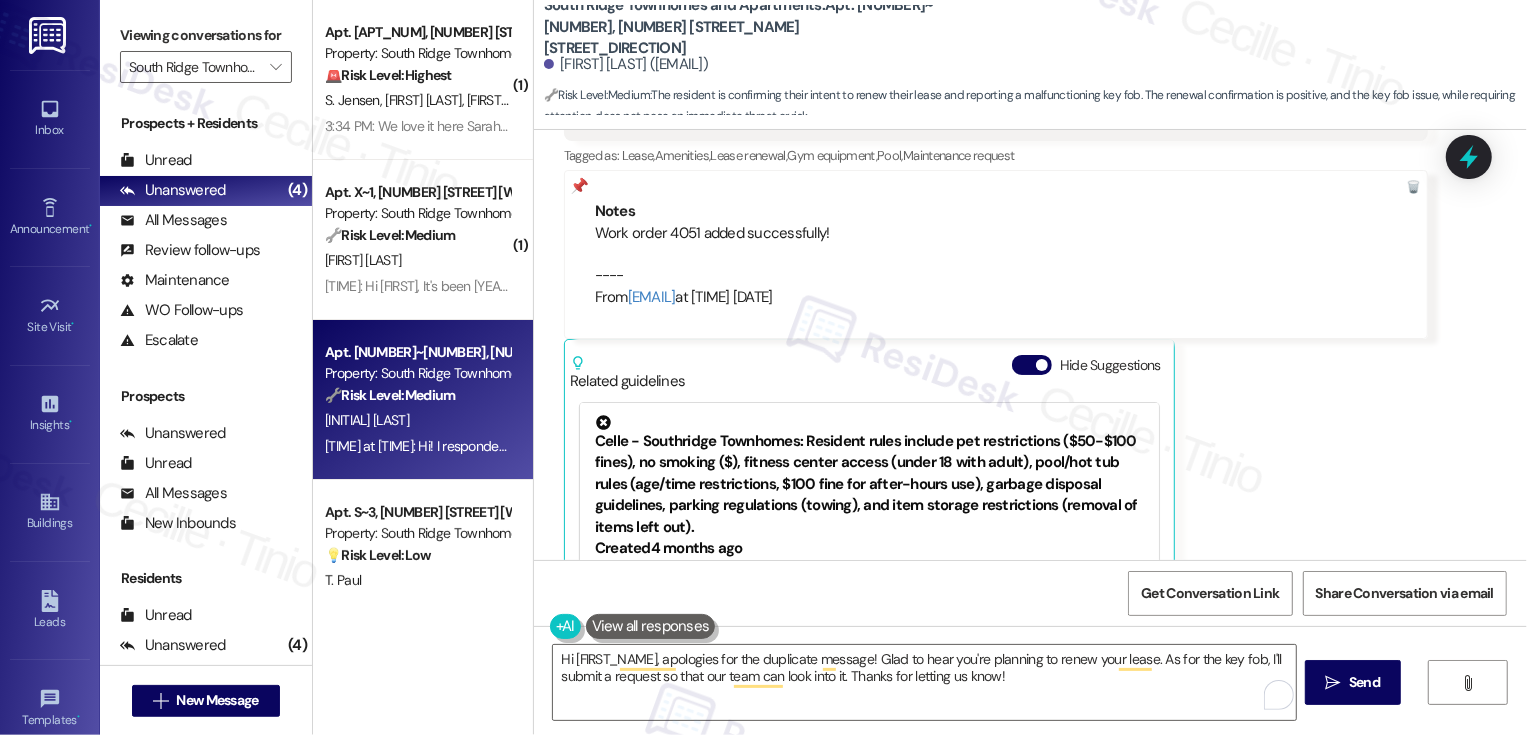 scroll, scrollTop: 2397, scrollLeft: 0, axis: vertical 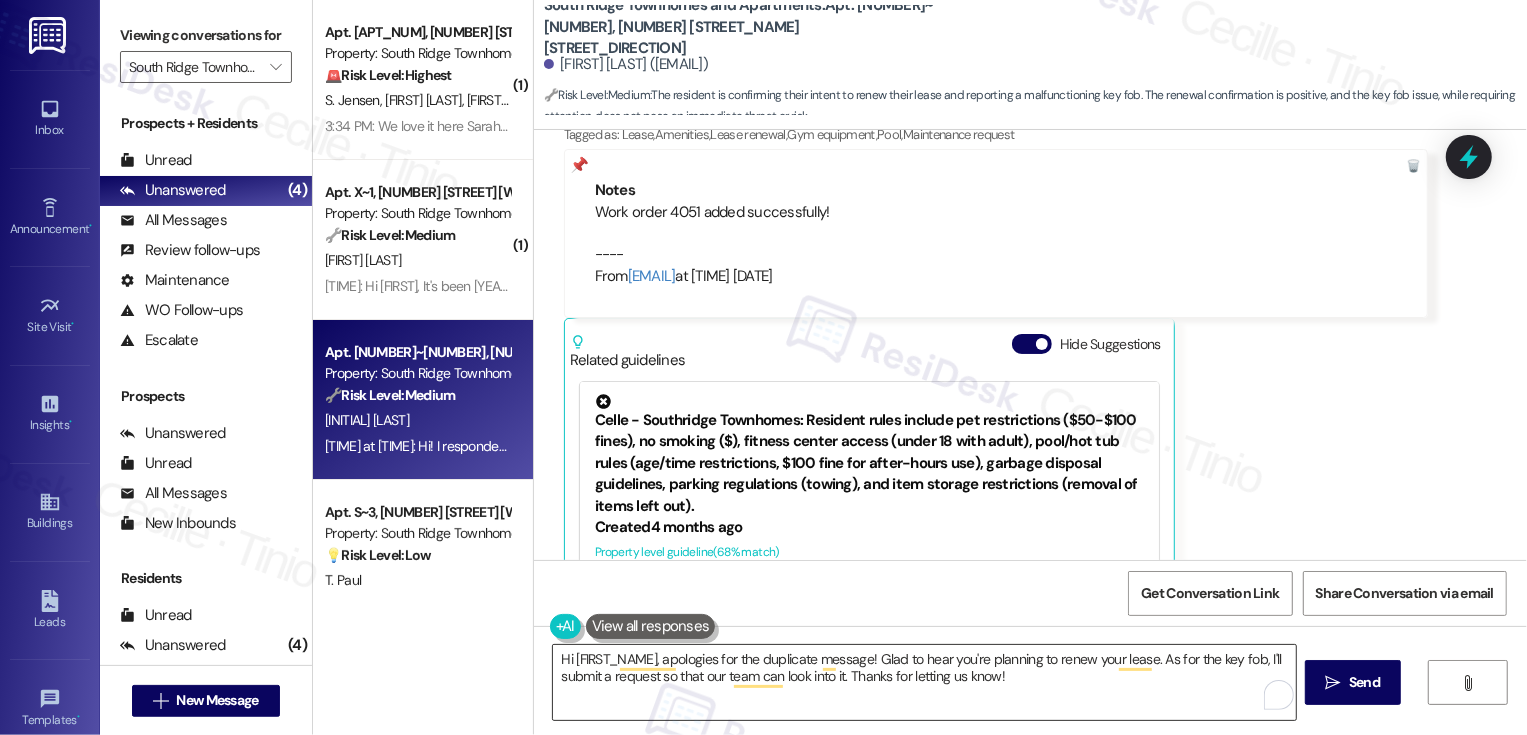 click on "Hi Marian, apologies for the duplicate message! Glad to hear you're planning to renew your lease. As for the key fob, I'll submit a request so that our team can look into it. Thanks for letting us know!" at bounding box center [924, 682] 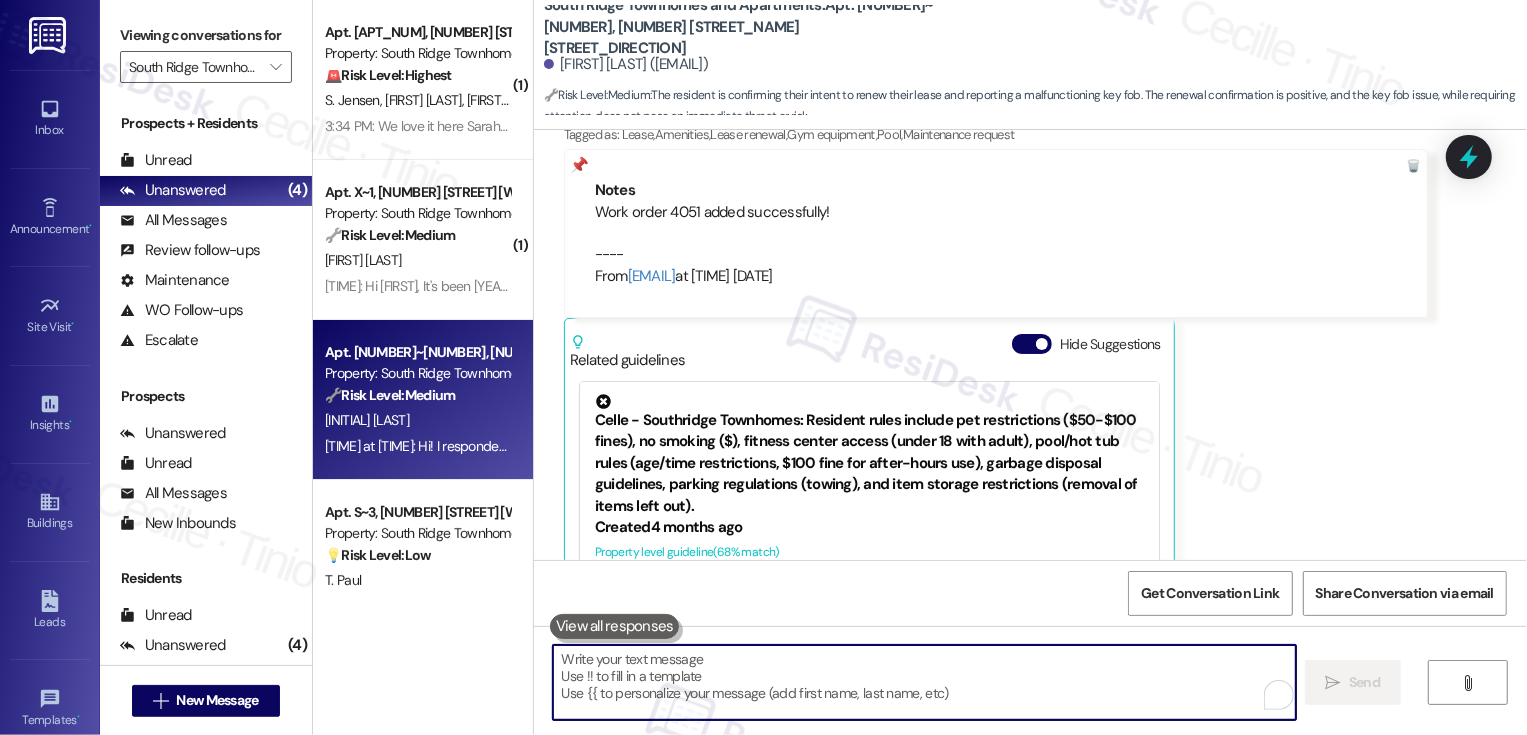paste on "Hi Marian, sorry for the duplicate message! I’m so glad to hear you’re planning to renew your lease. Regarding the key fob, I’ll go ahead and submit a request so our team can check it for you. Thanks so much for letting us know!" 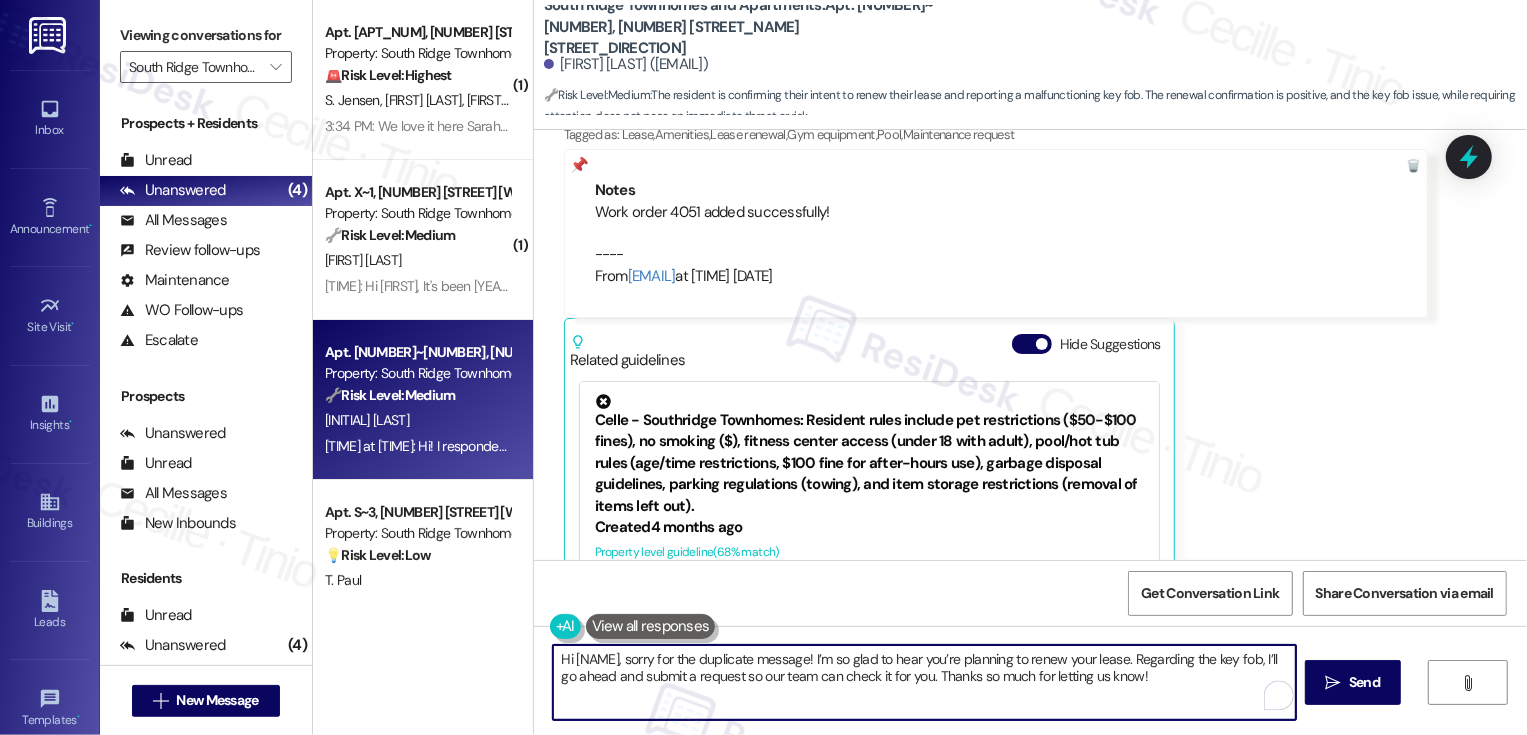 click on "Hi Marian, sorry for the duplicate message! I’m so glad to hear you’re planning to renew your lease. Regarding the key fob, I’ll go ahead and submit a request so our team can check it for you. Thanks so much for letting us know!" at bounding box center [924, 682] 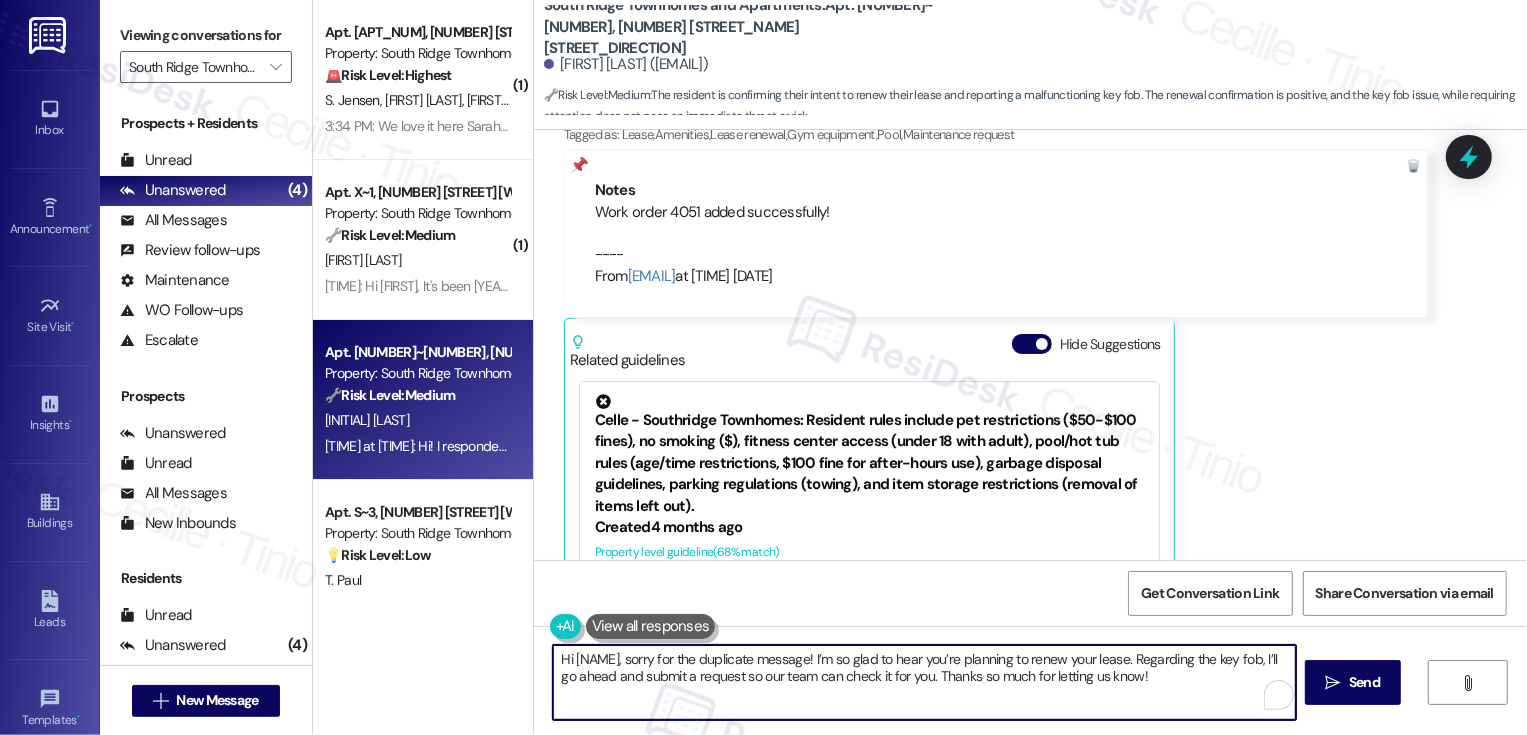 click on "Hi Marian, sorry for the duplicate message! I’m so glad to hear you’re planning to renew your lease. Regarding the key fob, I’ll go ahead and submit a request so our team can check it for you. Thanks so much for letting us know!" at bounding box center [924, 682] 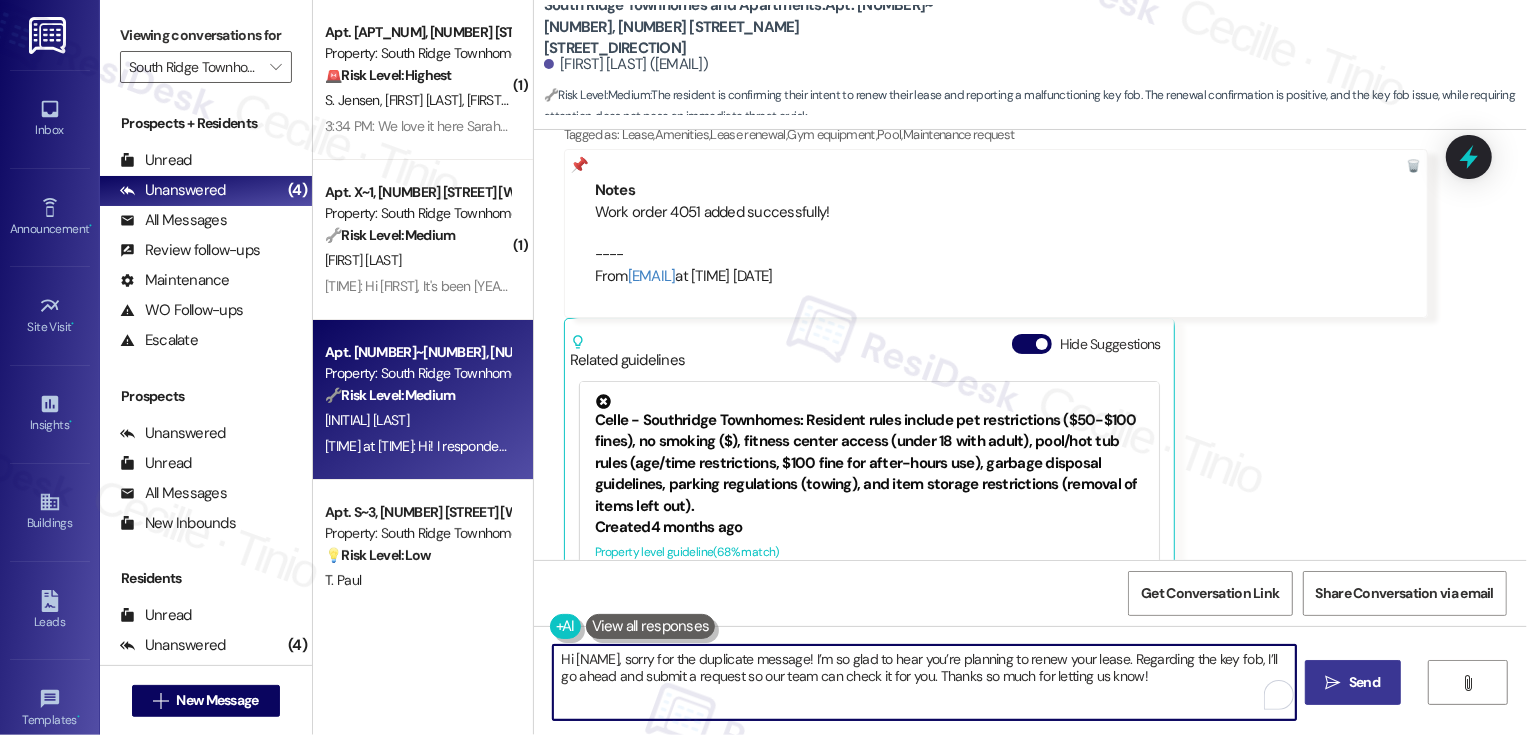 type on "Hi Marian, sorry for the duplicate message! I’m so glad to hear you’re planning to renew your lease. Regarding the key fob, I’ll go ahead and submit a request so our team can check it for you. Thanks so much for letting us know!" 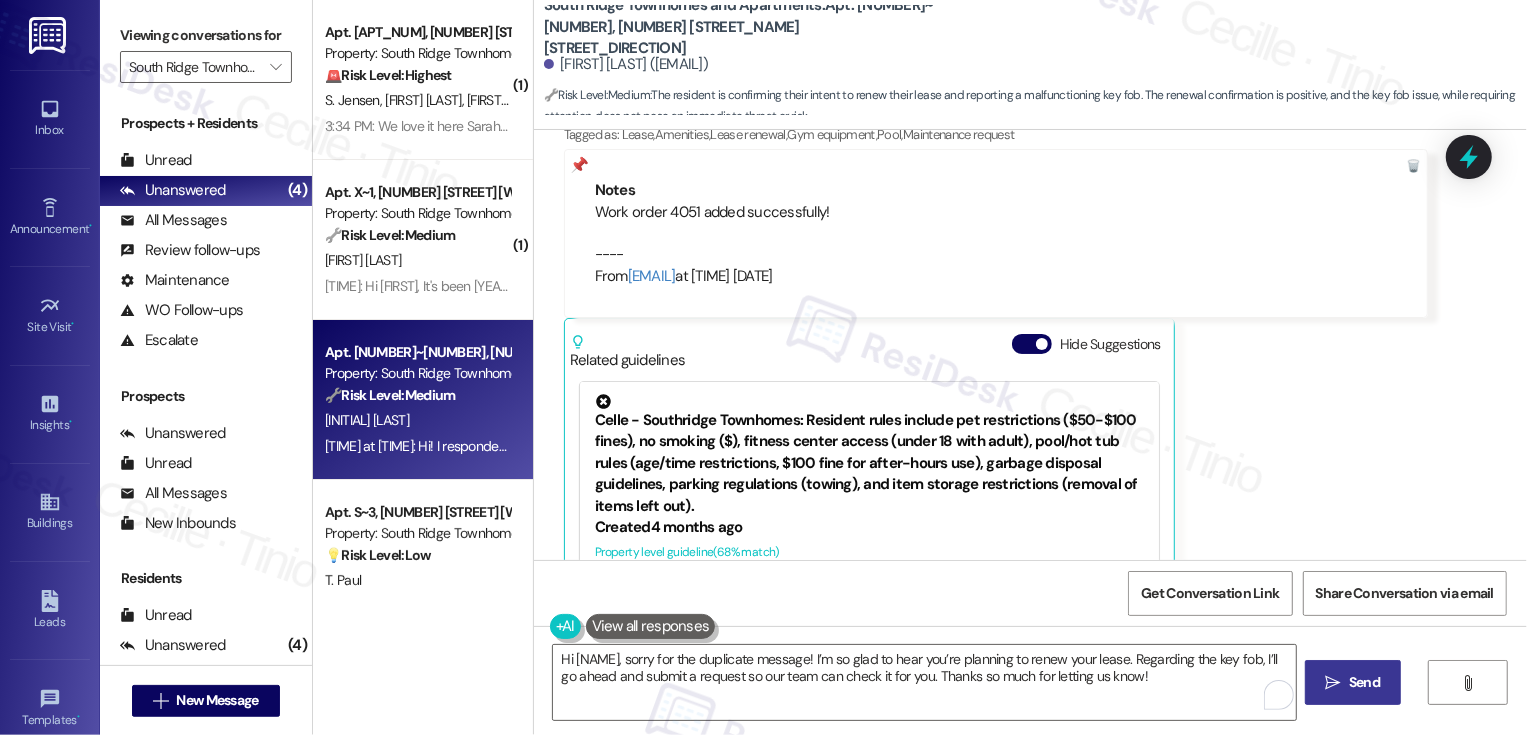 click on "Send" at bounding box center [1364, 682] 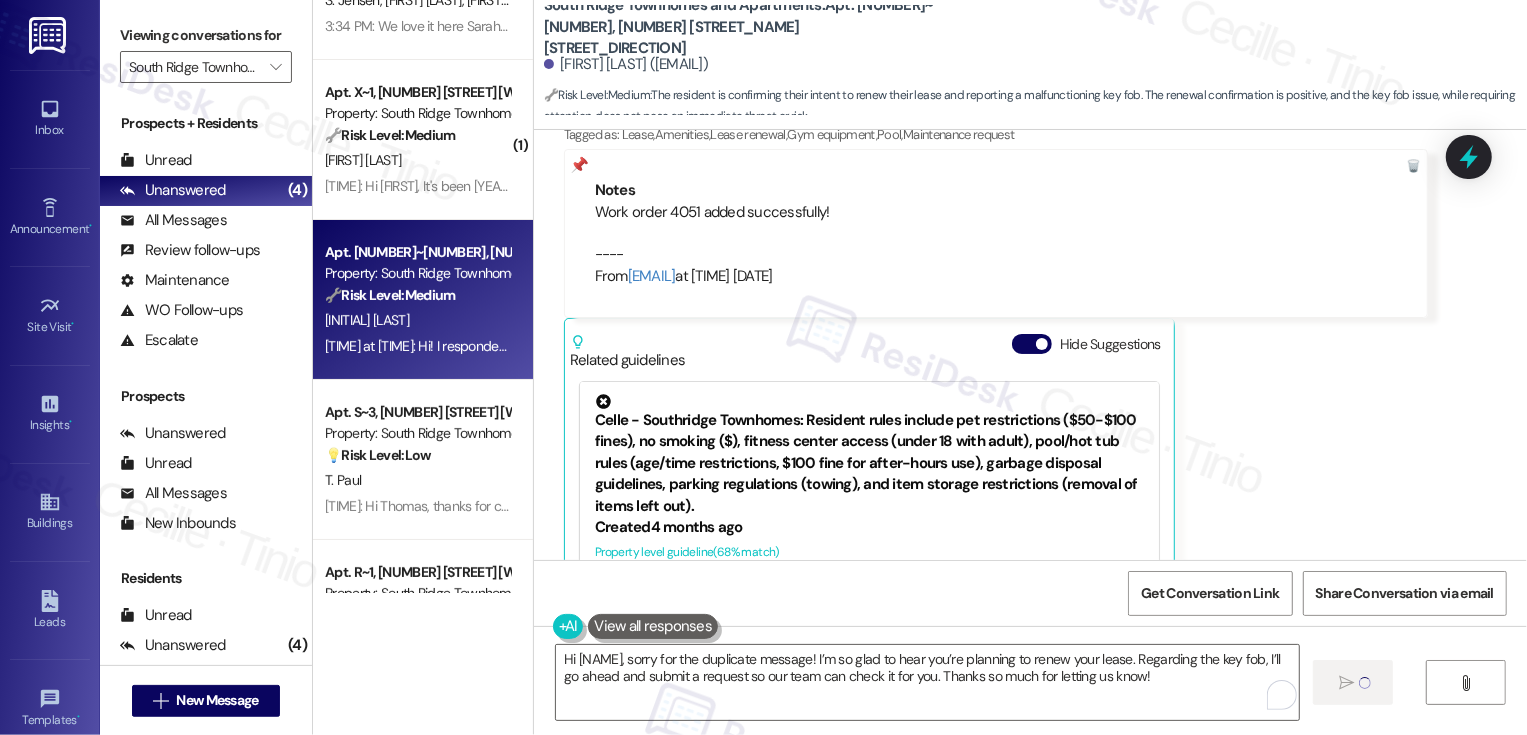 scroll, scrollTop: 206, scrollLeft: 0, axis: vertical 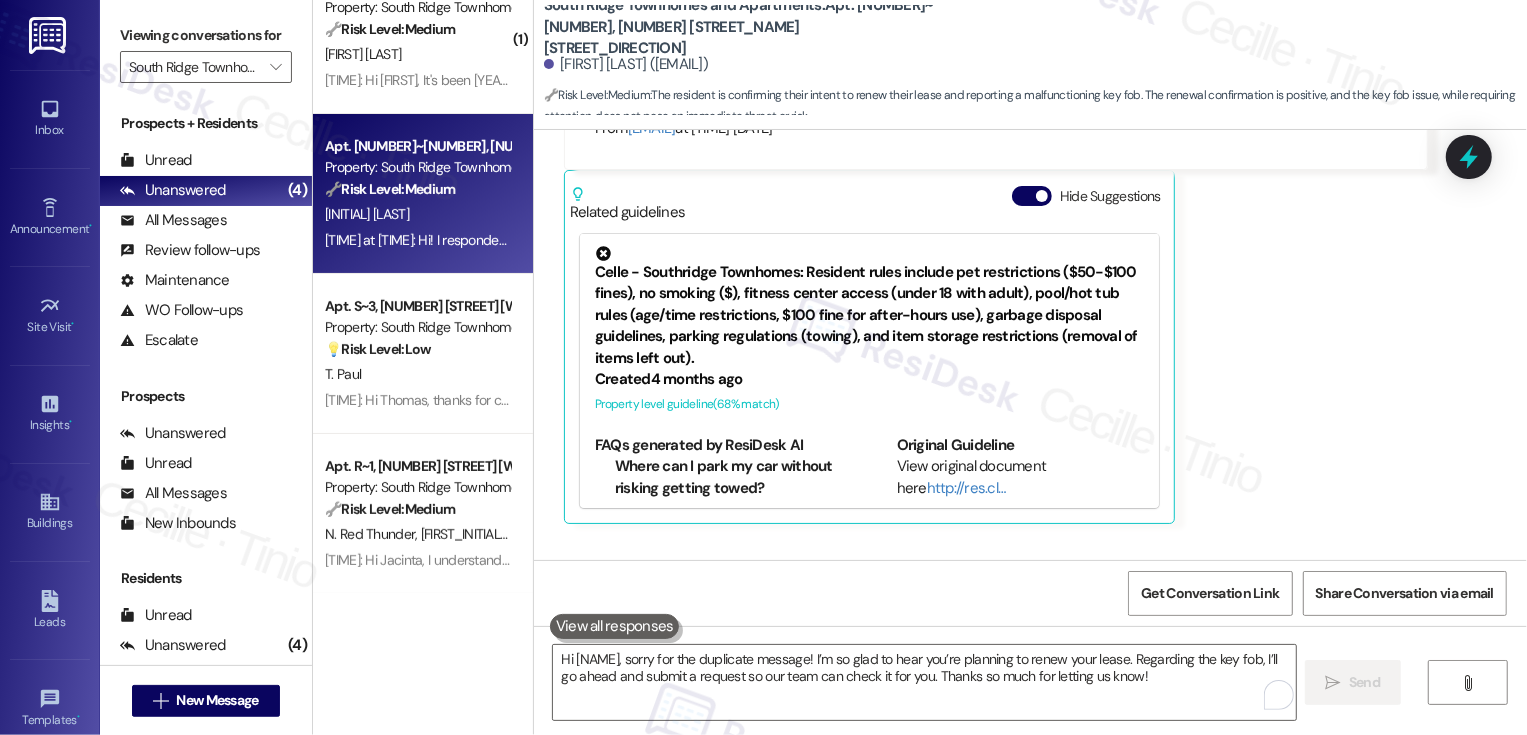 type 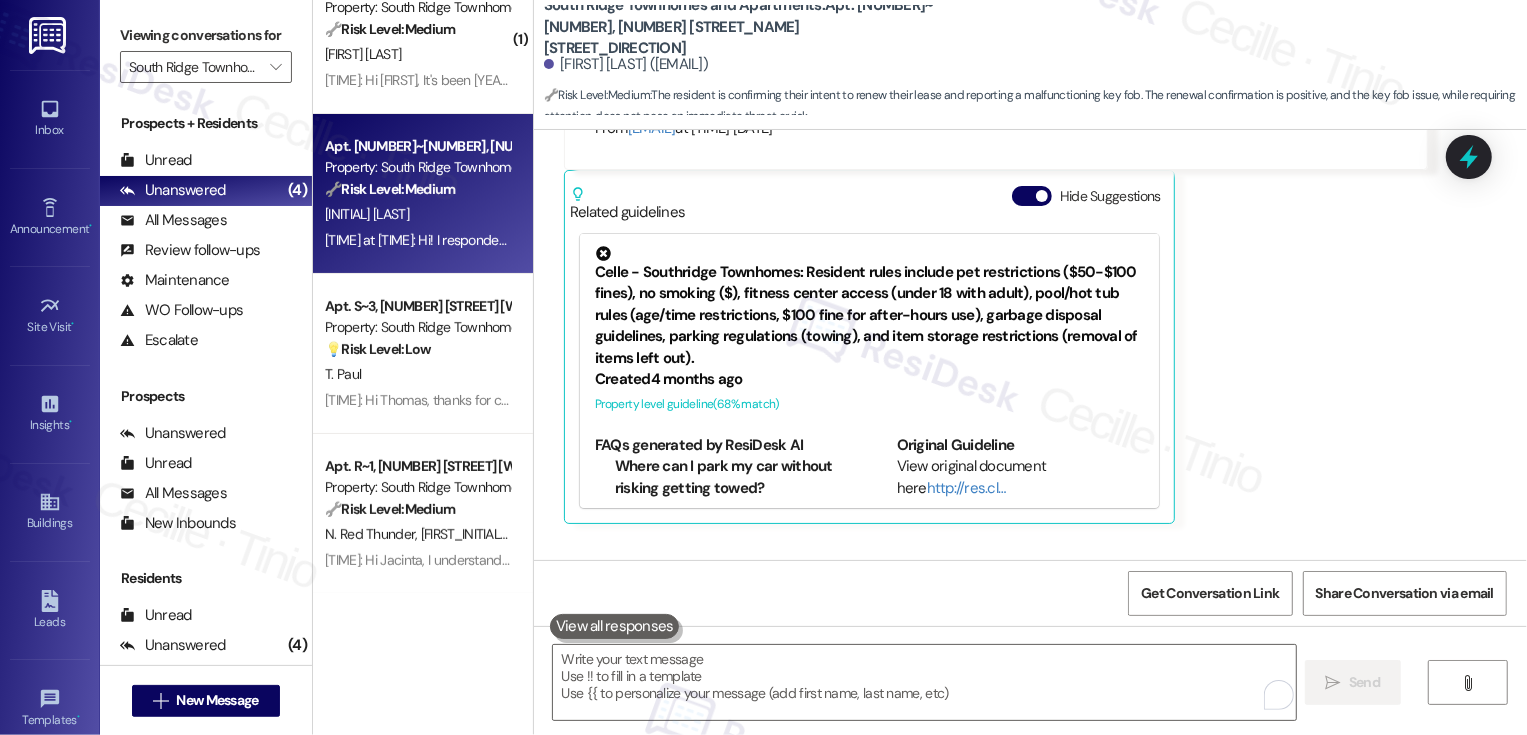 scroll, scrollTop: 2706, scrollLeft: 0, axis: vertical 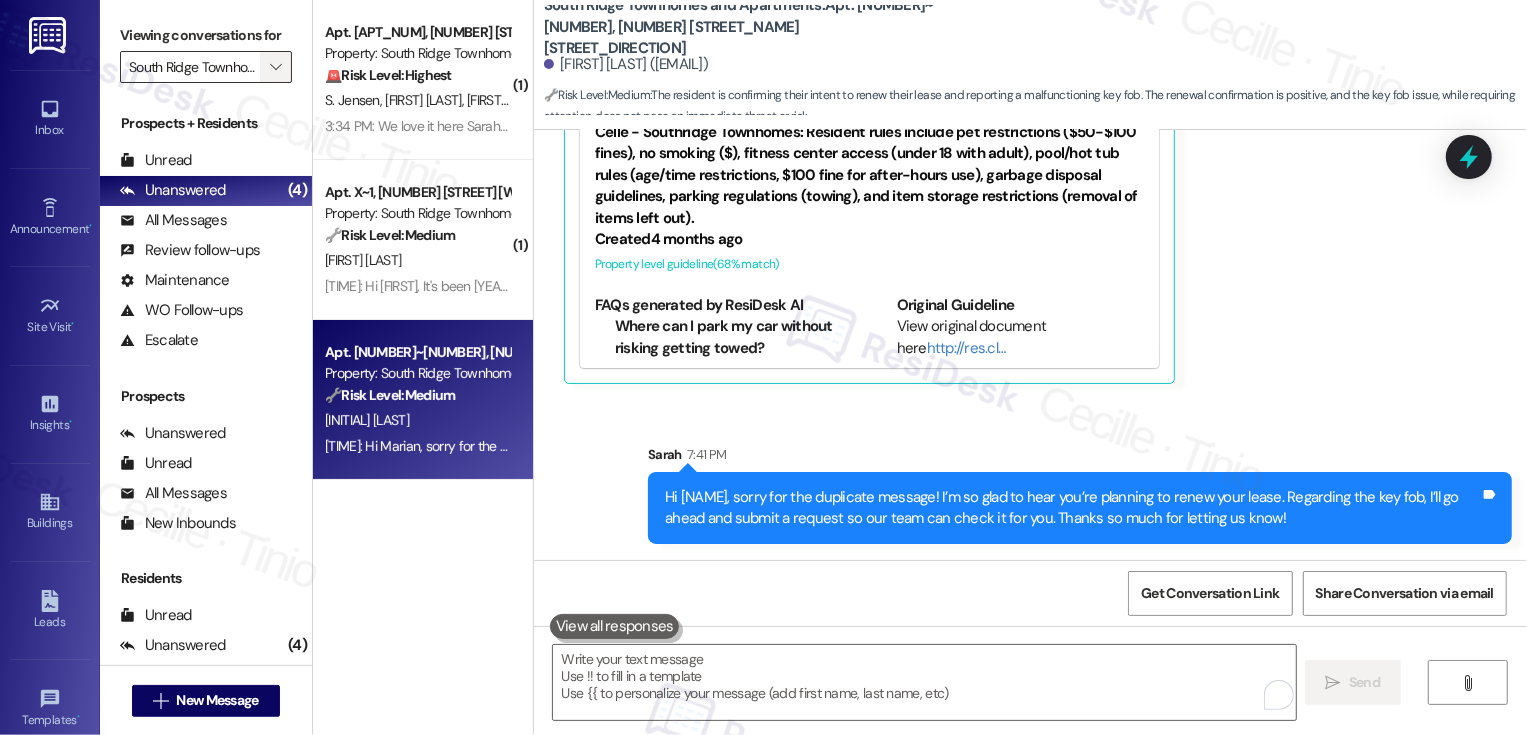 click on "" at bounding box center [275, 67] 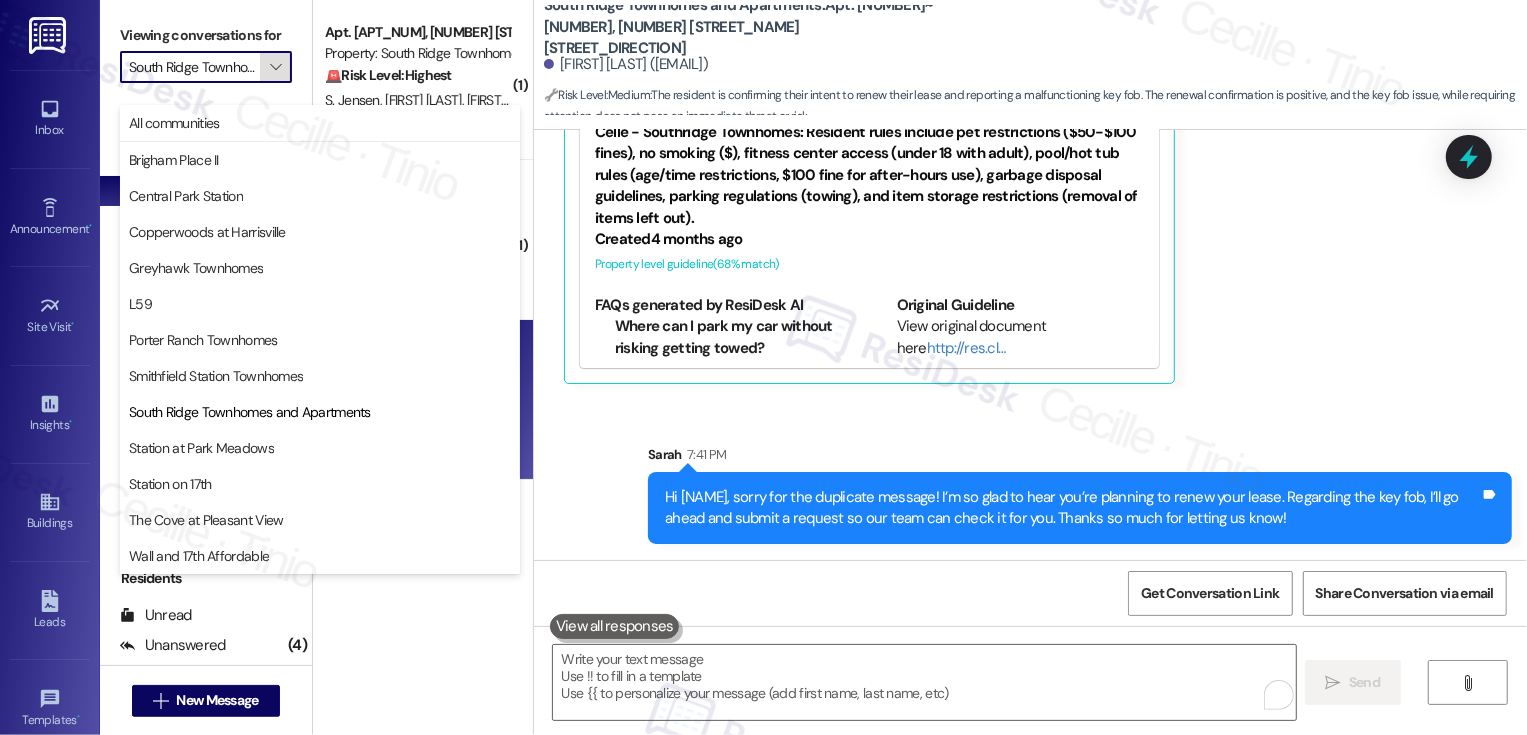 scroll, scrollTop: 0, scrollLeft: 124, axis: horizontal 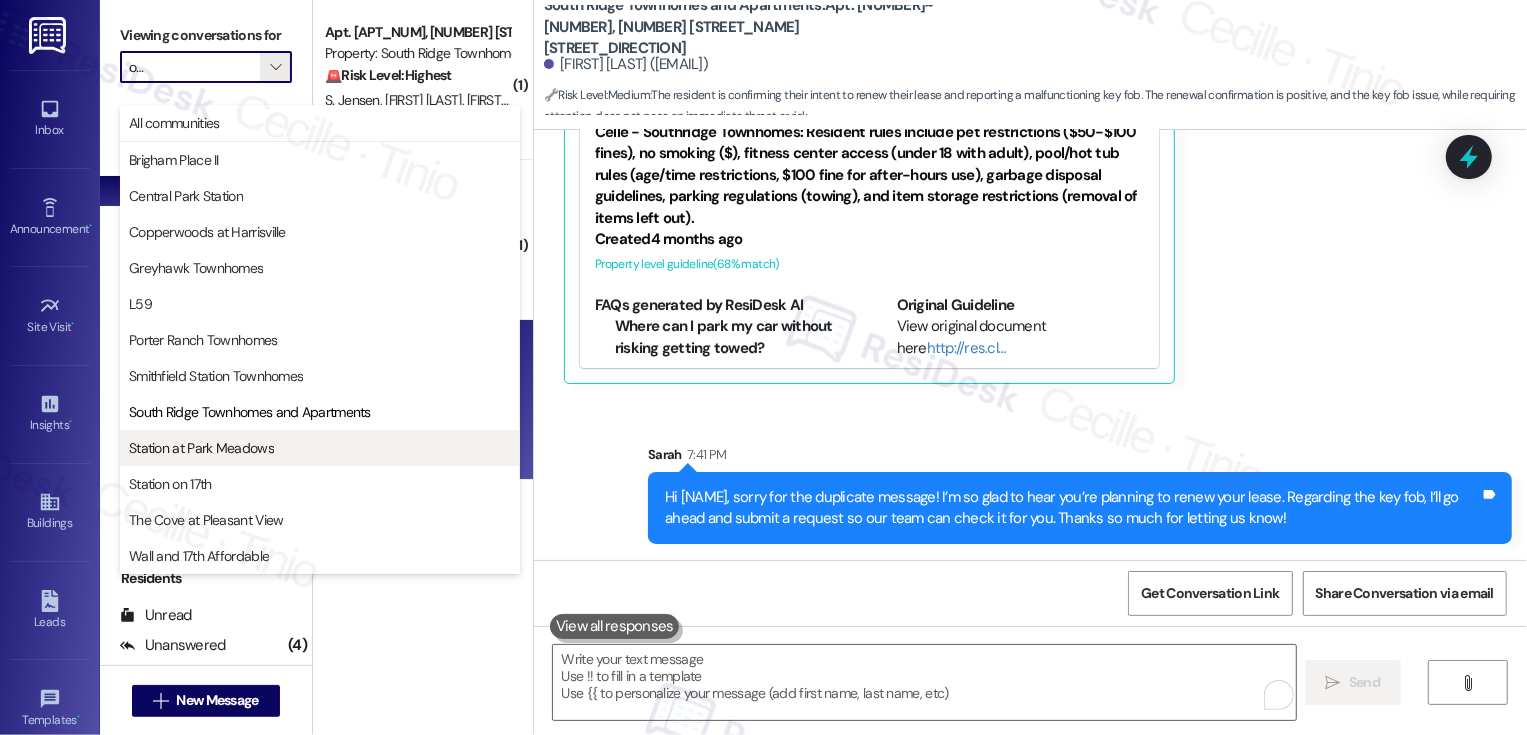 click on "Station at Park Meadows" at bounding box center (320, 448) 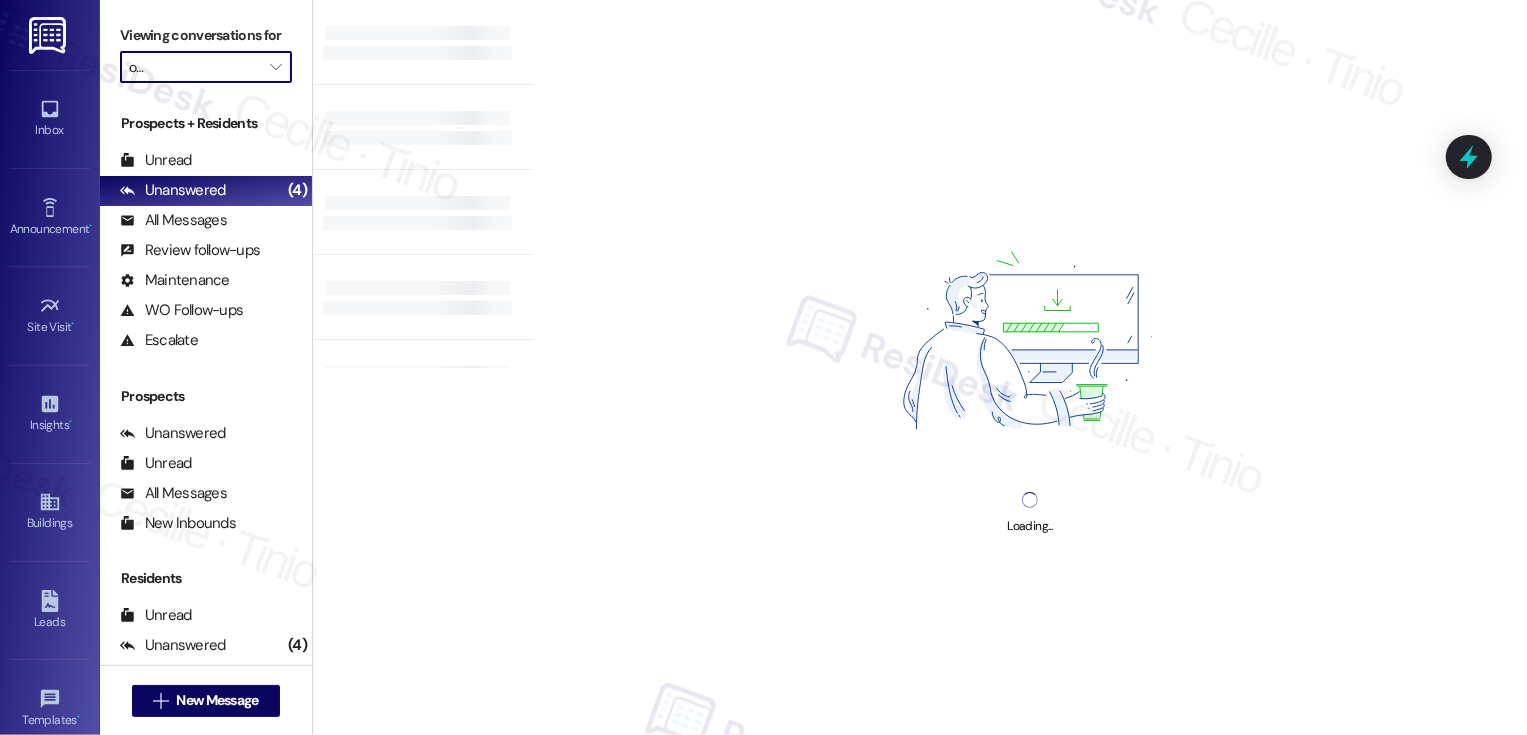 type on "Station at Park Meadows" 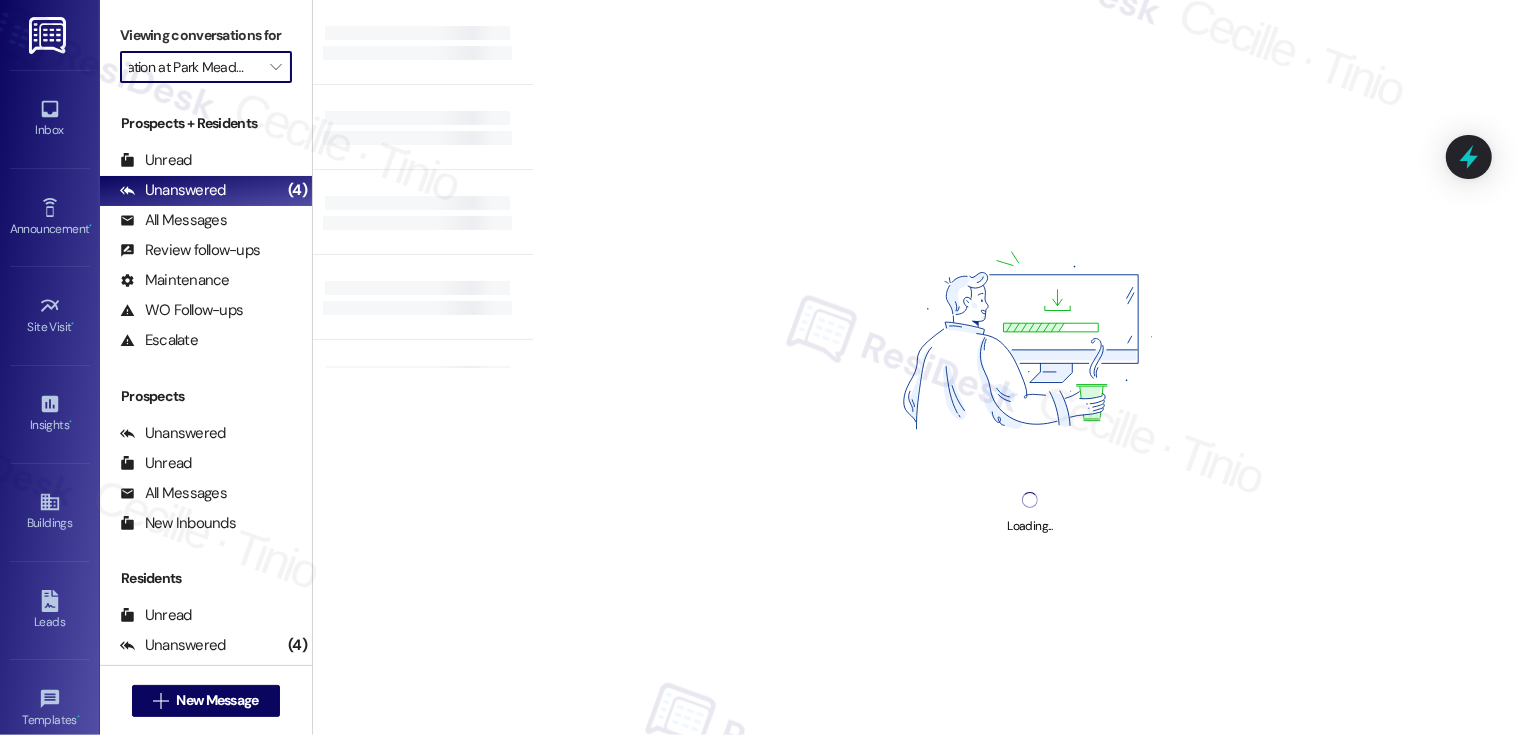 scroll, scrollTop: 0, scrollLeft: 25, axis: horizontal 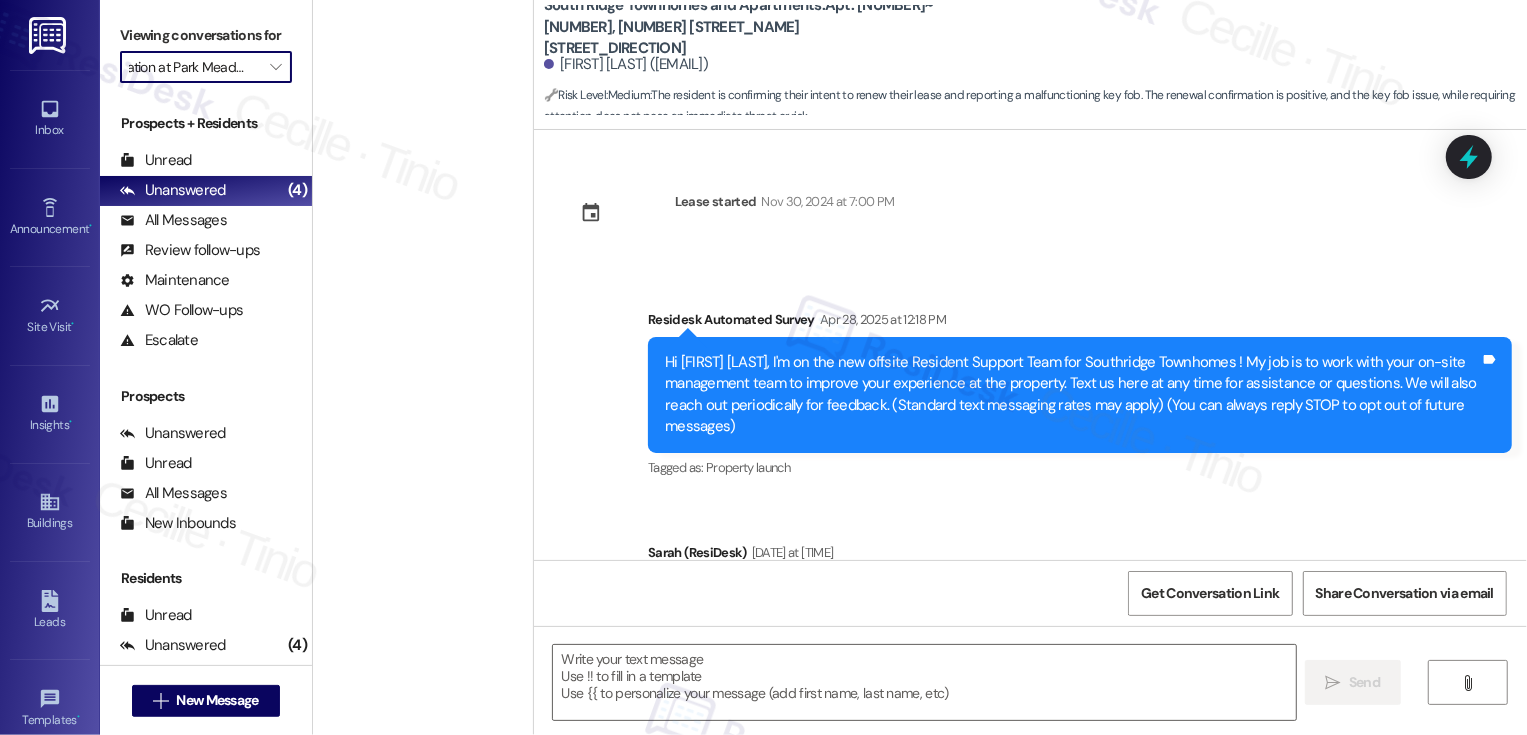 type on "Fetching suggested responses. Please feel free to read through the conversation in the meantime." 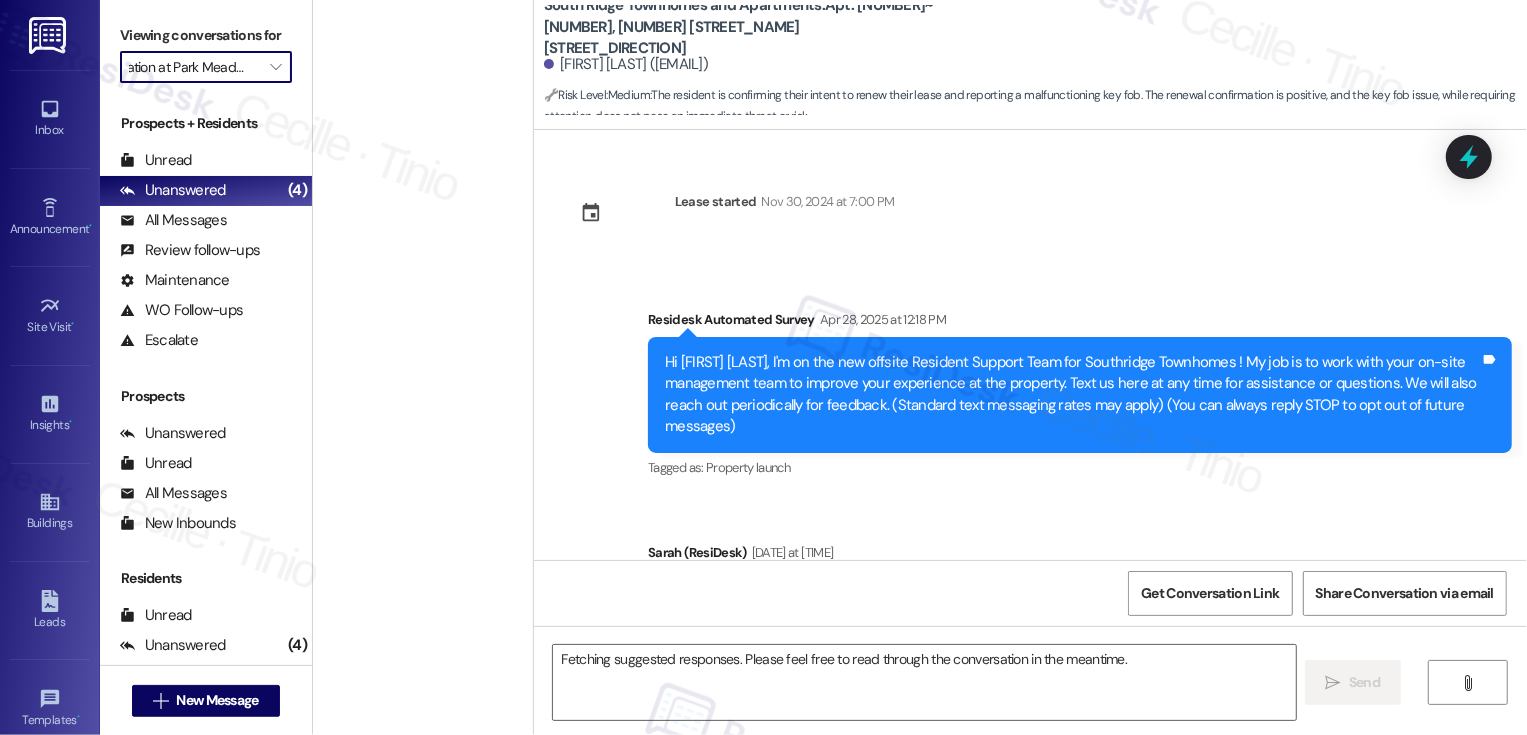 scroll, scrollTop: 2606, scrollLeft: 0, axis: vertical 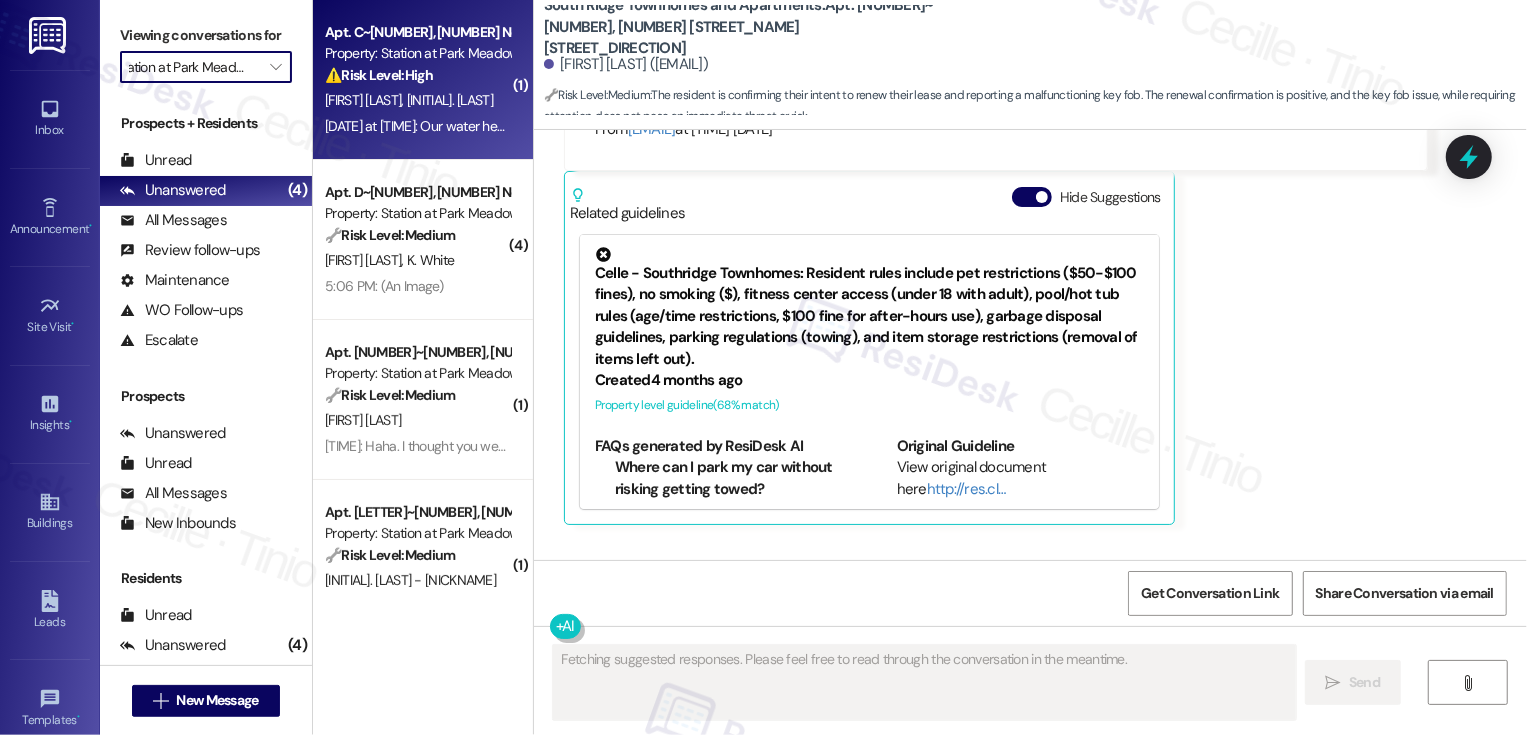 click on "⚠️  Risk Level:  High" at bounding box center (379, 75) 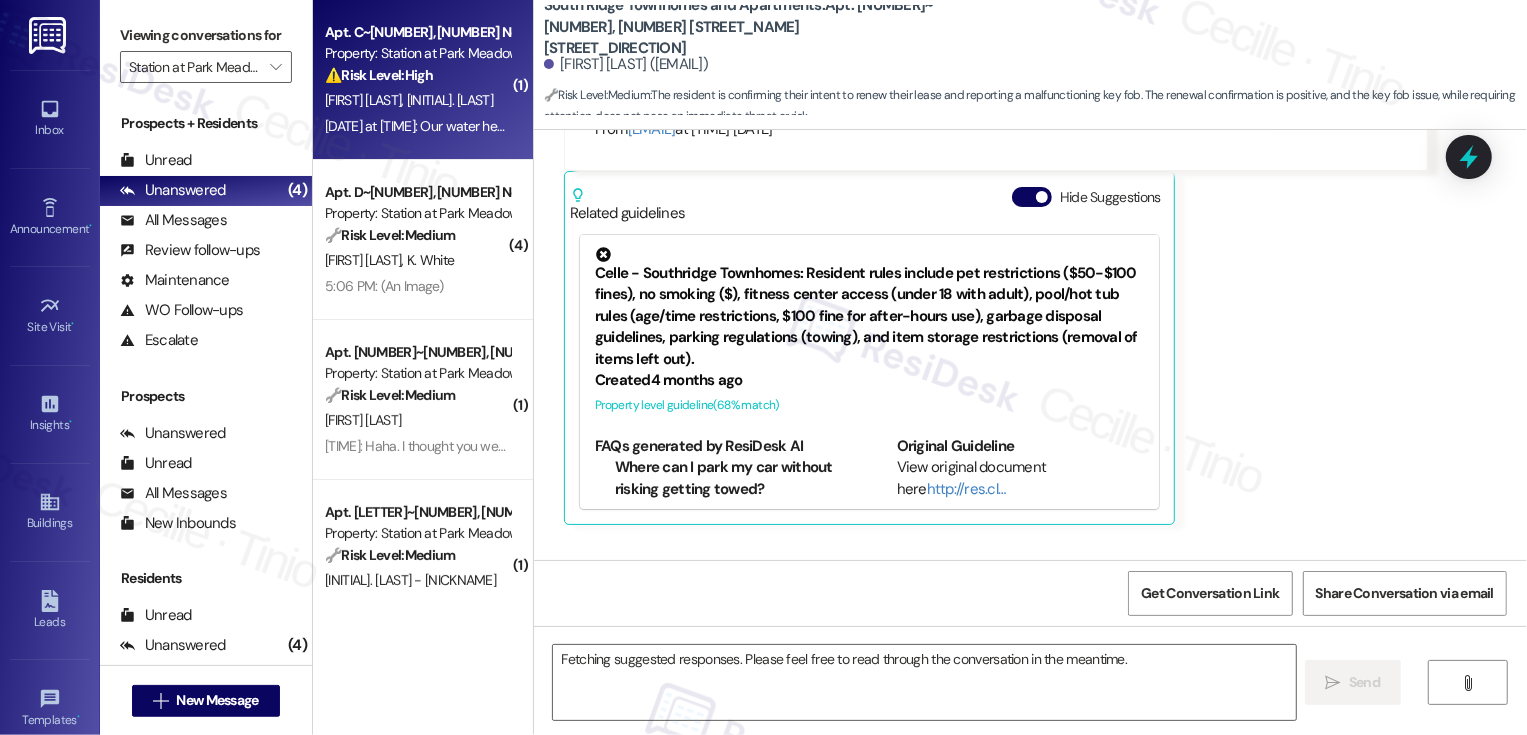 click on "⚠️  Risk Level:  High" at bounding box center (379, 75) 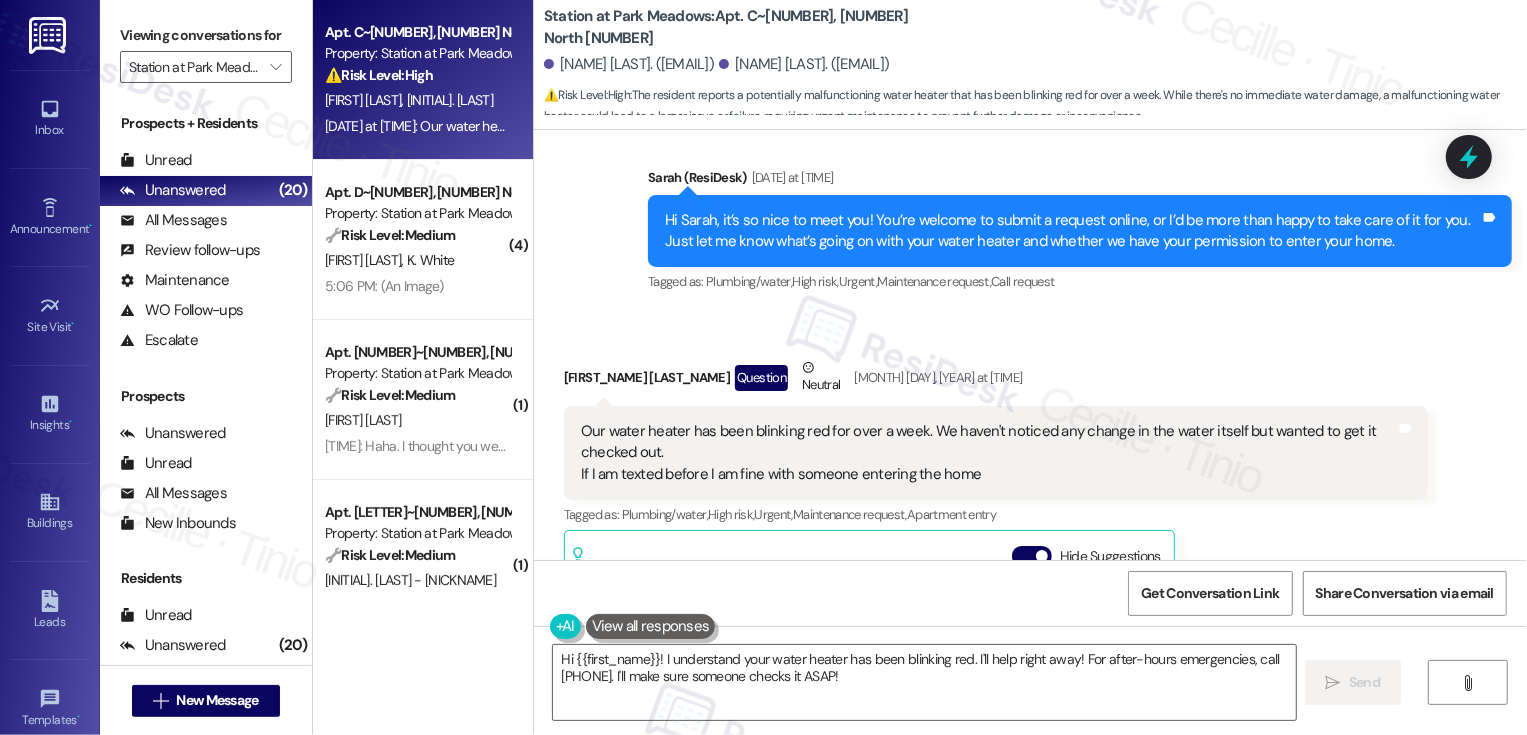 scroll, scrollTop: 549, scrollLeft: 0, axis: vertical 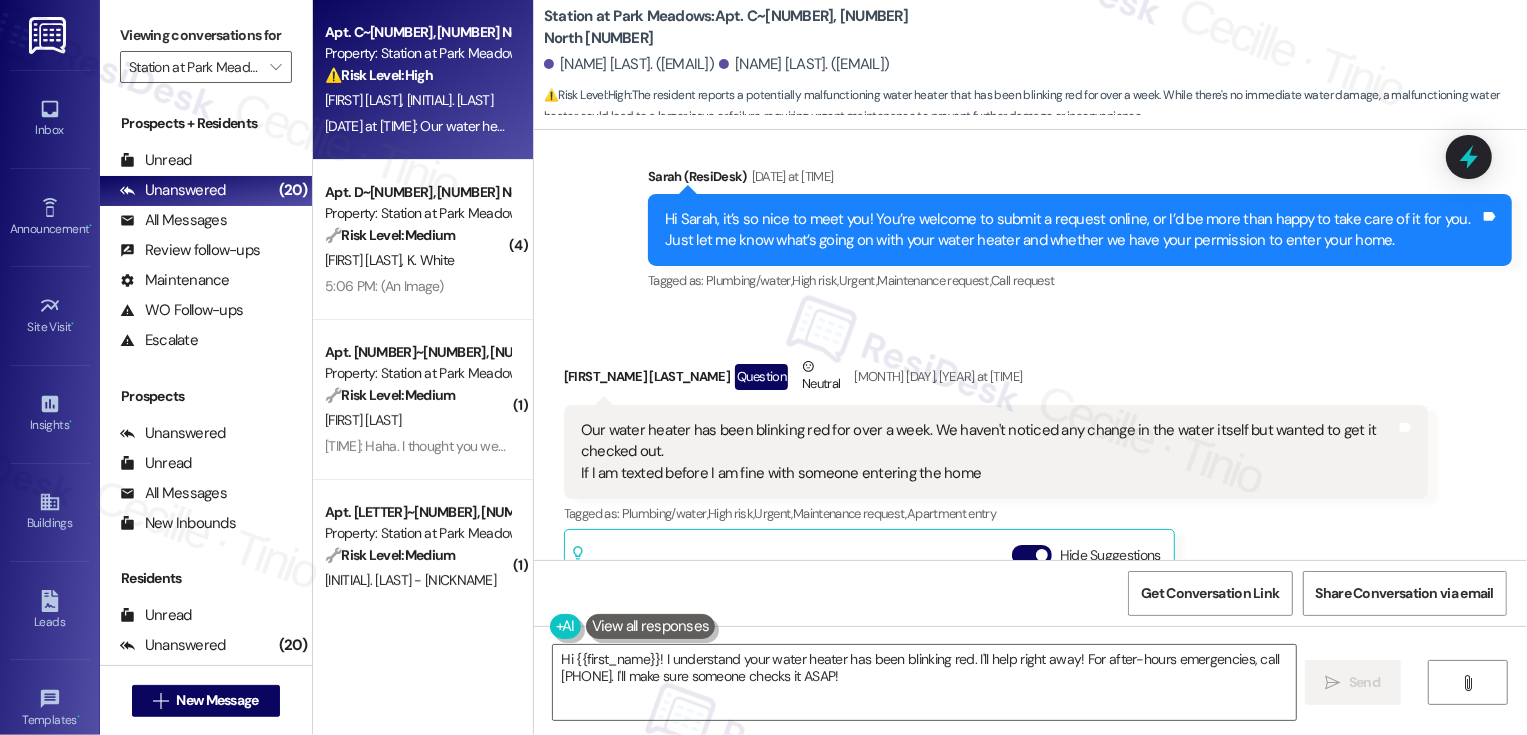 click on "Station at Park Meadows:  Apt. C~110, 2229 North 100 West" at bounding box center [744, 27] 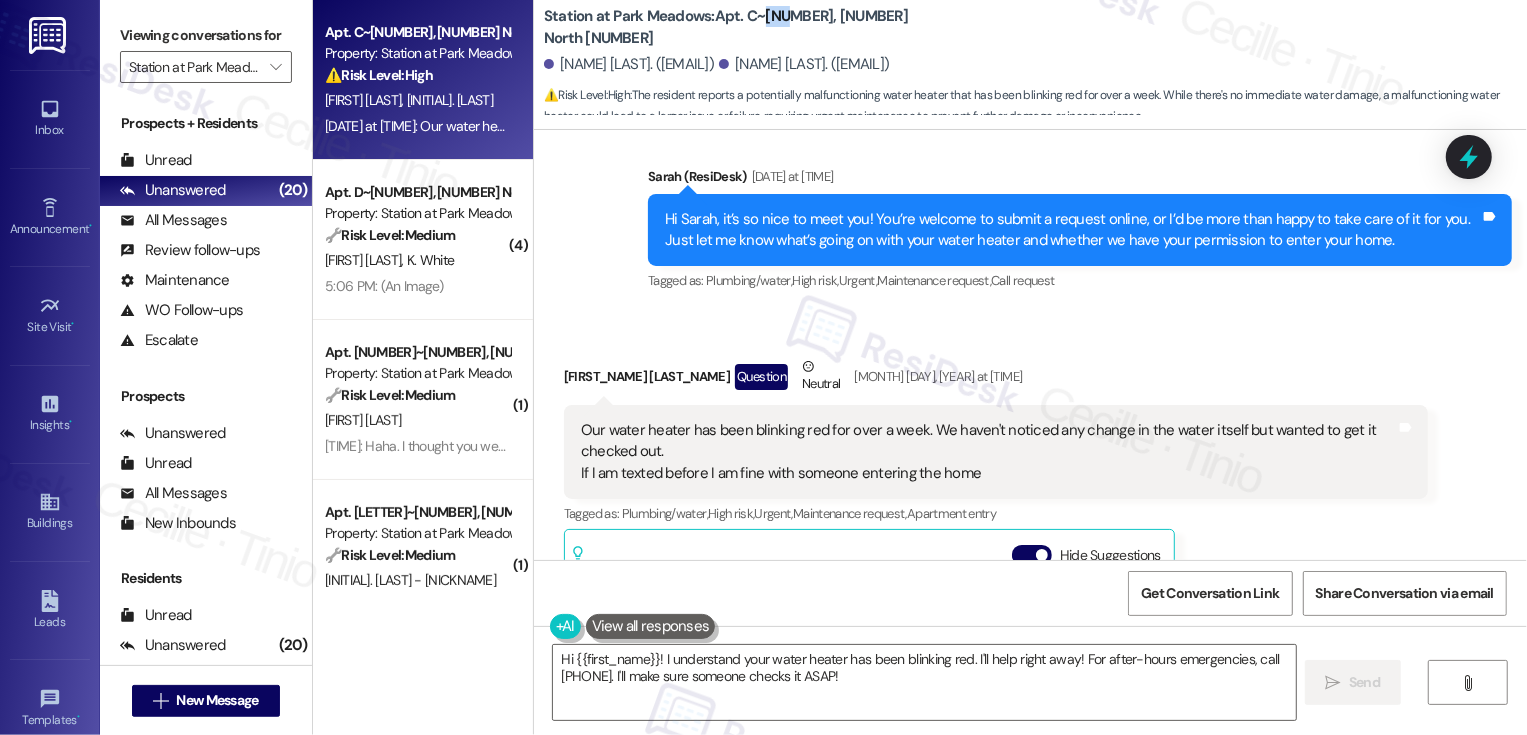 copy on "110" 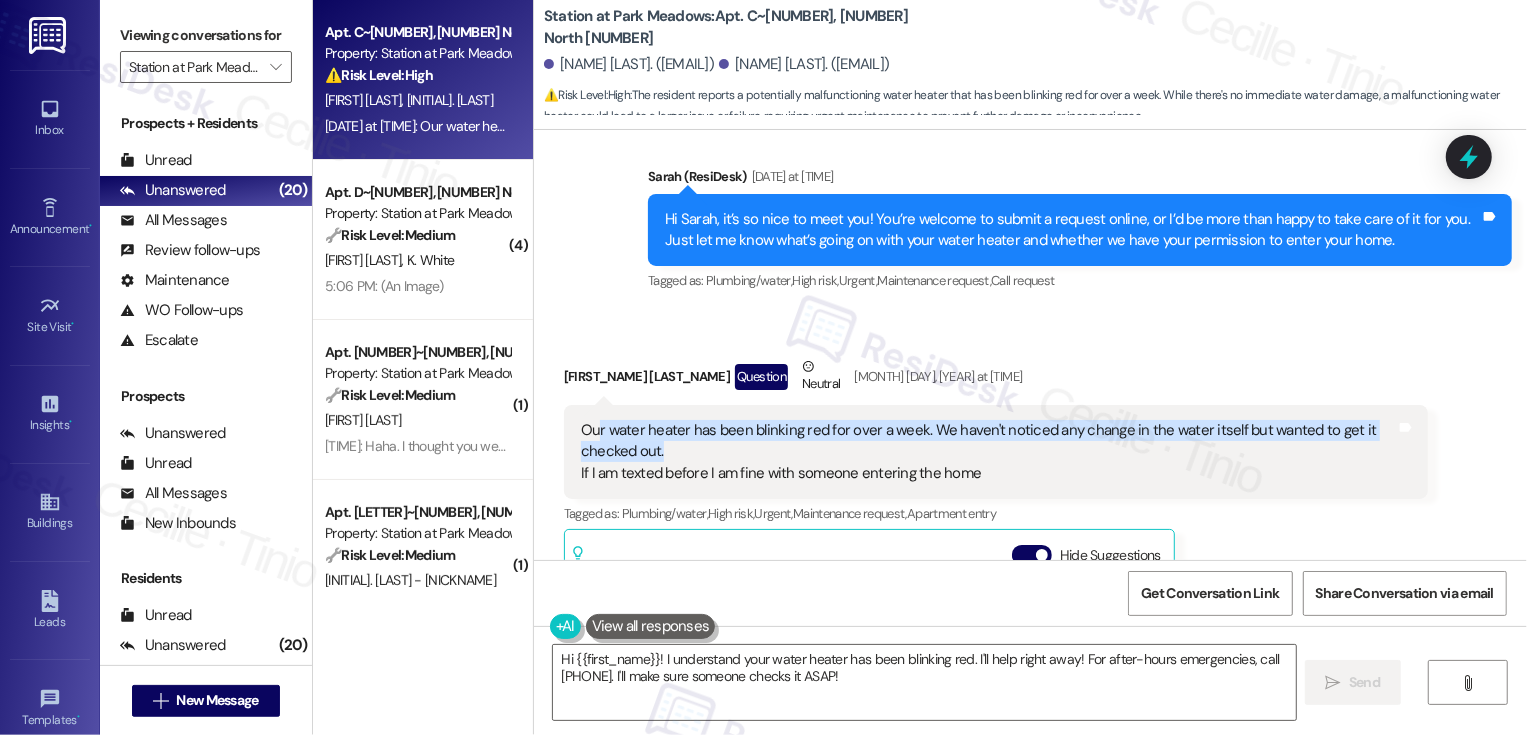drag, startPoint x: 584, startPoint y: 429, endPoint x: 690, endPoint y: 449, distance: 107.87029 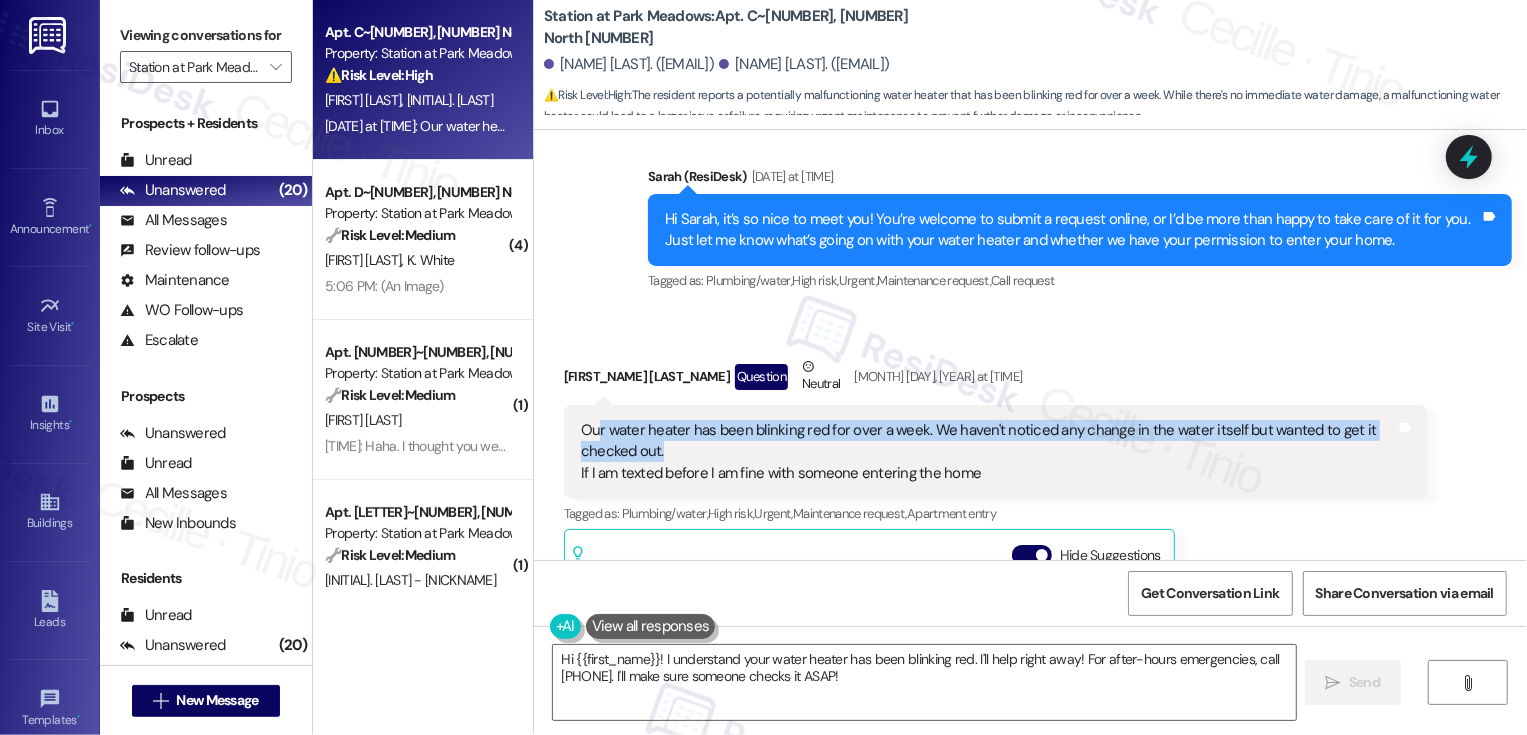 click on "Our water heater has been blinking red for over a week. We haven't noticed any change in the water itself but wanted to get it checked out.
If I am texted before I am fine with someone entering the home" at bounding box center (988, 452) 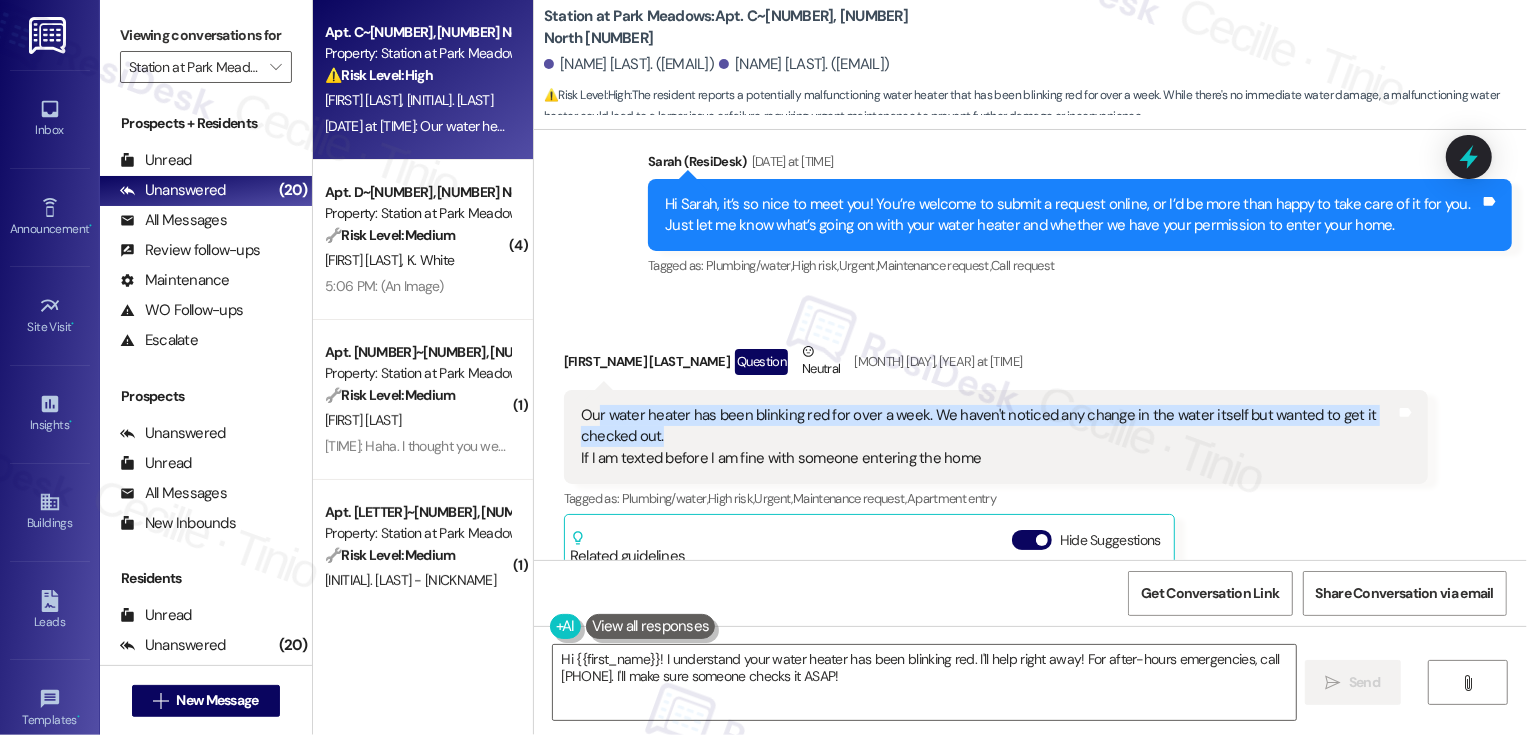 scroll, scrollTop: 886, scrollLeft: 0, axis: vertical 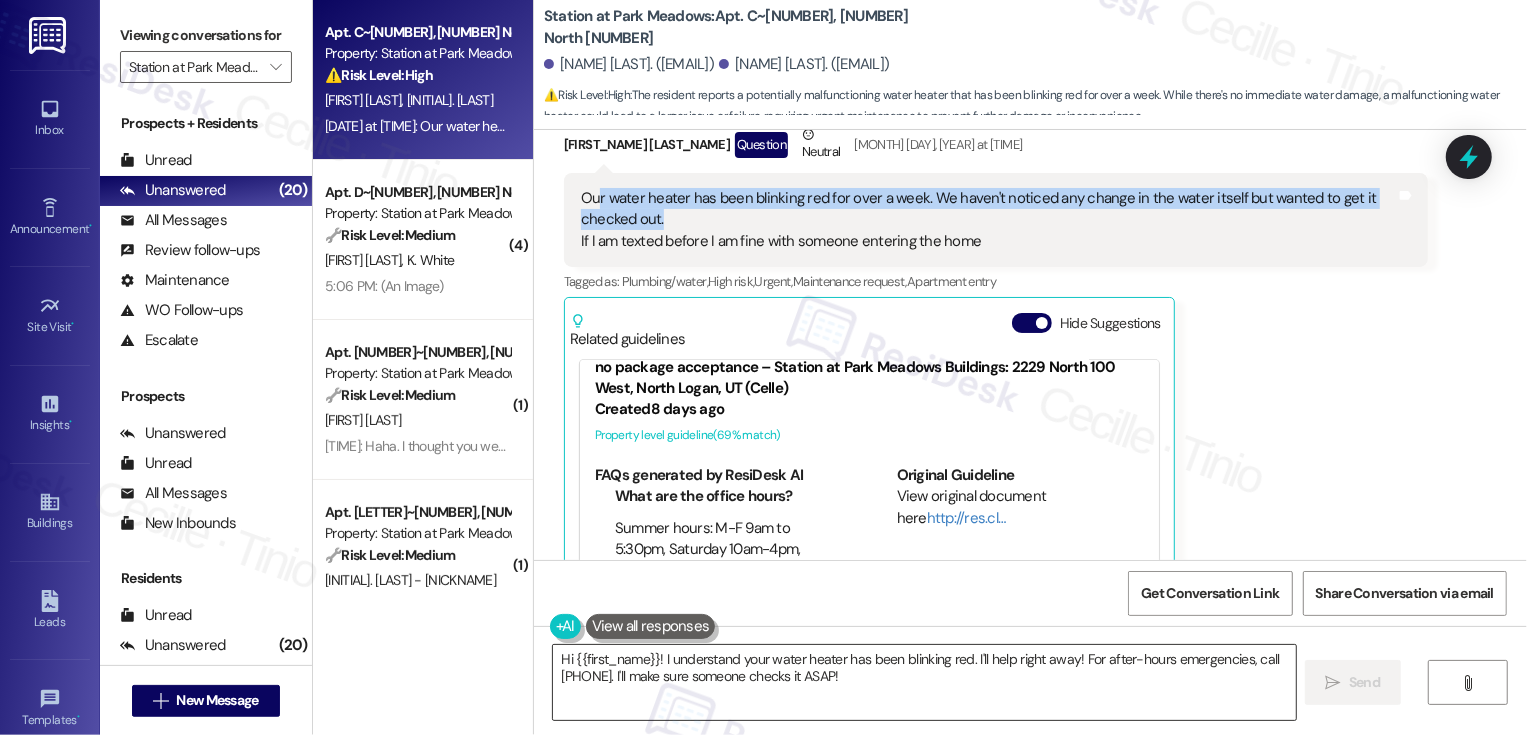 click on "Hi {{first_name}}! I understand your water heater has been blinking red. I'll help right away! For after-hours emergencies, call 435-557-2841. I'll make sure someone checks it ASAP!" at bounding box center (924, 682) 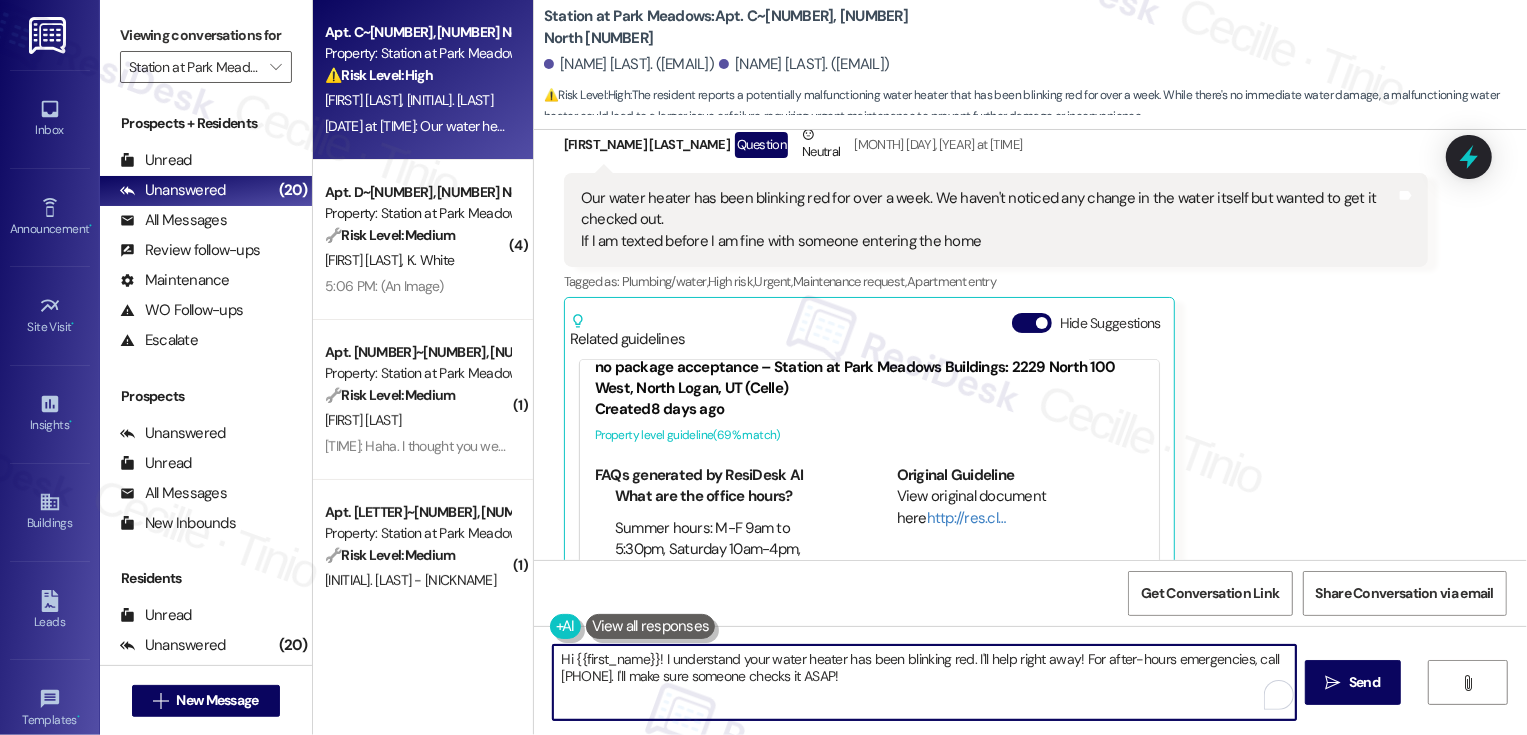 click on "Hi {{first_name}}! I understand your water heater has been blinking red. I'll help right away! For after-hours emergencies, call 435-557-2841. I'll make sure someone checks it ASAP!" at bounding box center [924, 682] 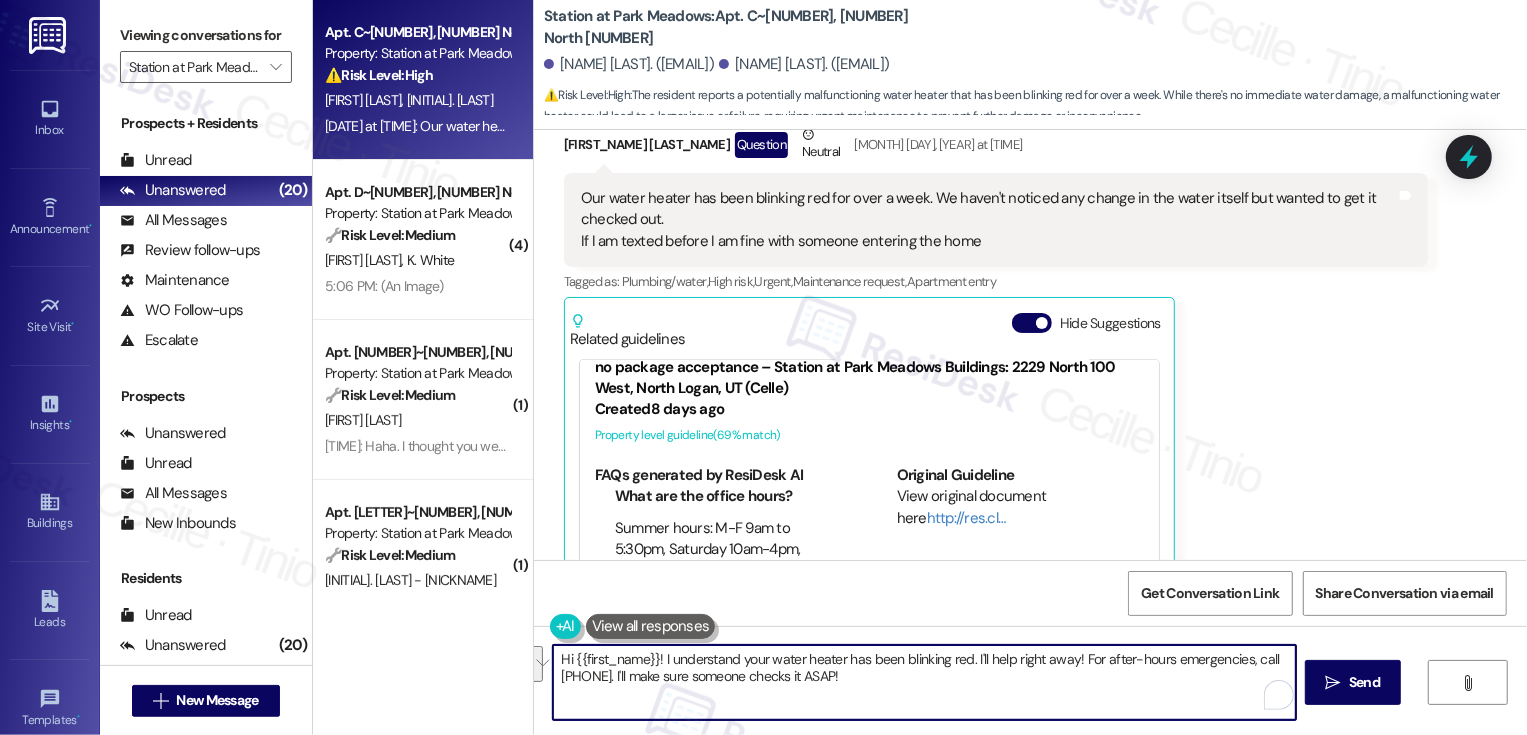 drag, startPoint x: 876, startPoint y: 686, endPoint x: 653, endPoint y: 658, distance: 224.75098 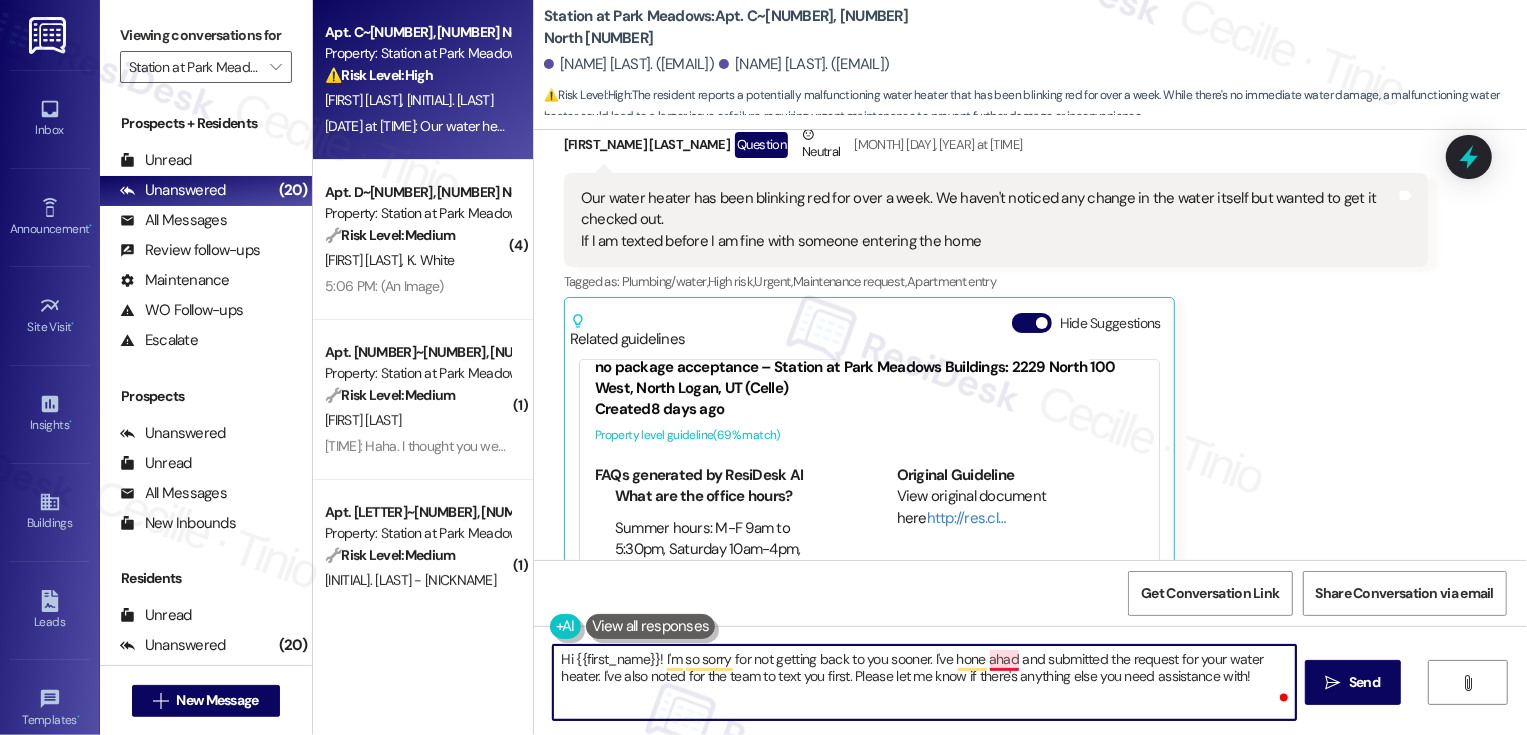 click on "Hi {{first_name}}! I'm so sorry for not getting back to you sooner. I've hone ahad and submitted the request for your water heater. I've also noted for the team to text you first. Please let me know if there's anything else you need assistance with!" at bounding box center [924, 682] 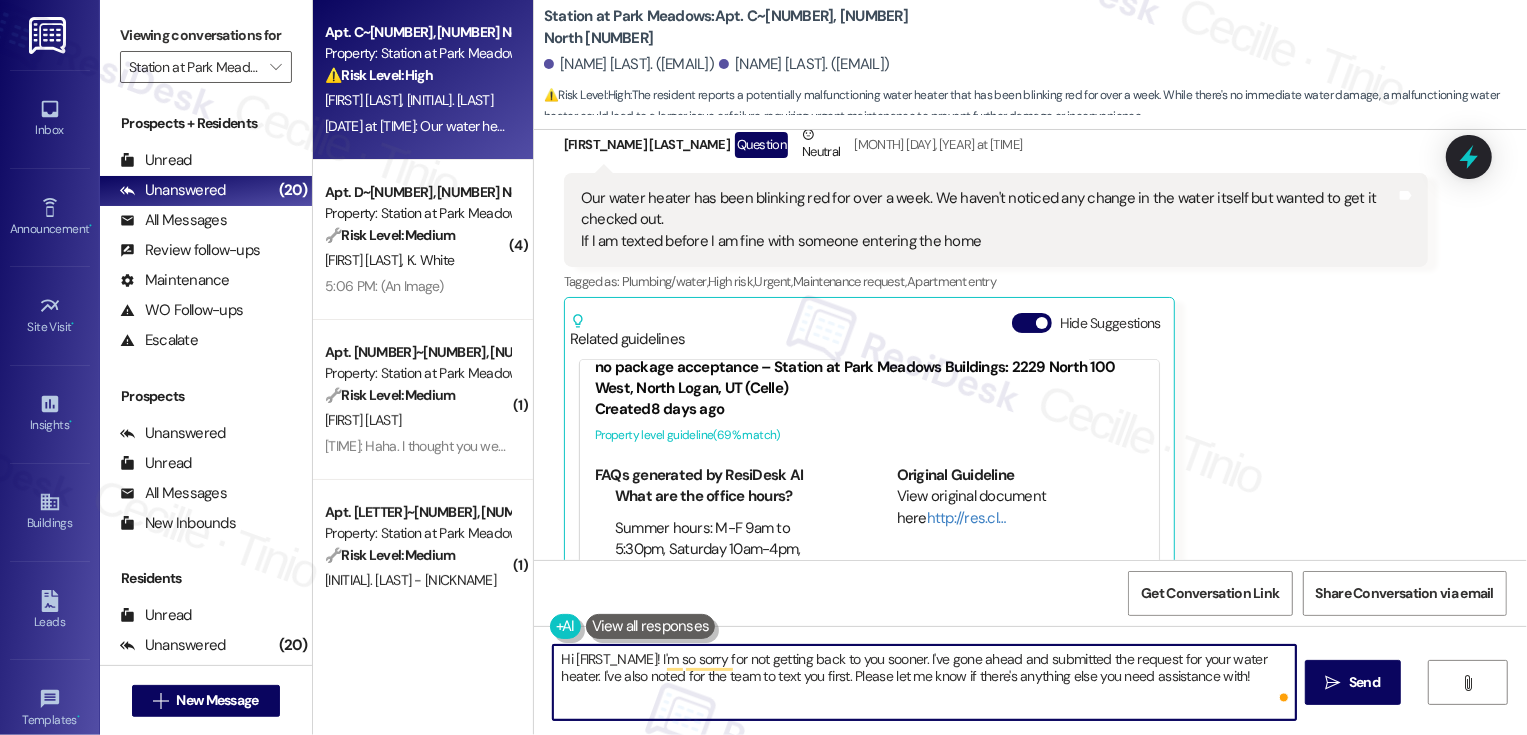 click on "Hi {{first_name}}! I'm so sorry for not getting back to you sooner. I've gone ahead and submitted the request for your water heater. I've also noted for the team to text you first. Please let me know if there's anything else you need assistance with!" at bounding box center [924, 682] 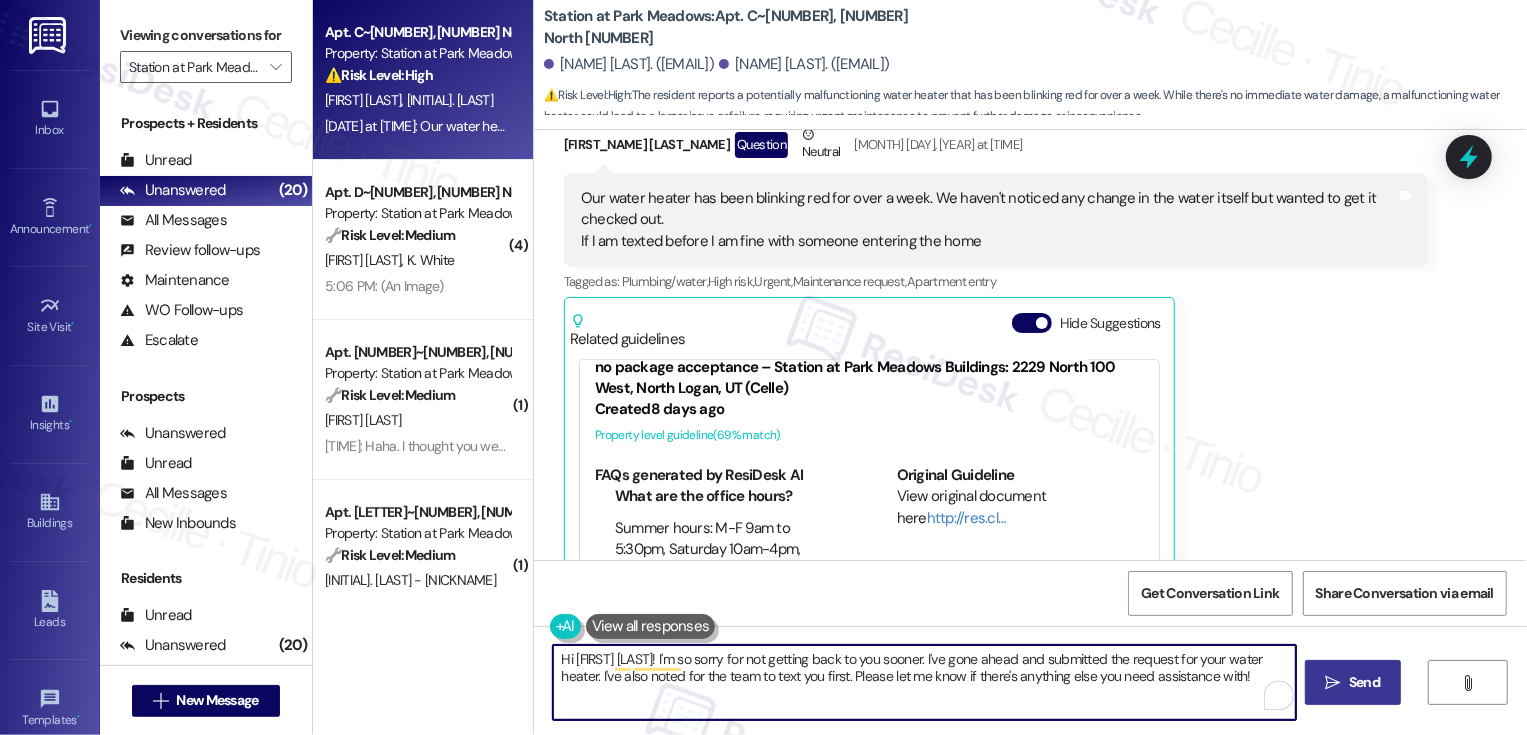 type on "Hi Sarah! I'm so sorry for not getting back to you sooner. I've gone ahead and submitted the request for your water heater. I've also noted for the team to text you first. Please let me know if there's anything else you need assistance with!" 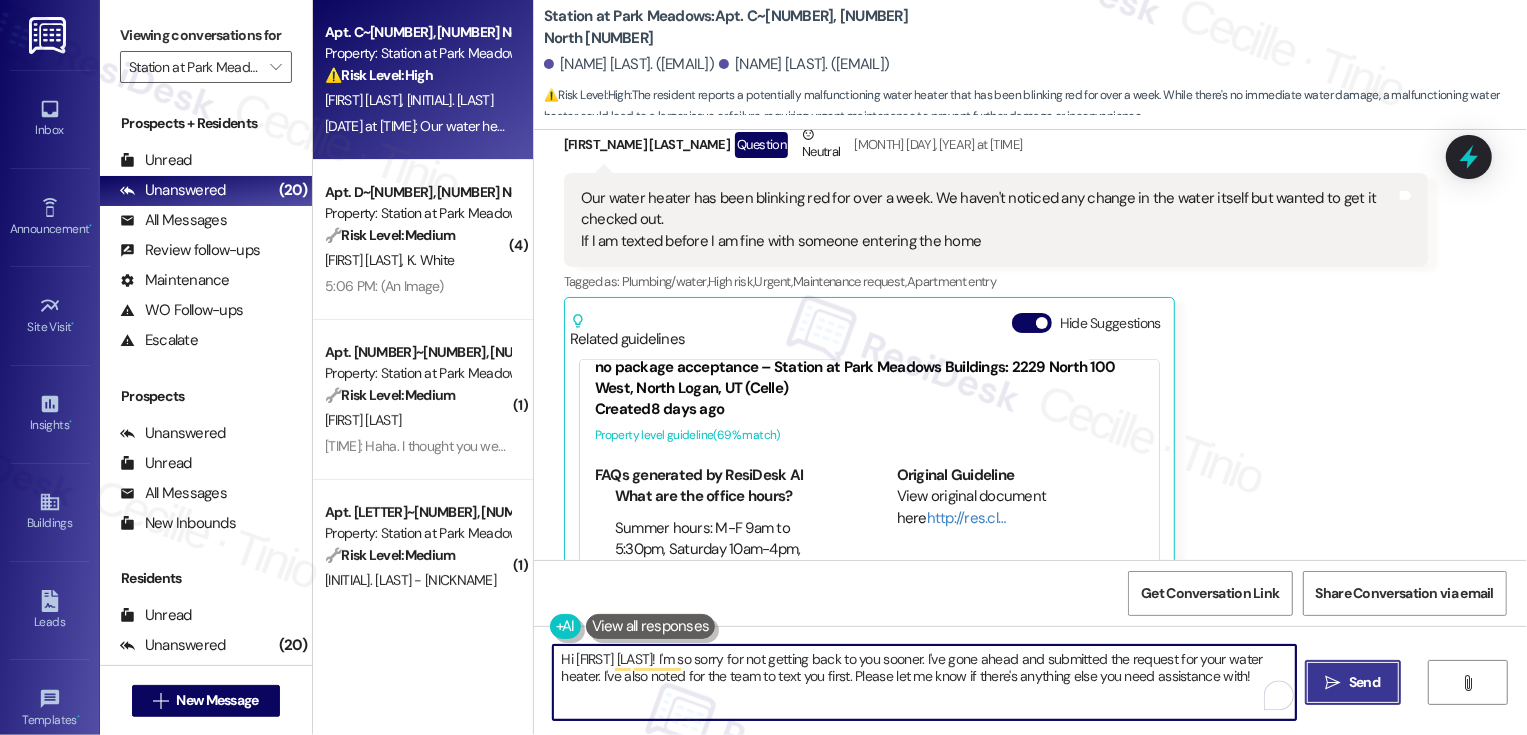 click on "" at bounding box center (1333, 683) 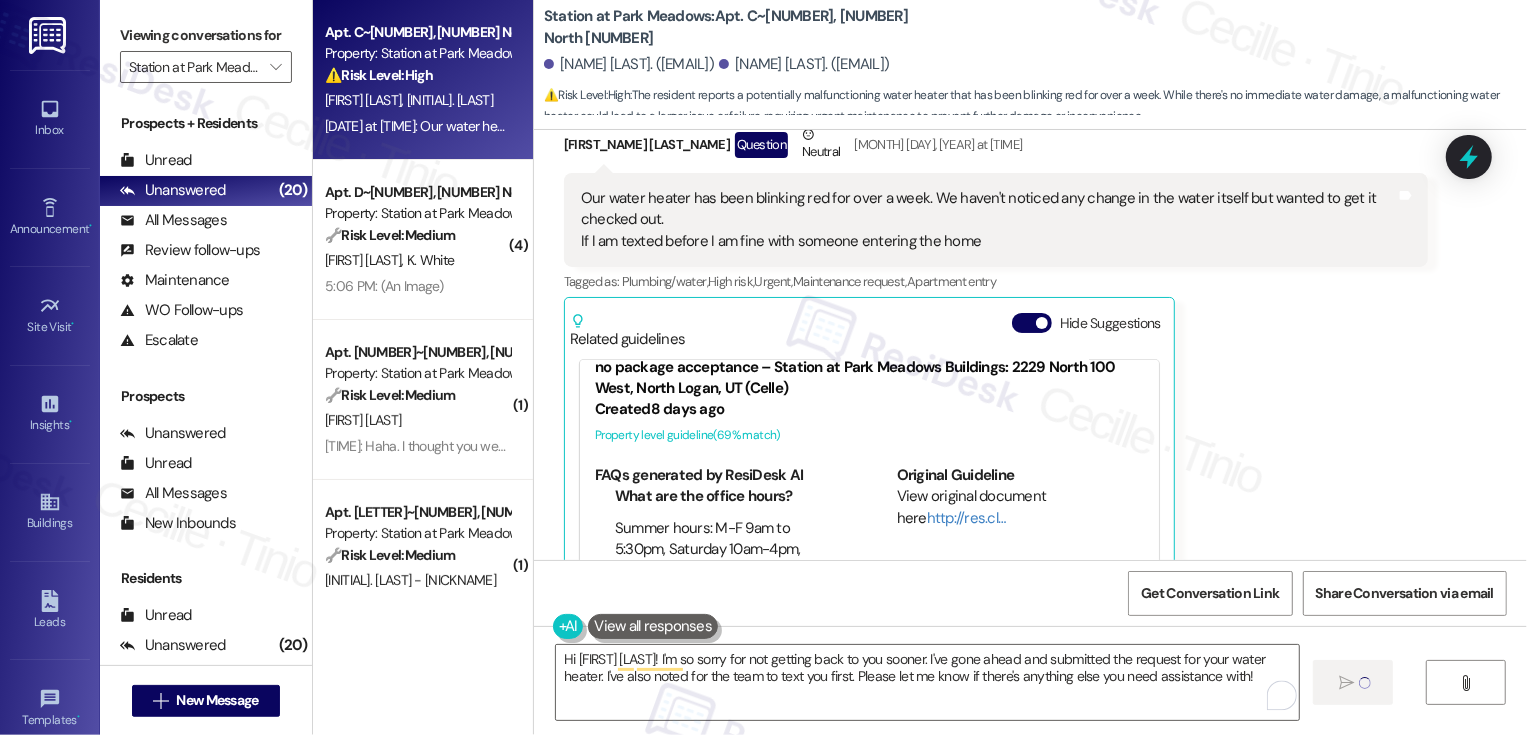 type 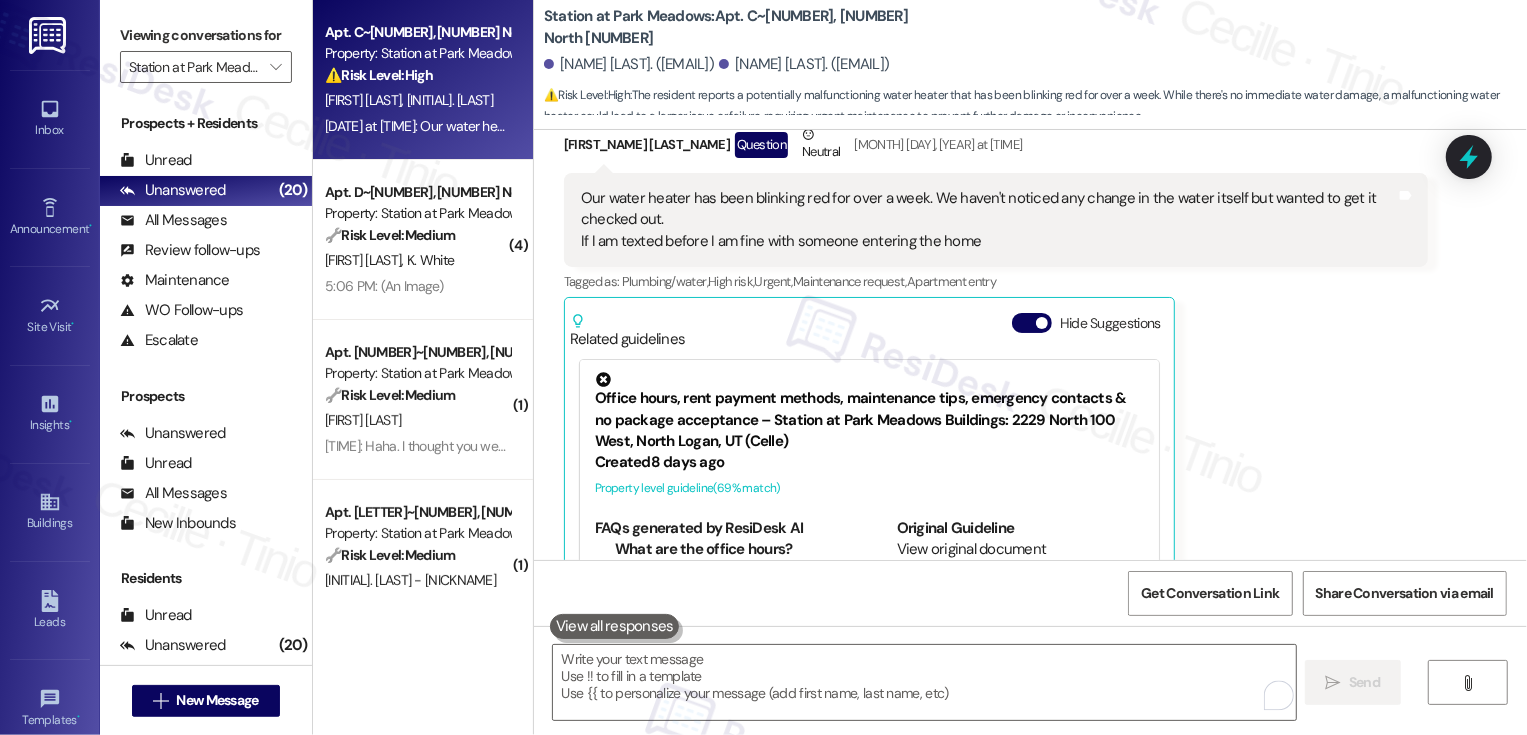 click on "🔧  Risk Level:  Medium" at bounding box center (390, 235) 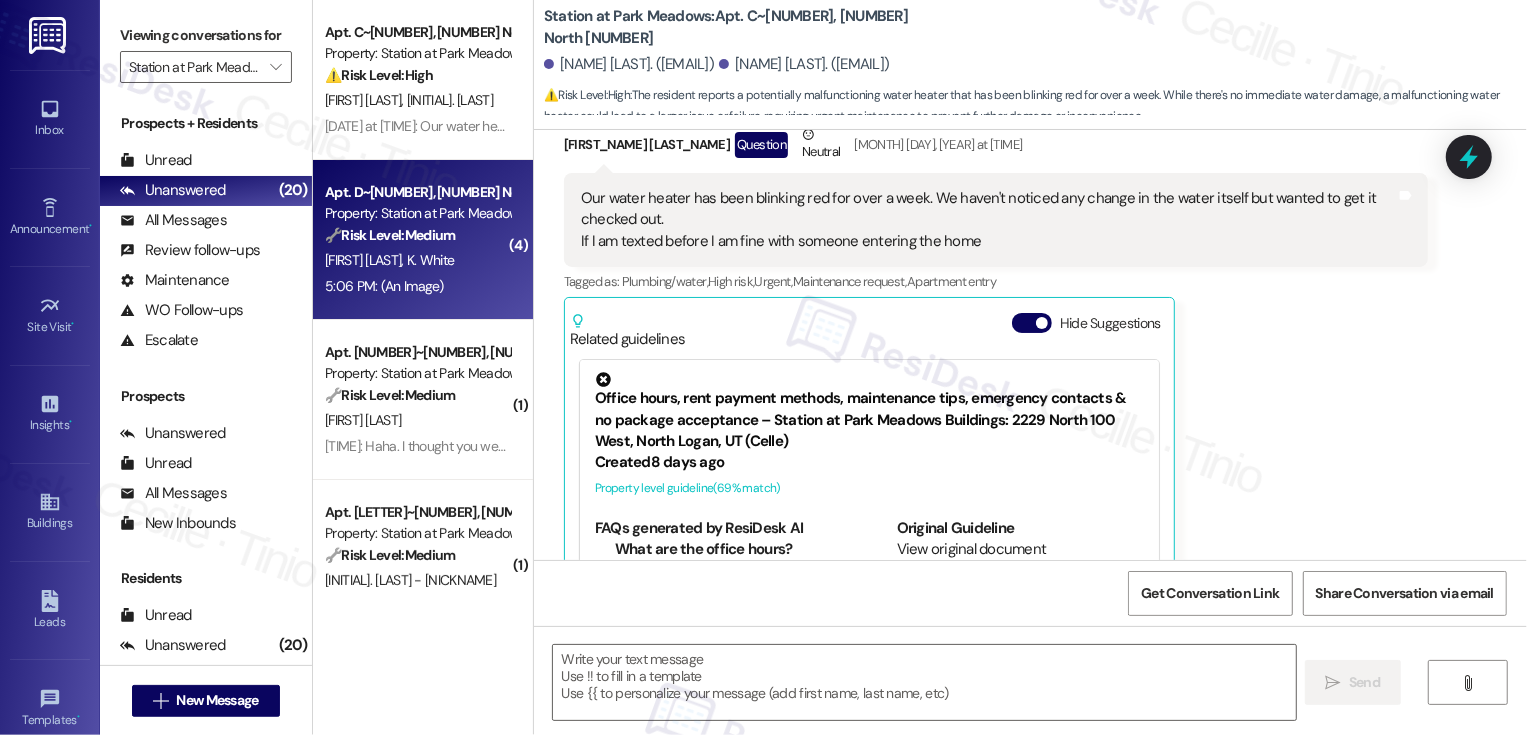scroll, scrollTop: 885, scrollLeft: 0, axis: vertical 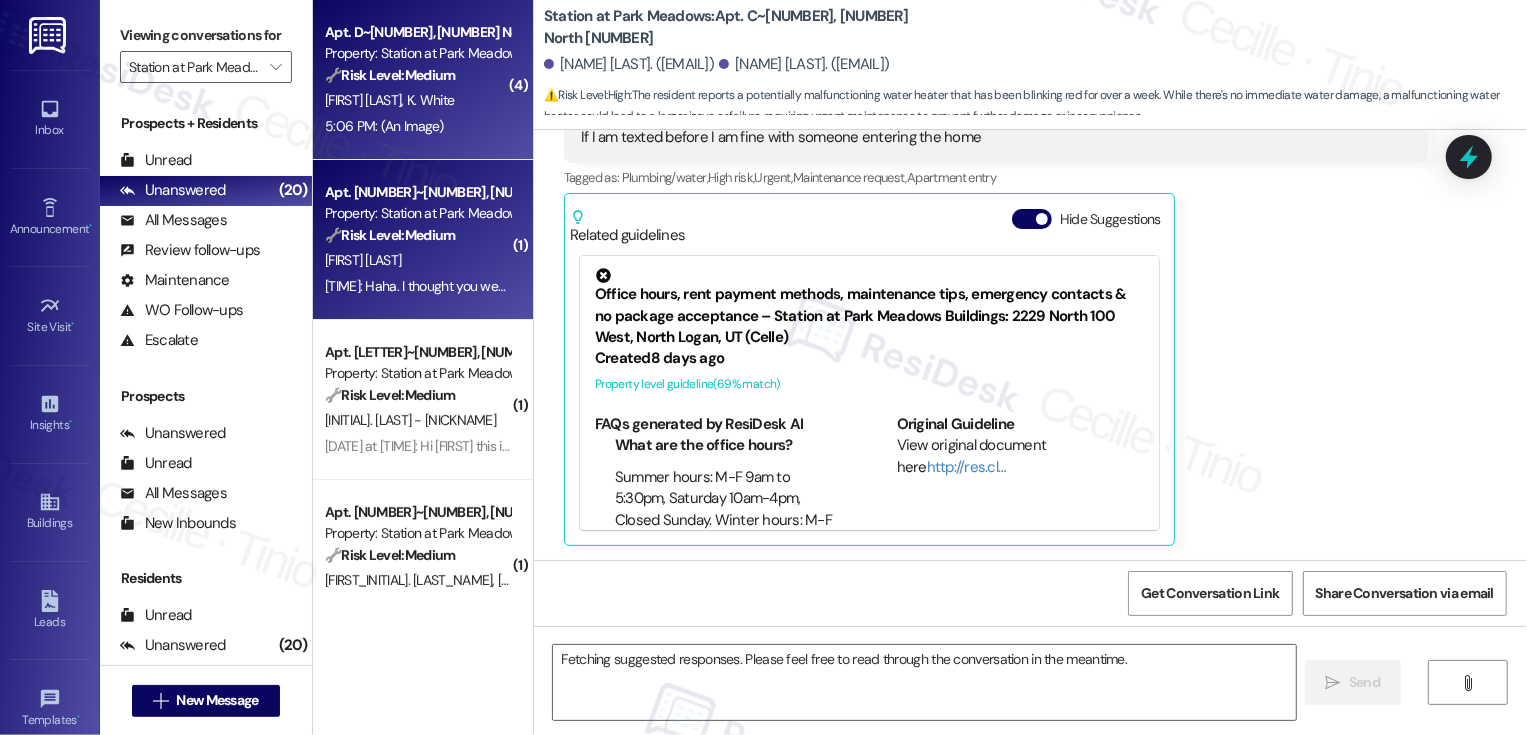 click on "🔧  Risk Level:  Medium" at bounding box center [390, 235] 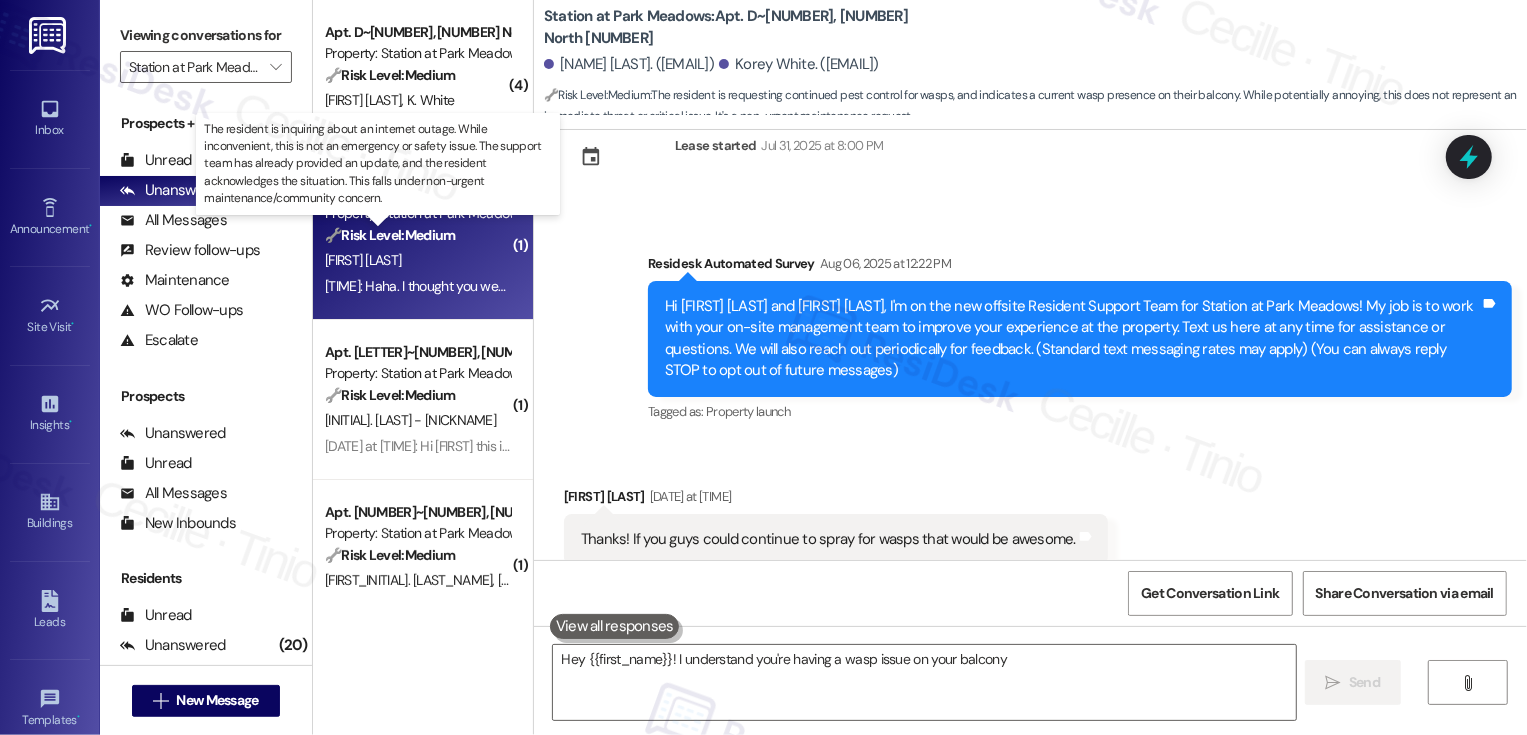 scroll, scrollTop: 231, scrollLeft: 0, axis: vertical 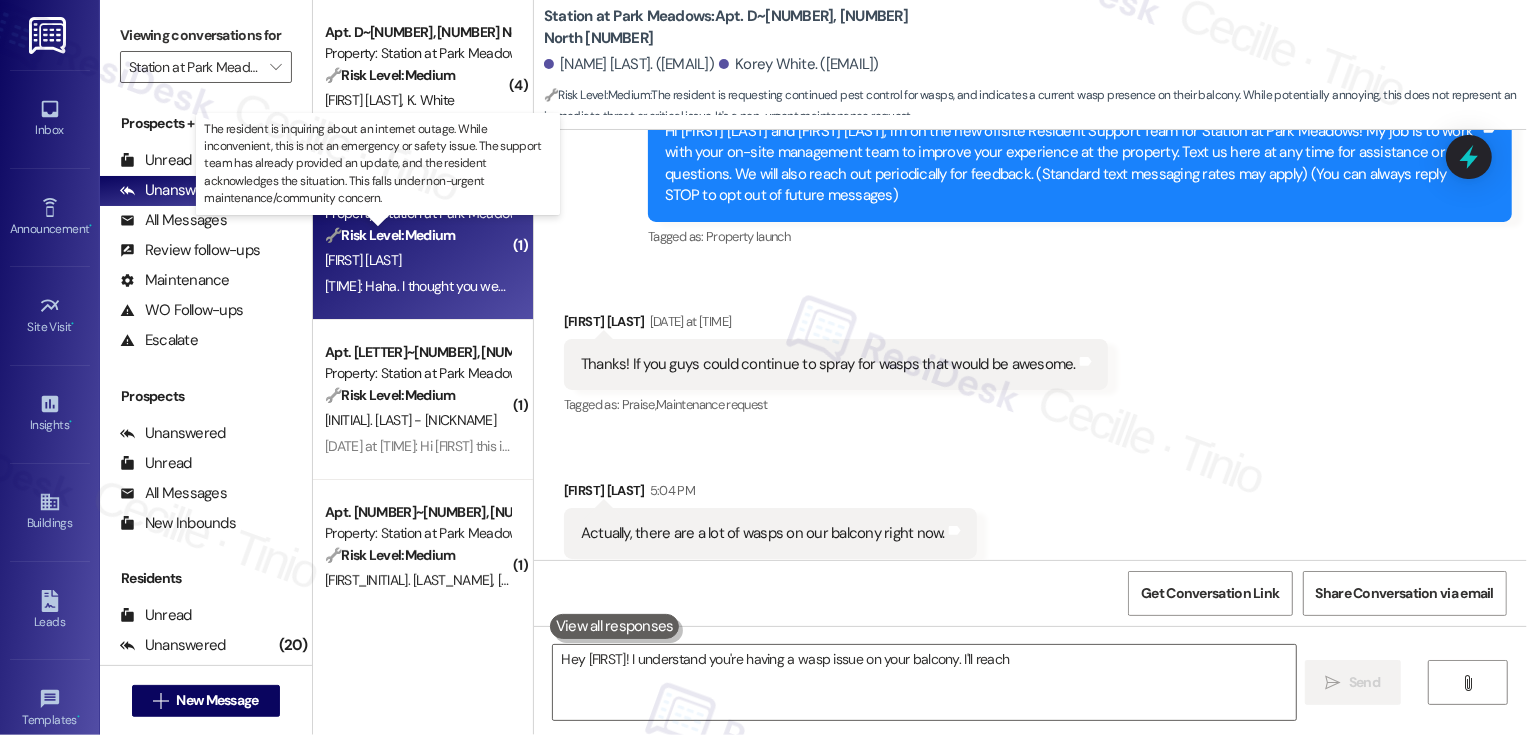 type on "Hey {{first_name}}! I understand you're having a wasp issue on your balcony. I'll reach" 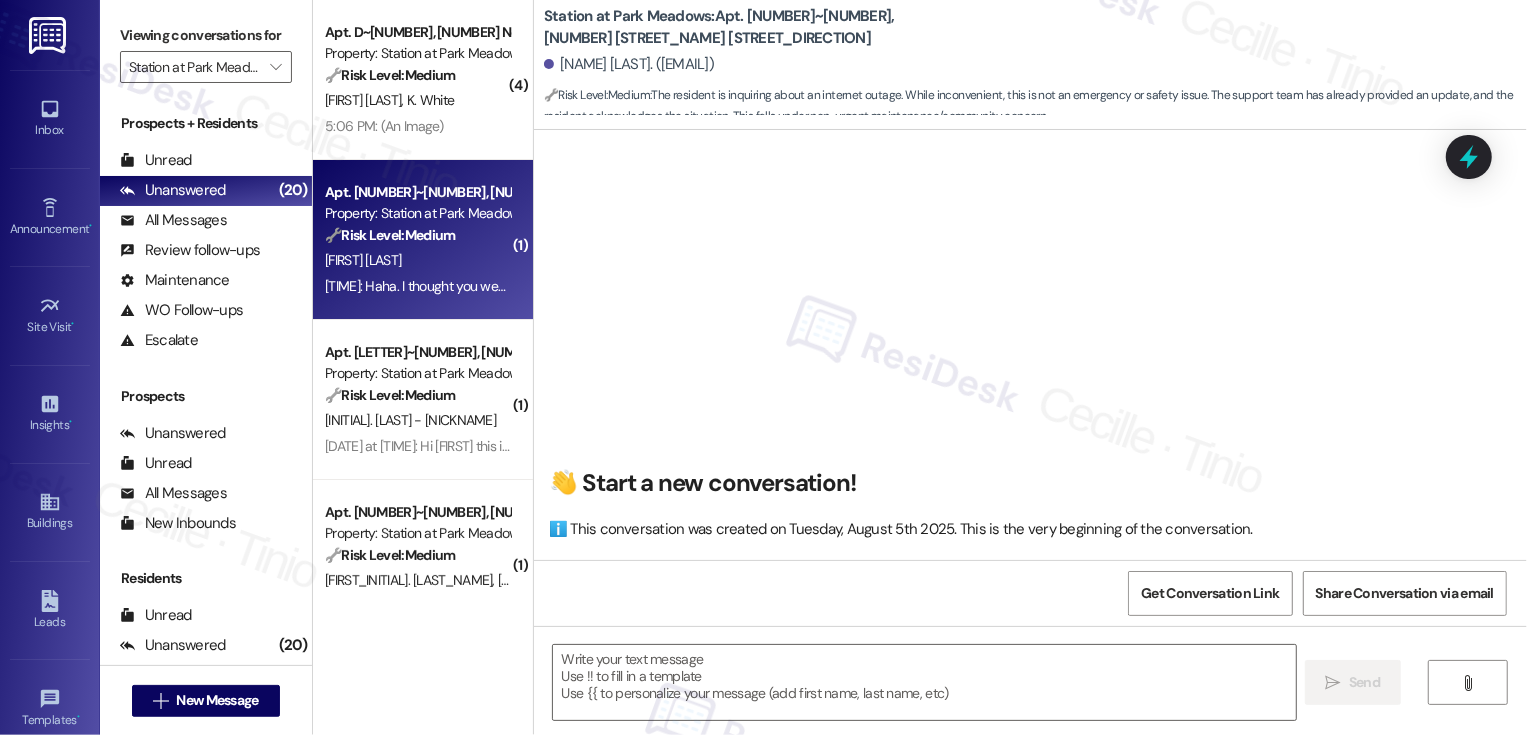 click on "🔧  Risk Level:  Medium The resident is requesting continued pest control for wasps, and indicates a current wasp presence on their balcony. While potentially annoying, this does not represent an immediate threat or critical issue. It's a non-urgent maintenance request." at bounding box center (417, 75) 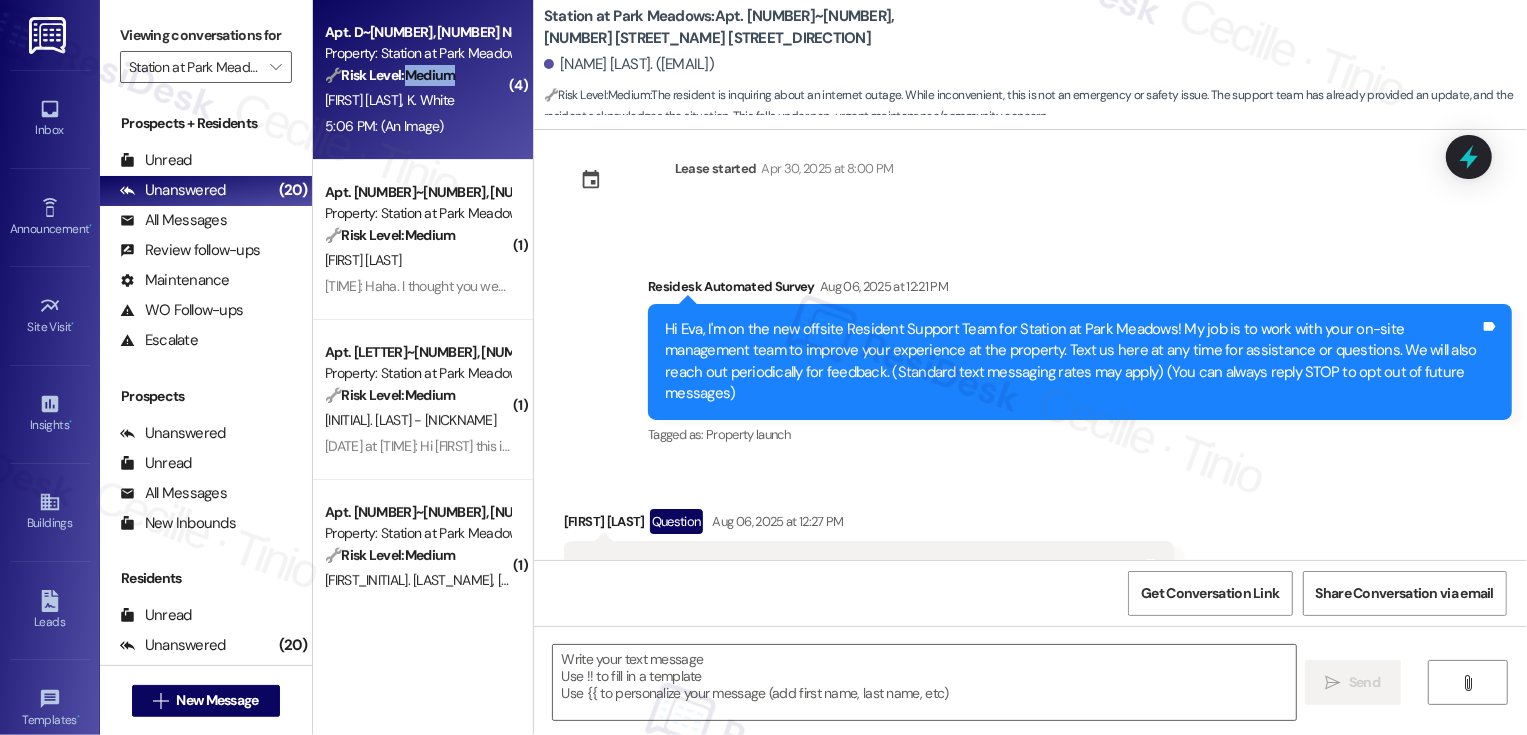 click on "🔧  Risk Level:  Medium The resident is requesting continued pest control for wasps, and indicates a current wasp presence on their balcony. While potentially annoying, this does not represent an immediate threat or critical issue. It's a non-urgent maintenance request." at bounding box center (417, 75) 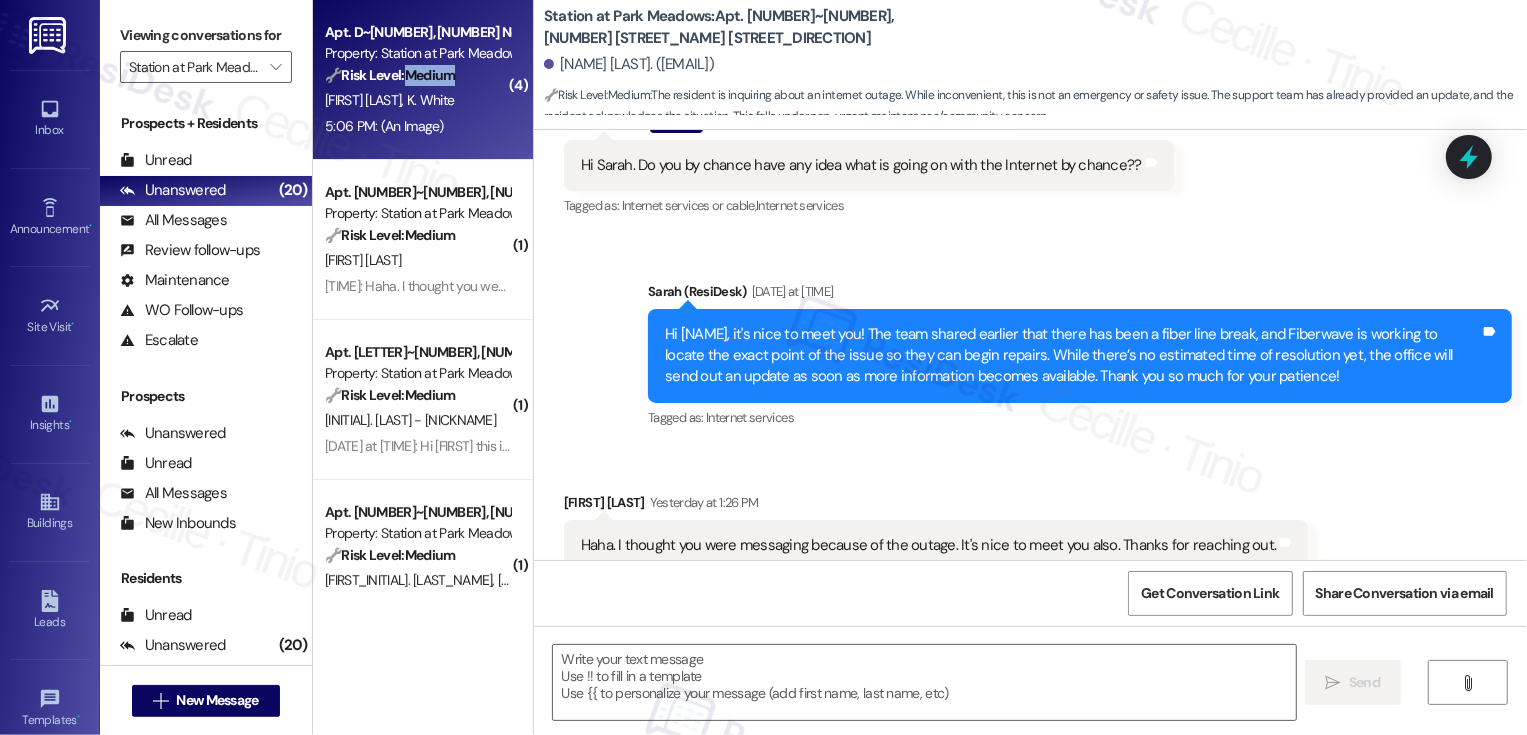 scroll, scrollTop: 468, scrollLeft: 0, axis: vertical 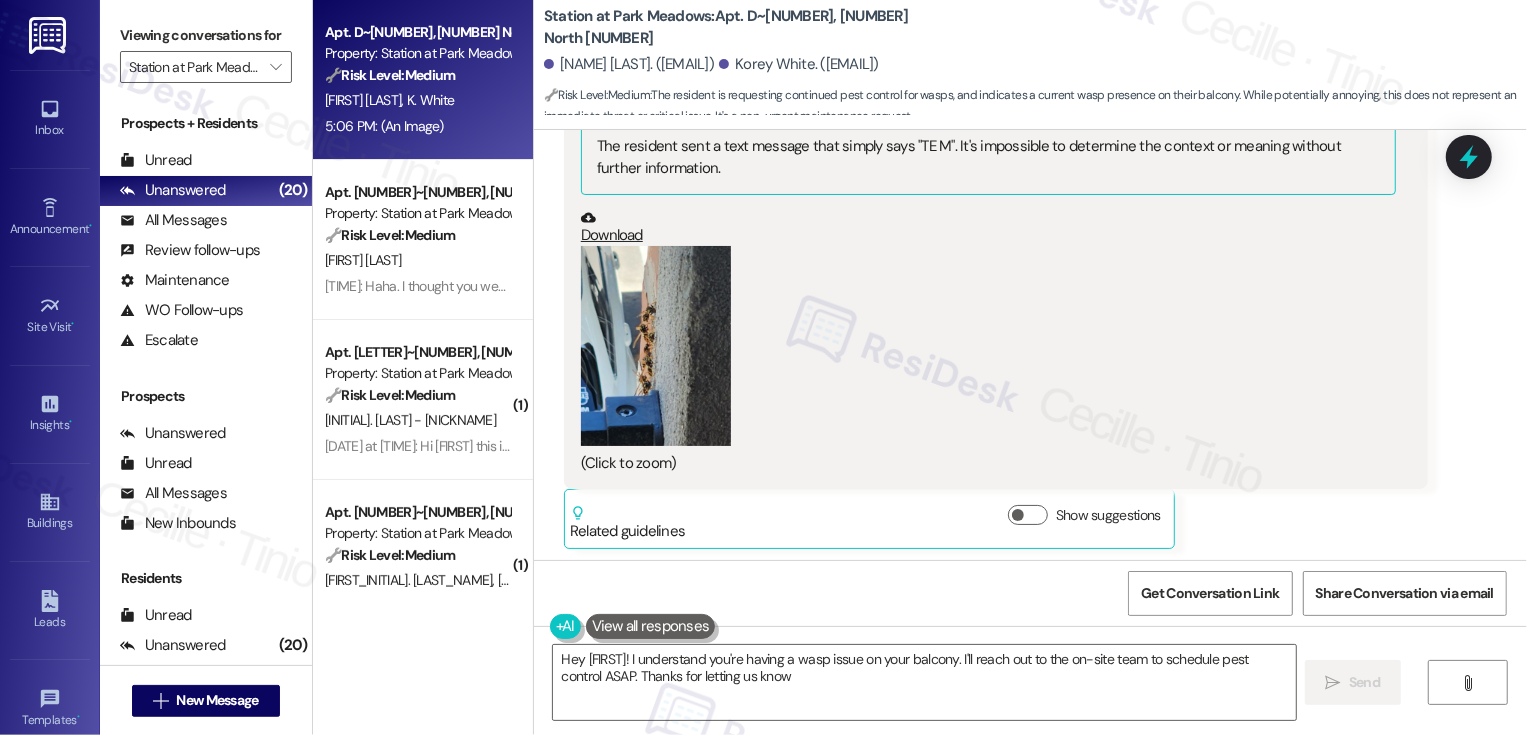 type on "Hey {{first_name}}! I understand you're having a wasp issue on your balcony. I'll reach out to the on-site team to schedule pest control ASAP. Thanks for letting us know!" 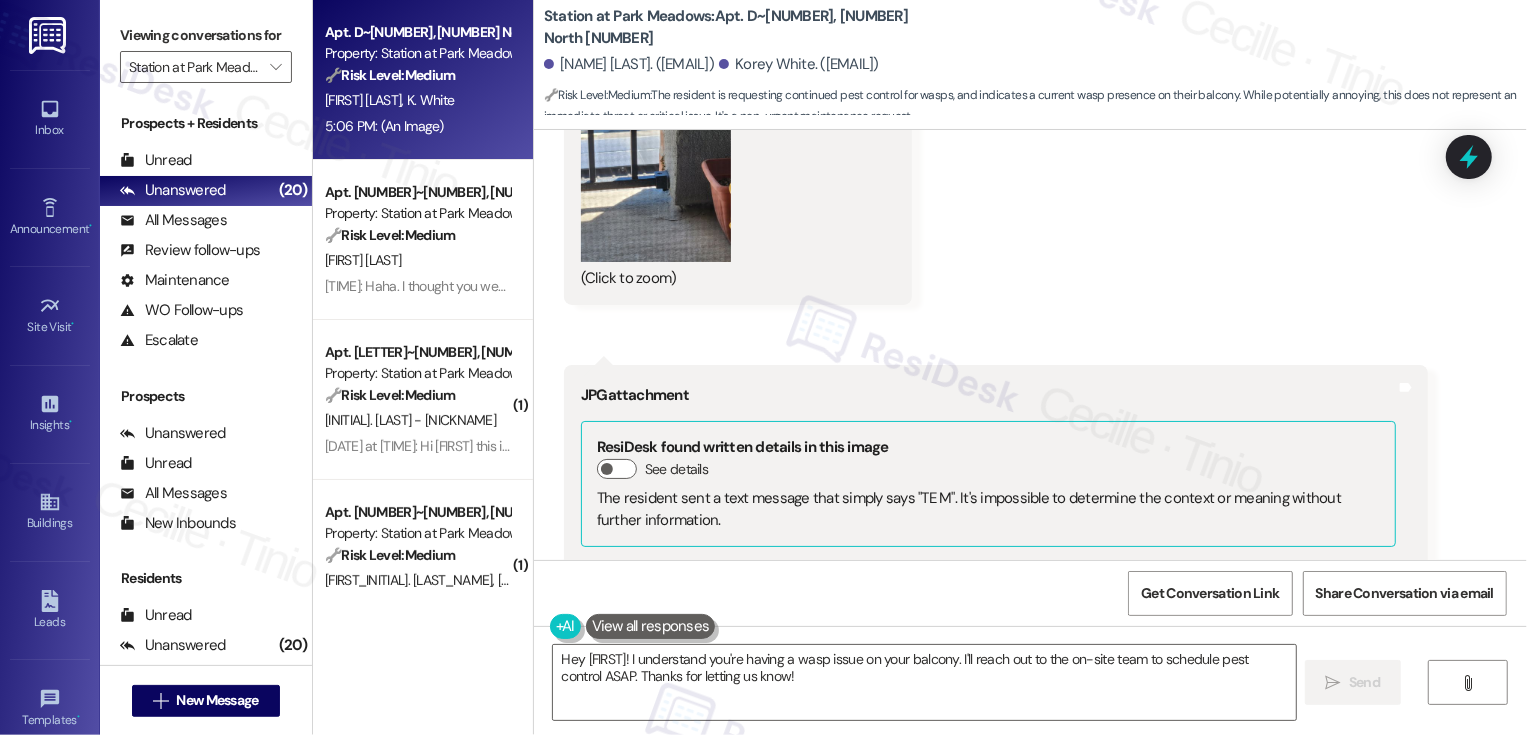 scroll, scrollTop: 937, scrollLeft: 0, axis: vertical 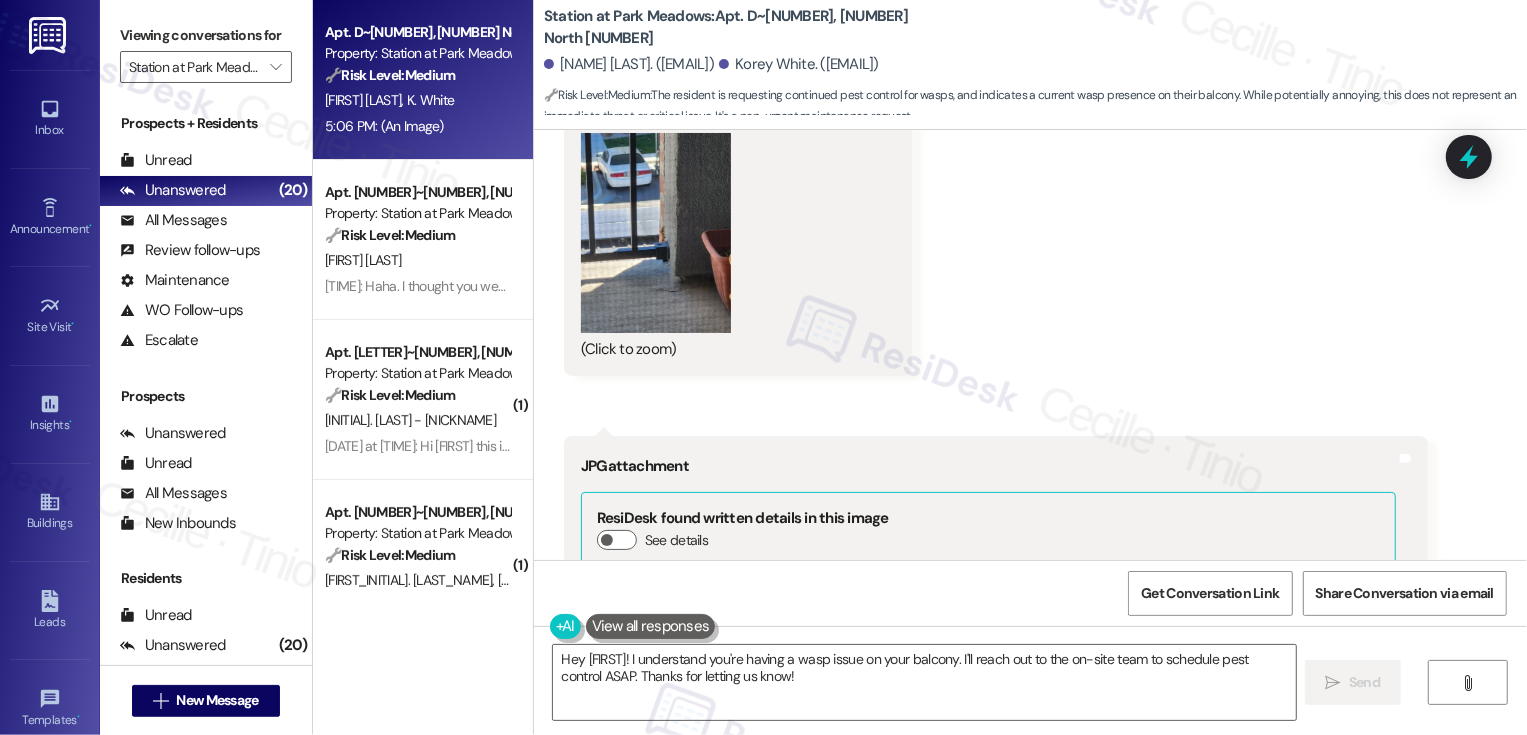 click at bounding box center [656, 233] 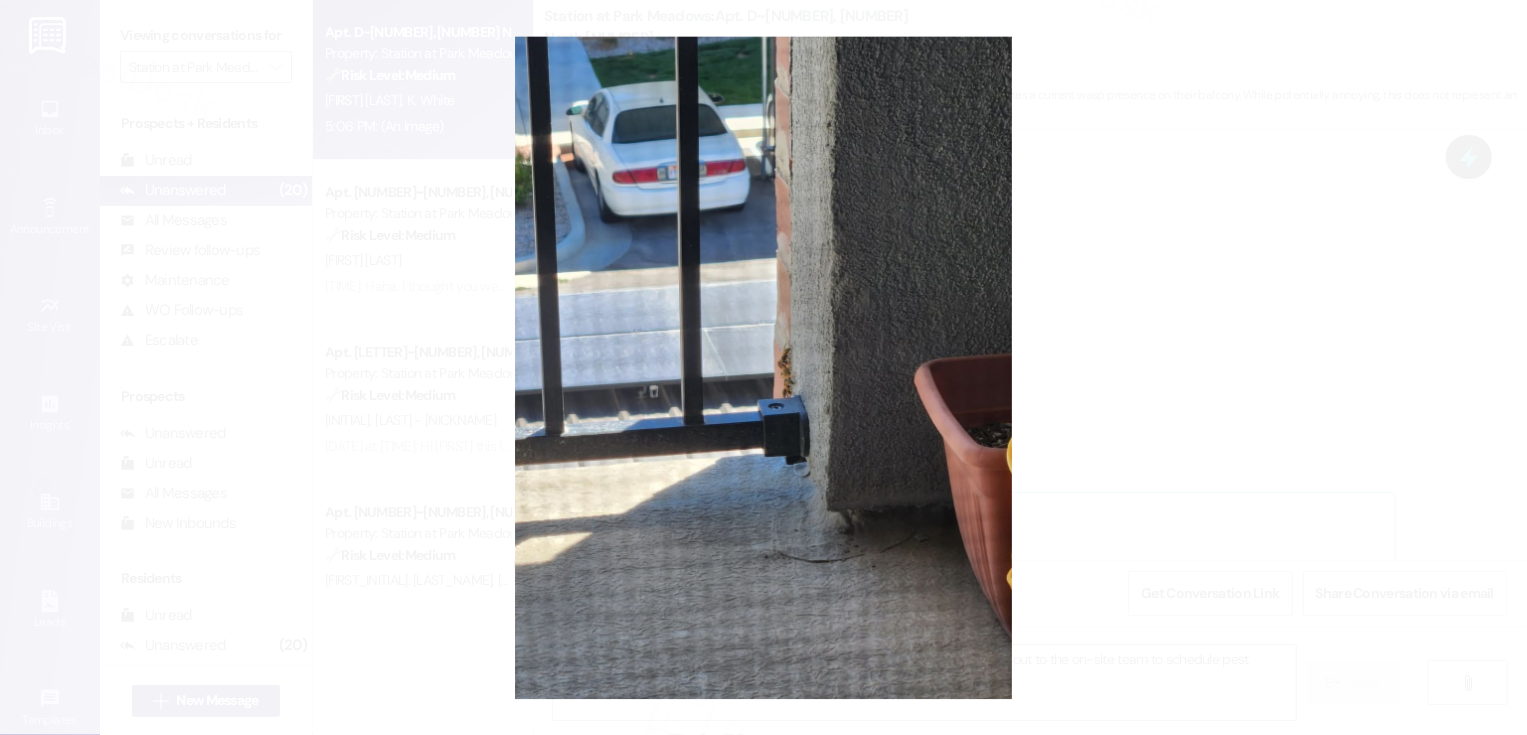 click at bounding box center [763, 367] 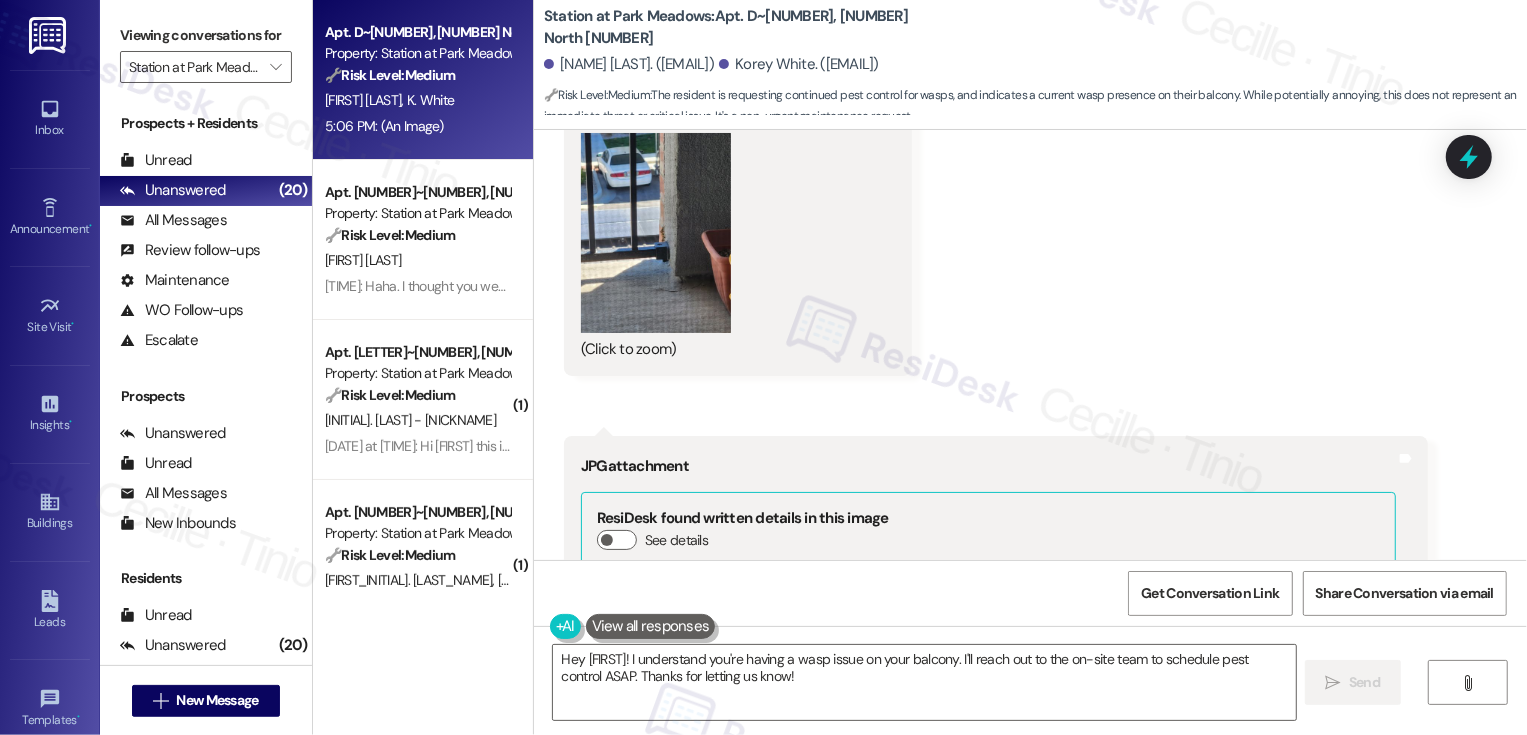 scroll, scrollTop: 1361, scrollLeft: 0, axis: vertical 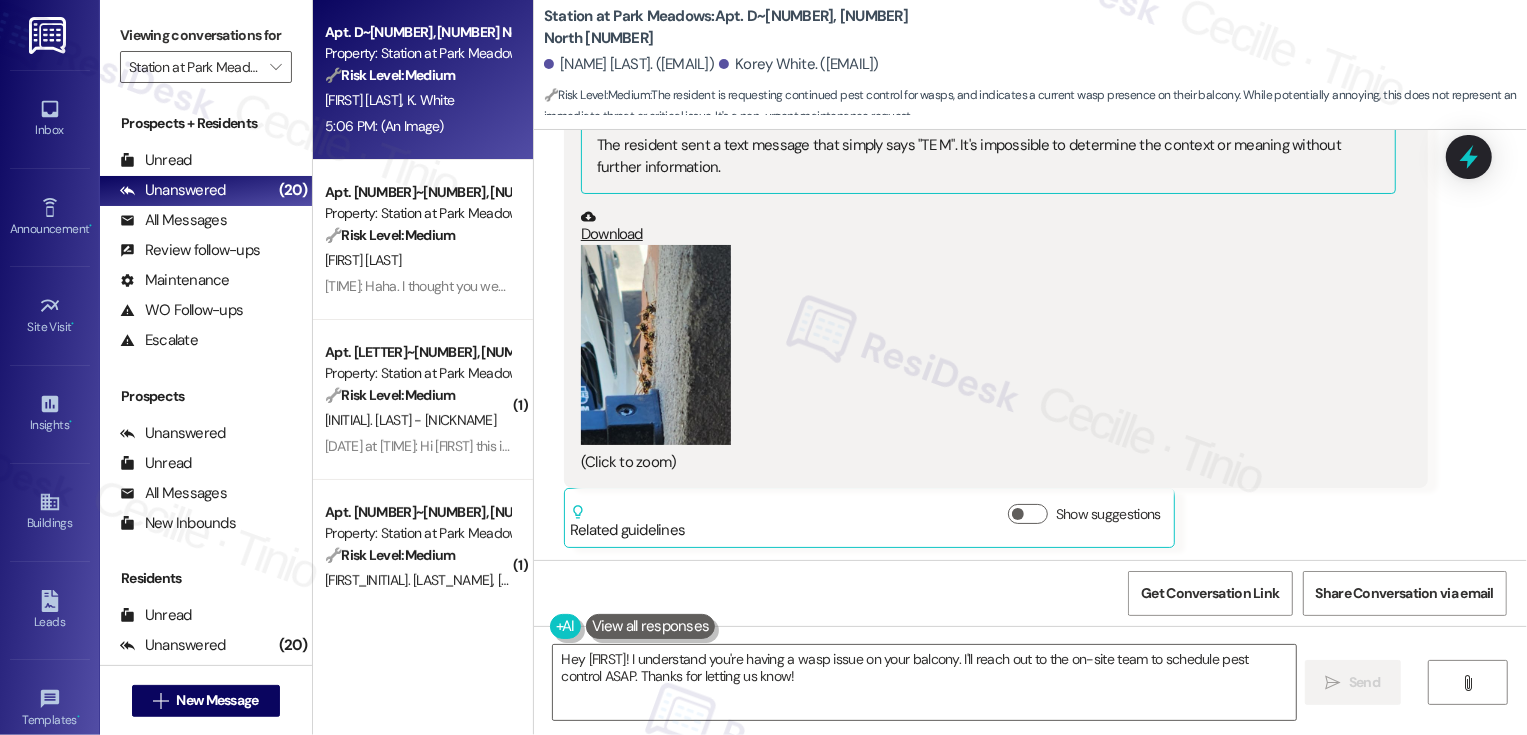click at bounding box center [656, 345] 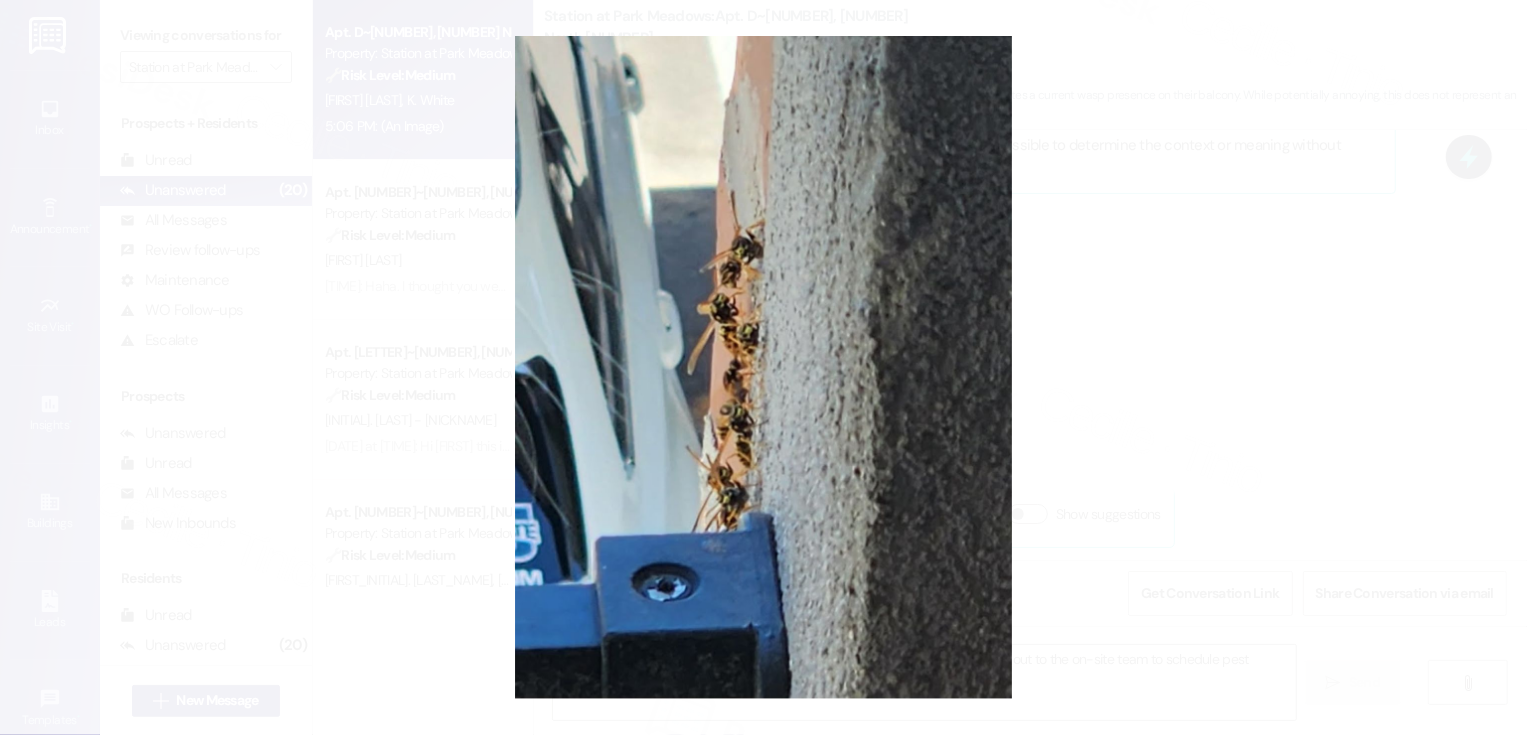 click at bounding box center (763, 367) 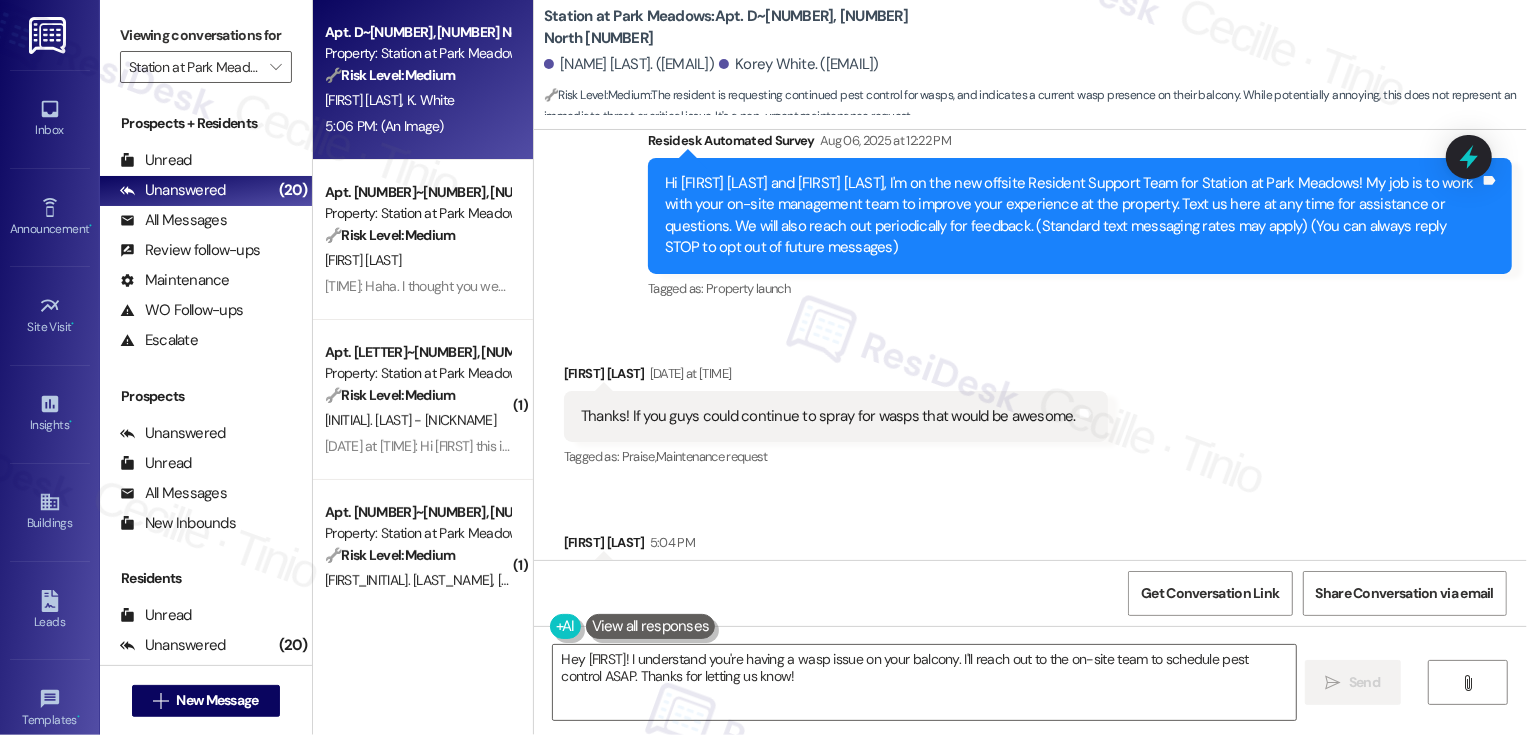 scroll, scrollTop: 0, scrollLeft: 0, axis: both 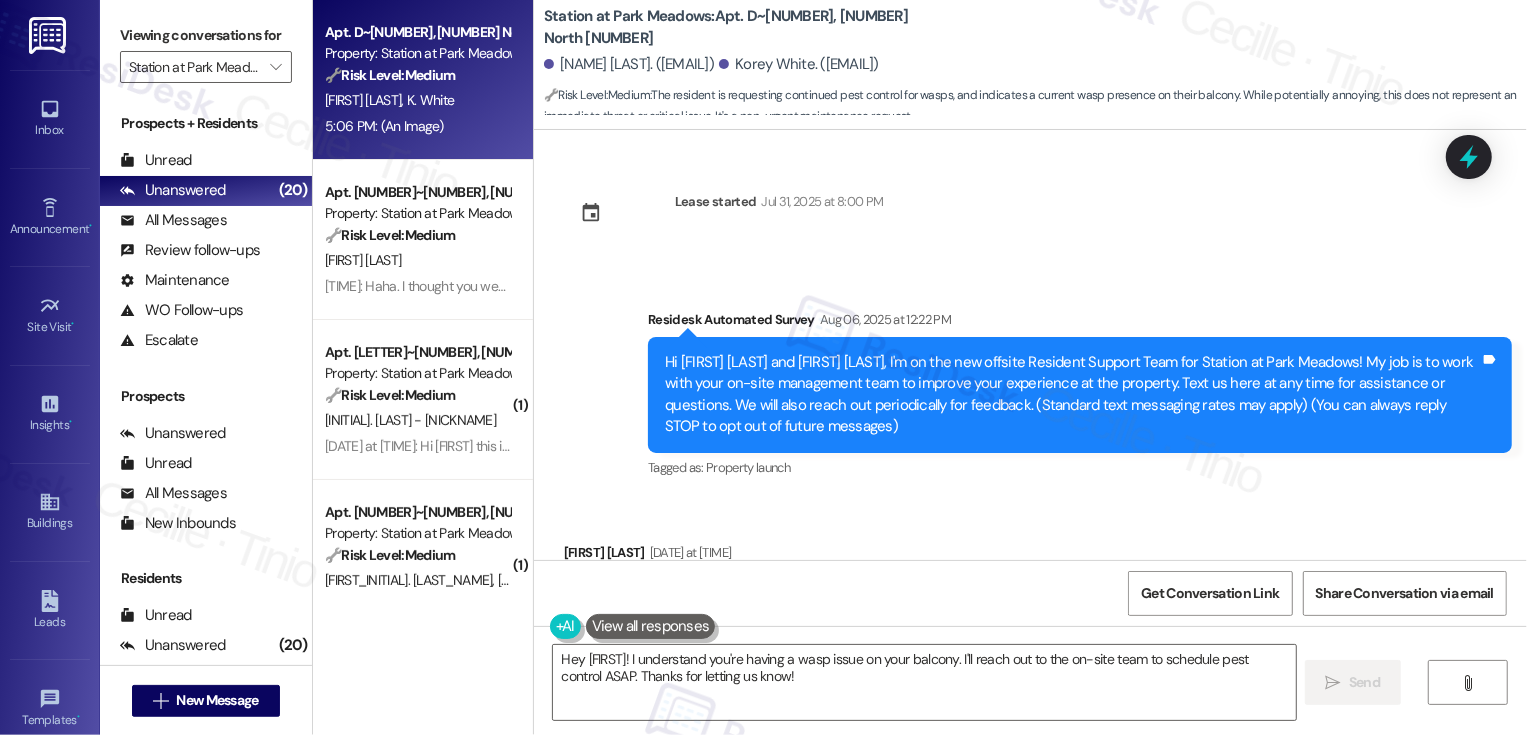 click on "Station at Park Meadows:  Apt. D~310, 2229 North 100 West" at bounding box center (744, 27) 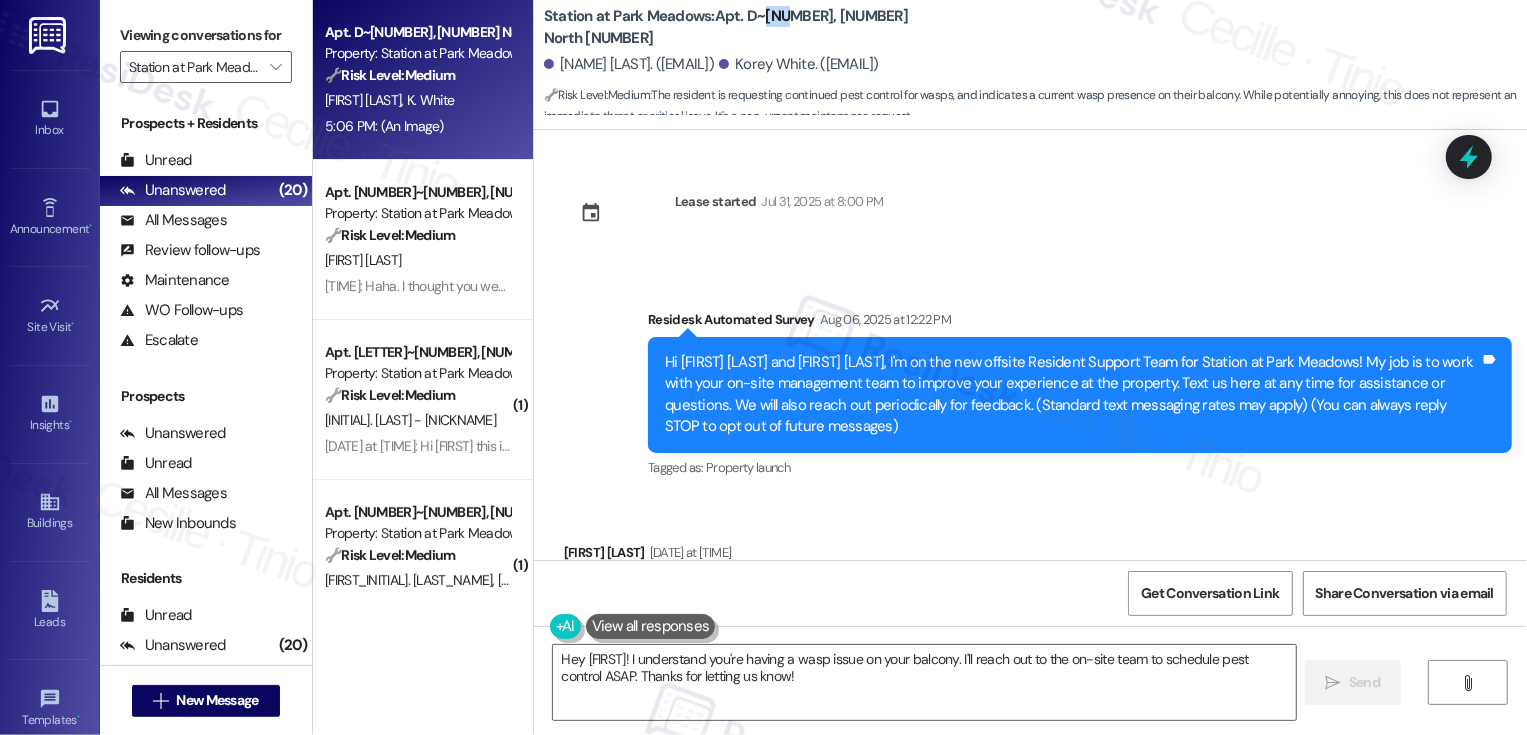 copy on "310" 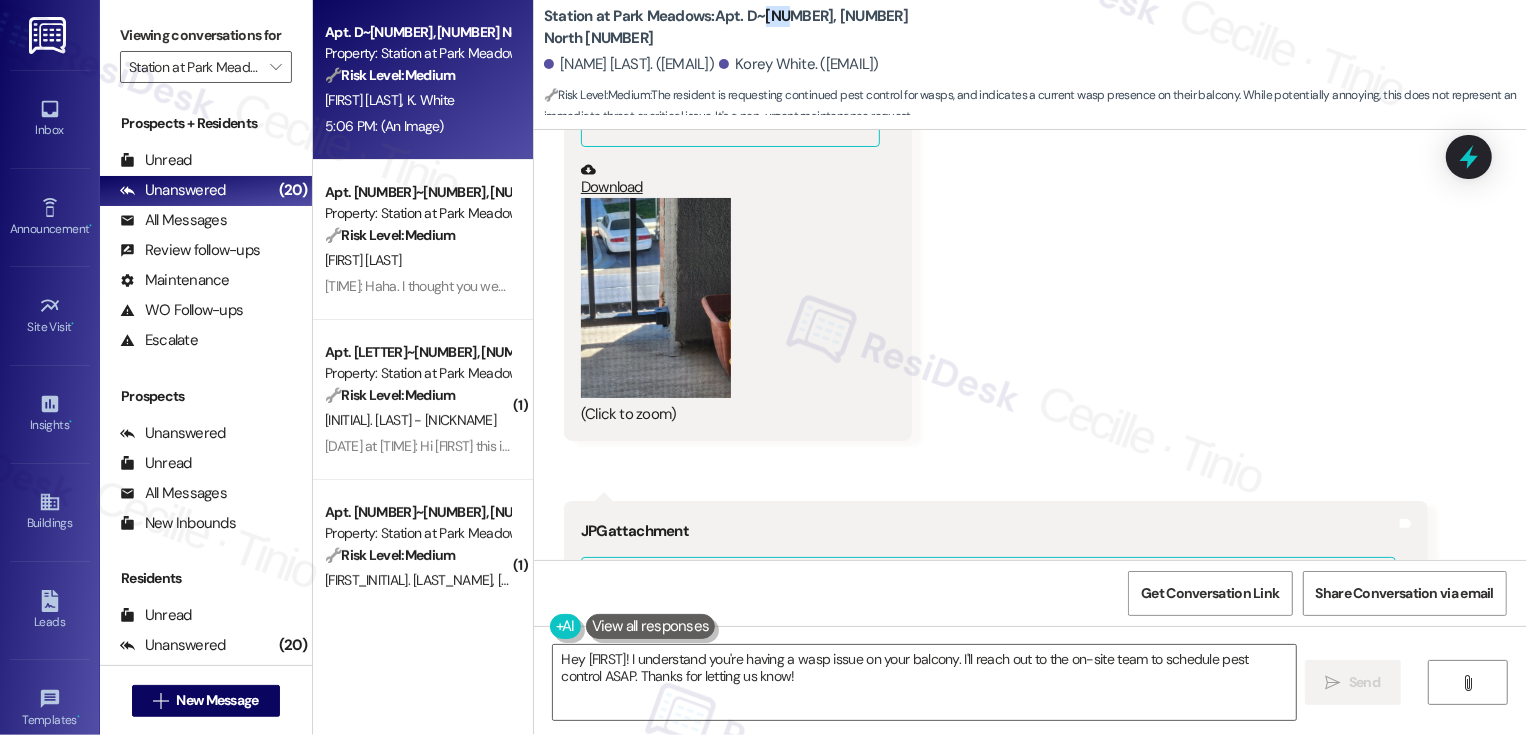 scroll, scrollTop: 880, scrollLeft: 0, axis: vertical 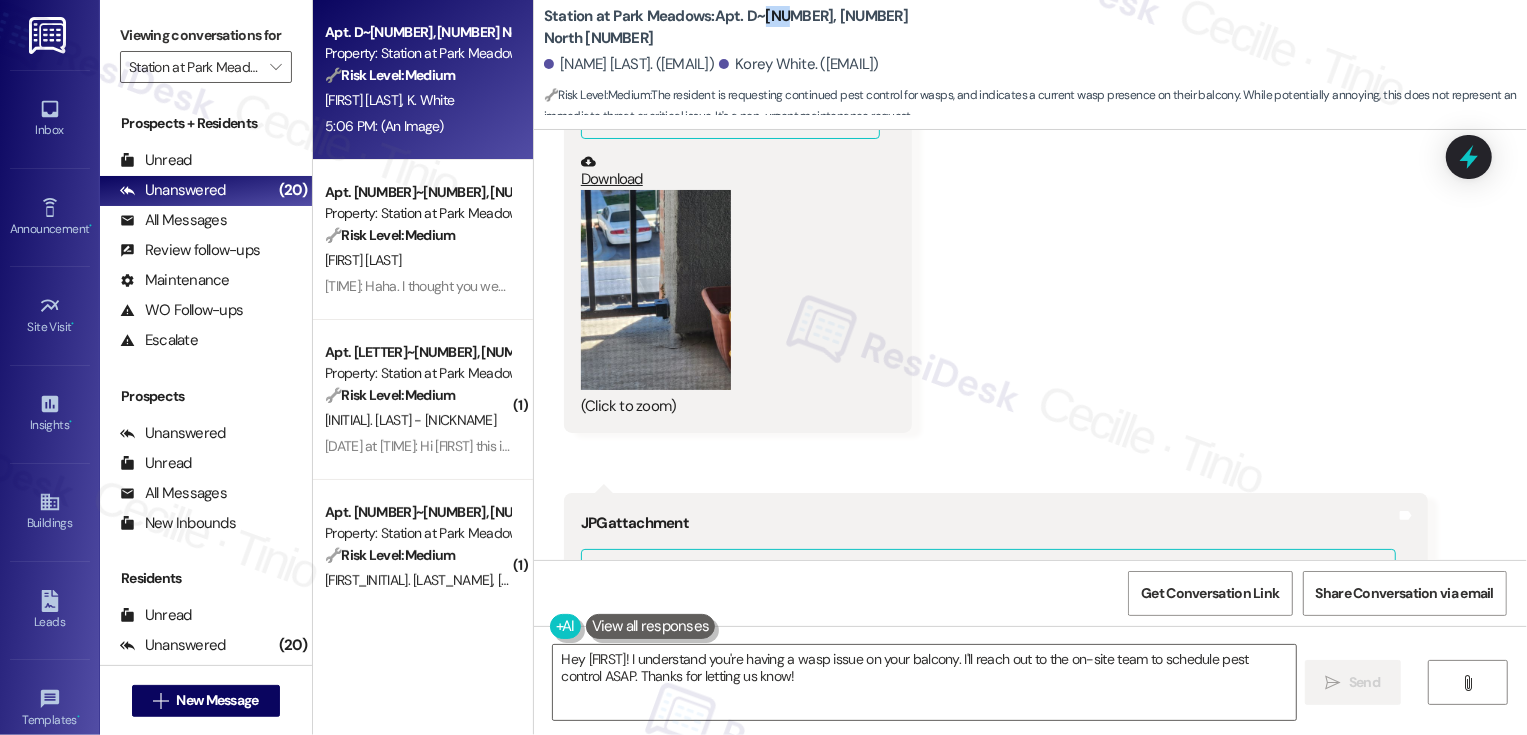 click at bounding box center (656, 290) 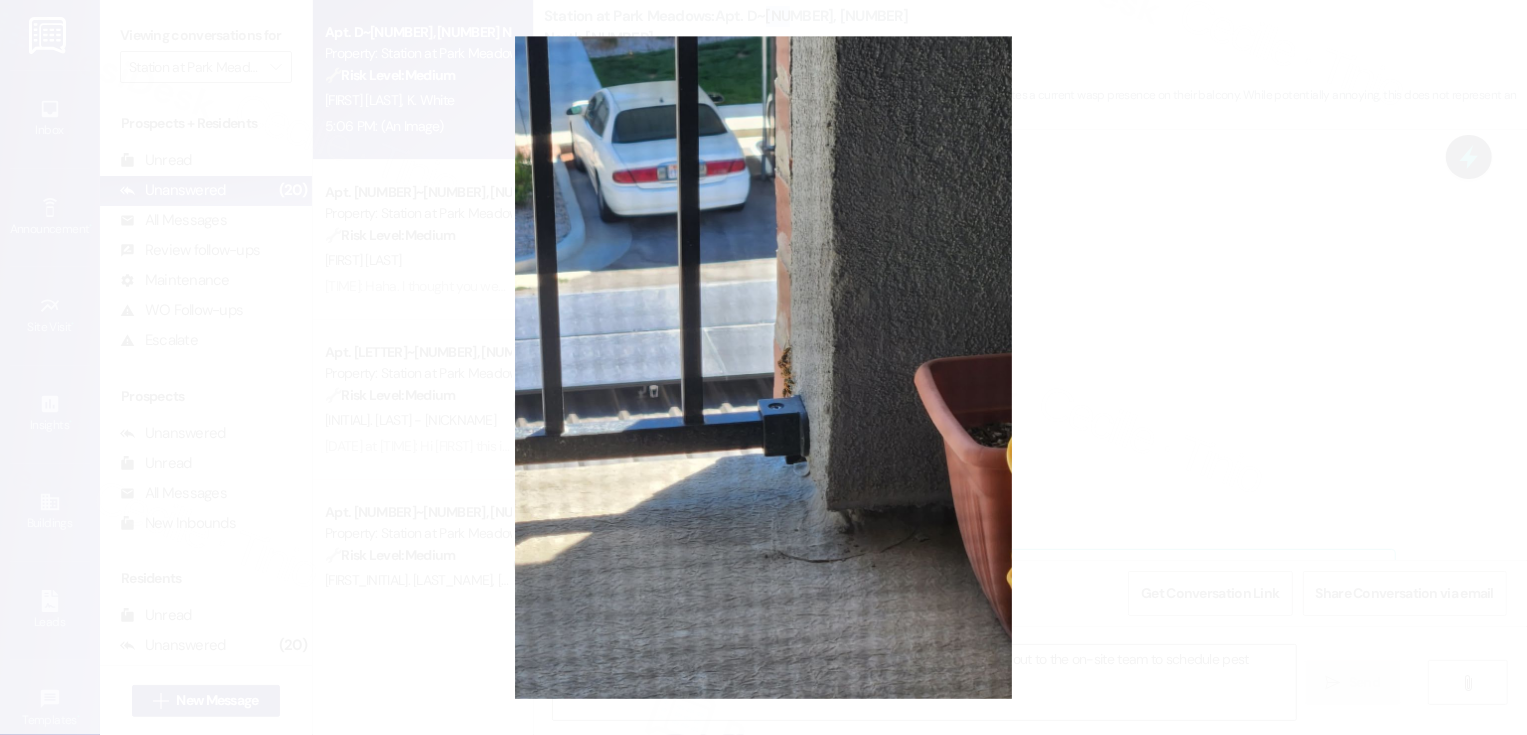 click at bounding box center [763, 367] 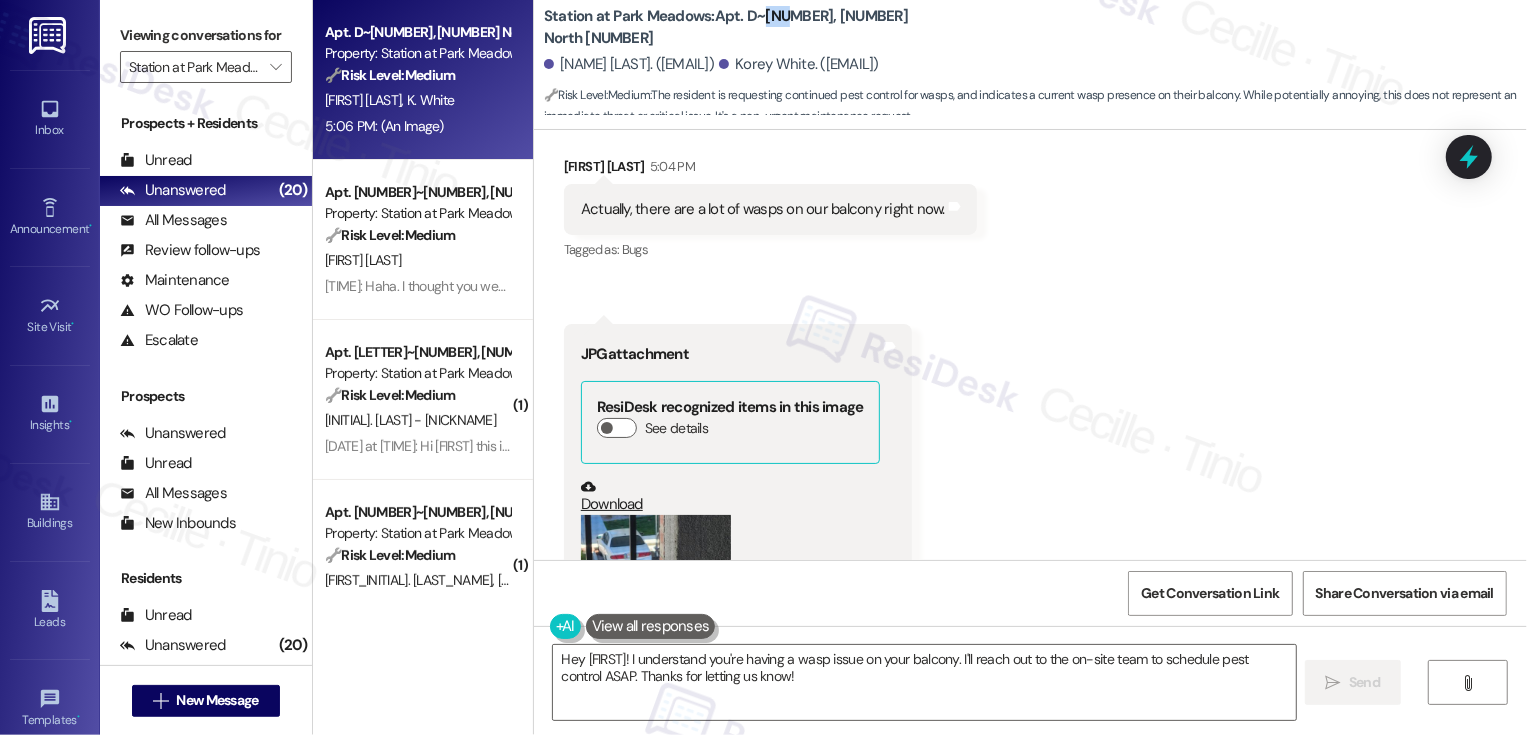 scroll, scrollTop: 485, scrollLeft: 0, axis: vertical 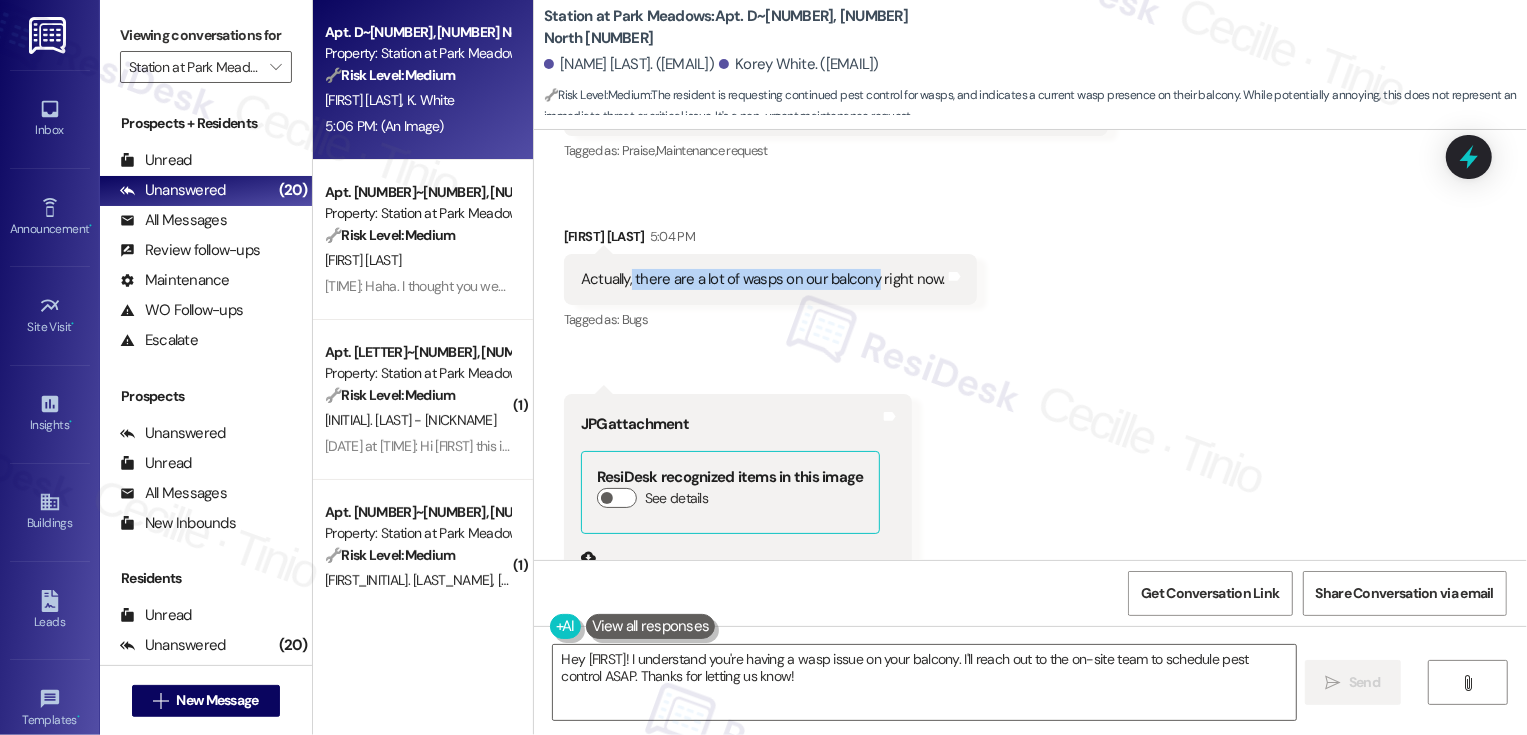 drag, startPoint x: 619, startPoint y: 277, endPoint x: 859, endPoint y: 273, distance: 240.03333 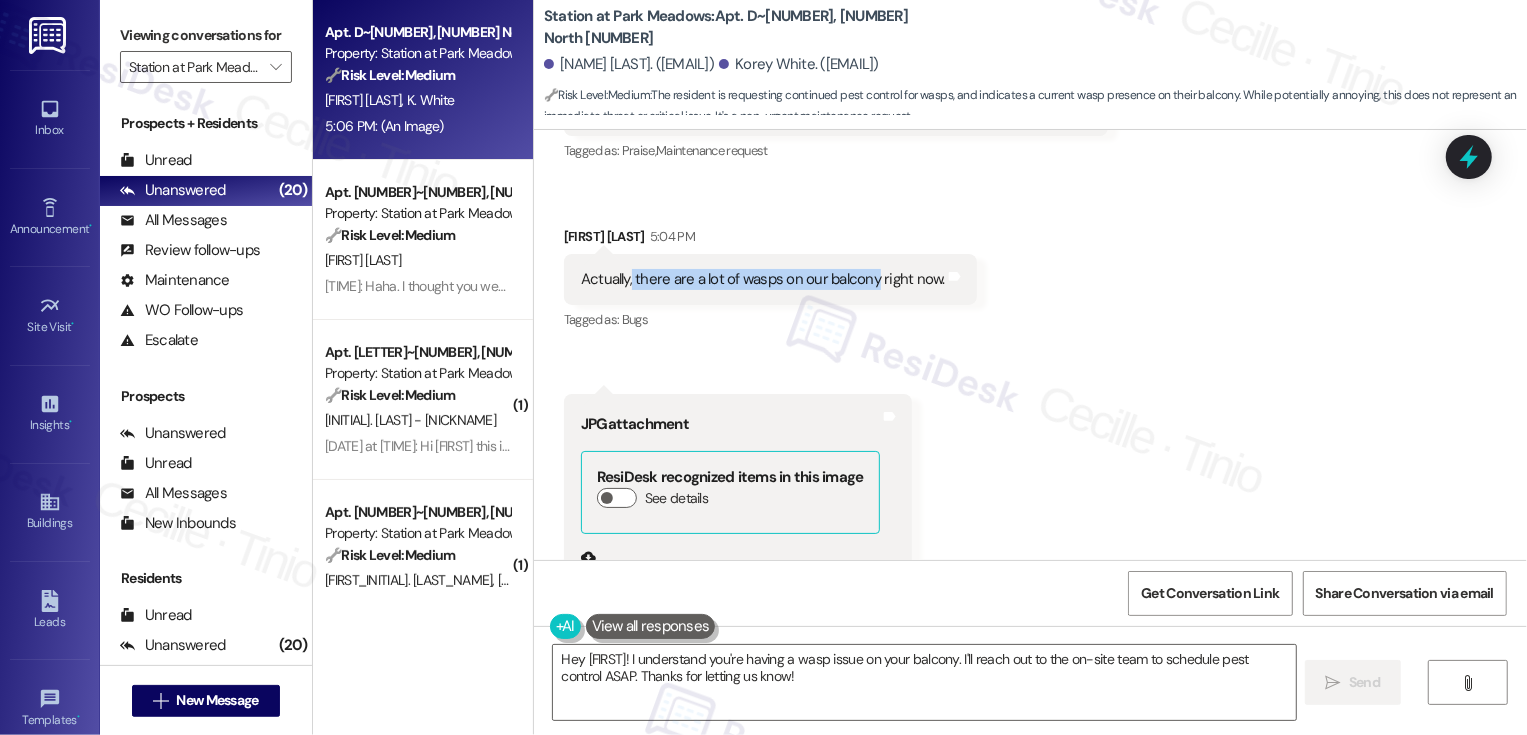 click on "Received via SMS Zoe Susman Aug 06, 2025 at 5:09 PM Thanks! If you guys could continue to spray for wasps that would be awesome. Tags and notes Tagged as:   Praise ,  Click to highlight conversations about Praise Maintenance request Click to highlight conversations about Maintenance request Received via SMS Zoe Susman 5:04 PM Actually, there are a lot of wasps on our balcony right now.  Tags and notes Tagged as:   Bugs Click to highlight conversations about Bugs Received via SMS 5:06 PM Zoe Susman 5:06 PM JPG  attachment ResiDesk recognized items in this image See details     Download   (Click to zoom) Tags and notes Received via SMS 5:06 PM Zoe Susman 5:06 PM JPG  attachment ResiDesk found written details in this image   See details The resident sent a text message that simply says "TE M". It's impossible to determine the context or meaning without further information.
Download   (Click to zoom) Tags and notes  Related guidelines Show suggestions" at bounding box center (1030, 725) 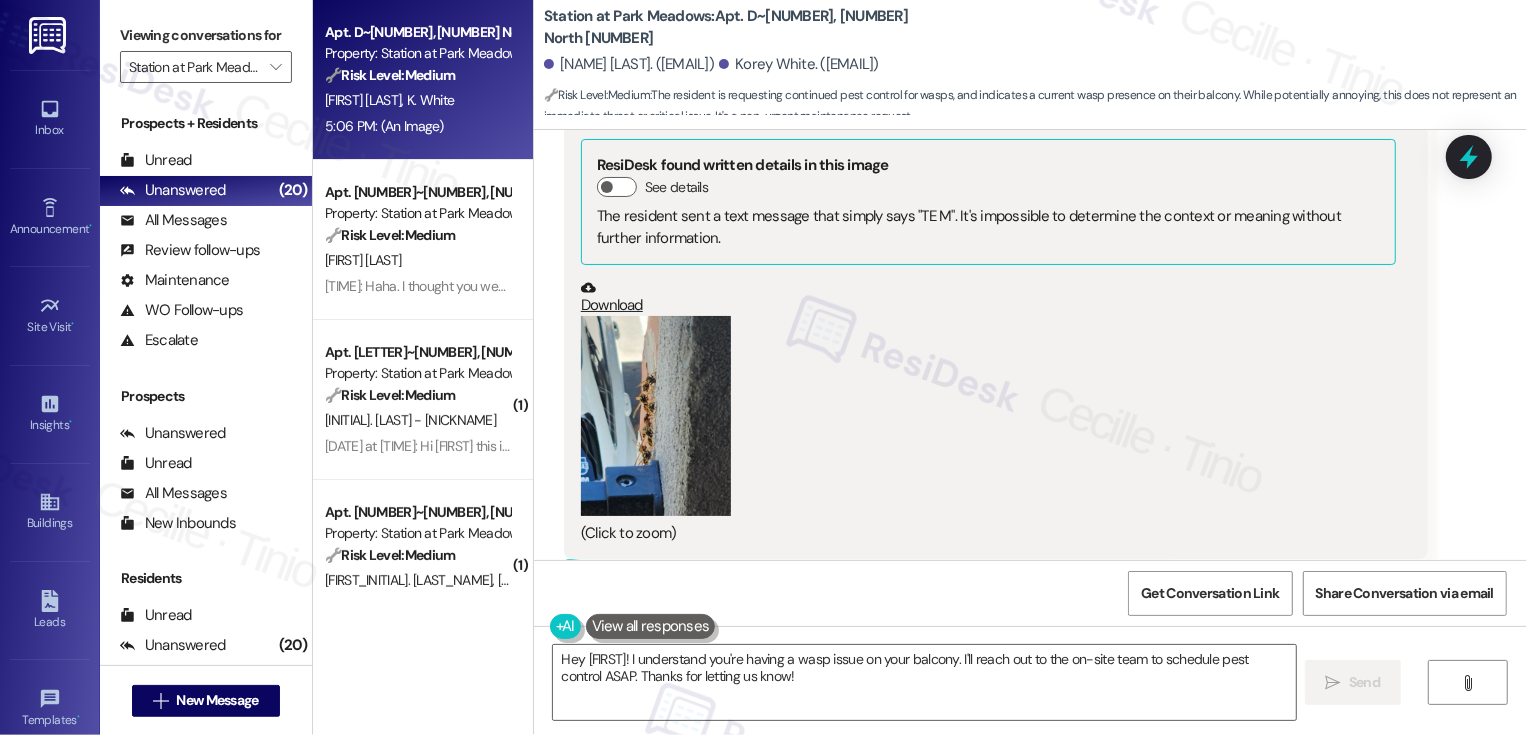 scroll, scrollTop: 1361, scrollLeft: 0, axis: vertical 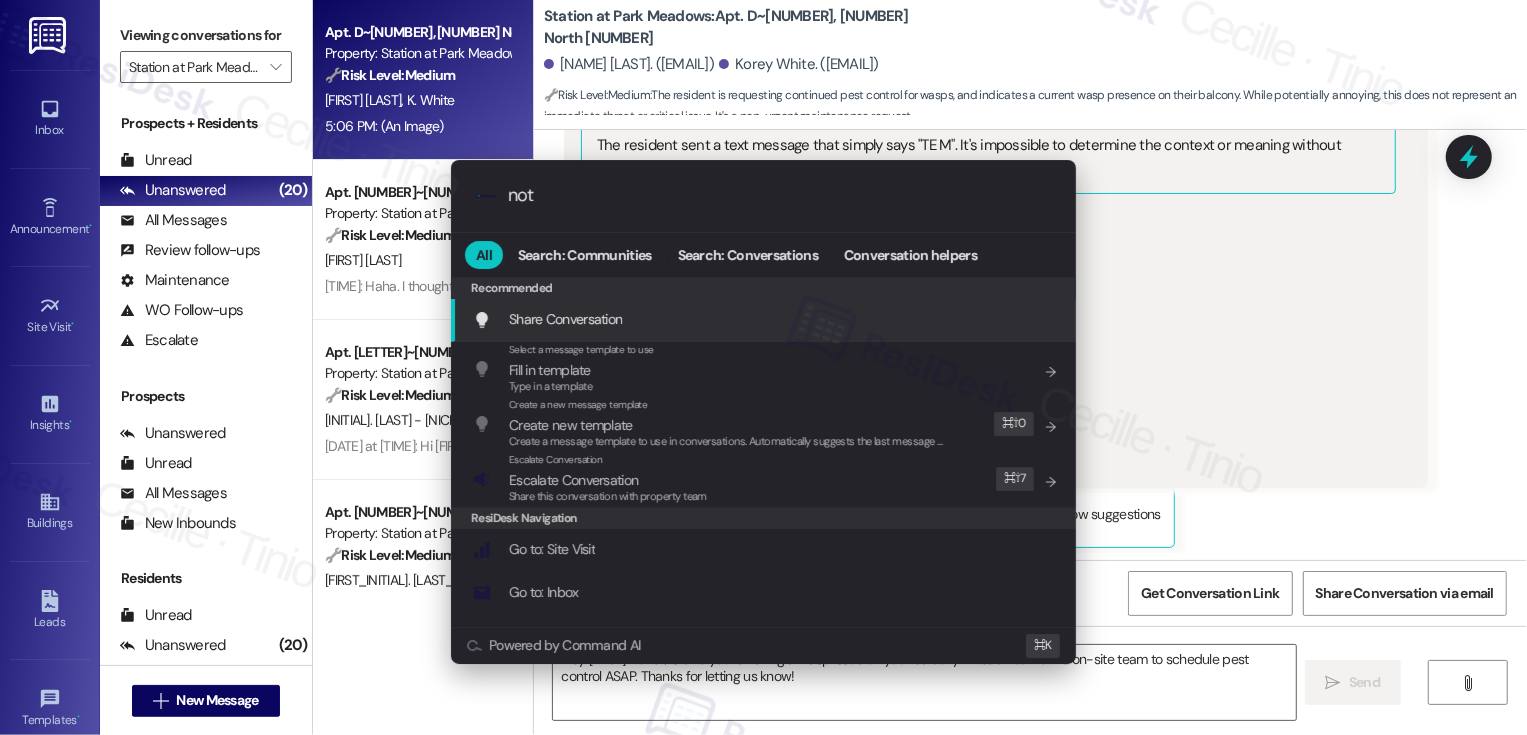 type on "note" 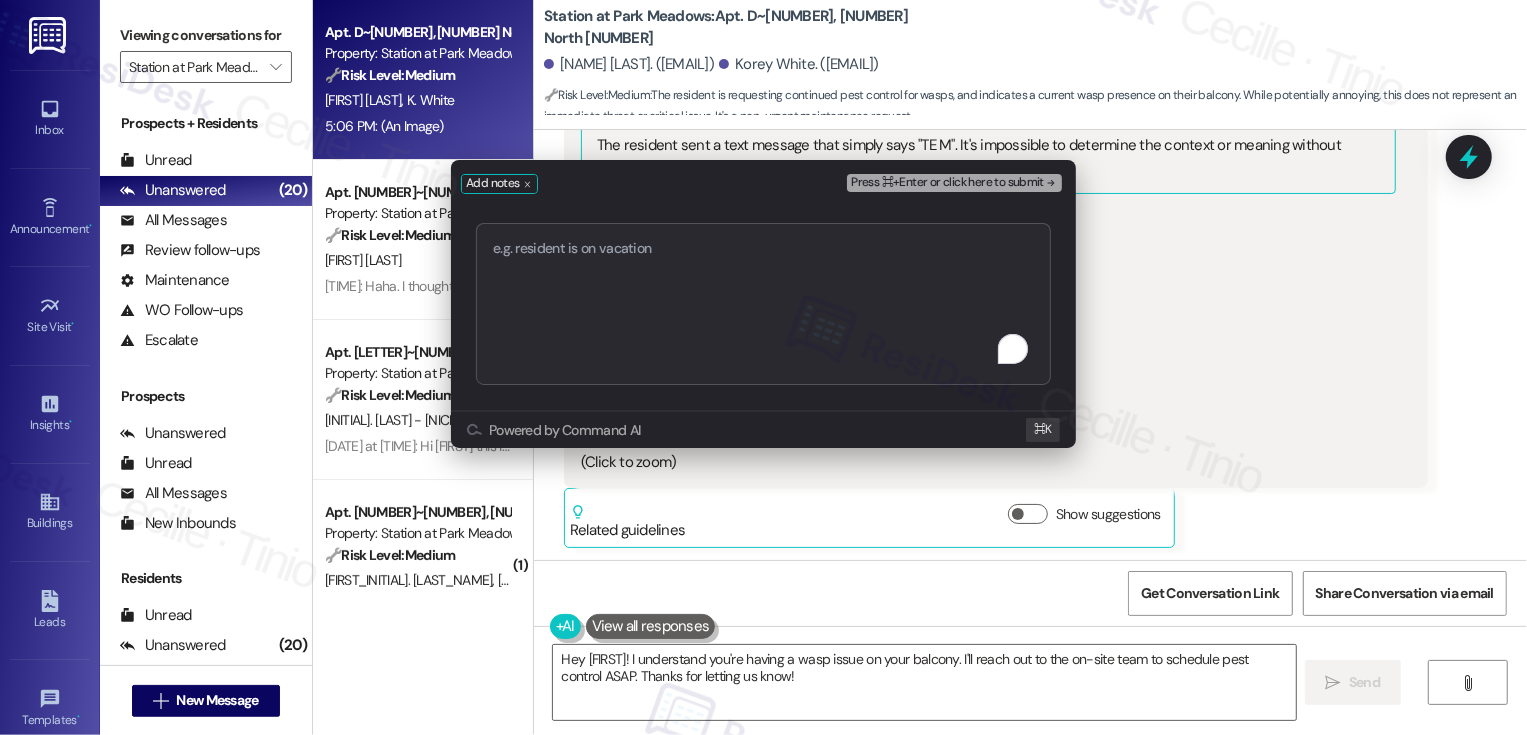 type on "Work order 1945 added successfully!" 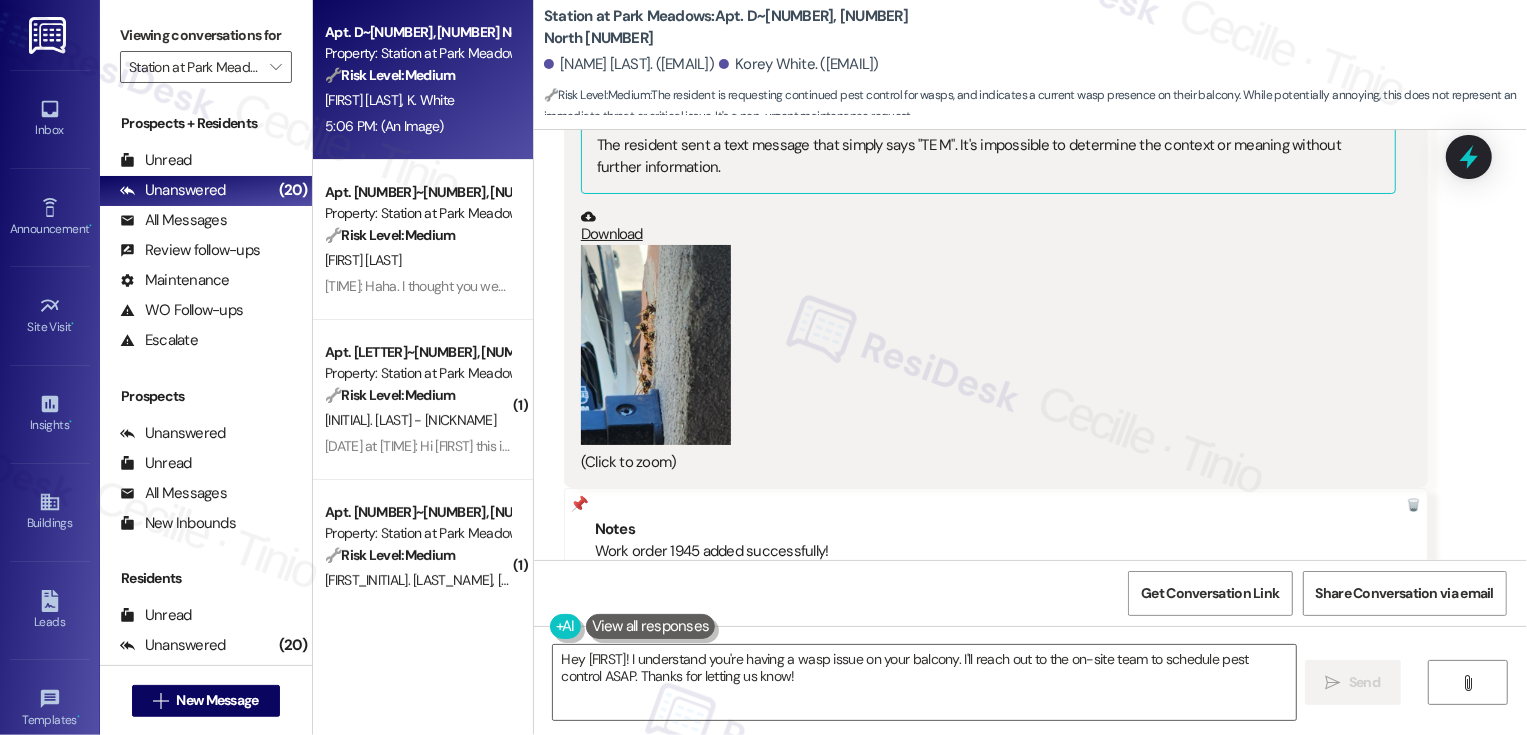 click at bounding box center (656, 345) 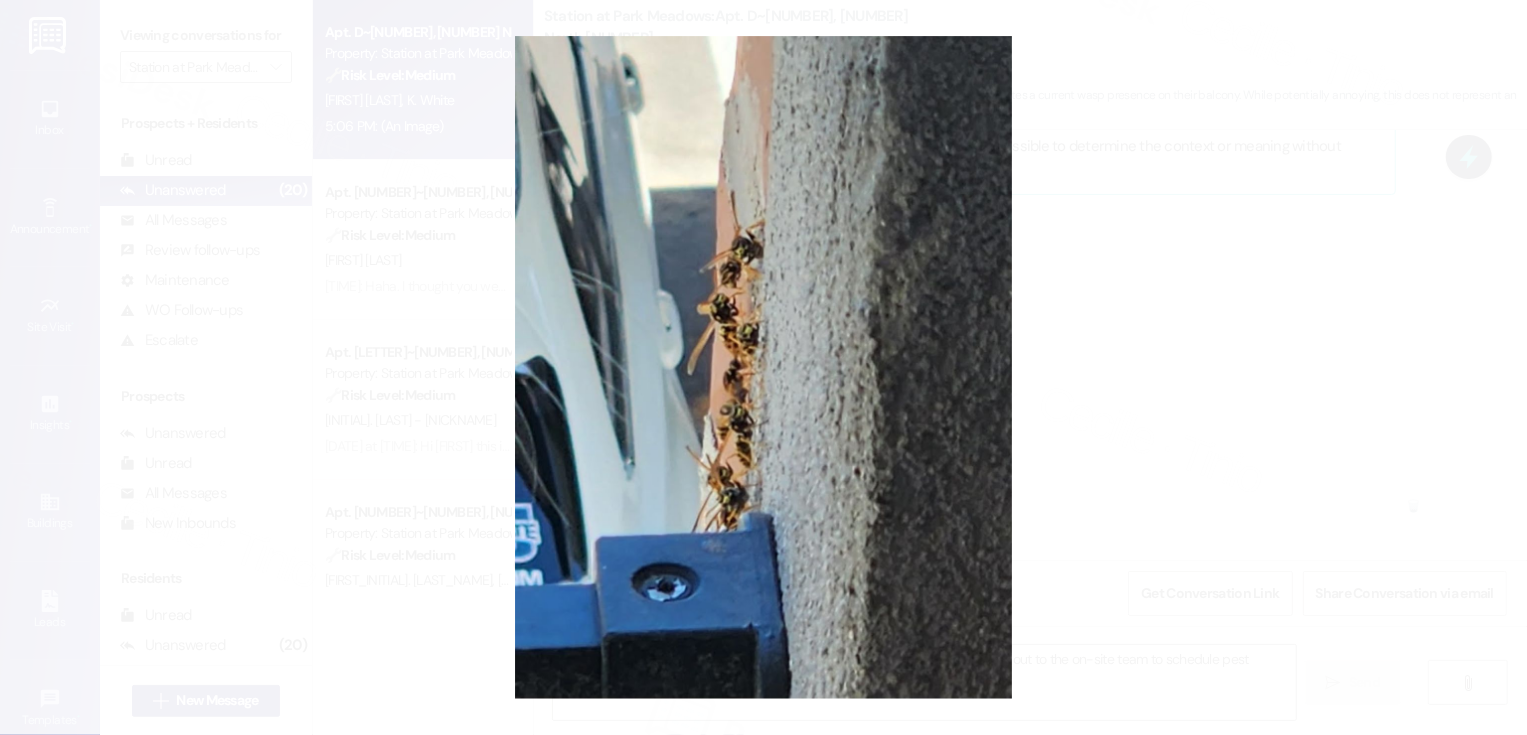 click at bounding box center (763, 367) 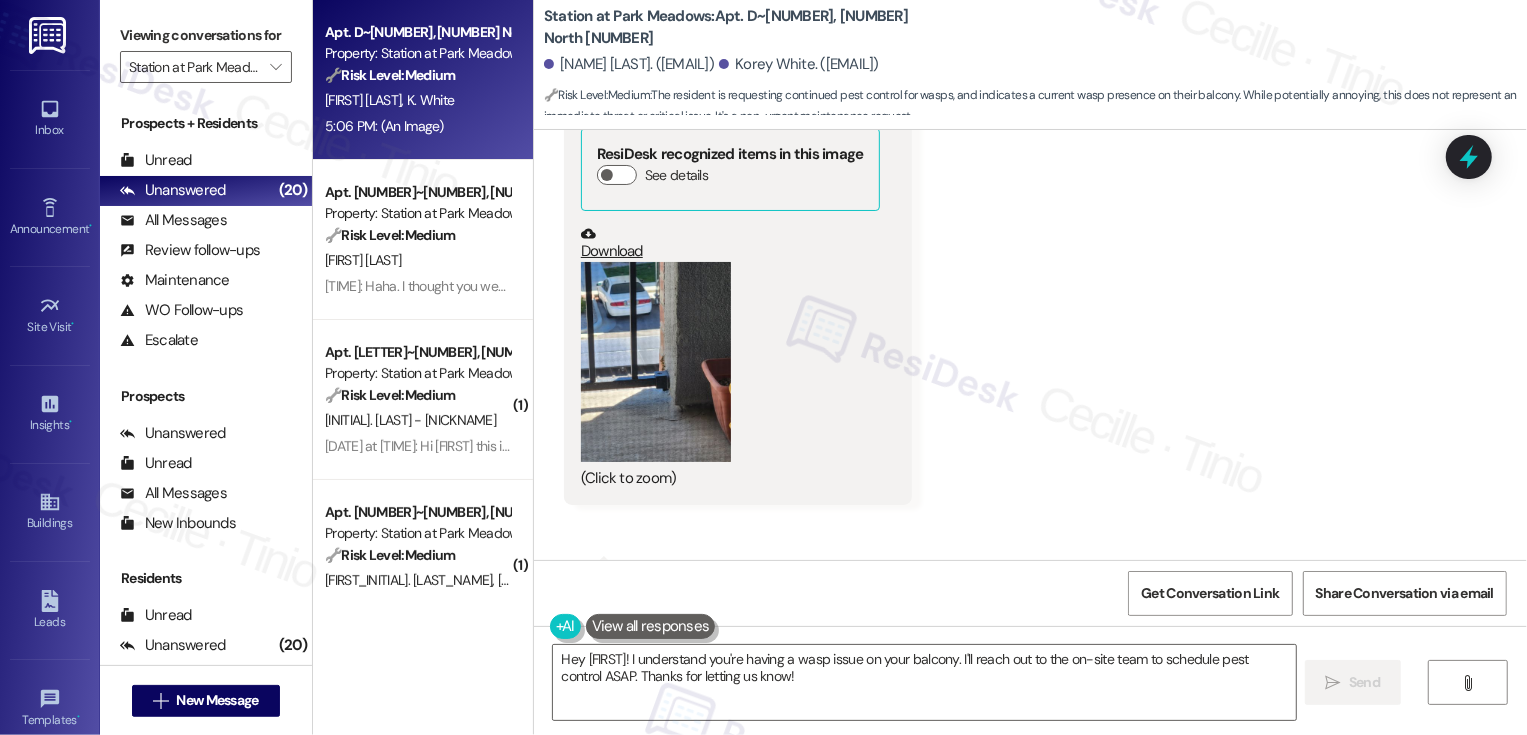 scroll, scrollTop: 768, scrollLeft: 0, axis: vertical 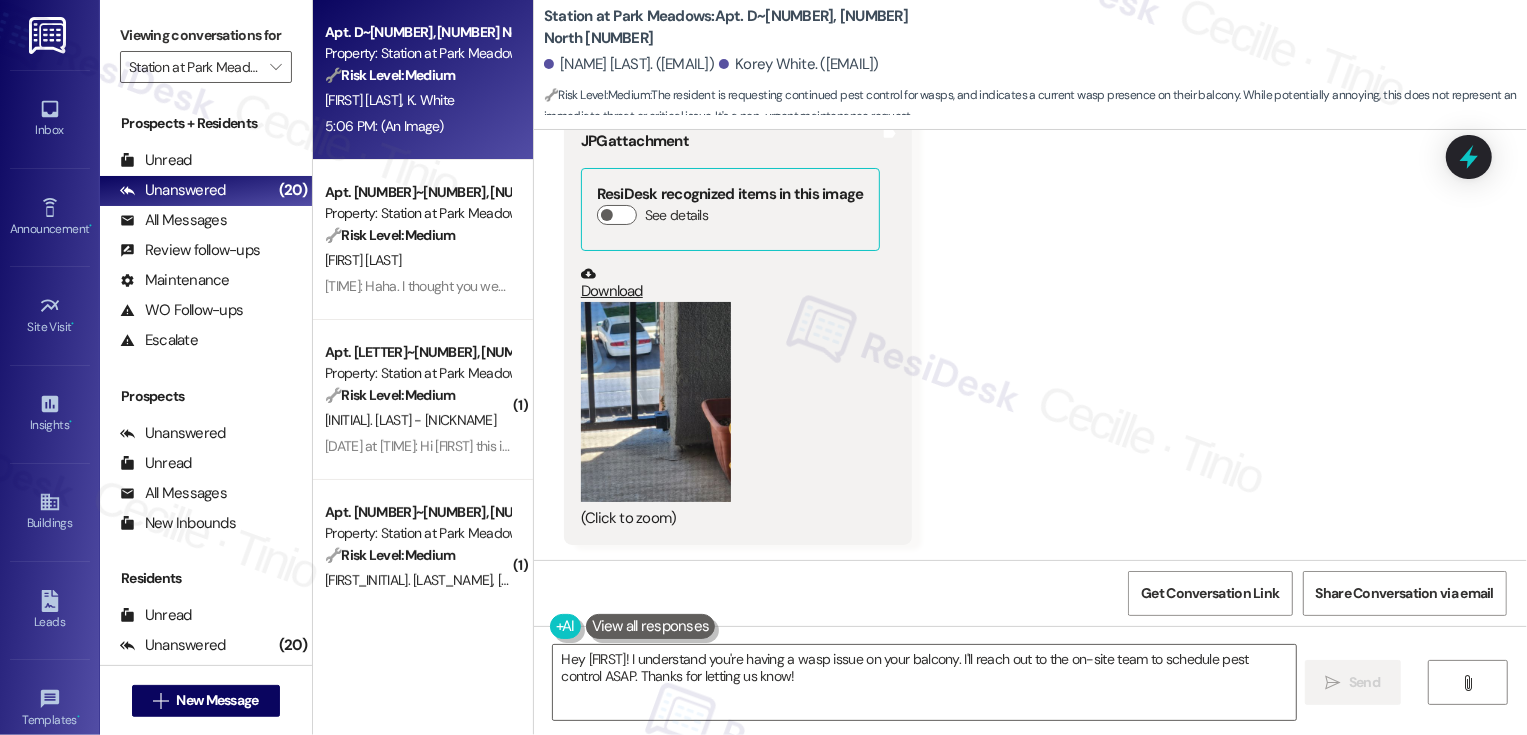 click at bounding box center (656, 402) 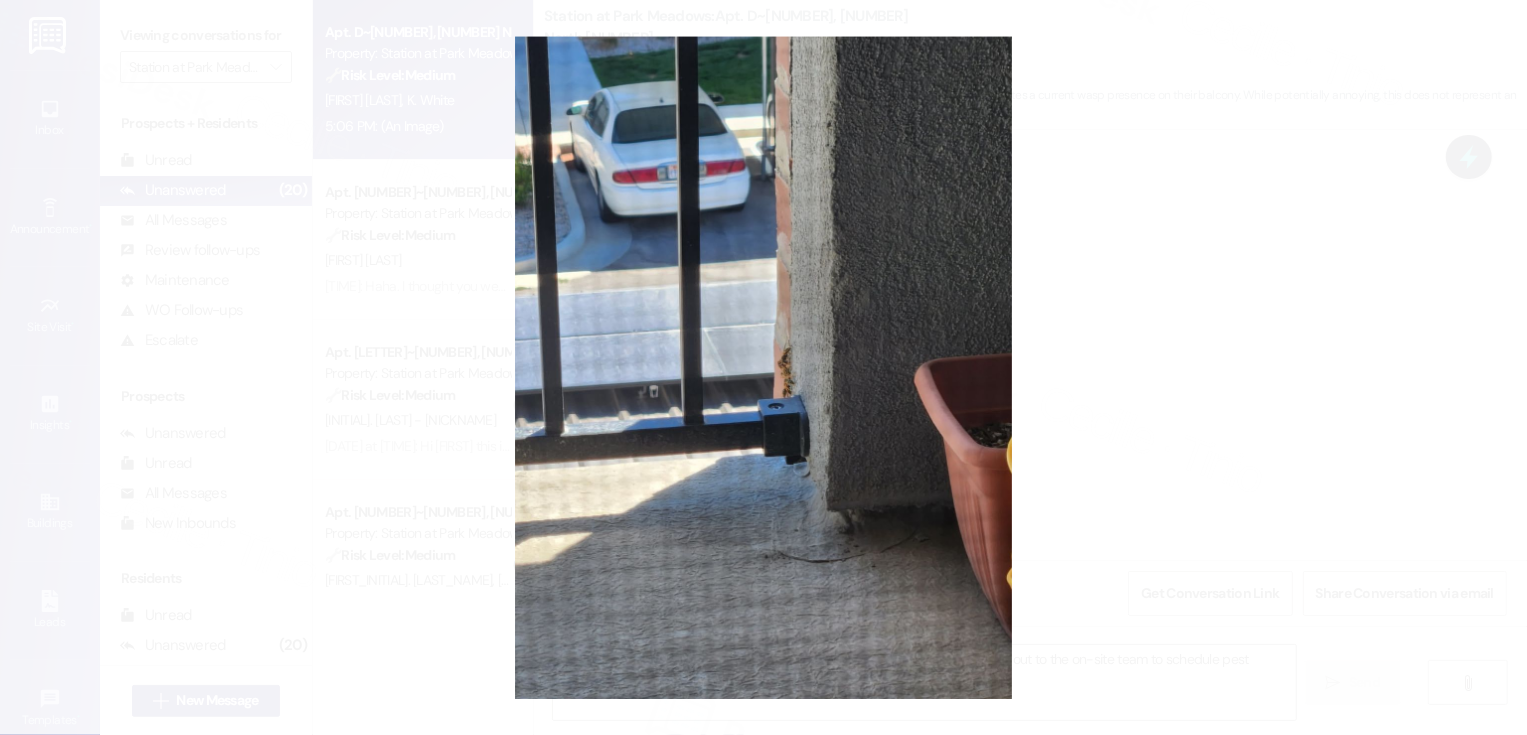 click at bounding box center (763, 367) 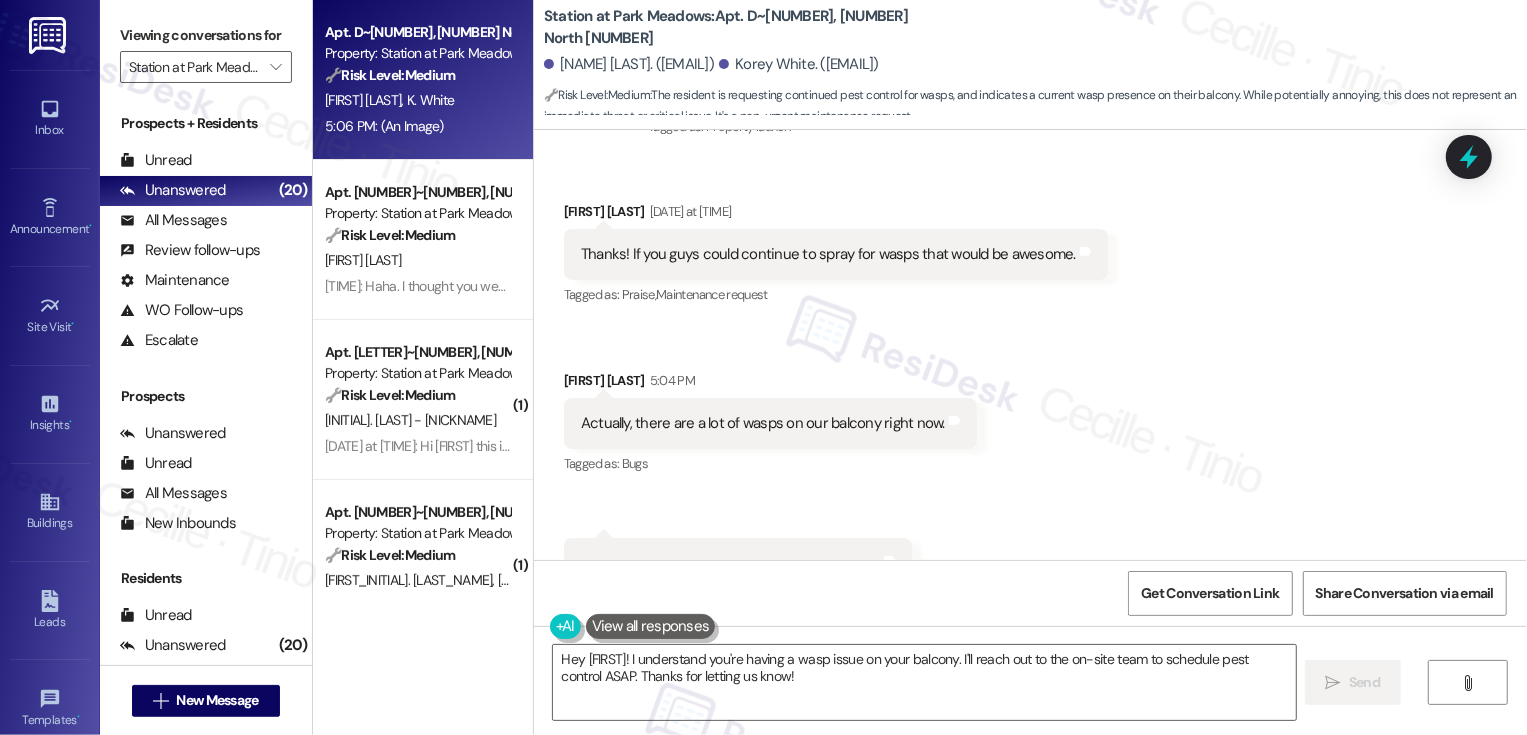 scroll, scrollTop: 340, scrollLeft: 0, axis: vertical 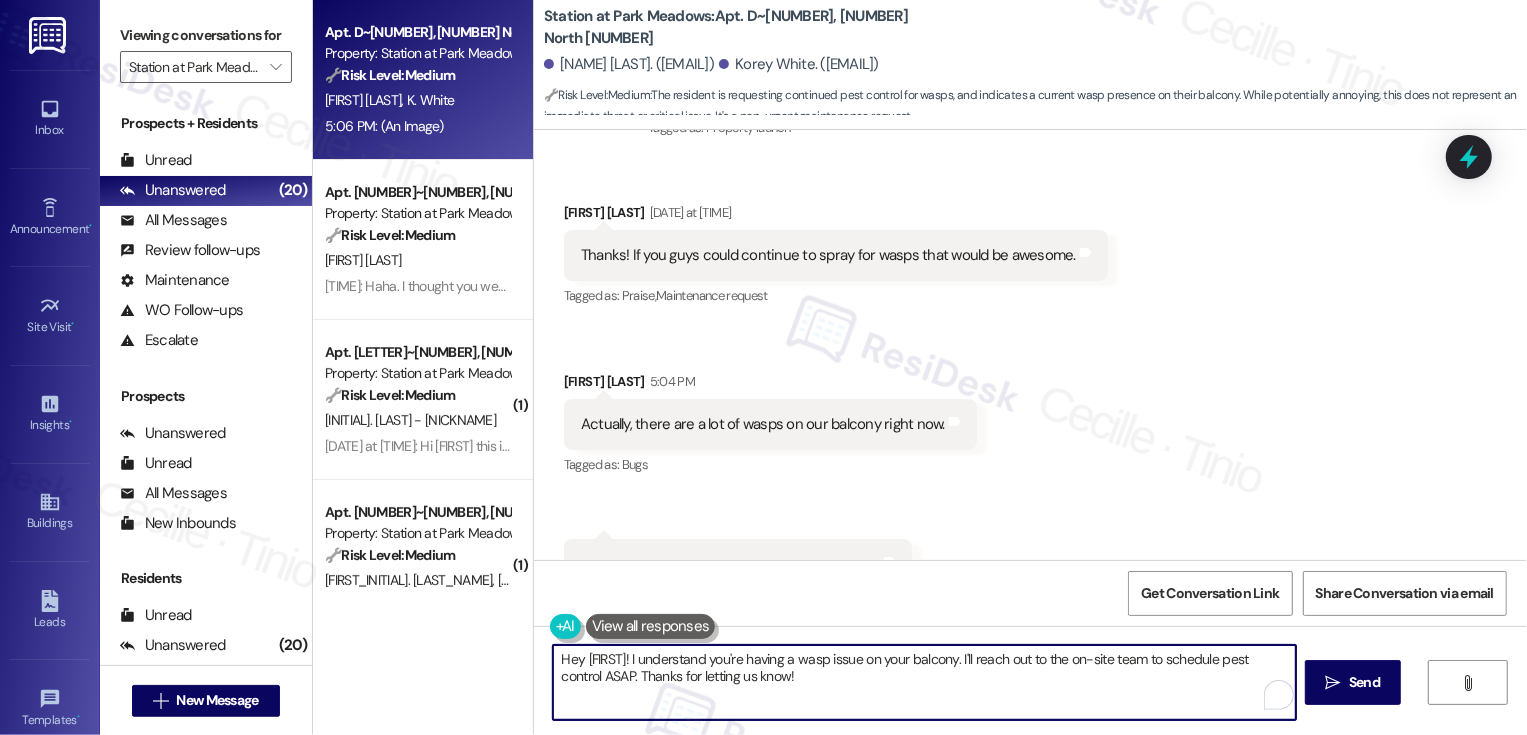 drag, startPoint x: 826, startPoint y: 660, endPoint x: 546, endPoint y: 650, distance: 280.17853 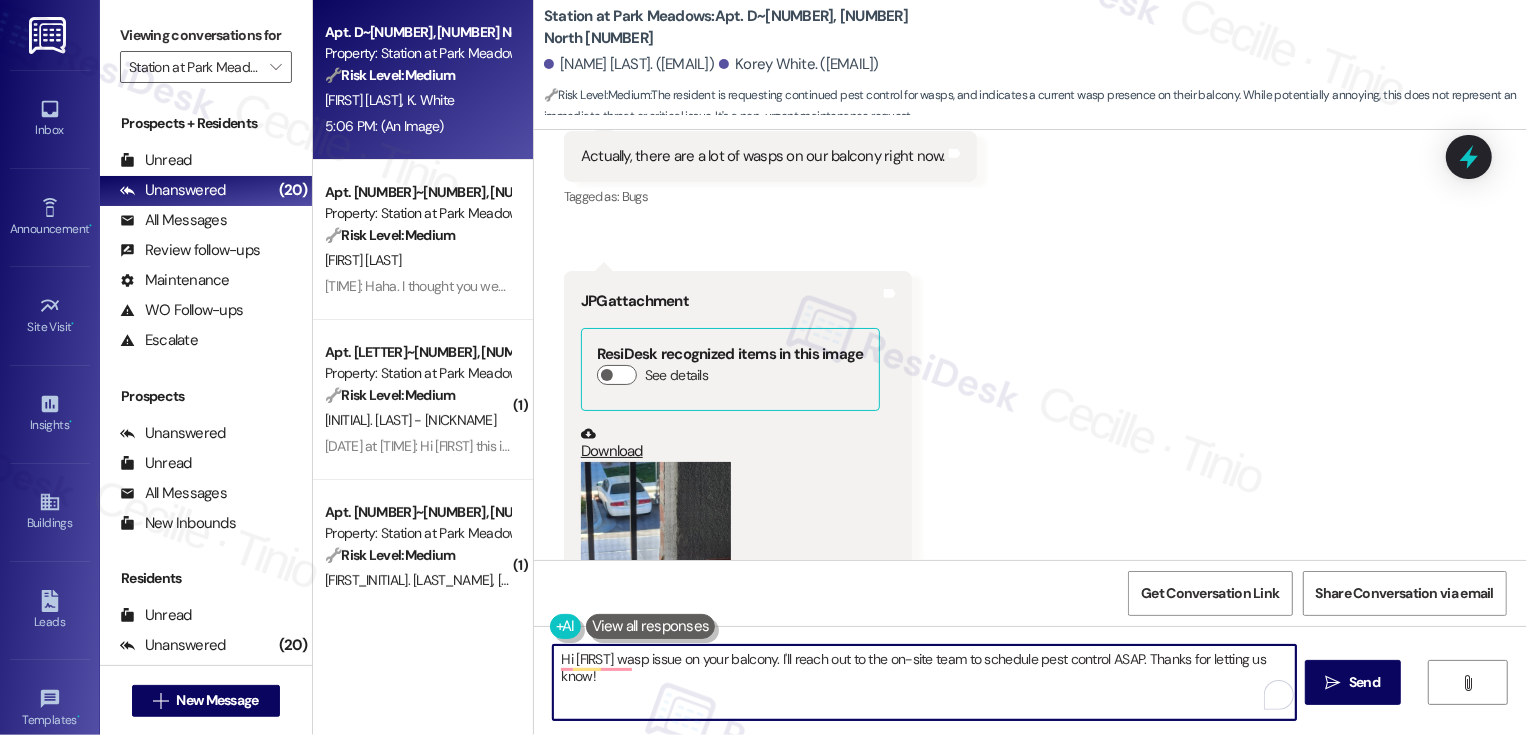scroll, scrollTop: 622, scrollLeft: 0, axis: vertical 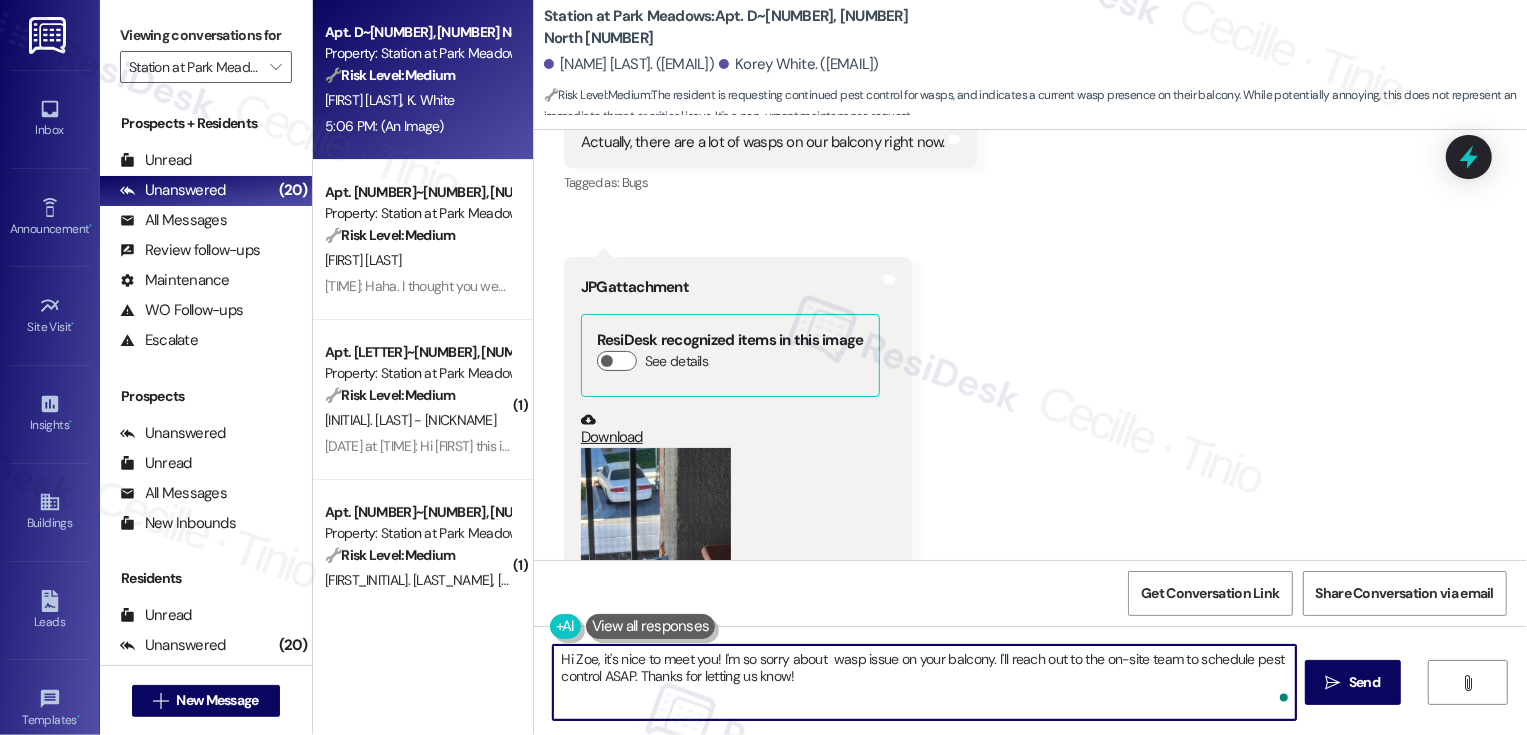 type on "Hi Zoe, it's nice to meet you! I'm so sorry about t wasp issue on your balcony. I'll reach out to the on-site team to schedule pest control ASAP. Thanks for letting us know!" 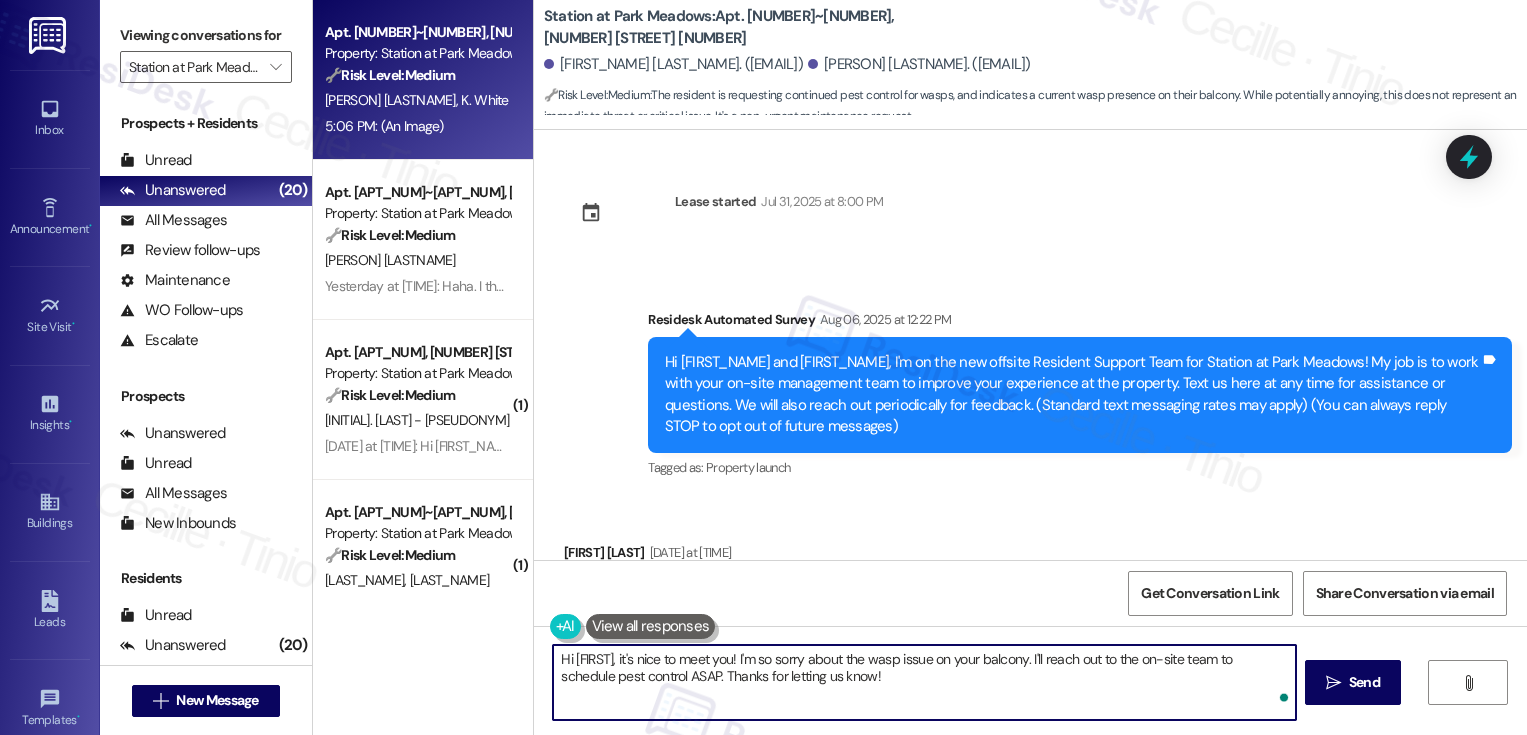 scroll, scrollTop: 0, scrollLeft: 0, axis: both 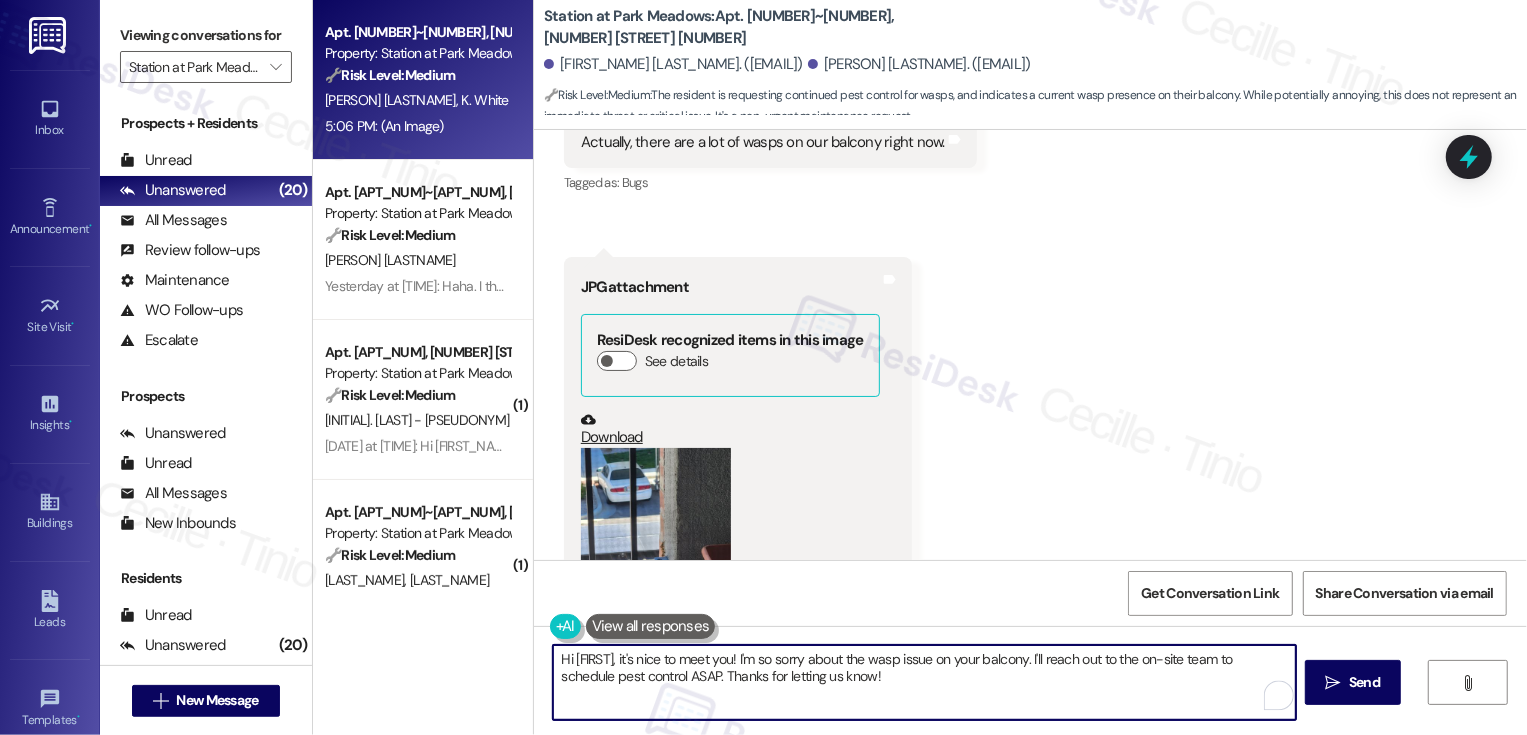 click on "Hi [FIRST], it's nice to meet you! I'm so sorry about the wasp issue on your balcony. I'll reach out to the on-site team to schedule pest control ASAP. Thanks for letting us know!" at bounding box center (924, 682) 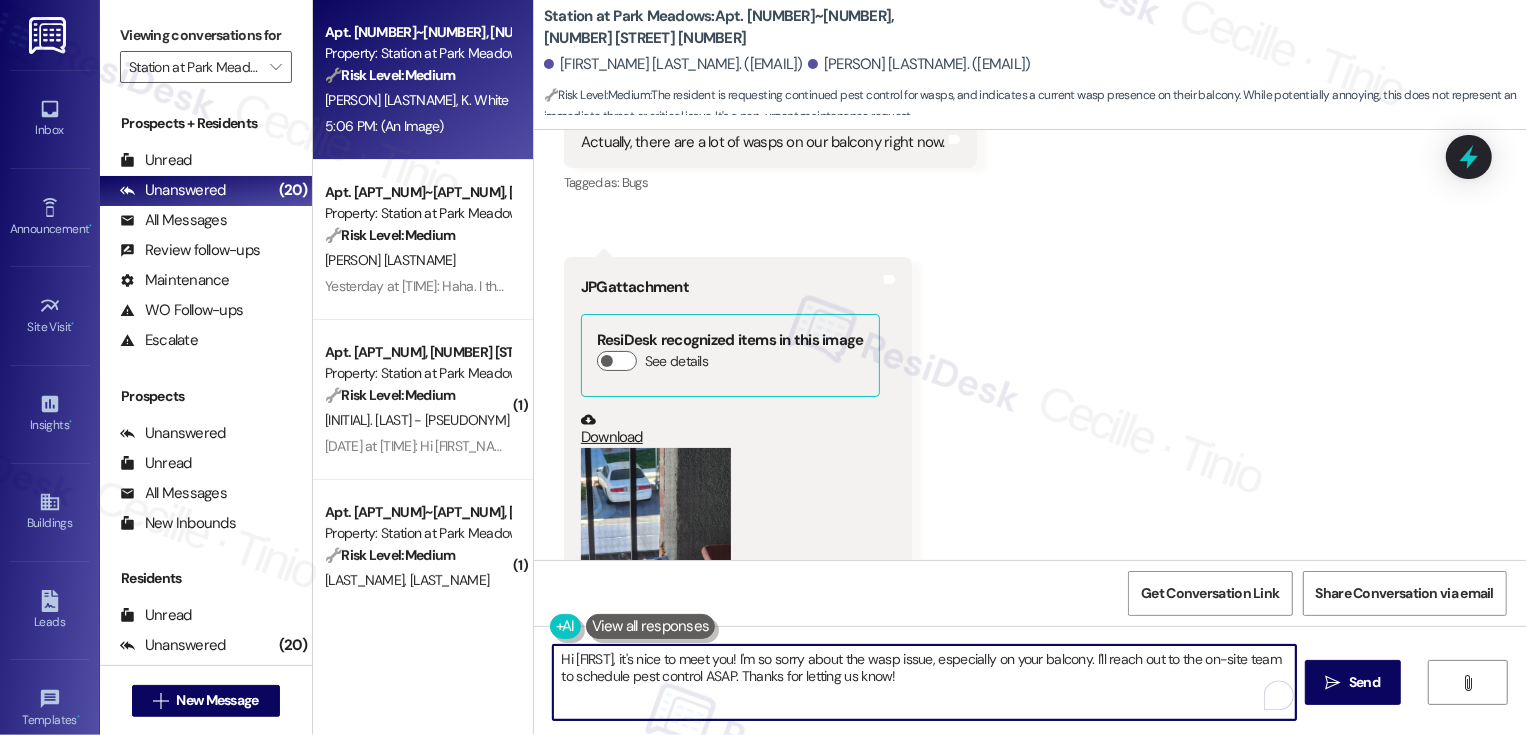 drag, startPoint x: 1066, startPoint y: 658, endPoint x: 1116, endPoint y: 695, distance: 62.201286 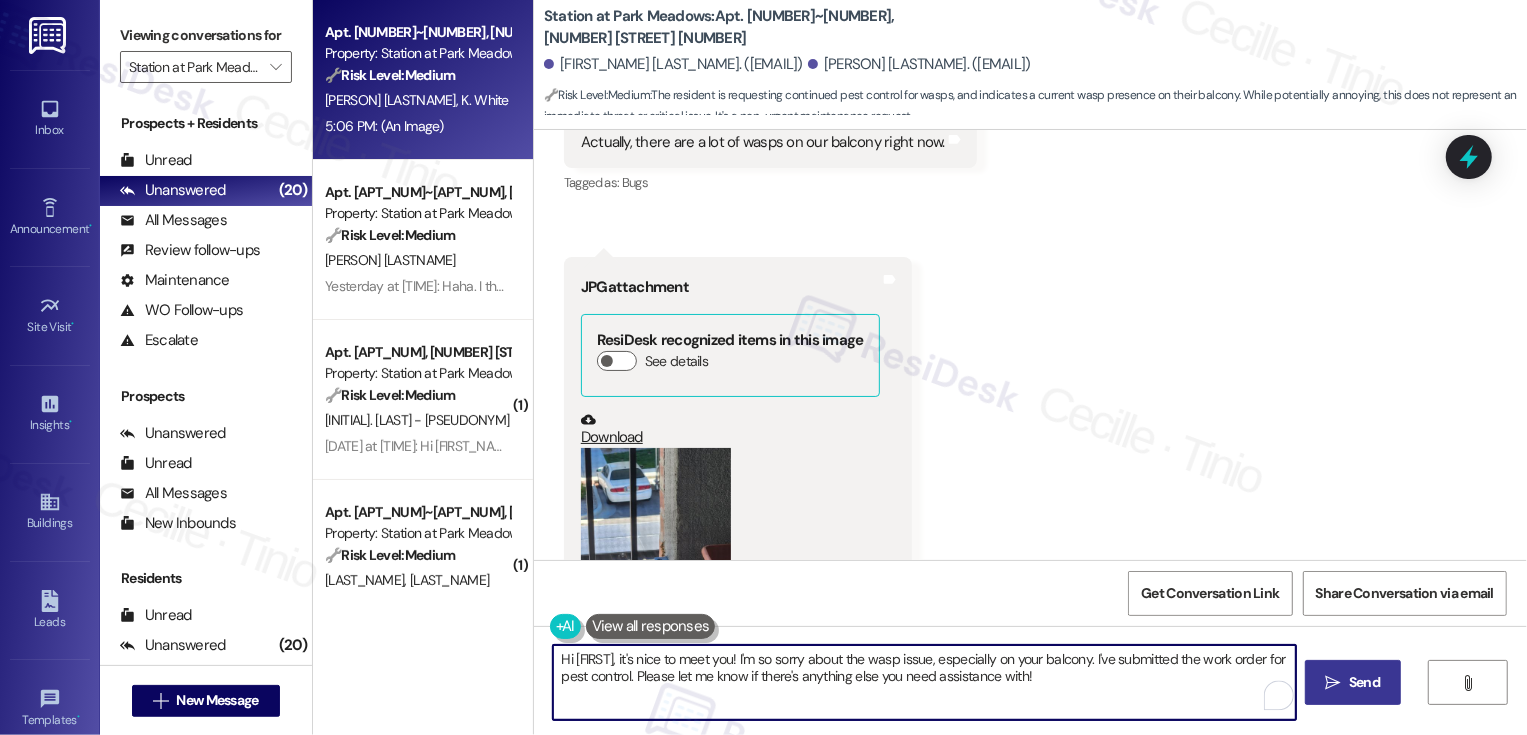 type on "Hi [FIRST], it's nice to meet you! I'm so sorry about the wasp issue, especially on your balcony. I've submitted the work order for pest control. Please let me know if there's anything else you need assistance with!" 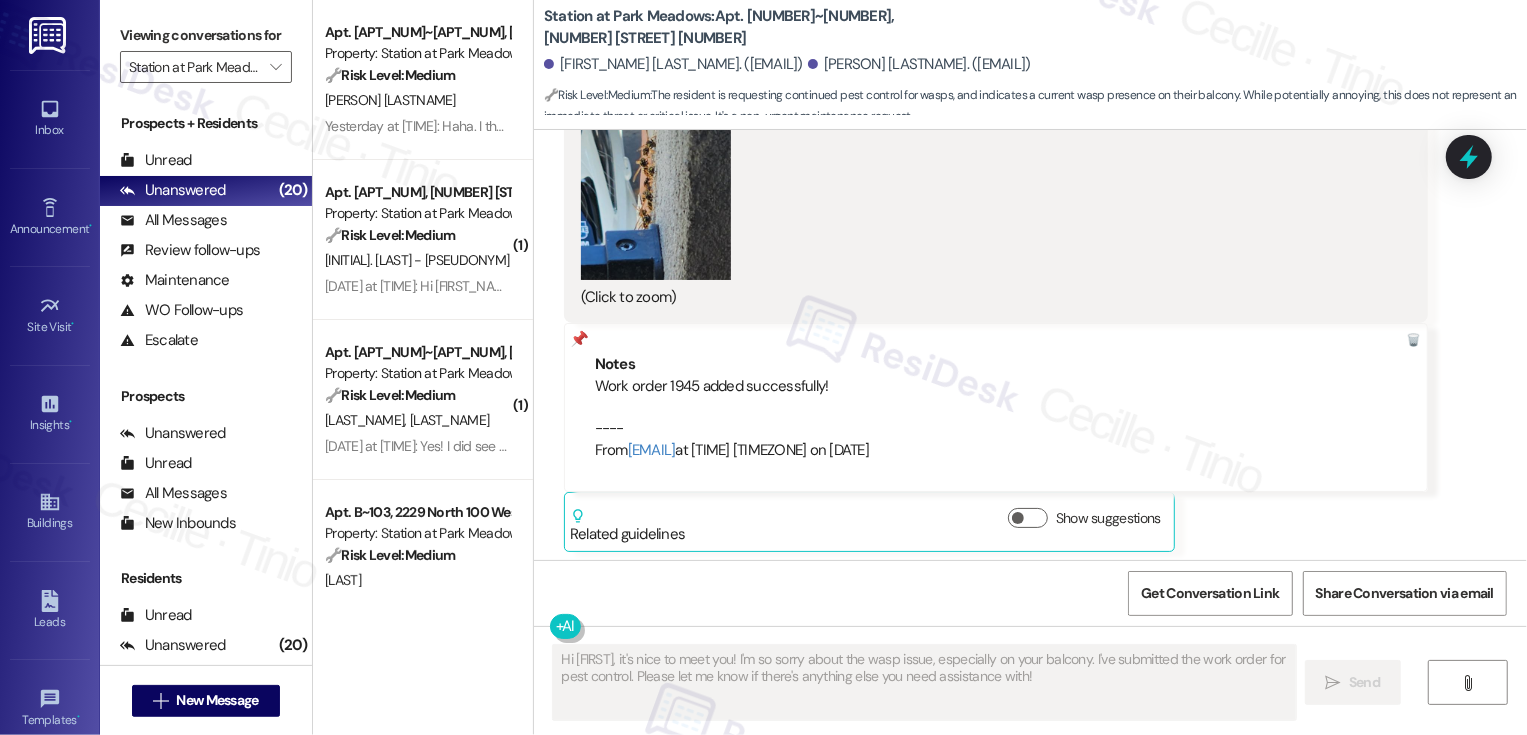 scroll, scrollTop: 1691, scrollLeft: 0, axis: vertical 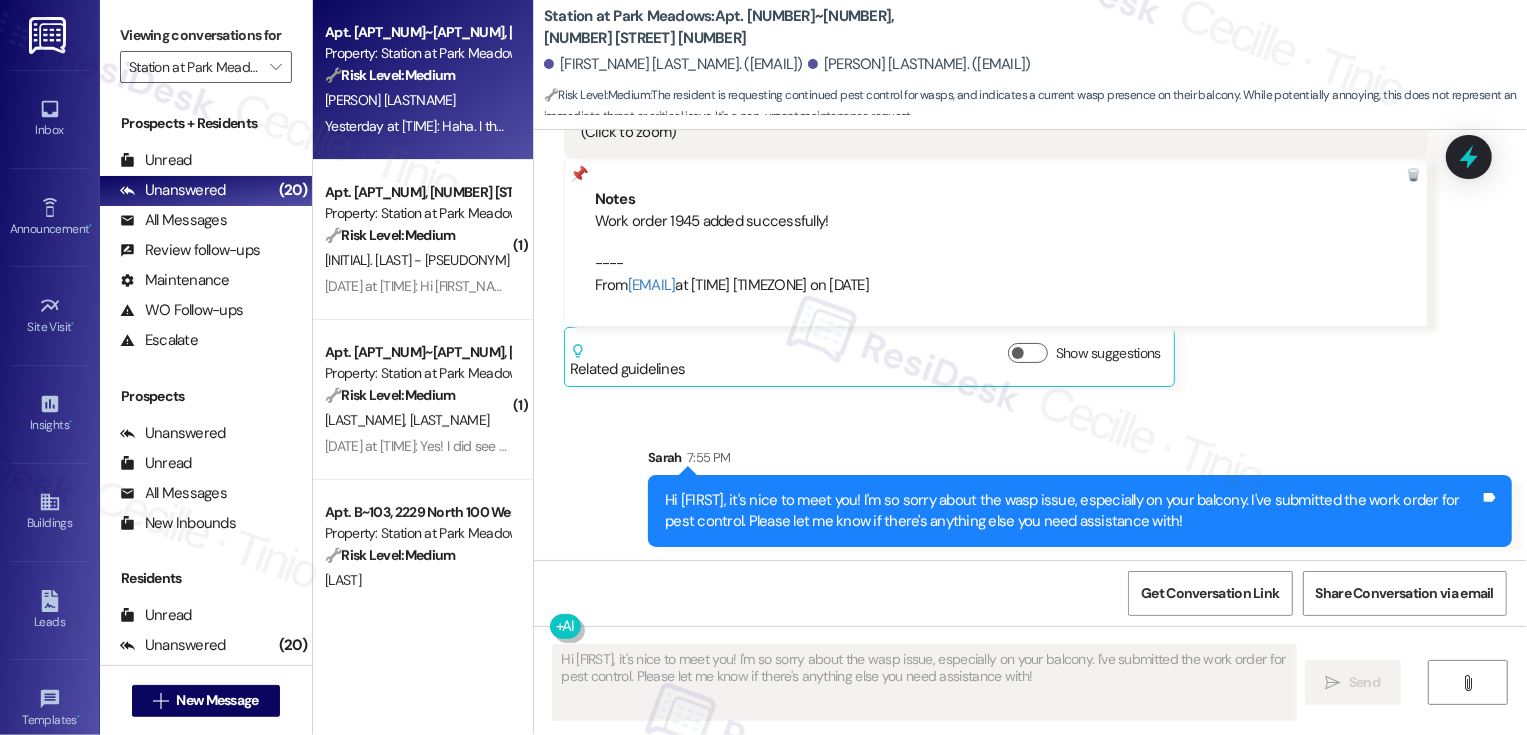 click on "Yesterday at [TIME]: Haha. I thought you were messaging because of the outage. It's nice to meet you also. Thanks for reaching out. Yesterday at [TIME]: Haha. I thought you were messaging because of the outage. It's nice to meet you also. Thanks for reaching out." at bounding box center (702, 126) 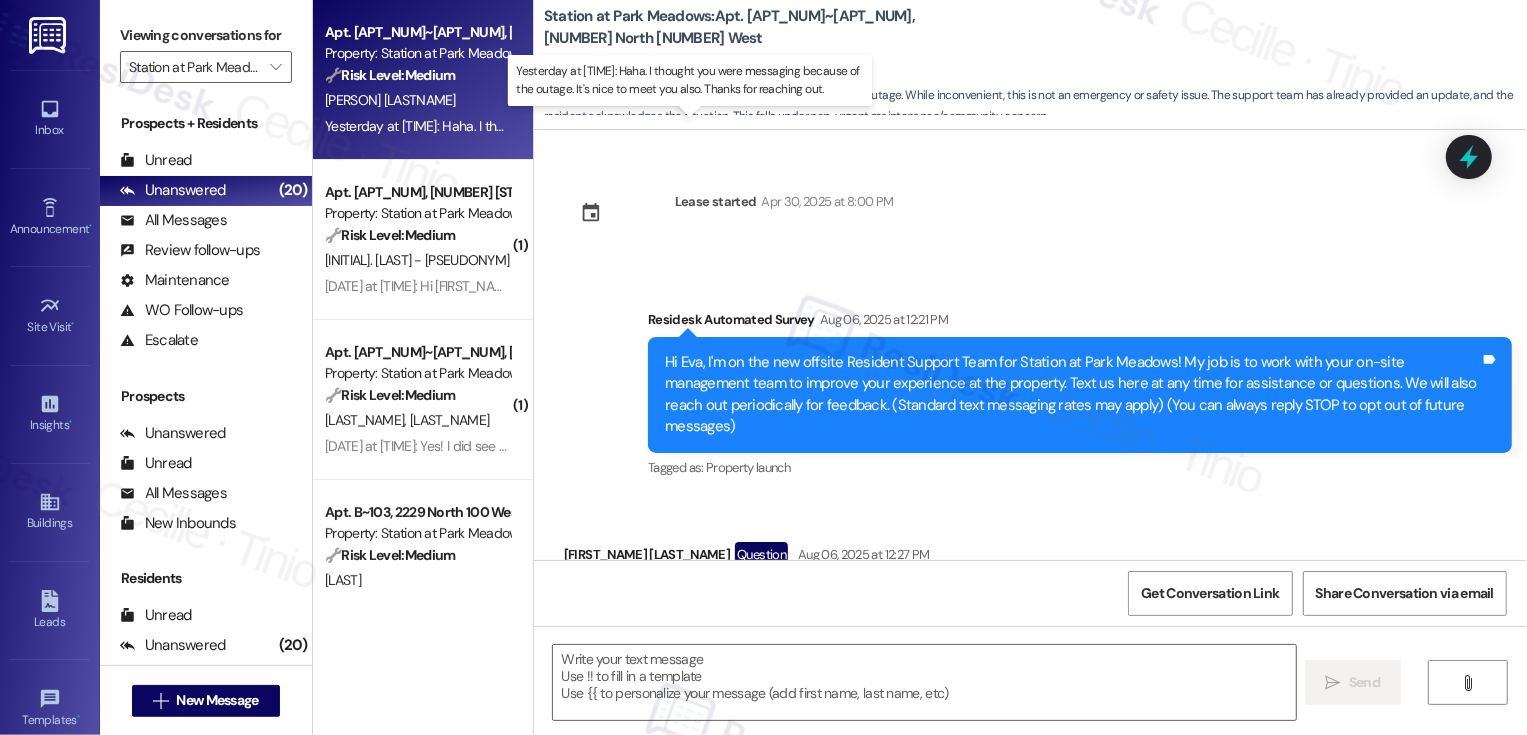 click on "Yesterday at [TIME]: Haha. I thought you were messaging because of the outage. It's nice to meet you also. Thanks for reaching out. Yesterday at [TIME]: Haha. I thought you were messaging because of the outage. It's nice to meet you also. Thanks for reaching out." at bounding box center [702, 126] 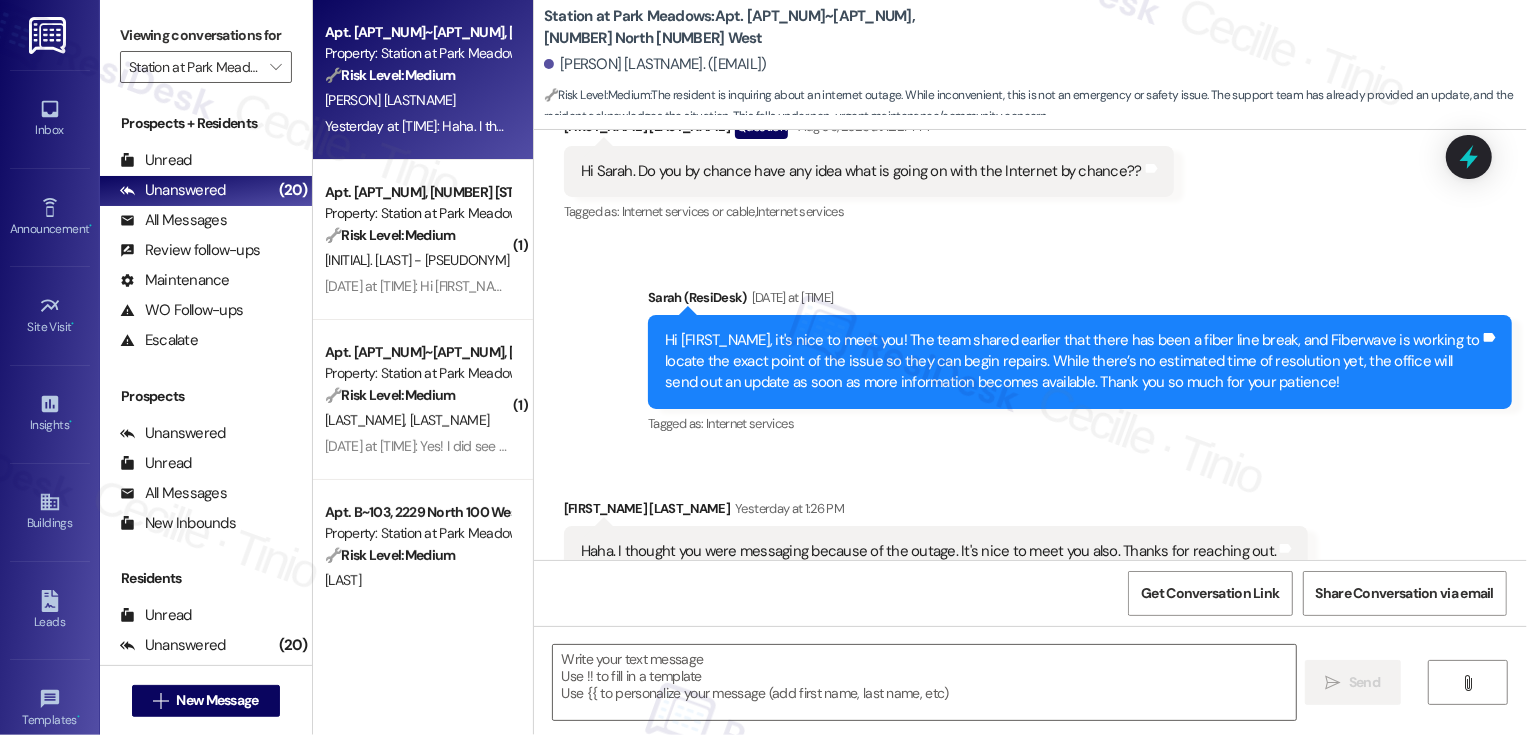 type on "Fetching suggested responses. Please feel free to read through the conversation in the meantime." 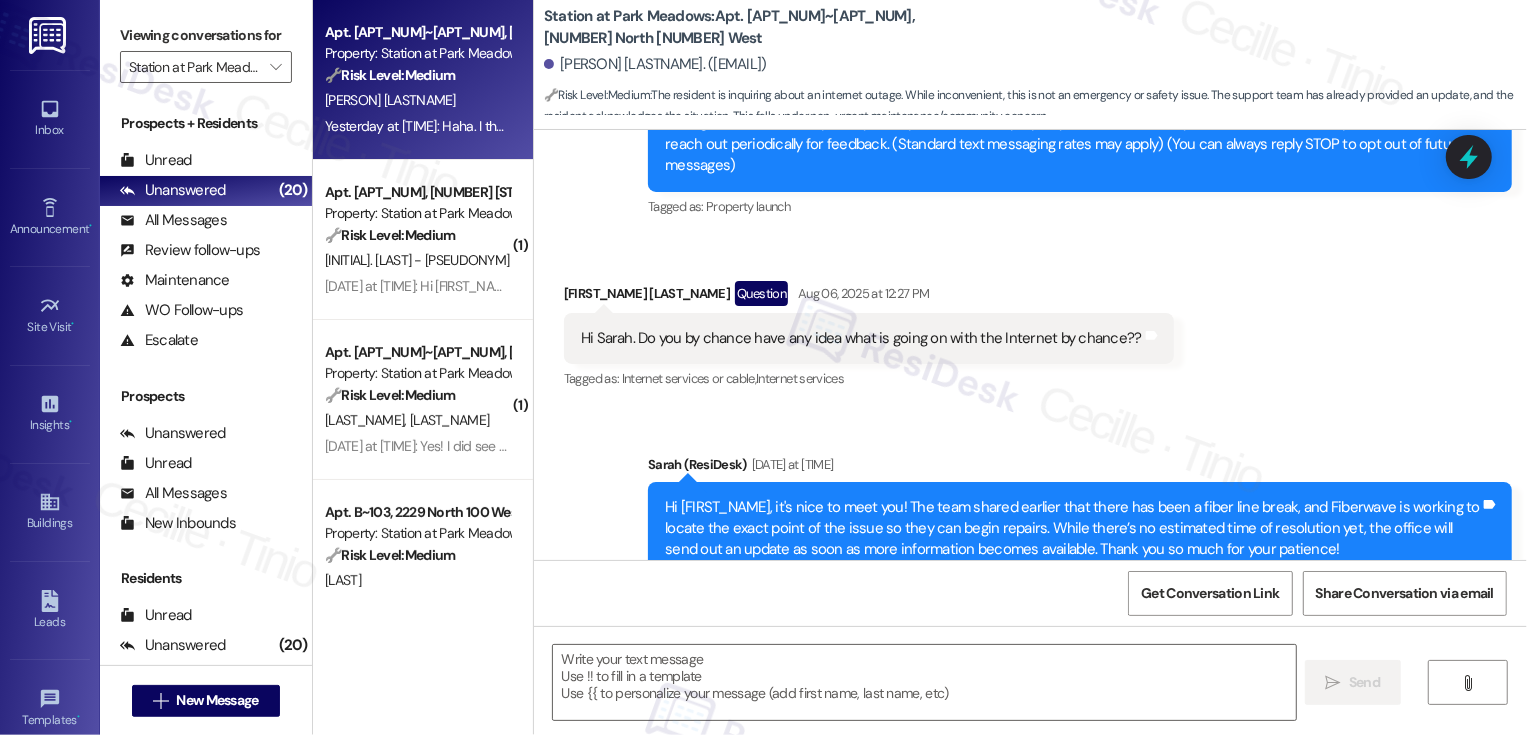 scroll, scrollTop: 469, scrollLeft: 0, axis: vertical 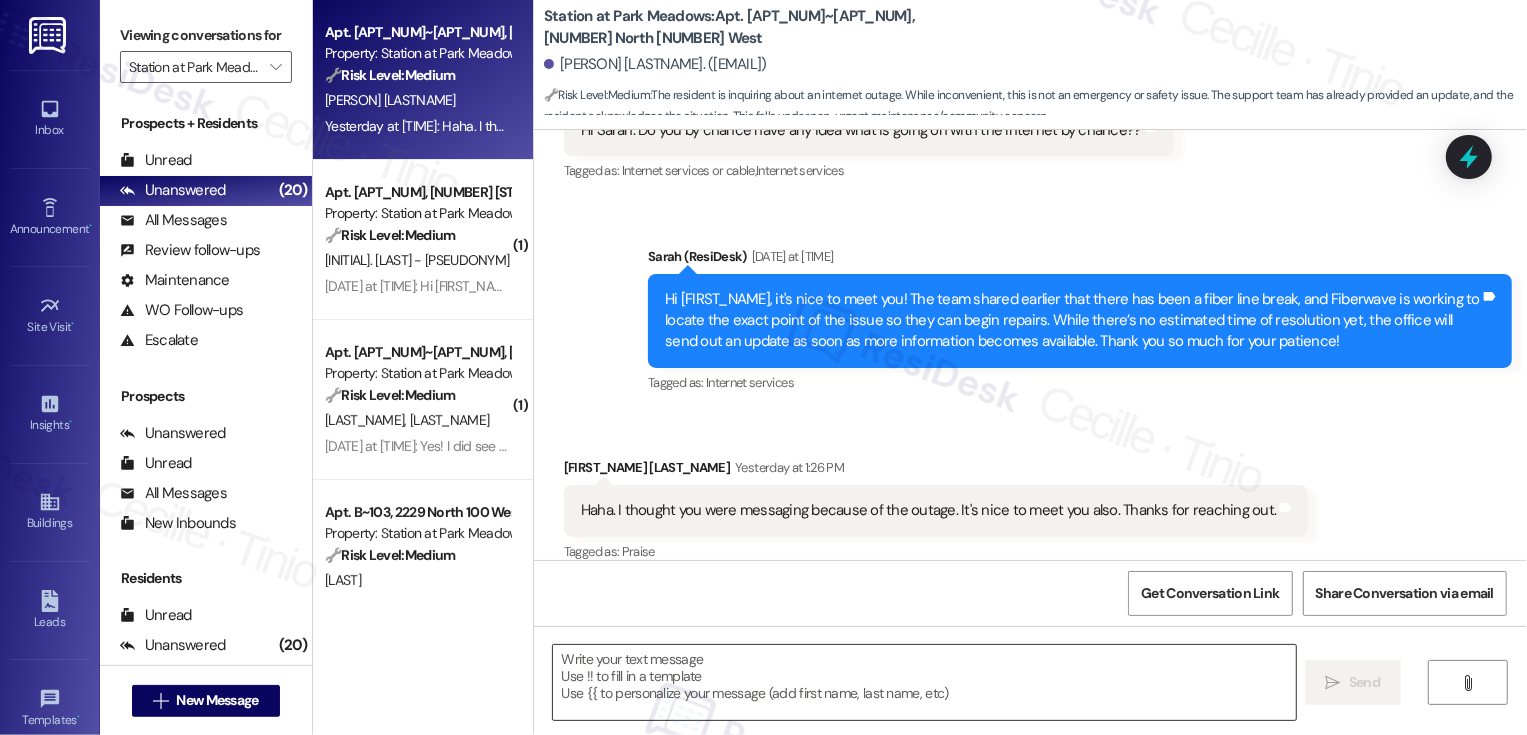 click at bounding box center (924, 682) 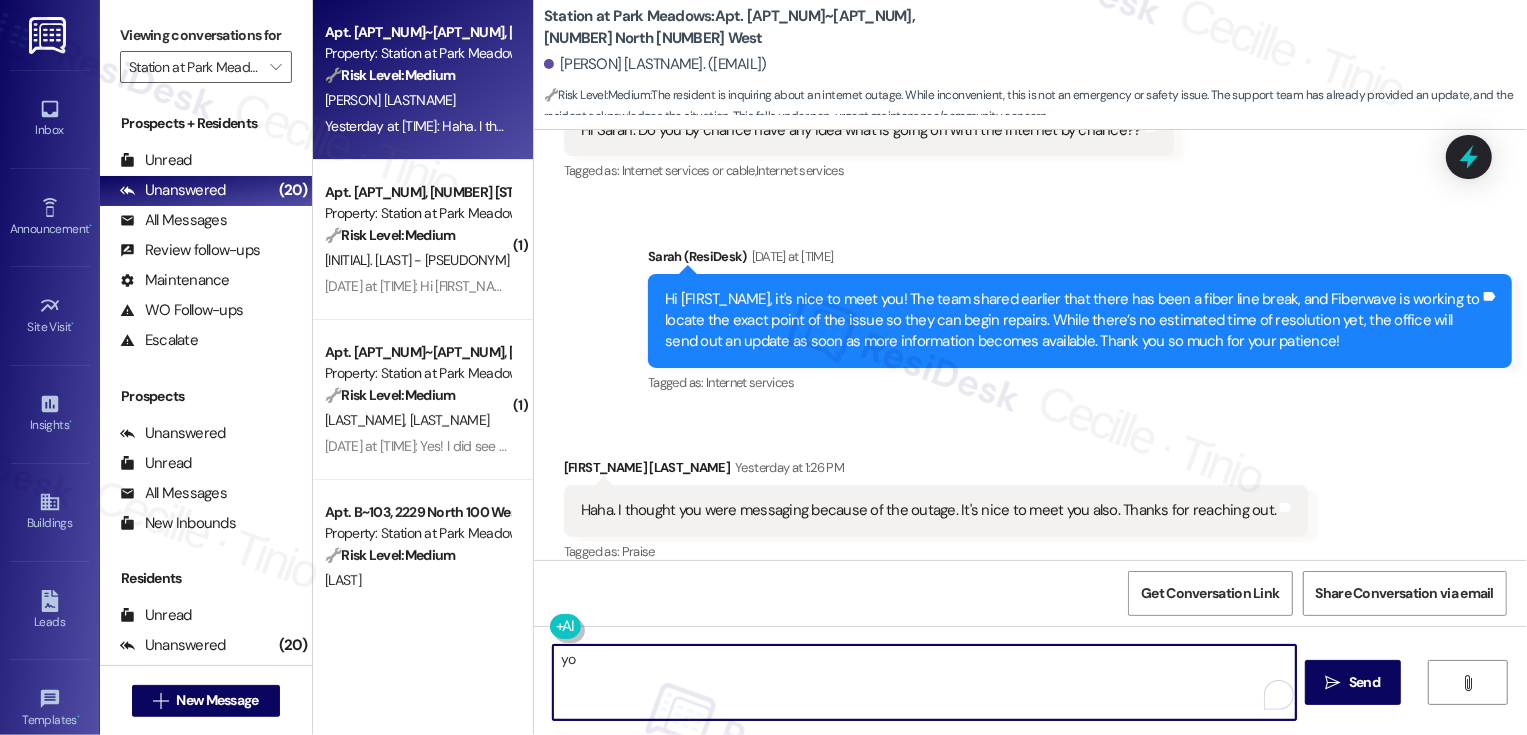 type on "y" 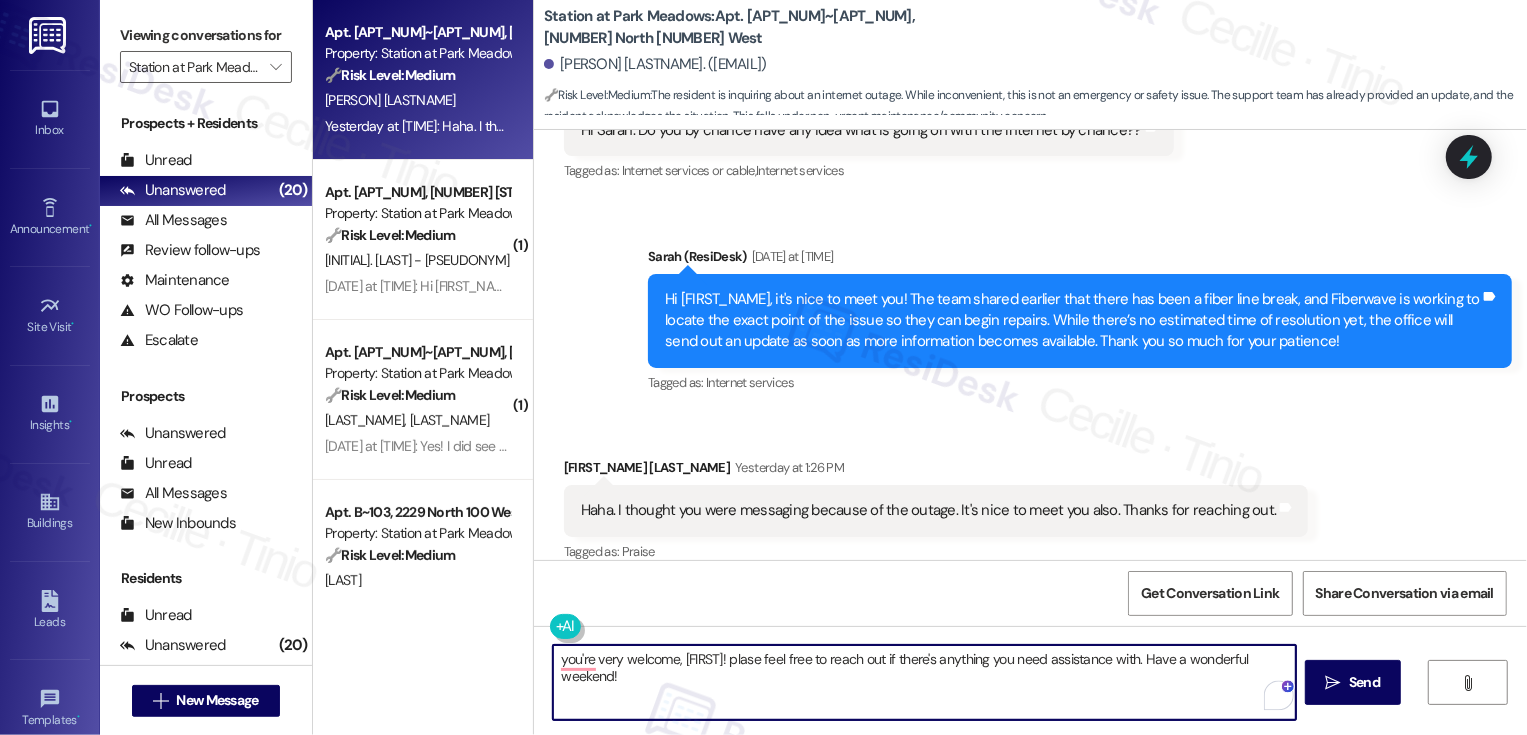 click on "you're very welcome, [FIRST]! plase feel free to reach out if there's anything you need assistance with. Have a wonderful weekend!" at bounding box center [924, 682] 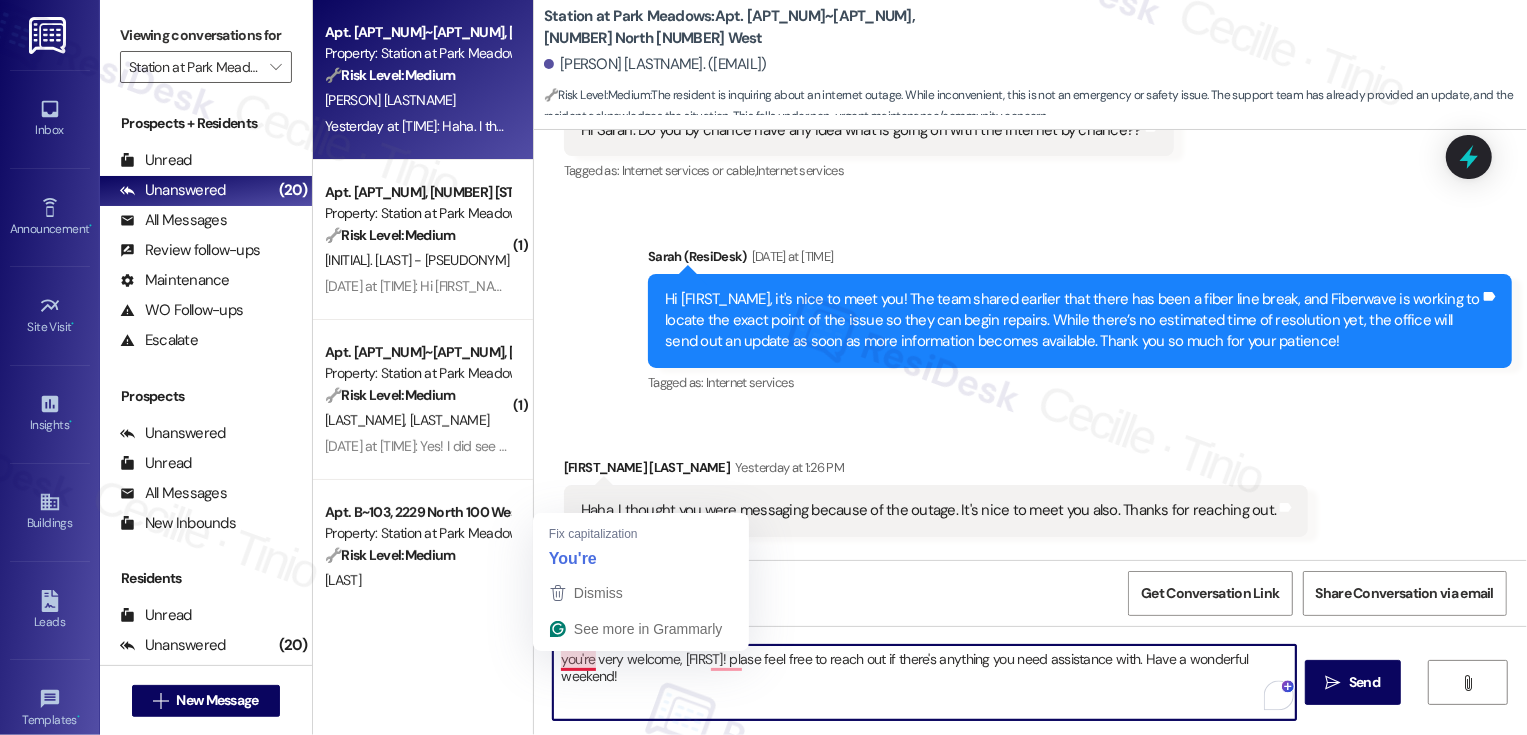 click on "you're very welcome, [FIRST]! plase feel free to reach out if there's anything you need assistance with. Have a wonderful weekend!" at bounding box center (924, 682) 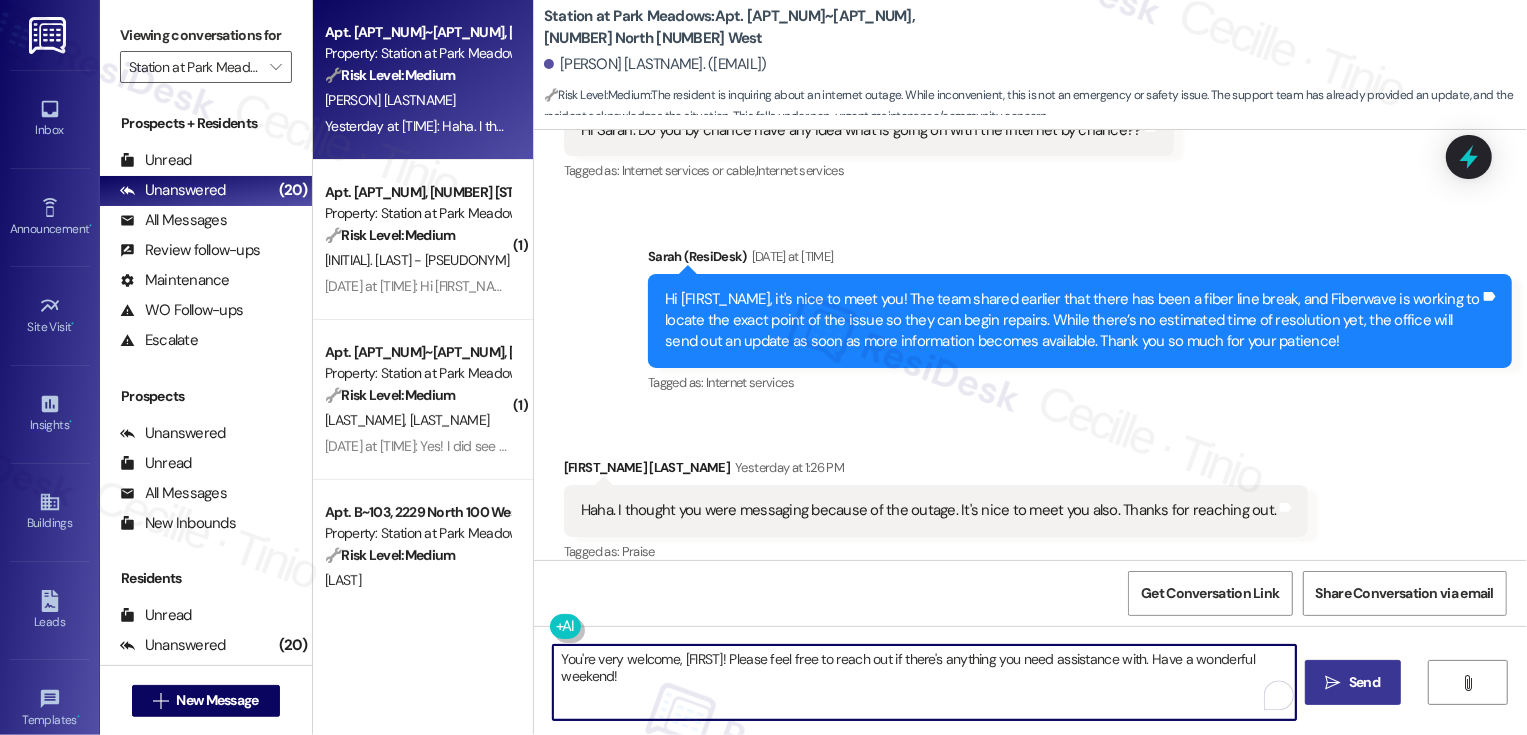 type on "You're very welcome, [FIRST]! Please feel free to reach out if there's anything you need assistance with. Have a wonderful weekend!" 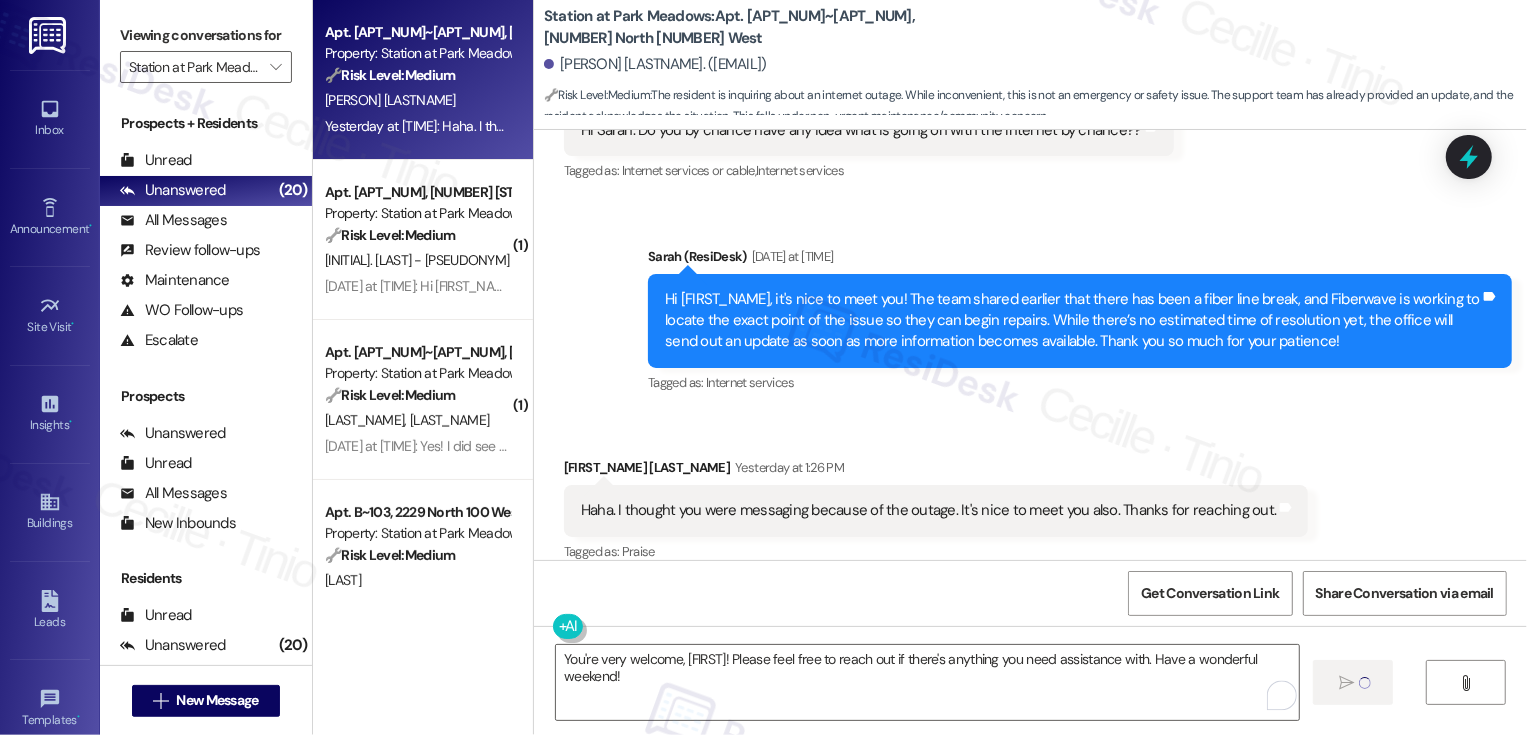 type 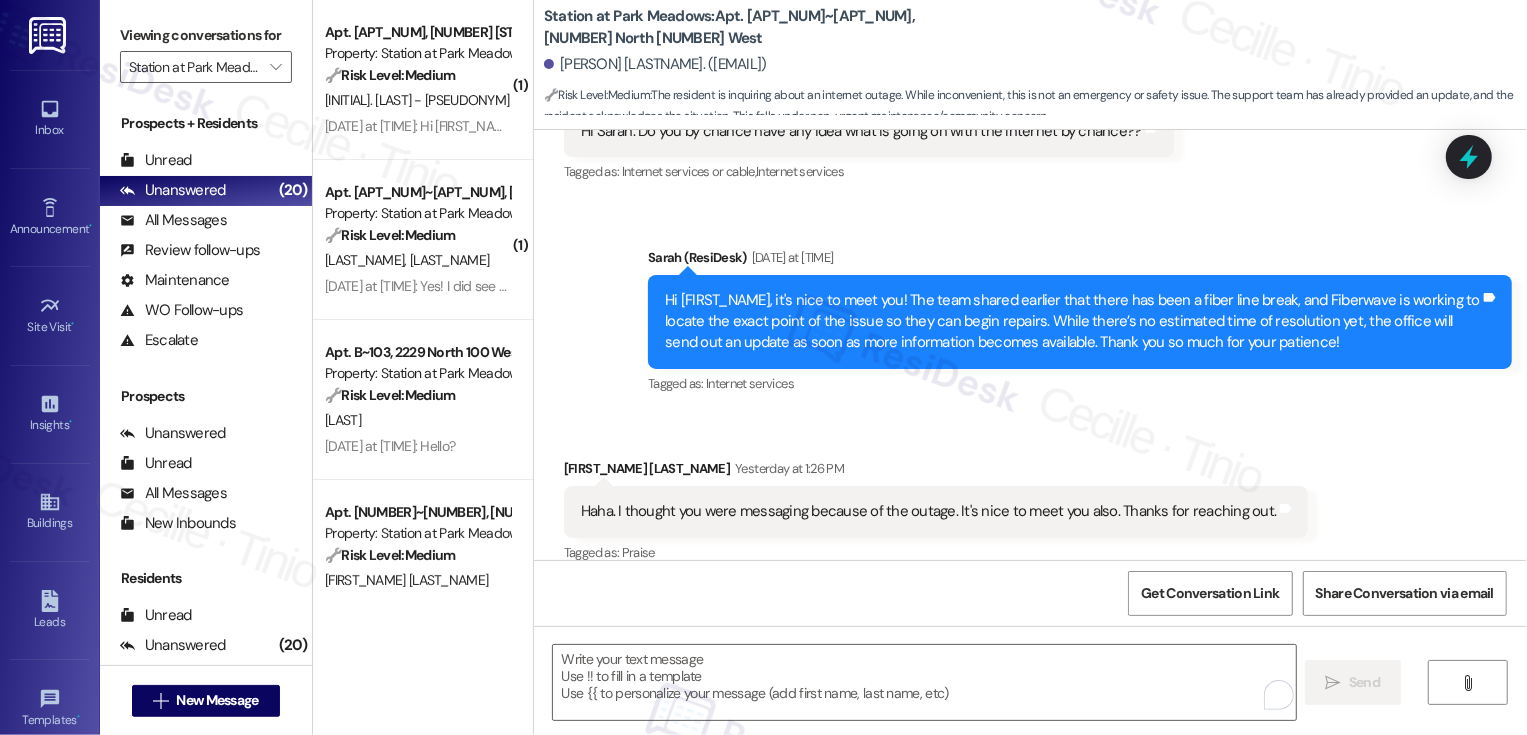 scroll, scrollTop: 608, scrollLeft: 0, axis: vertical 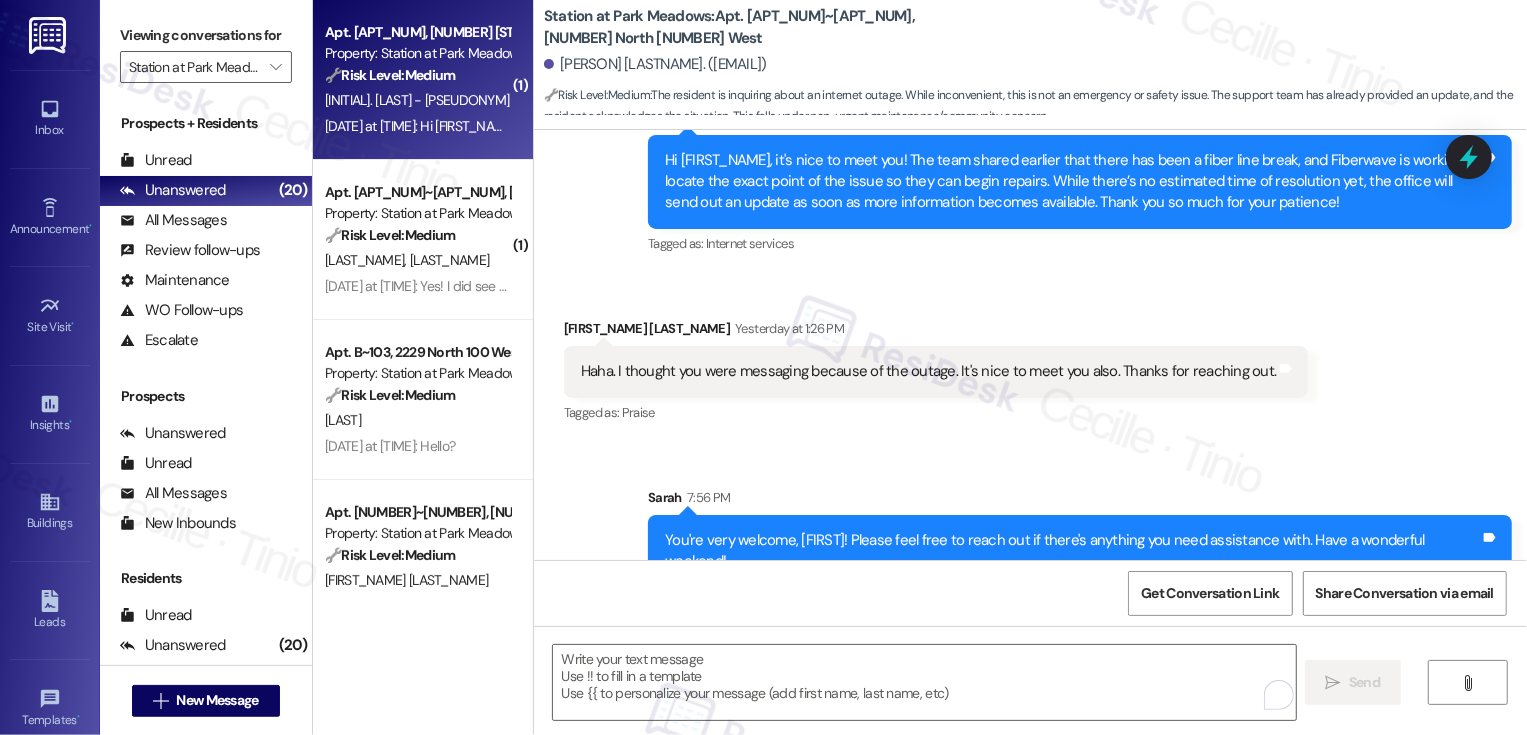 click on "[DATE] at [TIME]: Hi [PERSON] this is [PERSON] and [PERSON] [LASTNAME] from apartment [APT_NUM] our living experience has been amazing. We just have one thing, our dishwasher has not been working properly. It washes but it doesn't dry at all. Could we get someone to come and look at it? [DATE] at [TIME]: Hi [PERSON] this is [PERSON] and [PERSON] [LASTNAME] from apartment [APT_NUM] our living experience has been amazing. We just have one thing, our dishwasher has not been working properly. It washes but it doesn't dry at all. Could we get someone to come and look at it?" at bounding box center [1193, 126] 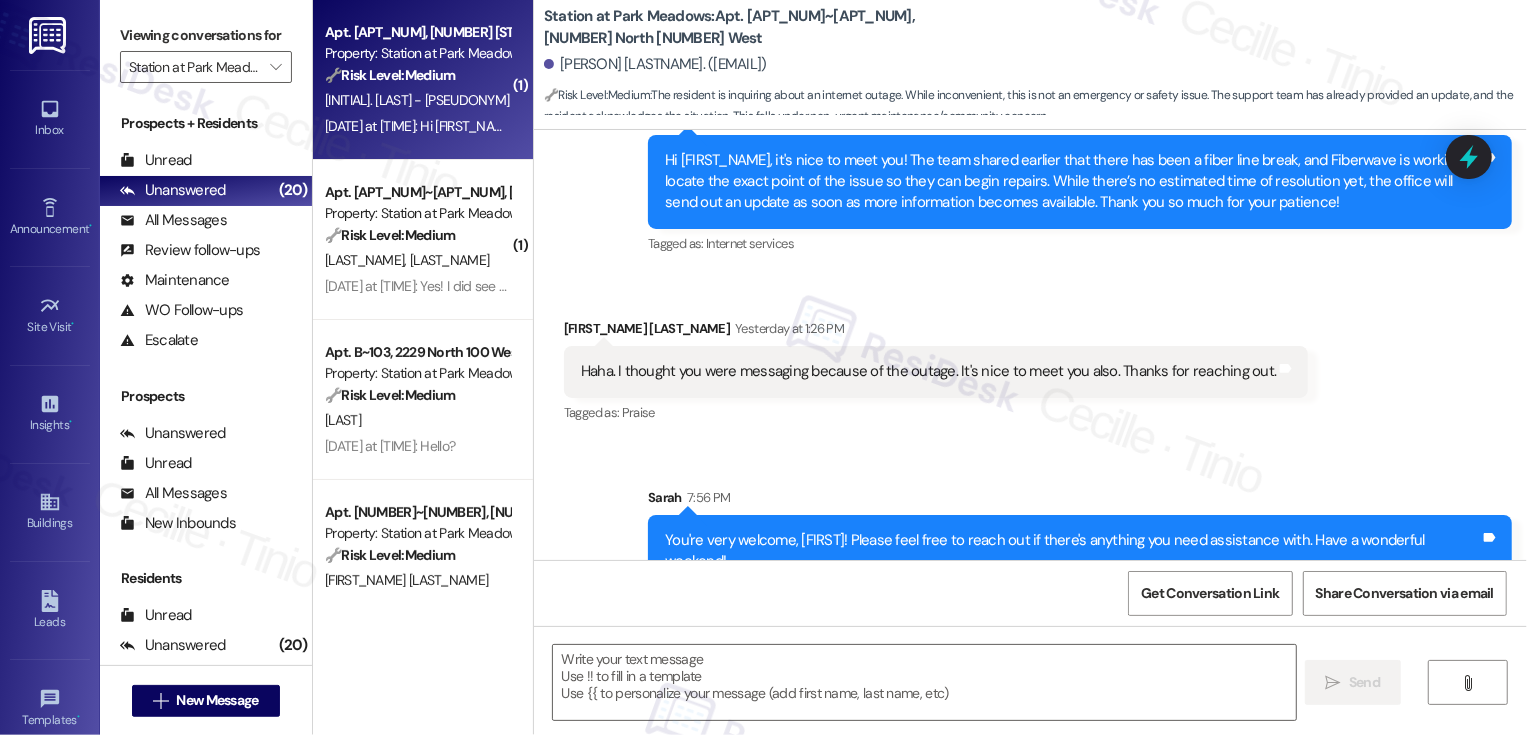 click on "[DATE] at [TIME]: Hi [PERSON] this is [PERSON] and [PERSON] [LASTNAME] from apartment [APT_NUM] our living experience has been amazing. We just have one thing, our dishwasher has not been working properly. It washes but it doesn't dry at all. Could we get someone to come and look at it? [DATE] at [TIME]: Hi [PERSON] this is [PERSON] and [PERSON] [LASTNAME] from apartment [APT_NUM] our living experience has been amazing. We just have one thing, our dishwasher has not been working properly. It washes but it doesn't dry at all. Could we get someone to come and look at it?" at bounding box center (1193, 126) 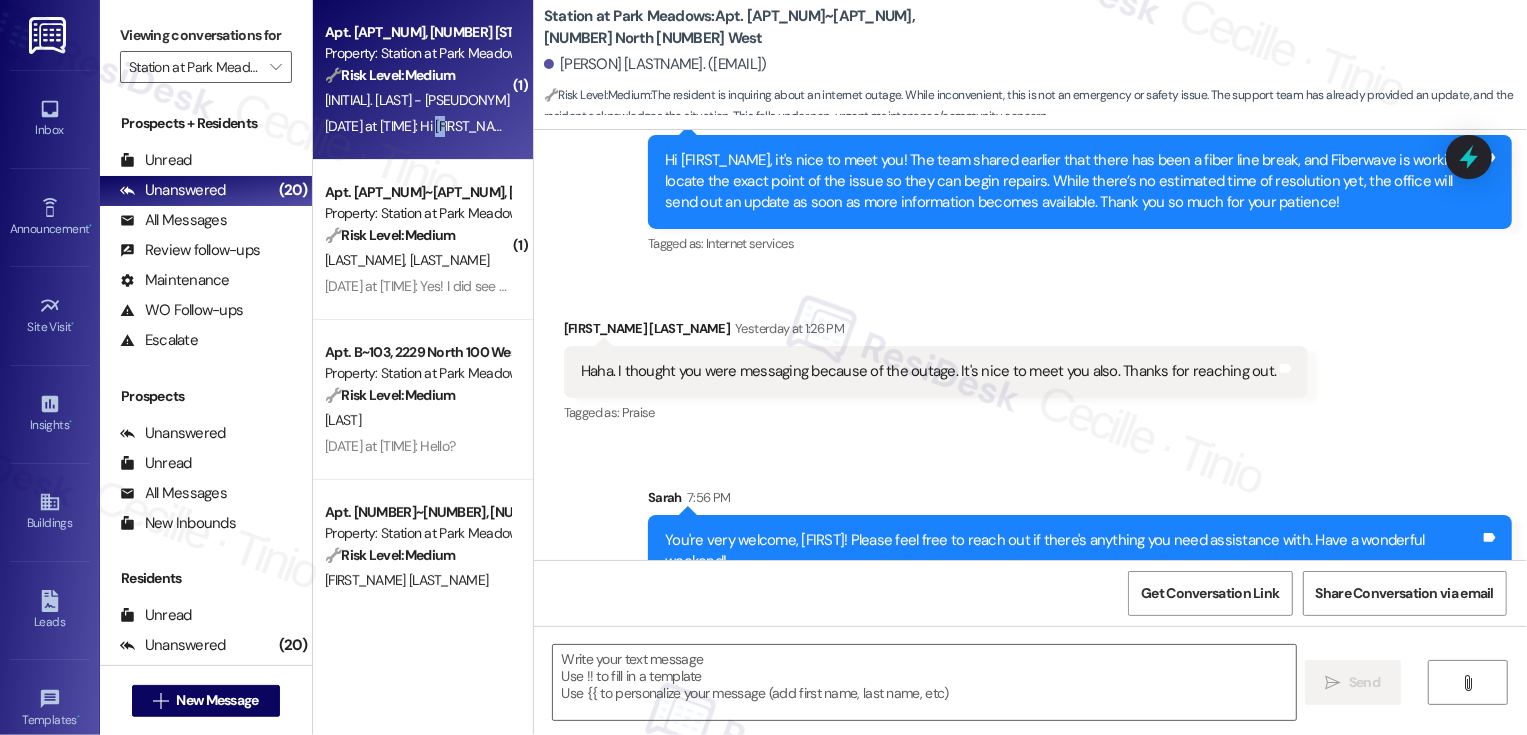 type on "Fetching suggested responses. Please feel free to read through the conversation in the meantime." 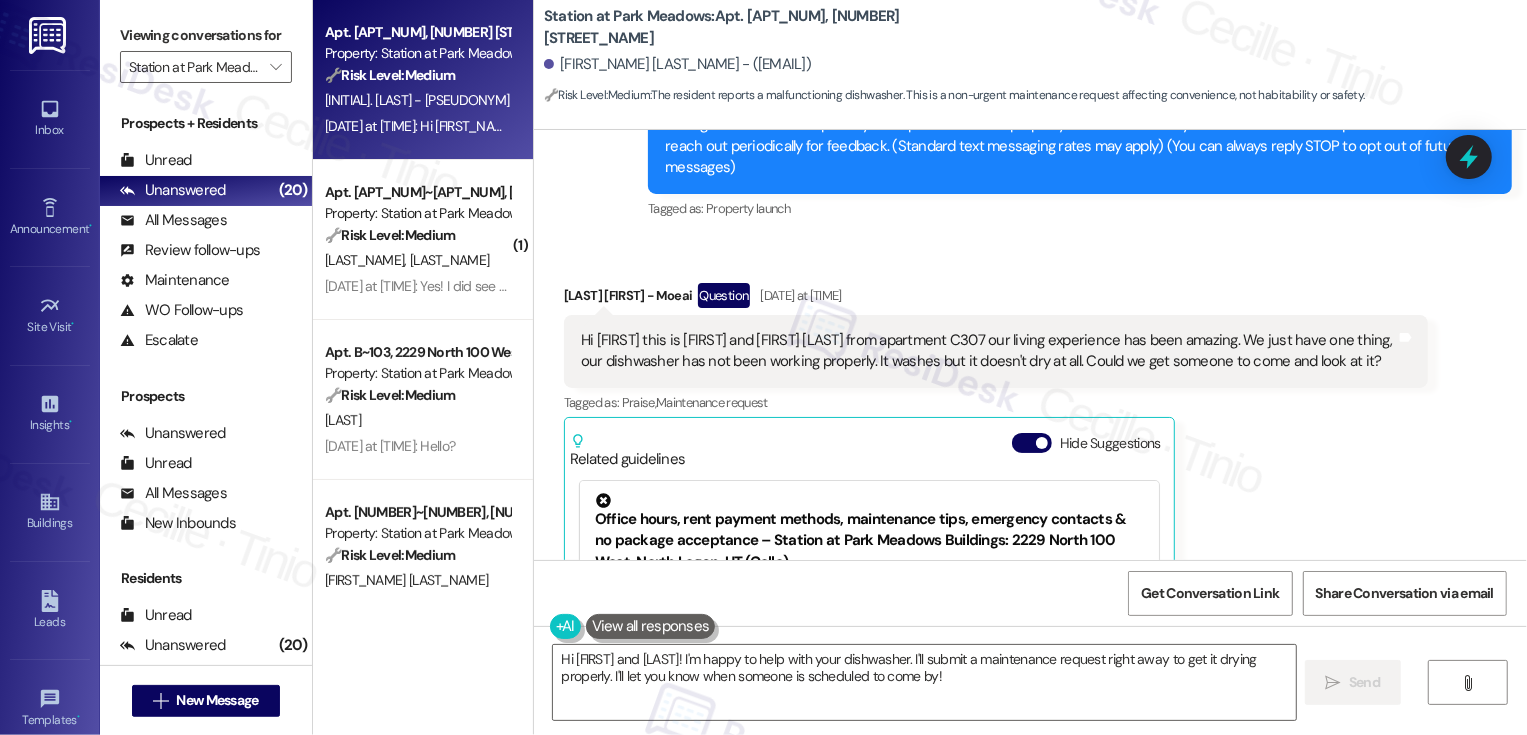 scroll, scrollTop: 266, scrollLeft: 0, axis: vertical 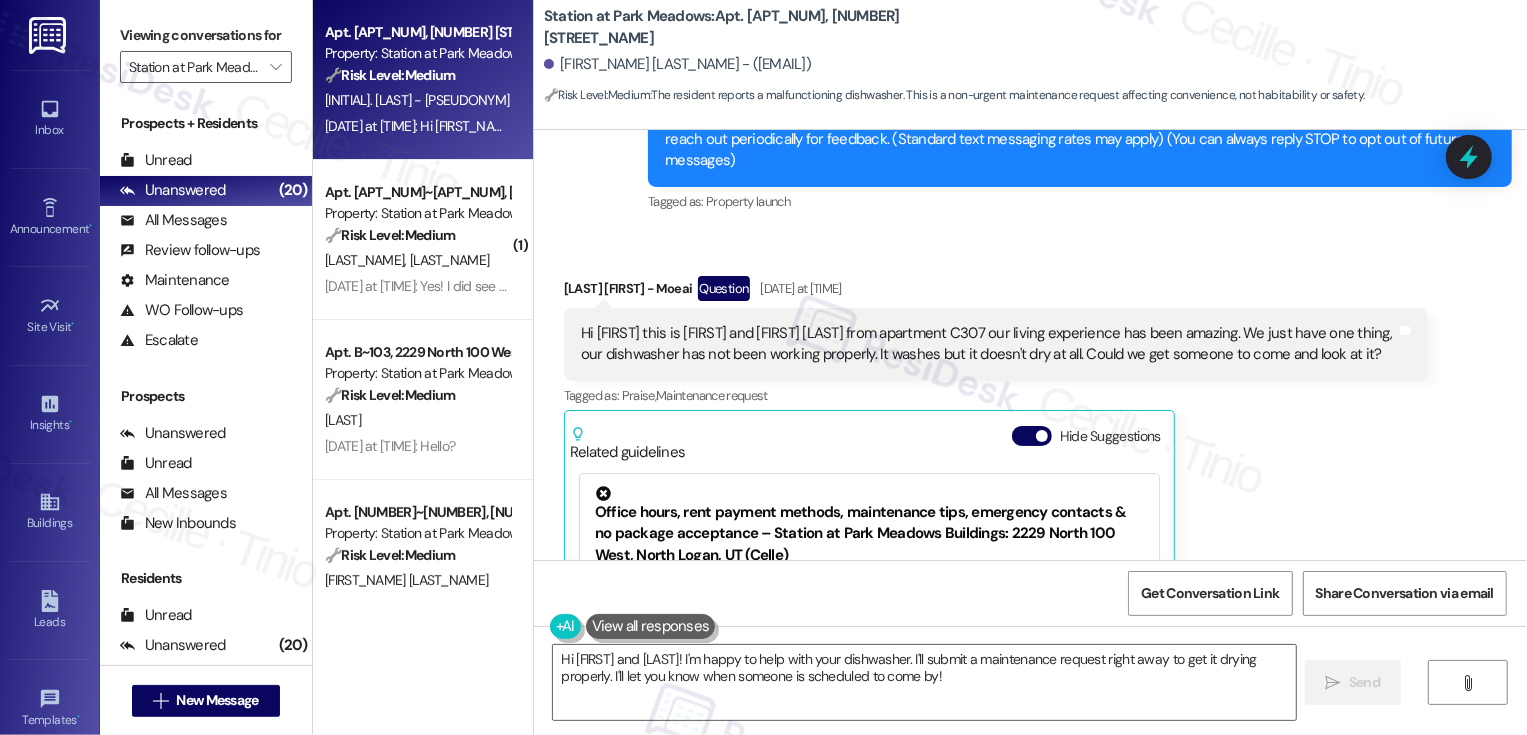 click on "Station at Park Meadows: Apt. C~[APT_NUM], [NUMBER] North [NUMBER] West" at bounding box center [744, 27] 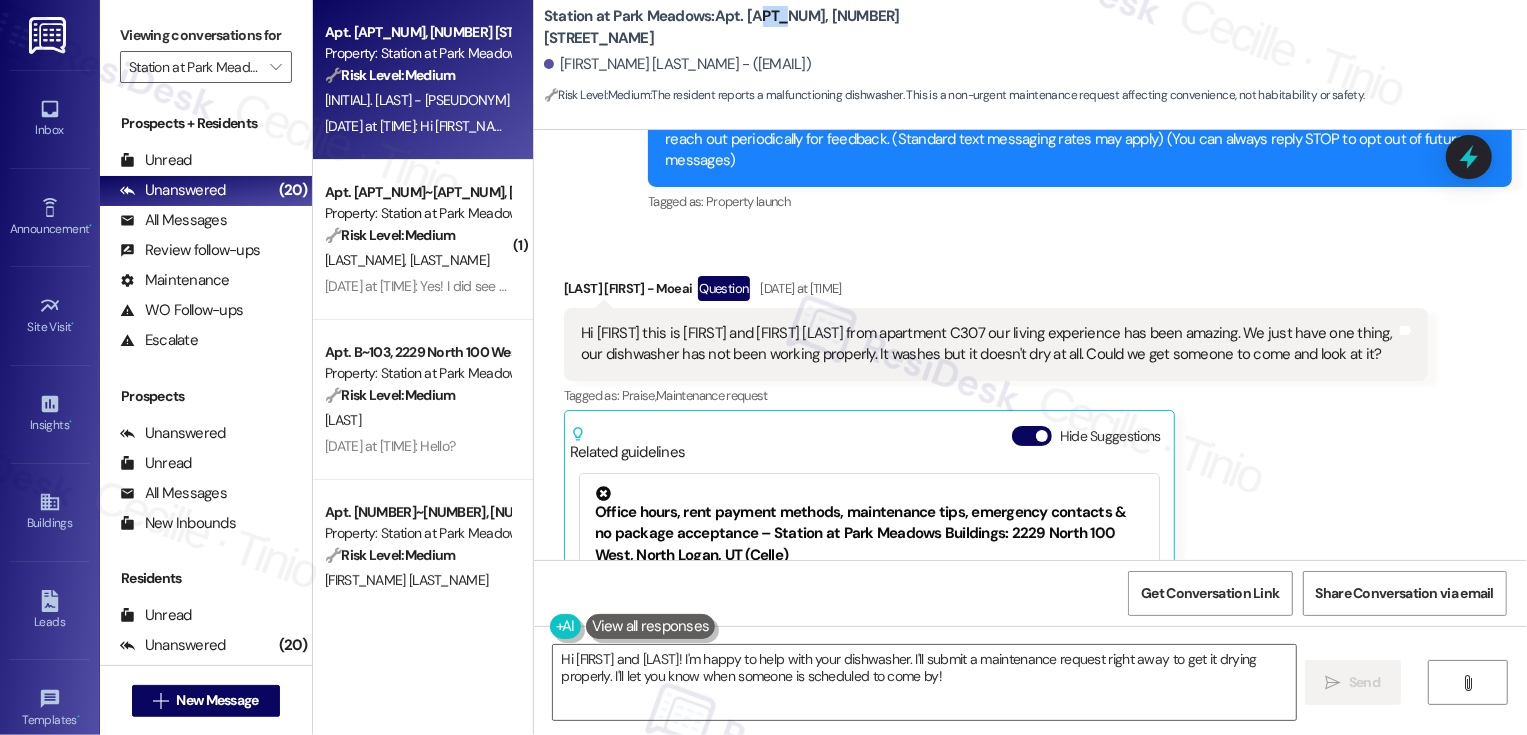 copy on "307" 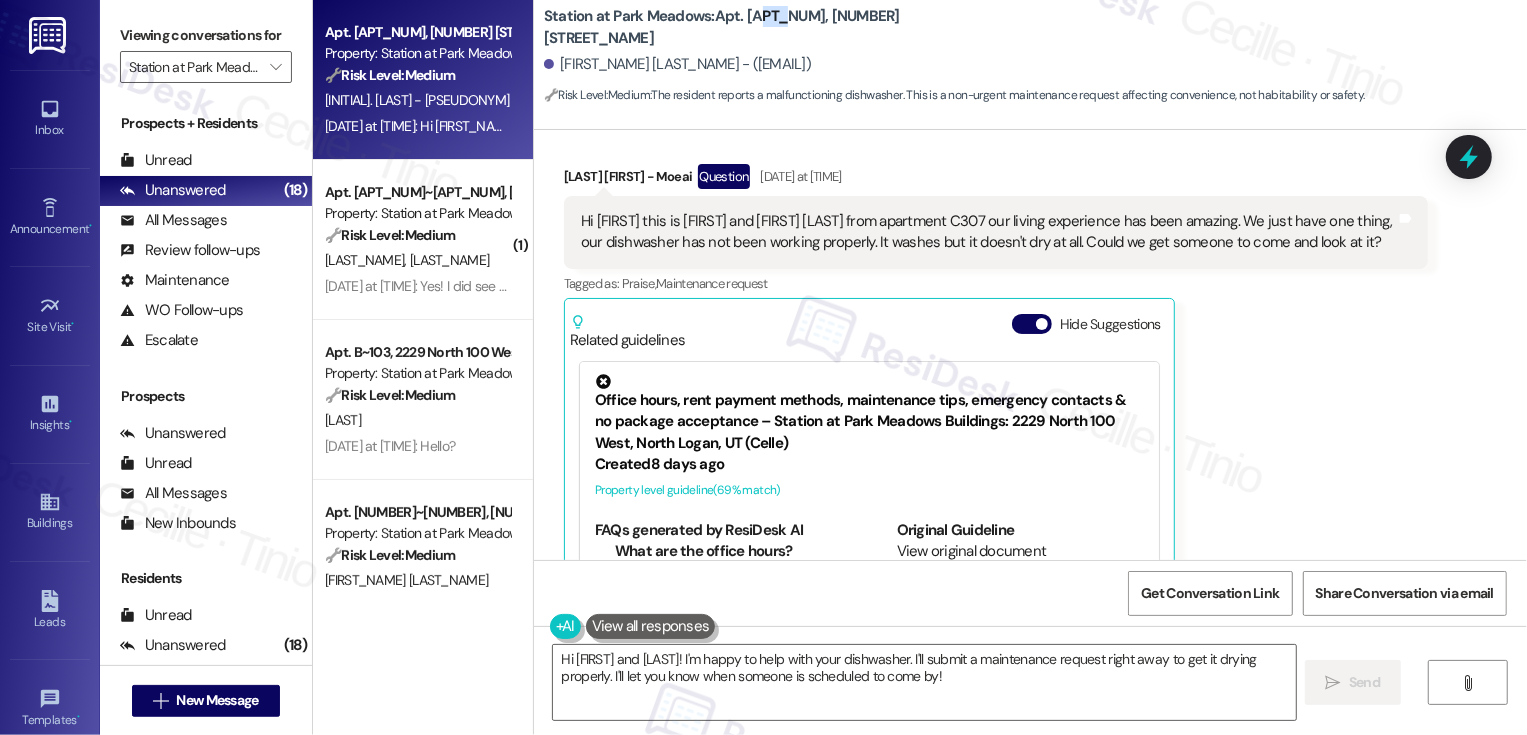 scroll, scrollTop: 376, scrollLeft: 0, axis: vertical 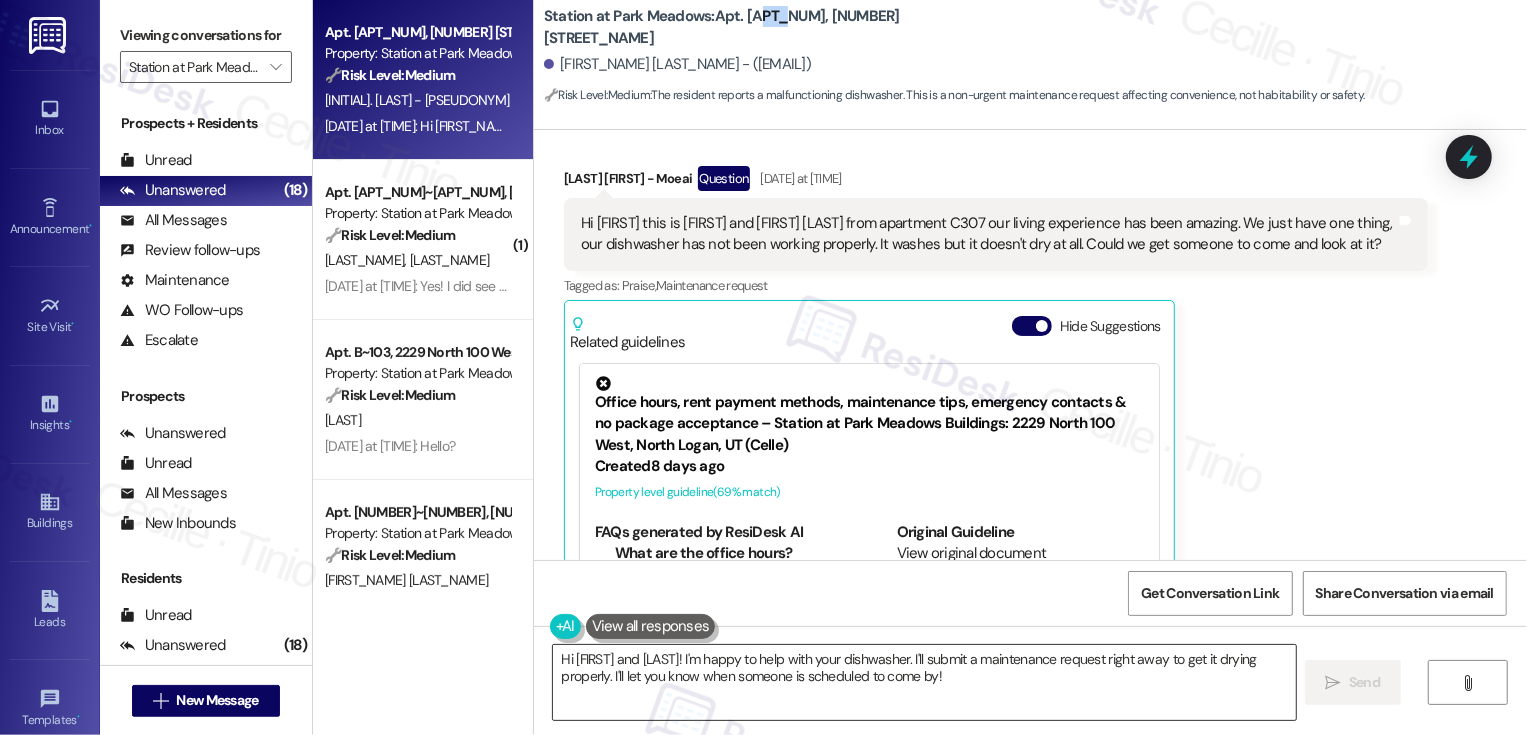 click on "Hi [FIRST] and [LAST]! I'm happy to help with your dishwasher. I'll submit a maintenance request right away to get it drying properly. I'll let you know when someone is scheduled to come by!" at bounding box center (924, 682) 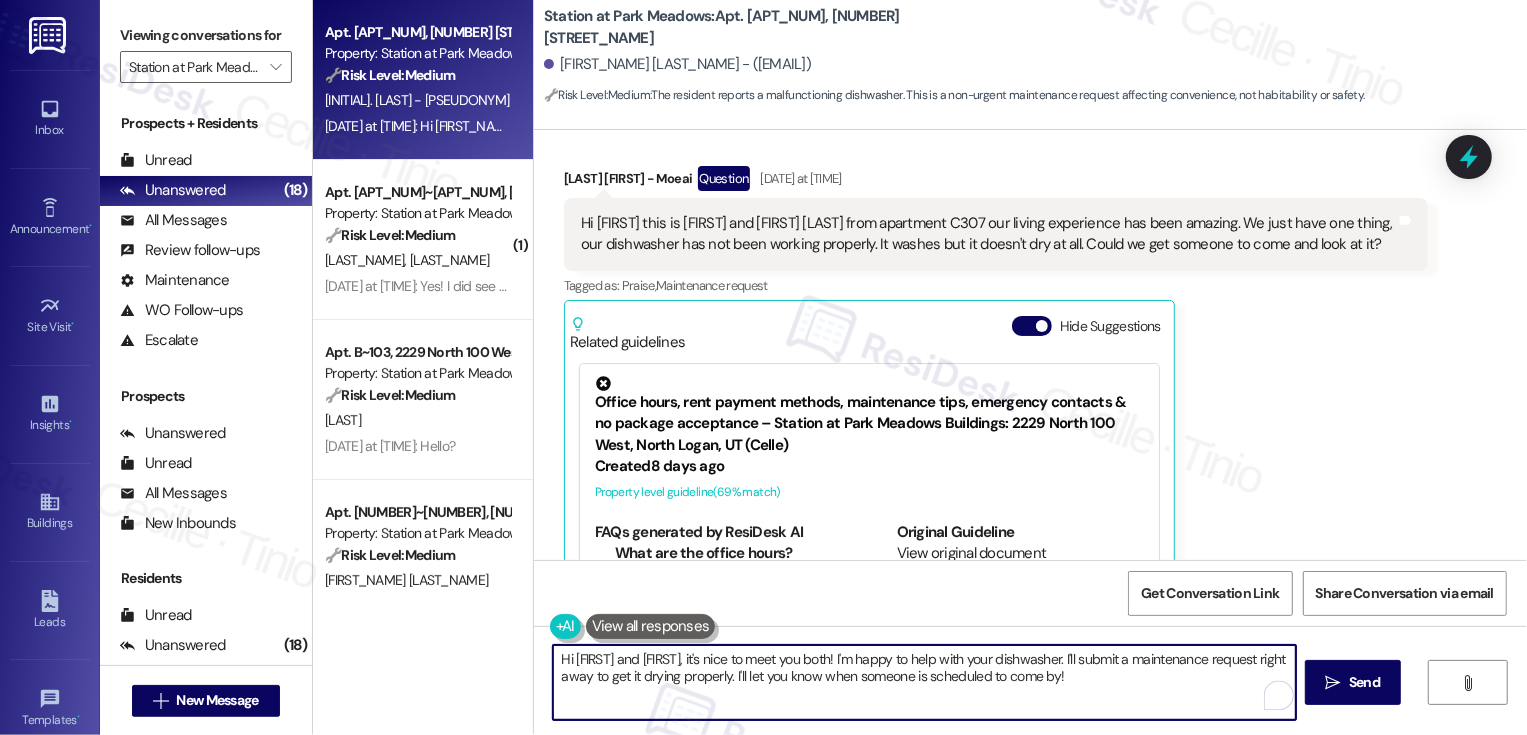 click on "Hi [FIRST] and [FIRST], it's nice to meet you both! I'm happy to help with your dishwasher. I'll submit a maintenance request right away to get it drying properly. I'll let you know when someone is scheduled to come by!" at bounding box center [924, 682] 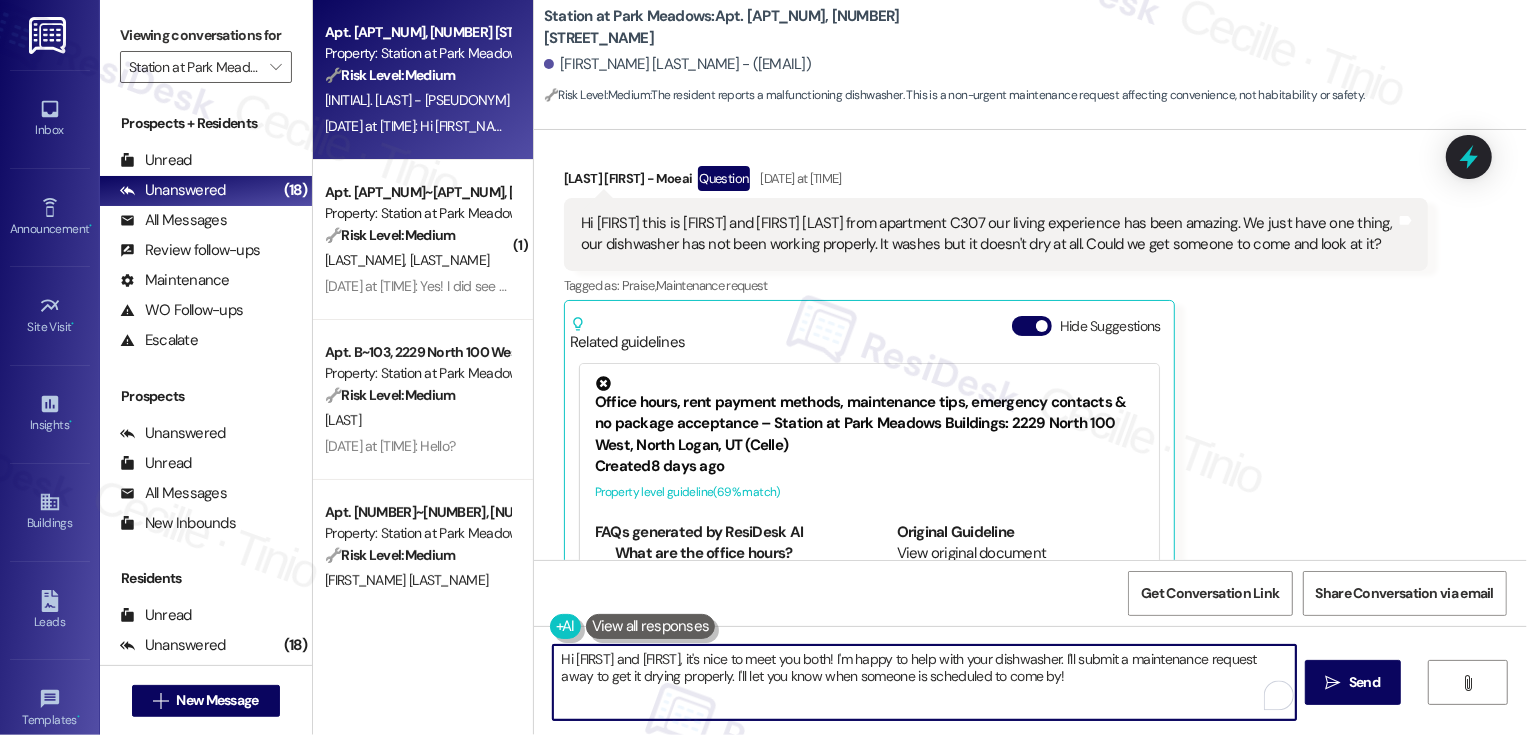 click on "Hi [FIRST] and [FIRST], it's nice to meet you both! I'm happy to help with your dishwasher. I'll submit a maintenance request away to get it drying properly. I'll let you know when someone is scheduled to come by!" at bounding box center [924, 682] 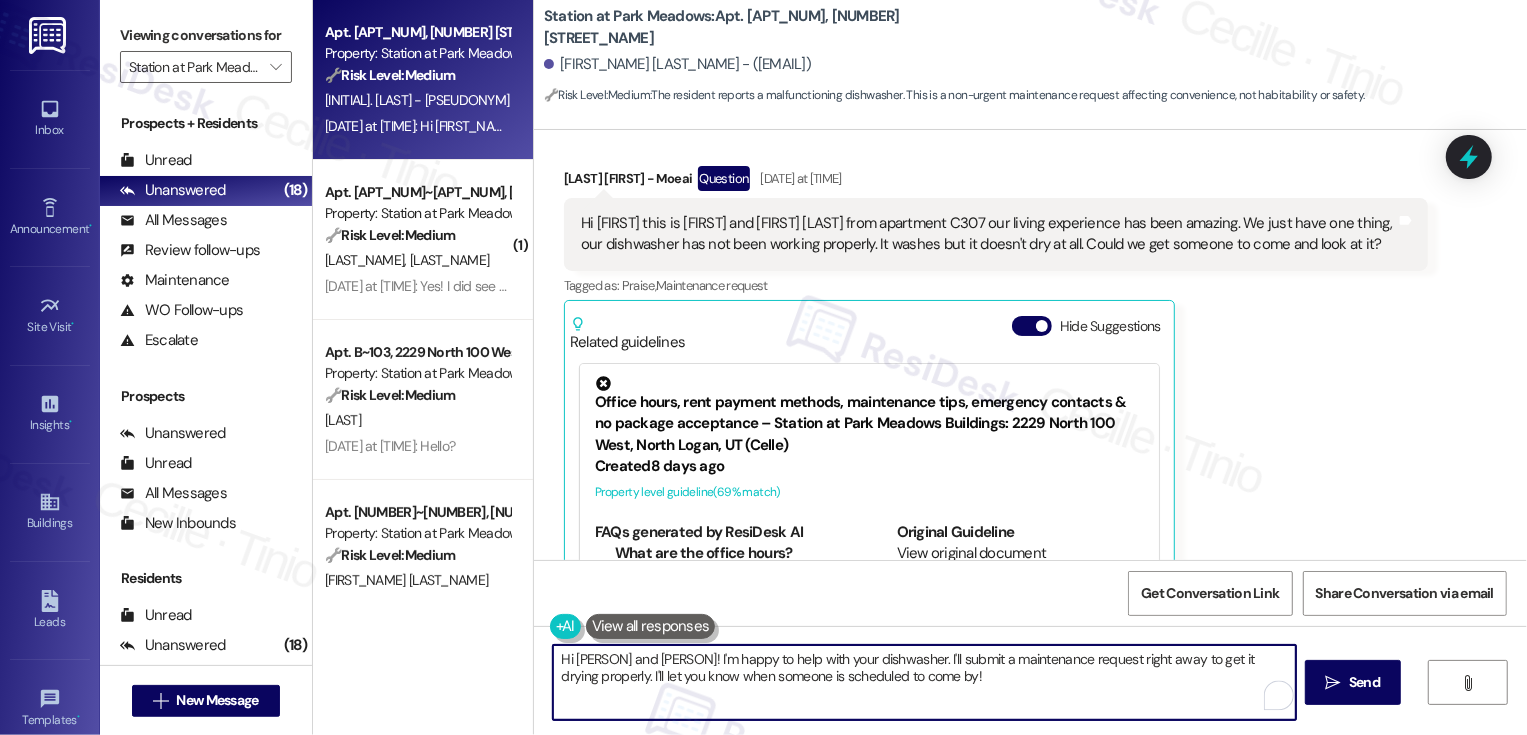 drag, startPoint x: 1245, startPoint y: 659, endPoint x: 1248, endPoint y: 675, distance: 16.27882 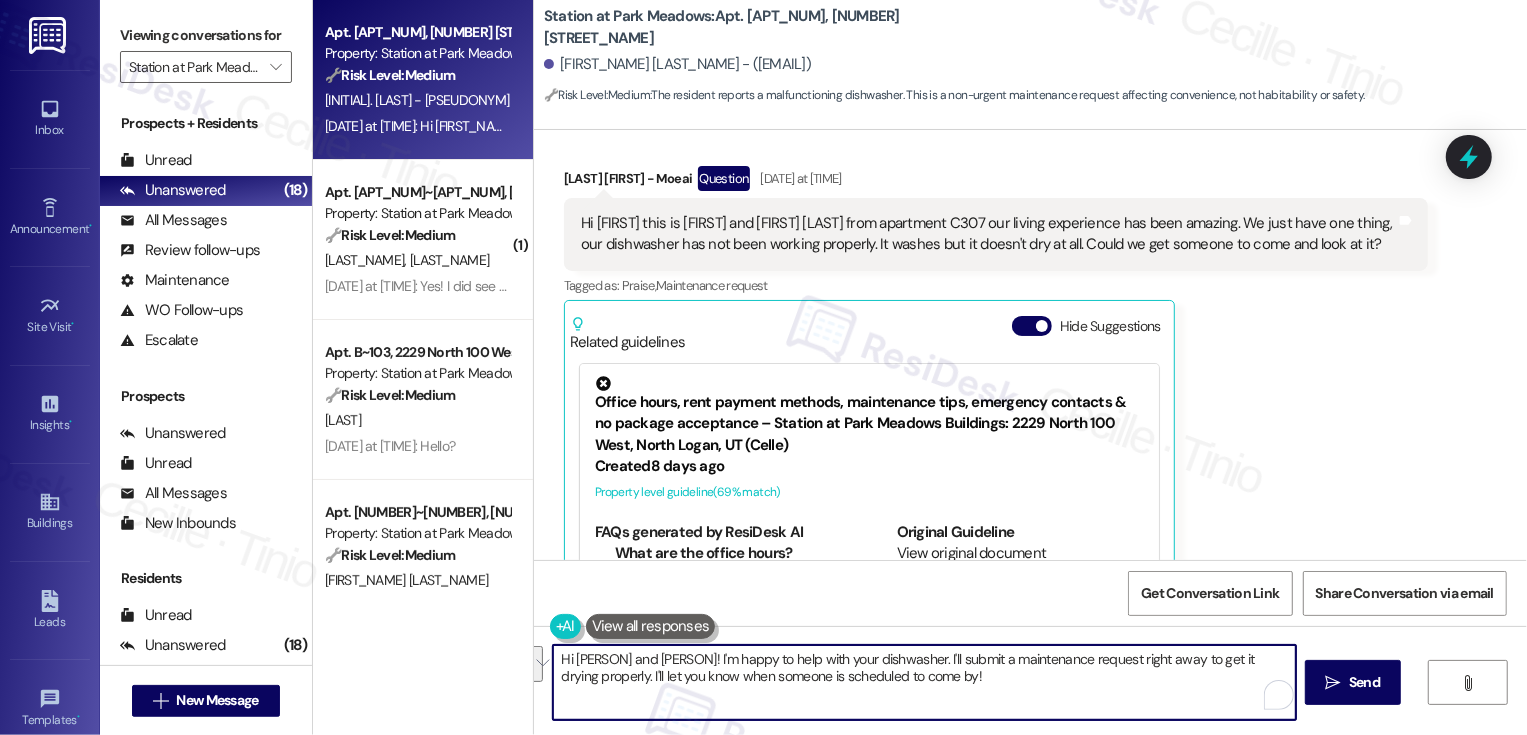 drag, startPoint x: 1246, startPoint y: 656, endPoint x: 1247, endPoint y: 676, distance: 20.024984 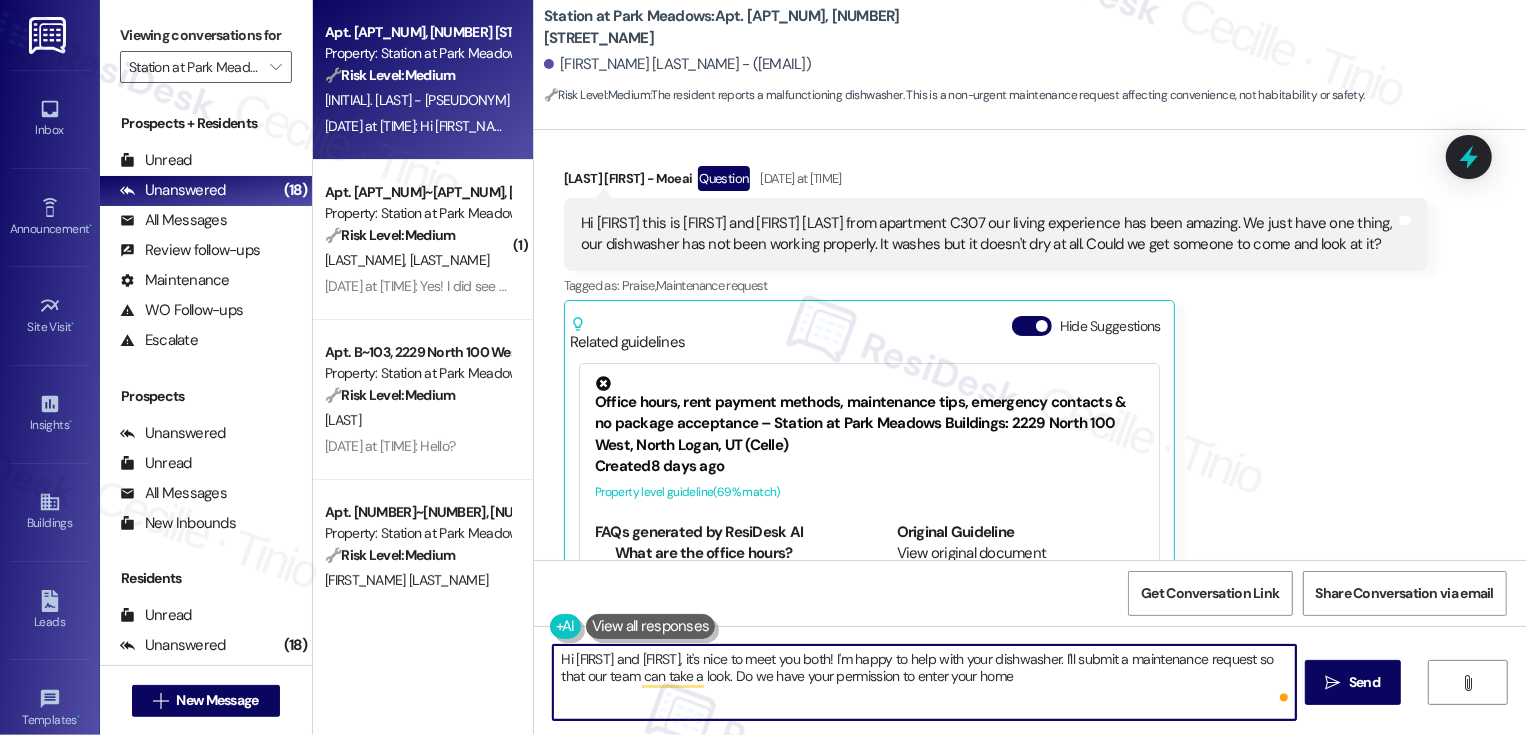 type on "Hi [FIRST] and [FIRST], it's nice to meet you both! I'm happy to help with your dishwasher. I'll submit a maintenance request so that our team can take a look. Do we have your permission to enter your home?" 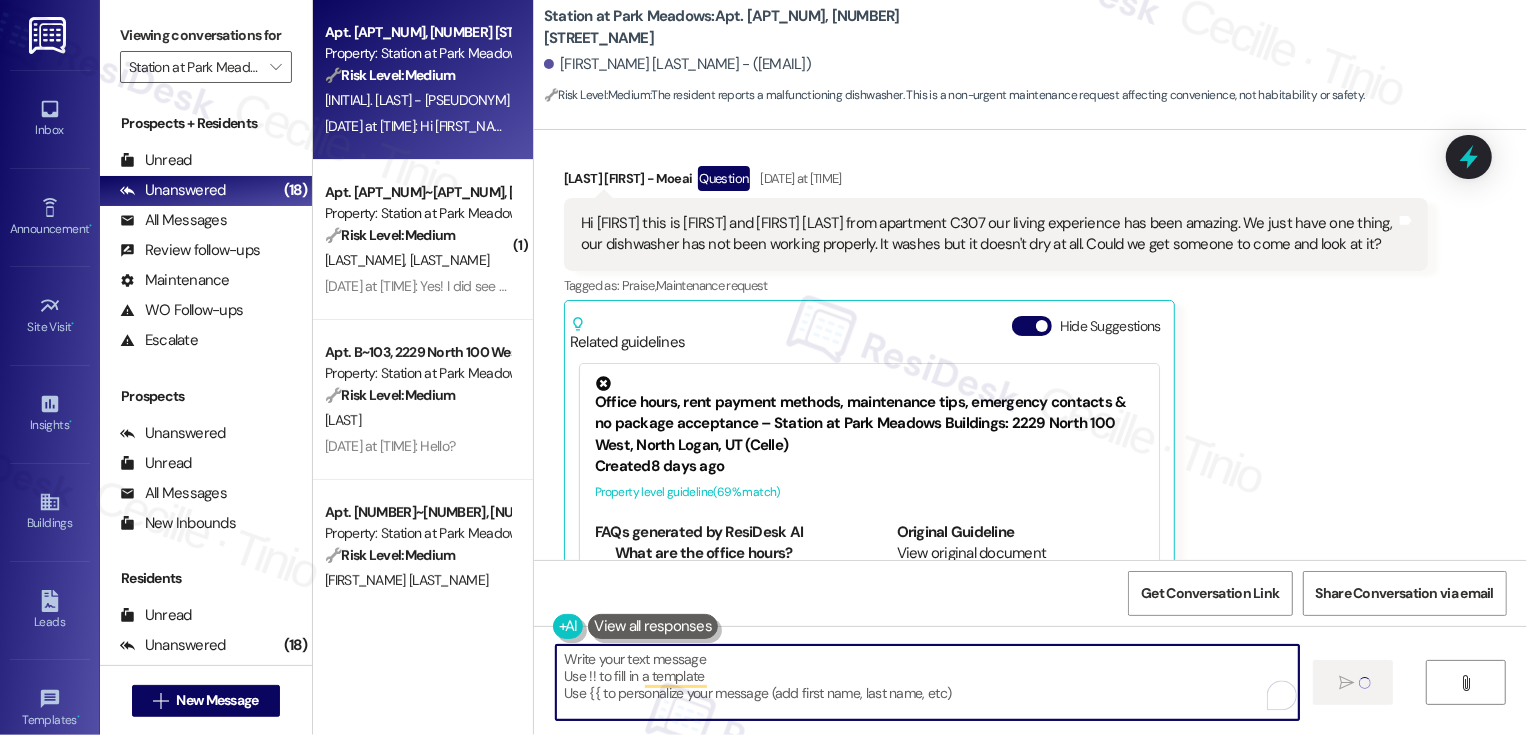 click on "Hi [FIRST] and [FIRST], it's nice to meet you both! I'm happy to help with your dishwasher. I'll submit a maintenance request so that our team can take a look. Do we have your permission to enter your home?" at bounding box center (927, 682) 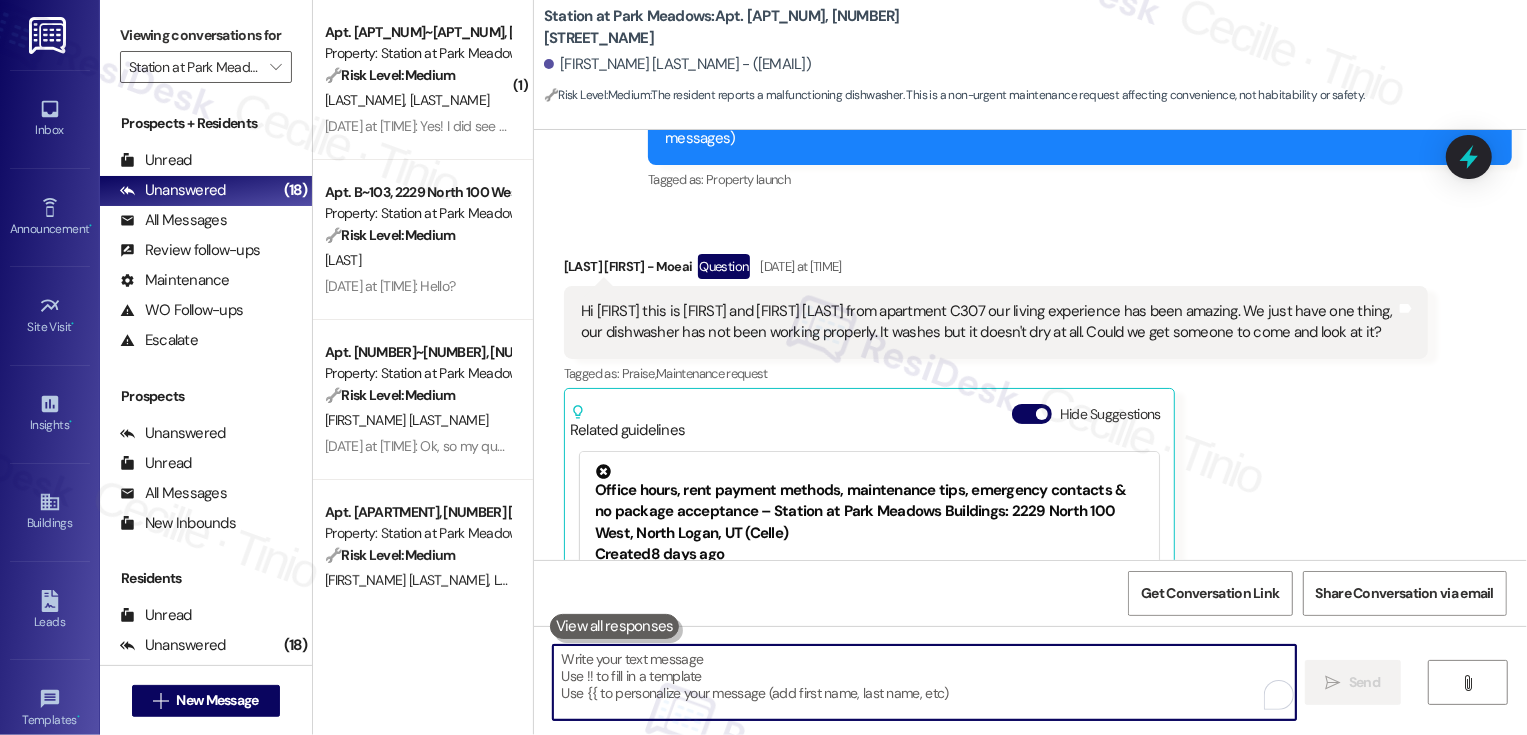 scroll, scrollTop: 233, scrollLeft: 0, axis: vertical 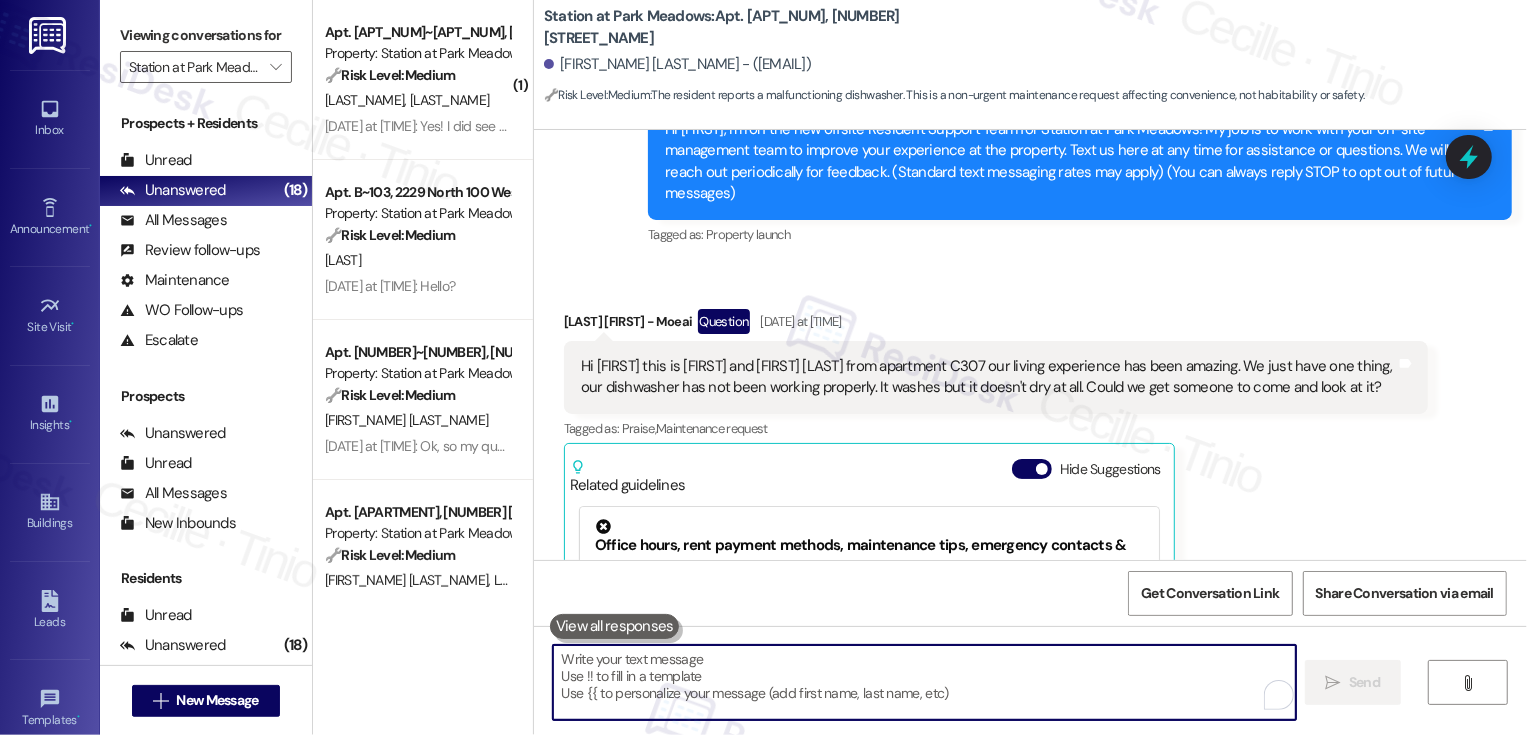 type 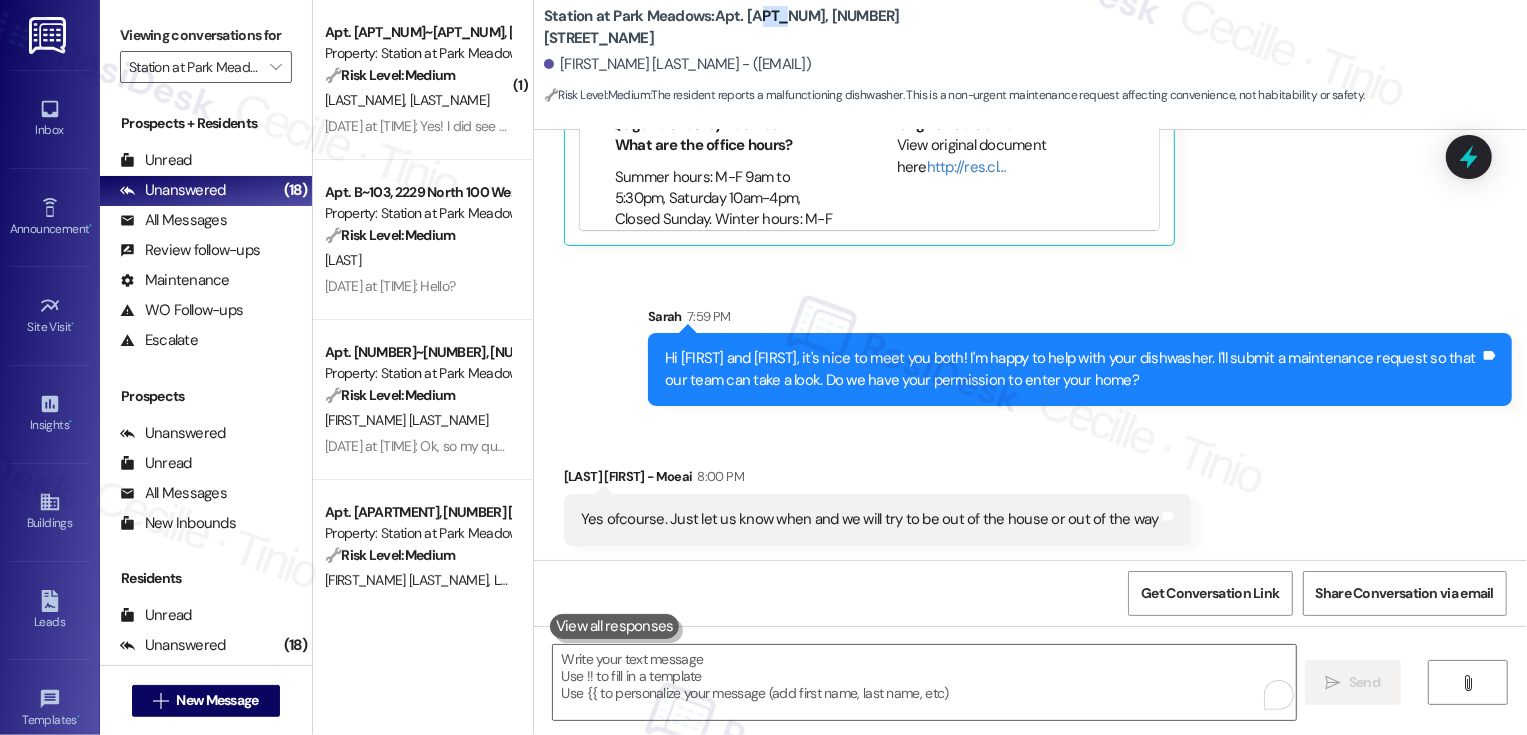 scroll, scrollTop: 945, scrollLeft: 0, axis: vertical 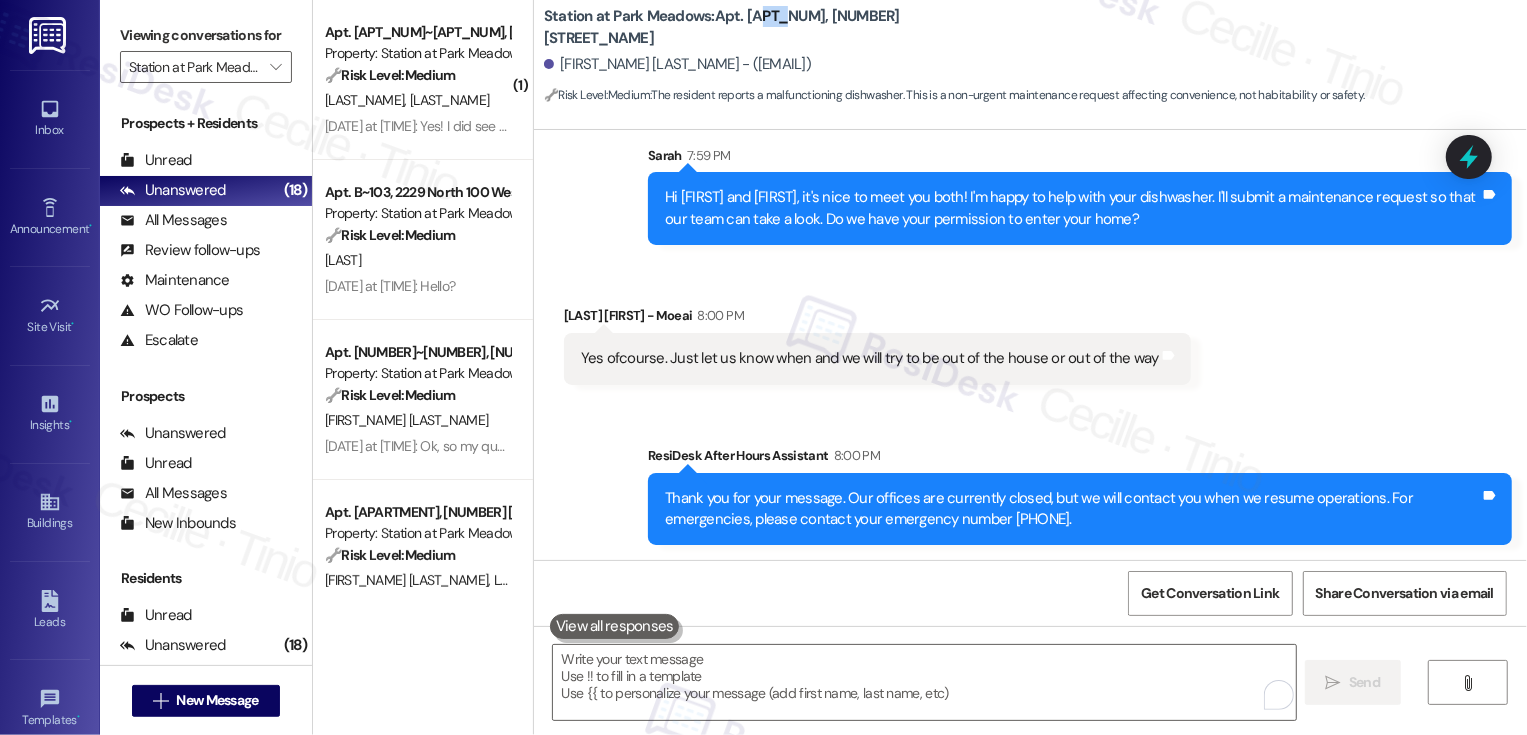 click on "Sent via SMS ResiDesk After Hours Assistant [TIME] Thank you for your message. Our offices are currently closed, but we will contact you when we resume operations. For emergencies, please contact your emergency number [PHONE]. Tags and notes" at bounding box center [1030, 480] 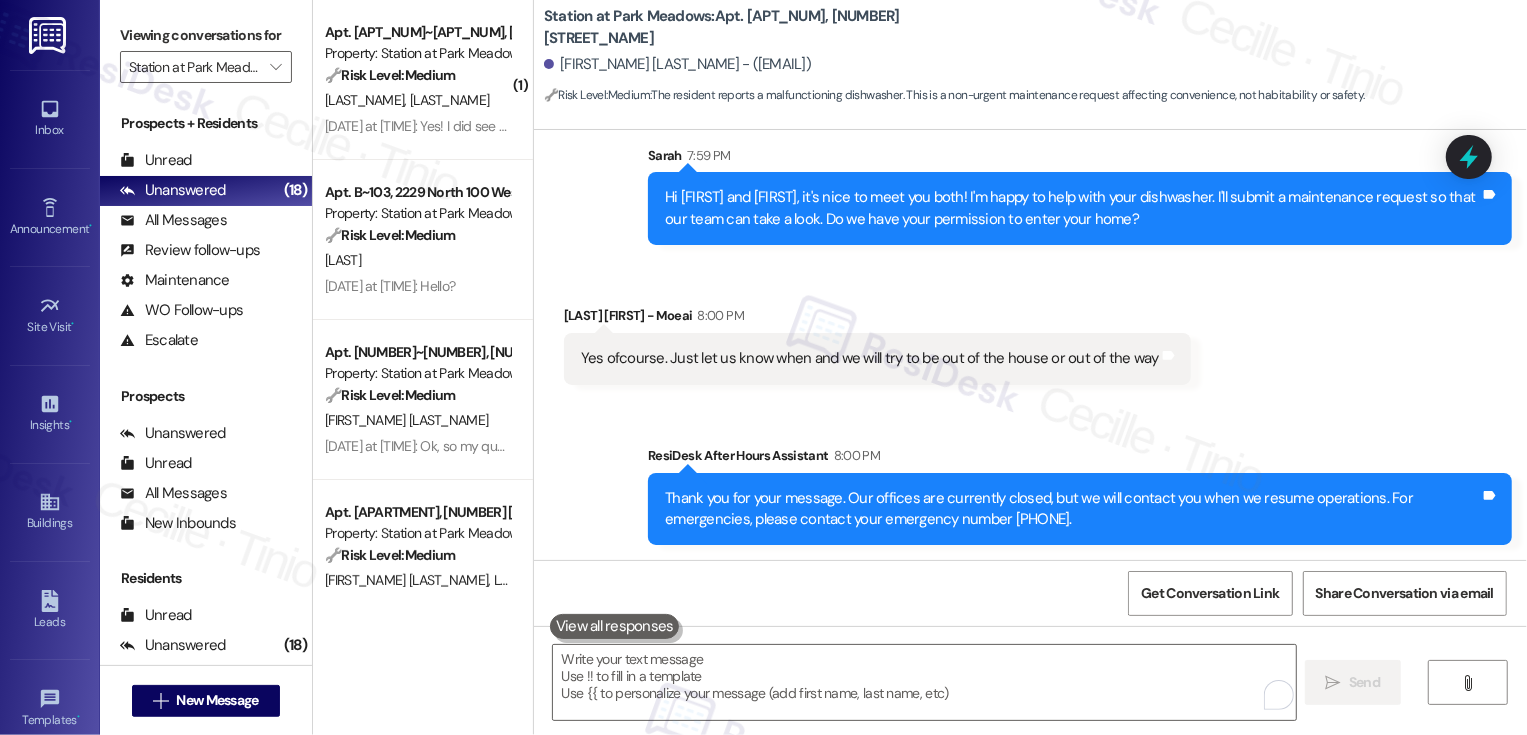 click on "Sent via SMS ResiDesk After Hours Assistant [TIME] Thank you for your message. Our offices are currently closed, but we will contact you when we resume operations. For emergencies, please contact your emergency number [PHONE]. Tags and notes" at bounding box center (1030, 480) 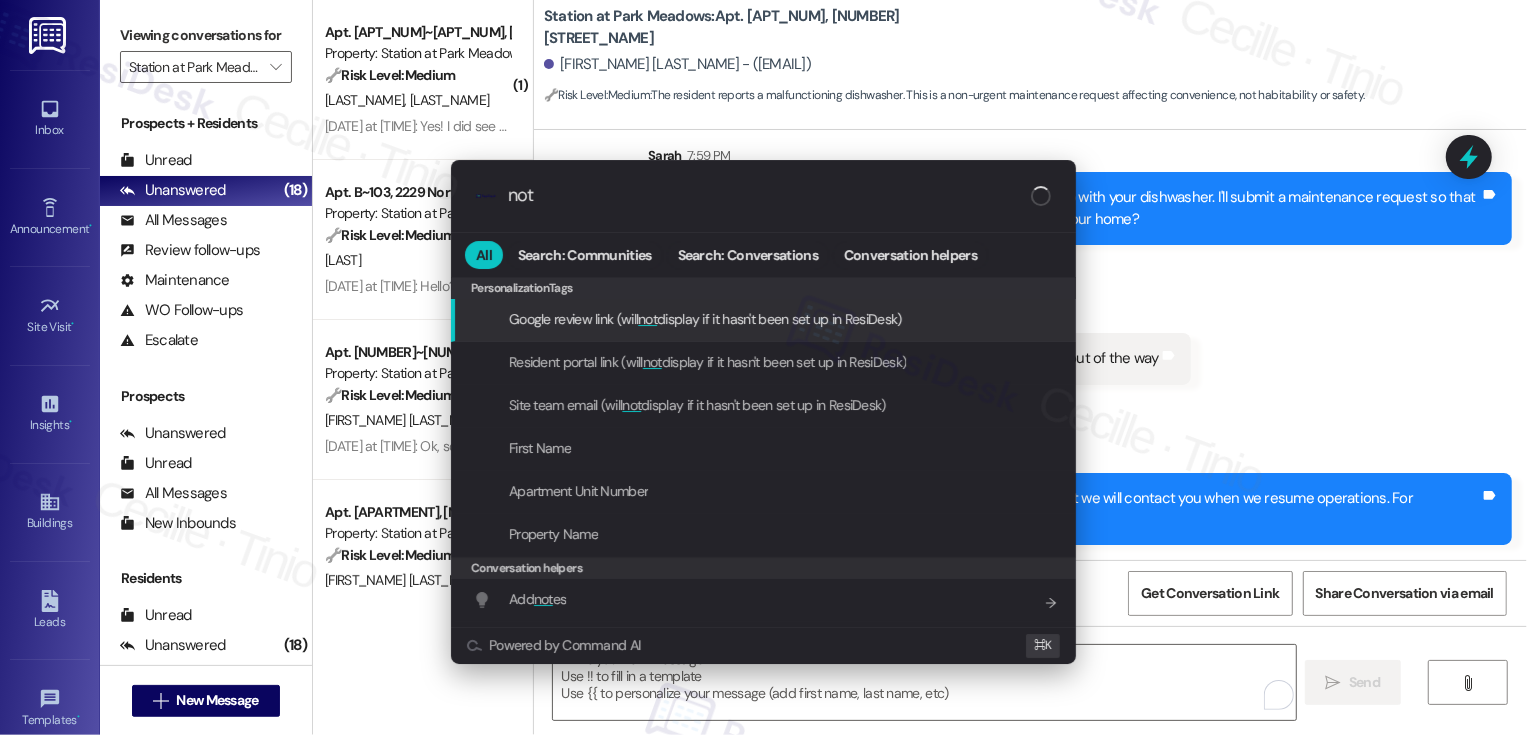 type on "note" 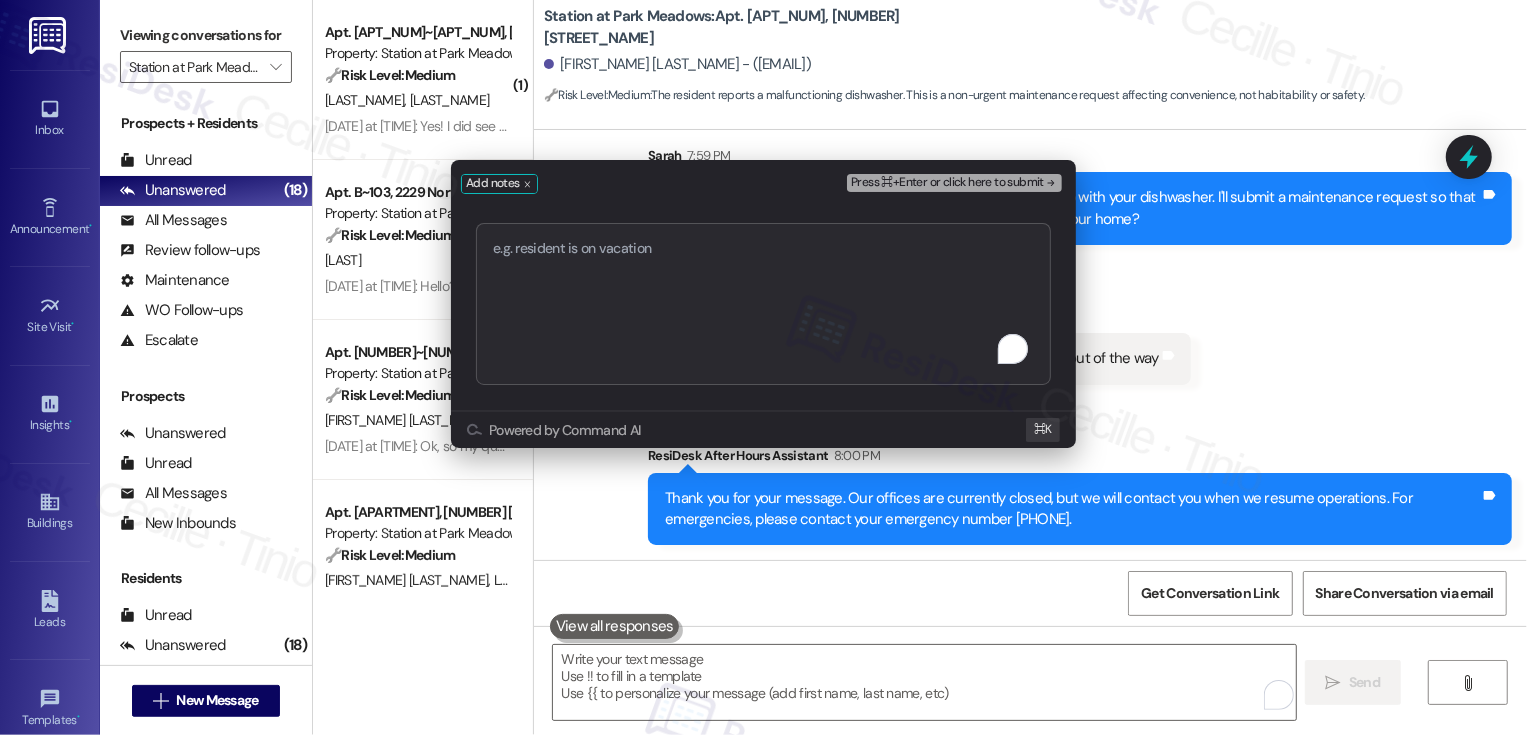 type on "Work order 1946 added successfully!" 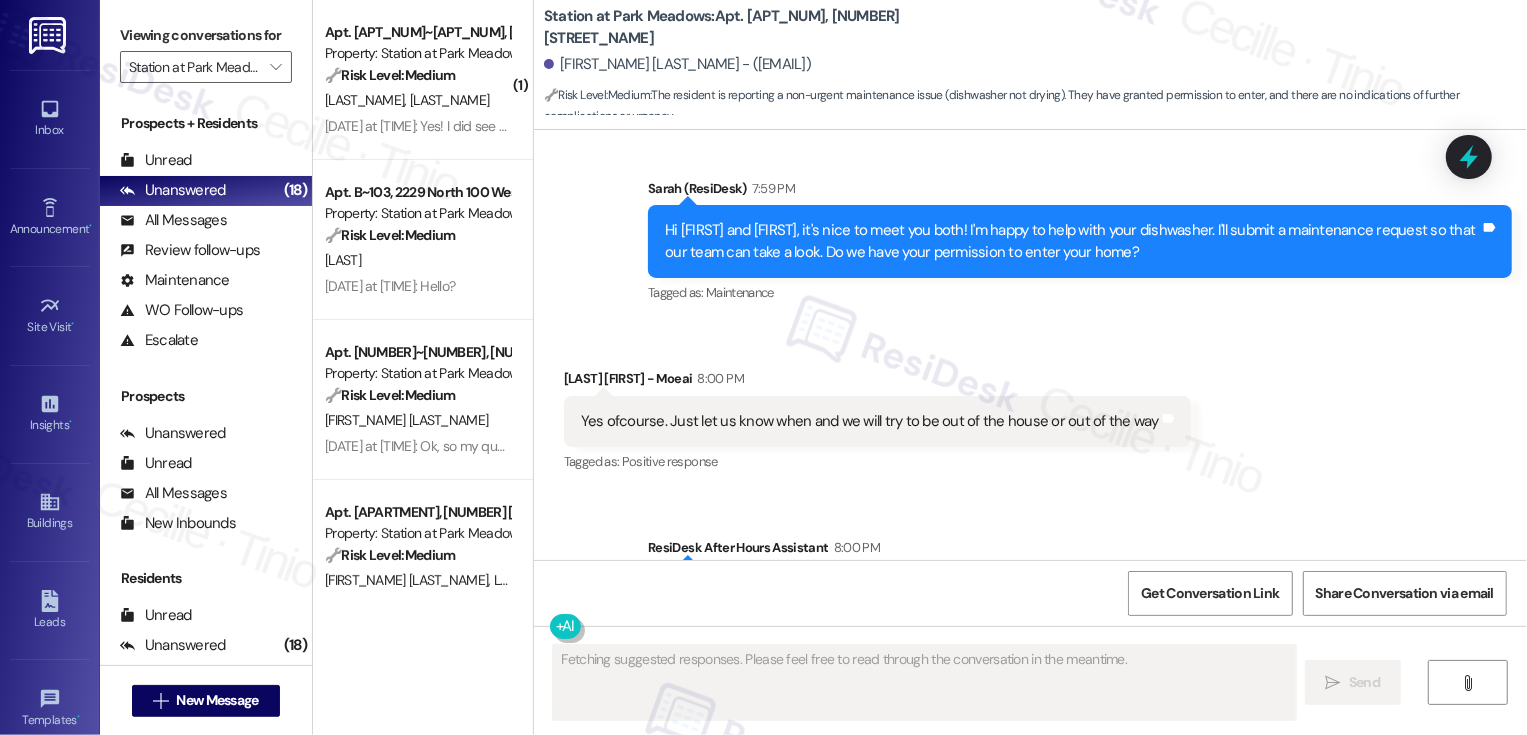 scroll, scrollTop: 645, scrollLeft: 0, axis: vertical 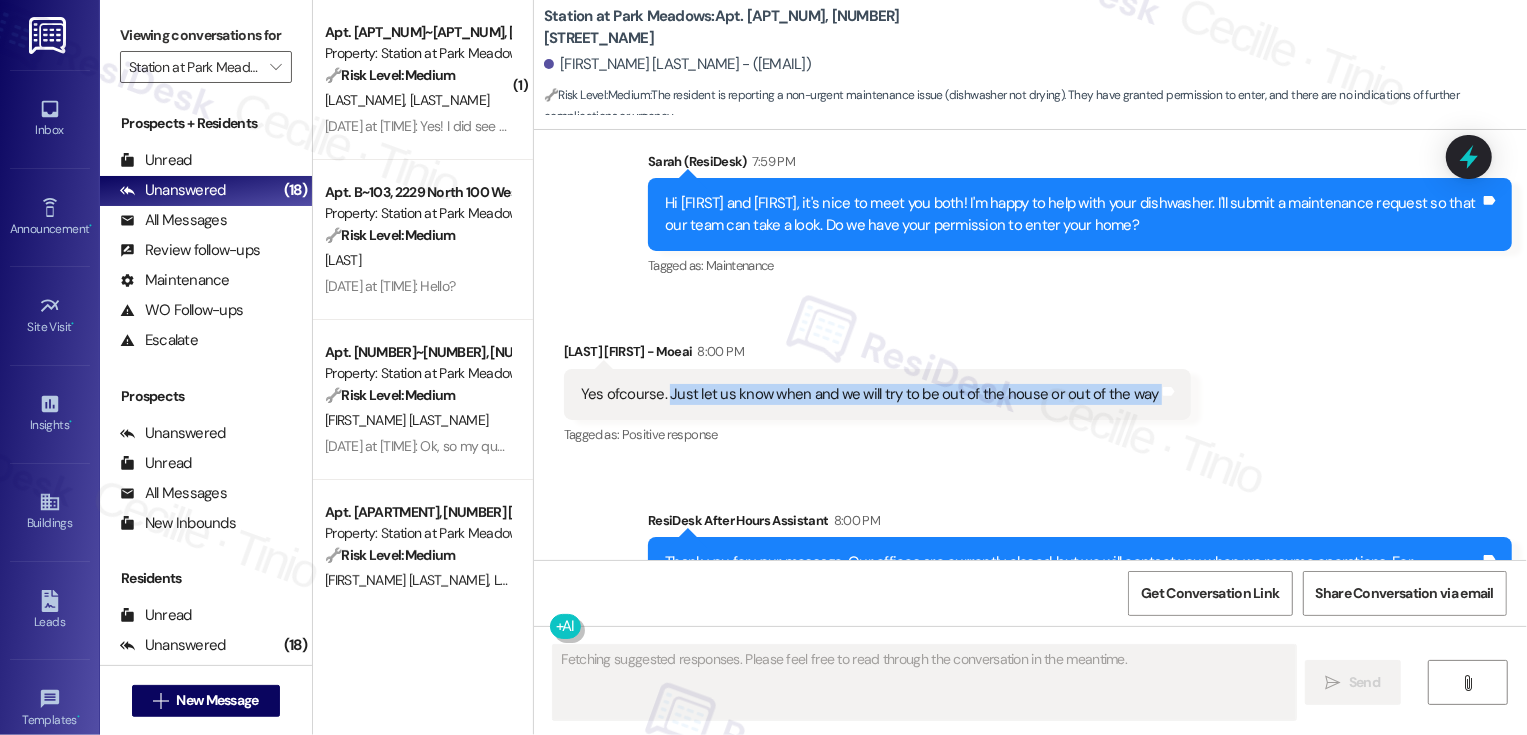 drag, startPoint x: 654, startPoint y: 391, endPoint x: 1149, endPoint y: 391, distance: 495 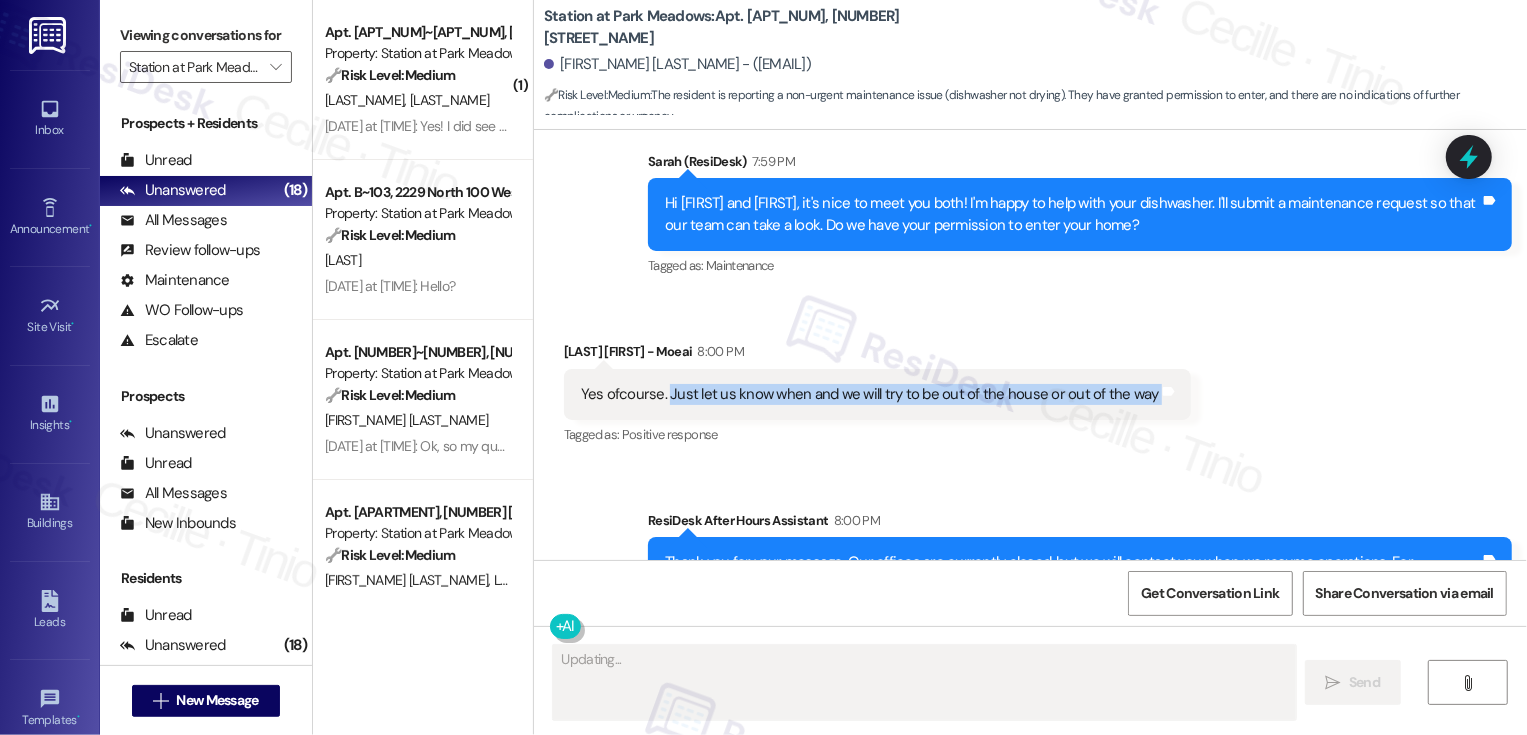 copy on "Just let us know when and we will try to be out of the house or out of the way  Tags and notes" 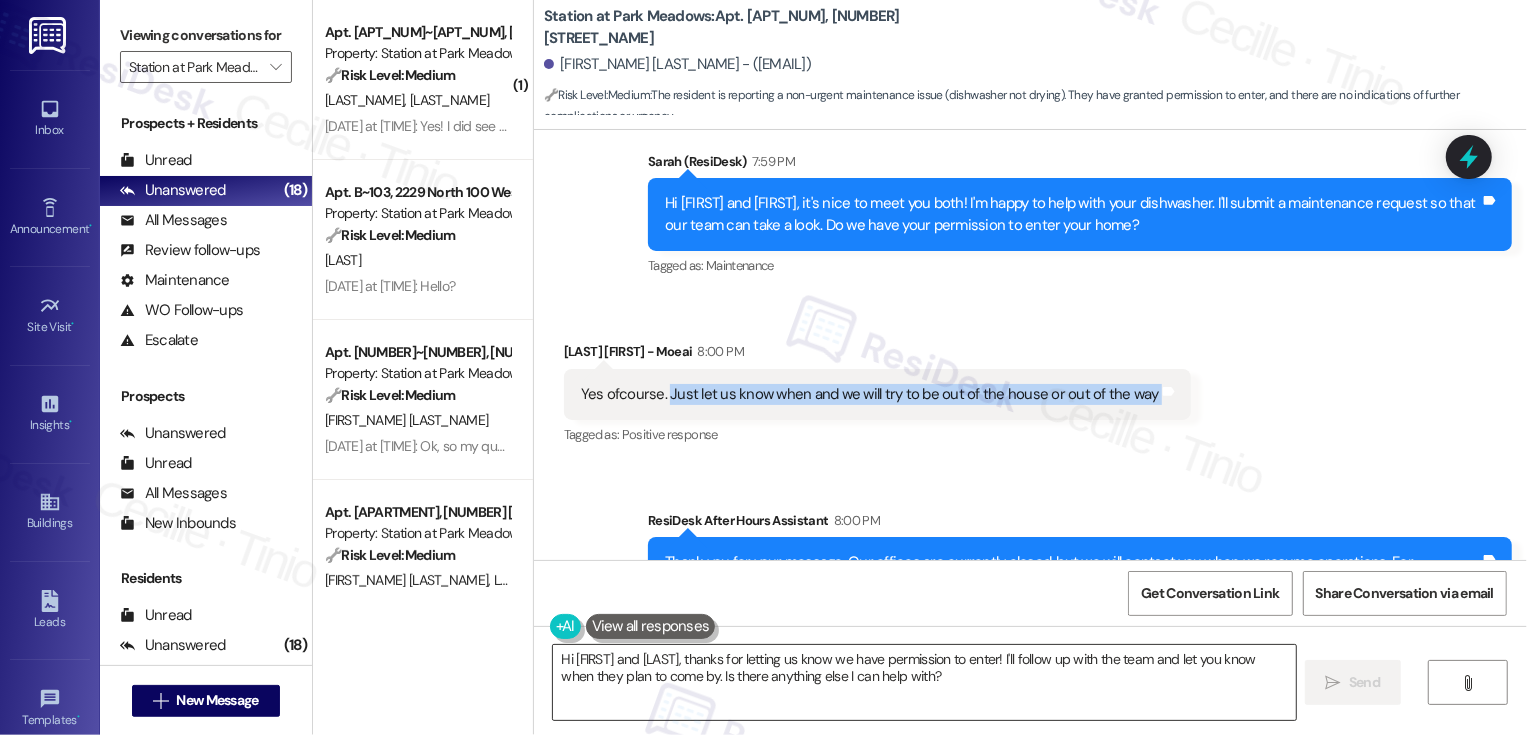 click on "Hi [FIRST] and [LAST], thanks for letting us know we have permission to enter! I'll follow up with the team and let you know when they plan to come by. Is there anything else I can help with?" at bounding box center [924, 682] 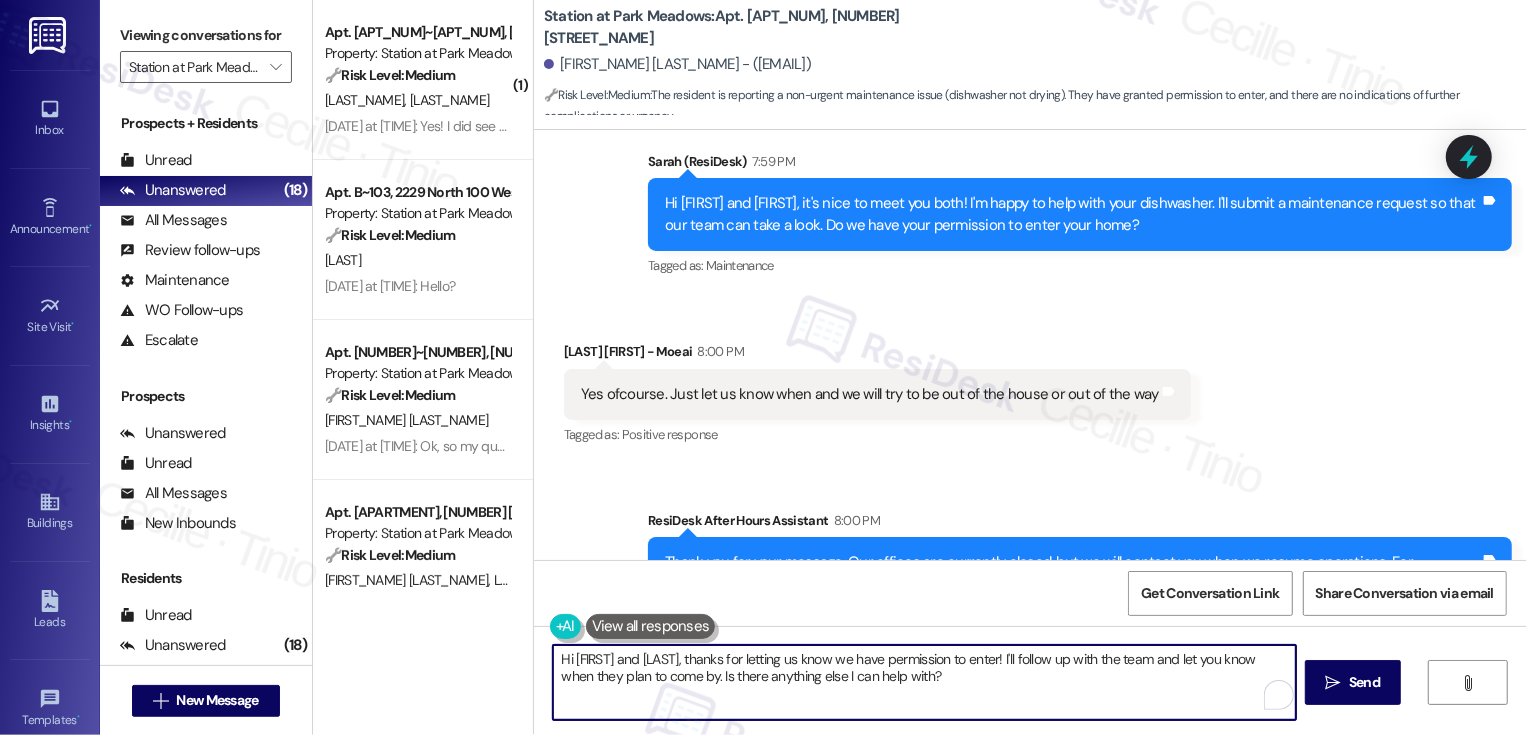 click on "Hi [FIRST] and [LAST], thanks for letting us know we have permission to enter! I'll follow up with the team and let you know when they plan to come by. Is there anything else I can help with?" at bounding box center [924, 682] 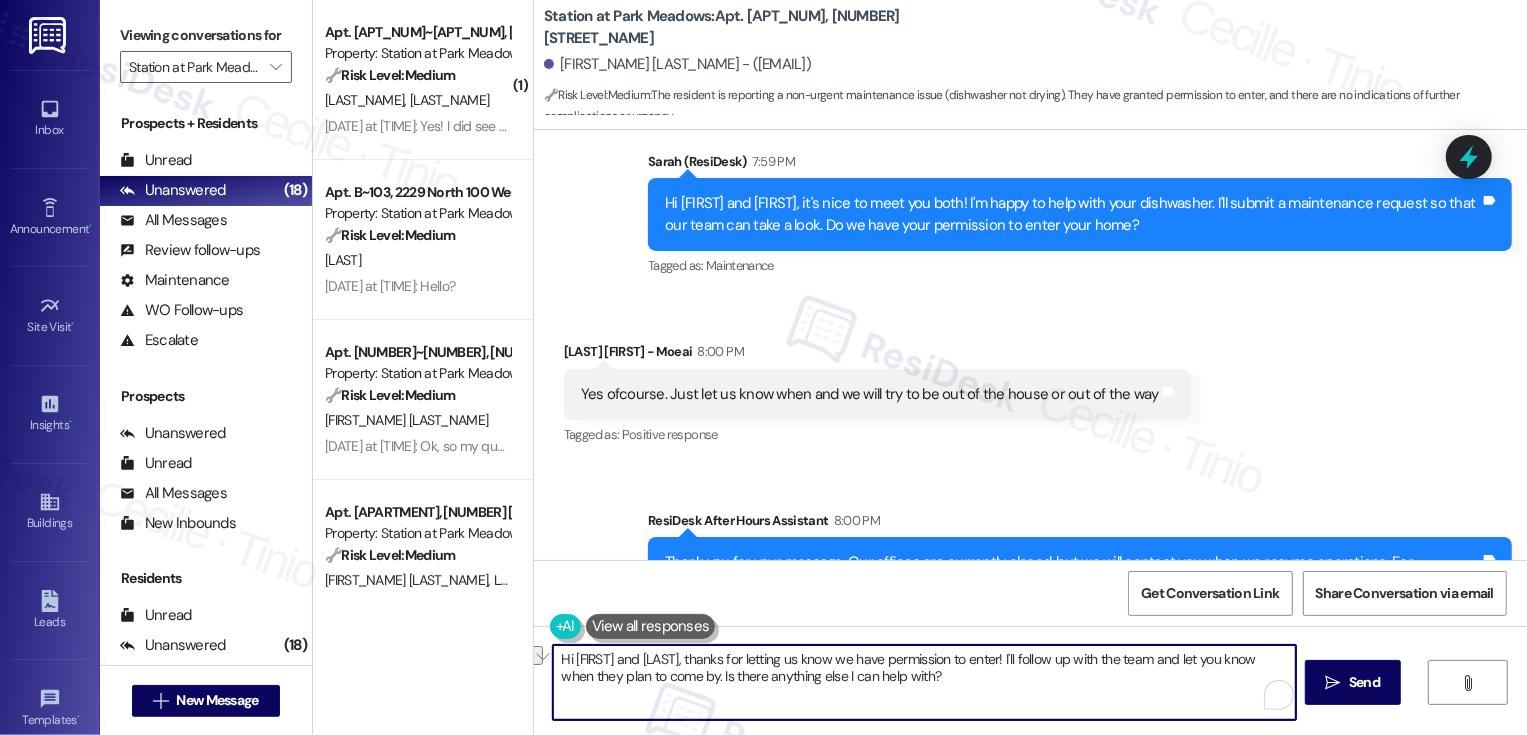 drag, startPoint x: 982, startPoint y: 660, endPoint x: 705, endPoint y: 666, distance: 277.06497 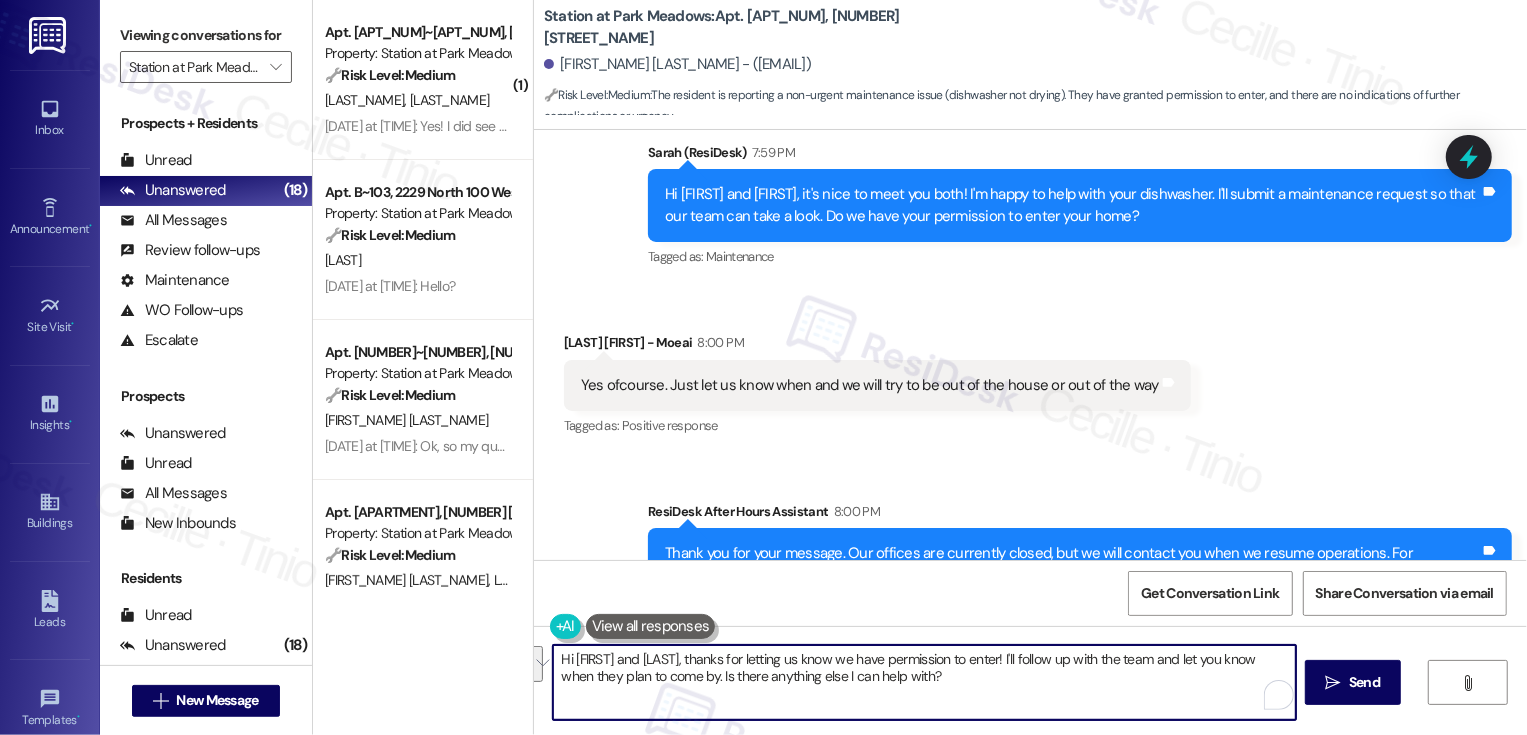 scroll, scrollTop: 655, scrollLeft: 0, axis: vertical 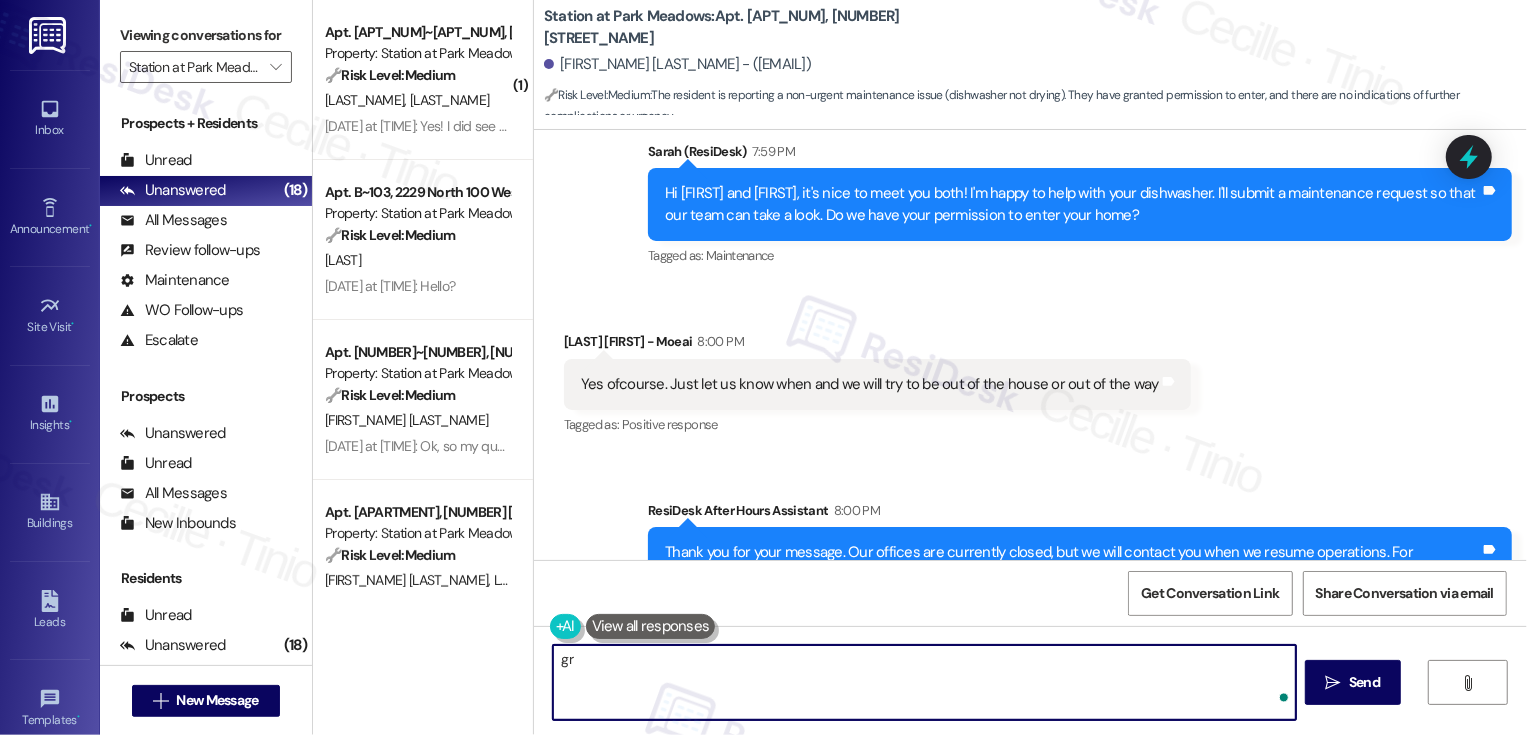 type on "g" 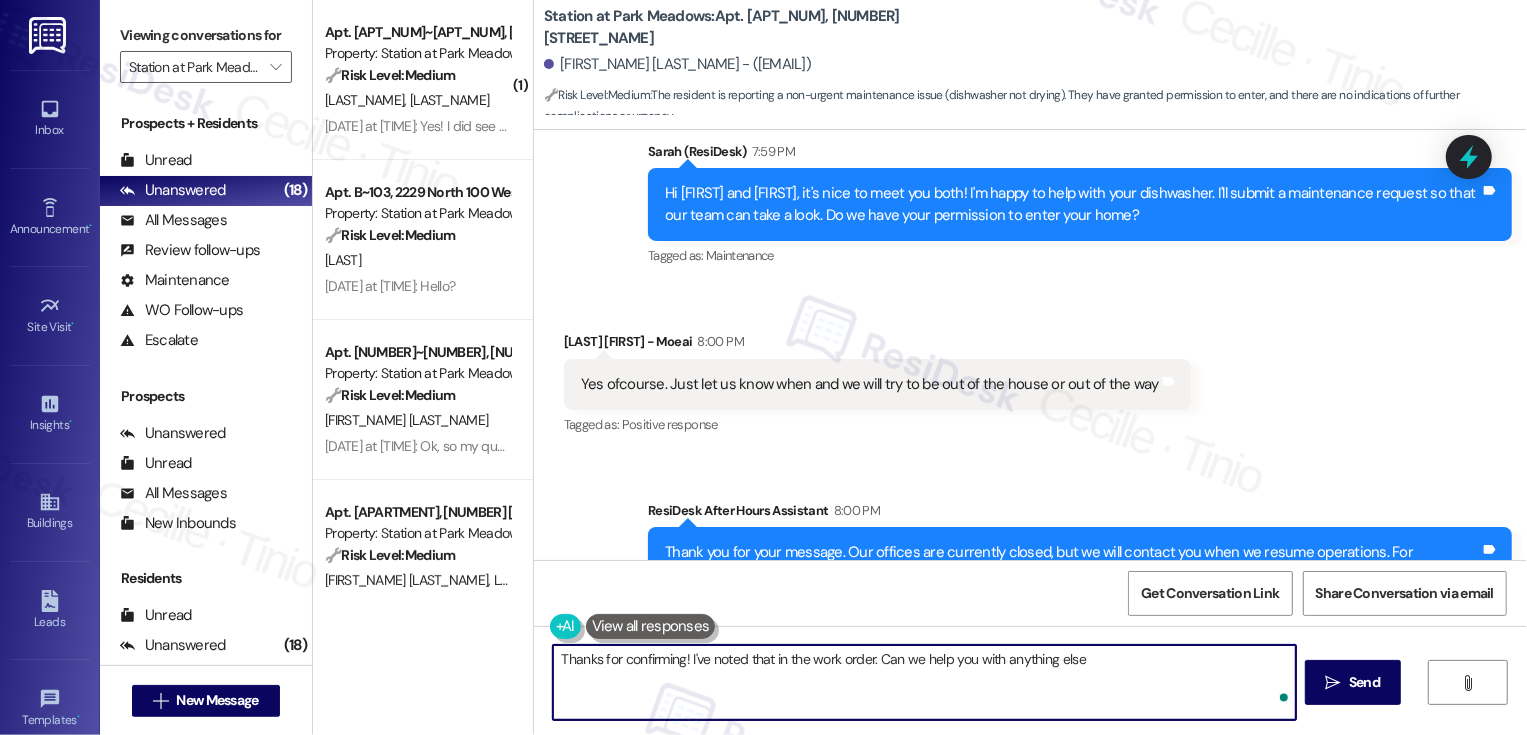 type on "Thanks for confirming! I've noted that in the work order. Can we help you with anything else?" 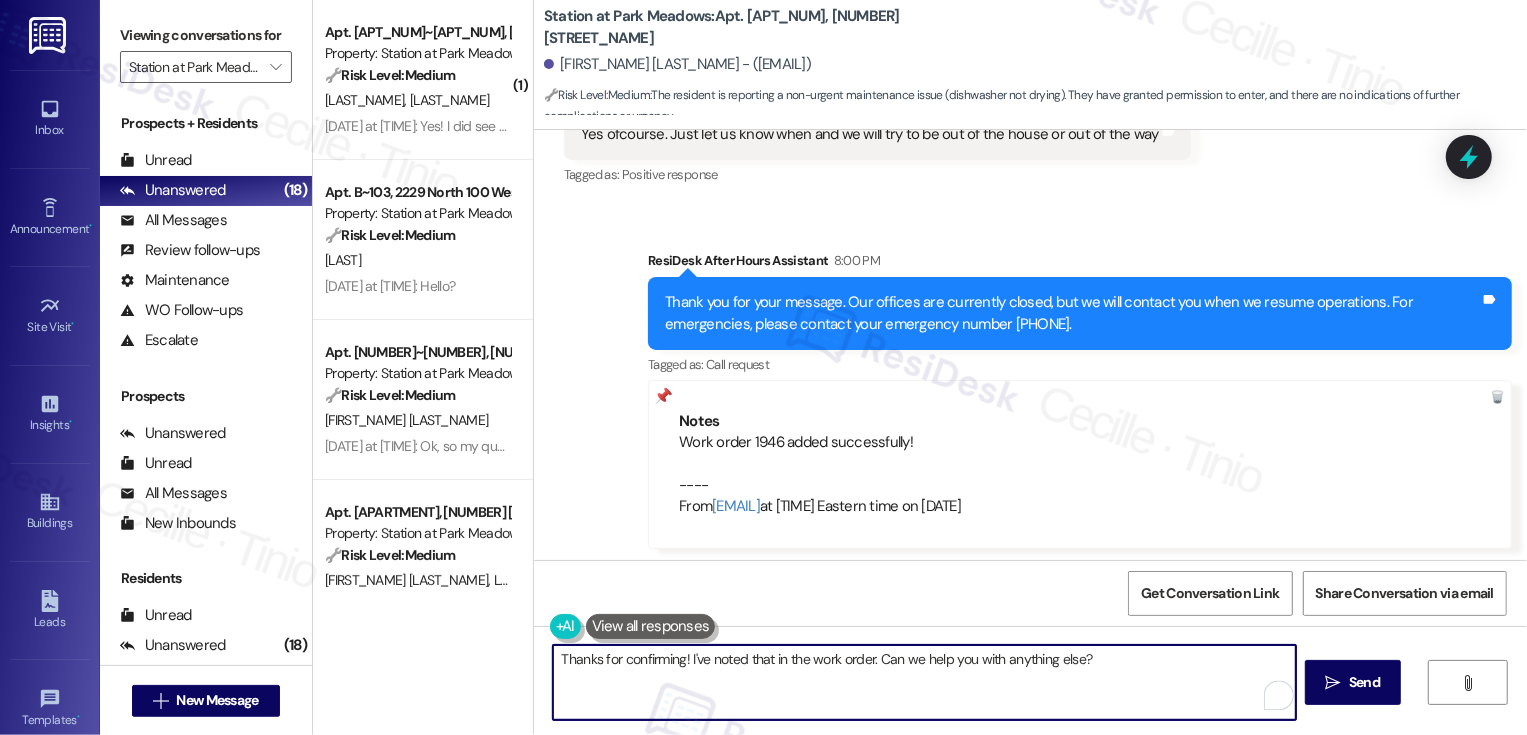 scroll, scrollTop: 909, scrollLeft: 0, axis: vertical 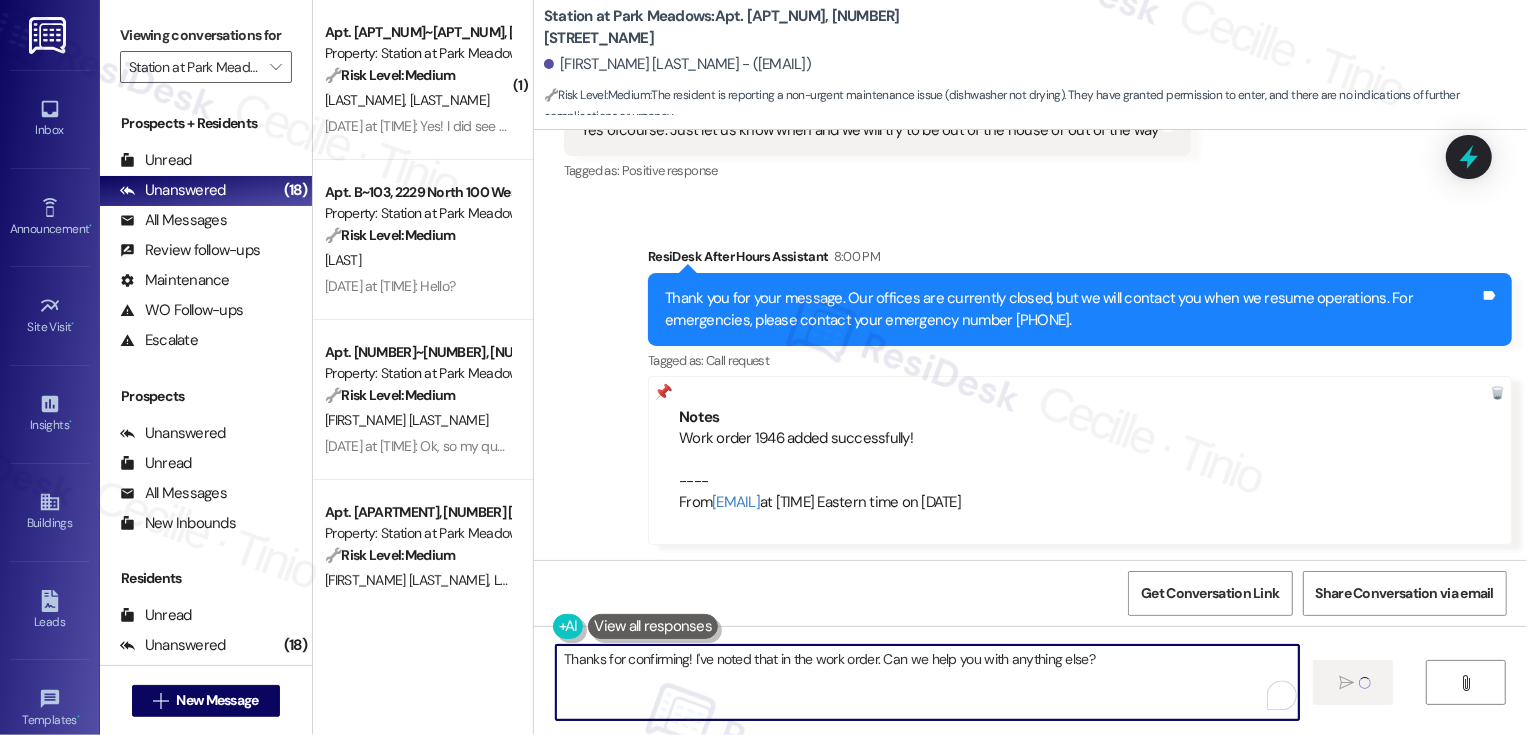 type 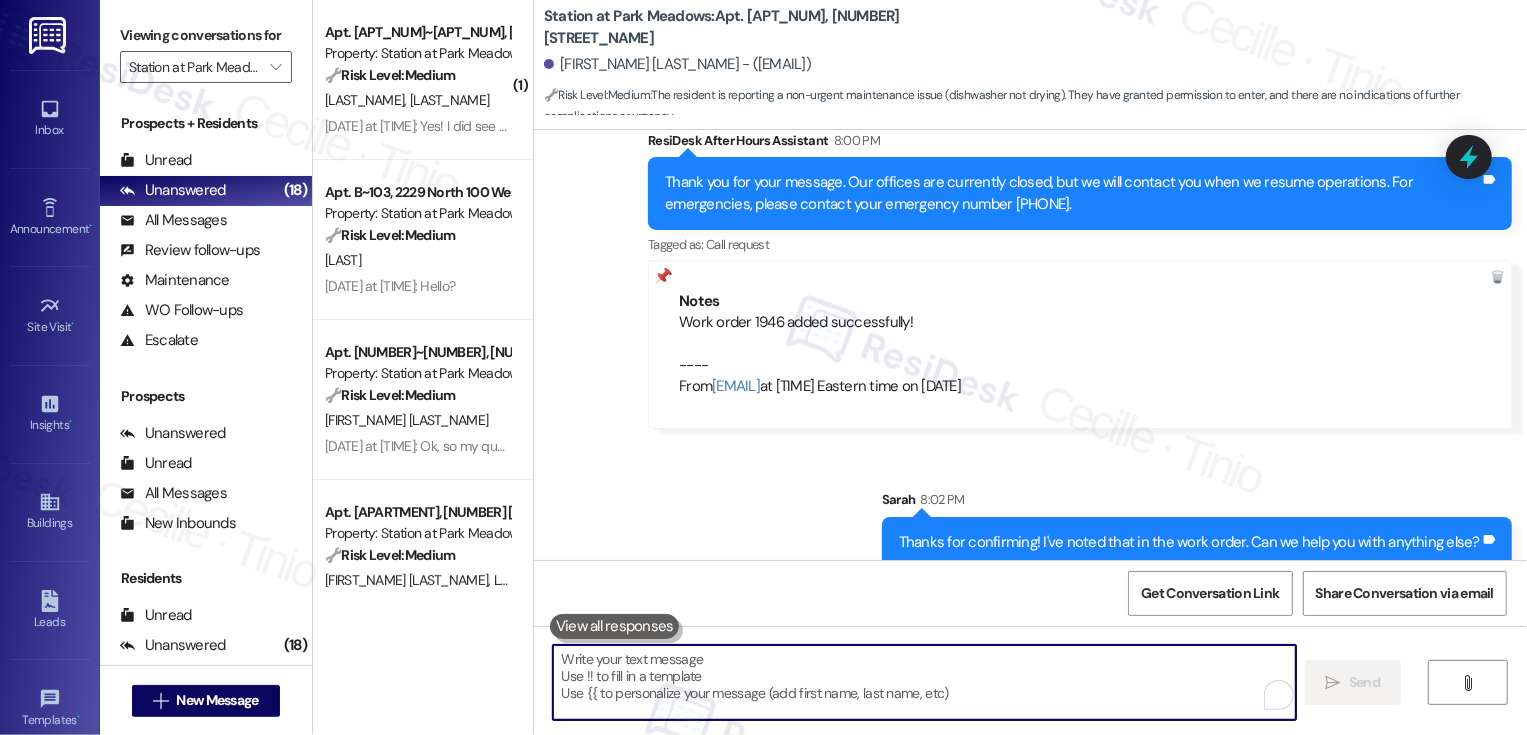 scroll, scrollTop: 1048, scrollLeft: 0, axis: vertical 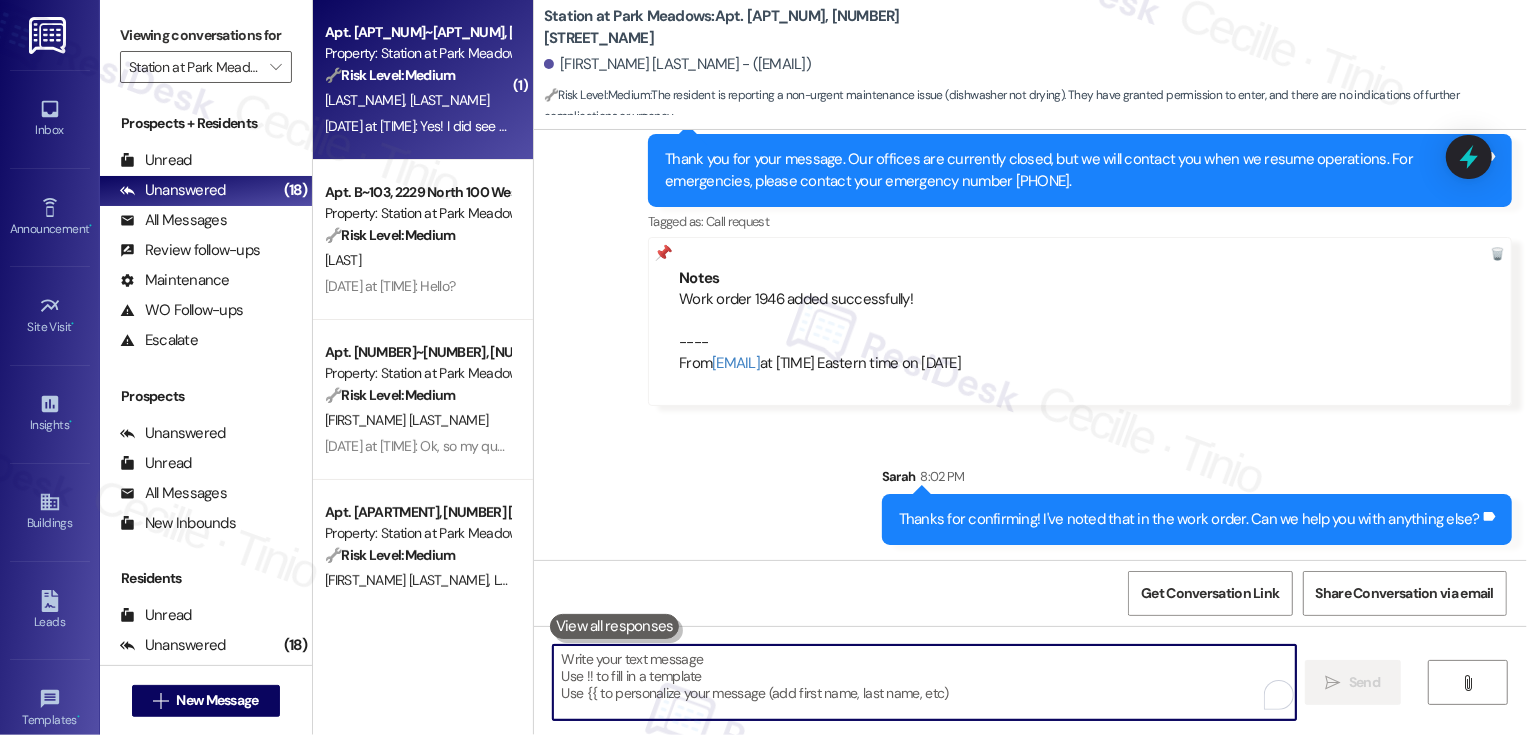 click on "[DATE] at [TIME]: Yes! I did see that. Thanks so much!  [DATE] at [TIME]: Yes! I did see that. Thanks so much!" at bounding box center [475, 126] 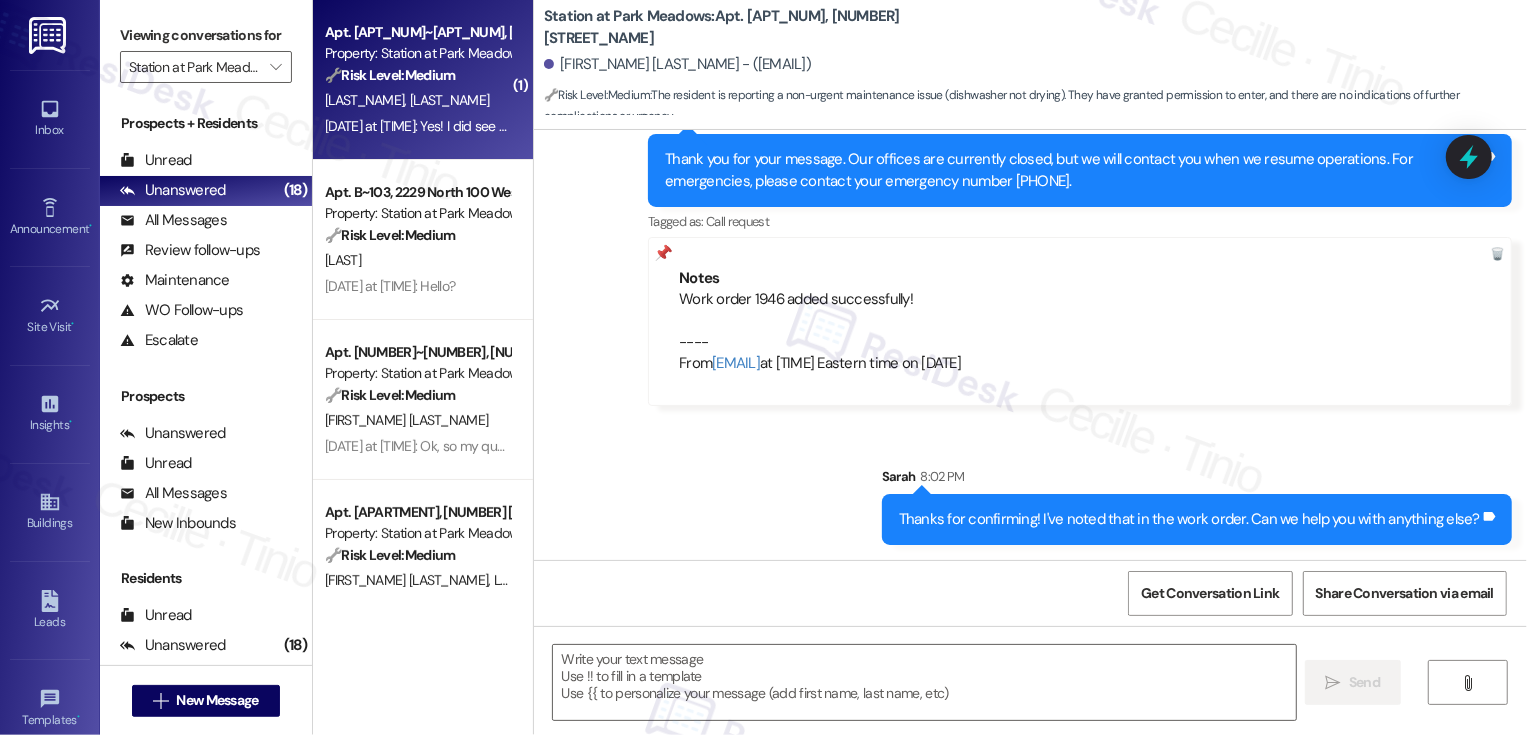 click on "[DATE] at [TIME]: Yes! I did see that. Thanks so much!  [DATE] at [TIME]: Yes! I did see that. Thanks so much!" at bounding box center (475, 126) 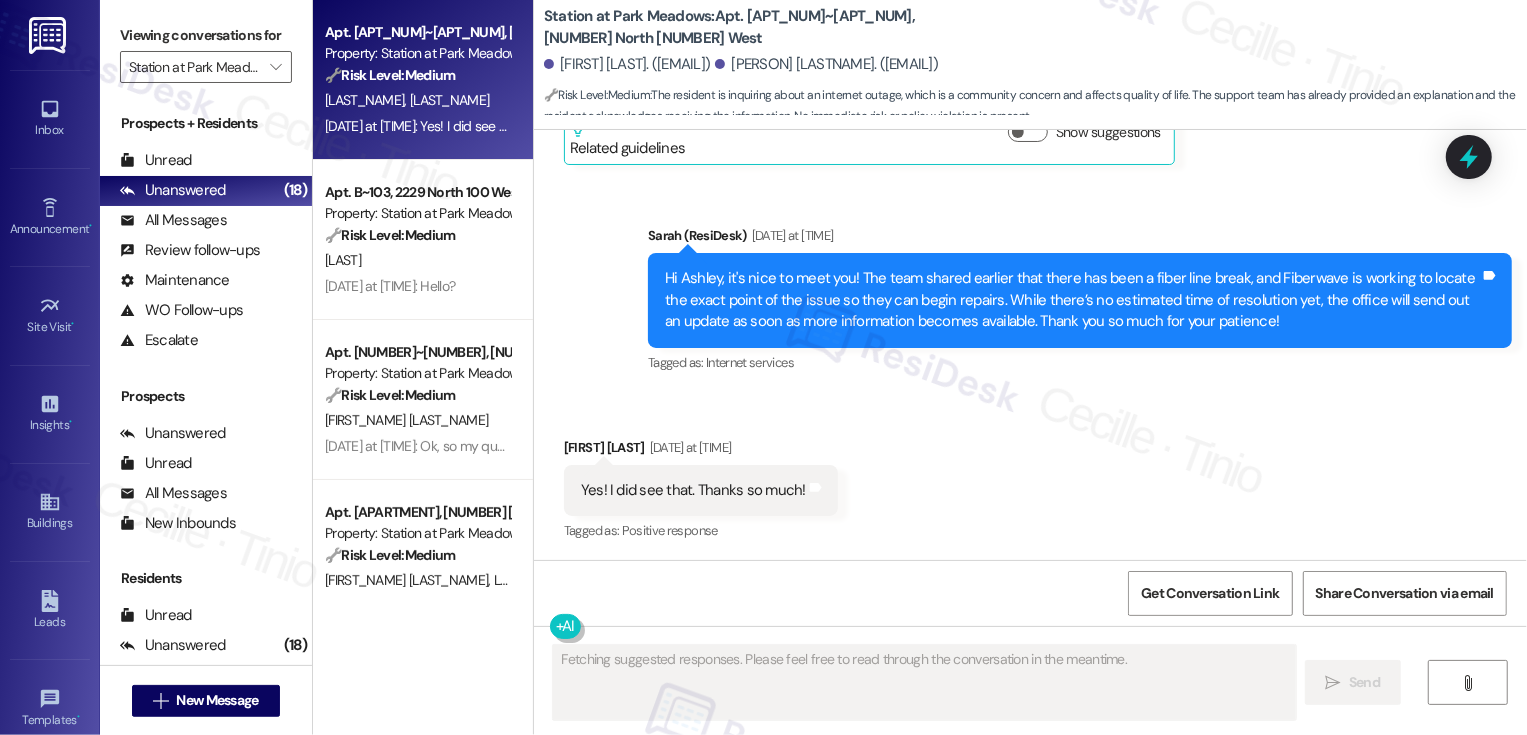scroll, scrollTop: 708, scrollLeft: 0, axis: vertical 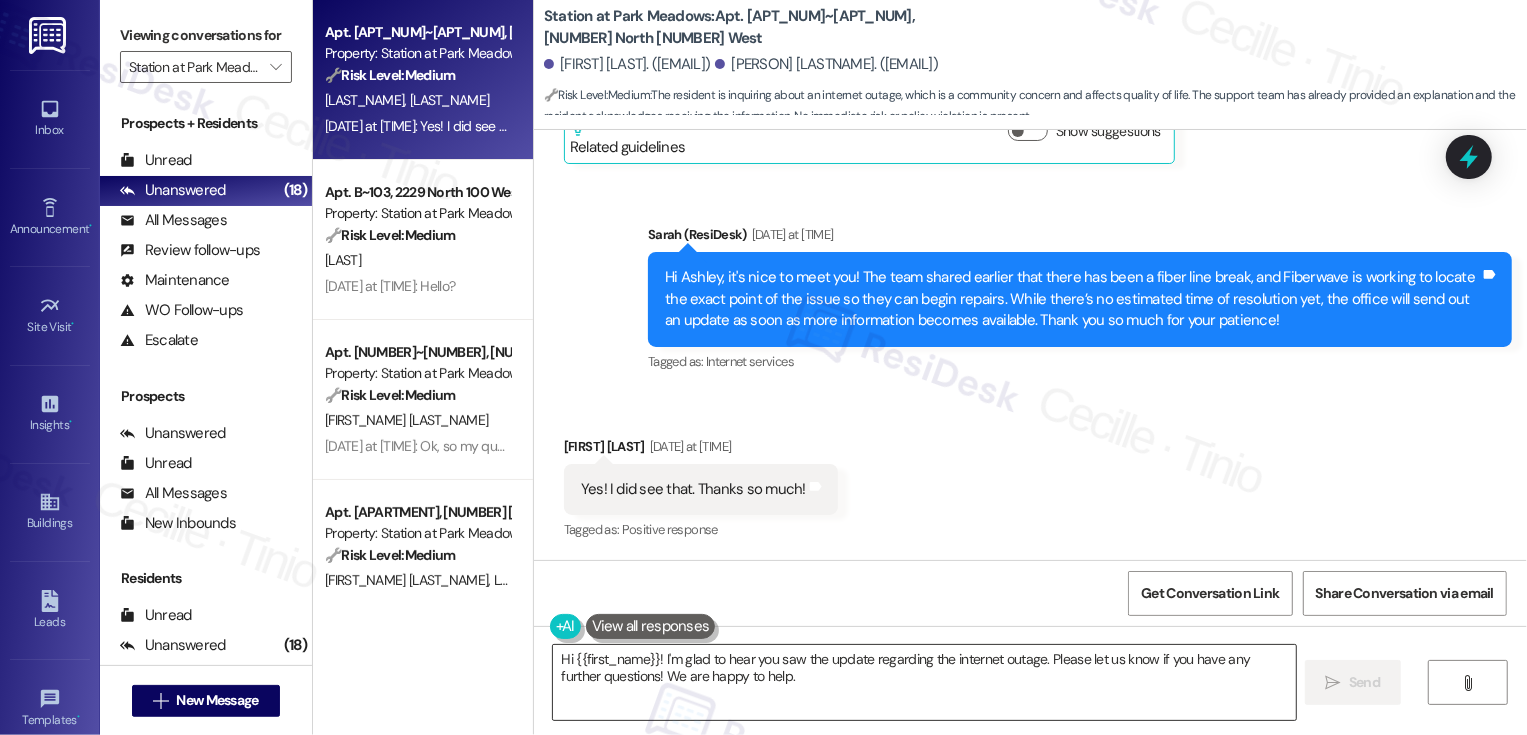click on "Hi {{first_name}}! I'm glad to hear you saw the update regarding the internet outage. Please let us know if you have any further questions! We are happy to help." at bounding box center (924, 682) 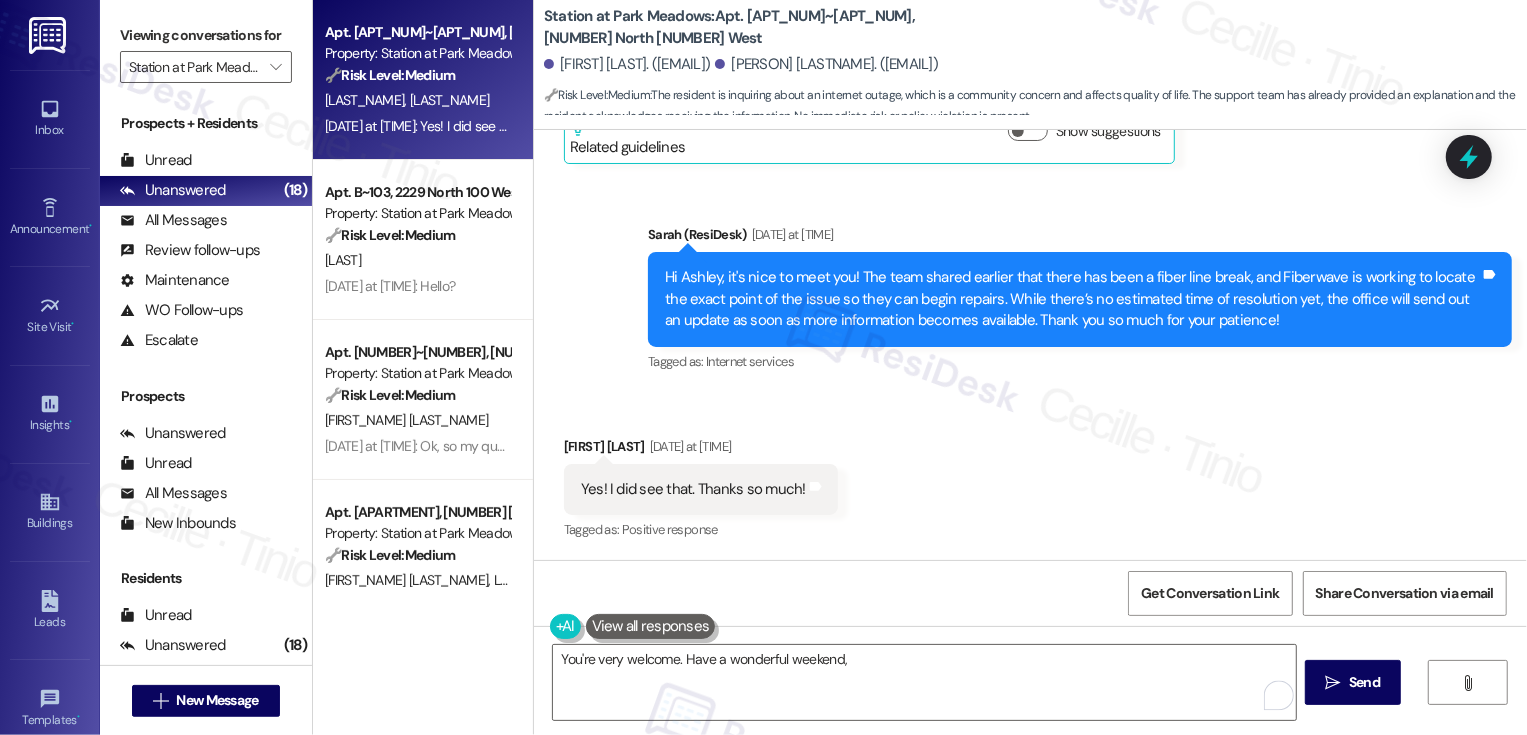 click on "[PERSON] [LASTNAME] [DATE] at [TIME]" at bounding box center [701, 450] 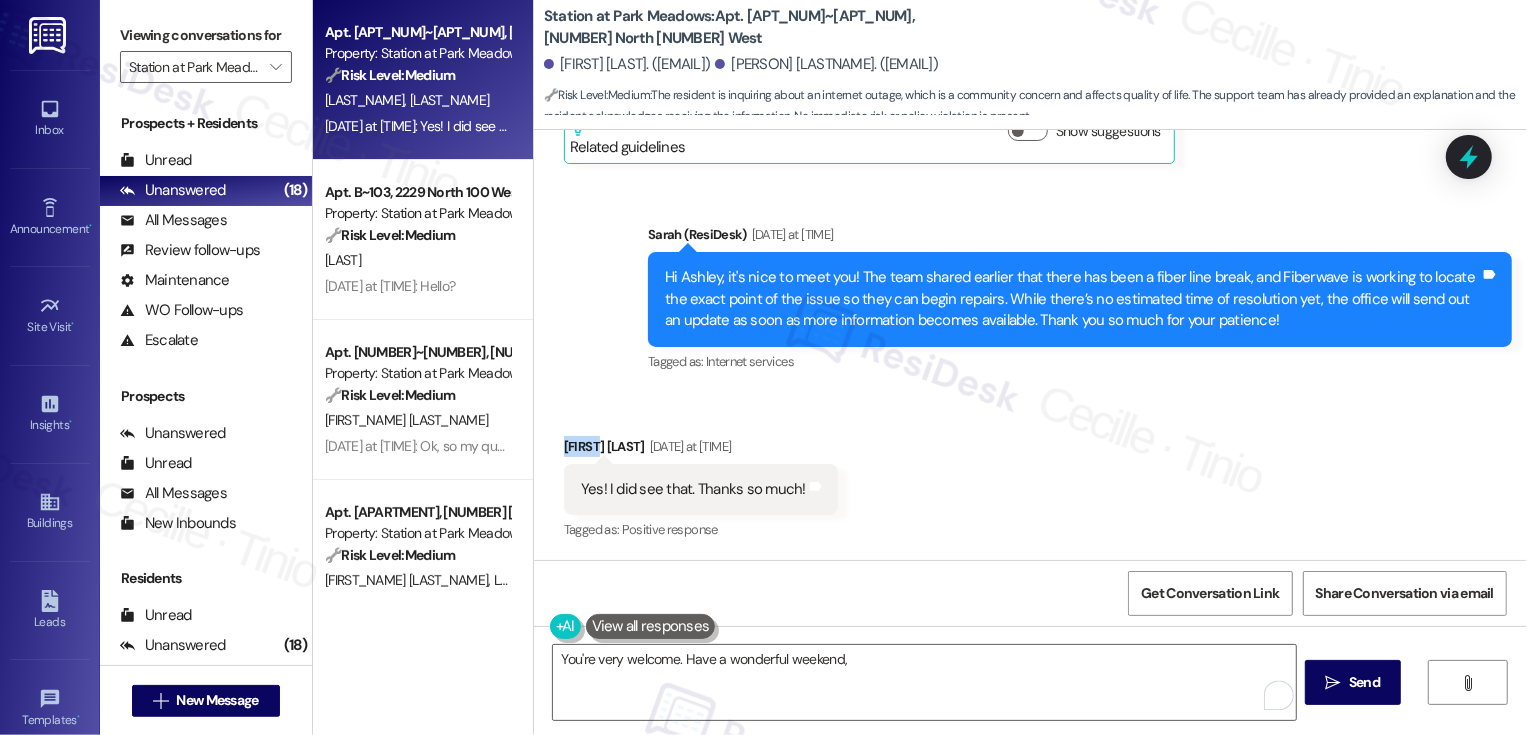 copy on "Ashley" 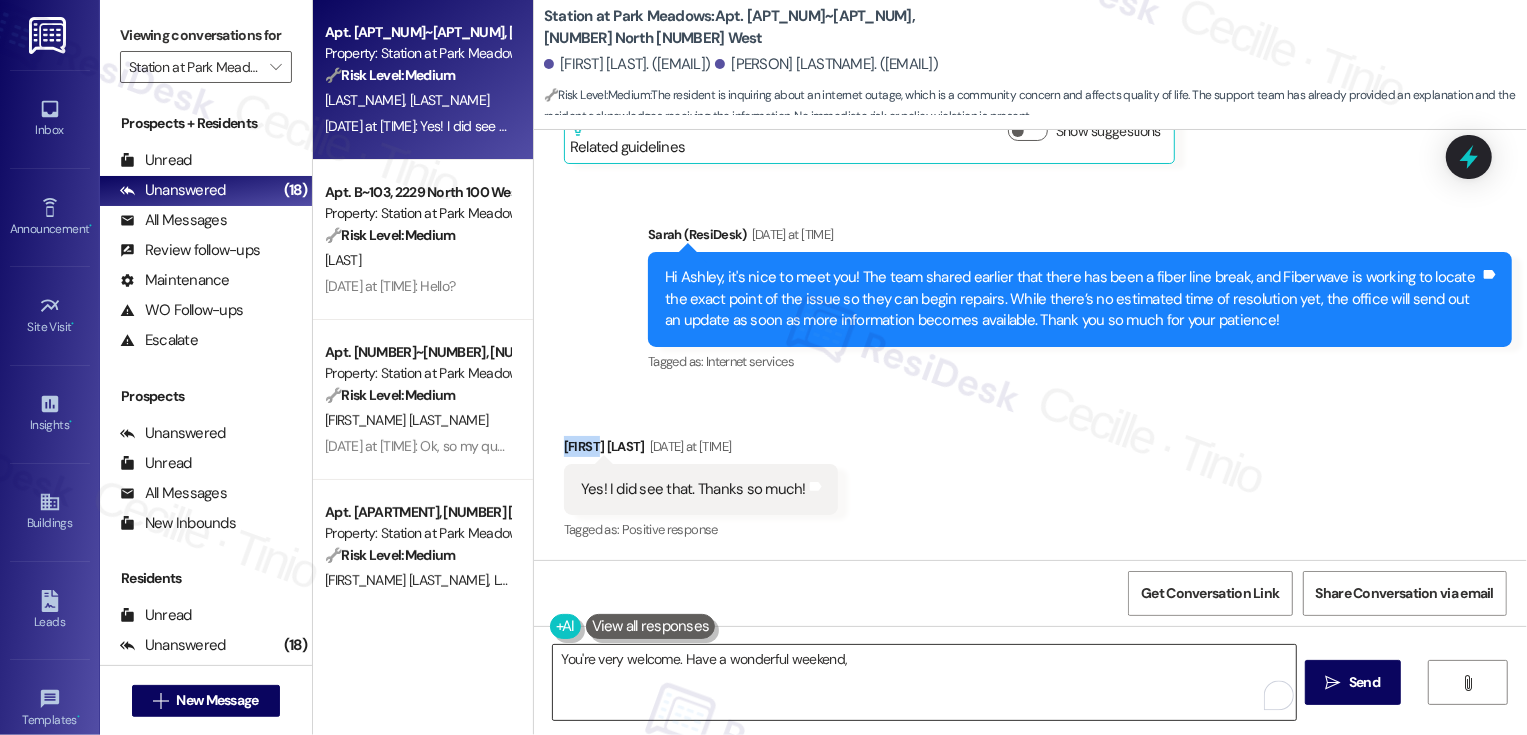 click on "You're very welcome. Have a wonderful weekend," at bounding box center (924, 682) 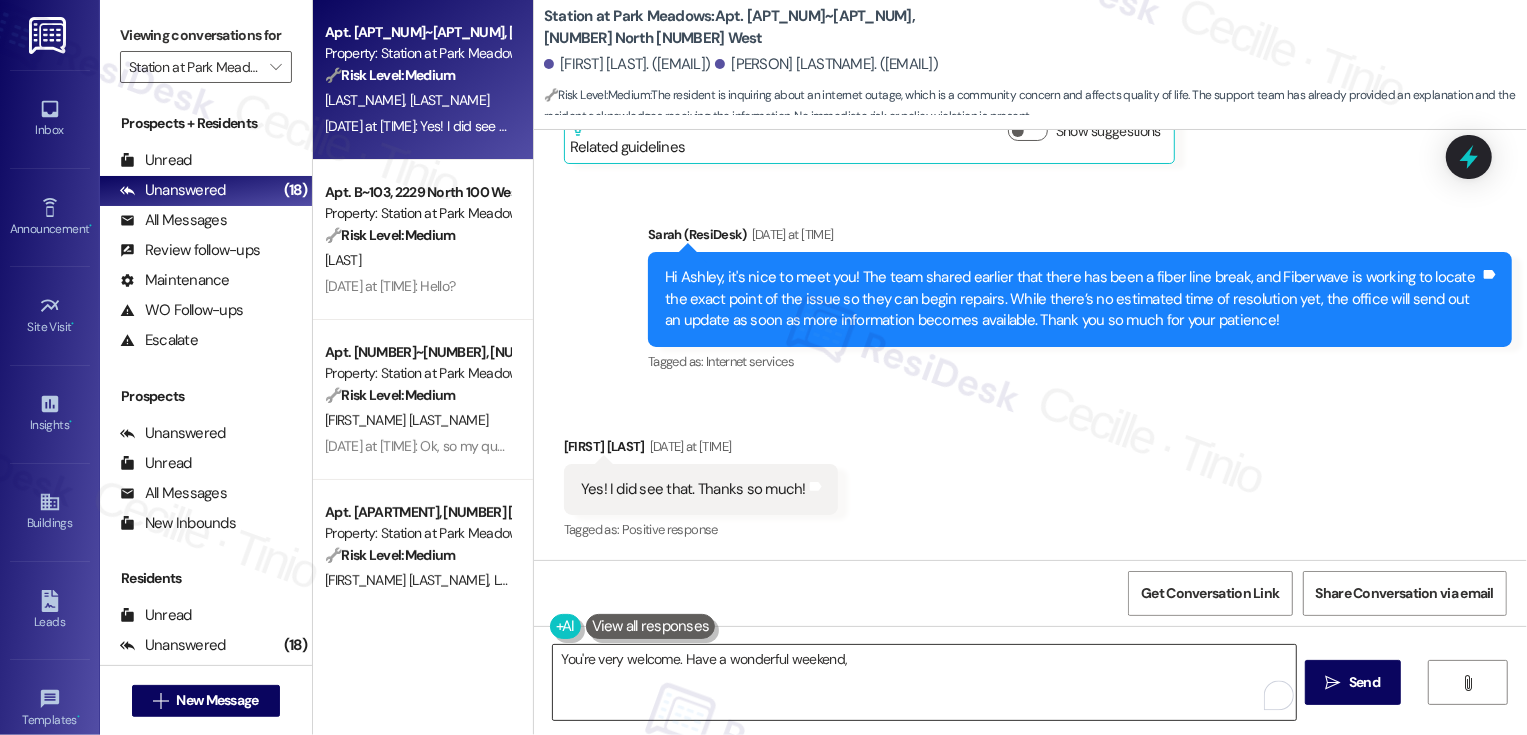 paste on "Ashley" 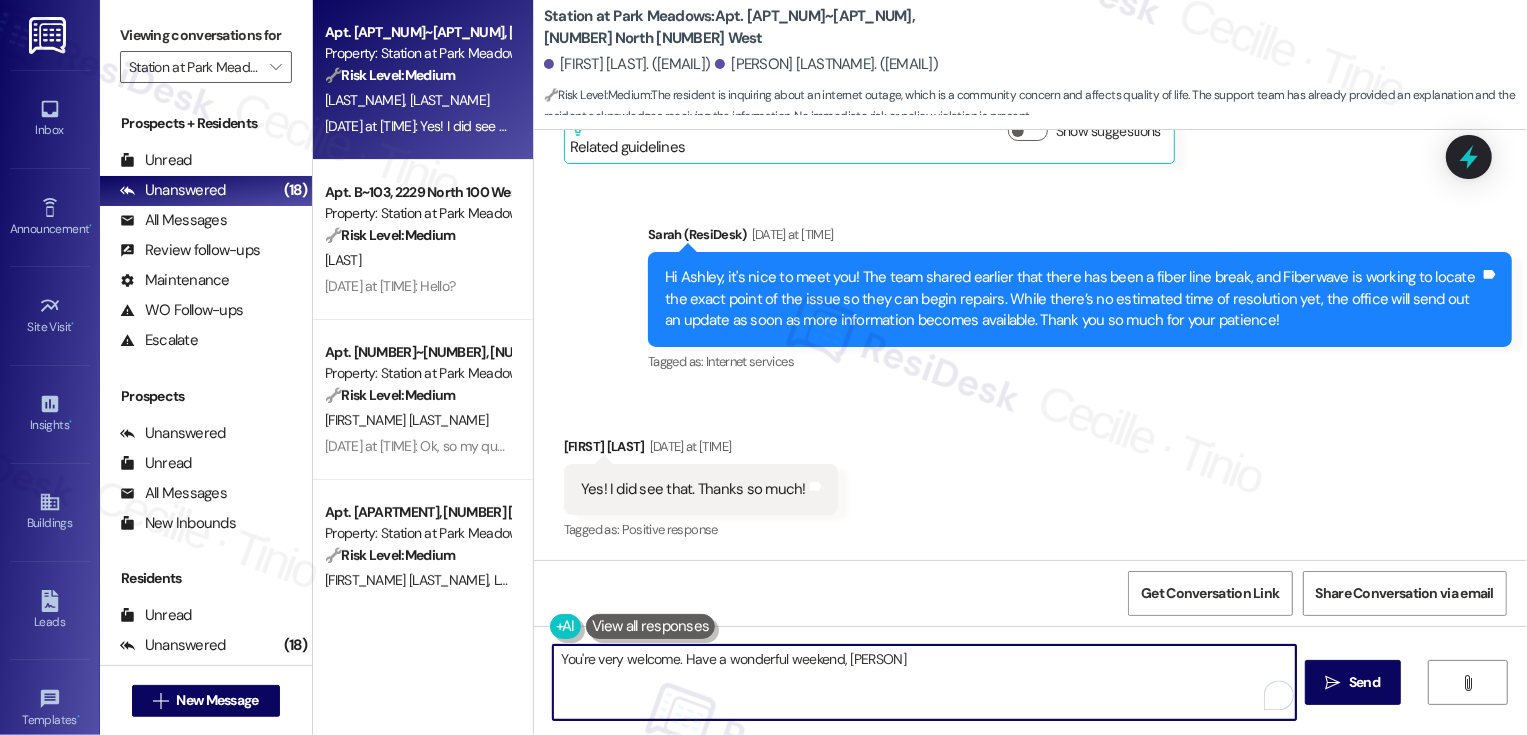 type on "You're very welcome. Have a wonderful weekend, [FIRST_NAME]!" 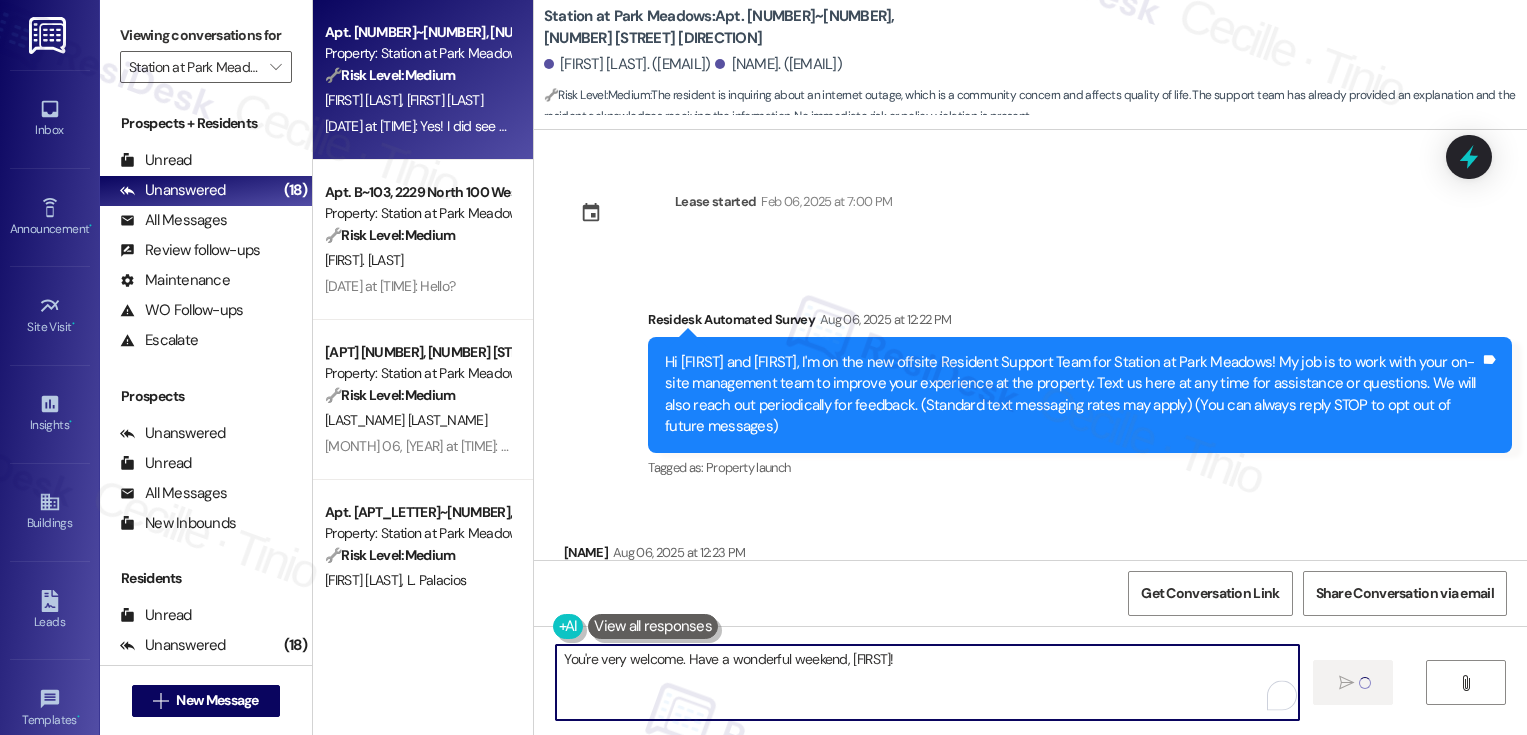scroll, scrollTop: 0, scrollLeft: 0, axis: both 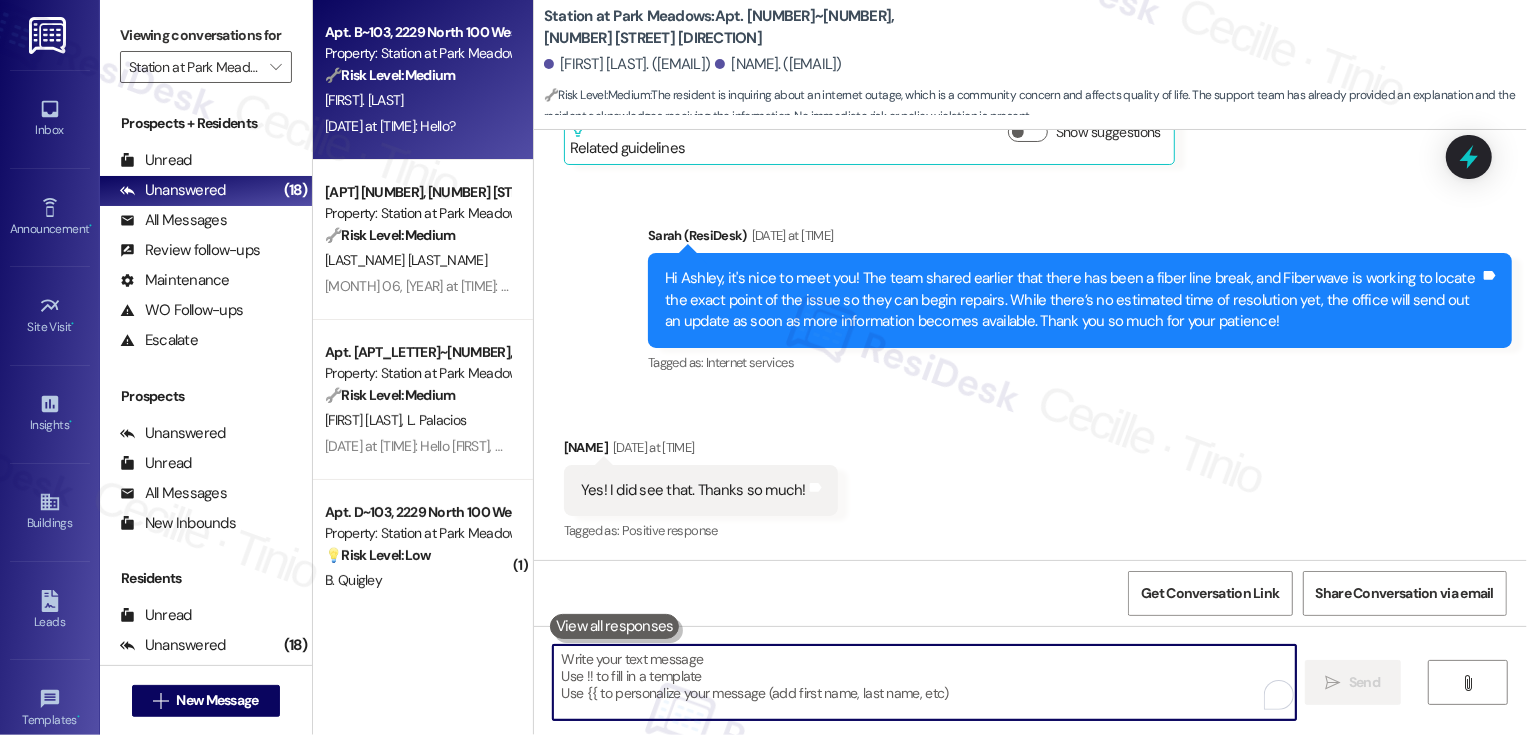 click on "[FIRST]. [LAST]" at bounding box center (417, 100) 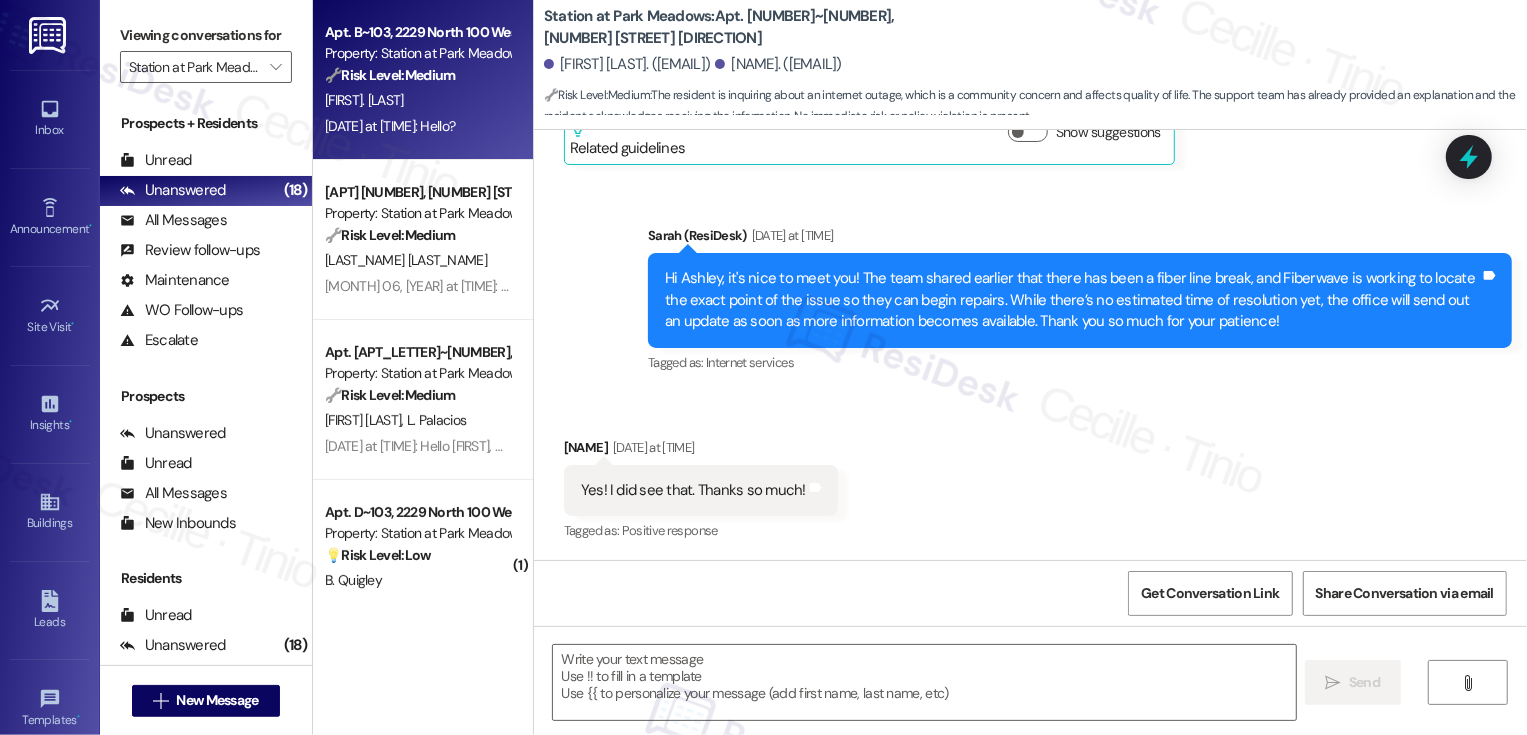 click on "[FIRST]. [LAST]" at bounding box center [417, 100] 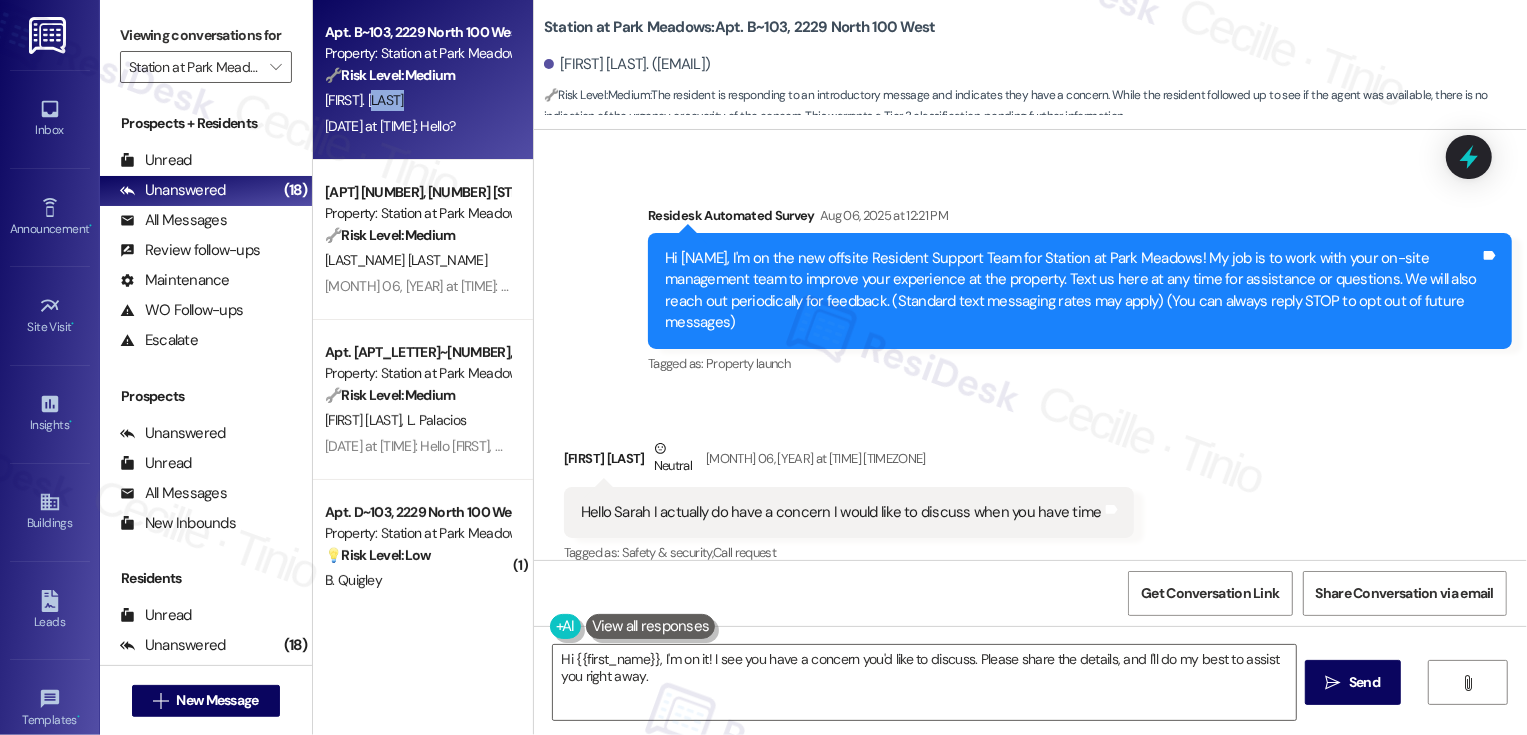 scroll, scrollTop: 245, scrollLeft: 0, axis: vertical 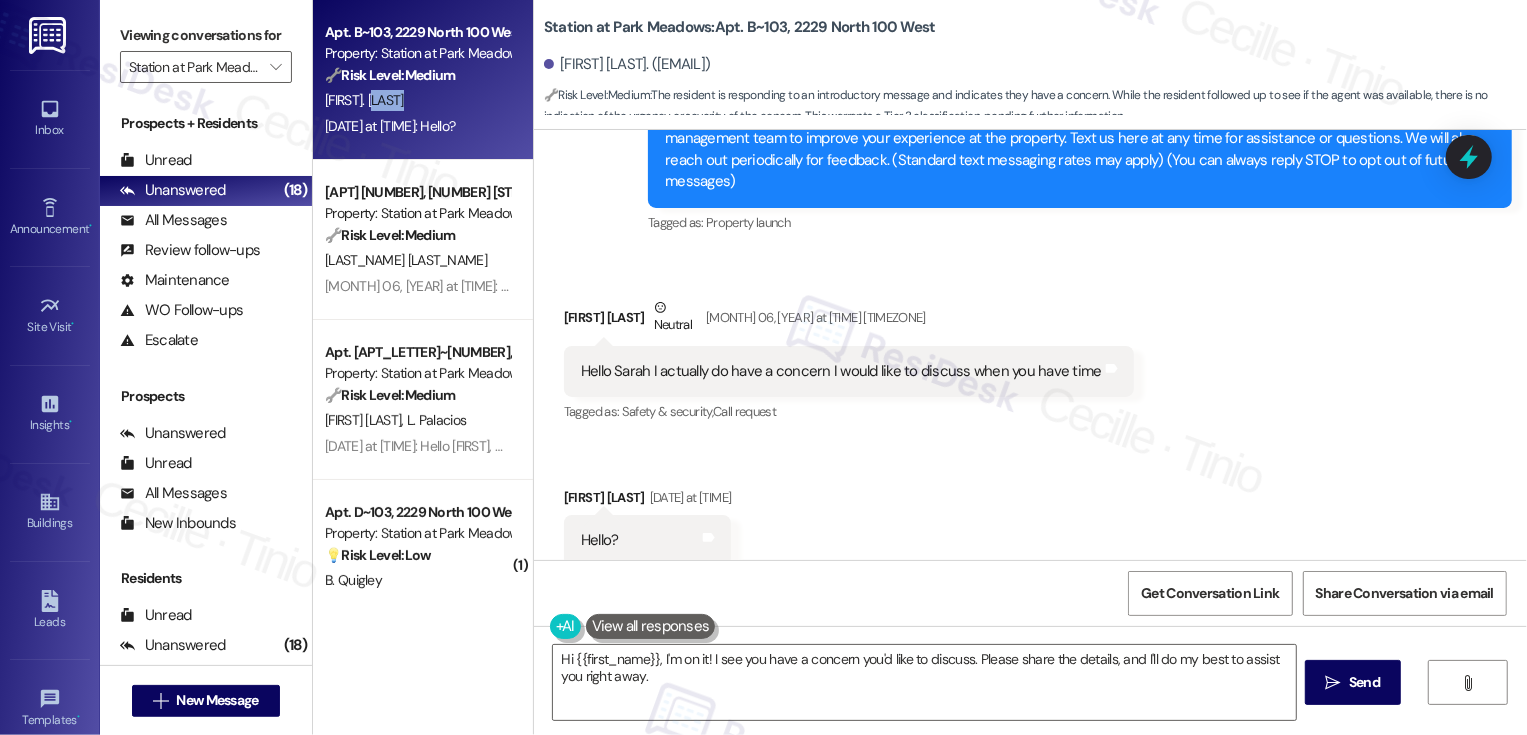 click on "[NAME] - Neutral [DATE] at [TIME]" at bounding box center [849, 321] 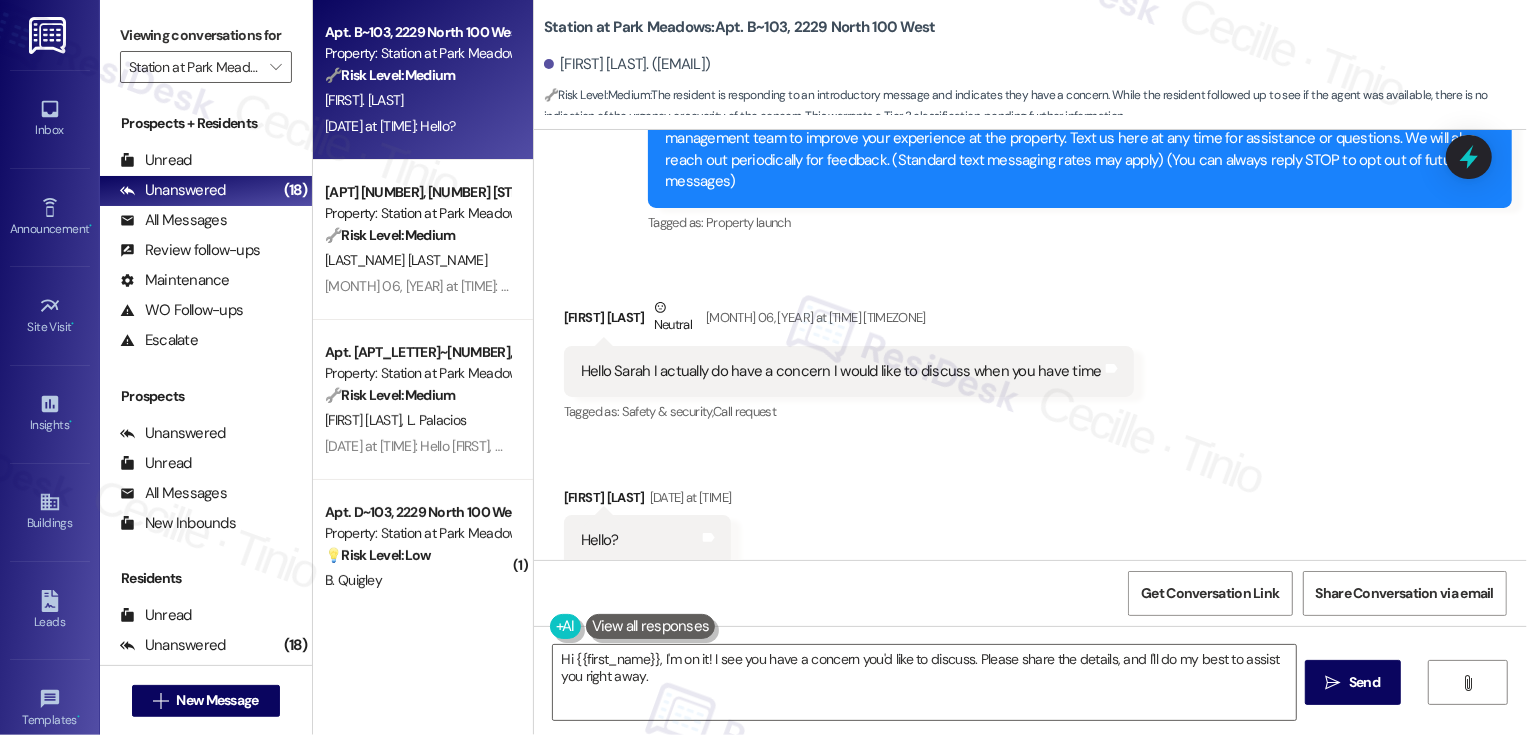 click on "Justina Fehlman   Neutral Aug 06, 2025 at 4:00 PM" at bounding box center [849, 321] 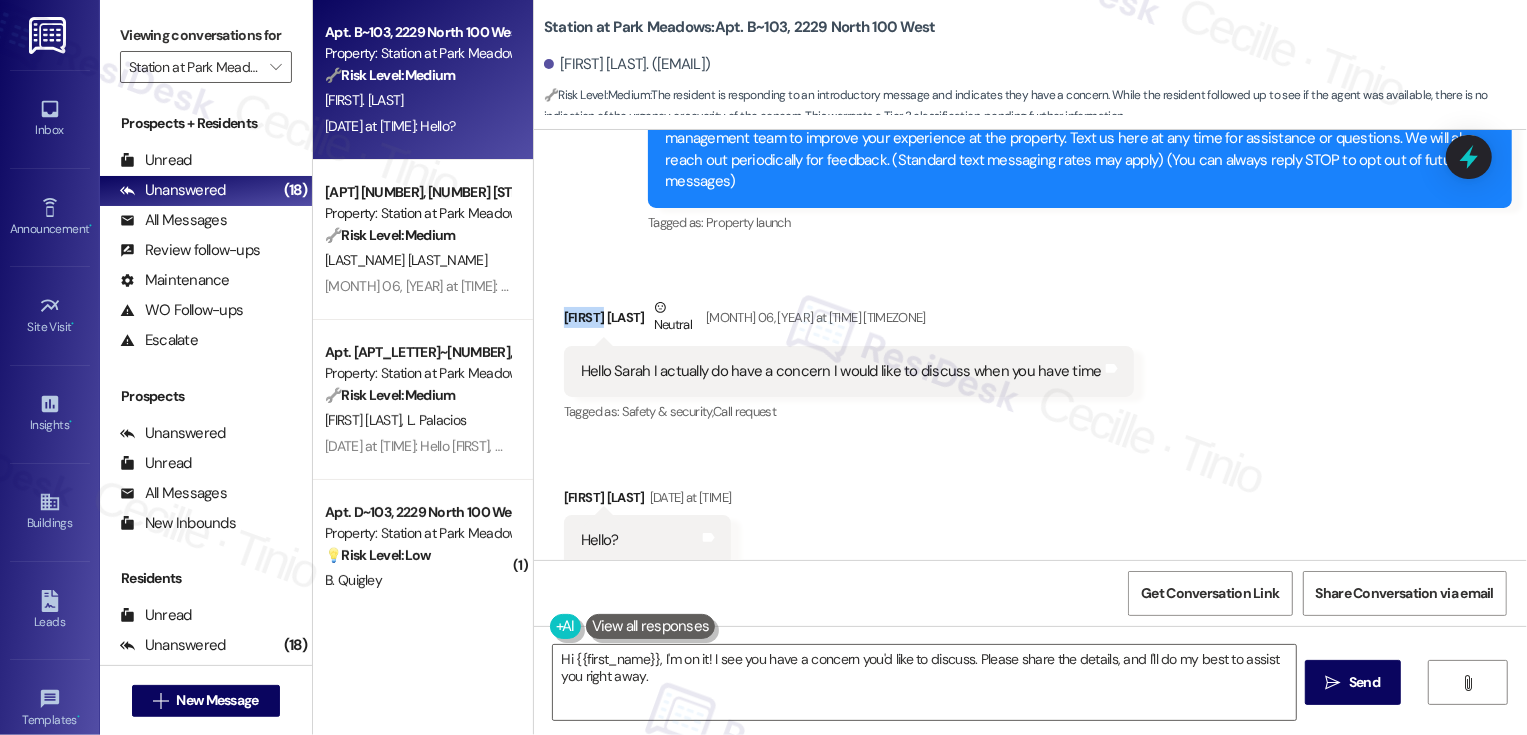 copy on "Justina" 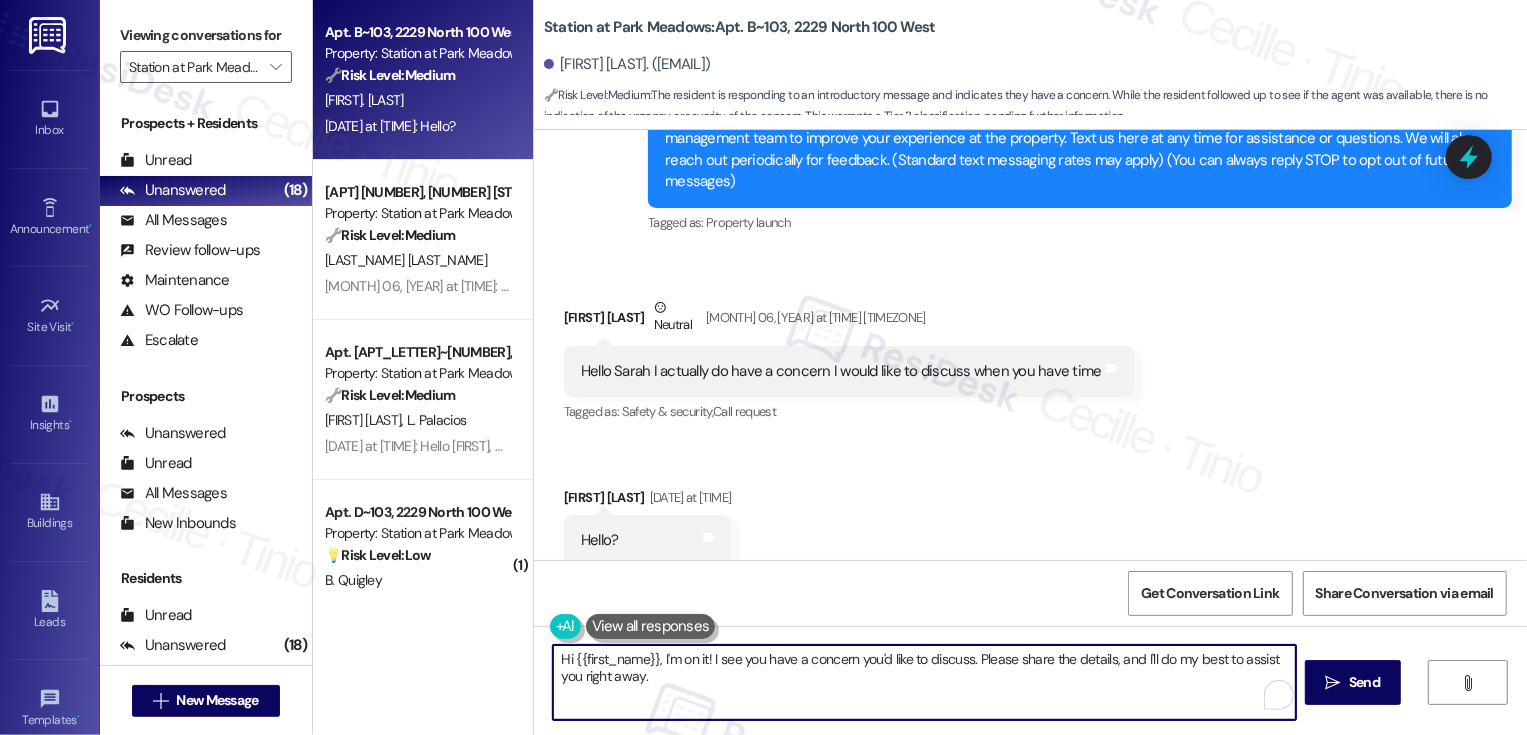 drag, startPoint x: 655, startPoint y: 663, endPoint x: 670, endPoint y: 679, distance: 21.931713 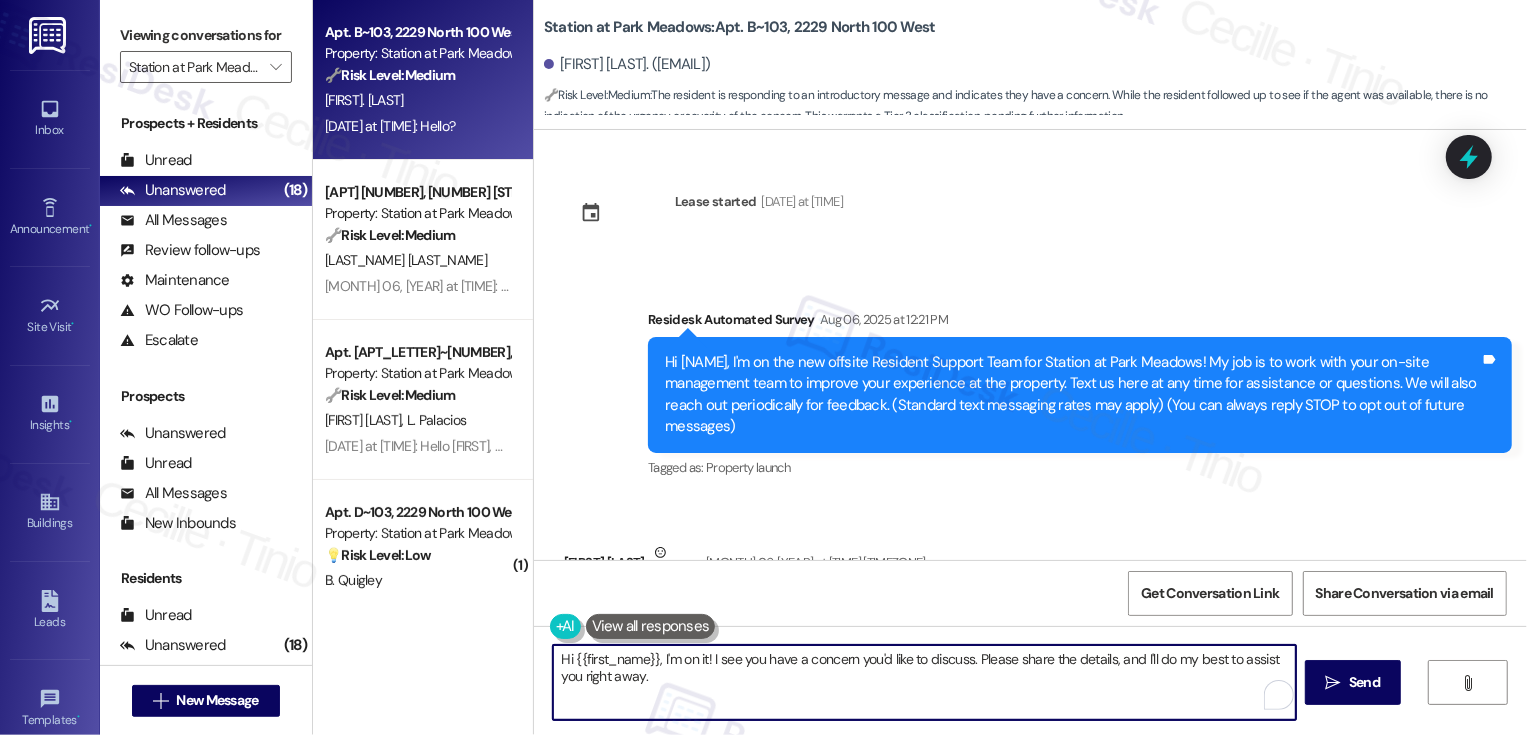 scroll, scrollTop: 295, scrollLeft: 0, axis: vertical 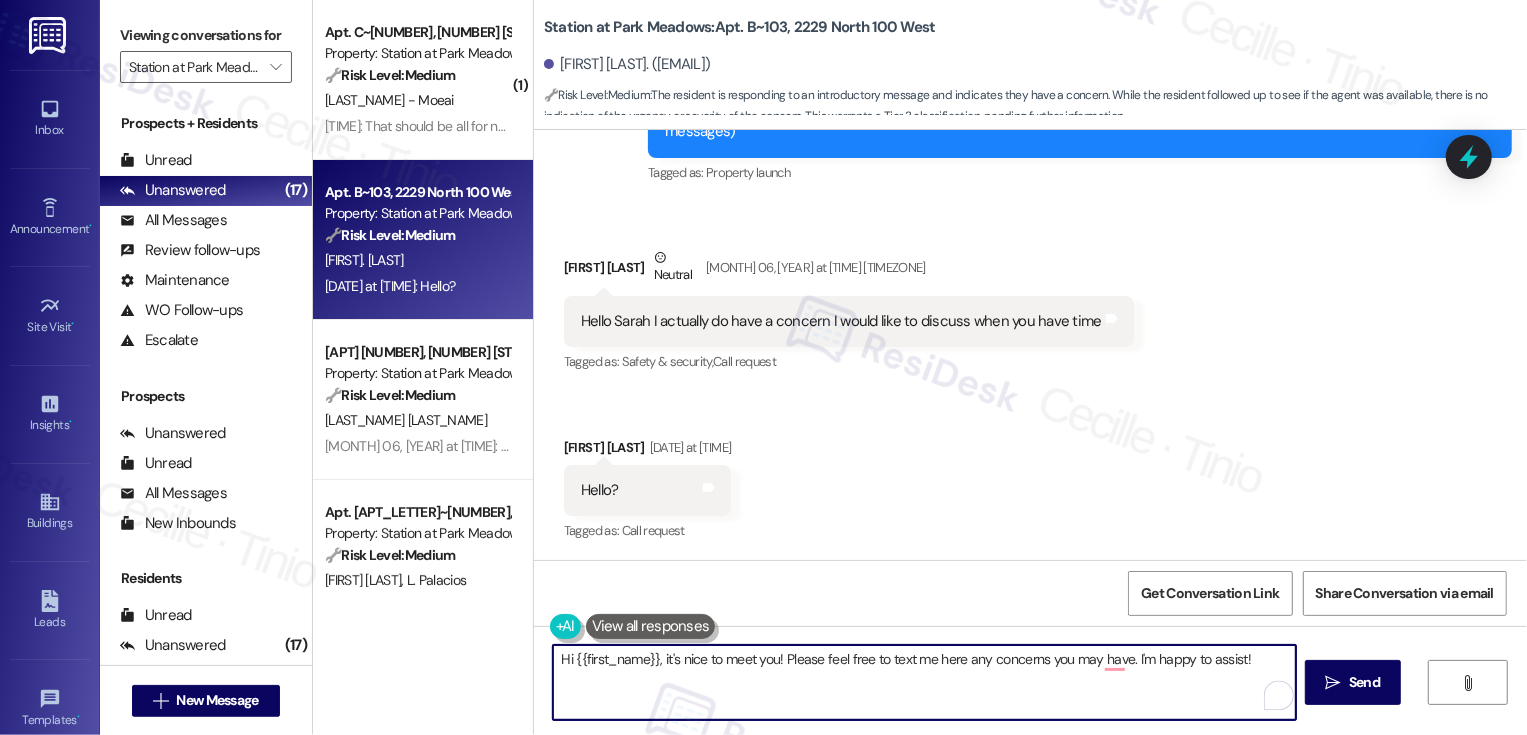 click on "Hi {{first_name}}, it's nice to meet you! Please feel free to text me here any concerns you may have. I'm happy to assist!" at bounding box center [924, 682] 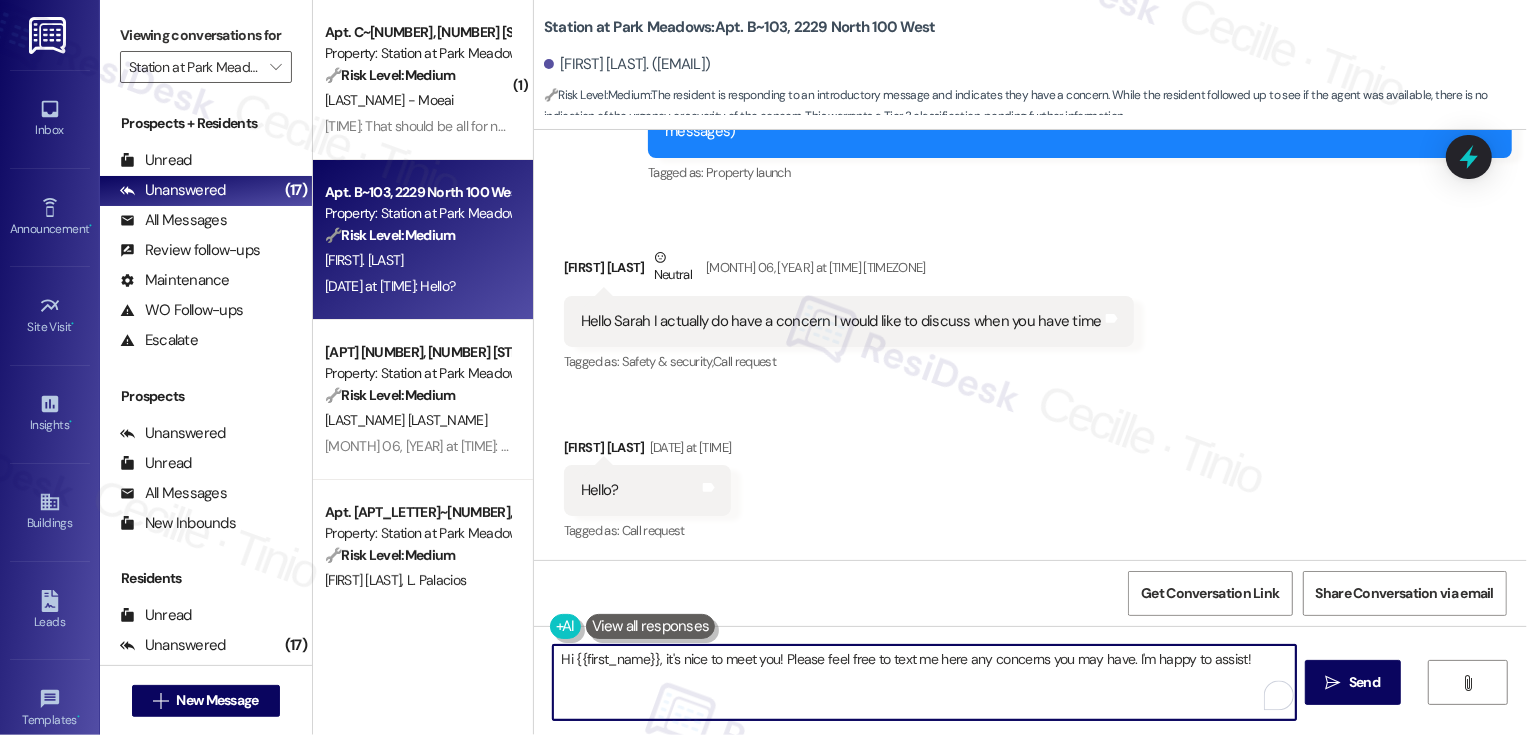click on "Hi {{first_name}}, it's nice to meet you! Please feel free to text me here any concerns you may have. I'm happy to assist!" at bounding box center [924, 682] 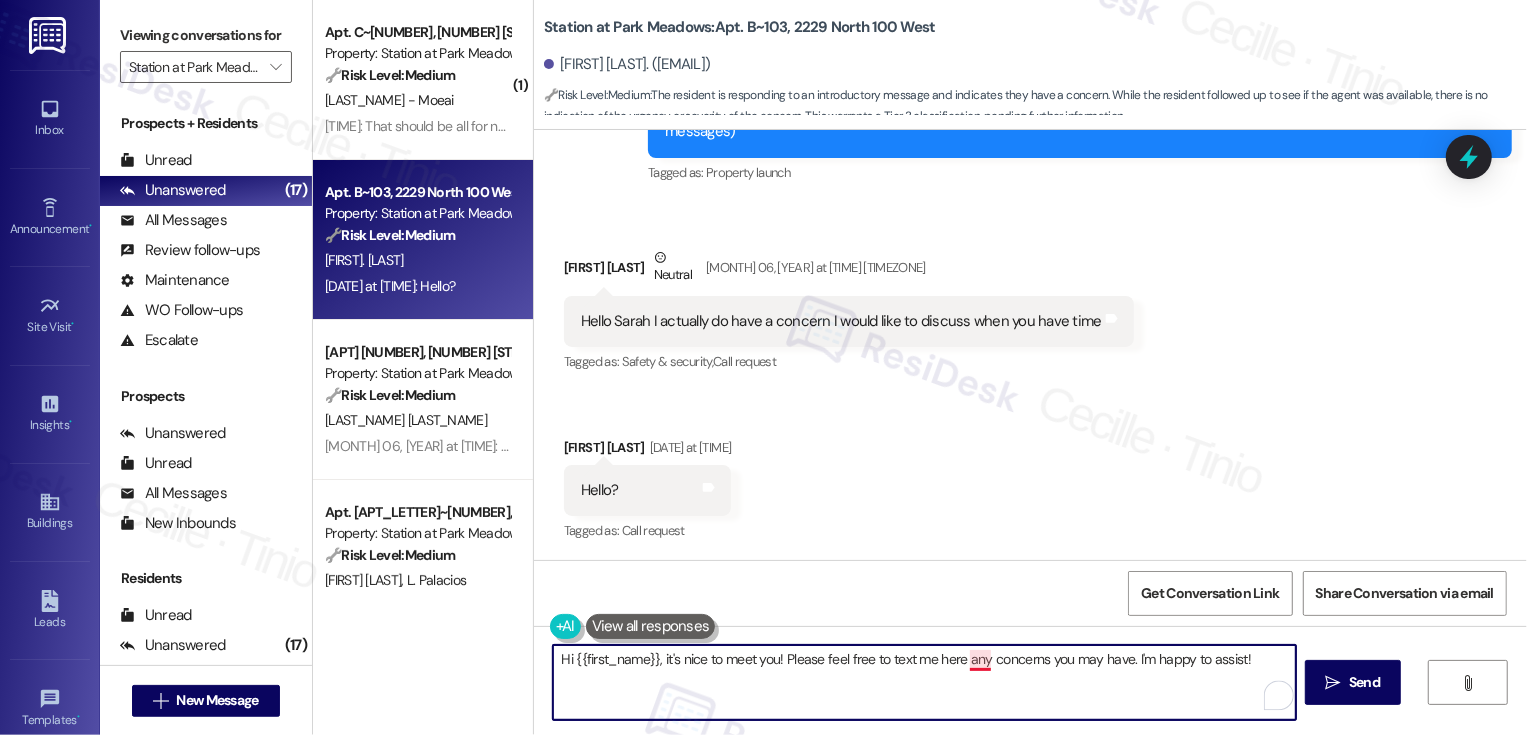 click on "Hi {{first_name}}, it's nice to meet you! Please feel free to text me here any concerns you may have. I'm happy to assist!" at bounding box center (924, 682) 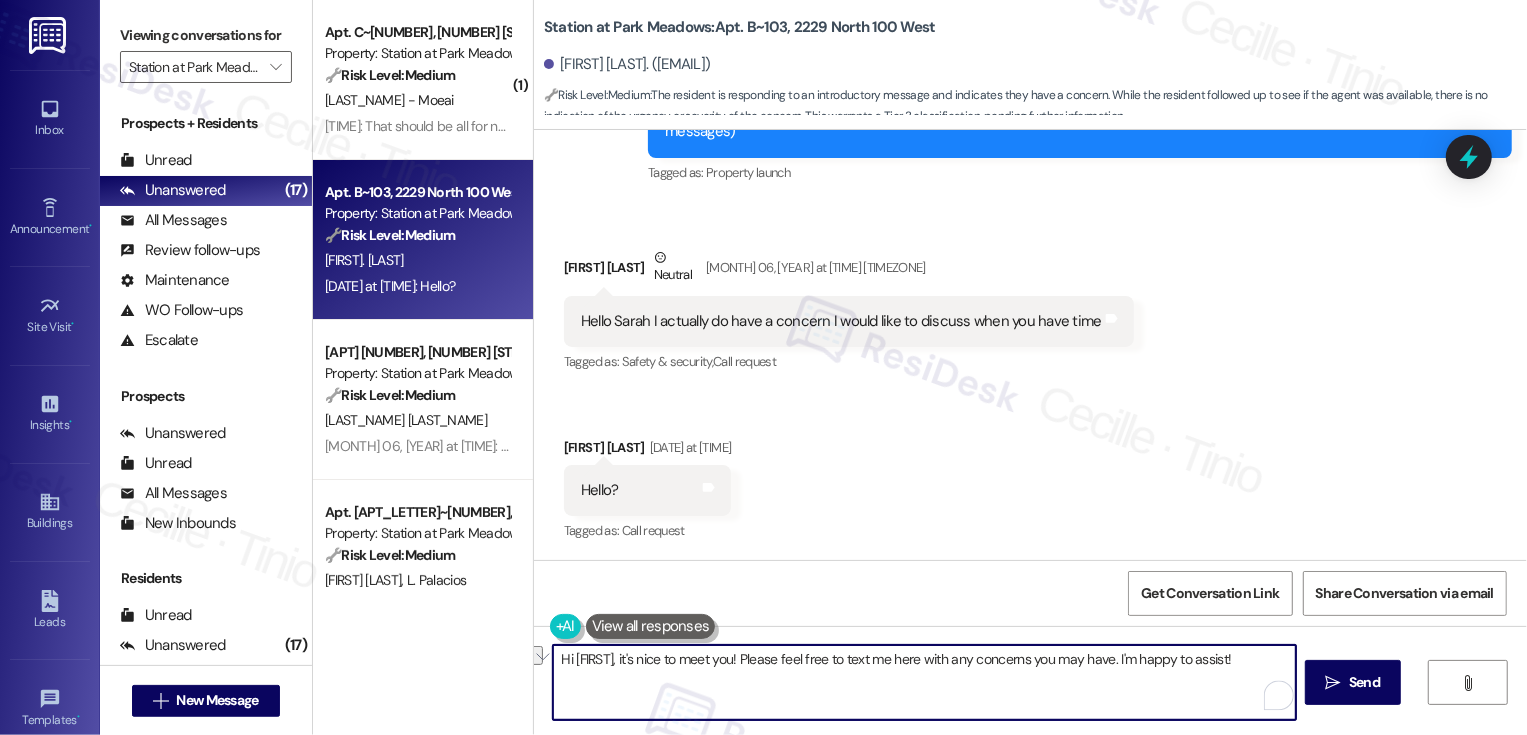 click on "Hi {{first_name}}, it's nice to meet you! Please feel free to text me here with any concerns you may have. I'm happy to assist!" at bounding box center (924, 682) 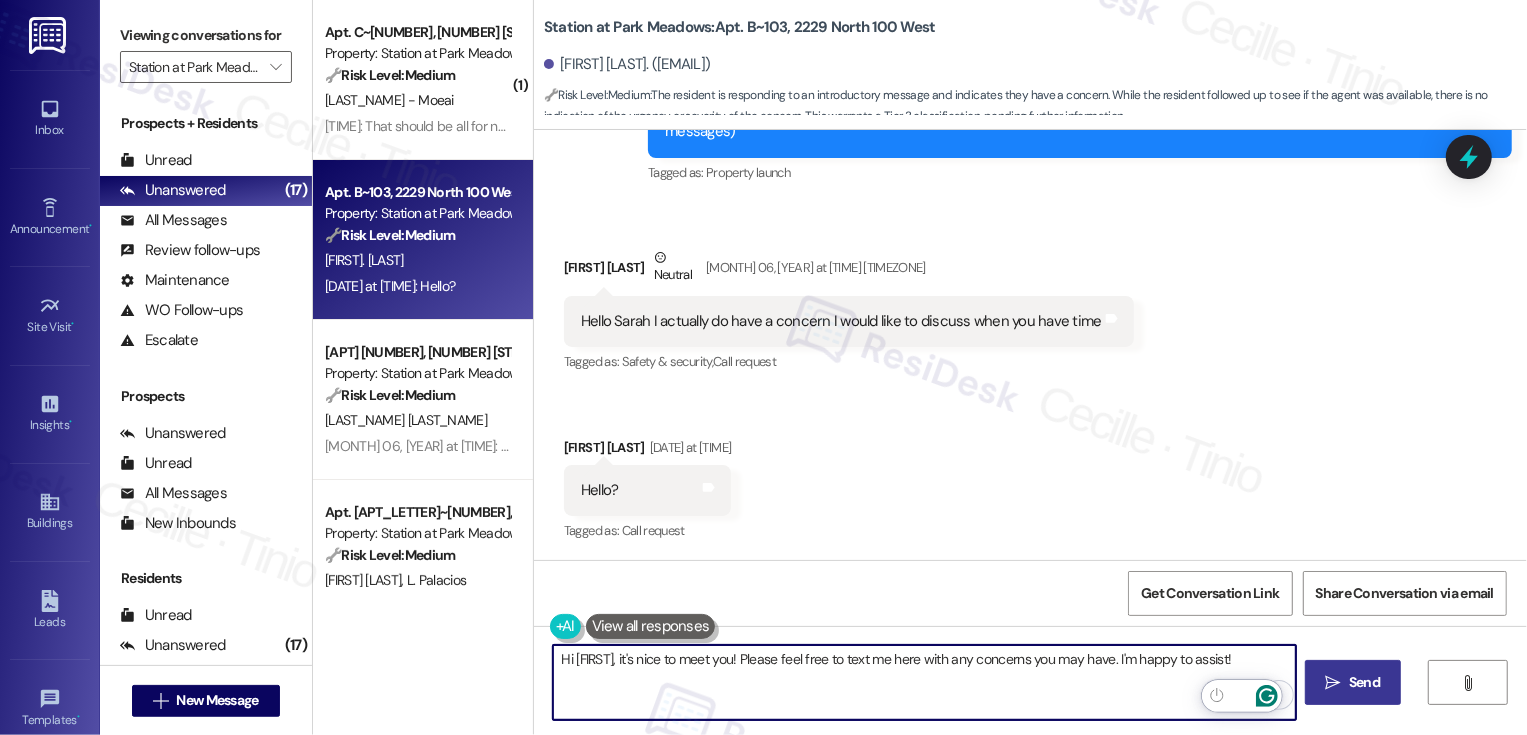 type on "Hi {{first_name}}, it's nice to meet you! Please feel free to text me here with any concerns you may have. I'm happy to assist!" 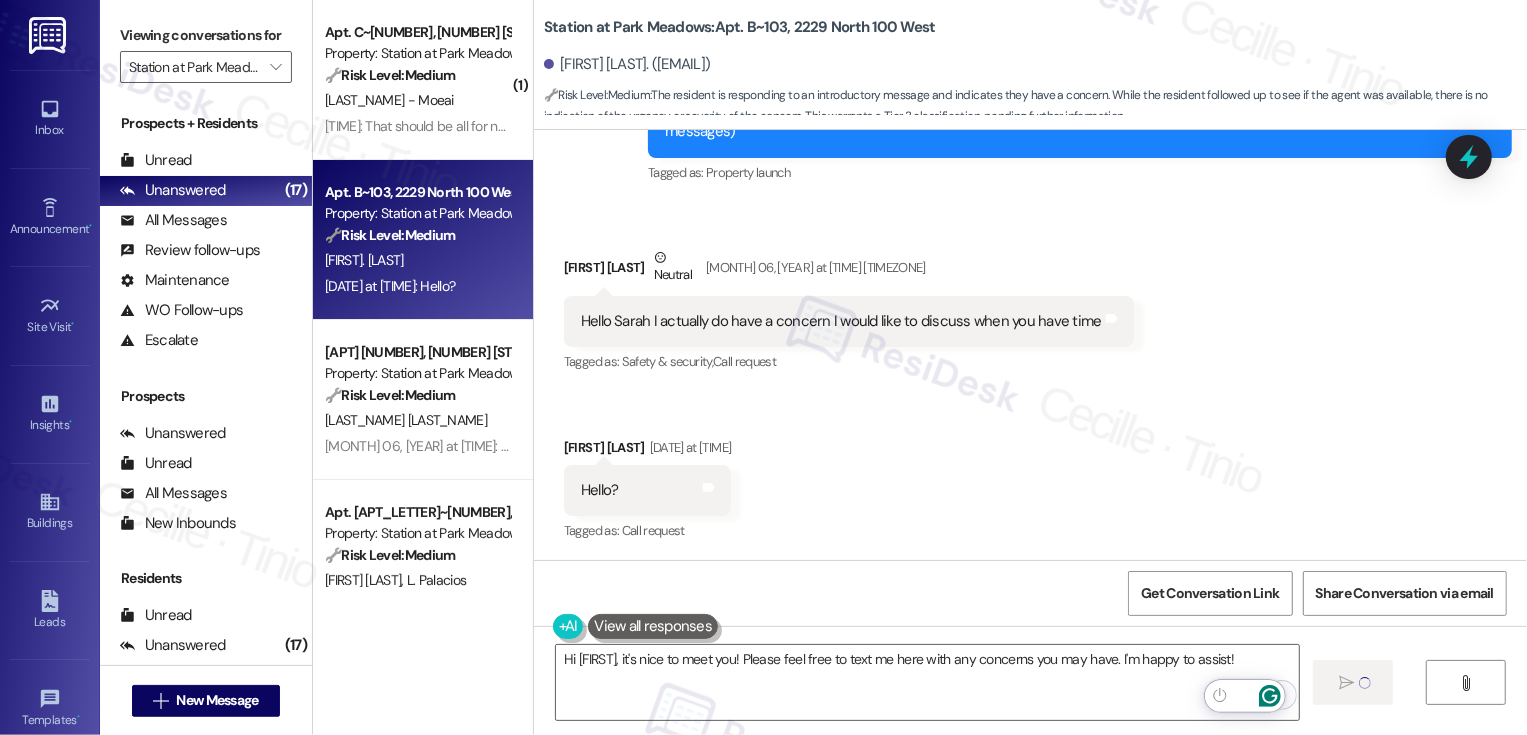 type 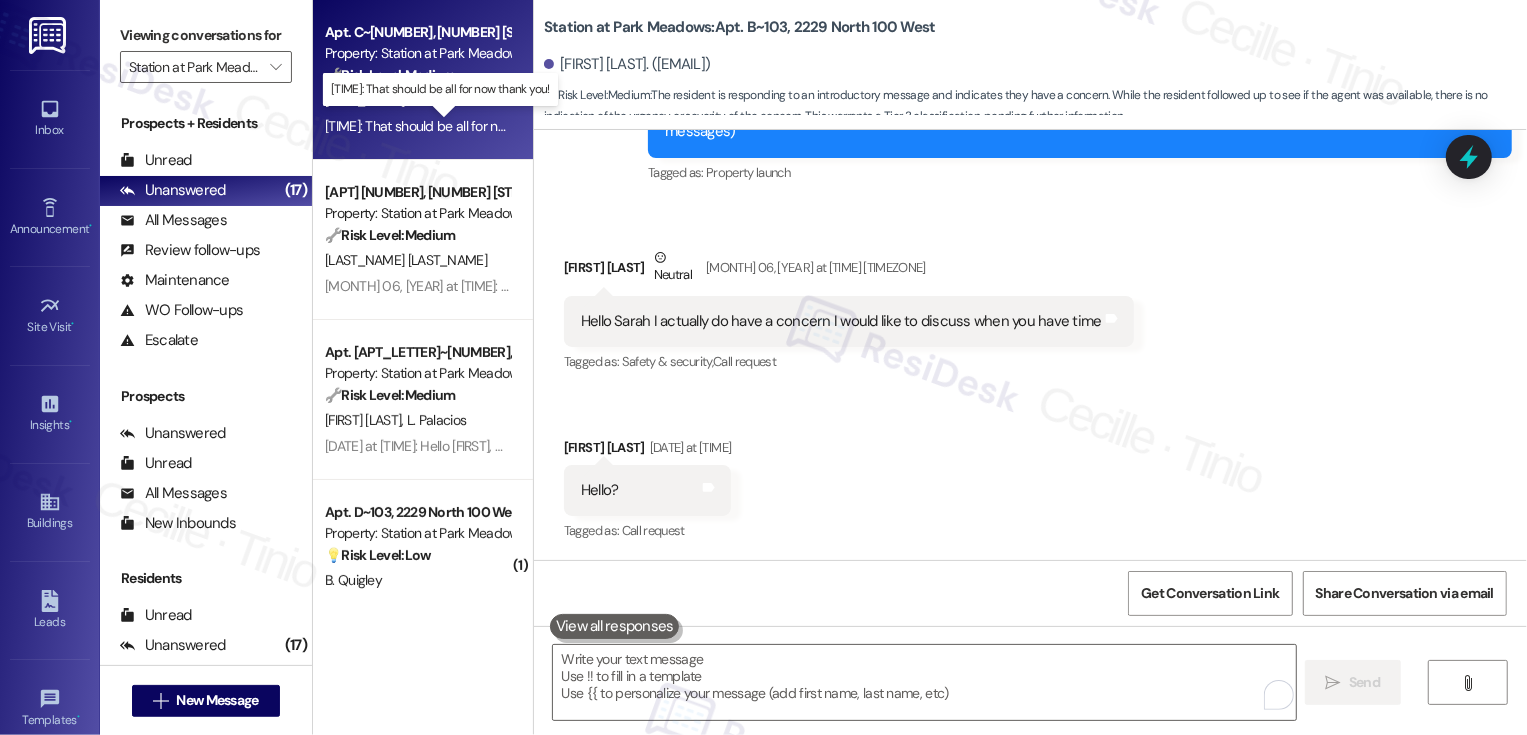click on "8:03 PM: That should be all for now thank you!  8:03 PM: That should be all for now thank you!" at bounding box center [452, 126] 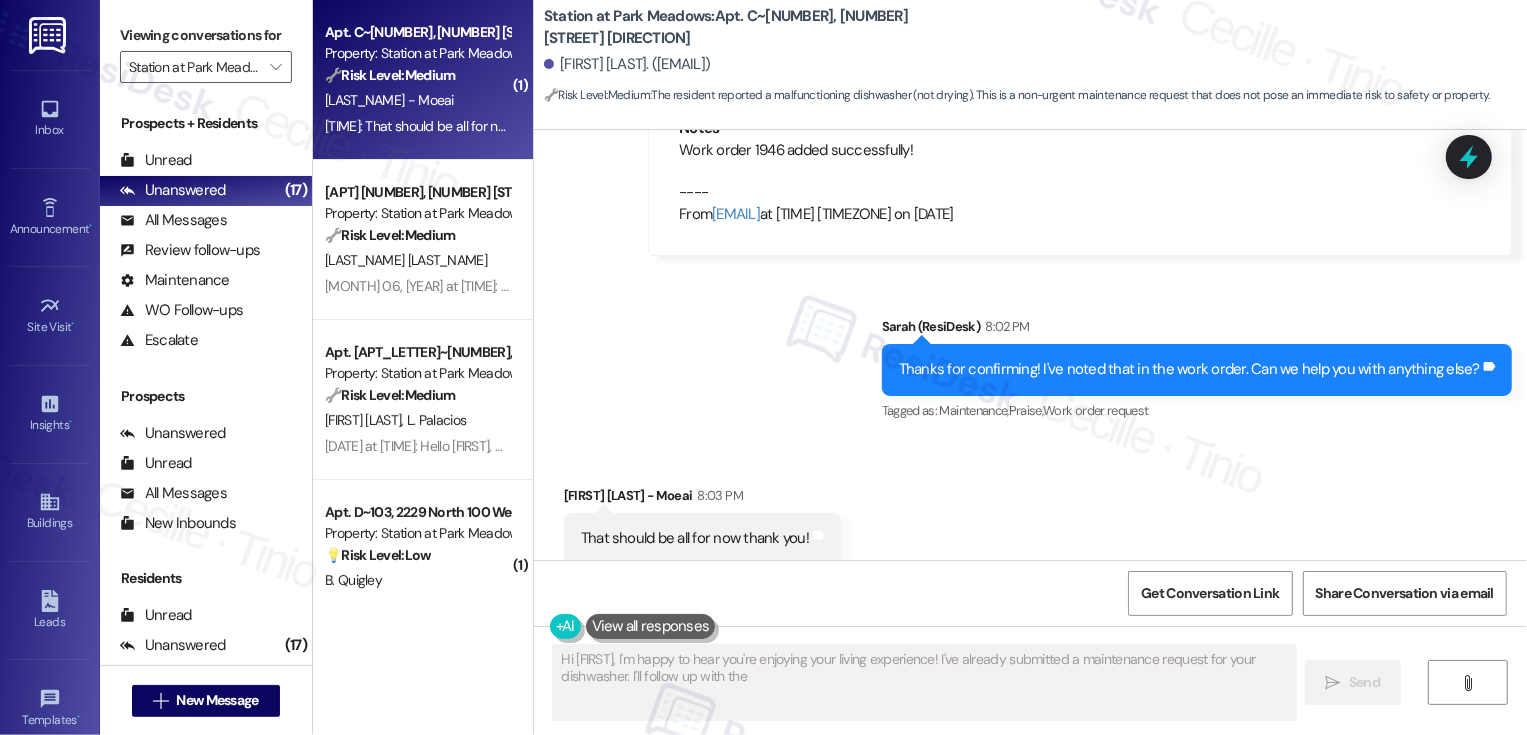 scroll, scrollTop: 1245, scrollLeft: 0, axis: vertical 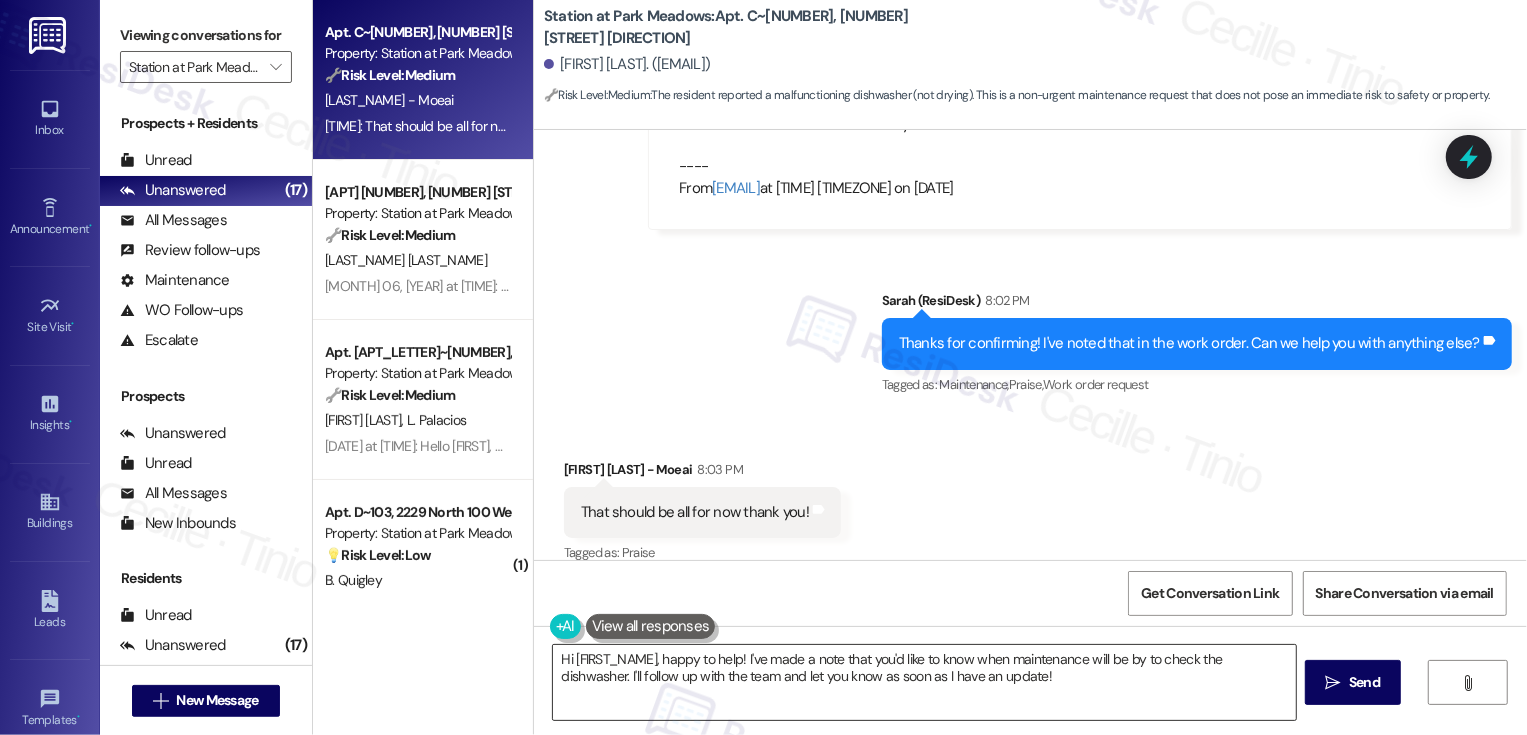 click on "Hi {{first_name}}, happy to help! I've made a note that you'd like to know when maintenance will be by to check the dishwasher. I'll follow up with the team and let you know as soon as I have an update!" at bounding box center (924, 682) 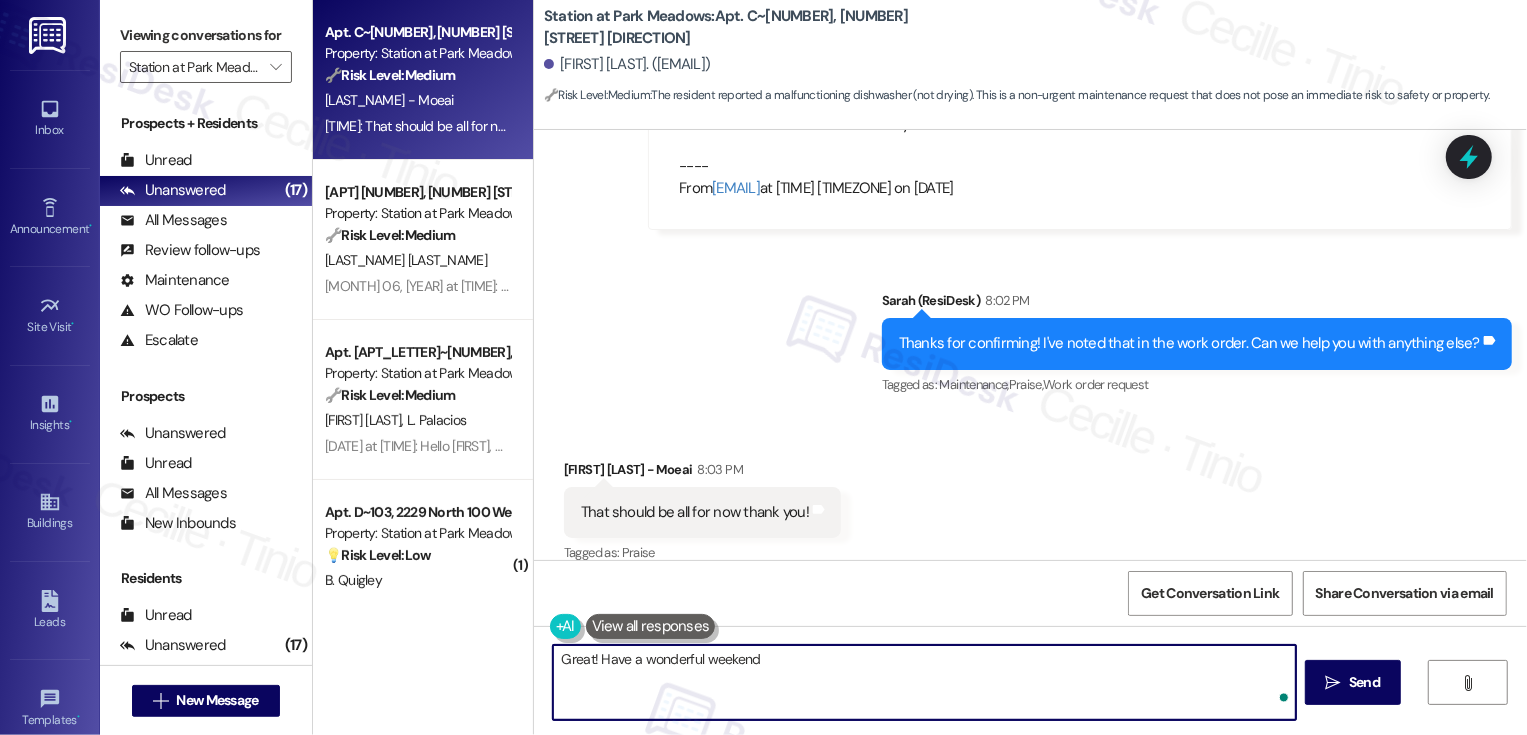 type on "Great! Have a wonderful weekend!" 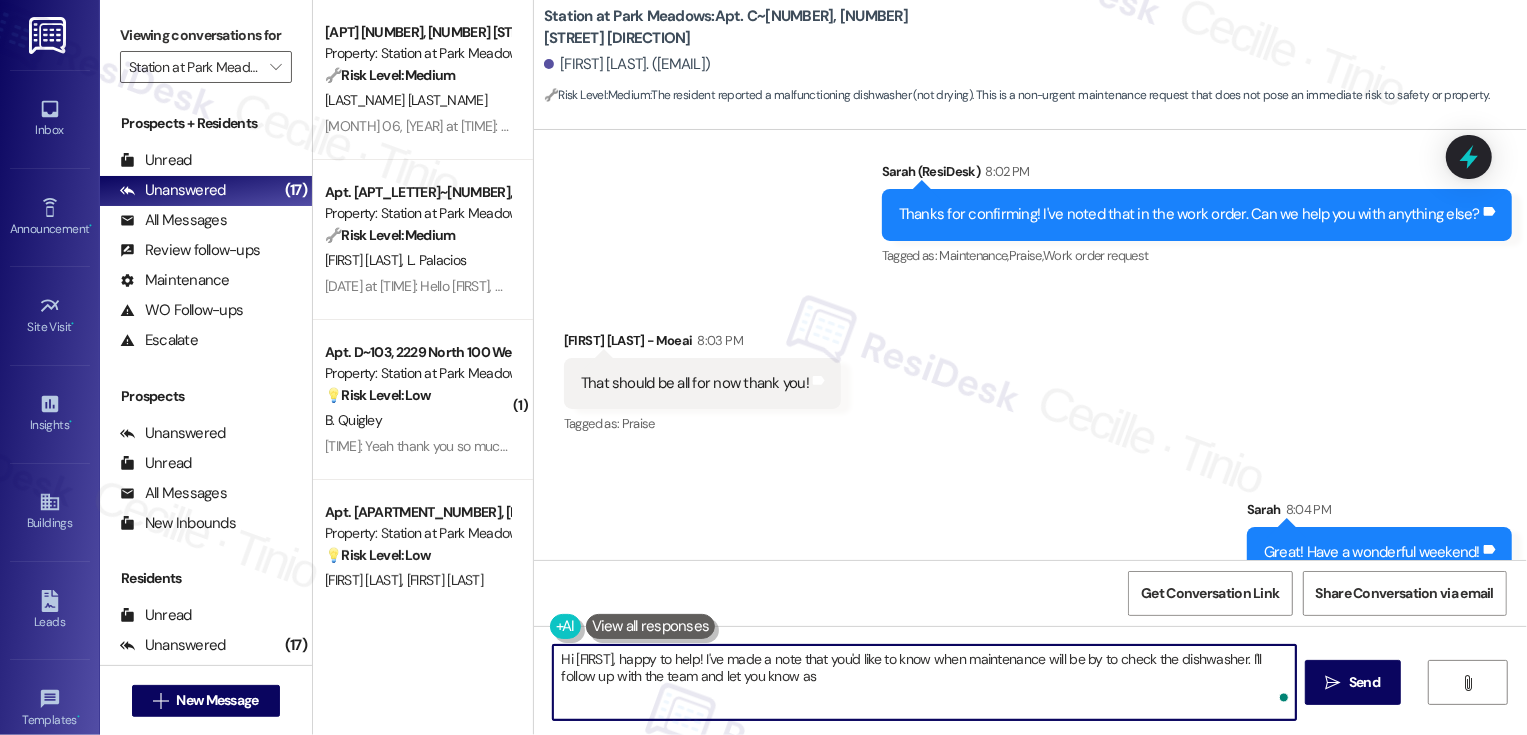 scroll, scrollTop: 1385, scrollLeft: 0, axis: vertical 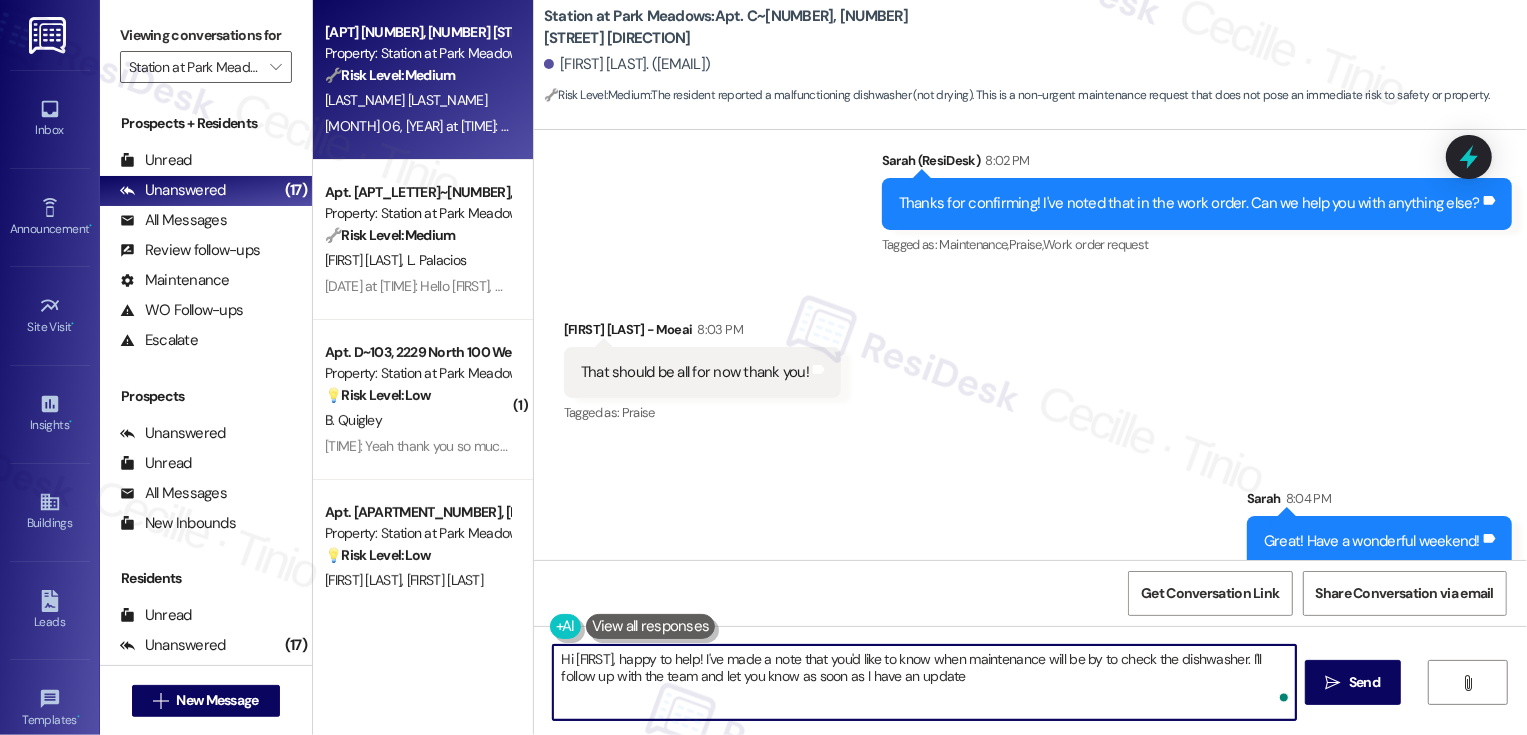 type on "Hi {{first_name}}, happy to help! I've made a note that you'd like to know when maintenance will be by to check the dishwasher. I'll follow up with the team and let you know as soon as I have an update!" 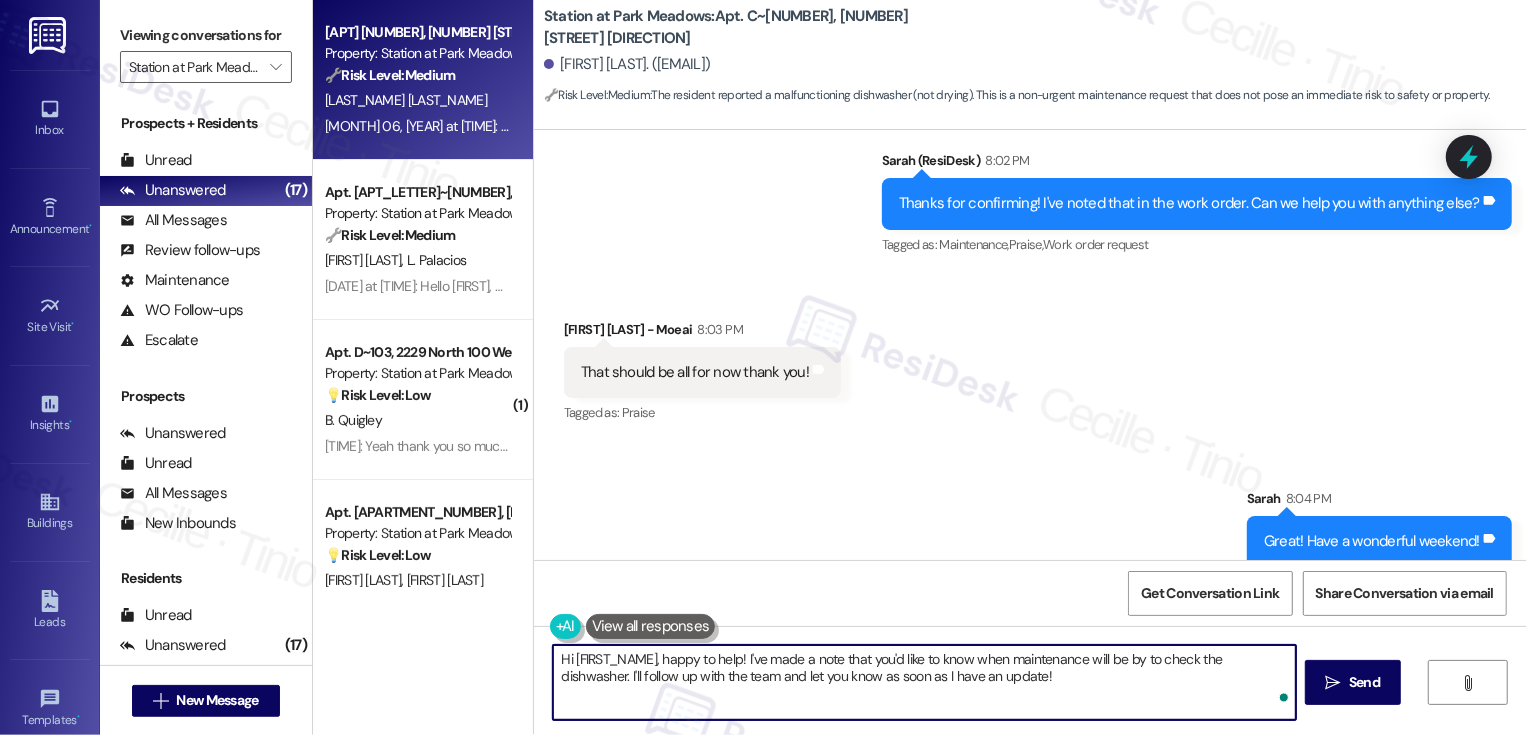 click on "Aug 06, 2025 at 2:53 PM: Ok, so my question is why ownership is telling management that all the trees and bushes that have died or dying are not going to be replaced. The trees that died, they just cut them off at ground level. Compared to even a year ago, it's starting to look pretty raggity.
Thx Aug 06, 2025 at 2:53 PM: Ok, so my question is why ownership is telling management that all the trees and bushes that have died or dying are not going to be replaced. The trees that died, they just cut them off at ground level. Compared to even a year ago, it's starting to look pretty raggity.
Thx" at bounding box center (1189, 126) 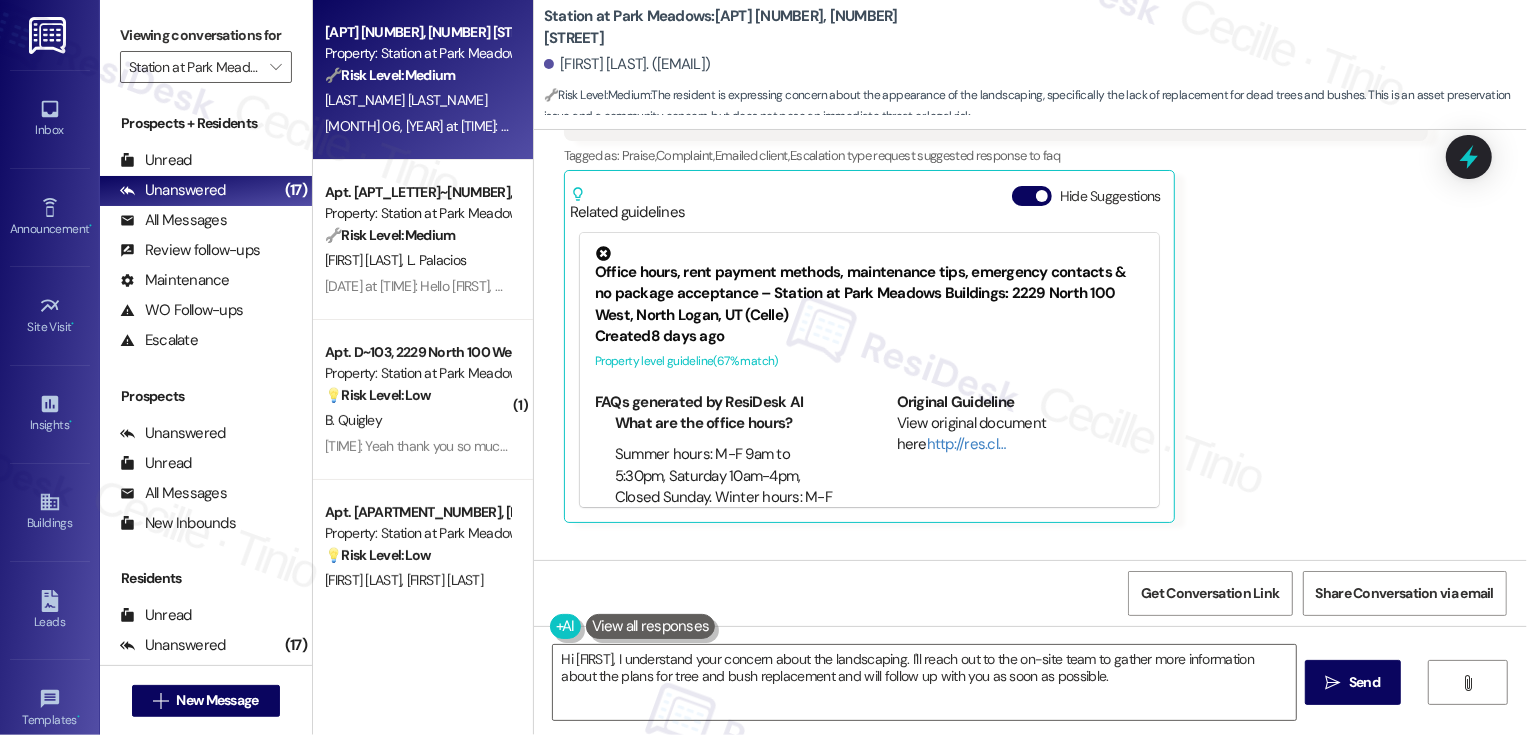 scroll, scrollTop: 606, scrollLeft: 0, axis: vertical 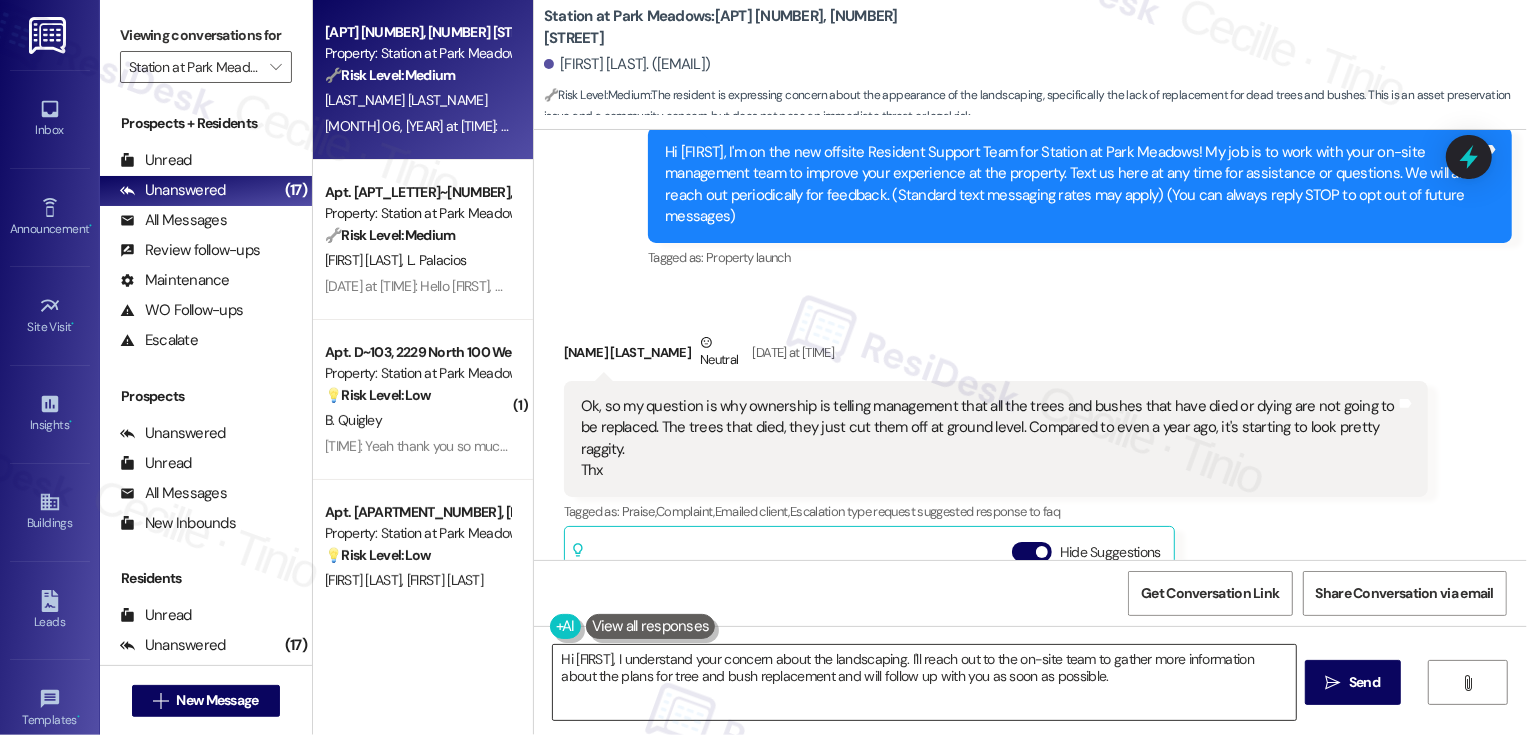 click on "Hi {{first_name}}, I understand your concern about the landscaping. I'll reach out to the on-site team to gather more information about the plans for tree and bush replacement and will follow up with you as soon as possible." at bounding box center [924, 682] 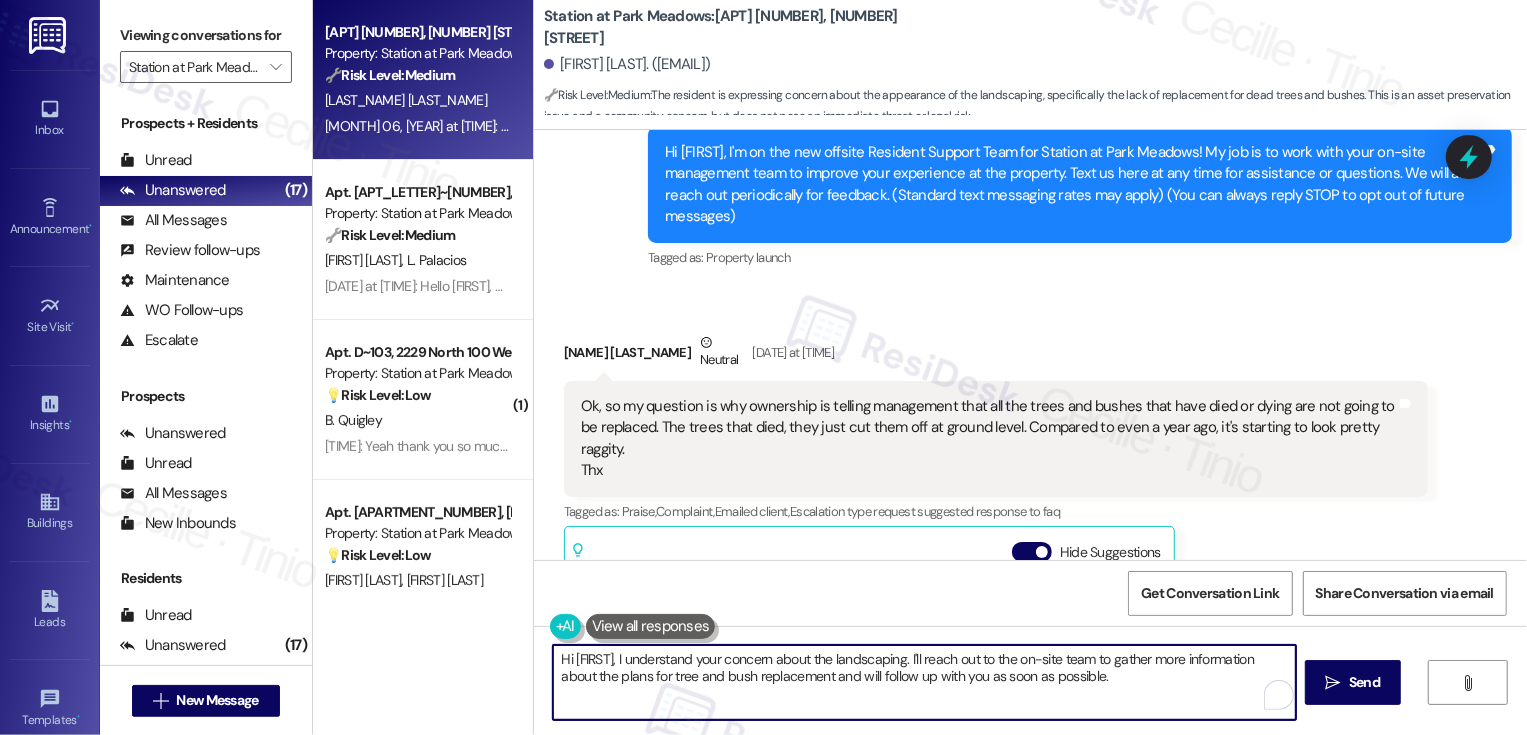 click on "Hi {{first_name}}, I understand your concern about the landscaping. I'll reach out to the on-site team to gather more information about the plans for tree and bush replacement and will follow up with you as soon as possible." at bounding box center [924, 682] 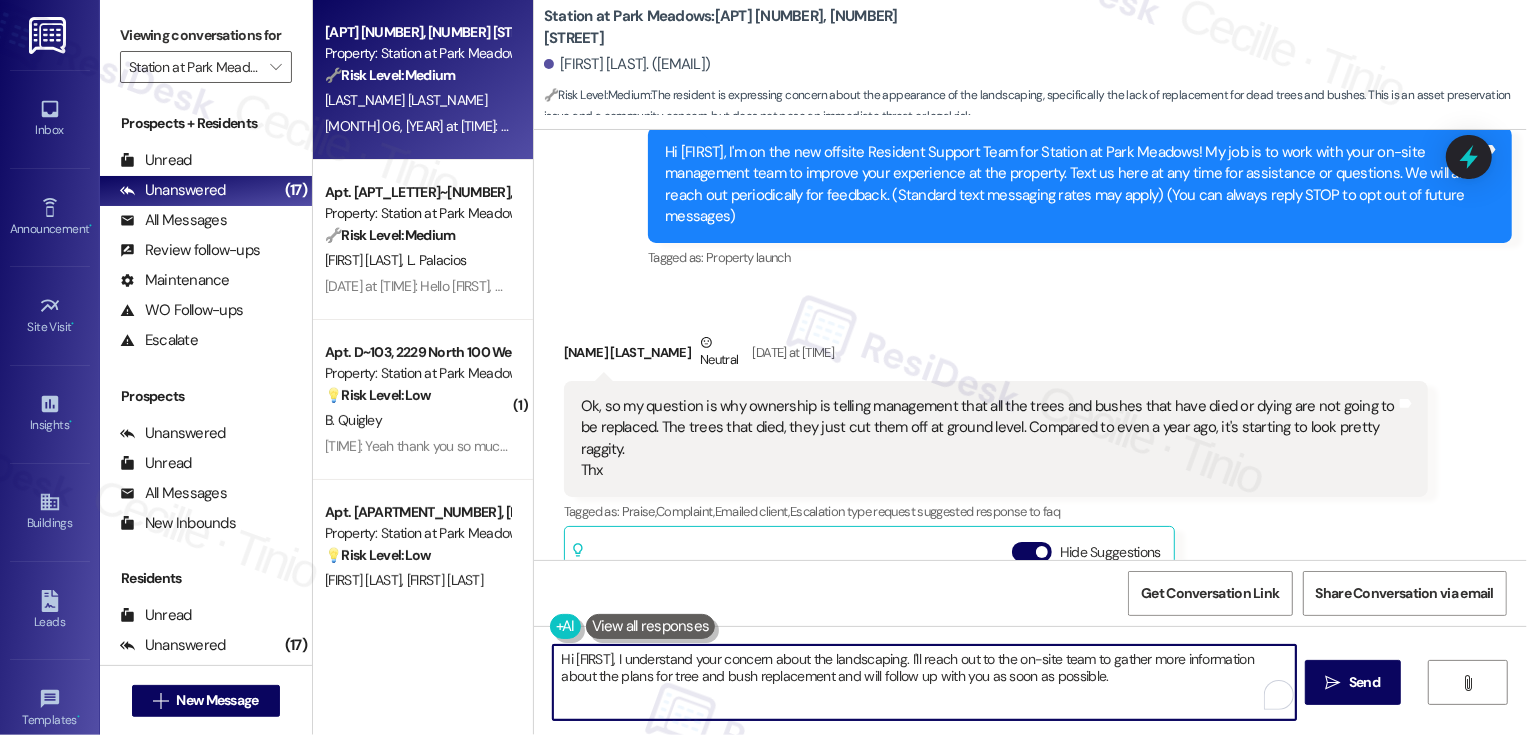 click on "Hi {{first_name}}, I understand your concern about the landscaping. I'll reach out to the on-site team to gather more information about the plans for tree and bush replacement and will follow up with you as soon as possible." at bounding box center [924, 682] 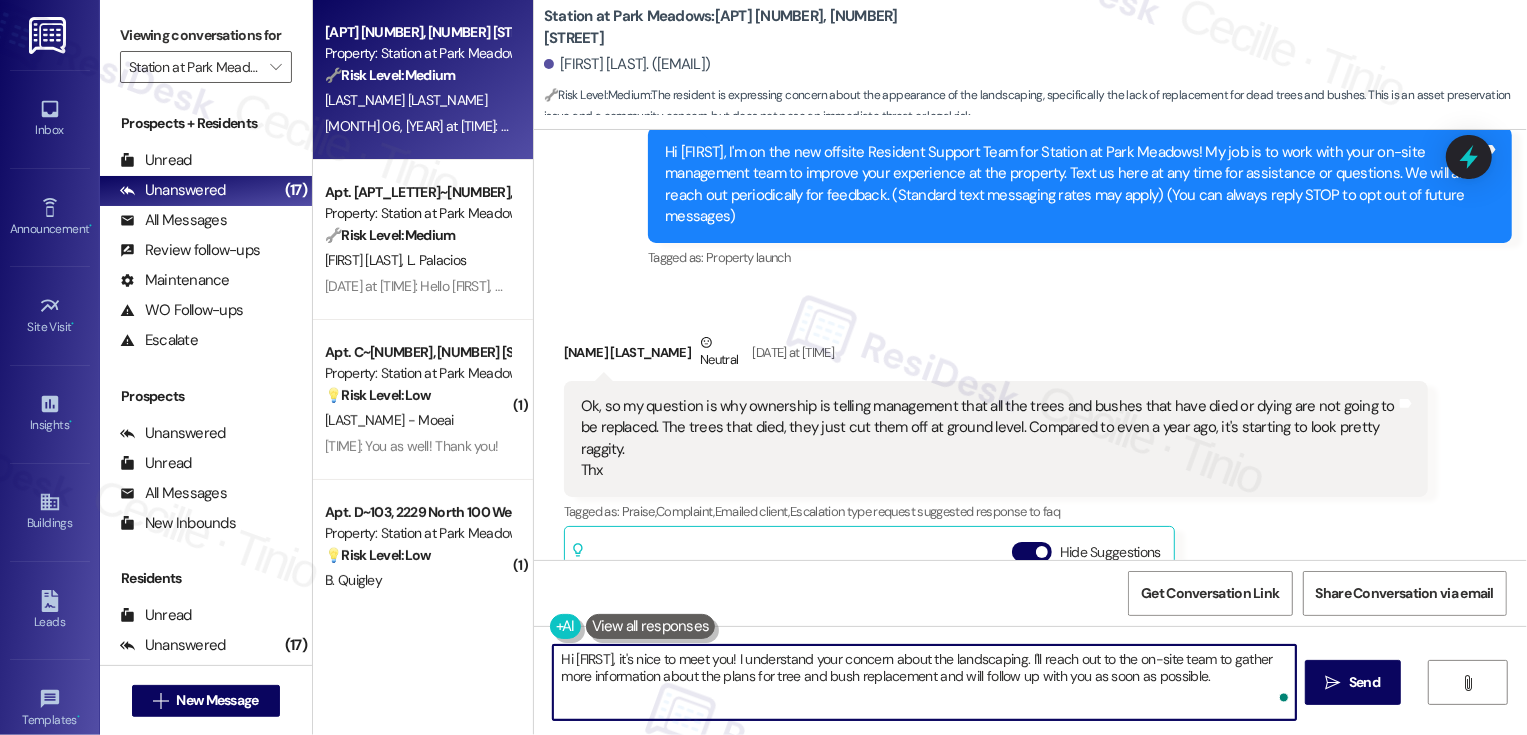 drag, startPoint x: 1074, startPoint y: 658, endPoint x: 1270, endPoint y: 654, distance: 196.04082 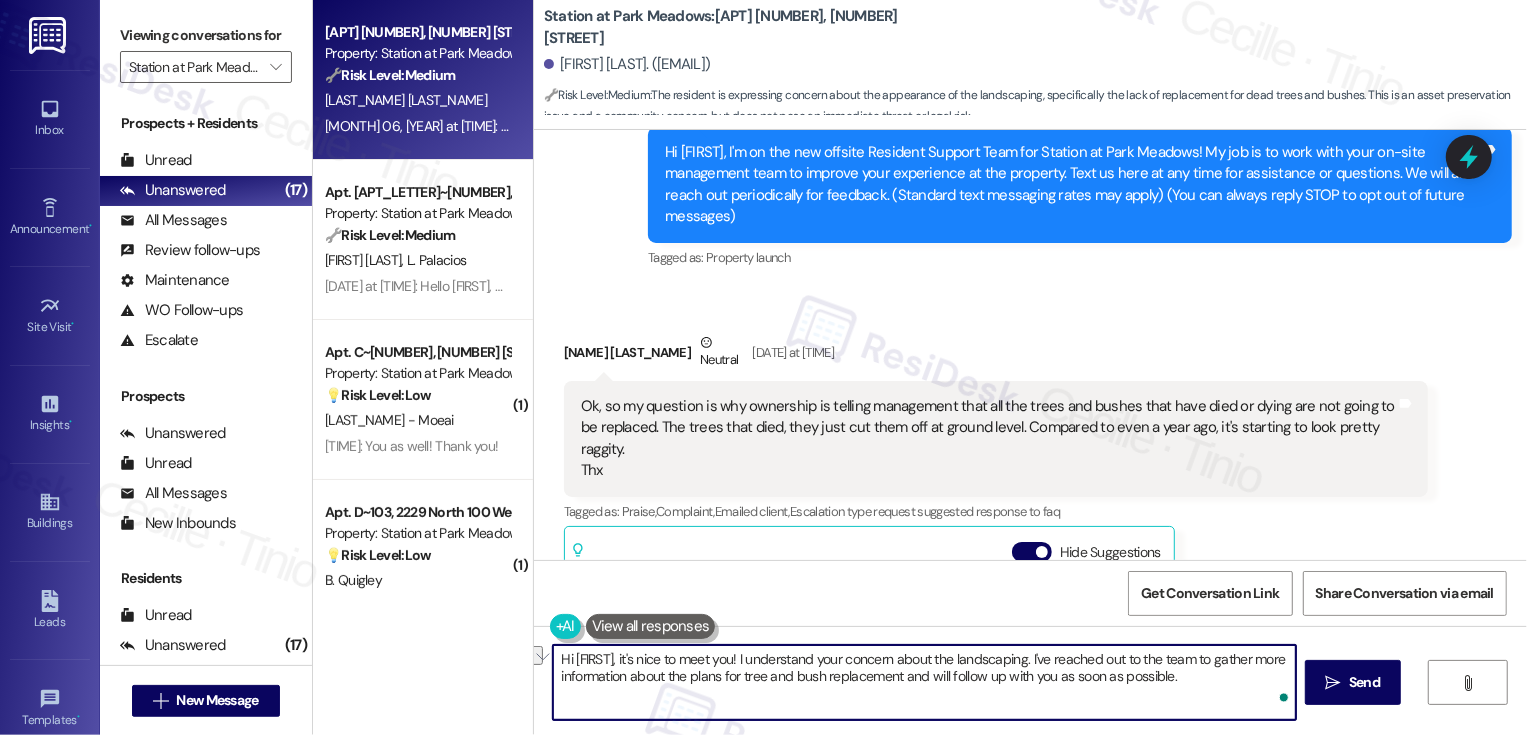 drag, startPoint x: 690, startPoint y: 679, endPoint x: 969, endPoint y: 677, distance: 279.00717 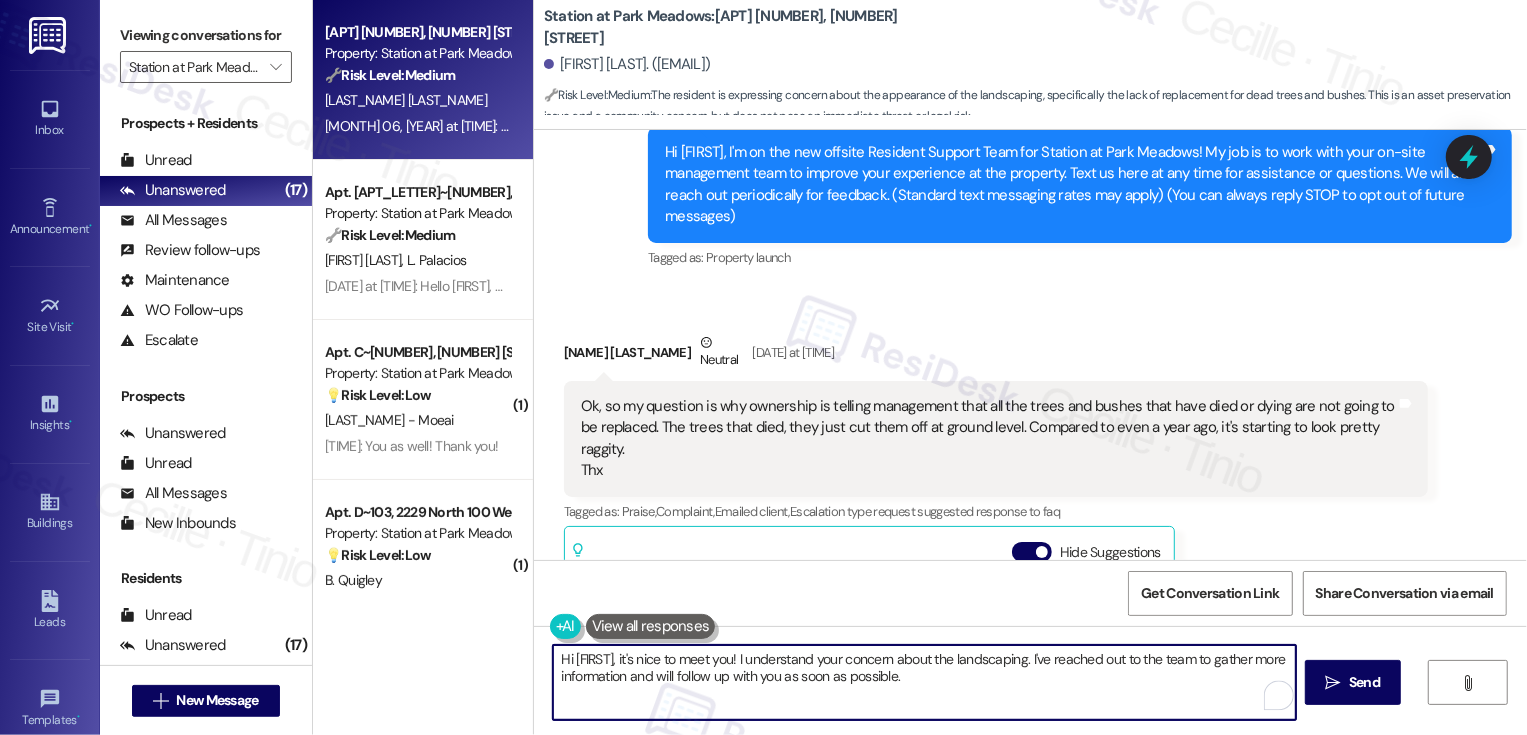drag, startPoint x: 847, startPoint y: 678, endPoint x: 1086, endPoint y: 678, distance: 239 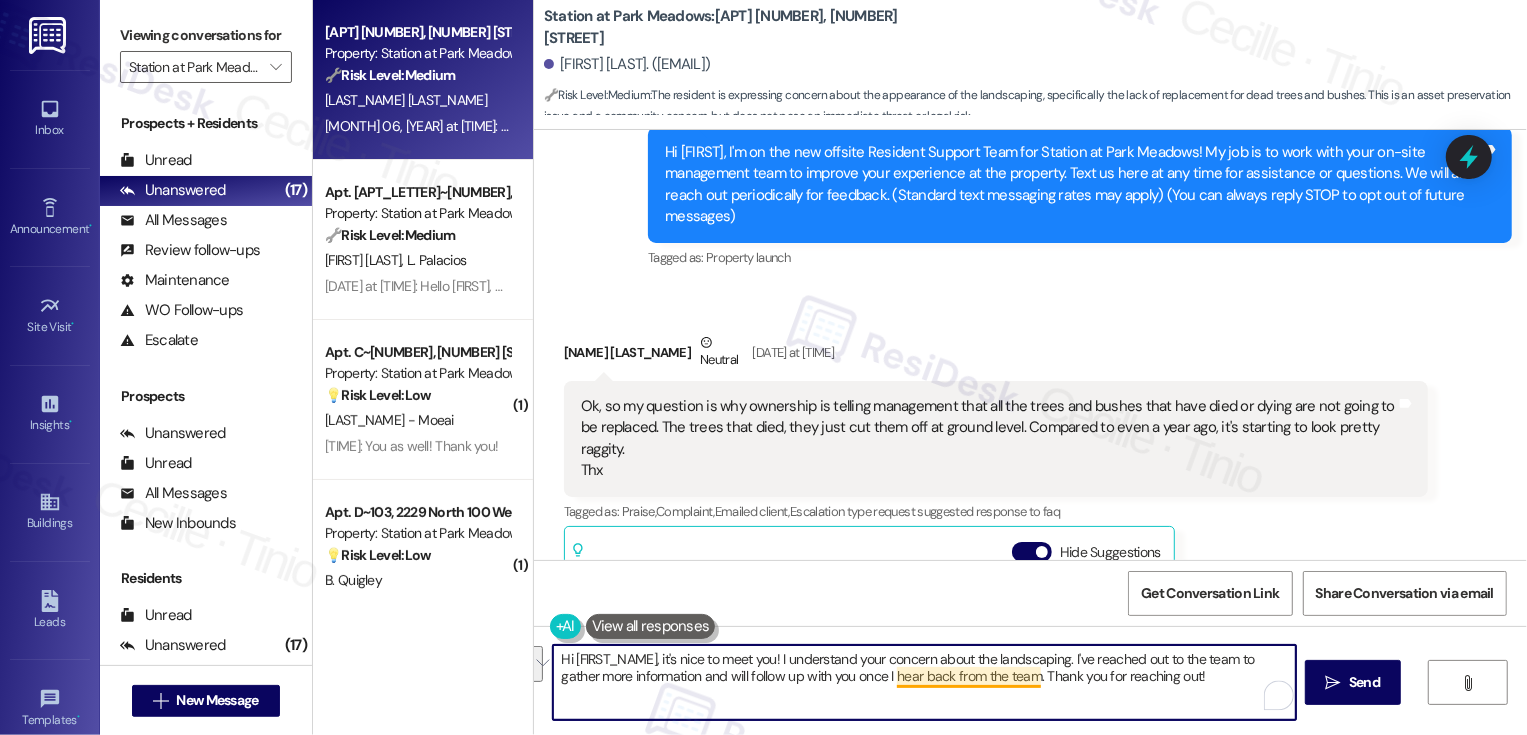 click on "Hi {{first_name}}, it's nice to meet you! I understand your concern about the landscaping. I've reached out to the team to gather more information and will follow up with you once I hear back from the team. Thank you for reaching out!" at bounding box center (924, 682) 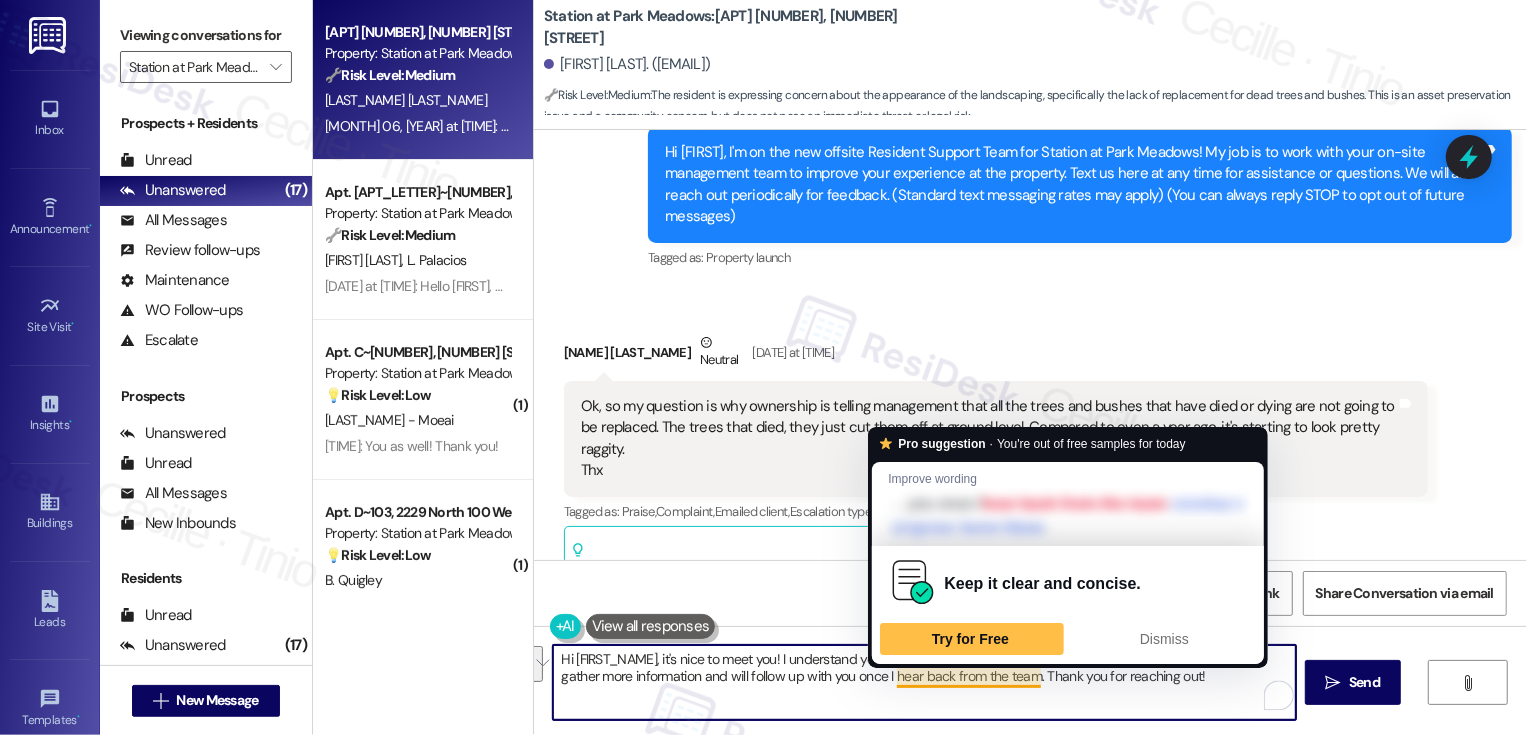 click on "Hi {{first_name}}, it's nice to meet you! I understand your concern about the landscaping. I've reached out to the team to gather more information and will follow up with you once I hear back from the team. Thank you for reaching out!" at bounding box center (924, 682) 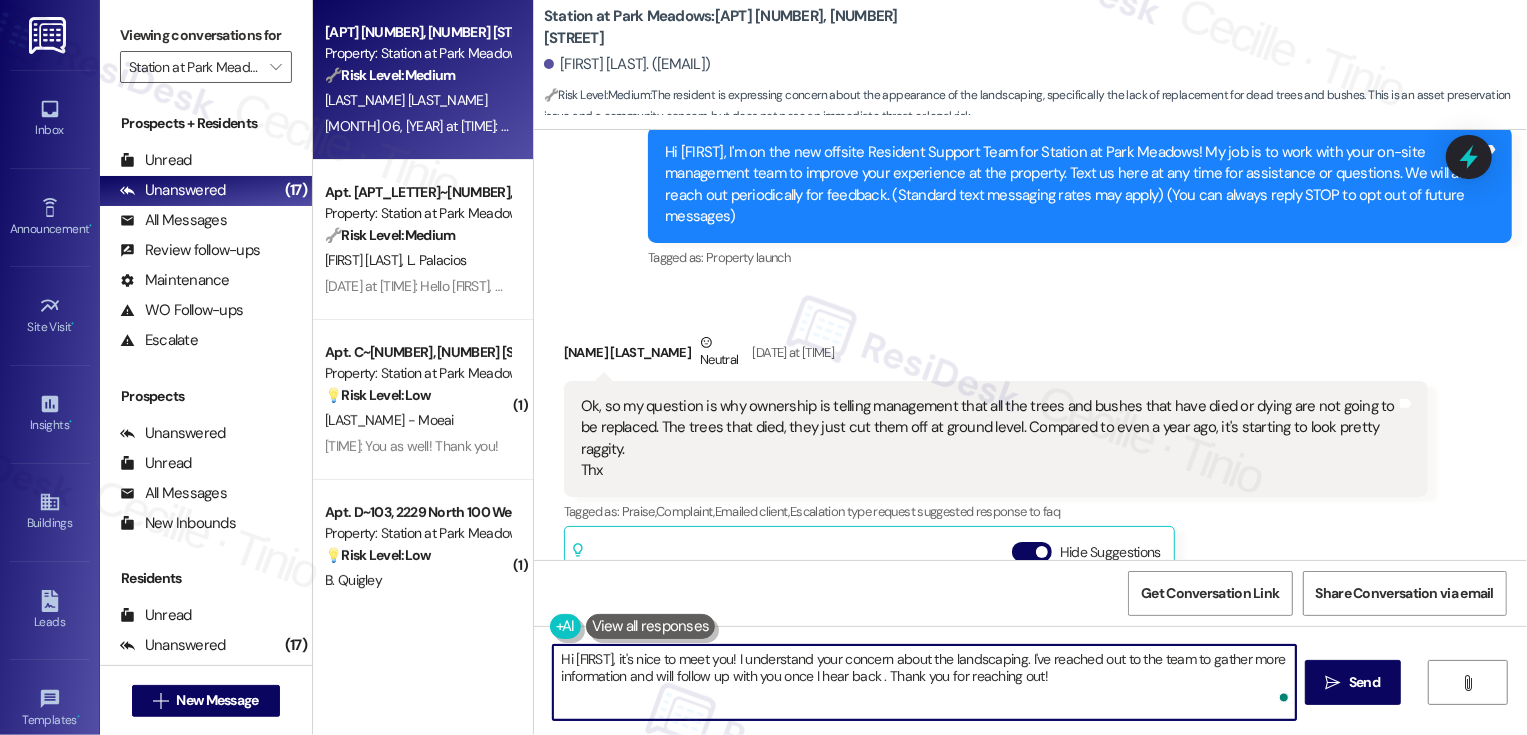 type on "Hi {{first_name}}, it's nice to meet you! I understand your concern about the landscaping. I've reached out to the team to gather more information and will follow up with you once I hear back. Thank you for reaching out!" 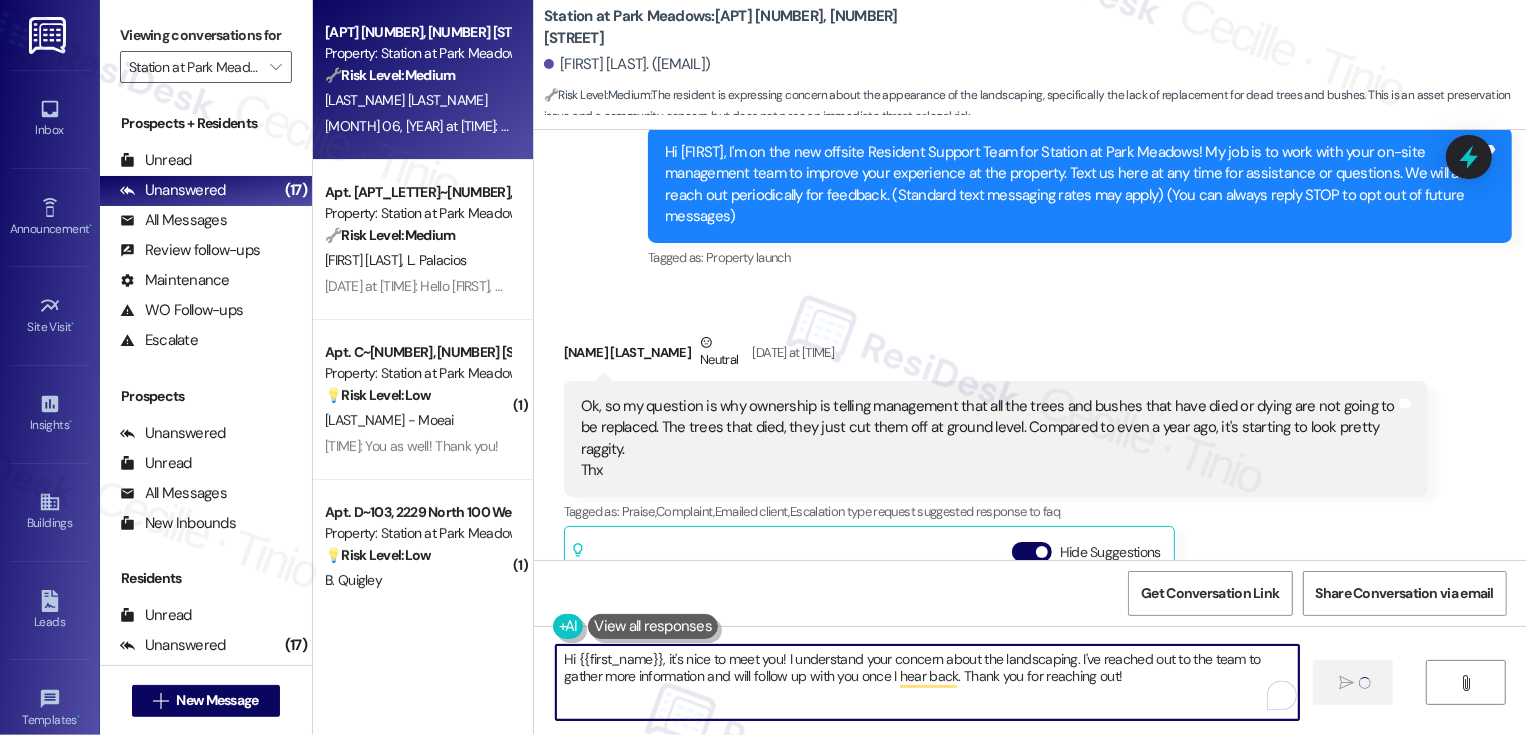 type 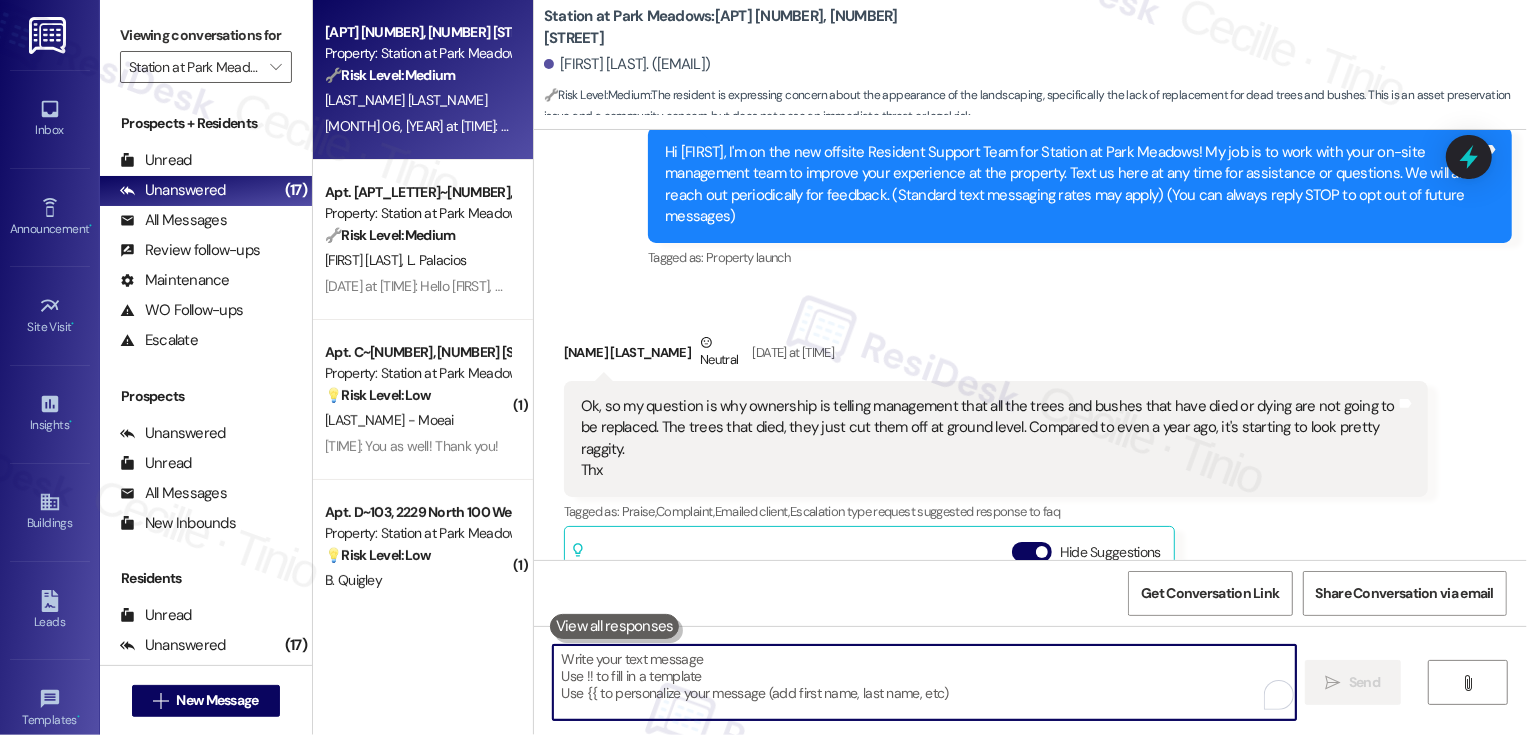 scroll, scrollTop: 888, scrollLeft: 0, axis: vertical 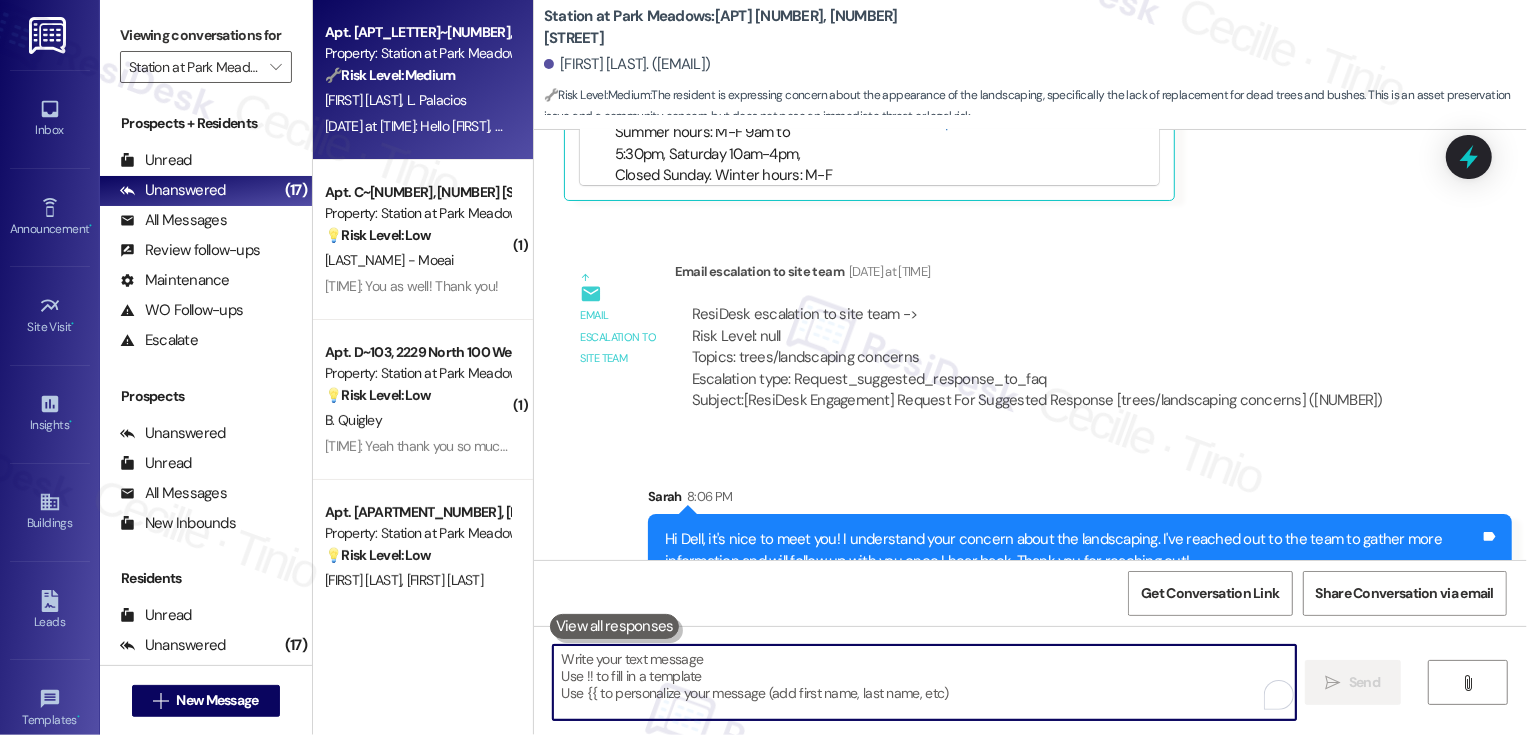 click on "Aug 06, 2025 at 12:39 PM: Hello Sarah, we recently received a recertification notice which is due on 10/31/2025. It advises we can have the paperwork left on our door, or we can schedule an appointment but it does not state what is needed or required for the verification itself. We would like to know what forms to have prepared and when we can arrange a time to provide the forms to the office. Thank you Aug 06, 2025 at 12:39 PM: Hello Sarah, we recently received a recertification notice which is due on 10/31/2025. It advises we can have the paperwork left on our door, or we can schedule an appointment but it does not state what is needed or required for the verification itself. We would like to know what forms to have prepared and when we can arrange a time to provide the forms to the office. Thank you" at bounding box center [1463, 126] 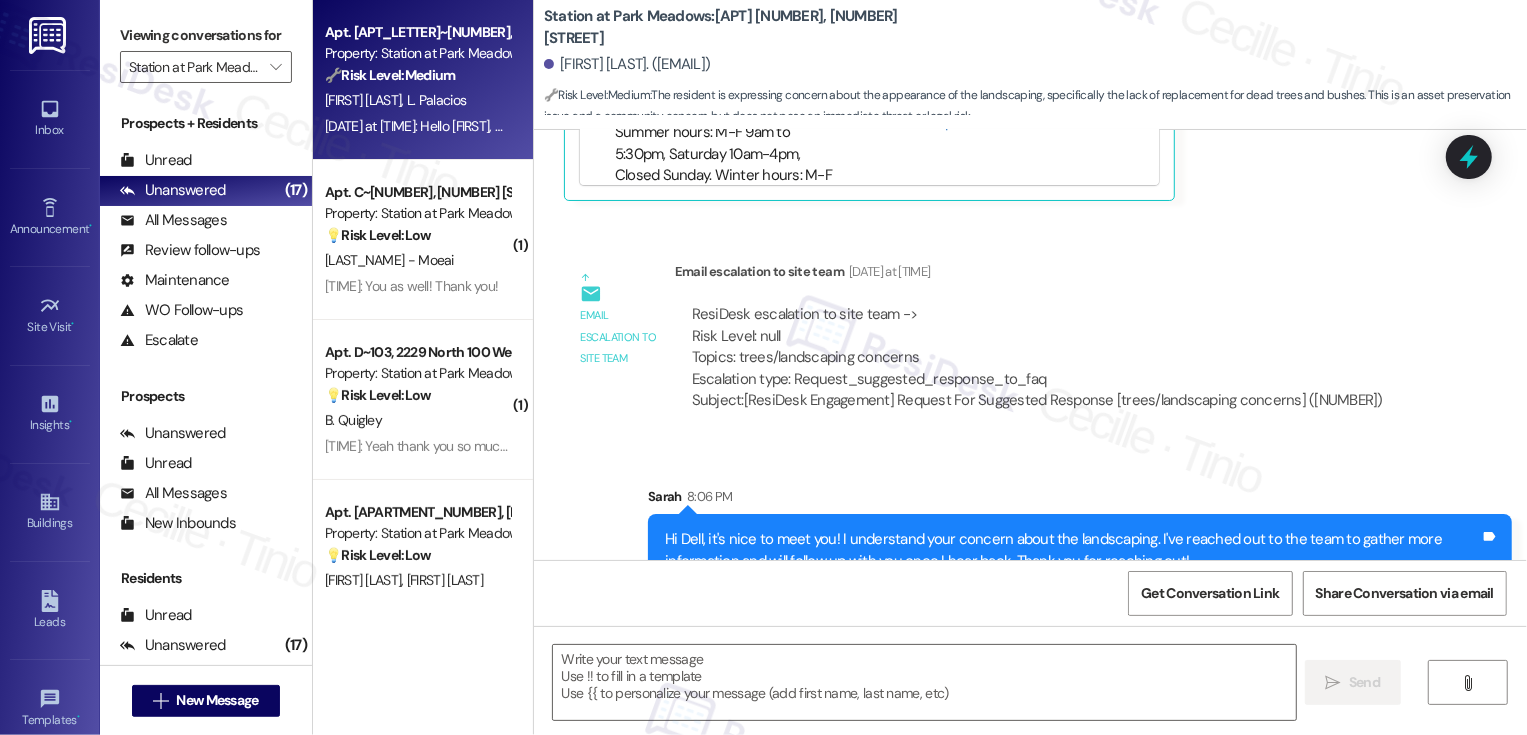 click on "Aug 06, 2025 at 12:39 PM: Hello Sarah, we recently received a recertification notice which is due on 10/31/2025. It advises we can have the paperwork left on our door, or we can schedule an appointment but it does not state what is needed or required for the verification itself. We would like to know what forms to have prepared and when we can arrange a time to provide the forms to the office. Thank you Aug 06, 2025 at 12:39 PM: Hello Sarah, we recently received a recertification notice which is due on 10/31/2025. It advises we can have the paperwork left on our door, or we can schedule an appointment but it does not state what is needed or required for the verification itself. We would like to know what forms to have prepared and when we can arrange a time to provide the forms to the office. Thank you" at bounding box center [1463, 126] 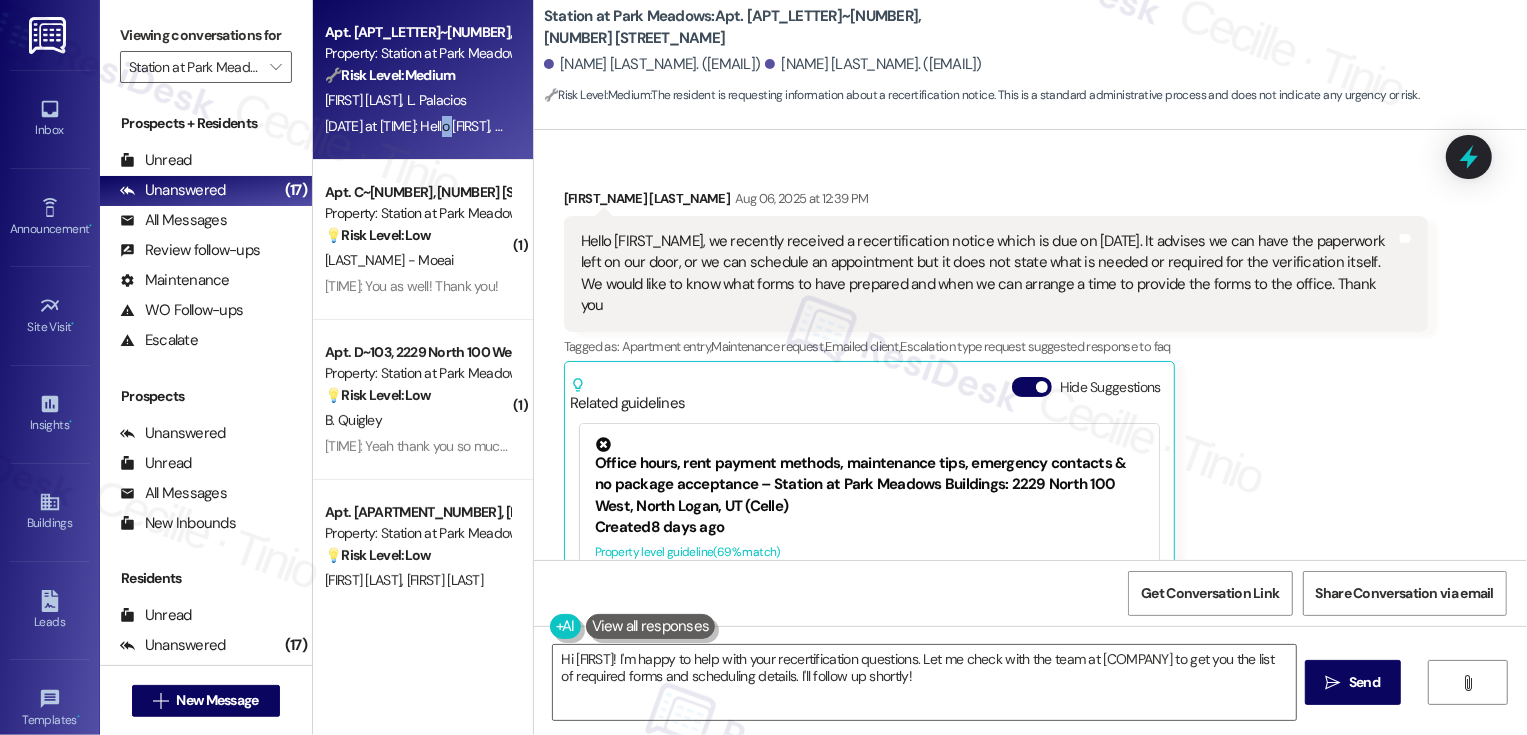 scroll, scrollTop: 11, scrollLeft: 0, axis: vertical 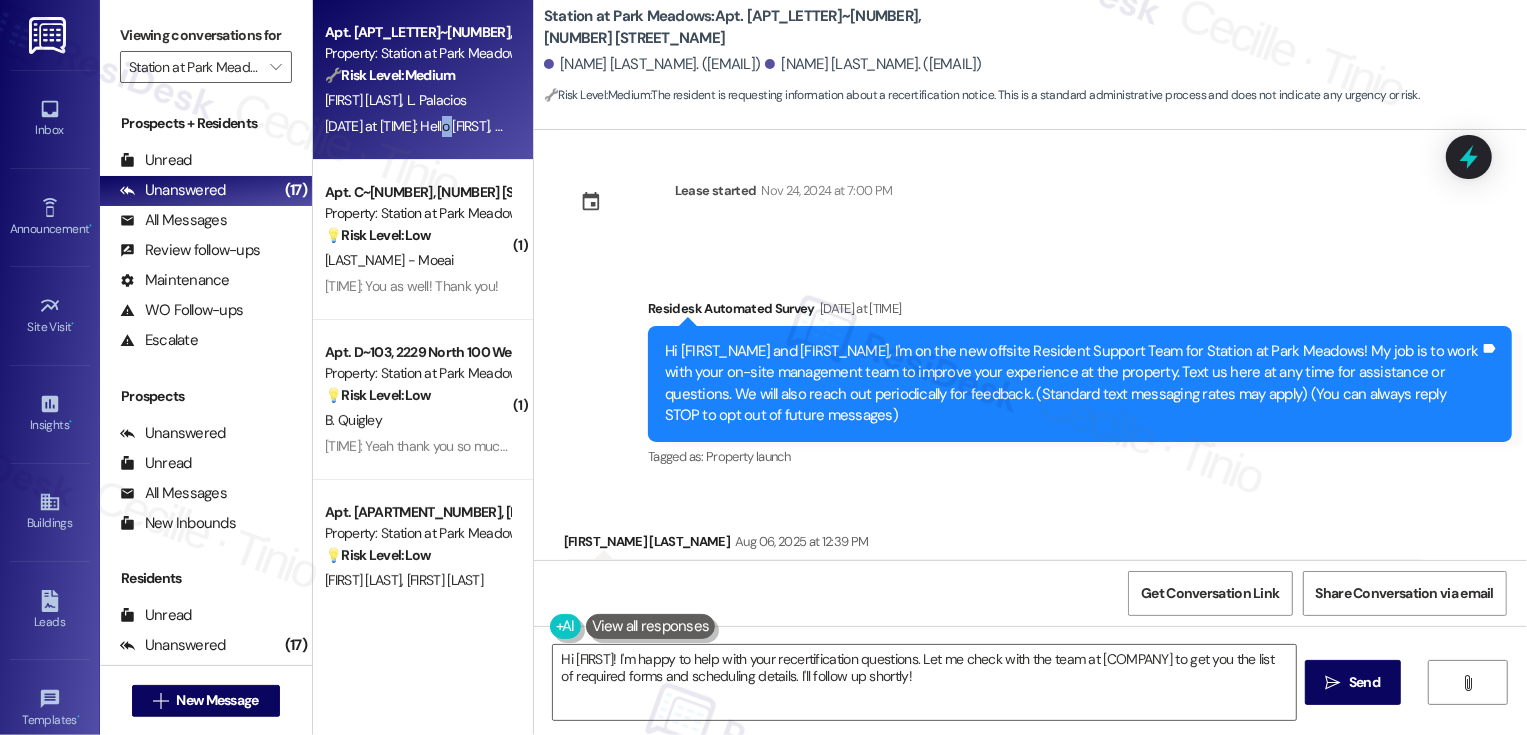 click on "Ashlynn Goss Aug 06, 2025 at 12:39 PM" at bounding box center [996, 545] 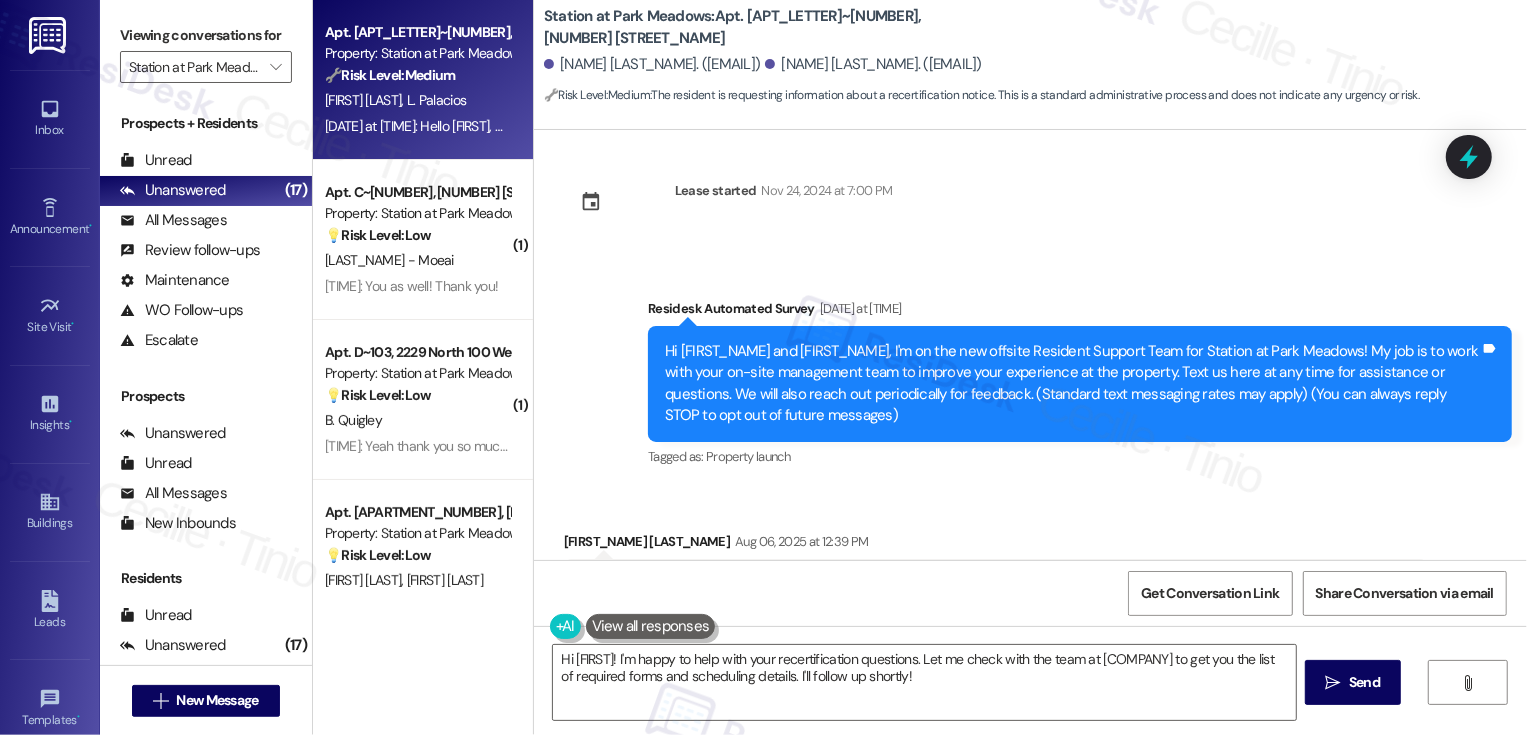 click on "Ashlynn Goss Aug 06, 2025 at 12:39 PM" at bounding box center [996, 545] 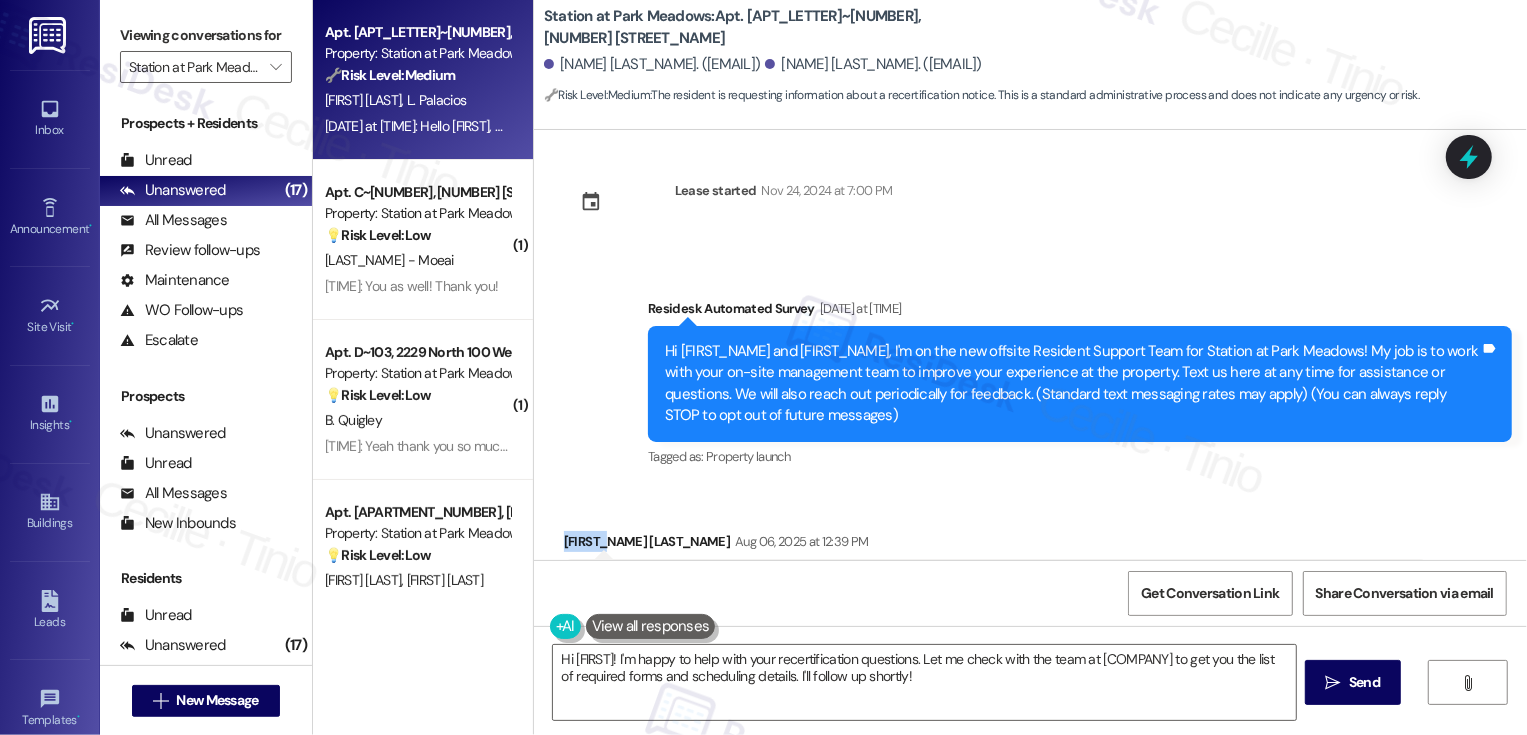 copy on "Ashlynn" 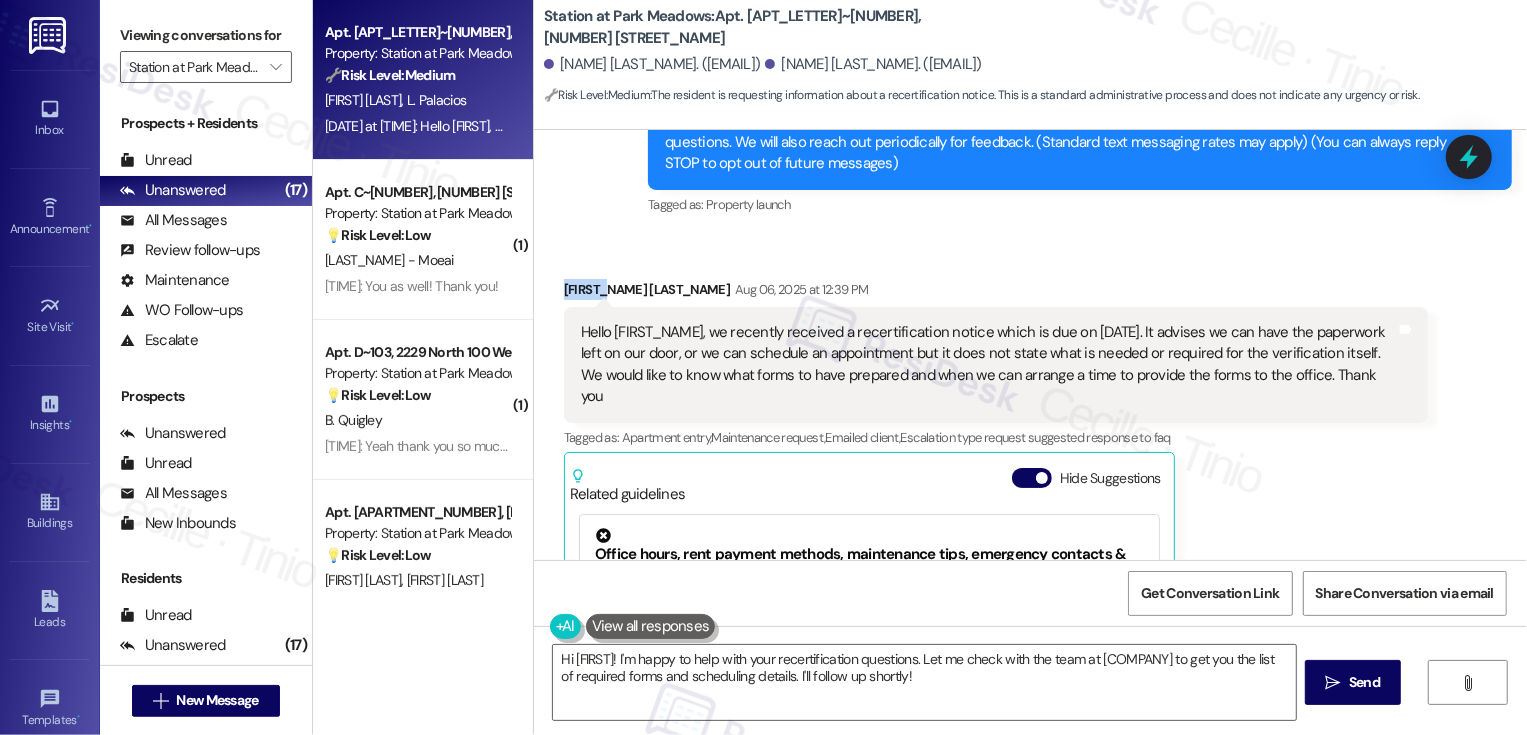 scroll, scrollTop: 329, scrollLeft: 0, axis: vertical 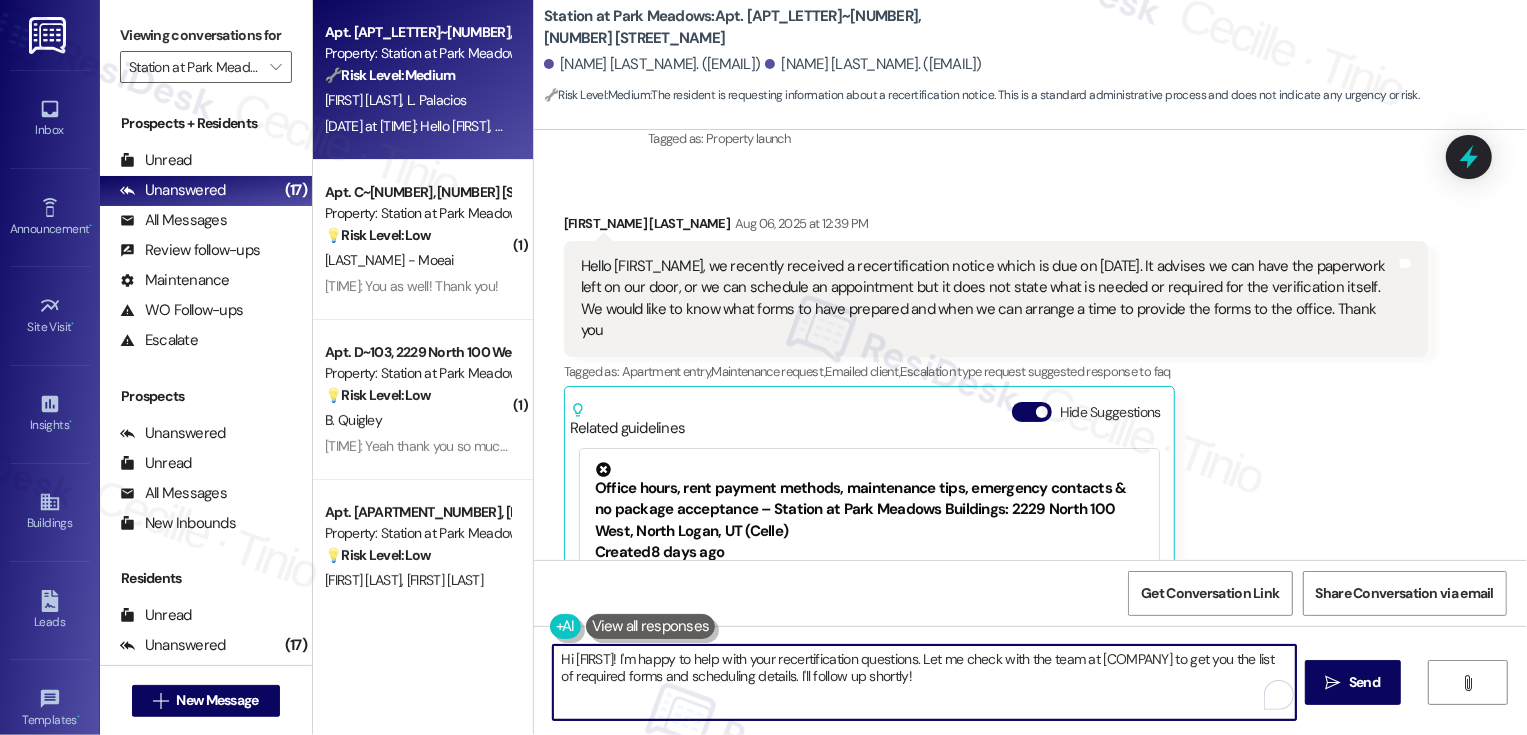 drag, startPoint x: 565, startPoint y: 658, endPoint x: 1208, endPoint y: 722, distance: 646.17725 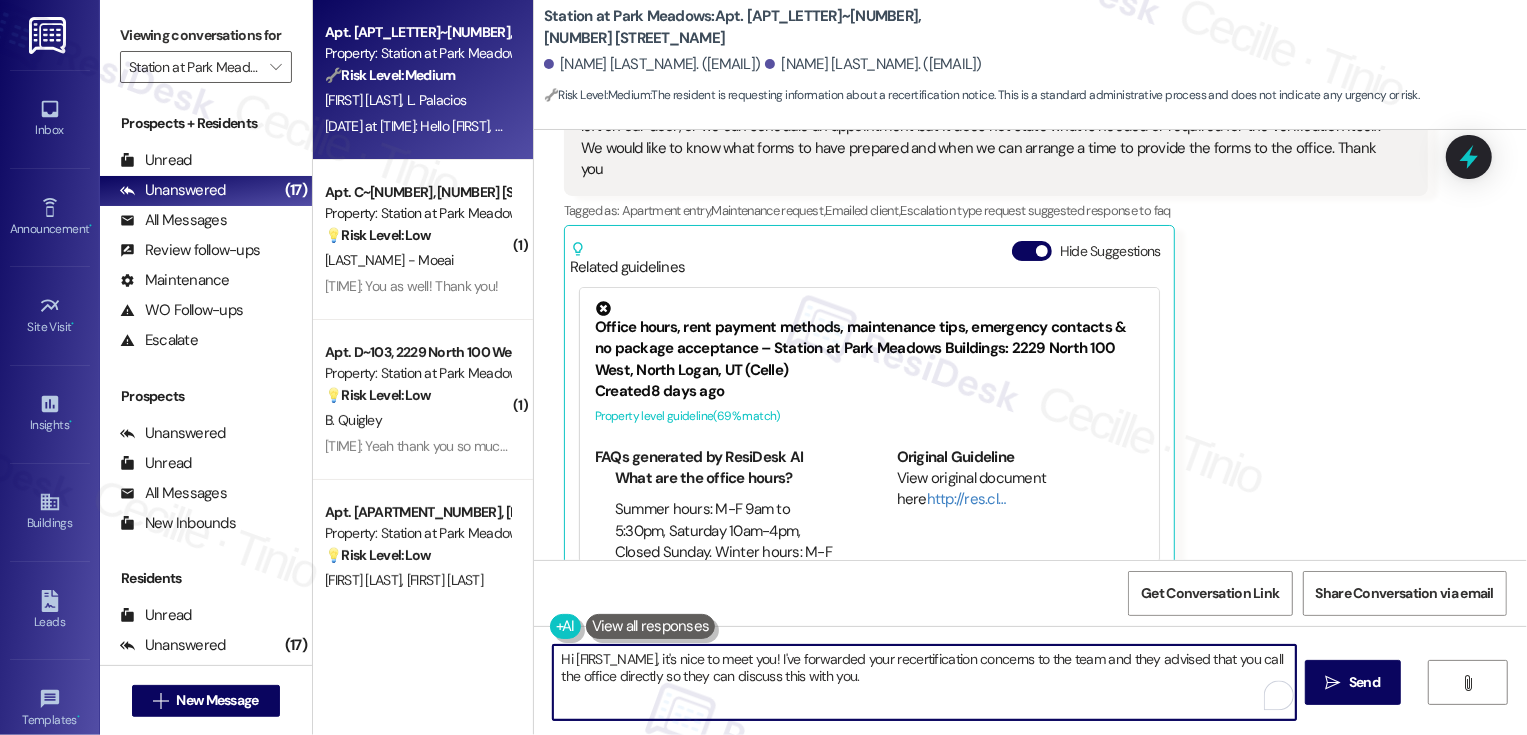 scroll, scrollTop: 441, scrollLeft: 0, axis: vertical 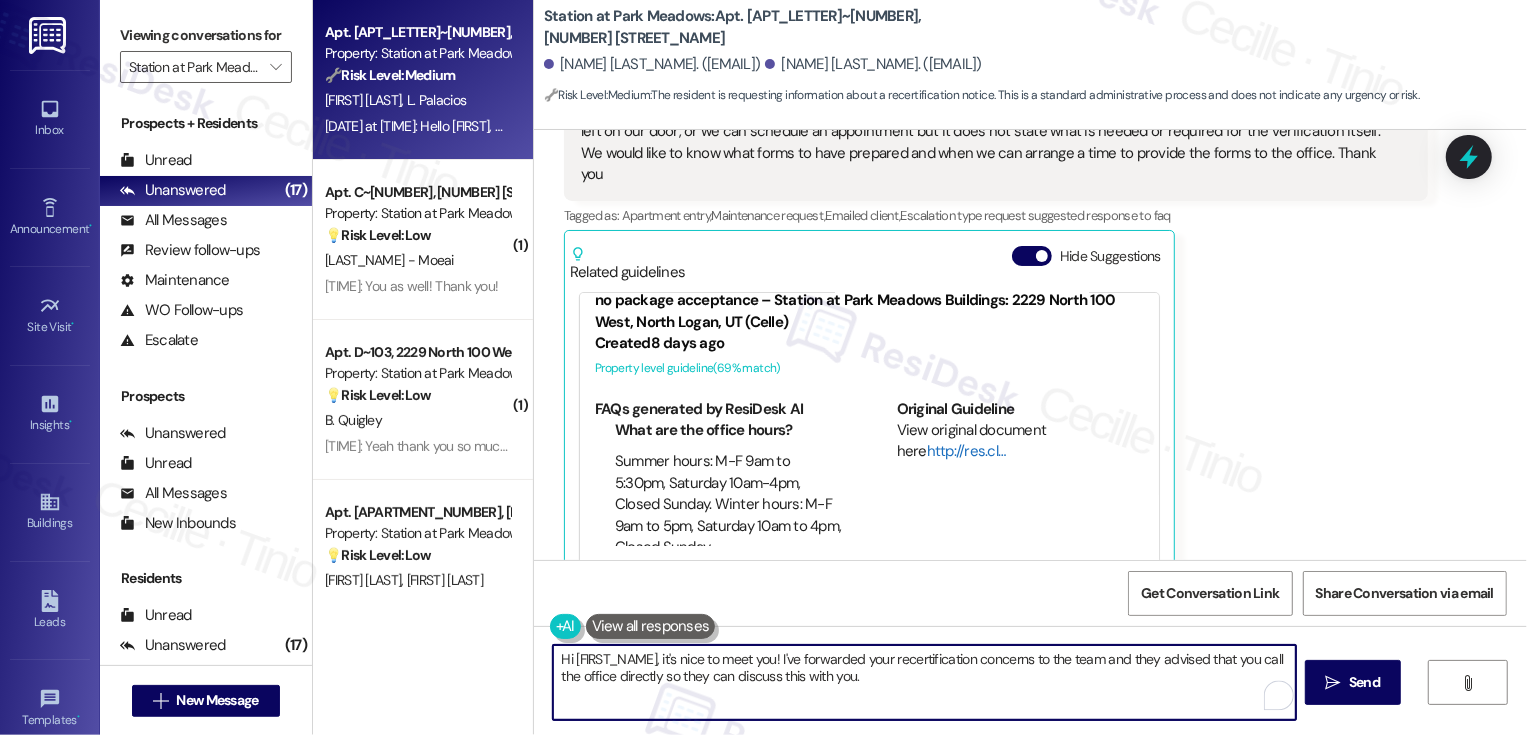 click on "http://res.cl…" at bounding box center (966, 451) 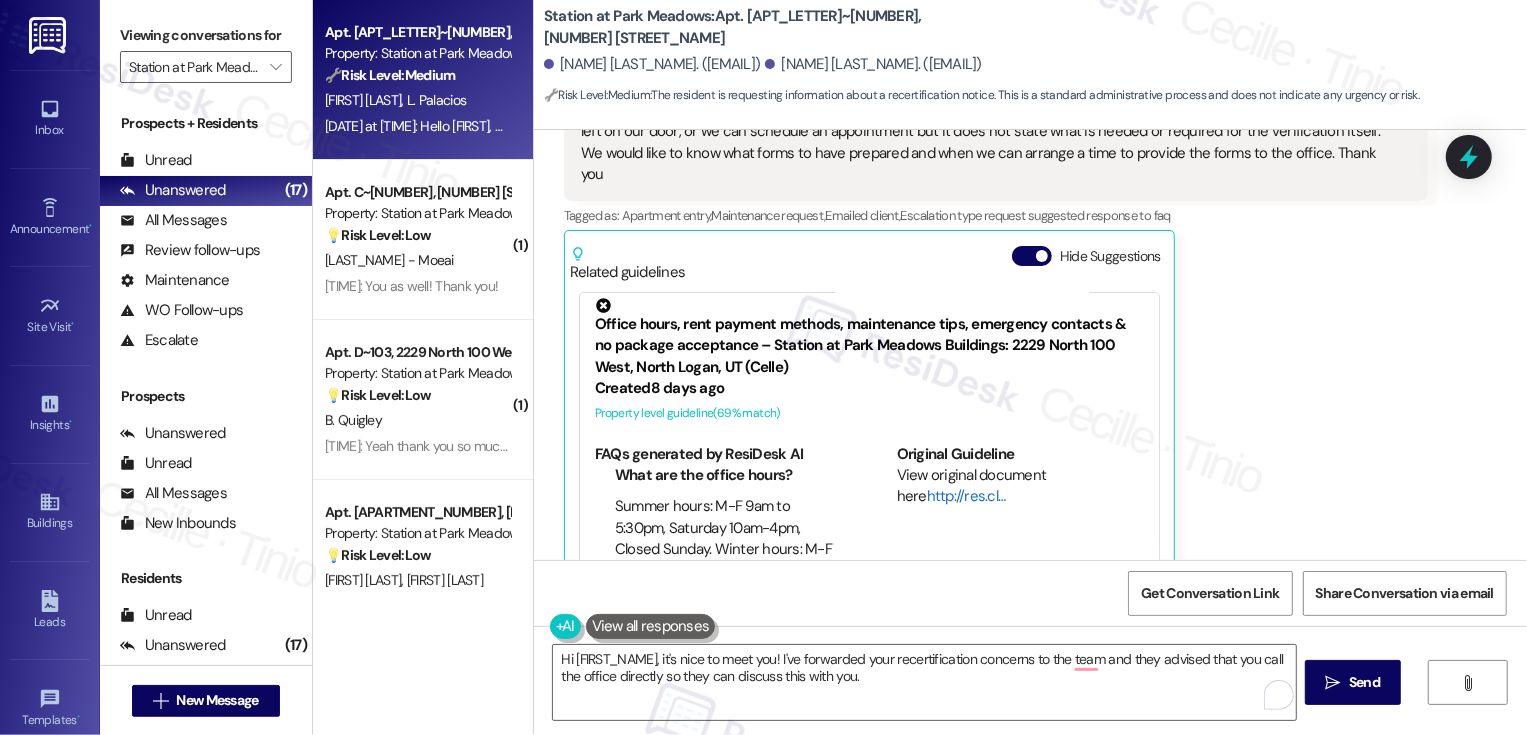 scroll, scrollTop: 6, scrollLeft: 0, axis: vertical 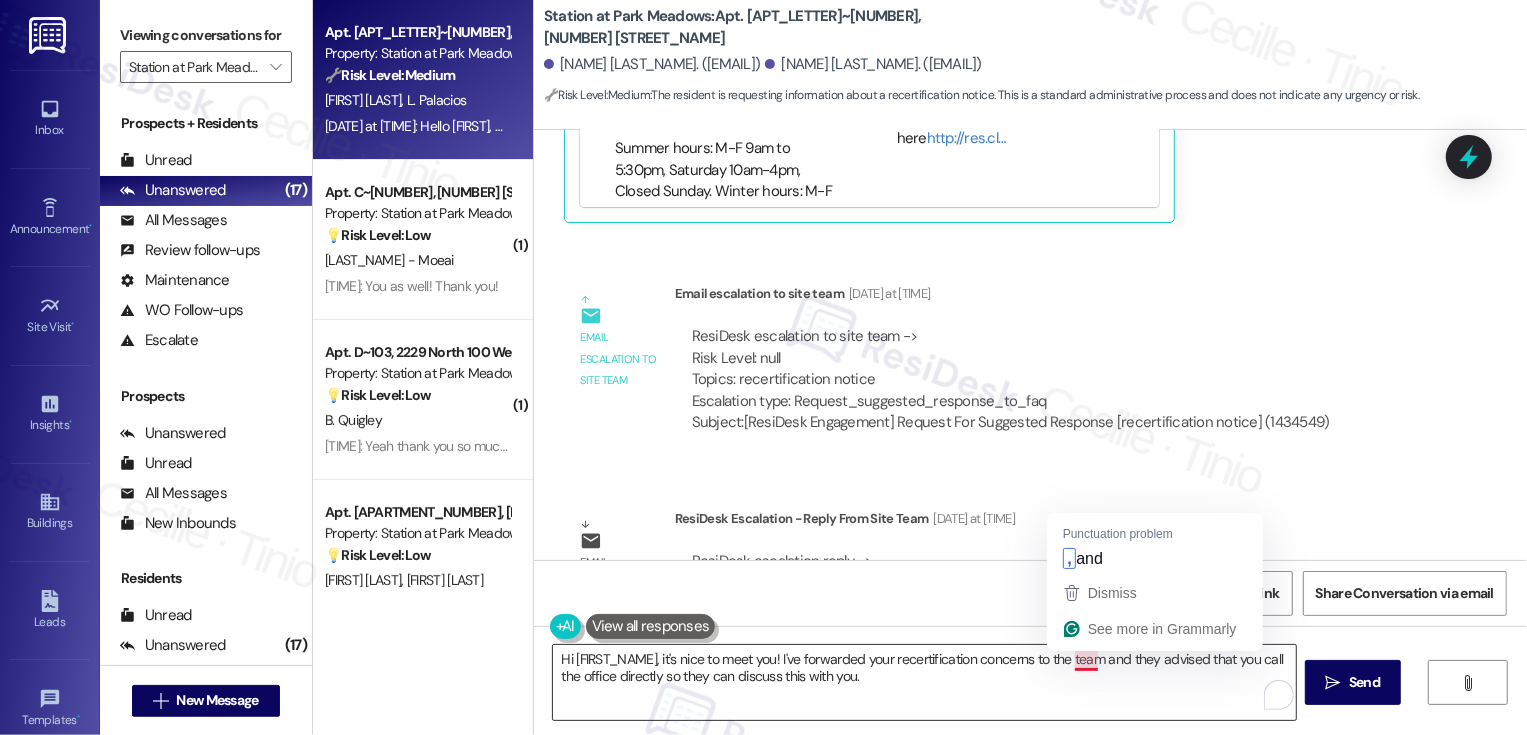 click on "Hi Ashlynn, it's nice to meet you! I've forwarded your recertification concerns to the team and they advised that you call the office directly so they can discuss this with you." at bounding box center [924, 682] 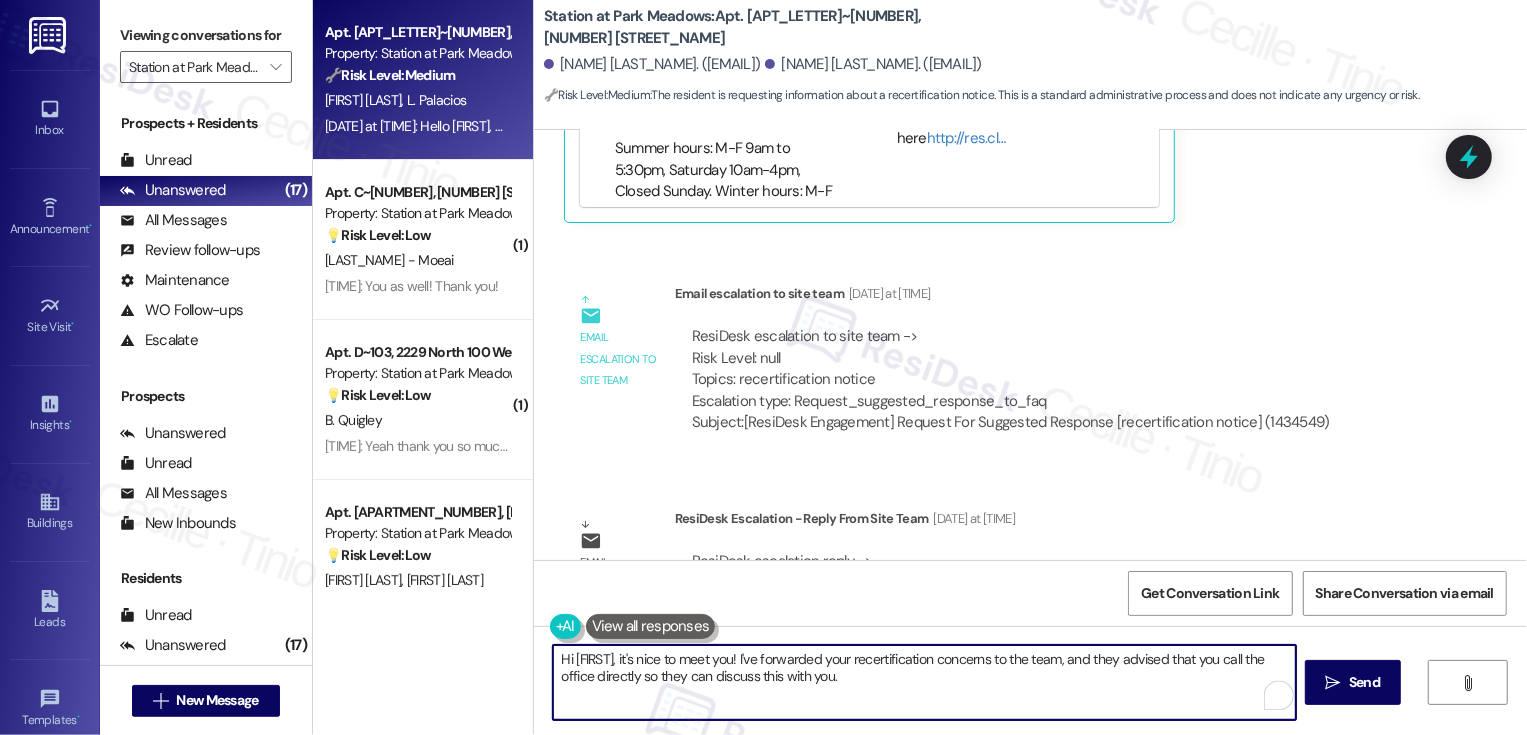 click on "Hi Ashlynn, it's nice to meet you! I've forwarded your recertification concerns to the team, and they advised that you call the office directly so they can discuss this with you." at bounding box center (924, 682) 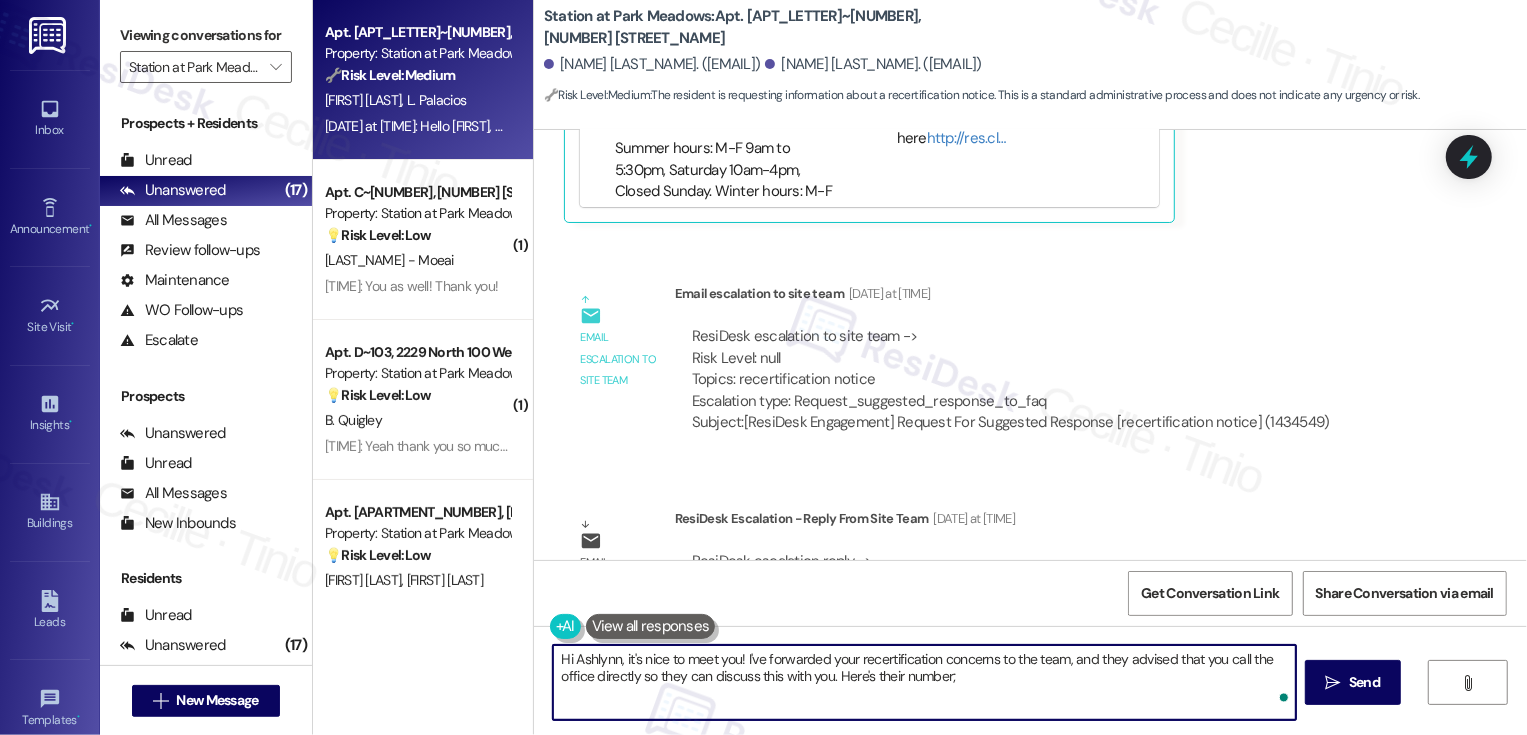 paste on "435-374-0764" 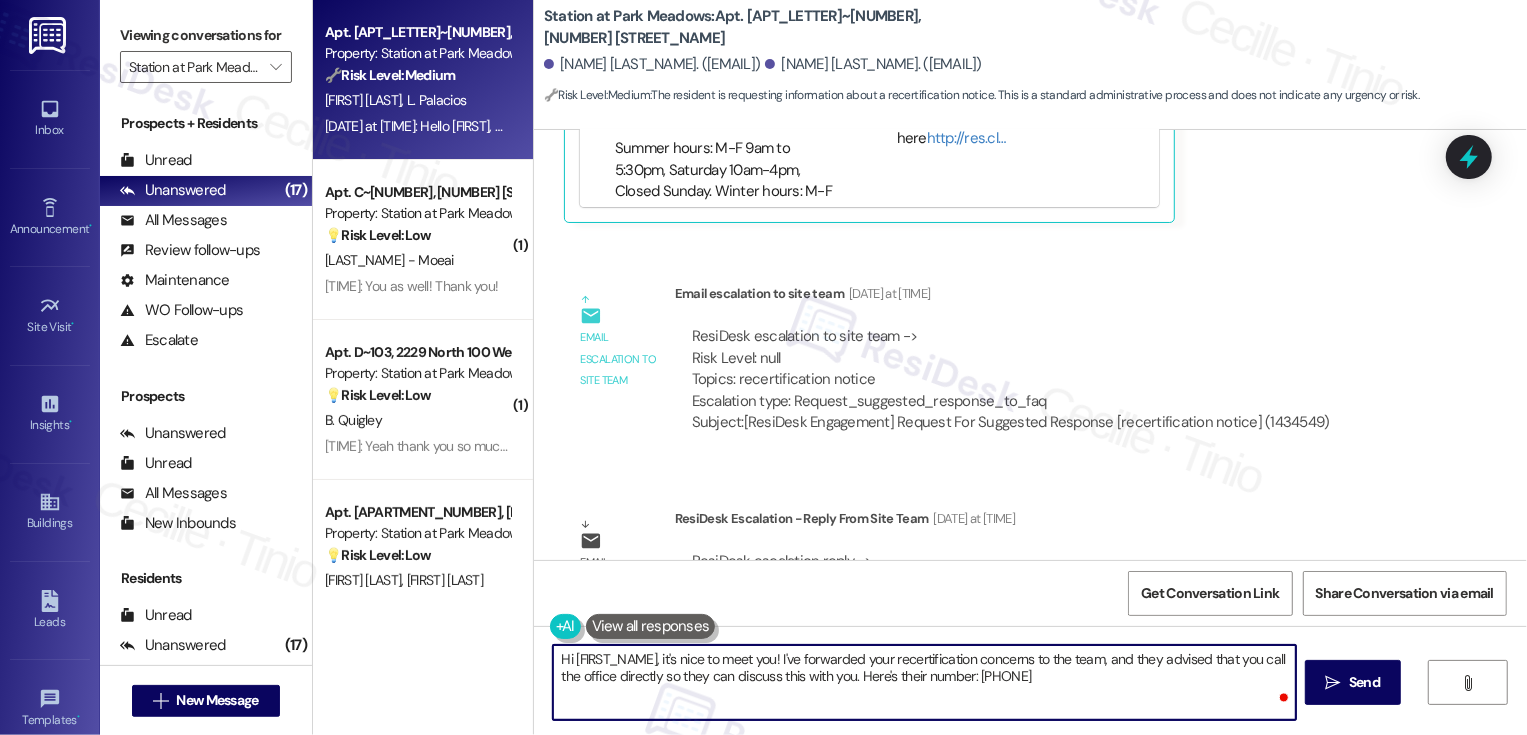 paste on "435-374-0764" 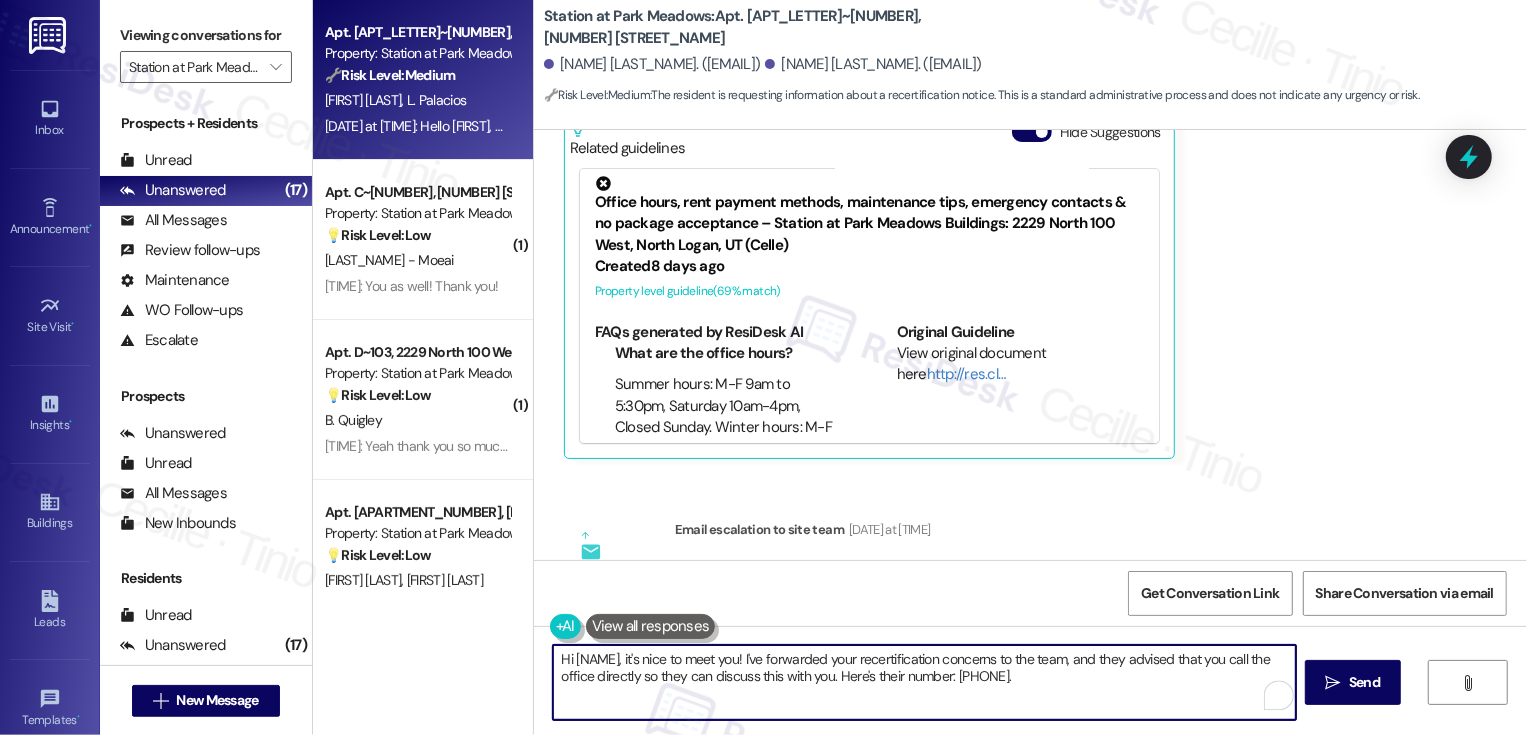 scroll, scrollTop: 595, scrollLeft: 0, axis: vertical 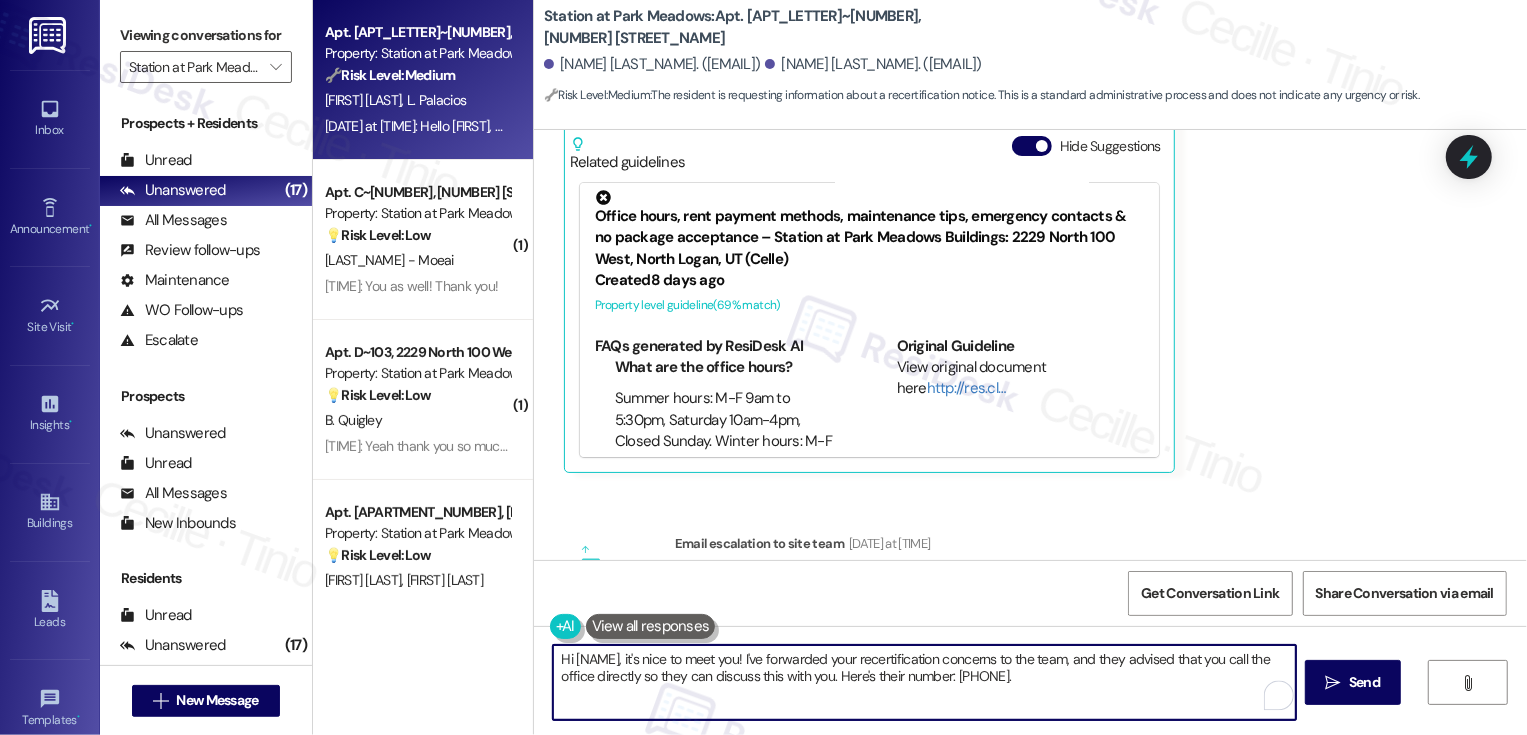 type on "Hi Ashlynn, it's nice to meet you! I've forwarded your recertification concerns to the team, and they advised that you call the office directly so they can discuss this with you. Here's their number: 435-374-0764." 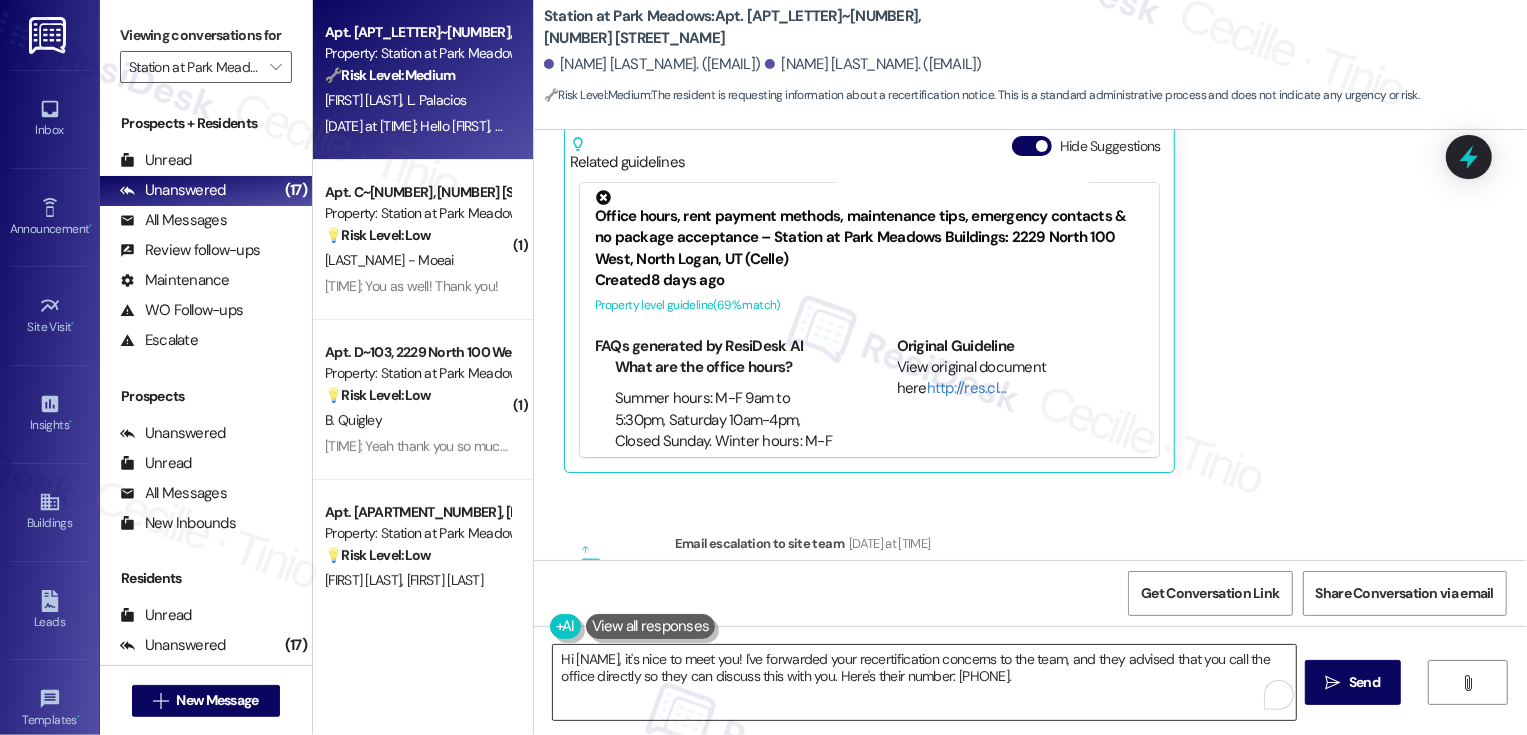 click on "Hi Ashlynn, it's nice to meet you! I've forwarded your recertification concerns to the team, and they advised that you call the office directly so they can discuss this with you. Here's their number: 435-374-0764." at bounding box center [924, 682] 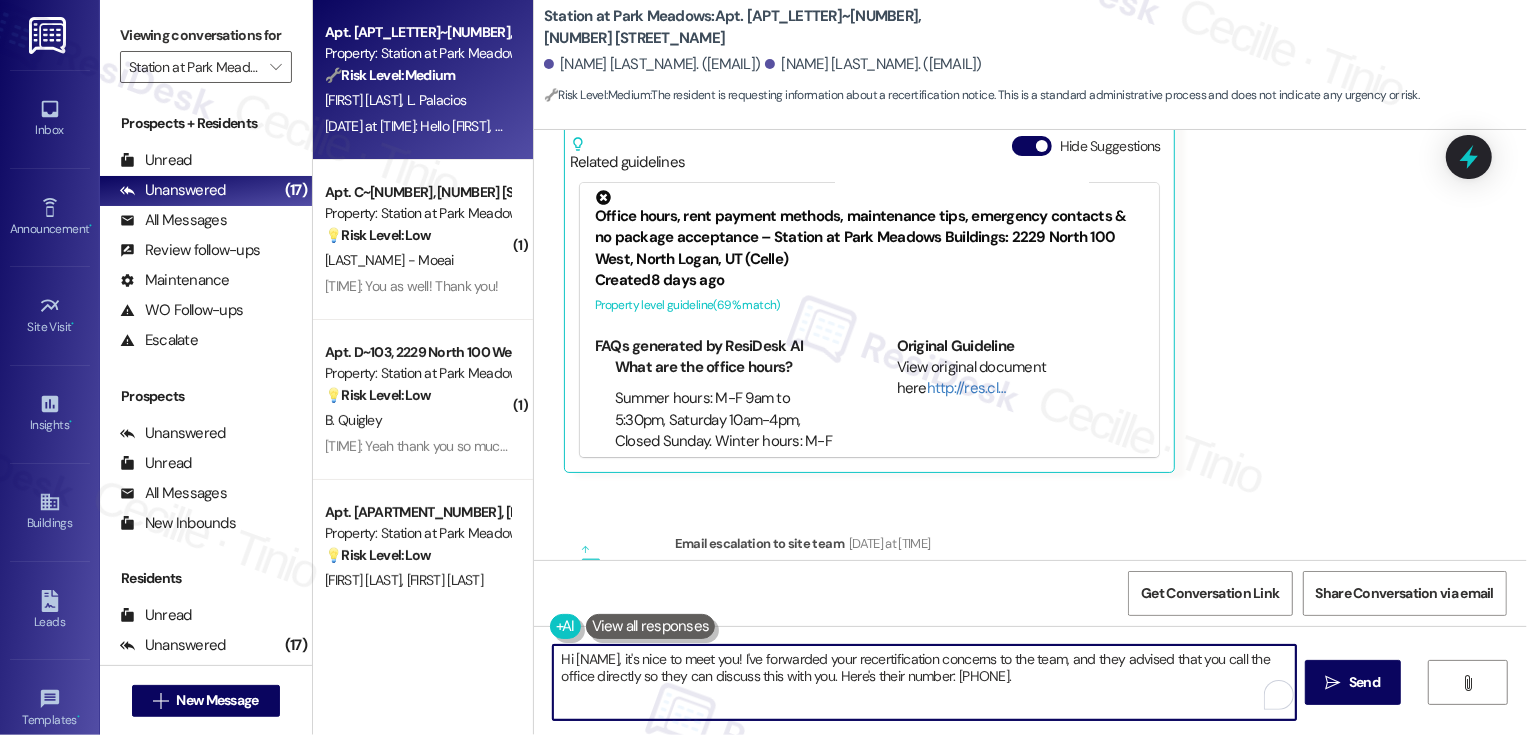 click on "Hi Ashlynn, it's nice to meet you! I've forwarded your recertification concerns to the team, and they advised that you call the office directly so they can discuss this with you. Here's their number: 435-374-0764." at bounding box center (924, 682) 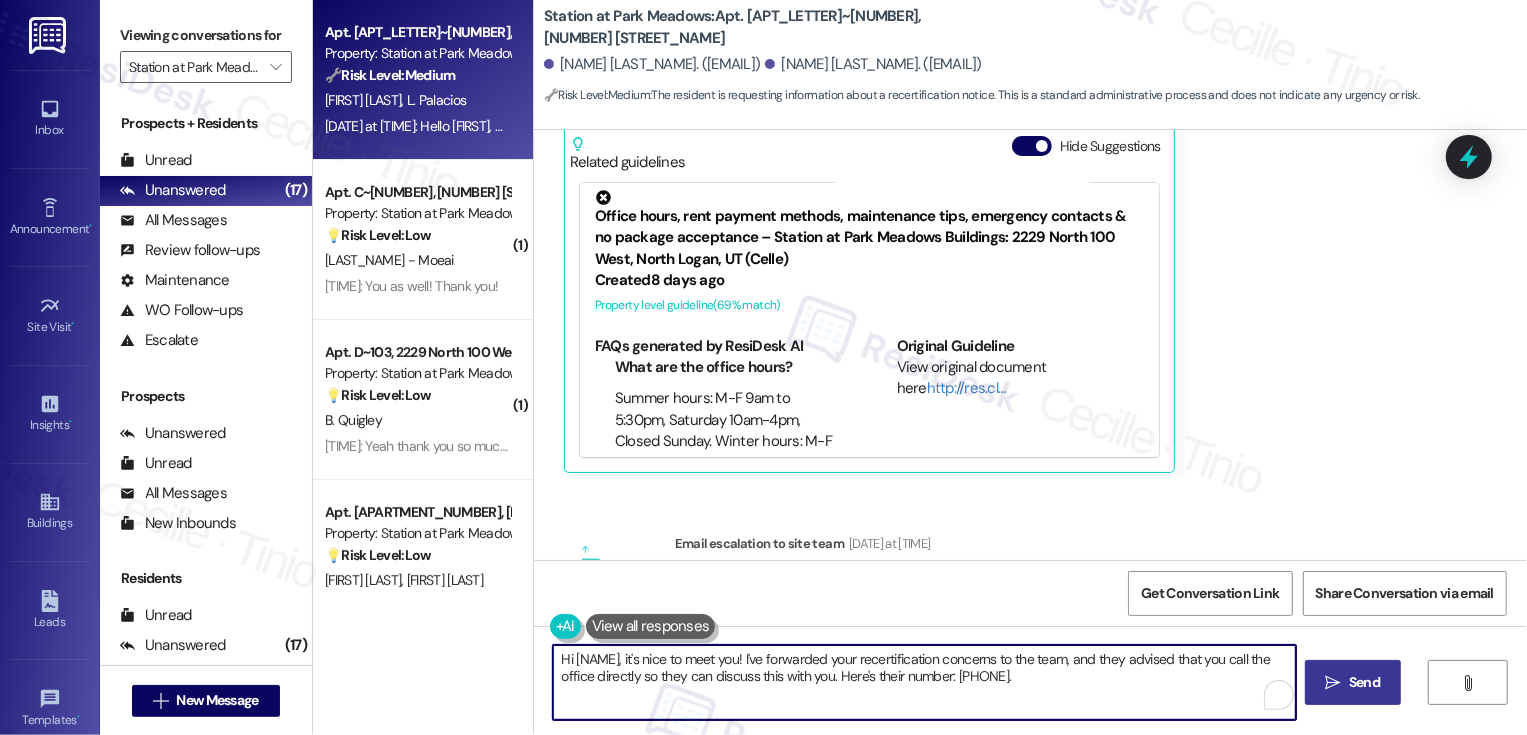 click on " Send" at bounding box center [1353, 682] 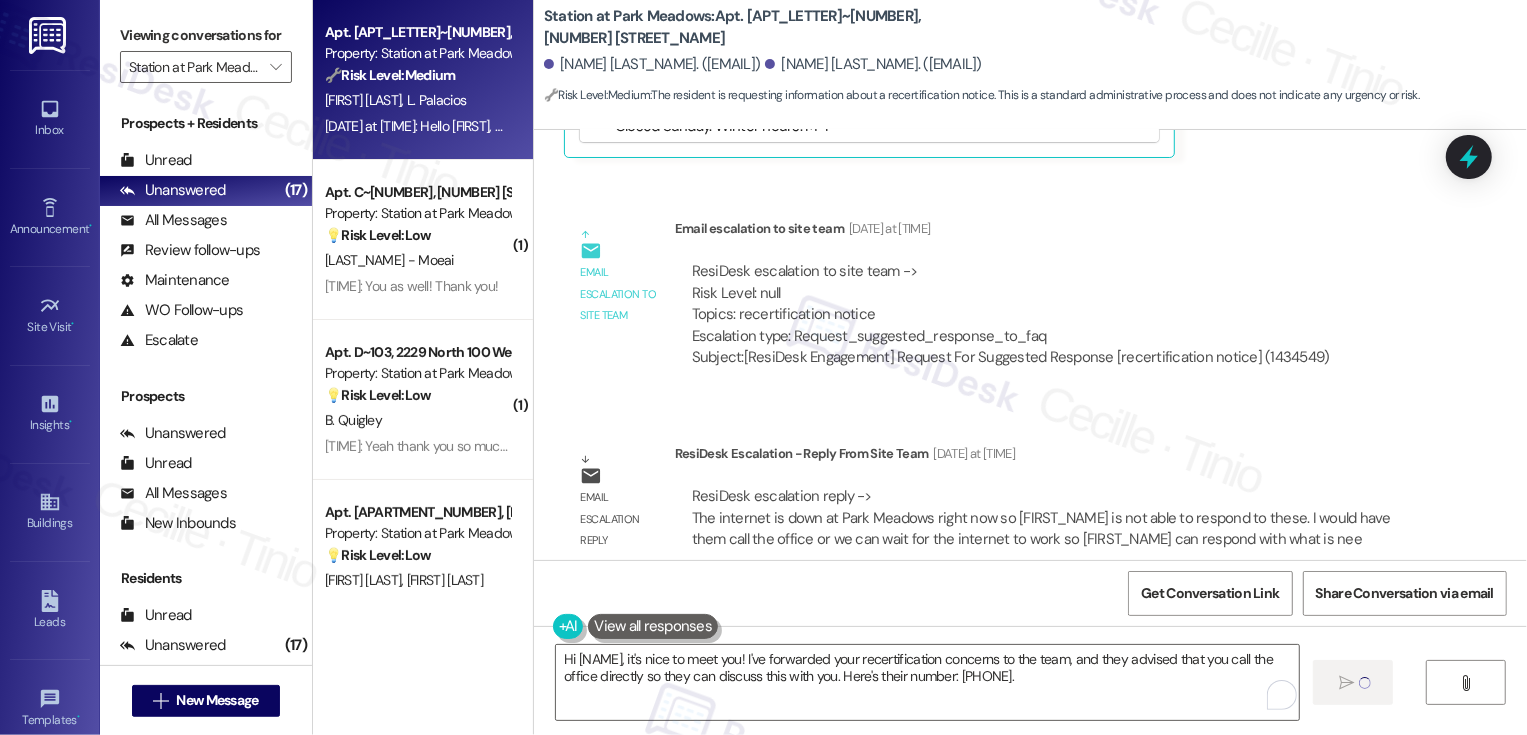 type 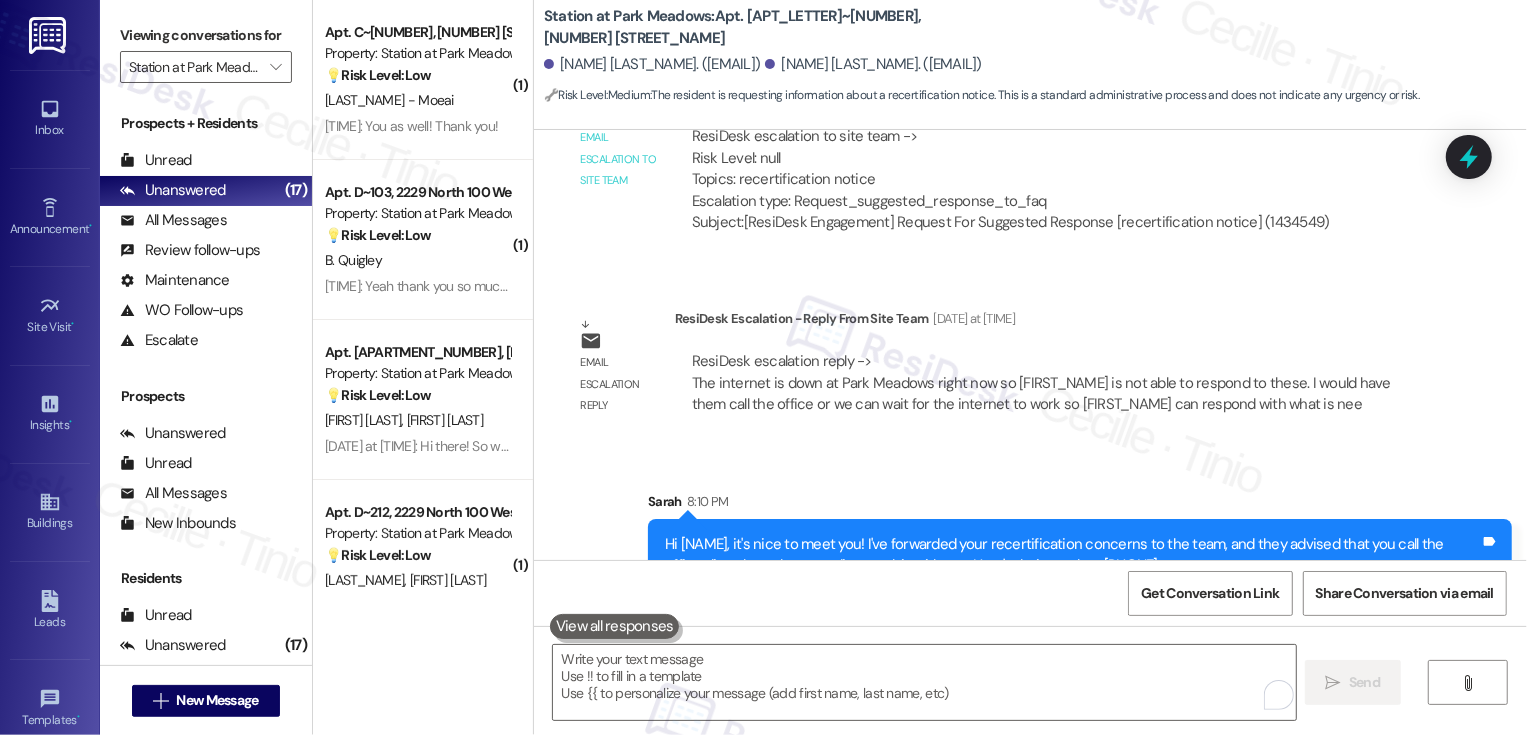 scroll, scrollTop: 1070, scrollLeft: 0, axis: vertical 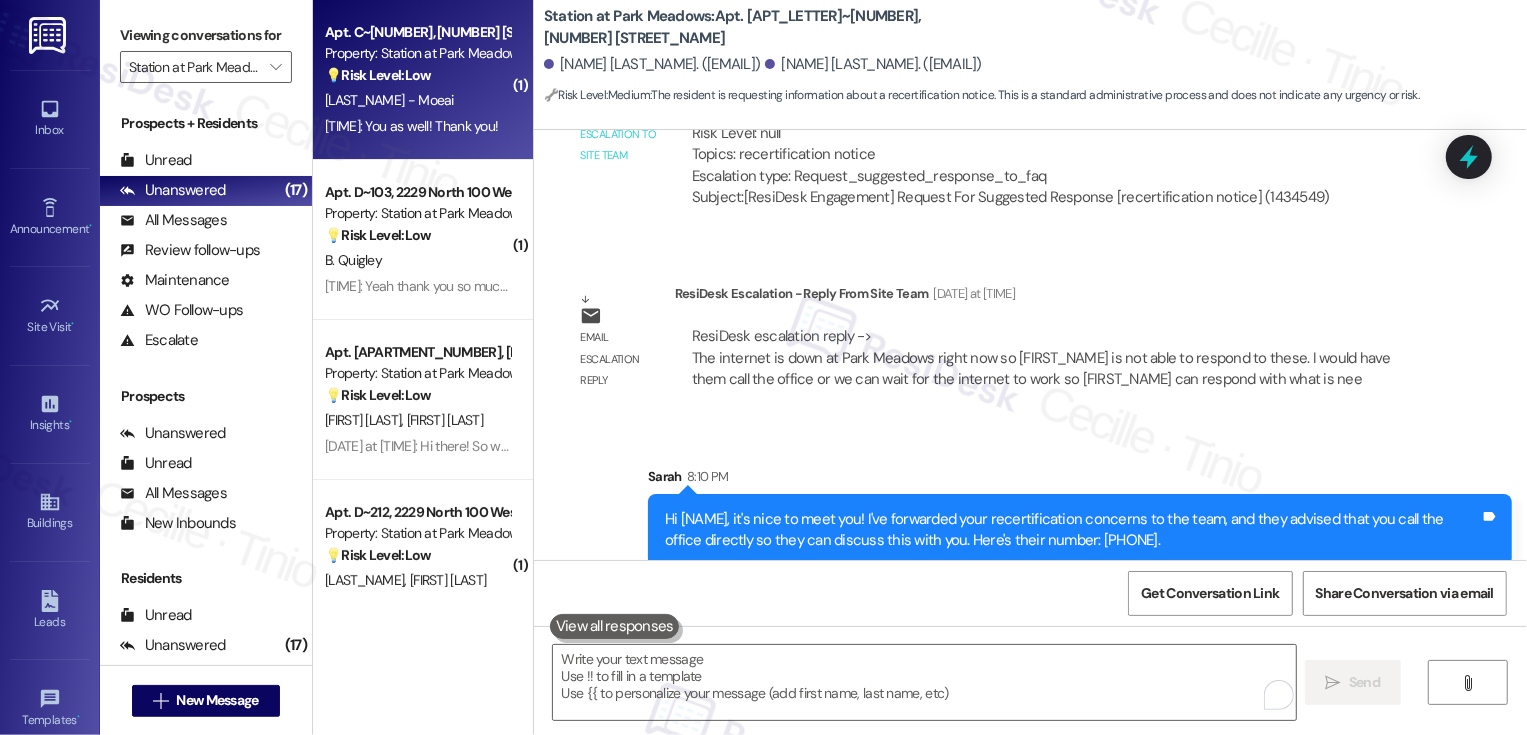 click on "8:05 PM: You as well! Thank you! 8:05 PM: You as well! Thank you!" at bounding box center [411, 126] 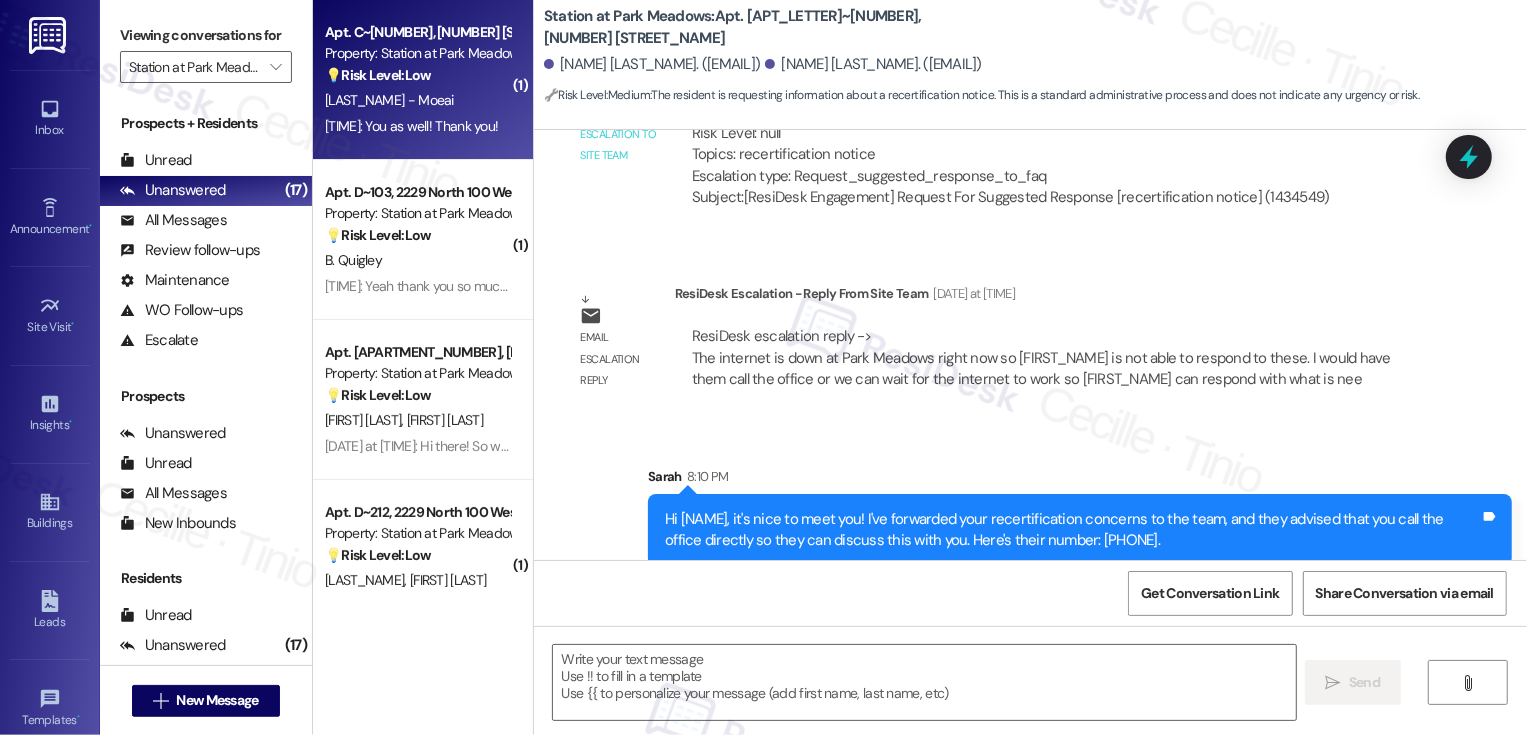 type on "Fetching suggested responses. Please feel free to read through the conversation in the meantime." 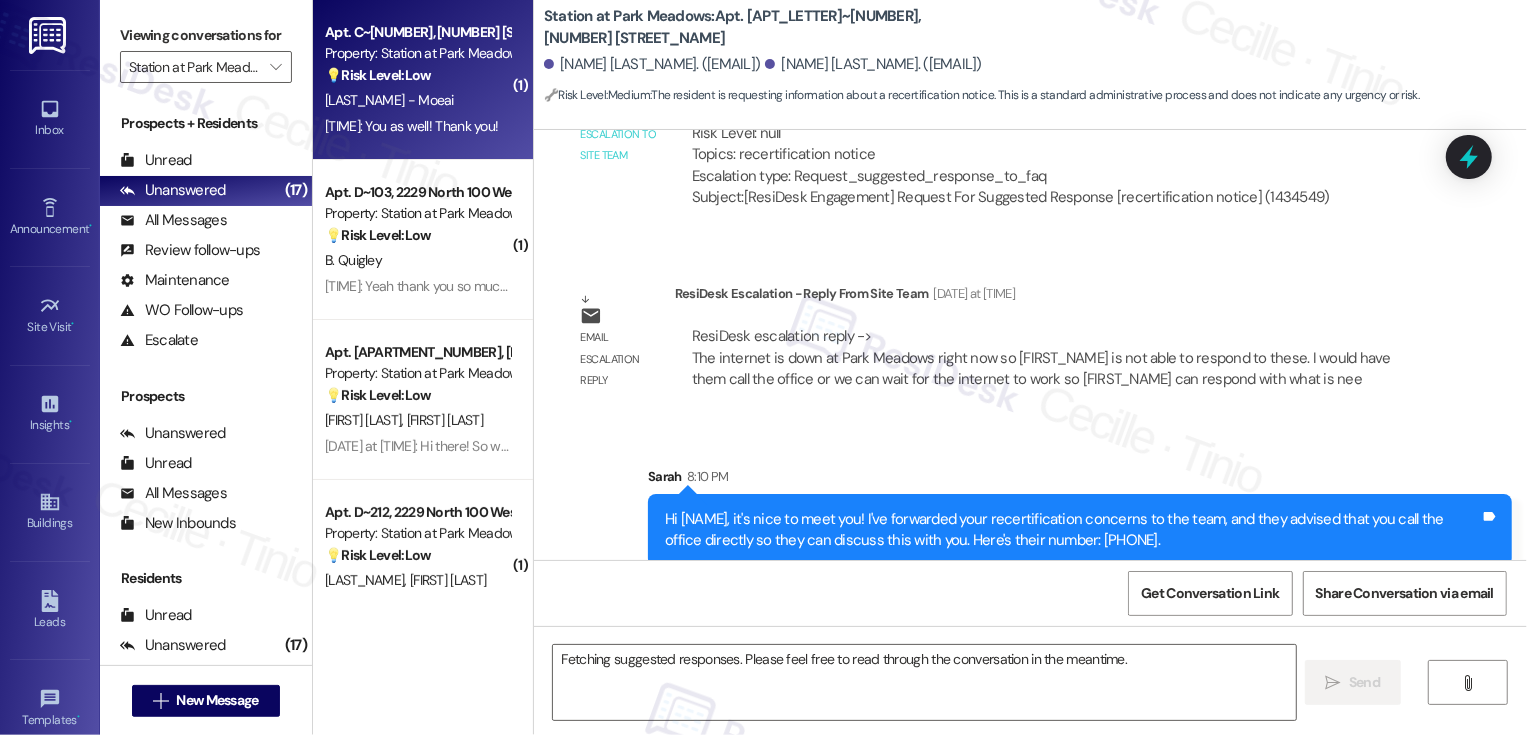 click on "8:05 PM: You as well! Thank you! 8:05 PM: You as well! Thank you!" at bounding box center [411, 126] 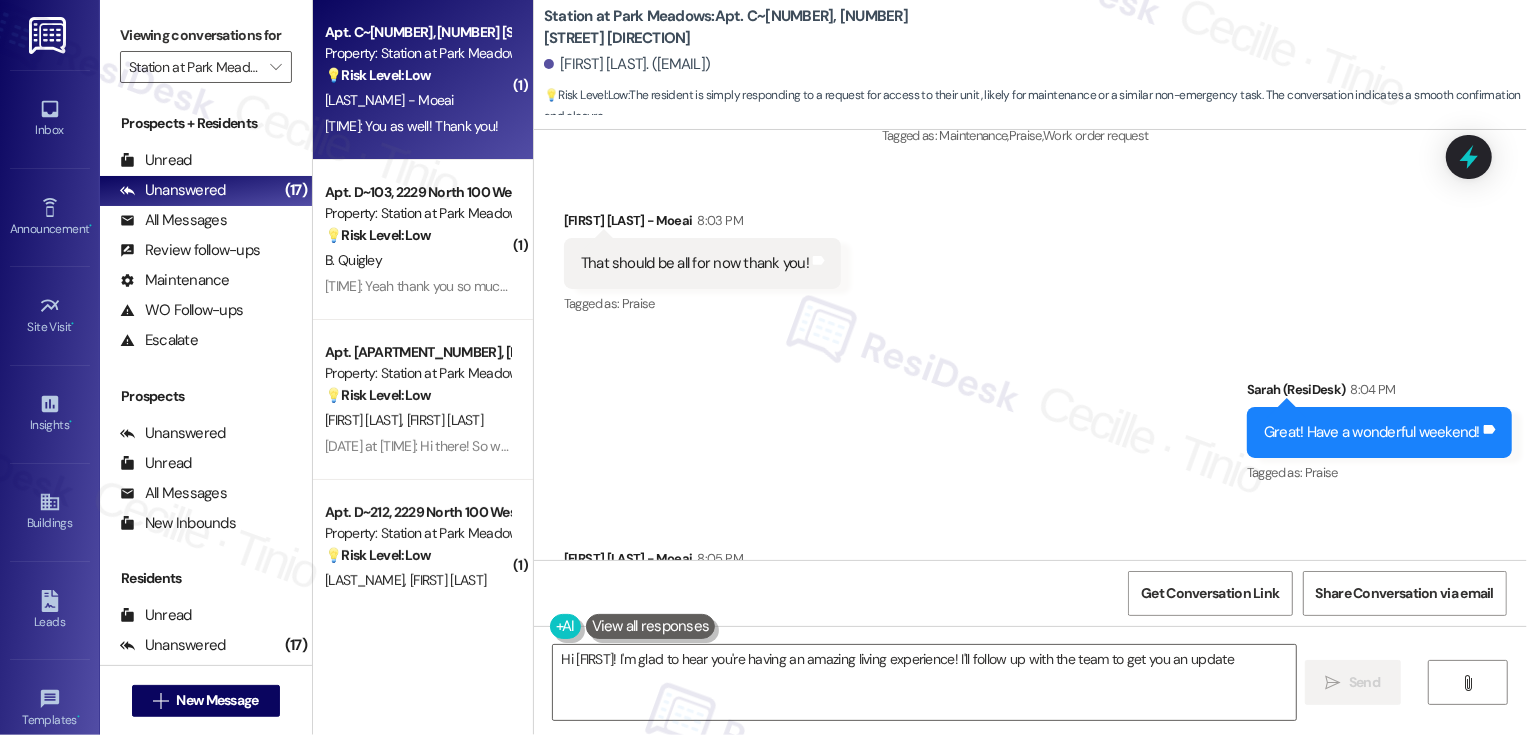 scroll, scrollTop: 1583, scrollLeft: 0, axis: vertical 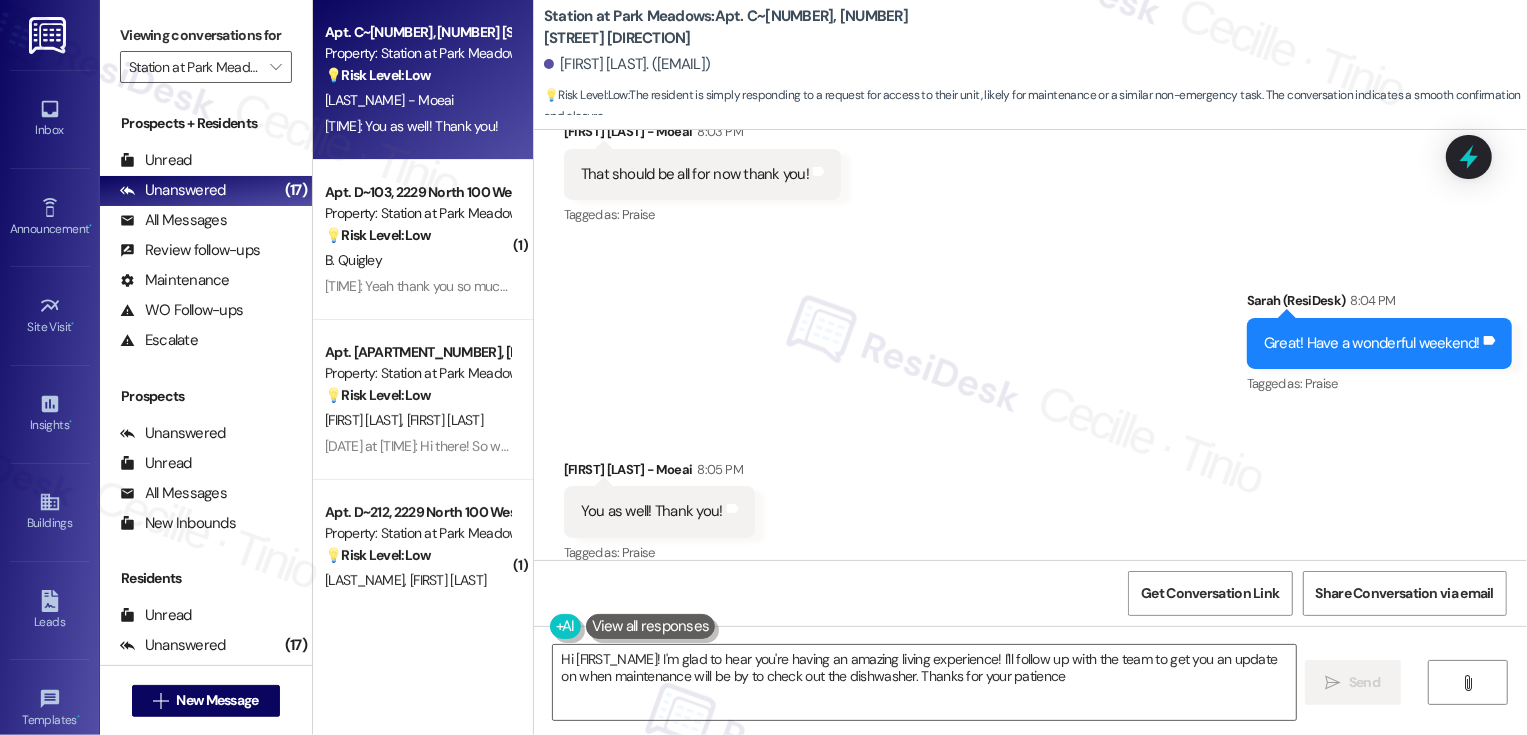 type on "Hi {{first_name}}! I'm glad to hear you're having an amazing living experience! I'll follow up with the team to get you an update on when maintenance will be by to check out the dishwasher. Thanks for your patience!" 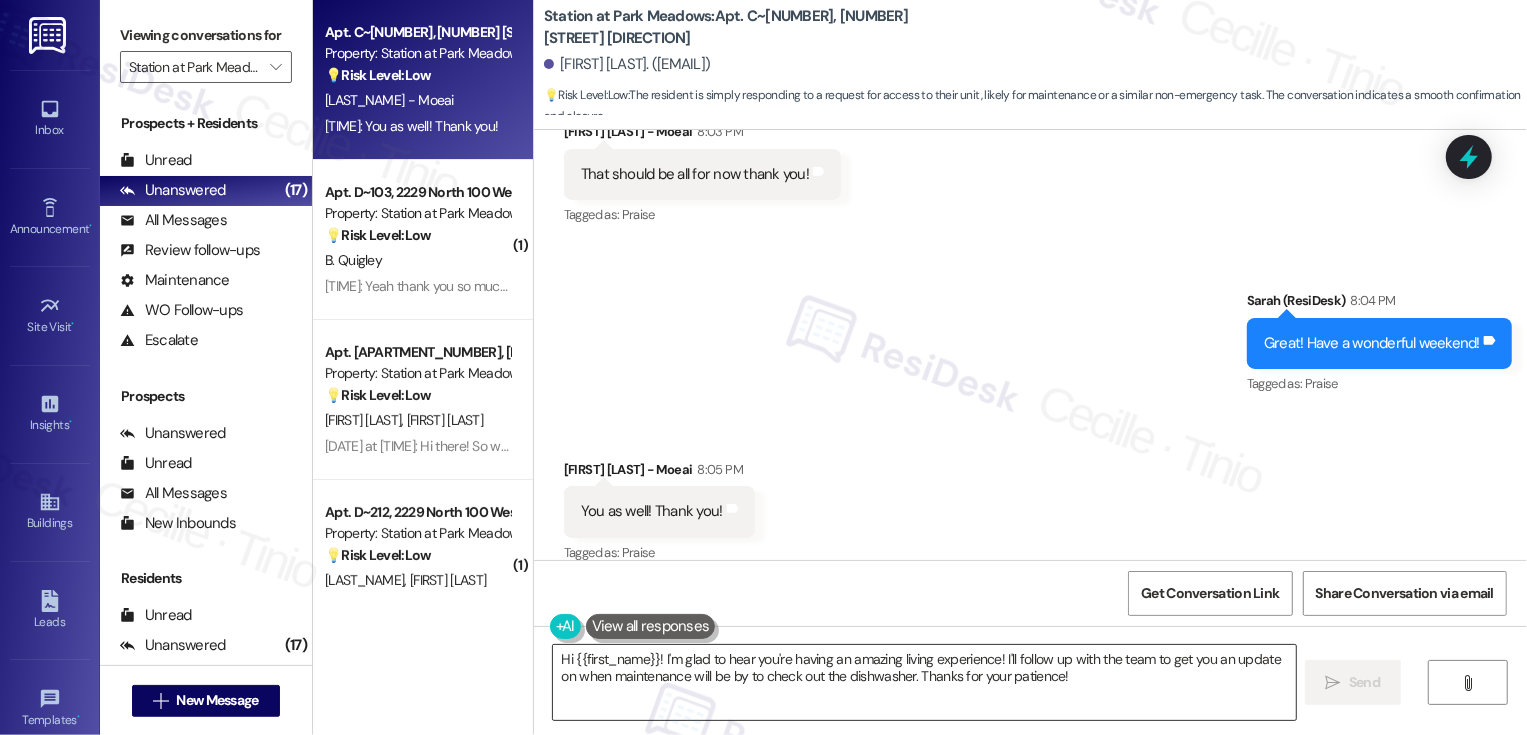 click on "Hi {{first_name}}! I'm glad to hear you're having an amazing living experience! I'll follow up with the team to get you an update on when maintenance will be by to check out the dishwasher. Thanks for your patience!" at bounding box center (924, 682) 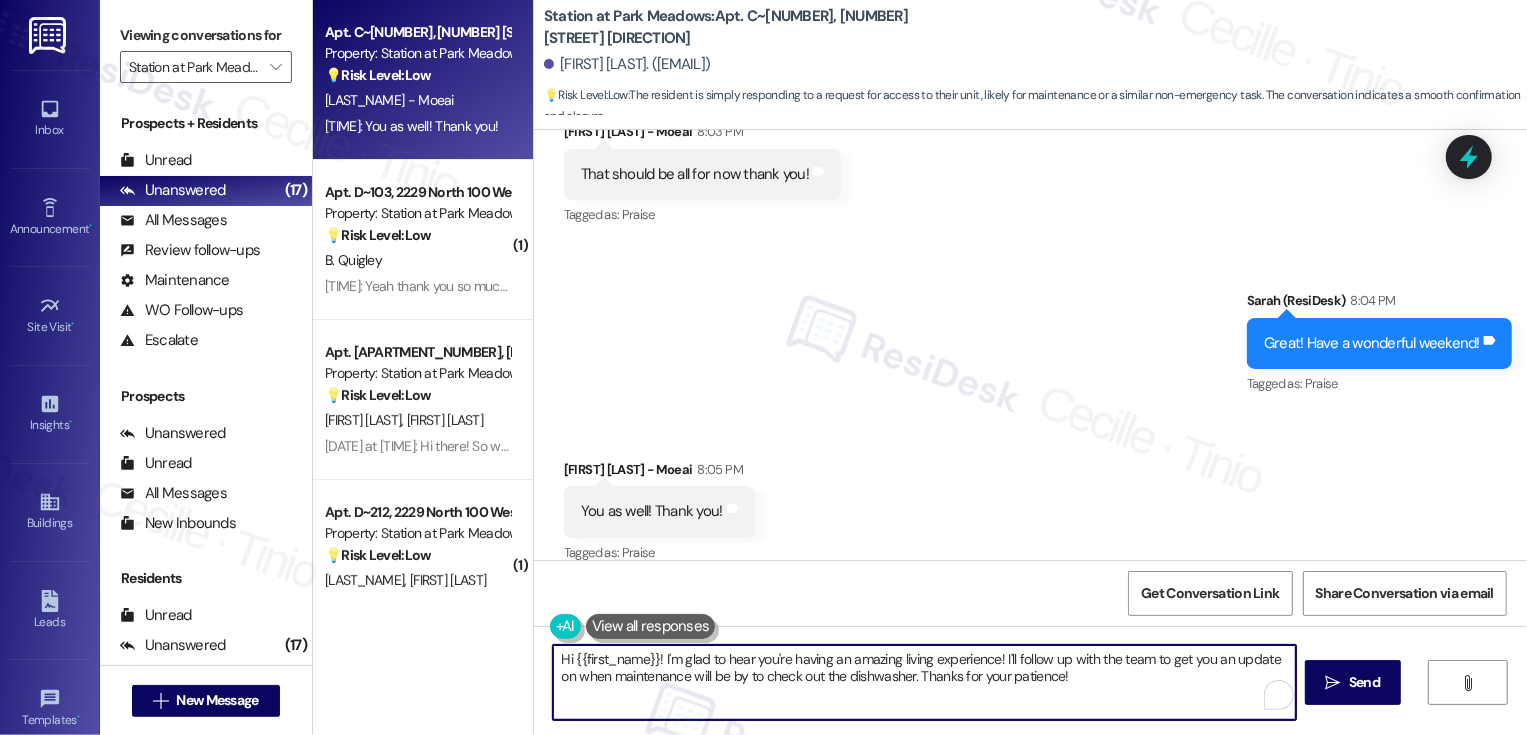 click on "Received via SMS Mikelle Iseman - Moeai 8:05 PM You as well! Thank you! Tags and notes Tagged as:   Praise Click to highlight conversations about Praise" at bounding box center (1030, 498) 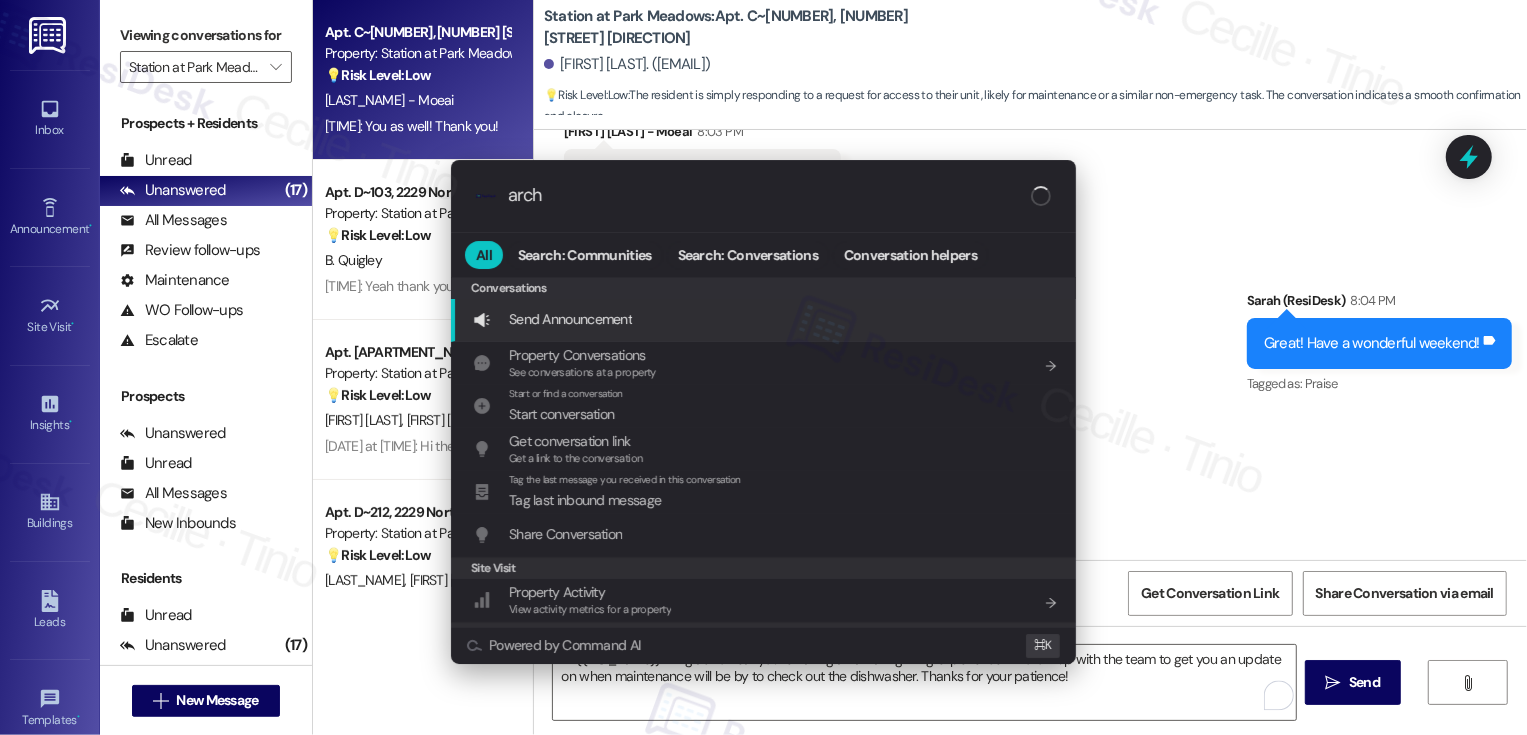 type on "archi" 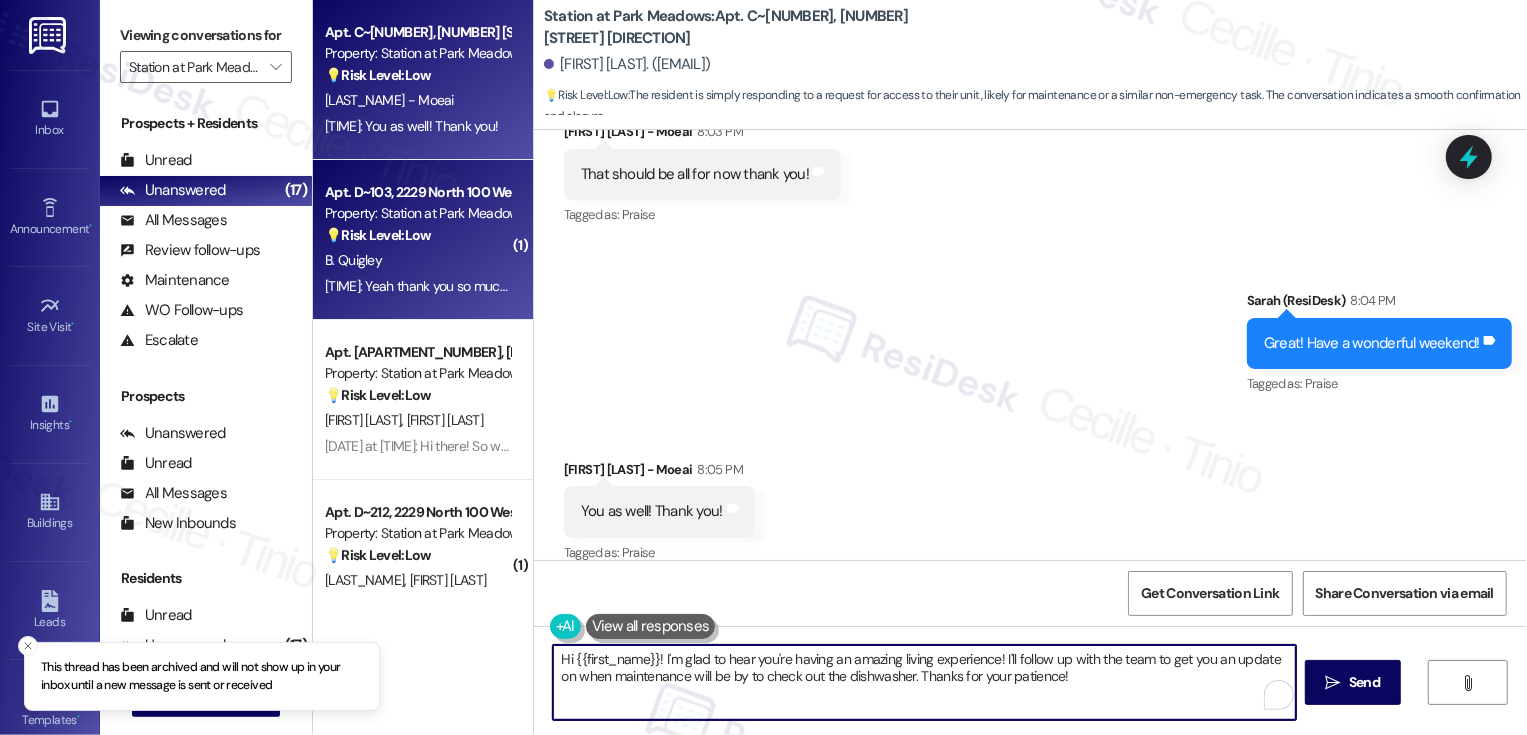 click on "Yesterday at 1:23 PM: Yeah thank you so much Sarah so are you the new maintenance person then Yesterday at 1:23 PM: Yeah thank you so much Sarah so are you the new maintenance person then" at bounding box center (417, 286) 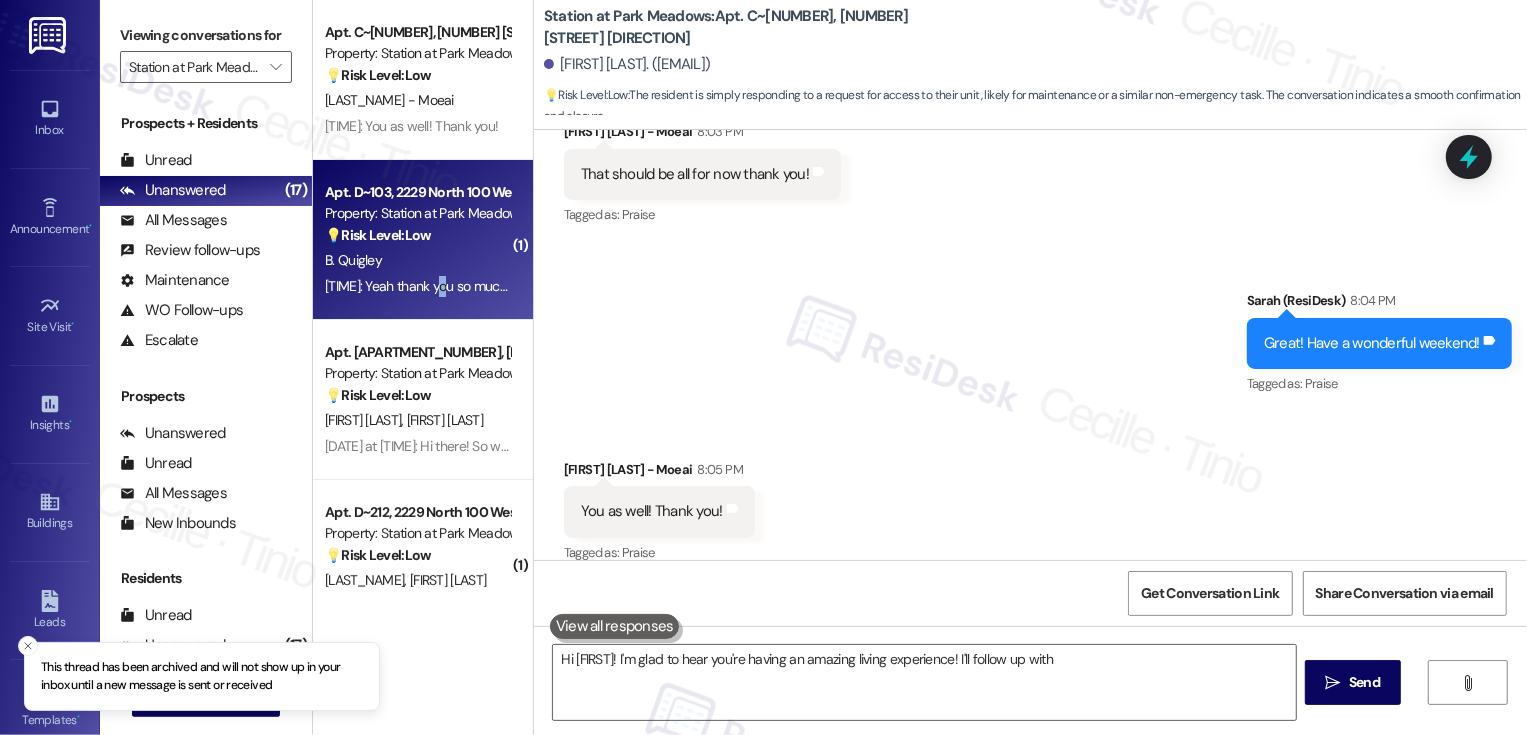 click on "Yesterday at 1:23 PM: Yeah thank you so much Sarah so are you the new maintenance person then Yesterday at 1:23 PM: Yeah thank you so much Sarah so are you the new maintenance person then" at bounding box center [417, 286] 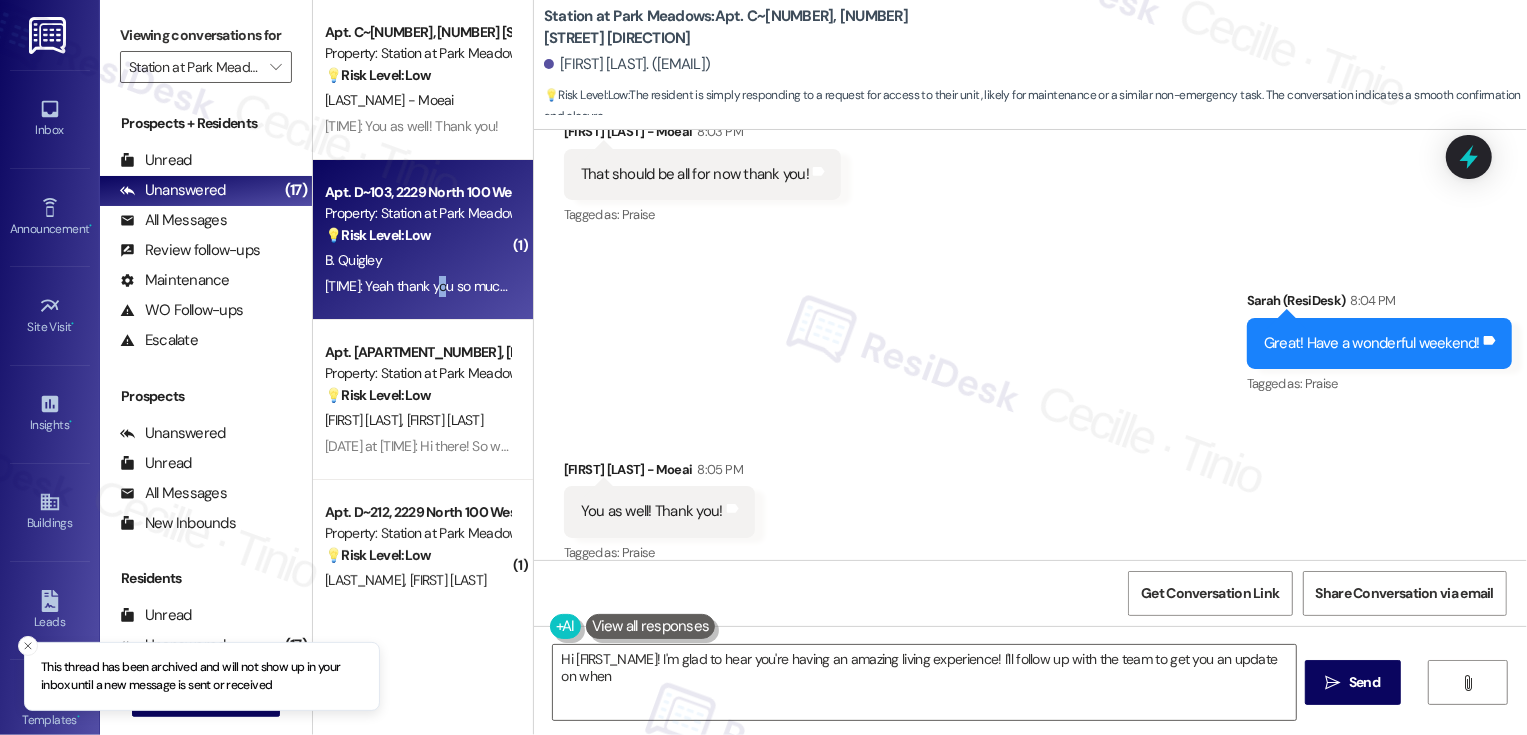 type on "Hi {{first_name}}! I'm glad to hear you're having an amazing living experience! I'll follow up with the team to get you an update on when maintenance" 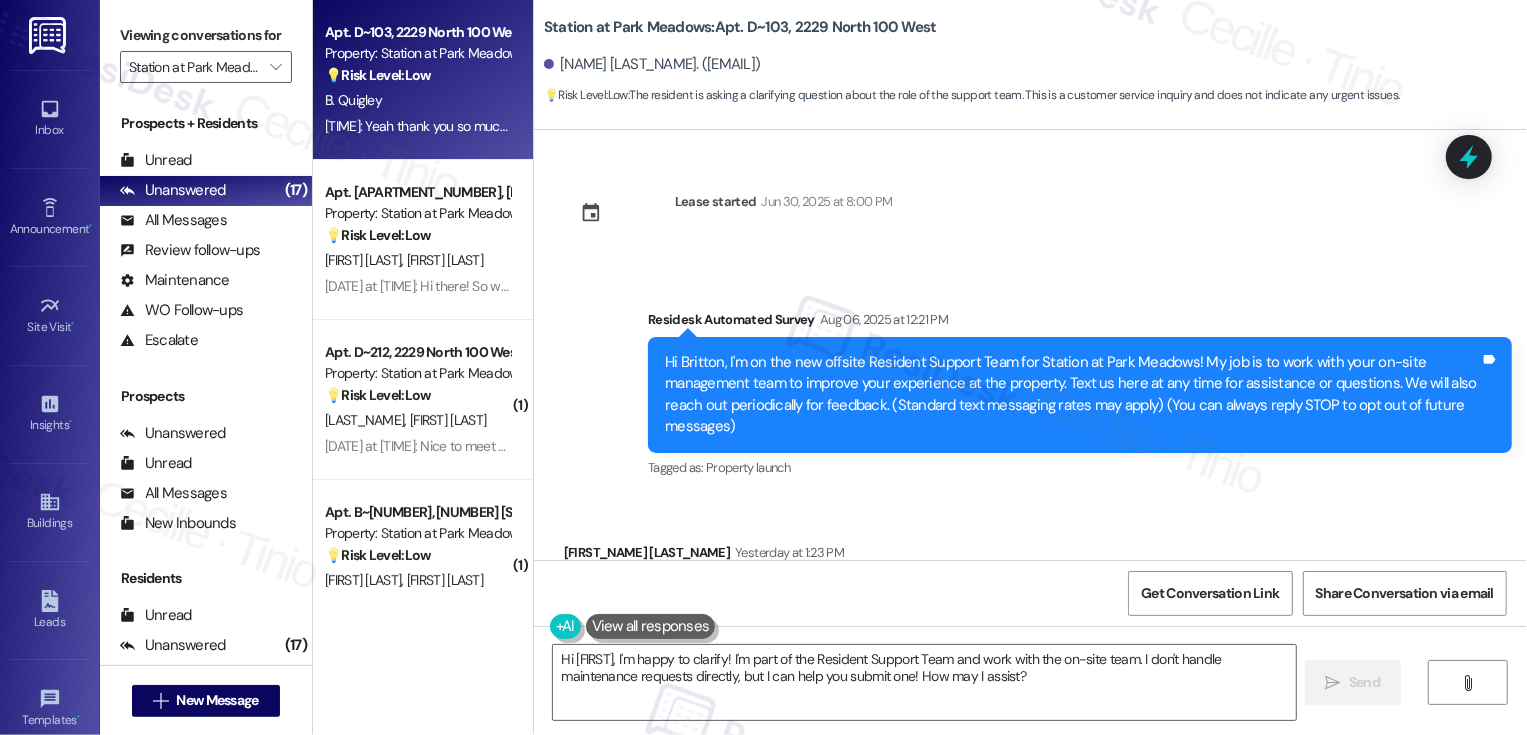scroll, scrollTop: 106, scrollLeft: 0, axis: vertical 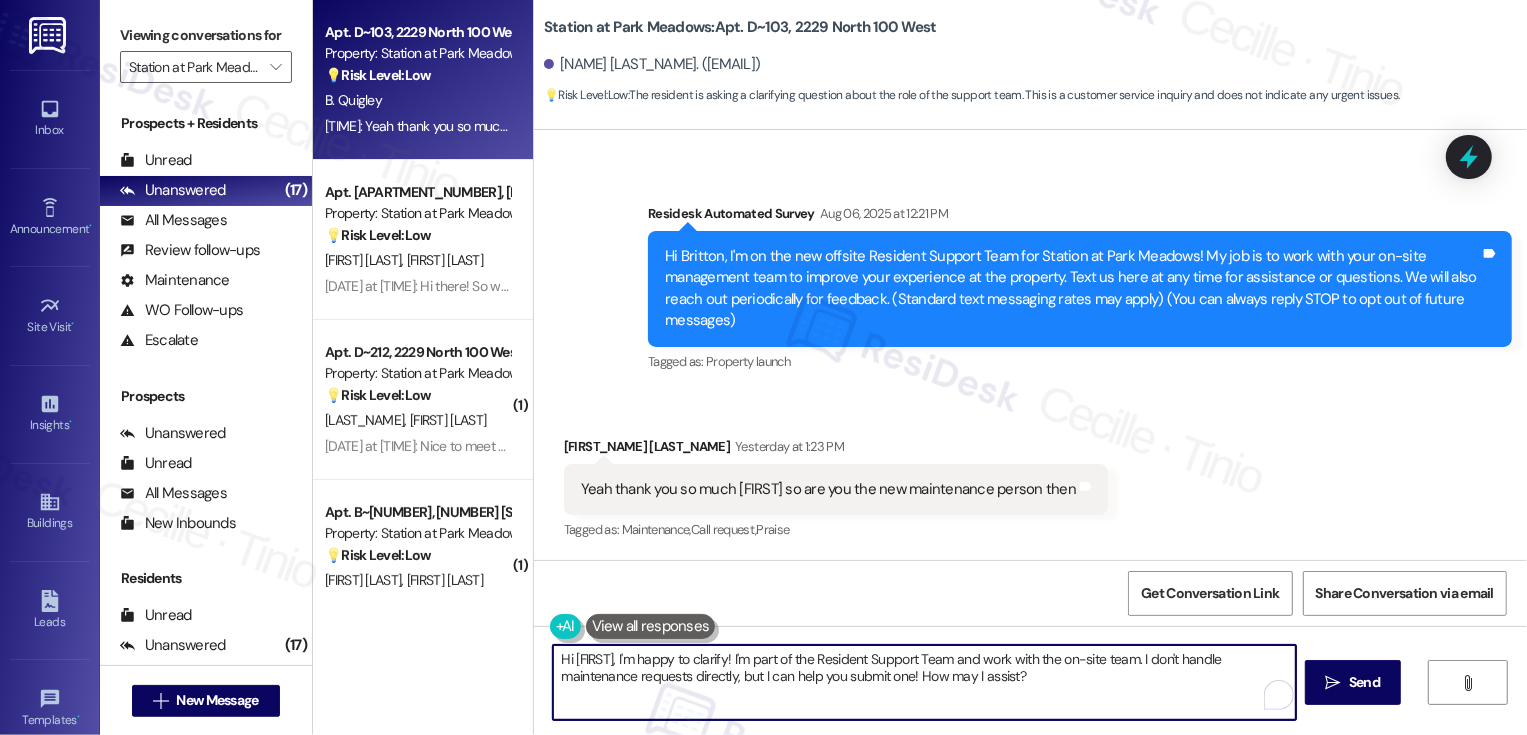 click on "Hi {{first_name}}, I'm happy to clarify! I'm part of the Resident Support Team and work with the on-site team. I don't handle maintenance requests directly, but I can help you submit one! How may I assist?" at bounding box center [924, 682] 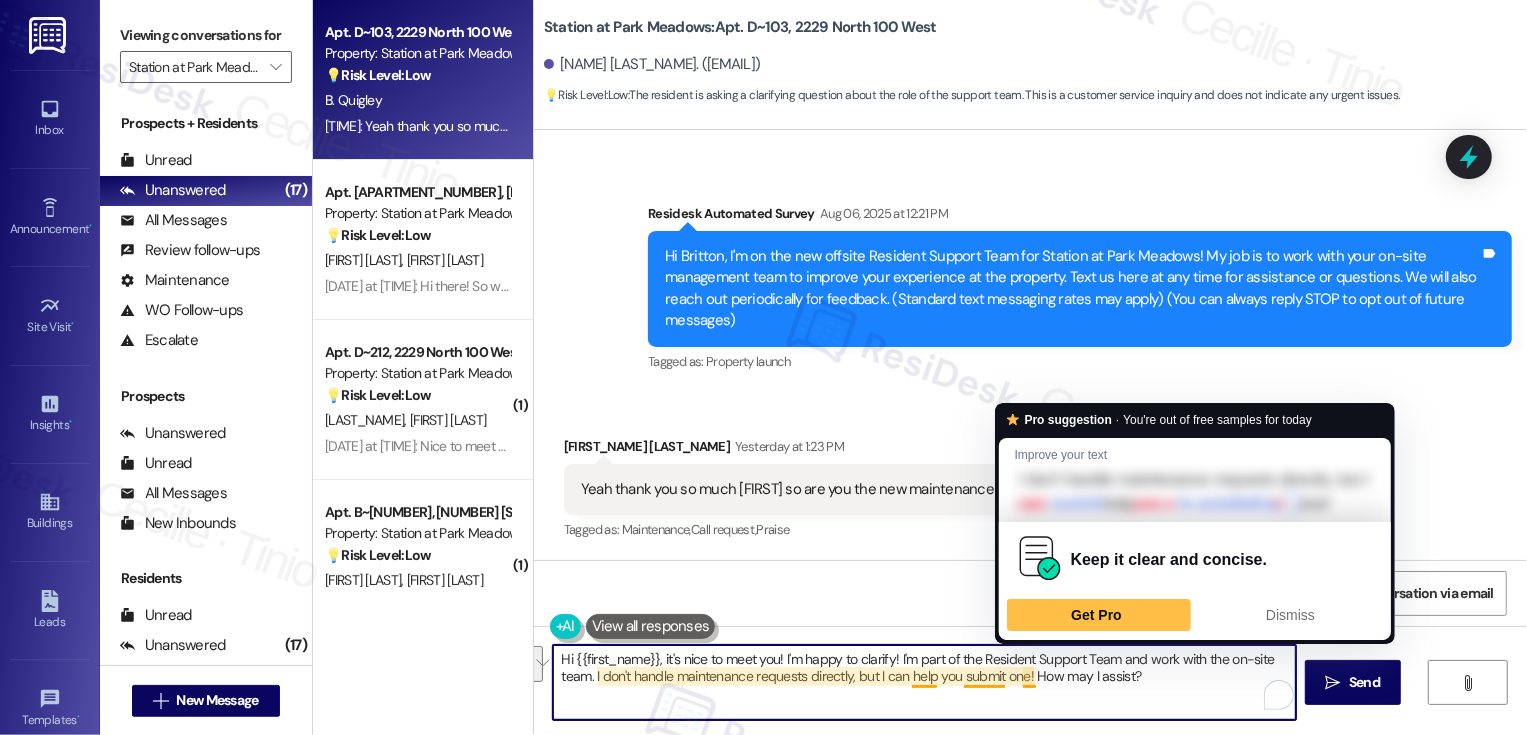 drag, startPoint x: 886, startPoint y: 659, endPoint x: 1161, endPoint y: 685, distance: 276.22635 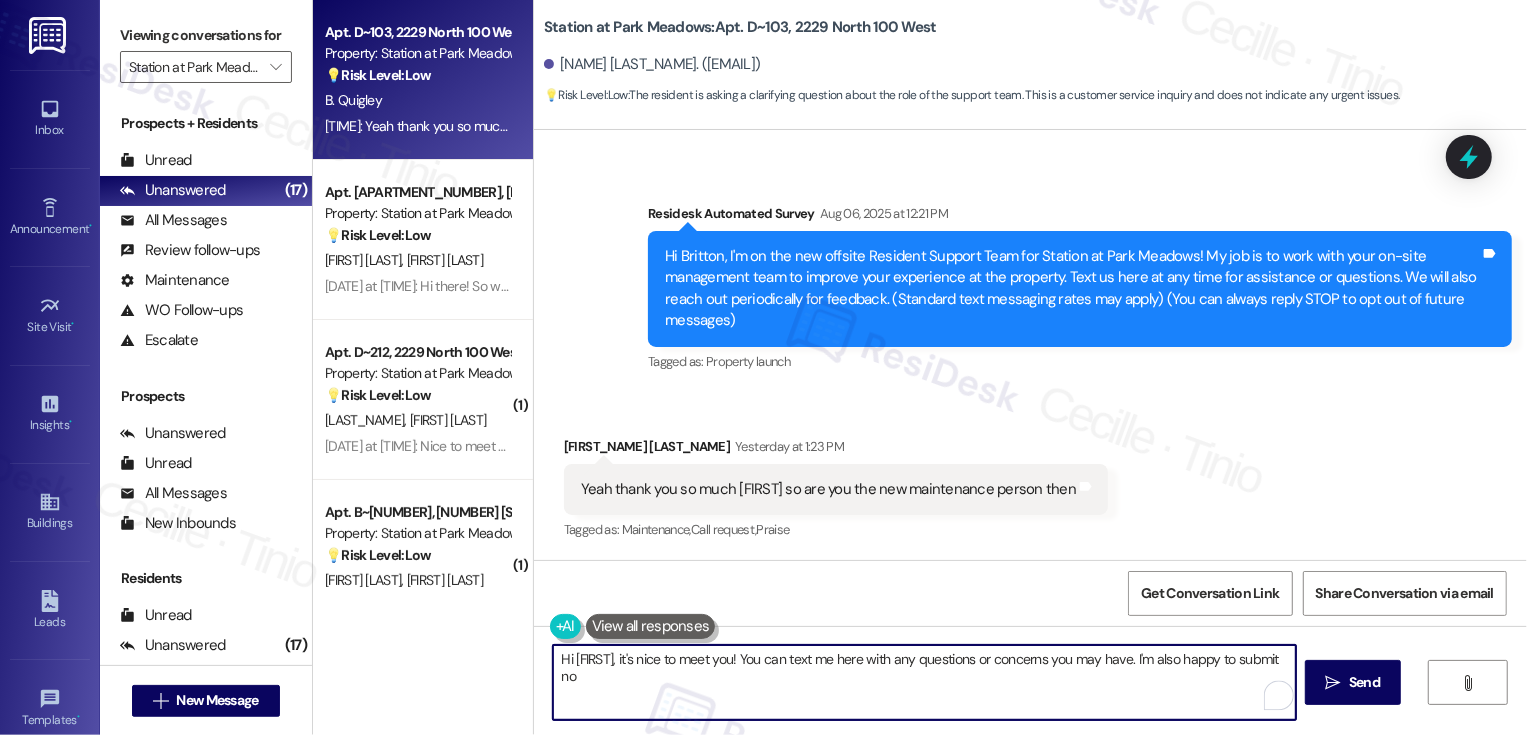 type on "Hi {{first_name}}, it's nice to meet you! You can text me here with any questions or concerns you may have. I'm also happy to submit non" 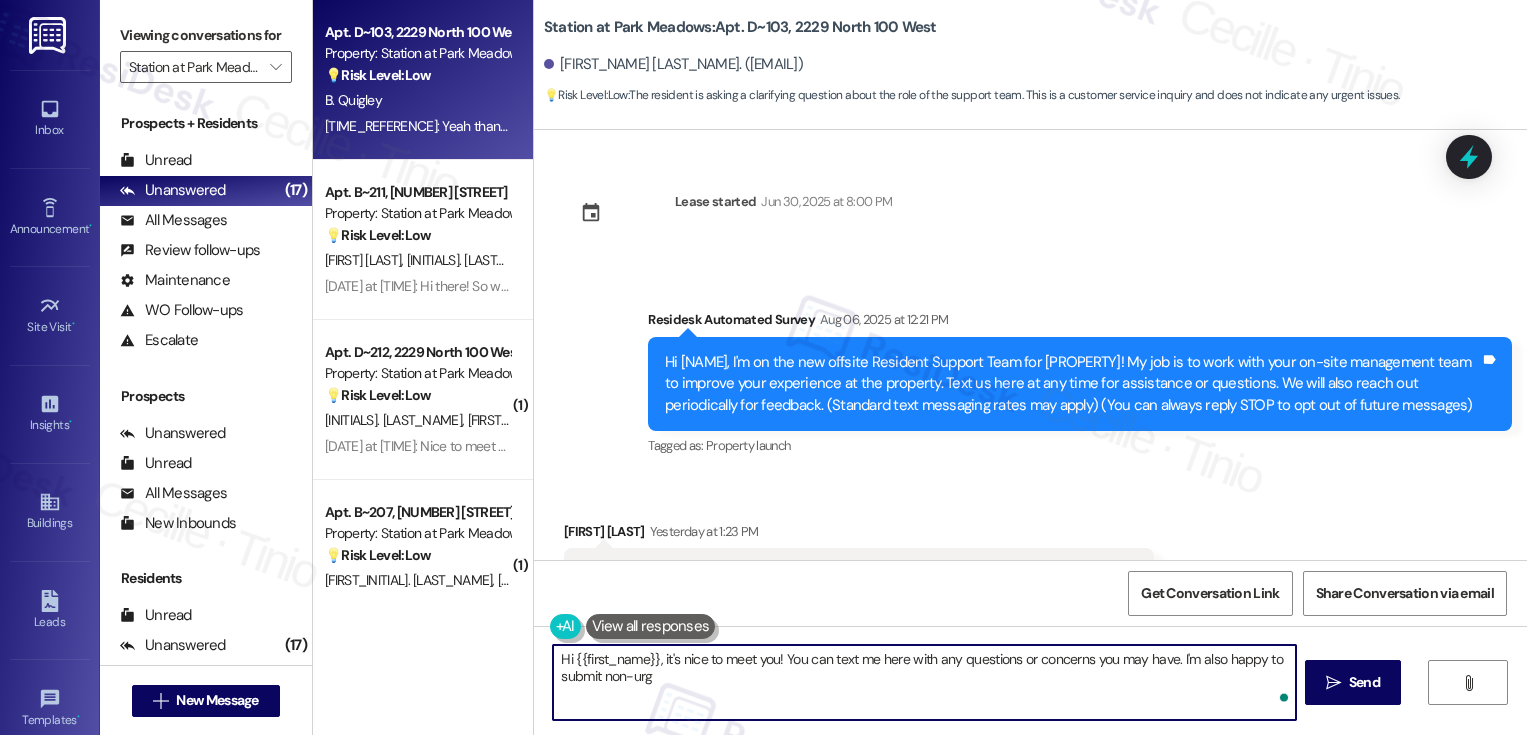 scroll, scrollTop: 0, scrollLeft: 0, axis: both 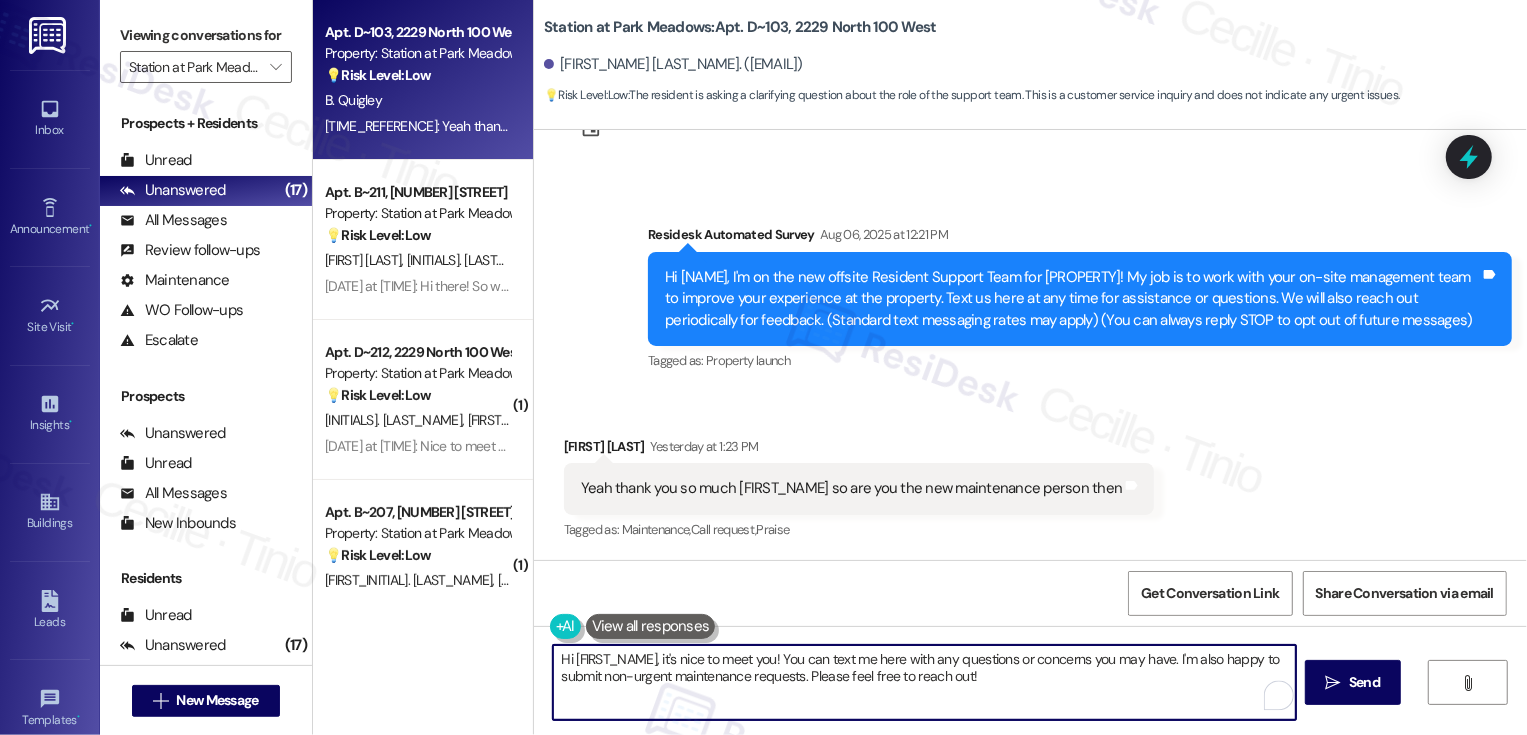 click on "Hi [FIRST_NAME], it's nice to meet you! You can text me here with any questions or concerns you may have. I'm also happy to submit non-urgent maintenance requests. Please feel free to reach out!" at bounding box center [924, 682] 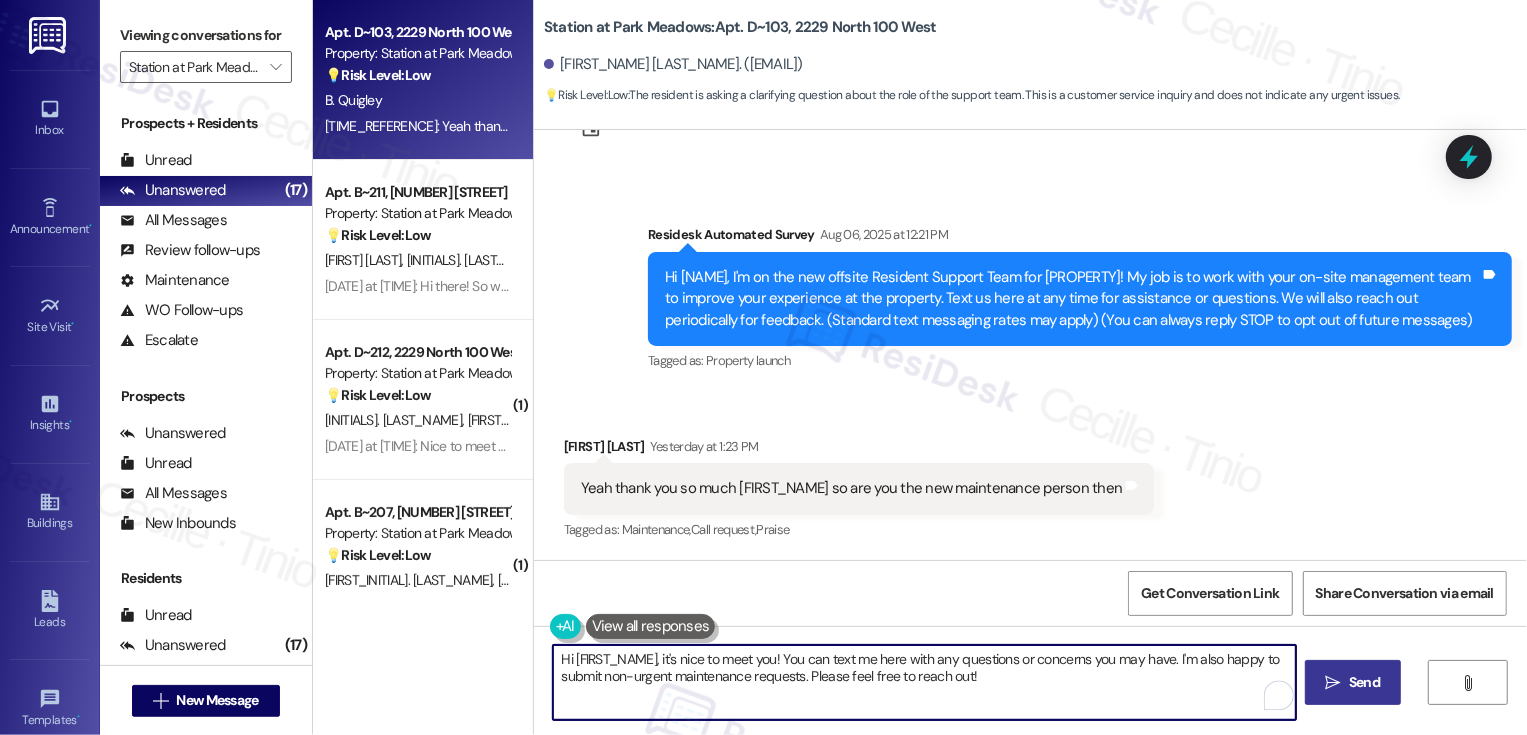 type on "Hi [FIRST_NAME], it's nice to meet you! You can text me here with any questions or concerns you may have. I'm also happy to submit non-urgent maintenance requests. Please feel free to reach out!" 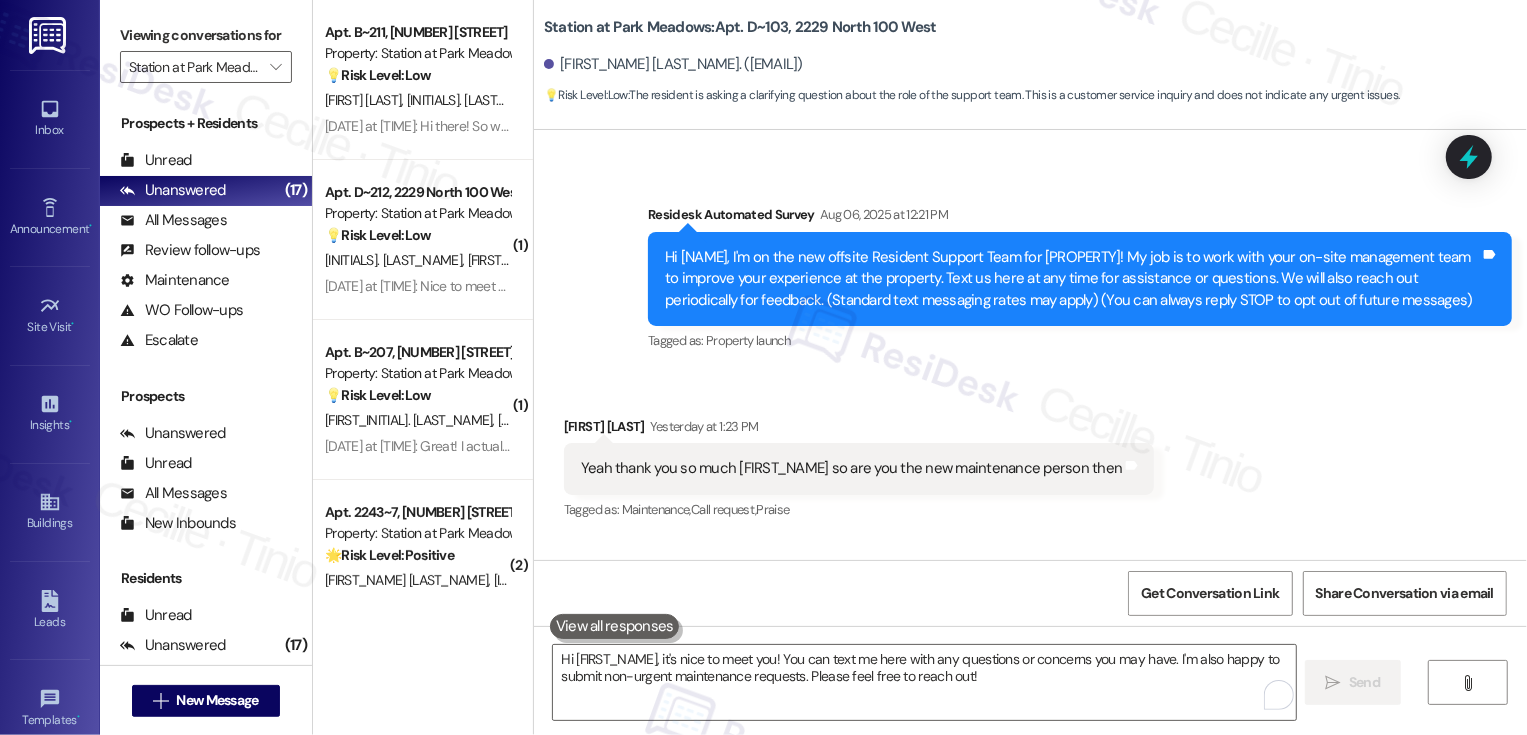 scroll, scrollTop: 267, scrollLeft: 0, axis: vertical 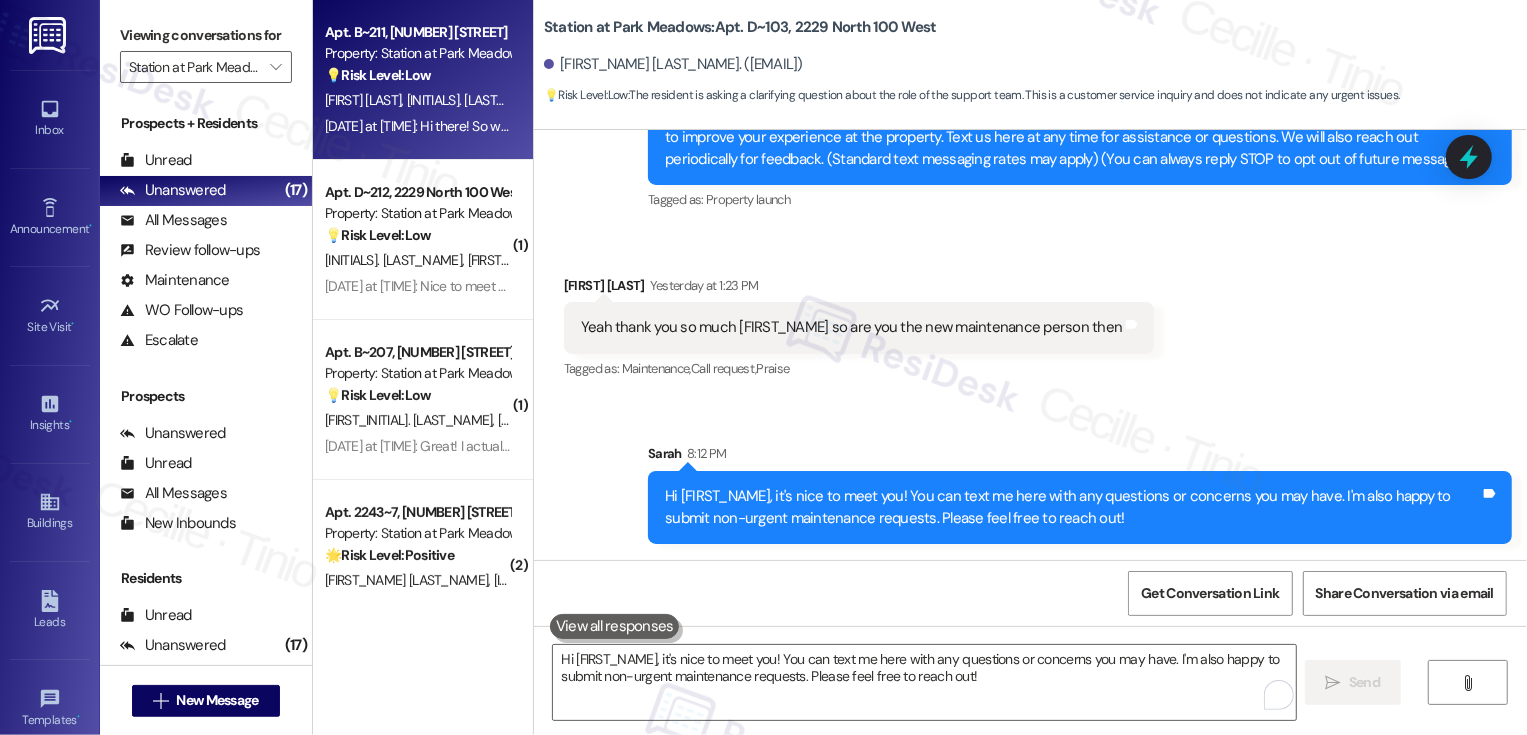 click on "[INITIALS]. [LAST_NAME]" at bounding box center [475, 100] 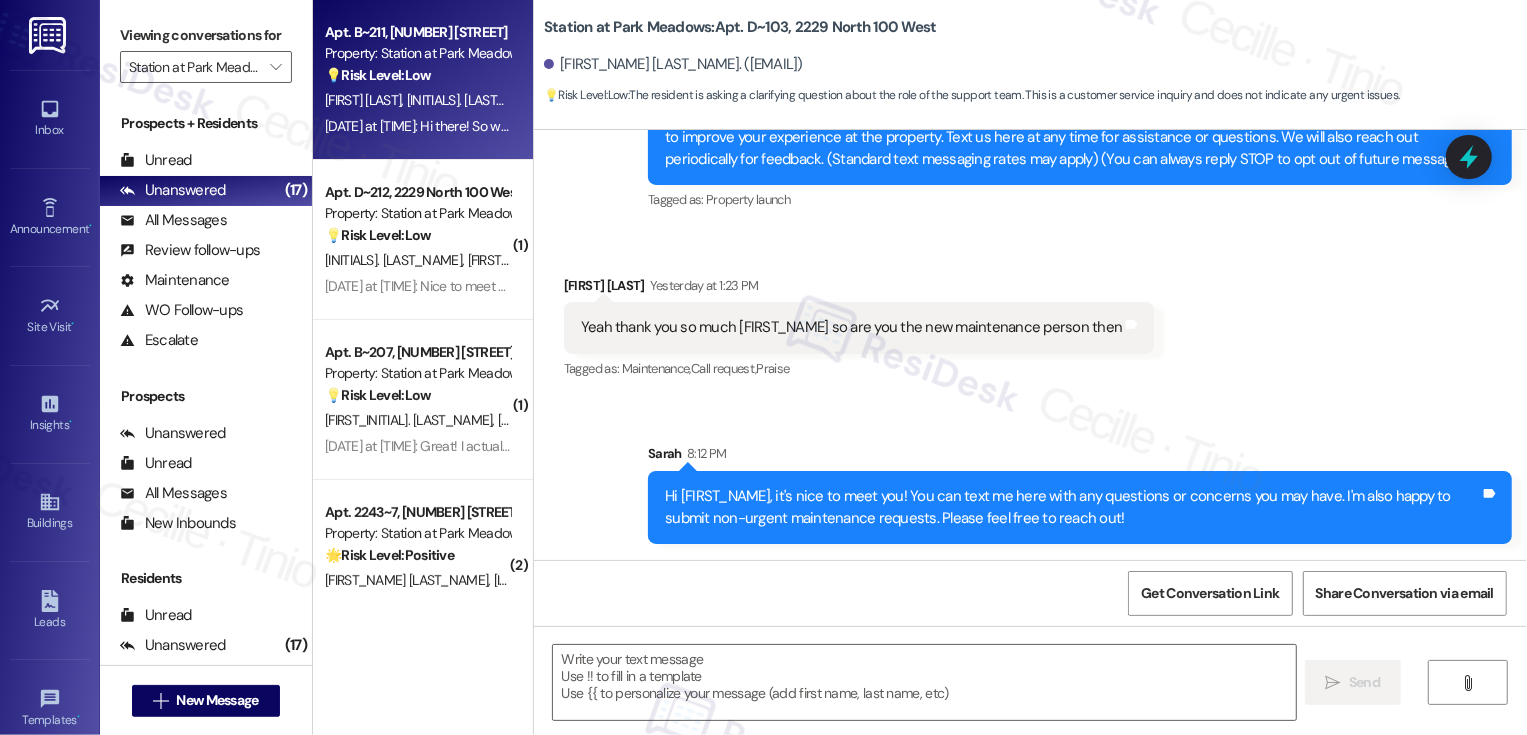 click on "[INITIALS]. [LAST_NAME]" at bounding box center [475, 100] 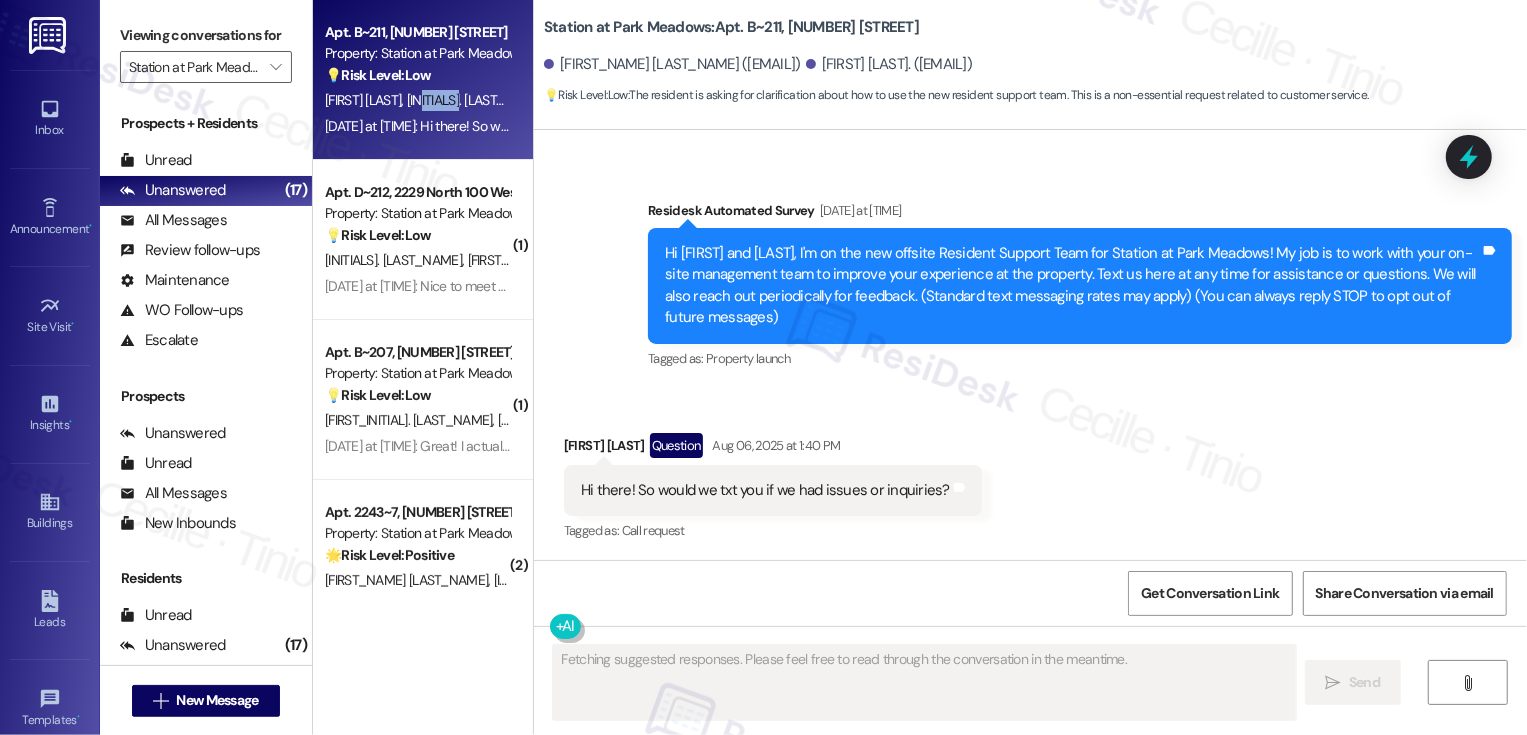 scroll, scrollTop: 110, scrollLeft: 0, axis: vertical 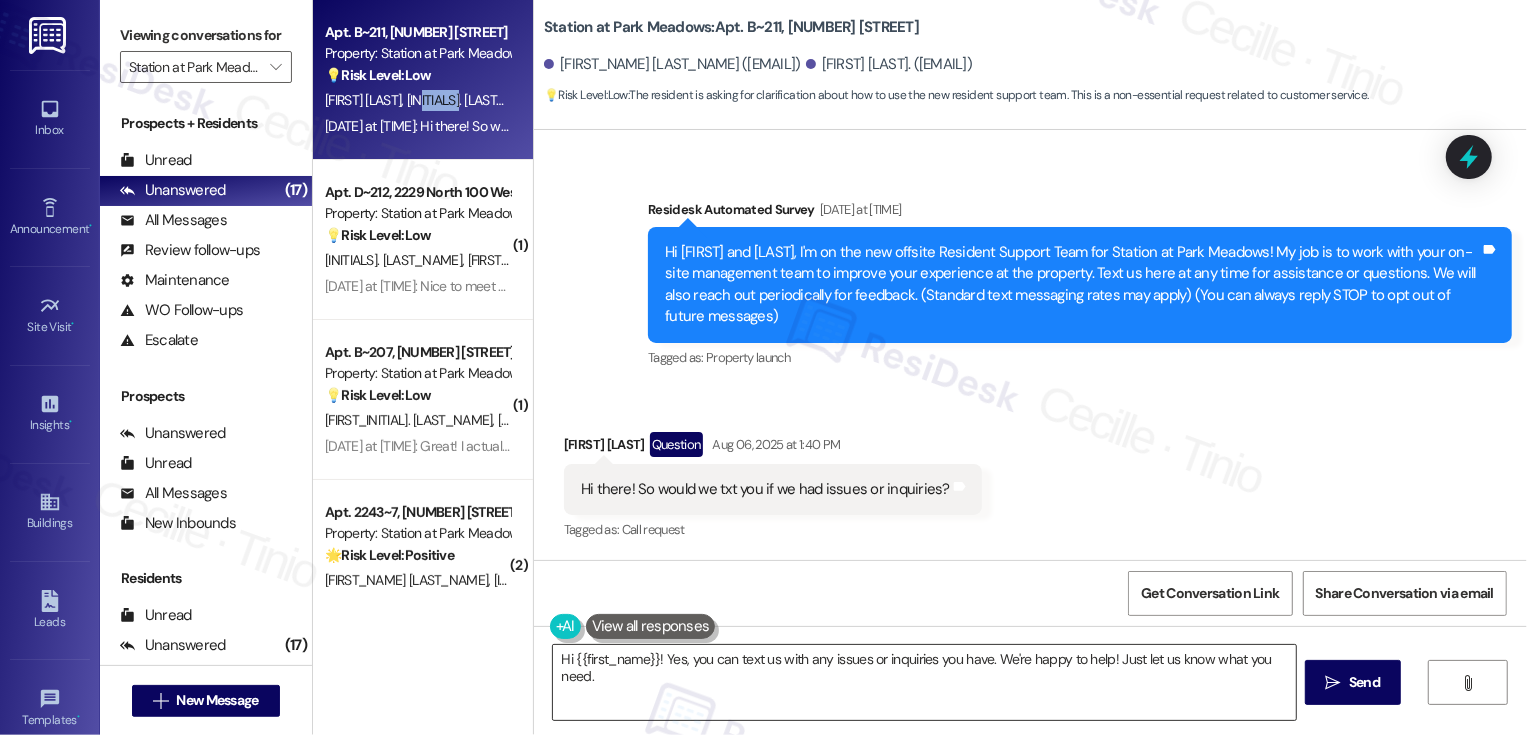 click on "Hi {{first_name}}! Yes, you can text us with any issues or inquiries you have. We're happy to help! Just let us know what you need." at bounding box center [924, 682] 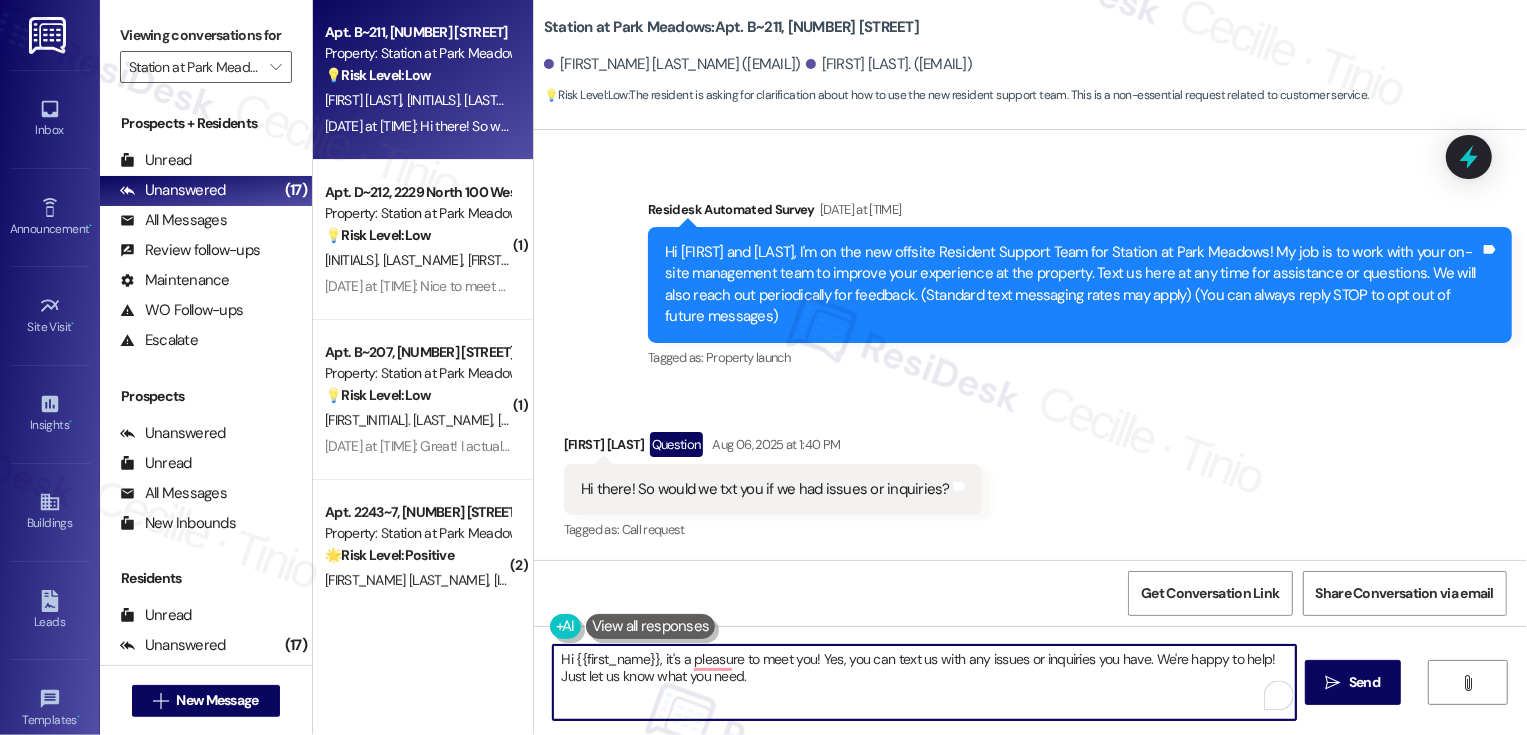 click on "Hi {{first_name}}, it's a pleasure to meet you! Yes, you can text us with any issues or inquiries you have. We're happy to help! Just let us know what you need." at bounding box center [924, 682] 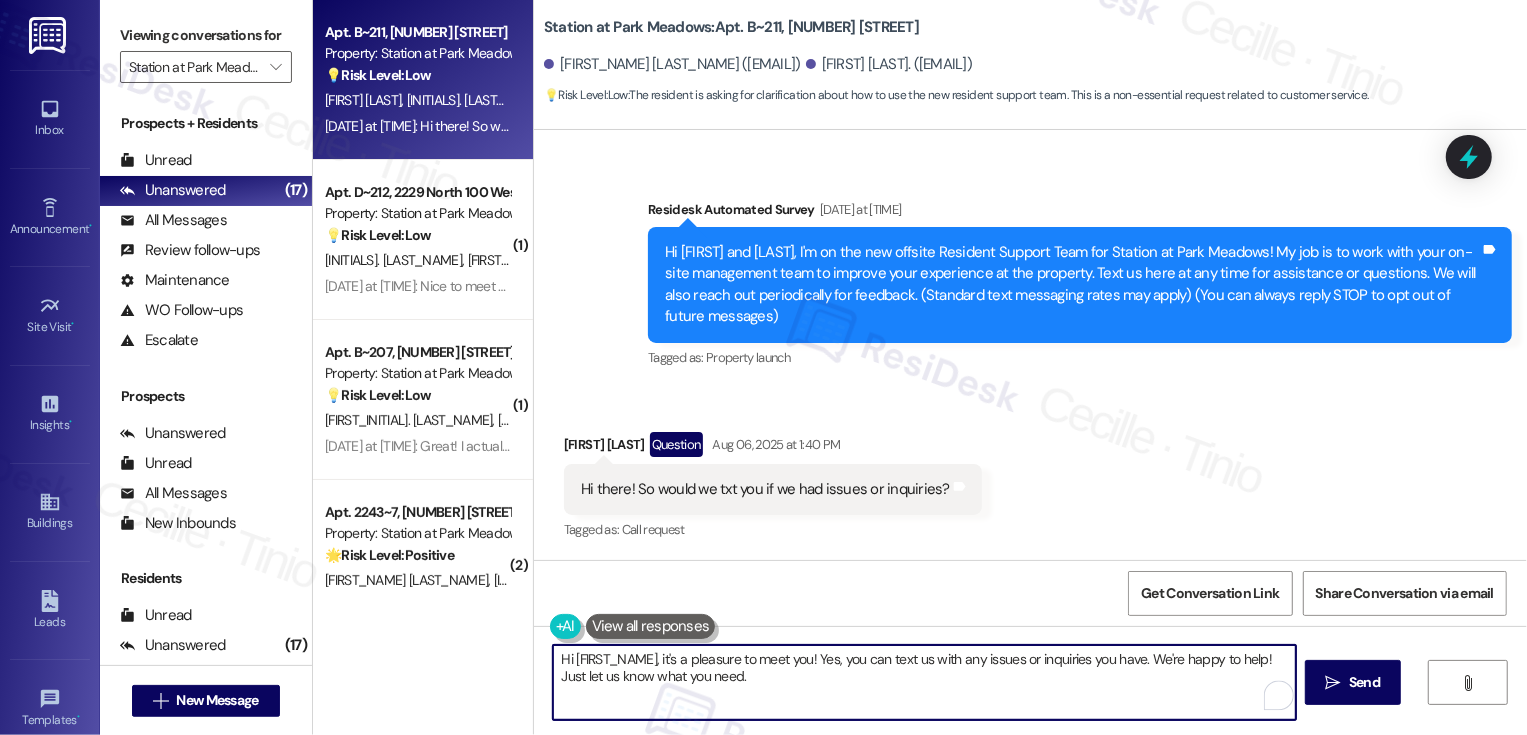 click on "Hi [FIRST_NAME], it's a pleasure to meet you! Yes, you can text us with any issues or inquiries you have. We're happy to help! Just let us know what you need." at bounding box center [924, 682] 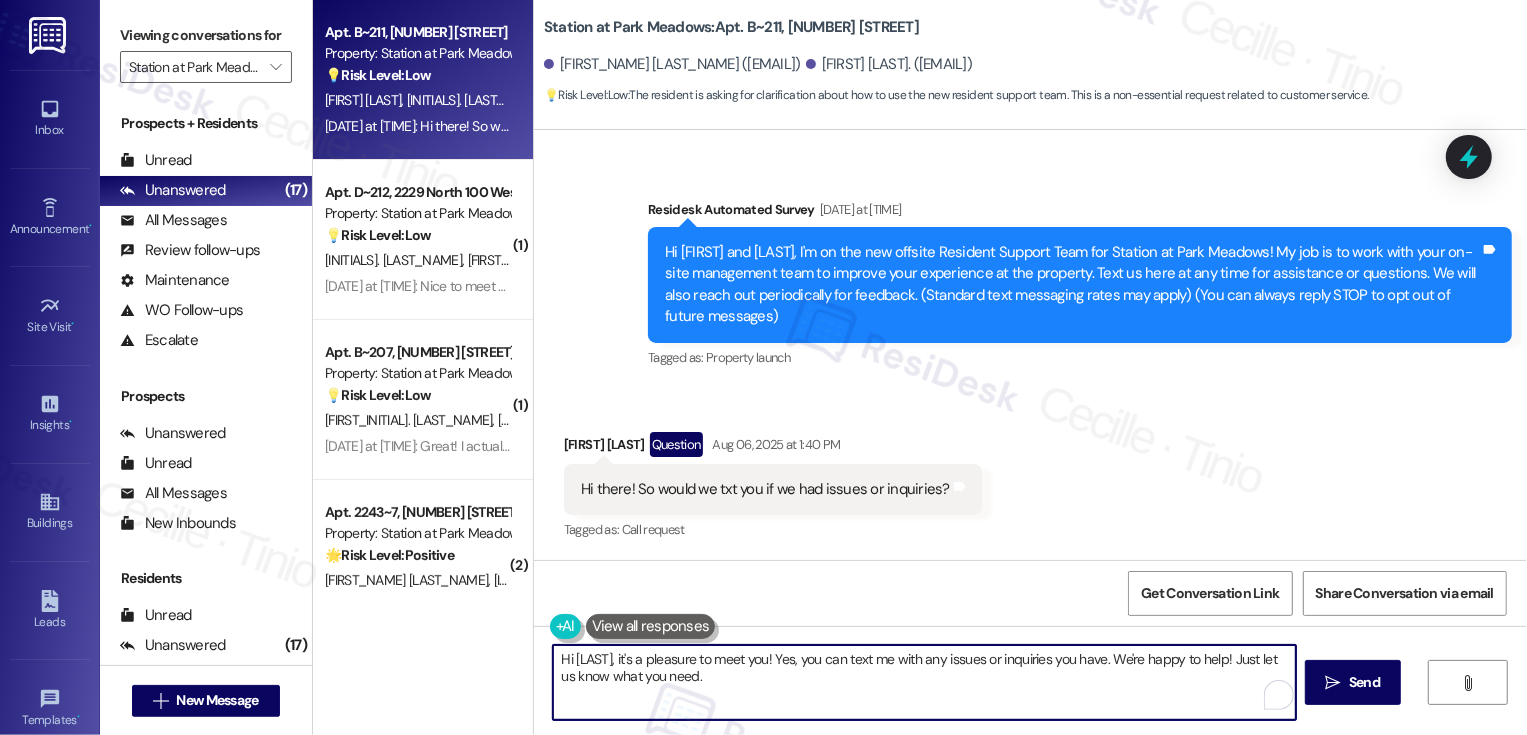 click on "Hi [LAST], it's a pleasure to meet you! Yes, you can text me with any issues or inquiries you have. We're happy to help! Just let us know what you need." at bounding box center (924, 682) 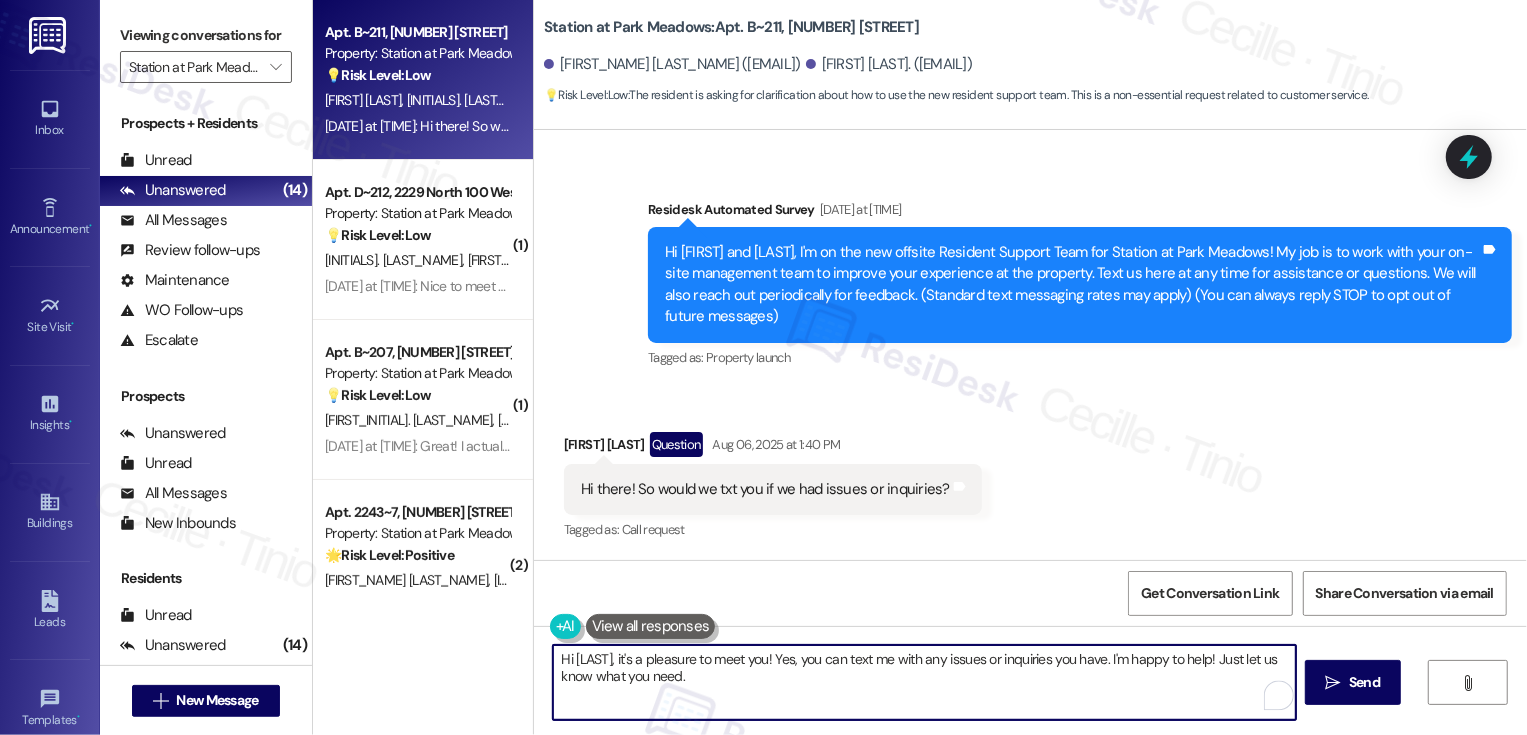 drag, startPoint x: 1209, startPoint y: 658, endPoint x: 1226, endPoint y: 699, distance: 44.38468 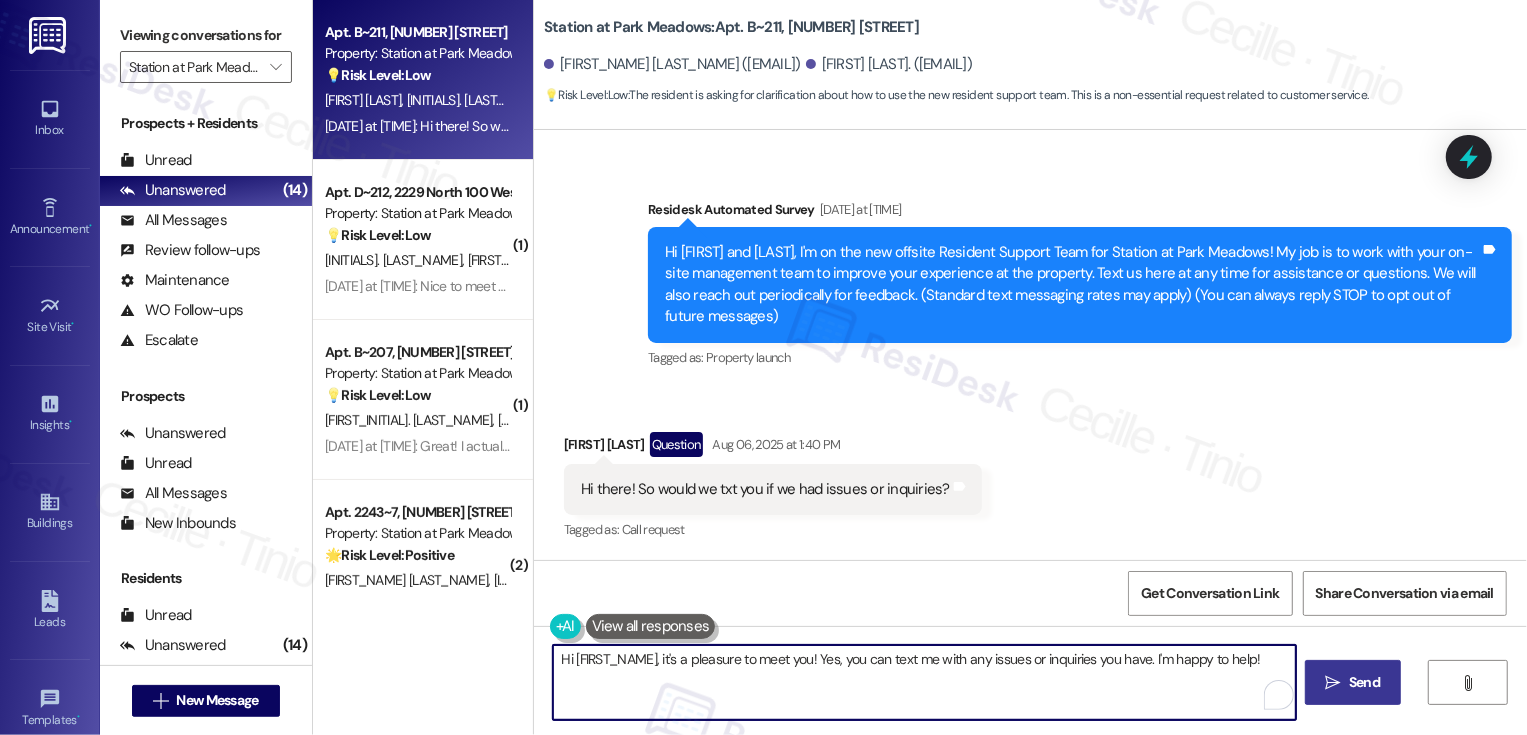 type on "Hi [FIRST_NAME], it's a pleasure to meet you! Yes, you can text me with any issues or inquiries you have. I'm happy to help!" 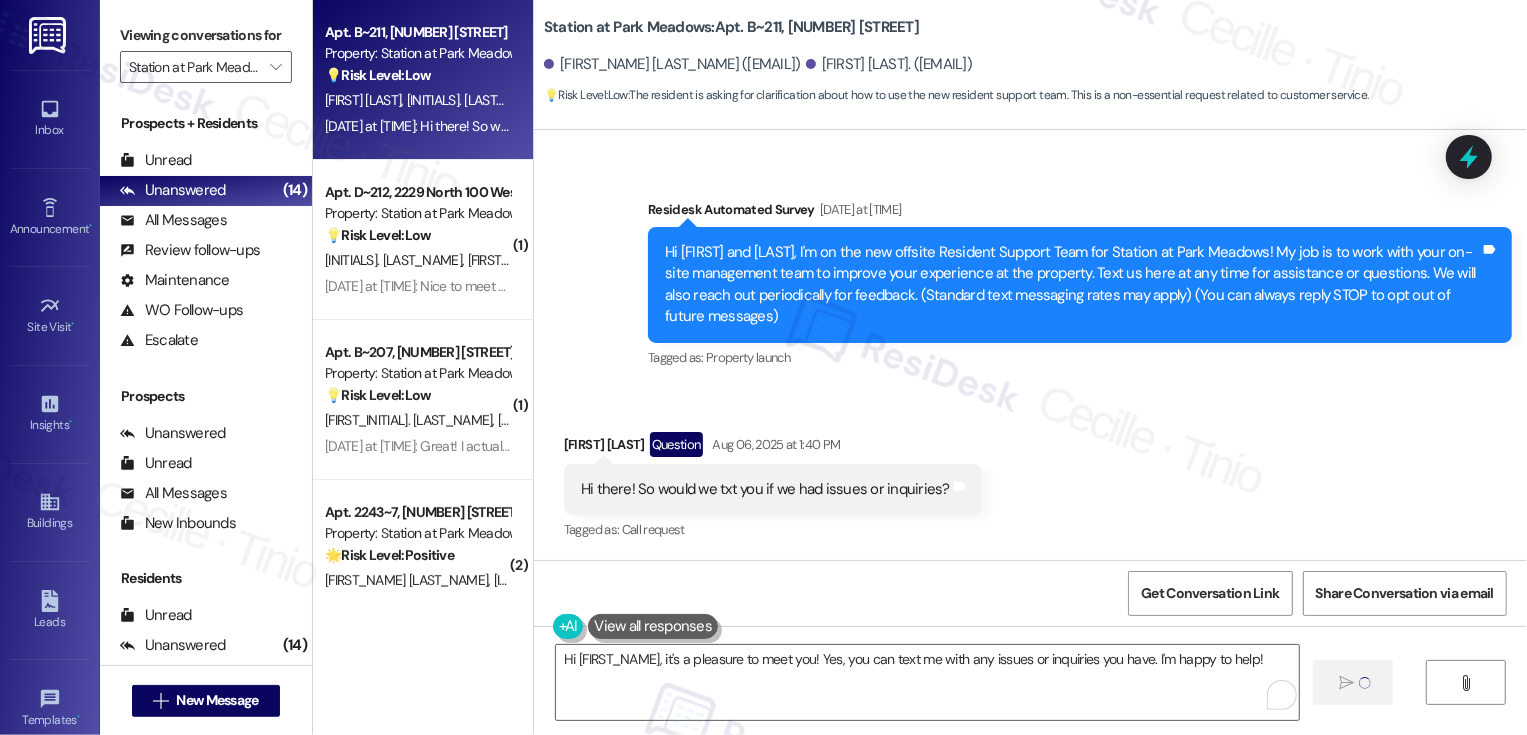 type 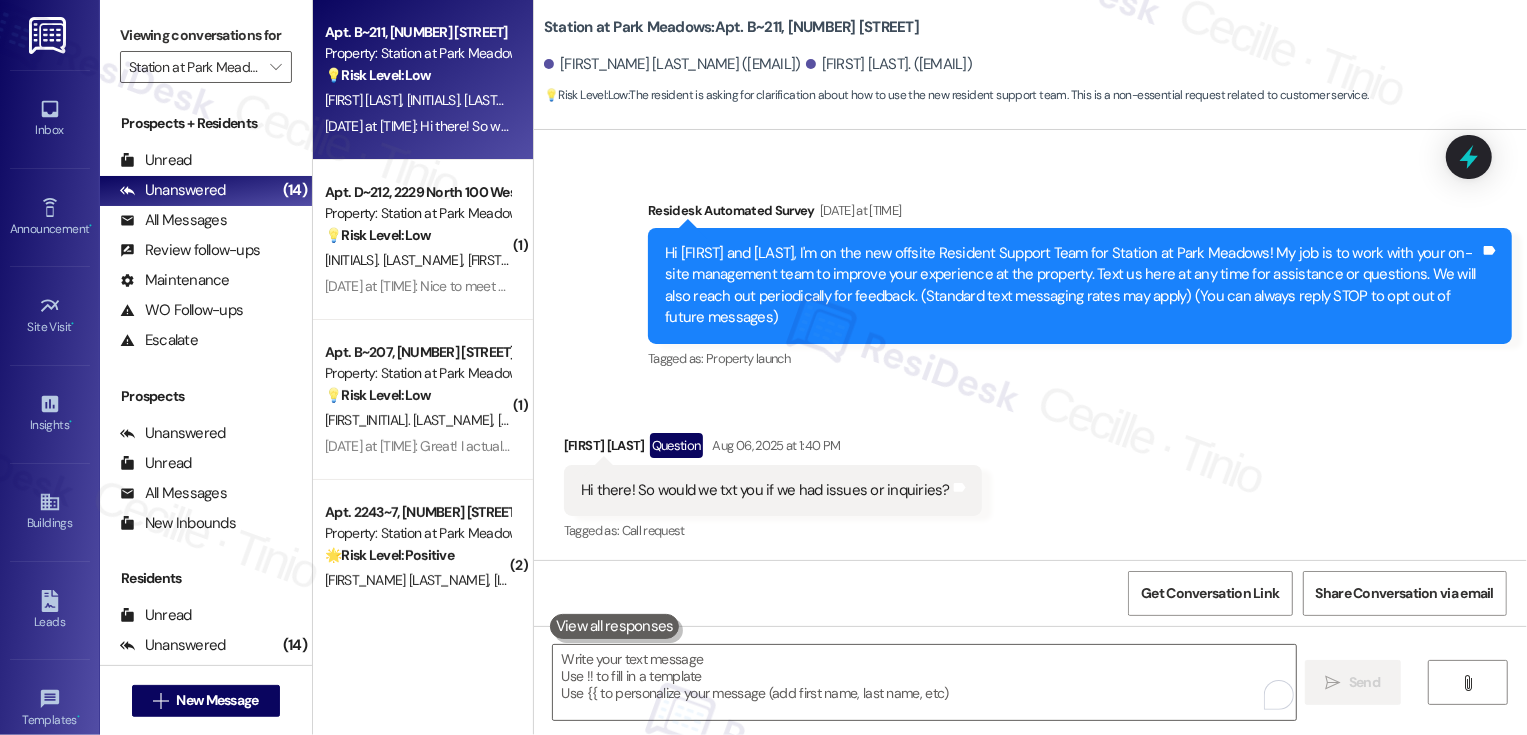 scroll, scrollTop: 249, scrollLeft: 0, axis: vertical 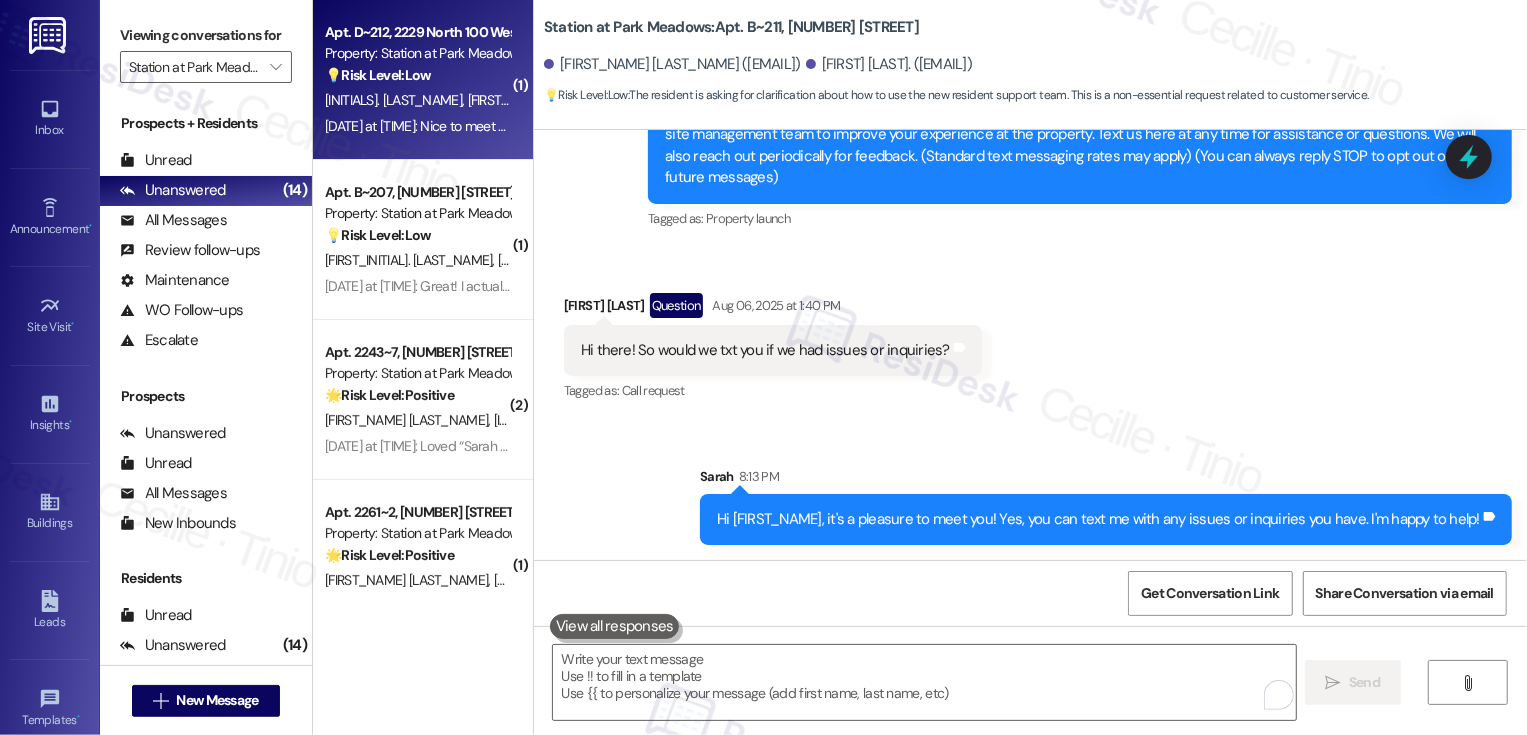 click on "[DATE] at [TIME]: Nice to meet you I appreciate your help! We actually were hoping to book the clubhouse on [DATE] from [TIME] should we talk to the clubhouse about it our would you pass that on to them? [DATE] at [TIME]: Nice to meet you I appreciate your help! We actually were hoping to book the clubhouse on [DATE] from [TIME] should we talk to the clubhouse about it our would you pass that on to them?" at bounding box center (918, 126) 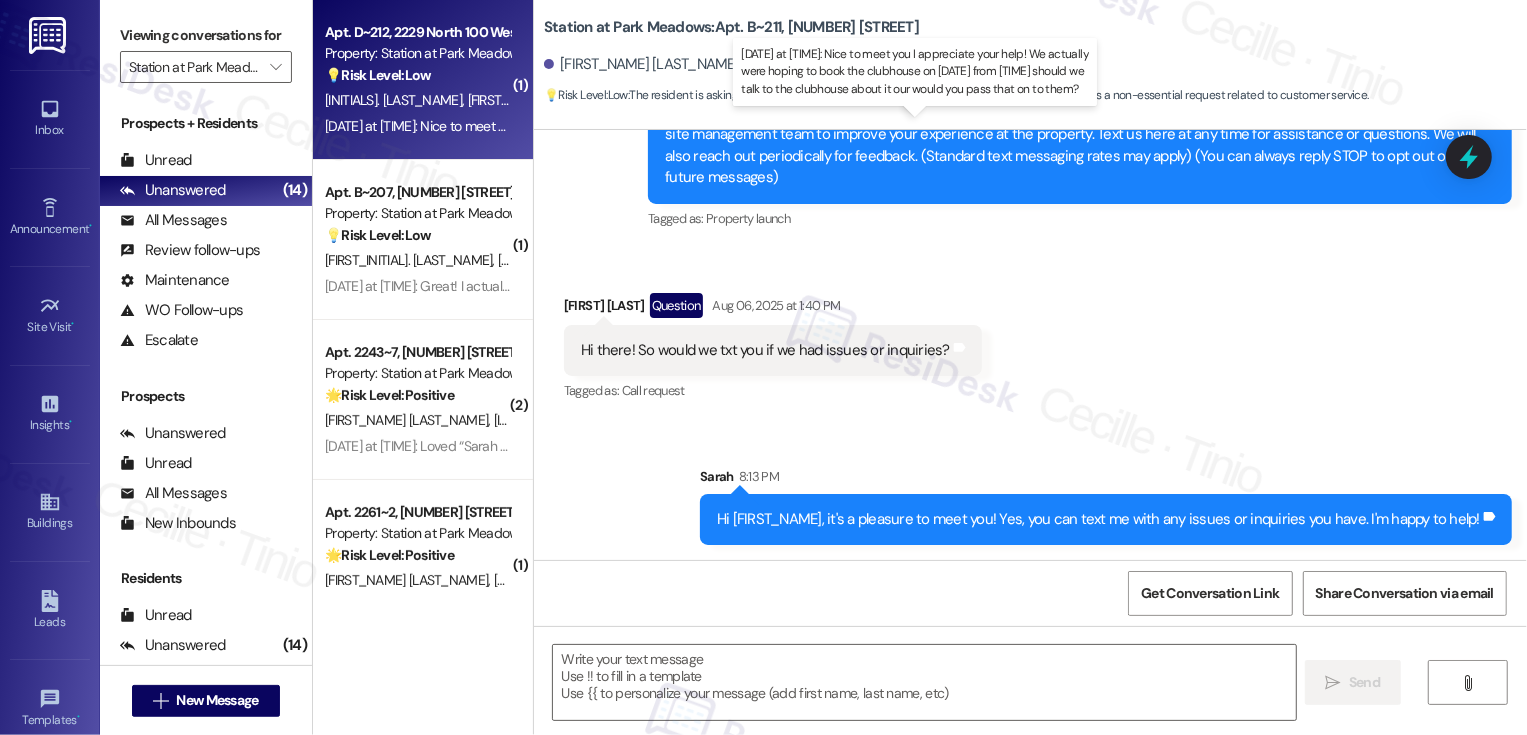 type on "Fetching suggested responses. Please feel free to read through the conversation in the meantime." 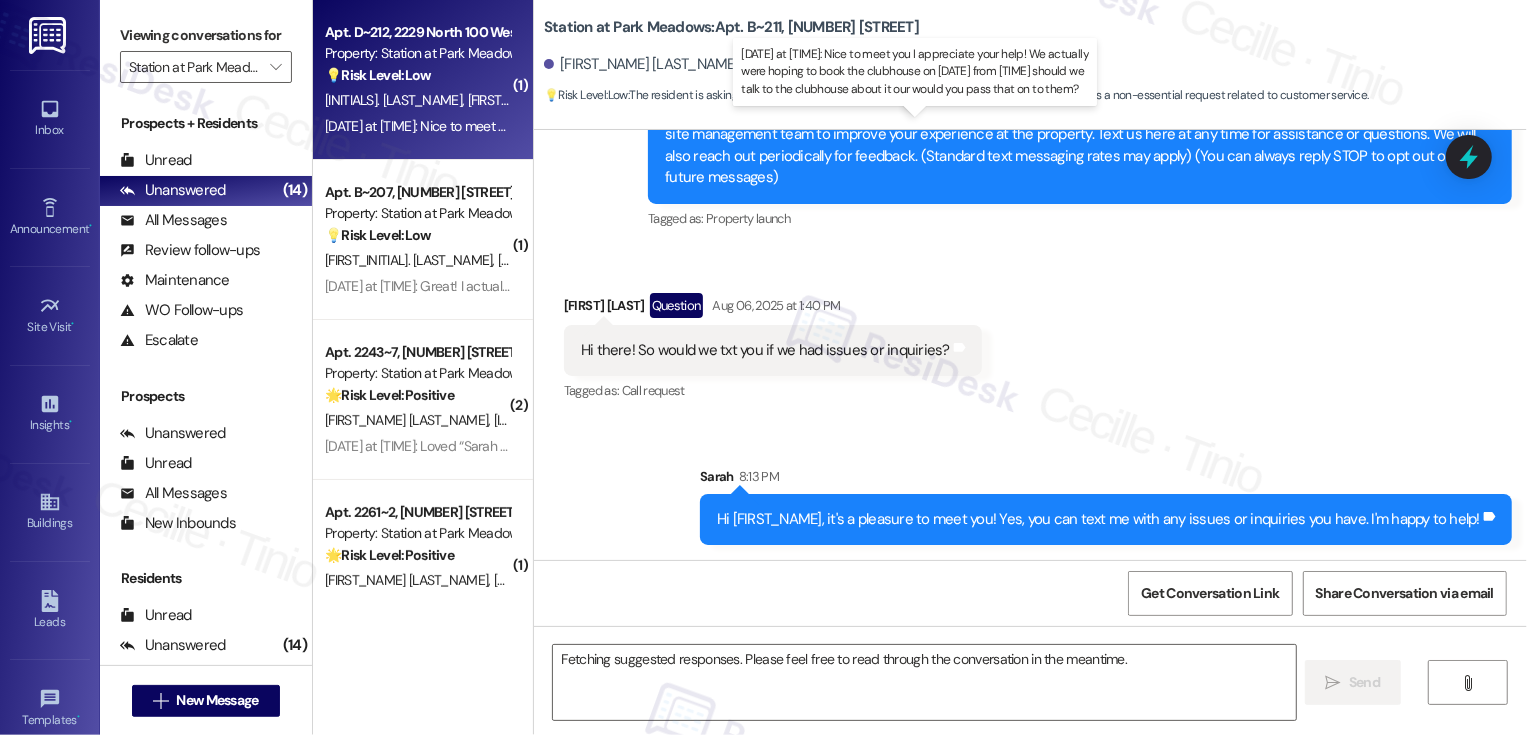 click on "[DATE] at [TIME]: Nice to meet you I appreciate your help! We actually were hoping to book the clubhouse on [DATE] from [TIME] should we talk to the clubhouse about it our would you pass that on to them? [DATE] at [TIME]: Nice to meet you I appreciate your help! We actually were hoping to book the clubhouse on [DATE] from [TIME] should we talk to the clubhouse about it our would you pass that on to them?" at bounding box center [918, 126] 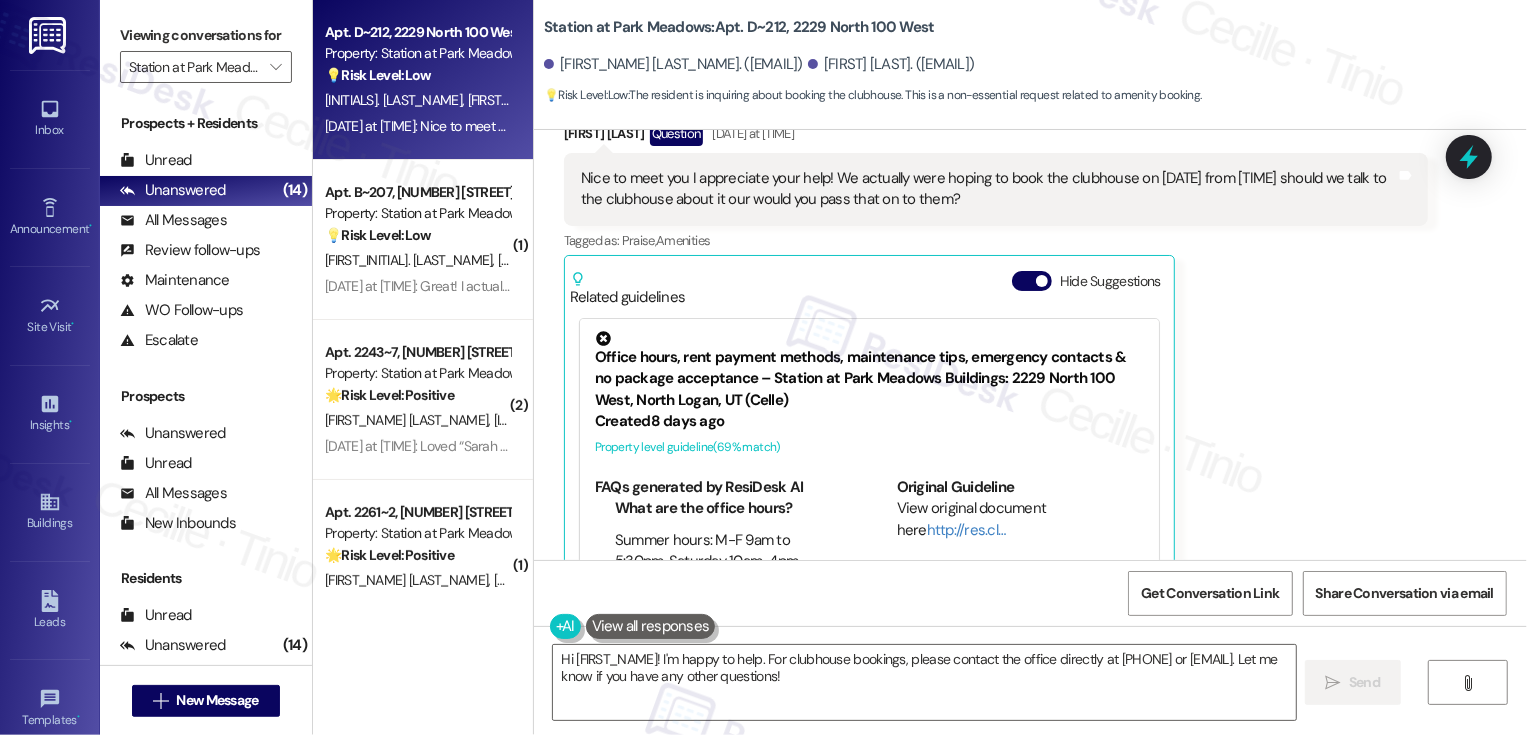scroll, scrollTop: 327, scrollLeft: 0, axis: vertical 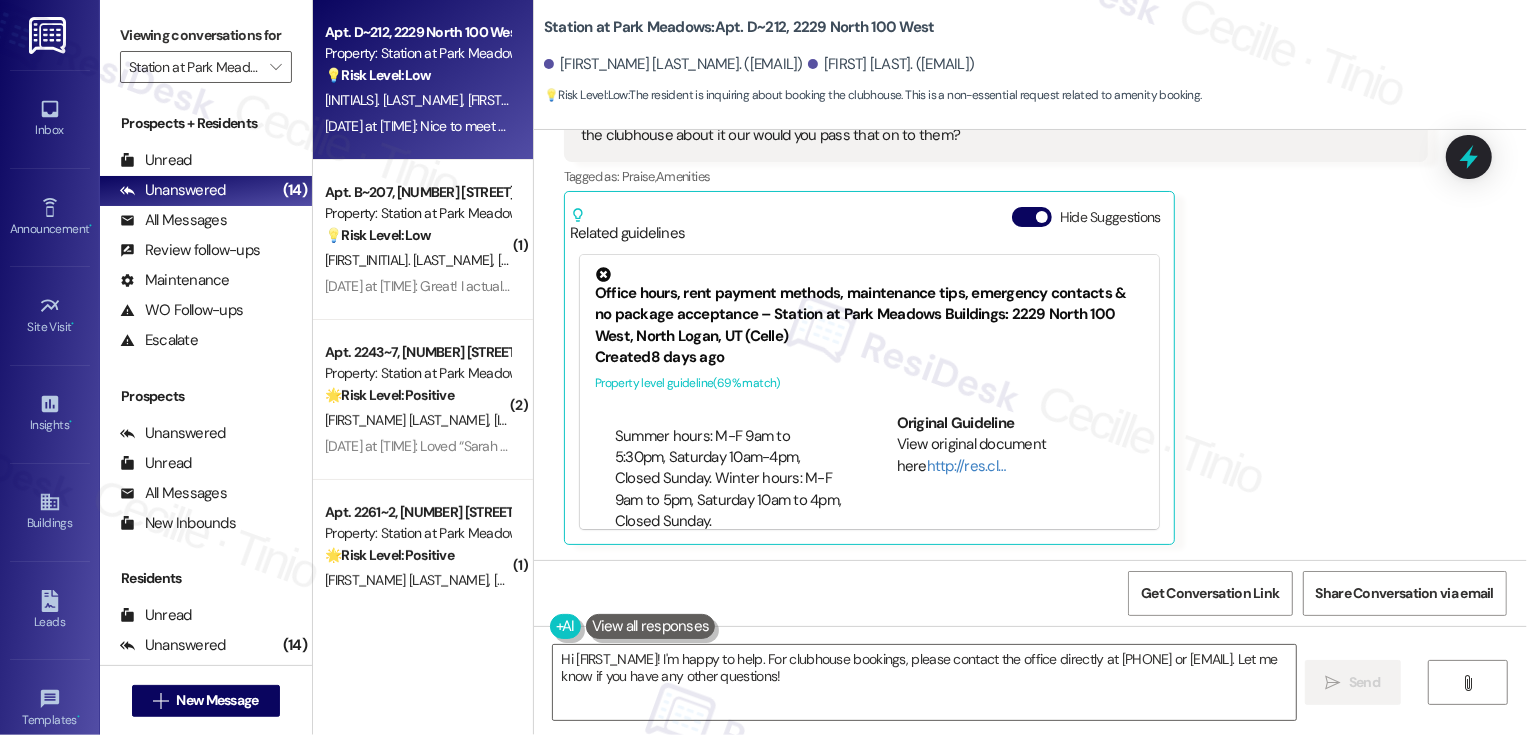 click 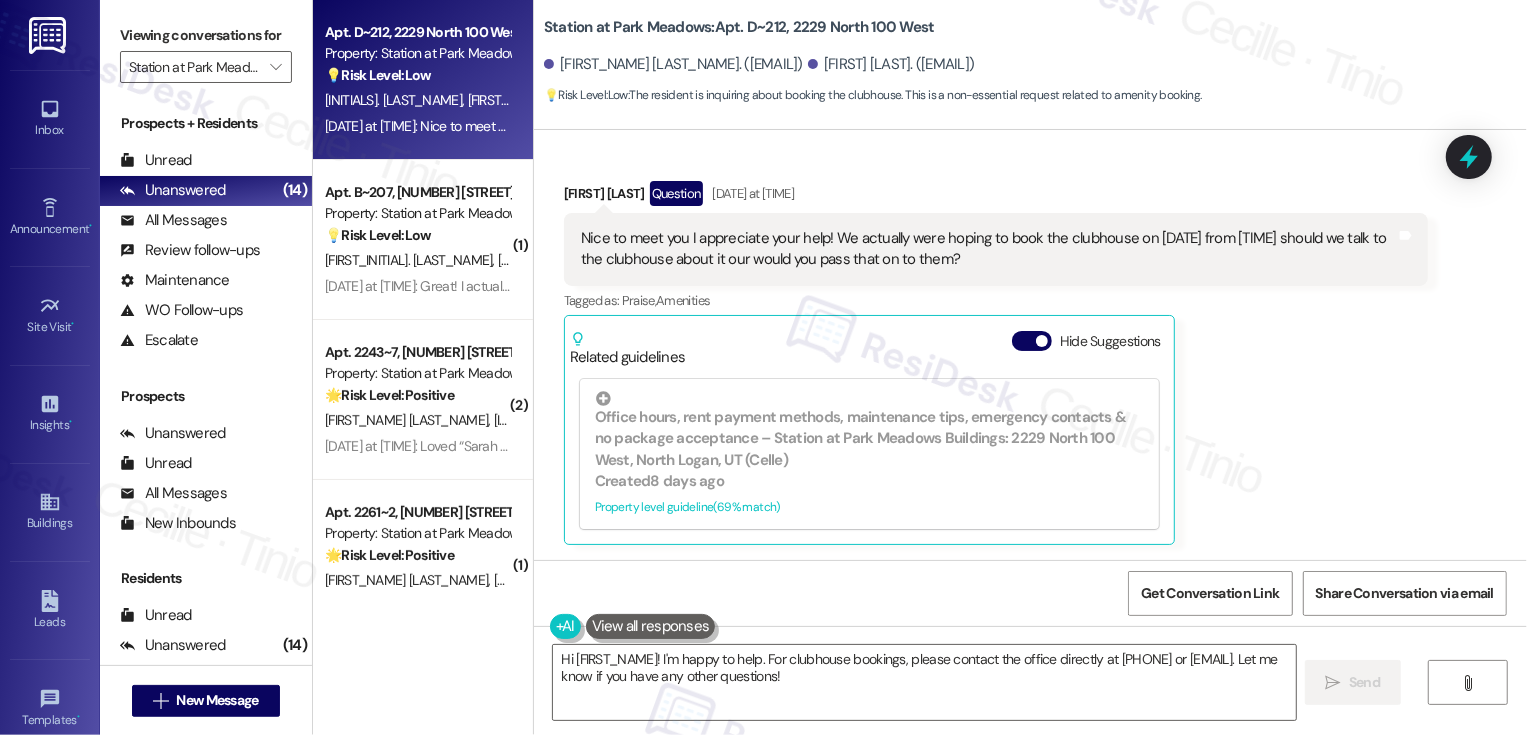 click on "[FIRST_NAME] [LAST_NAME] Question [DATE] at [TIME]" at bounding box center [996, 197] 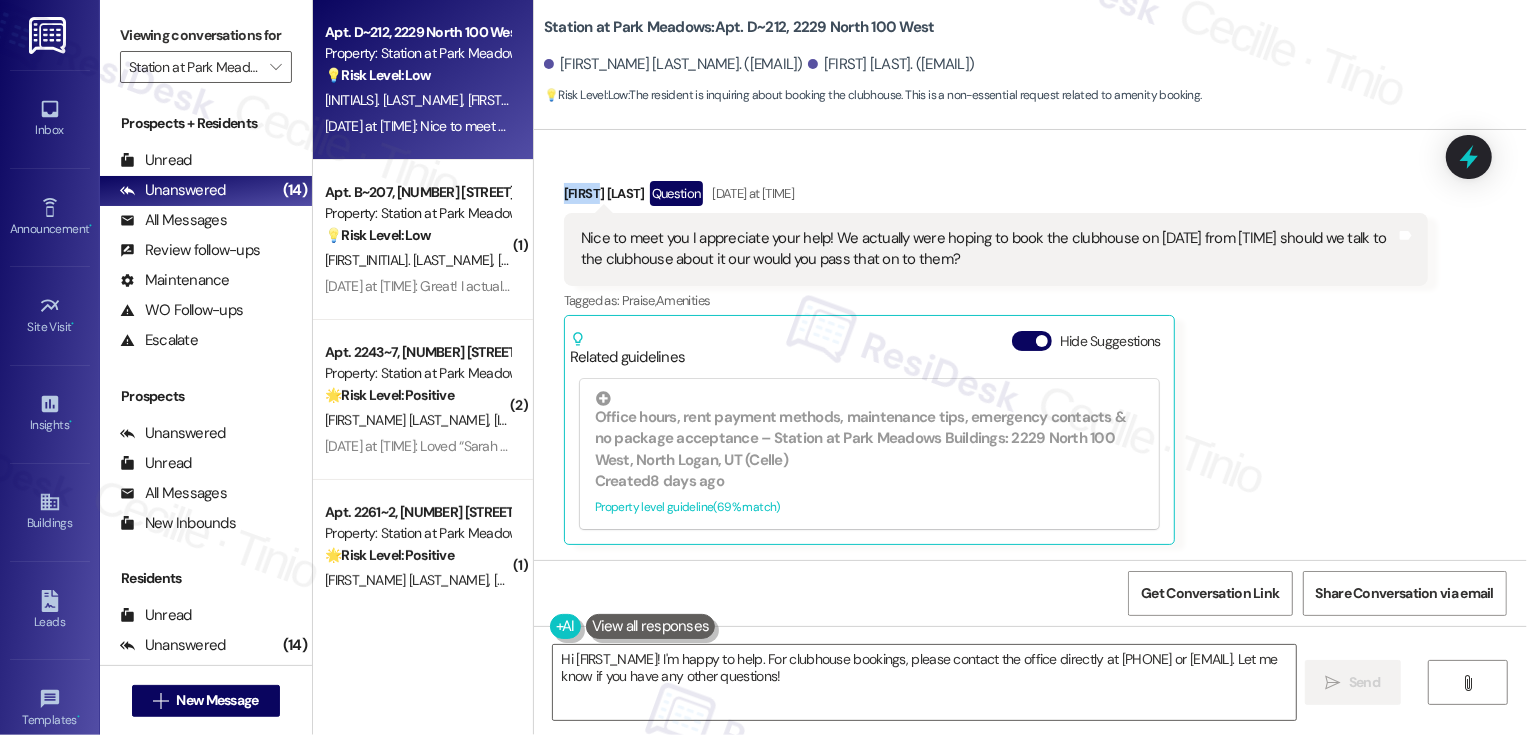 copy on "[FIRST_NAME]" 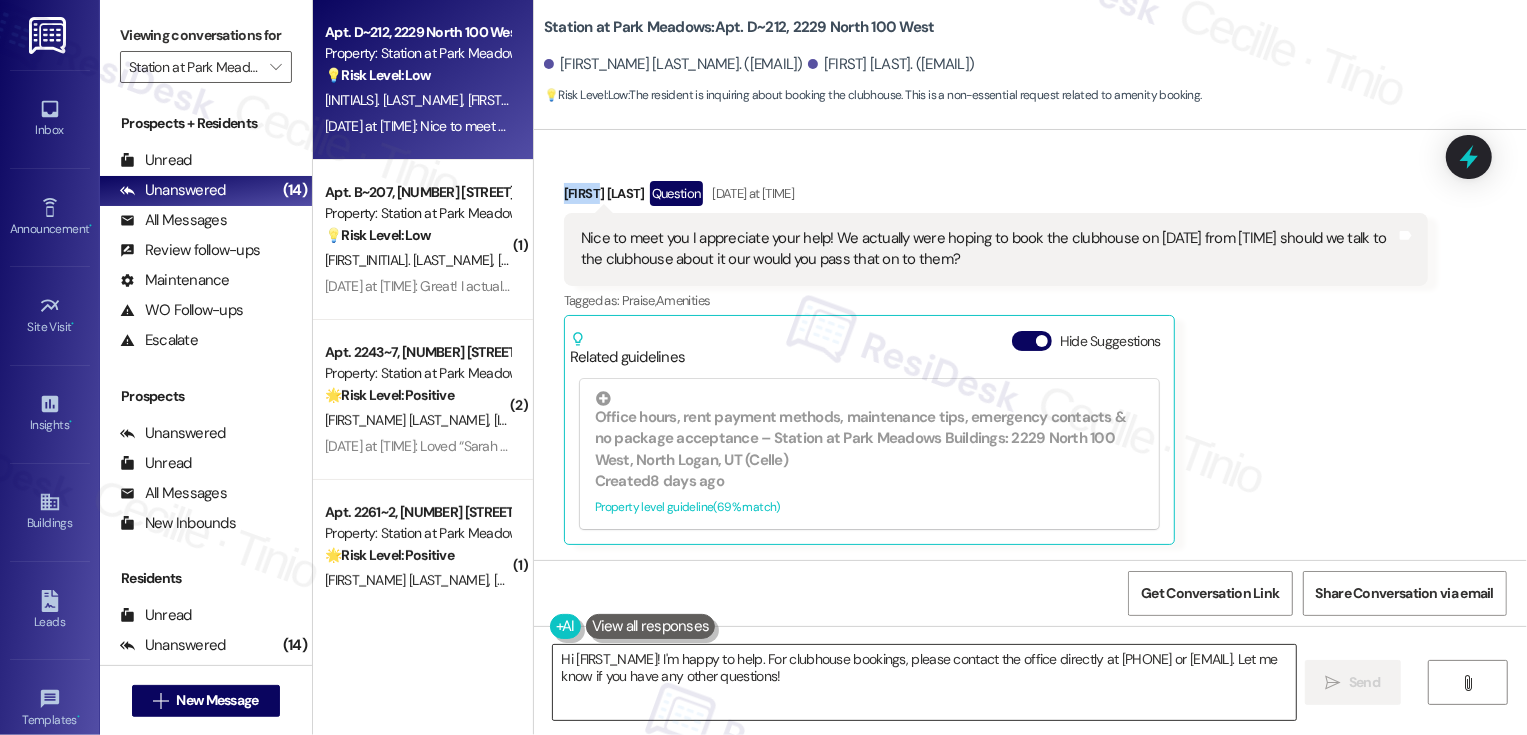 click on "Hi [FIRST_NAME]! I'm happy to help. For clubhouse bookings, please contact the office directly at [PHONE] or [EMAIL]. Let me know if you have any other questions!" at bounding box center (924, 682) 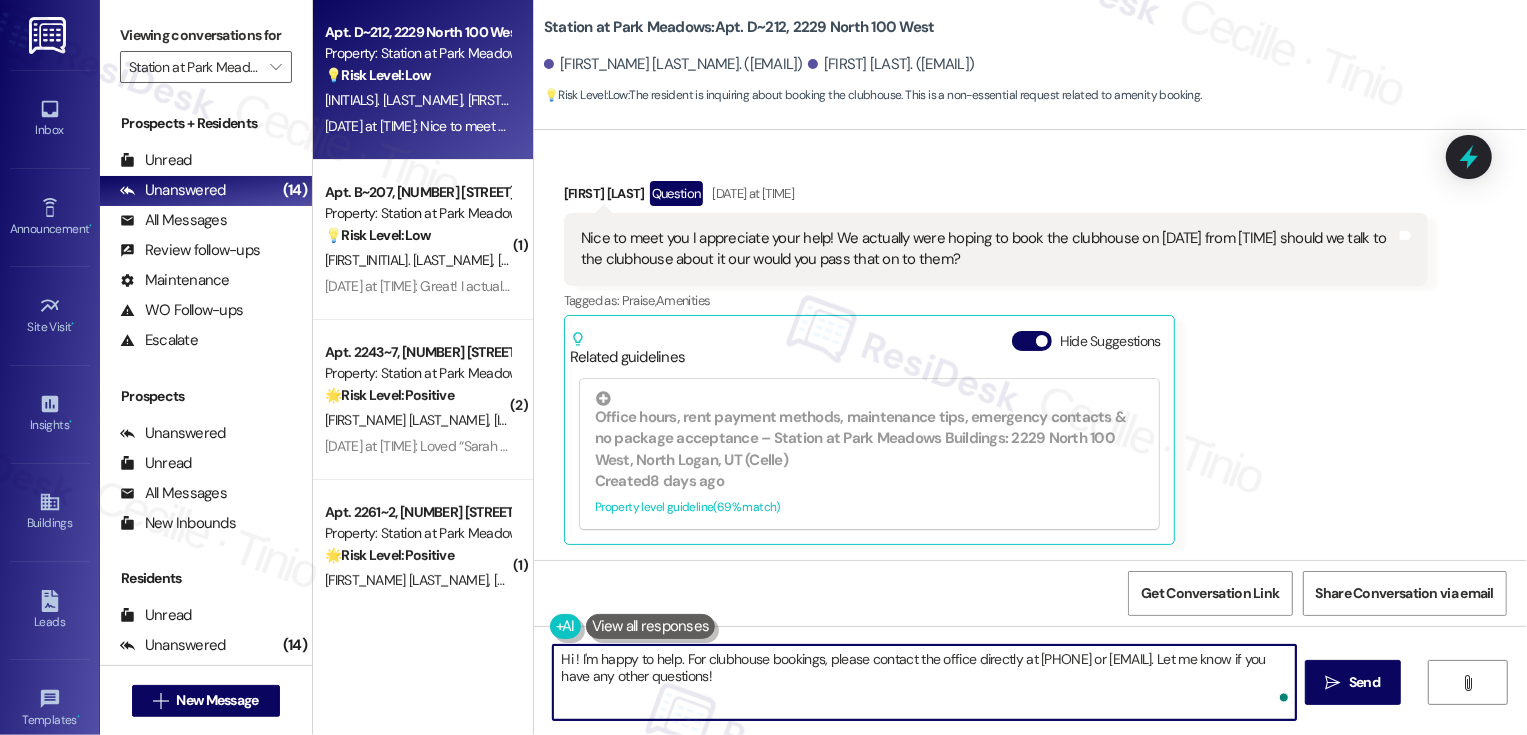 paste on "[FIRST_NAME]" 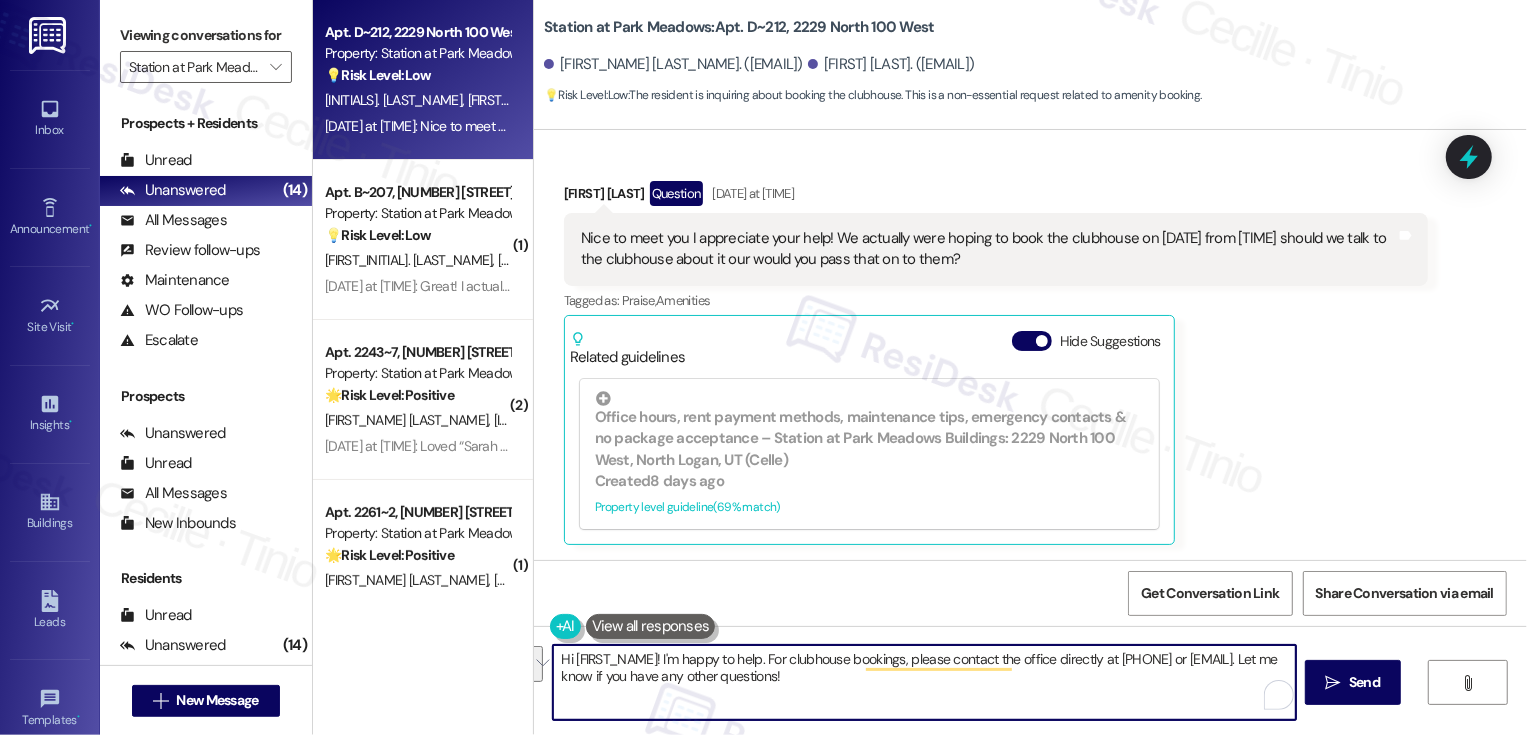 drag, startPoint x: 1154, startPoint y: 660, endPoint x: 1163, endPoint y: 672, distance: 15 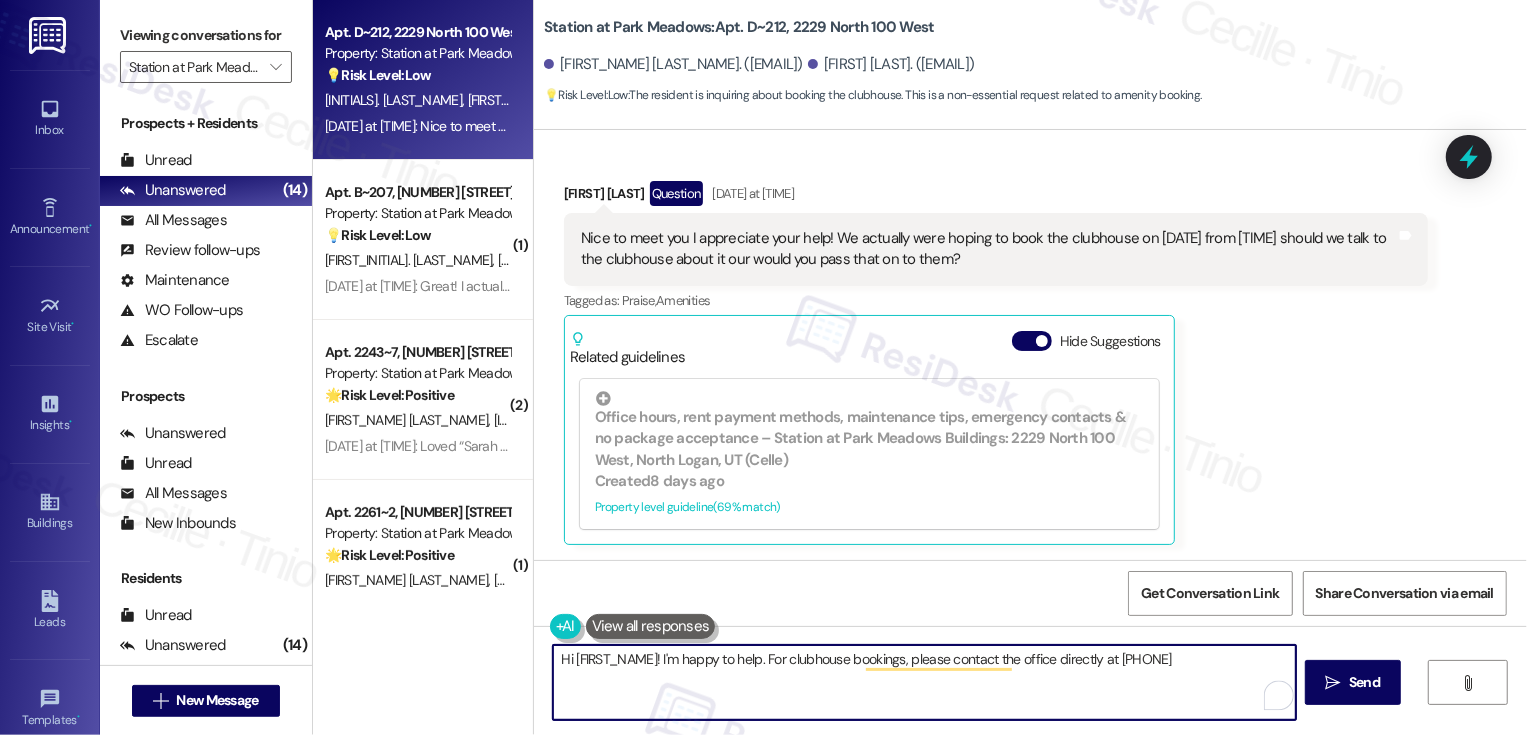 click on "Hi [FIRST_NAME]! I'm happy to help. For clubhouse bookings, please contact the office directly at [PHONE]" at bounding box center [924, 682] 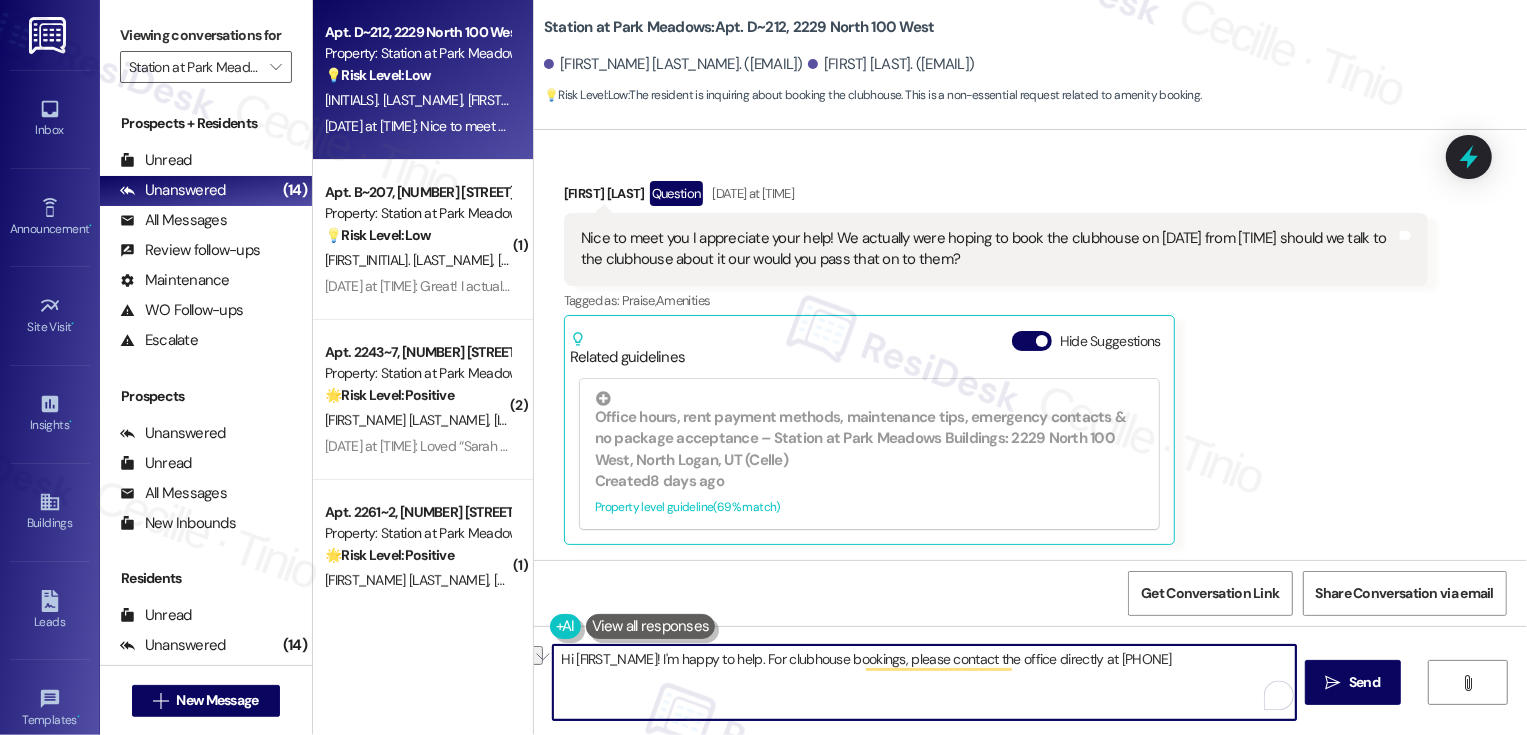 drag, startPoint x: 710, startPoint y: 658, endPoint x: 1165, endPoint y: 669, distance: 455.13293 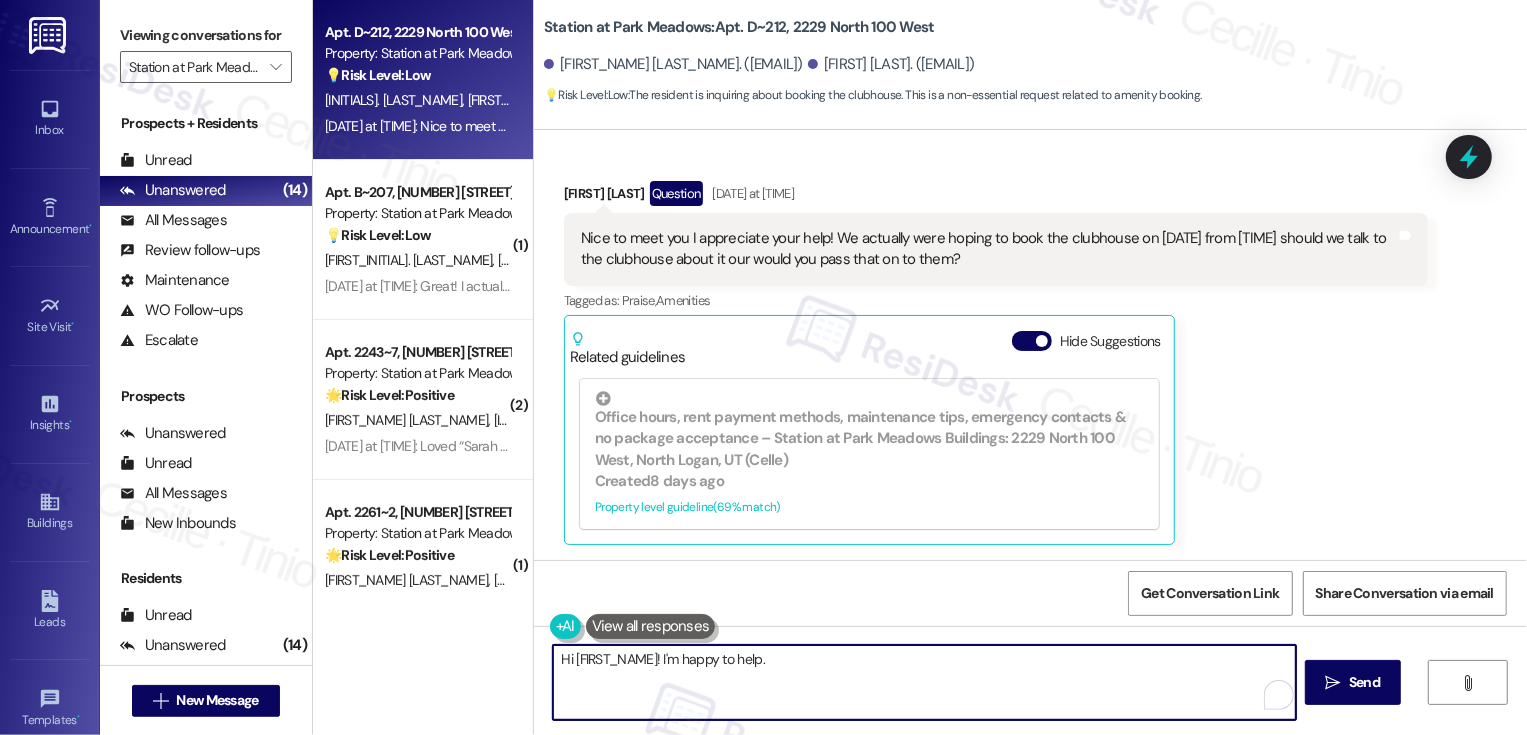 type on "Hi [FIRST_NAME]! I'm happy to help." 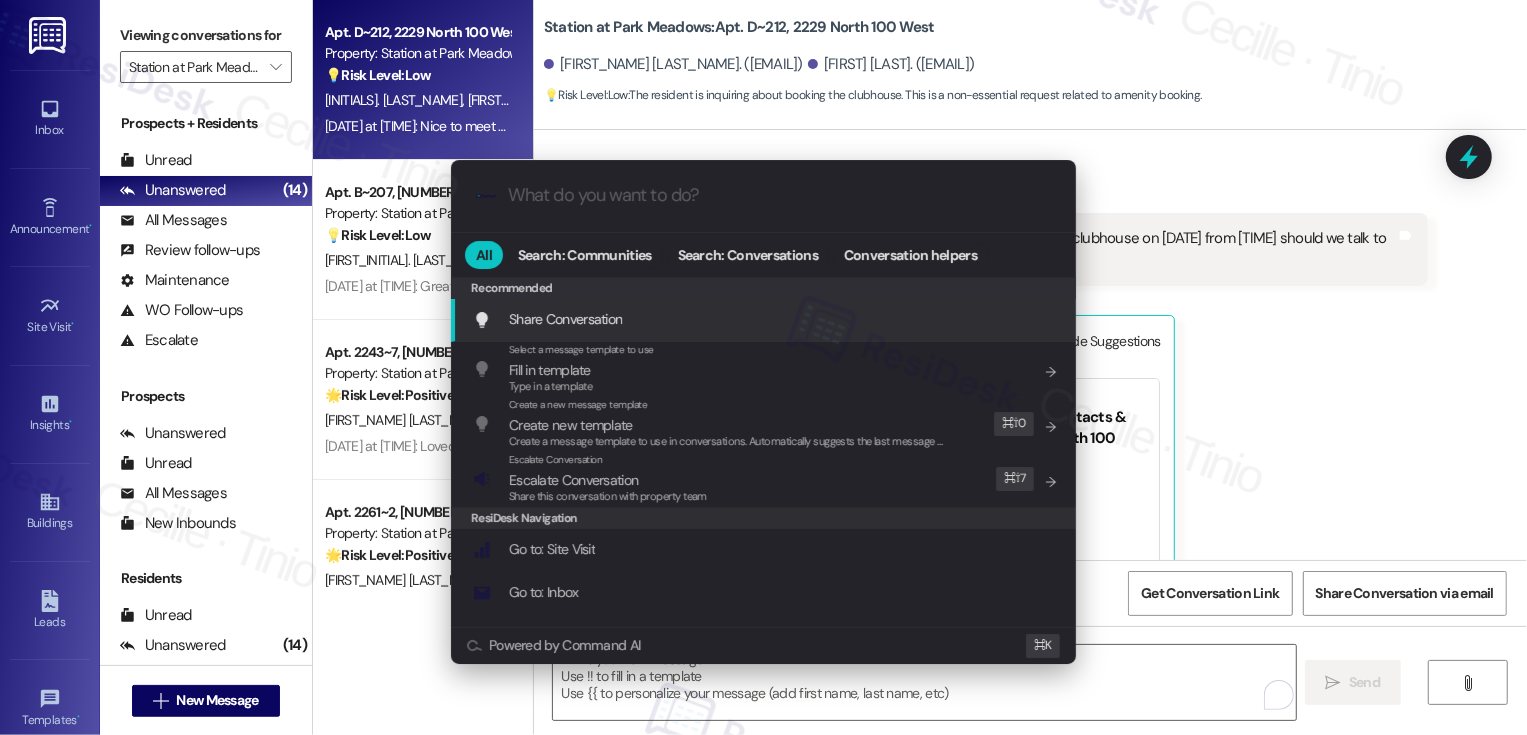 scroll, scrollTop: 485, scrollLeft: 0, axis: vertical 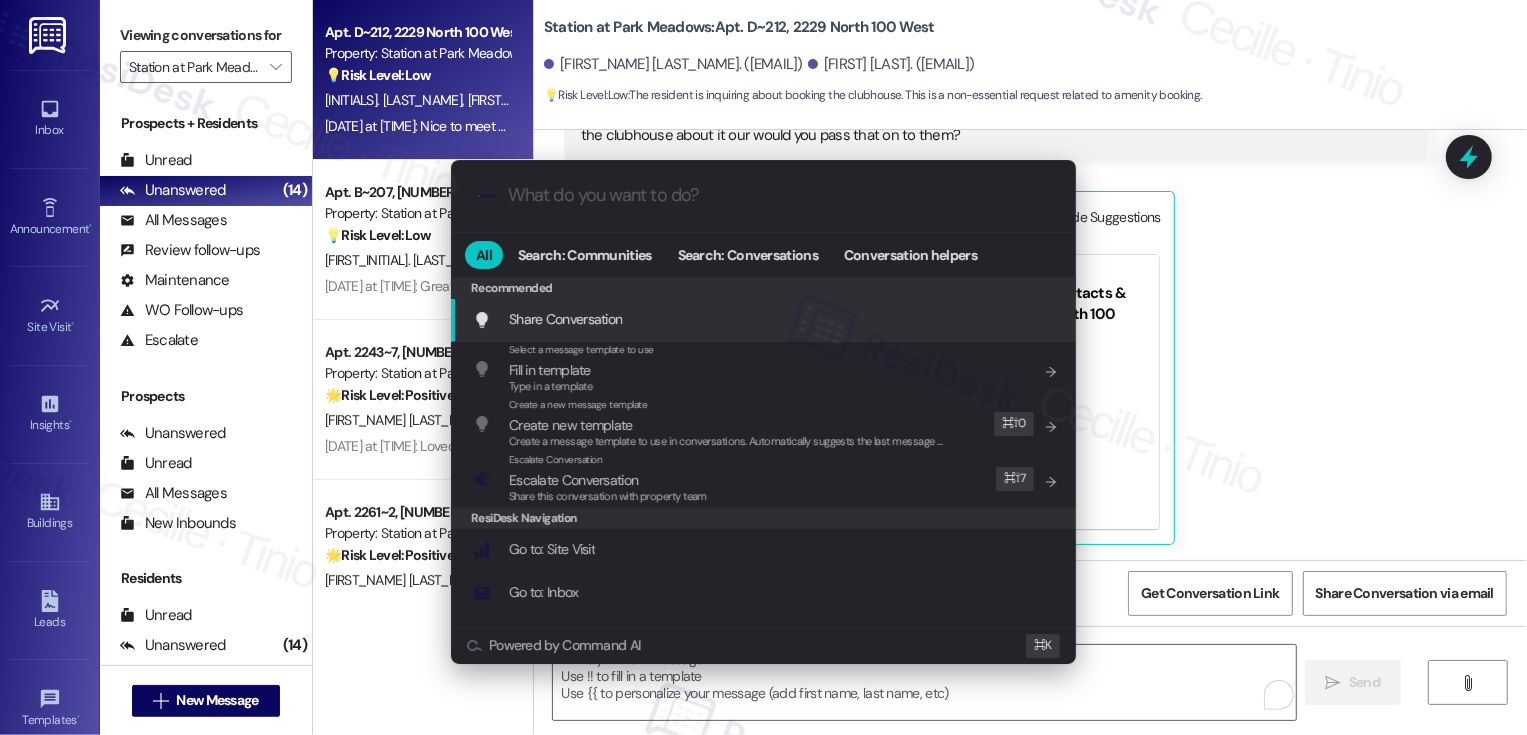 click on ".cls-1{fill:#0a055f;}.cls-2{fill:#0cc4c4;} resideskLogoBlueOrange All Search: Communities Search: Conversations Conversation helpers Recommended Recommended Share Conversation Add shortcut Select a message template to use Fill in template Type in a template Add shortcut Create a new message template Create new template Create a message template to use in conversations. Automatically suggests the last message you sent. Edit ⌘ ⇧ 0 Escalate Conversation Escalate Conversation Share this conversation with property team Edit ⌘ ⇧ 7 ResiDesk Navigation Go to: Site Visit Add shortcut Go to: Inbox Add shortcut Go to: Settings Add shortcut Go to: Message Templates Add shortcut Go to: Buildings Add shortcut Help Getting Started: What you can do with ResiDesk How to message a tenant
How to send an announcement
How to attach a file on messages and announcements
How to message a prospect
How to message an inbound prospect
How to send an internal message
How to use the ResiDesk Outlook Add-in Add shortcut ⌘ K" at bounding box center [763, 367] 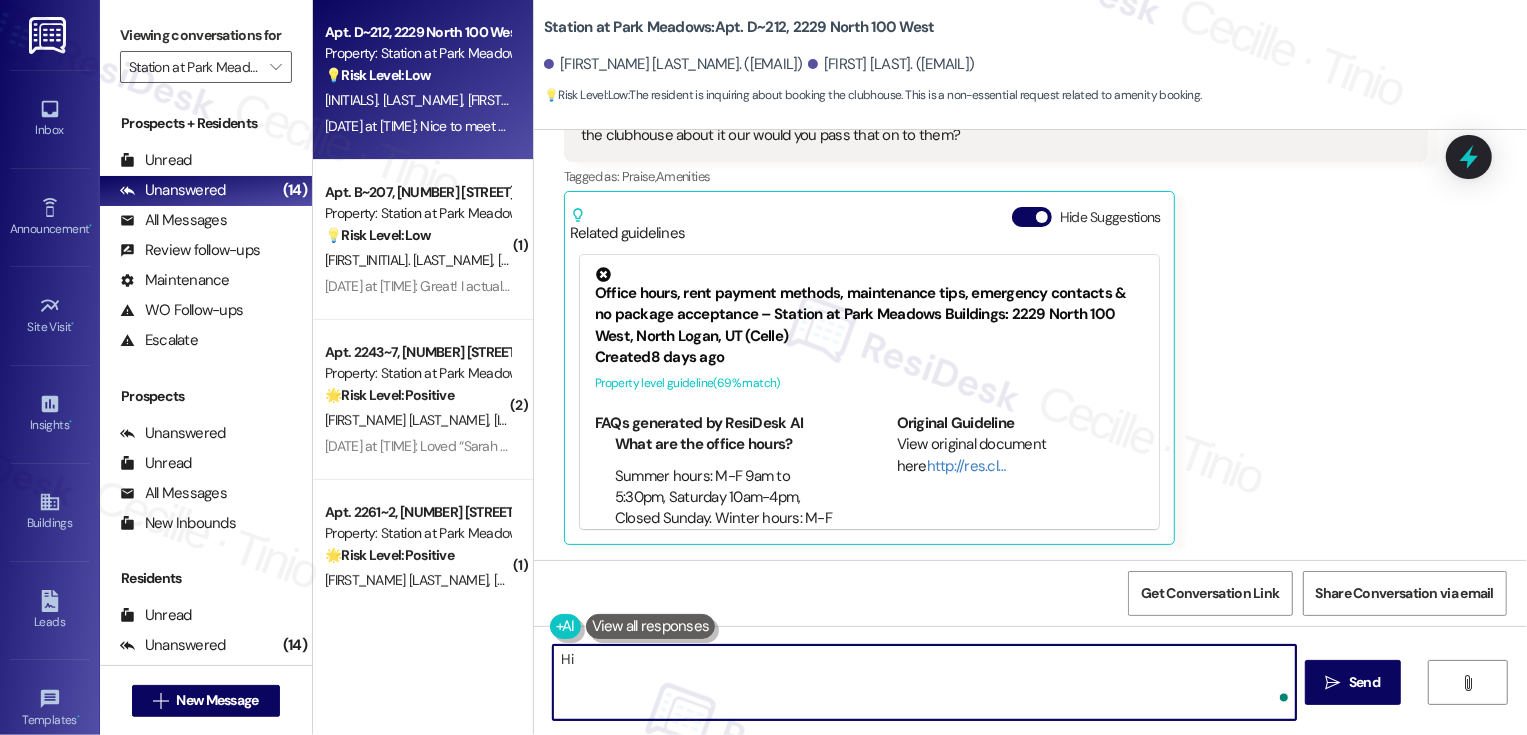 type on "H" 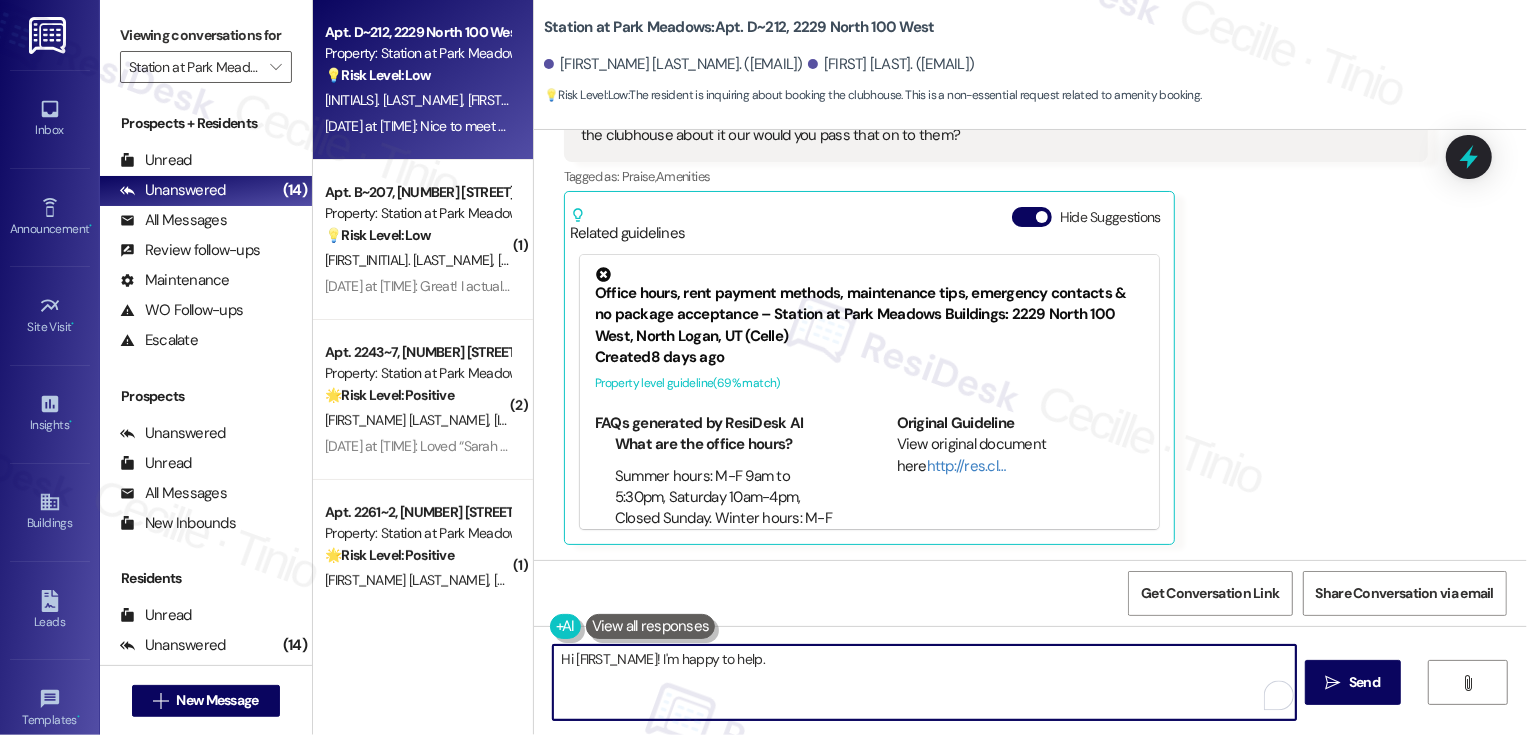 click on "Hi [FIRST_NAME]! I'm happy to help." at bounding box center (924, 682) 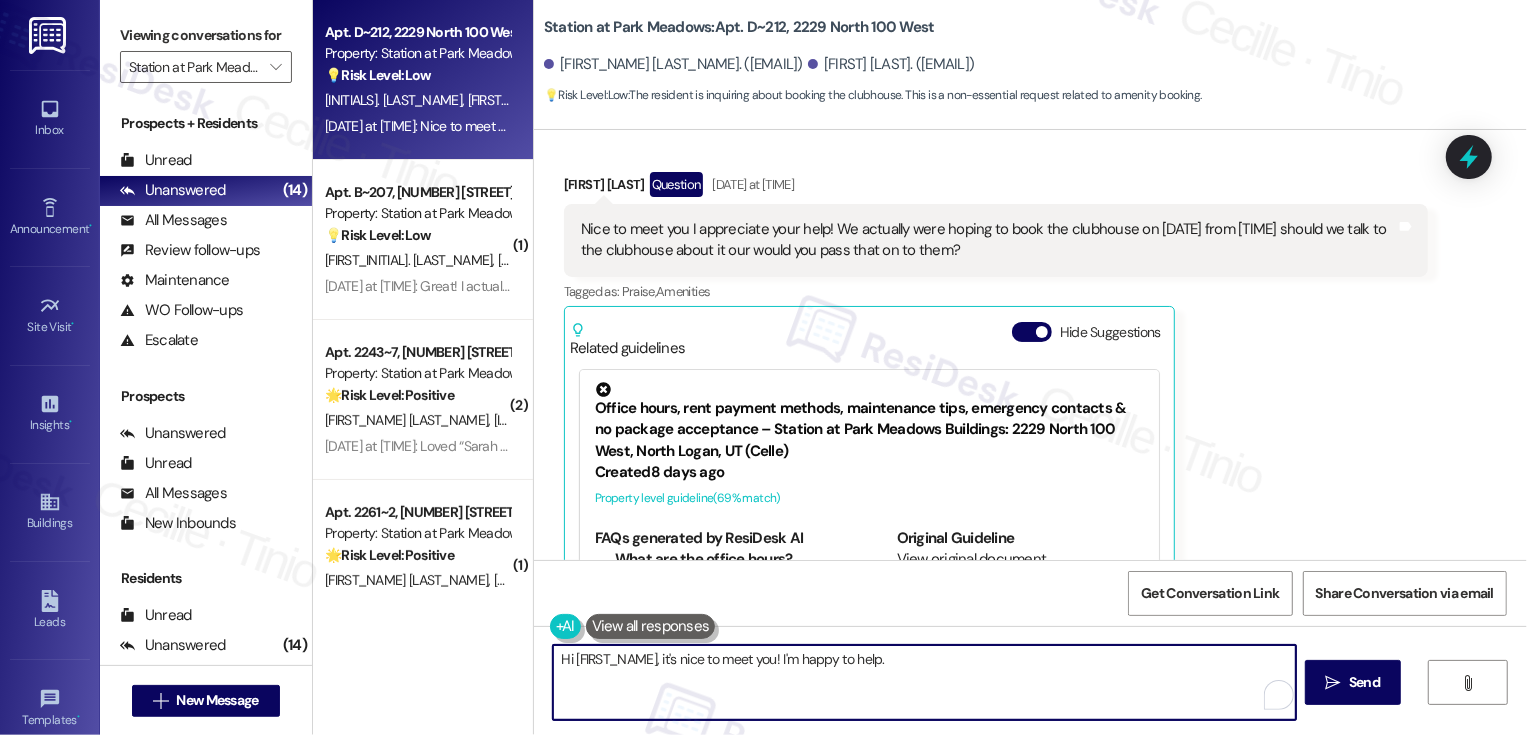 scroll, scrollTop: 474, scrollLeft: 0, axis: vertical 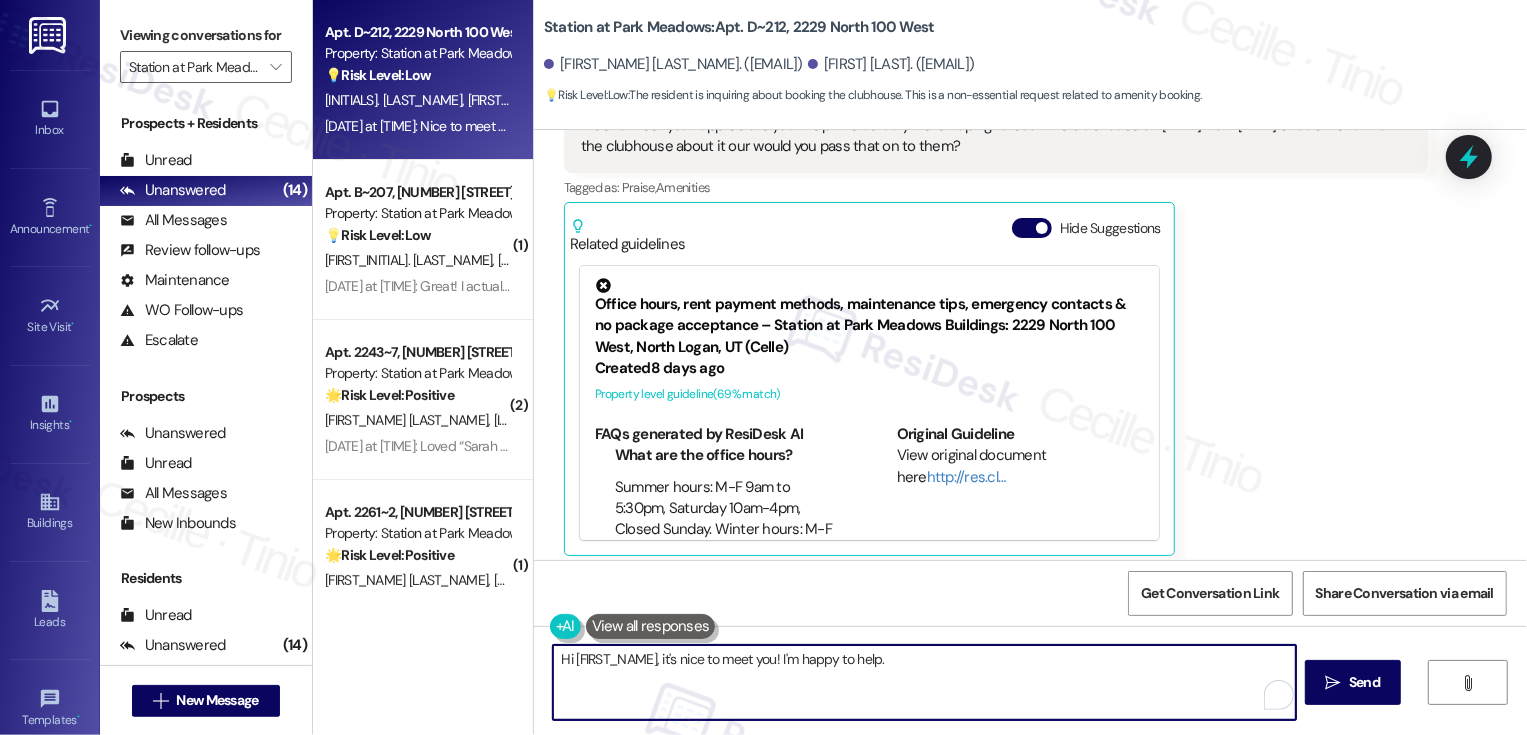 click on "Hi [FIRST_NAME], it's nice to meet you! I'm happy to help." at bounding box center [924, 682] 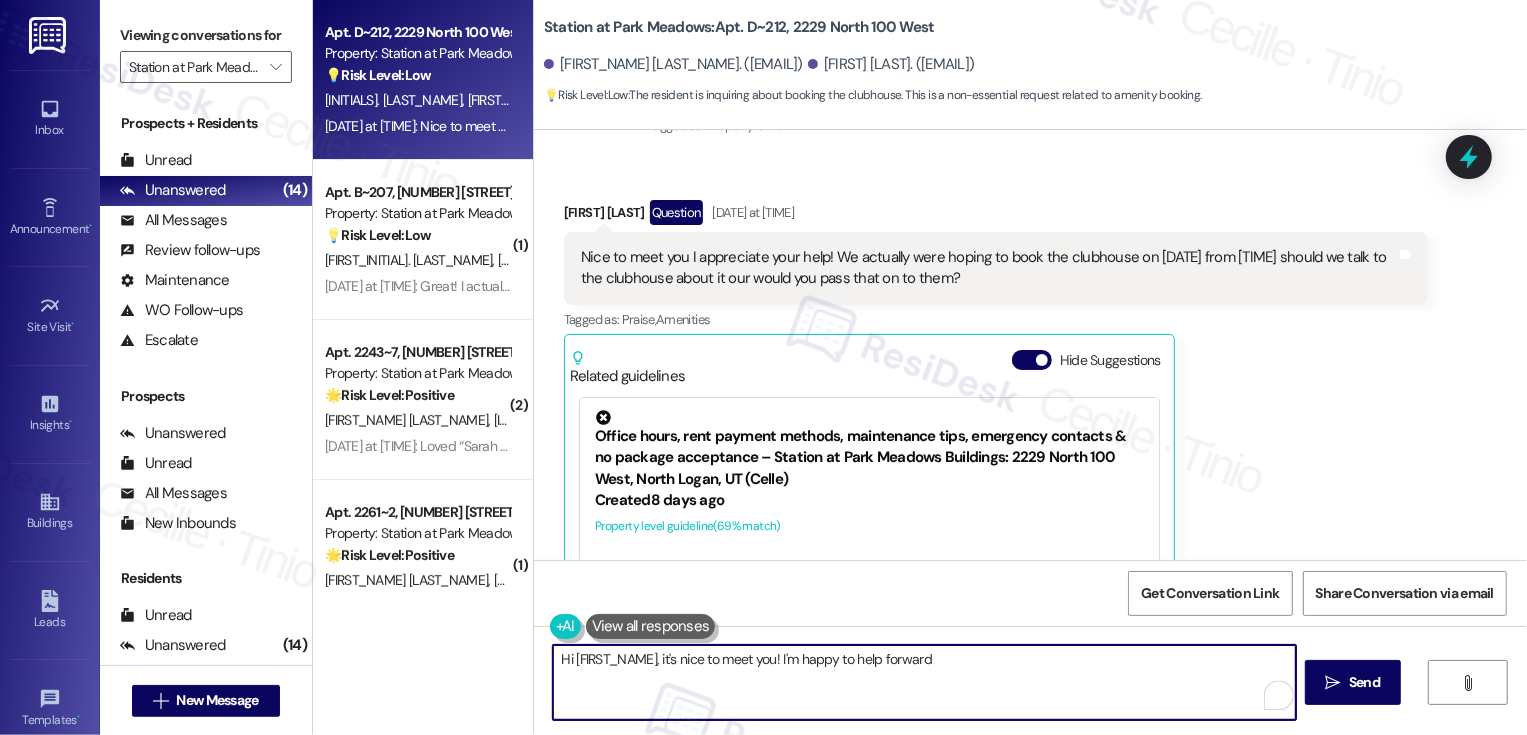 scroll, scrollTop: 337, scrollLeft: 0, axis: vertical 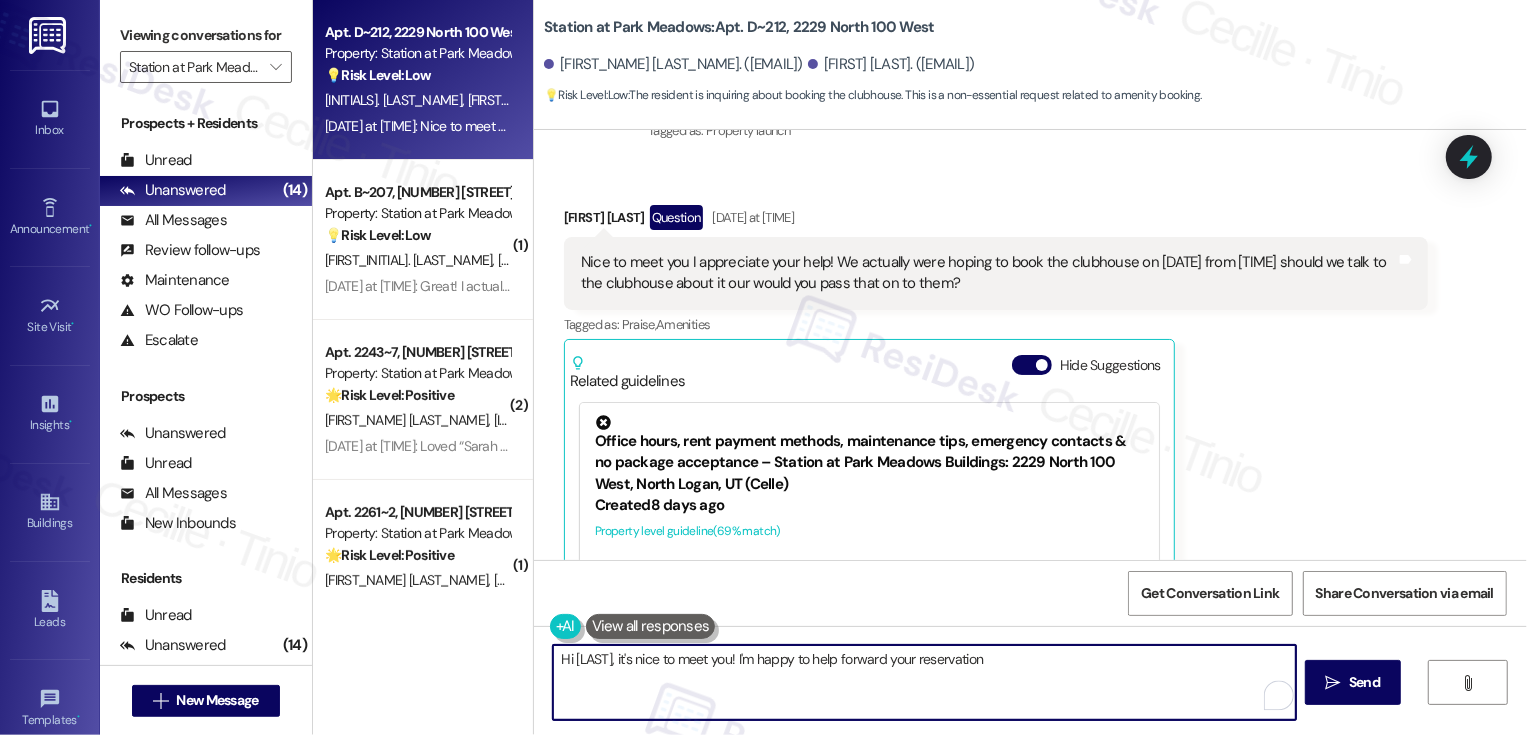 click on "Hi [LAST], it's nice to meet you! I'm happy to help forward your reservation" at bounding box center (924, 682) 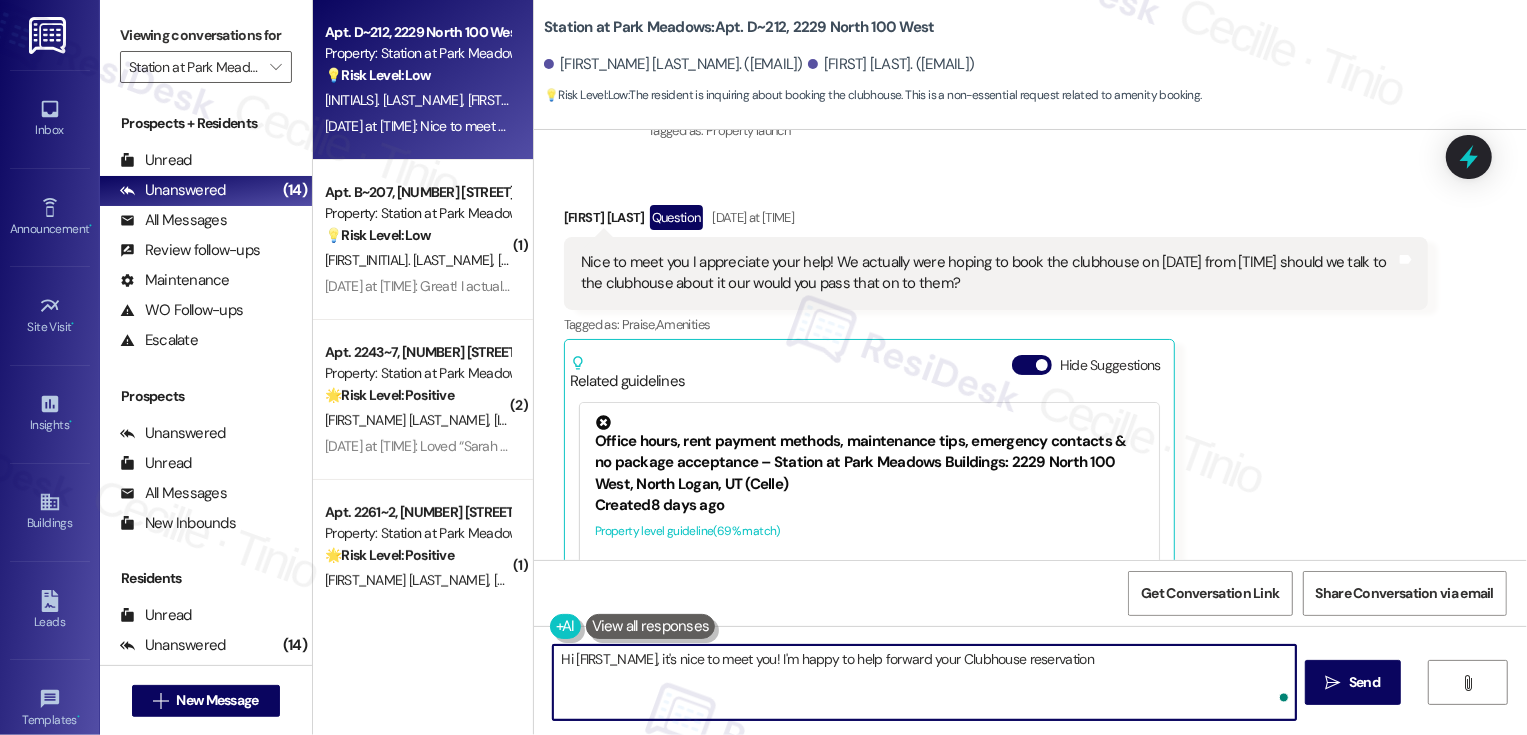 click on "Hi [FIRST_NAME], it's nice to meet you! I'm happy to help forward your Clubhouse reservation" at bounding box center [924, 682] 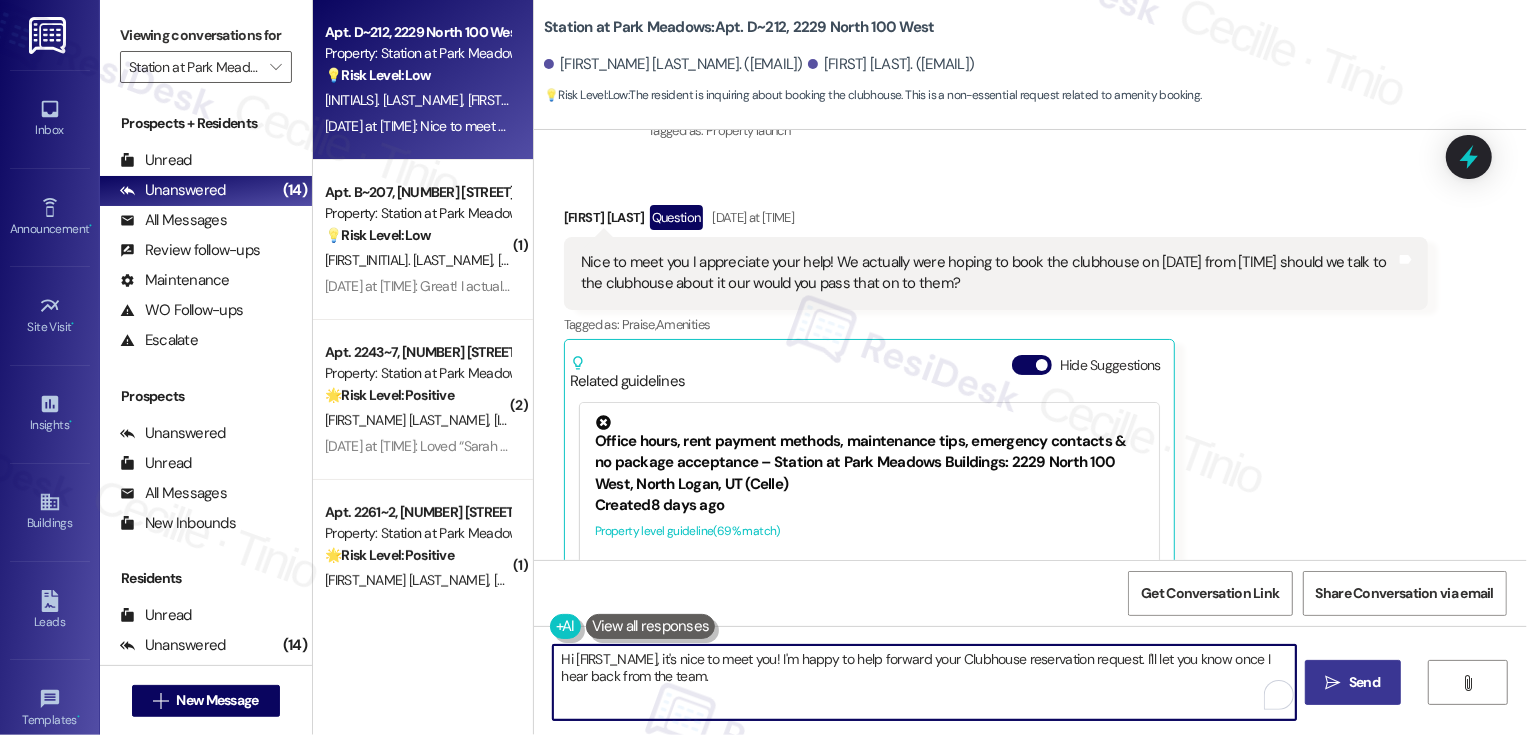type on "Hi [FIRST_NAME], it's nice to meet you! I'm happy to help forward your Clubhouse reservation request. I'll let you know once I hear back from the team." 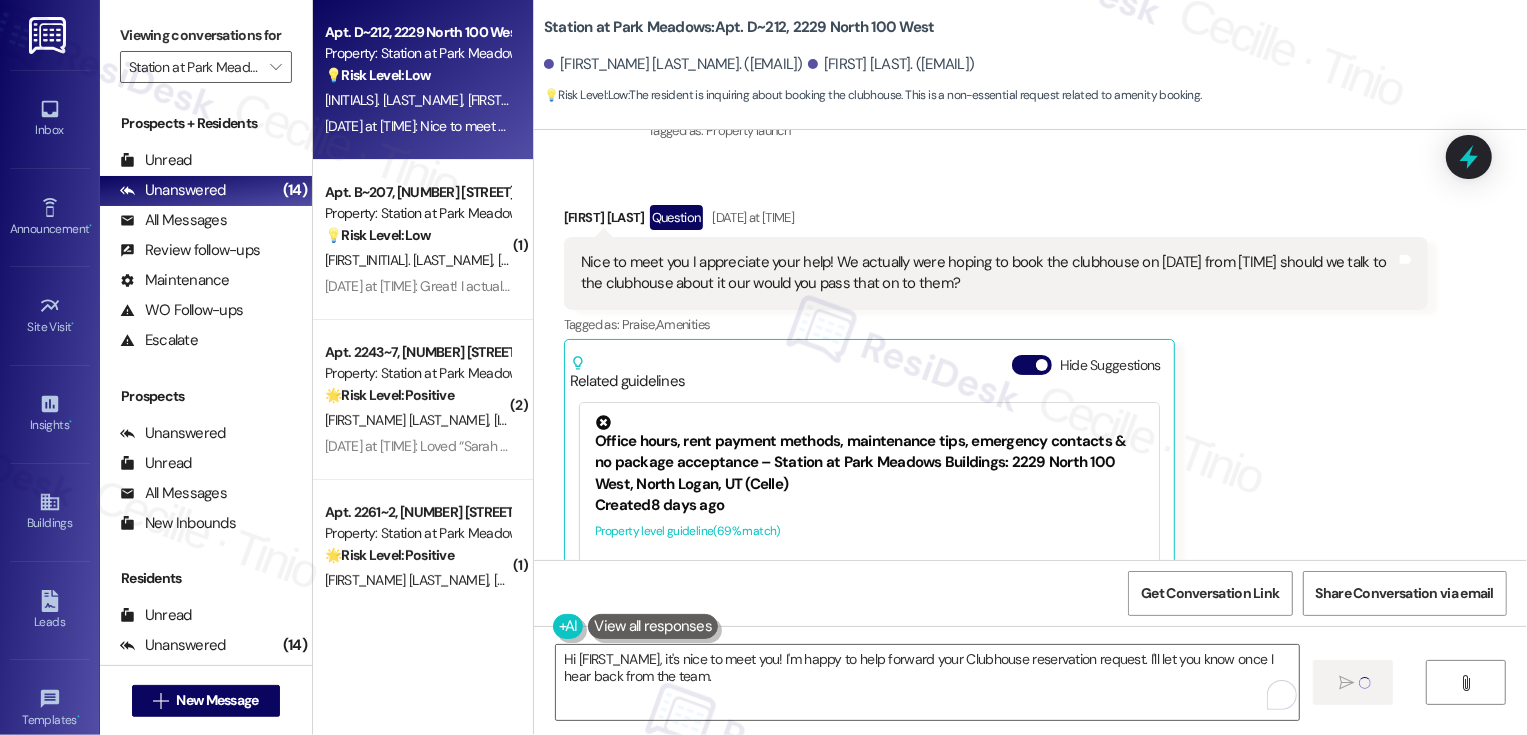 type 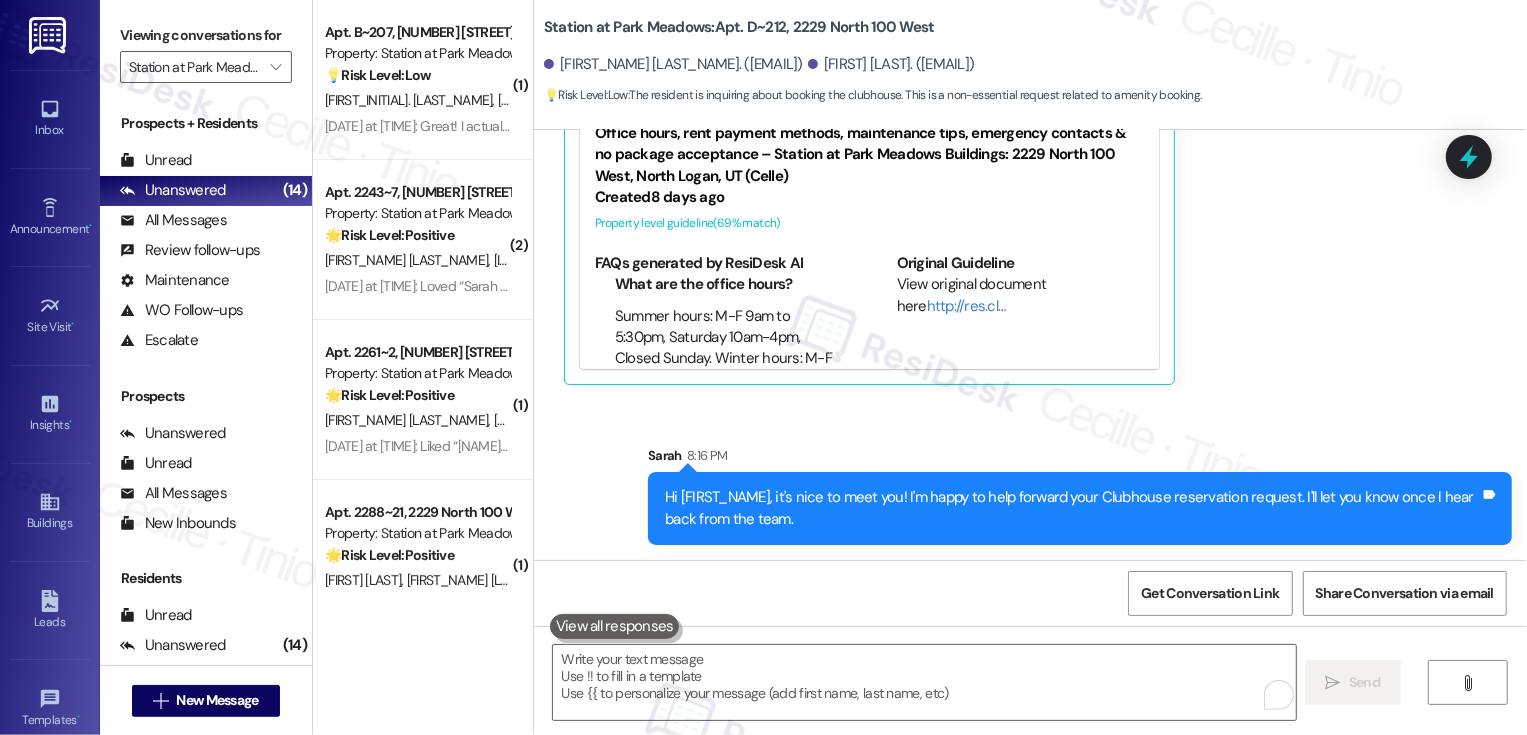 scroll, scrollTop: 241, scrollLeft: 0, axis: vertical 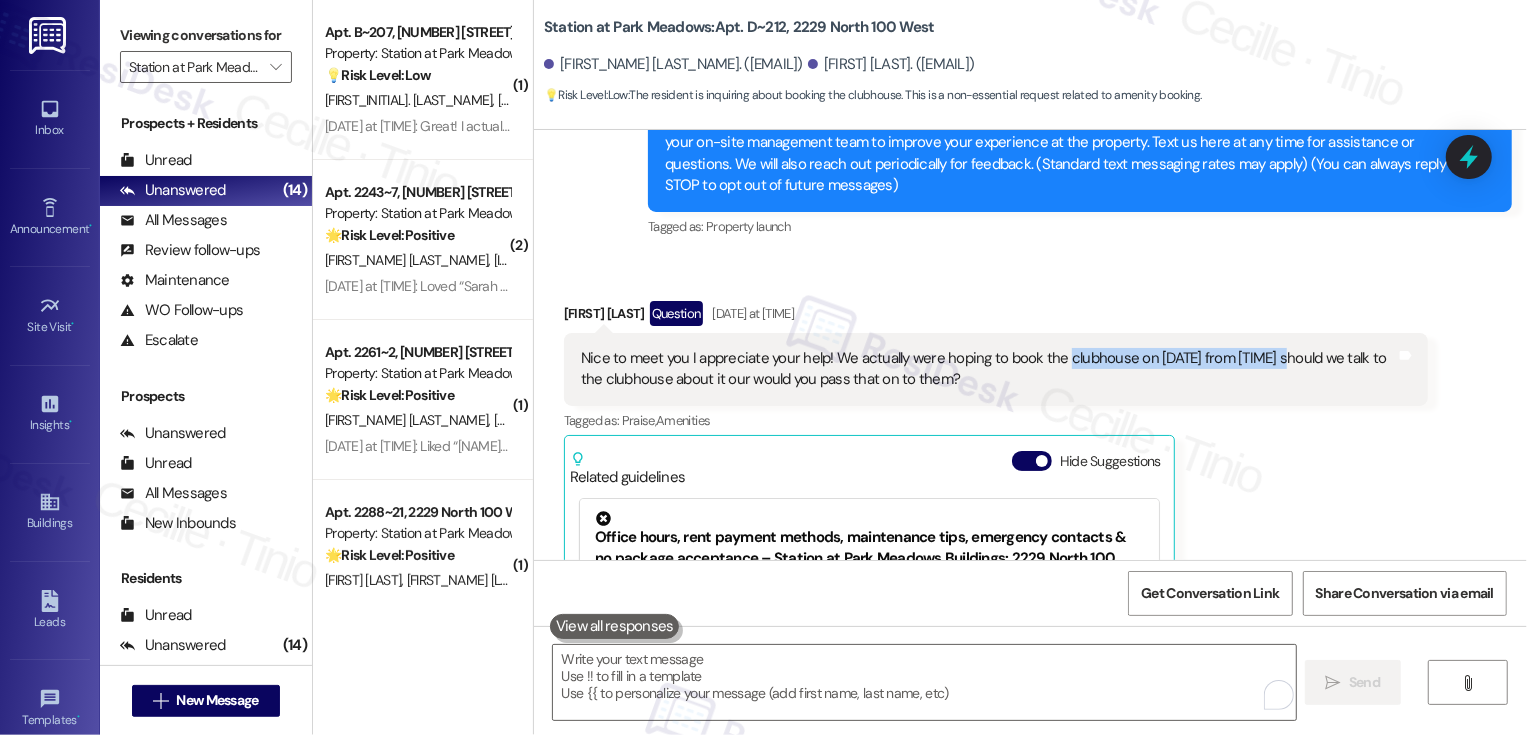drag, startPoint x: 1050, startPoint y: 356, endPoint x: 1273, endPoint y: 356, distance: 223 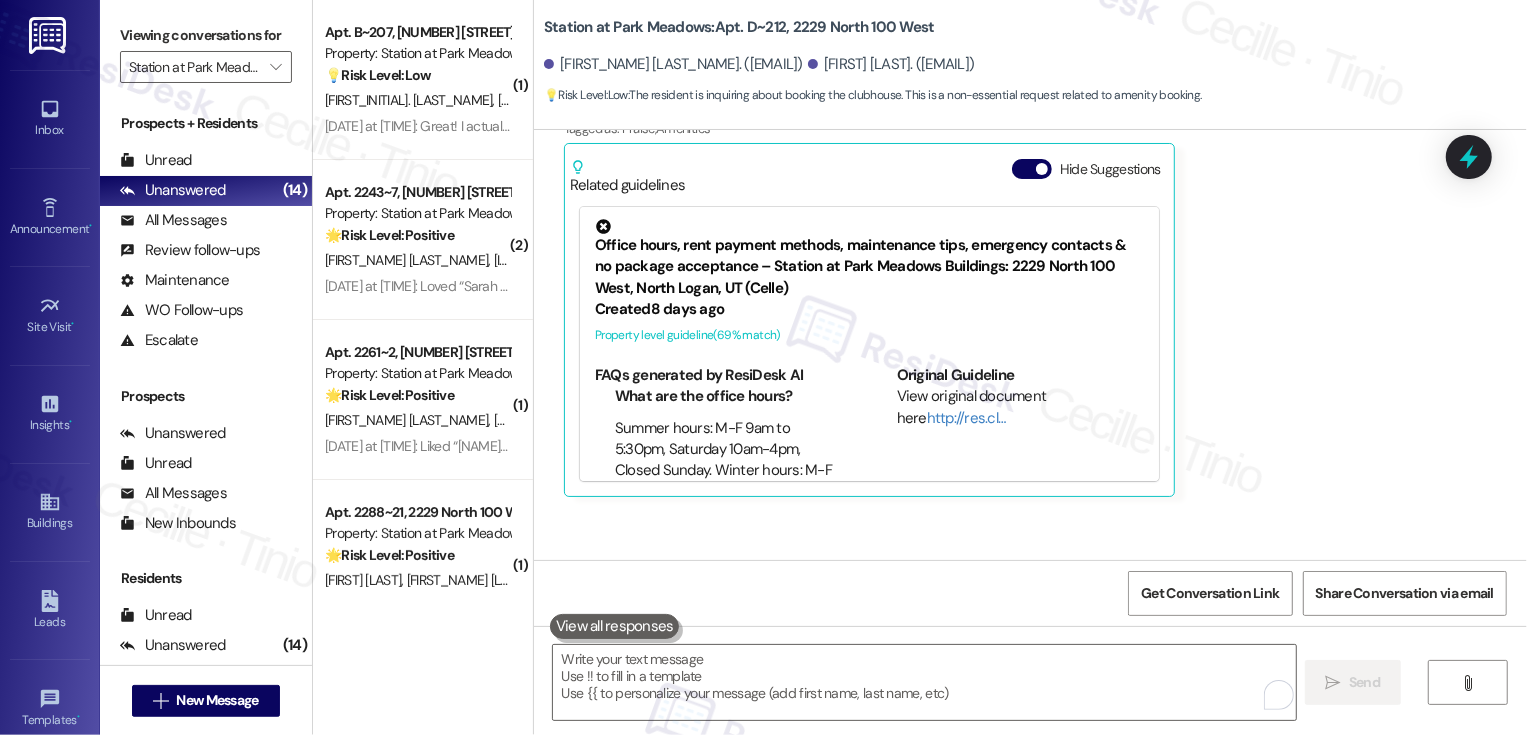 scroll, scrollTop: 645, scrollLeft: 0, axis: vertical 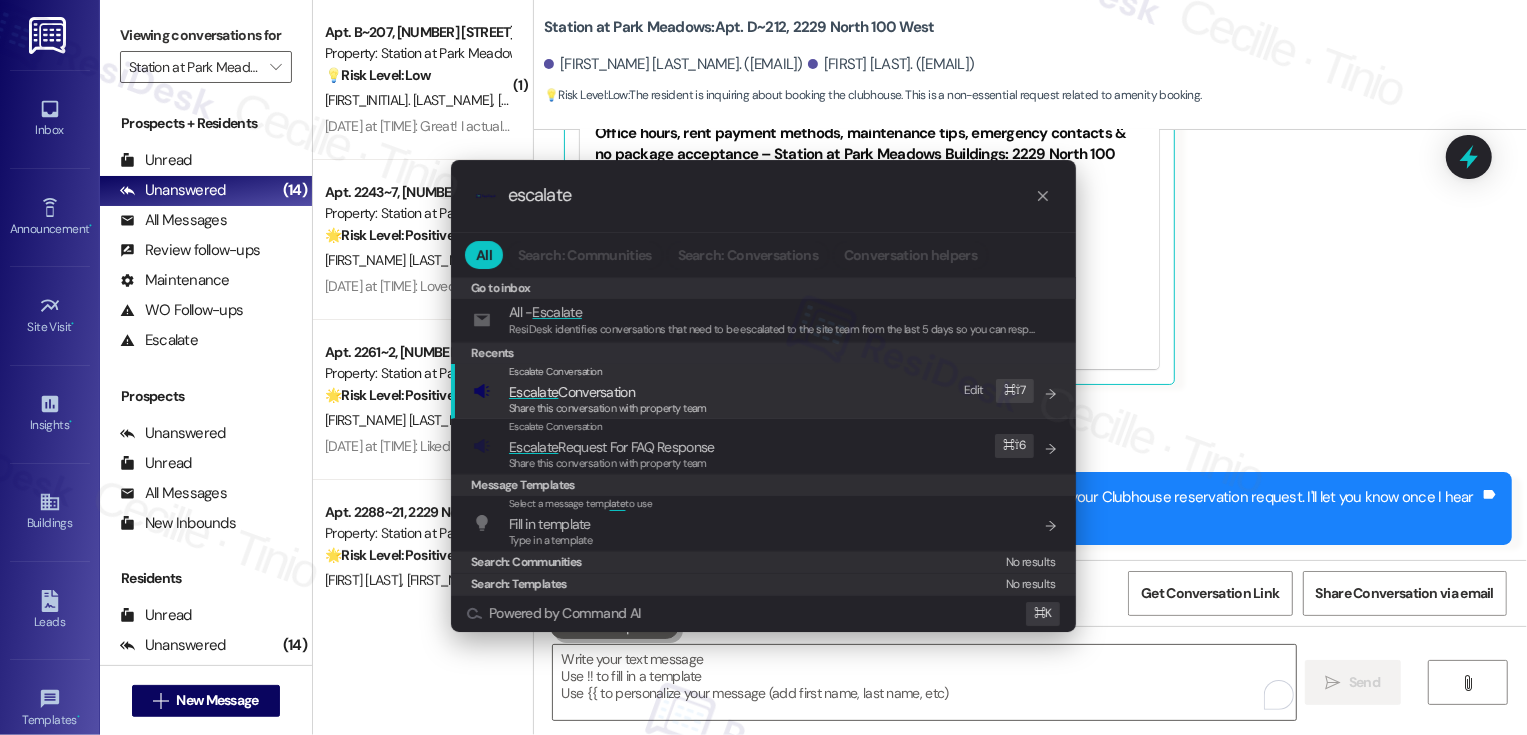 type on "escalate" 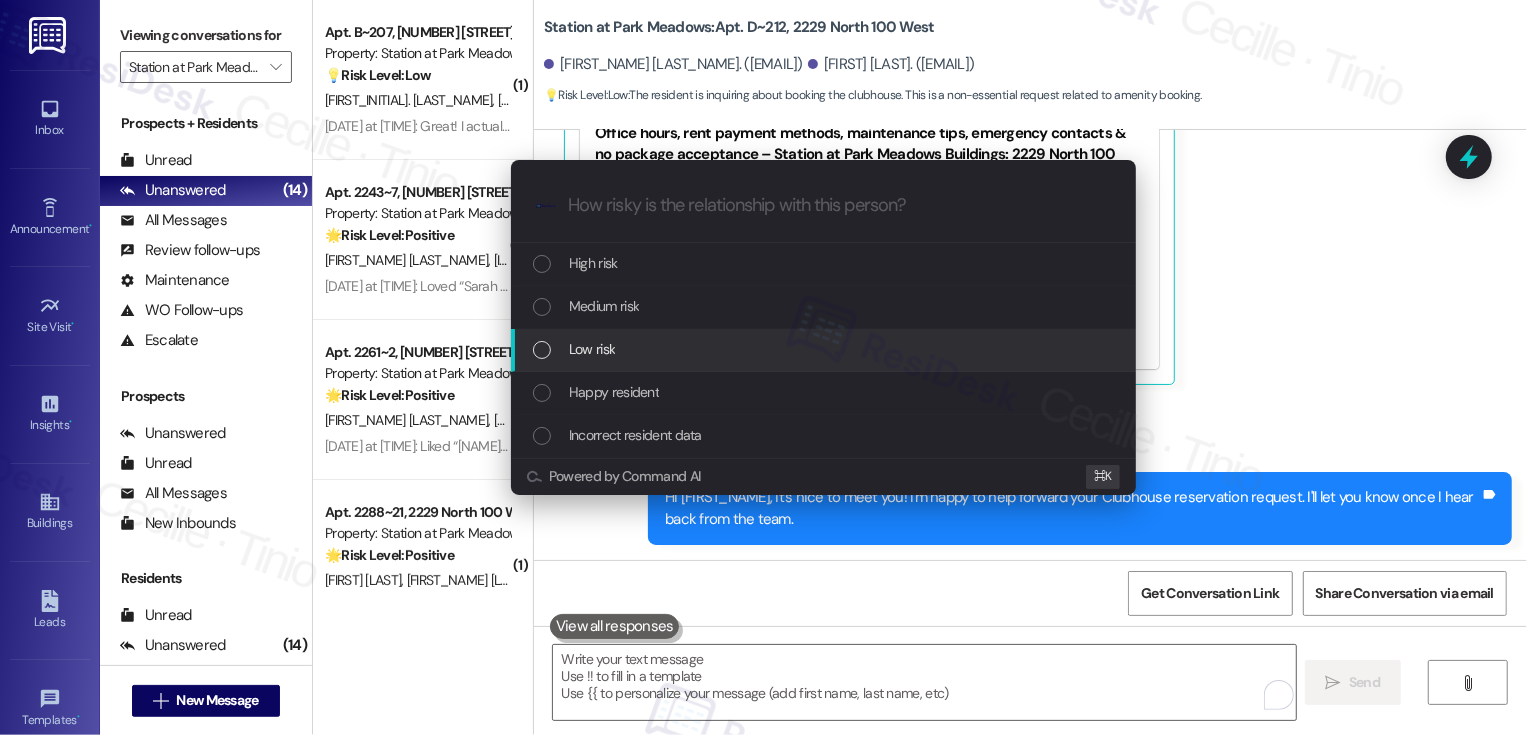 click on "Low risk" at bounding box center (825, 349) 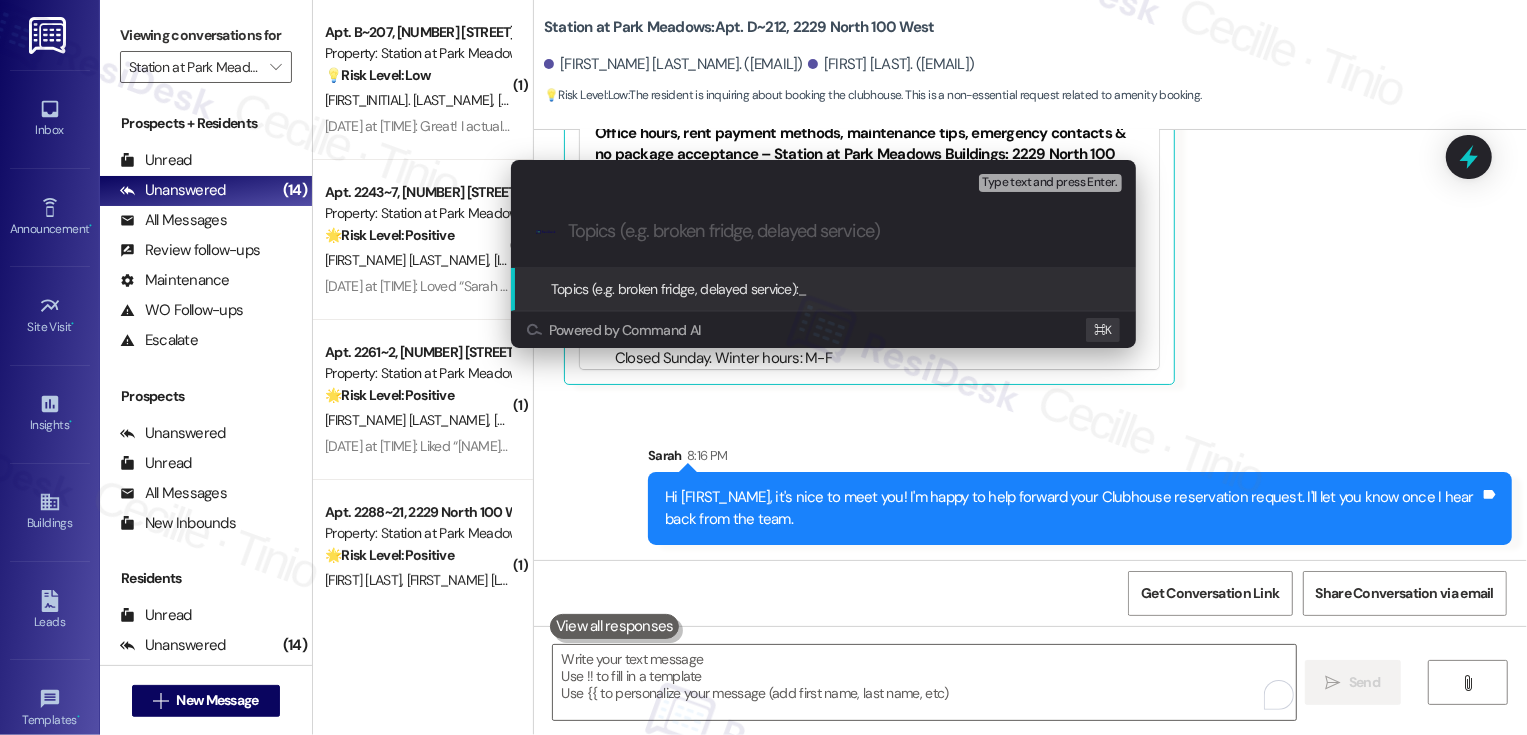 paste on "clubhouse on [DATE] from 2-5" 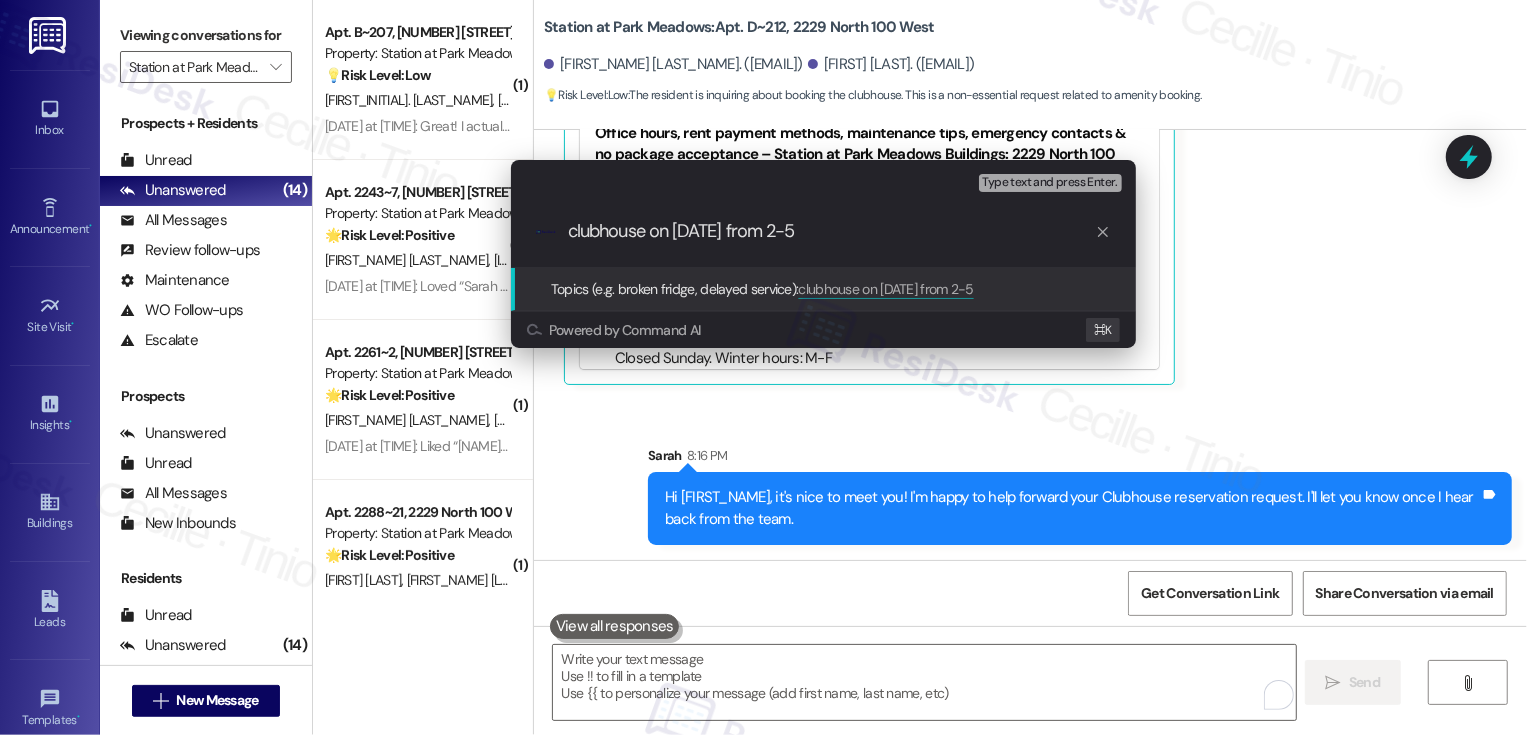 drag, startPoint x: 575, startPoint y: 232, endPoint x: 528, endPoint y: 232, distance: 47 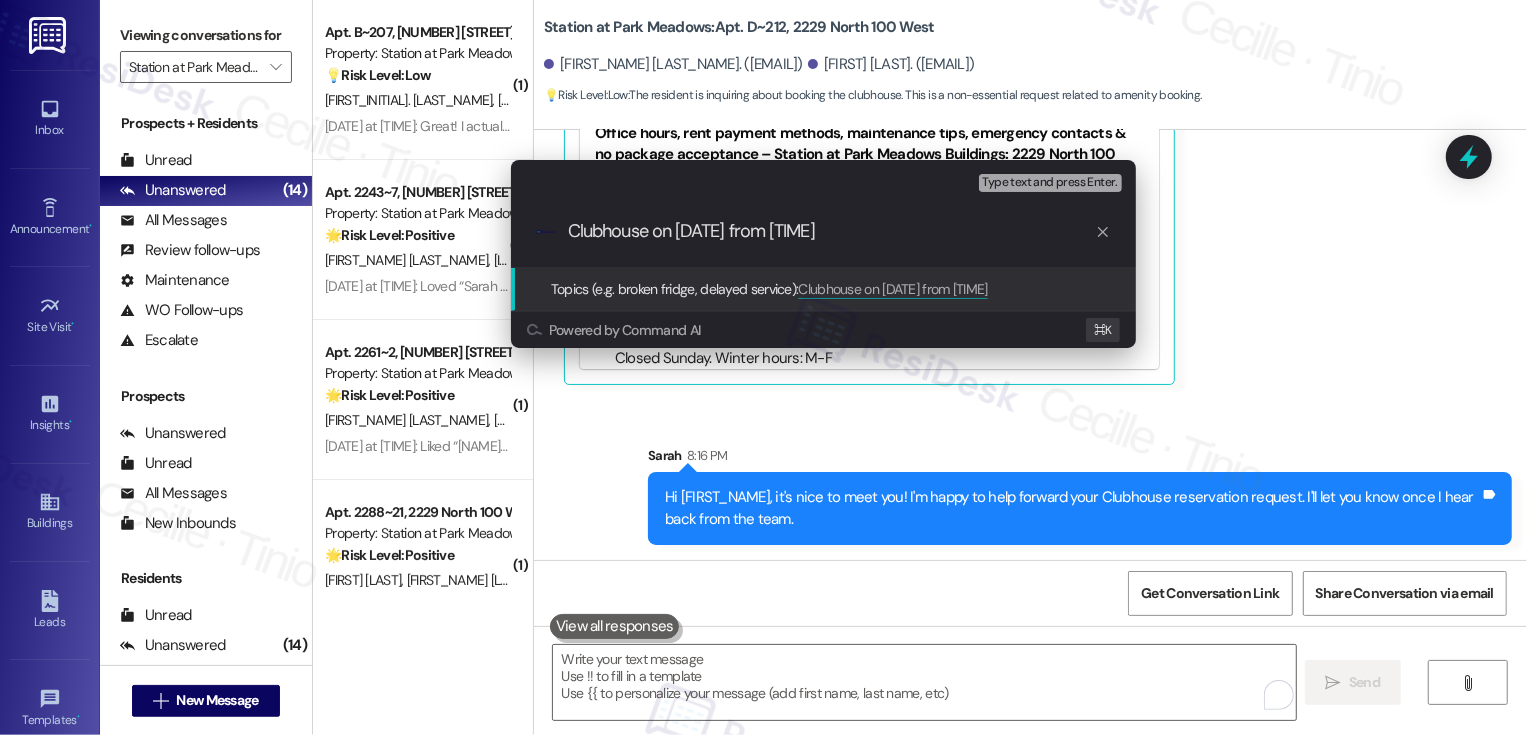 click on "Clubhouse on [DATE] from [TIME]" at bounding box center [831, 231] 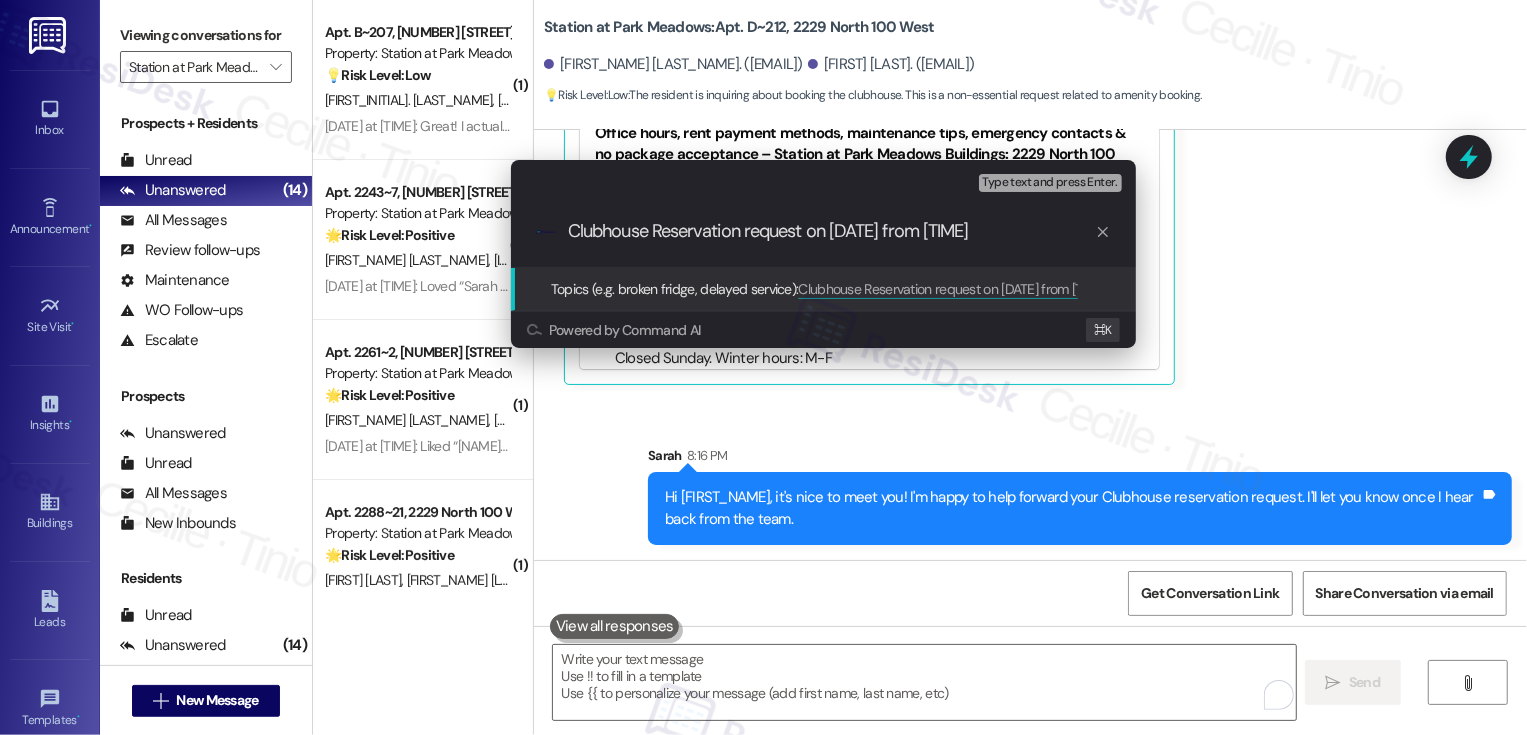 click on "Clubhouse Reservation request on [DATE] from [TIME]" at bounding box center [831, 231] 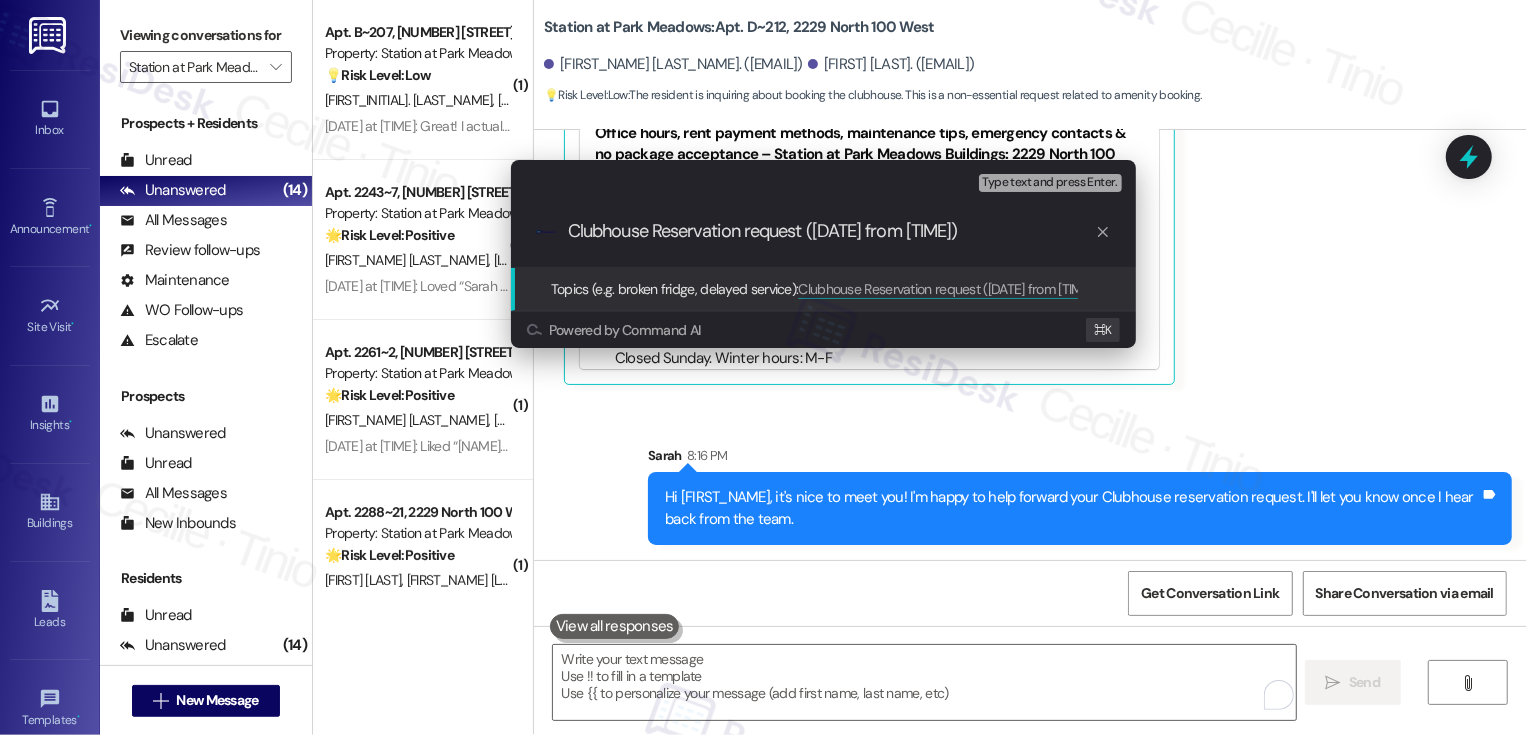 click on "Clubhouse Reservation request ([DATE] from [TIME])" at bounding box center [831, 231] 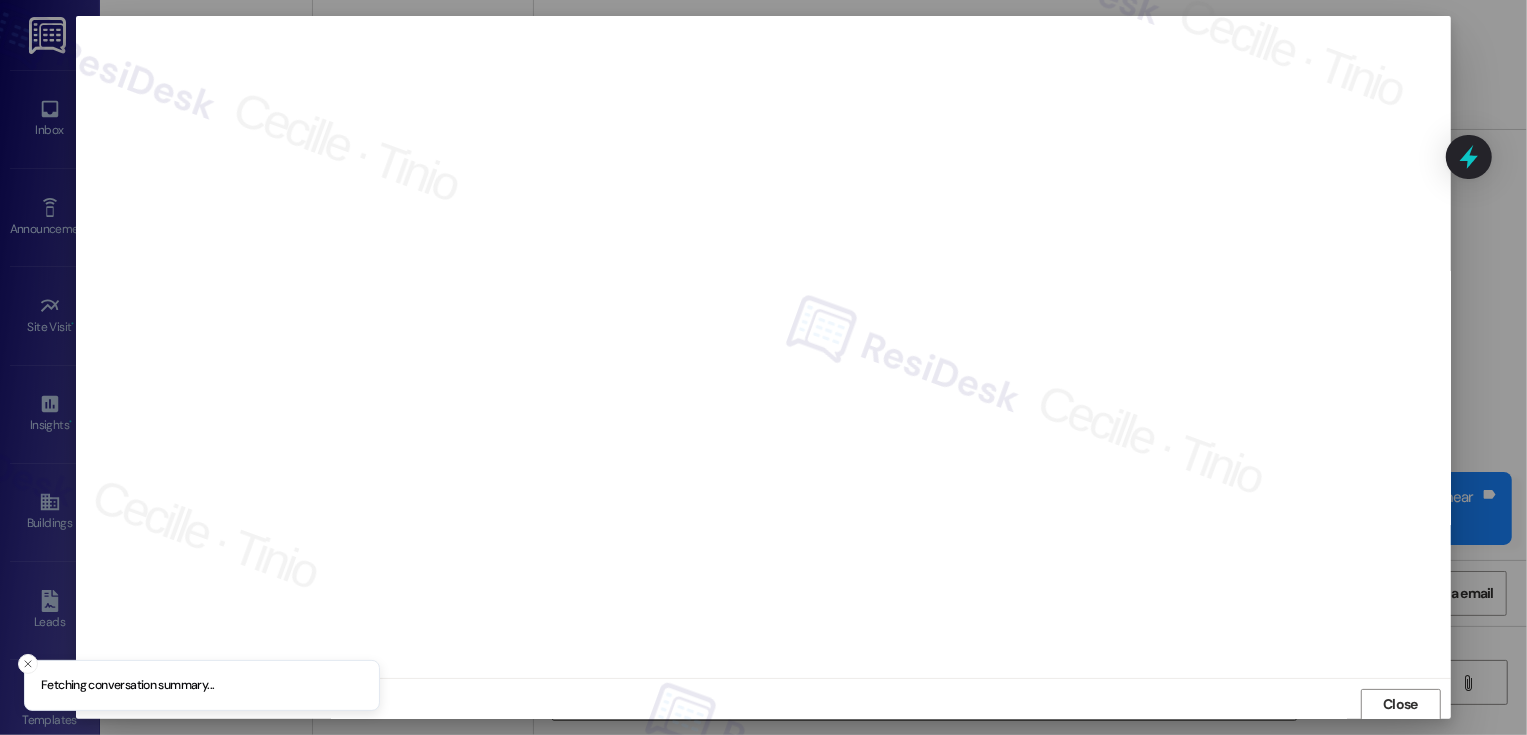 scroll, scrollTop: 1, scrollLeft: 0, axis: vertical 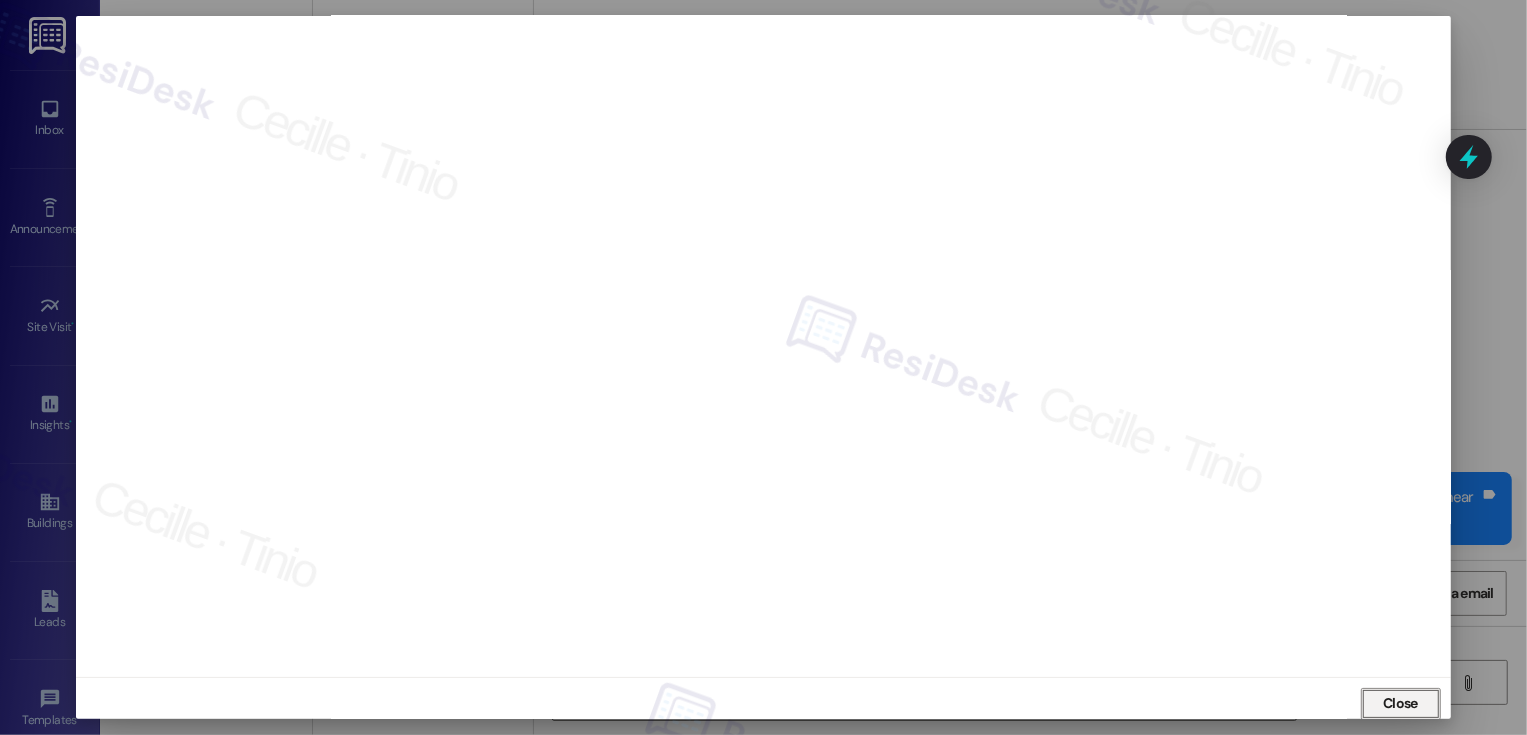 click on "Close" at bounding box center [1401, 704] 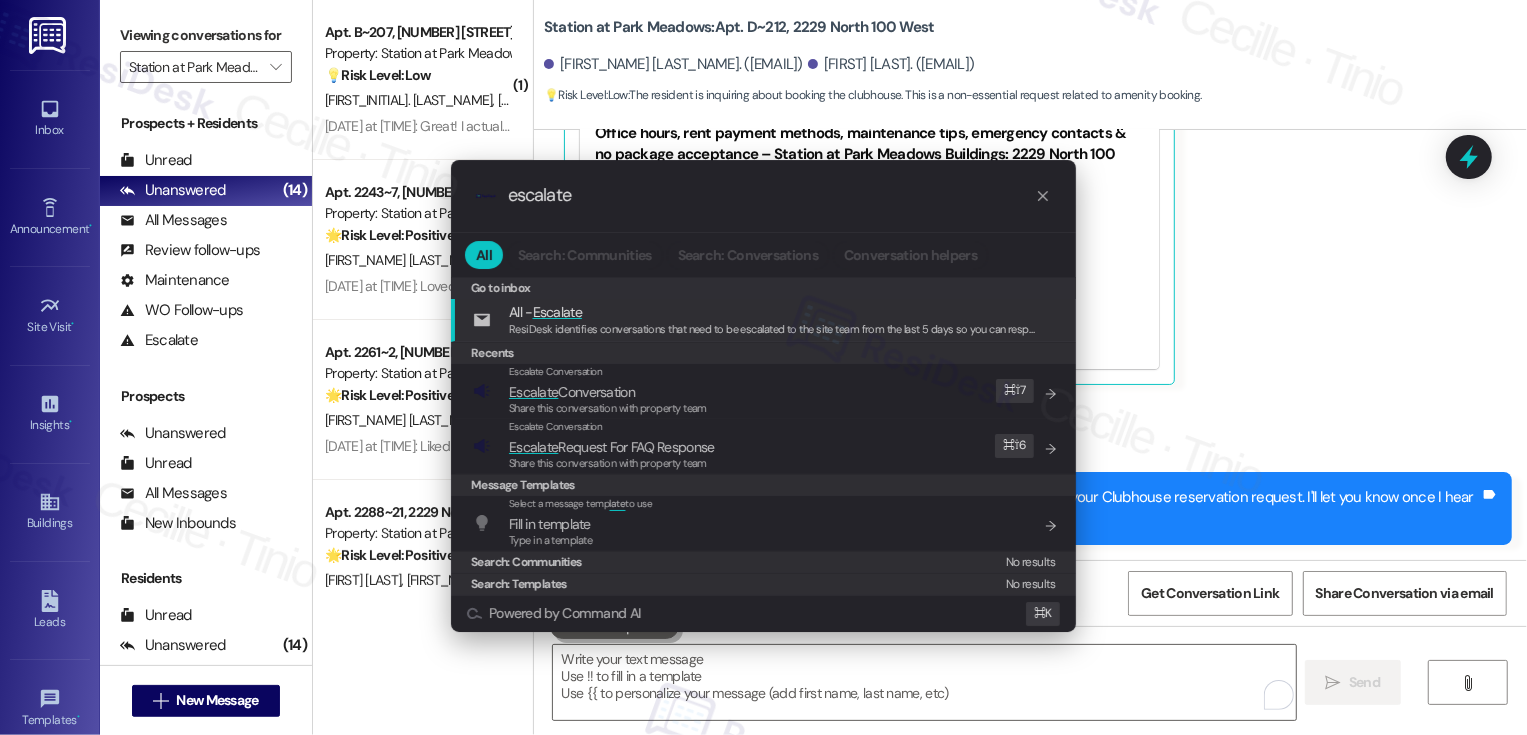 type on "escalate" 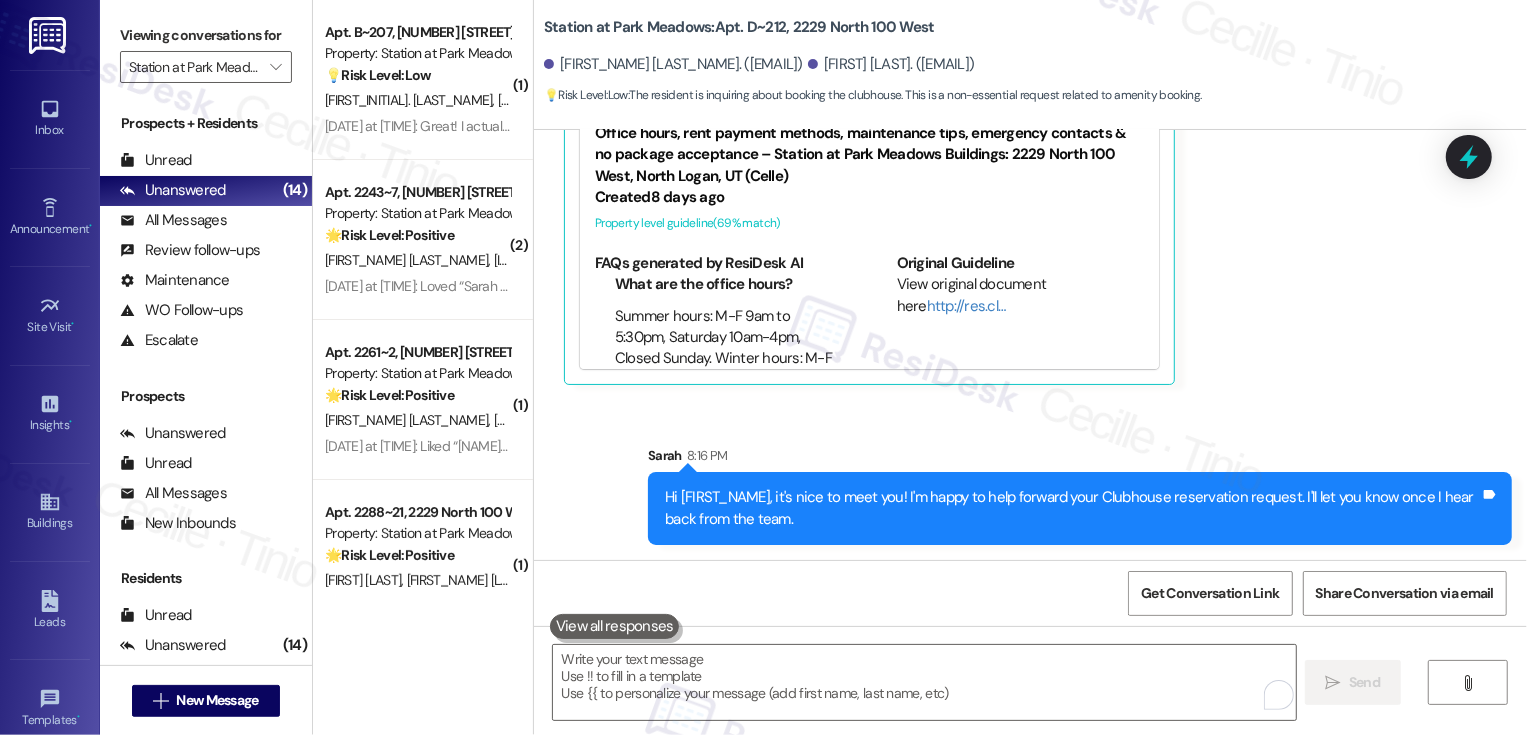 click on "Received via SMS [FIRST_NAME] [LAST_NAME] Question [DATE] at [TIME] Nice to meet you I appreciate your help! We actually were hoping to book the clubhouse on [DATE] from [TIME] should we talk to the clubhouse about it our would you pass that on to them? Tags and notes Tagged as: Praise , Click to highlight conversations about Praise Amenities Click to highlight conversations about Amenities Related guidelines Hide Suggestions Office hours, rent payment methods, maintenance tips, emergency contacts & no package acceptance – Station at Park Meadows Buildings: [NUMBER] [STREET_NAME], [CITY], [STATE] Created 8 days ago Property level guideline ( 69 % match) FAQs generated by ResiDesk AI What are the office hours? Summer hours: M-F 9am to 5:30pm, Saturday 10am-4pm, Closed Sunday. Winter hours: M-F 9am to 5pm, Saturday 10am to 4pm, Closed Sunday. What is the office phone number? The office phone number is [PHONE]. What is the manager's email address? How can I pay my rent? Original Guideline" at bounding box center [996, 141] 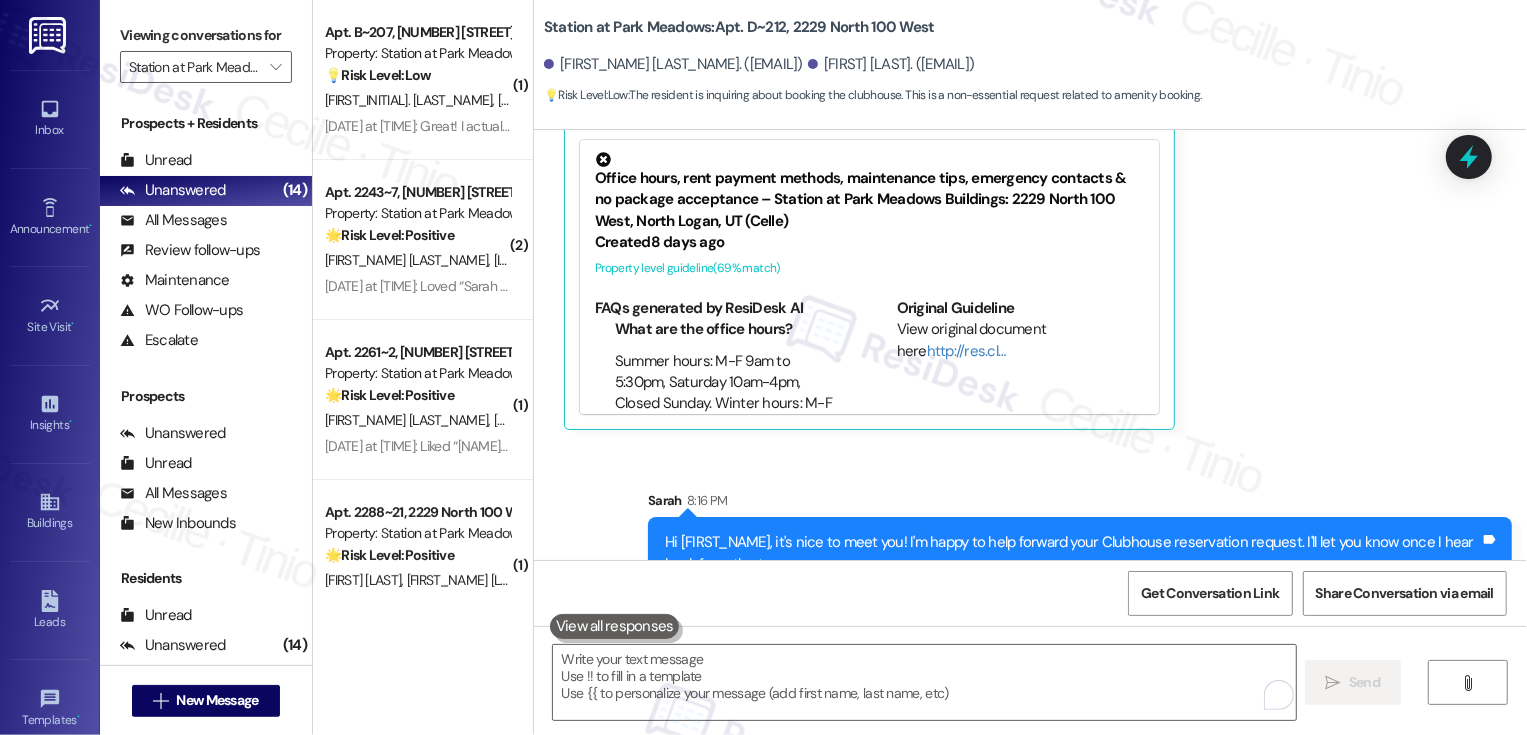 scroll, scrollTop: 645, scrollLeft: 0, axis: vertical 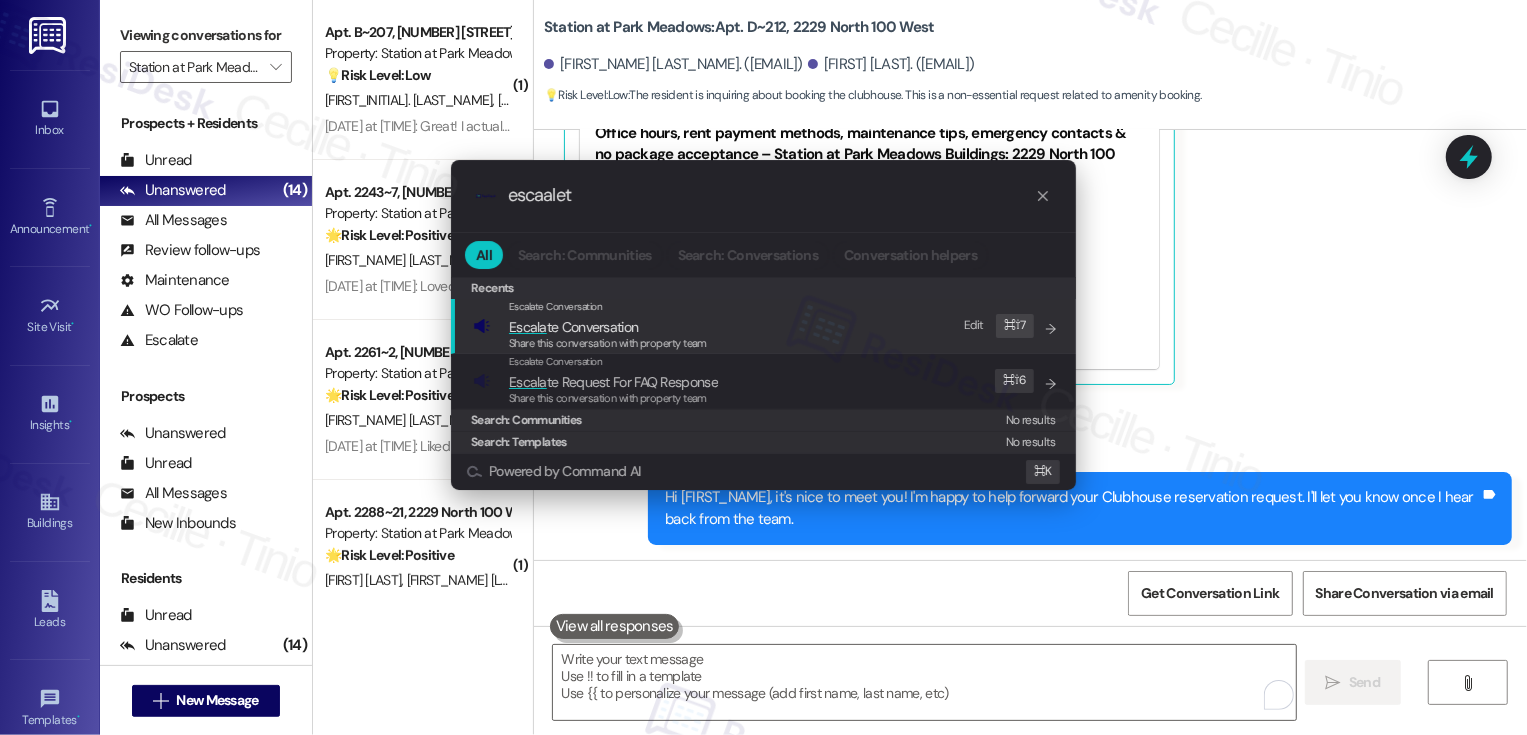 type on "escaalet" 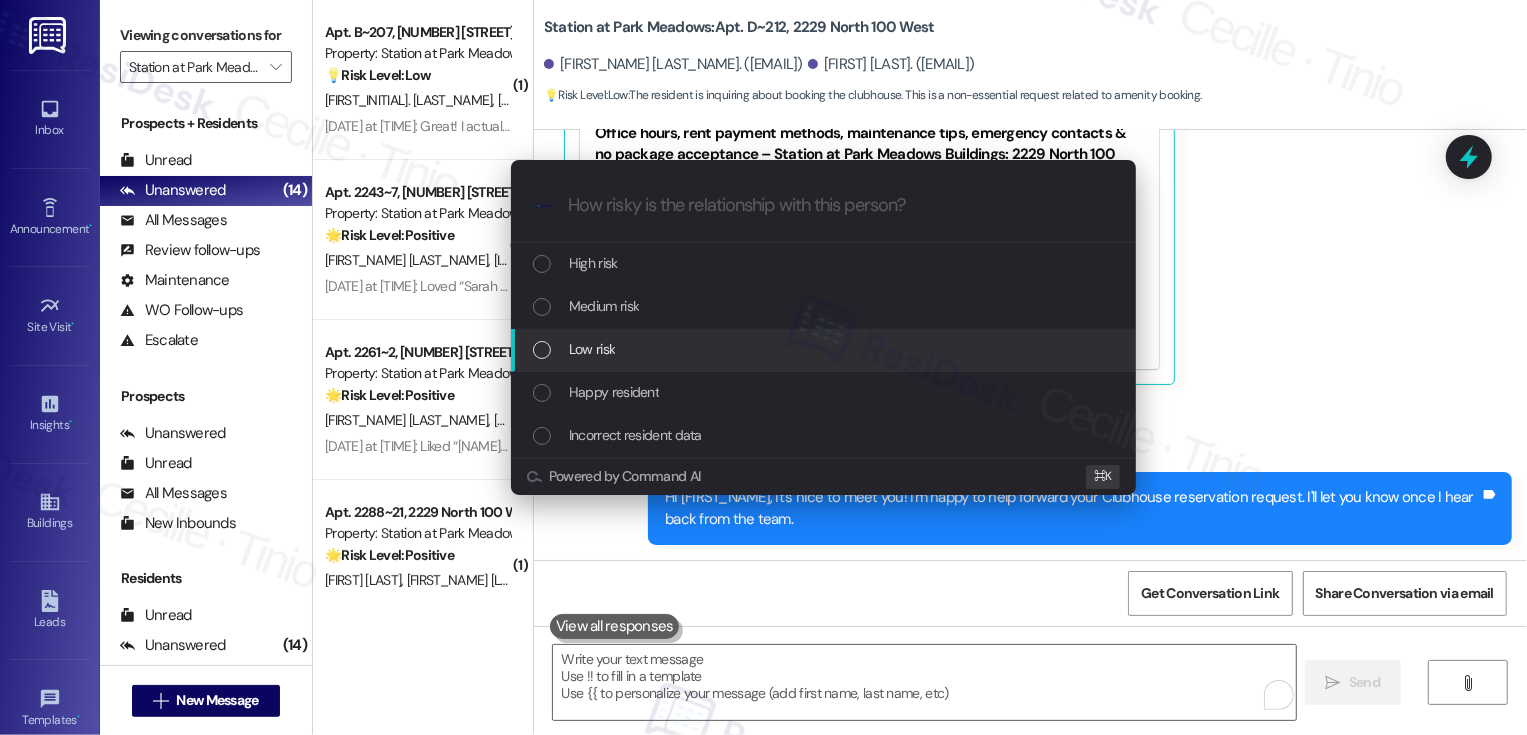 click on "Low risk" at bounding box center [823, 350] 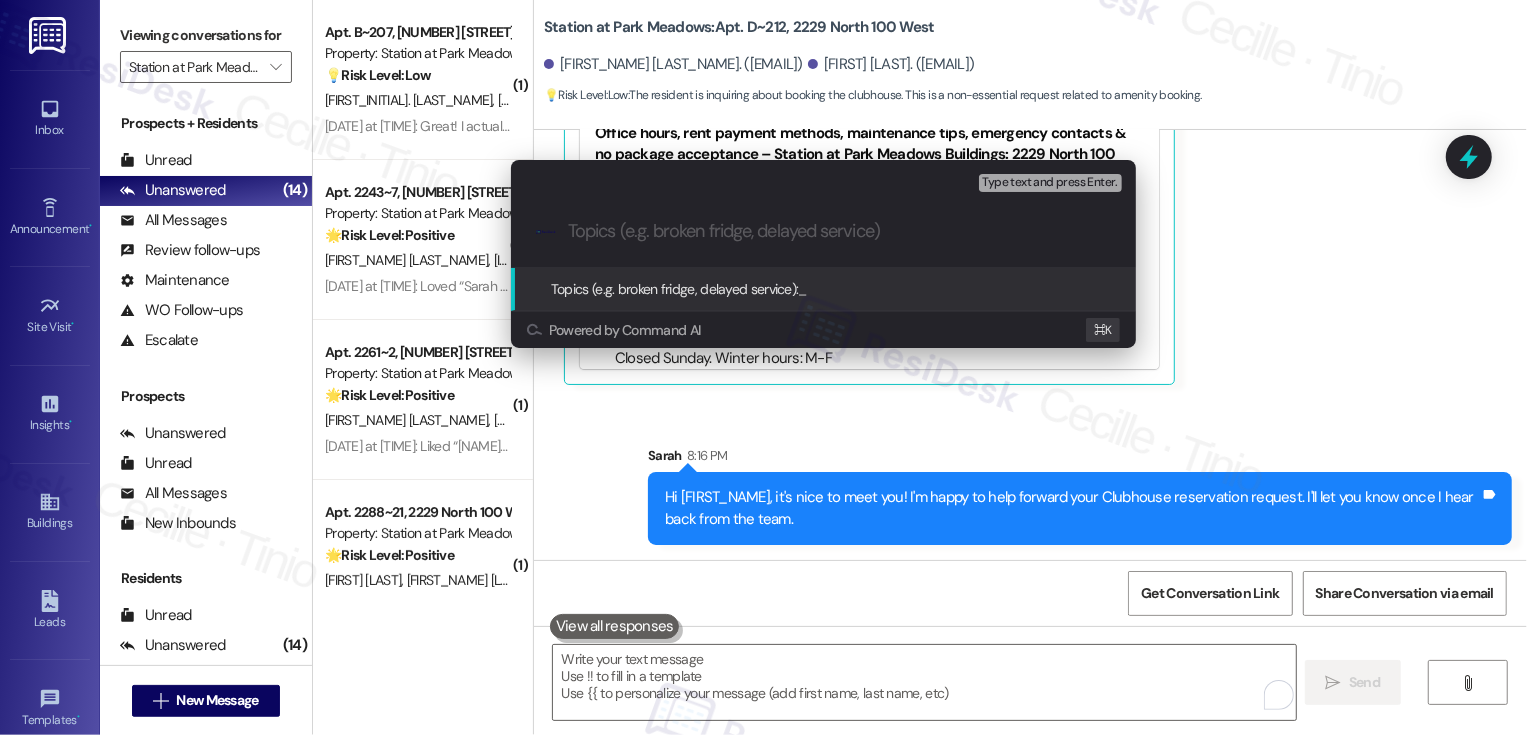 paste on "Clubhouse Reservation request ([DATE] from [TIME])" 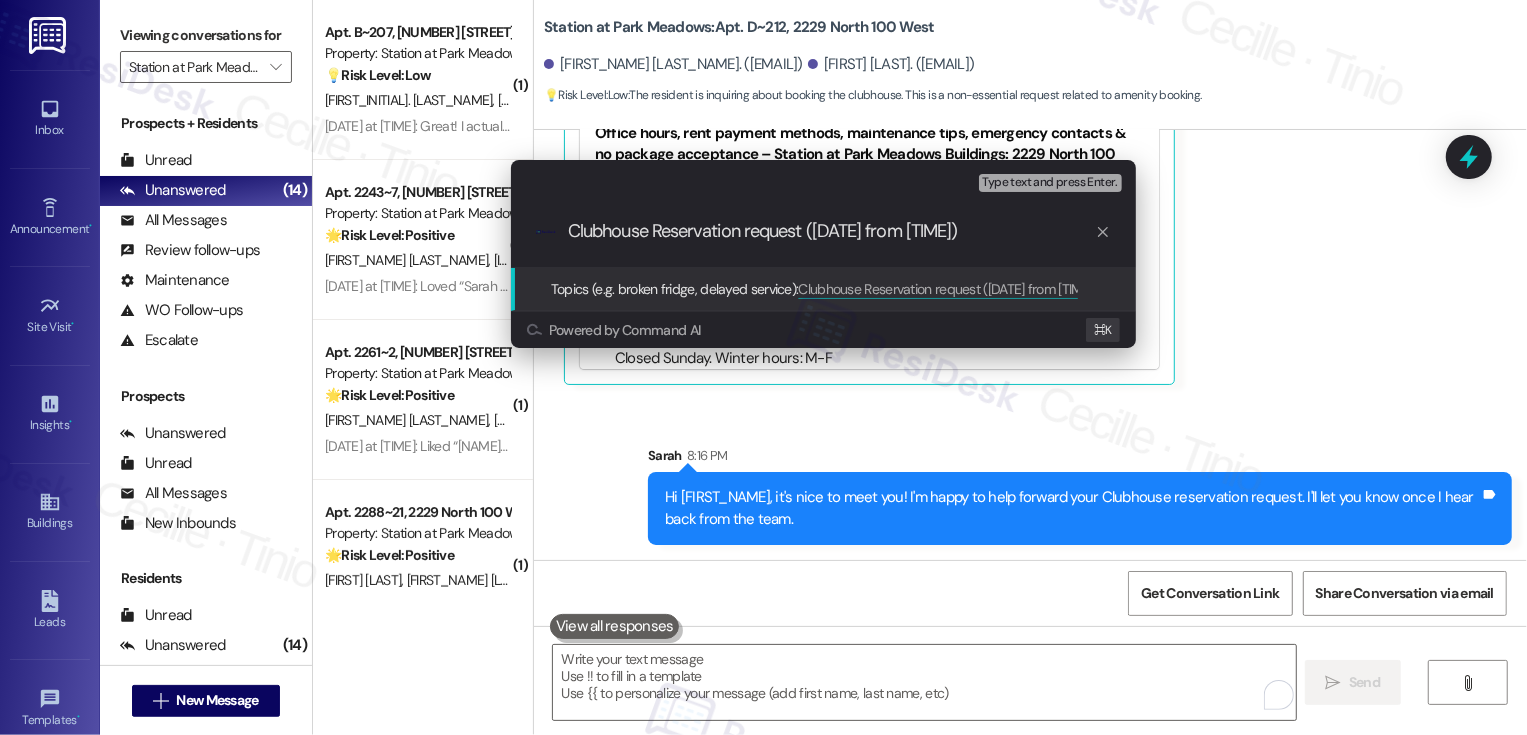 type 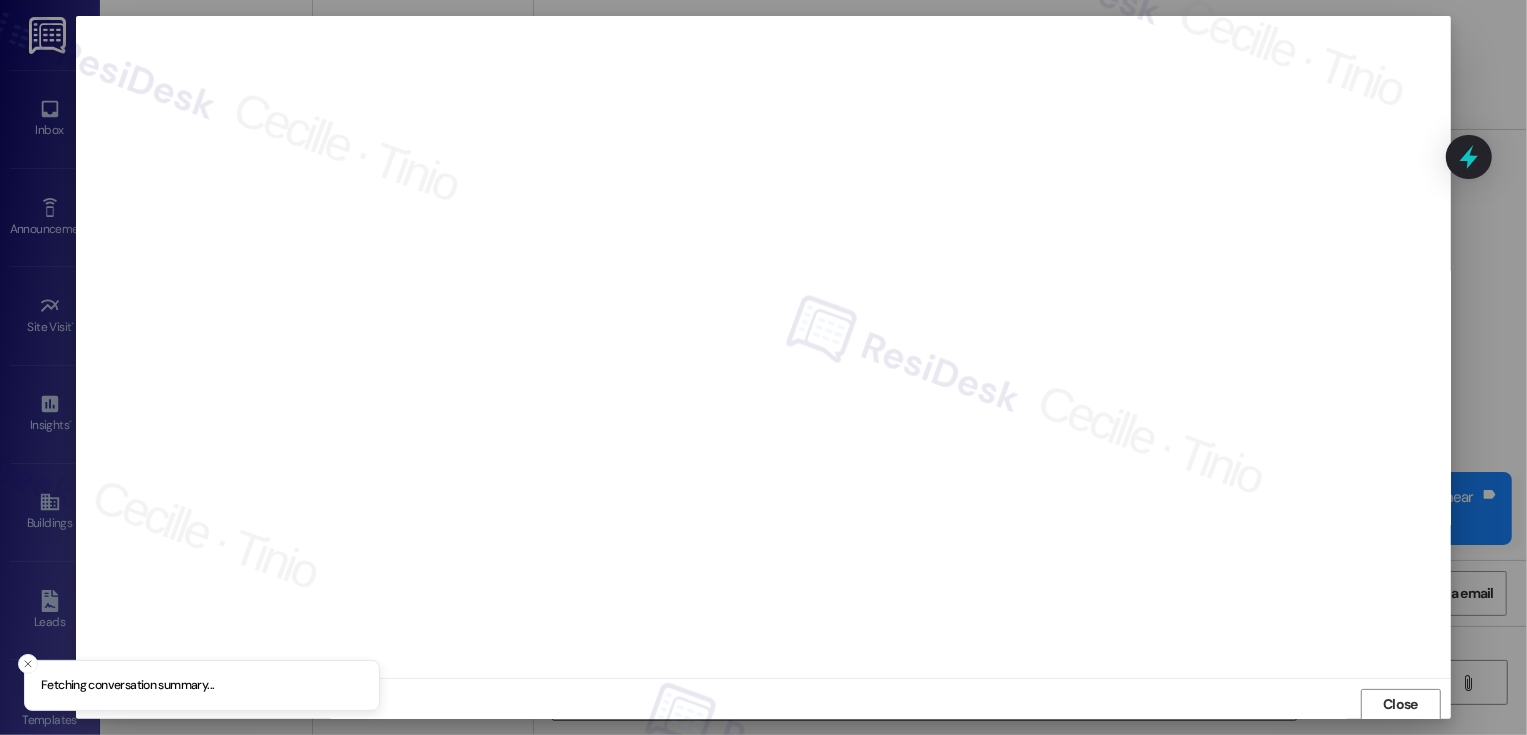 scroll, scrollTop: 1, scrollLeft: 0, axis: vertical 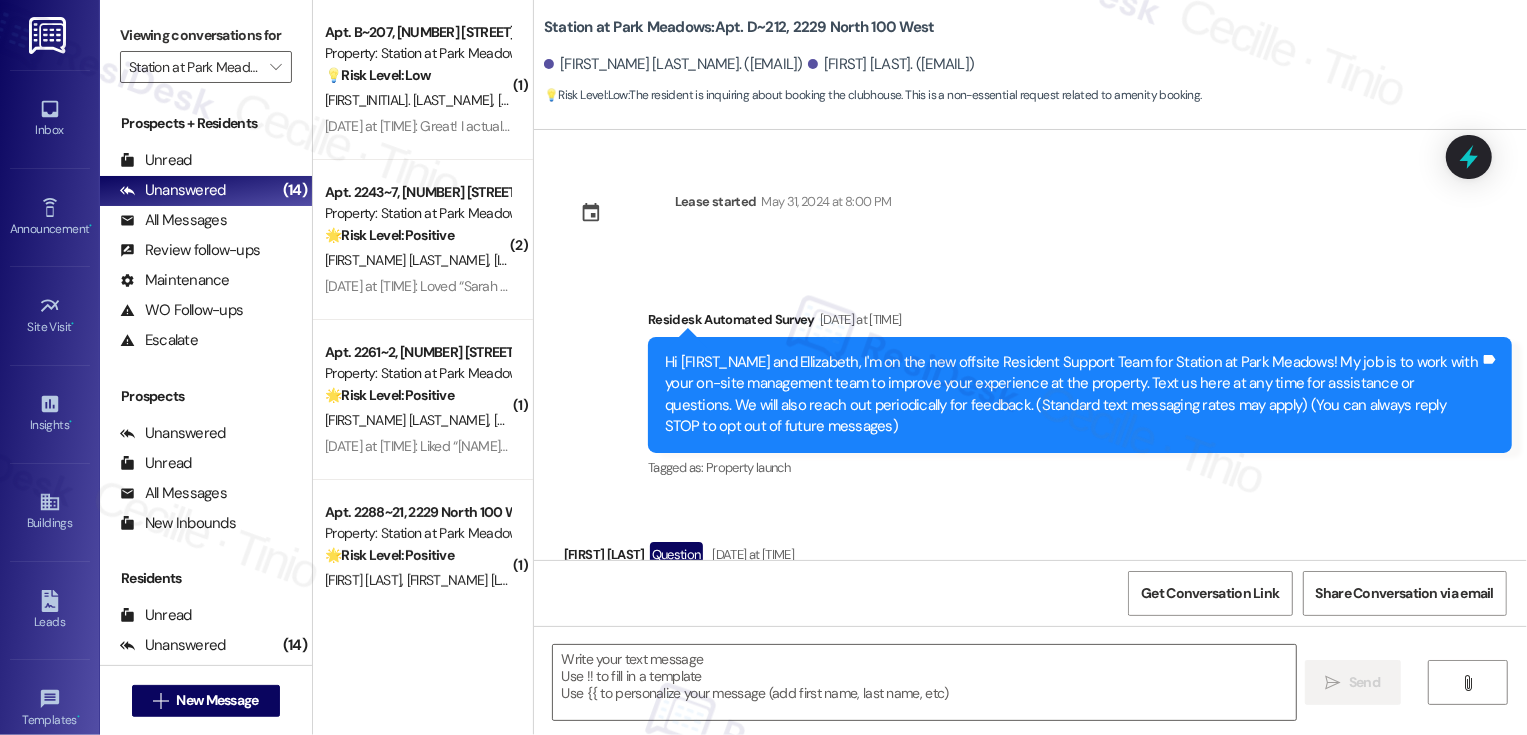 click on "Viewing conversations for" at bounding box center (206, 35) 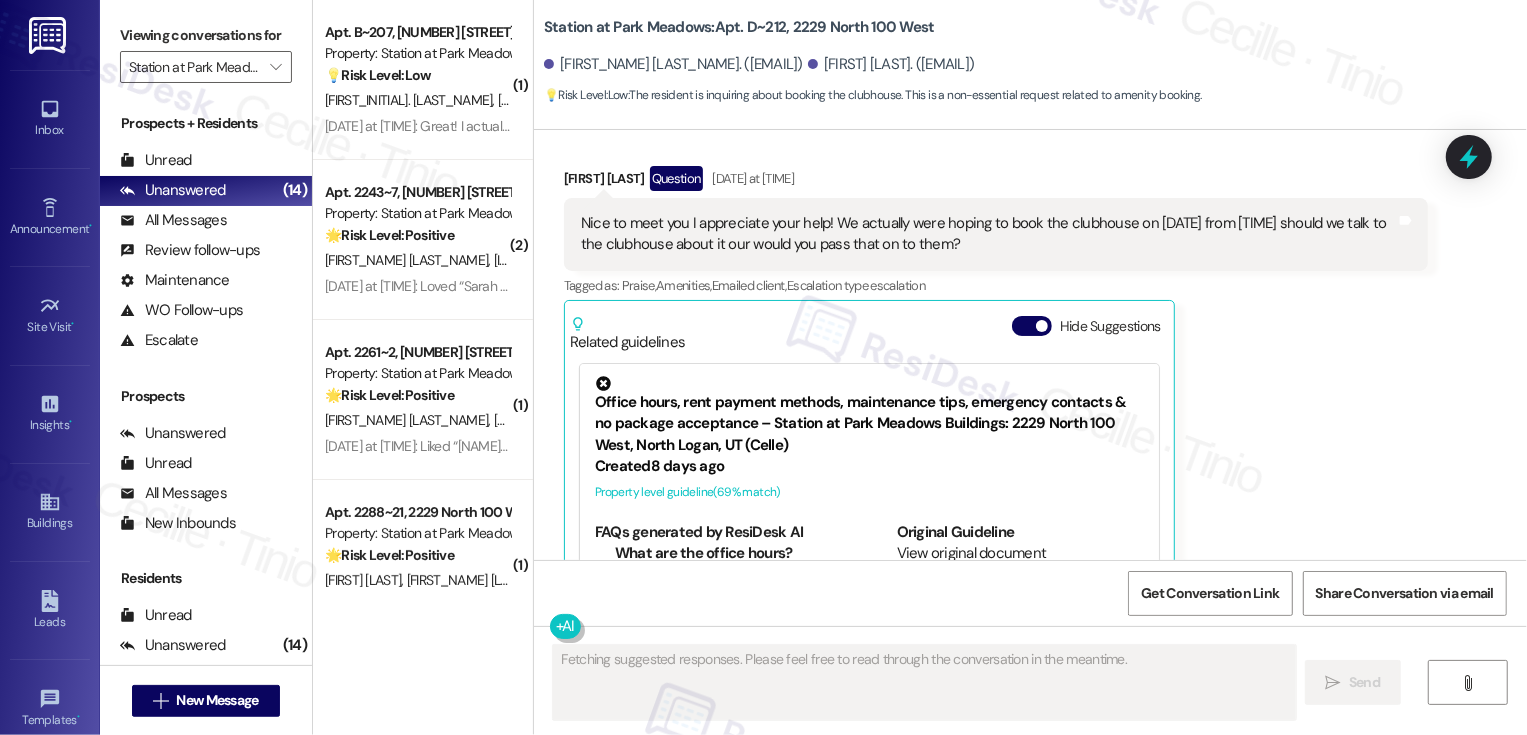 scroll, scrollTop: 484, scrollLeft: 0, axis: vertical 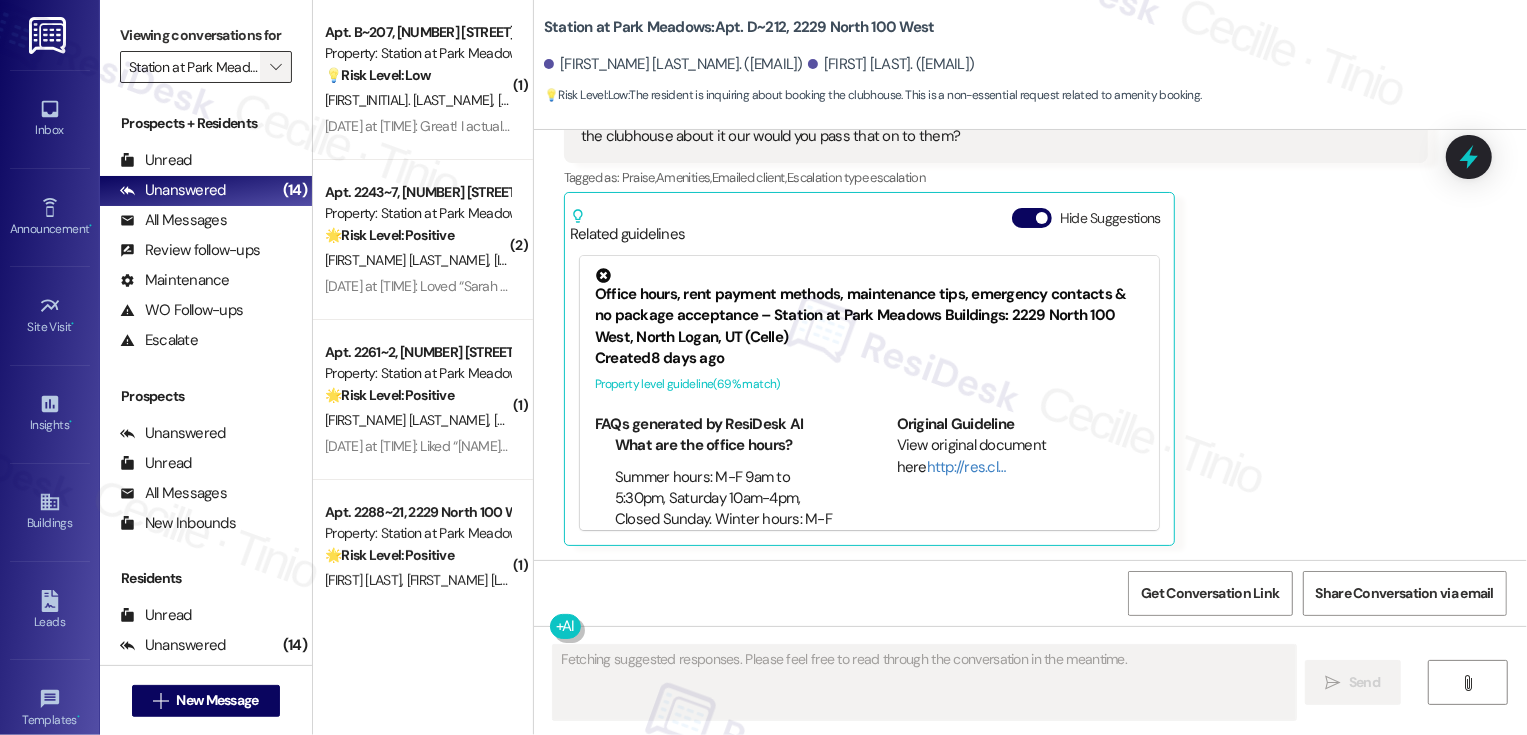 click on "" at bounding box center (275, 67) 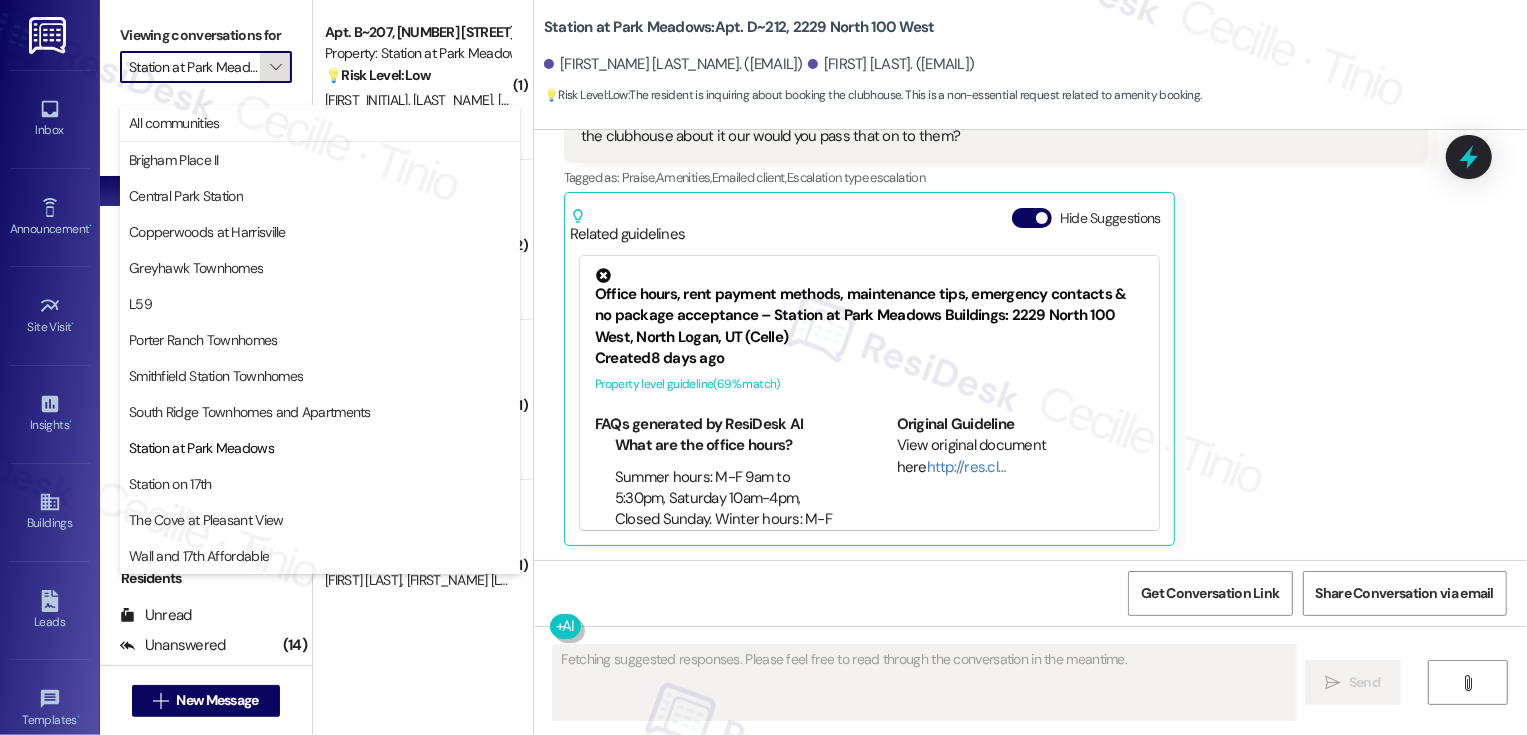 scroll, scrollTop: 0, scrollLeft: 25, axis: horizontal 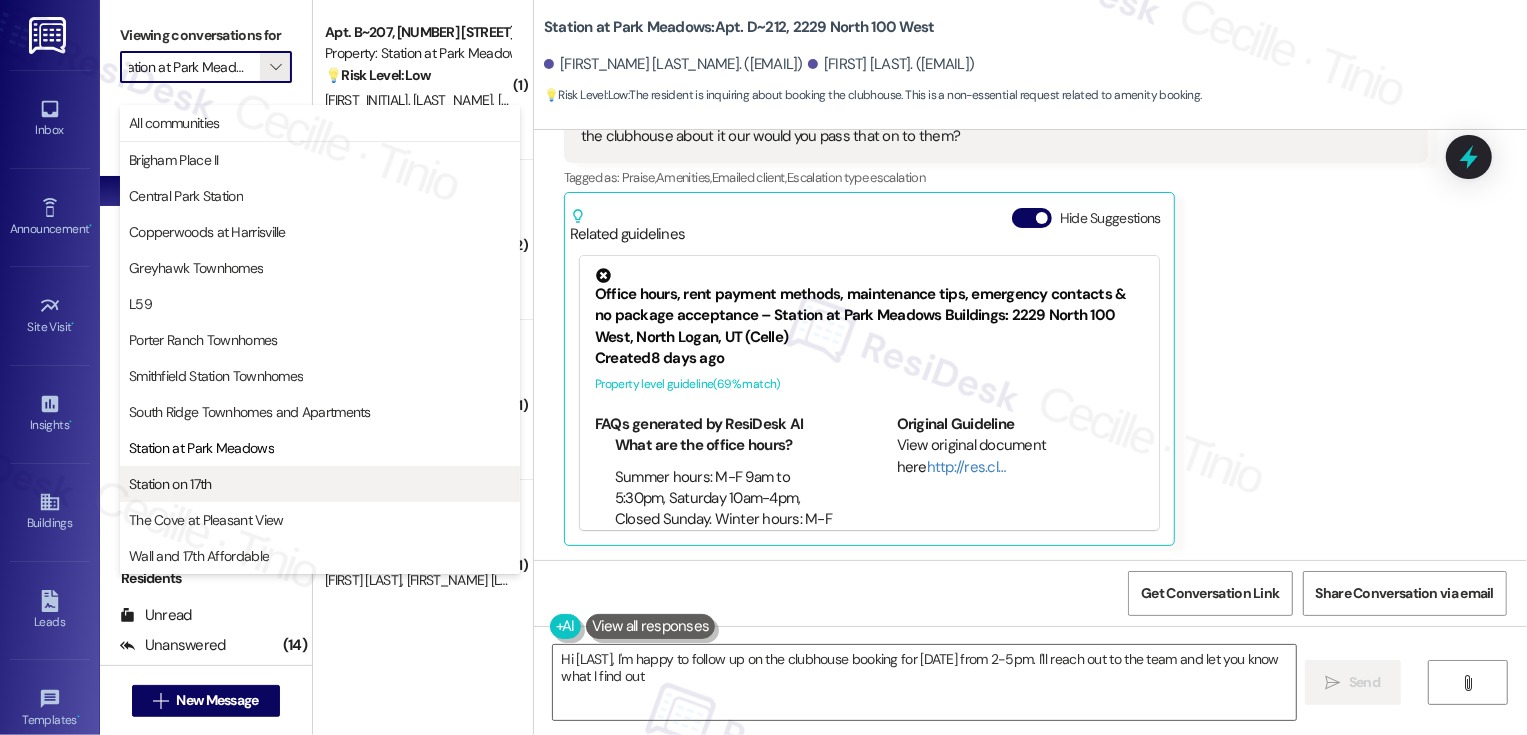 type on "Hi [FIRST_NAME], I'm happy to follow up on the clubhouse booking for [DATE] from [TIME]. I'll reach out to the team and let you know what I find out!" 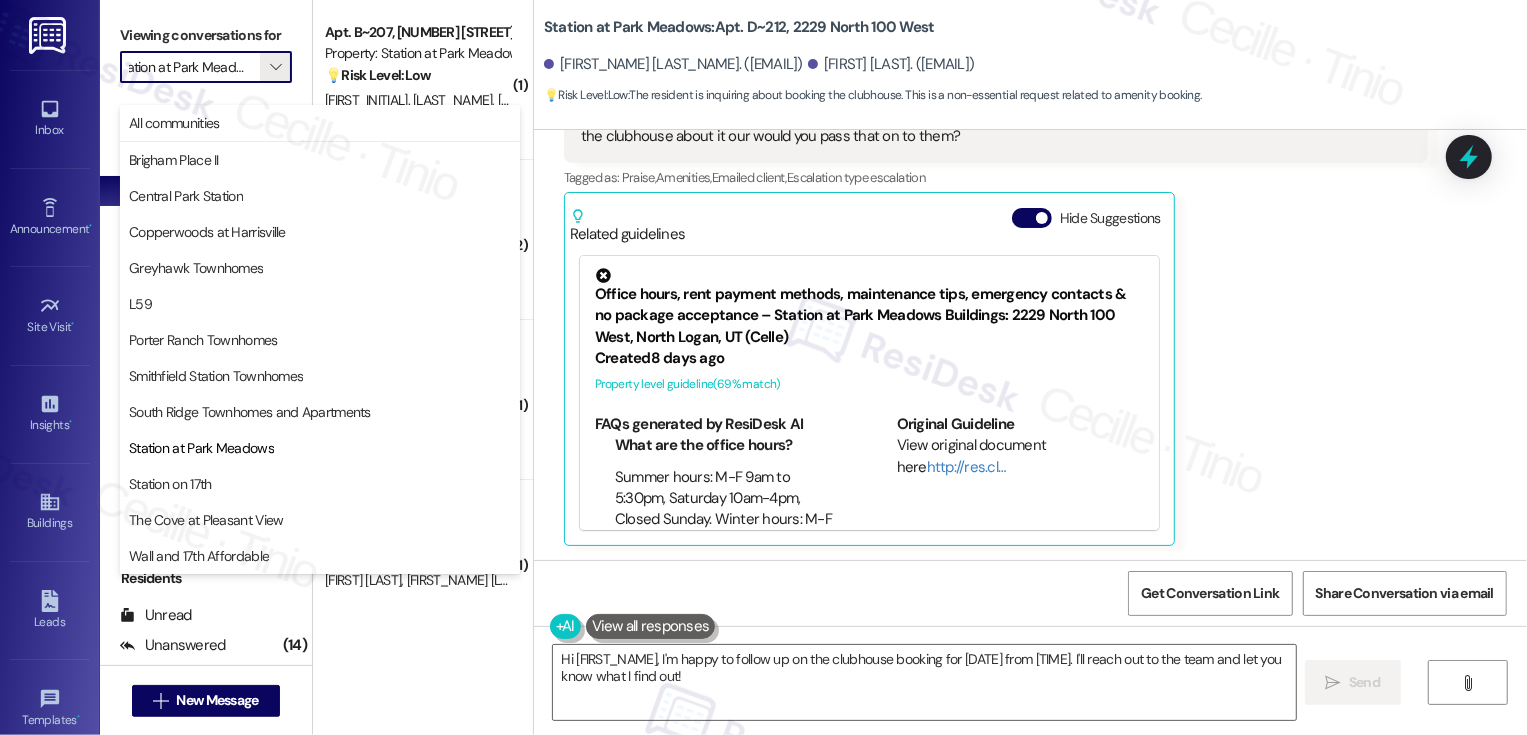 click on "( 1 ) Apt. [LETTER]~[NUMBER], [NUMBER] [STREET] Property: Station at Park Meadows 💡 Risk Level: Low The resident is asking a basic question about the internet provider. This is a non-essential request for information. [FIRST_INITIAL]. [LAST_NAME] [FIRST_INITIAL]. [LAST_NAME] [DATE] at [TIME]: Great! I actually do have a question right now. What is the Internet provider for the apartment complex? [DATE] at [TIME]: Great! I actually do have a question right now. What is the Internet provider for the apartment complex? ( 2 ) Apt. [NUMBER]~[LETTER], [NUMBER] [STREET] Property: Station at Park Meadows 🌟 Risk Level: Positive The resident is expressing positive sentiment ('Loved') in response to the introductory message from the Resident Support Team. This indicates positive engagement and an opportunity for relationship building. [FIRST_INITIAL]. [LAST_NAME] [FIRST_INITIAL]. [LAST_NAME] [FIRST_INITIAL]. [LAST_NAME] ( 1 ) Apt. [NUMBER]~[LETTER], [NUMBER] [STREET] Property: Station at Park Meadows 🌟 Risk Level: Positive [FIRST_INITIAL]. [LAST_NAME] [FIRST_INITIAL]. [LAST_NAME] ( 1 ) Apt. [NUMBER]~[LETTER], [NUMBER] [STREET] 🌟 Risk Level: ( 1" at bounding box center [423, 367] 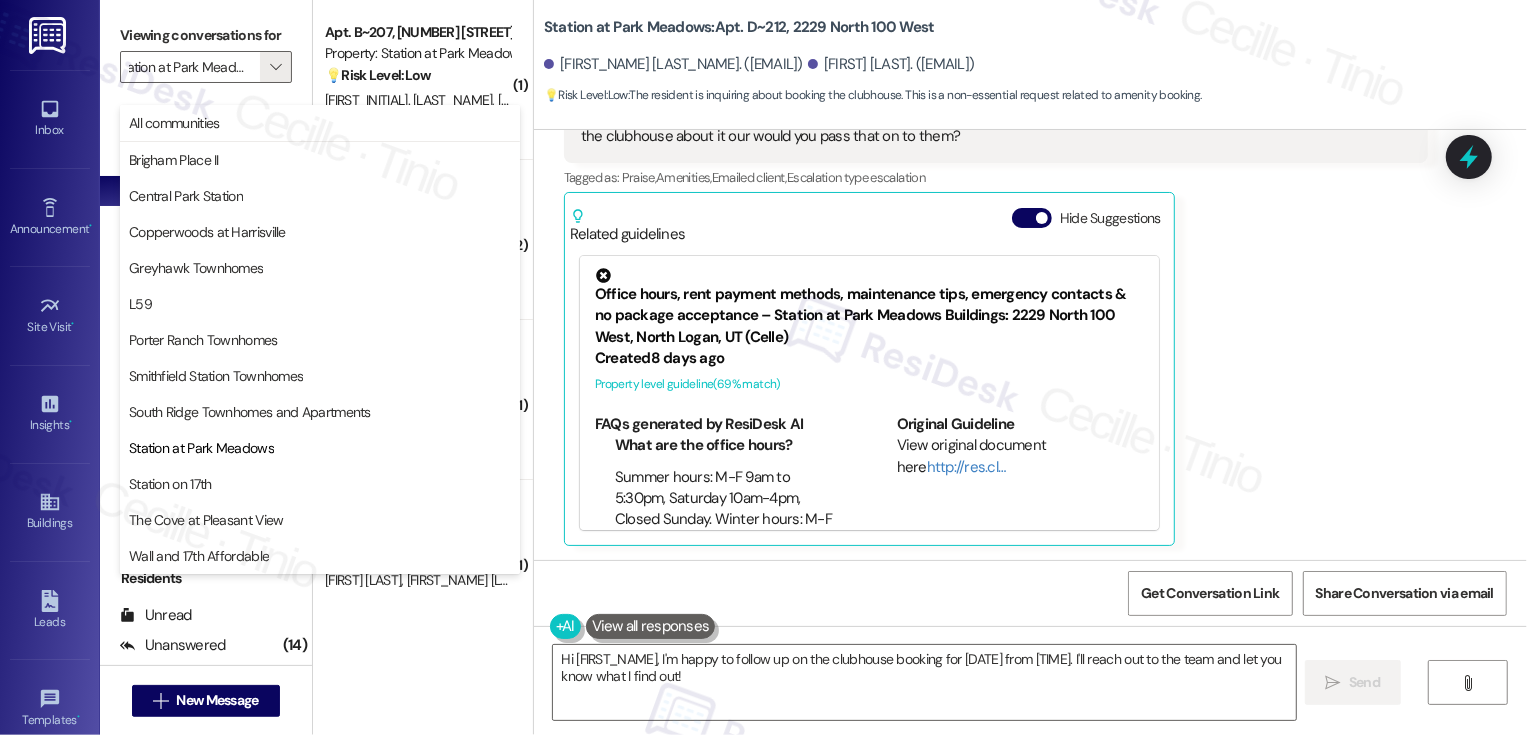 scroll, scrollTop: 0, scrollLeft: 0, axis: both 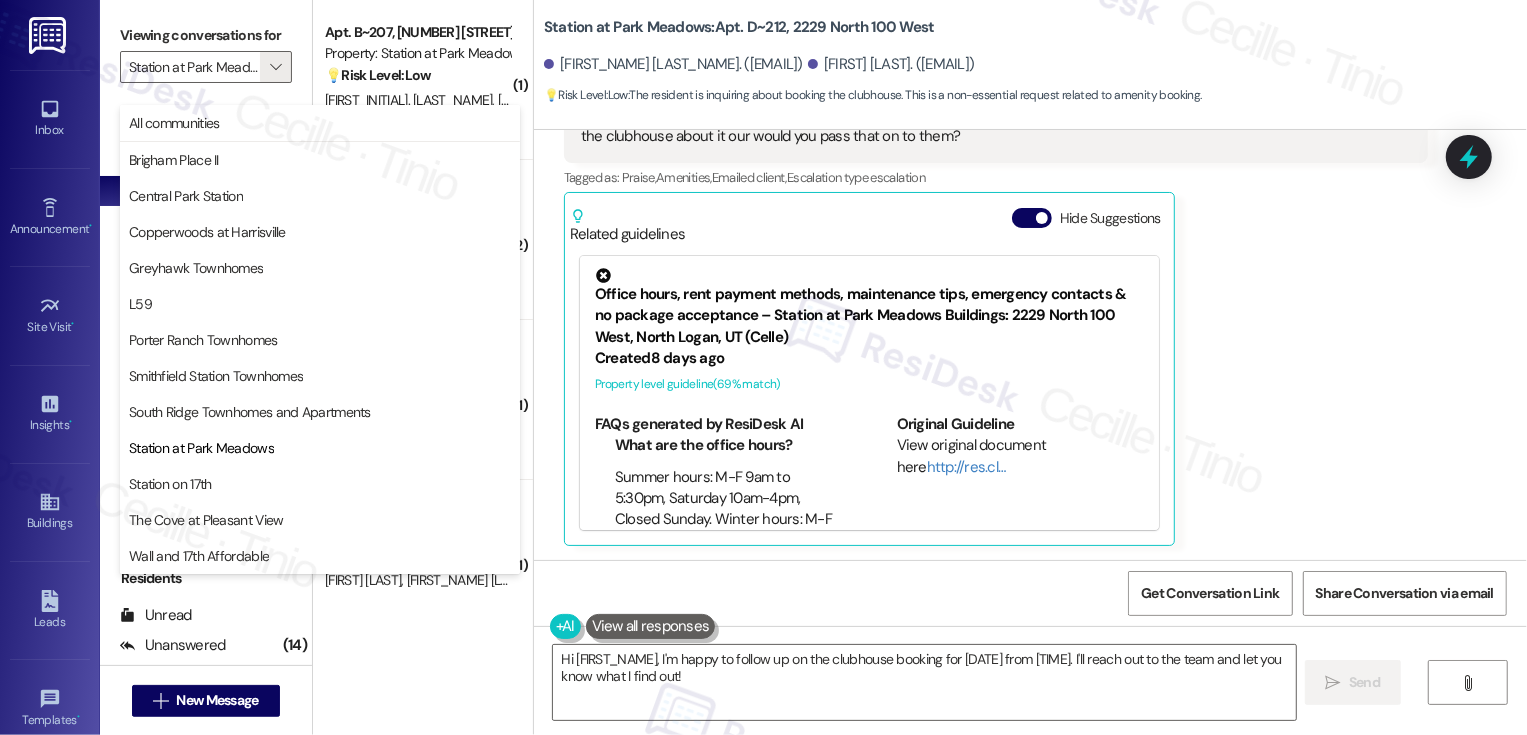 click on "[NAME] [LAST_NAME] Question [DATE] at [TIME] Nice to meet you I appreciate your help! We actually were hoping to book the clubhouse on [DATE] from 2-5 should we talk to the clubhouse about it our would you pass that on to them? Tags and notes Tagged as: Praise , Click to highlight conversations about Praise Amenities , Click to highlight conversations about Amenities Emailed client , Click to highlight conversations about Emailed client Escalation type escalation Click to highlight conversations about Escalation type escalation Related guidelines Hide Suggestions Office hours, rent payment methods, maintenance tips, emergency contacts & no package acceptance – [PROPERTY]
Buildings:
[ADDRESS], [CITY], [STATE] ([STATE]) Created 8 days ago Property level guideline ( 69 % match) FAQs generated by ResiDesk AI What are the office hours? Summer hours: M-F 9am to 5:30pm, Saturday 10am-4pm, Closed Sunday. Winter hours: M-F 9am to 5pm, Saturday 10am to 4pm, Closed Sunday." at bounding box center [996, 302] 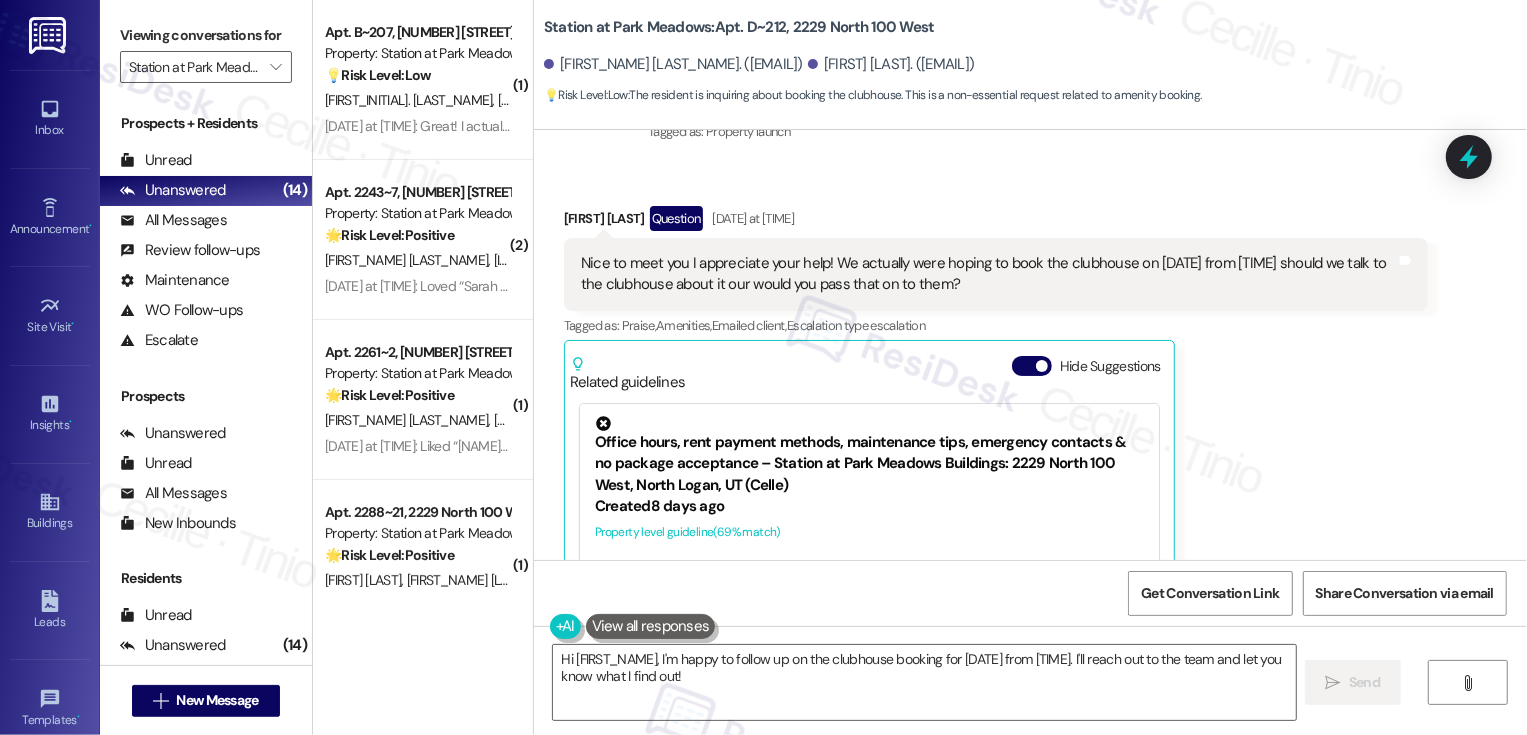 scroll, scrollTop: 454, scrollLeft: 0, axis: vertical 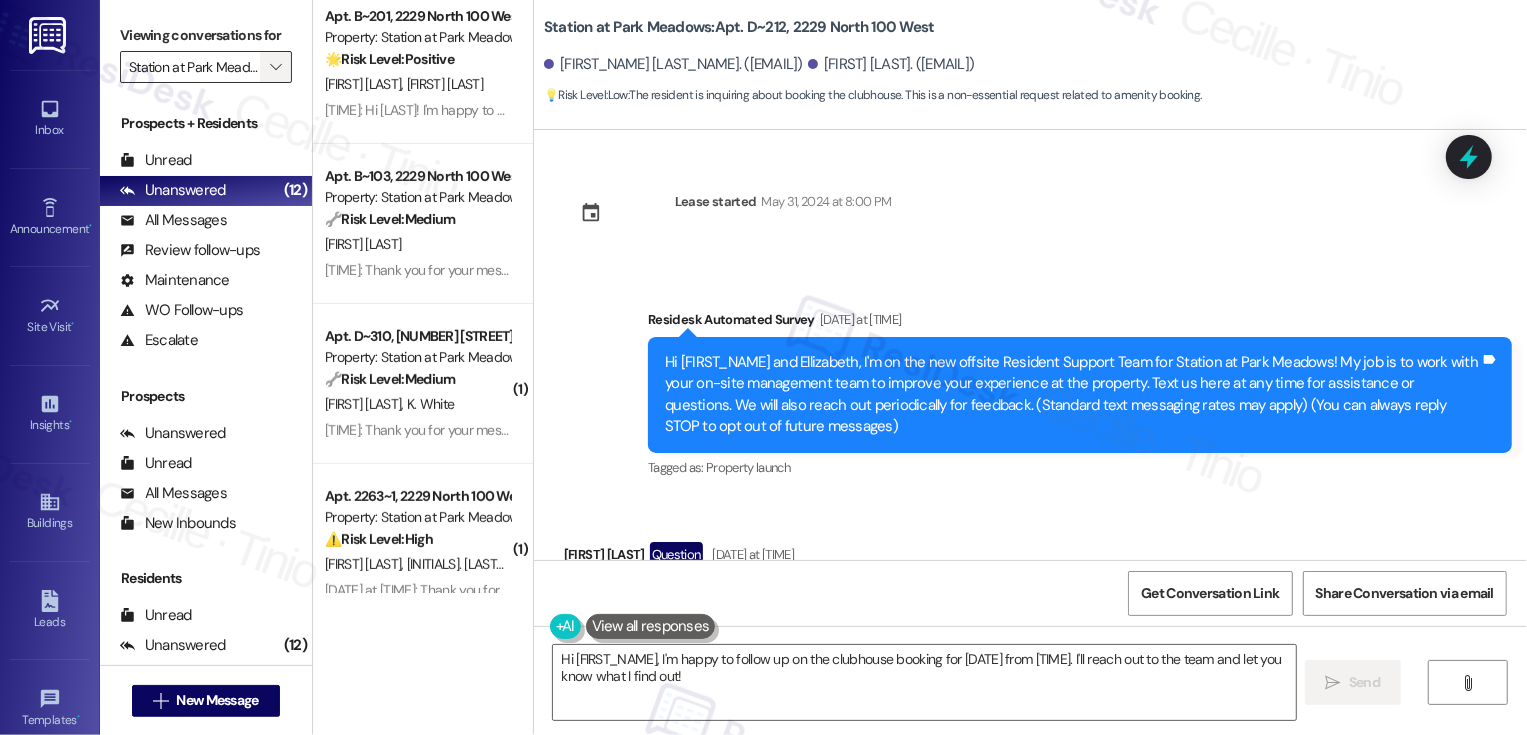 click on "" at bounding box center (275, 67) 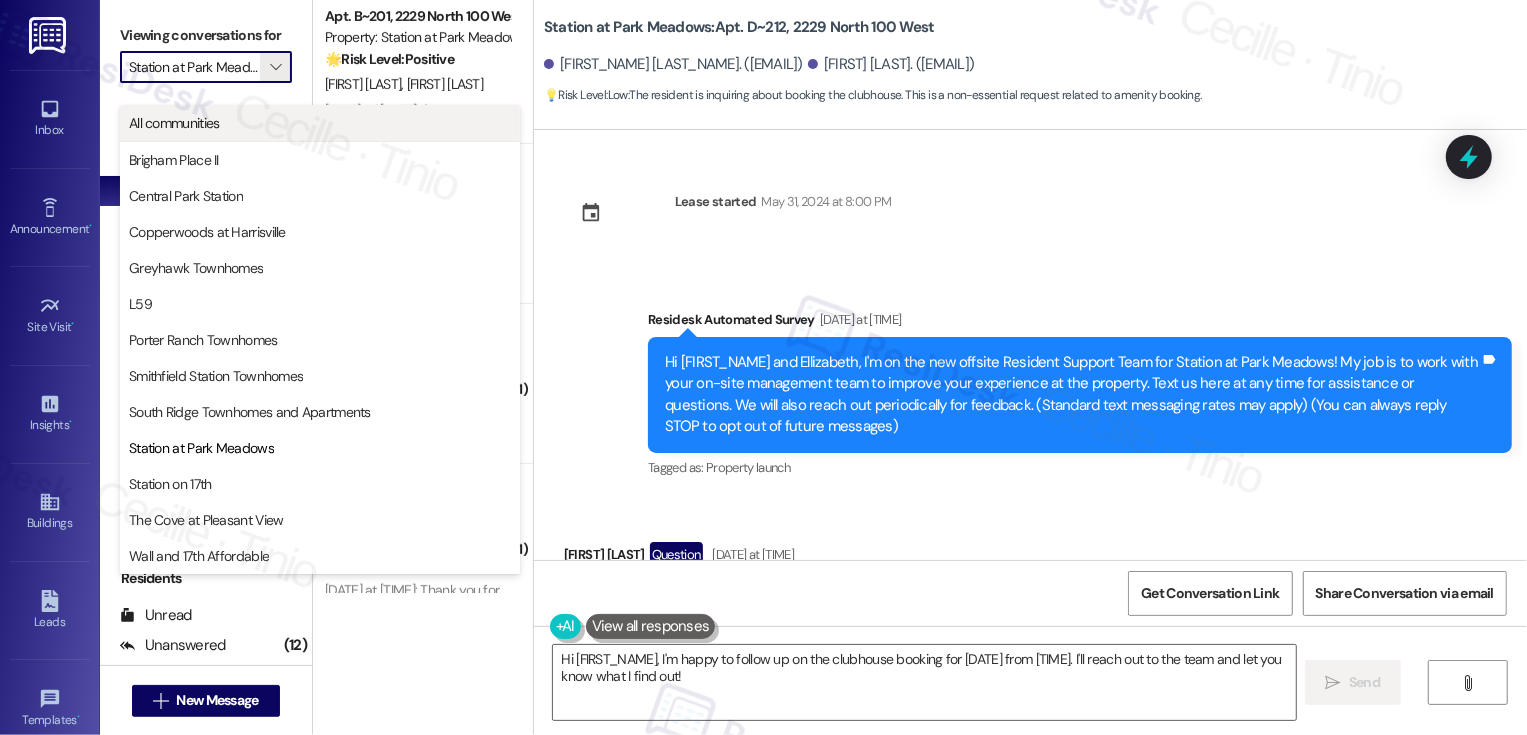 click on "All communities" at bounding box center [320, 123] 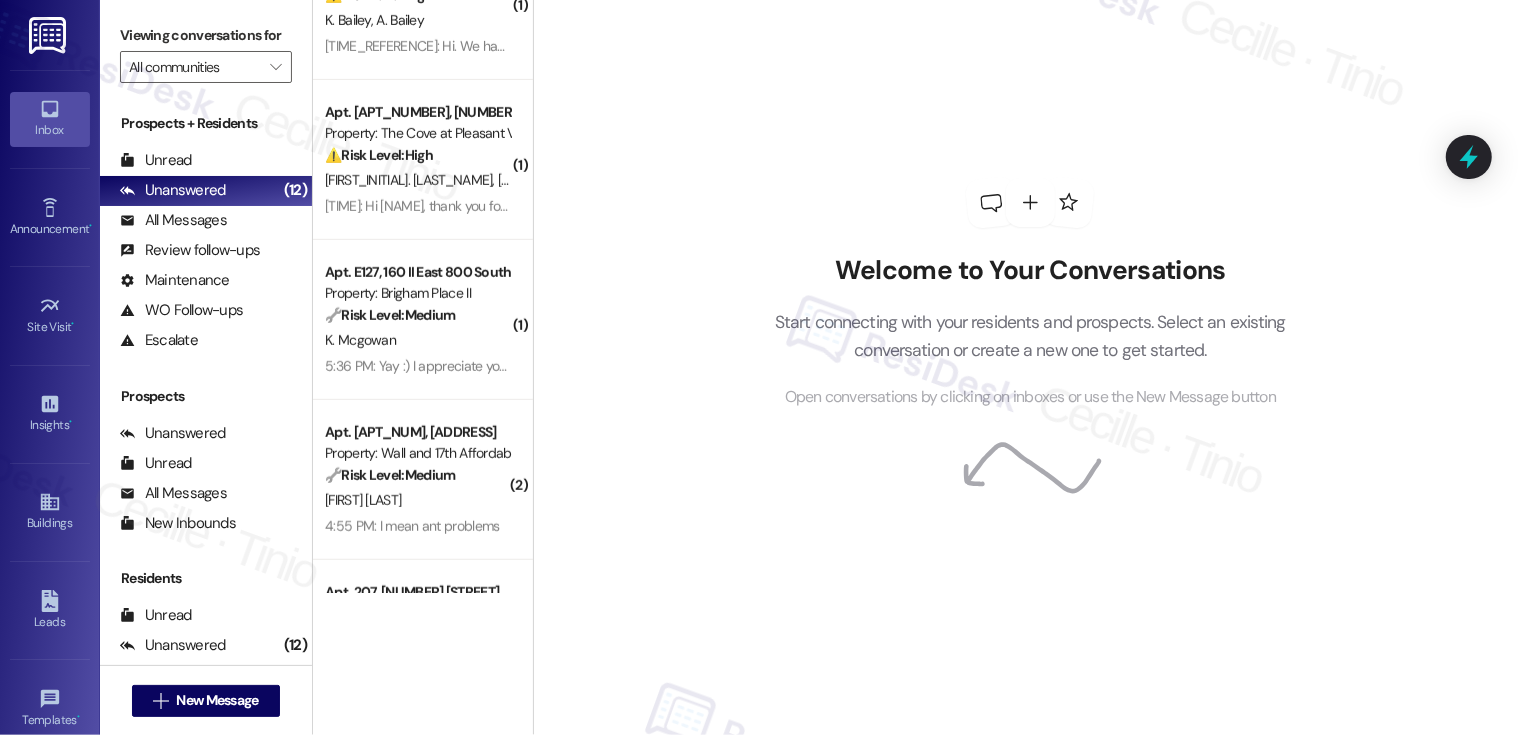 scroll, scrollTop: 0, scrollLeft: 0, axis: both 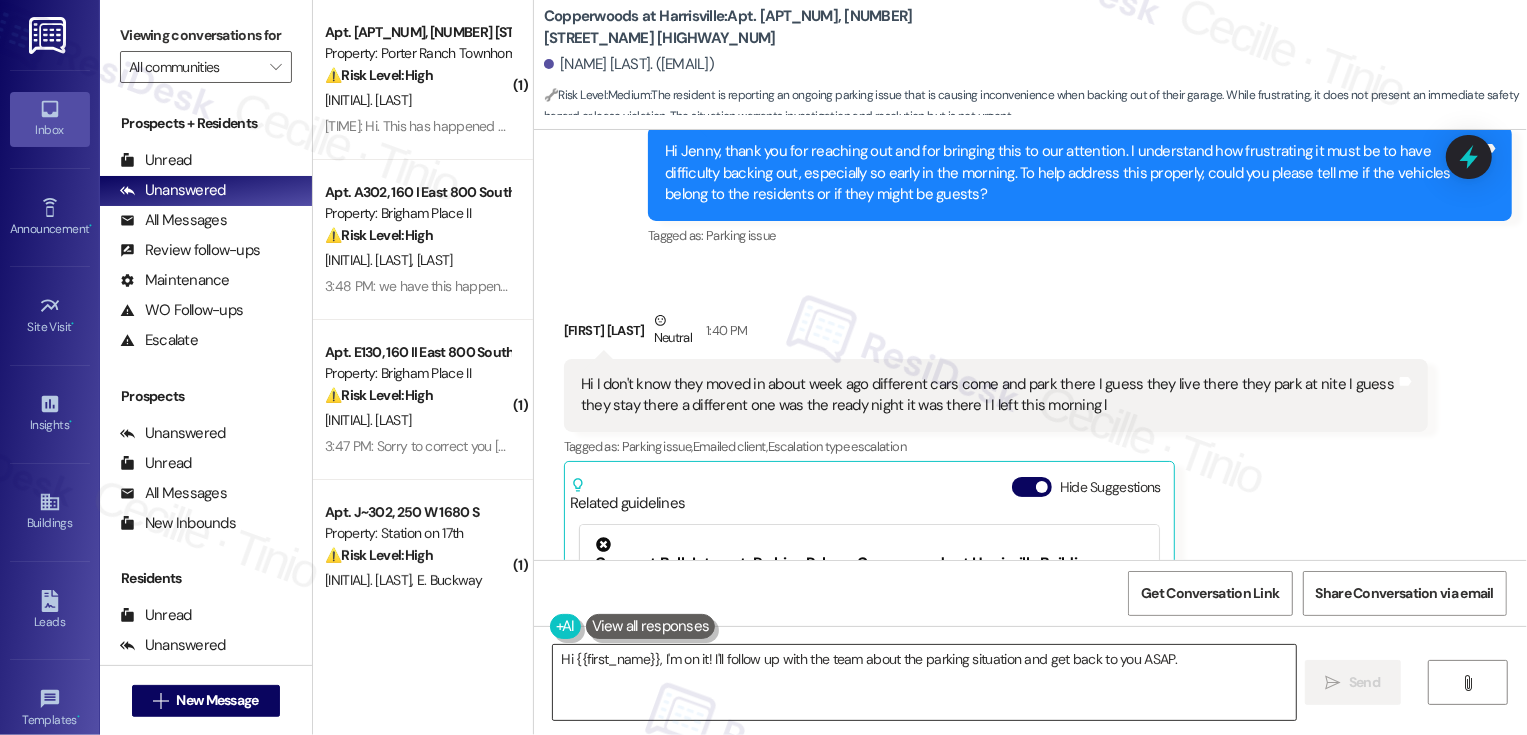 click on "Hi {{first_name}}, I'm on it! I'll follow up with the team about the parking situation and get back to you ASAP." at bounding box center [924, 682] 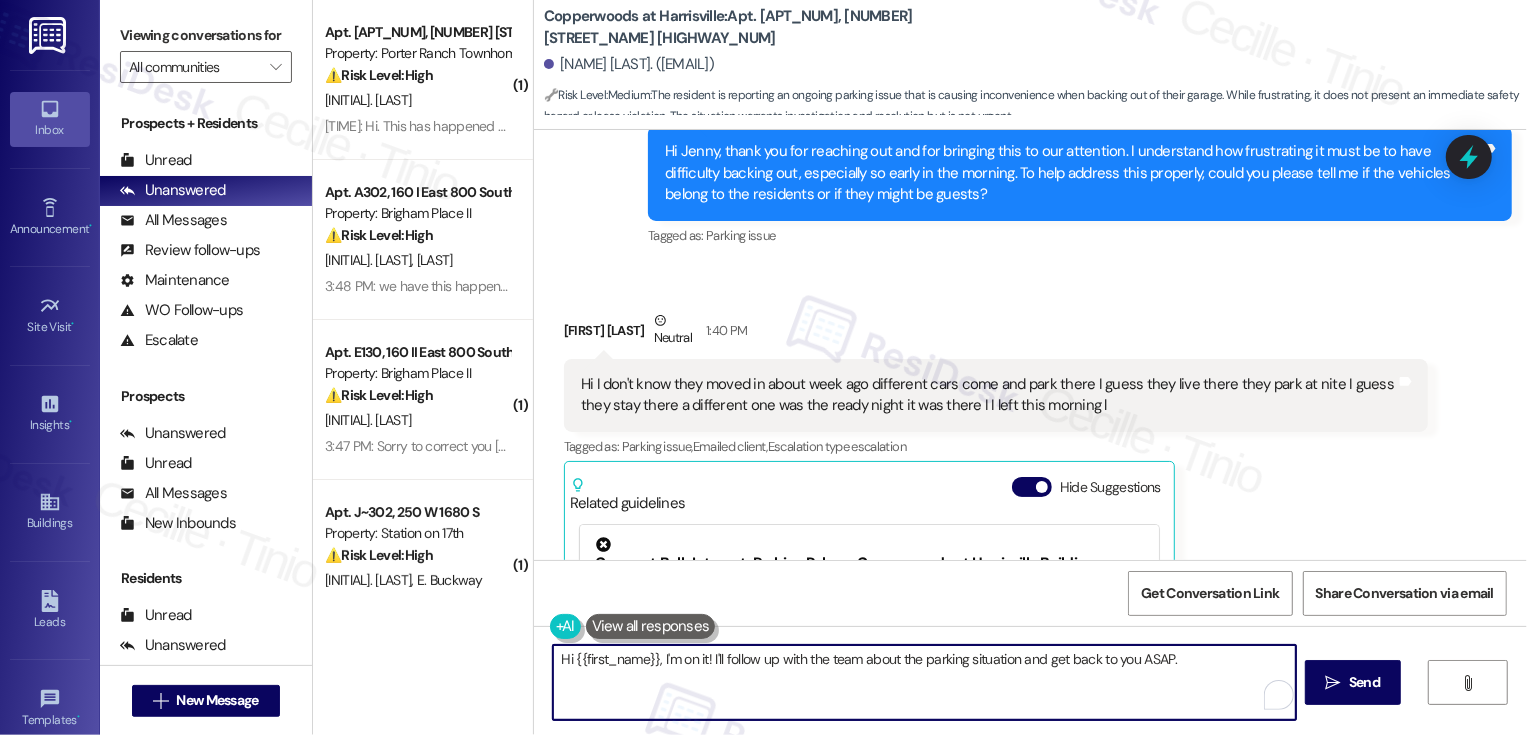click on "Hi {{first_name}}, I'm on it! I'll follow up with the team about the parking situation and get back to you ASAP." at bounding box center [924, 682] 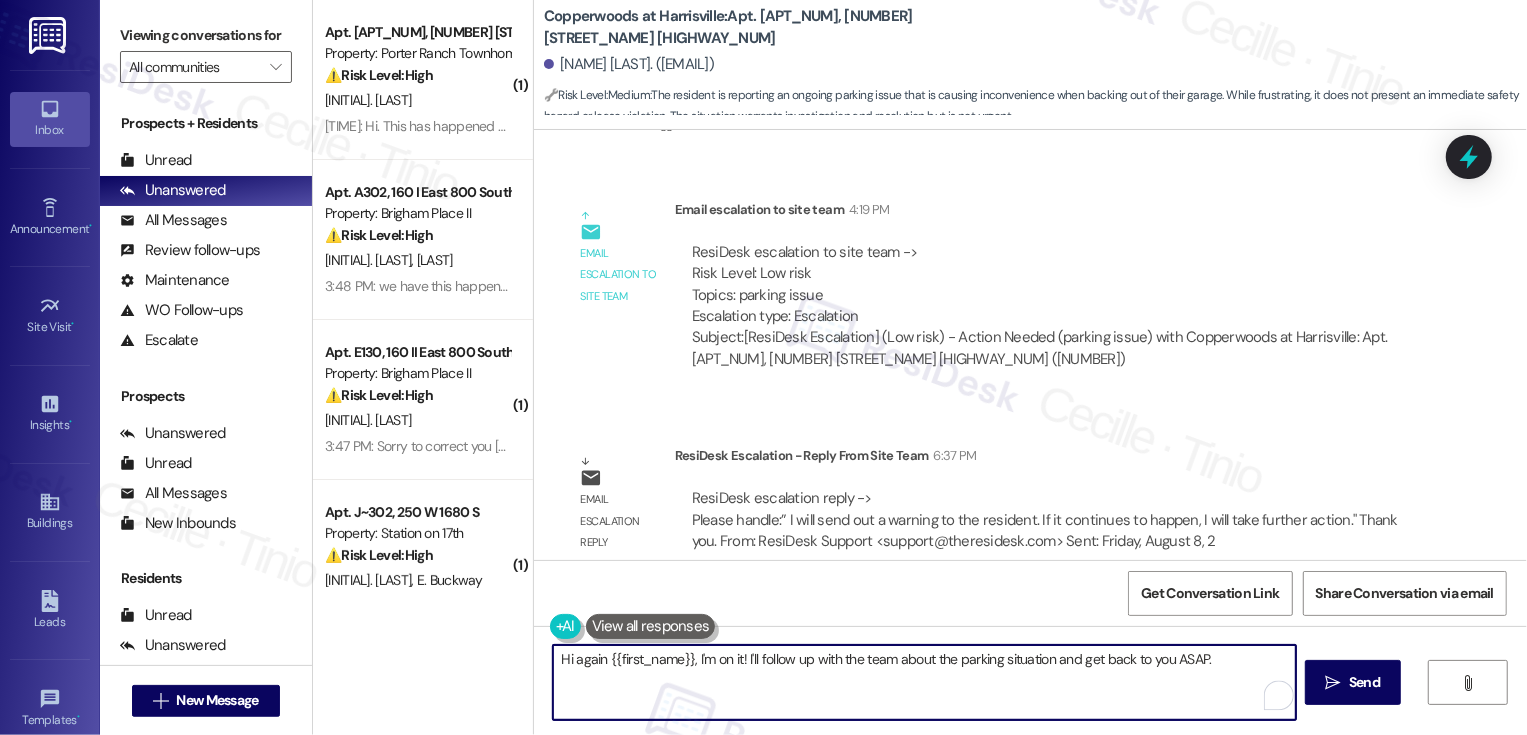 scroll, scrollTop: 1992, scrollLeft: 0, axis: vertical 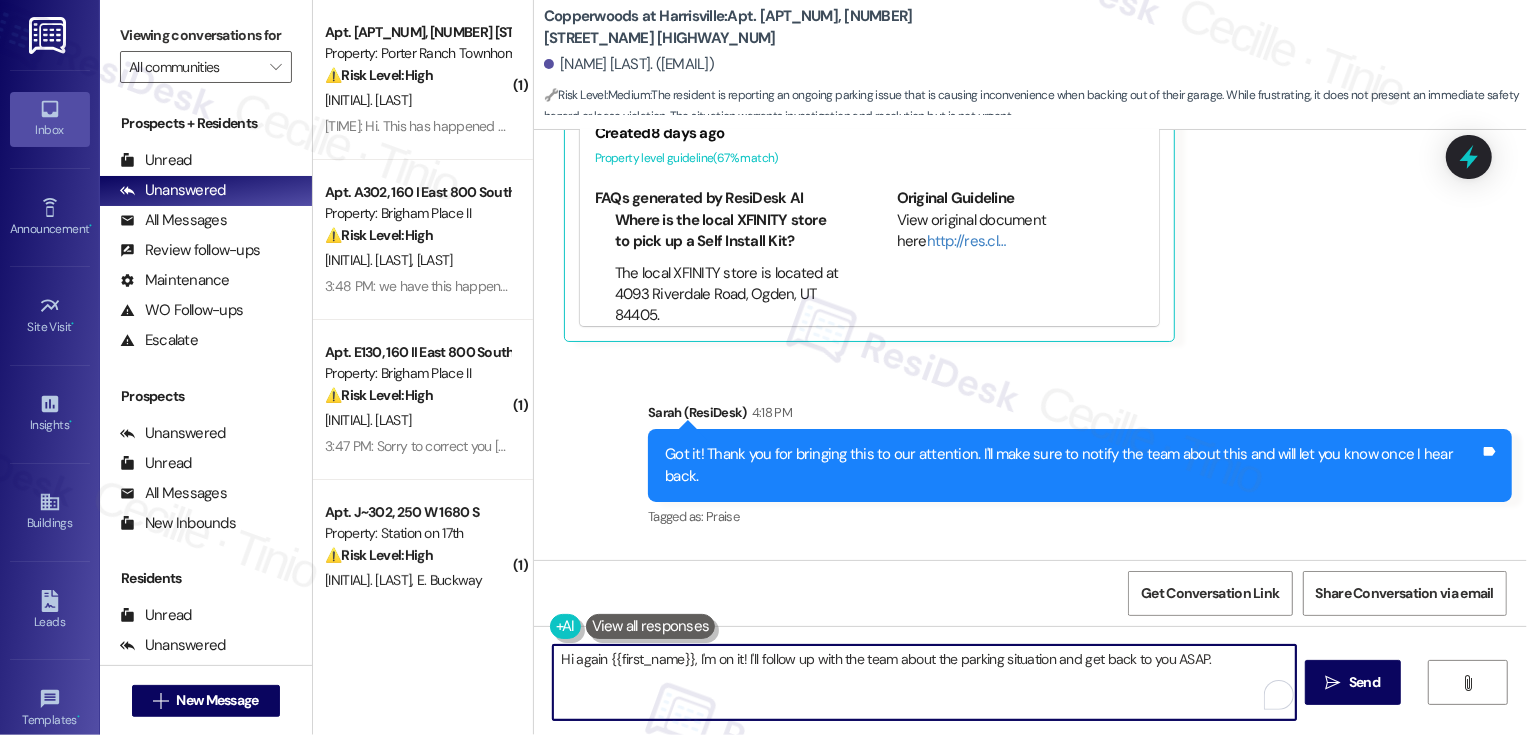 drag, startPoint x: 681, startPoint y: 657, endPoint x: 724, endPoint y: 701, distance: 61.522354 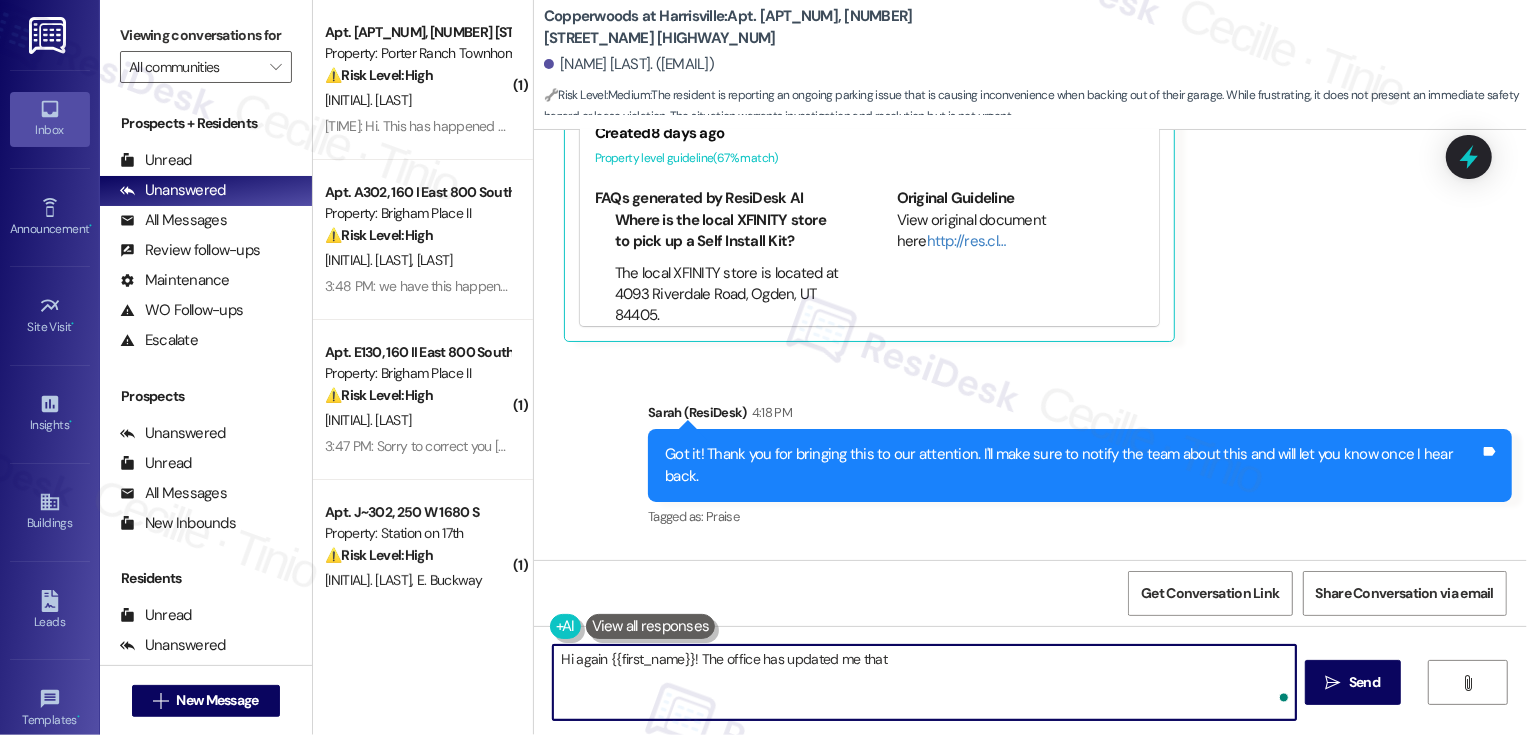 paste on "I will send out a warning to the resident. If it continues to happen, I will take further action."" 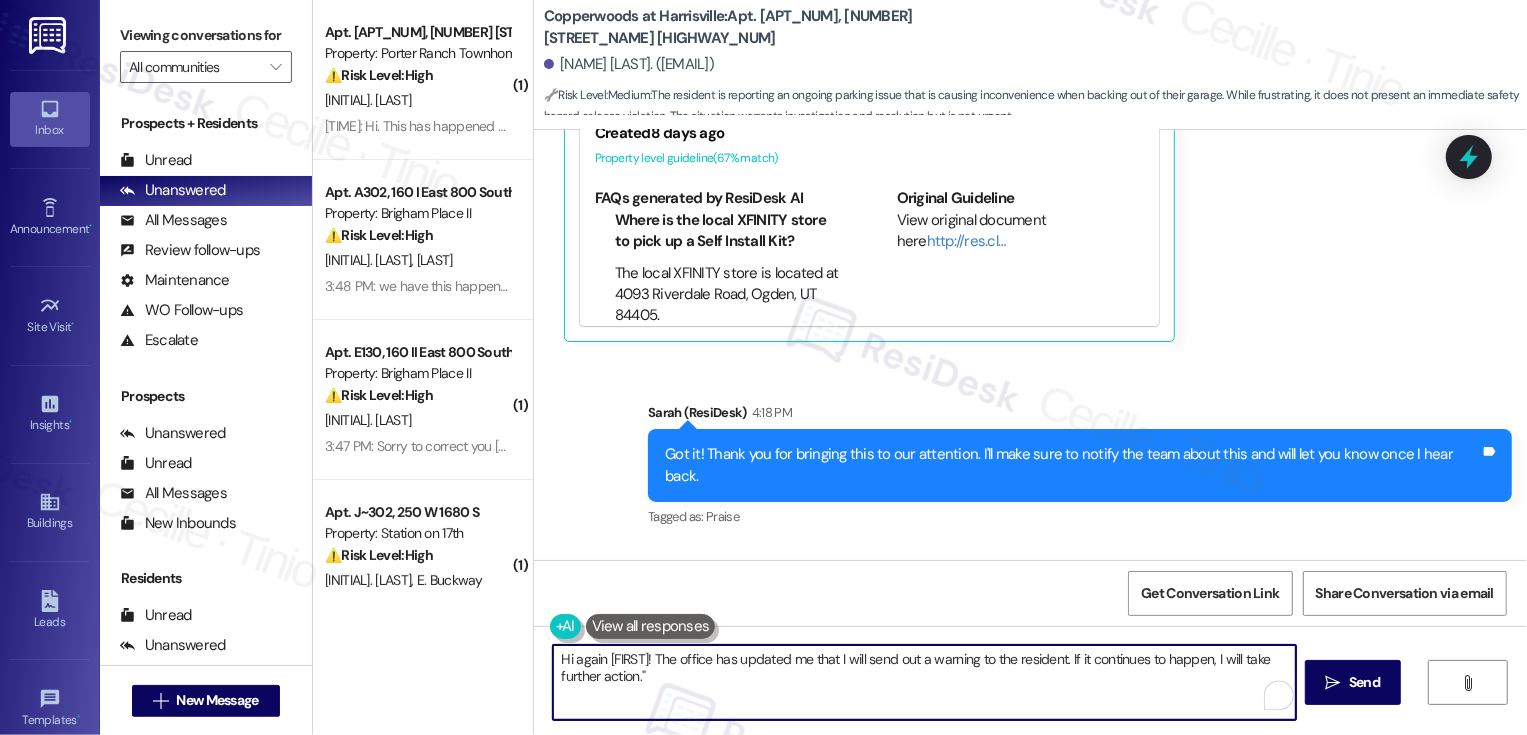 click on "Hi again [FIRST]! The office has updated me that I will send out a warning to the resident. If it continues to happen, I will take further action."" at bounding box center (924, 682) 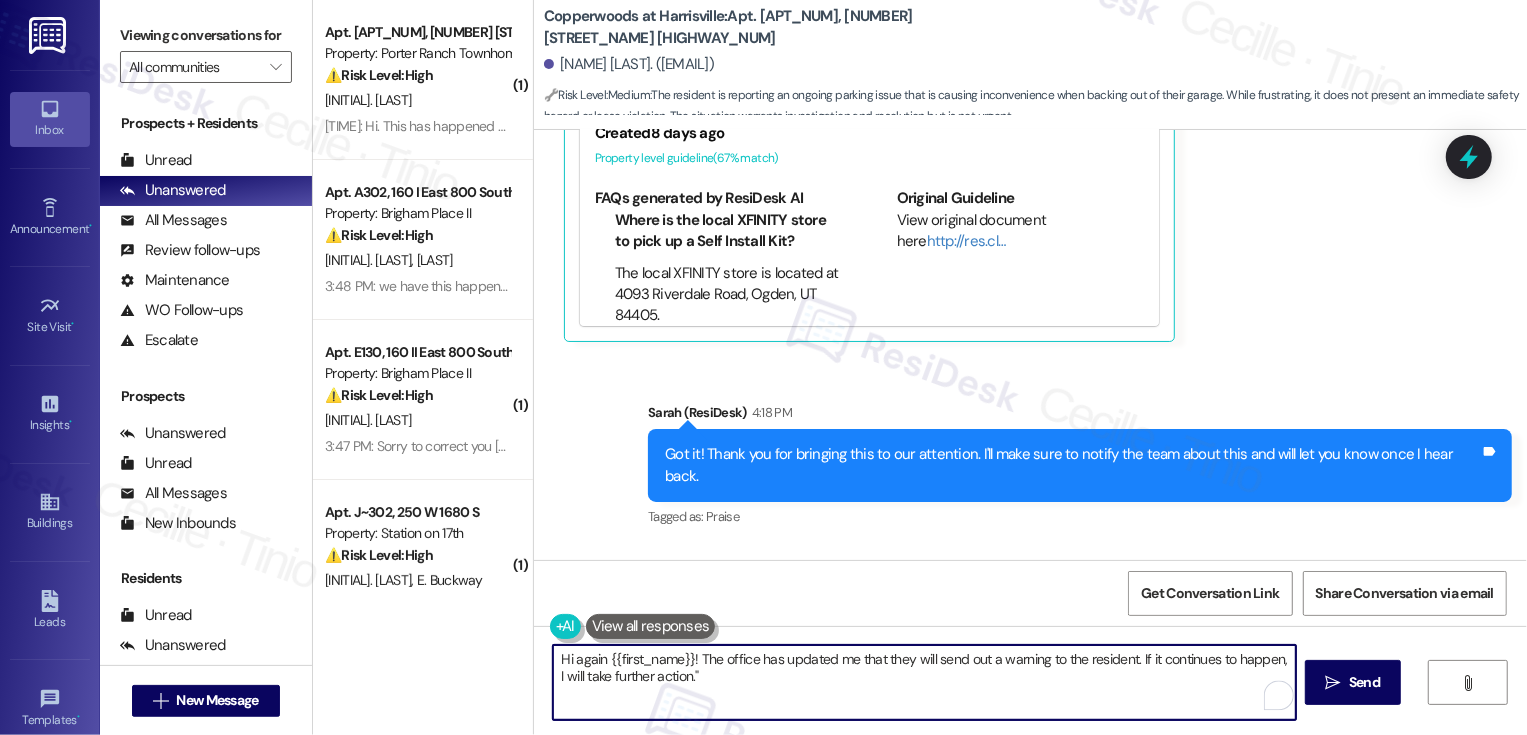 click on "Hi again {{first_name}}! The office has updated me that they will send out a warning to the resident. If it continues to happen, I will take further action."" at bounding box center (924, 682) 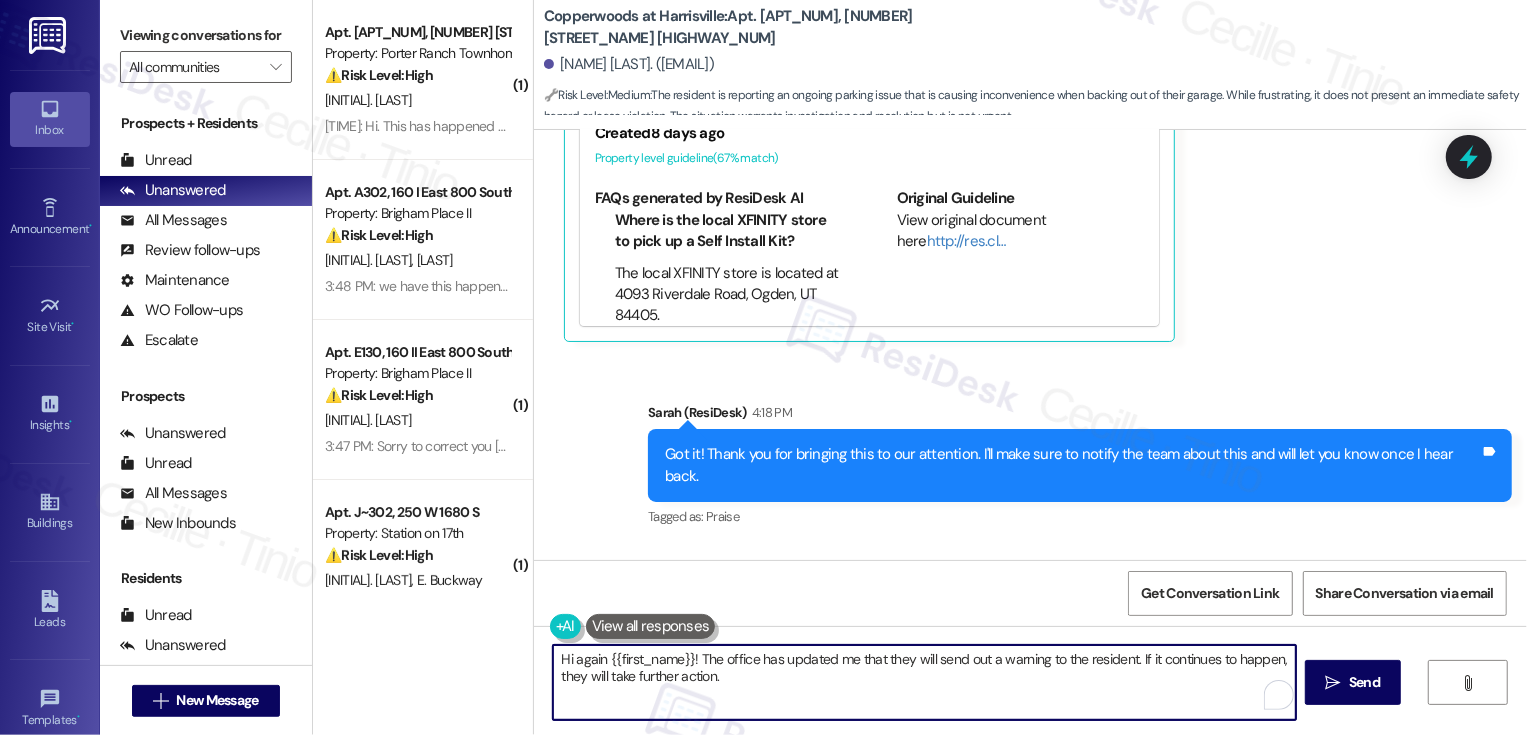 click on "Hi again {{first_name}}! The office has updated me that they will send out a warning to the resident. If it continues to happen, they will take further action." at bounding box center (924, 682) 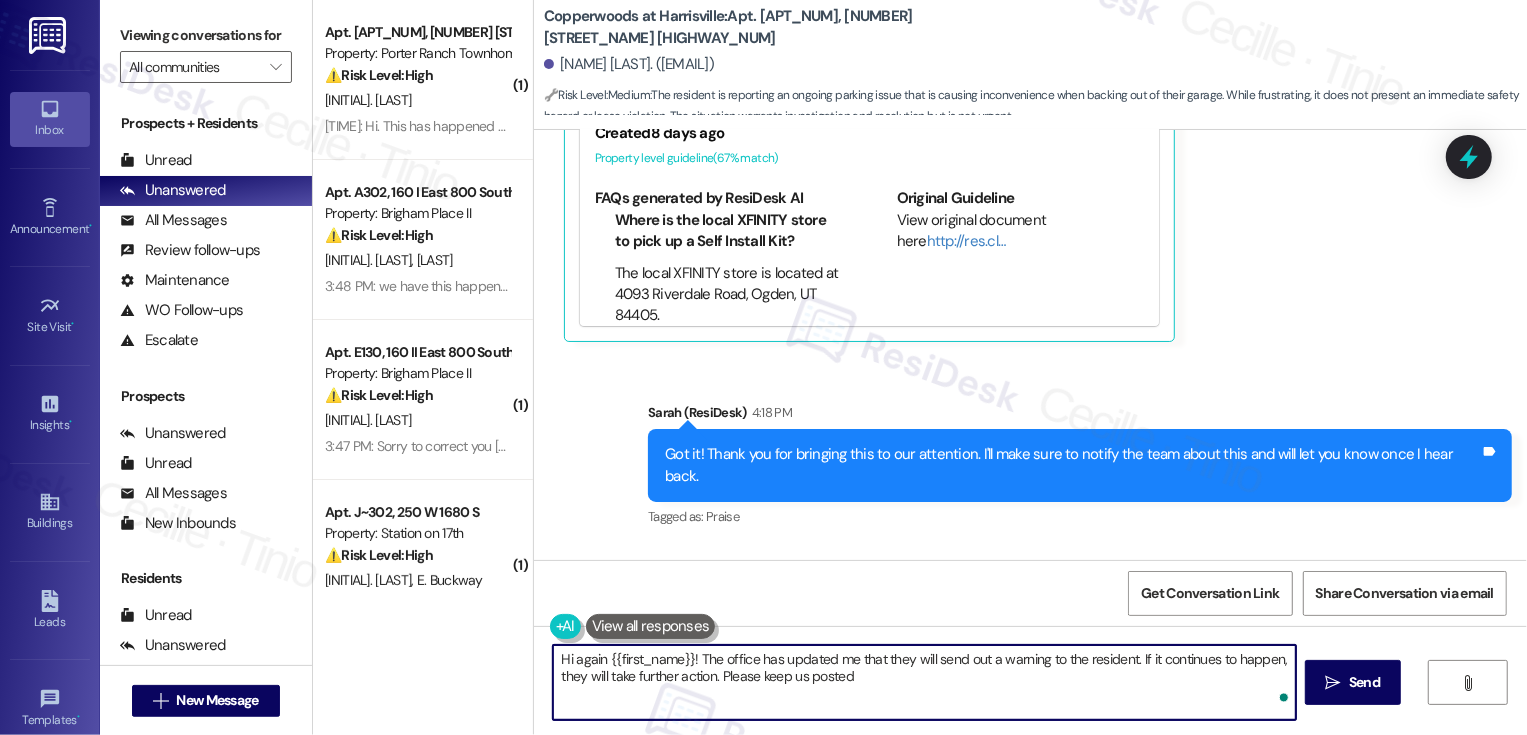 type on "Hi again {{first_name}}! The office has updated me that they will send out a warning to the resident. If it continues to happen, they will take further action. Please keep us posted!" 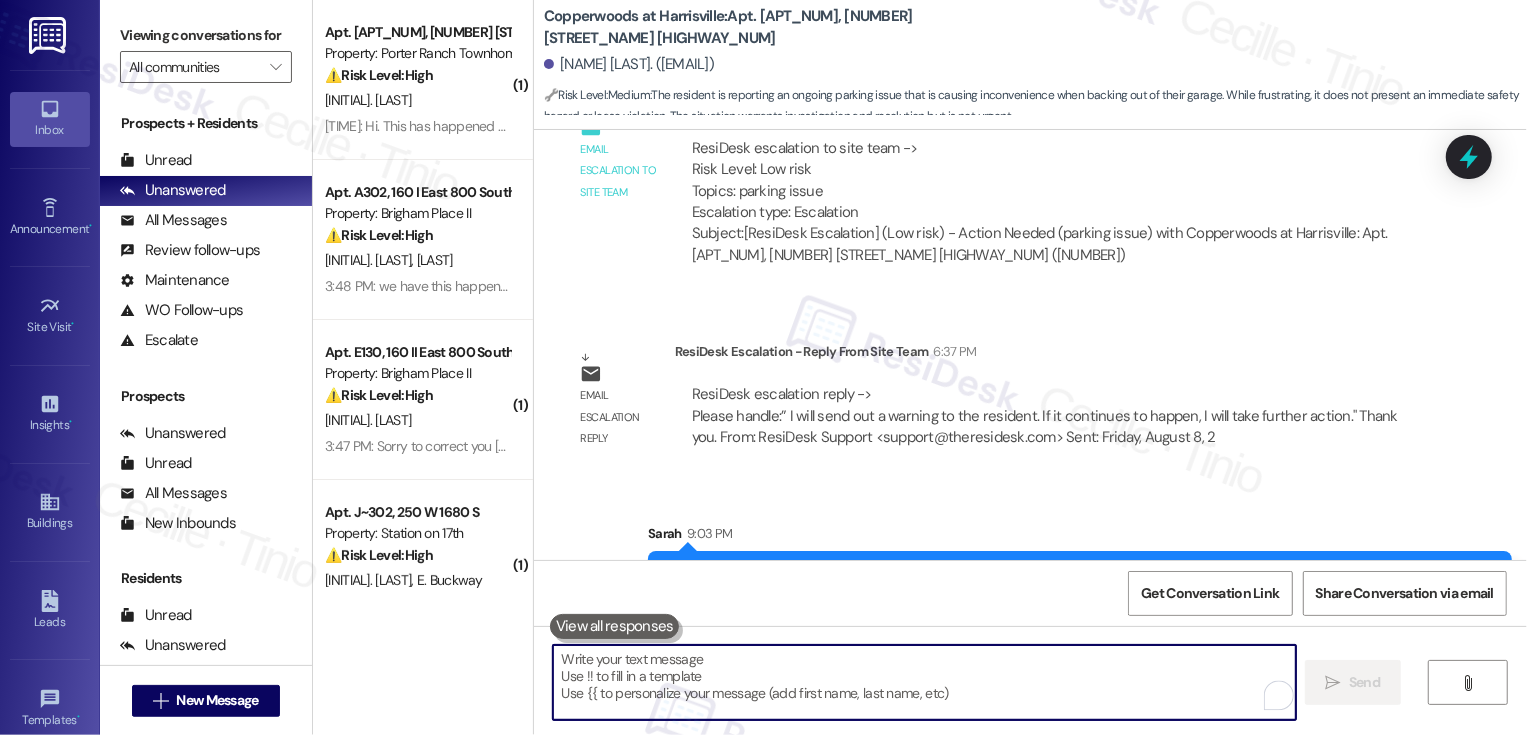 scroll, scrollTop: 2545, scrollLeft: 0, axis: vertical 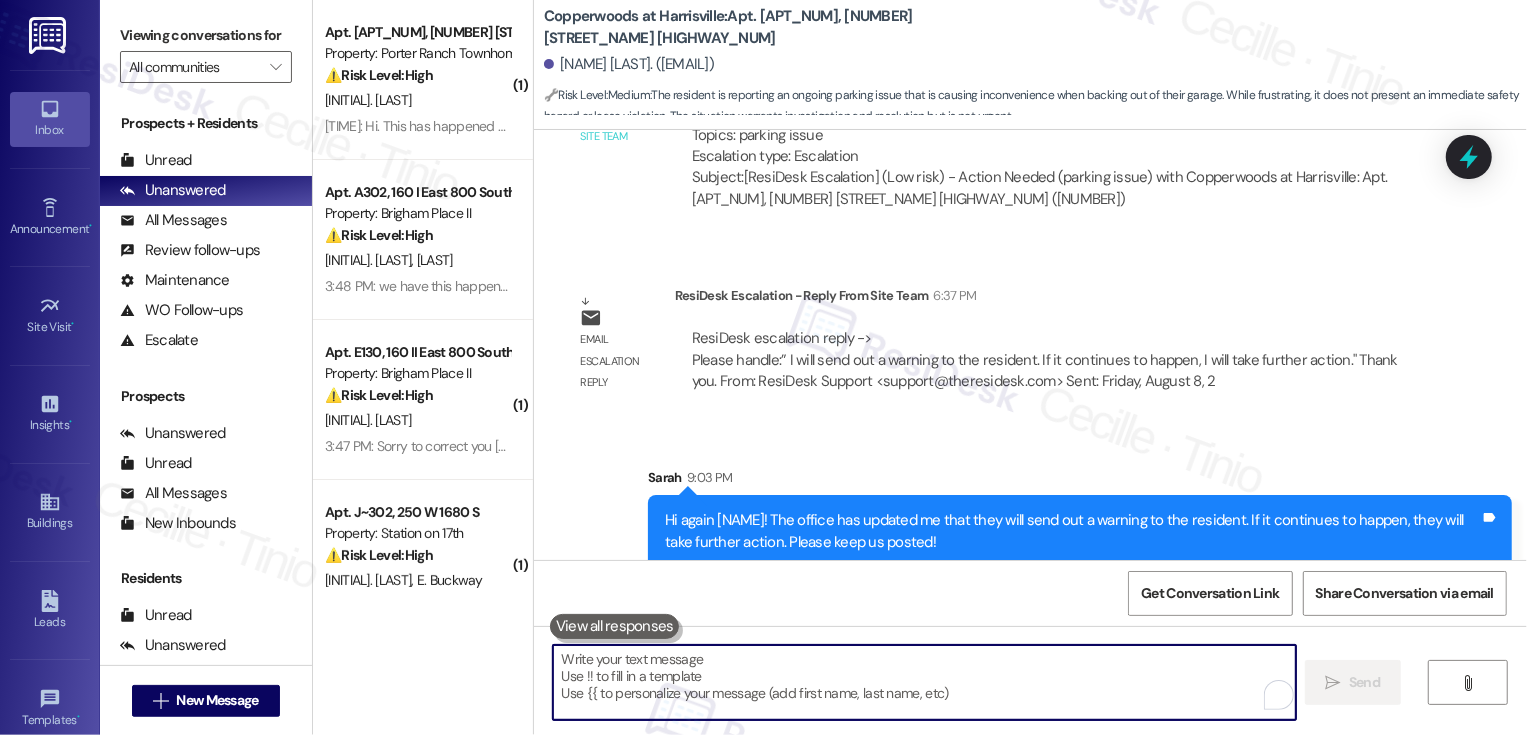 type 